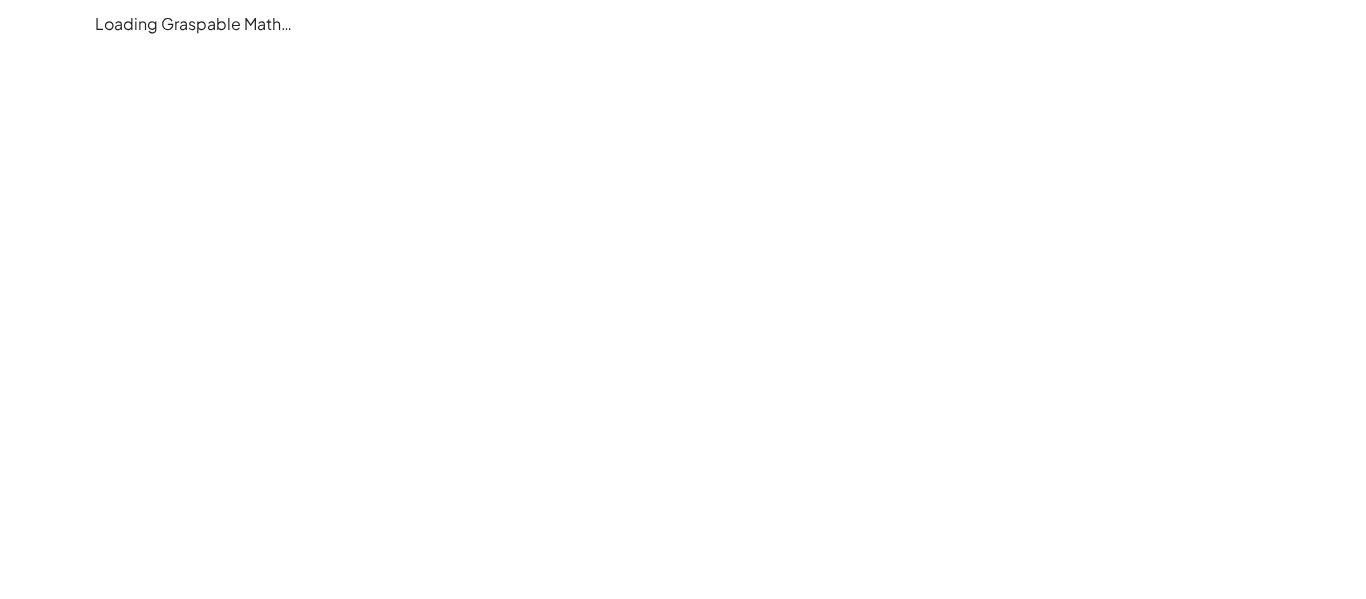 scroll, scrollTop: 0, scrollLeft: 0, axis: both 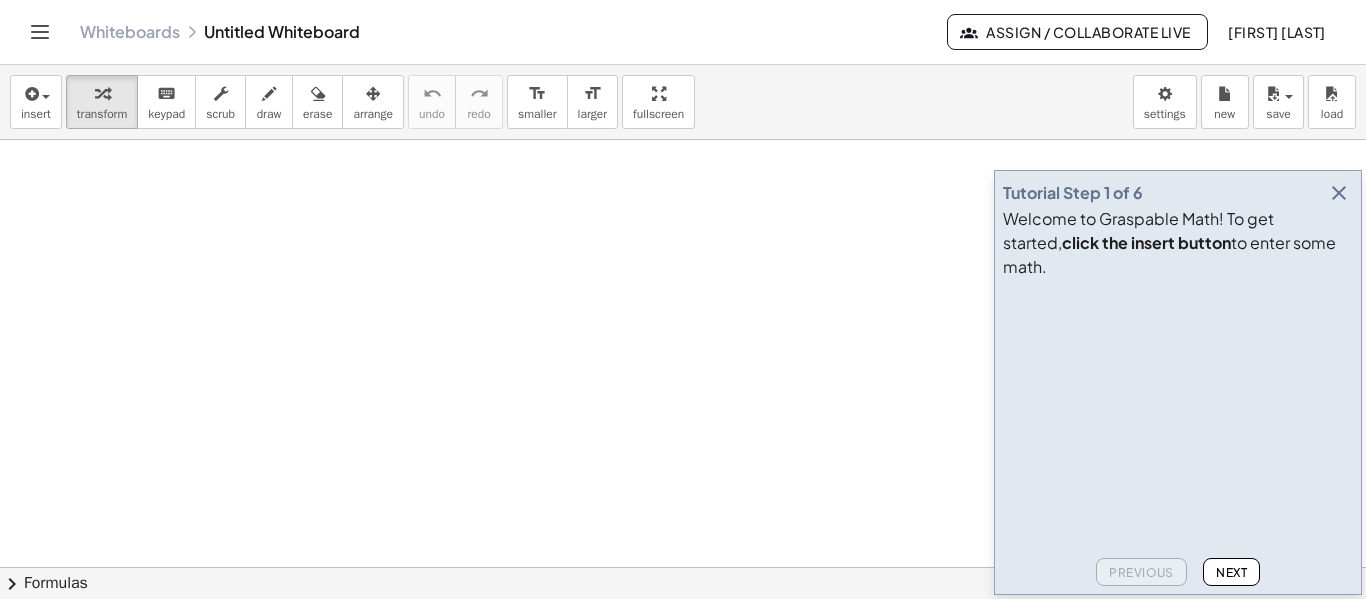 click at bounding box center [1339, 193] 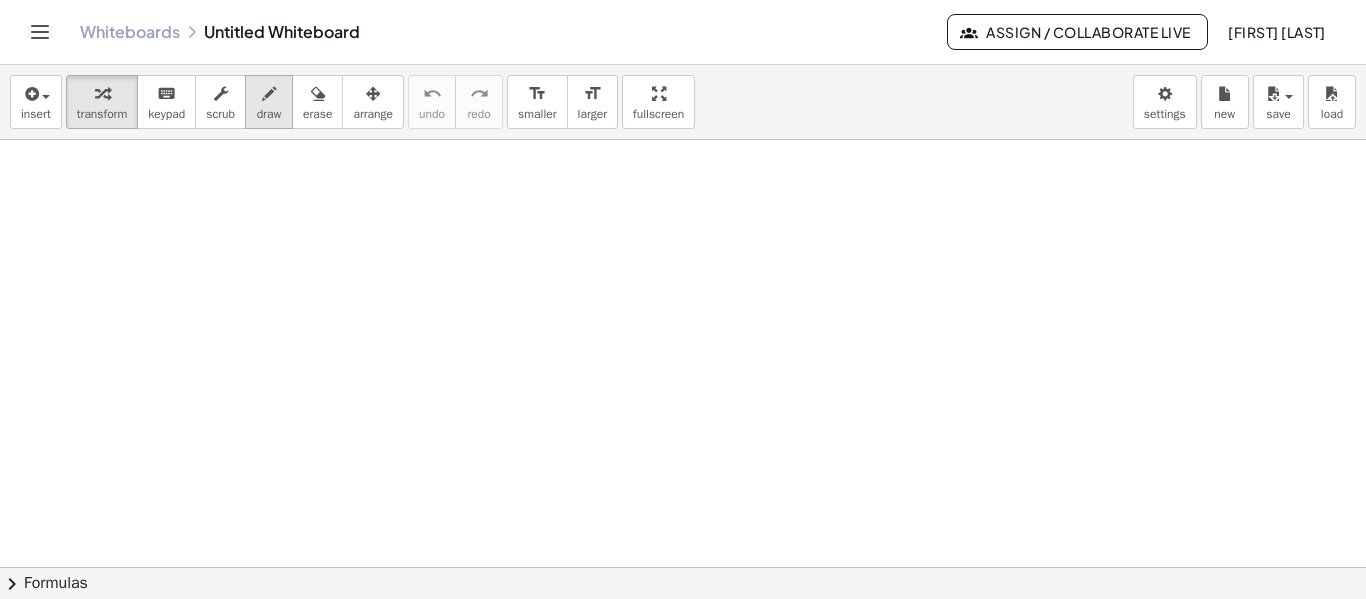 click at bounding box center [269, 94] 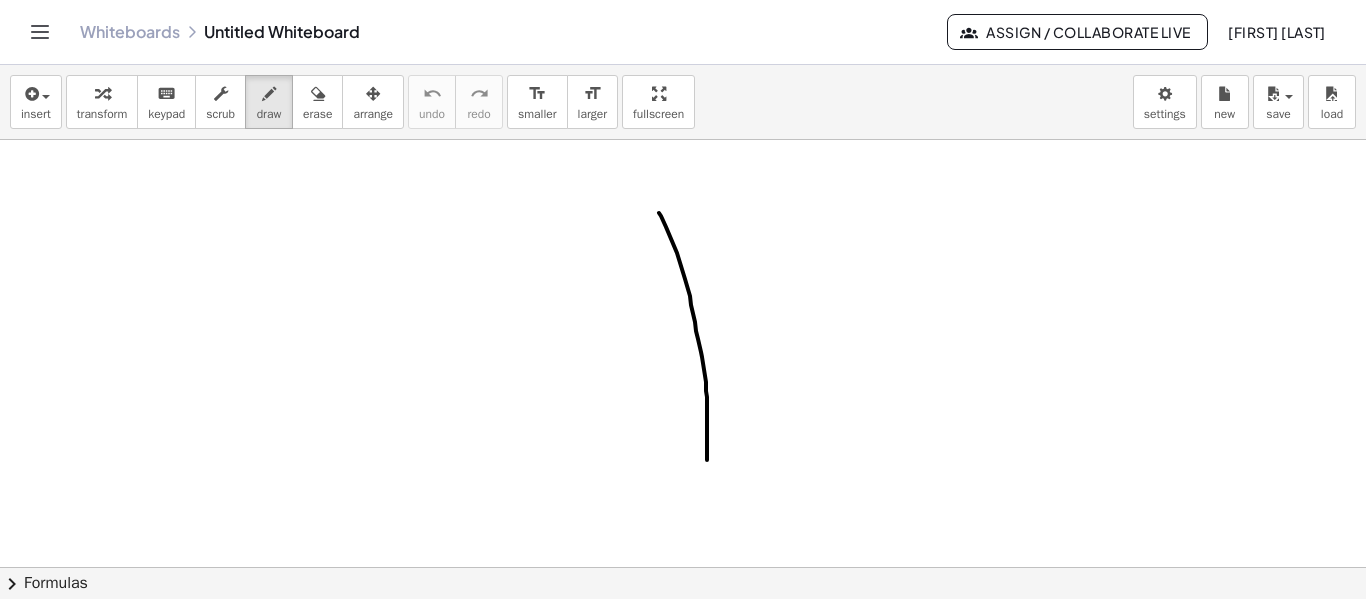 drag, startPoint x: 666, startPoint y: 227, endPoint x: 541, endPoint y: 346, distance: 172.58621 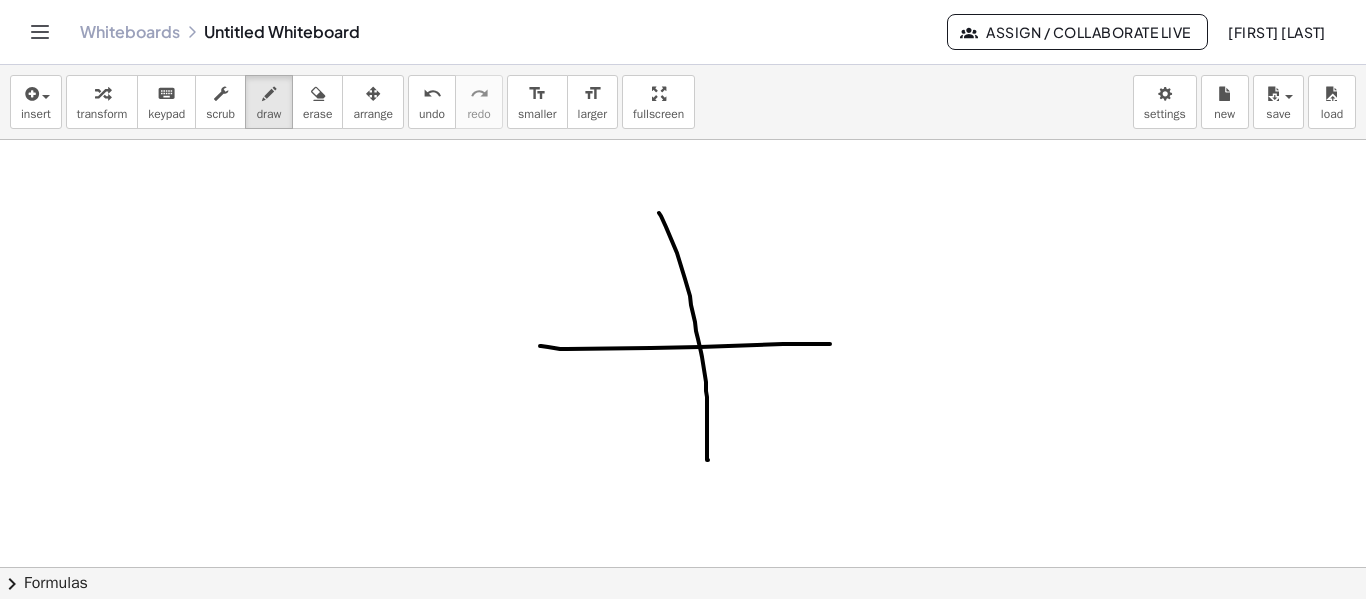 drag, startPoint x: 541, startPoint y: 346, endPoint x: 839, endPoint y: 346, distance: 298 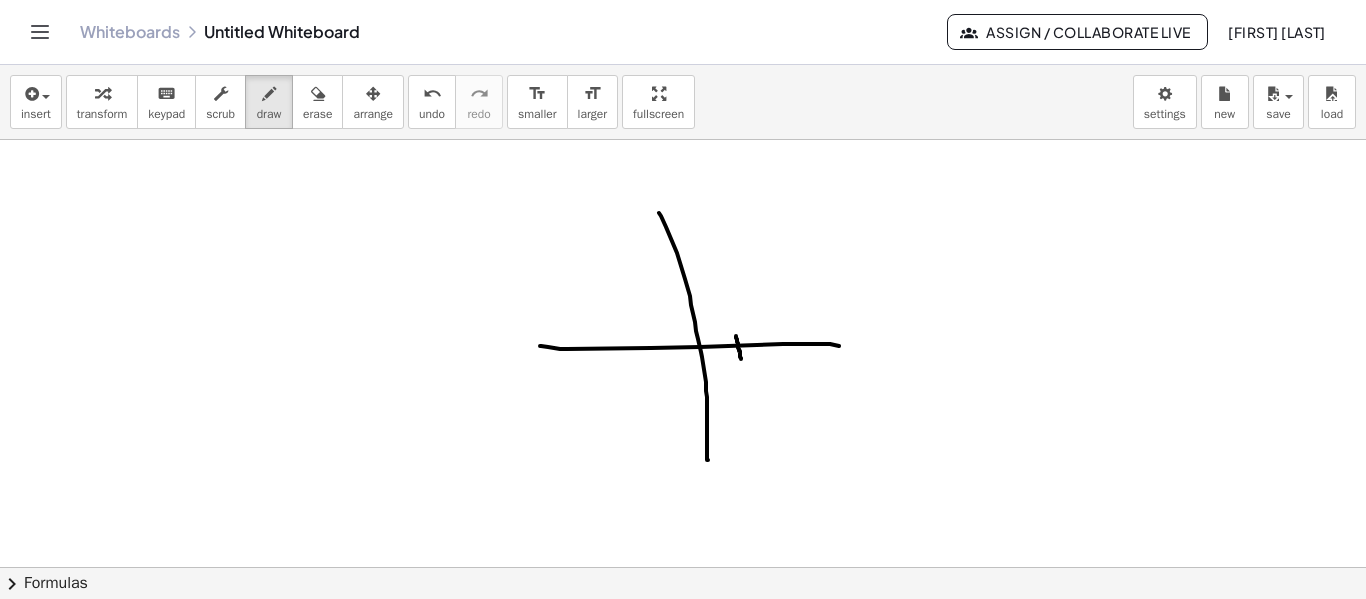 drag, startPoint x: 736, startPoint y: 336, endPoint x: 741, endPoint y: 359, distance: 23.537205 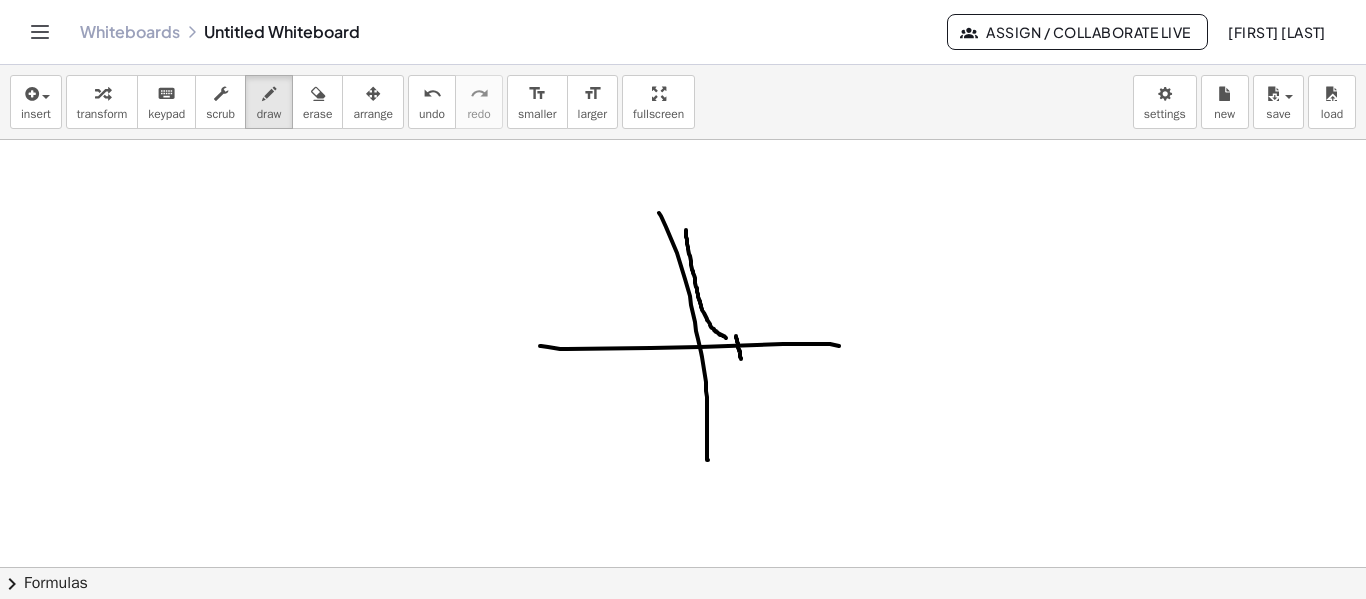 drag, startPoint x: 686, startPoint y: 230, endPoint x: 726, endPoint y: 338, distance: 115.16944 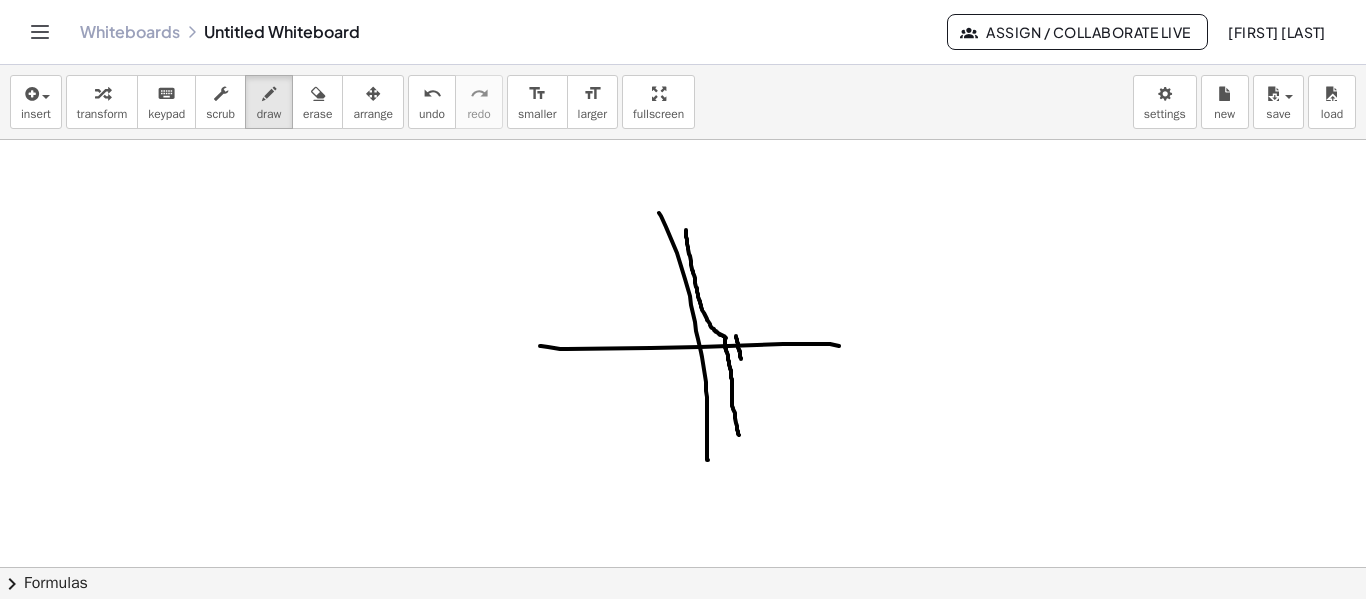drag, startPoint x: 725, startPoint y: 338, endPoint x: 740, endPoint y: 439, distance: 102.10779 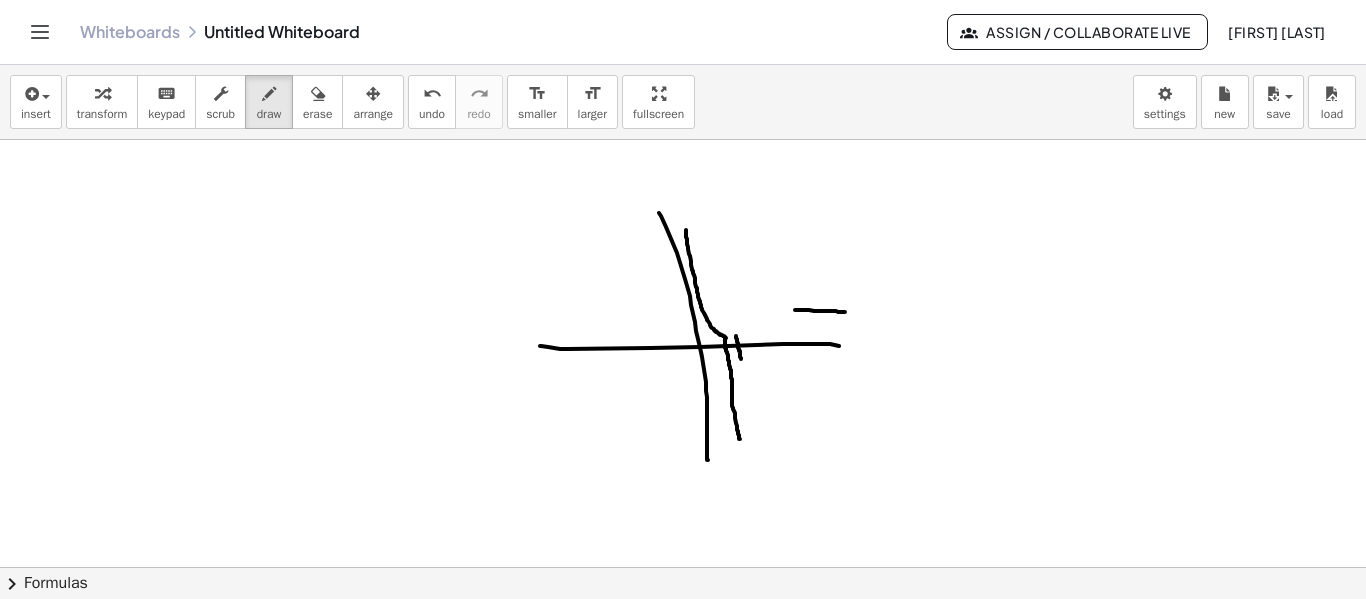 drag, startPoint x: 845, startPoint y: 312, endPoint x: 781, endPoint y: 306, distance: 64.28063 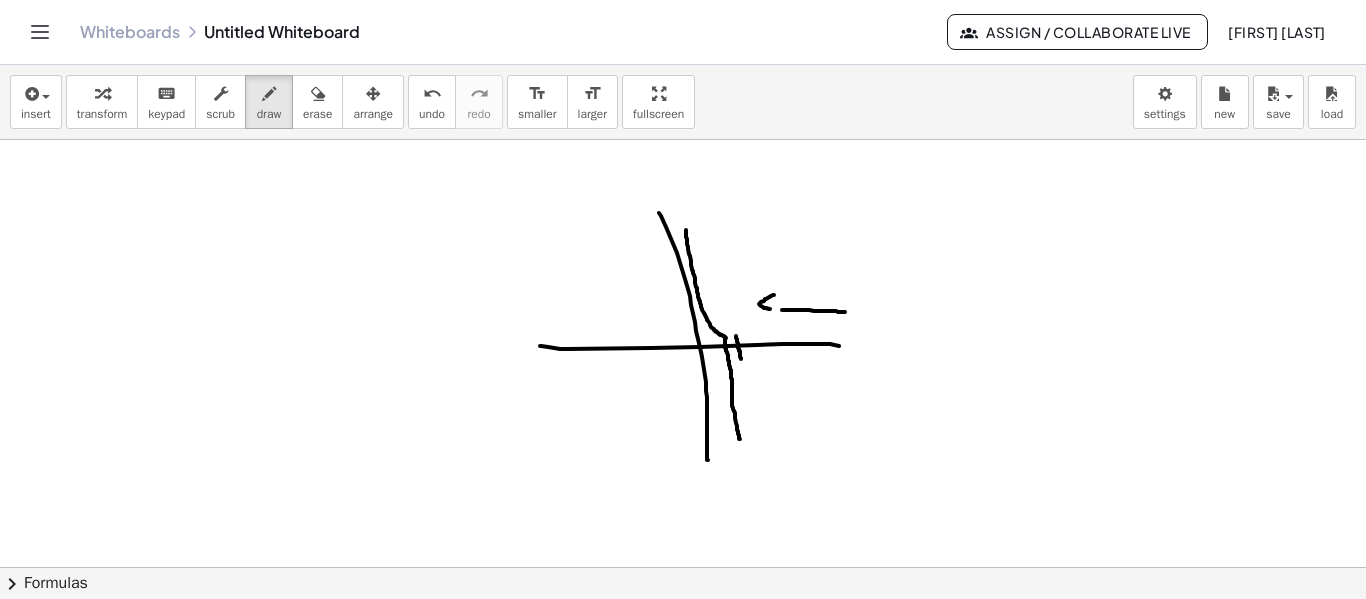 drag, startPoint x: 774, startPoint y: 295, endPoint x: 784, endPoint y: 312, distance: 19.723083 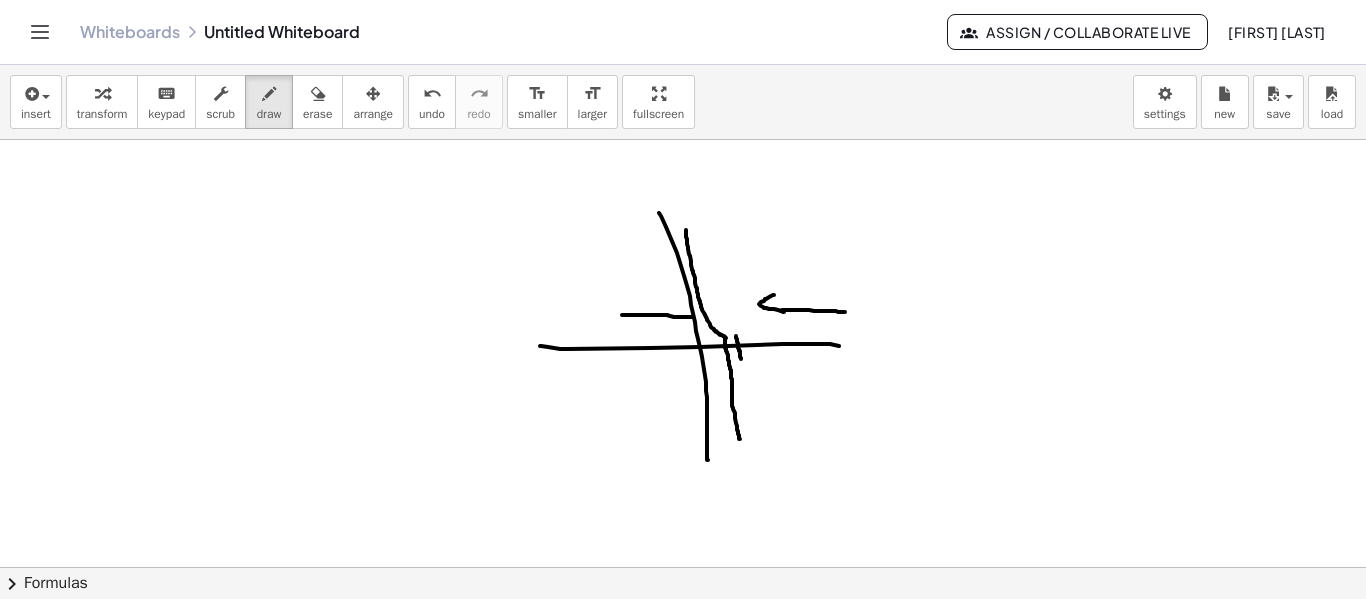 drag, startPoint x: 622, startPoint y: 315, endPoint x: 687, endPoint y: 313, distance: 65.03076 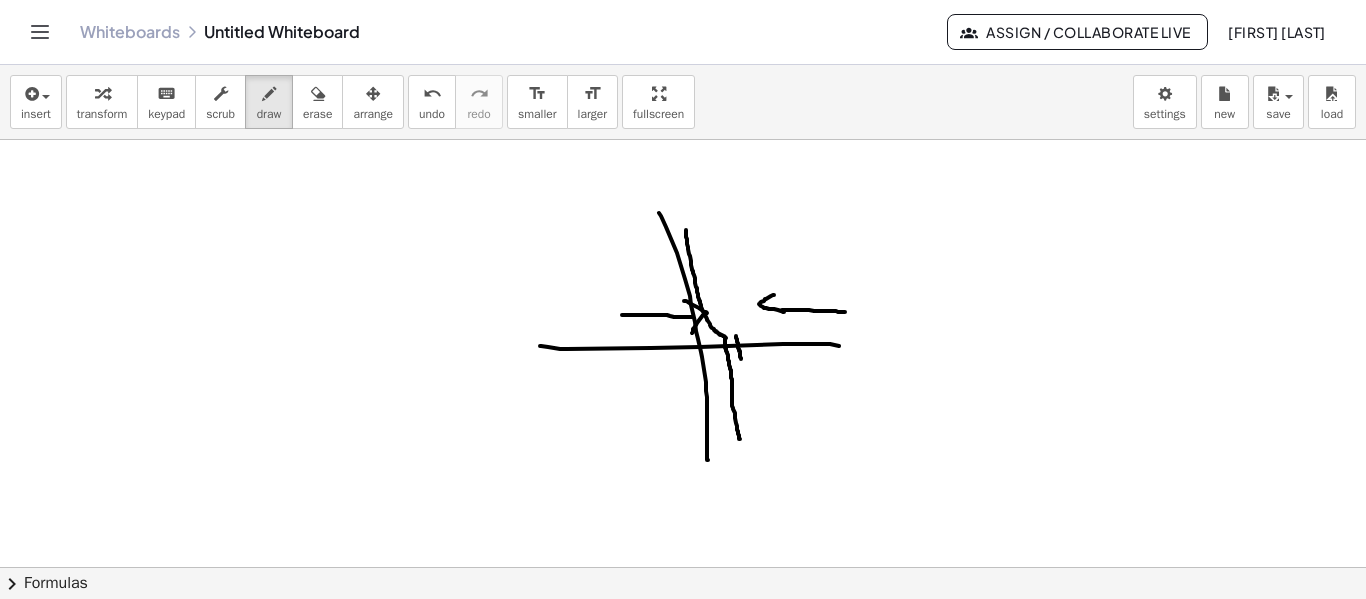 drag, startPoint x: 684, startPoint y: 301, endPoint x: 688, endPoint y: 337, distance: 36.221542 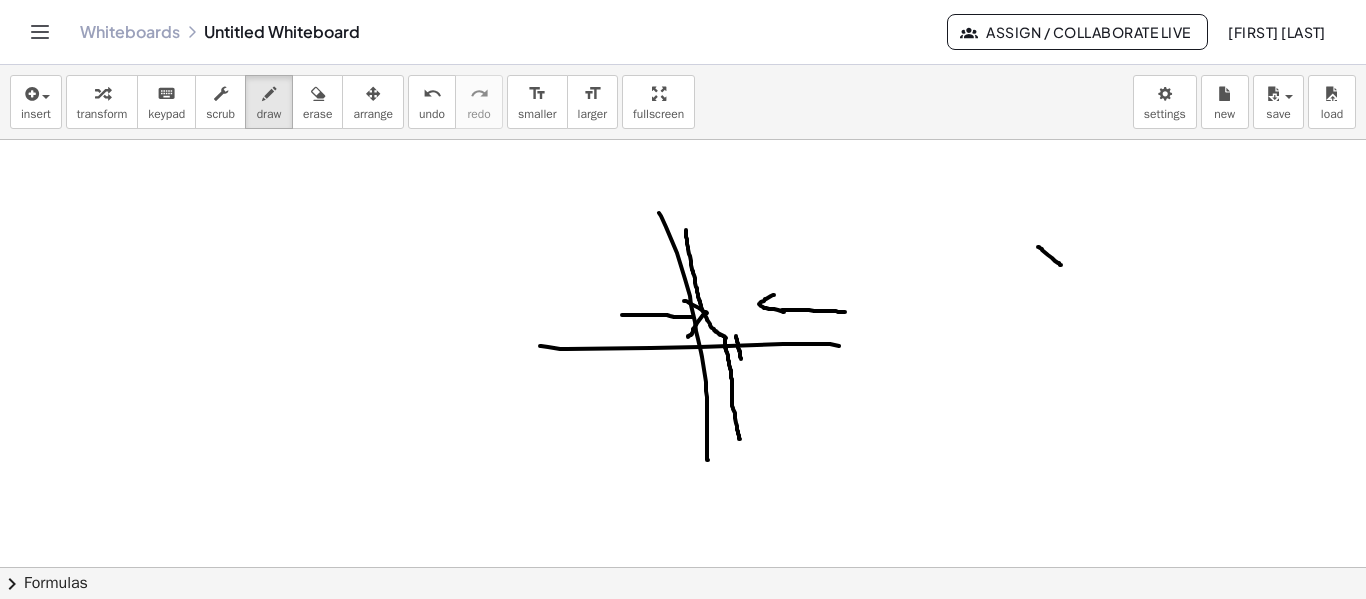 drag, startPoint x: 1038, startPoint y: 247, endPoint x: 1063, endPoint y: 266, distance: 31.400637 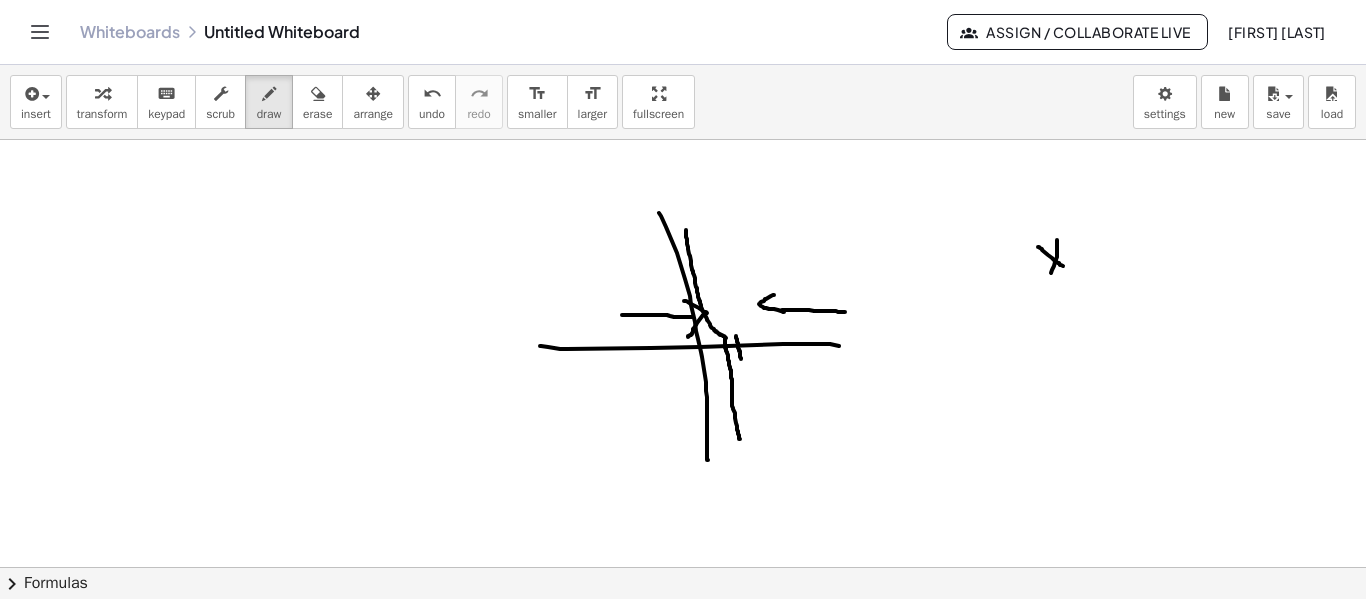 drag, startPoint x: 1057, startPoint y: 249, endPoint x: 1051, endPoint y: 274, distance: 25.70992 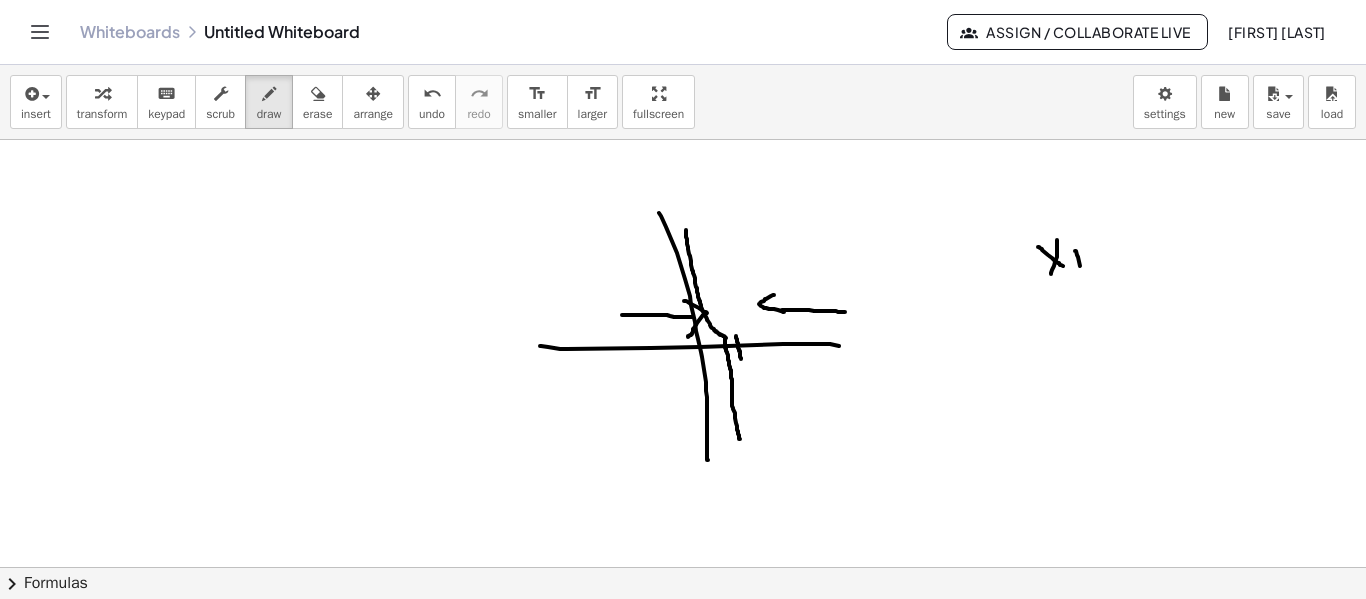 drag, startPoint x: 1075, startPoint y: 251, endPoint x: 1076, endPoint y: 265, distance: 14.035668 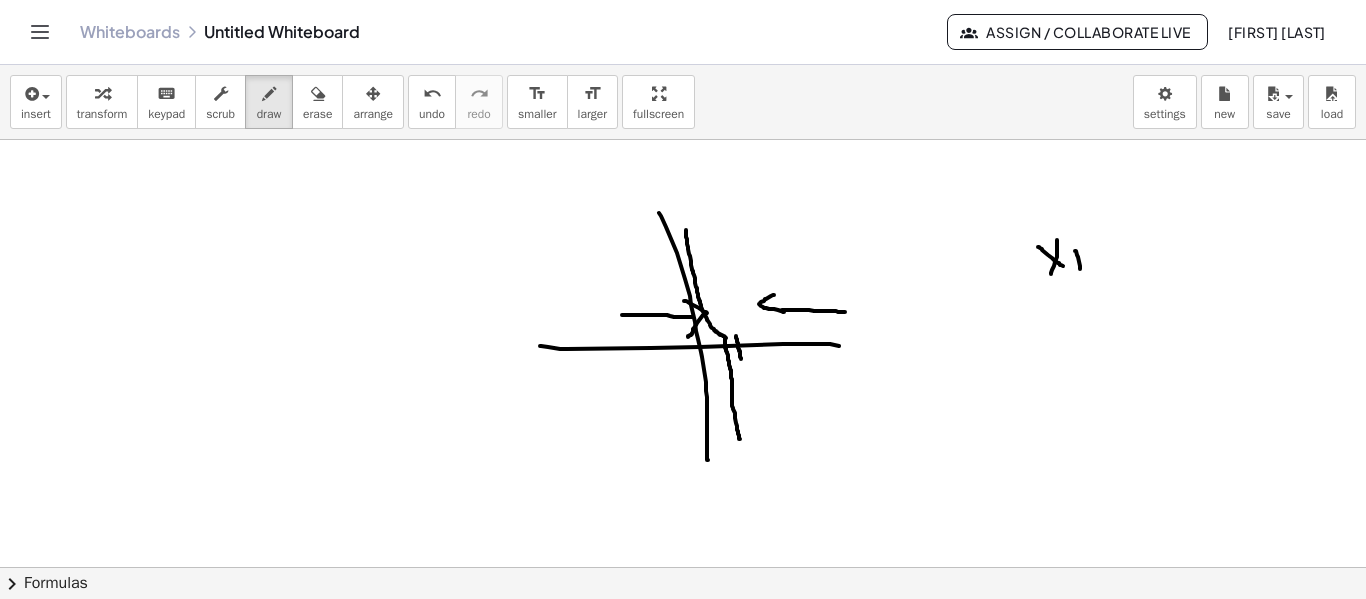 drag, startPoint x: 1075, startPoint y: 264, endPoint x: 1090, endPoint y: 264, distance: 15 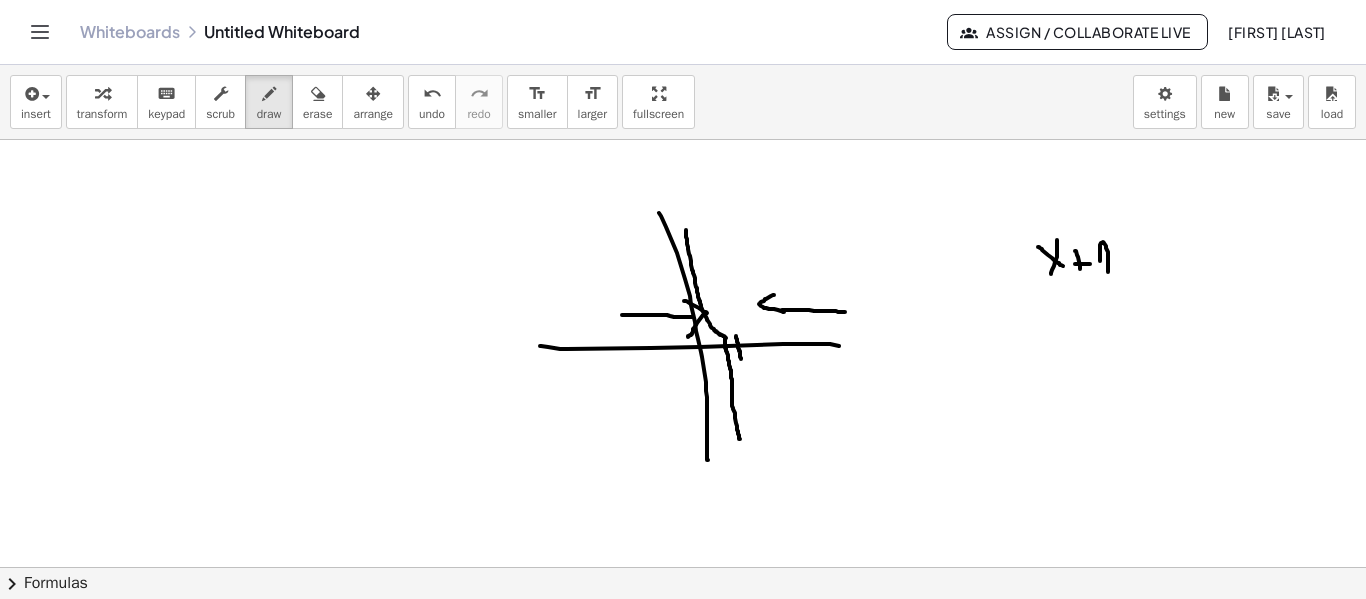 drag, startPoint x: 1100, startPoint y: 261, endPoint x: 1109, endPoint y: 276, distance: 17.492855 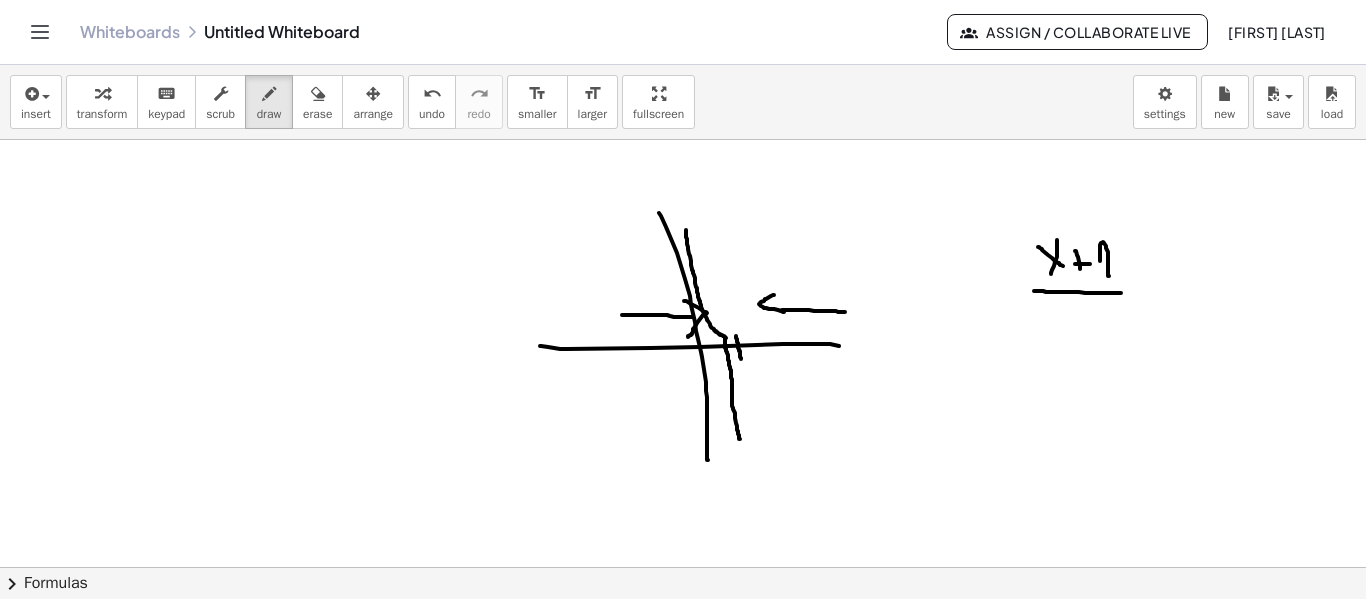 drag, startPoint x: 1043, startPoint y: 291, endPoint x: 1123, endPoint y: 293, distance: 80.024994 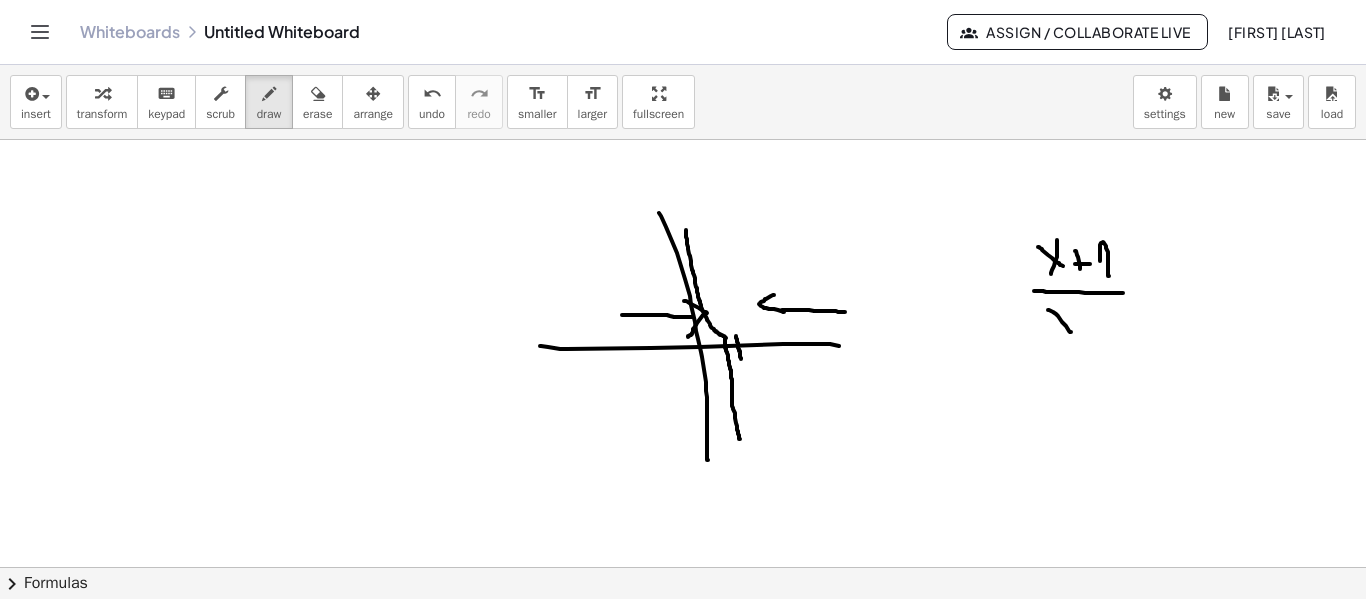 drag, startPoint x: 1048, startPoint y: 310, endPoint x: 1072, endPoint y: 308, distance: 24.083189 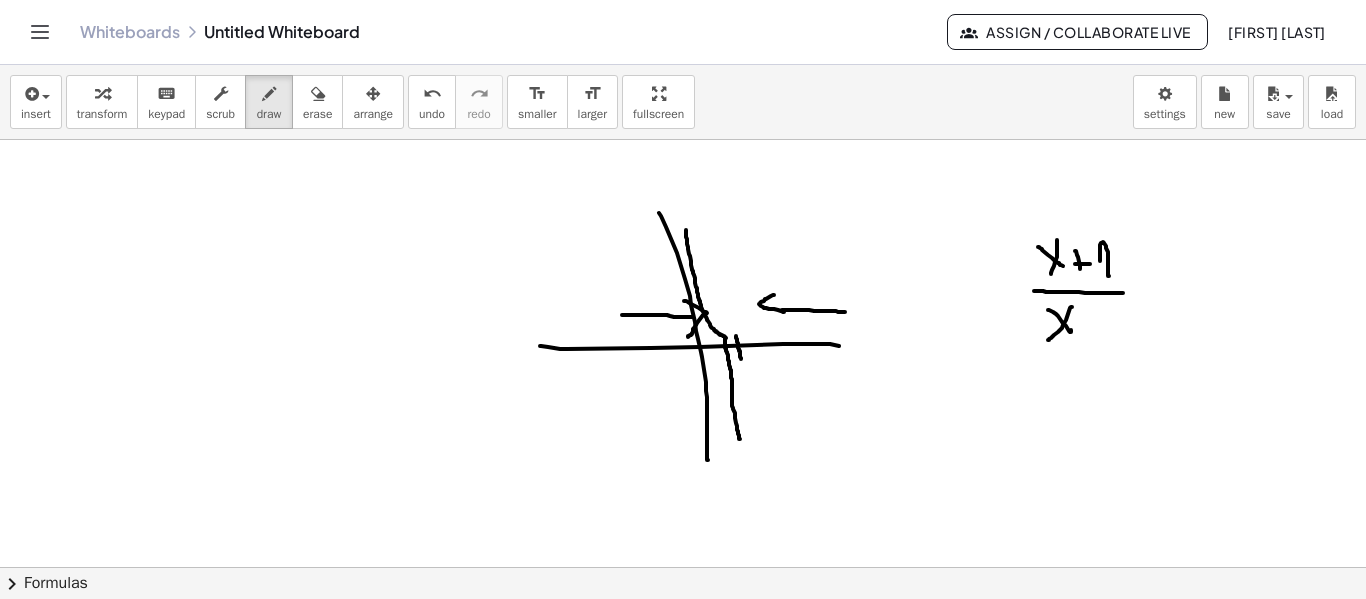 drag, startPoint x: 1072, startPoint y: 307, endPoint x: 1090, endPoint y: 321, distance: 22.803509 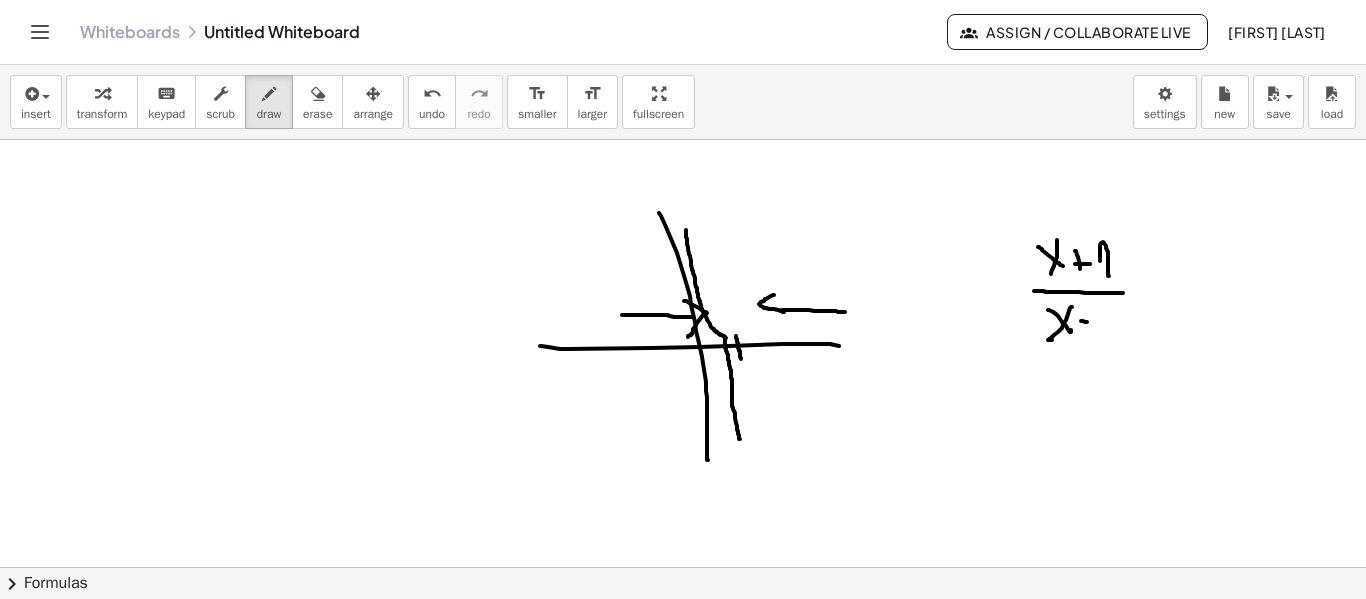drag, startPoint x: 1081, startPoint y: 321, endPoint x: 1096, endPoint y: 322, distance: 15.033297 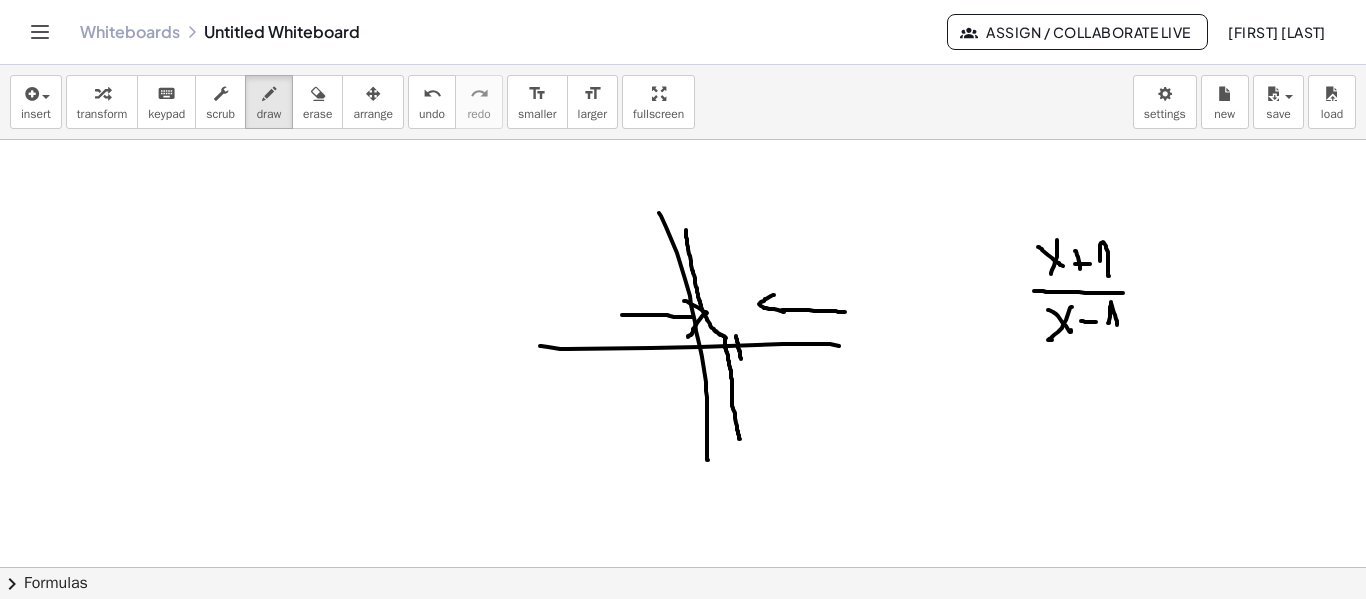 click at bounding box center [683, 632] 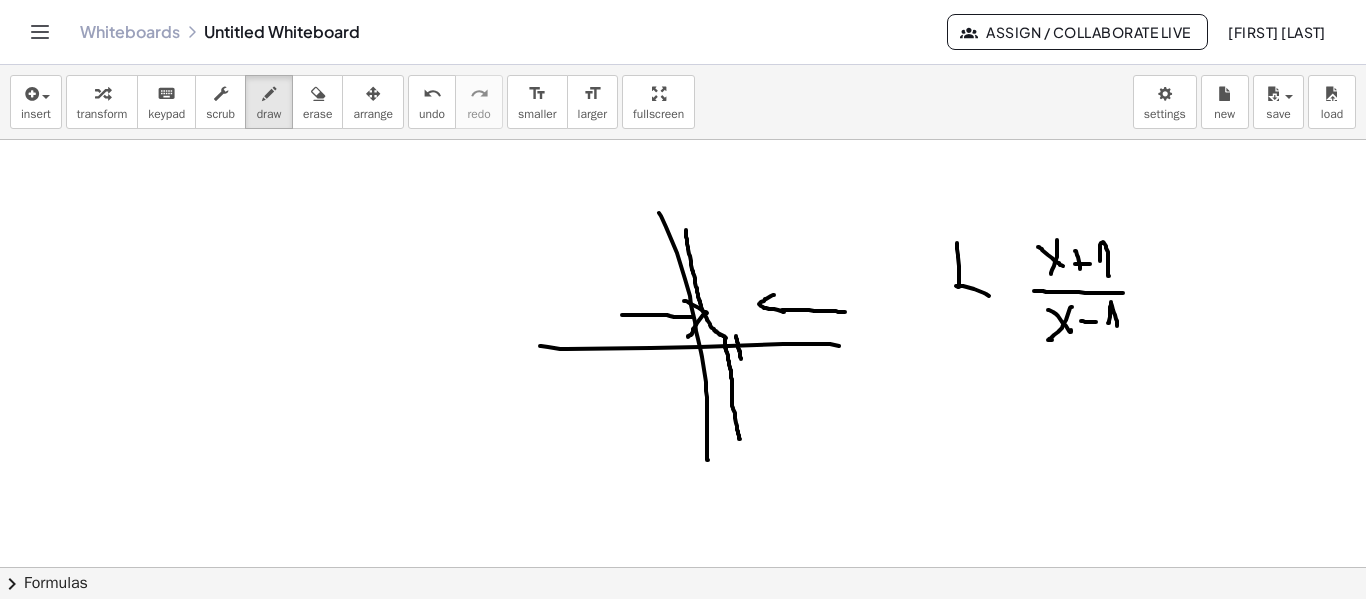 drag, startPoint x: 957, startPoint y: 247, endPoint x: 987, endPoint y: 280, distance: 44.598206 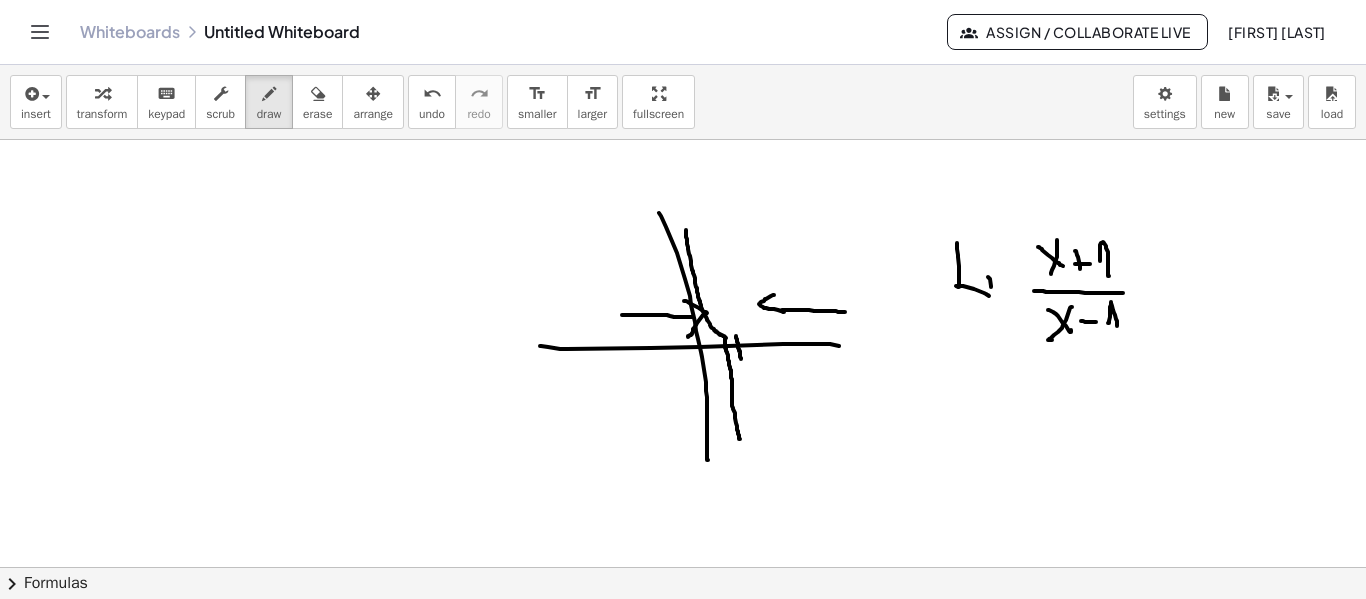 click at bounding box center (683, 632) 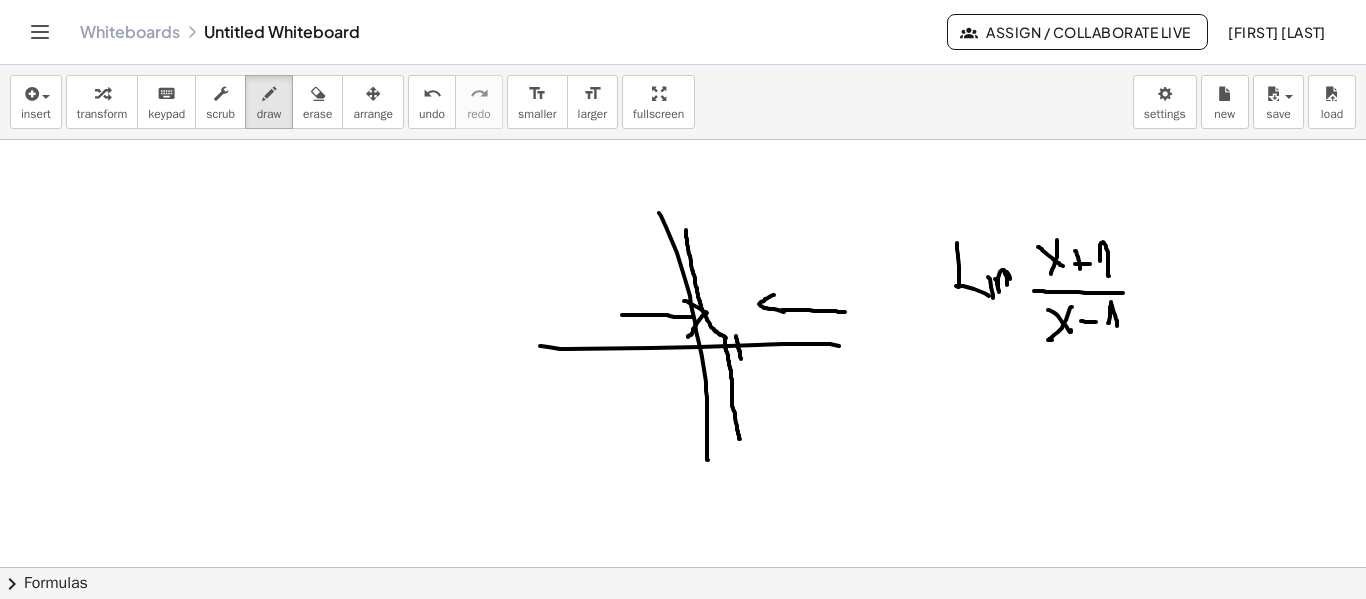 drag, startPoint x: 997, startPoint y: 284, endPoint x: 1012, endPoint y: 289, distance: 15.811388 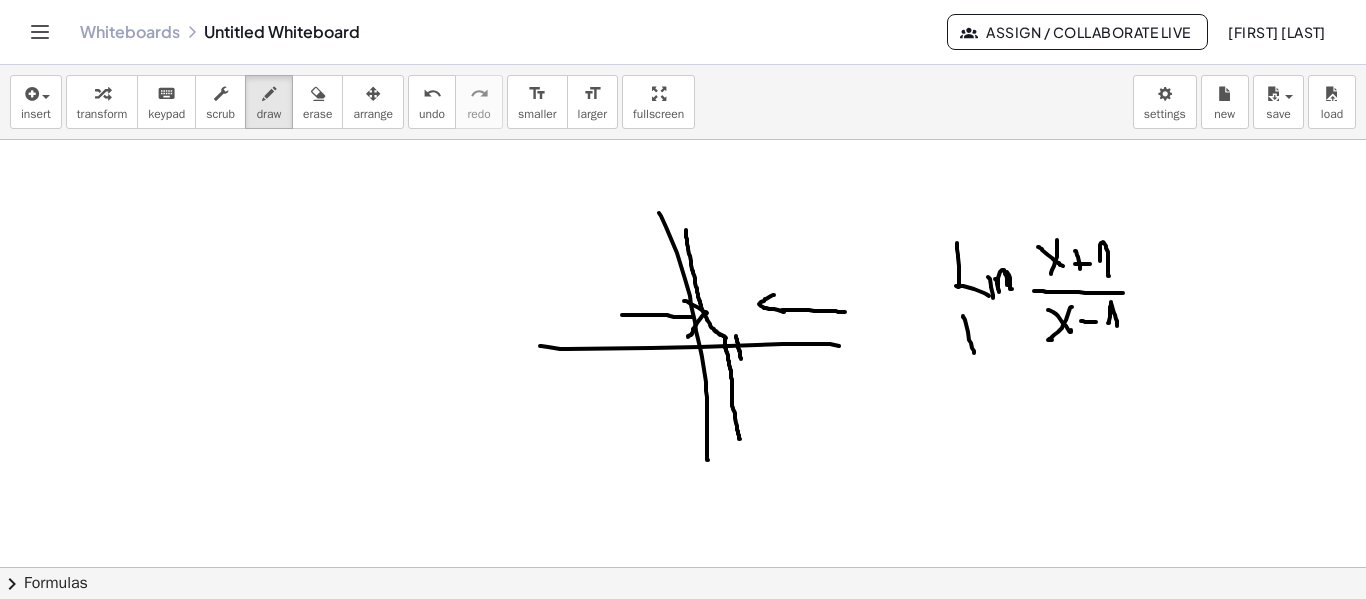 drag, startPoint x: 963, startPoint y: 316, endPoint x: 970, endPoint y: 325, distance: 11.401754 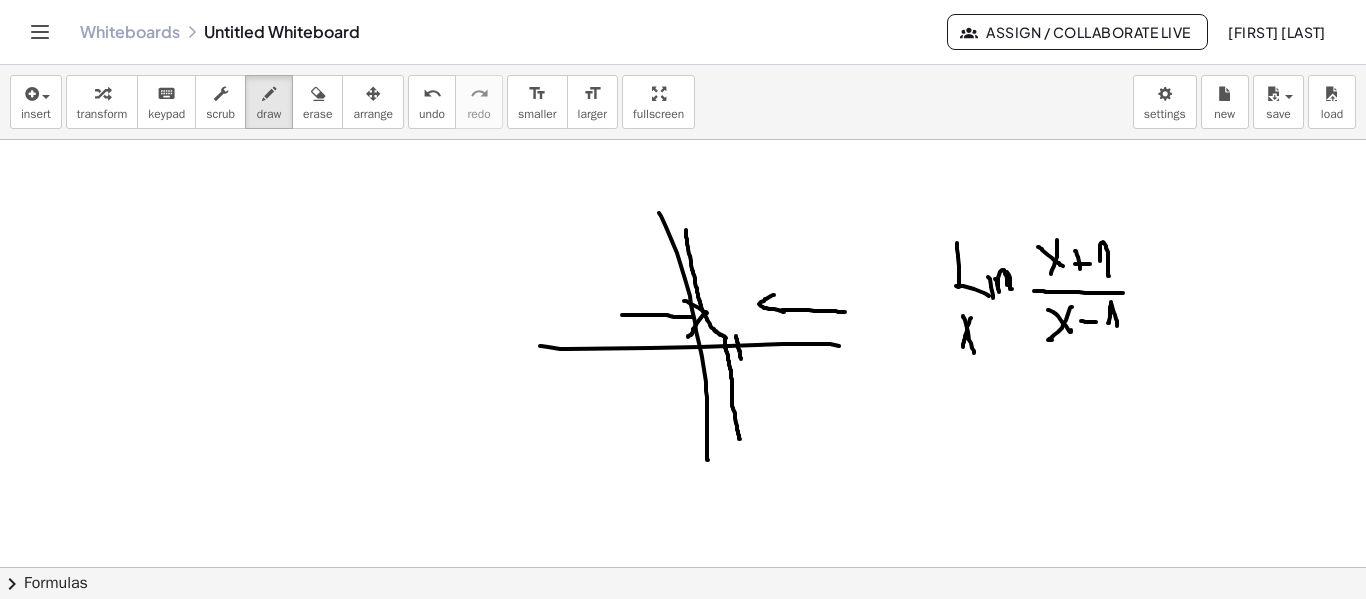 drag, startPoint x: 971, startPoint y: 318, endPoint x: 963, endPoint y: 347, distance: 30.083218 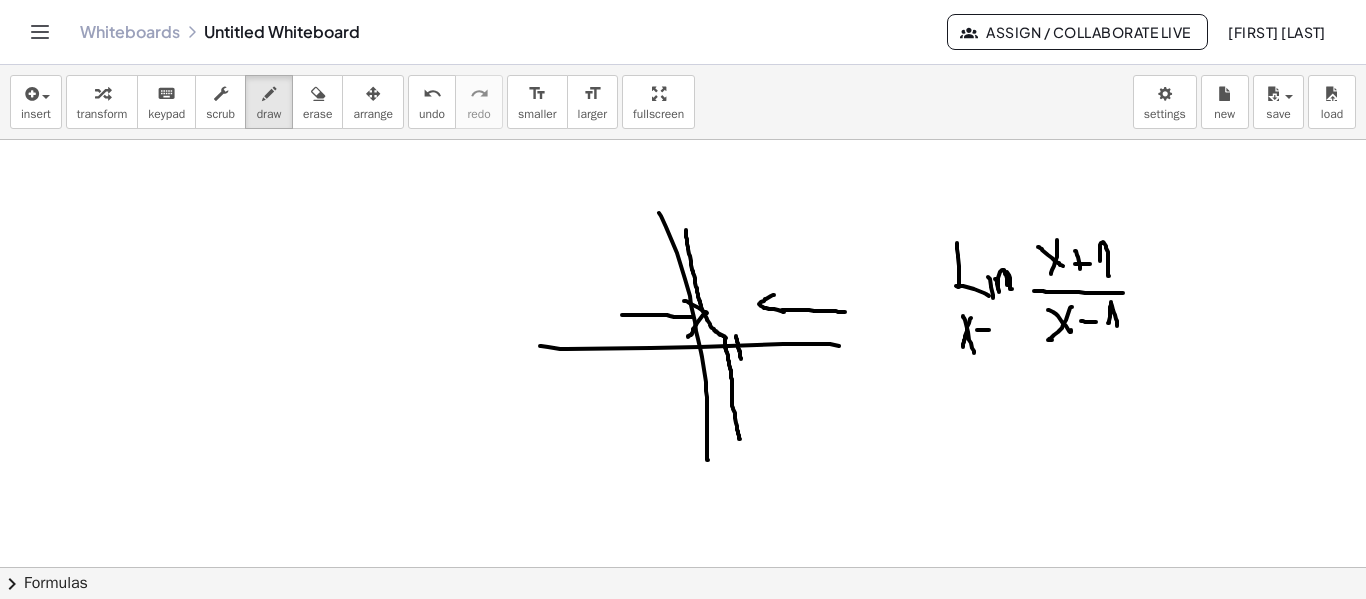drag, startPoint x: 977, startPoint y: 330, endPoint x: 994, endPoint y: 329, distance: 17.029387 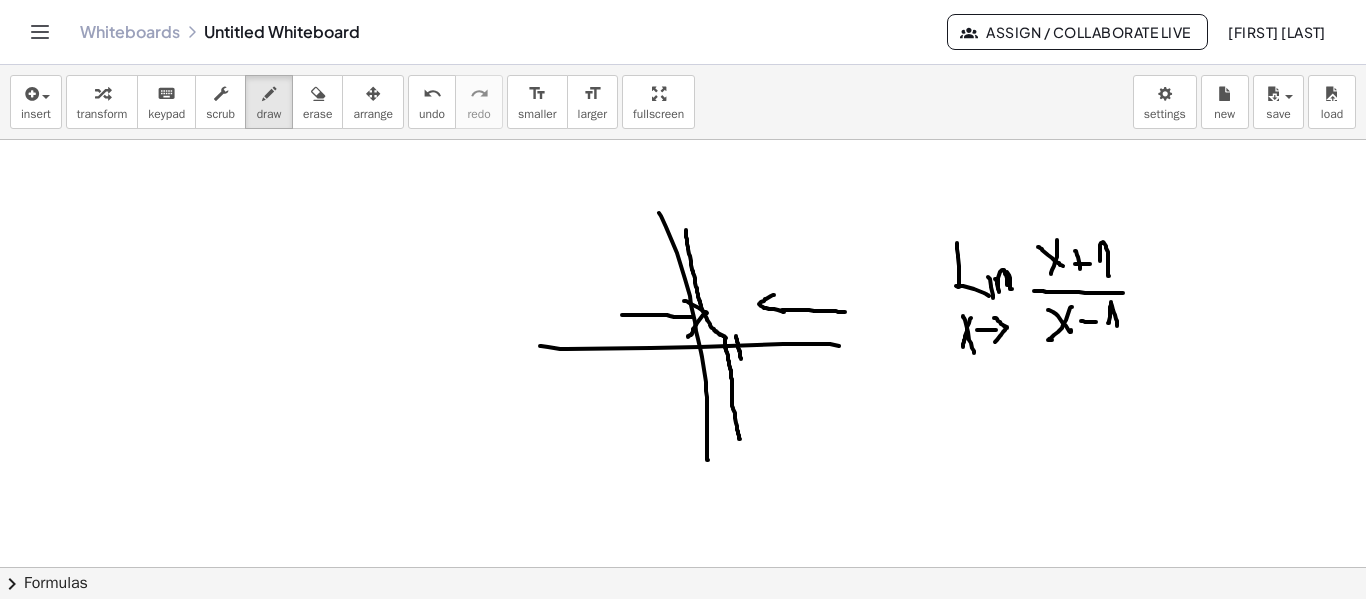 drag, startPoint x: 1003, startPoint y: 325, endPoint x: 992, endPoint y: 347, distance: 24.596748 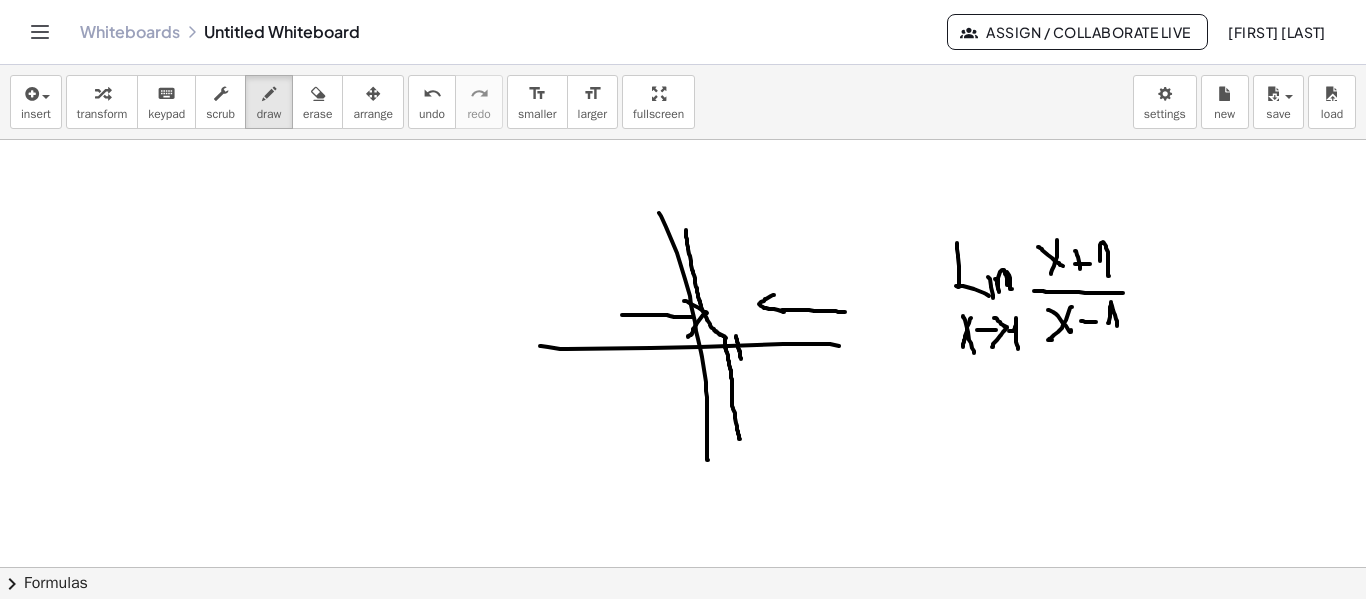 drag, startPoint x: 1009, startPoint y: 331, endPoint x: 1018, endPoint y: 349, distance: 20.12461 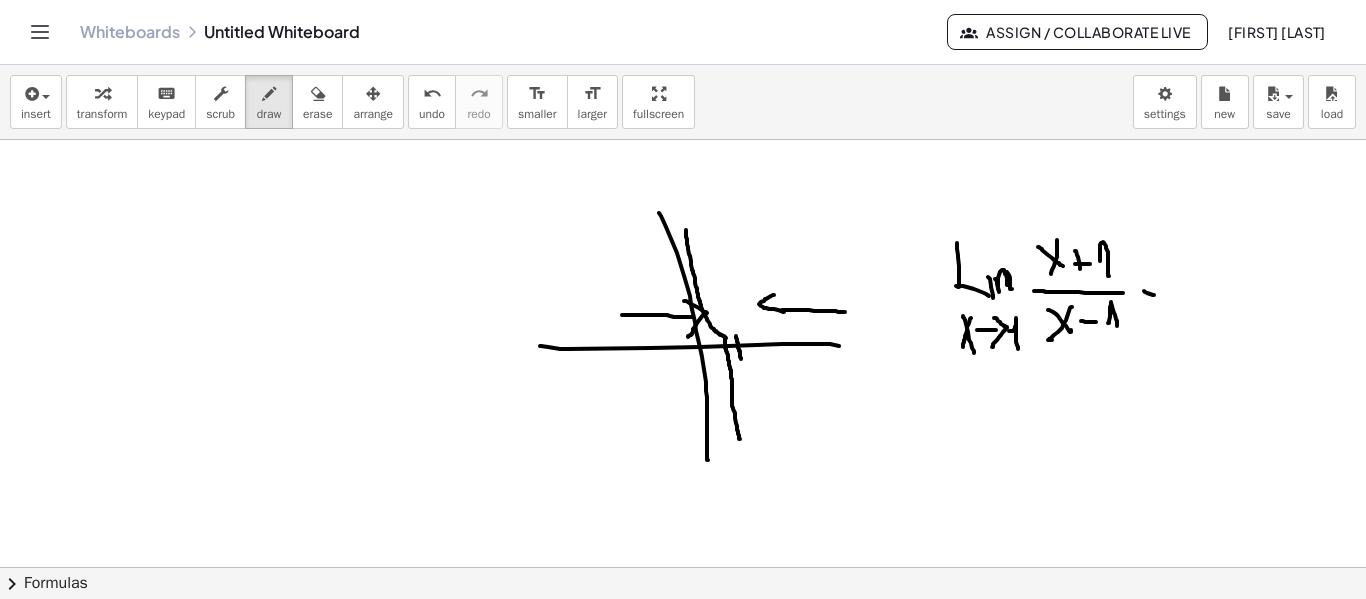 drag, startPoint x: 1144, startPoint y: 291, endPoint x: 1160, endPoint y: 295, distance: 16.492422 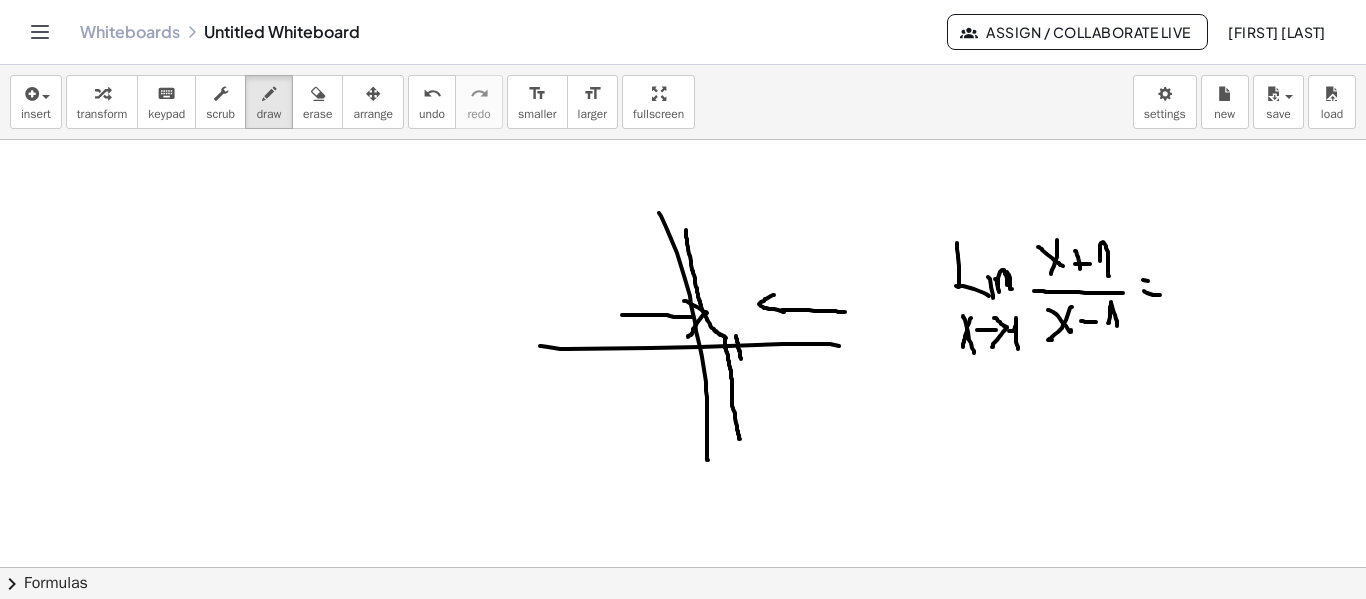 drag, startPoint x: 1143, startPoint y: 280, endPoint x: 1155, endPoint y: 282, distance: 12.165525 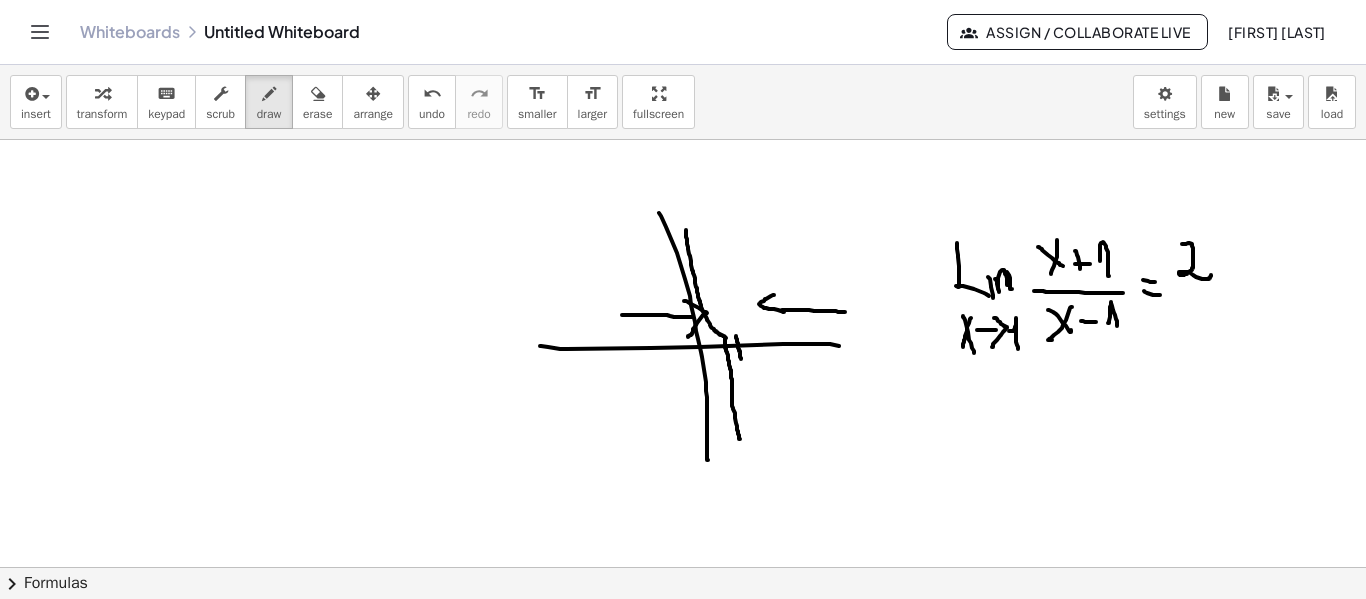 drag, startPoint x: 1182, startPoint y: 244, endPoint x: 1211, endPoint y: 275, distance: 42.44997 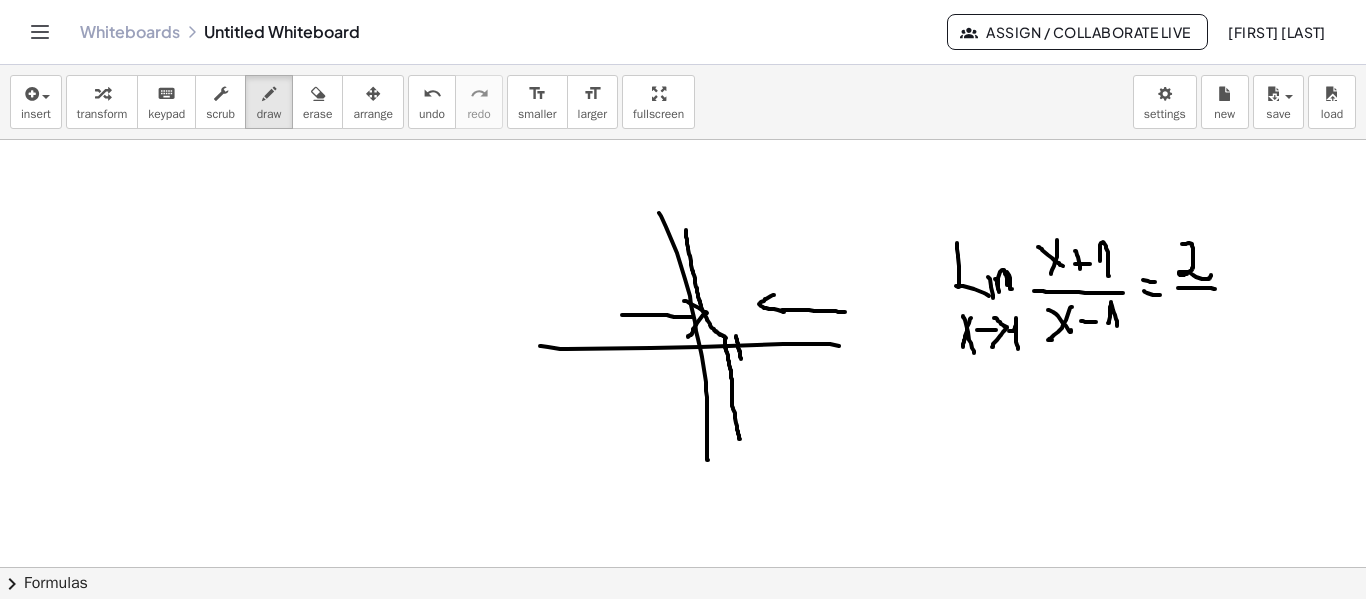 drag, startPoint x: 1178, startPoint y: 288, endPoint x: 1200, endPoint y: 302, distance: 26.076809 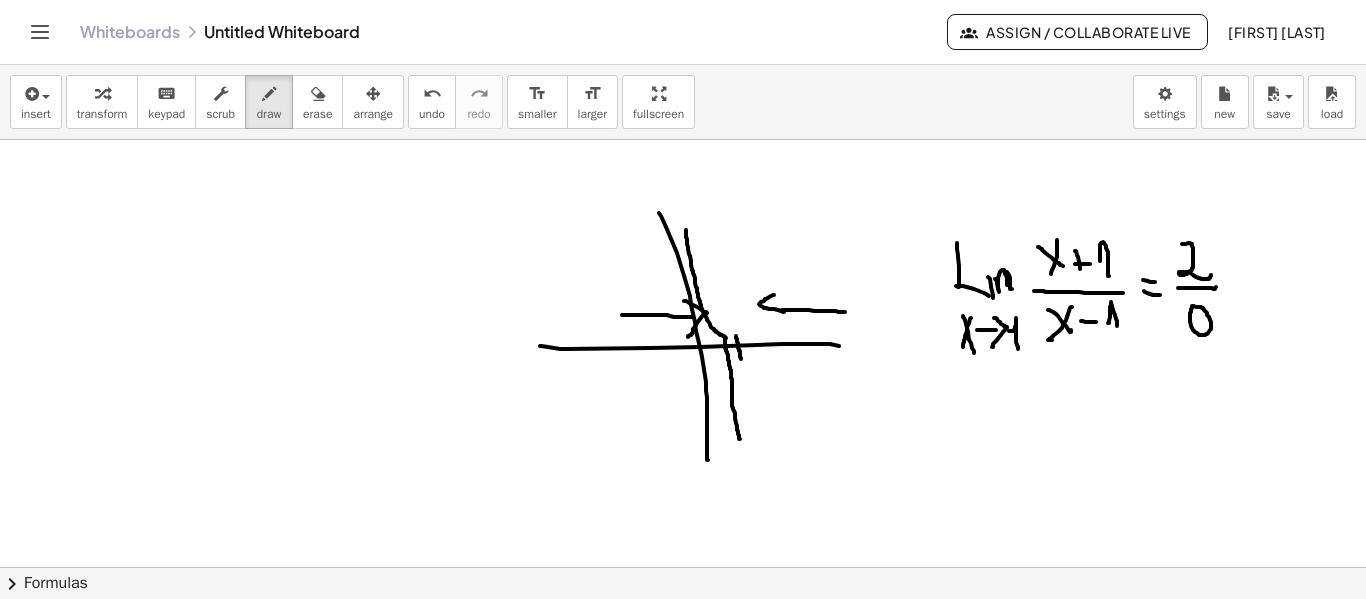 click at bounding box center (683, 632) 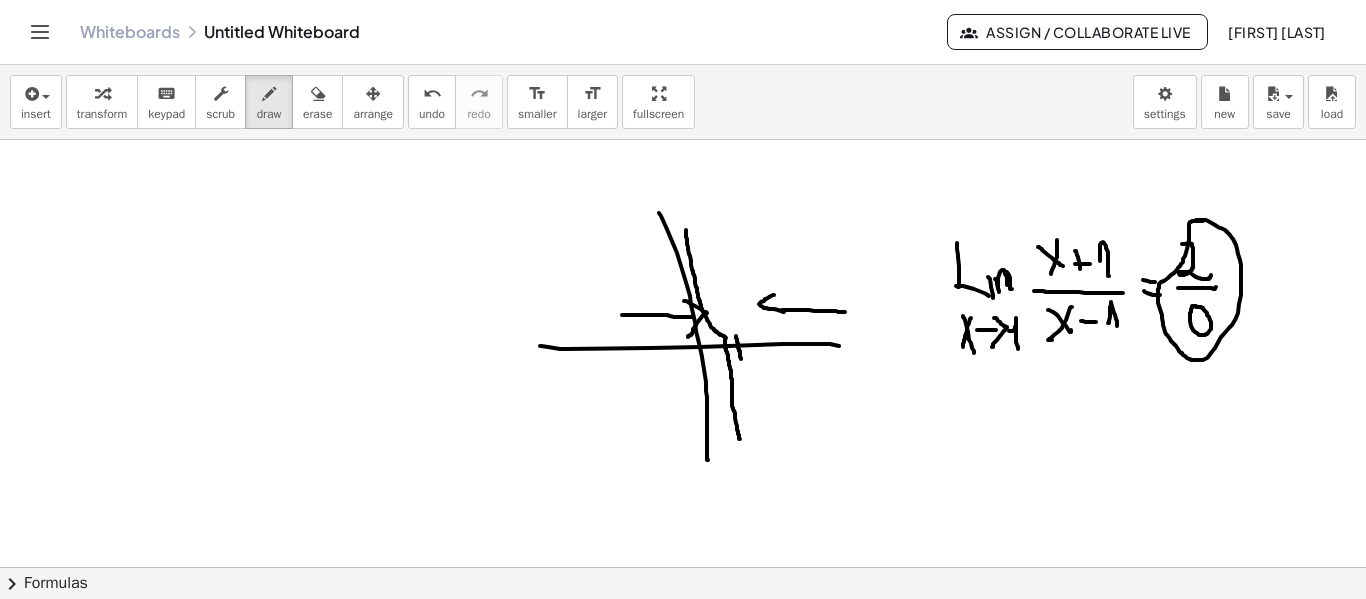 click at bounding box center [683, 632] 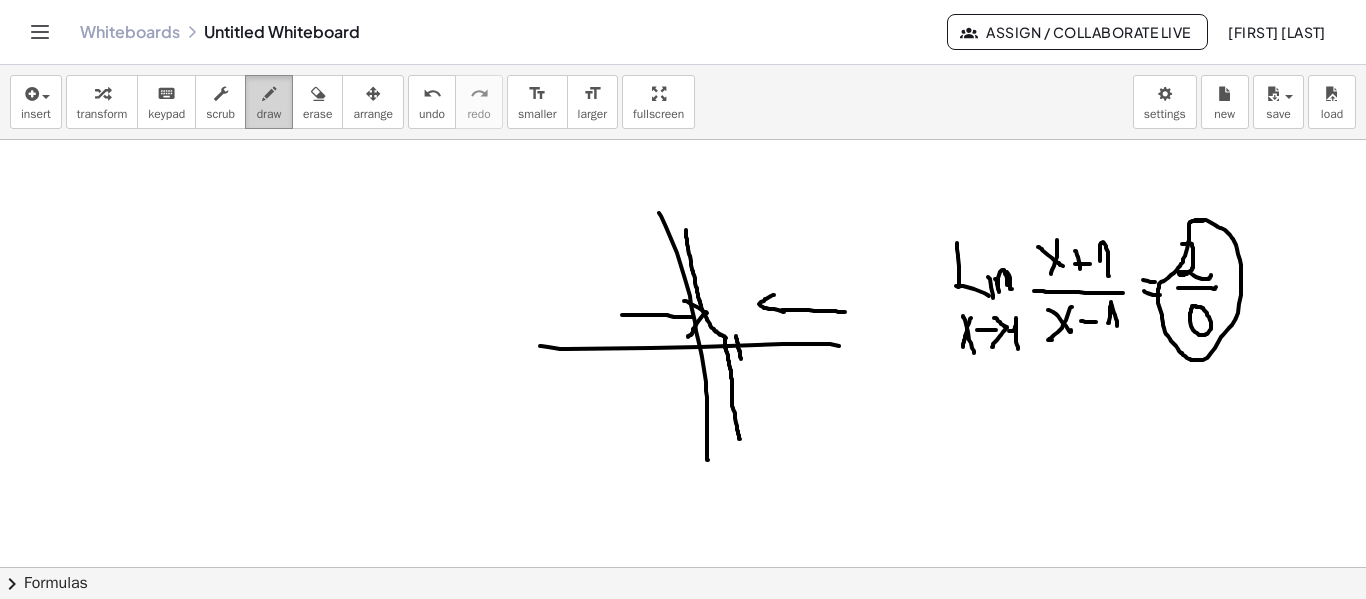 click at bounding box center (269, 93) 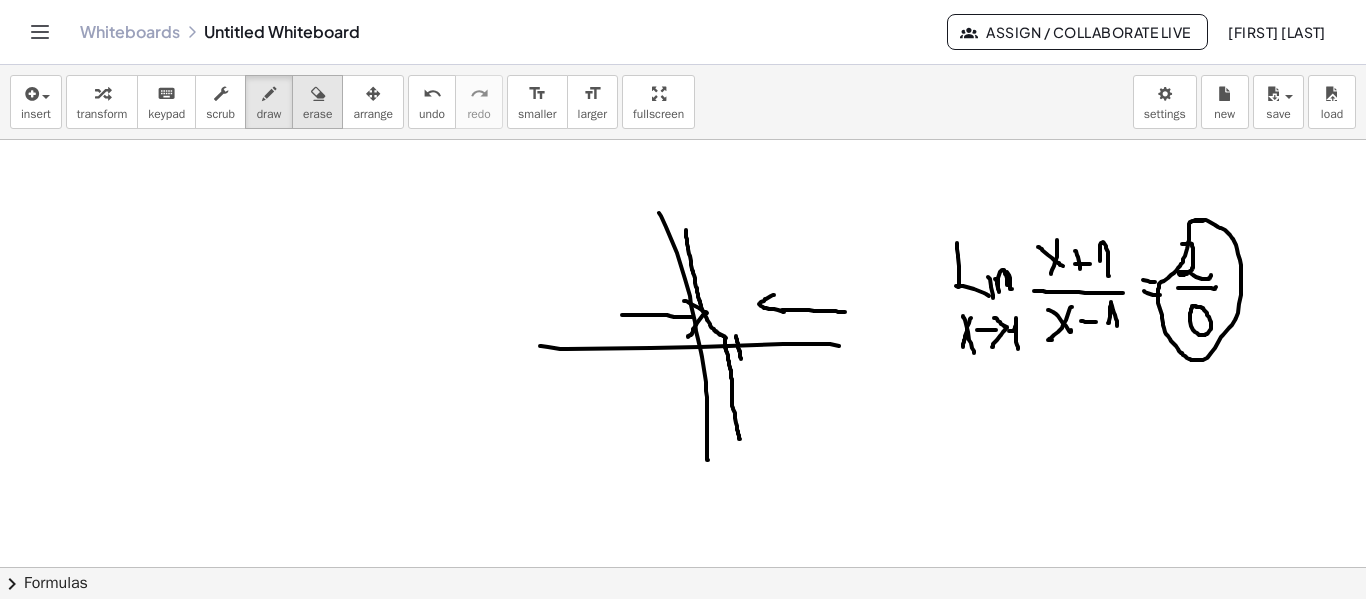 click at bounding box center (318, 94) 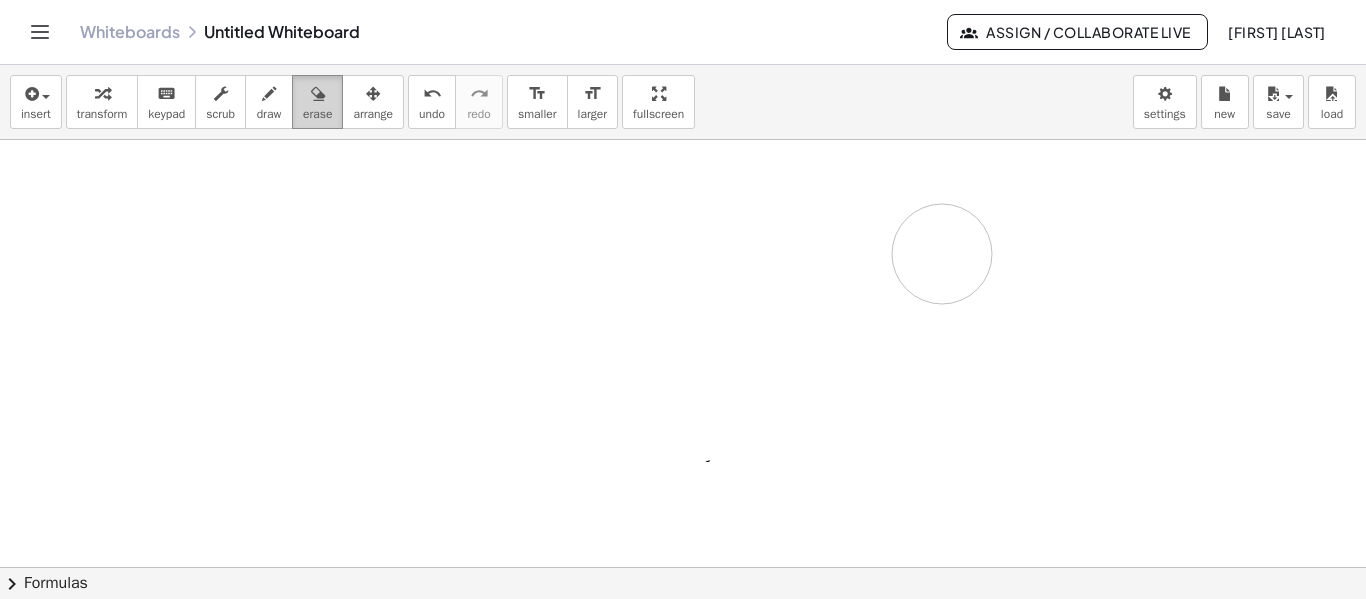 drag, startPoint x: 675, startPoint y: 317, endPoint x: 317, endPoint y: 96, distance: 420.71964 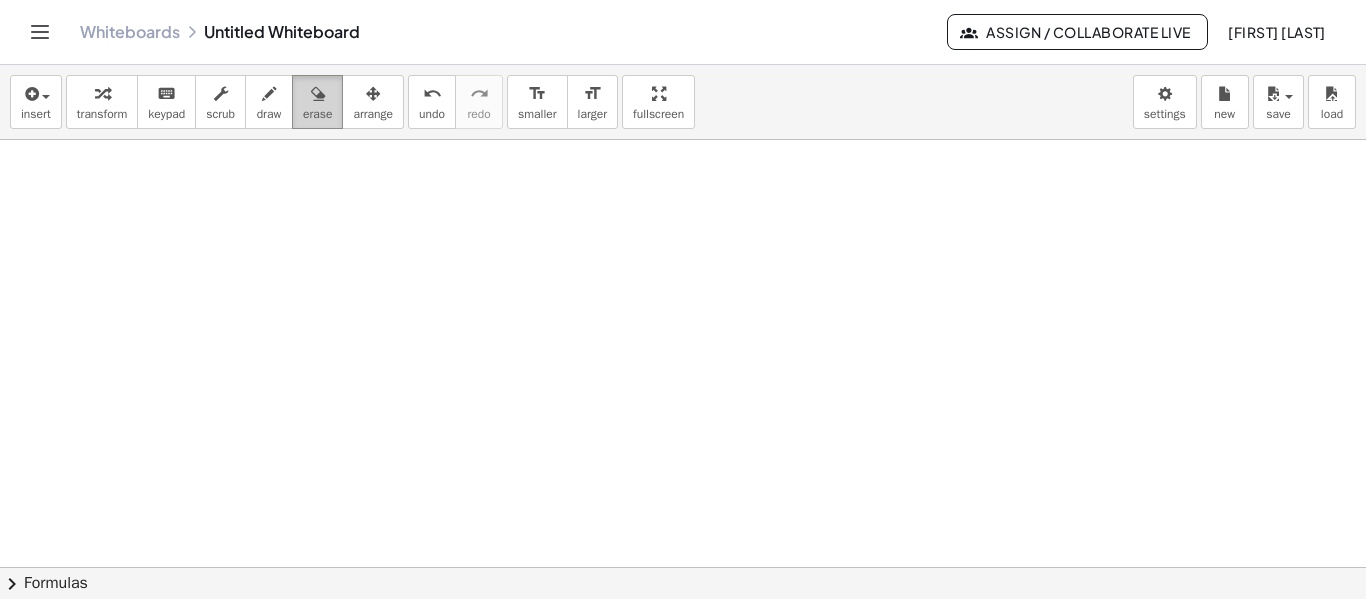 click on "erase" at bounding box center [317, 102] 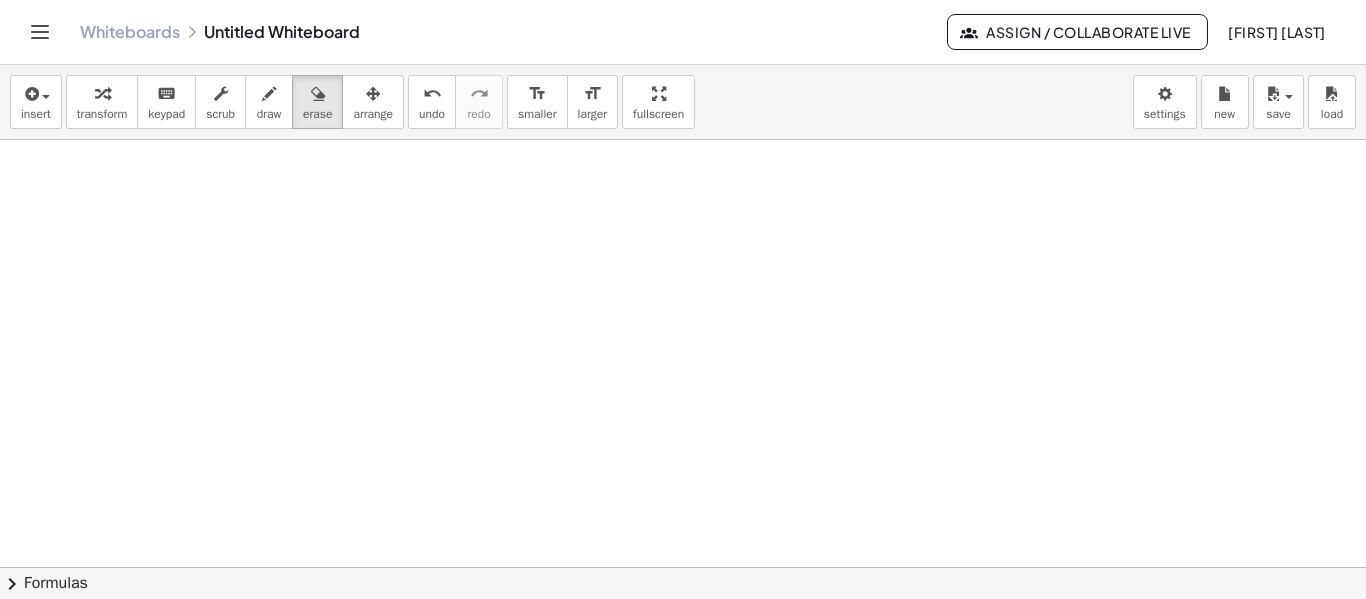 click at bounding box center (683, 632) 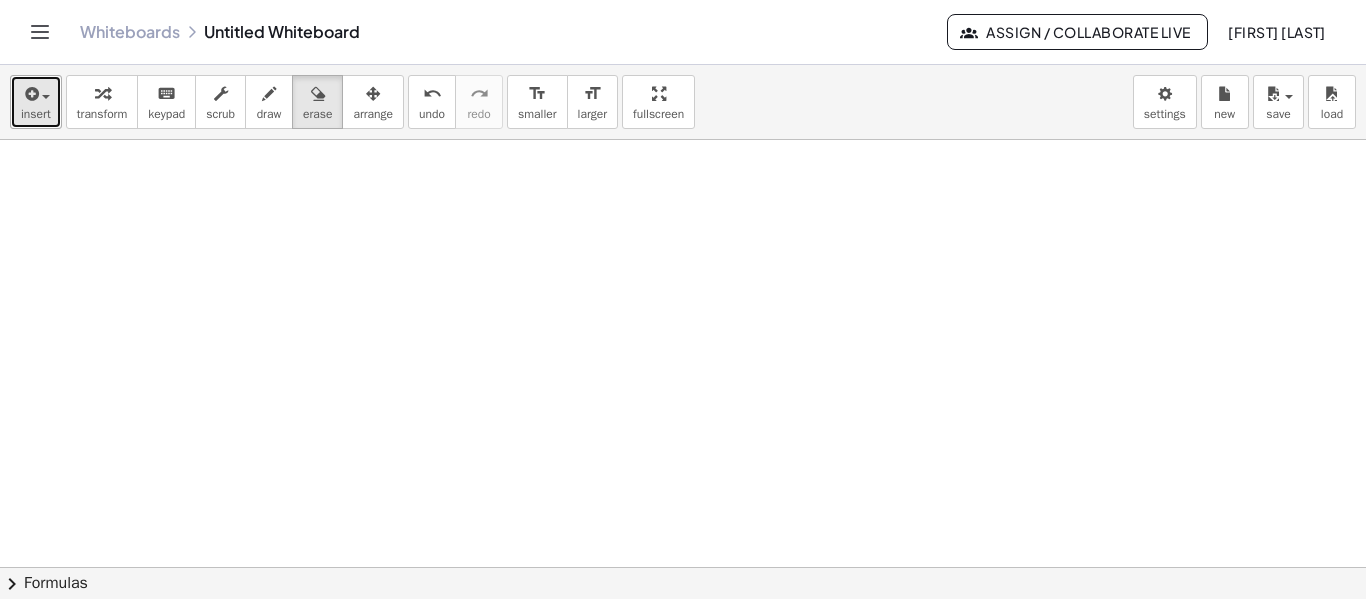 click at bounding box center [36, 93] 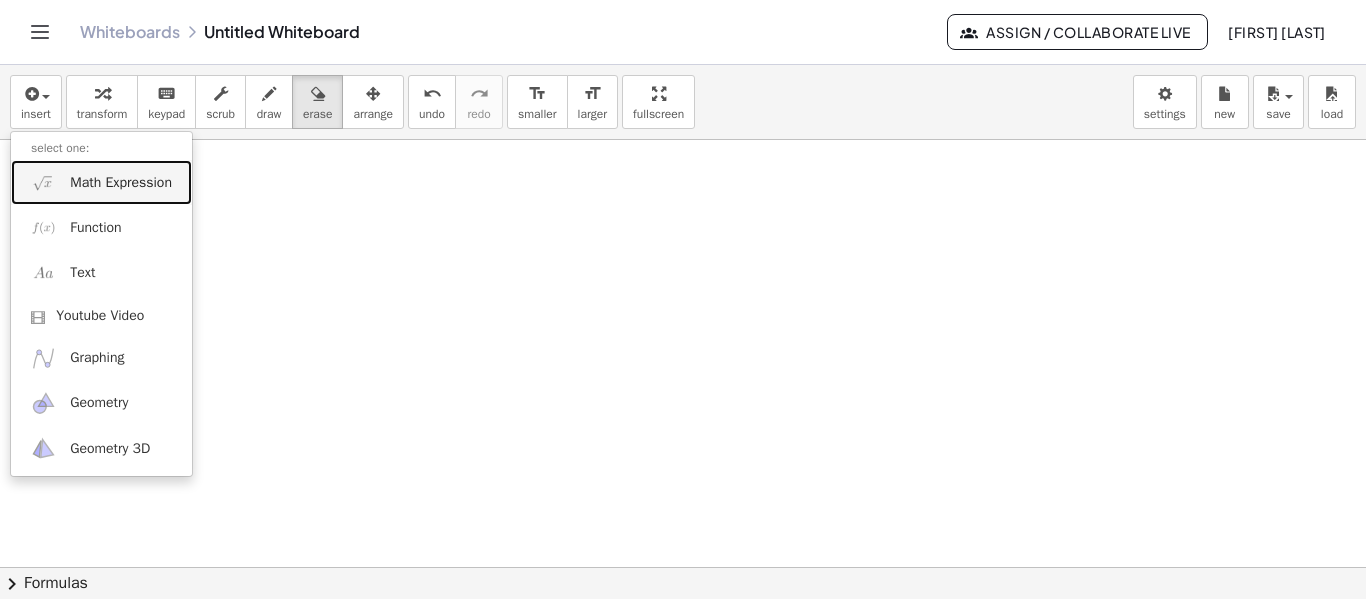 click on "Math Expression" at bounding box center [121, 183] 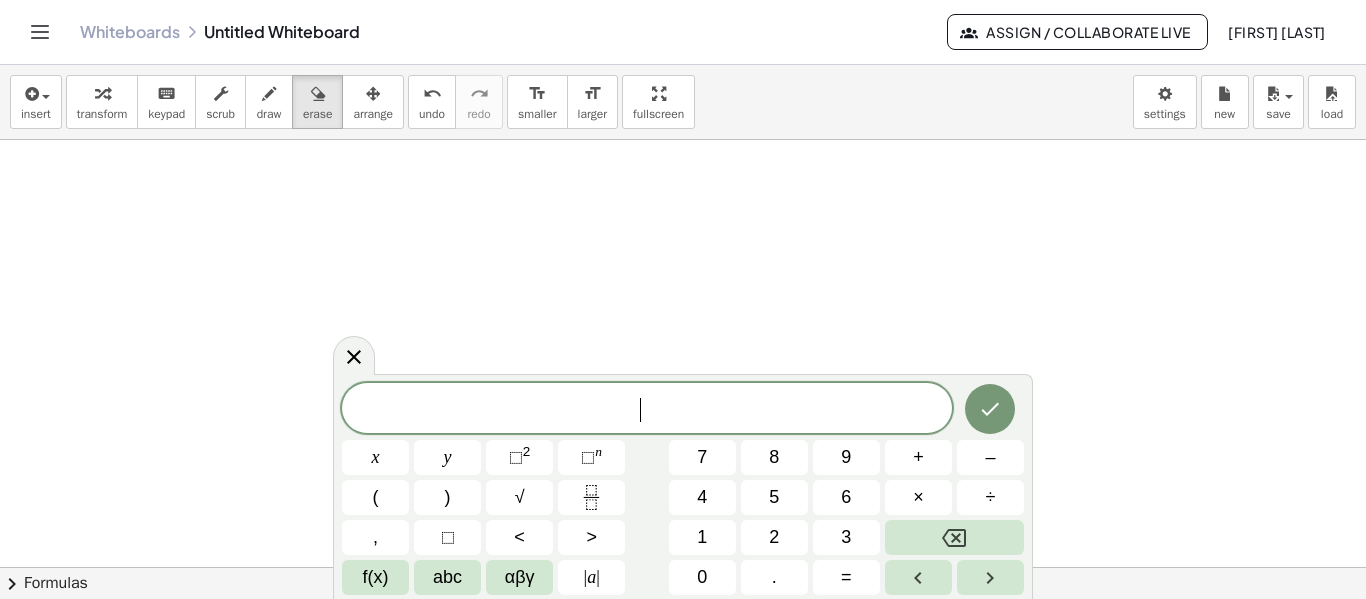 click on "​" at bounding box center [647, 410] 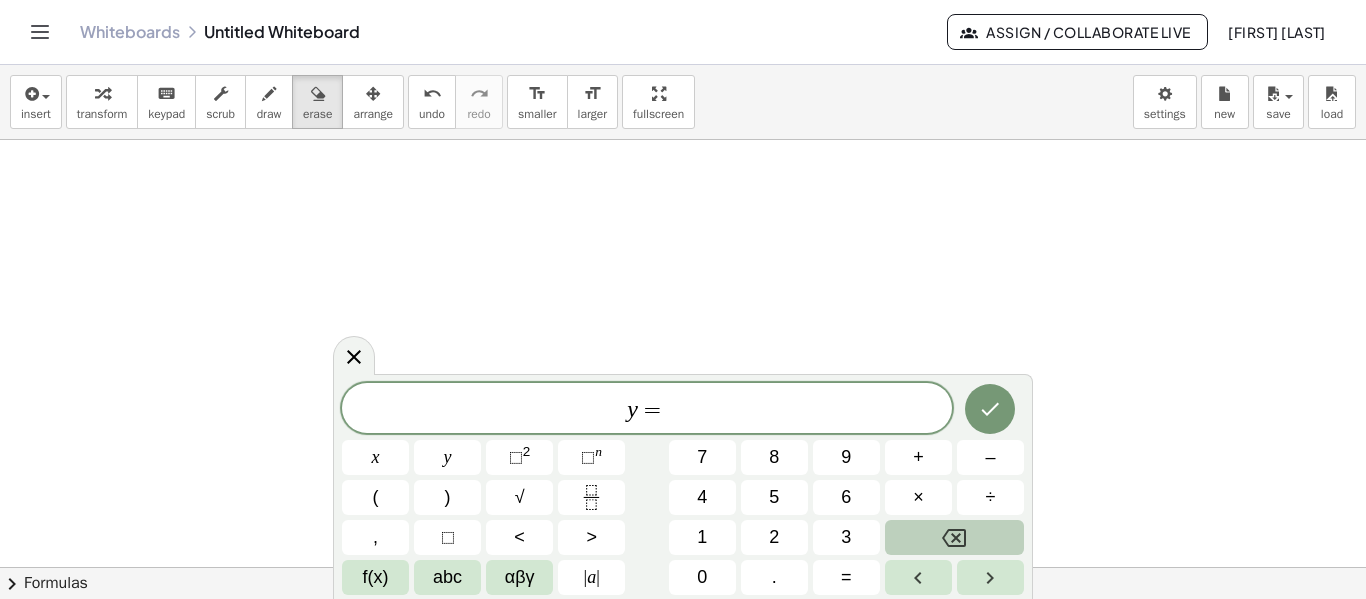 click at bounding box center [954, 537] 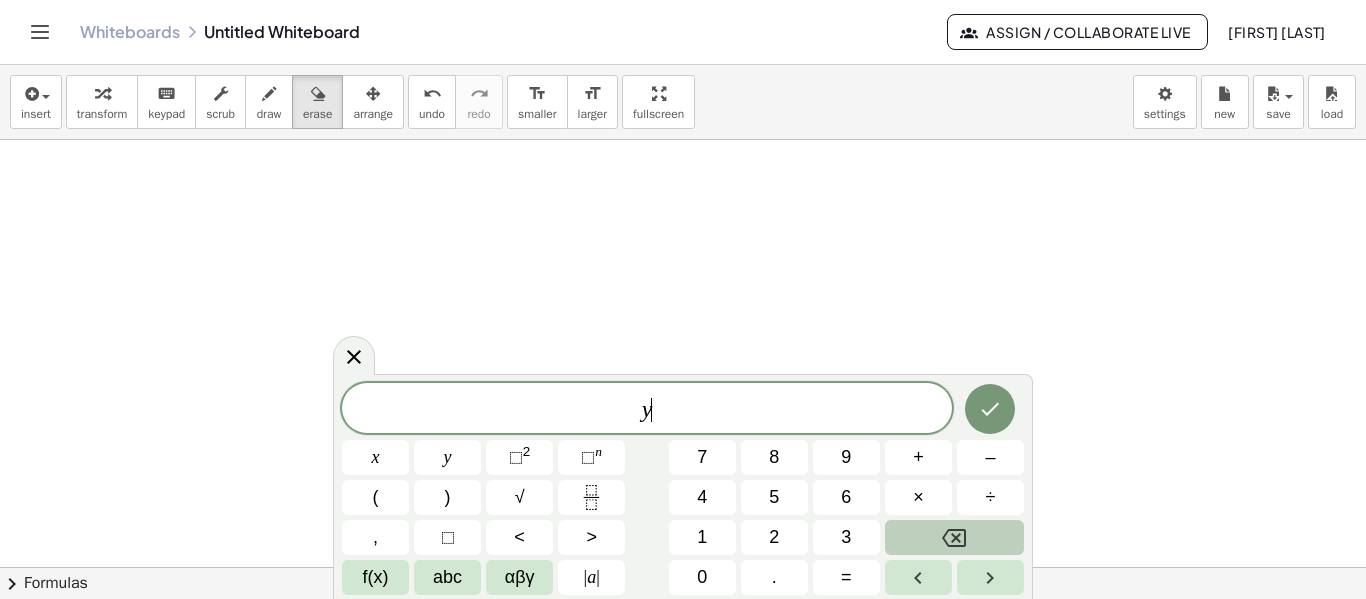 click at bounding box center (954, 537) 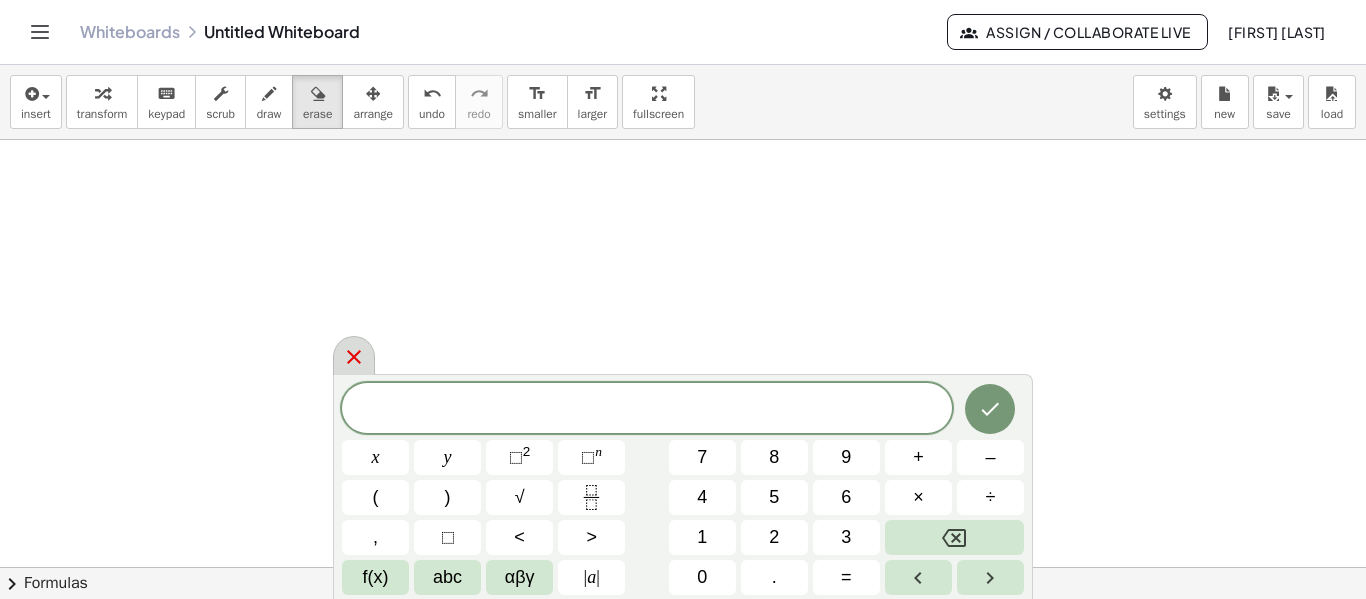 click 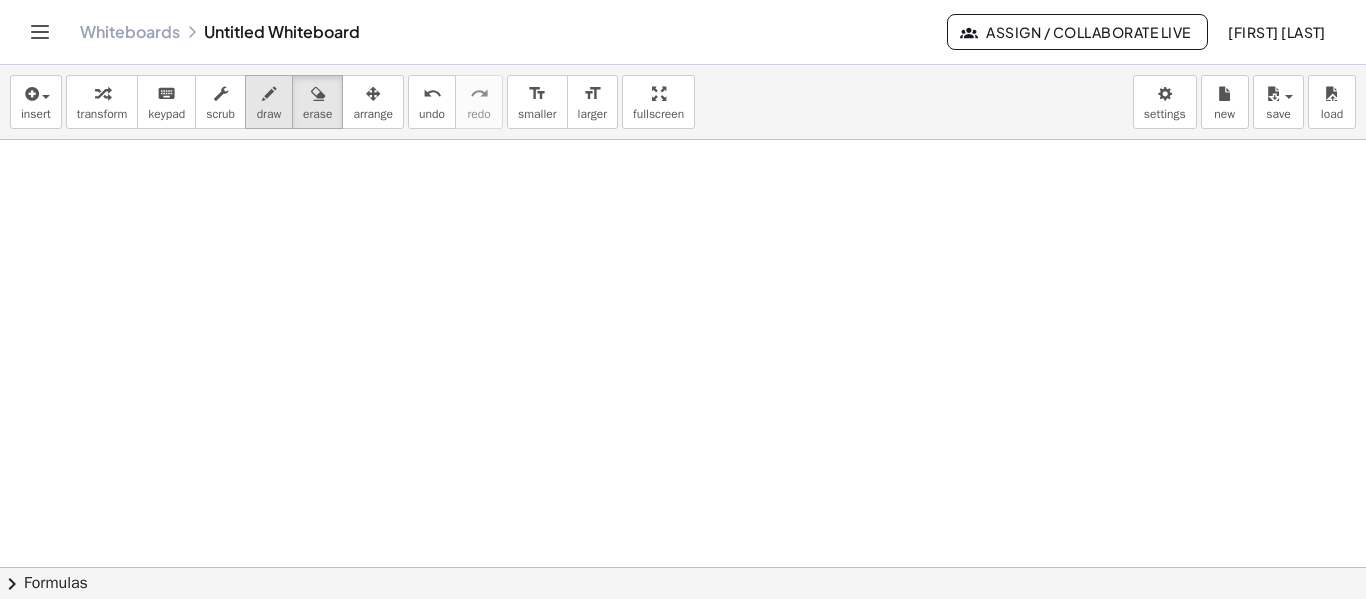 click at bounding box center [269, 93] 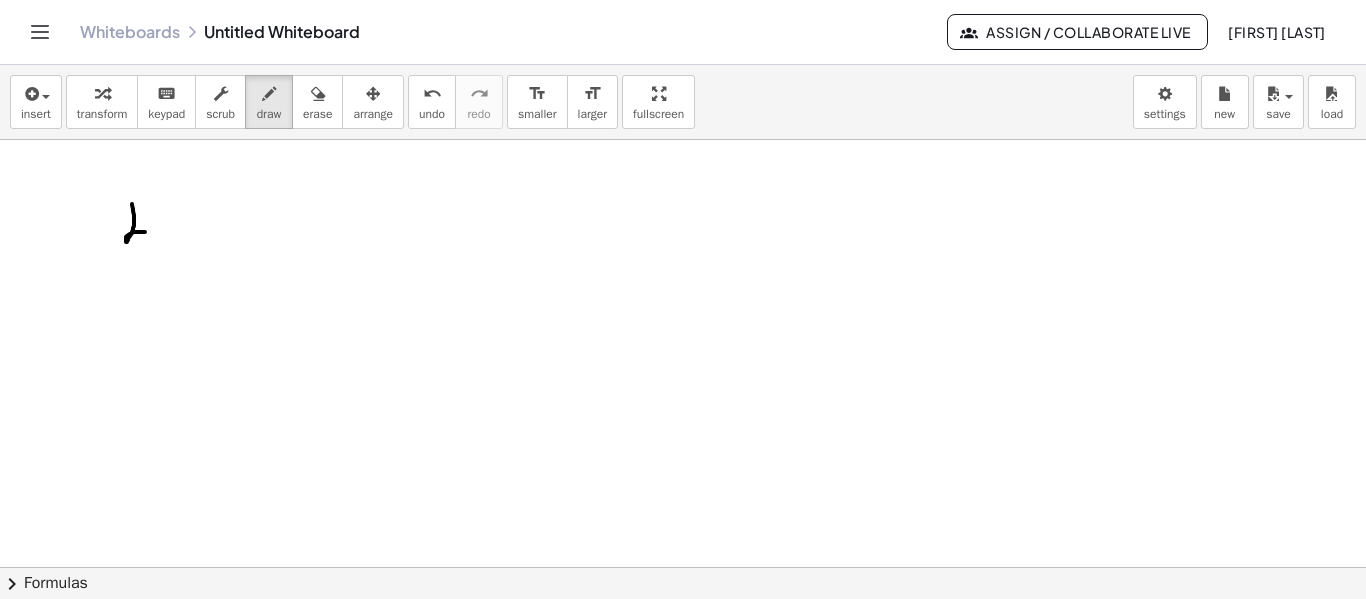 drag, startPoint x: 132, startPoint y: 204, endPoint x: 145, endPoint y: 232, distance: 30.870699 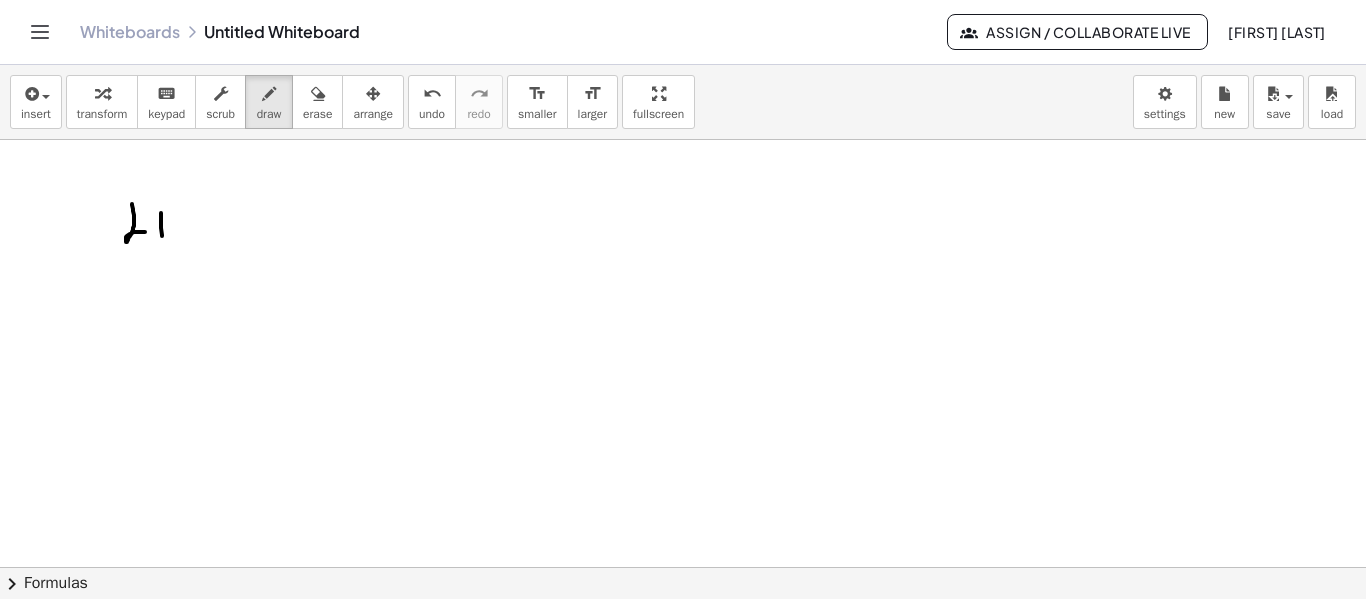drag, startPoint x: 161, startPoint y: 213, endPoint x: 162, endPoint y: 236, distance: 23.021729 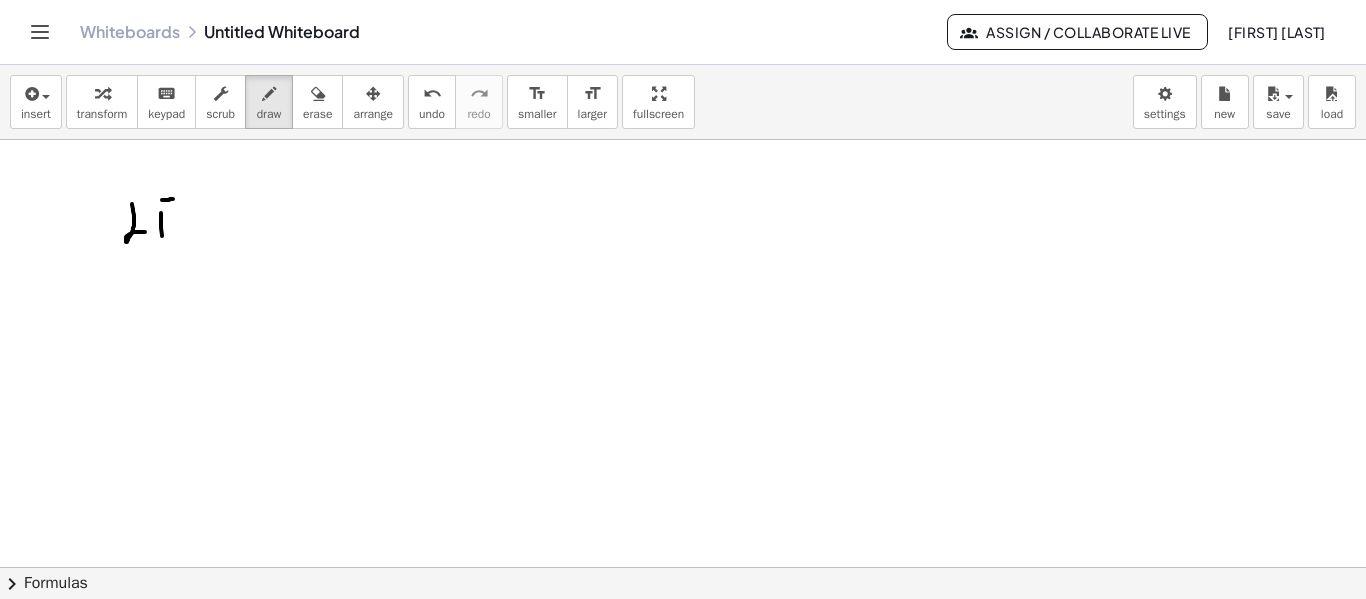 drag, startPoint x: 162, startPoint y: 200, endPoint x: 174, endPoint y: 199, distance: 12.0415945 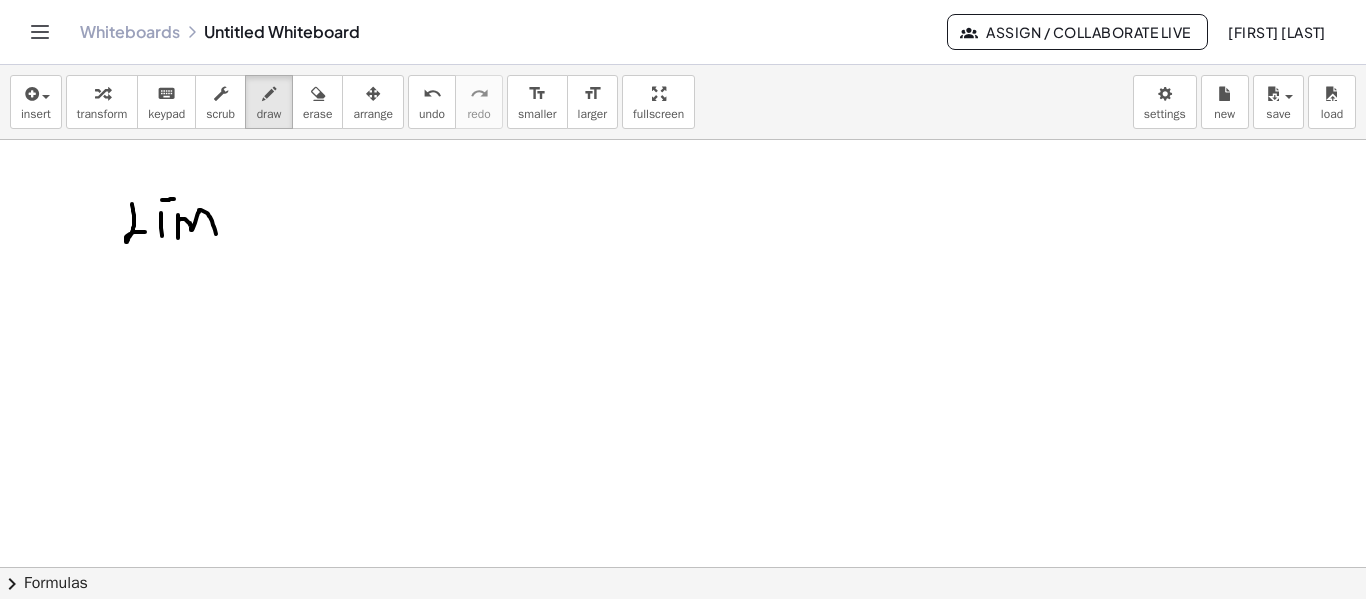 drag, startPoint x: 178, startPoint y: 215, endPoint x: 226, endPoint y: 236, distance: 52.392746 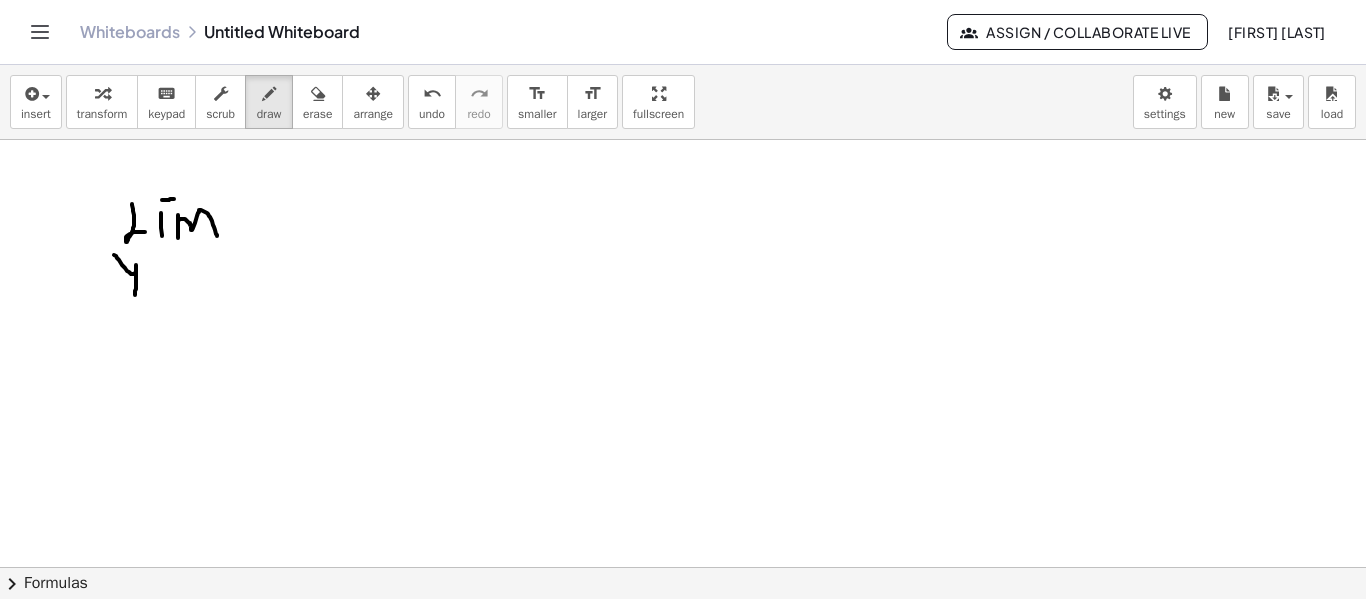 drag, startPoint x: 114, startPoint y: 255, endPoint x: 137, endPoint y: 291, distance: 42.72002 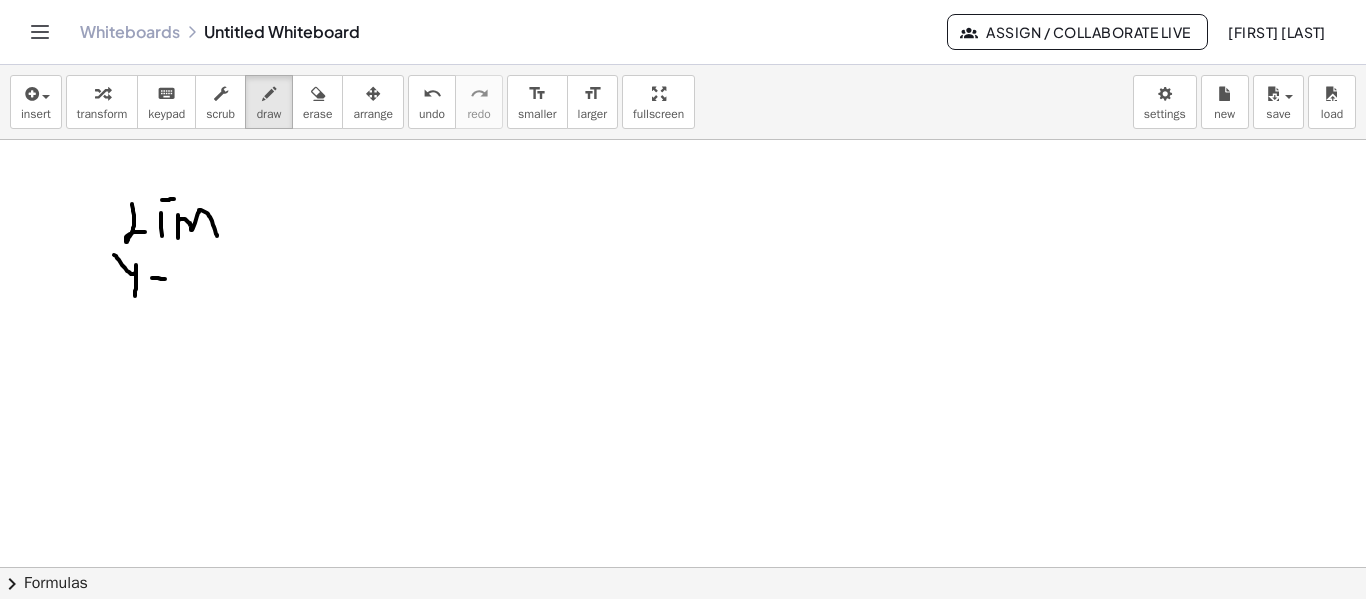 drag, startPoint x: 152, startPoint y: 278, endPoint x: 165, endPoint y: 279, distance: 13.038404 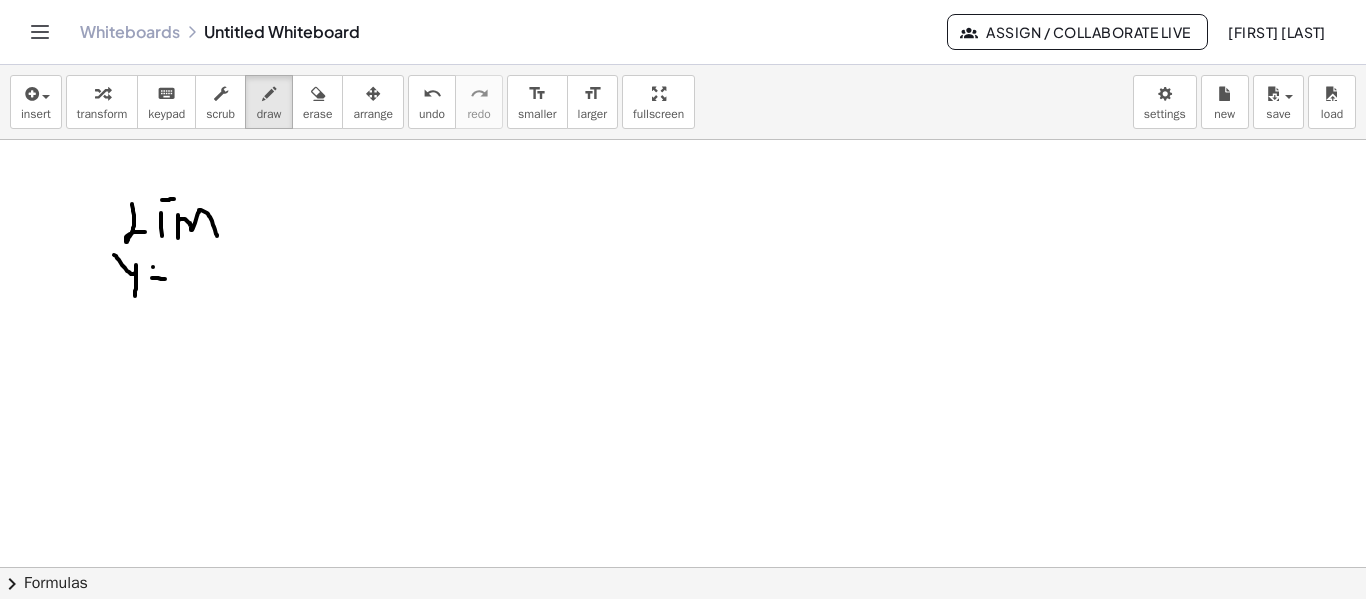 click at bounding box center (683, 632) 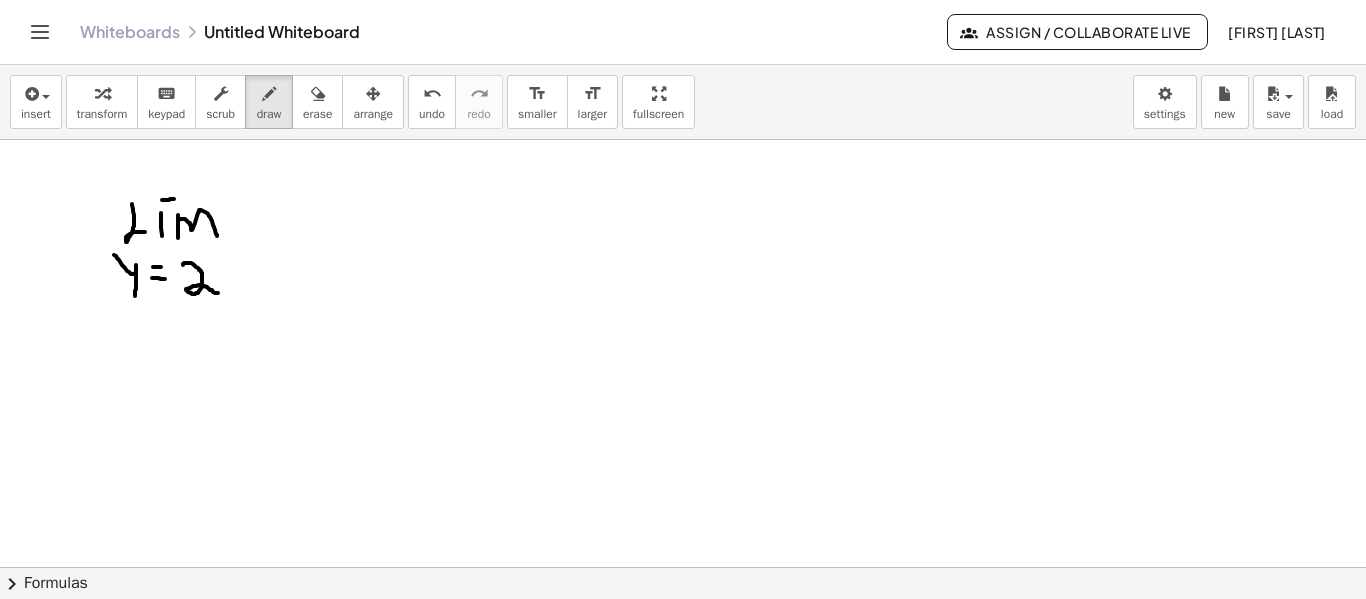 drag, startPoint x: 183, startPoint y: 264, endPoint x: 218, endPoint y: 293, distance: 45.453274 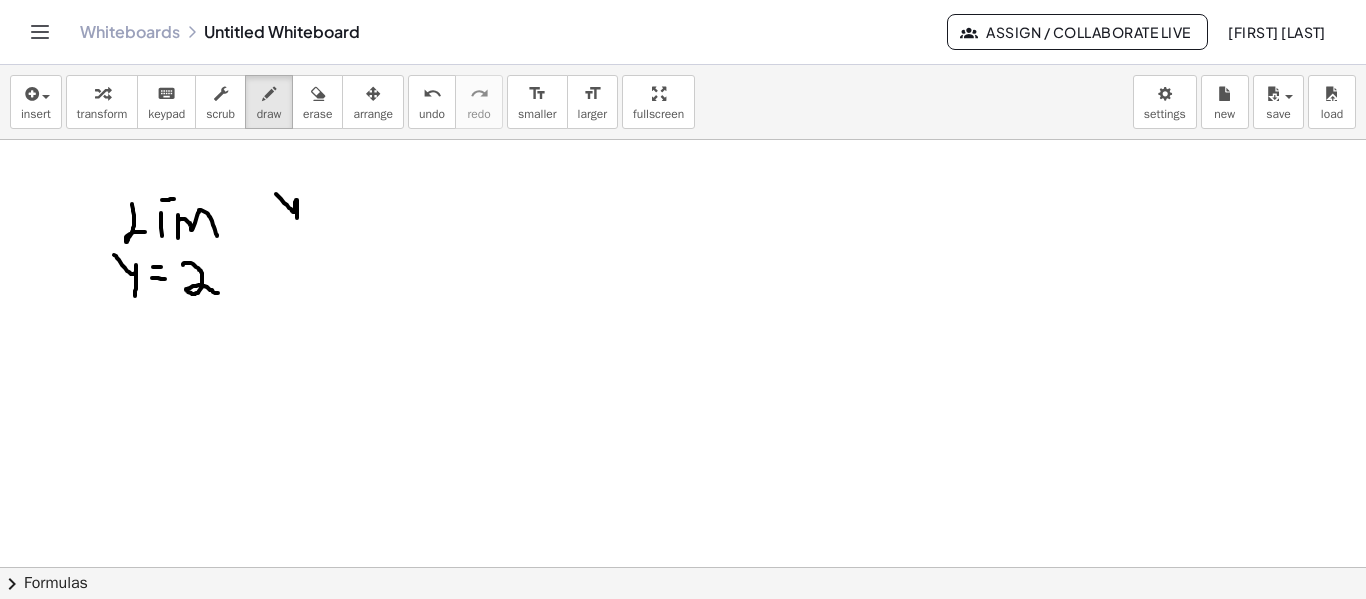 drag, startPoint x: 277, startPoint y: 195, endPoint x: 298, endPoint y: 208, distance: 24.698177 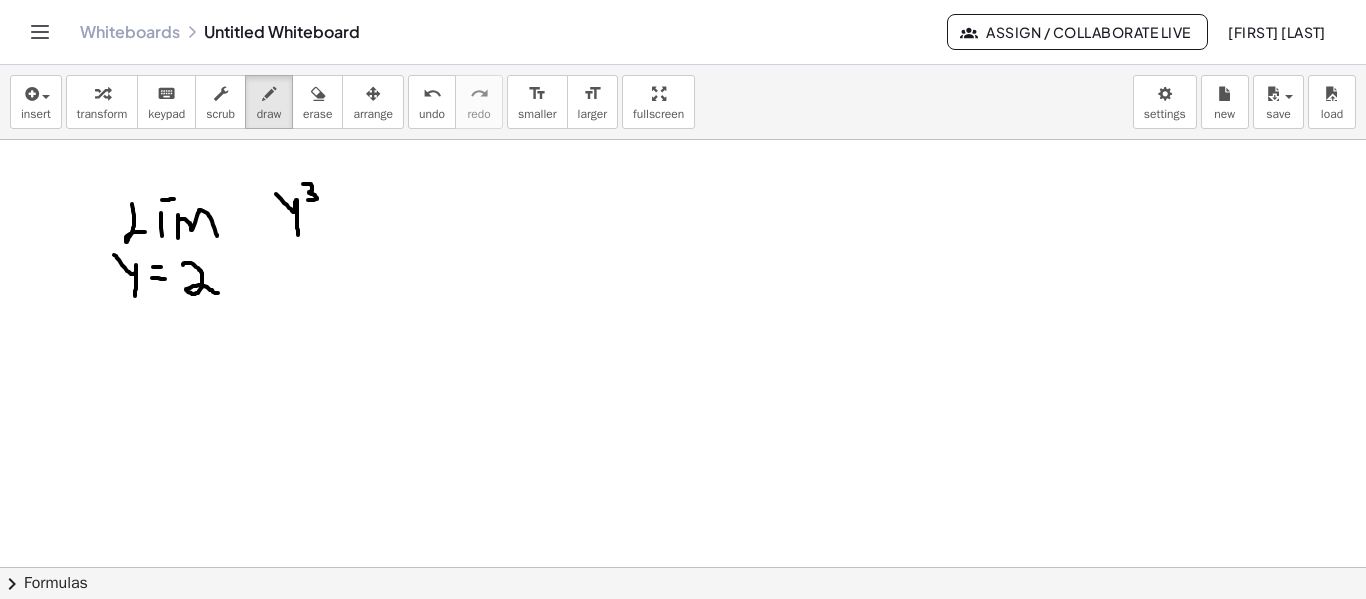 drag, startPoint x: 303, startPoint y: 184, endPoint x: 308, endPoint y: 200, distance: 16.763054 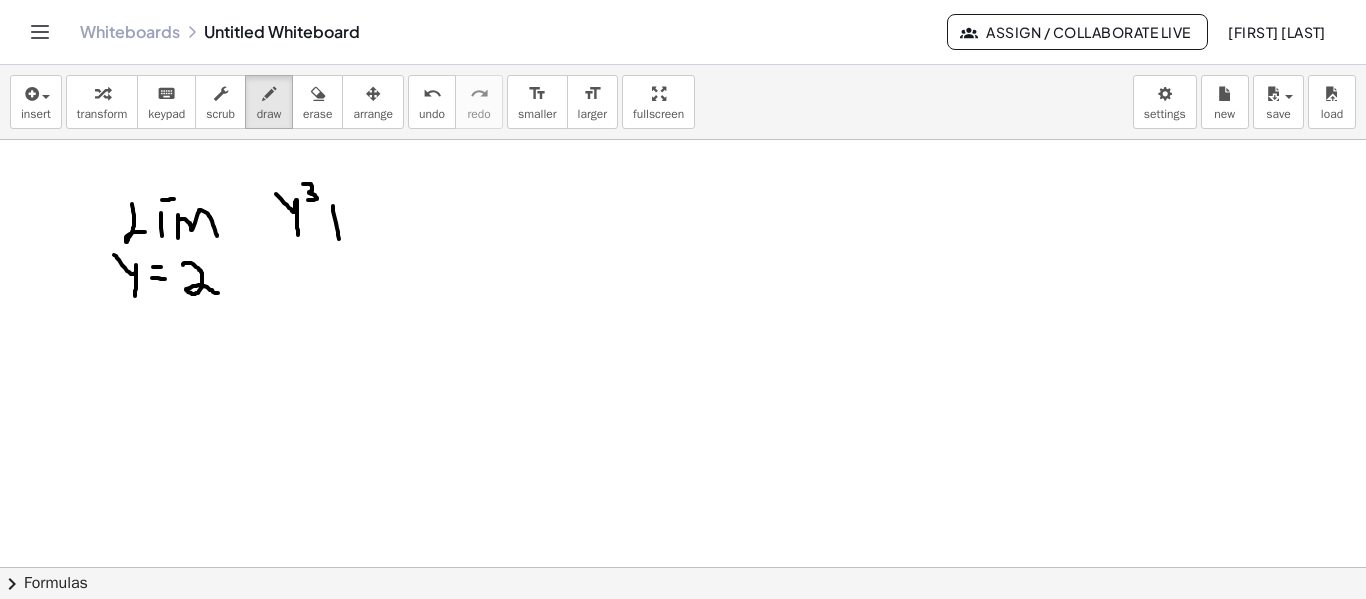 drag, startPoint x: 333, startPoint y: 206, endPoint x: 339, endPoint y: 239, distance: 33.54102 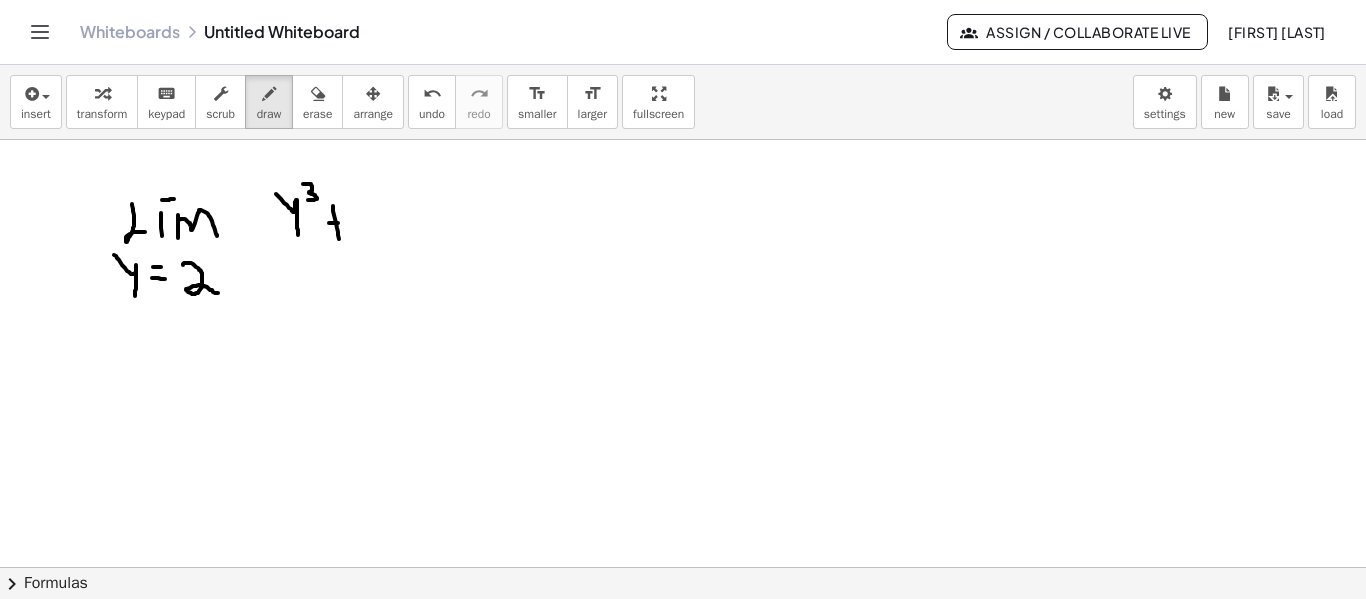 click at bounding box center [683, 632] 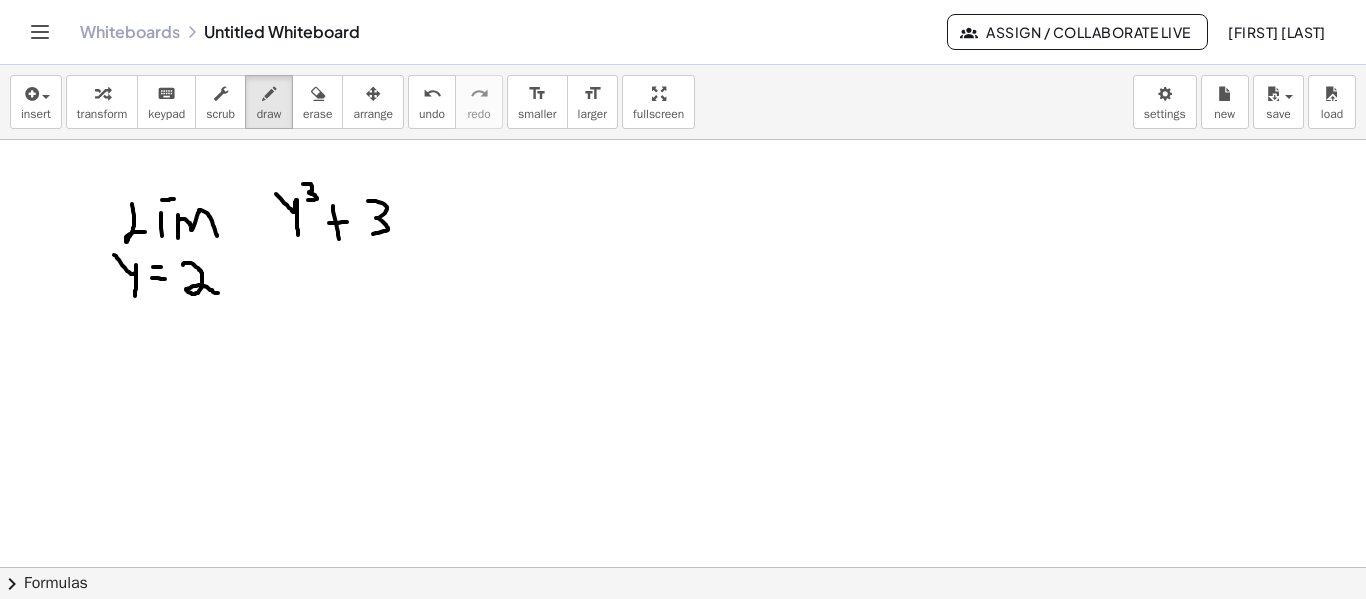 drag, startPoint x: 368, startPoint y: 201, endPoint x: 371, endPoint y: 228, distance: 27.166155 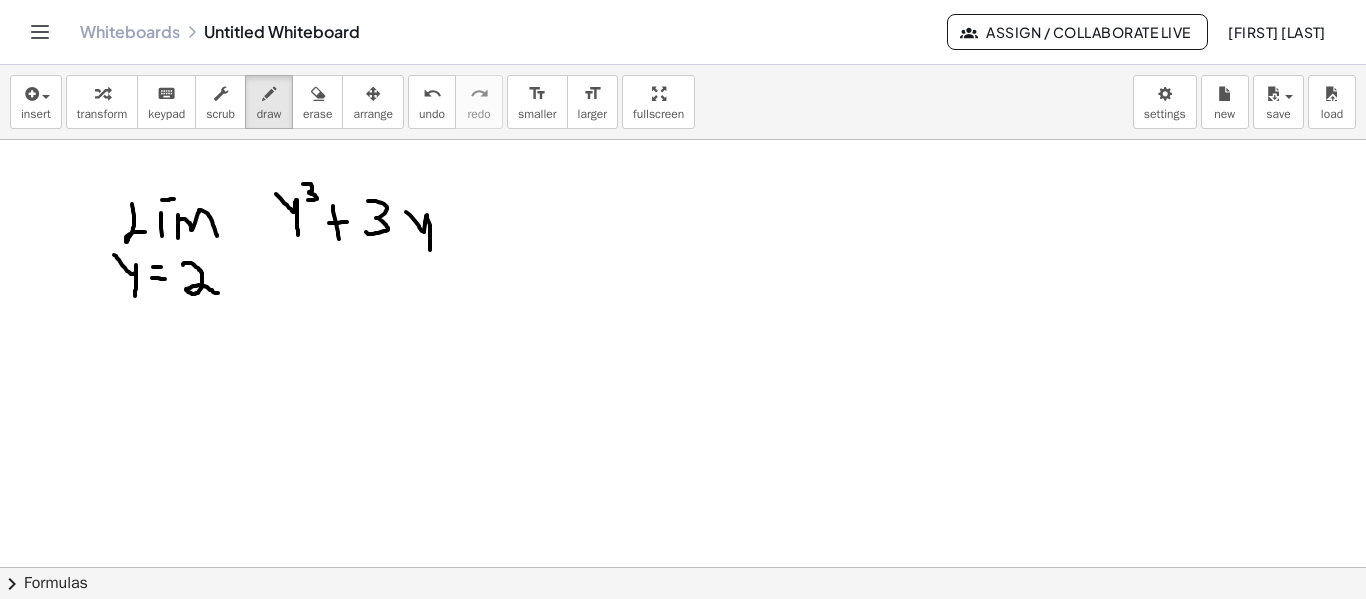 drag, startPoint x: 406, startPoint y: 212, endPoint x: 441, endPoint y: 200, distance: 37 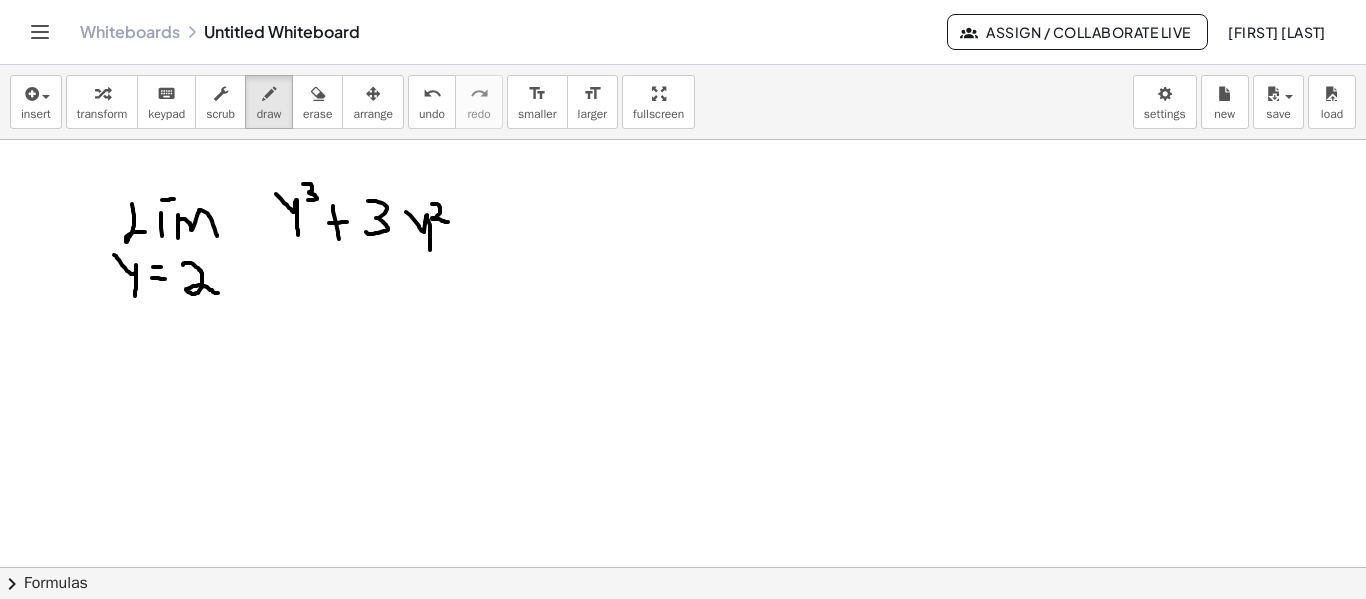 drag, startPoint x: 432, startPoint y: 204, endPoint x: 448, endPoint y: 222, distance: 24.083189 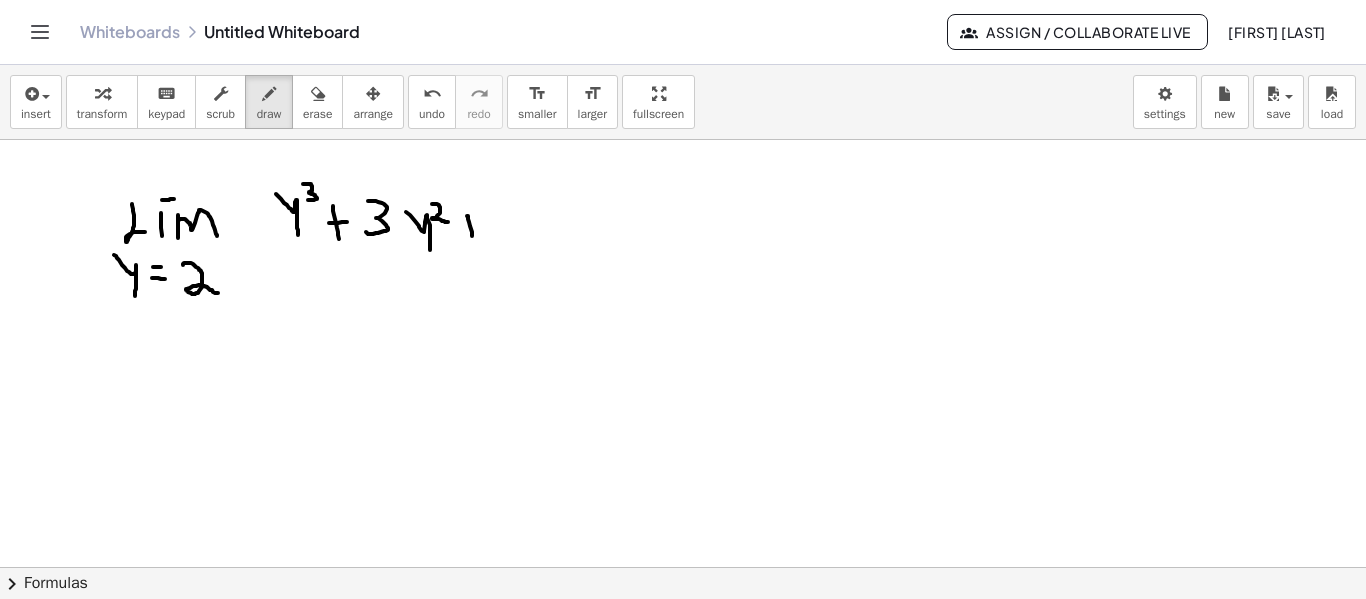 drag, startPoint x: 467, startPoint y: 216, endPoint x: 473, endPoint y: 241, distance: 25.70992 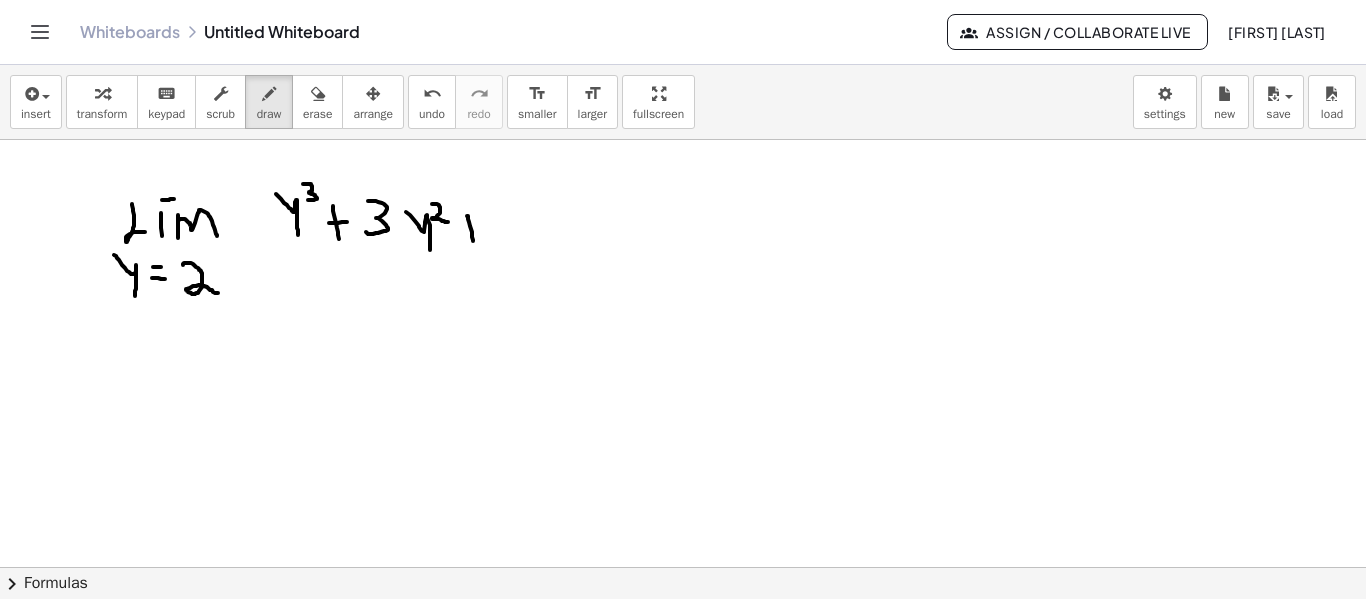 drag, startPoint x: 462, startPoint y: 226, endPoint x: 477, endPoint y: 226, distance: 15 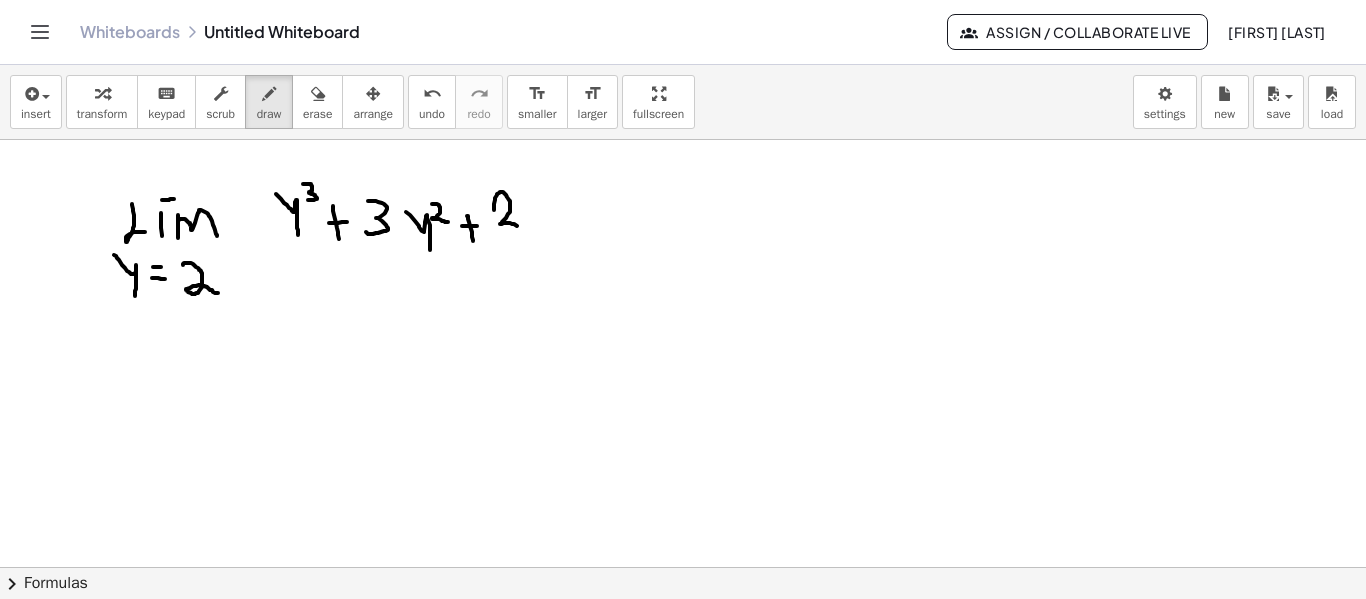 drag, startPoint x: 495, startPoint y: 198, endPoint x: 517, endPoint y: 226, distance: 35.608986 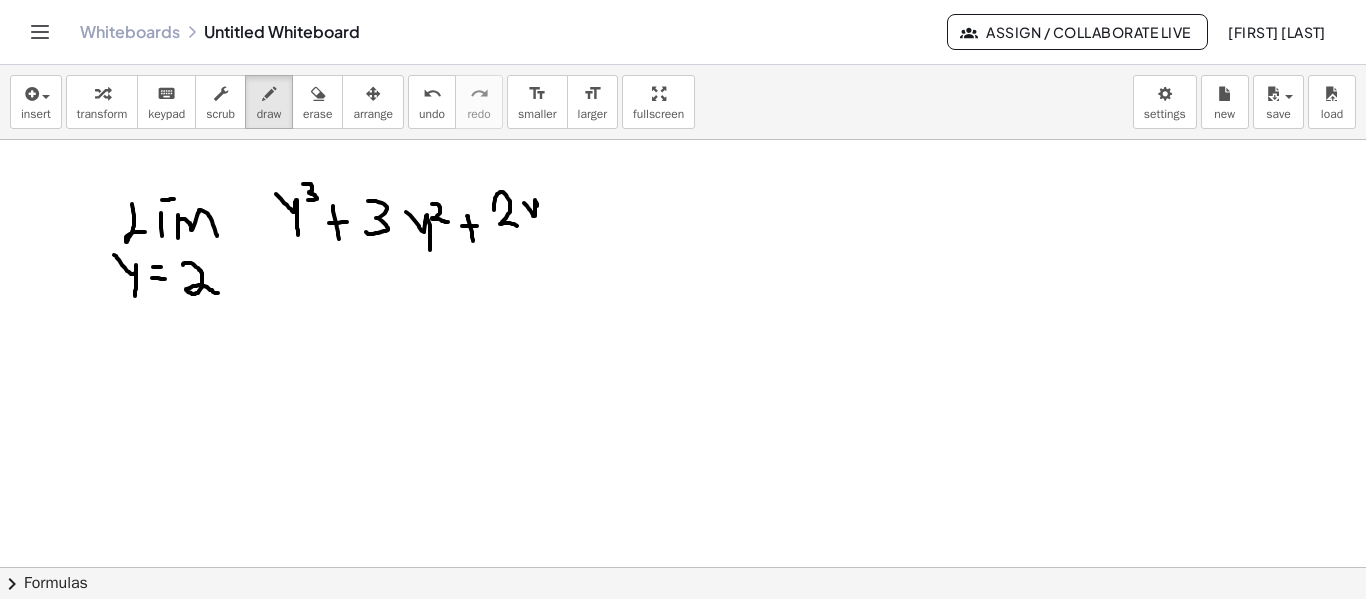 drag, startPoint x: 524, startPoint y: 203, endPoint x: 537, endPoint y: 230, distance: 29.966648 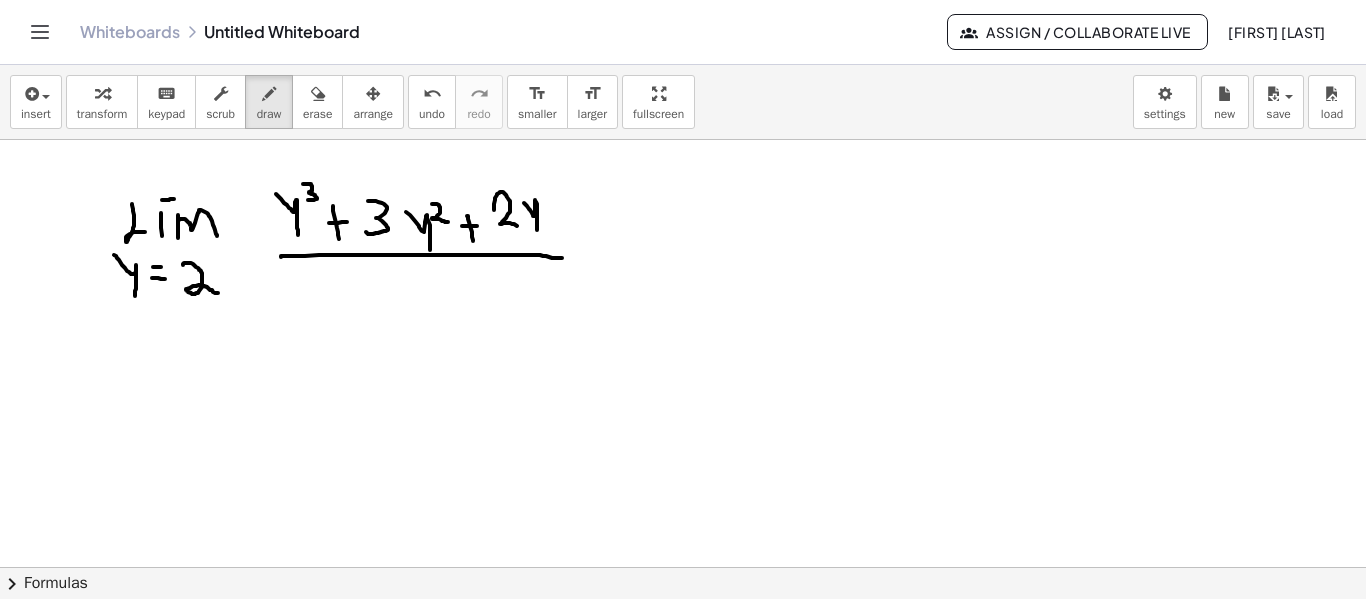 drag, startPoint x: 281, startPoint y: 257, endPoint x: 562, endPoint y: 258, distance: 281.00177 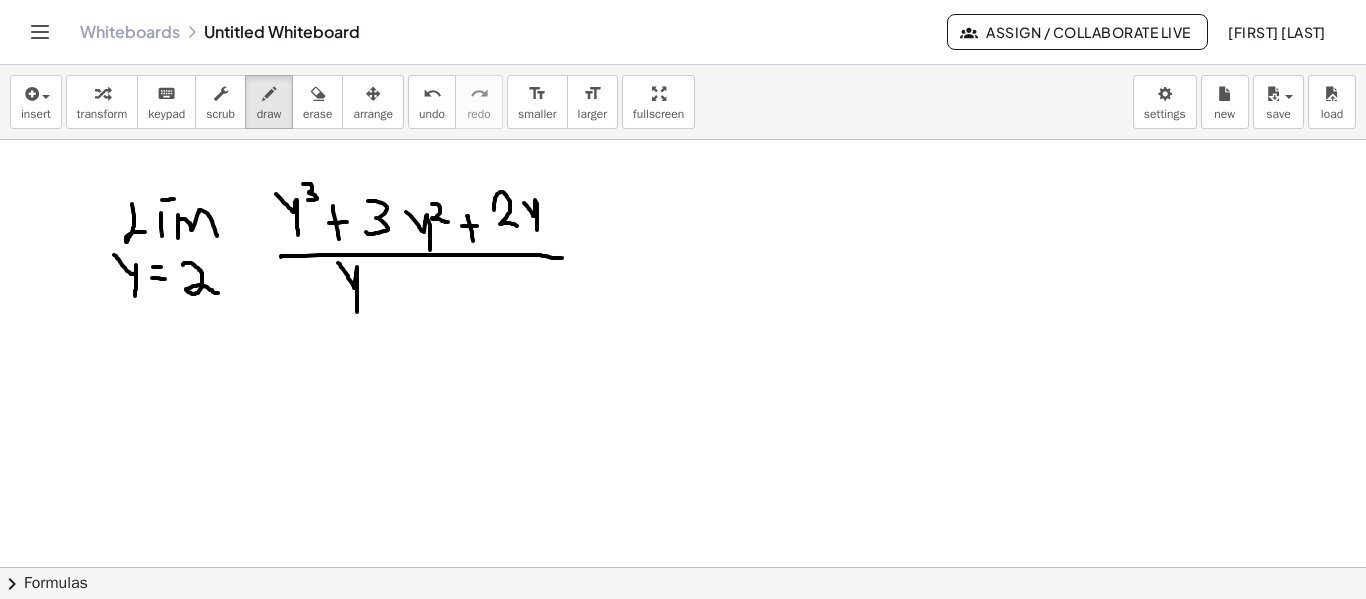 drag, startPoint x: 341, startPoint y: 267, endPoint x: 359, endPoint y: 310, distance: 46.615448 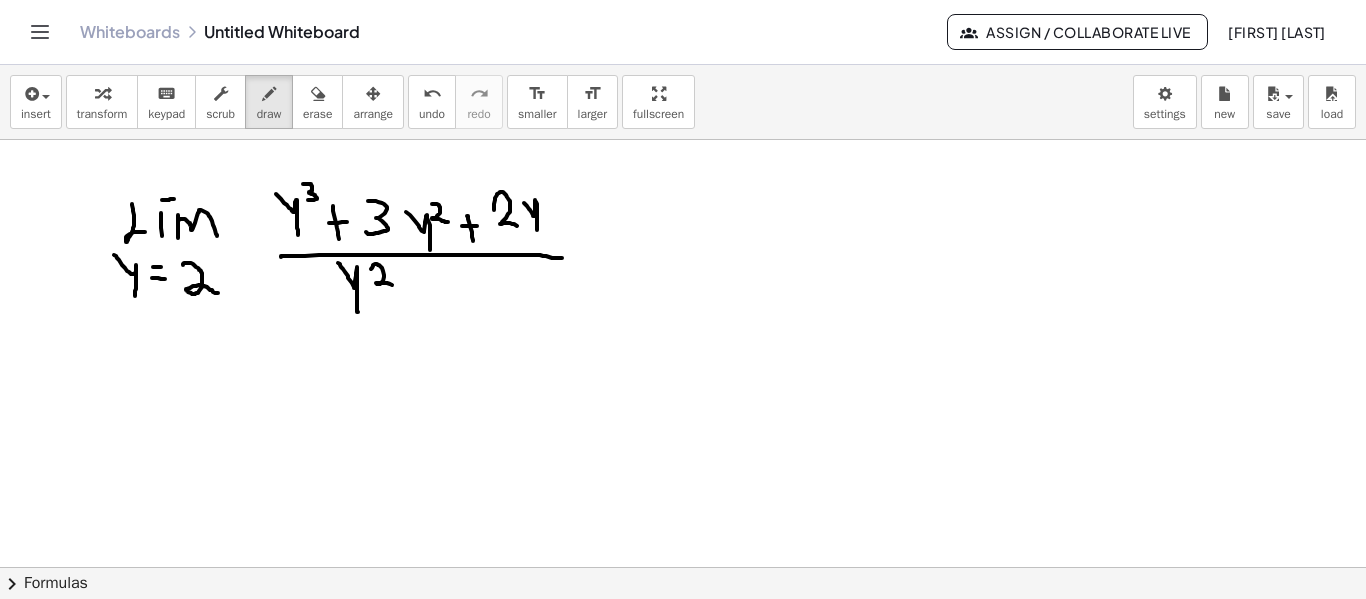 drag, startPoint x: 375, startPoint y: 264, endPoint x: 405, endPoint y: 282, distance: 34.98571 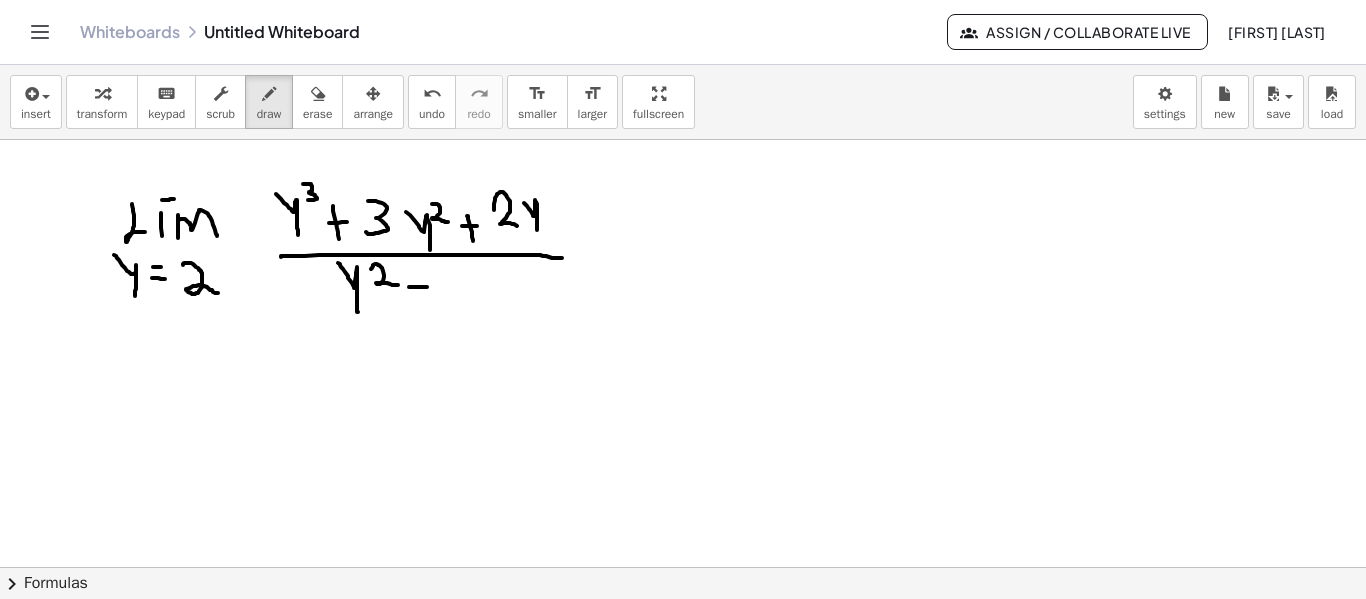 drag, startPoint x: 409, startPoint y: 287, endPoint x: 427, endPoint y: 287, distance: 18 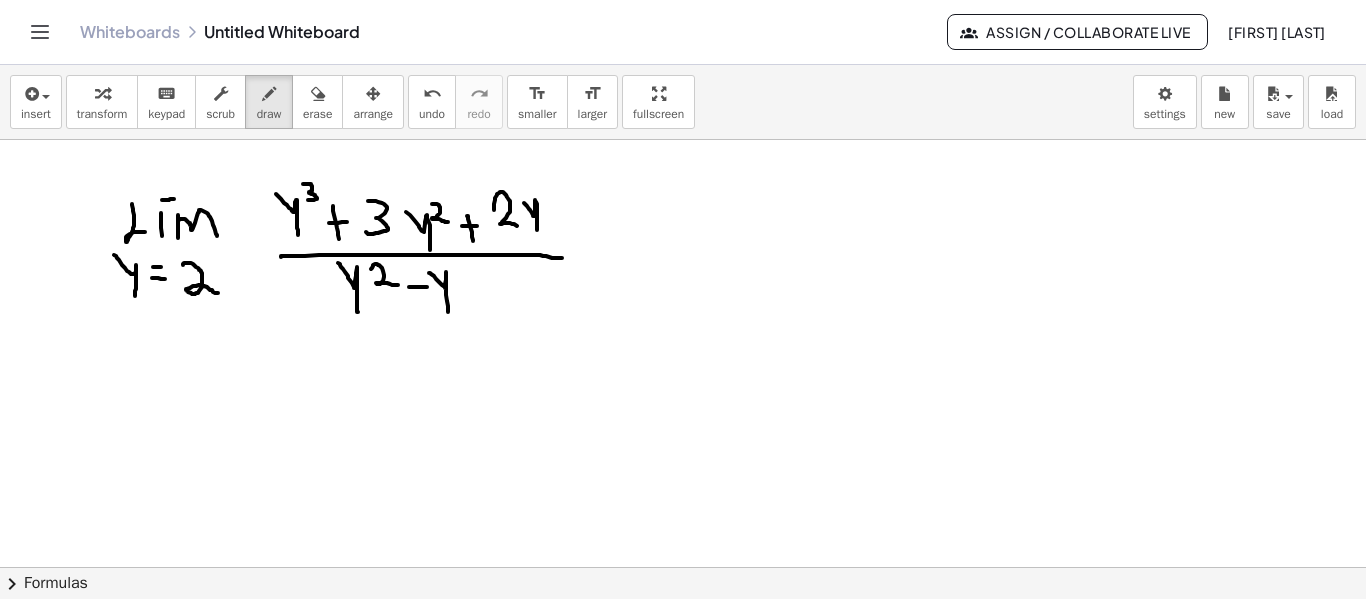 drag, startPoint x: 429, startPoint y: 273, endPoint x: 448, endPoint y: 312, distance: 43.382023 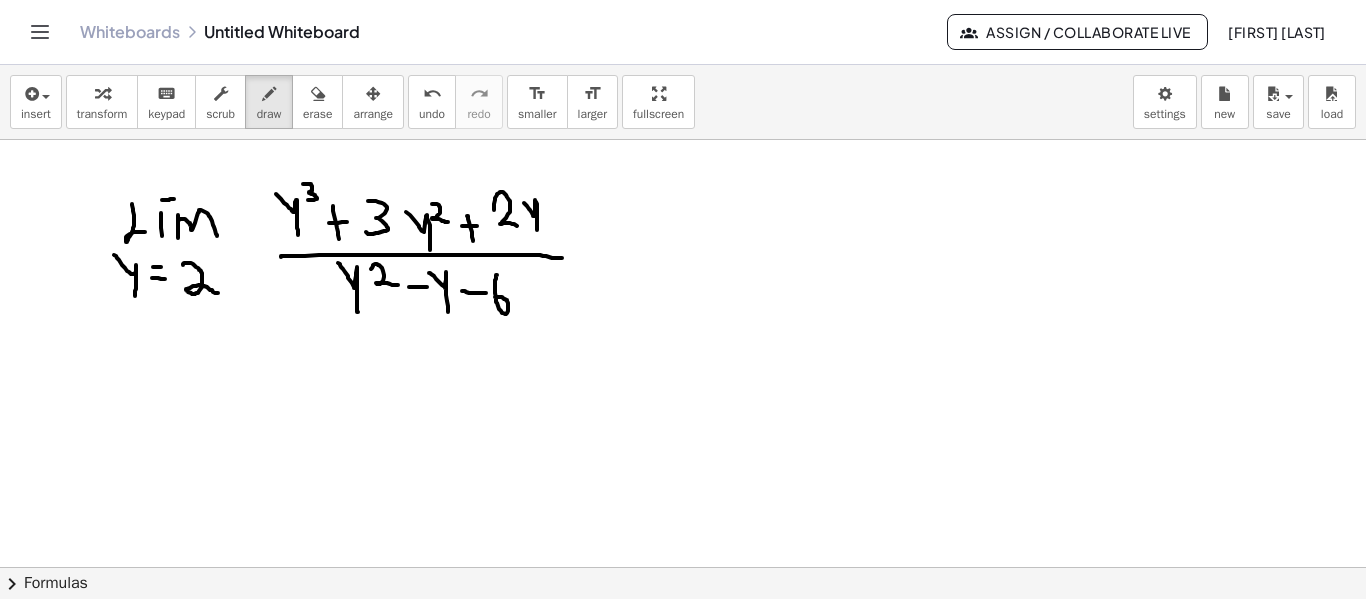drag, startPoint x: 496, startPoint y: 275, endPoint x: 491, endPoint y: 298, distance: 23.537205 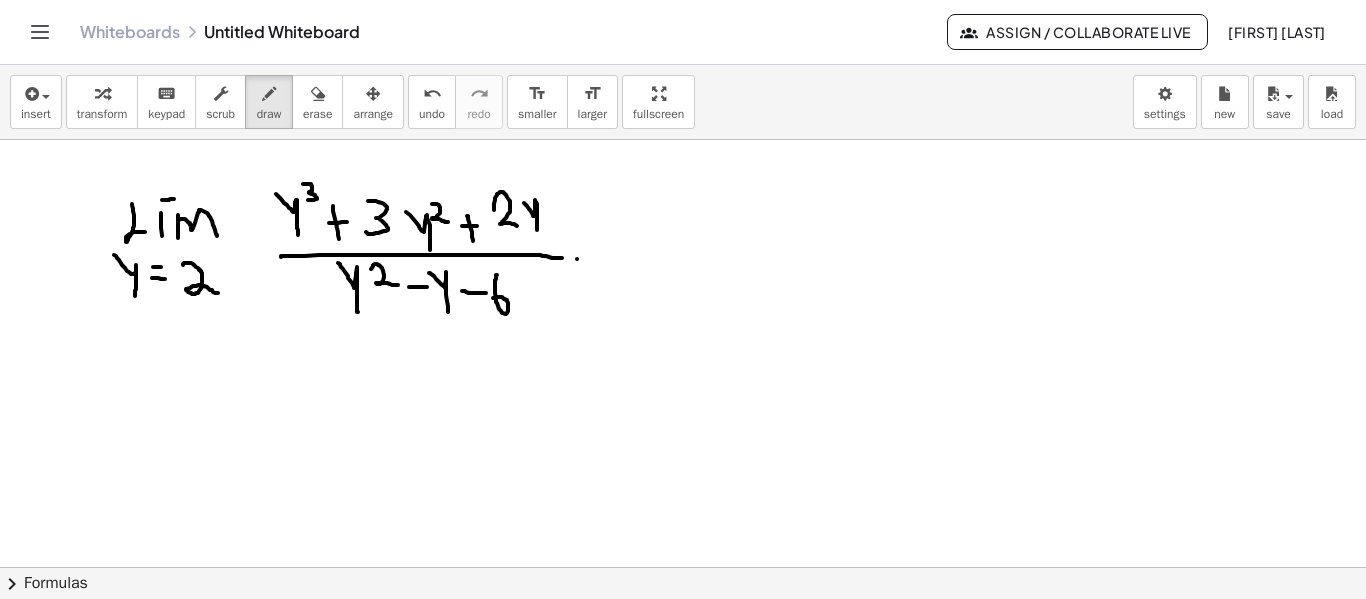drag, startPoint x: 577, startPoint y: 259, endPoint x: 586, endPoint y: 248, distance: 14.21267 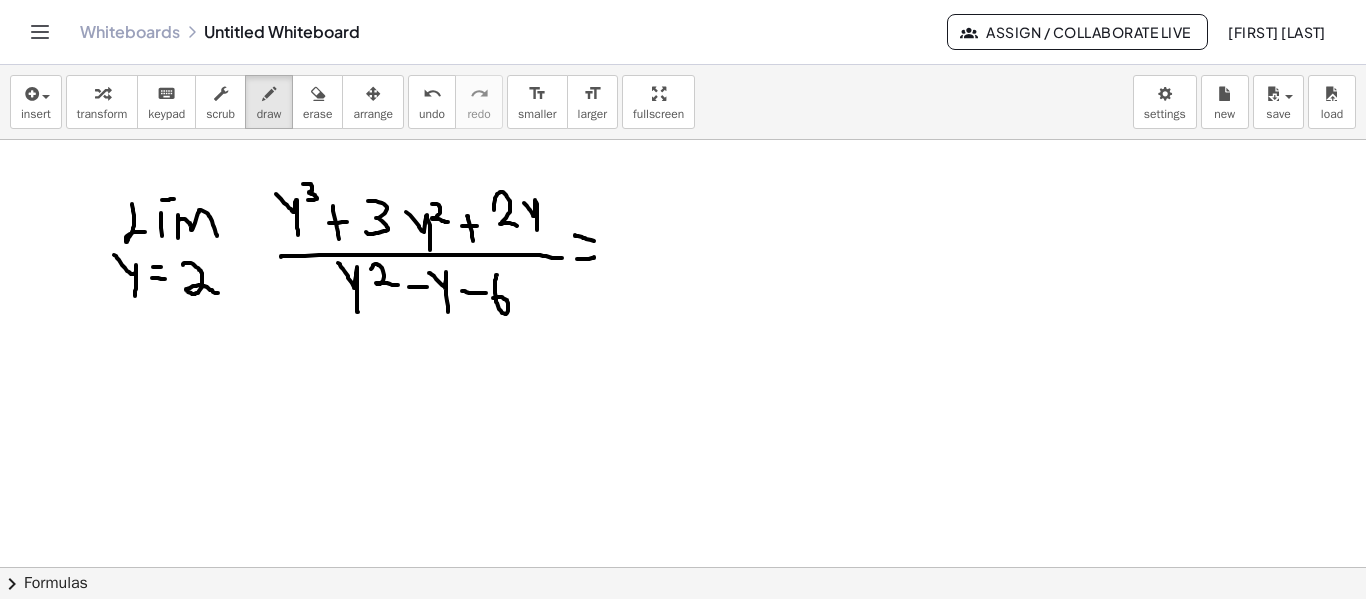 drag, startPoint x: 575, startPoint y: 235, endPoint x: 595, endPoint y: 241, distance: 20.880613 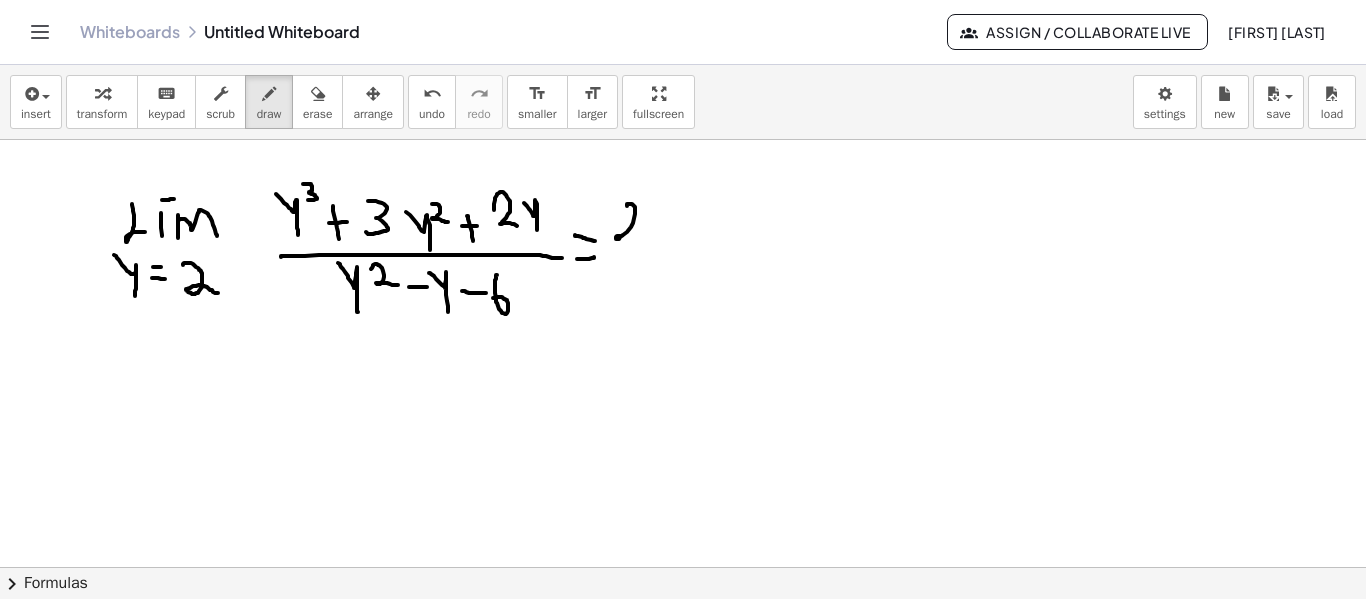drag, startPoint x: 627, startPoint y: 206, endPoint x: 647, endPoint y: 217, distance: 22.825424 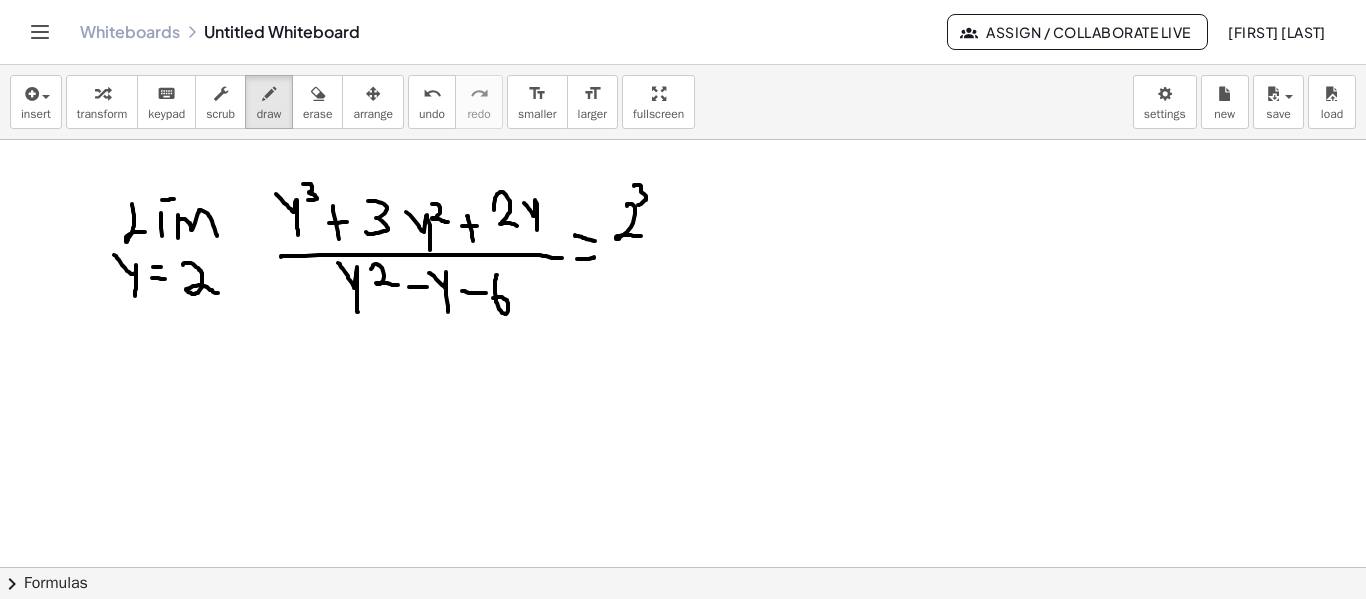 drag, startPoint x: 634, startPoint y: 186, endPoint x: 638, endPoint y: 205, distance: 19.416489 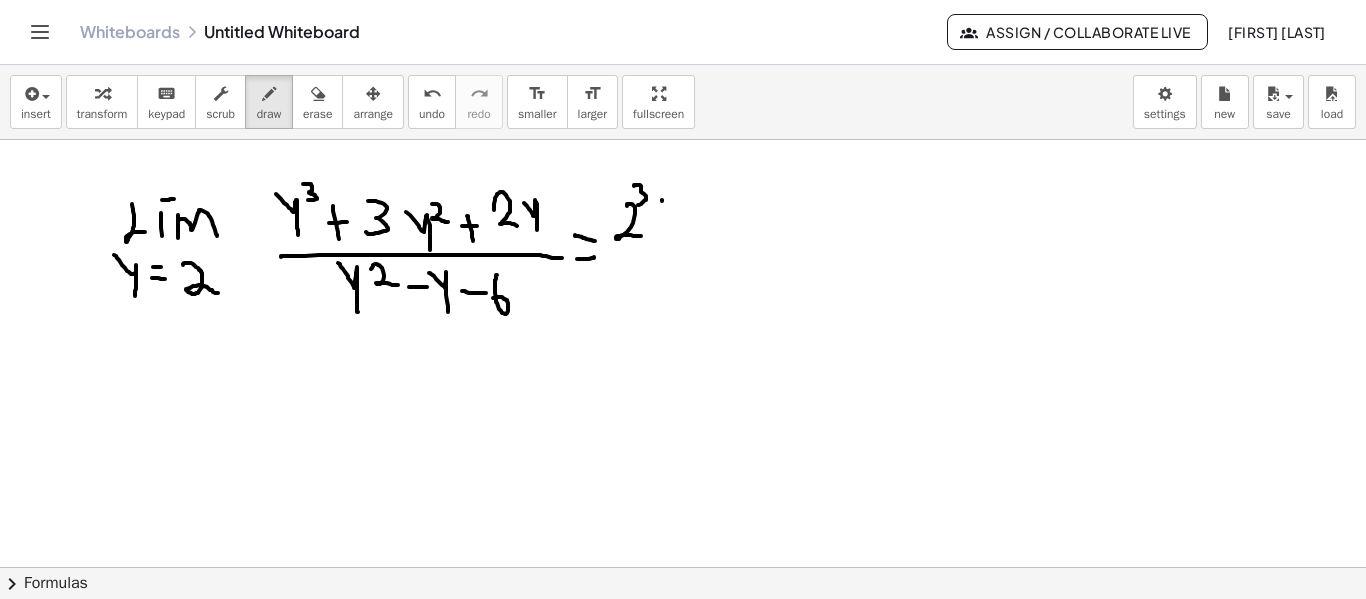 drag, startPoint x: 662, startPoint y: 201, endPoint x: 664, endPoint y: 236, distance: 35.057095 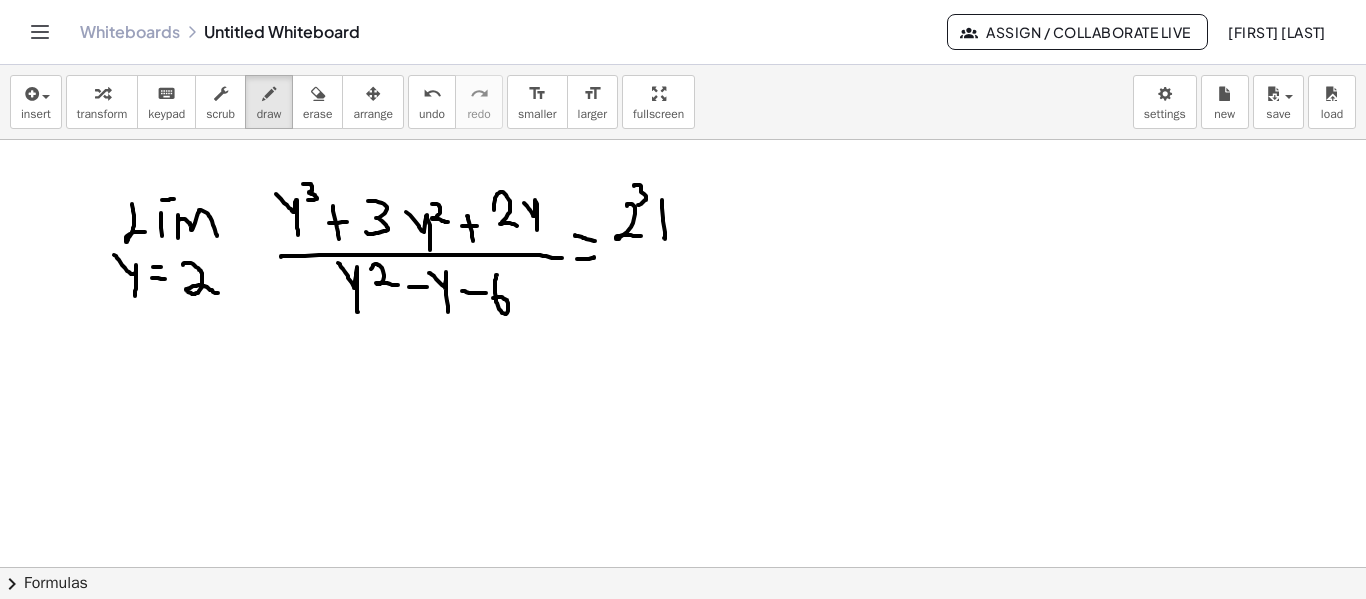 drag, startPoint x: 656, startPoint y: 223, endPoint x: 690, endPoint y: 210, distance: 36.40055 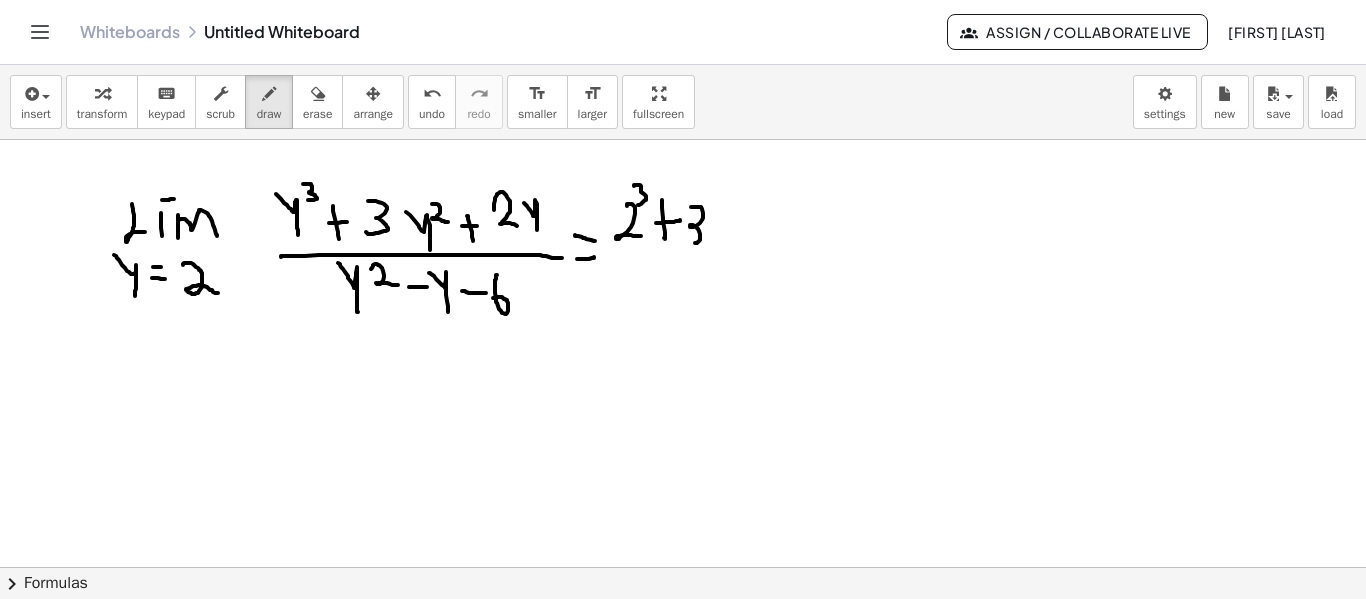 drag, startPoint x: 693, startPoint y: 207, endPoint x: 695, endPoint y: 243, distance: 36.05551 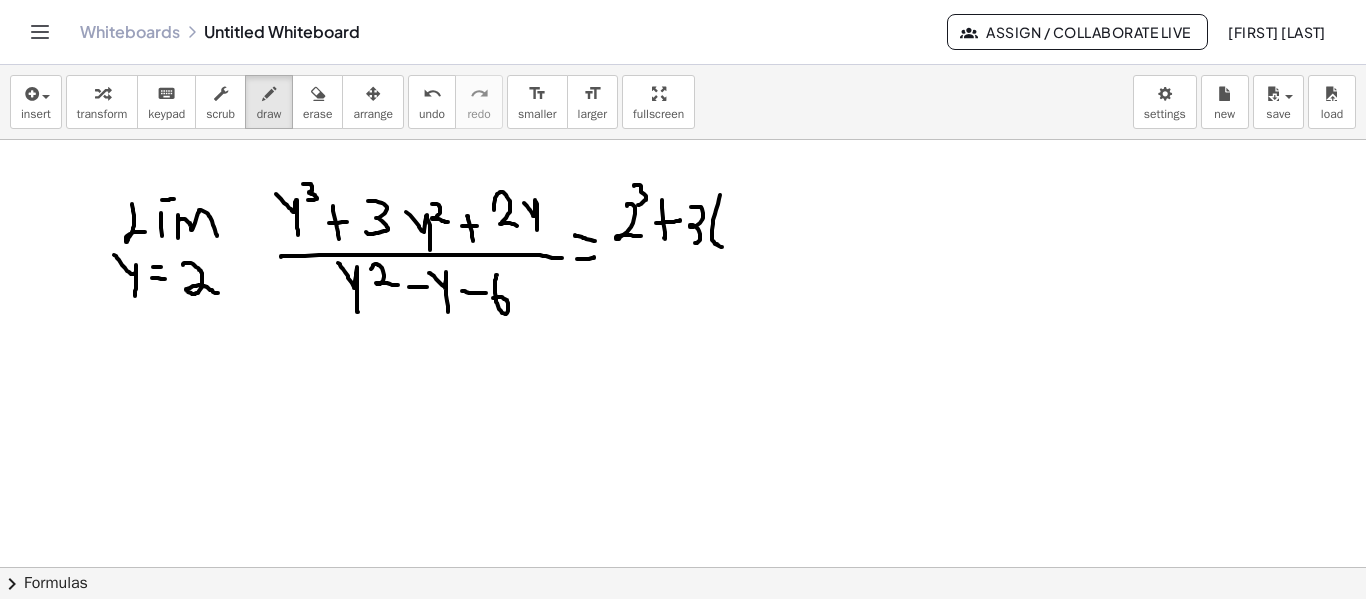 drag, startPoint x: 720, startPoint y: 195, endPoint x: 722, endPoint y: 247, distance: 52.03845 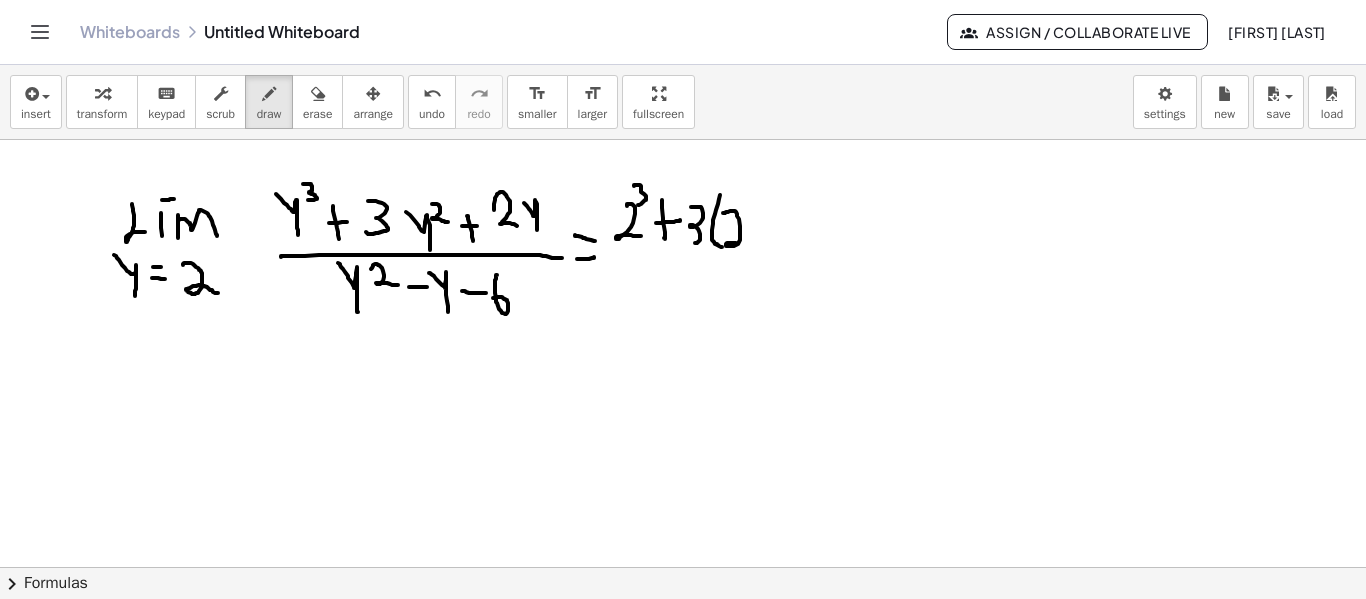drag, startPoint x: 725, startPoint y: 213, endPoint x: 737, endPoint y: 241, distance: 30.463093 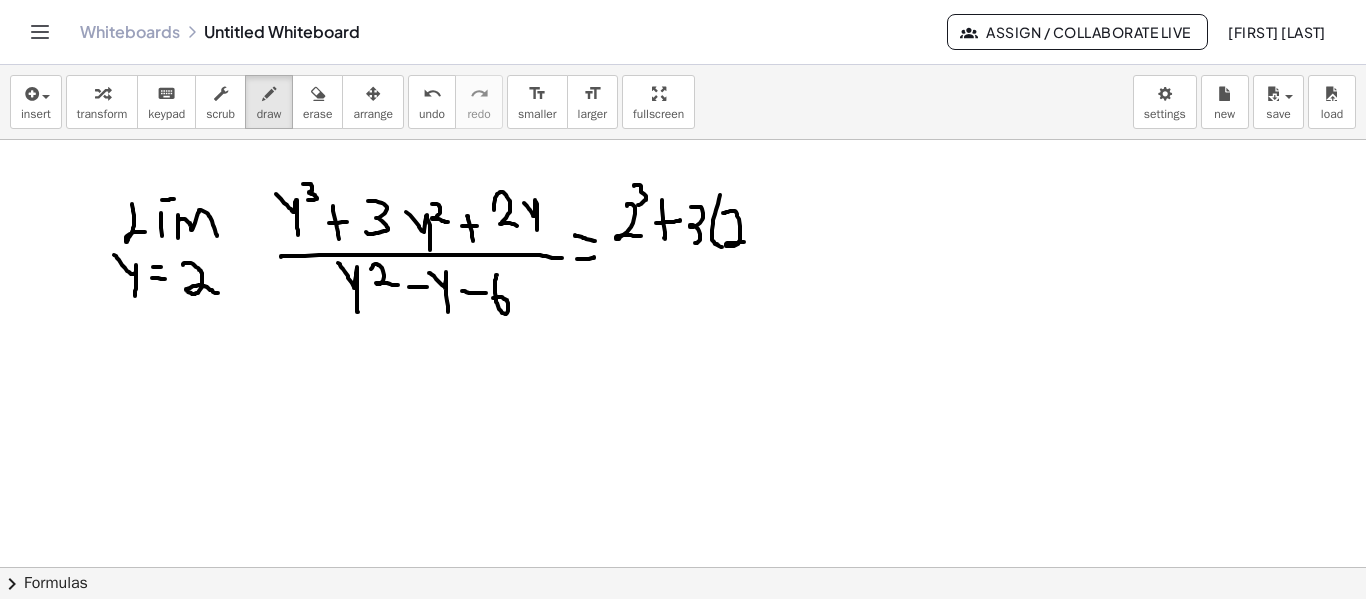 drag, startPoint x: 738, startPoint y: 243, endPoint x: 749, endPoint y: 242, distance: 11.045361 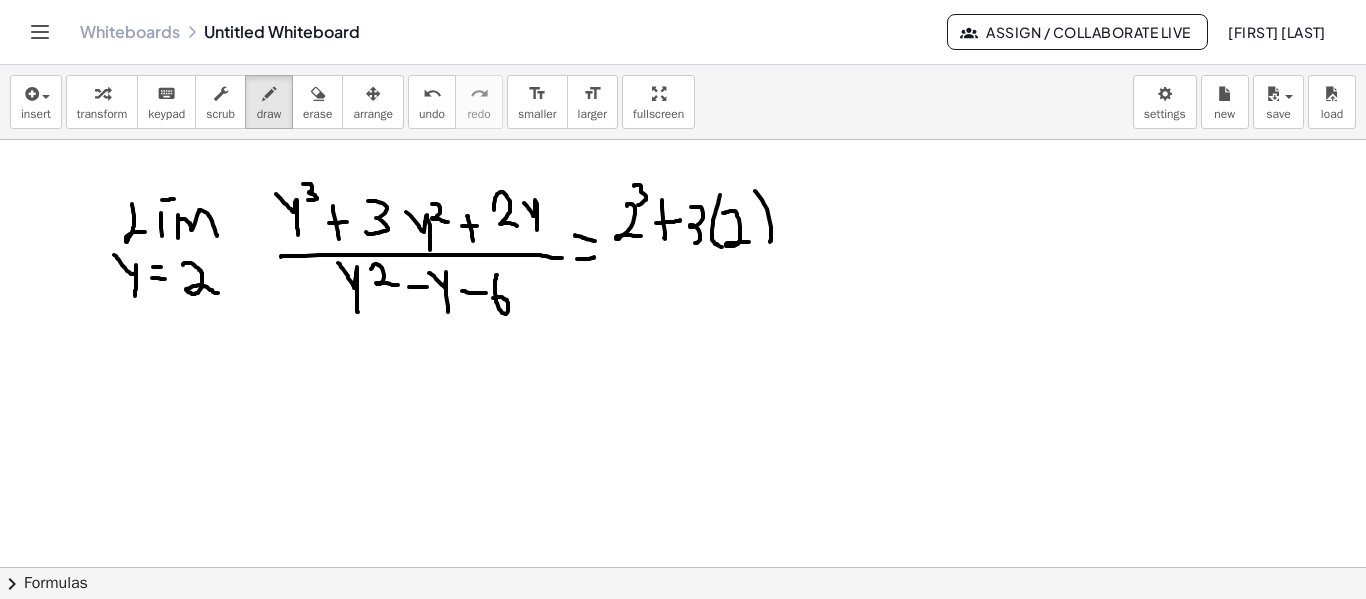 drag, startPoint x: 755, startPoint y: 191, endPoint x: 767, endPoint y: 239, distance: 49.47727 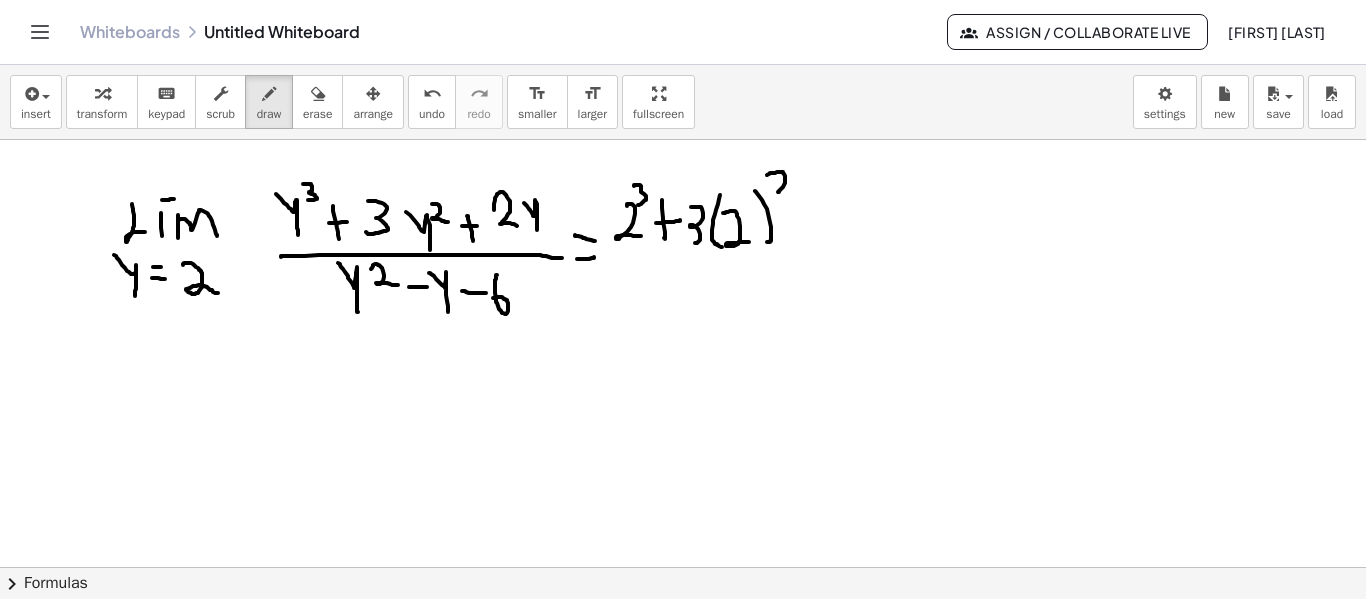 drag, startPoint x: 767, startPoint y: 175, endPoint x: 787, endPoint y: 193, distance: 26.907248 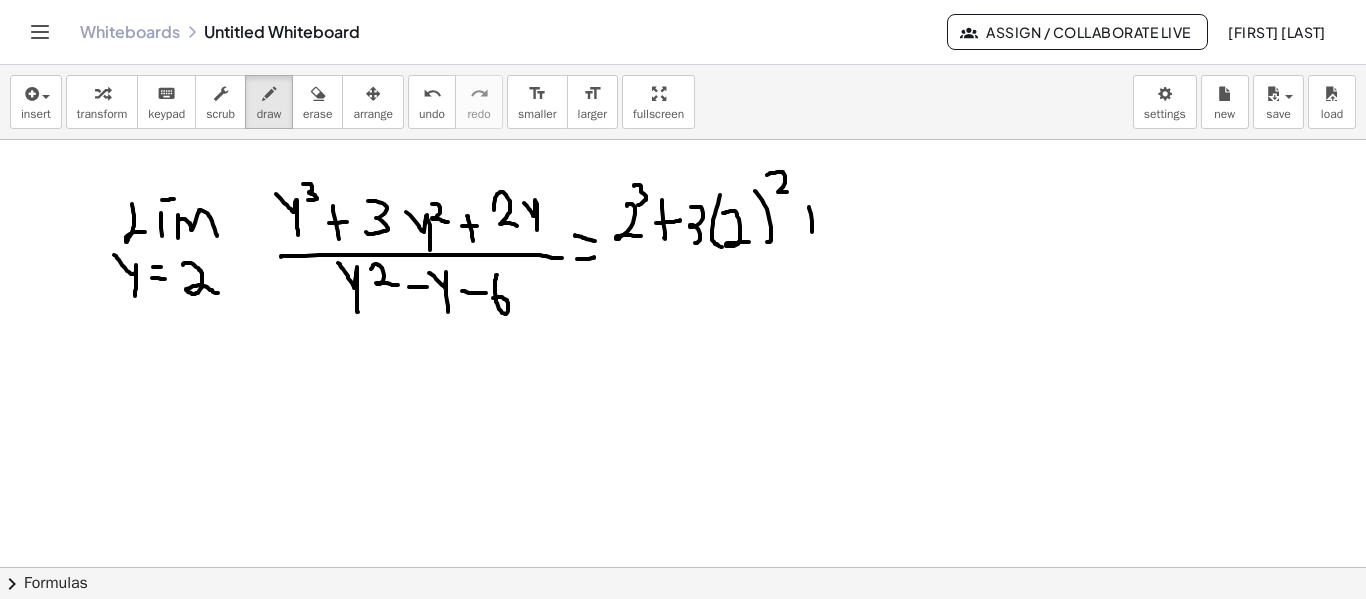 drag, startPoint x: 809, startPoint y: 207, endPoint x: 812, endPoint y: 232, distance: 25.179358 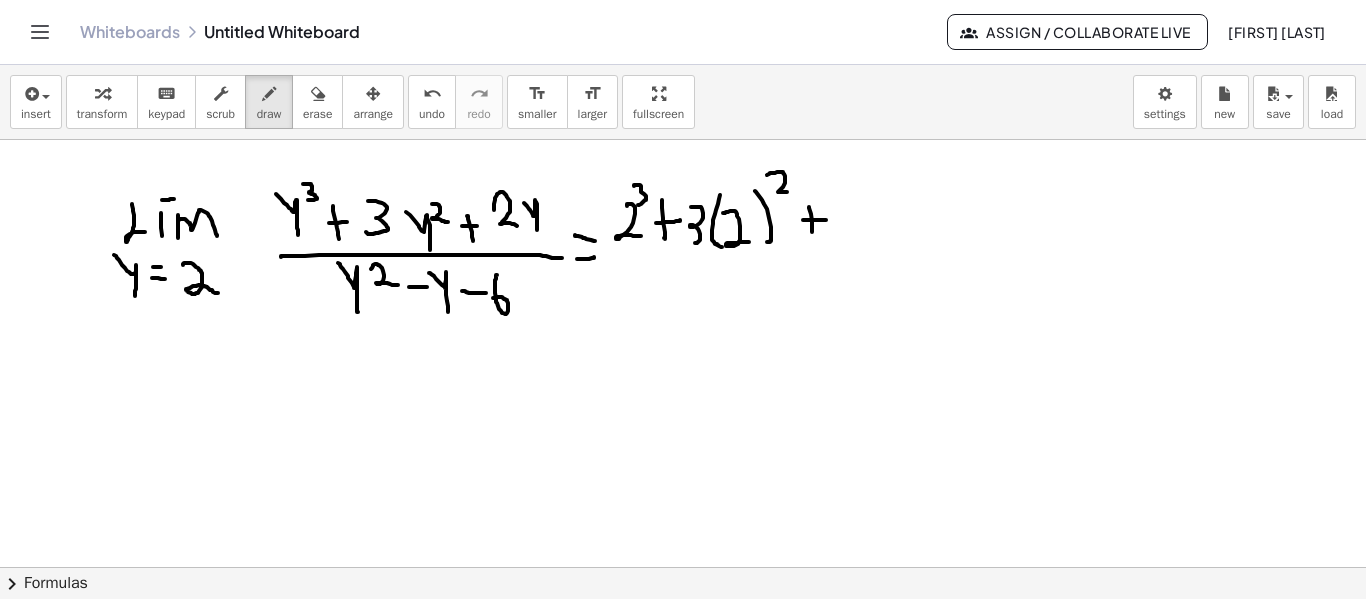 drag, startPoint x: 803, startPoint y: 220, endPoint x: 826, endPoint y: 220, distance: 23 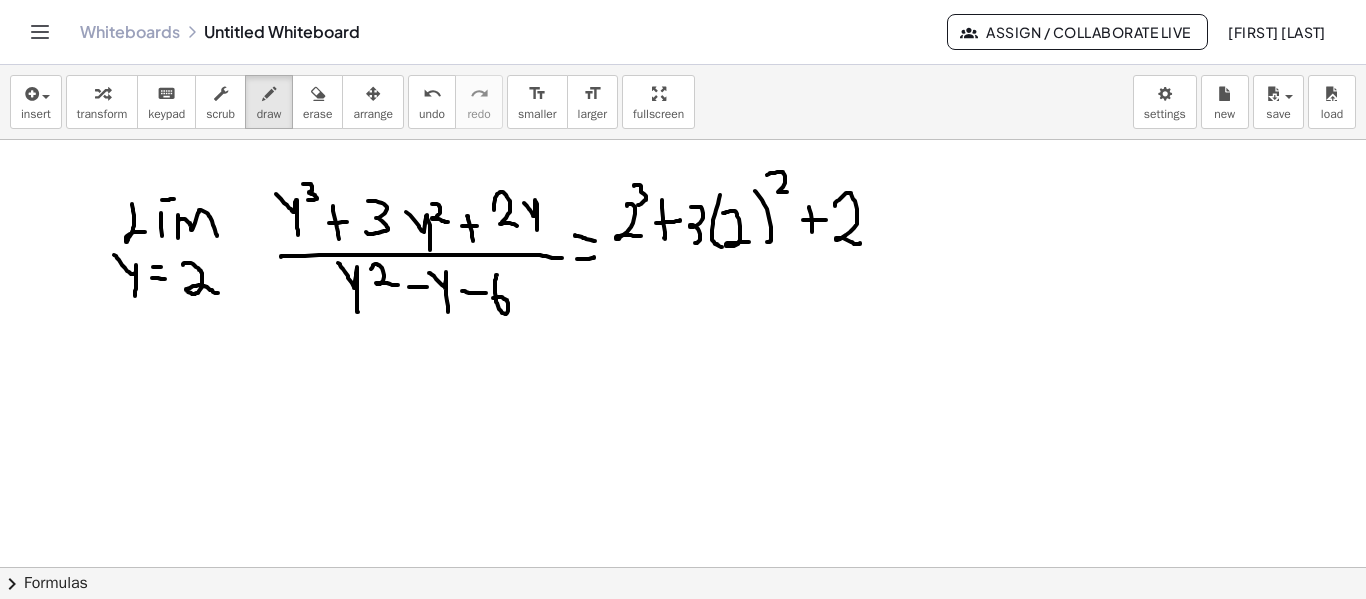 drag, startPoint x: 835, startPoint y: 205, endPoint x: 862, endPoint y: 234, distance: 39.623226 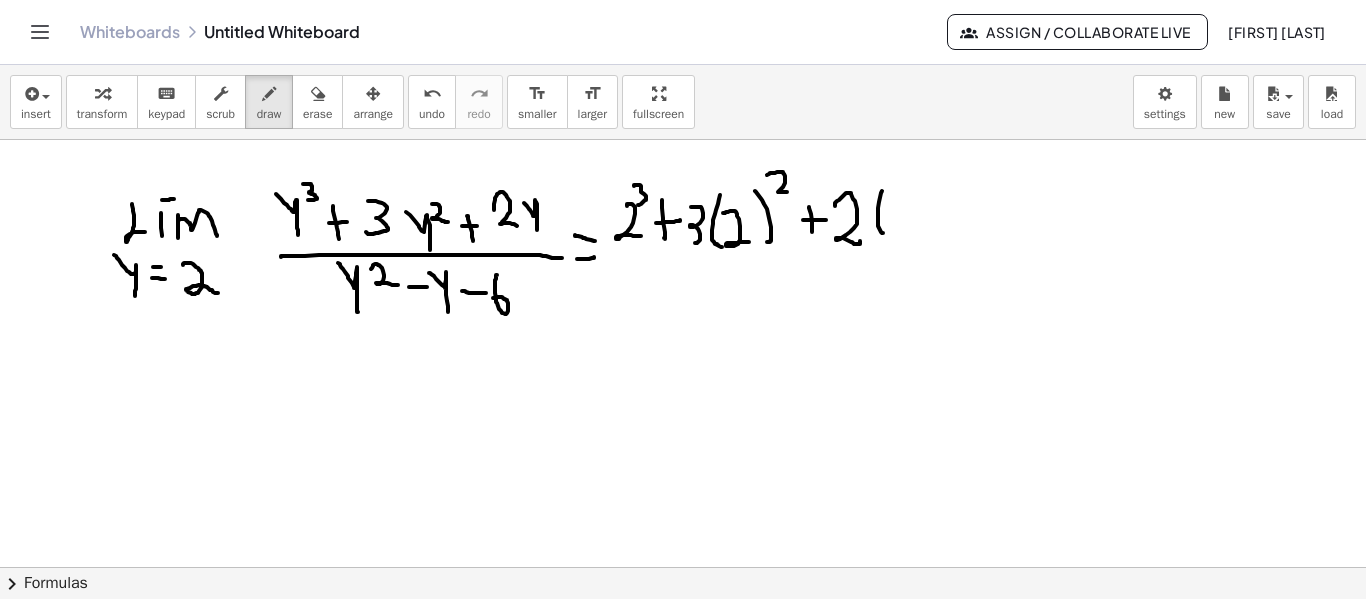 drag, startPoint x: 882, startPoint y: 191, endPoint x: 888, endPoint y: 231, distance: 40.4475 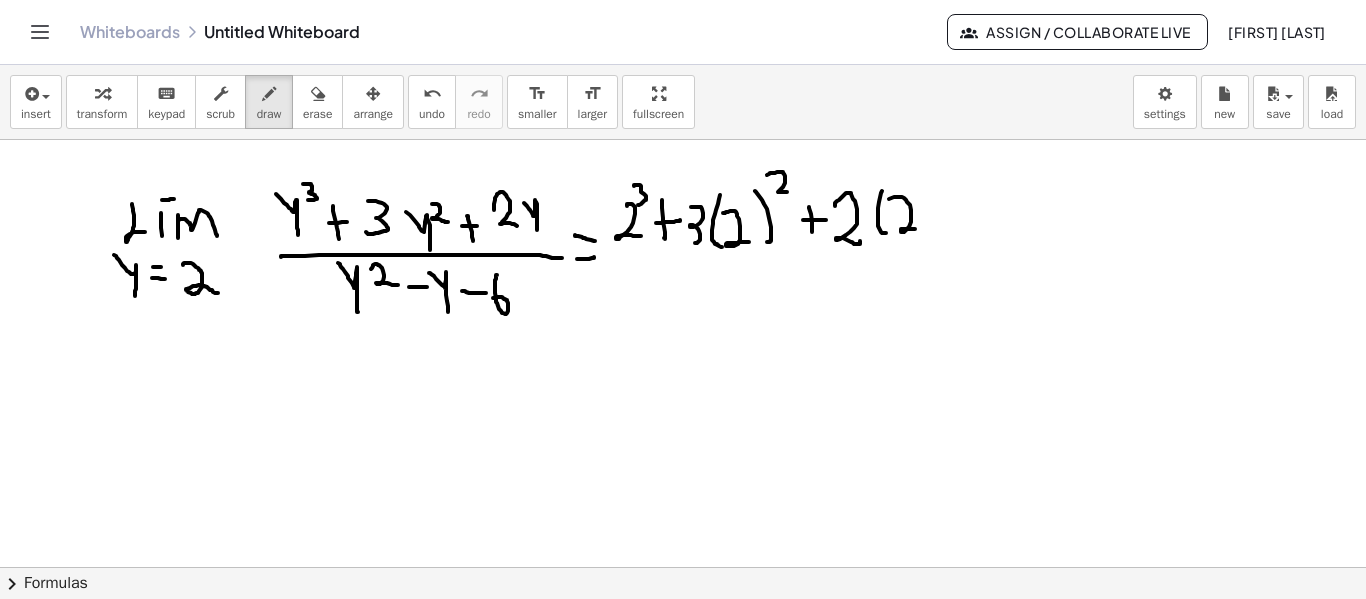 drag, startPoint x: 889, startPoint y: 199, endPoint x: 915, endPoint y: 229, distance: 39.698868 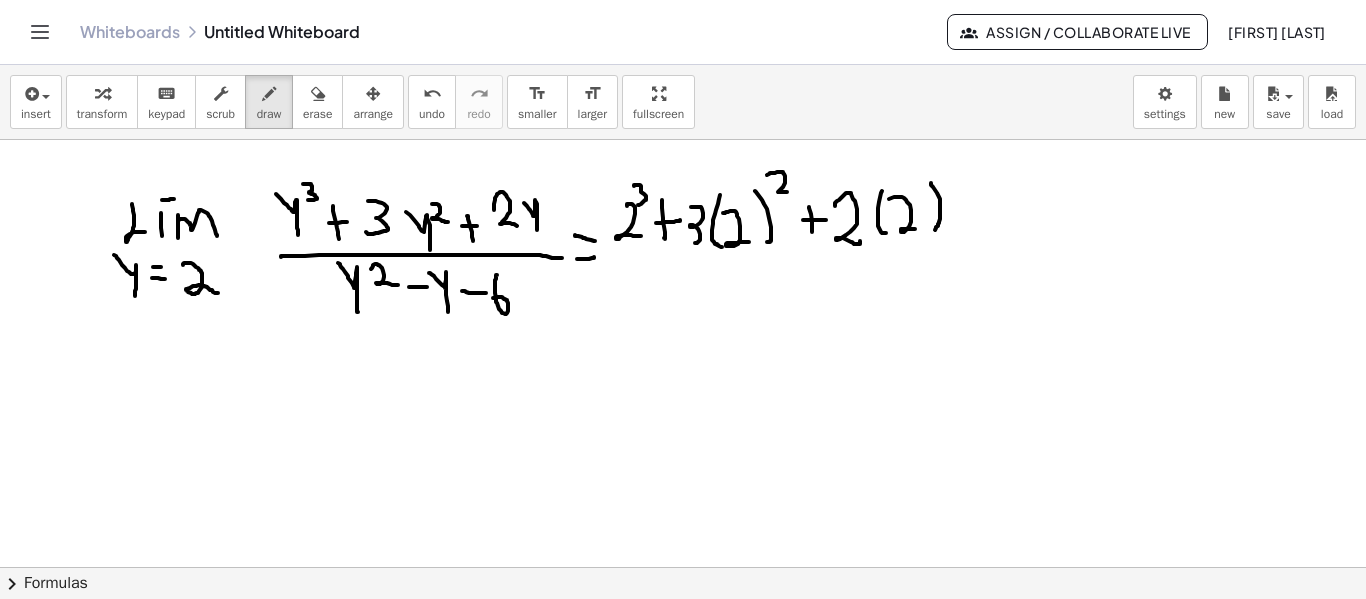 drag, startPoint x: 933, startPoint y: 187, endPoint x: 919, endPoint y: 236, distance: 50.96077 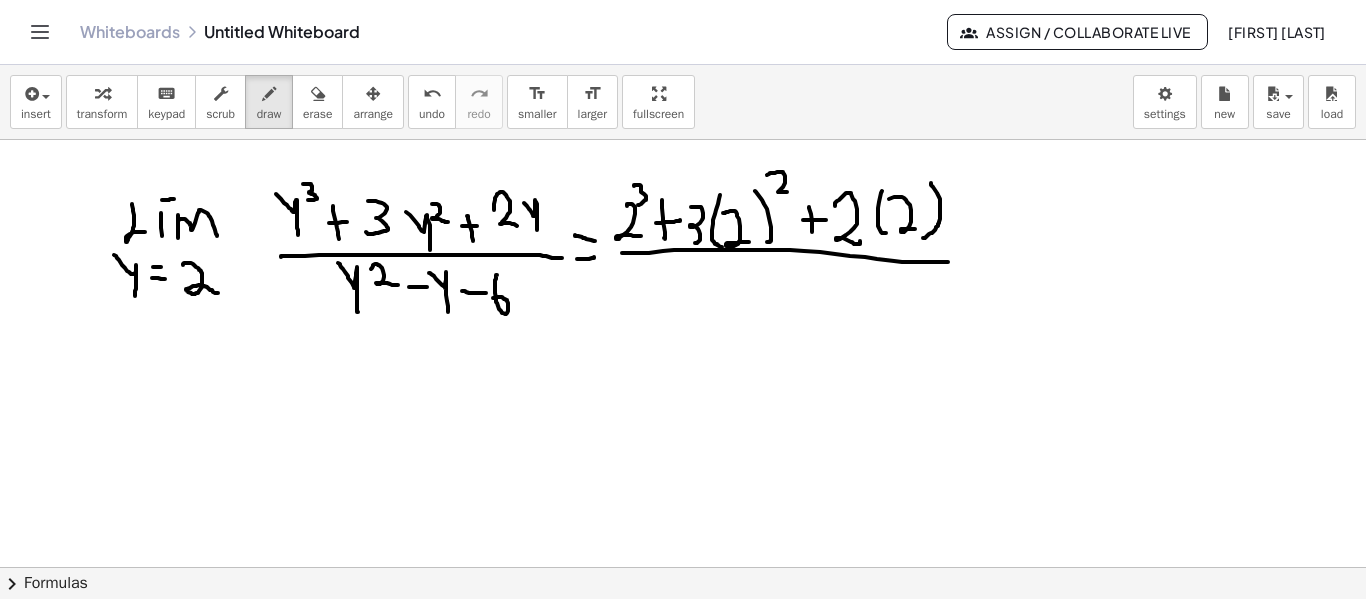 drag, startPoint x: 622, startPoint y: 253, endPoint x: 948, endPoint y: 262, distance: 326.1242 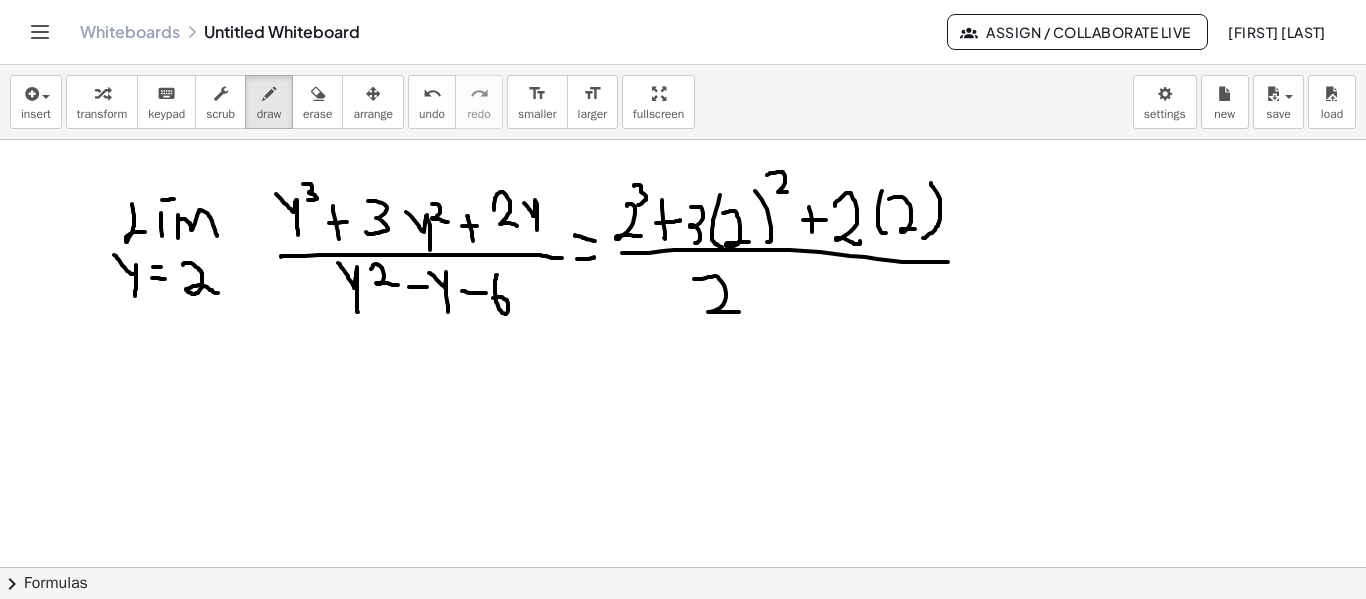 drag, startPoint x: 694, startPoint y: 279, endPoint x: 729, endPoint y: 294, distance: 38.078865 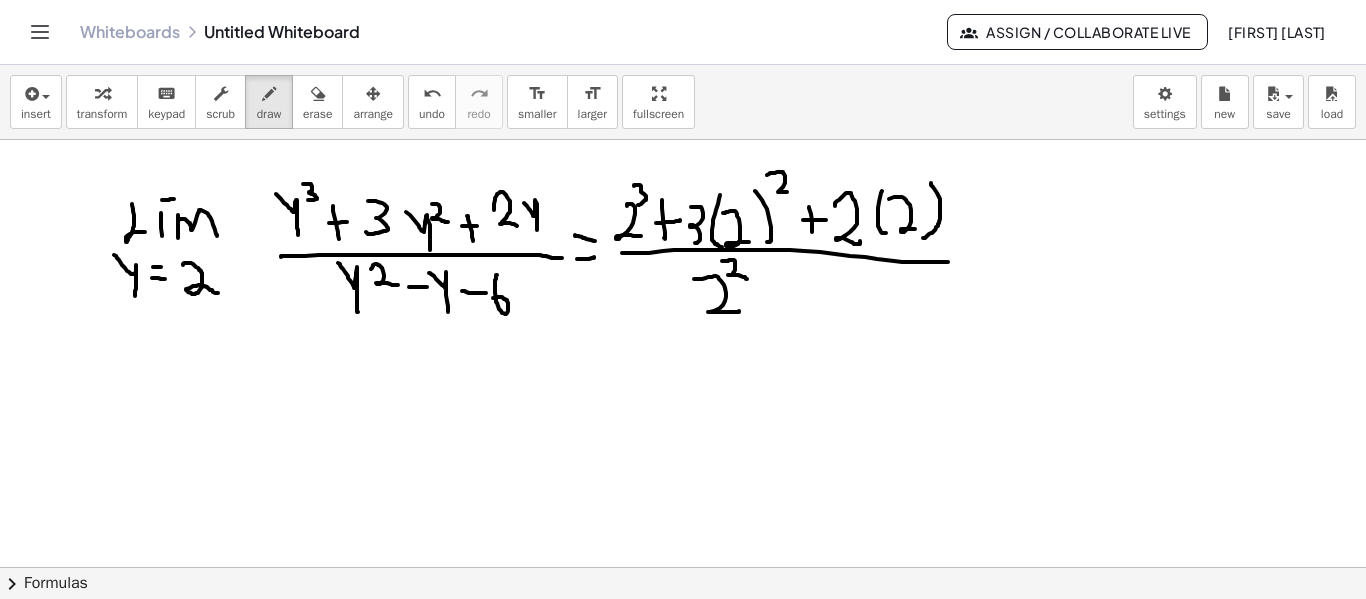 drag, startPoint x: 722, startPoint y: 261, endPoint x: 747, endPoint y: 279, distance: 30.805843 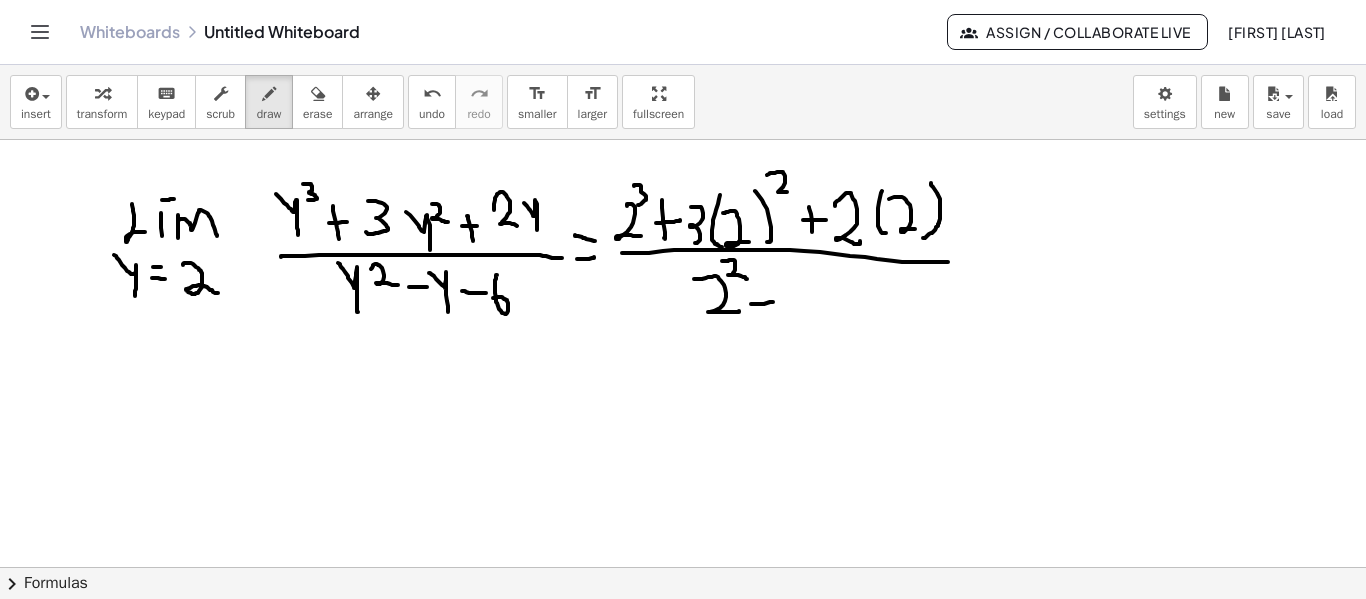 click at bounding box center (683, 632) 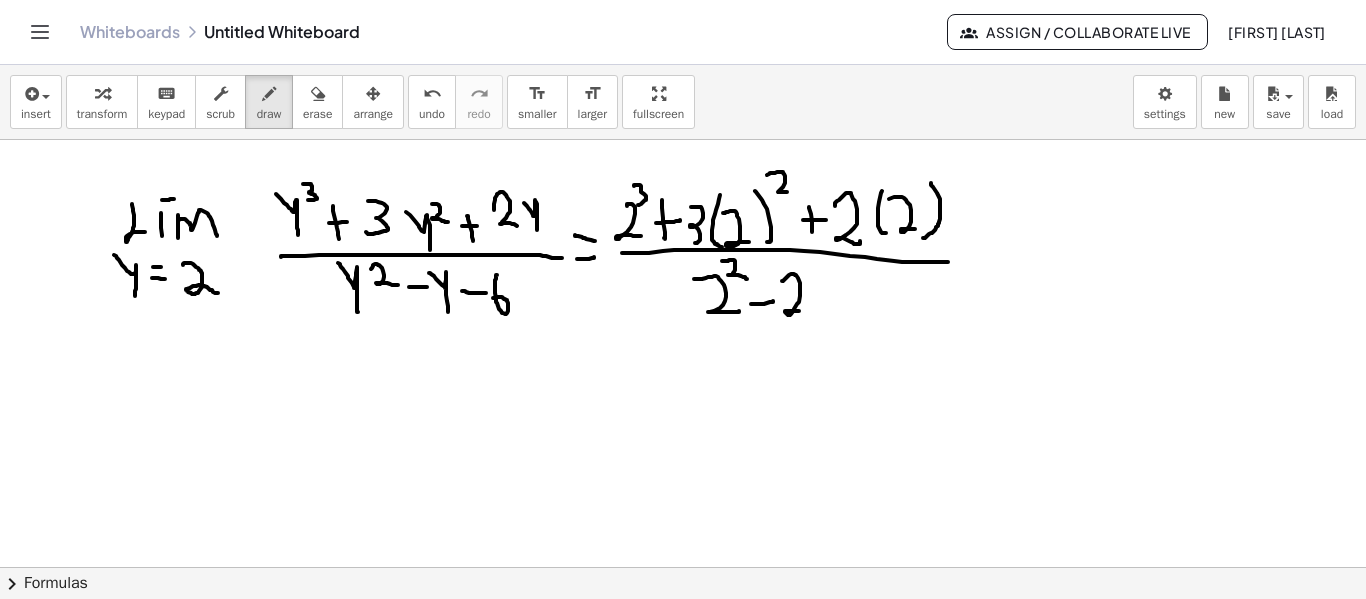 drag, startPoint x: 782, startPoint y: 281, endPoint x: 800, endPoint y: 311, distance: 34.98571 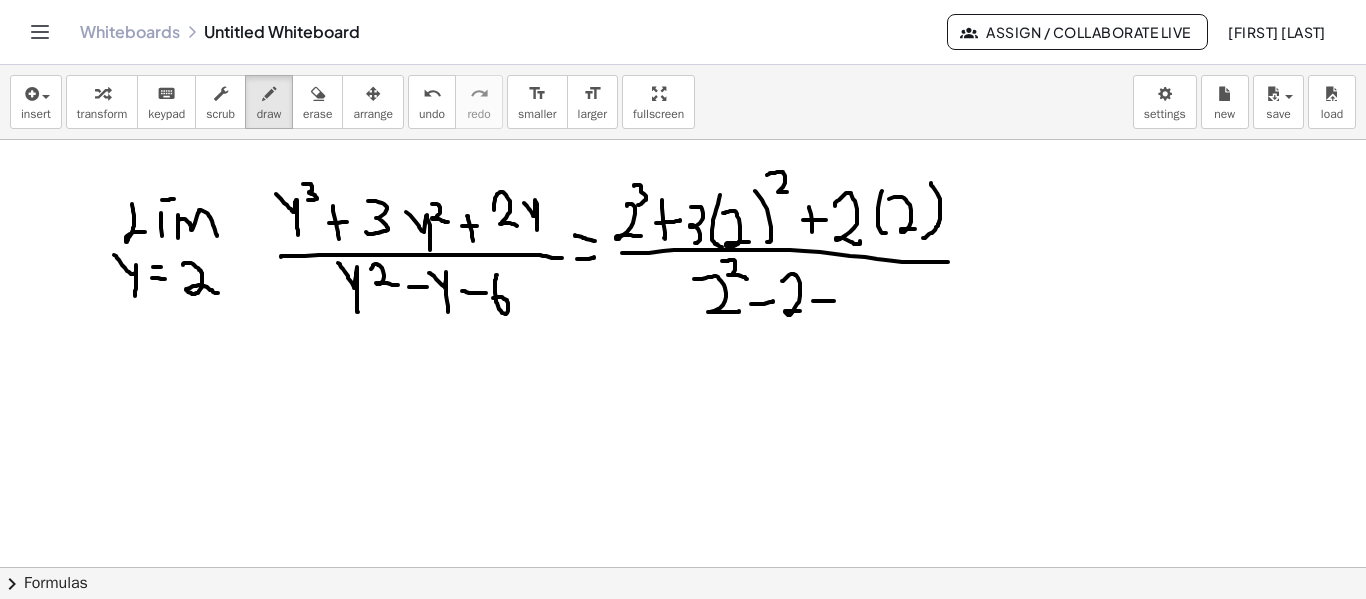 drag, startPoint x: 813, startPoint y: 301, endPoint x: 834, endPoint y: 301, distance: 21 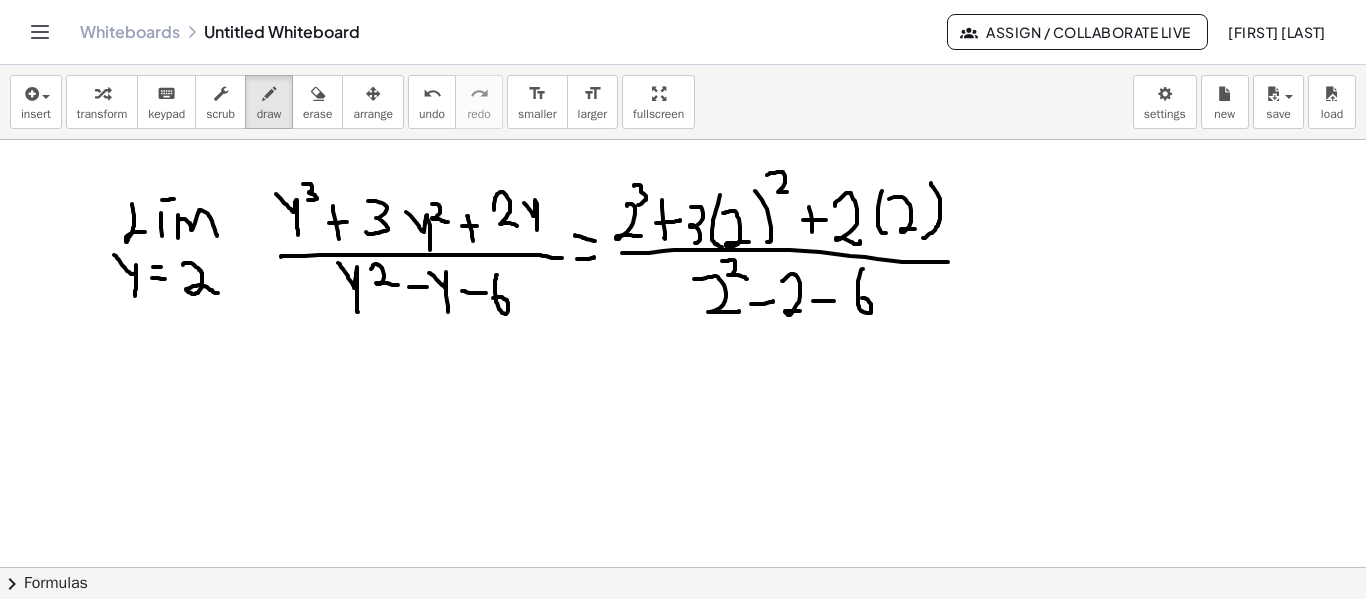 drag, startPoint x: 863, startPoint y: 269, endPoint x: 862, endPoint y: 292, distance: 23.021729 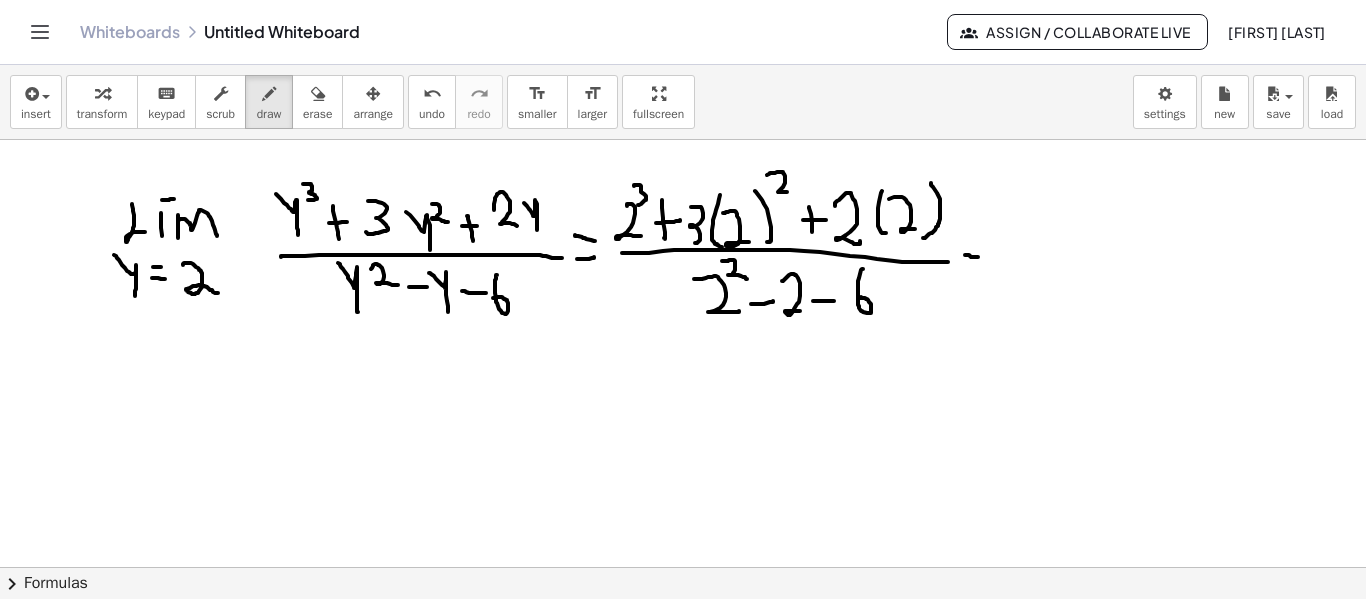 drag 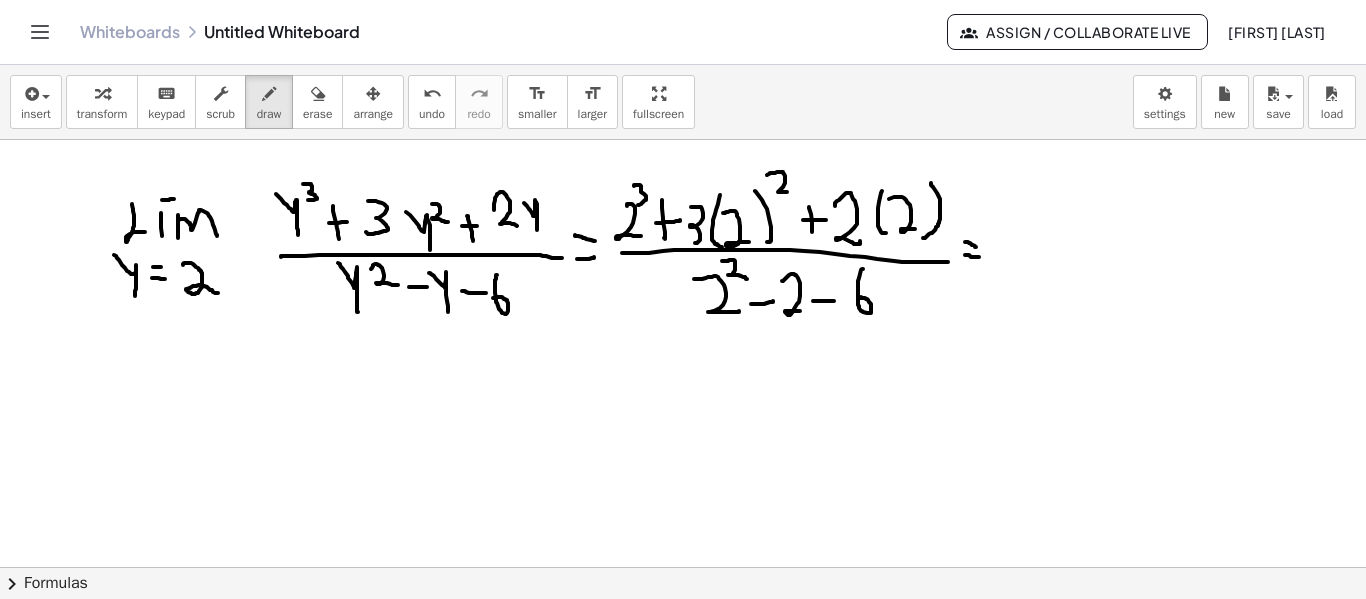 click at bounding box center [683, 632] 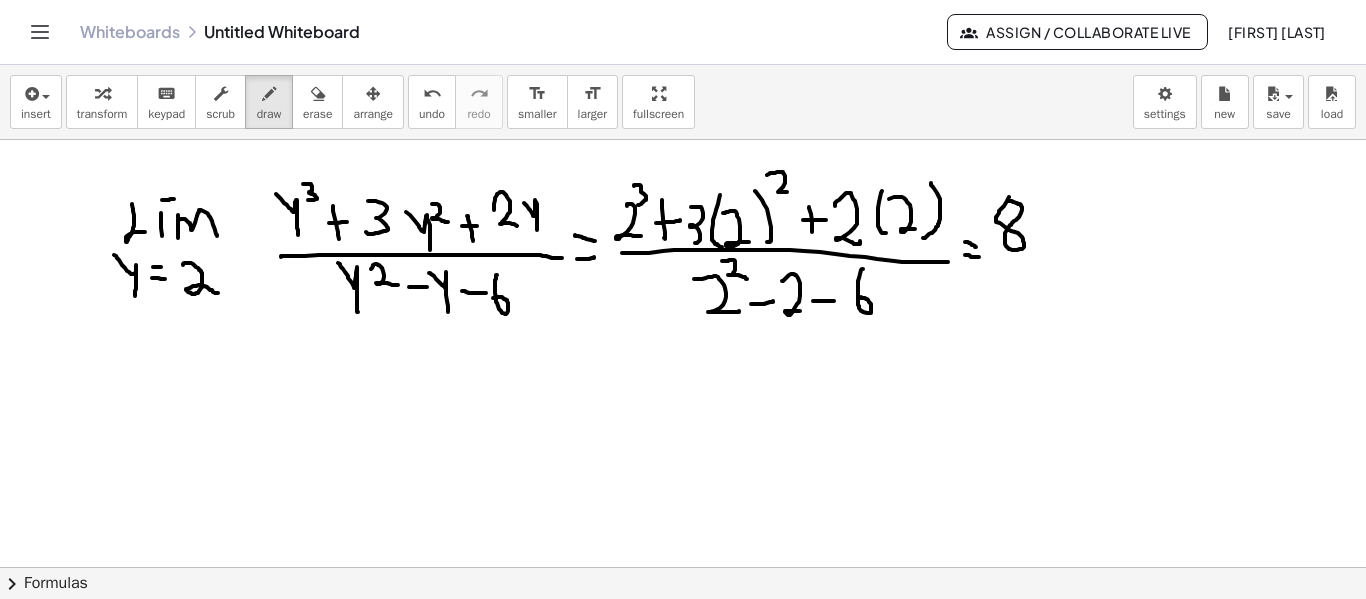click at bounding box center (683, 632) 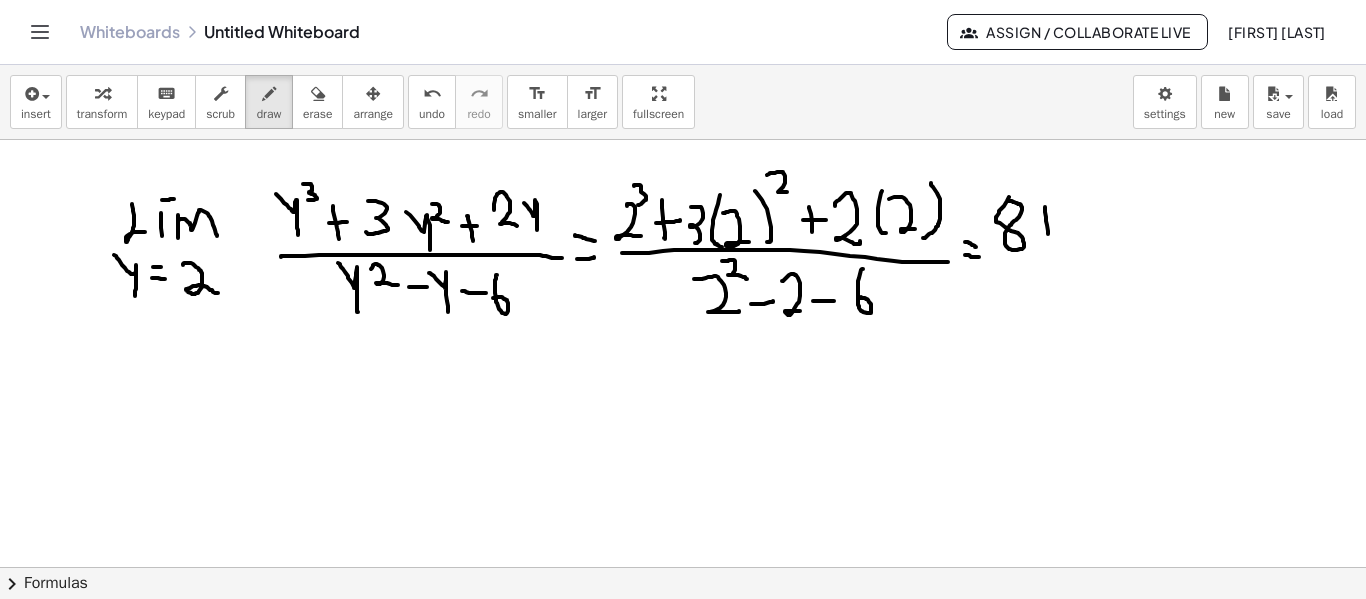 click at bounding box center (683, 632) 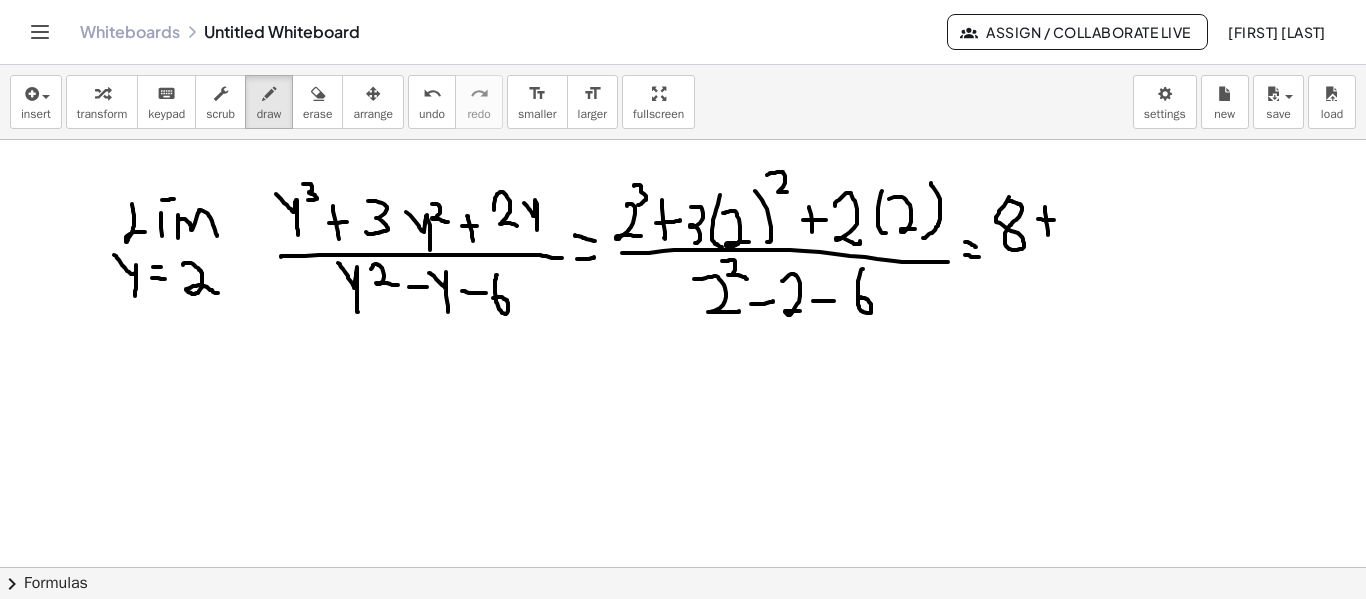 click at bounding box center [683, 632] 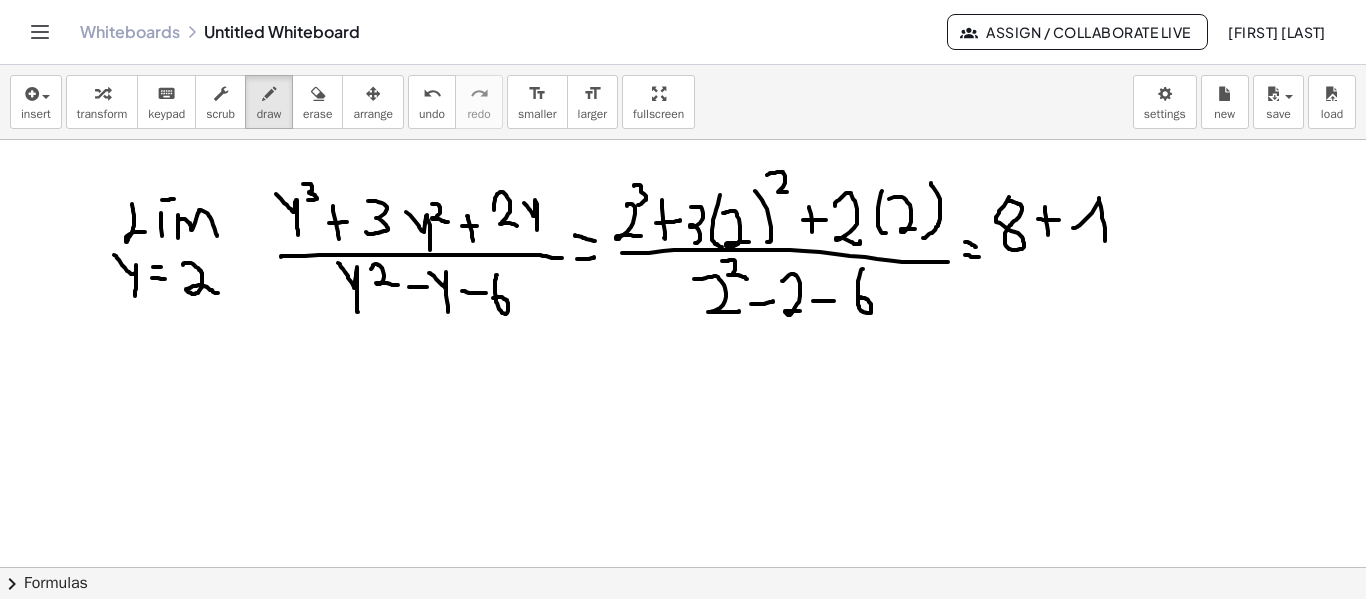 click at bounding box center (683, 632) 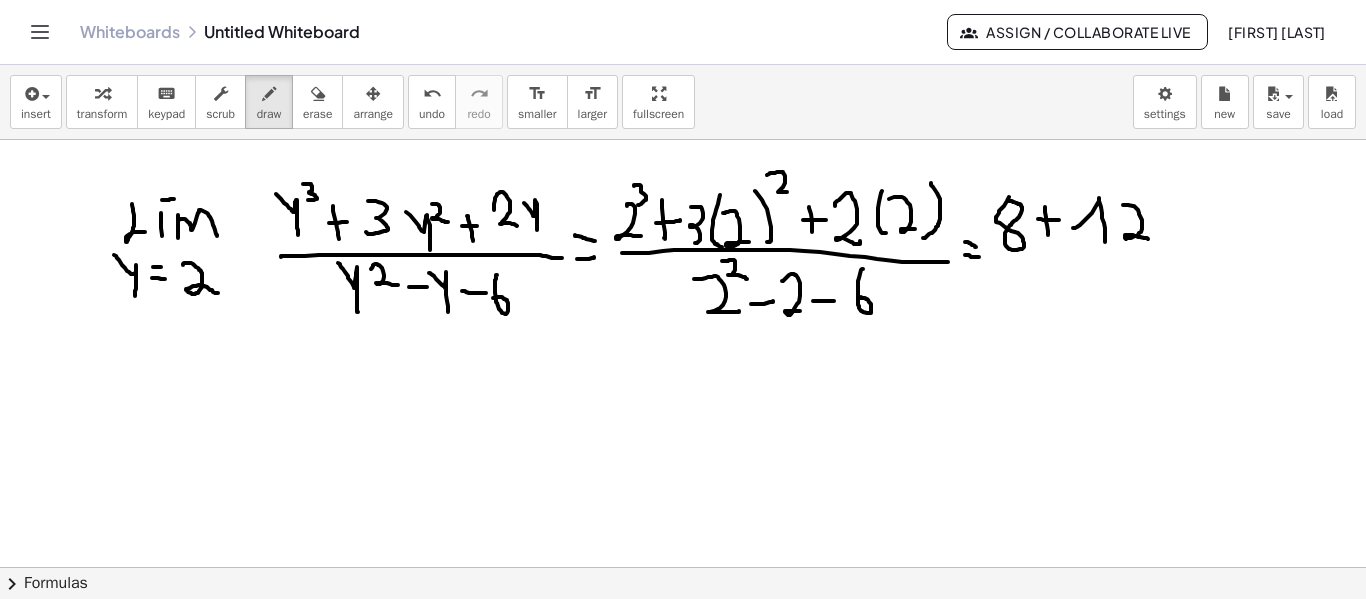 click at bounding box center (683, 632) 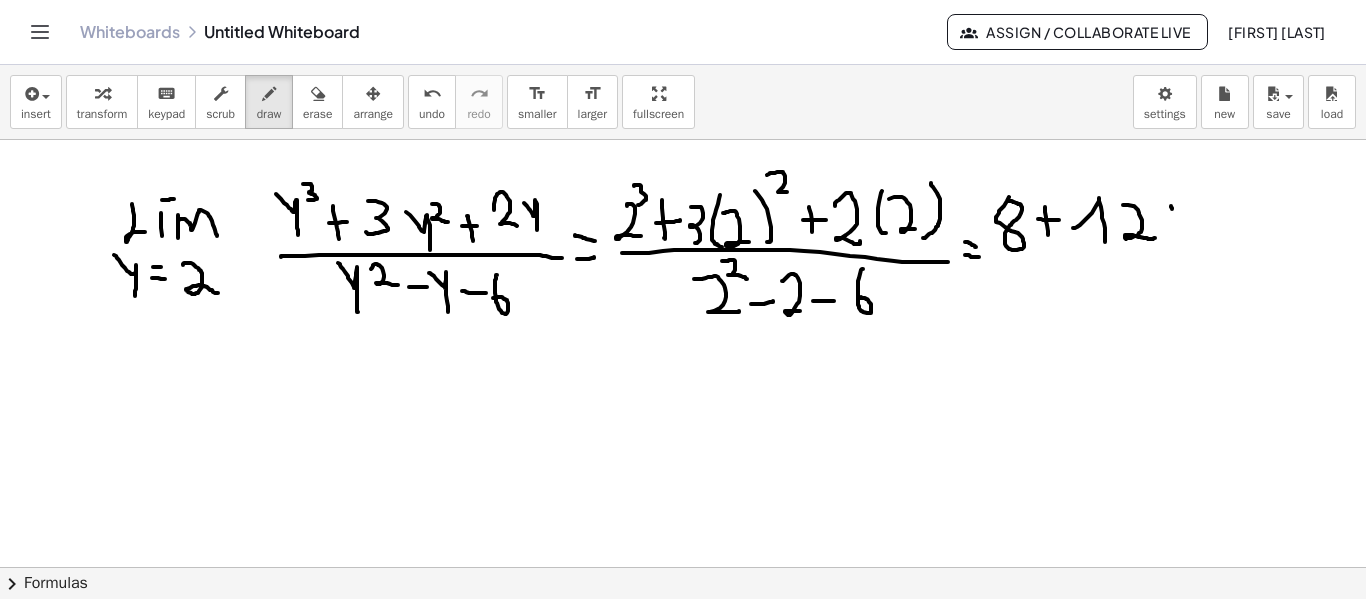 click at bounding box center (683, 632) 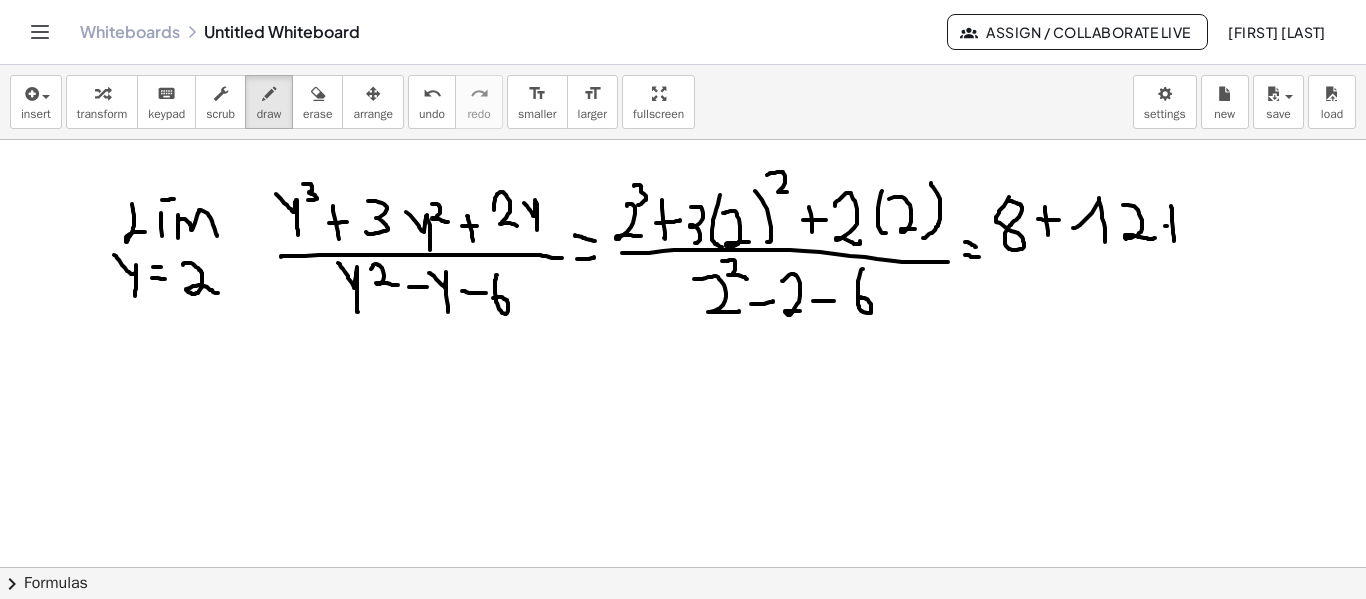 click at bounding box center [683, 632] 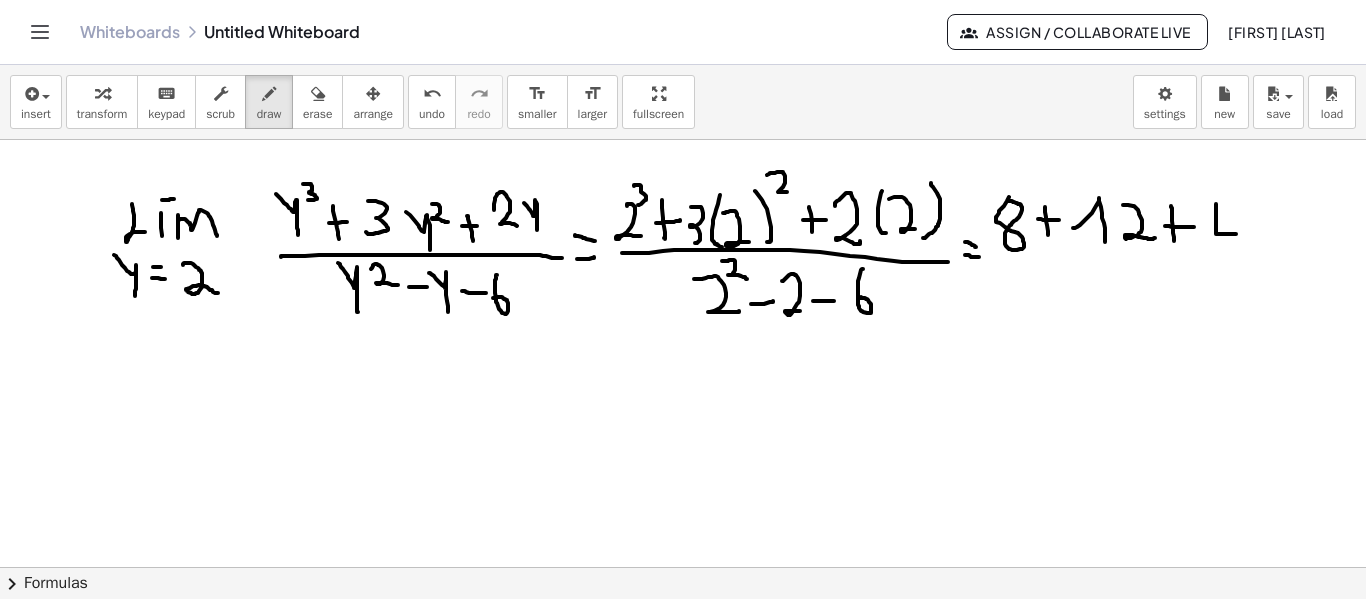 click at bounding box center (683, 632) 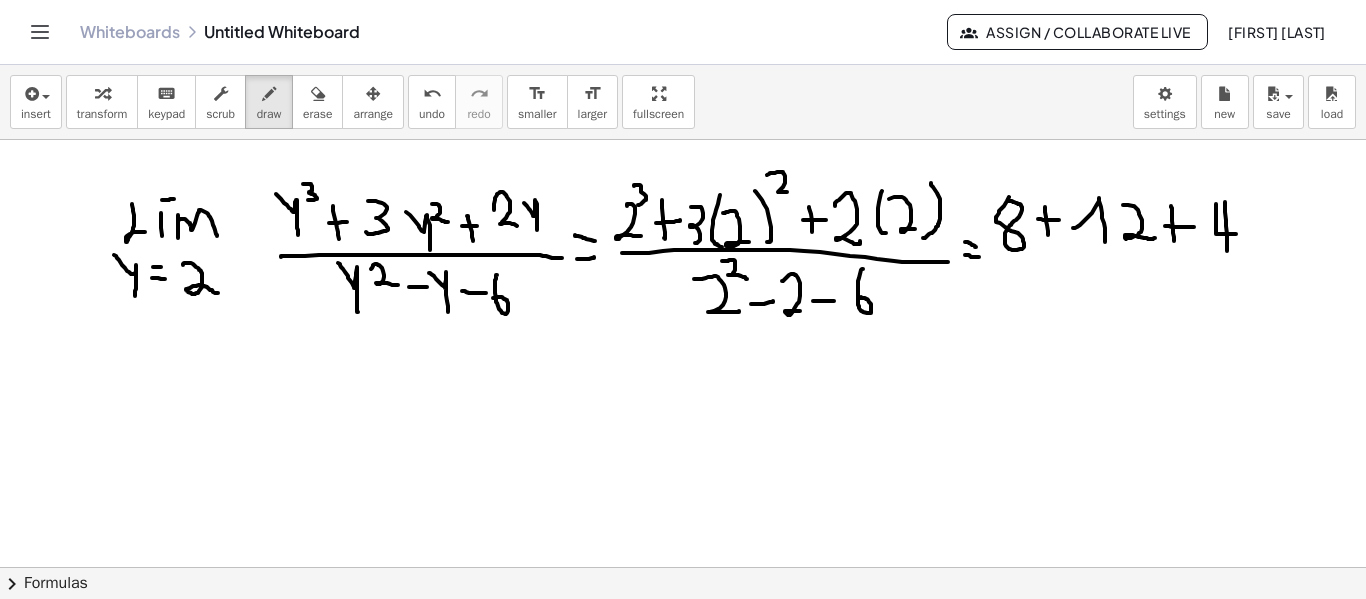 click at bounding box center [683, 632] 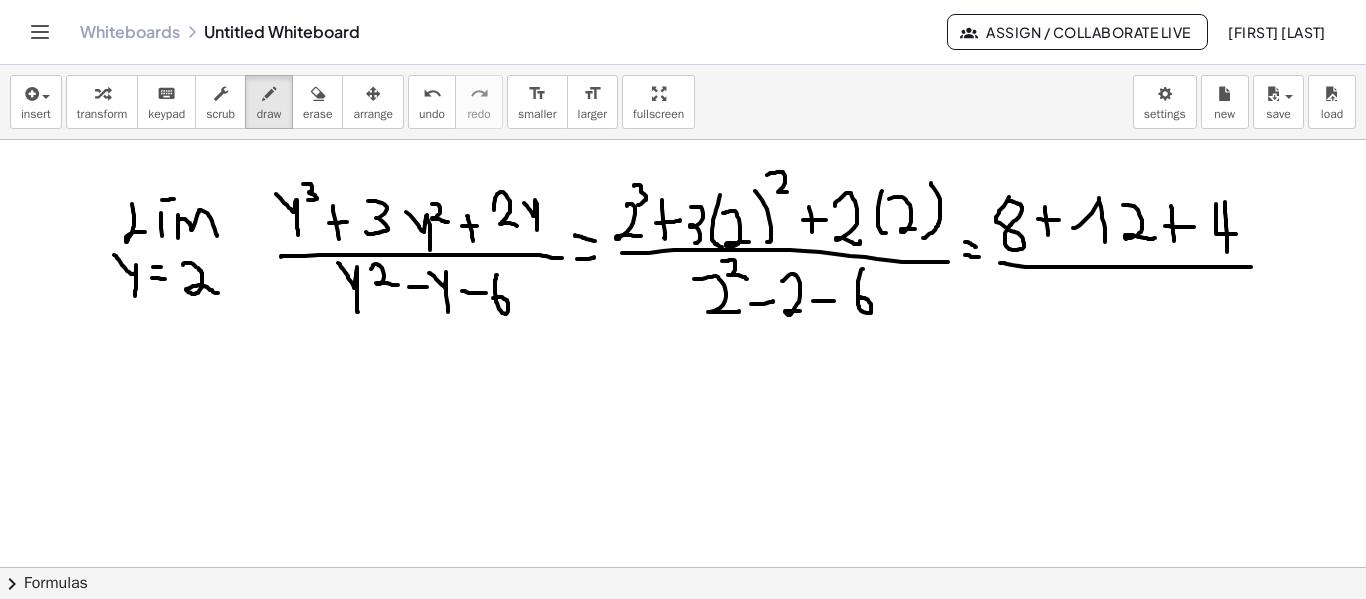 click at bounding box center [683, 632] 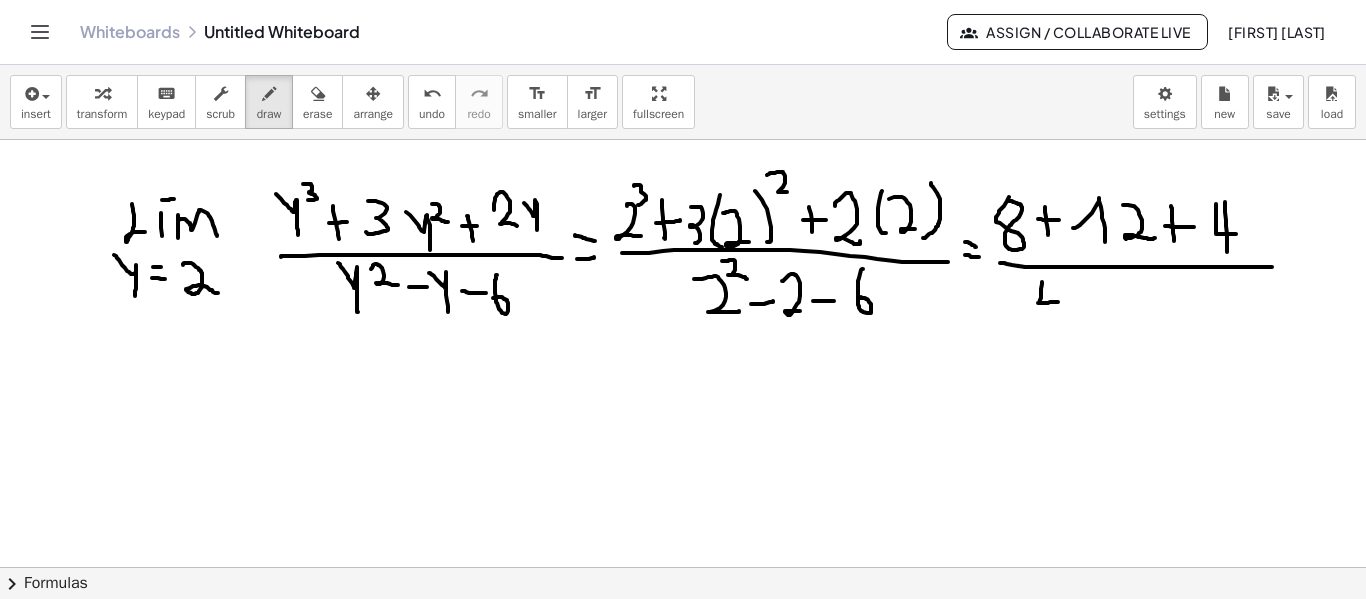 click at bounding box center (683, 632) 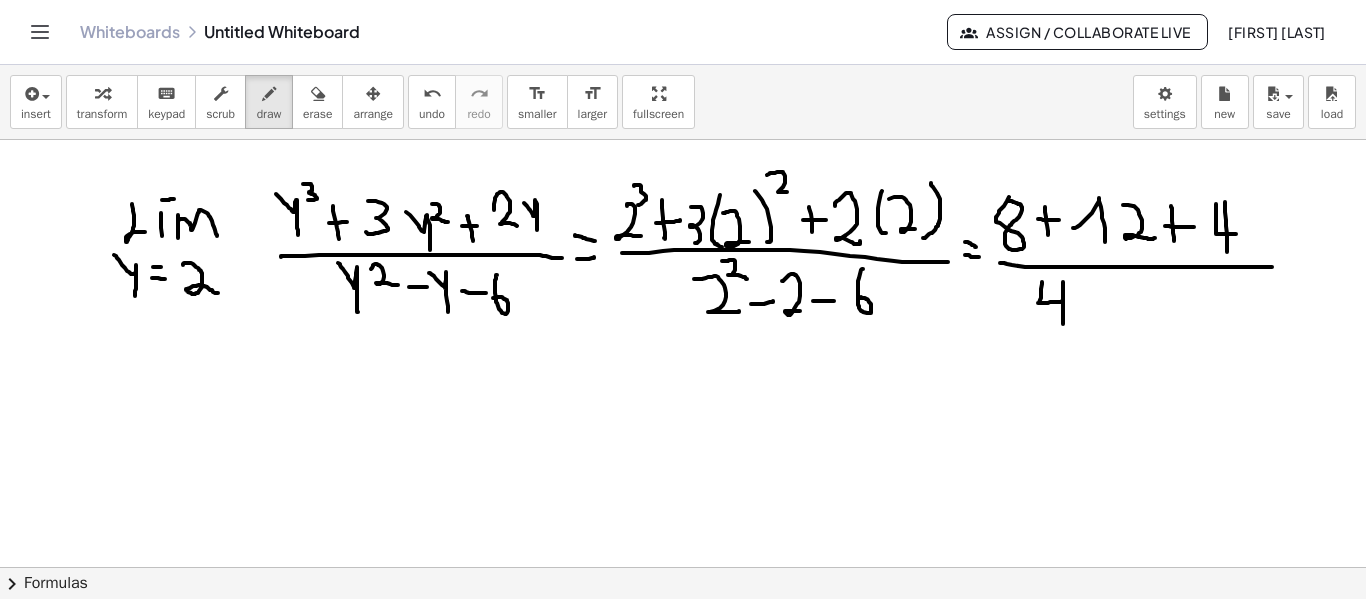click at bounding box center [683, 632] 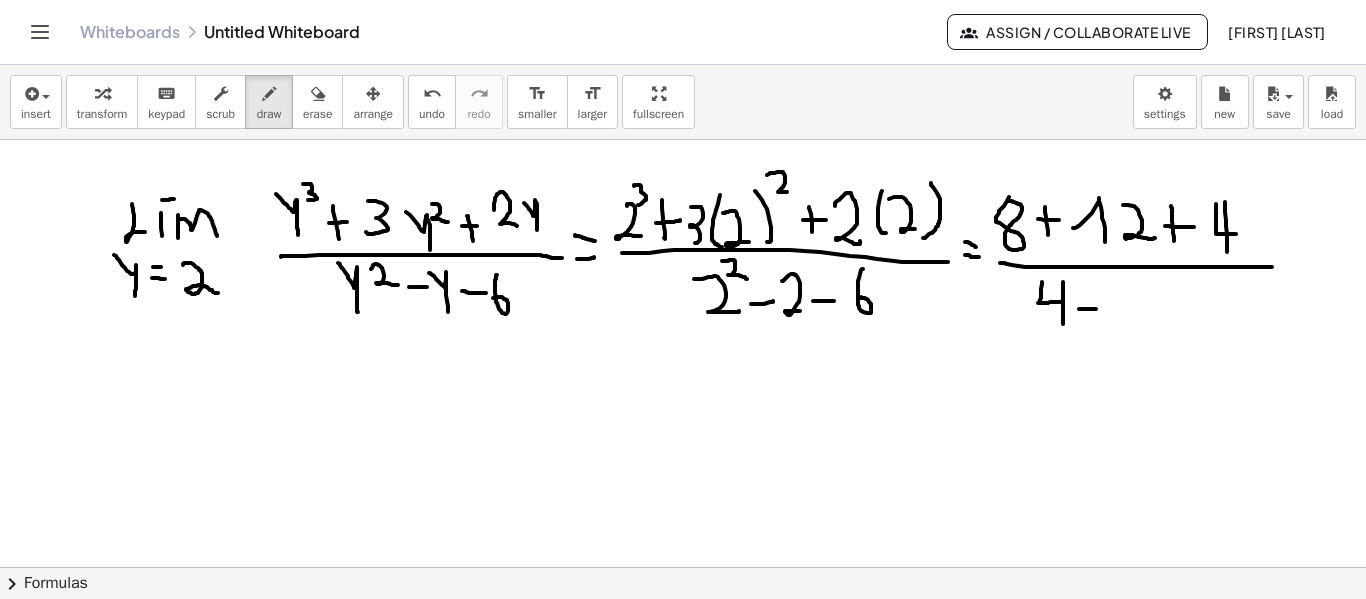 click at bounding box center [683, 632] 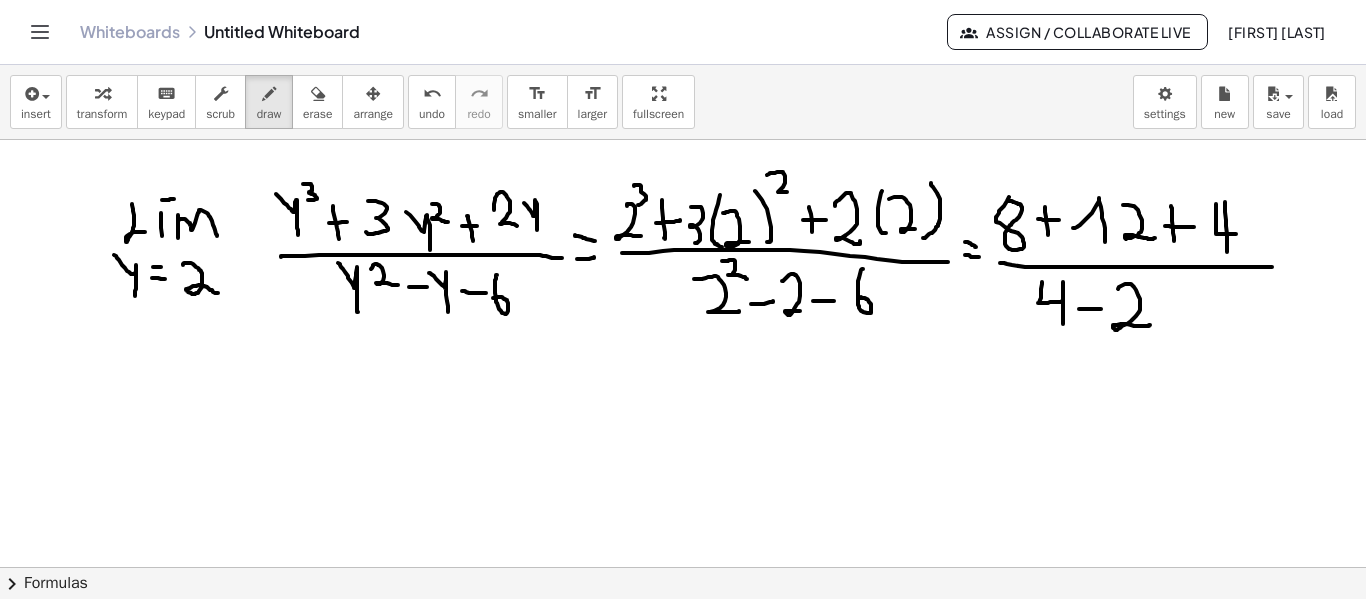 click at bounding box center [683, 632] 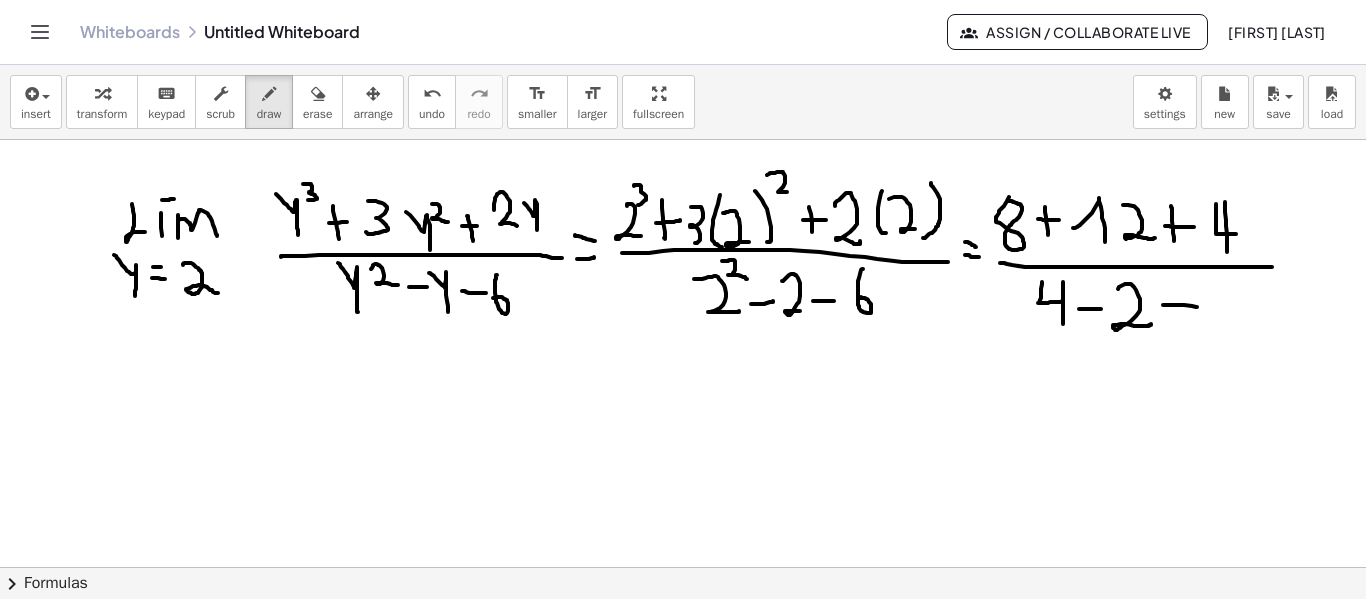 click at bounding box center (683, 632) 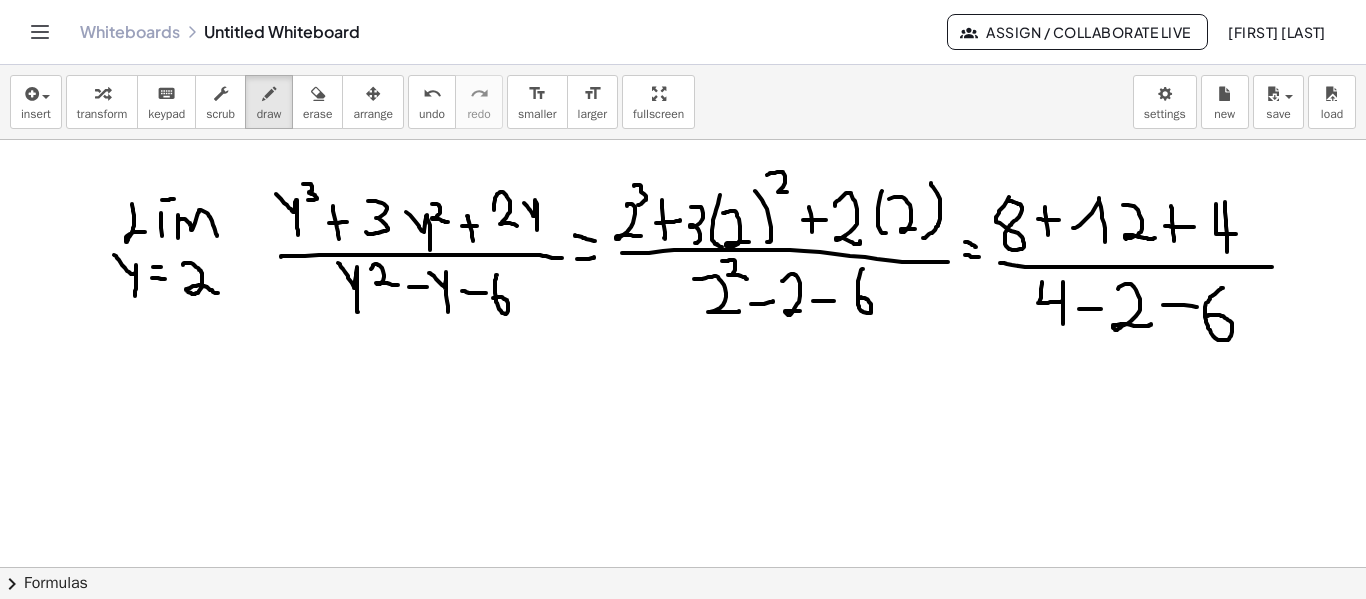 click at bounding box center (683, 632) 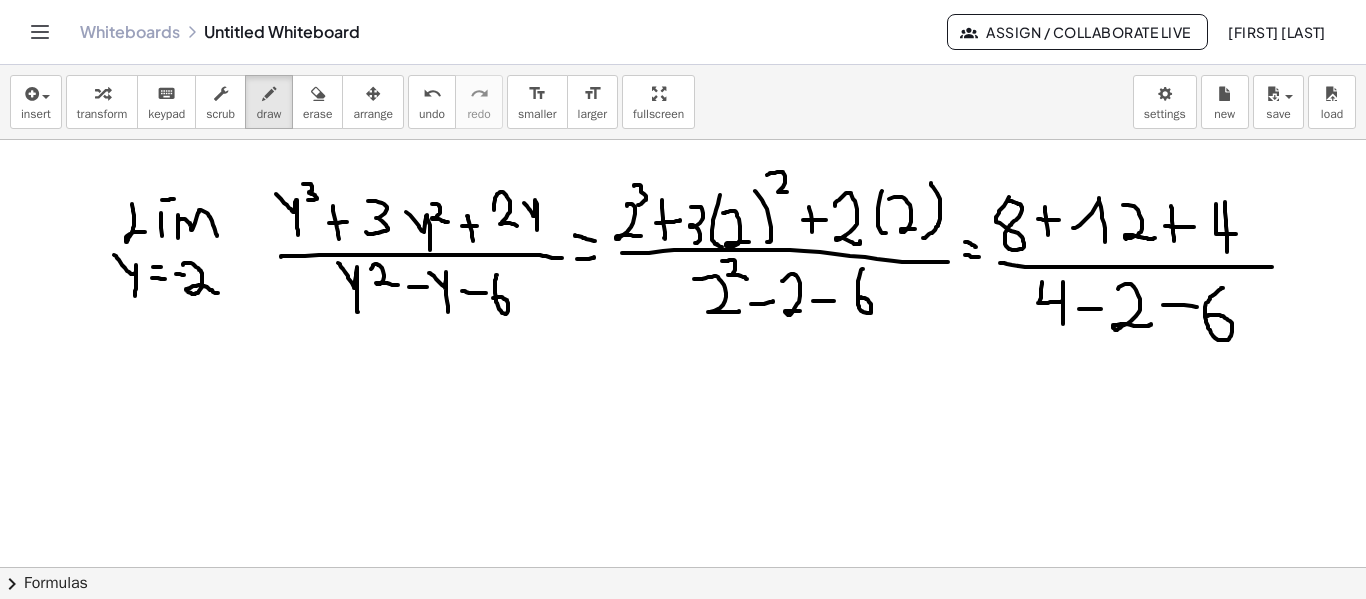 click at bounding box center [683, 632] 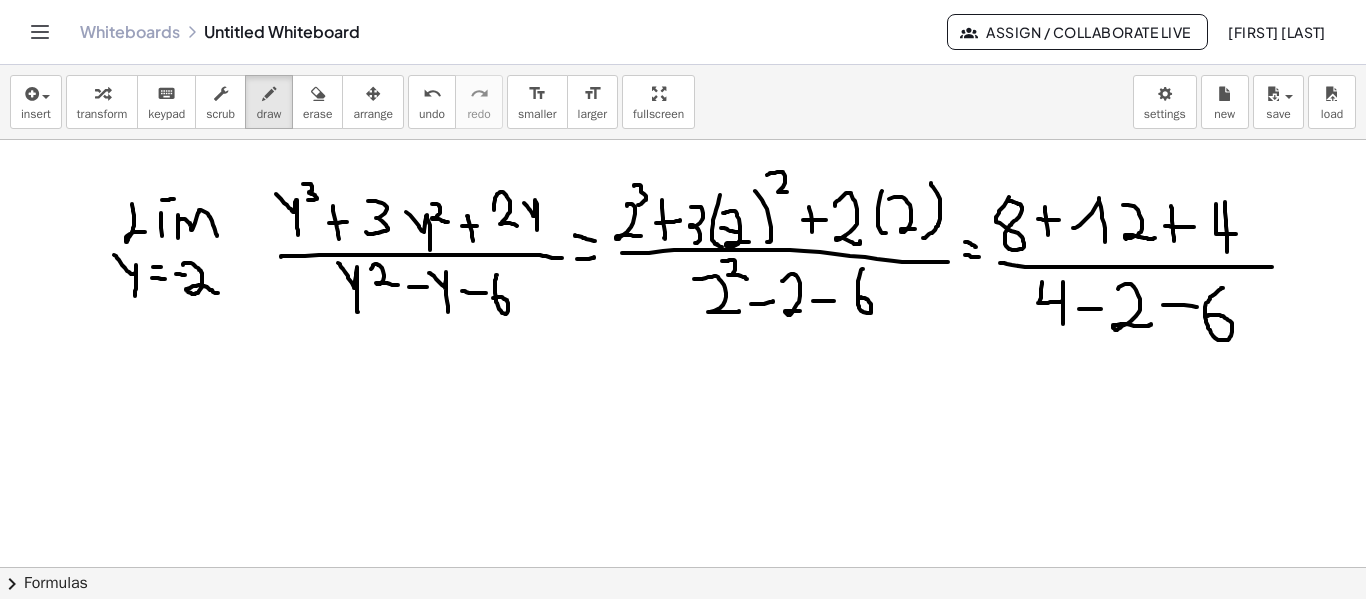 click at bounding box center [683, 632] 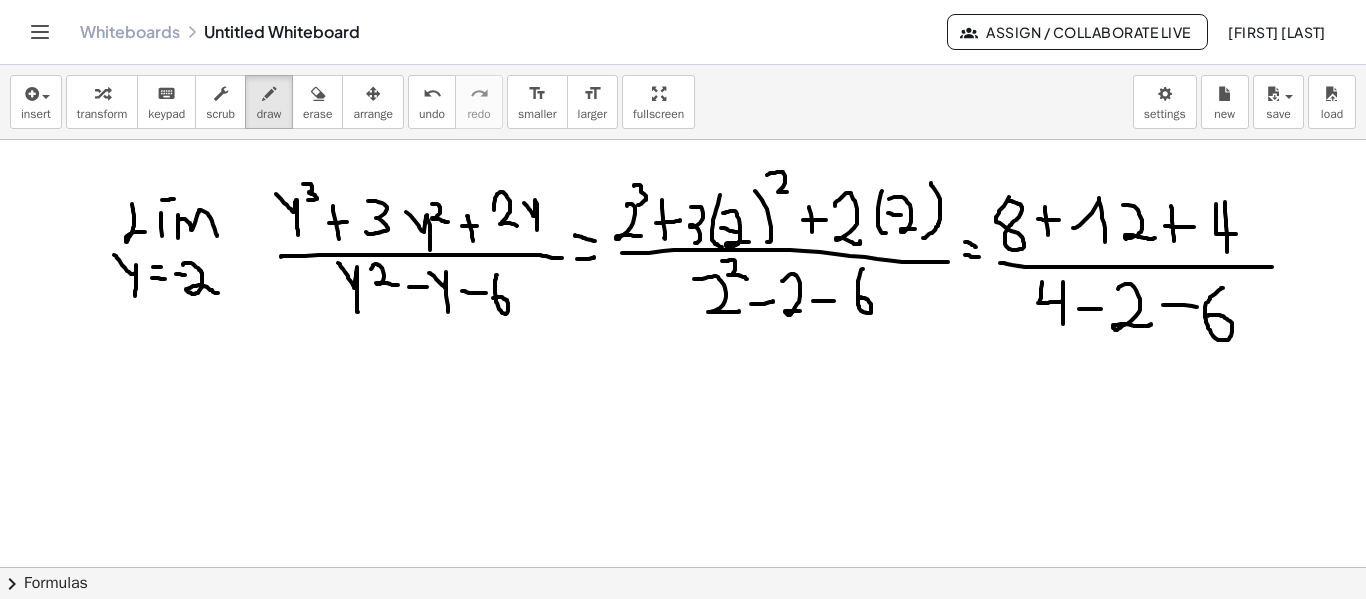 click at bounding box center [683, 632] 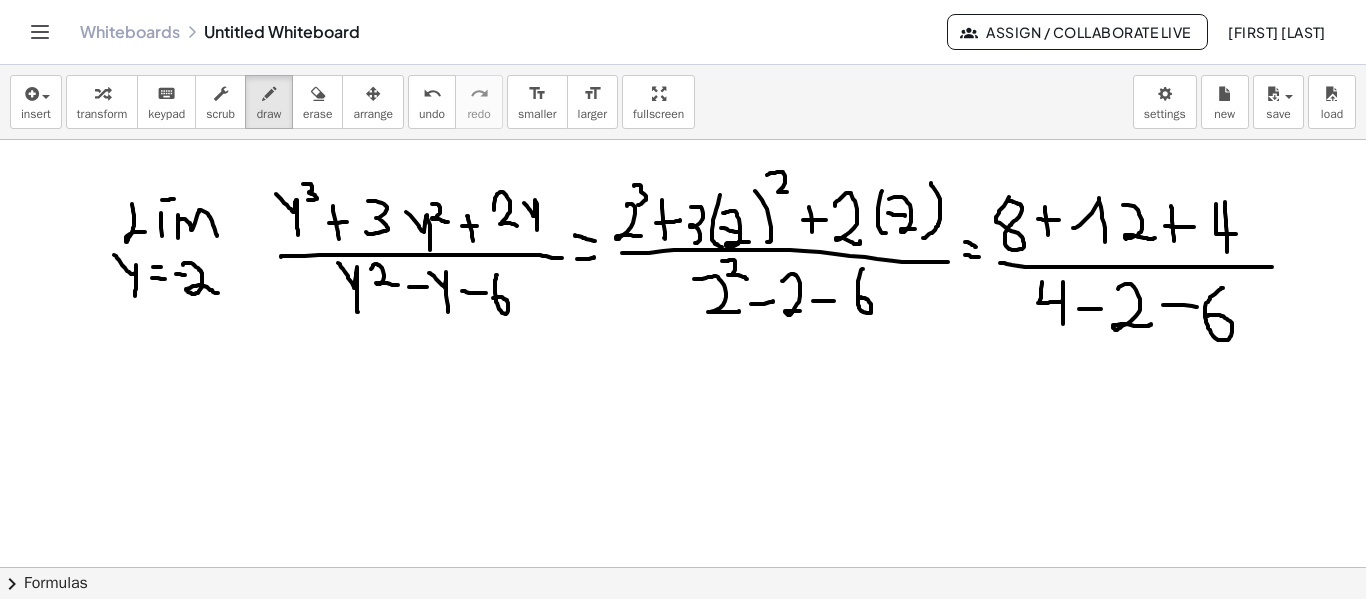 click at bounding box center (683, 632) 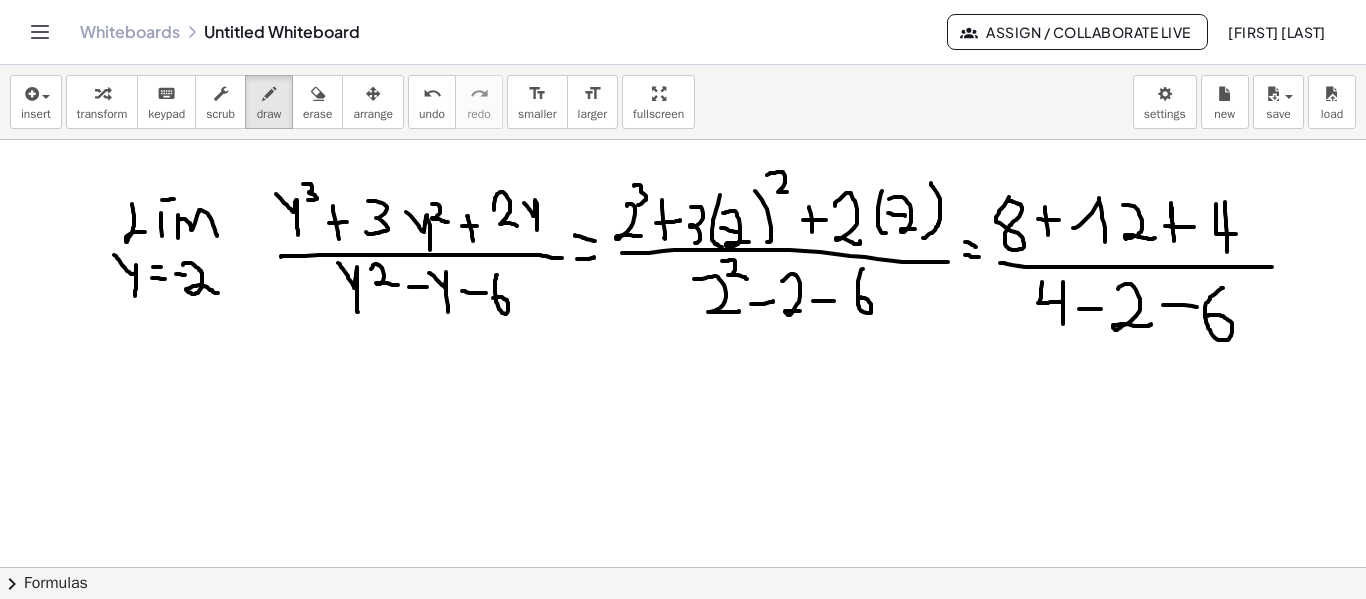 drag, startPoint x: 1171, startPoint y: 203, endPoint x: 1172, endPoint y: 220, distance: 17.029387 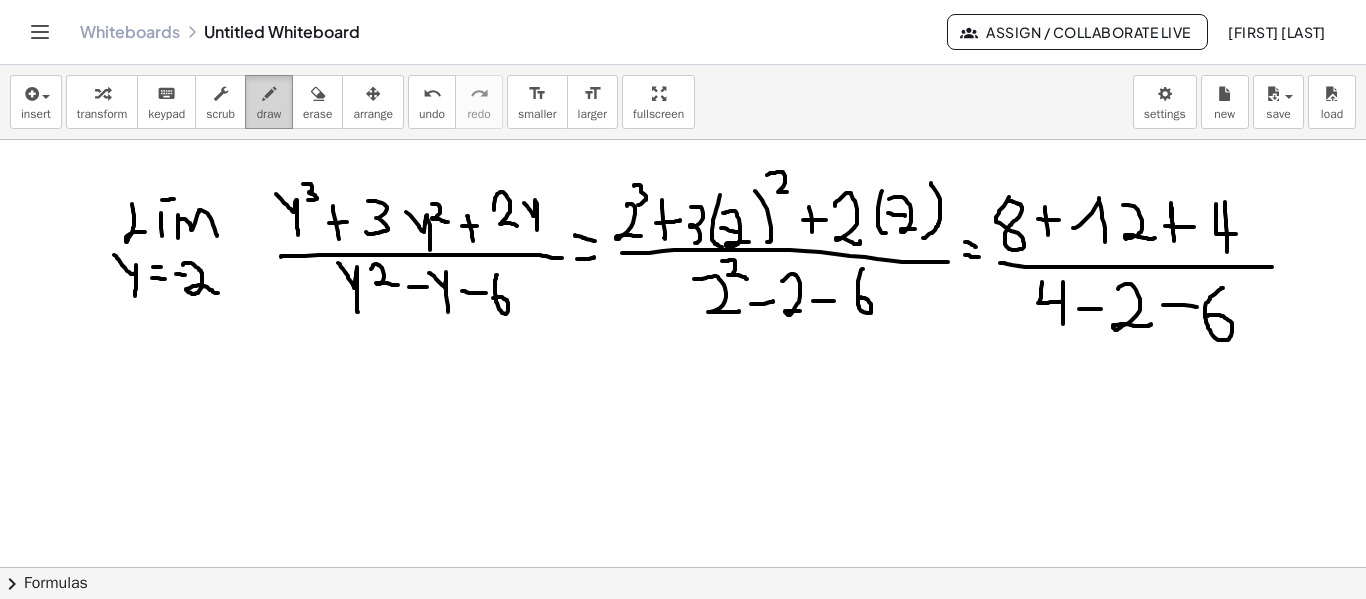 click on "draw" at bounding box center (269, 114) 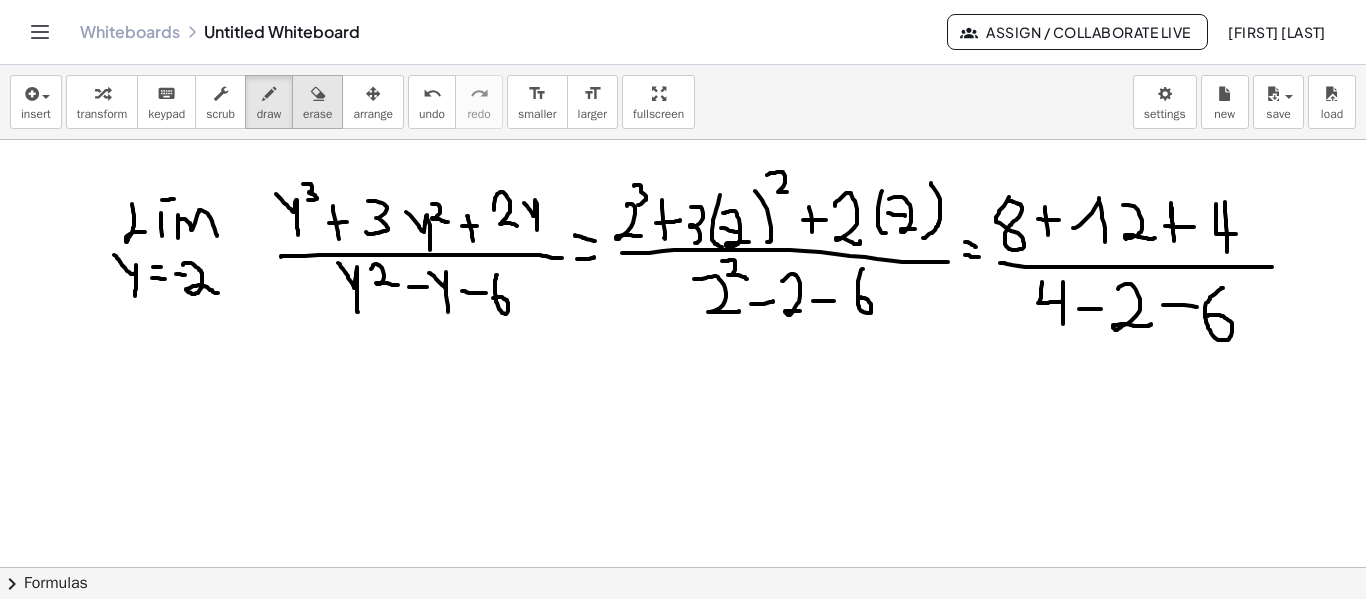 click at bounding box center [317, 93] 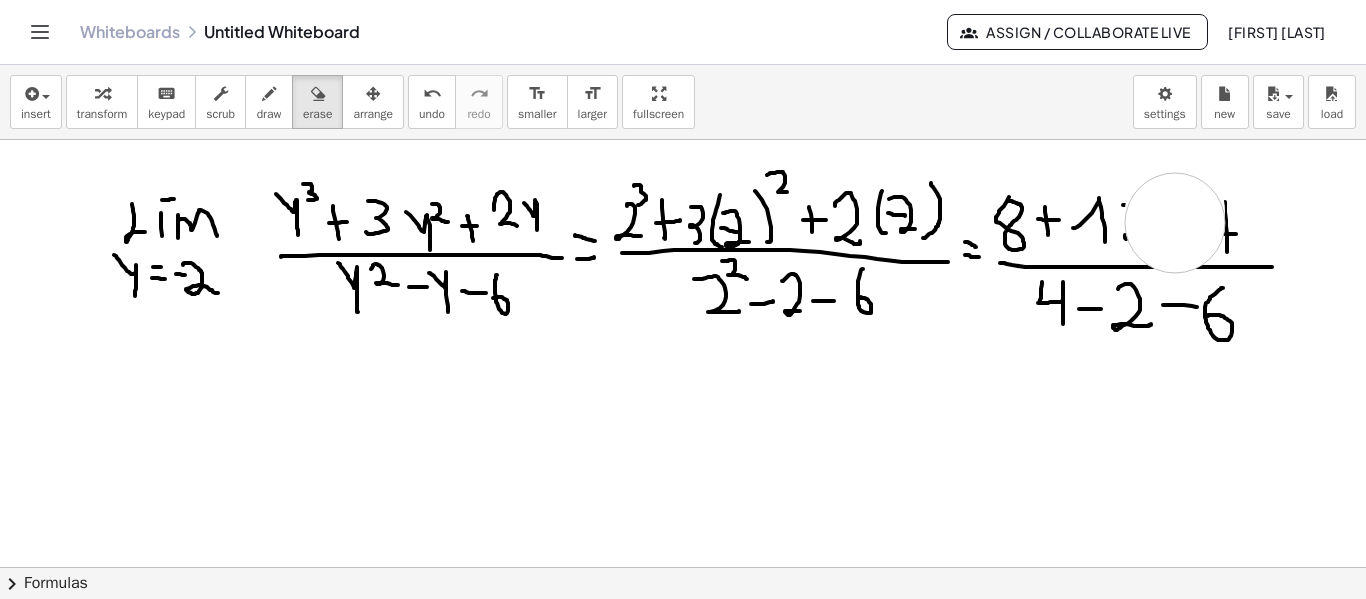 drag, startPoint x: 1175, startPoint y: 212, endPoint x: 1100, endPoint y: 163, distance: 89.587944 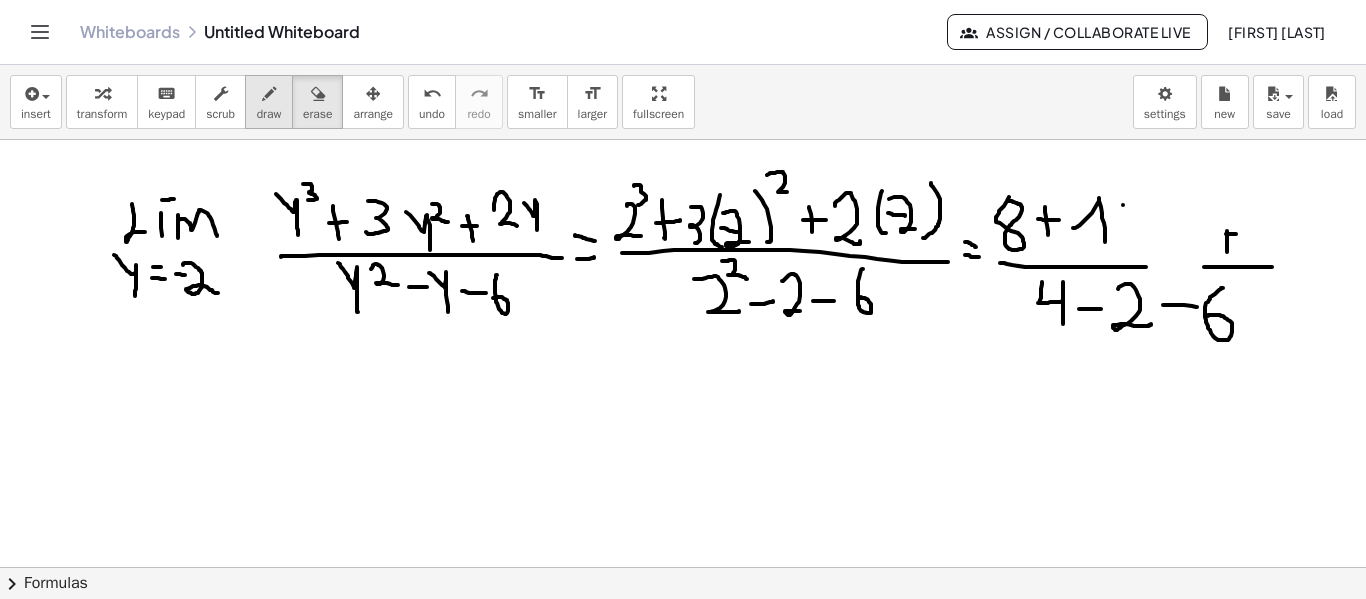 click at bounding box center (269, 93) 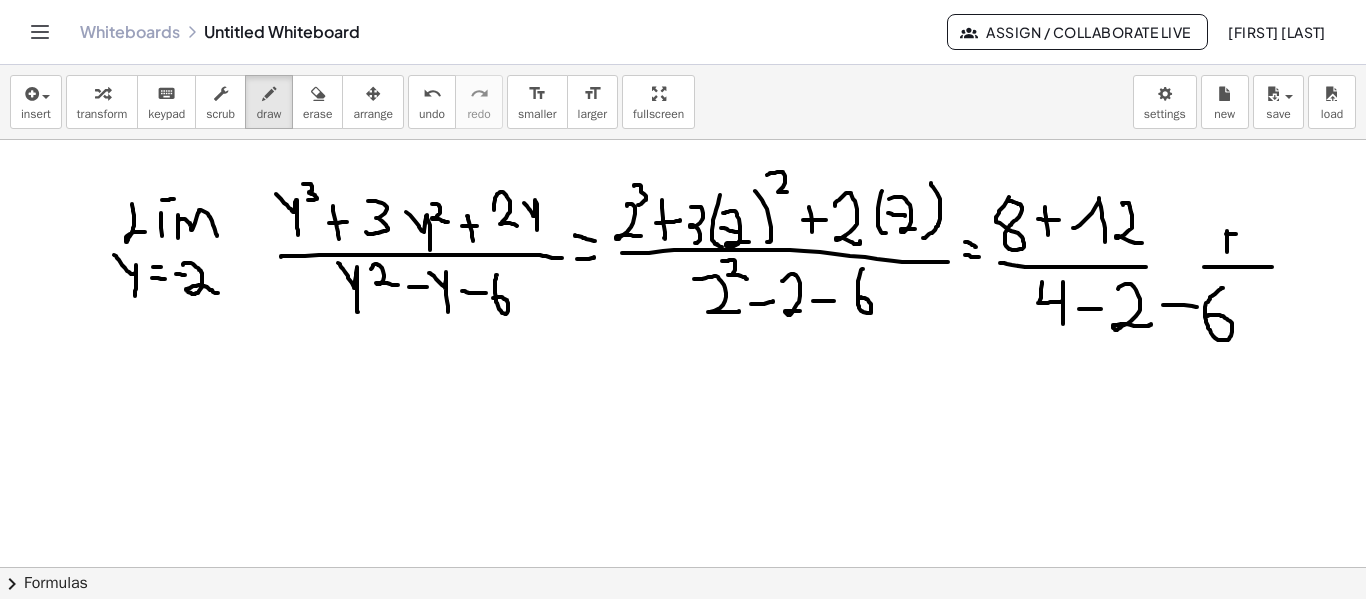 drag, startPoint x: 1122, startPoint y: 203, endPoint x: 1146, endPoint y: 241, distance: 44.94441 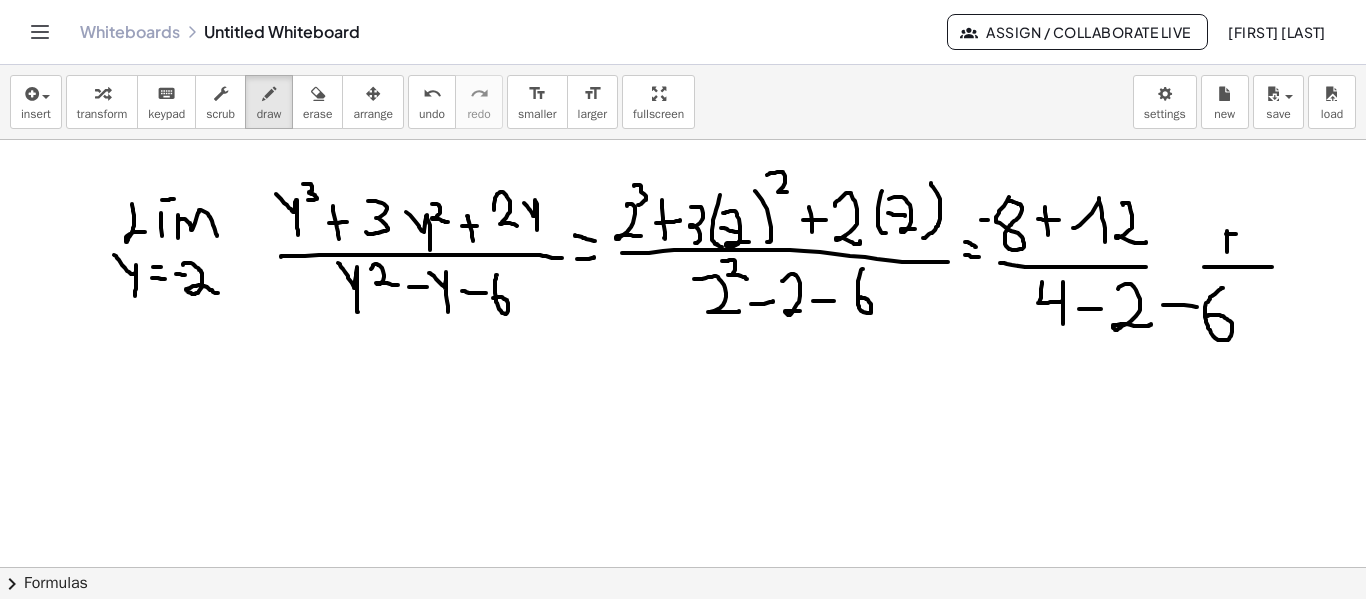 click at bounding box center [683, 632] 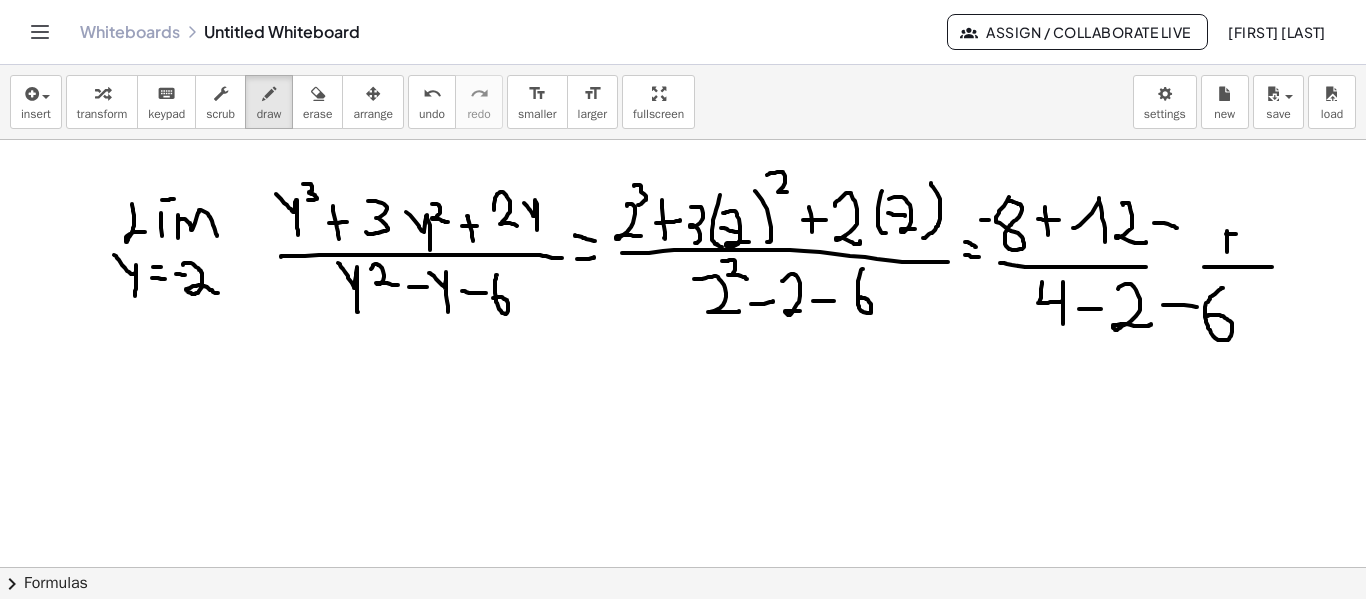 drag, startPoint x: 1154, startPoint y: 223, endPoint x: 1177, endPoint y: 228, distance: 23.537205 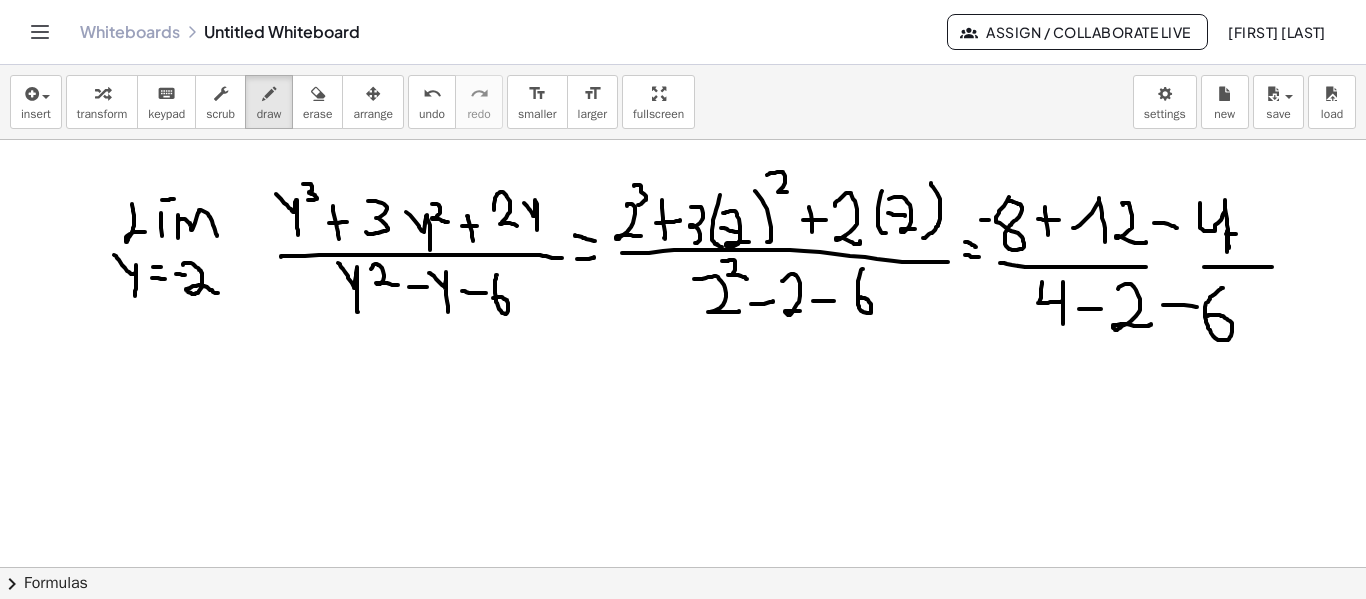 drag, startPoint x: 1200, startPoint y: 212, endPoint x: 1229, endPoint y: 249, distance: 47.010635 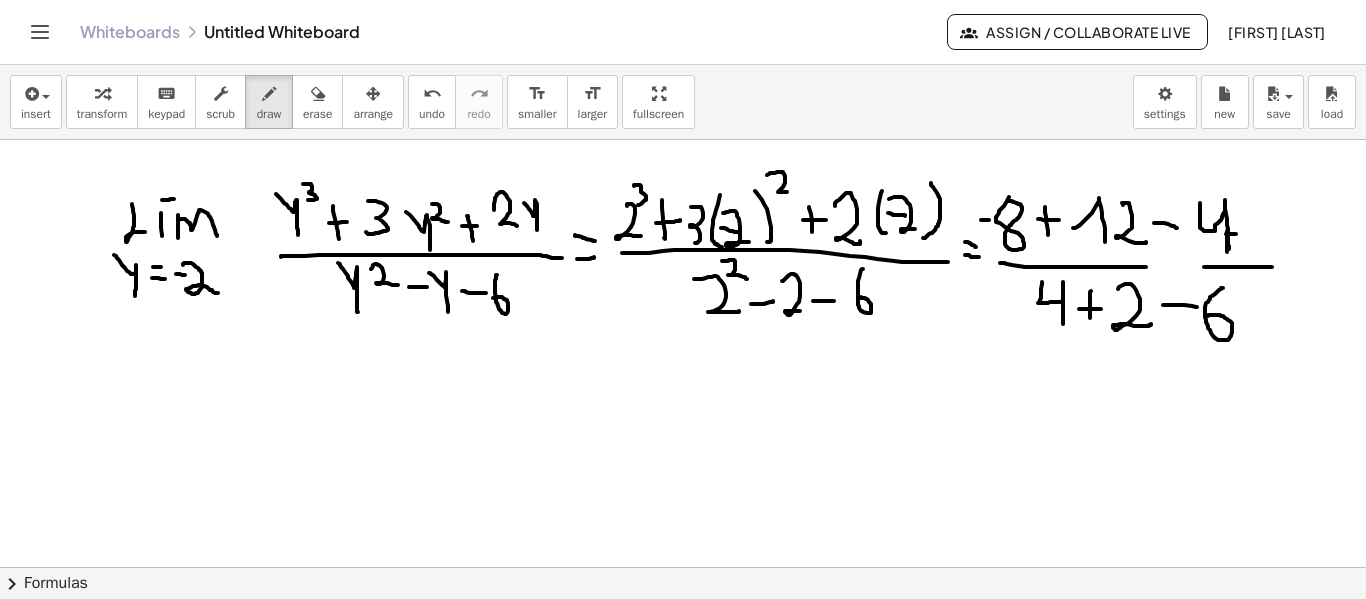 drag, startPoint x: 1090, startPoint y: 299, endPoint x: 1090, endPoint y: 319, distance: 20 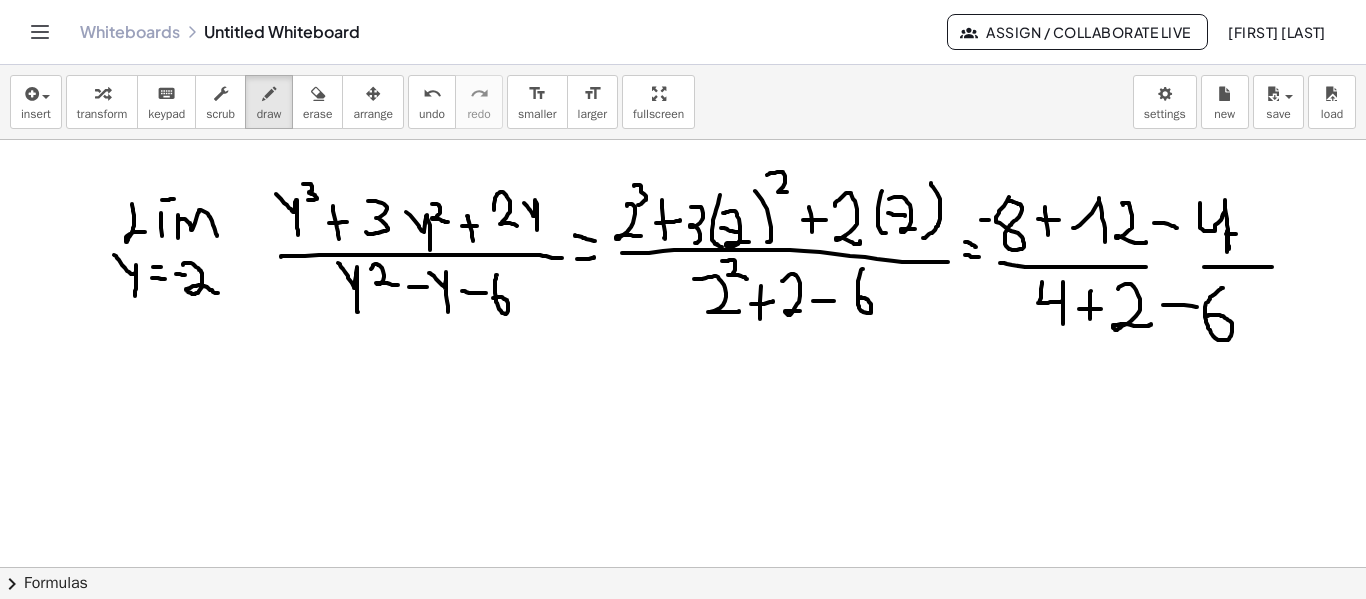 drag, startPoint x: 760, startPoint y: 301, endPoint x: 760, endPoint y: 319, distance: 18 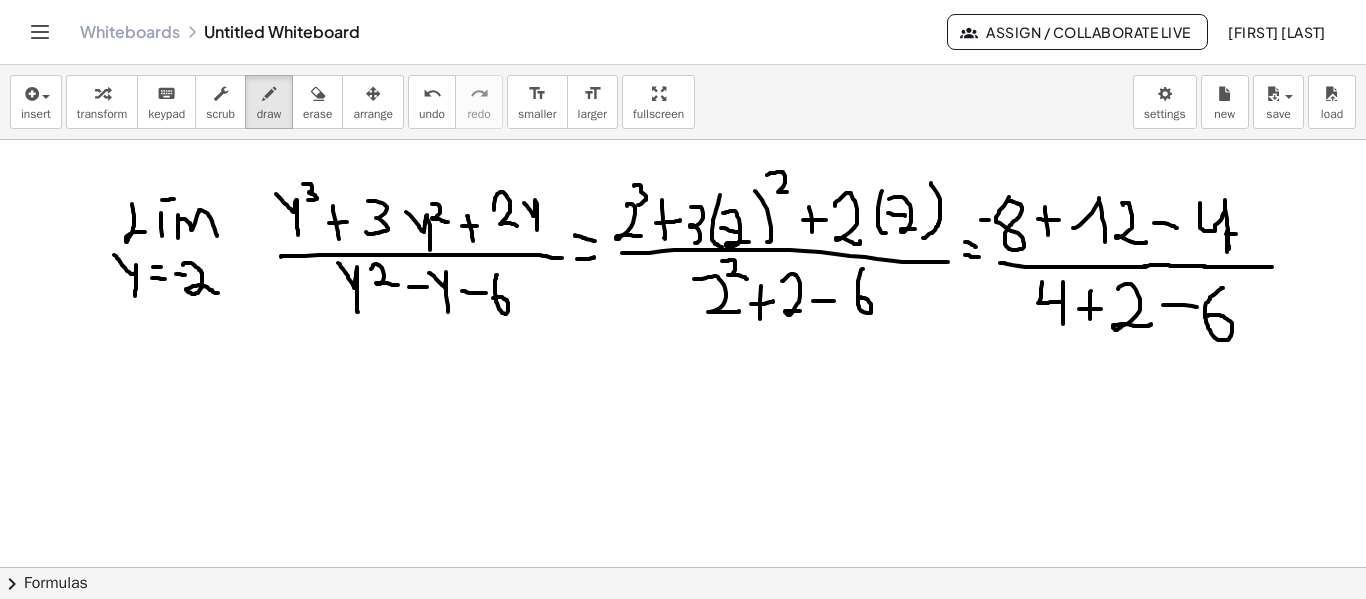drag, startPoint x: 1148, startPoint y: 266, endPoint x: 1205, endPoint y: 266, distance: 57 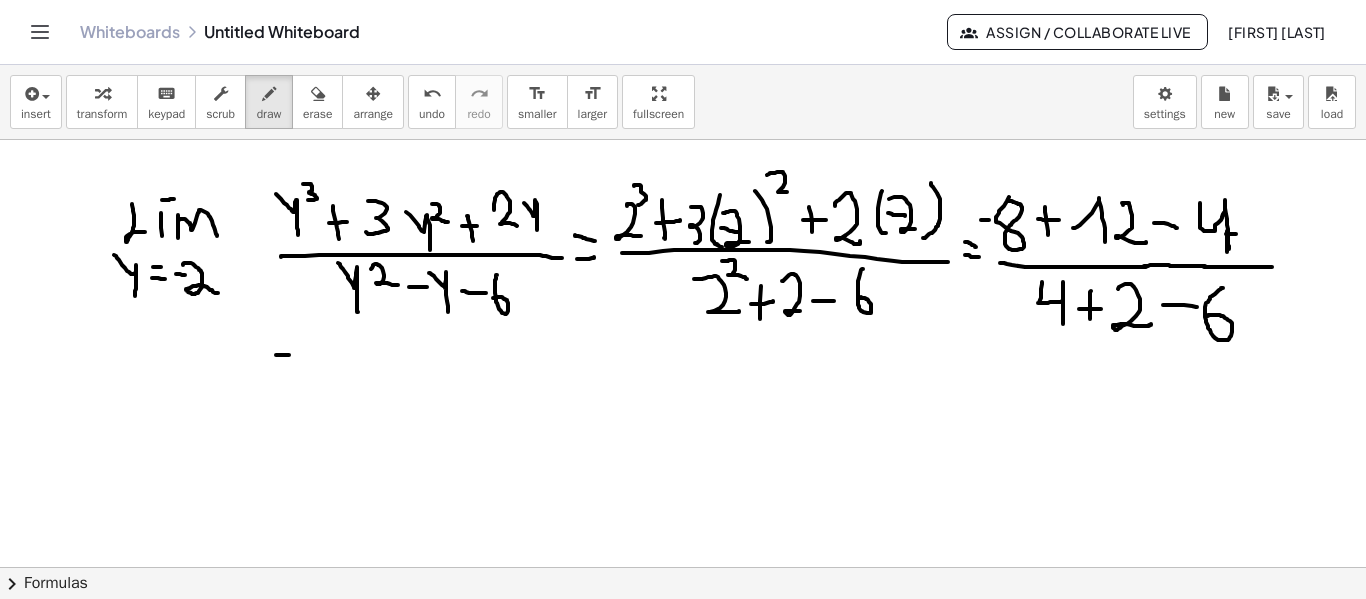 drag, startPoint x: 276, startPoint y: 355, endPoint x: 271, endPoint y: 339, distance: 16.763054 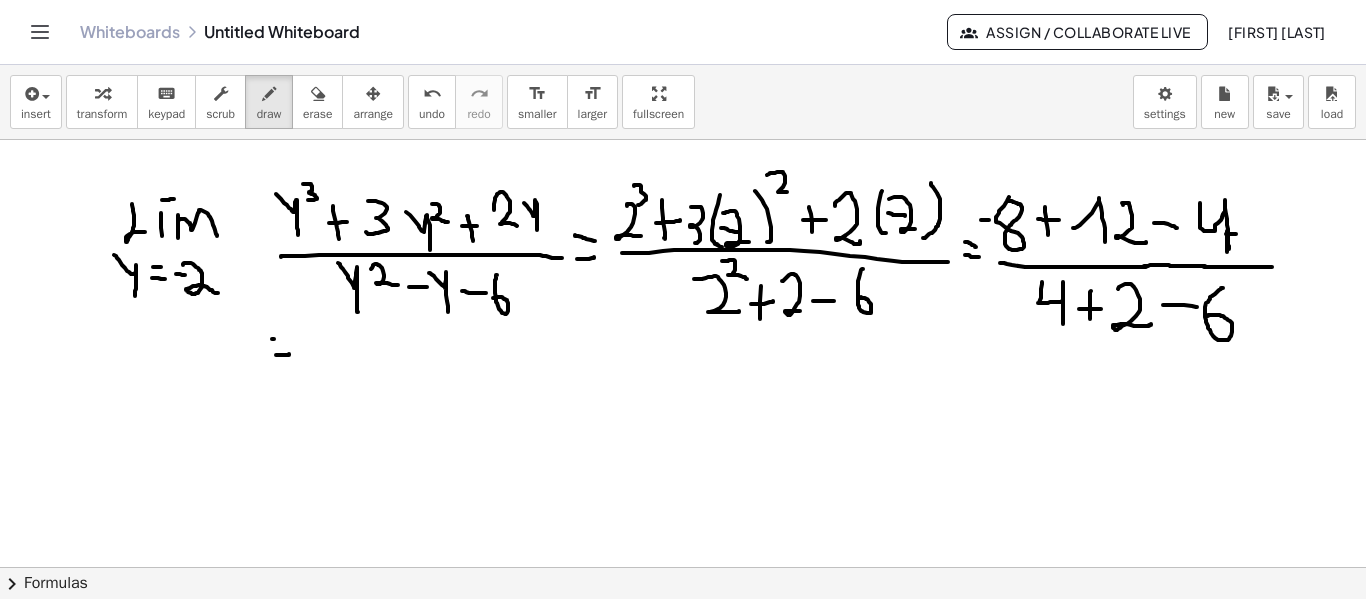 drag, startPoint x: 274, startPoint y: 339, endPoint x: 290, endPoint y: 339, distance: 16 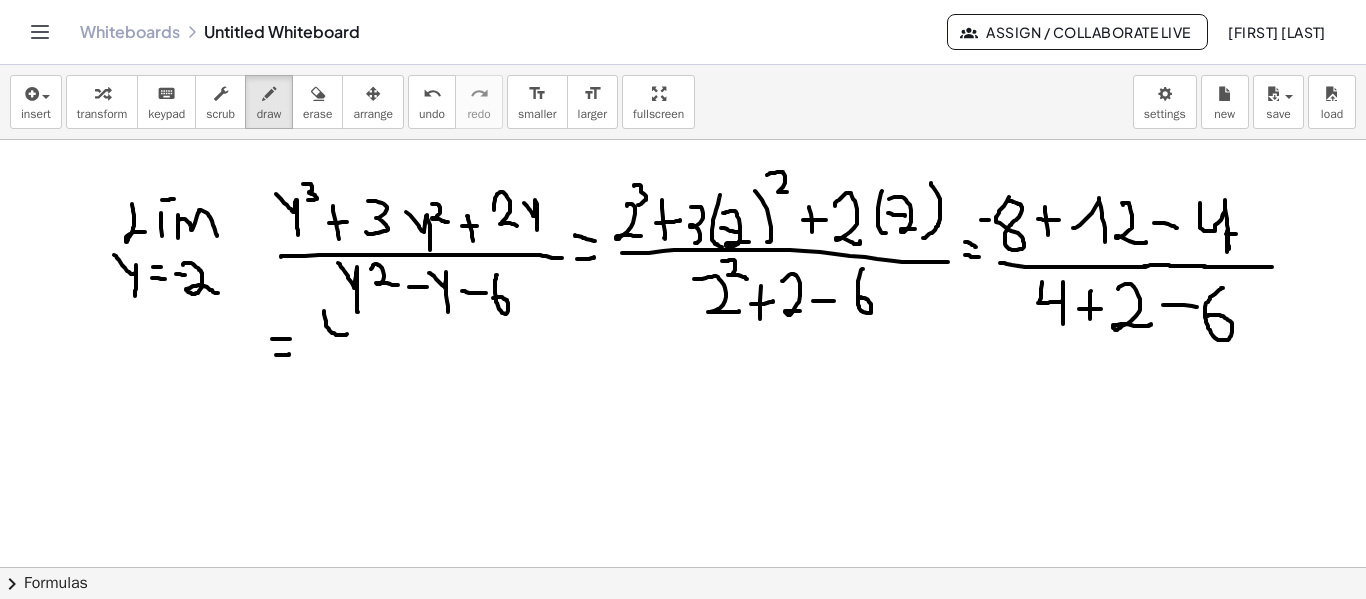 drag, startPoint x: 324, startPoint y: 311, endPoint x: 345, endPoint y: 317, distance: 21.84033 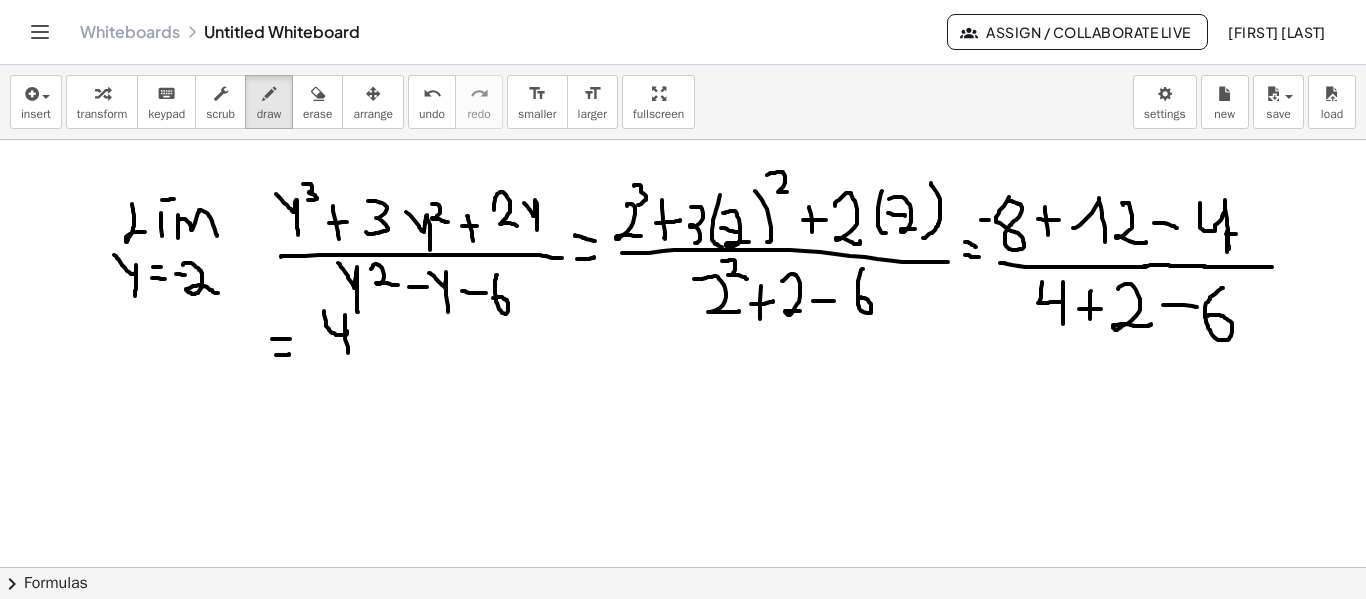 drag, startPoint x: 345, startPoint y: 315, endPoint x: 348, endPoint y: 353, distance: 38.118237 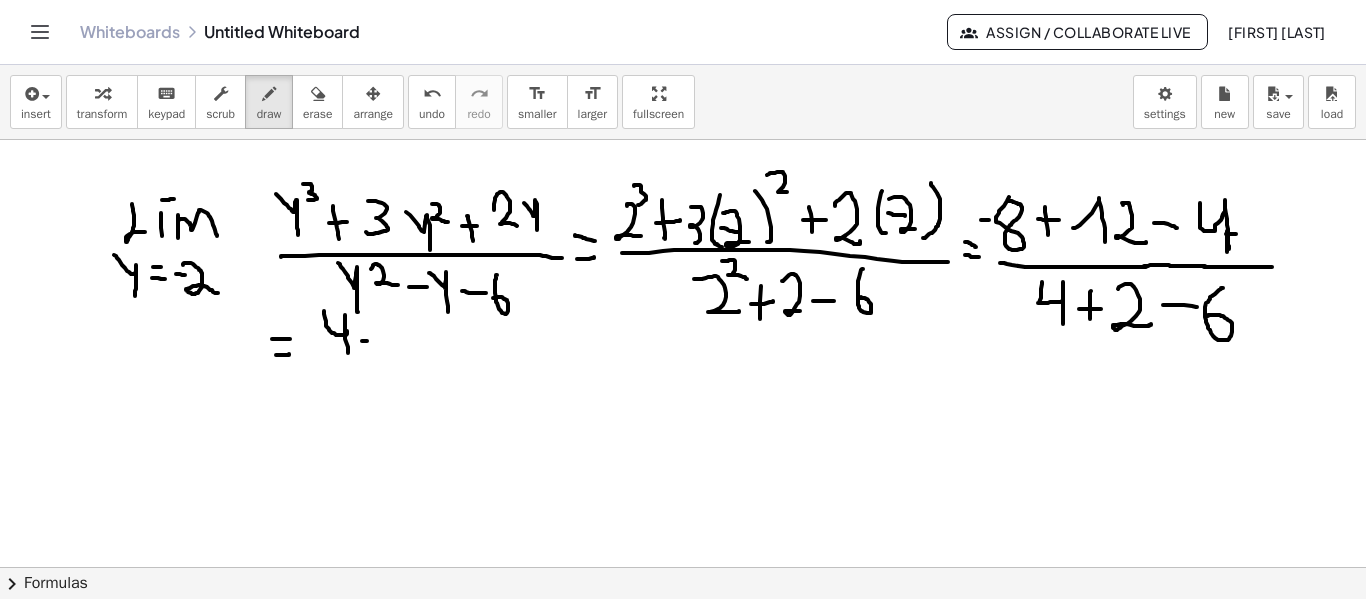 drag, startPoint x: 362, startPoint y: 341, endPoint x: 381, endPoint y: 341, distance: 19 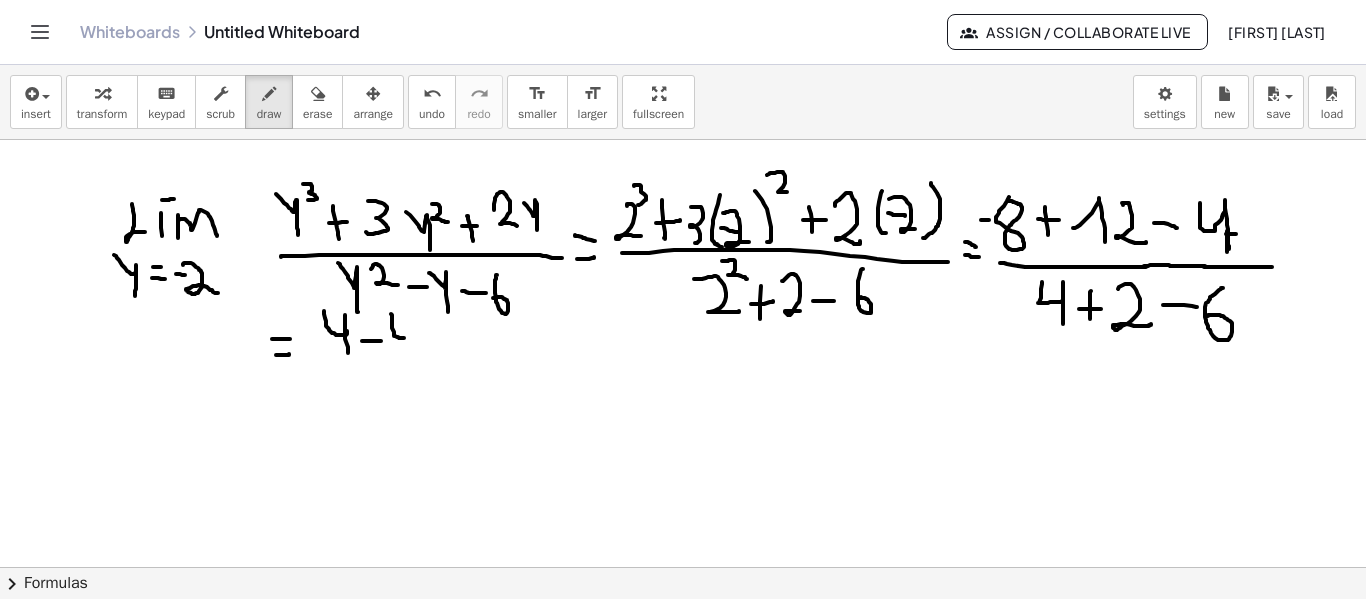 drag, startPoint x: 391, startPoint y: 314, endPoint x: 415, endPoint y: 336, distance: 32.55764 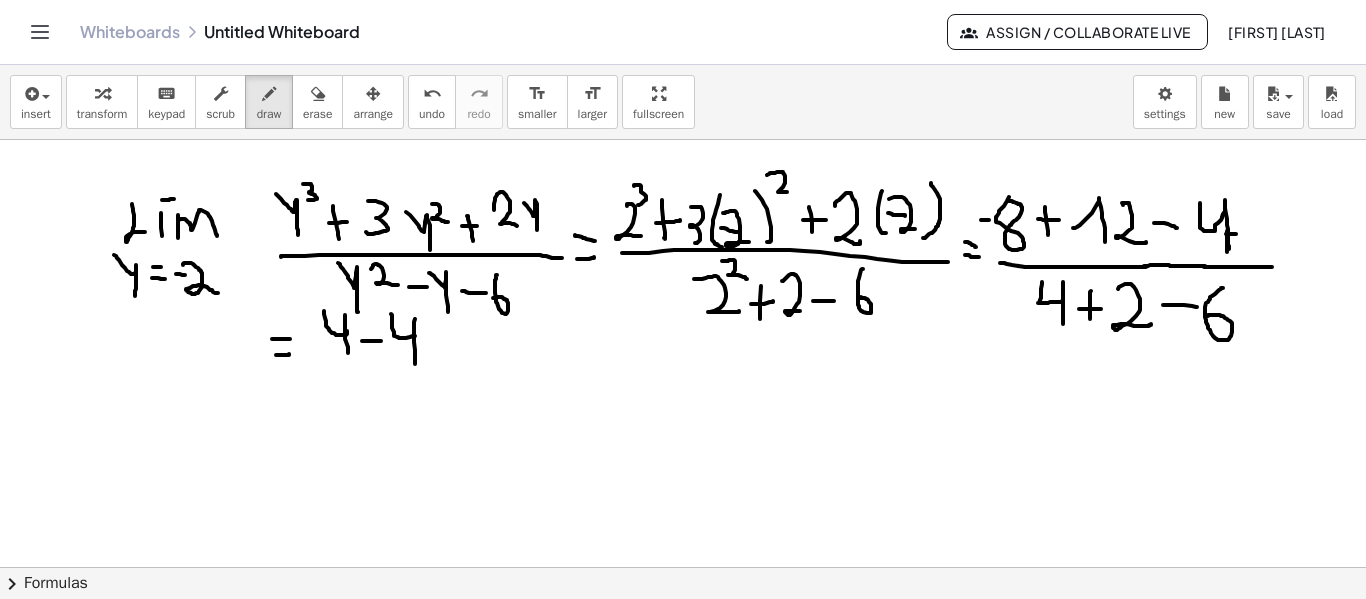 drag, startPoint x: 415, startPoint y: 319, endPoint x: 415, endPoint y: 364, distance: 45 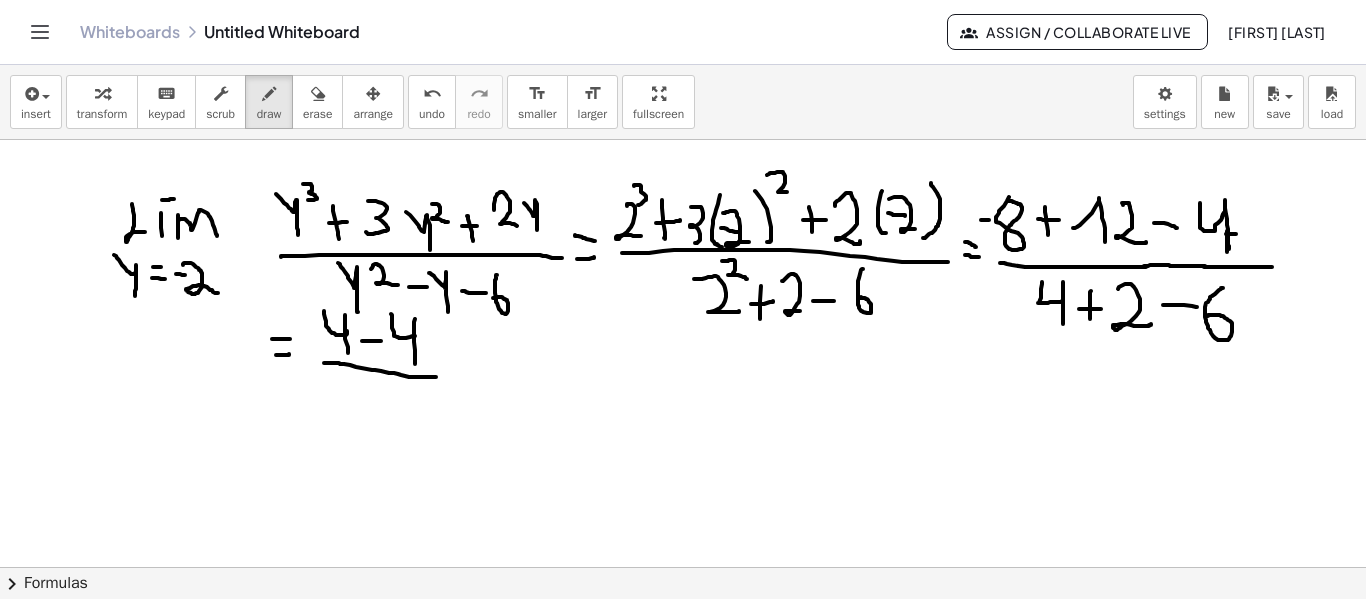 drag, startPoint x: 324, startPoint y: 363, endPoint x: 436, endPoint y: 377, distance: 112.871605 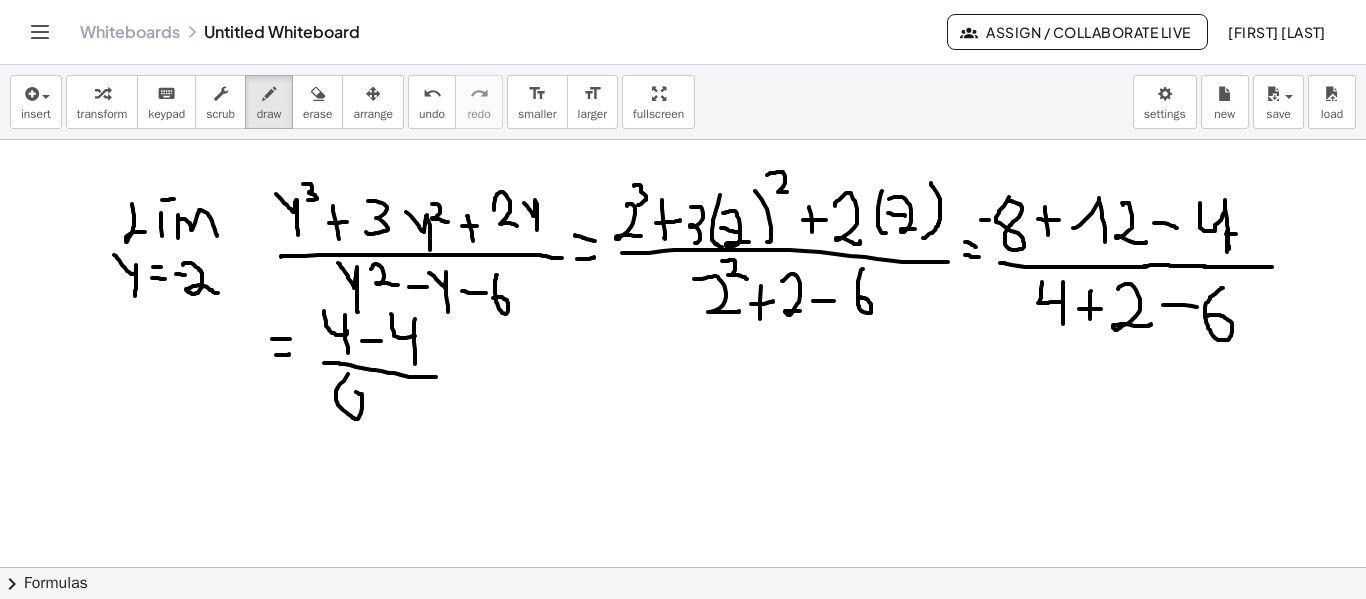 drag, startPoint x: 348, startPoint y: 374, endPoint x: 346, endPoint y: 391, distance: 17.117243 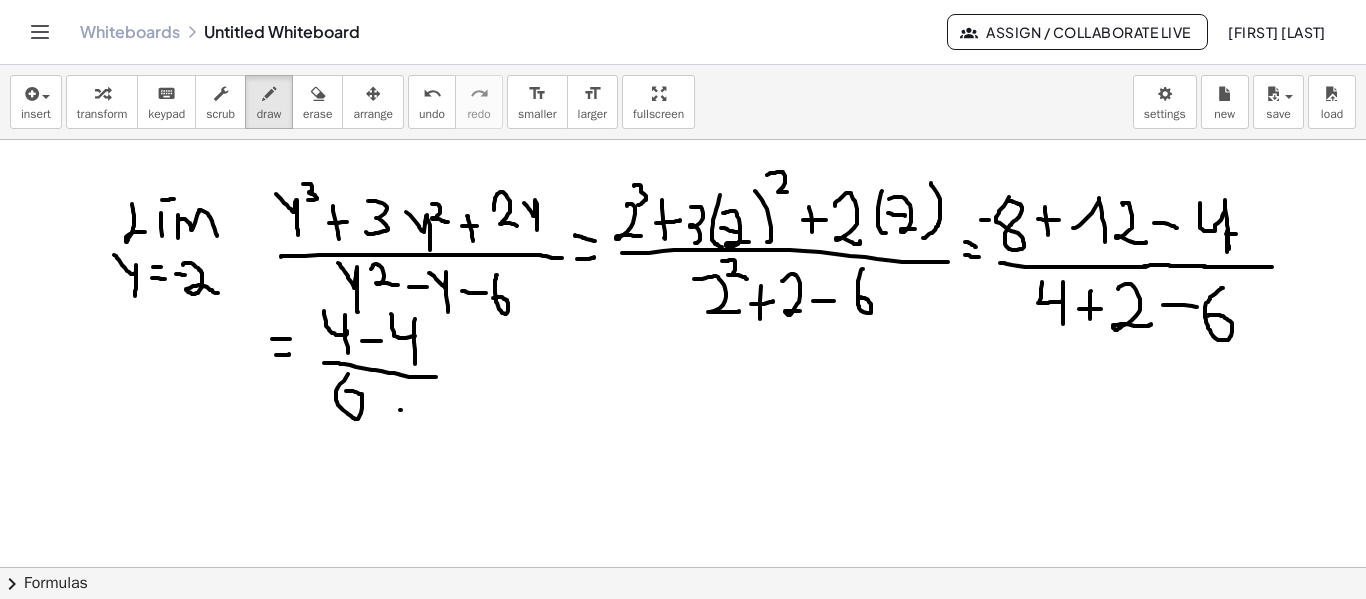 drag, startPoint x: 400, startPoint y: 410, endPoint x: 420, endPoint y: 409, distance: 20.024984 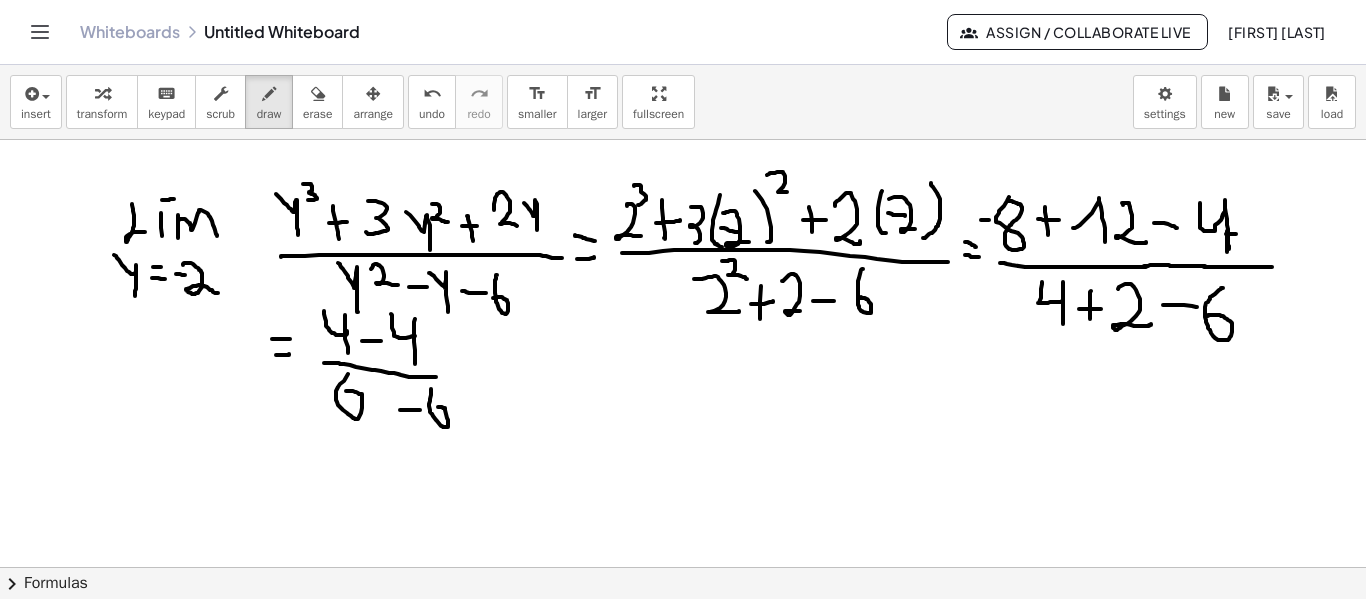 drag, startPoint x: 431, startPoint y: 389, endPoint x: 431, endPoint y: 407, distance: 18 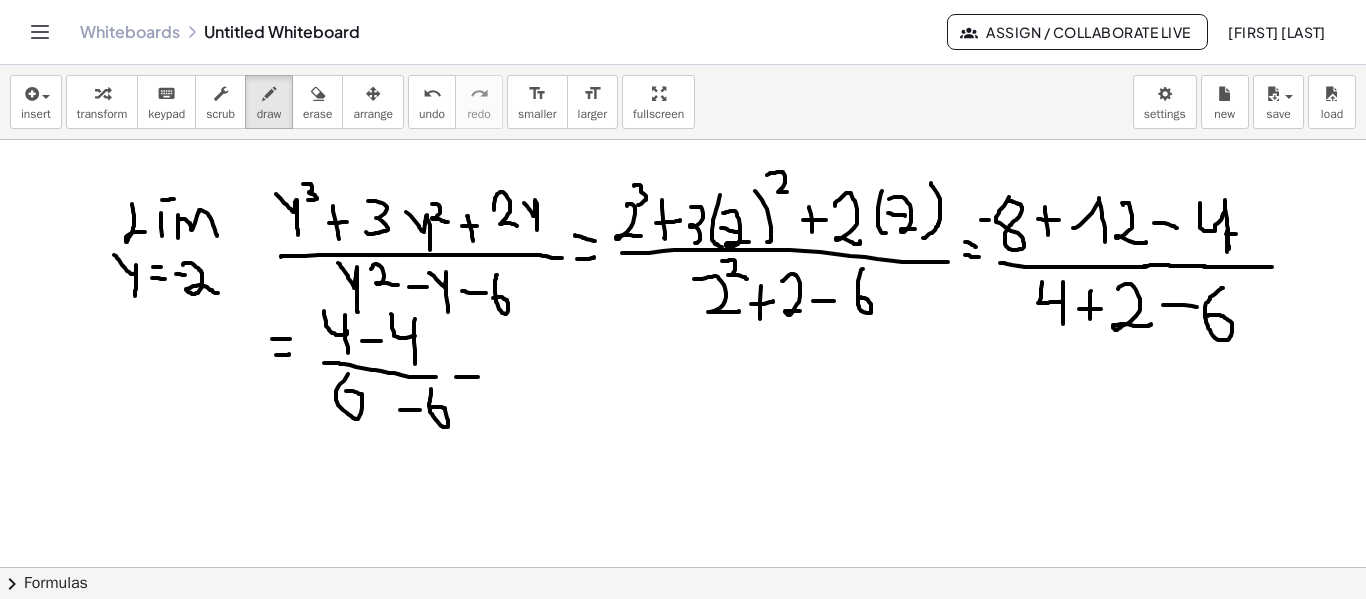 drag, startPoint x: 473, startPoint y: 377, endPoint x: 466, endPoint y: 366, distance: 13.038404 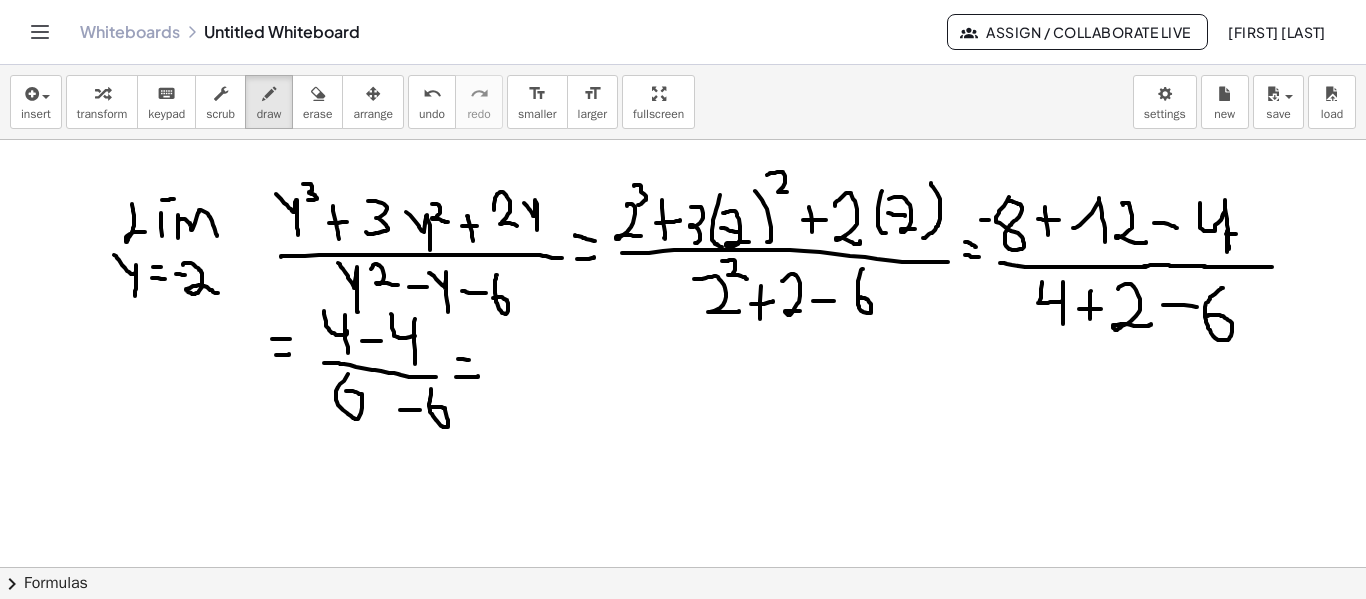 drag, startPoint x: 458, startPoint y: 359, endPoint x: 471, endPoint y: 361, distance: 13.152946 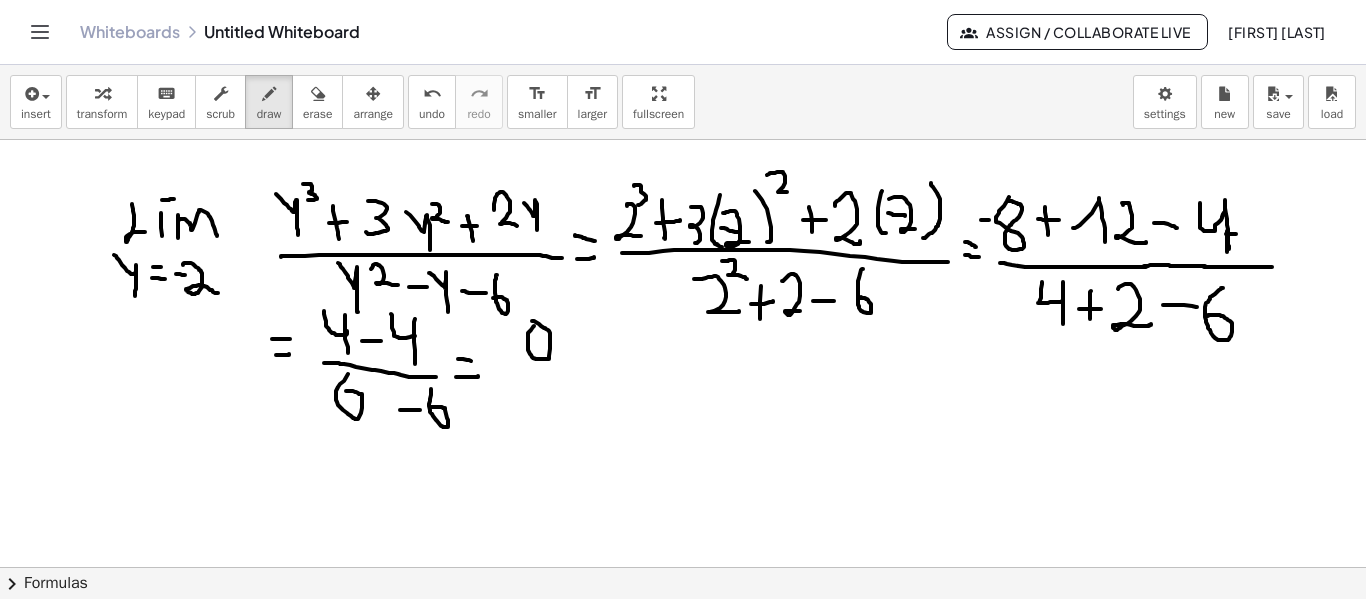 click at bounding box center [683, 632] 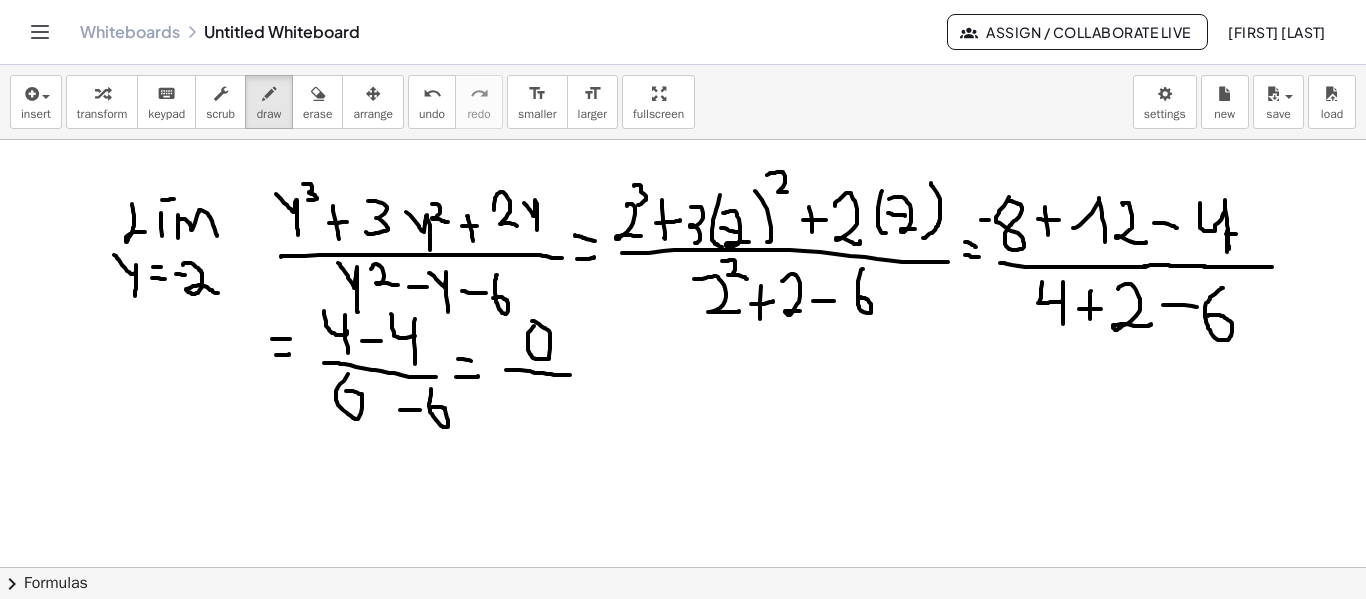 drag, startPoint x: 506, startPoint y: 370, endPoint x: 570, endPoint y: 375, distance: 64.195015 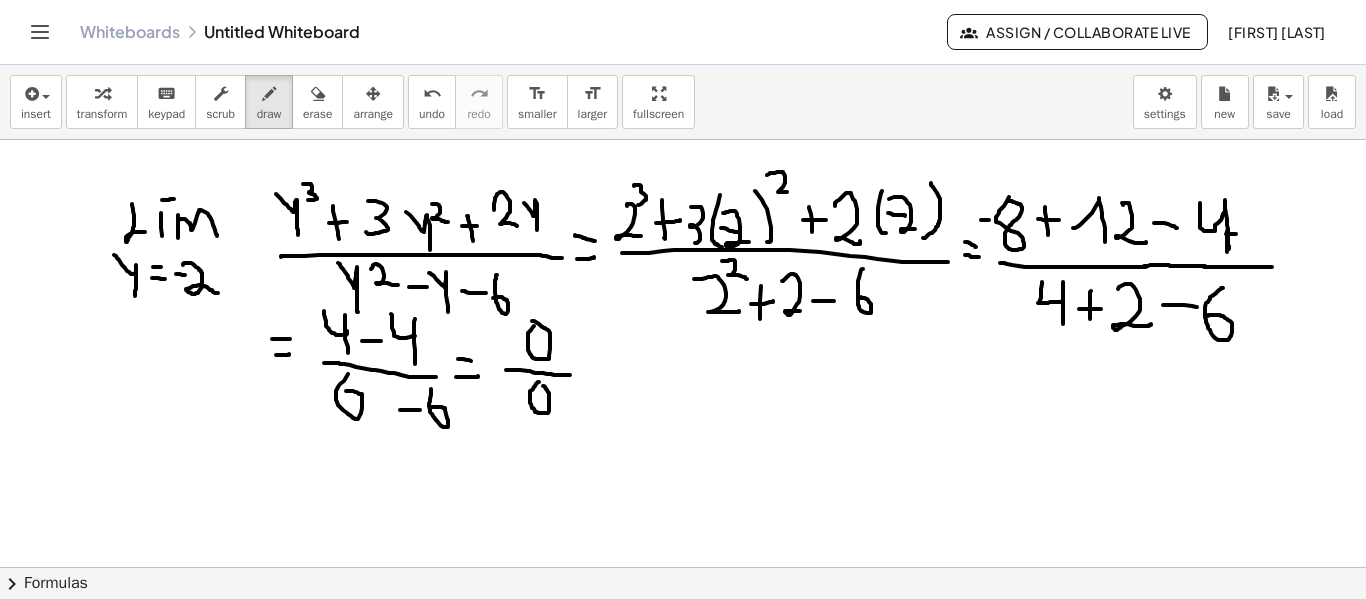 click at bounding box center (683, 632) 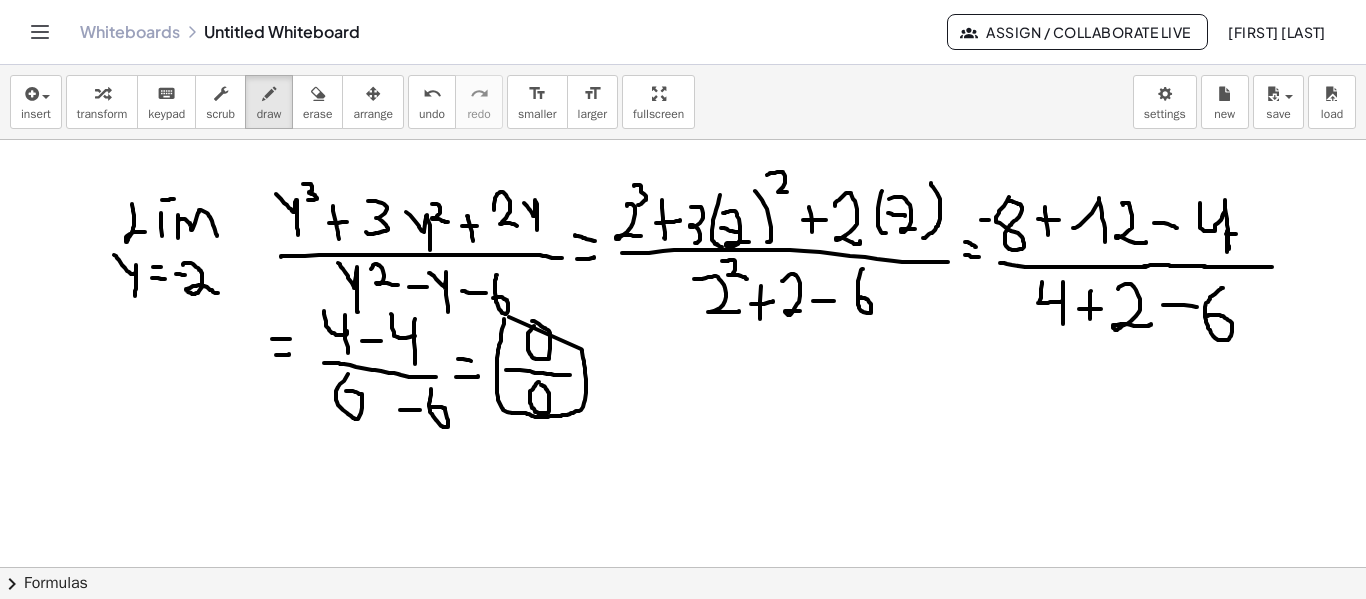 click at bounding box center [683, 632] 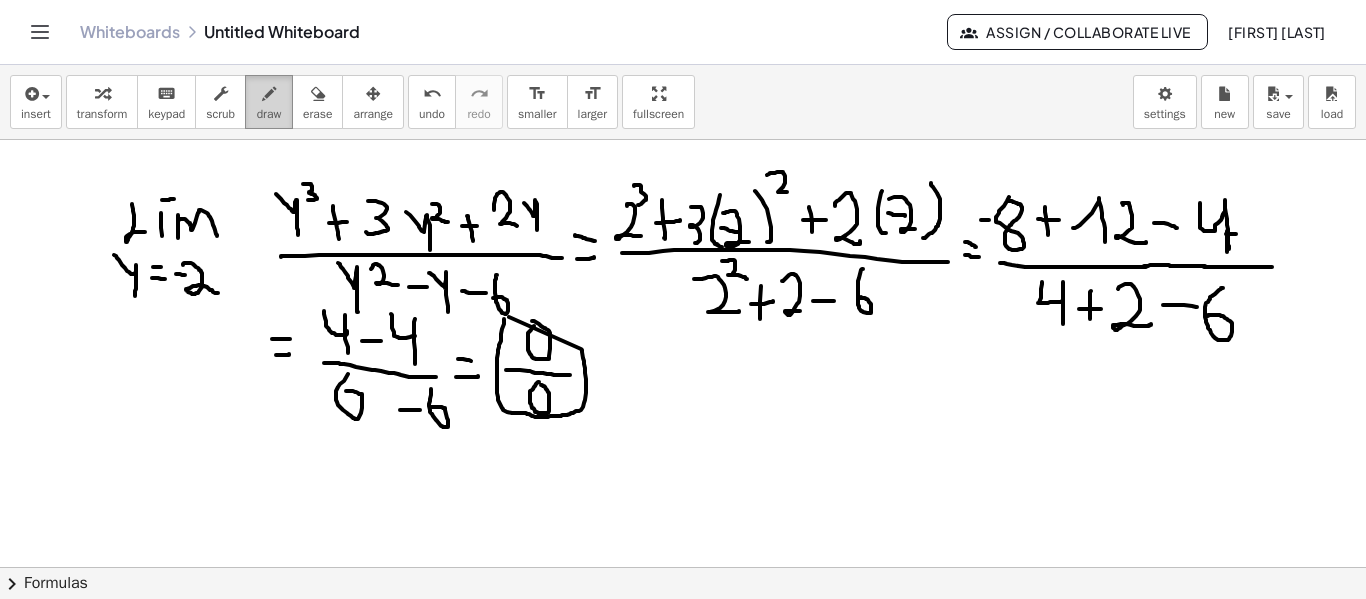 click on "draw" at bounding box center (269, 114) 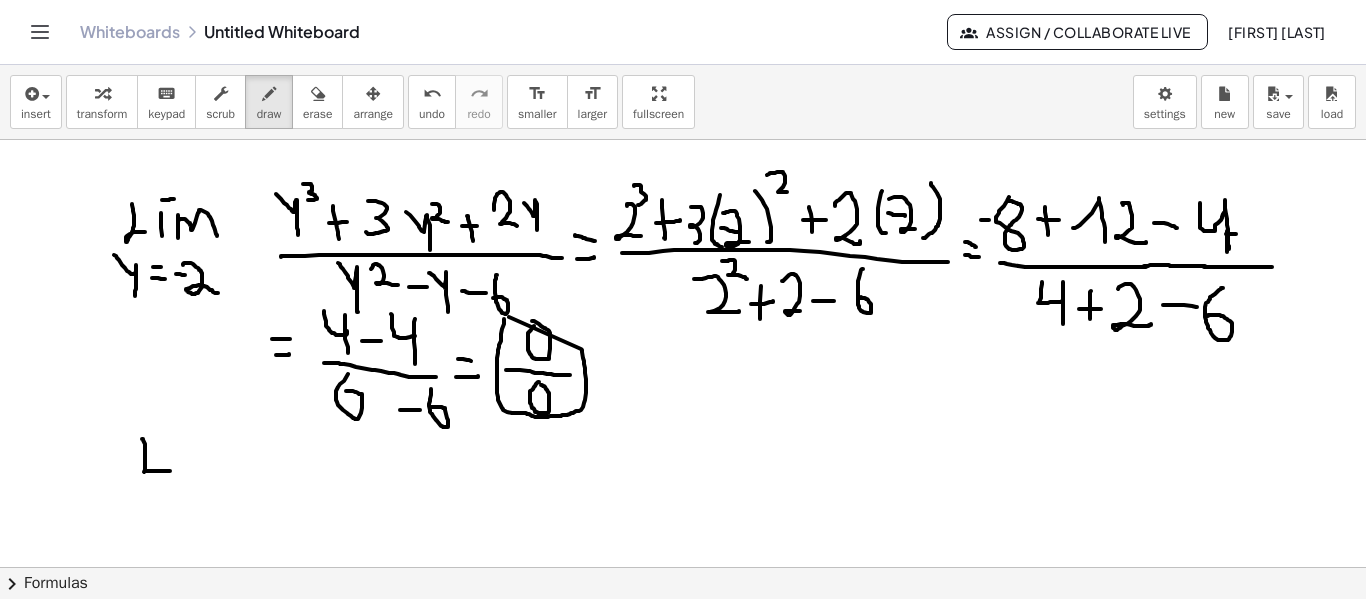 drag, startPoint x: 142, startPoint y: 439, endPoint x: 170, endPoint y: 471, distance: 42.520584 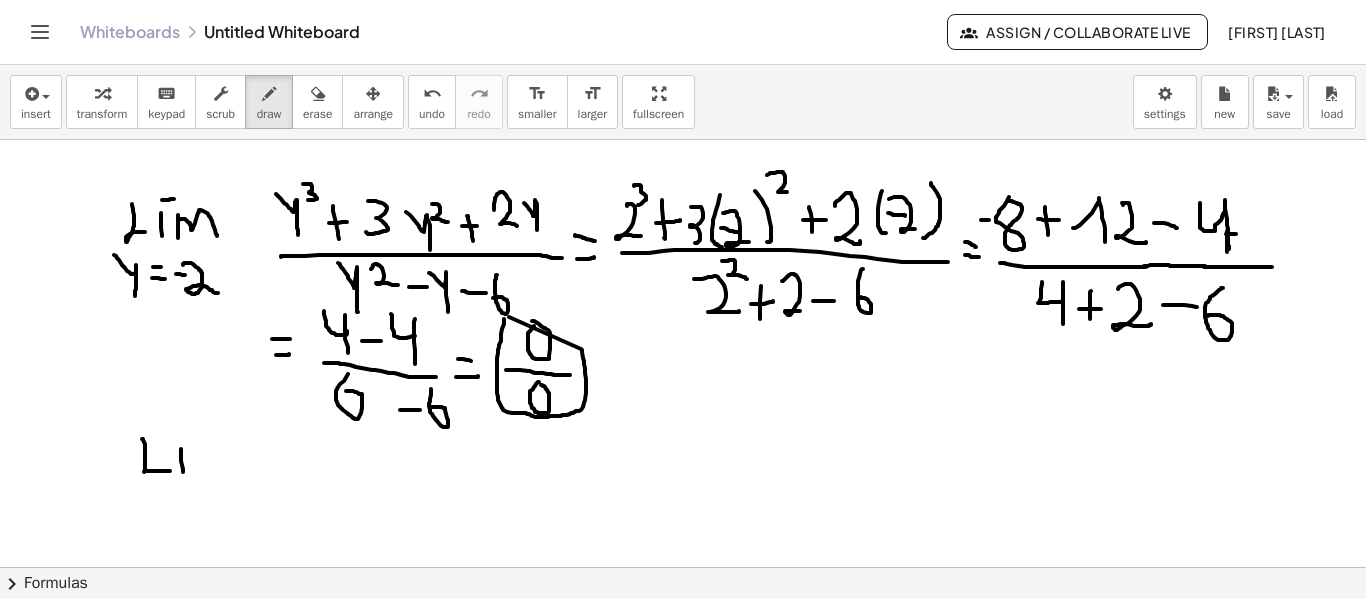 drag, startPoint x: 181, startPoint y: 449, endPoint x: 183, endPoint y: 472, distance: 23.086792 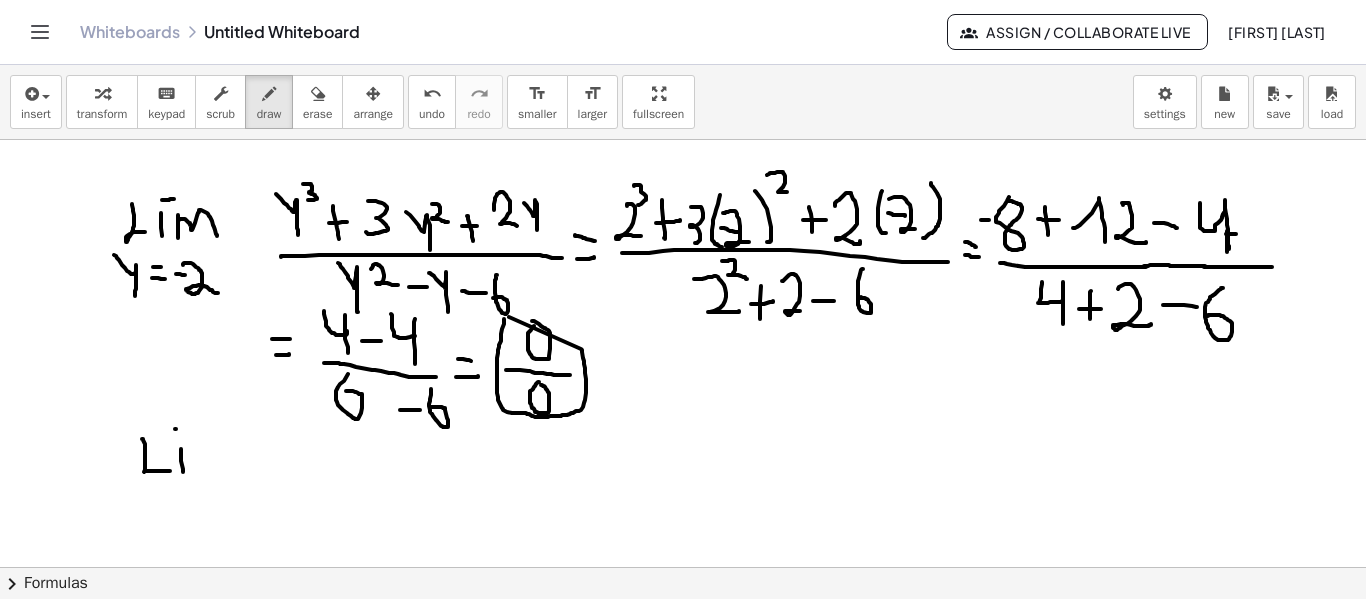 drag, startPoint x: 176, startPoint y: 429, endPoint x: 190, endPoint y: 424, distance: 14.866069 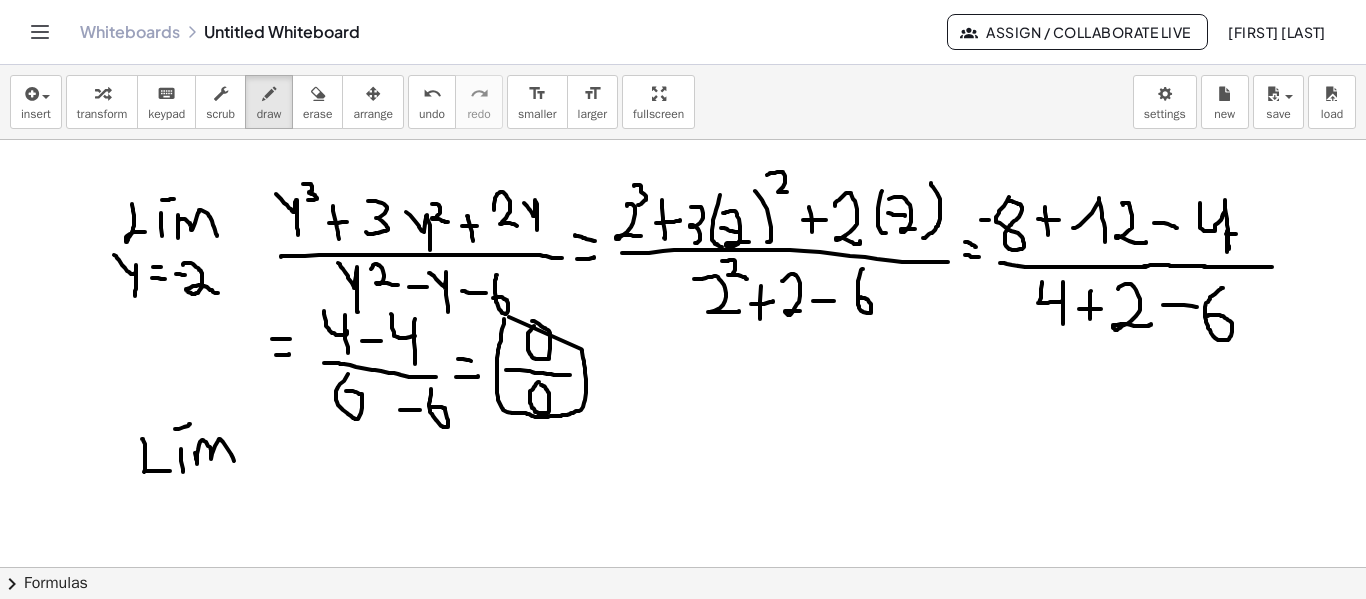 drag, startPoint x: 195, startPoint y: 453, endPoint x: 235, endPoint y: 466, distance: 42.059483 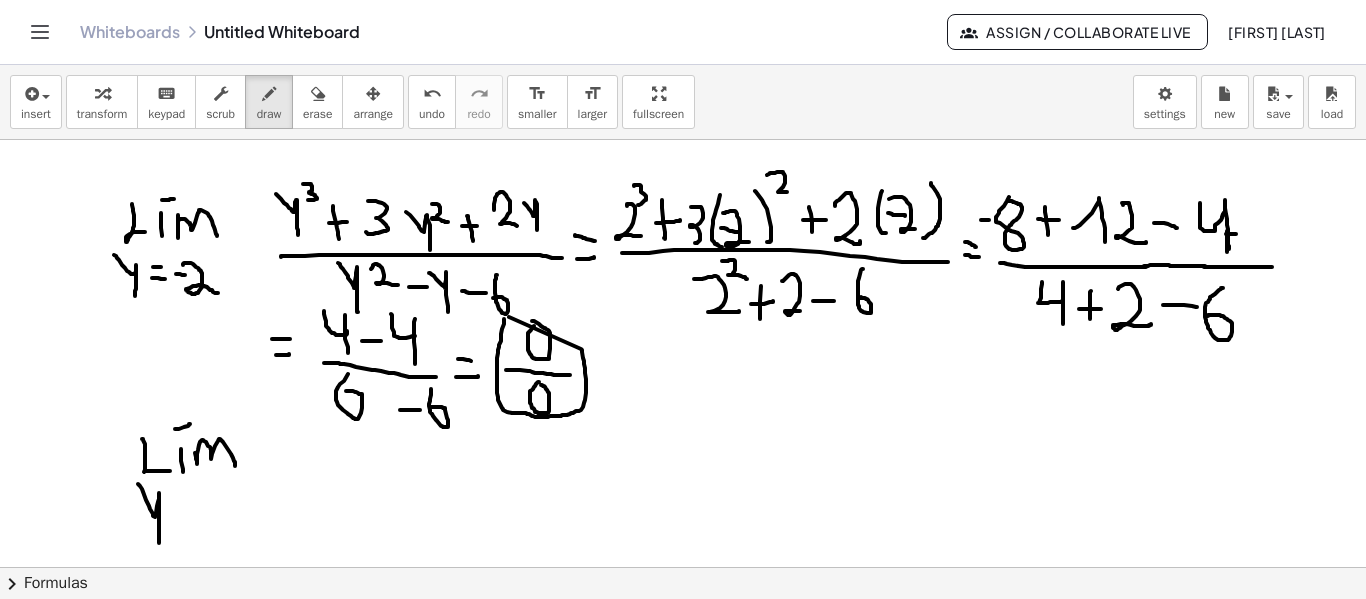 drag, startPoint x: 138, startPoint y: 484, endPoint x: 163, endPoint y: 528, distance: 50.606323 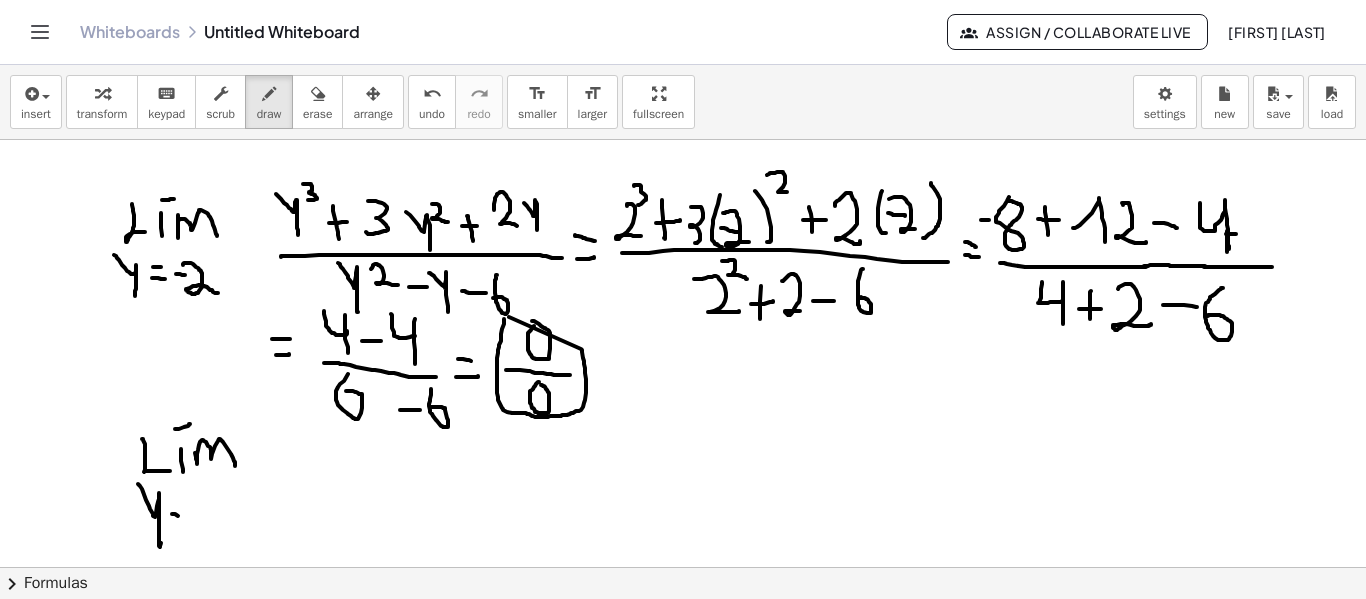 drag, startPoint x: 178, startPoint y: 516, endPoint x: 177, endPoint y: 502, distance: 14.035668 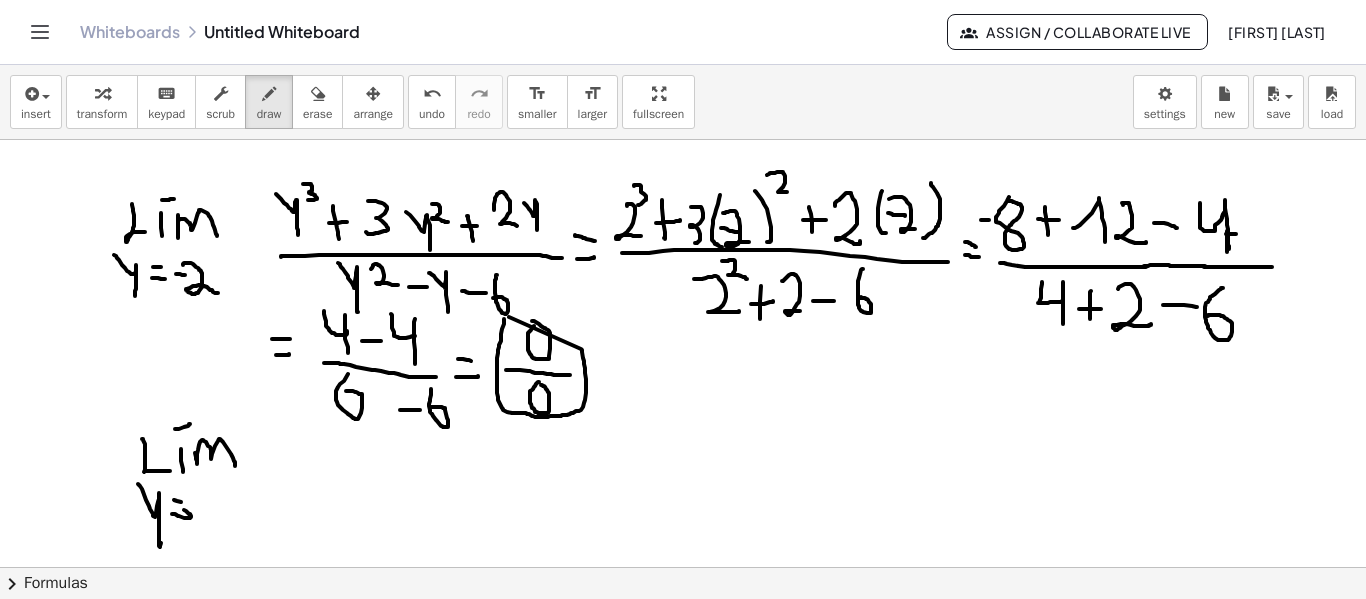 drag, startPoint x: 174, startPoint y: 500, endPoint x: 195, endPoint y: 505, distance: 21.587032 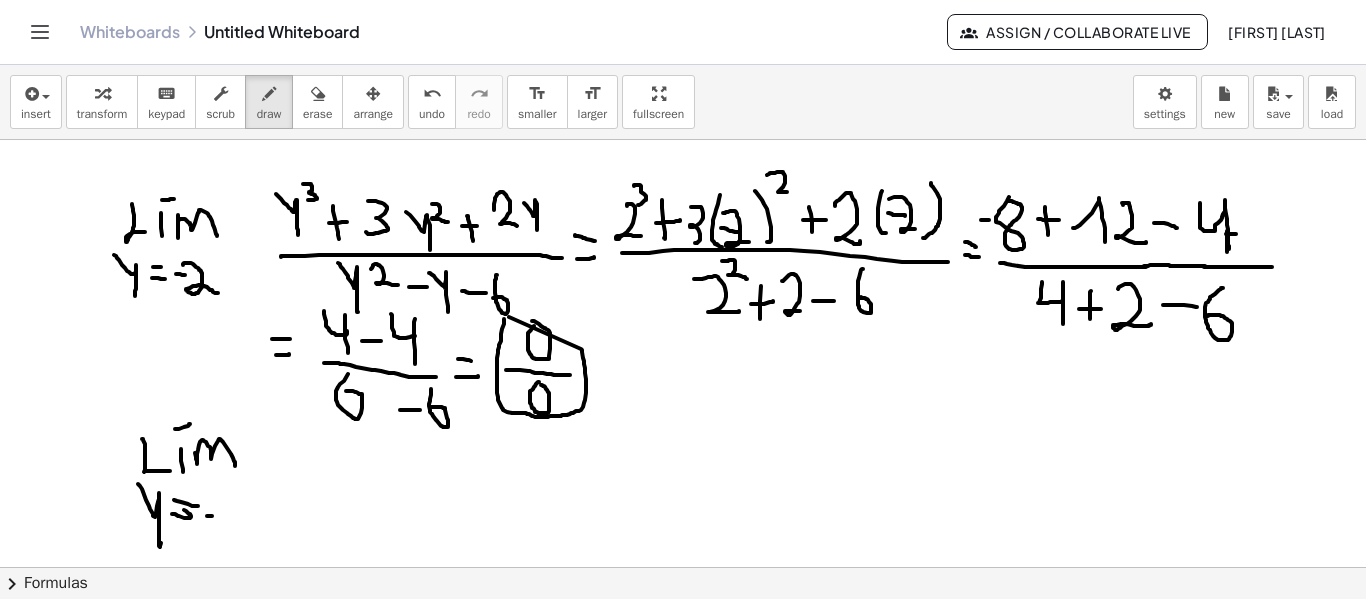 drag, startPoint x: 207, startPoint y: 516, endPoint x: 218, endPoint y: 516, distance: 11 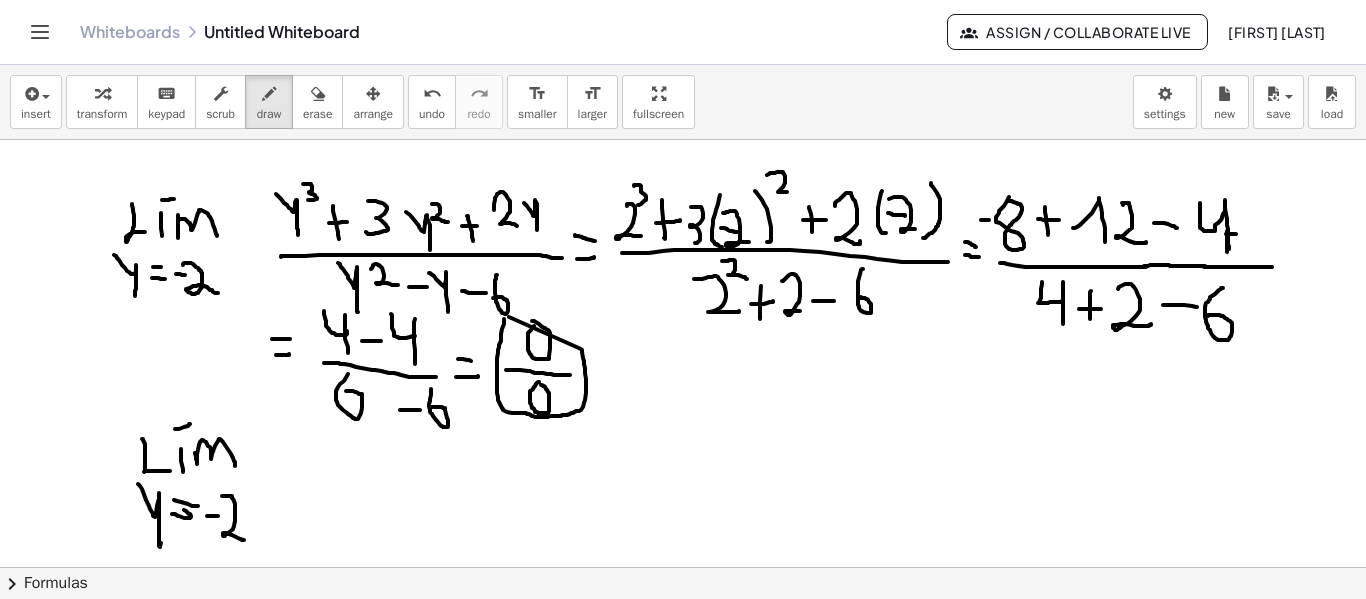 drag, startPoint x: 223, startPoint y: 496, endPoint x: 248, endPoint y: 541, distance: 51.47815 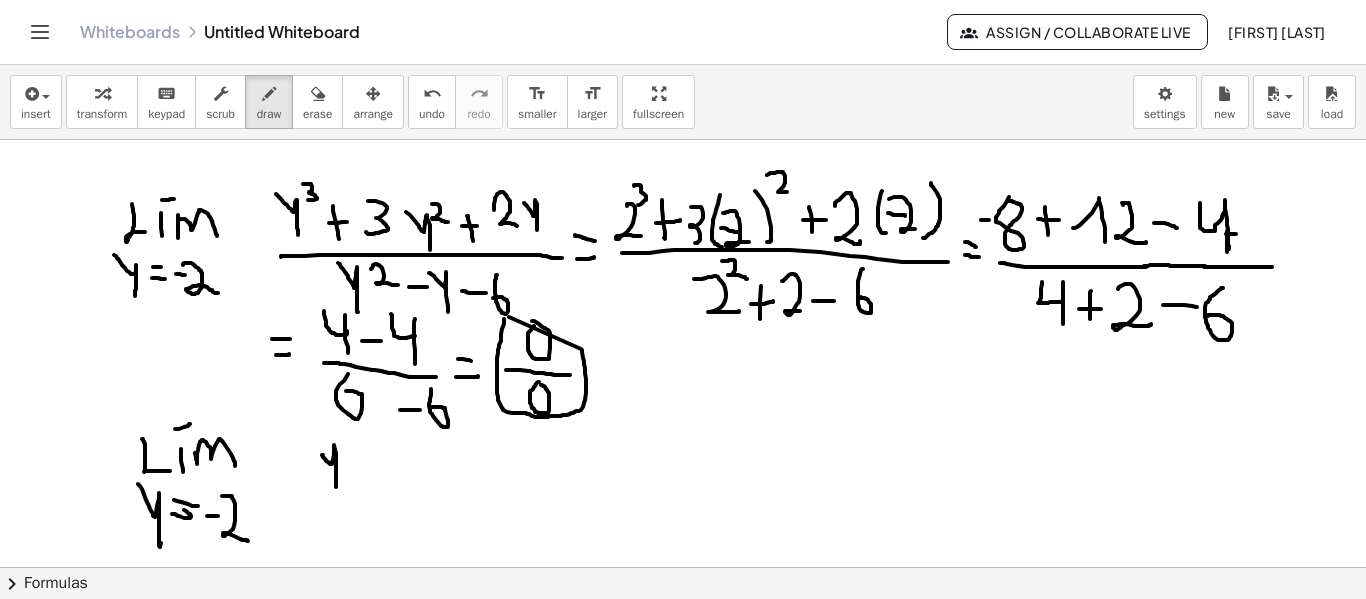 drag, startPoint x: 323, startPoint y: 455, endPoint x: 336, endPoint y: 488, distance: 35.468296 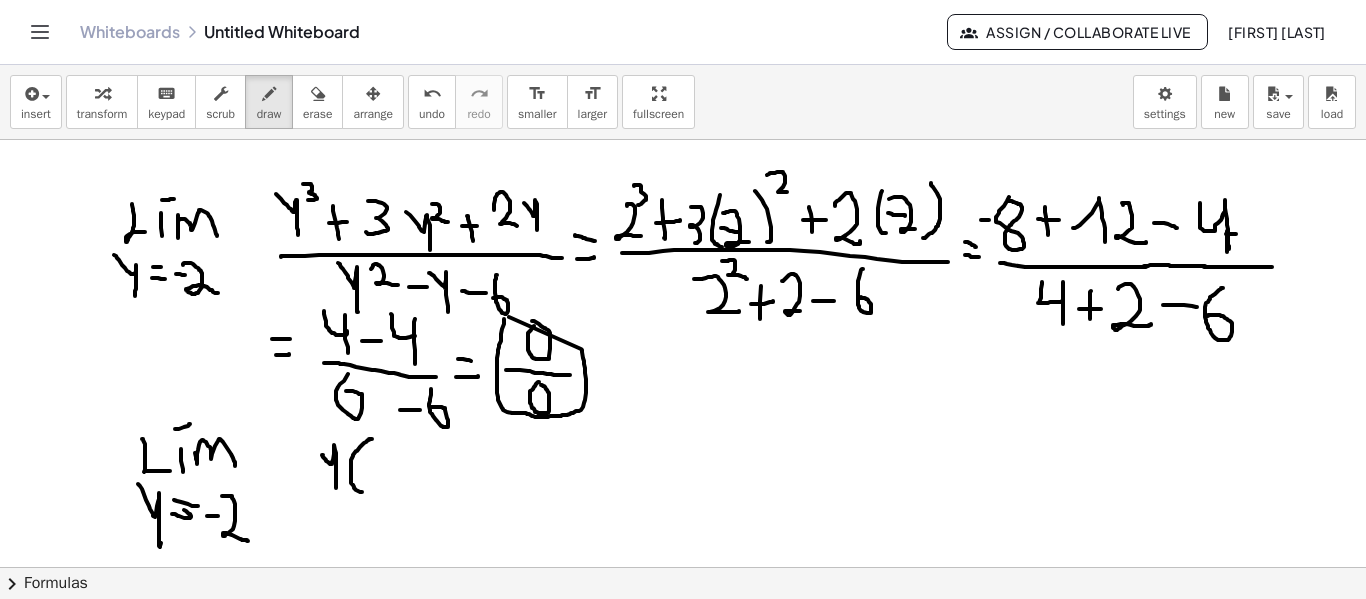 drag, startPoint x: 372, startPoint y: 439, endPoint x: 370, endPoint y: 495, distance: 56.0357 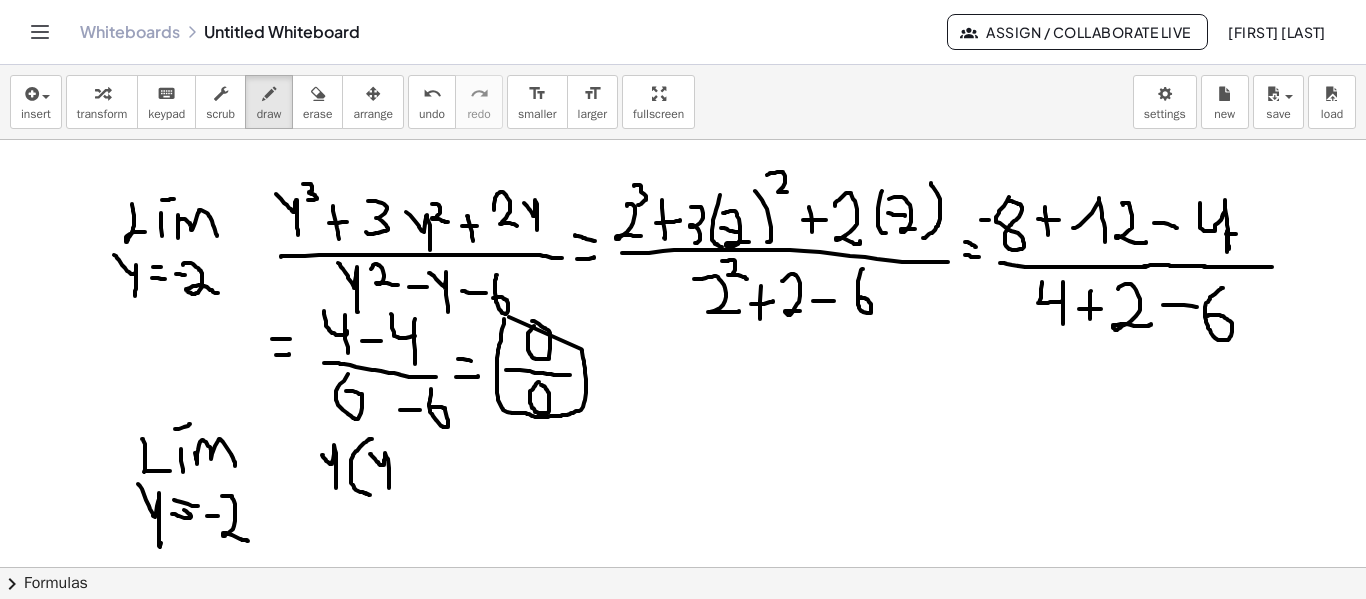 drag, startPoint x: 370, startPoint y: 454, endPoint x: 389, endPoint y: 491, distance: 41.59327 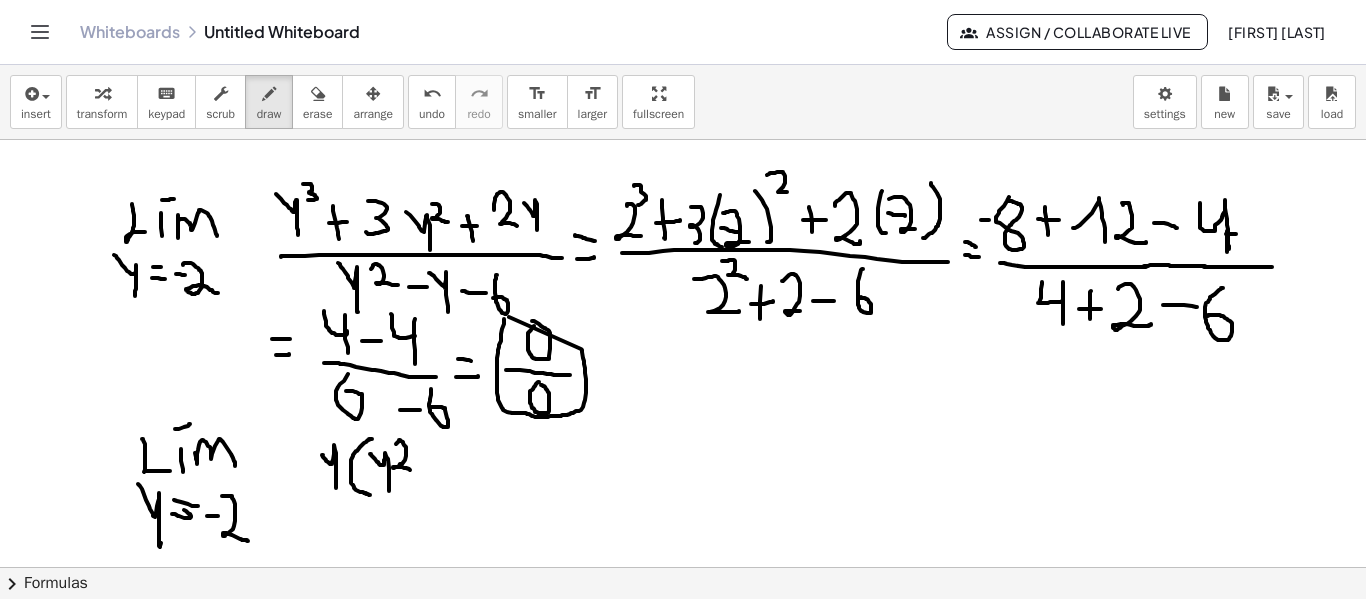 drag, startPoint x: 401, startPoint y: 441, endPoint x: 412, endPoint y: 468, distance: 29.15476 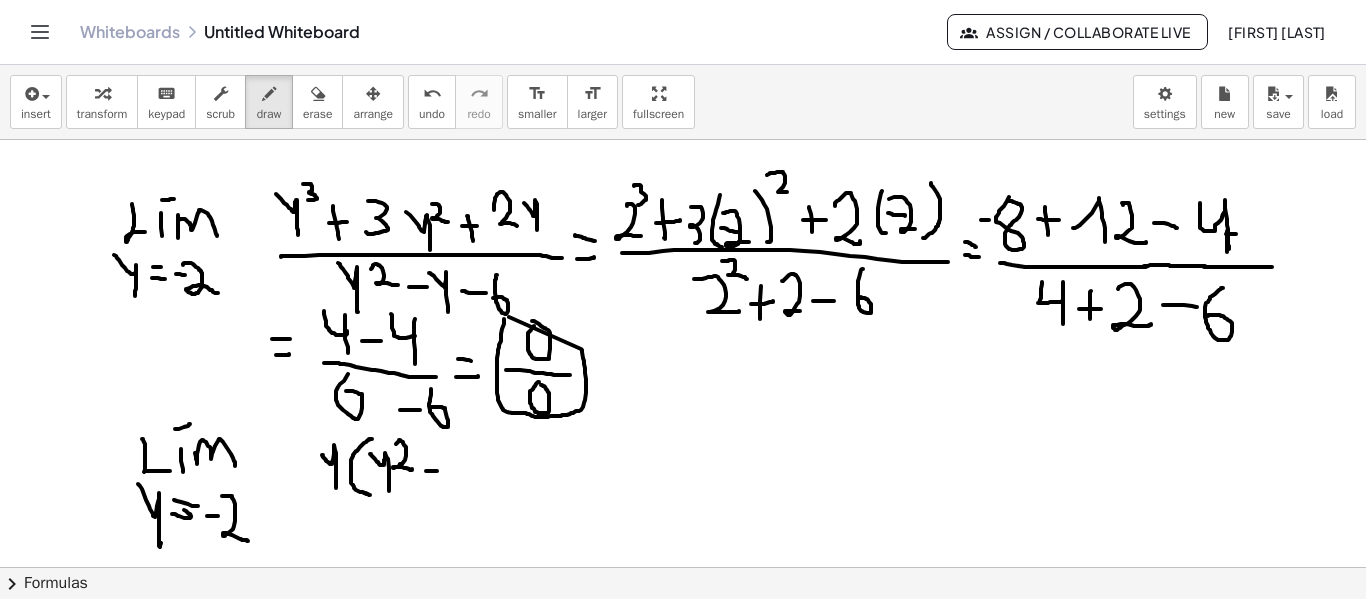 drag, startPoint x: 426, startPoint y: 471, endPoint x: 440, endPoint y: 471, distance: 14 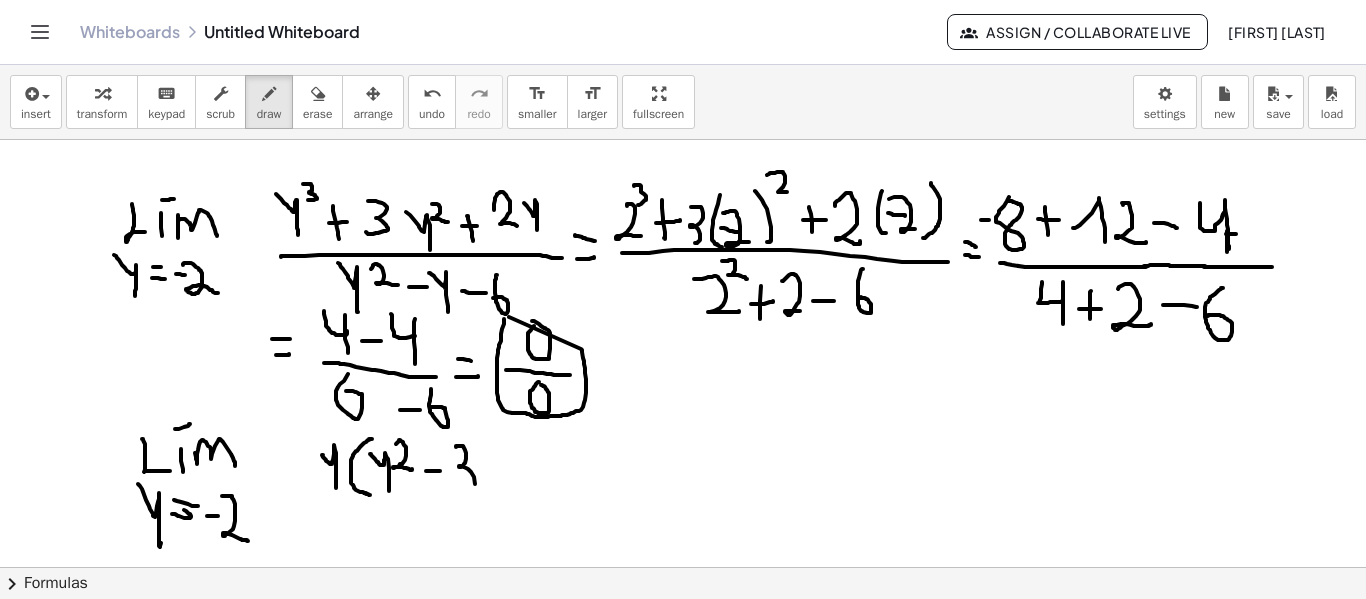 drag, startPoint x: 456, startPoint y: 447, endPoint x: 454, endPoint y: 480, distance: 33.06055 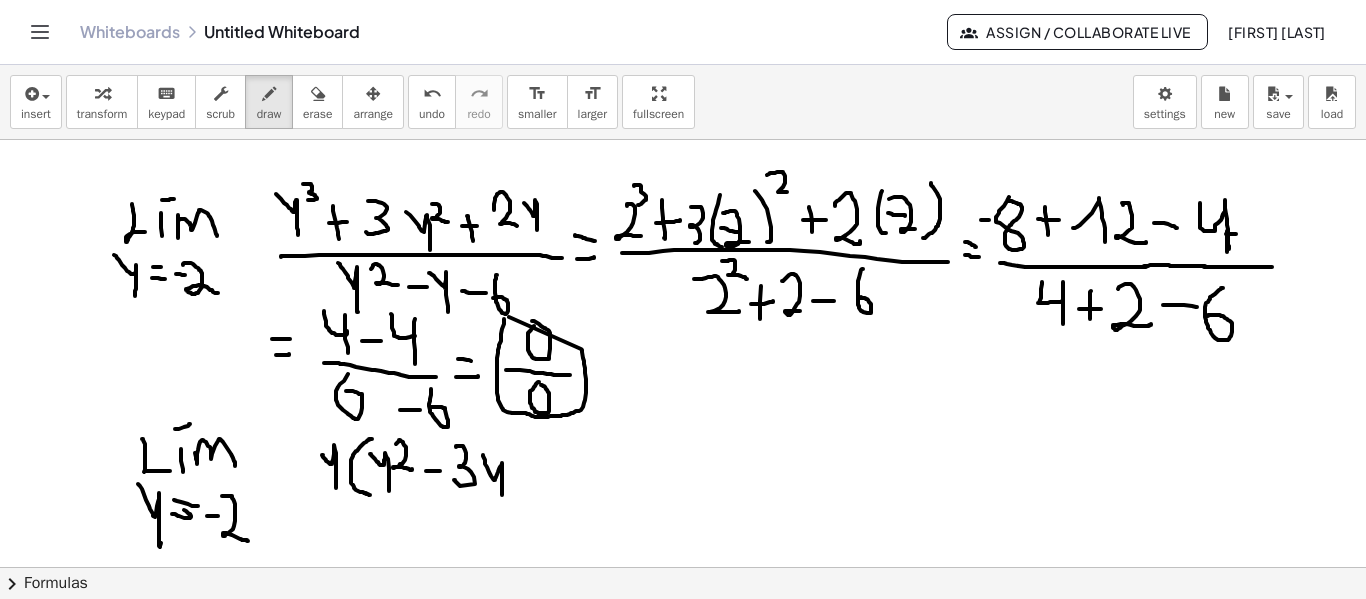 drag, startPoint x: 483, startPoint y: 455, endPoint x: 502, endPoint y: 497, distance: 46.09772 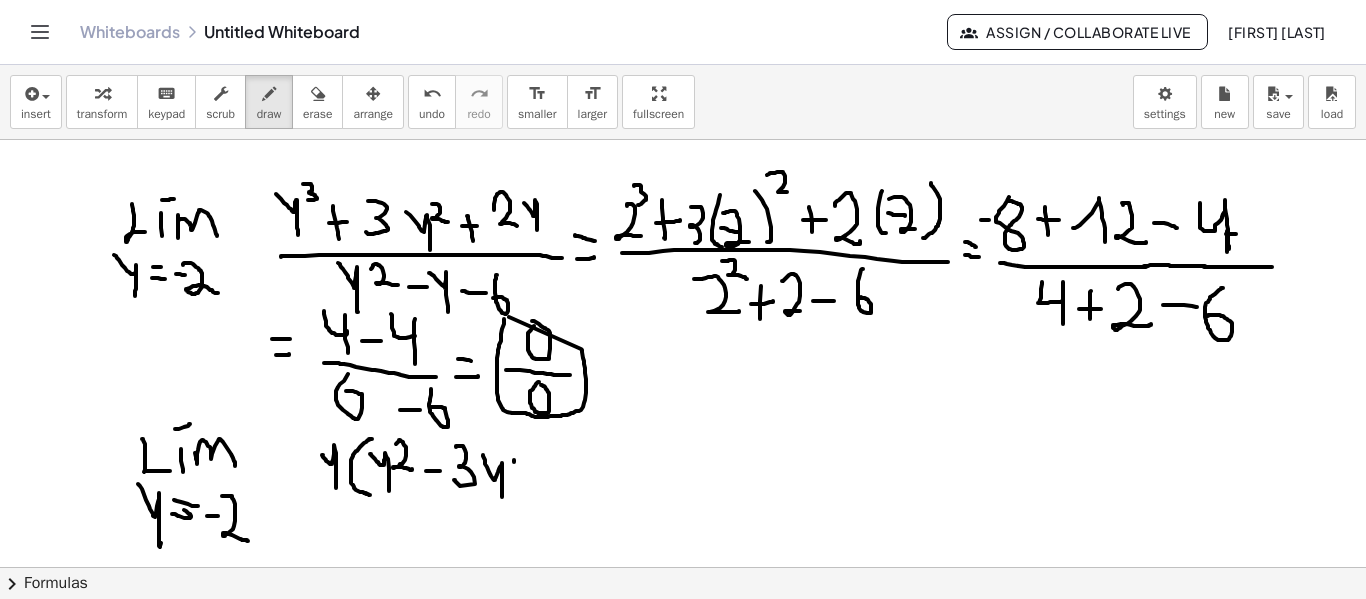 drag, startPoint x: 514, startPoint y: 460, endPoint x: 525, endPoint y: 492, distance: 33.83785 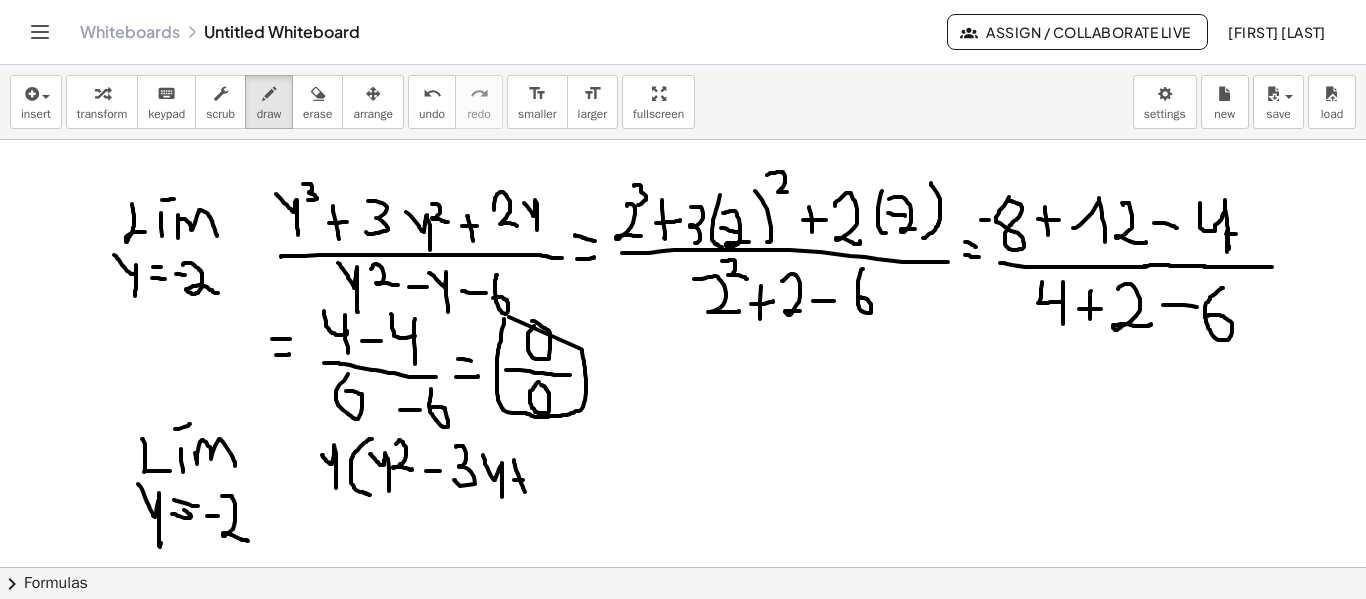 drag, startPoint x: 514, startPoint y: 480, endPoint x: 530, endPoint y: 480, distance: 16 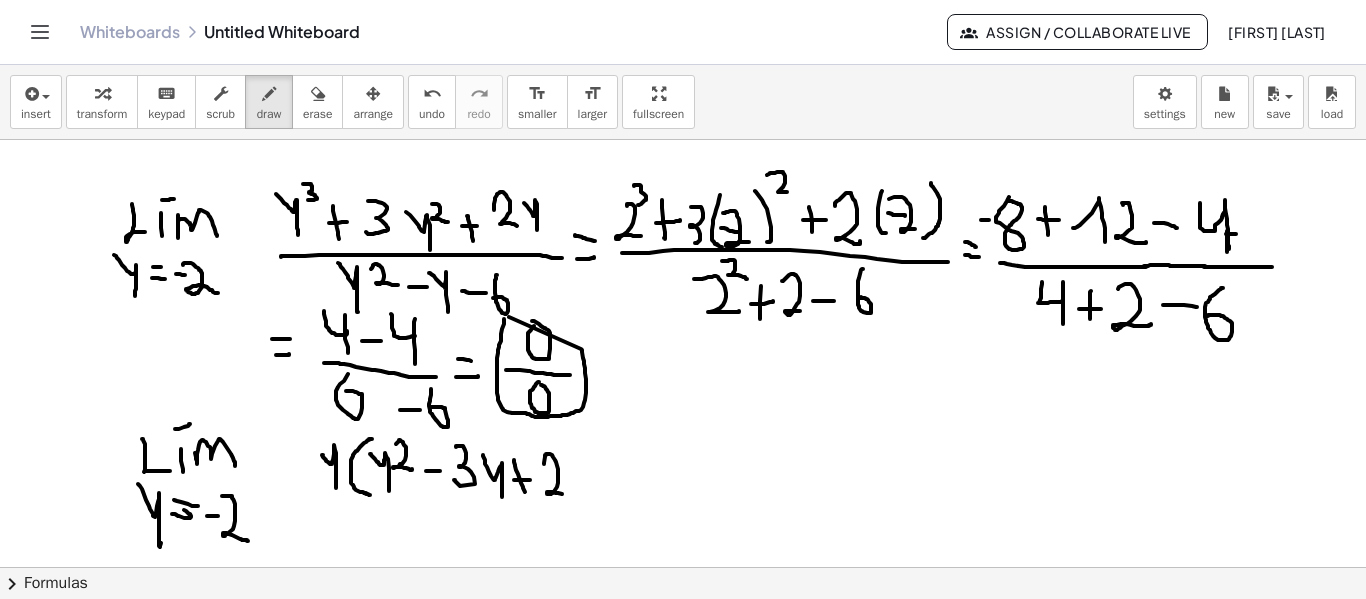 drag, startPoint x: 544, startPoint y: 463, endPoint x: 569, endPoint y: 494, distance: 39.824615 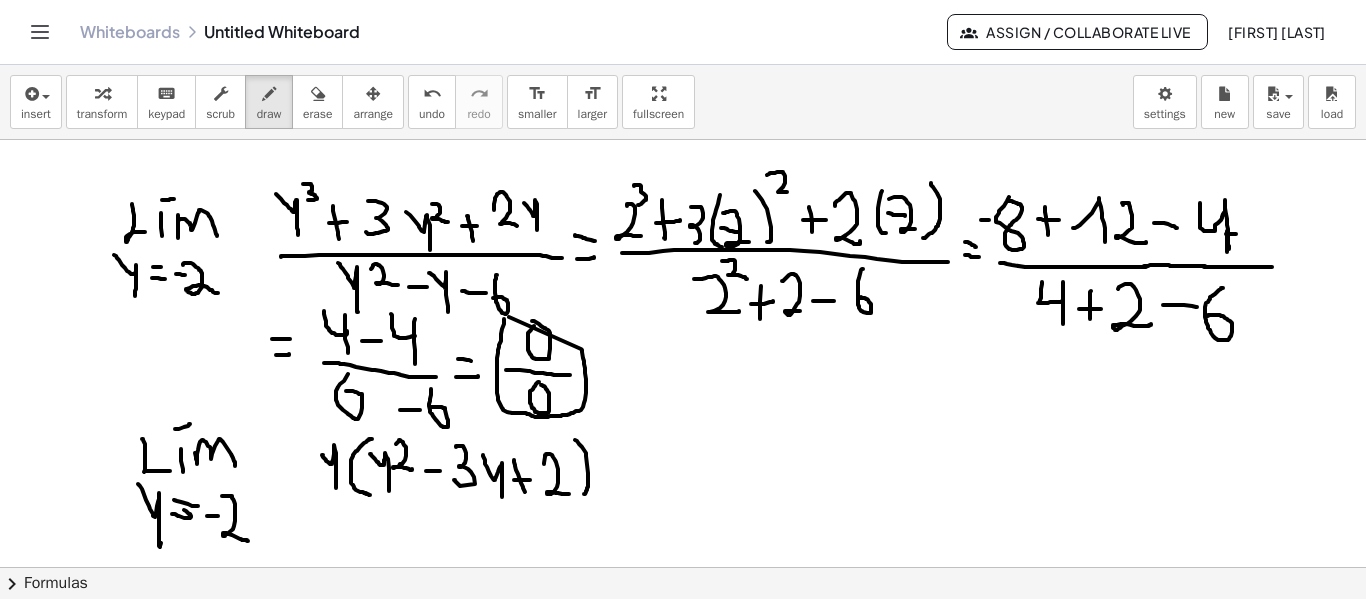 drag, startPoint x: 575, startPoint y: 440, endPoint x: 584, endPoint y: 494, distance: 54.74486 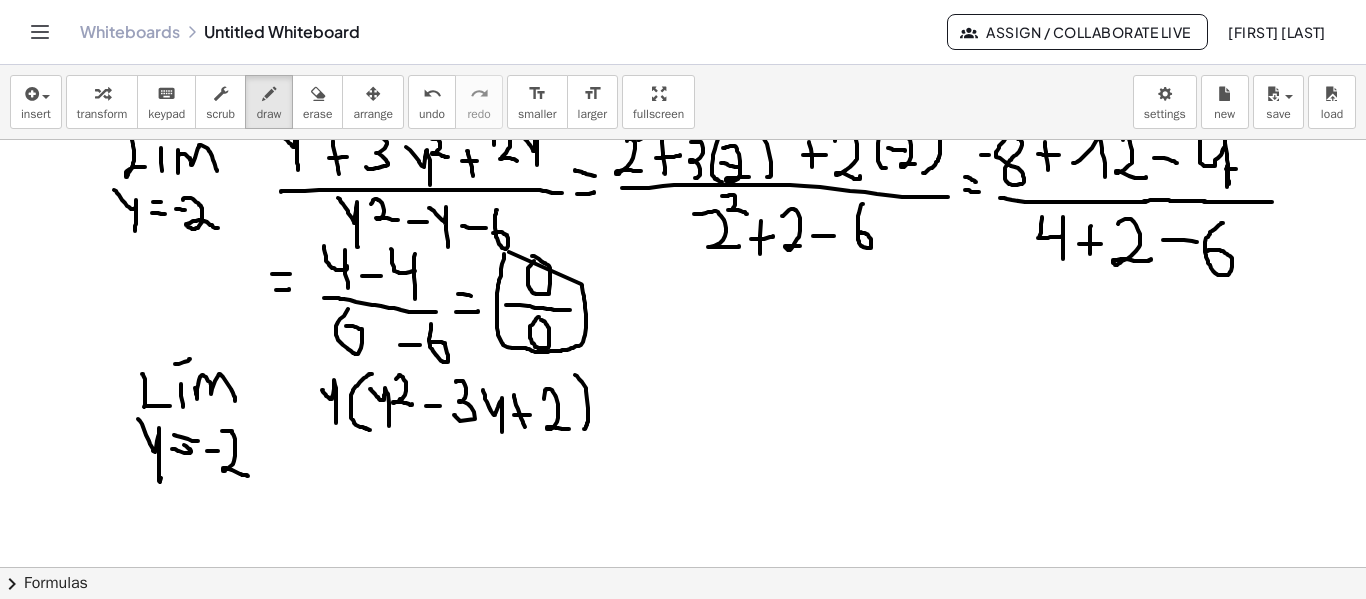 scroll, scrollTop: 100, scrollLeft: 0, axis: vertical 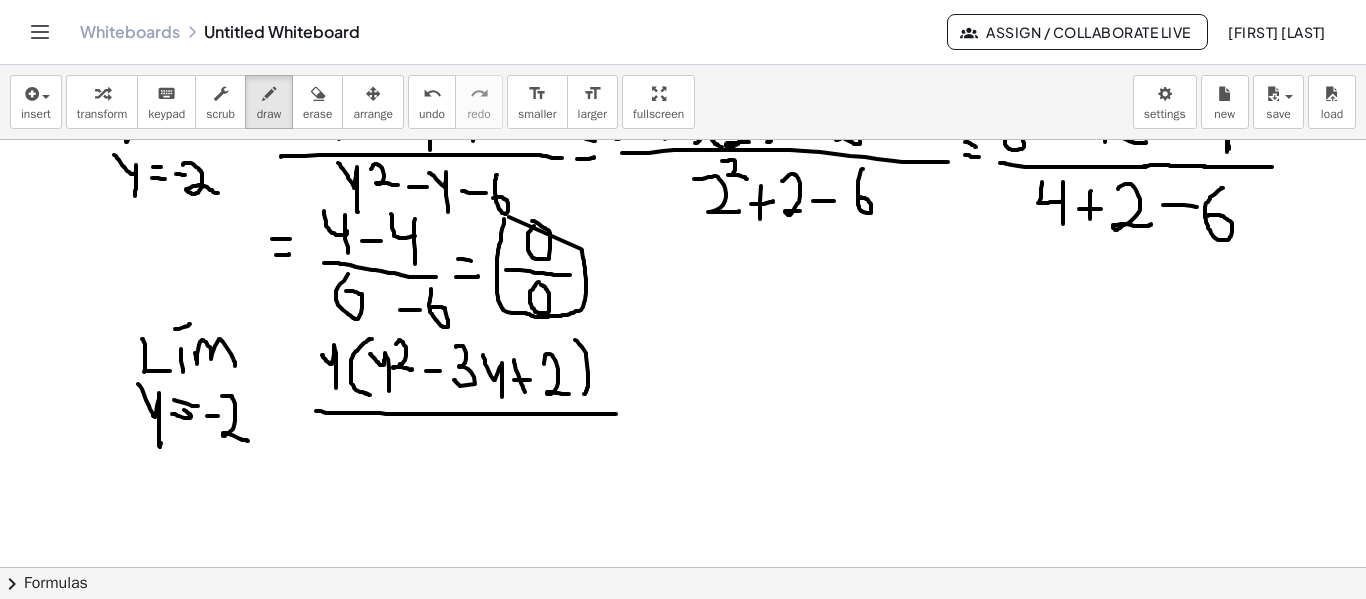 drag, startPoint x: 316, startPoint y: 411, endPoint x: 616, endPoint y: 414, distance: 300.015 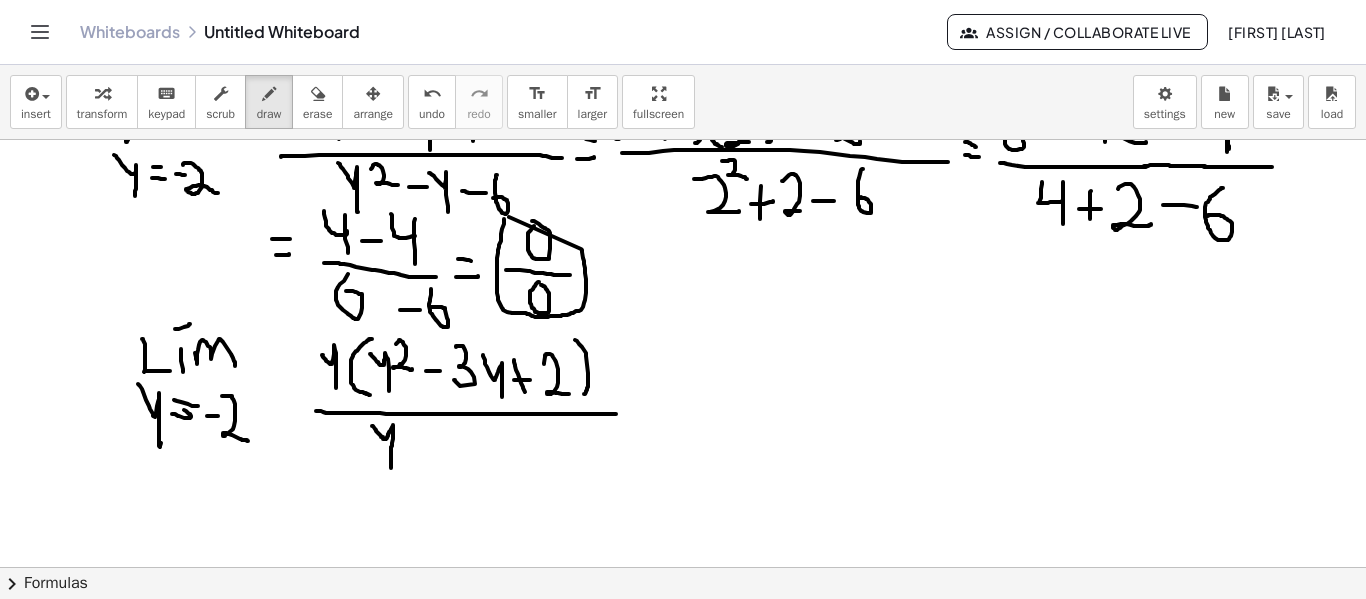 drag, startPoint x: 373, startPoint y: 426, endPoint x: 391, endPoint y: 468, distance: 45.694637 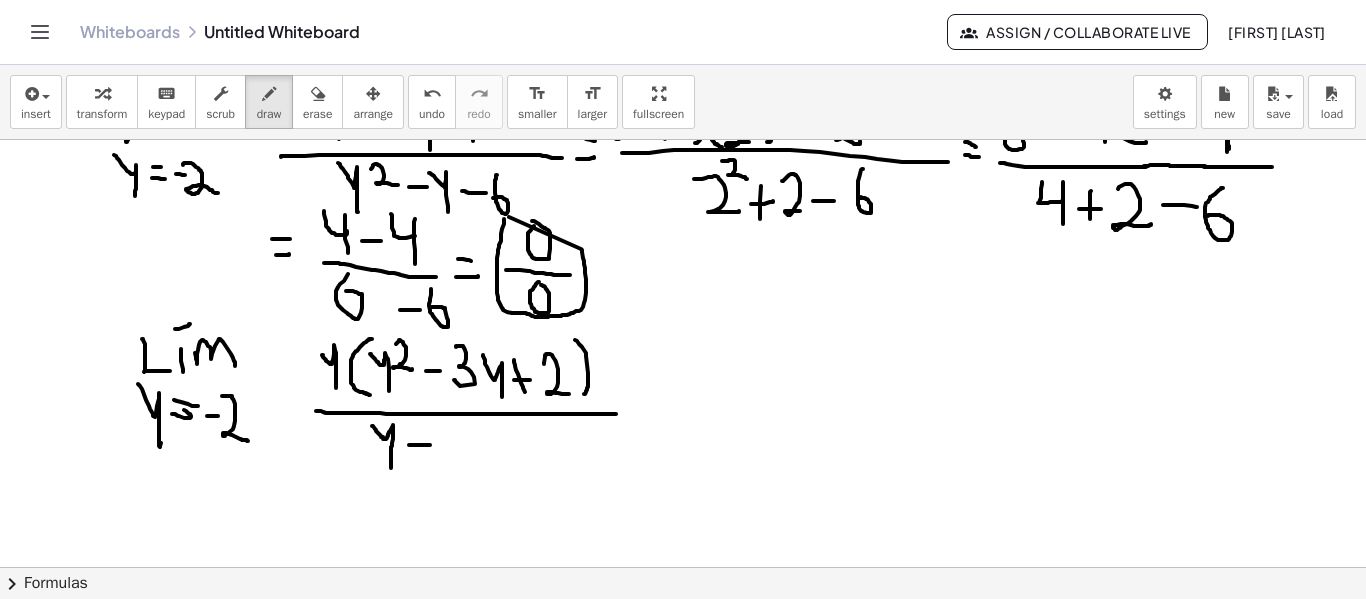 drag, startPoint x: 409, startPoint y: 445, endPoint x: 430, endPoint y: 445, distance: 21 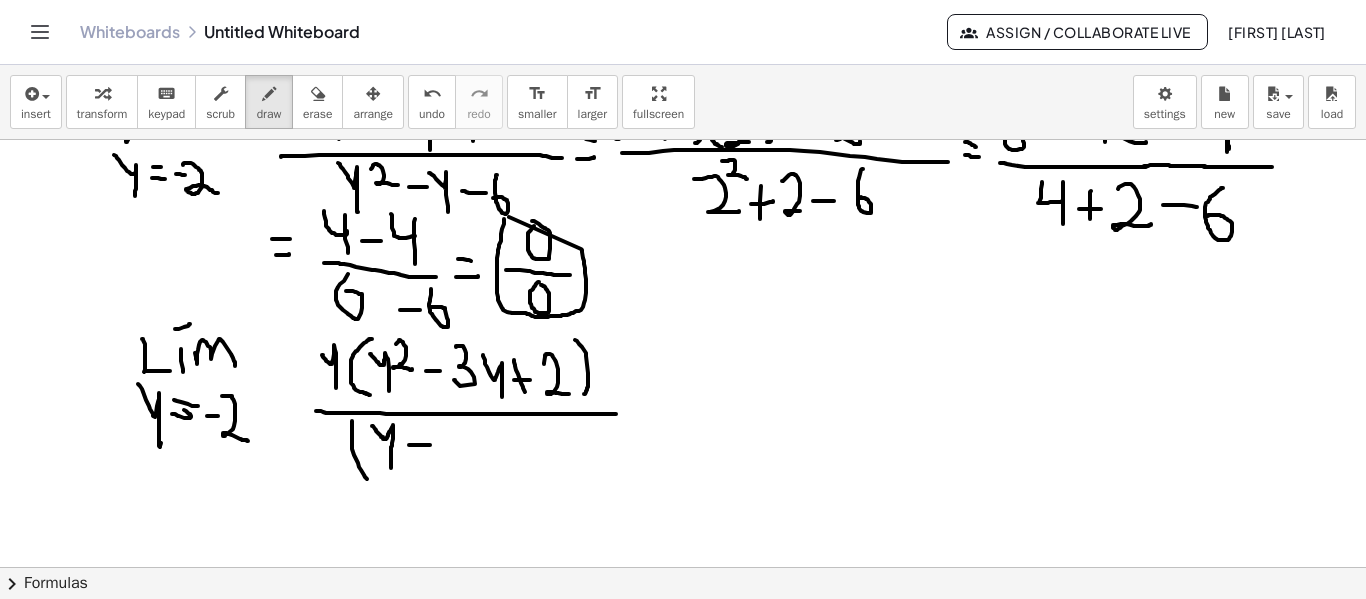 drag, startPoint x: 352, startPoint y: 421, endPoint x: 393, endPoint y: 477, distance: 69.40461 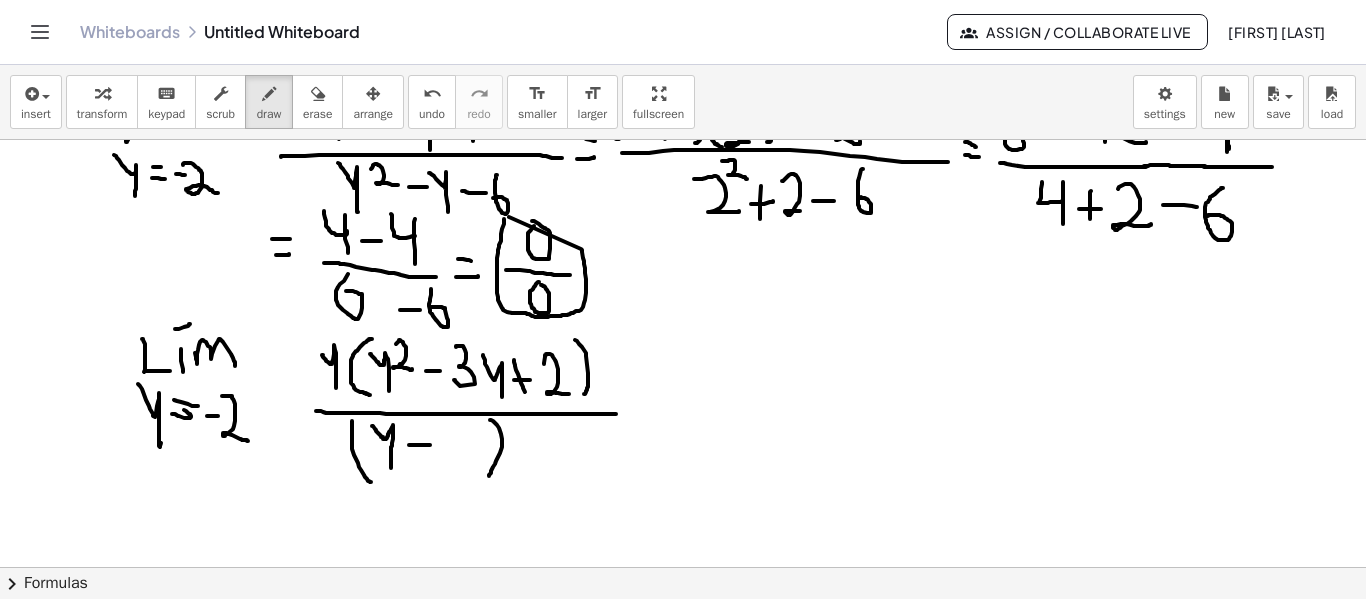drag, startPoint x: 499, startPoint y: 428, endPoint x: 487, endPoint y: 477, distance: 50.447994 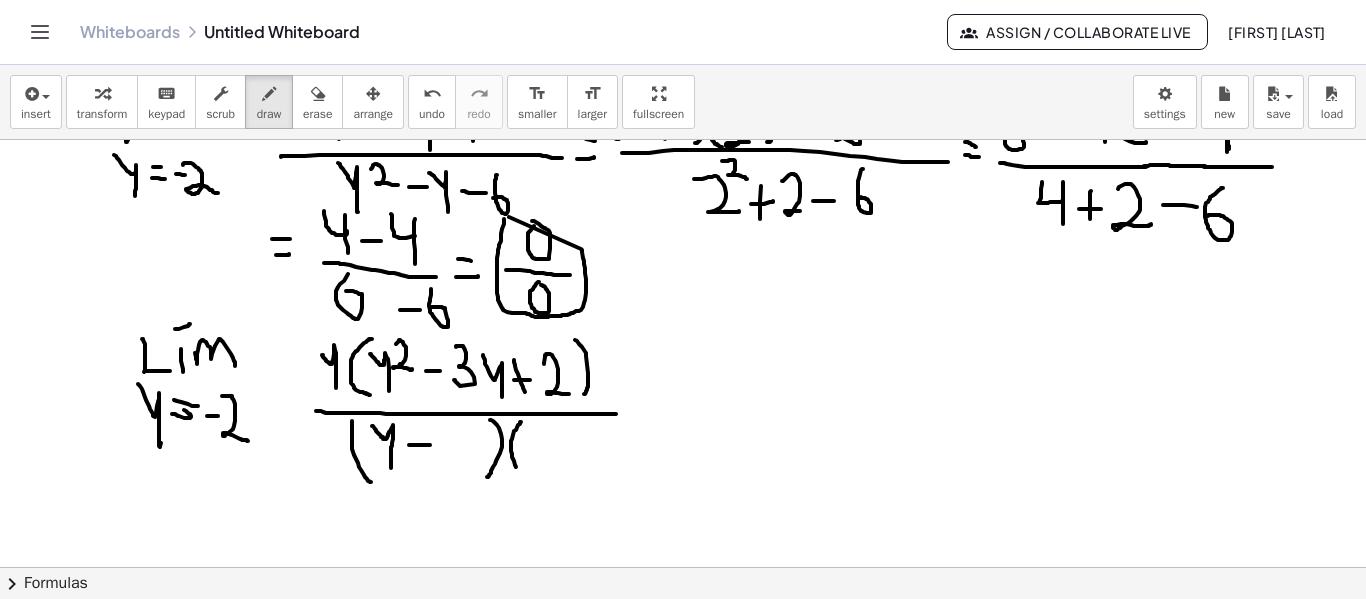 drag, startPoint x: 521, startPoint y: 422, endPoint x: 527, endPoint y: 479, distance: 57.31492 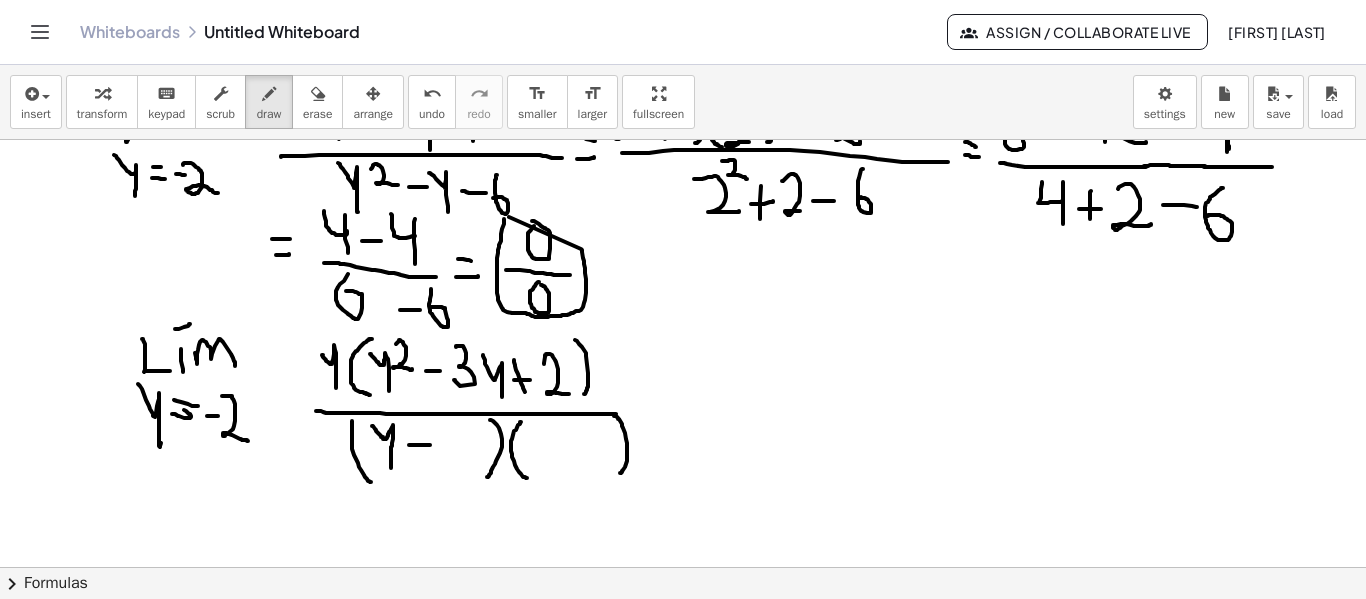 drag, startPoint x: 618, startPoint y: 419, endPoint x: 606, endPoint y: 462, distance: 44.64303 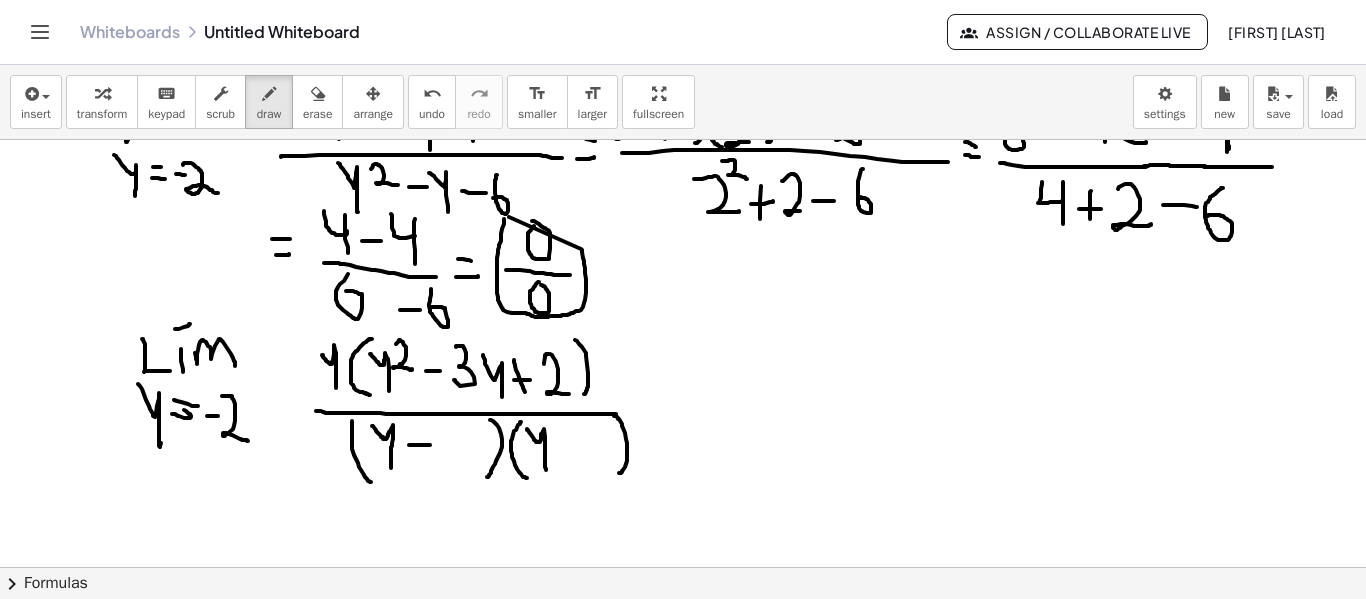 drag, startPoint x: 527, startPoint y: 429, endPoint x: 546, endPoint y: 472, distance: 47.010635 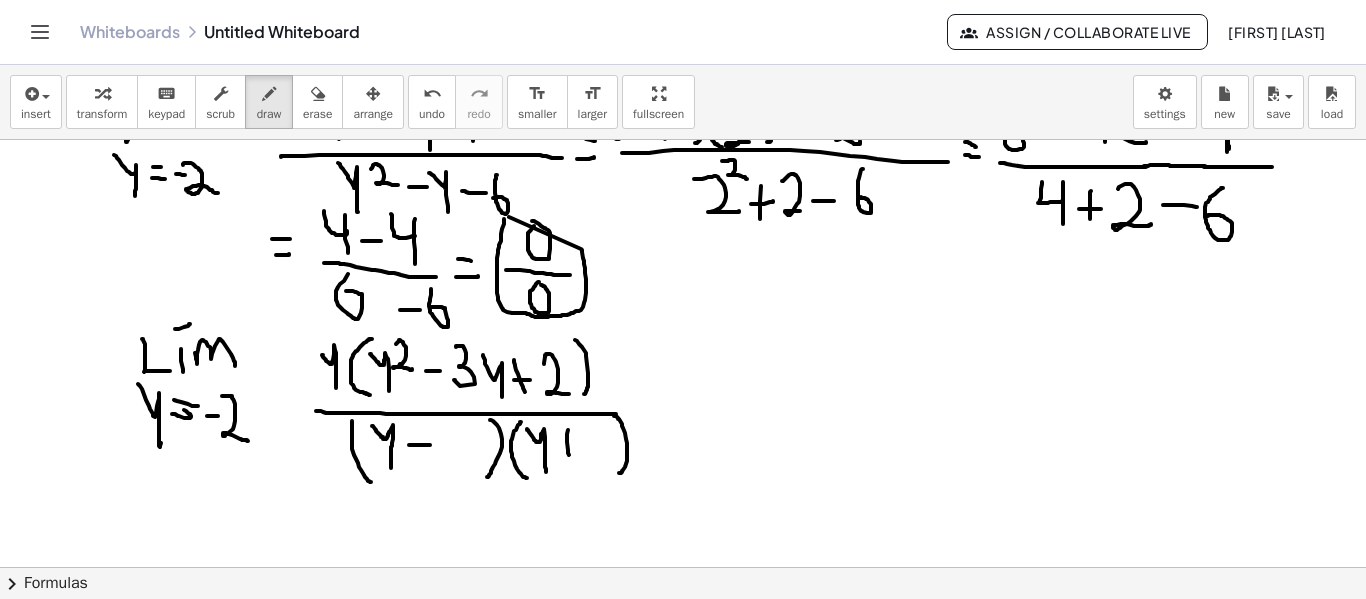 drag, startPoint x: 568, startPoint y: 430, endPoint x: 568, endPoint y: 458, distance: 28 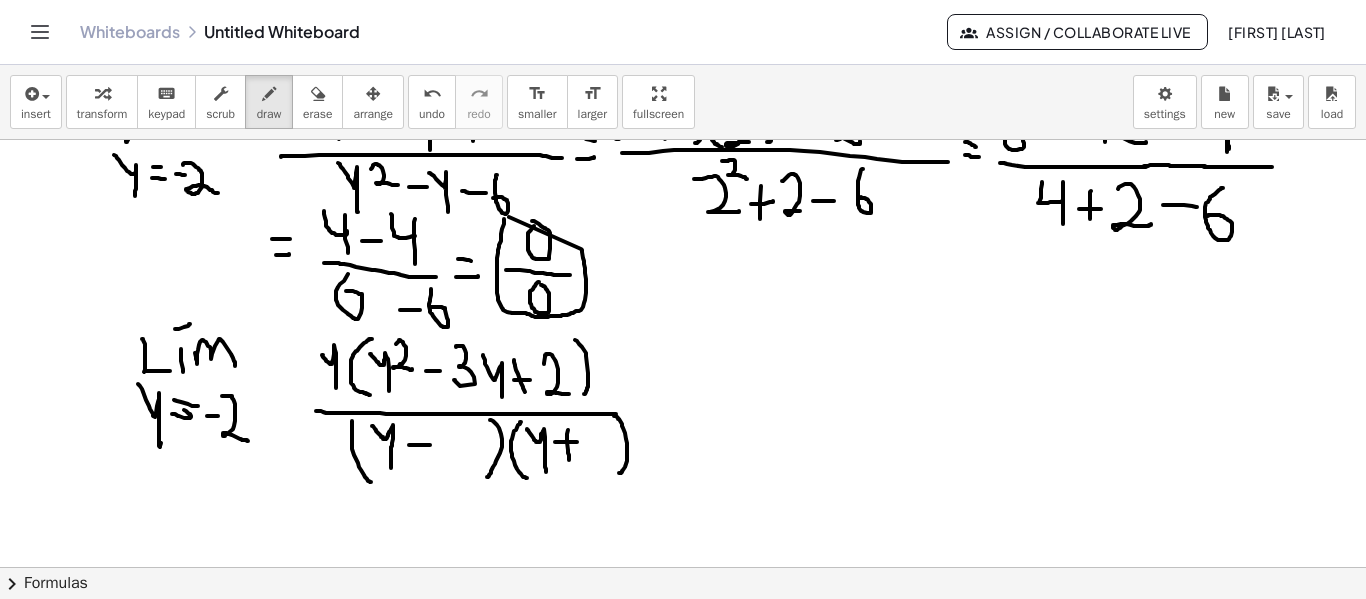 click at bounding box center [683, 532] 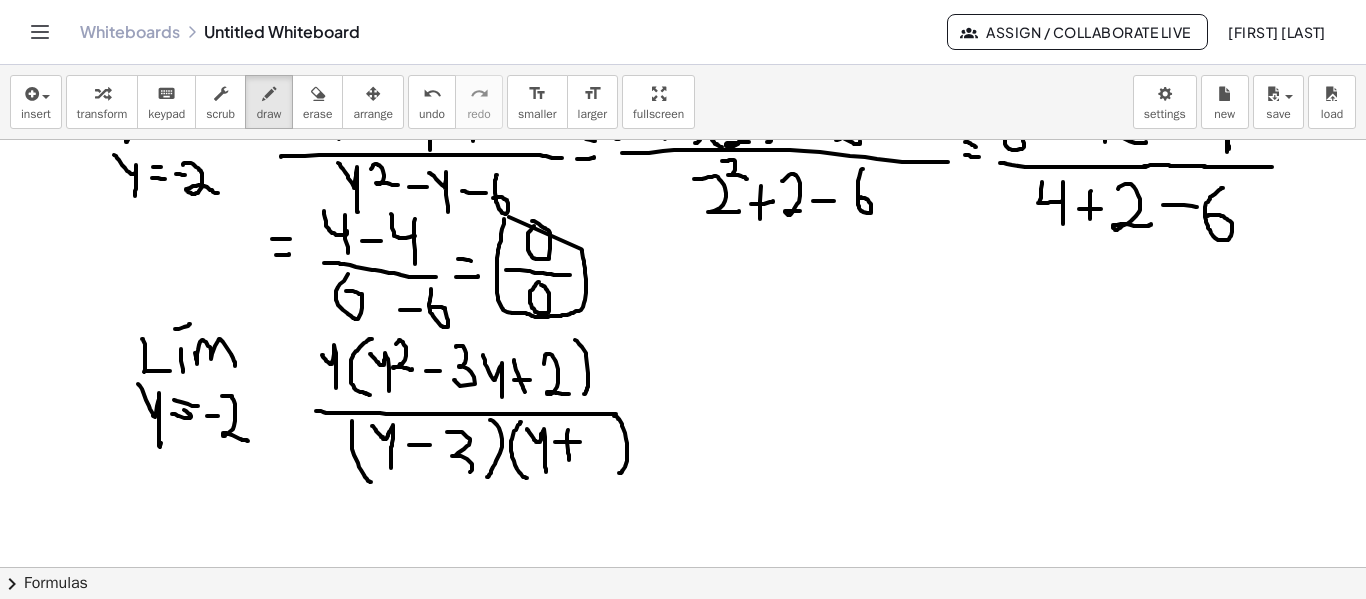 drag, startPoint x: 447, startPoint y: 432, endPoint x: 450, endPoint y: 479, distance: 47.095646 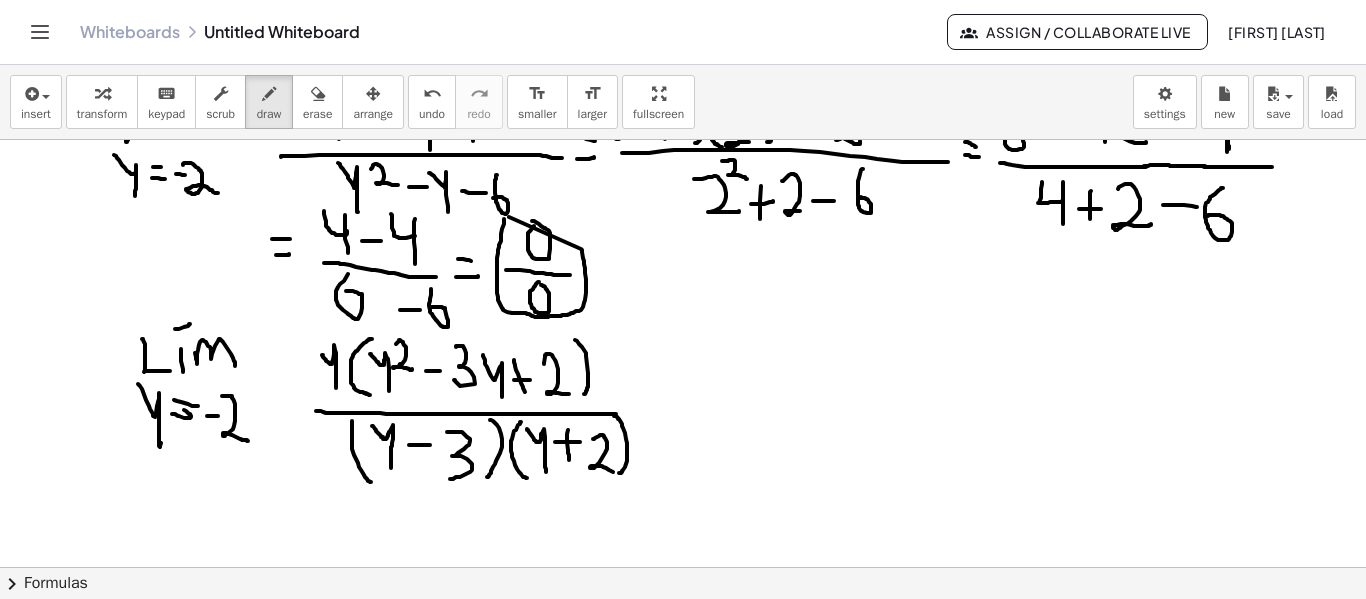 drag, startPoint x: 594, startPoint y: 439, endPoint x: 617, endPoint y: 464, distance: 33.970577 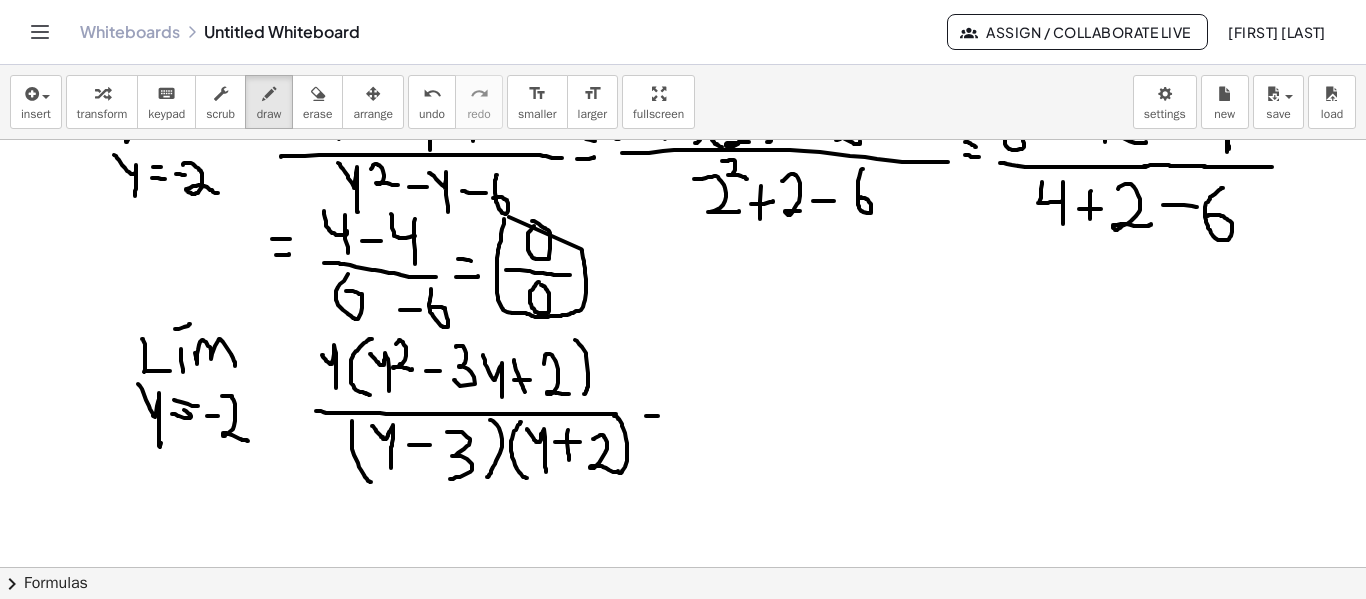 drag, startPoint x: 646, startPoint y: 416, endPoint x: 650, endPoint y: 406, distance: 10.770329 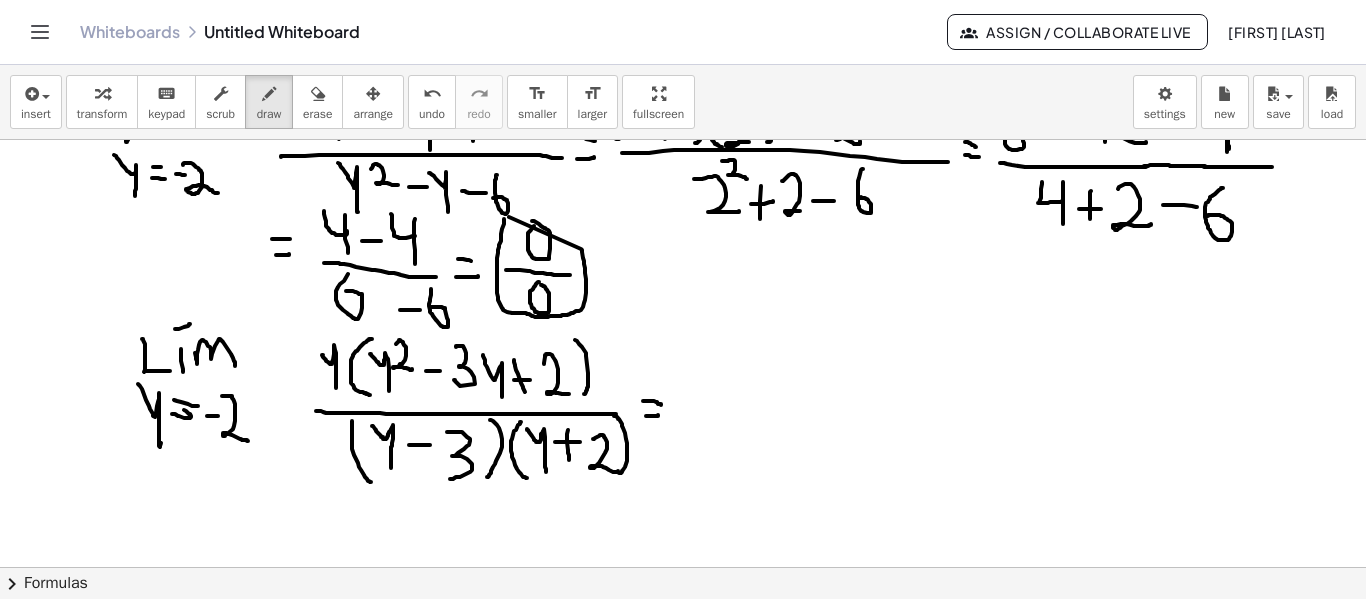 drag, startPoint x: 644, startPoint y: 401, endPoint x: 661, endPoint y: 405, distance: 17.464249 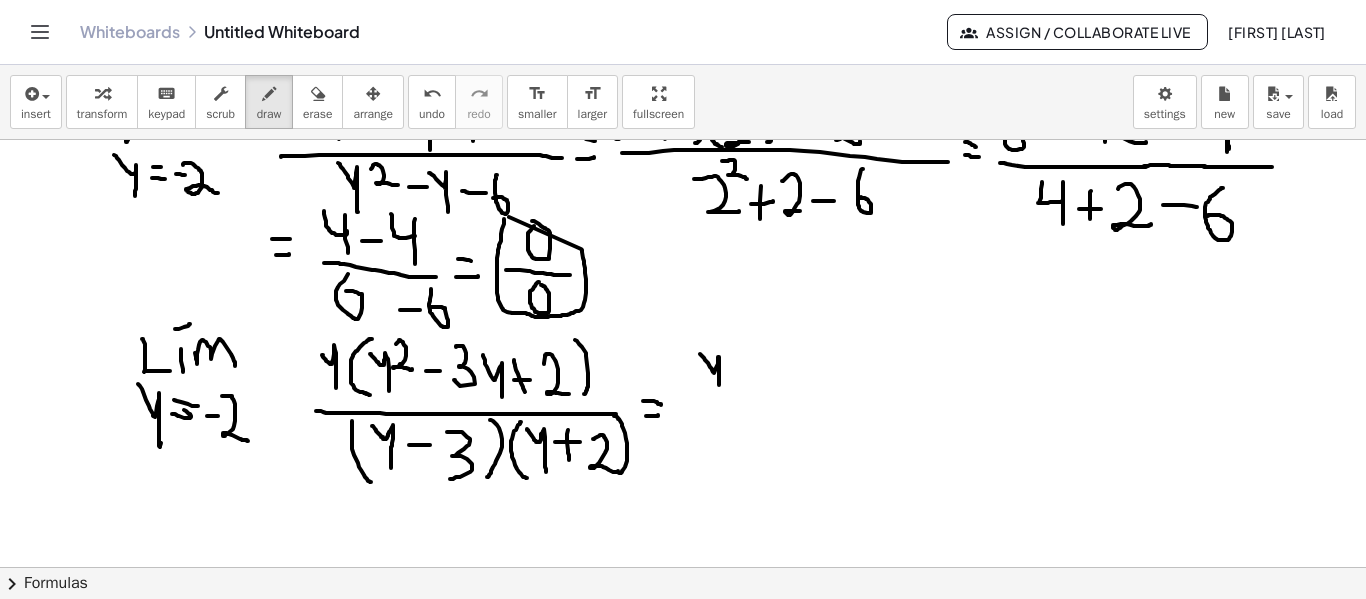 drag, startPoint x: 700, startPoint y: 354, endPoint x: 719, endPoint y: 385, distance: 36.359318 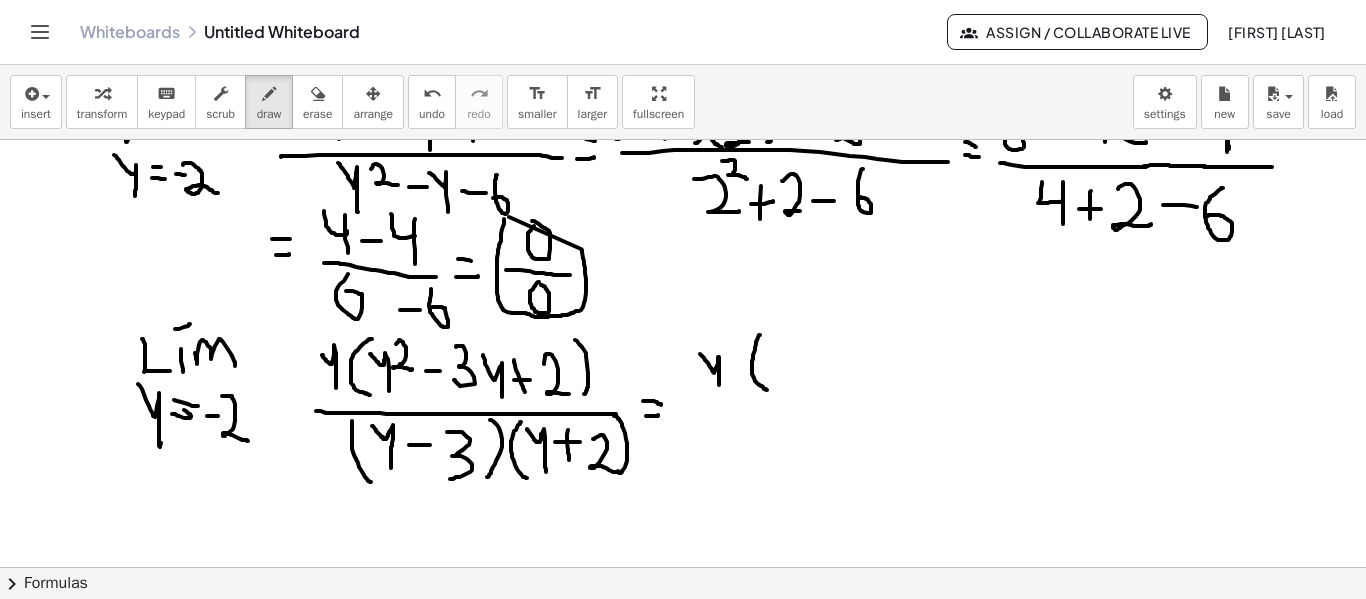 drag, startPoint x: 760, startPoint y: 335, endPoint x: 767, endPoint y: 390, distance: 55.443665 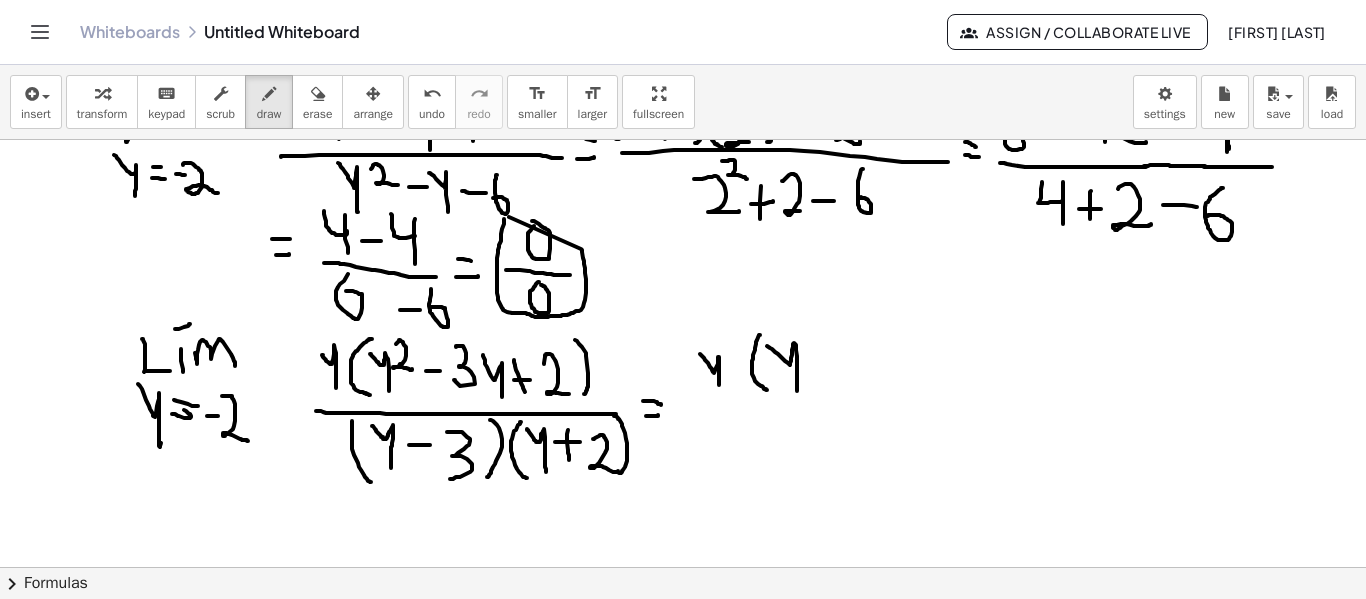 drag, startPoint x: 767, startPoint y: 346, endPoint x: 799, endPoint y: 395, distance: 58.5235 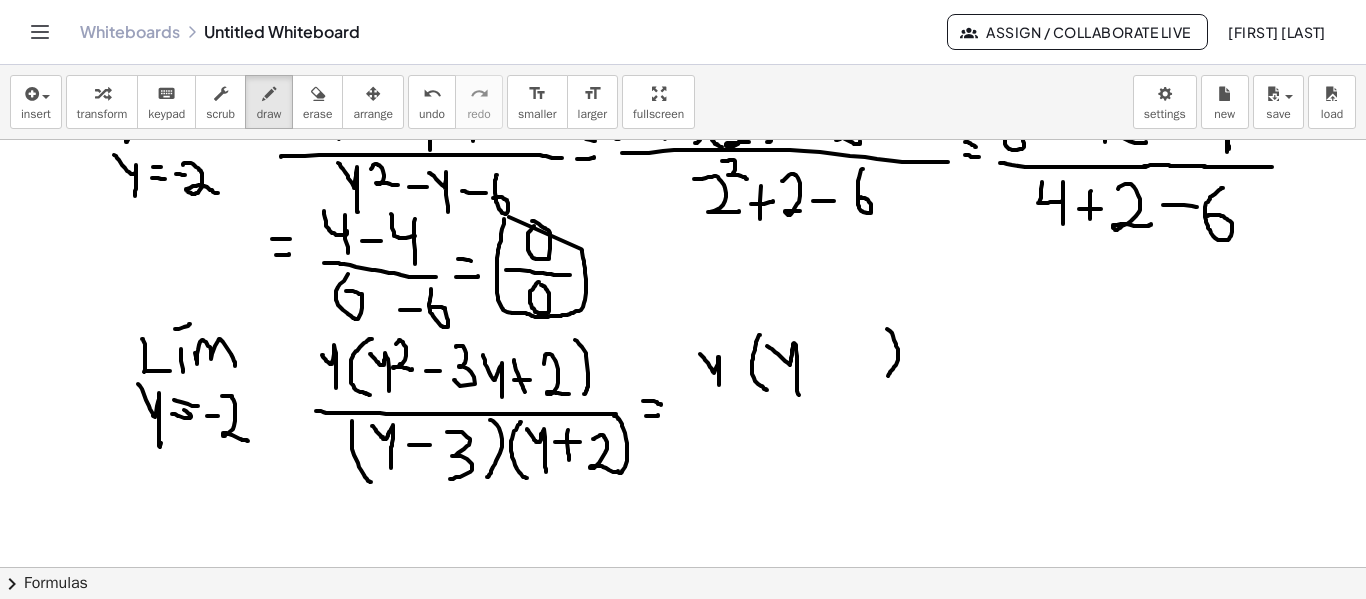 drag, startPoint x: 887, startPoint y: 329, endPoint x: 887, endPoint y: 378, distance: 49 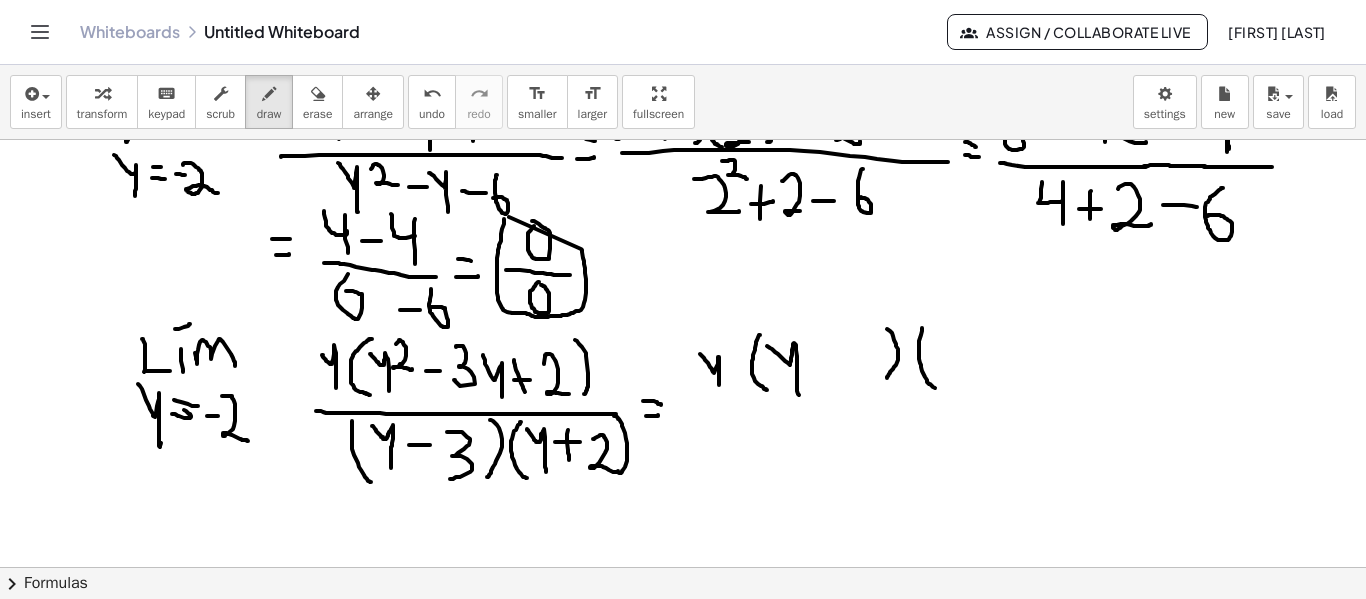drag, startPoint x: 922, startPoint y: 328, endPoint x: 935, endPoint y: 388, distance: 61.39218 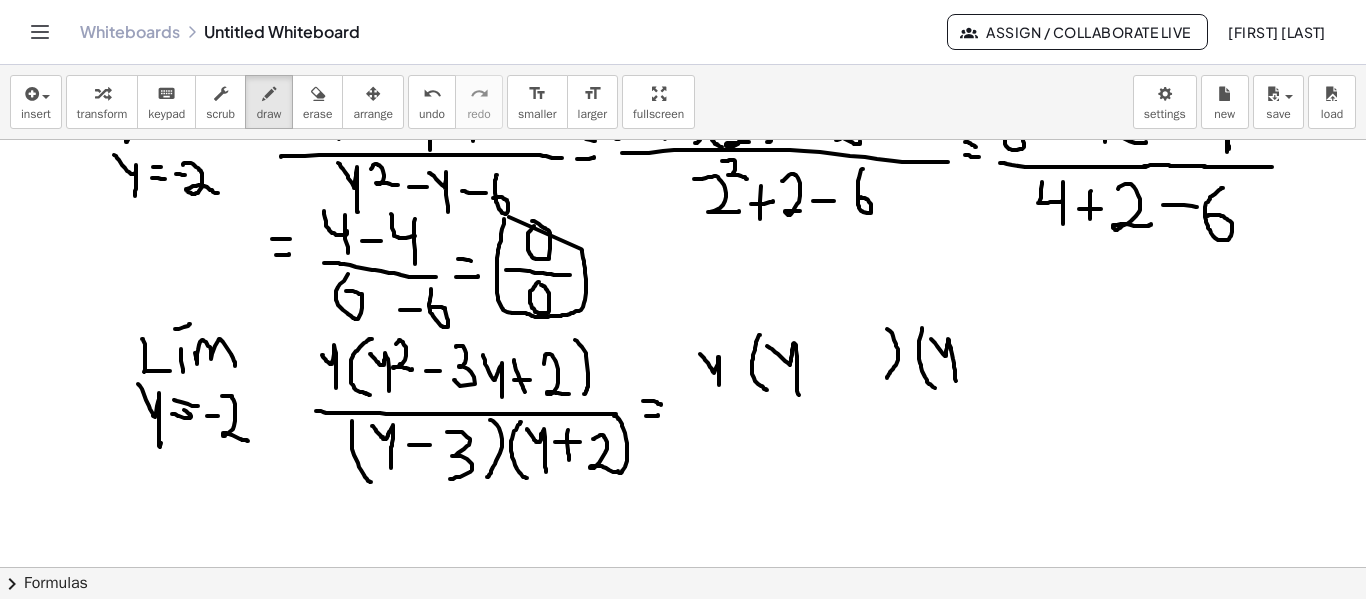 drag, startPoint x: 931, startPoint y: 339, endPoint x: 956, endPoint y: 381, distance: 48.8774 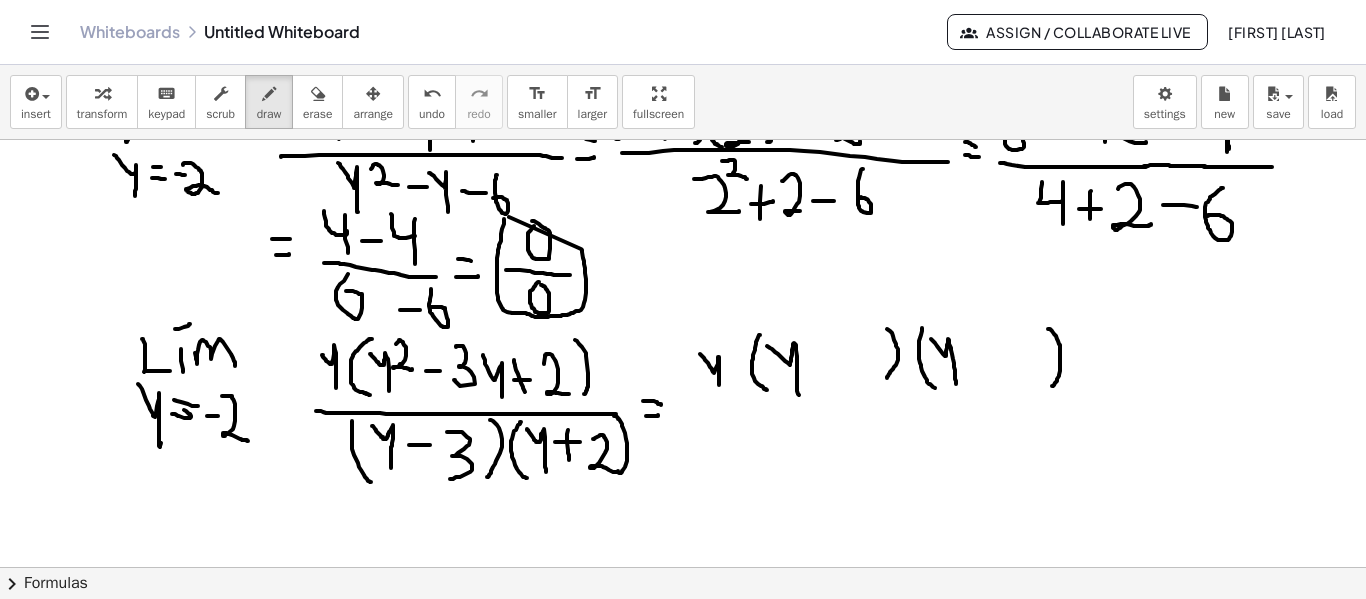 drag, startPoint x: 1048, startPoint y: 329, endPoint x: 1052, endPoint y: 386, distance: 57.14018 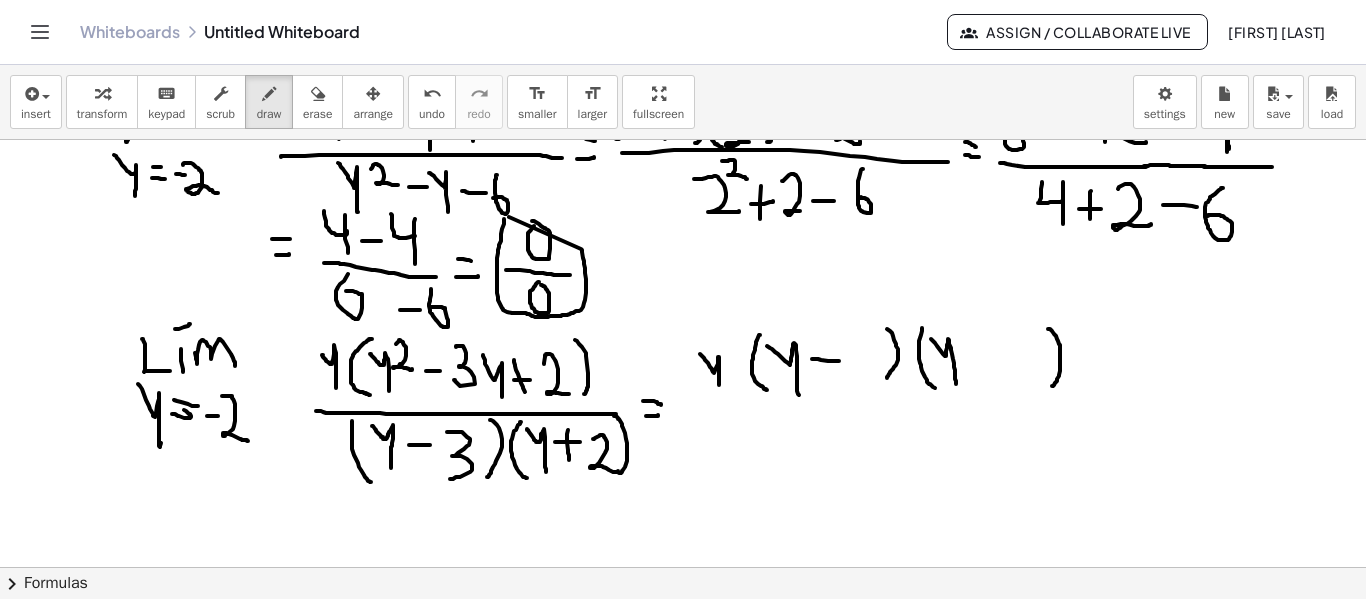 drag, startPoint x: 812, startPoint y: 359, endPoint x: 706, endPoint y: 362, distance: 106.04244 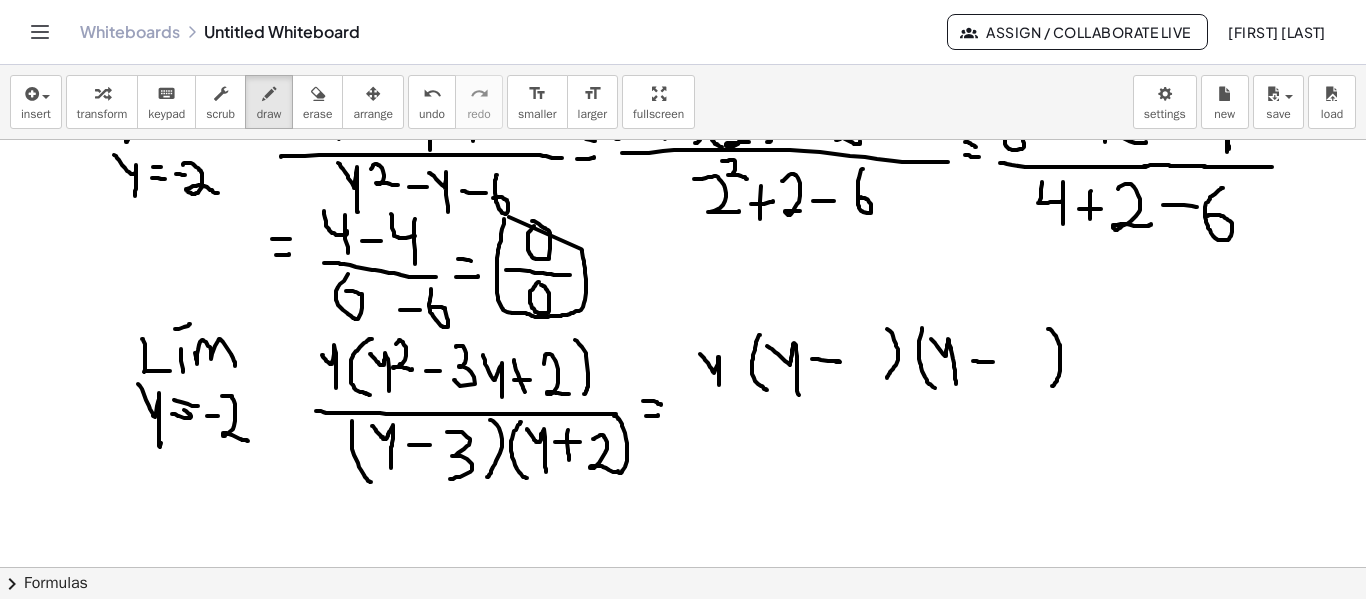 drag, startPoint x: 982, startPoint y: 362, endPoint x: 993, endPoint y: 362, distance: 11 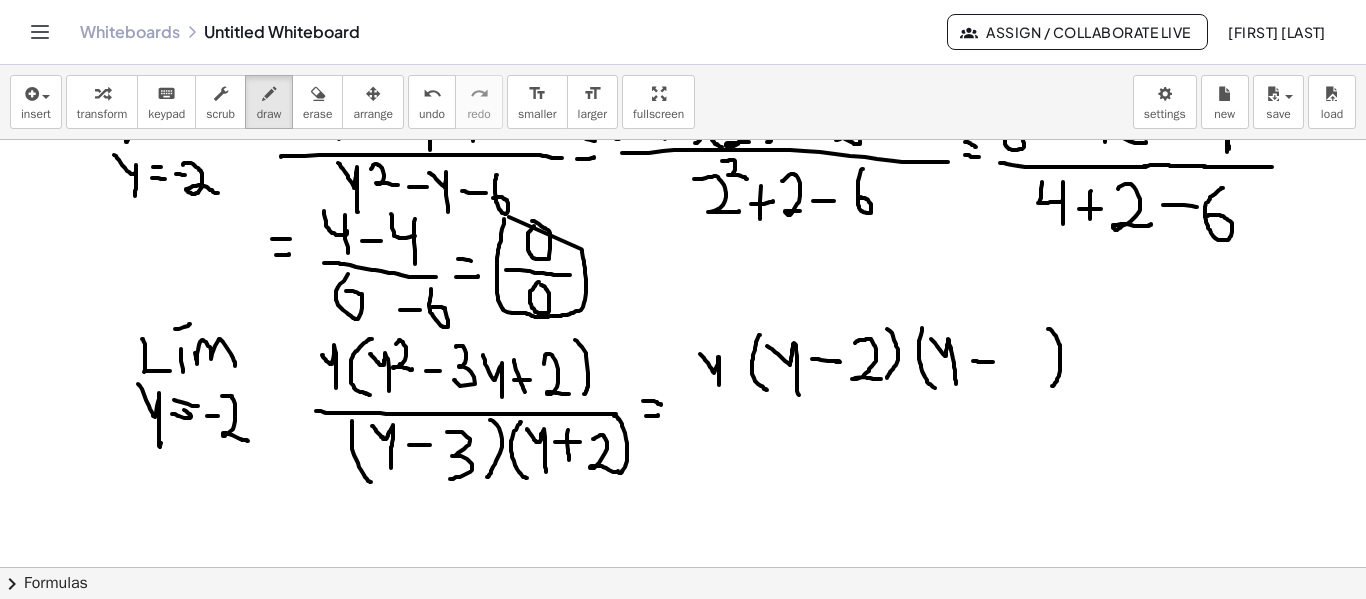 drag, startPoint x: 855, startPoint y: 343, endPoint x: 886, endPoint y: 379, distance: 47.507893 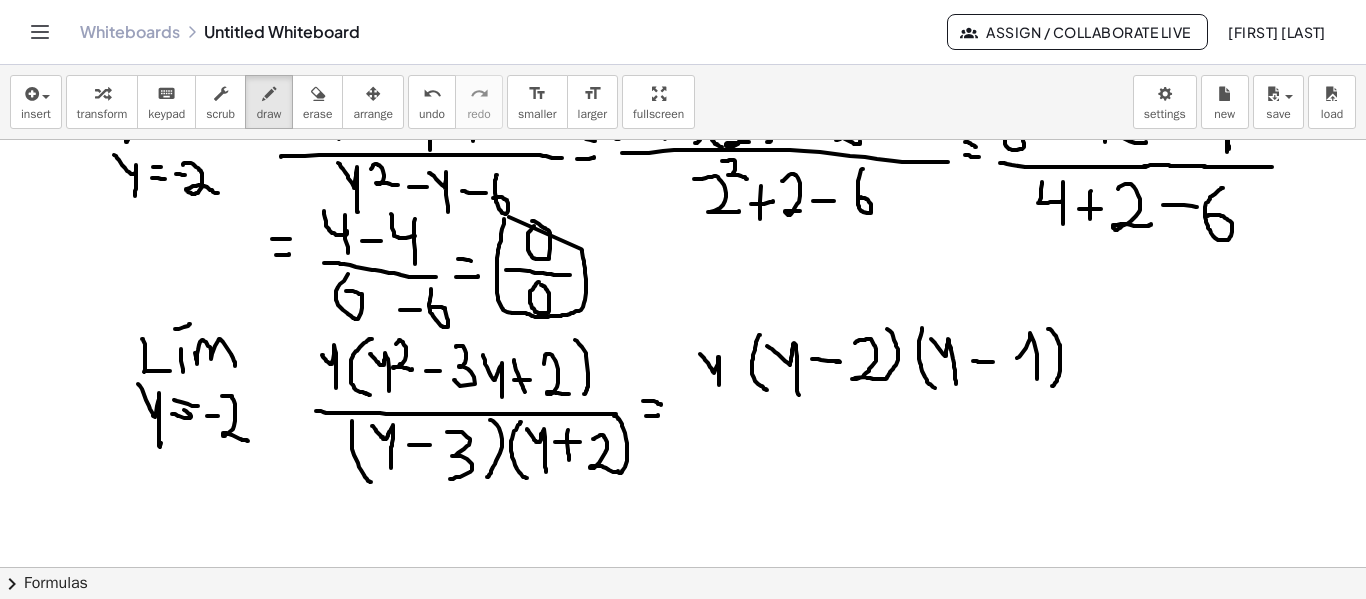 drag, startPoint x: 1017, startPoint y: 358, endPoint x: 1037, endPoint y: 379, distance: 29 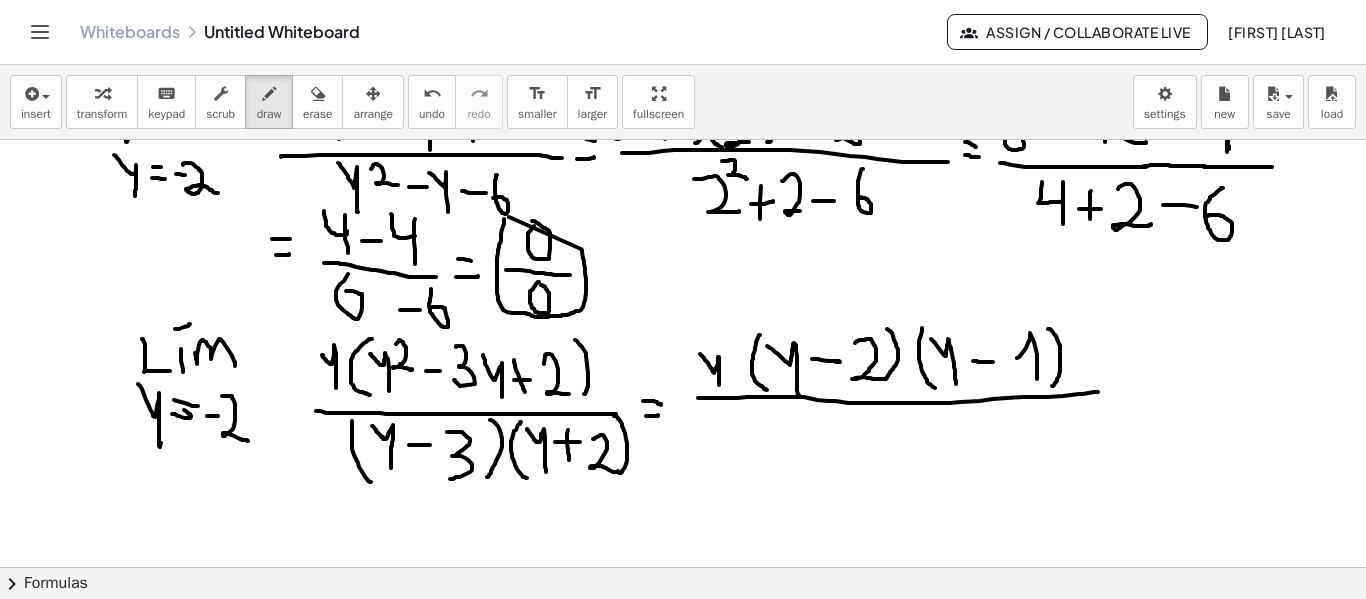 drag, startPoint x: 704, startPoint y: 398, endPoint x: 1098, endPoint y: 392, distance: 394.0457 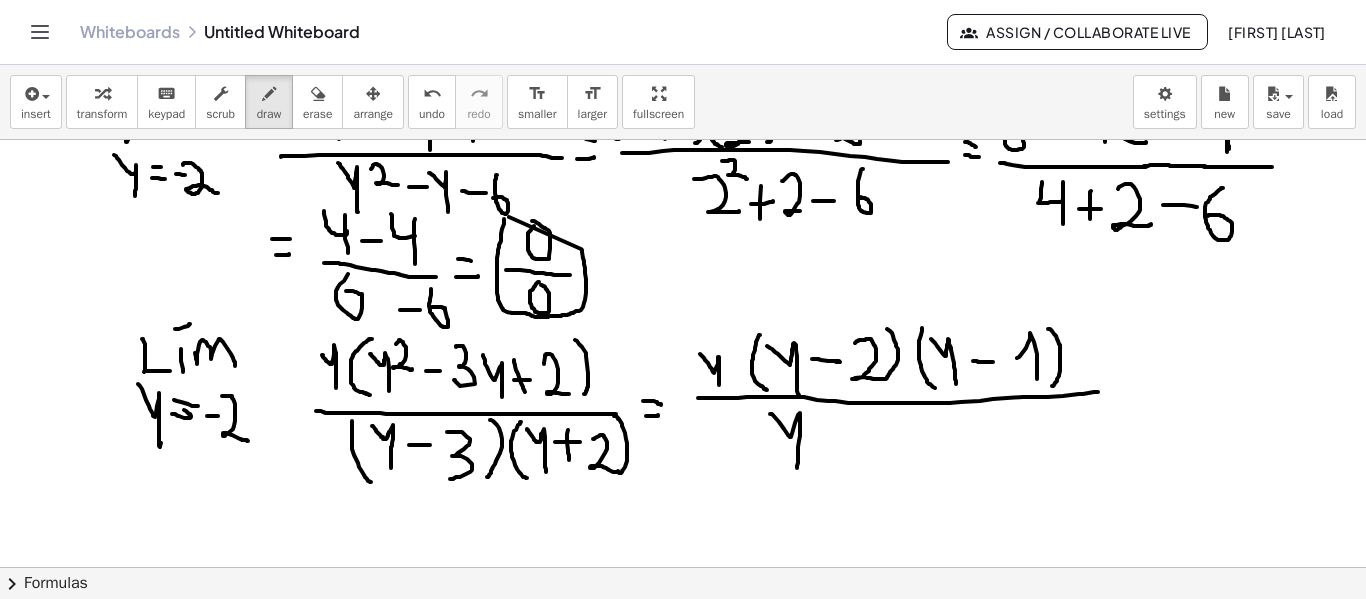 drag, startPoint x: 770, startPoint y: 414, endPoint x: 797, endPoint y: 468, distance: 60.373837 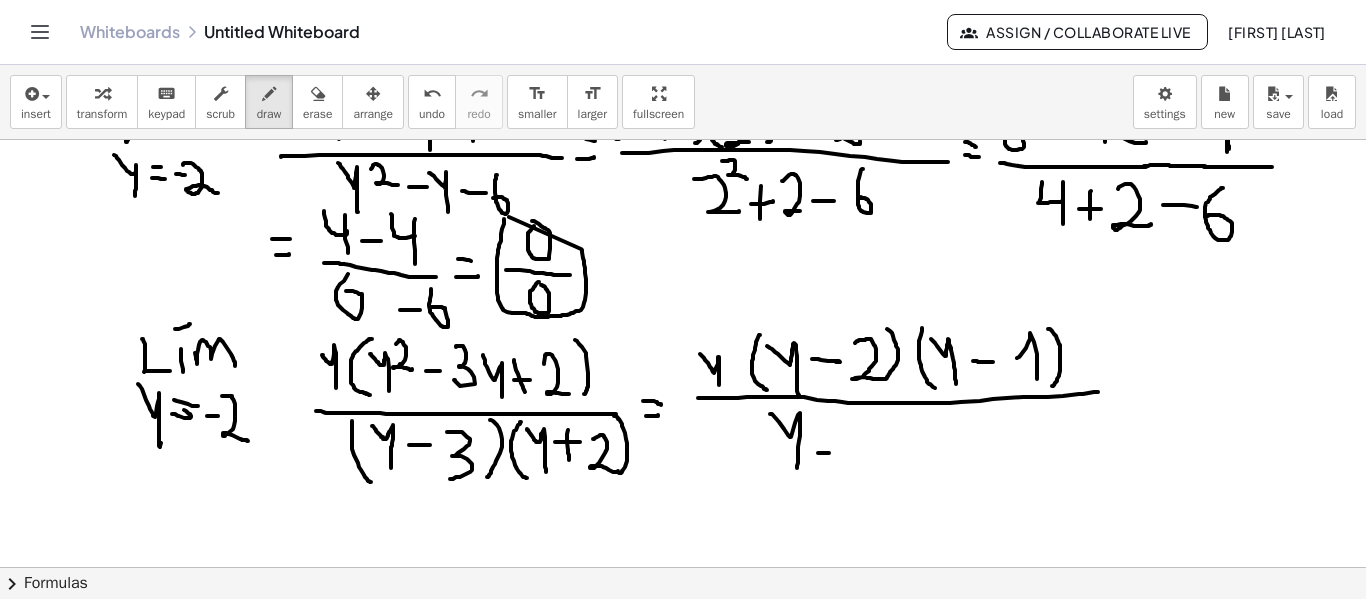 drag, startPoint x: 829, startPoint y: 453, endPoint x: 835, endPoint y: 441, distance: 13.416408 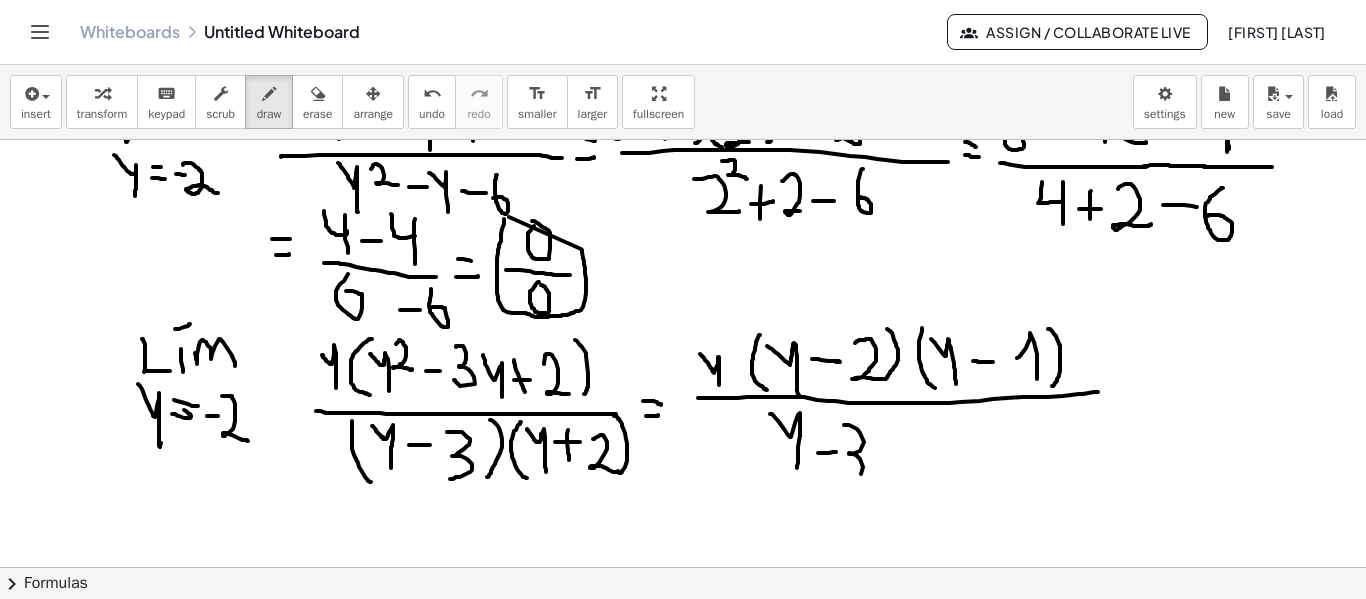 drag, startPoint x: 849, startPoint y: 425, endPoint x: 817, endPoint y: 473, distance: 57.68882 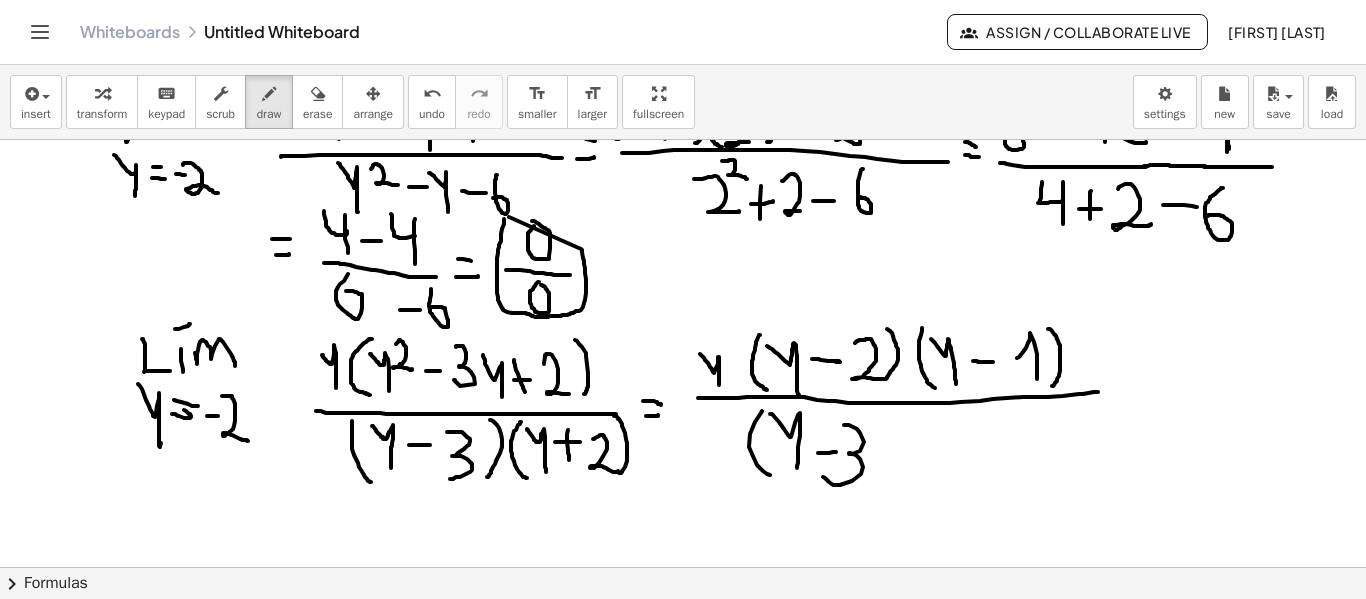 drag, startPoint x: 755, startPoint y: 422, endPoint x: 770, endPoint y: 475, distance: 55.081757 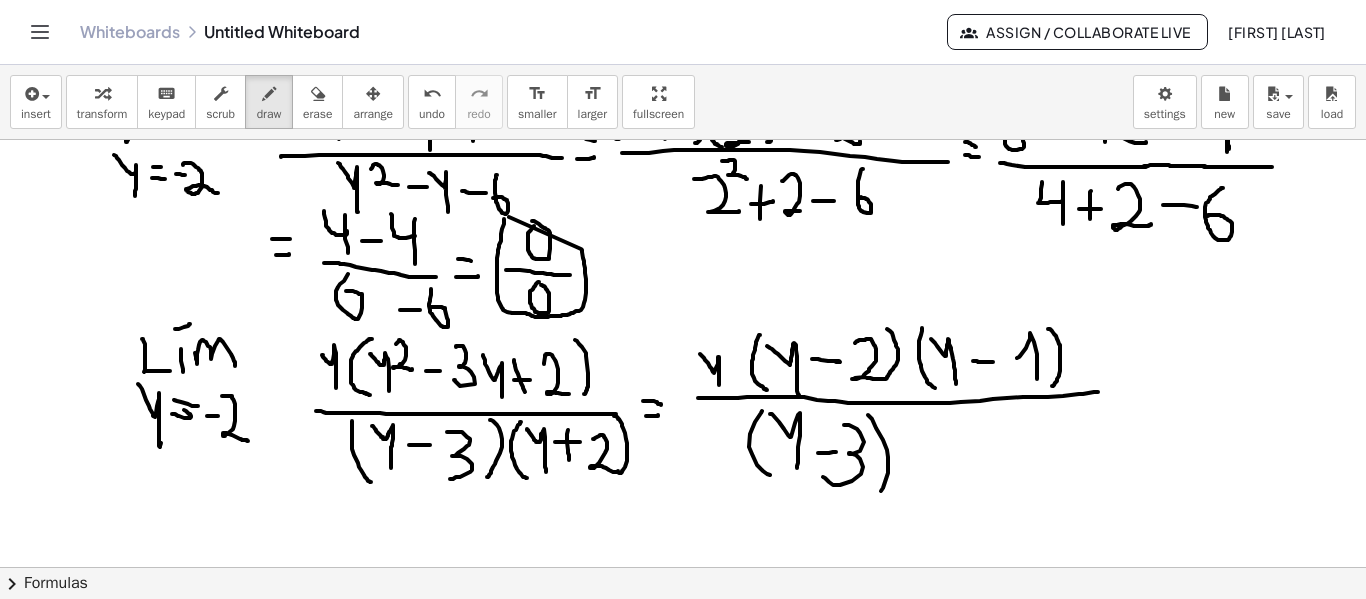 drag, startPoint x: 868, startPoint y: 415, endPoint x: 880, endPoint y: 481, distance: 67.08204 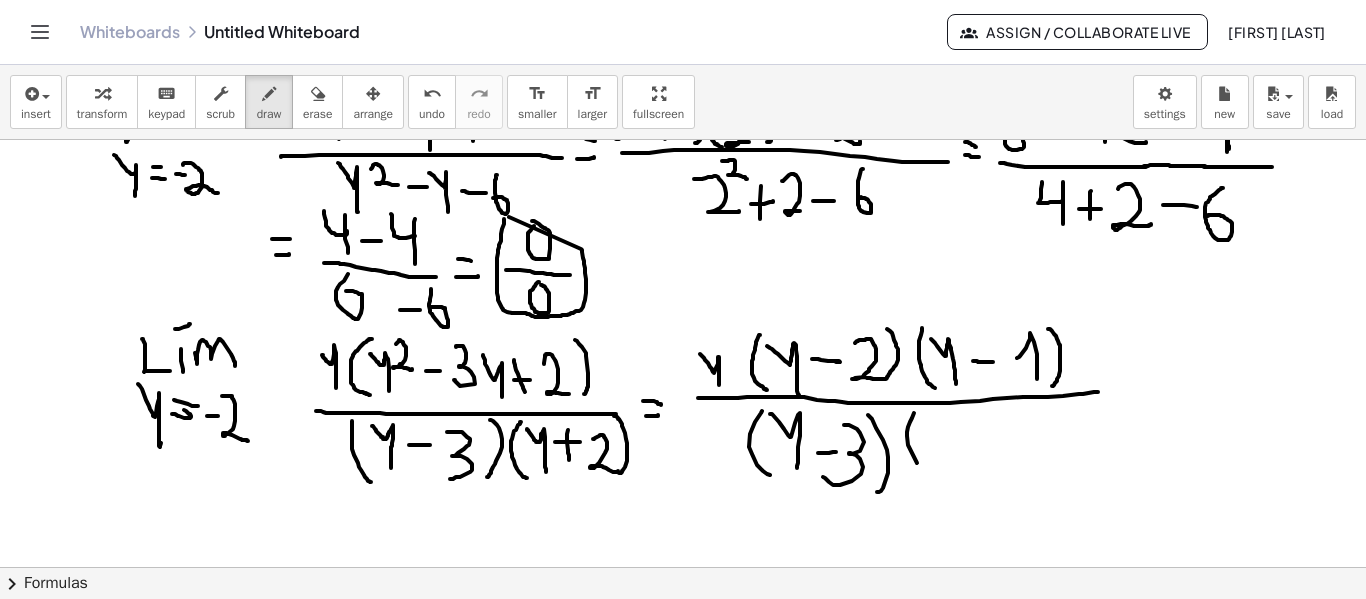 drag, startPoint x: 914, startPoint y: 413, endPoint x: 928, endPoint y: 479, distance: 67.46851 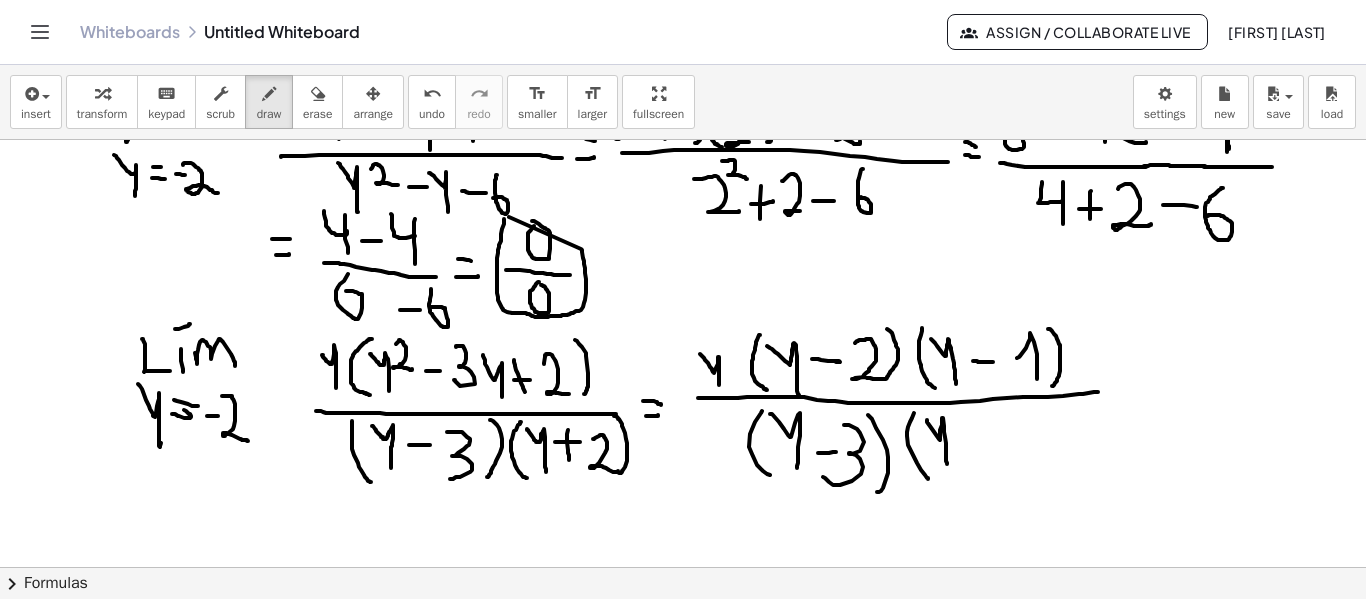 drag, startPoint x: 927, startPoint y: 420, endPoint x: 947, endPoint y: 464, distance: 48.332184 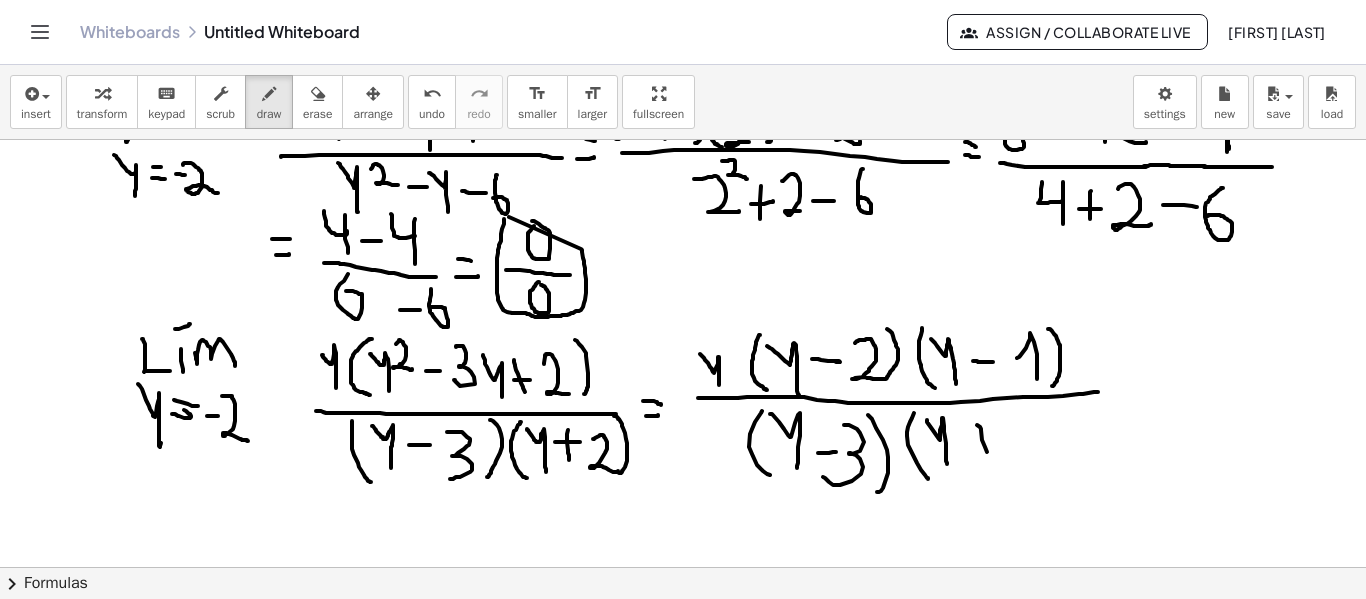 drag, startPoint x: 981, startPoint y: 430, endPoint x: 987, endPoint y: 452, distance: 22.803509 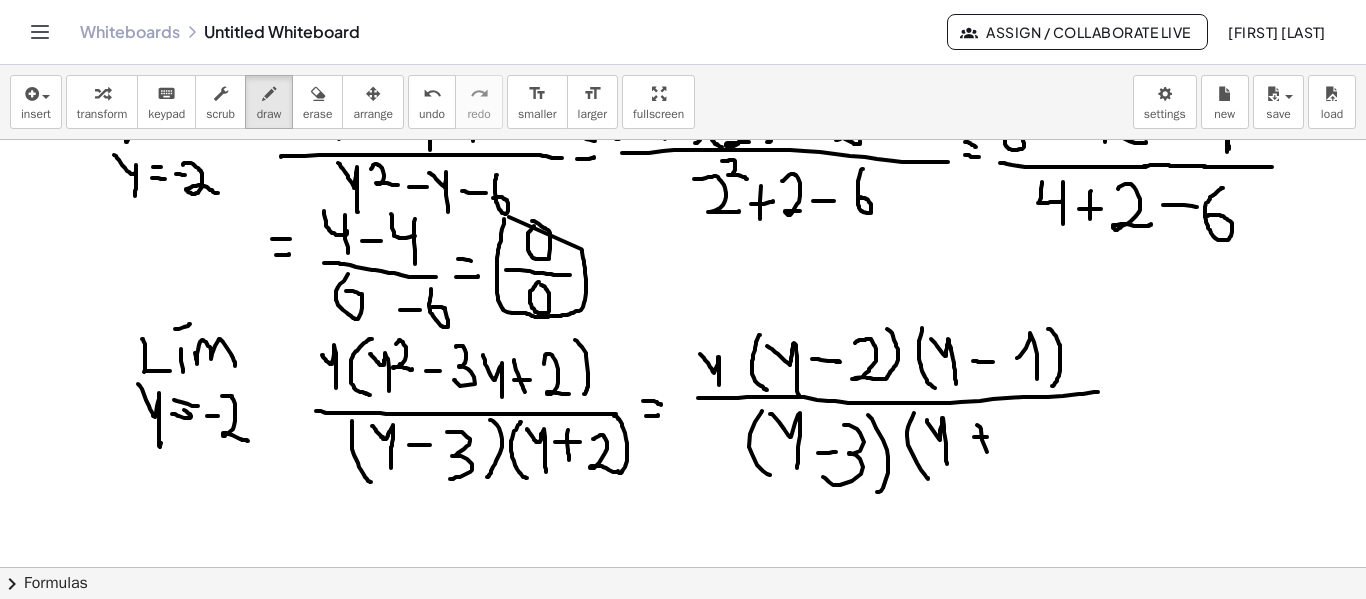 drag, startPoint x: 974, startPoint y: 437, endPoint x: 1001, endPoint y: 436, distance: 27.018513 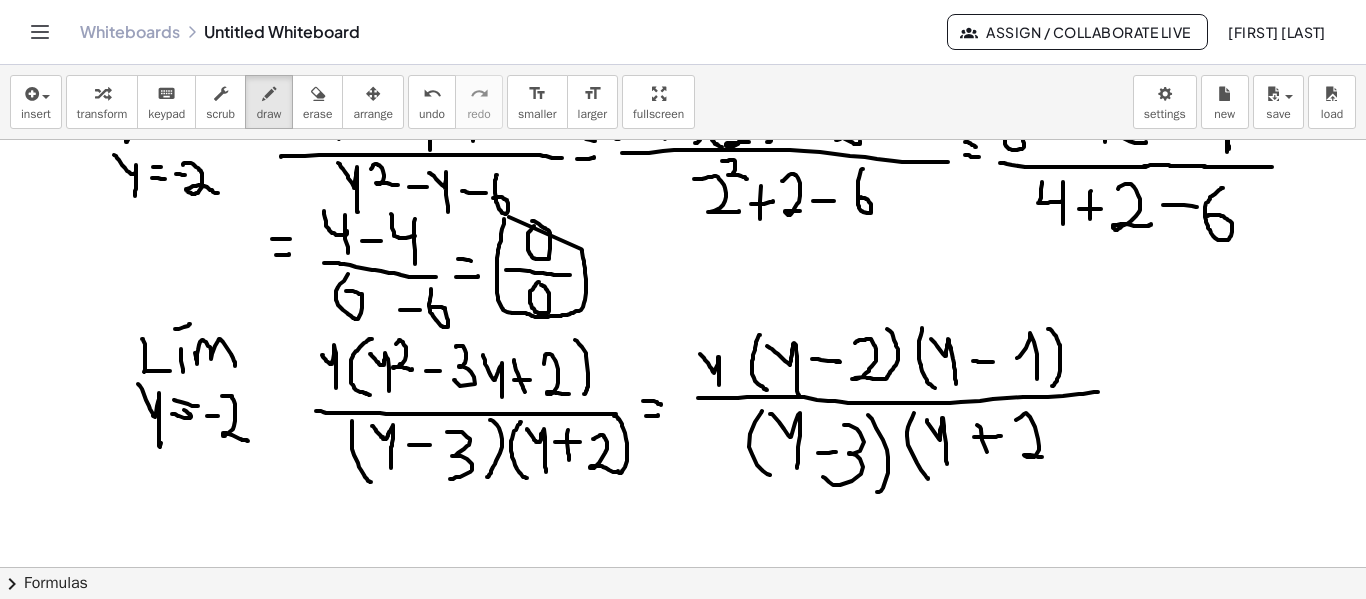 drag, startPoint x: 1024, startPoint y: 414, endPoint x: 1043, endPoint y: 447, distance: 38.078865 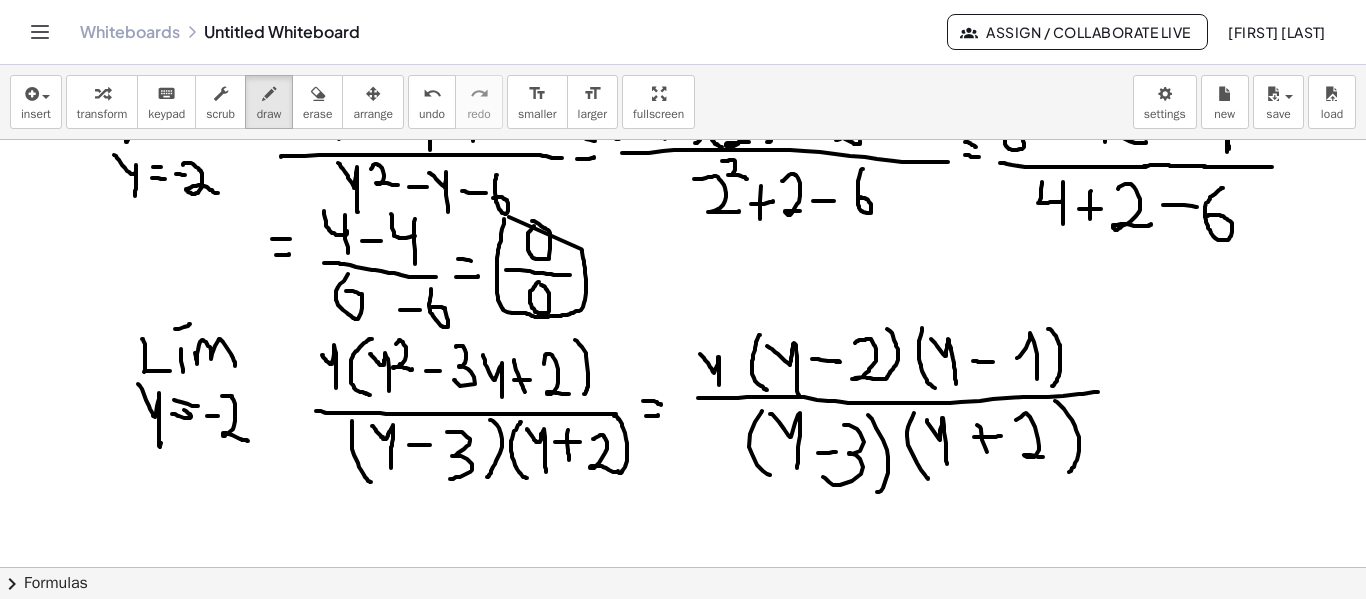 drag, startPoint x: 1055, startPoint y: 401, endPoint x: 1071, endPoint y: 471, distance: 71.80529 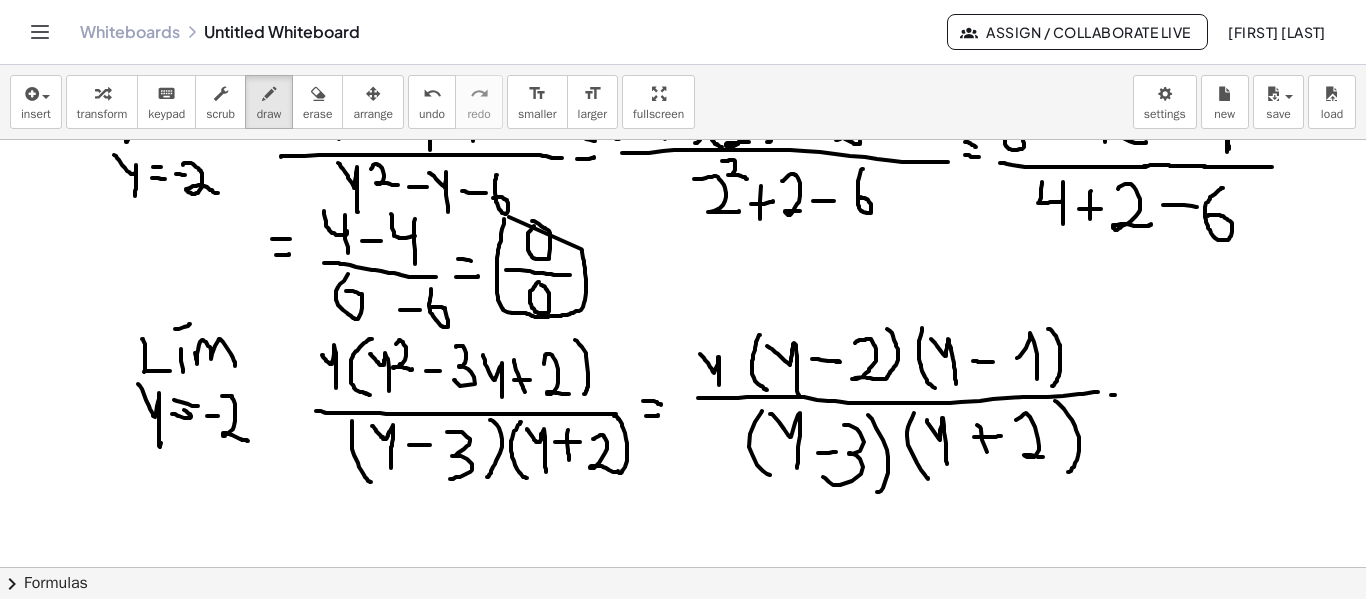 drag, startPoint x: 1115, startPoint y: 395, endPoint x: 1133, endPoint y: 395, distance: 18 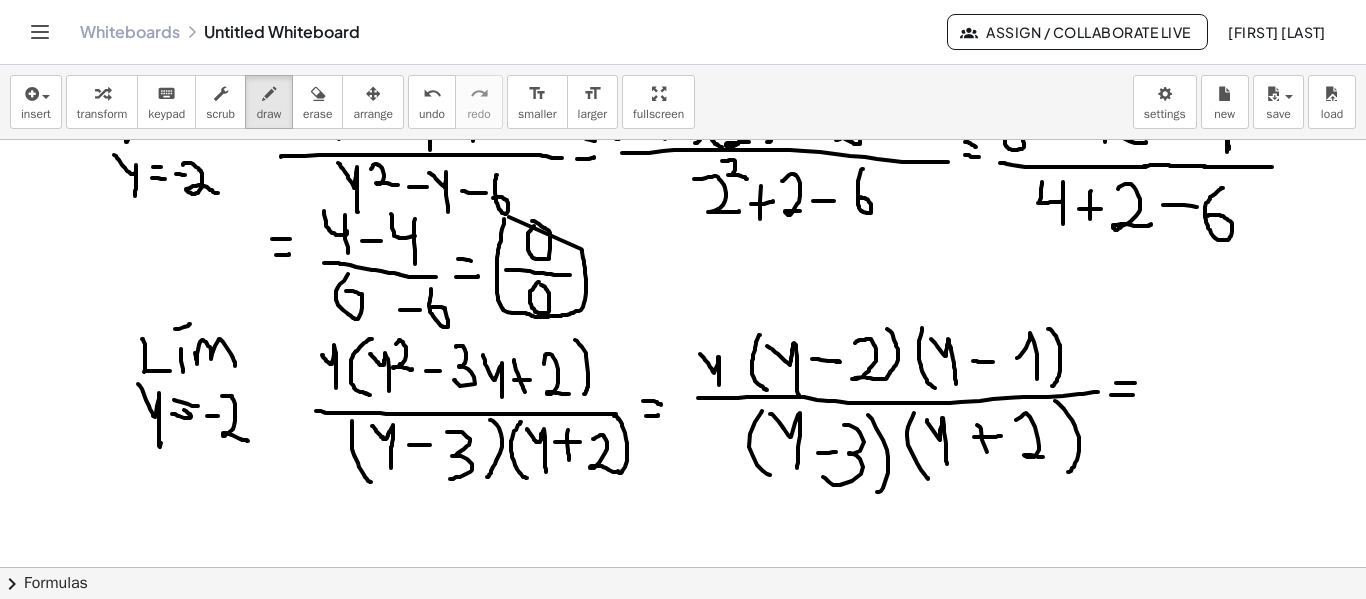 drag, startPoint x: 1120, startPoint y: 383, endPoint x: 1135, endPoint y: 383, distance: 15 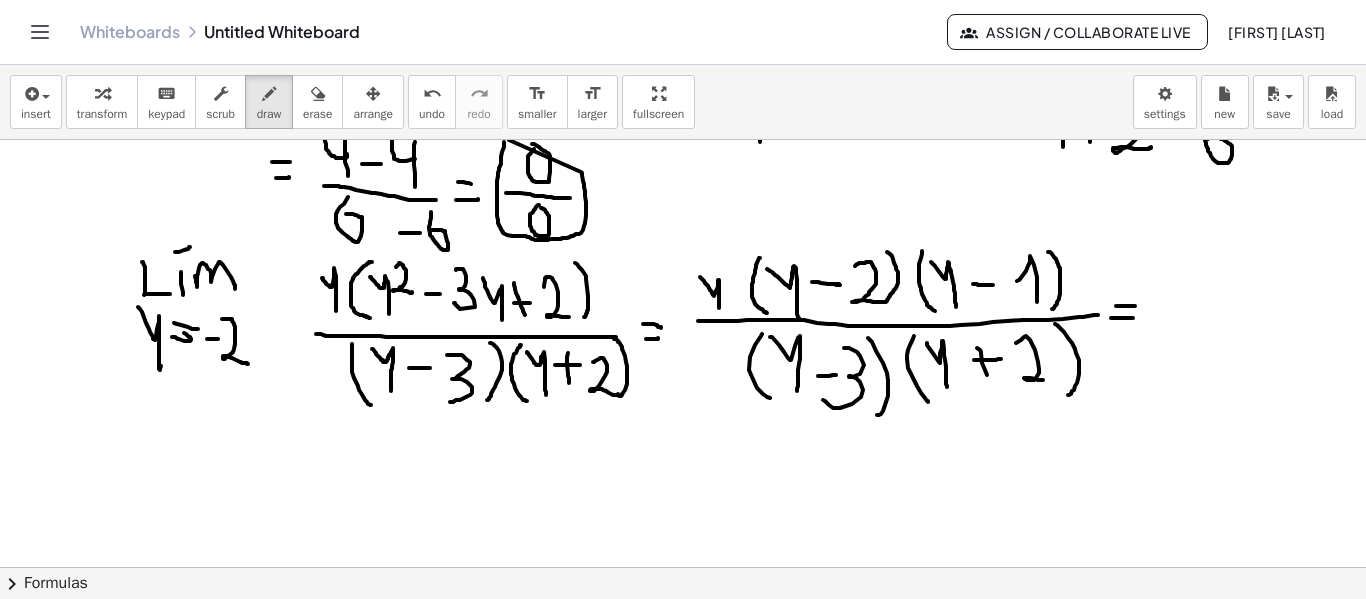 scroll, scrollTop: 200, scrollLeft: 0, axis: vertical 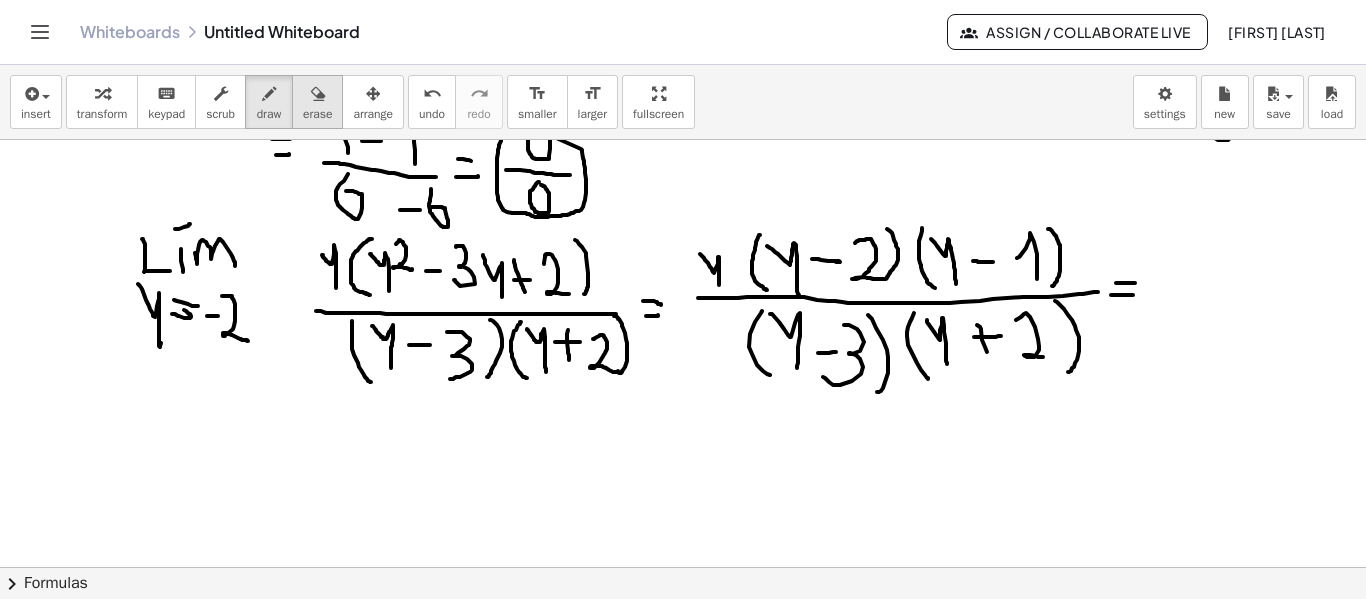 click at bounding box center [317, 93] 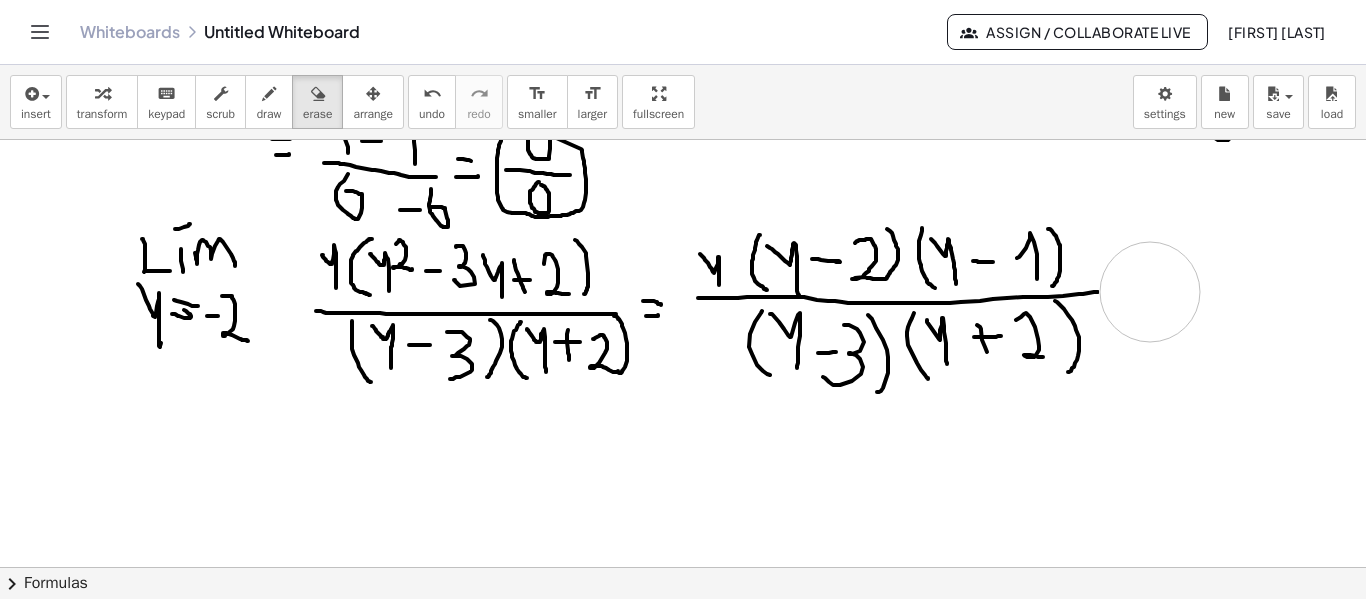 click at bounding box center (683, 432) 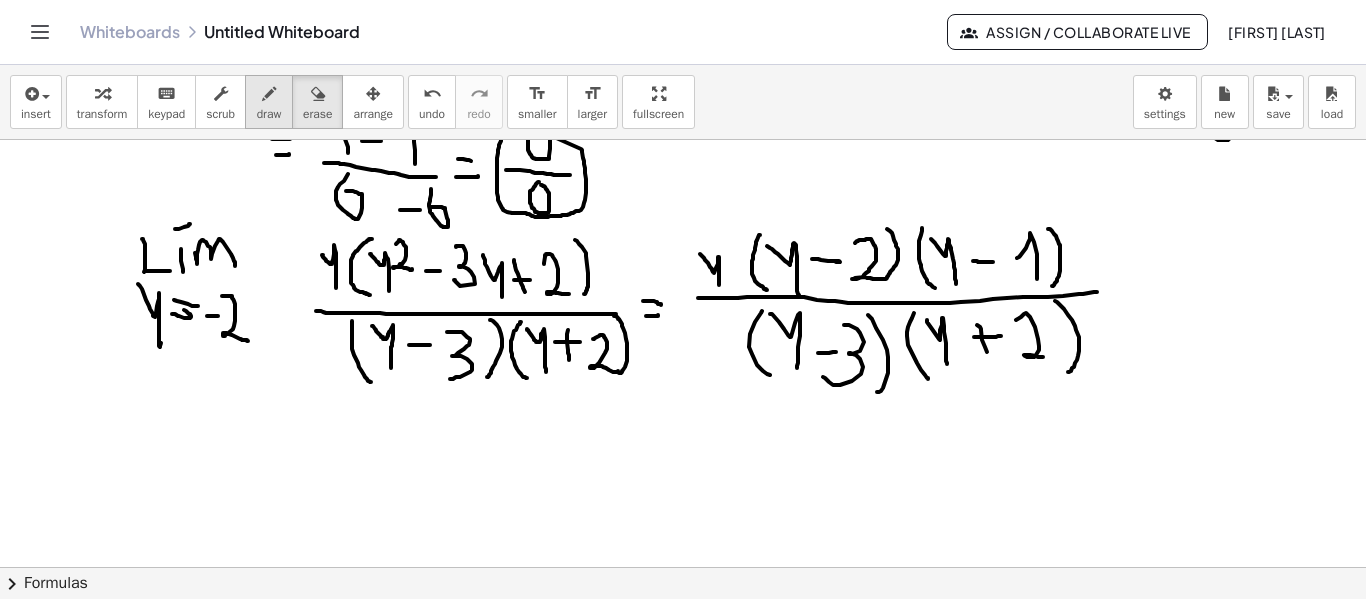 click at bounding box center [269, 94] 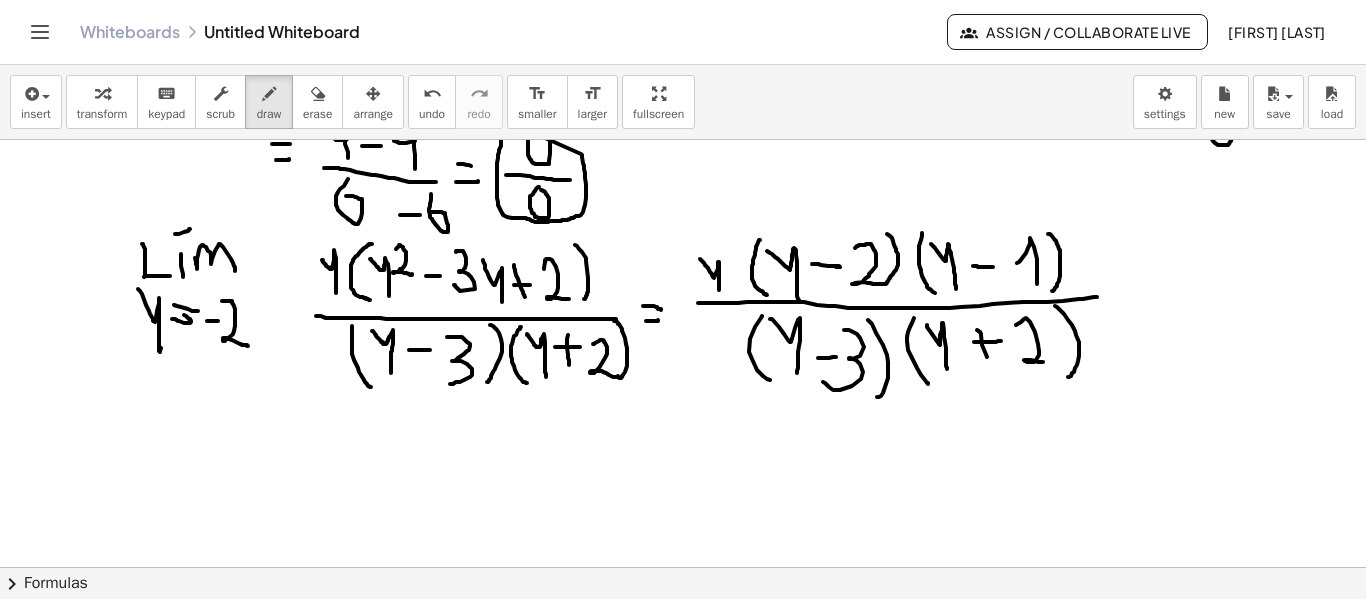scroll, scrollTop: 200, scrollLeft: 0, axis: vertical 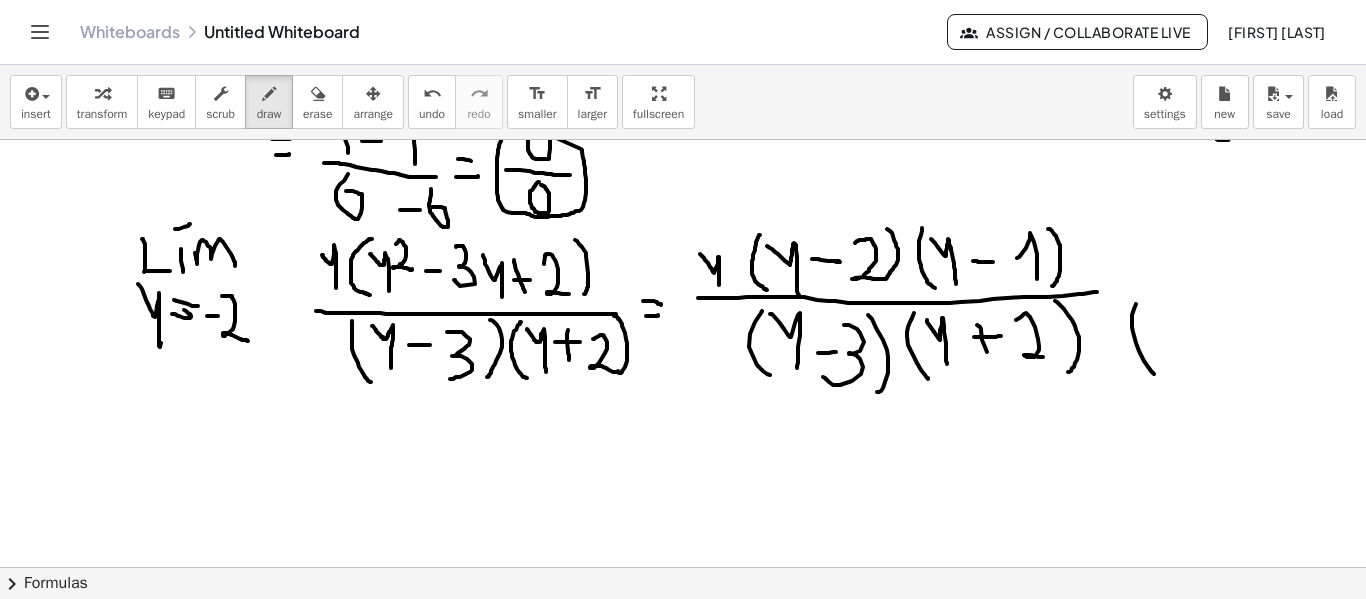 drag, startPoint x: 1136, startPoint y: 304, endPoint x: 1151, endPoint y: 364, distance: 61.846584 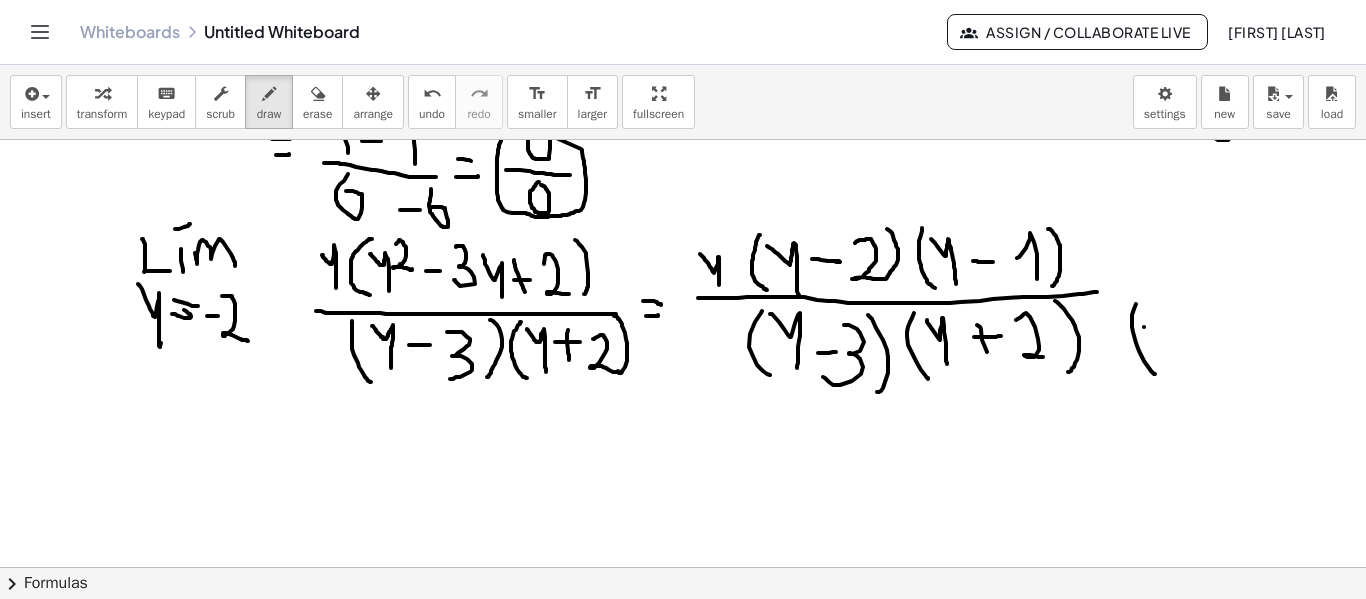 drag, startPoint x: 1144, startPoint y: 327, endPoint x: 1174, endPoint y: 329, distance: 30.066593 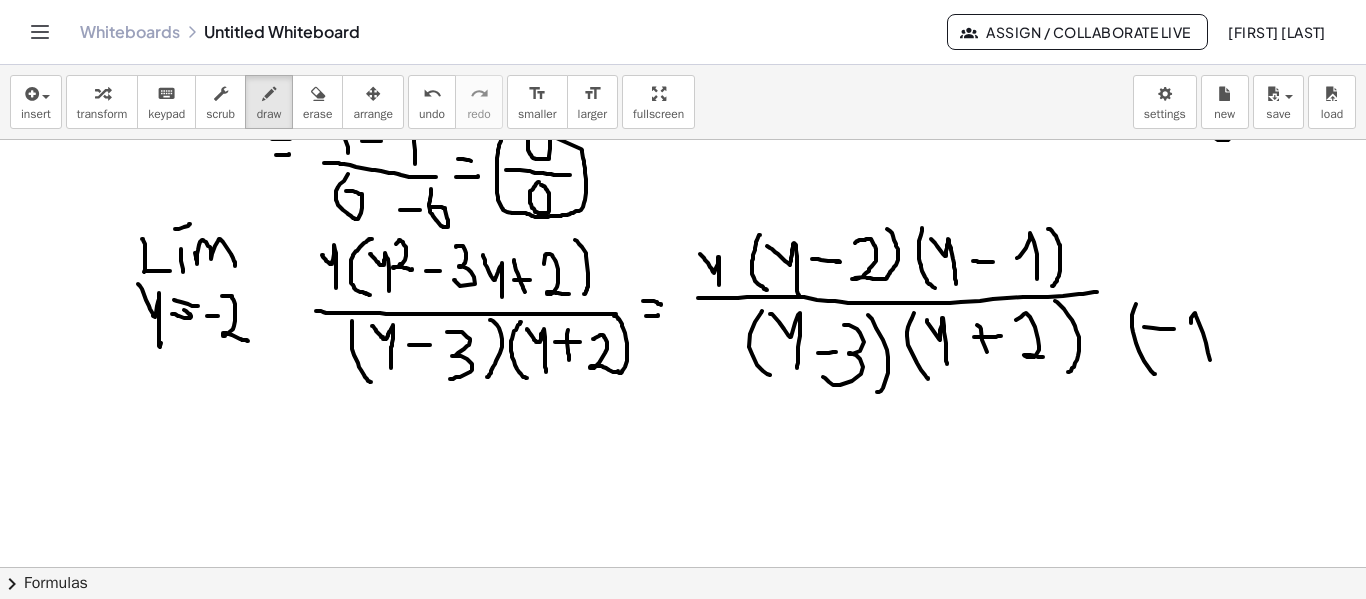 drag, startPoint x: 1191, startPoint y: 322, endPoint x: 1210, endPoint y: 337, distance: 24.207438 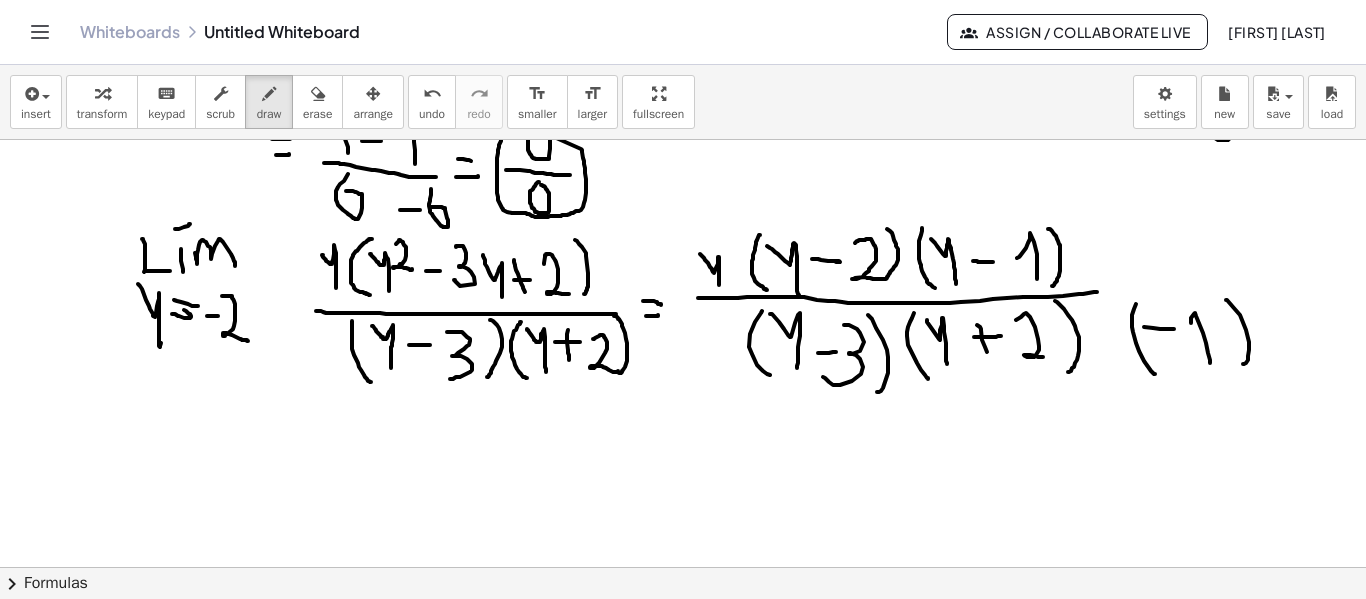drag, startPoint x: 1226, startPoint y: 300, endPoint x: 1242, endPoint y: 364, distance: 65.96969 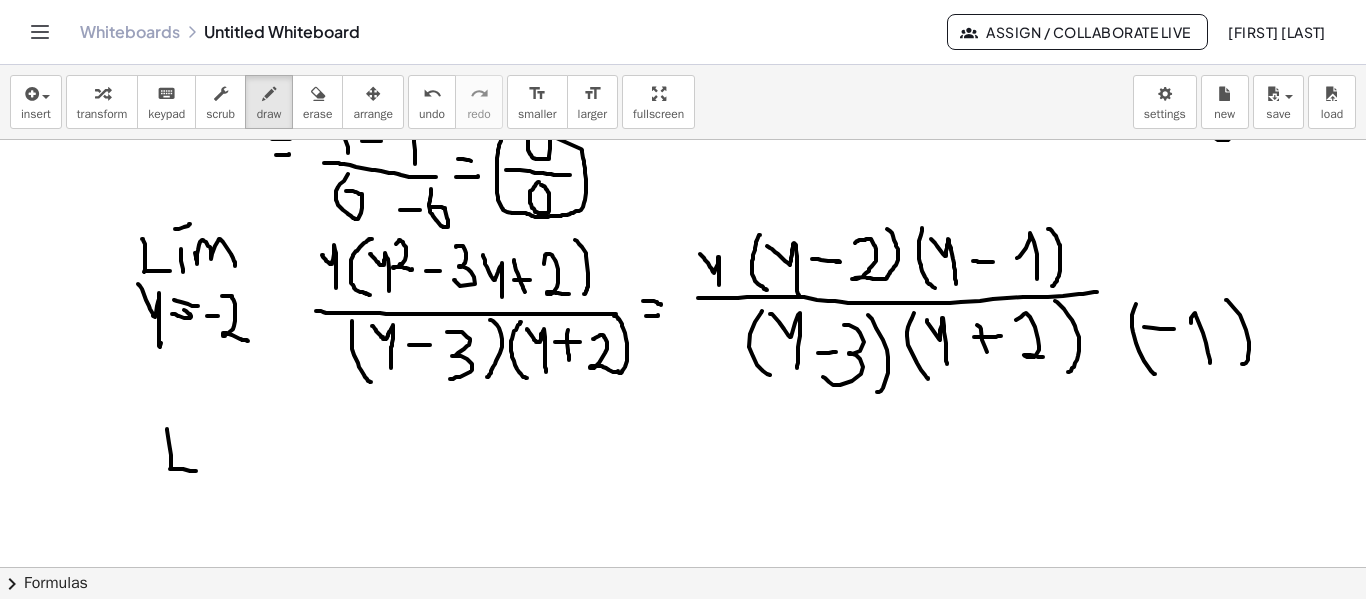 drag, startPoint x: 167, startPoint y: 430, endPoint x: 195, endPoint y: 471, distance: 49.648766 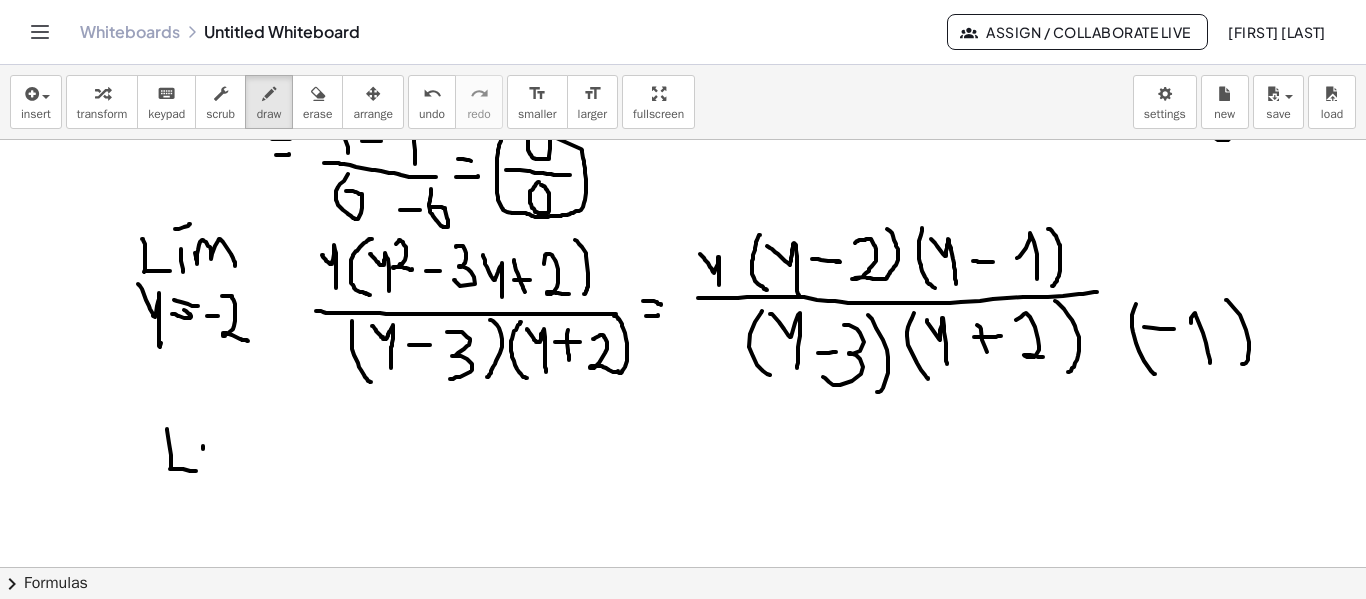drag, startPoint x: 203, startPoint y: 449, endPoint x: 206, endPoint y: 464, distance: 15.297058 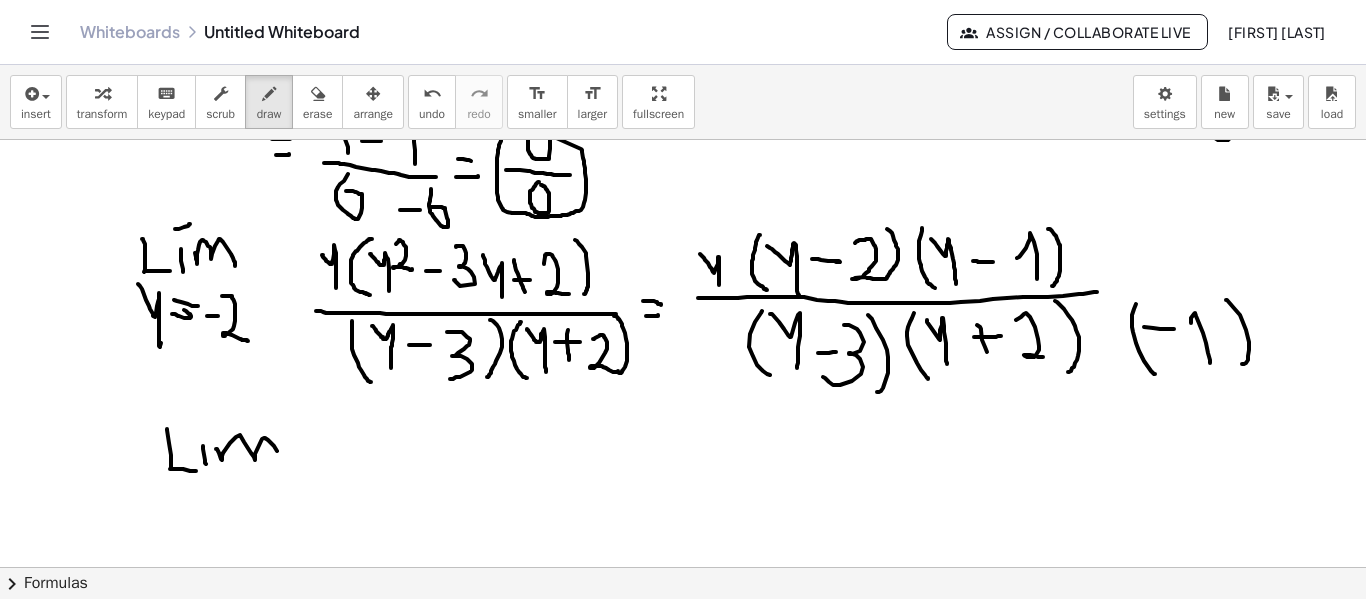 drag, startPoint x: 216, startPoint y: 449, endPoint x: 261, endPoint y: 467, distance: 48.466484 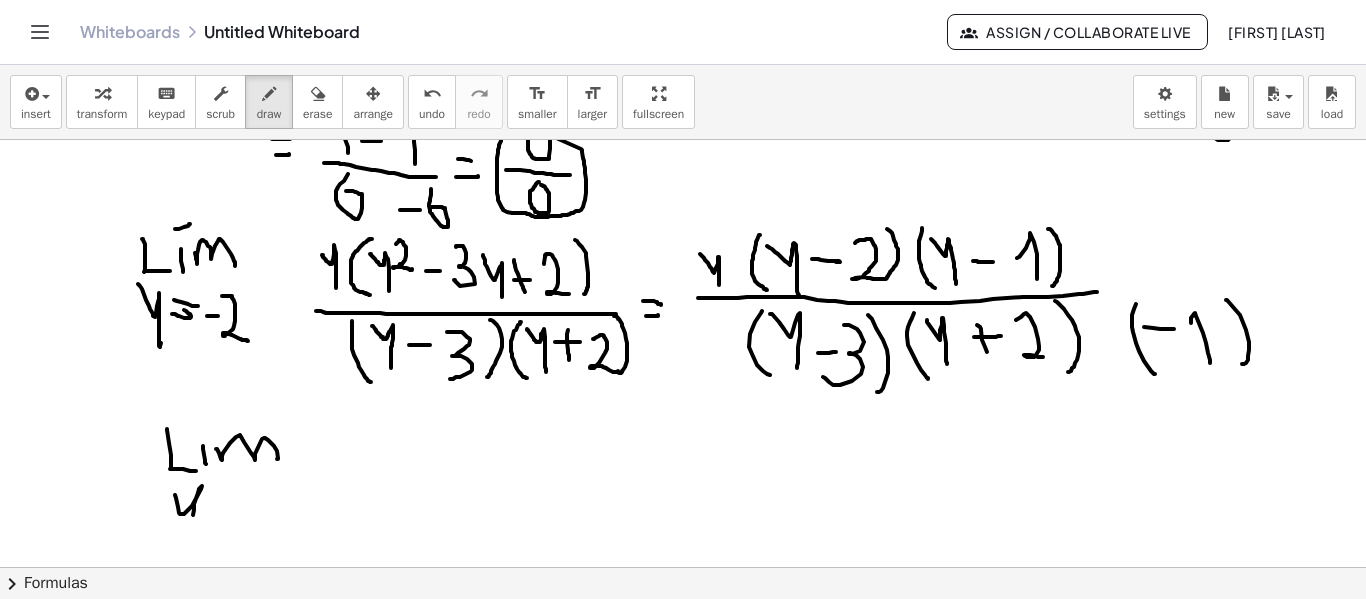 drag, startPoint x: 175, startPoint y: 495, endPoint x: 193, endPoint y: 525, distance: 34.98571 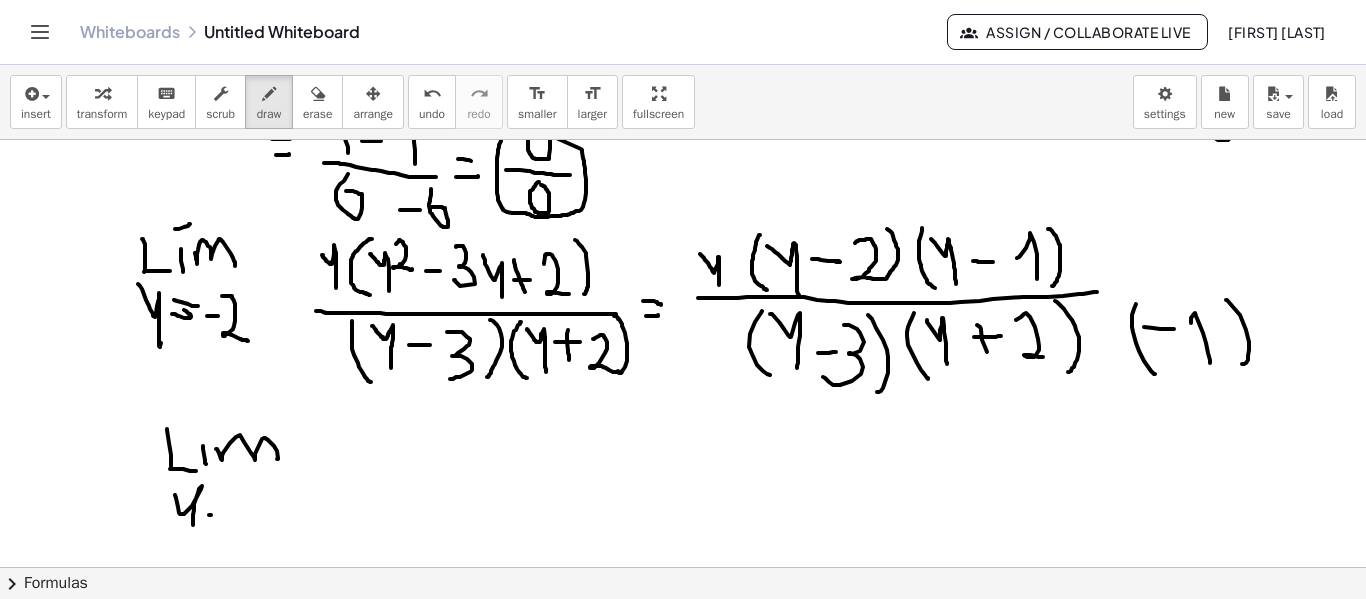 drag, startPoint x: 209, startPoint y: 515, endPoint x: 216, endPoint y: 507, distance: 10.630146 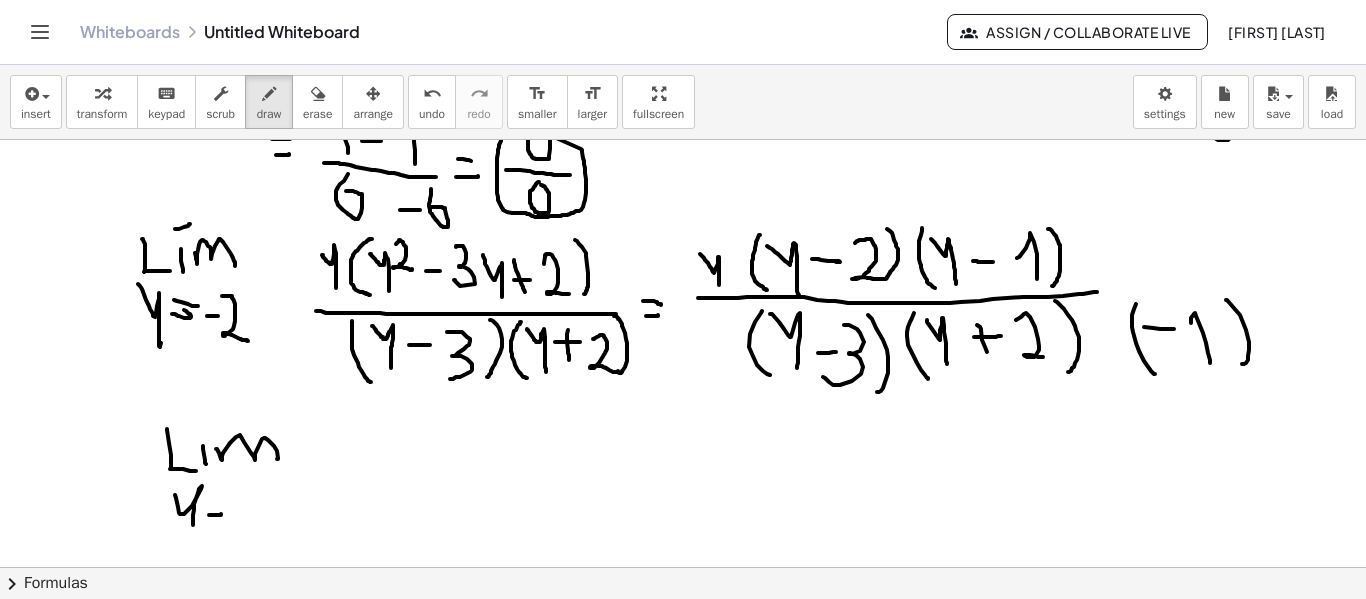 drag, startPoint x: 213, startPoint y: 500, endPoint x: 225, endPoint y: 500, distance: 12 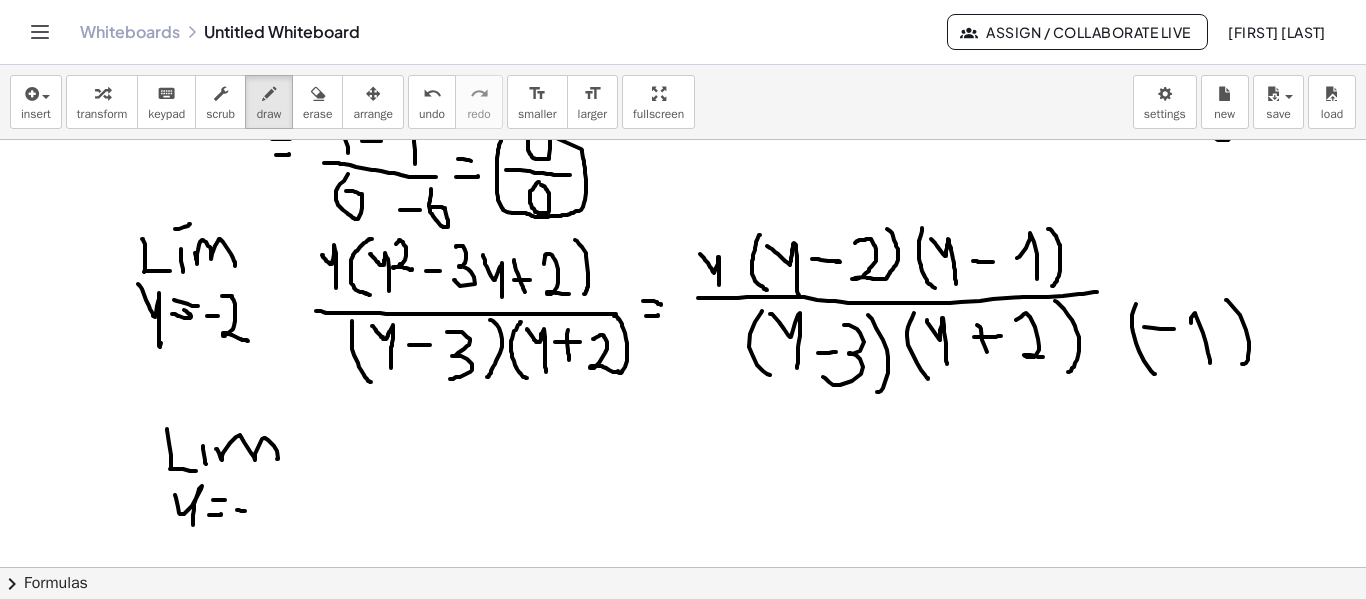 drag, startPoint x: 237, startPoint y: 510, endPoint x: 262, endPoint y: 502, distance: 26.24881 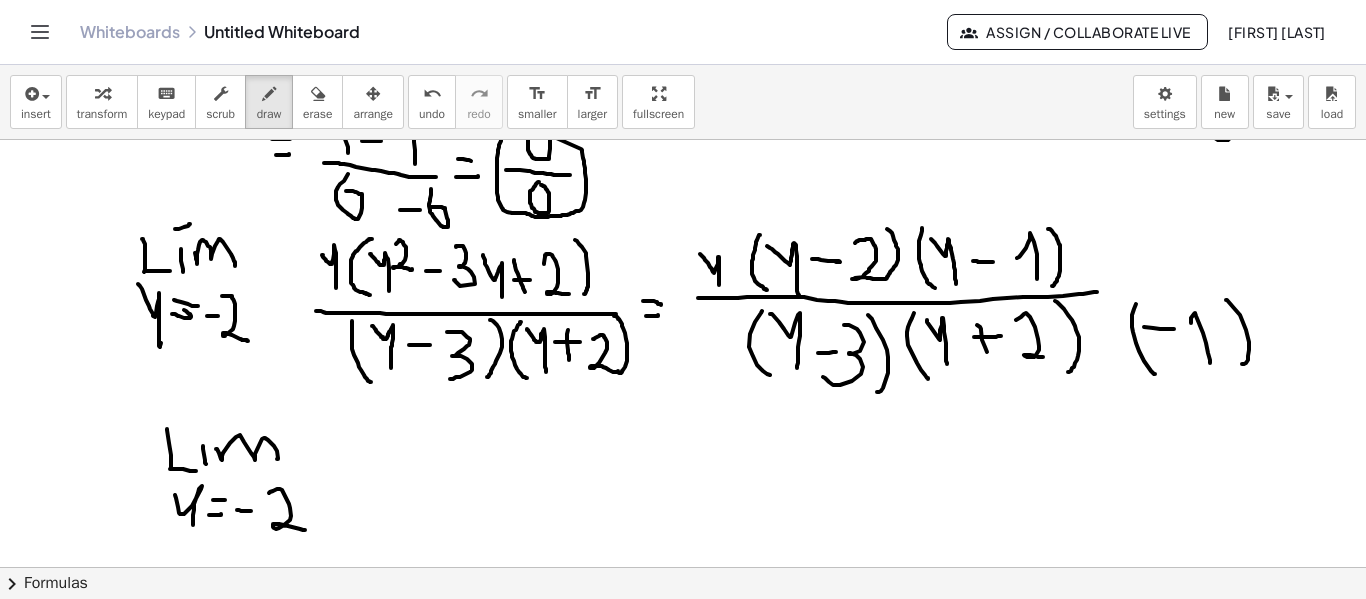 drag, startPoint x: 270, startPoint y: 492, endPoint x: 307, endPoint y: 530, distance: 53.037724 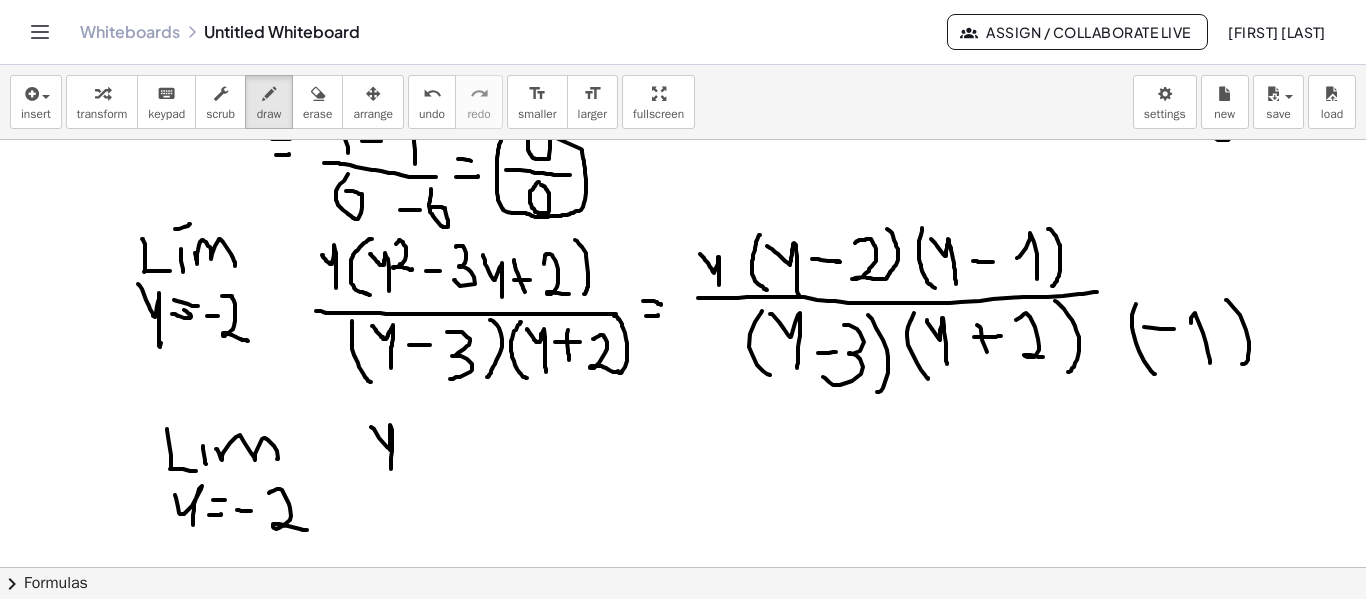 drag, startPoint x: 371, startPoint y: 427, endPoint x: 391, endPoint y: 469, distance: 46.518814 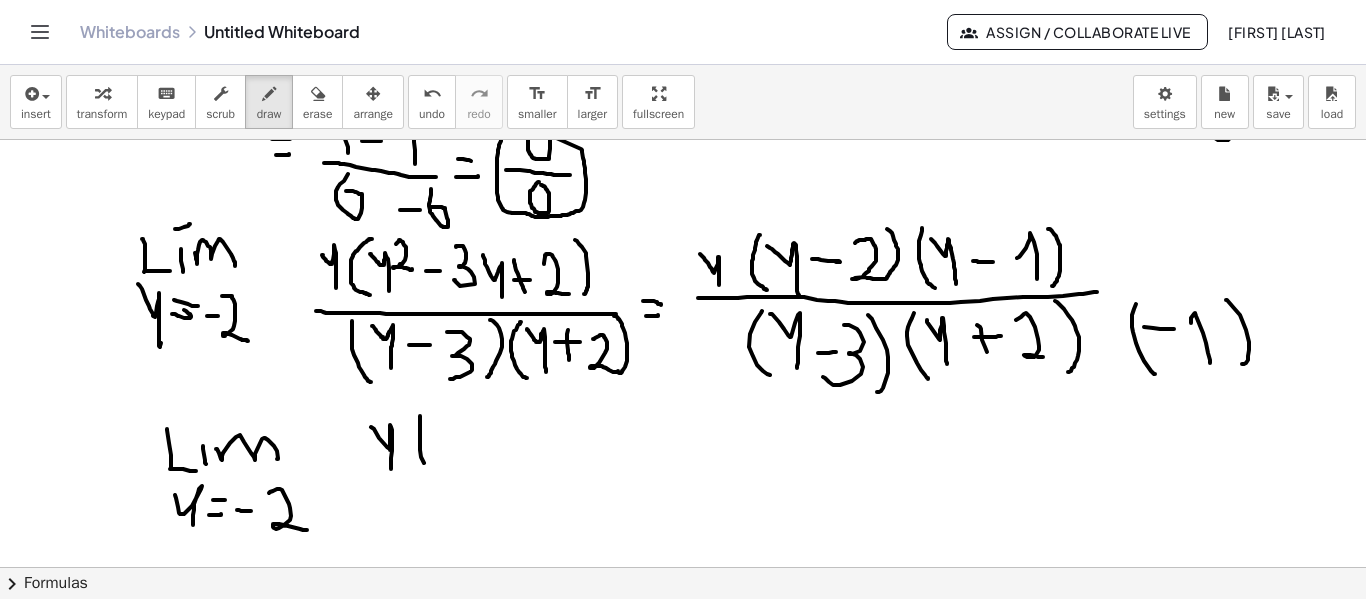 drag, startPoint x: 420, startPoint y: 416, endPoint x: 435, endPoint y: 472, distance: 57.974133 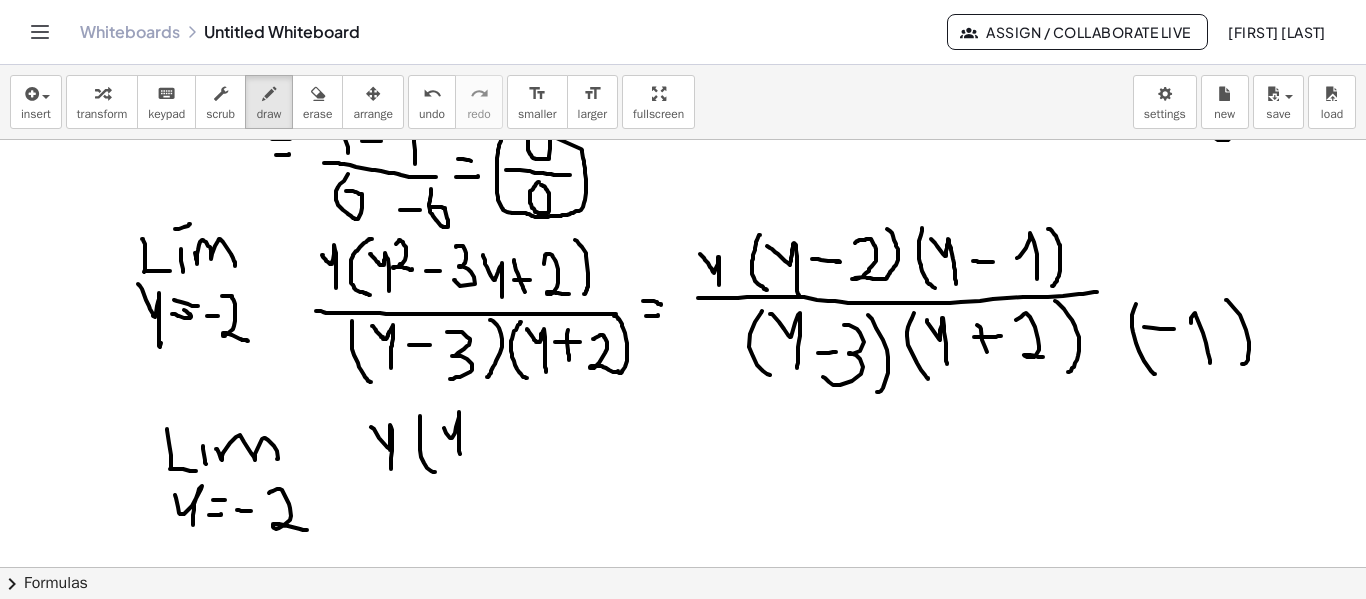 drag, startPoint x: 446, startPoint y: 433, endPoint x: 463, endPoint y: 441, distance: 18.788294 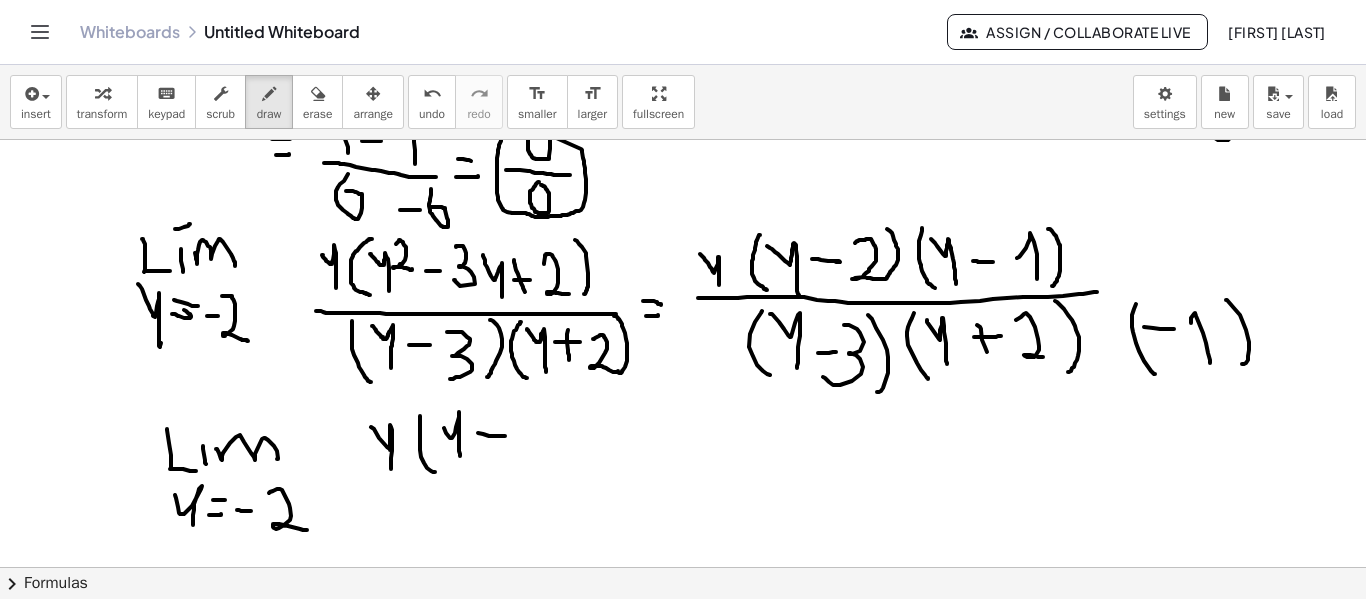 drag, startPoint x: 478, startPoint y: 433, endPoint x: 505, endPoint y: 436, distance: 27.166155 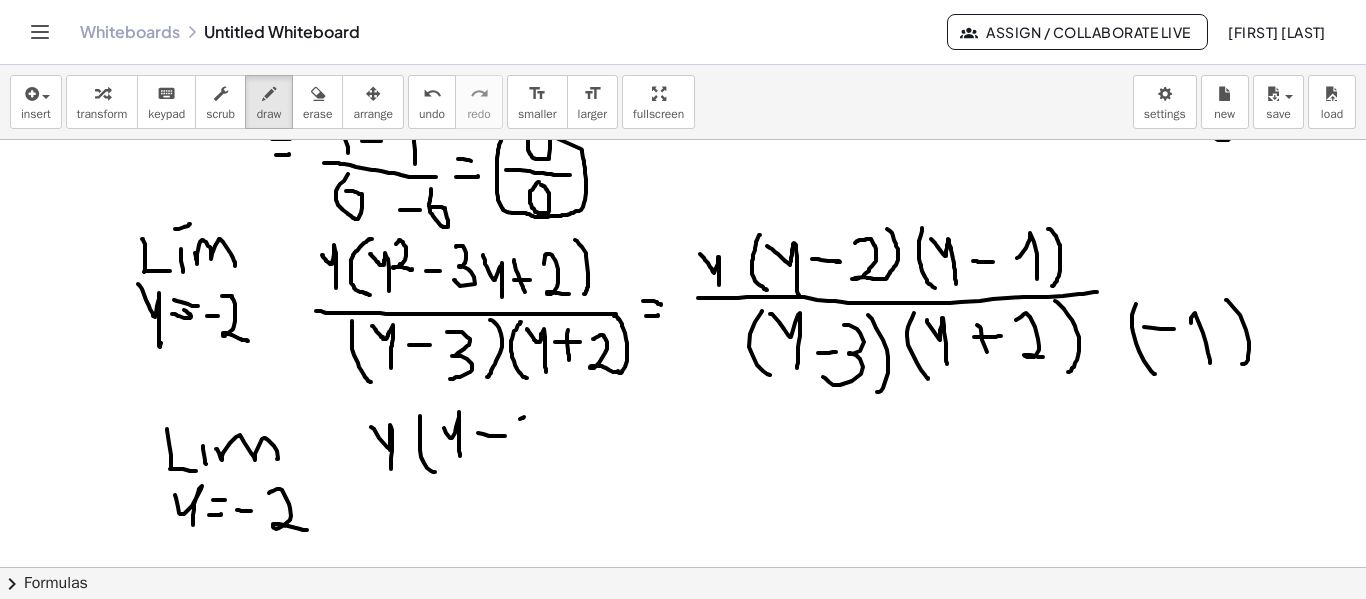 click at bounding box center (683, 432) 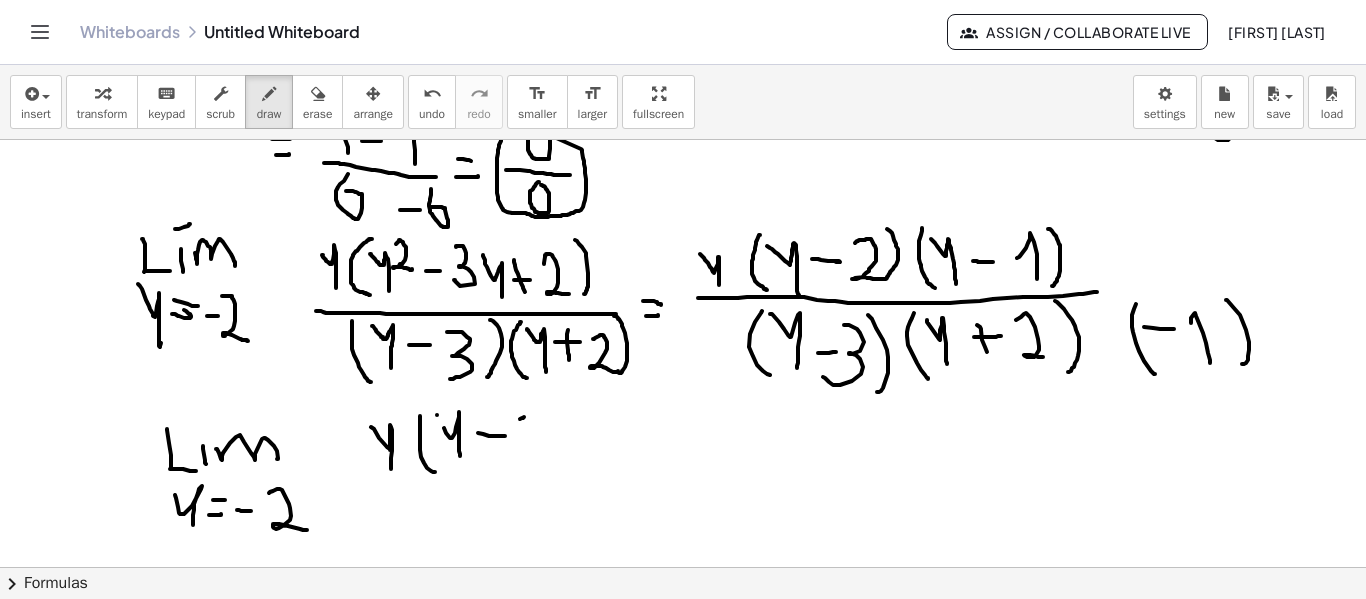 drag, startPoint x: 437, startPoint y: 415, endPoint x: 439, endPoint y: 426, distance: 11.18034 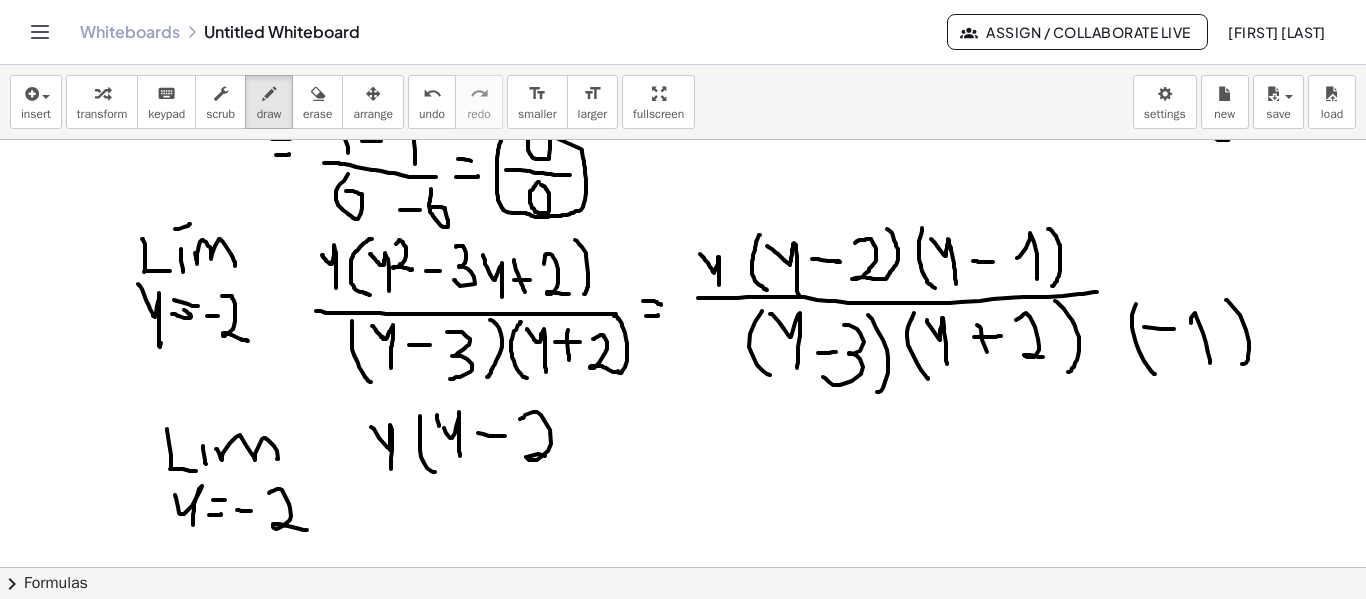 drag, startPoint x: 525, startPoint y: 415, endPoint x: 557, endPoint y: 454, distance: 50.447994 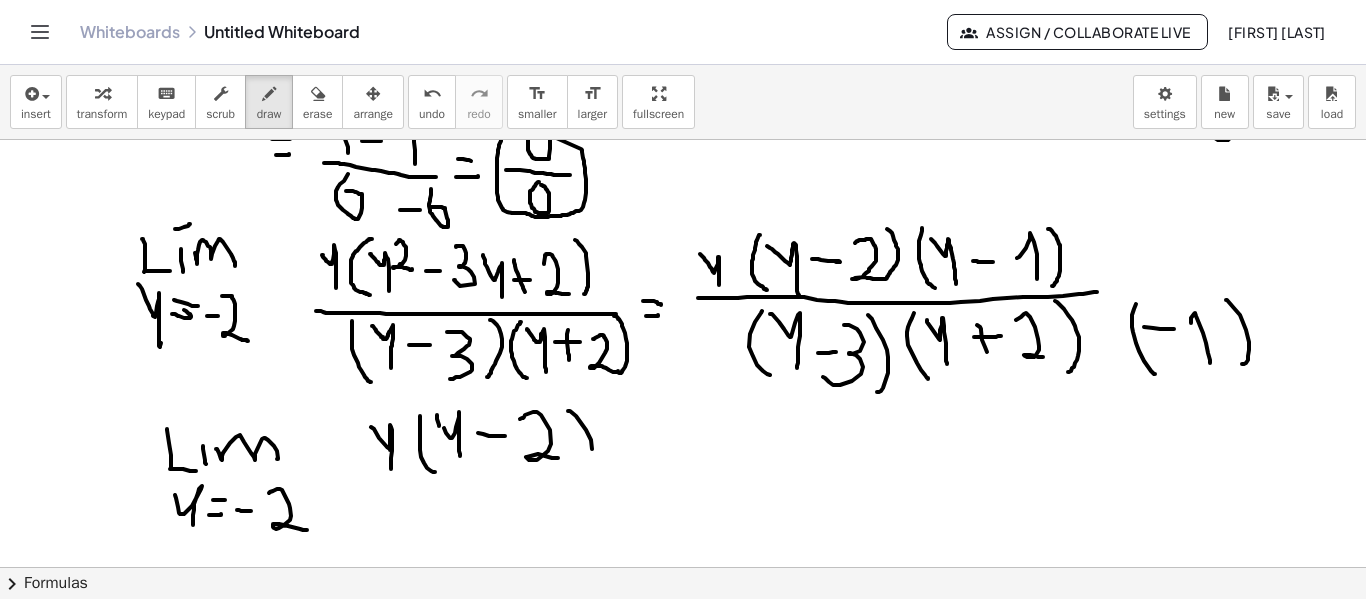 drag, startPoint x: 586, startPoint y: 430, endPoint x: 593, endPoint y: 449, distance: 20.248457 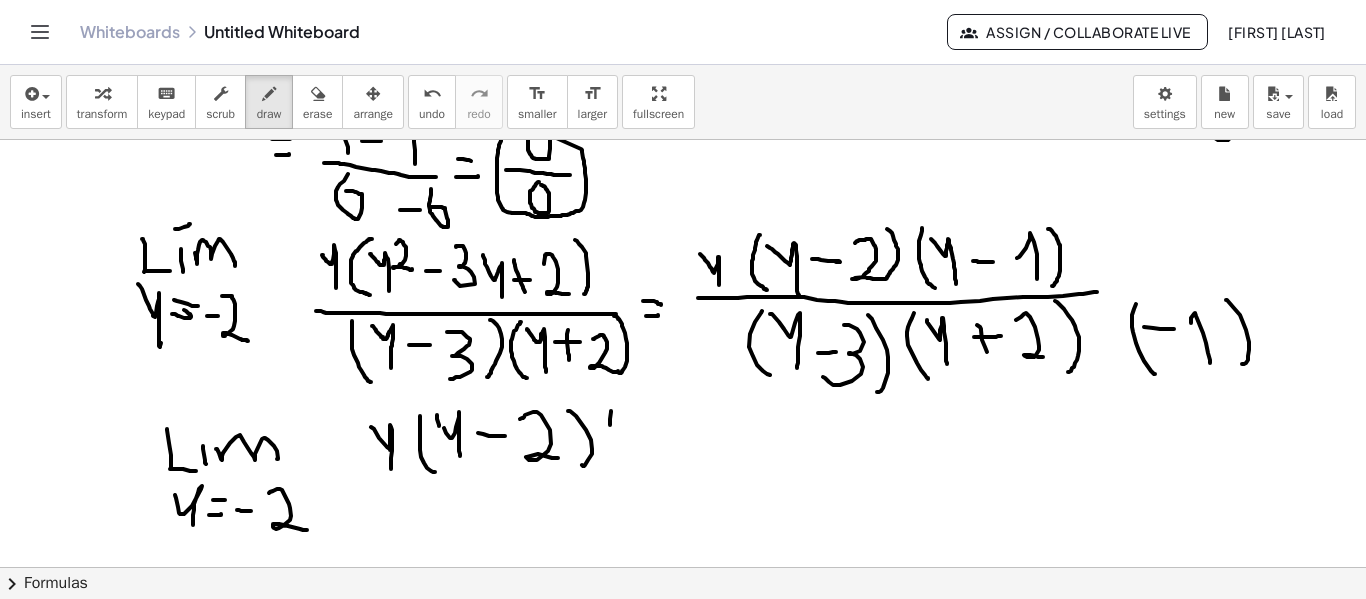 drag, startPoint x: 611, startPoint y: 411, endPoint x: 620, endPoint y: 450, distance: 40.024994 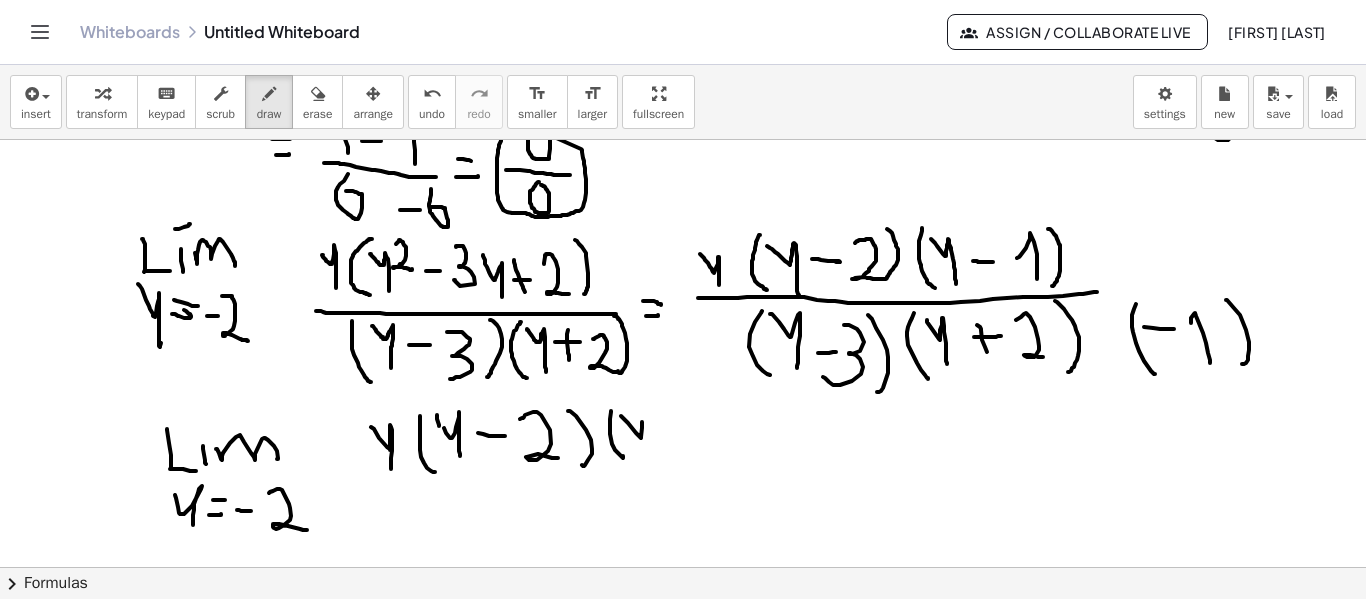 drag, startPoint x: 621, startPoint y: 416, endPoint x: 644, endPoint y: 462, distance: 51.42956 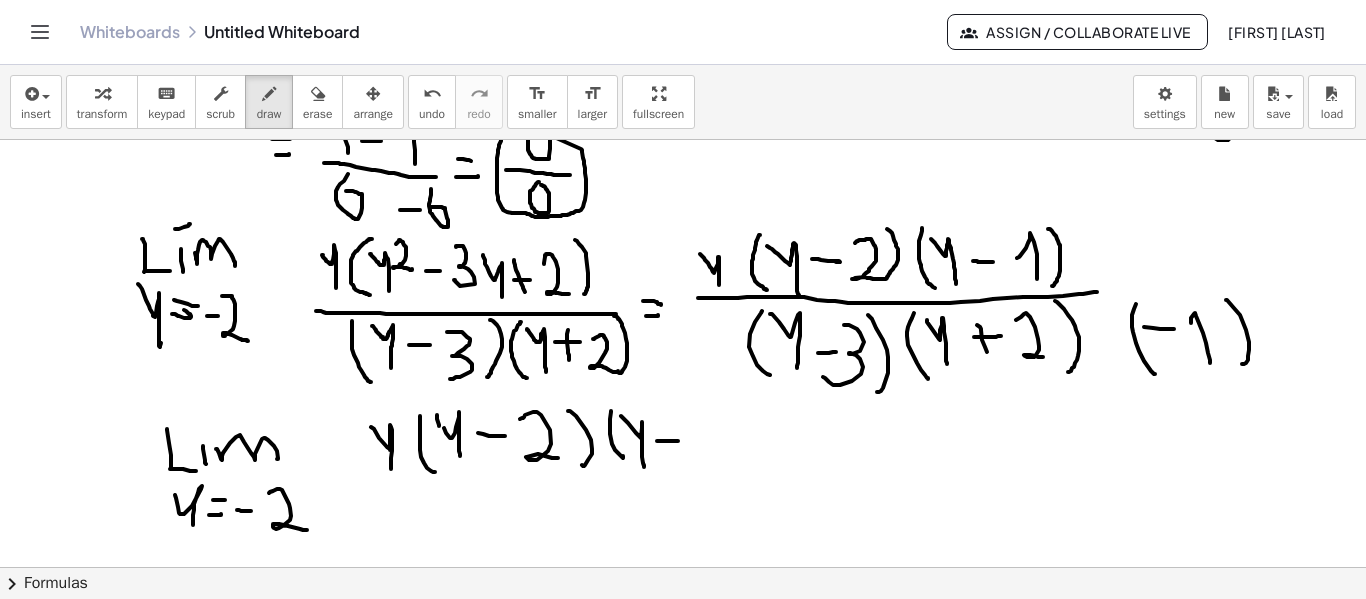 click at bounding box center [683, 432] 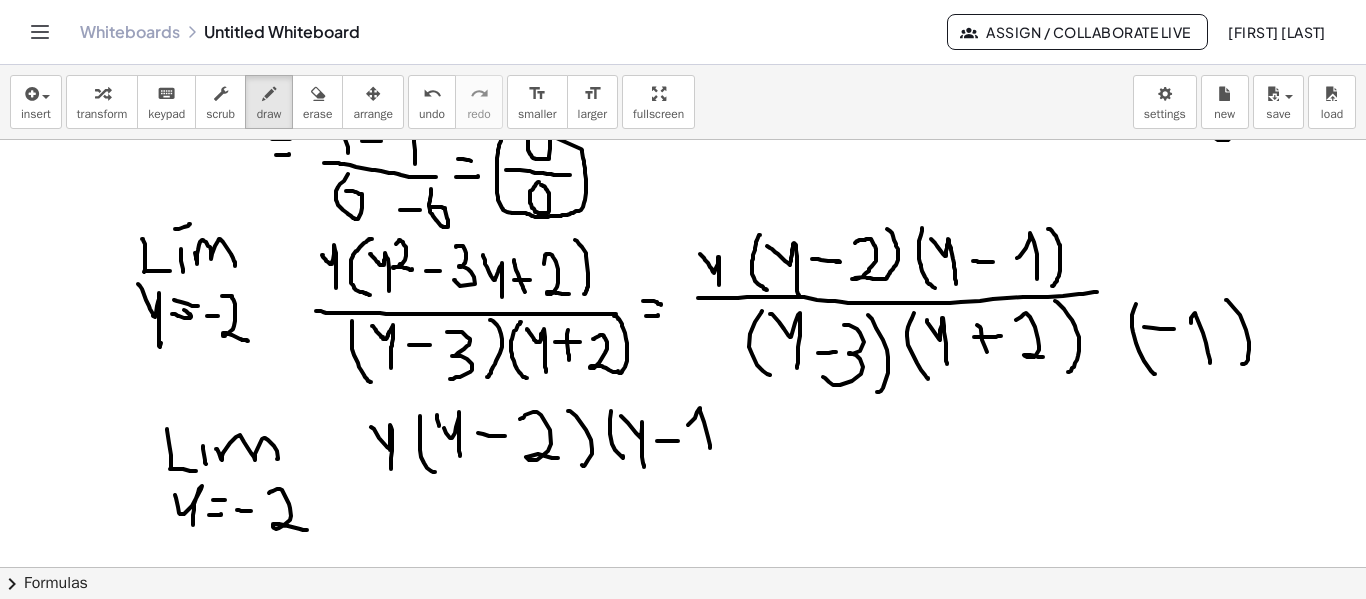 drag, startPoint x: 697, startPoint y: 412, endPoint x: 710, endPoint y: 448, distance: 38.27532 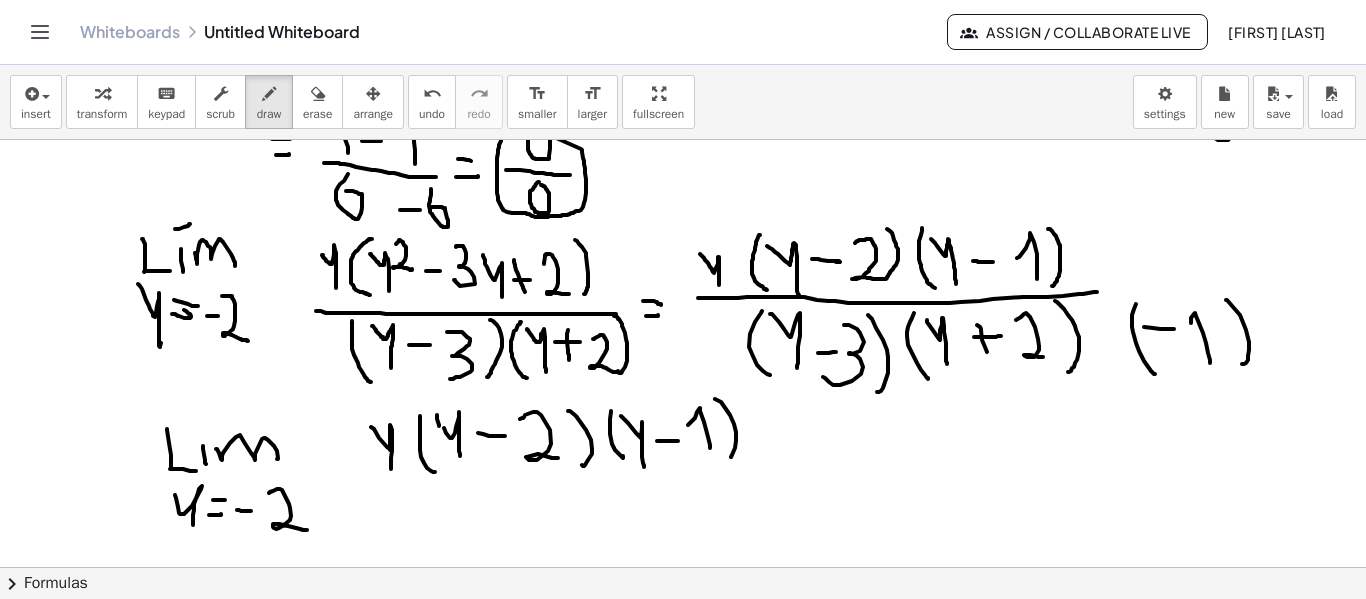 drag, startPoint x: 715, startPoint y: 399, endPoint x: 695, endPoint y: 445, distance: 50.159744 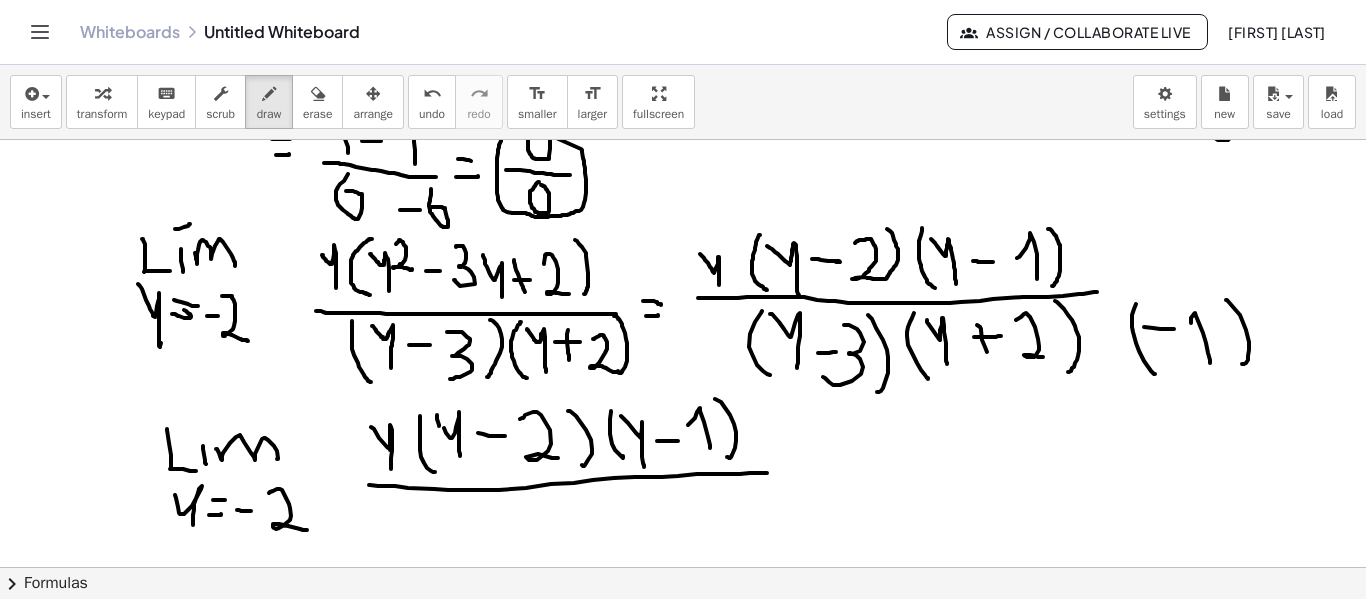 drag, startPoint x: 370, startPoint y: 485, endPoint x: 765, endPoint y: 471, distance: 395.24802 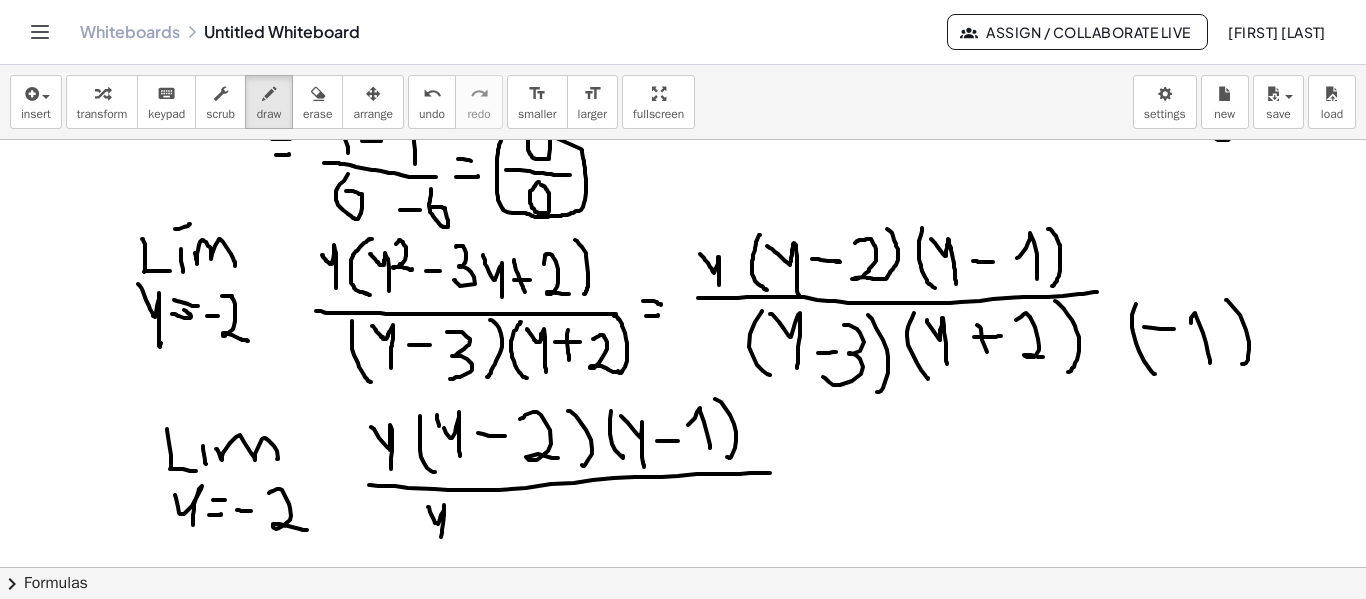 drag, startPoint x: 428, startPoint y: 507, endPoint x: 441, endPoint y: 539, distance: 34.539833 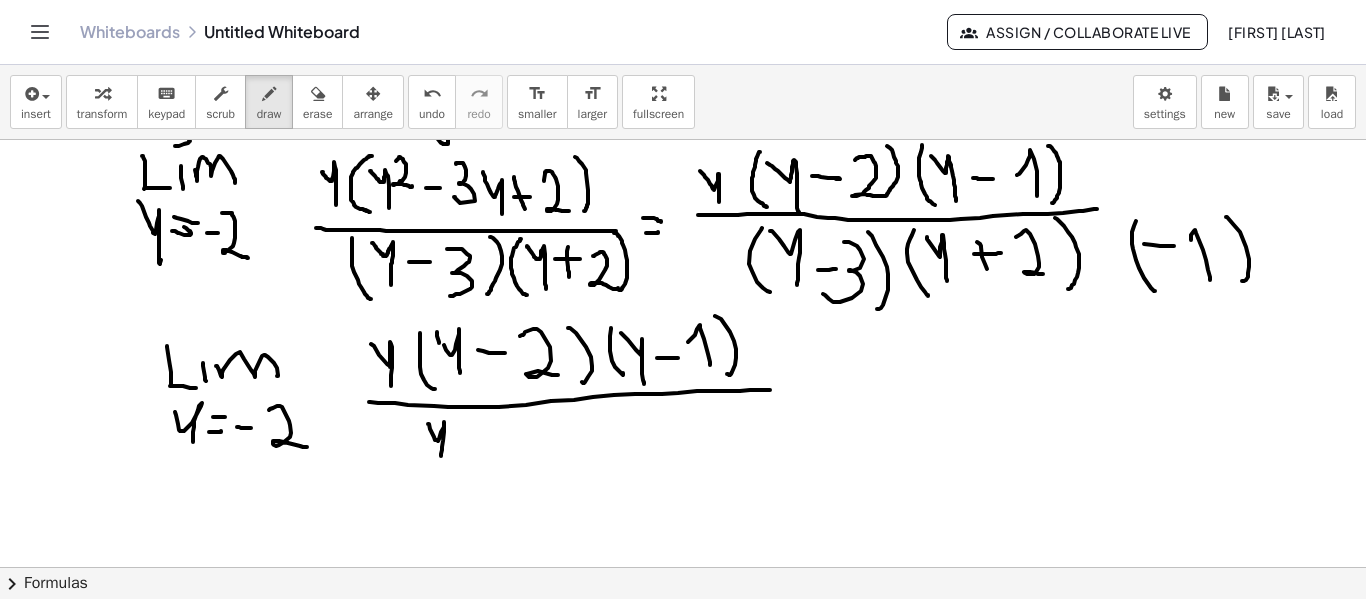 scroll, scrollTop: 300, scrollLeft: 0, axis: vertical 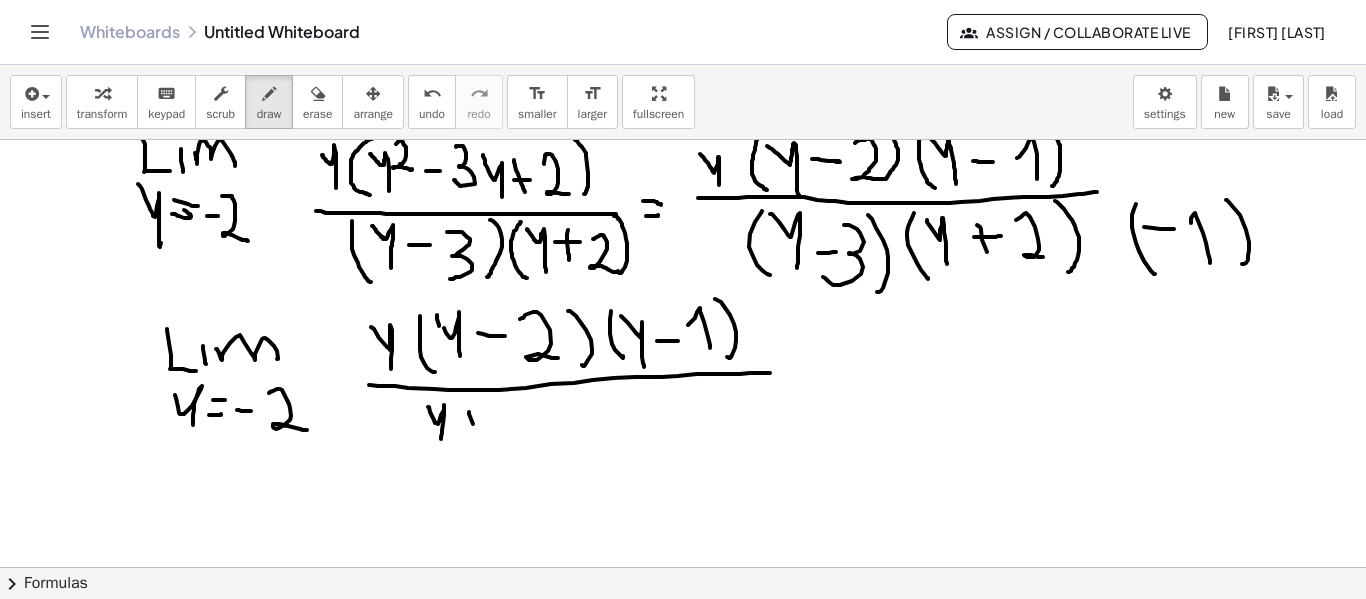 drag, startPoint x: 469, startPoint y: 412, endPoint x: 477, endPoint y: 443, distance: 32.01562 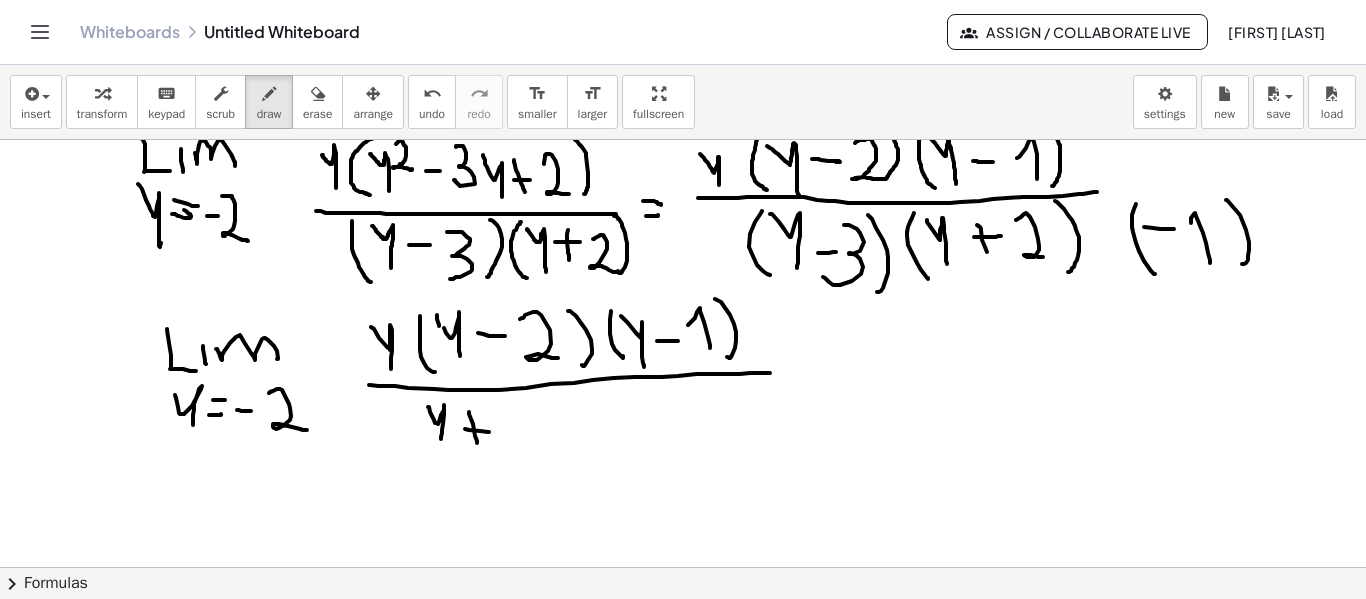 click at bounding box center (683, 332) 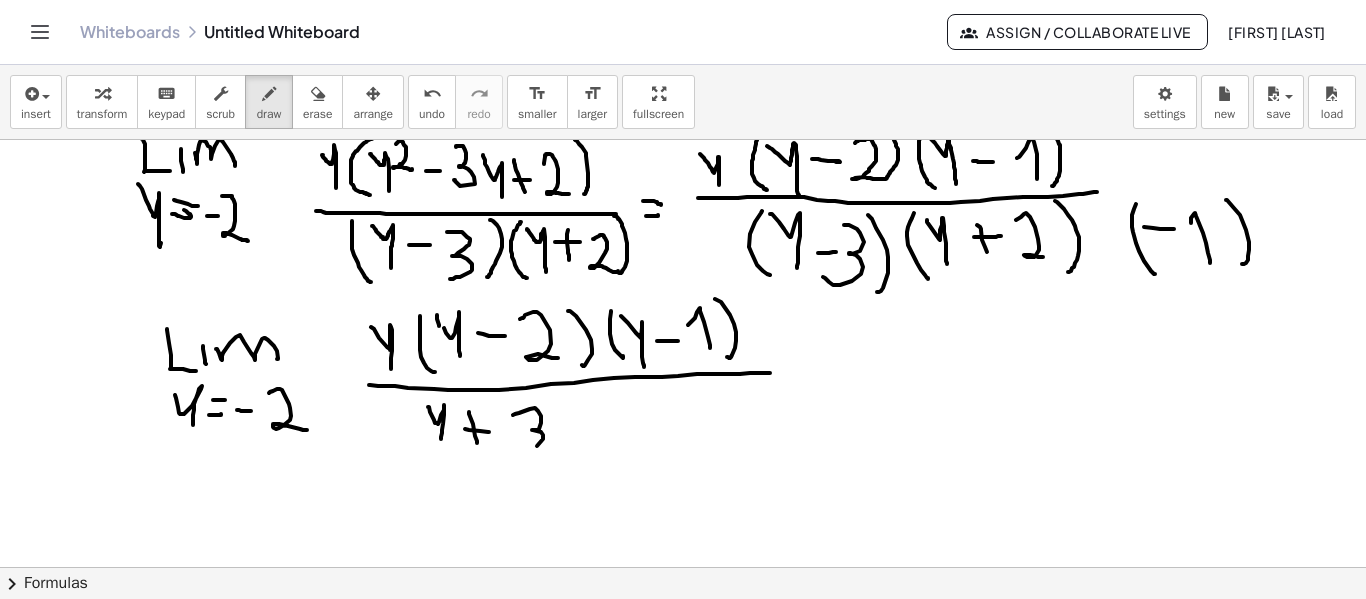 drag, startPoint x: 515, startPoint y: 414, endPoint x: 502, endPoint y: 442, distance: 30.870699 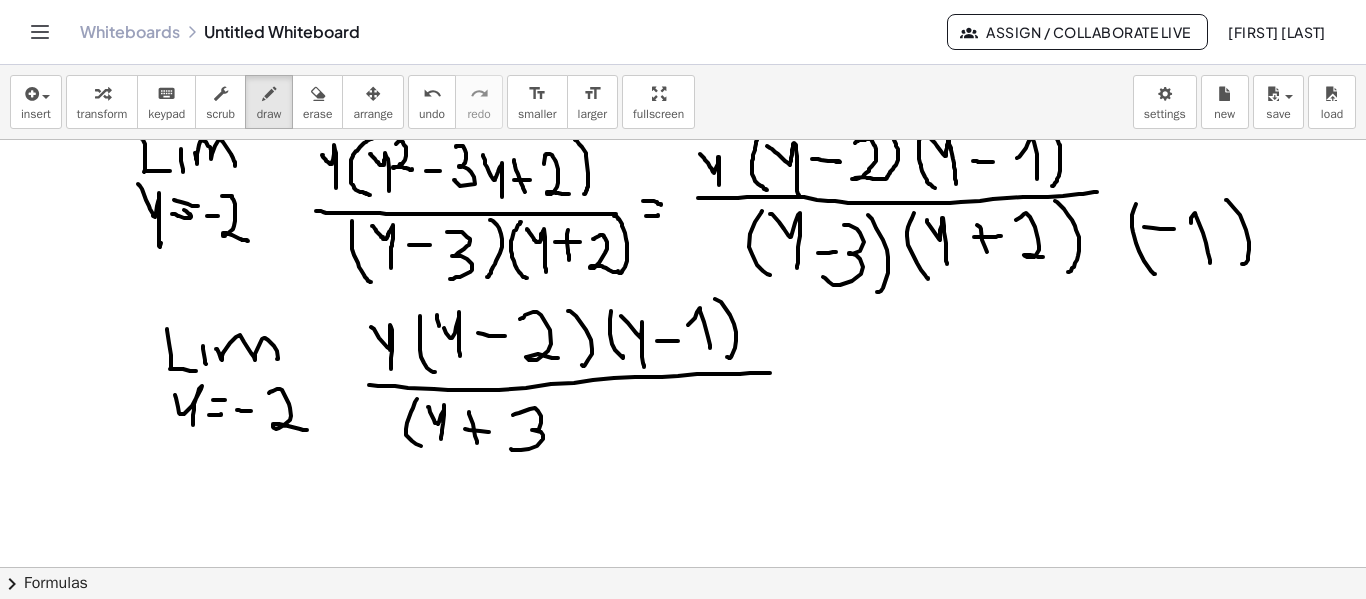drag, startPoint x: 415, startPoint y: 402, endPoint x: 428, endPoint y: 444, distance: 43.965897 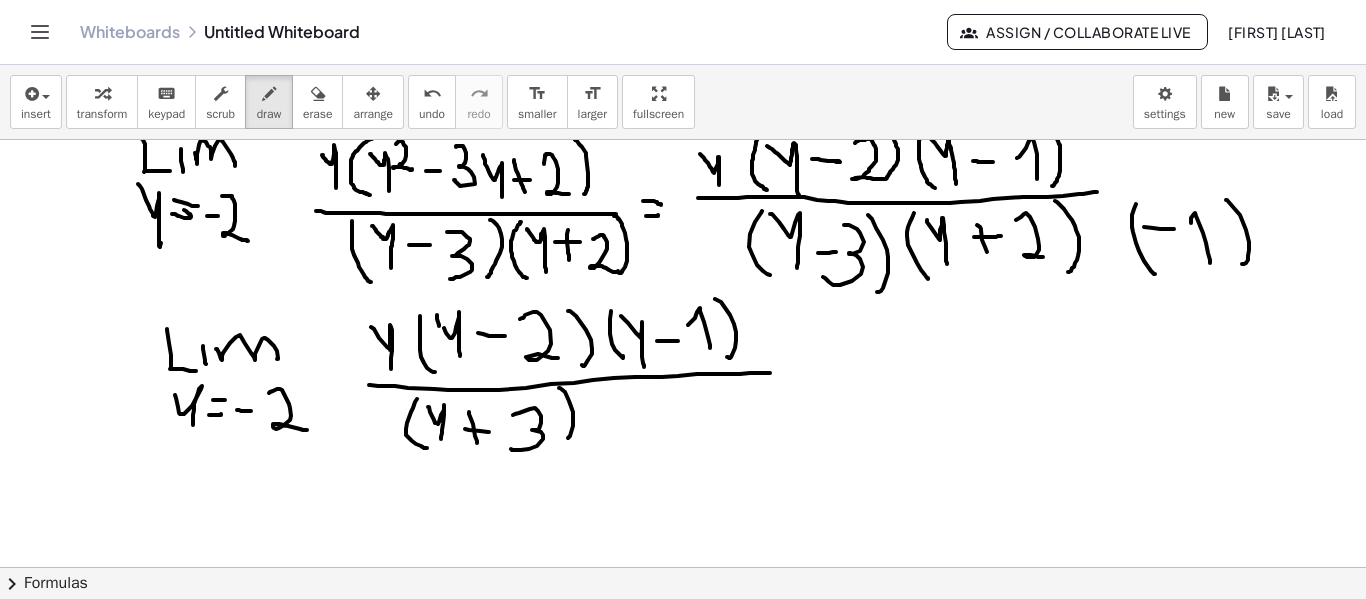 drag, startPoint x: 559, startPoint y: 388, endPoint x: 562, endPoint y: 434, distance: 46.09772 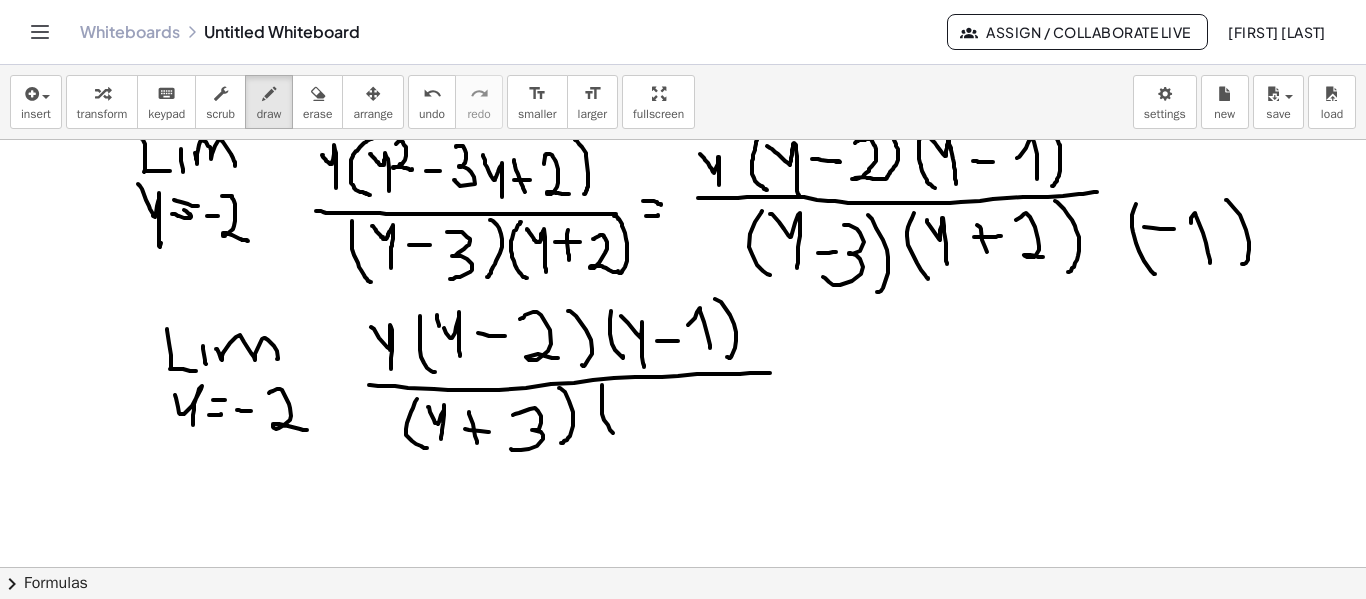 drag, startPoint x: 602, startPoint y: 385, endPoint x: 616, endPoint y: 435, distance: 51.92302 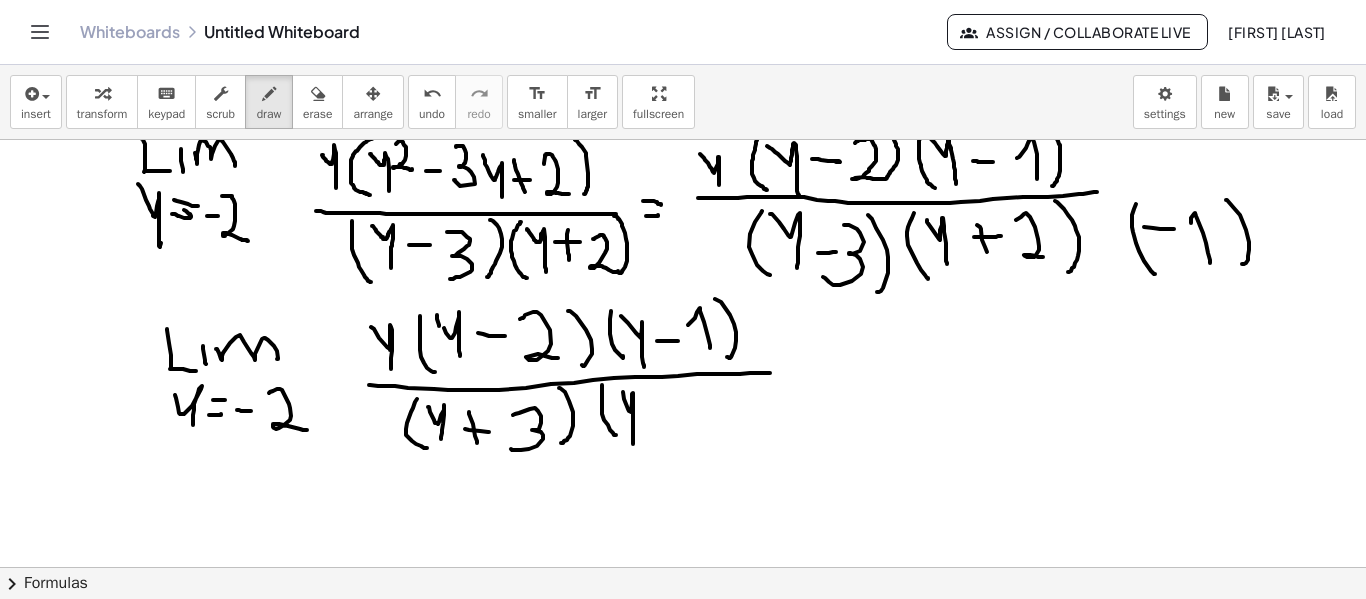 click at bounding box center [683, 332] 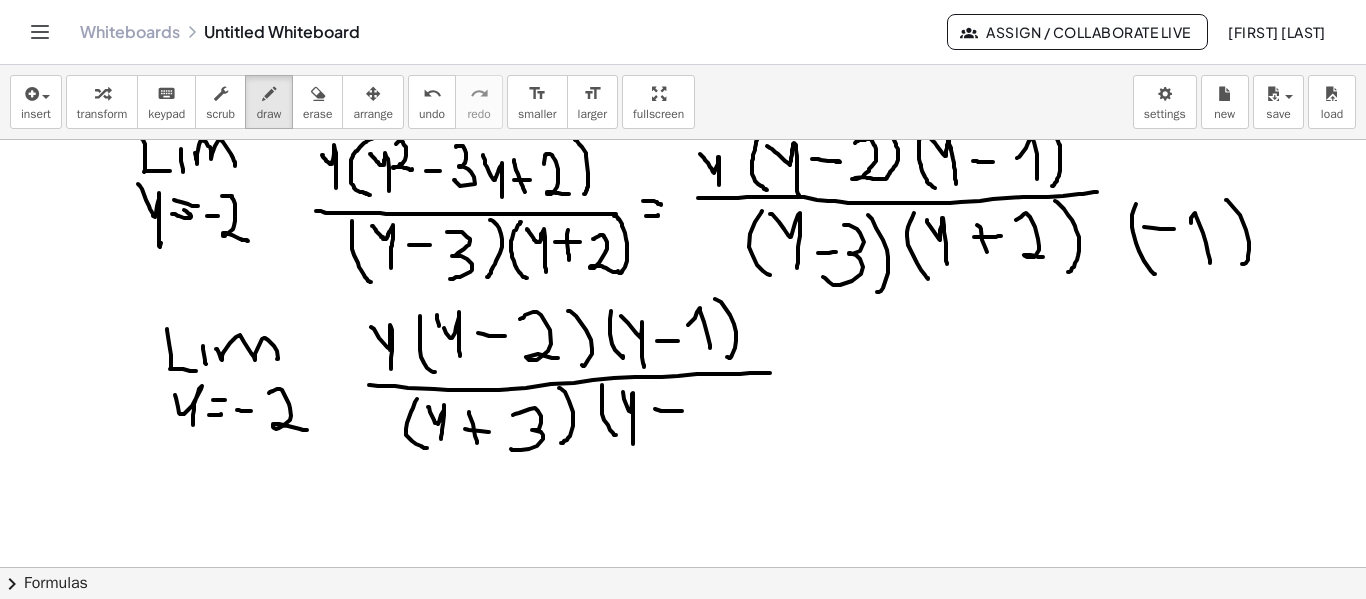 click at bounding box center (683, 332) 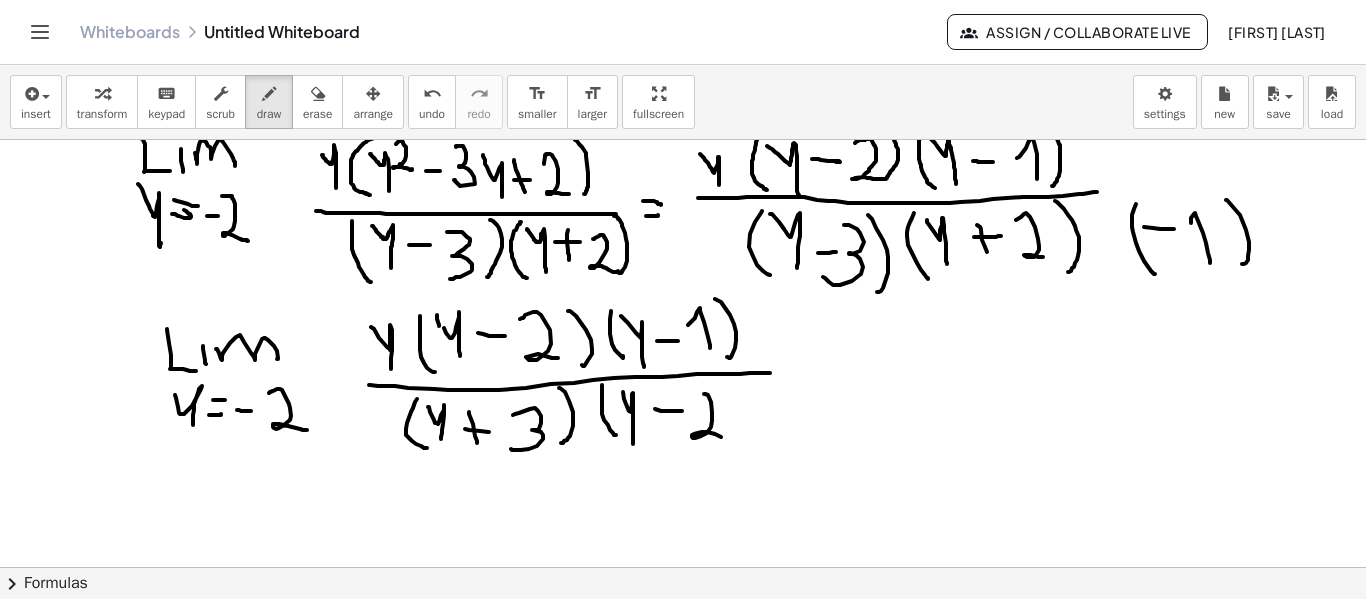 click at bounding box center [683, 332] 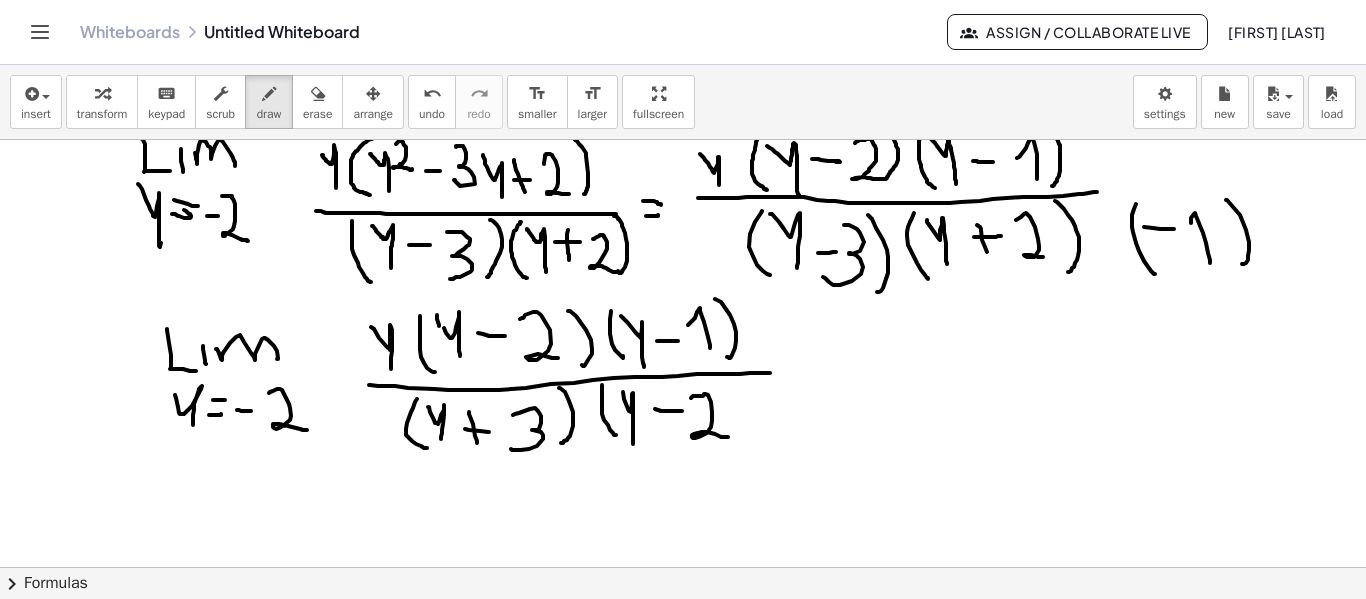 click at bounding box center (683, 332) 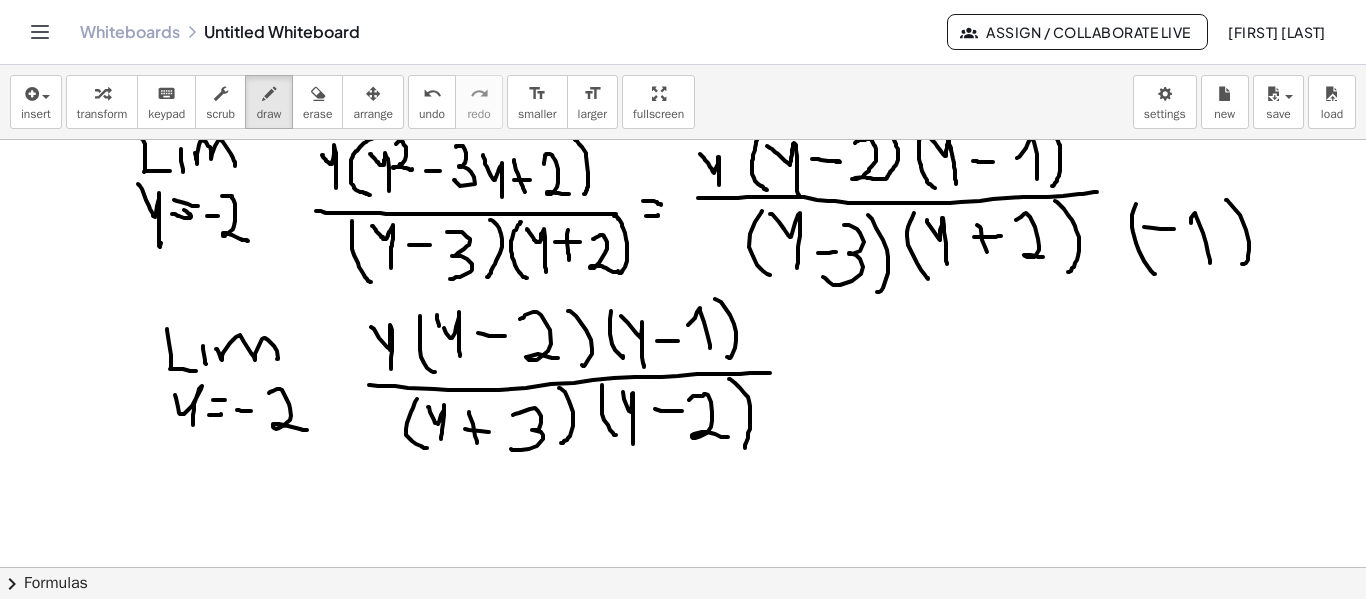 click at bounding box center (683, 332) 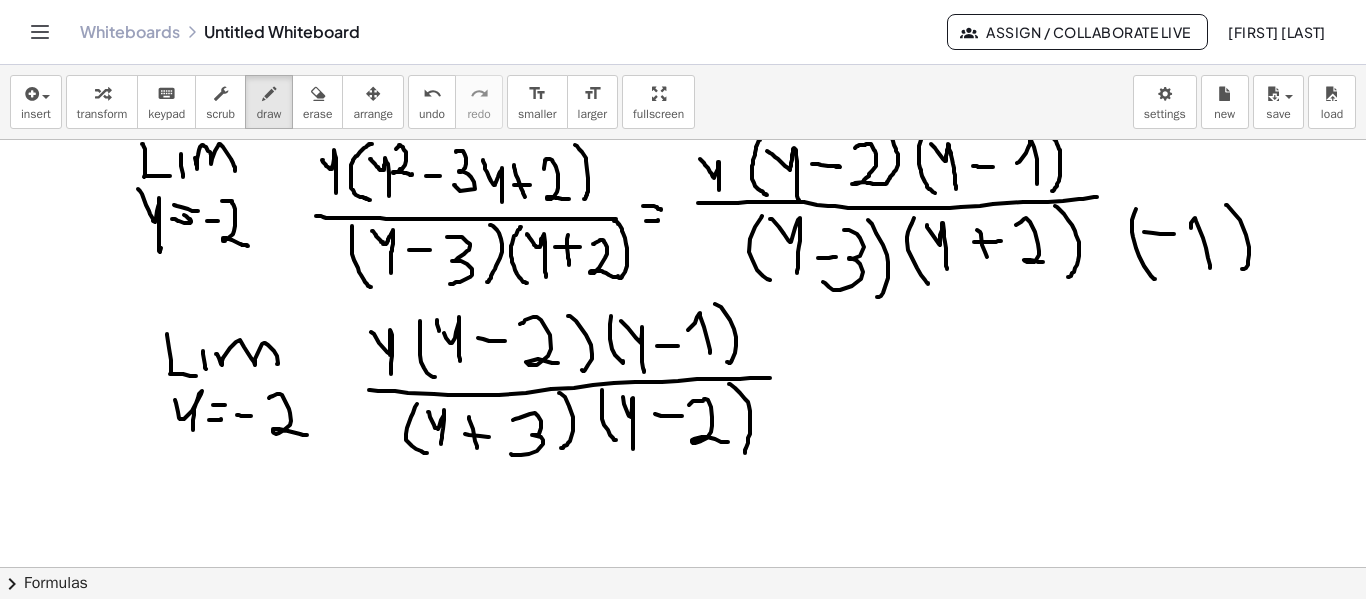 scroll, scrollTop: 300, scrollLeft: 0, axis: vertical 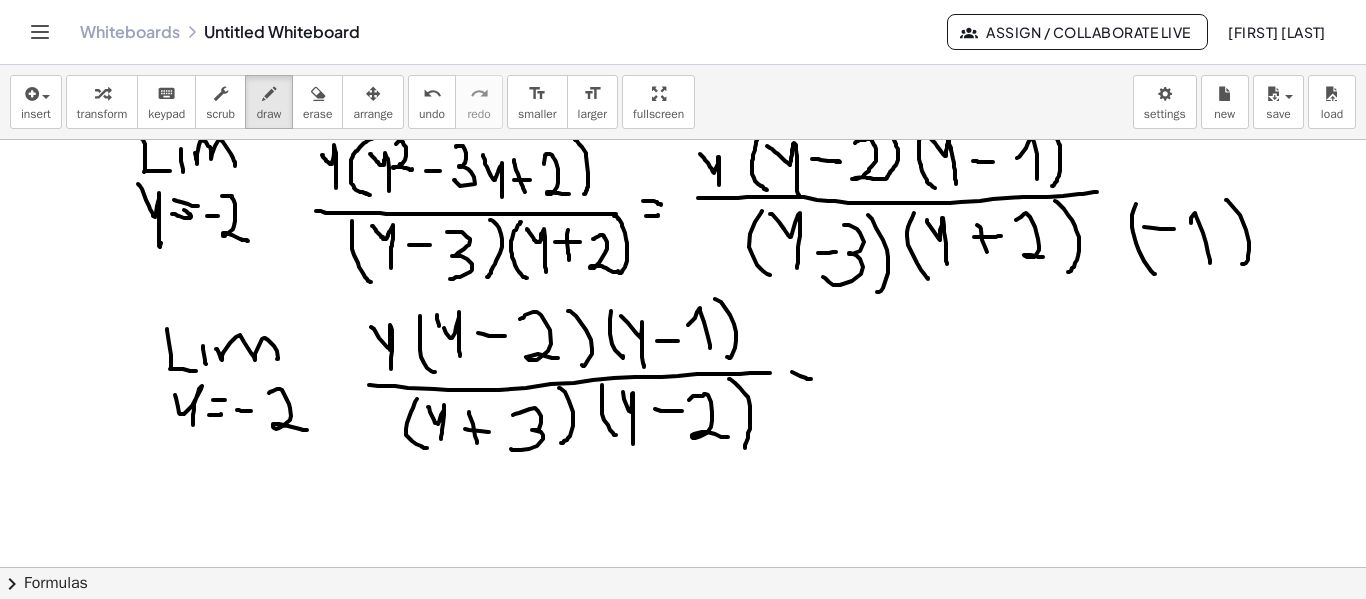 click at bounding box center [683, 332] 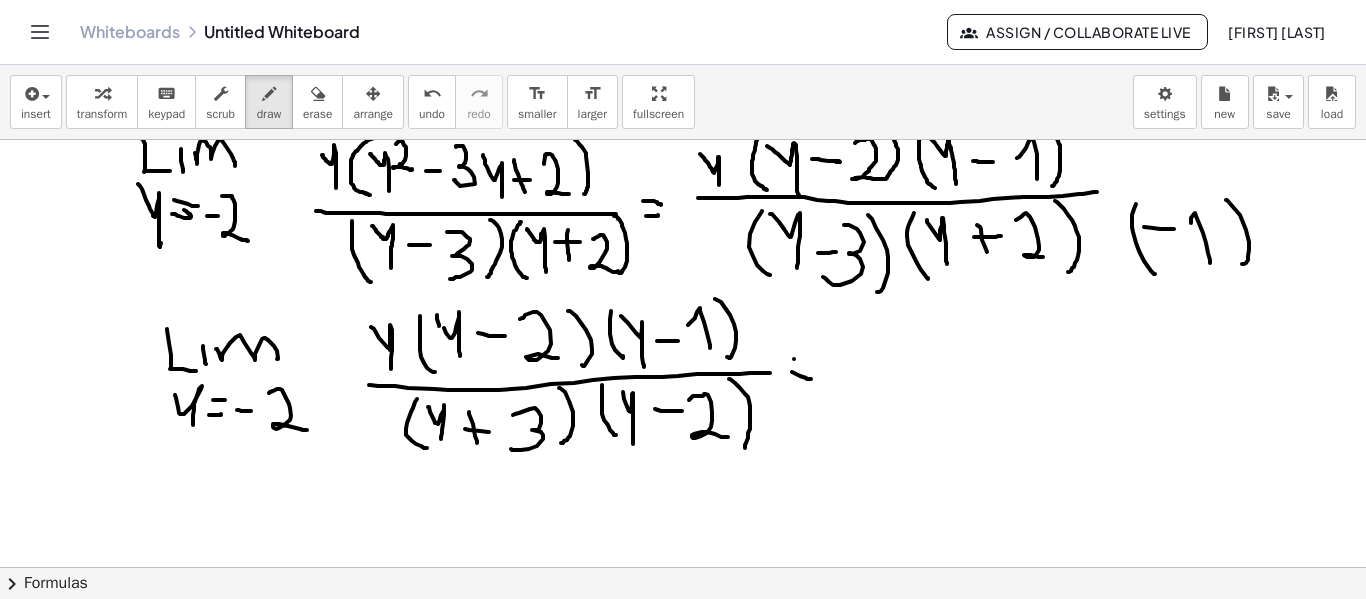 click at bounding box center [683, 332] 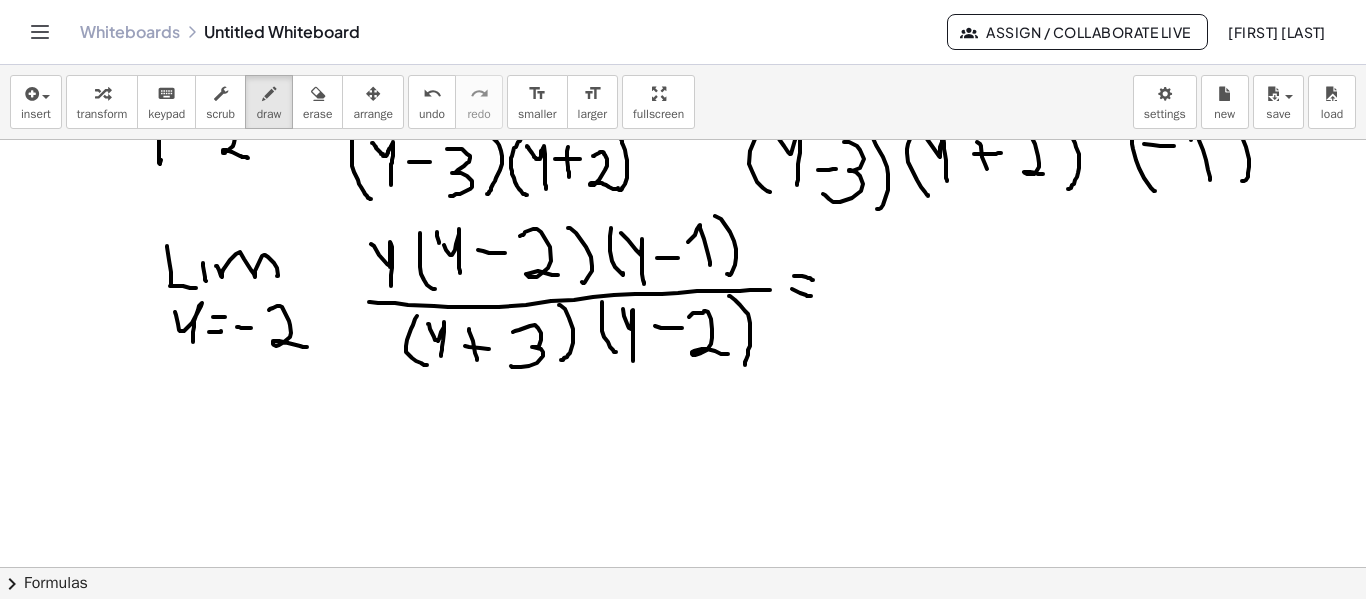 scroll, scrollTop: 400, scrollLeft: 0, axis: vertical 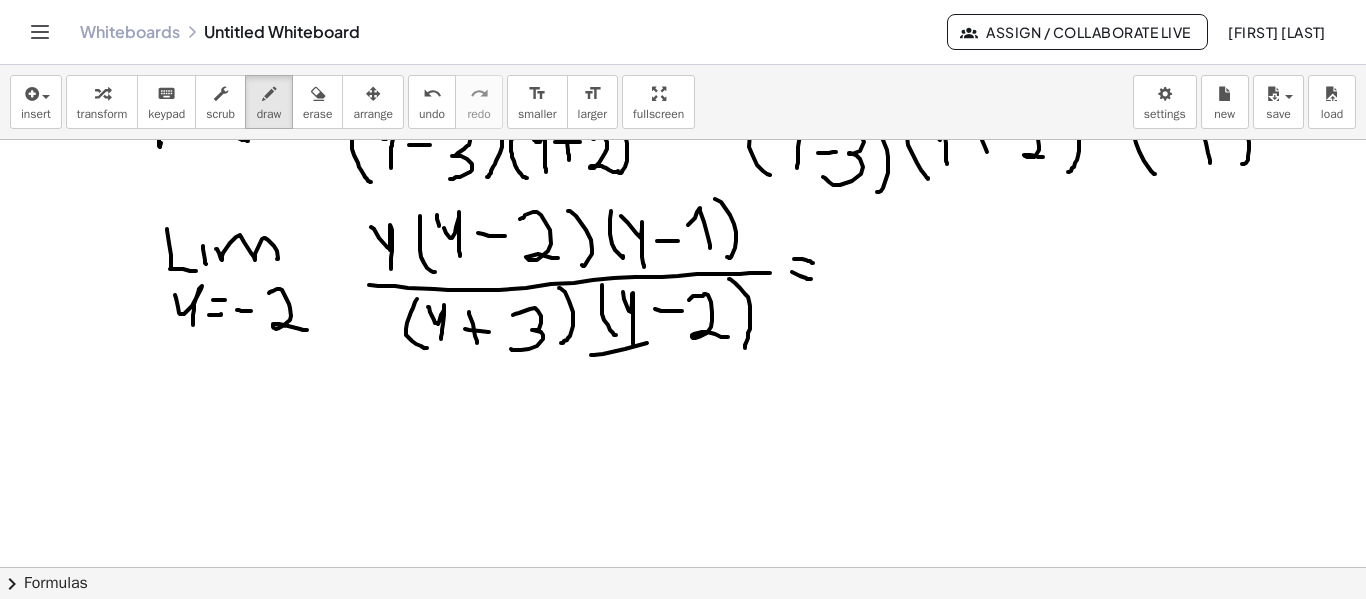 drag, startPoint x: 647, startPoint y: 343, endPoint x: 666, endPoint y: 323, distance: 27.58623 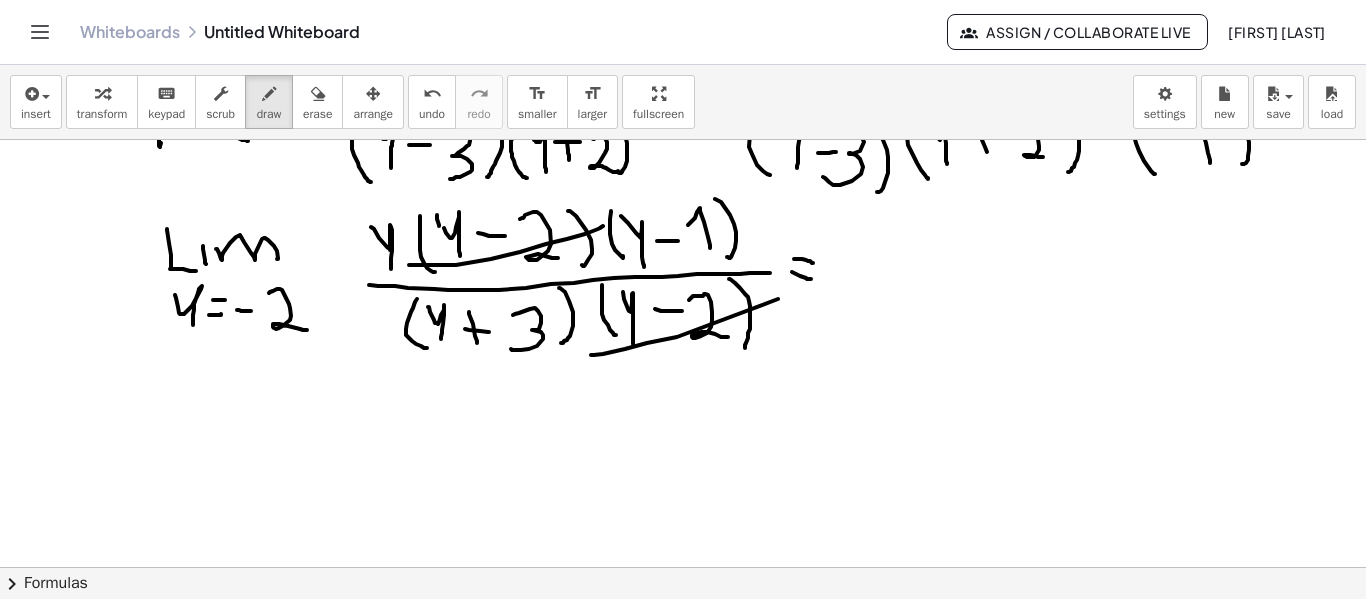 drag, startPoint x: 414, startPoint y: 265, endPoint x: 603, endPoint y: 226, distance: 192.98186 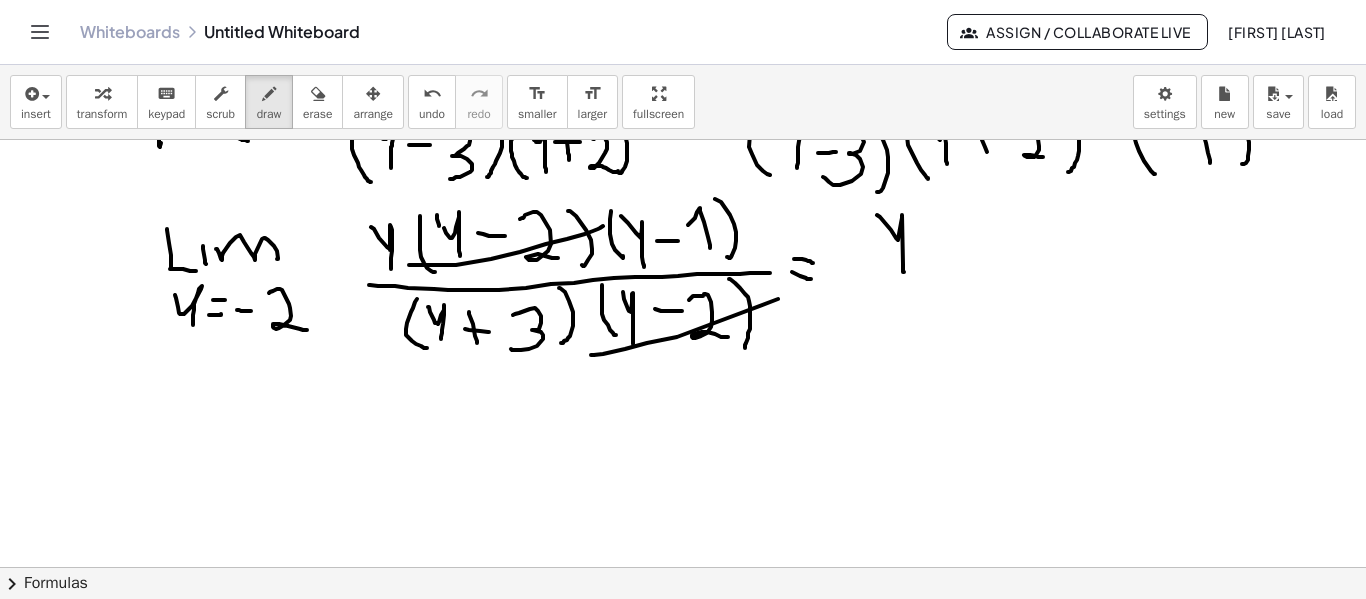 drag, startPoint x: 877, startPoint y: 215, endPoint x: 904, endPoint y: 272, distance: 63.07139 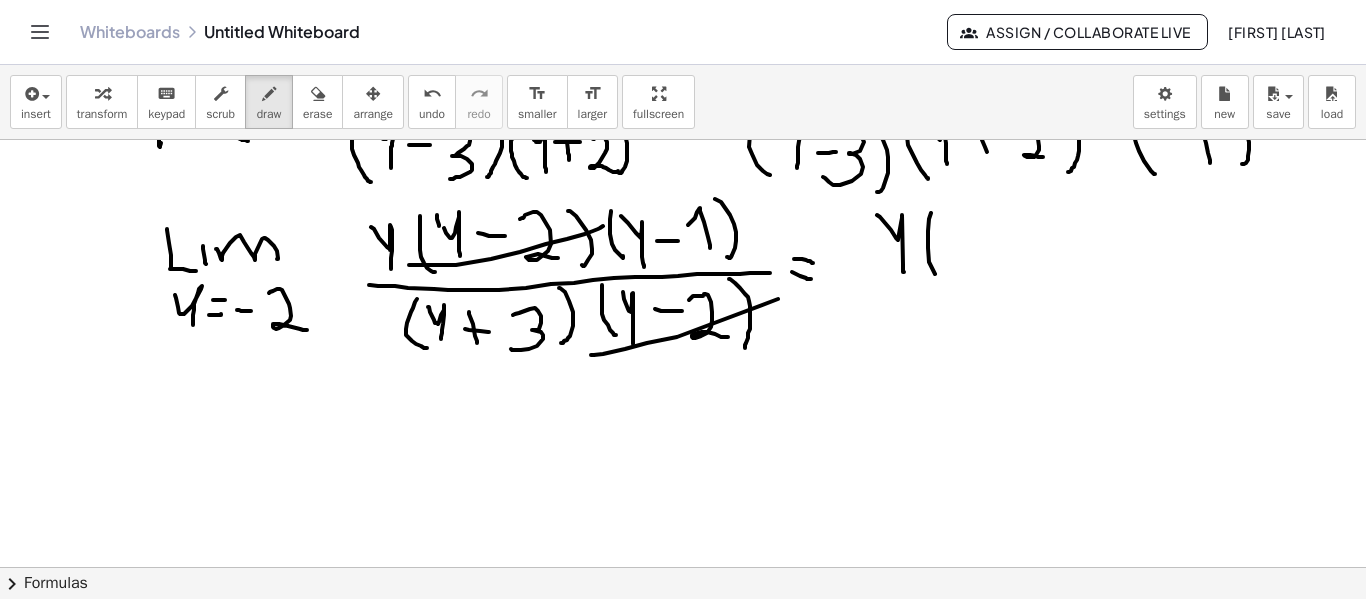 drag, startPoint x: 931, startPoint y: 213, endPoint x: 932, endPoint y: 271, distance: 58.00862 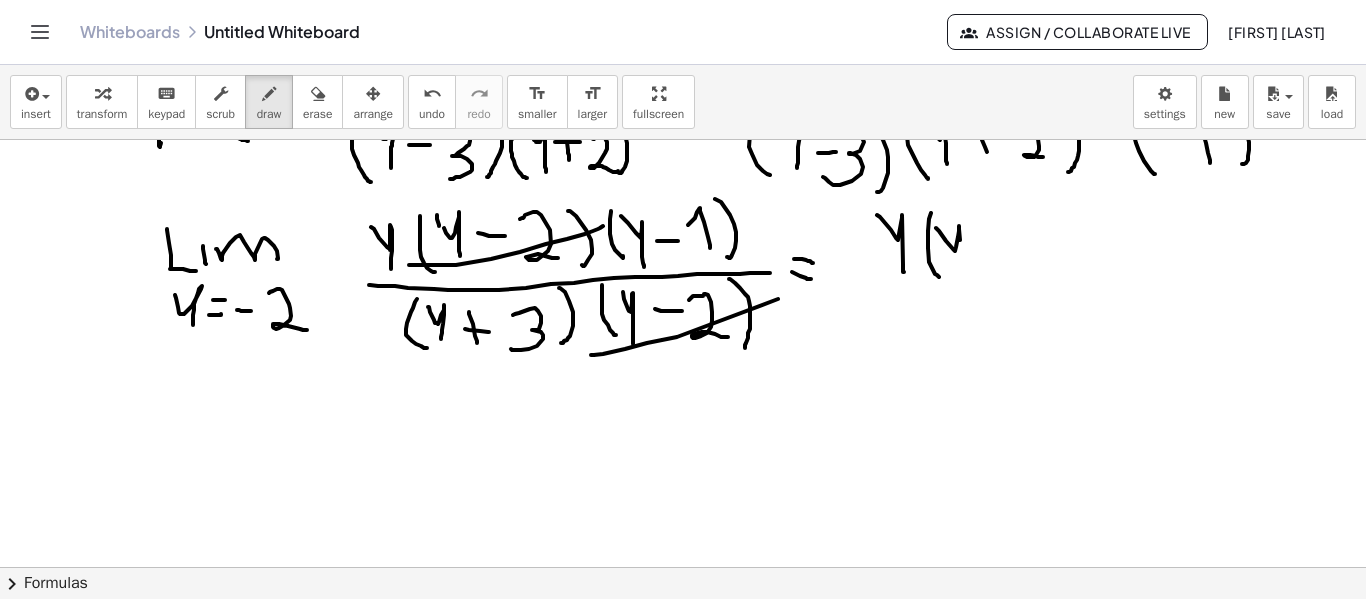 drag, startPoint x: 936, startPoint y: 228, endPoint x: 966, endPoint y: 274, distance: 54.91812 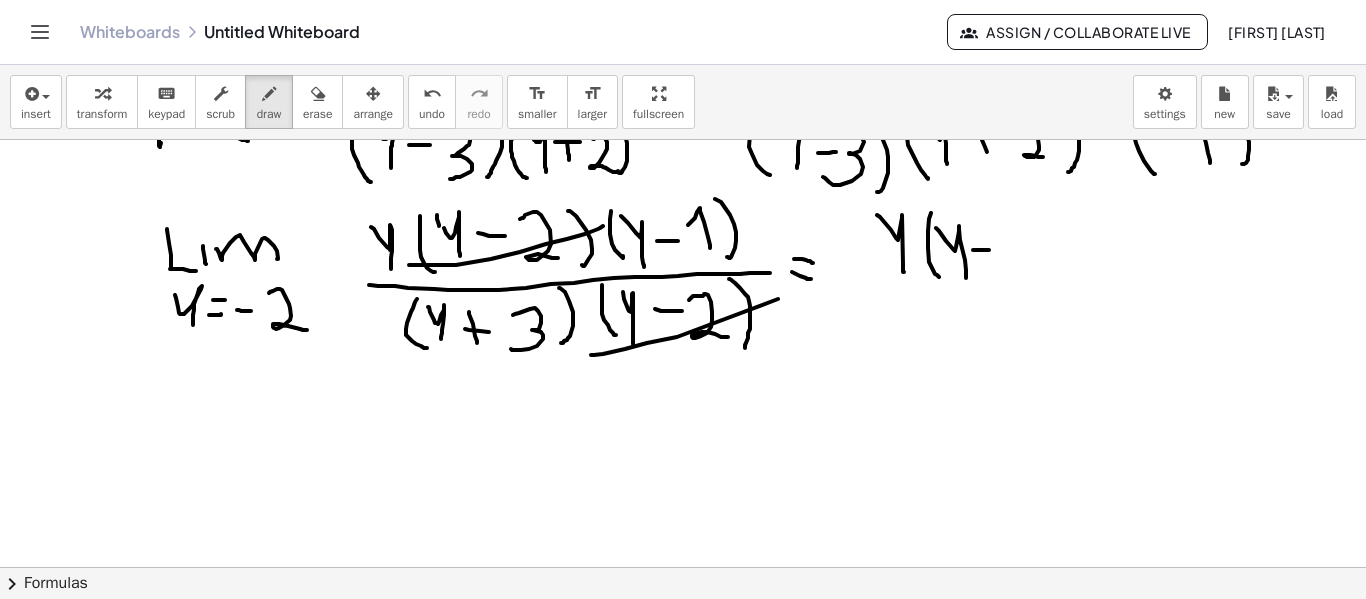 drag, startPoint x: 976, startPoint y: 250, endPoint x: 997, endPoint y: 250, distance: 21 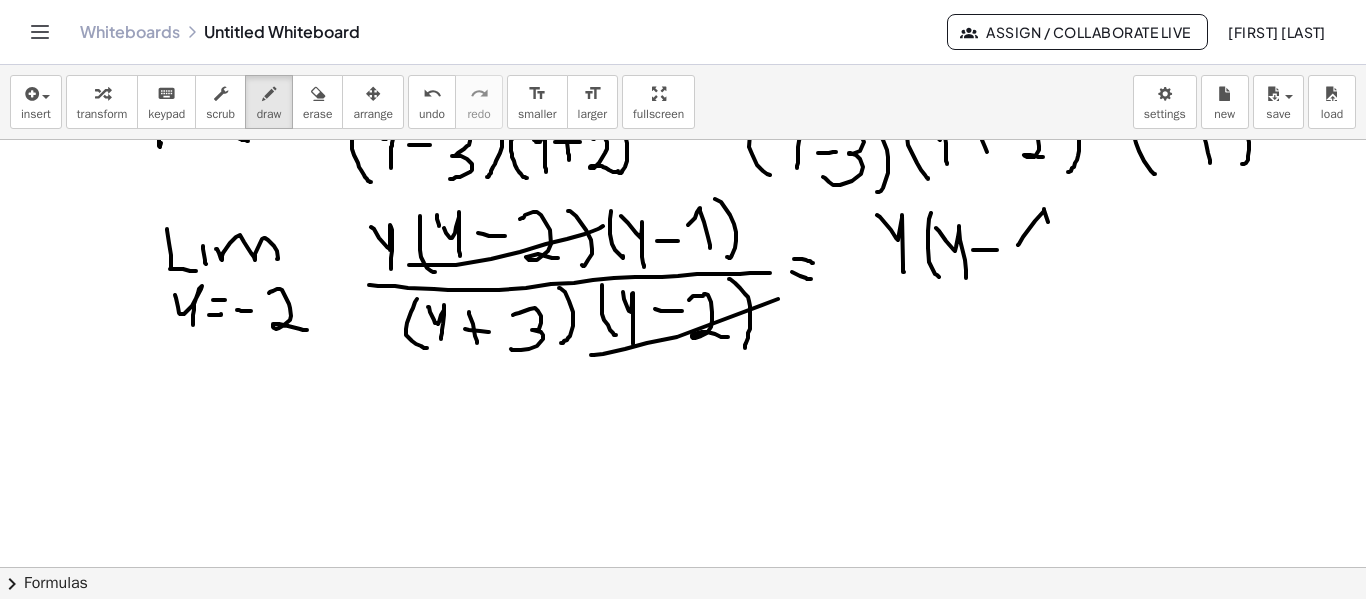 drag, startPoint x: 1018, startPoint y: 245, endPoint x: 1056, endPoint y: 260, distance: 40.853397 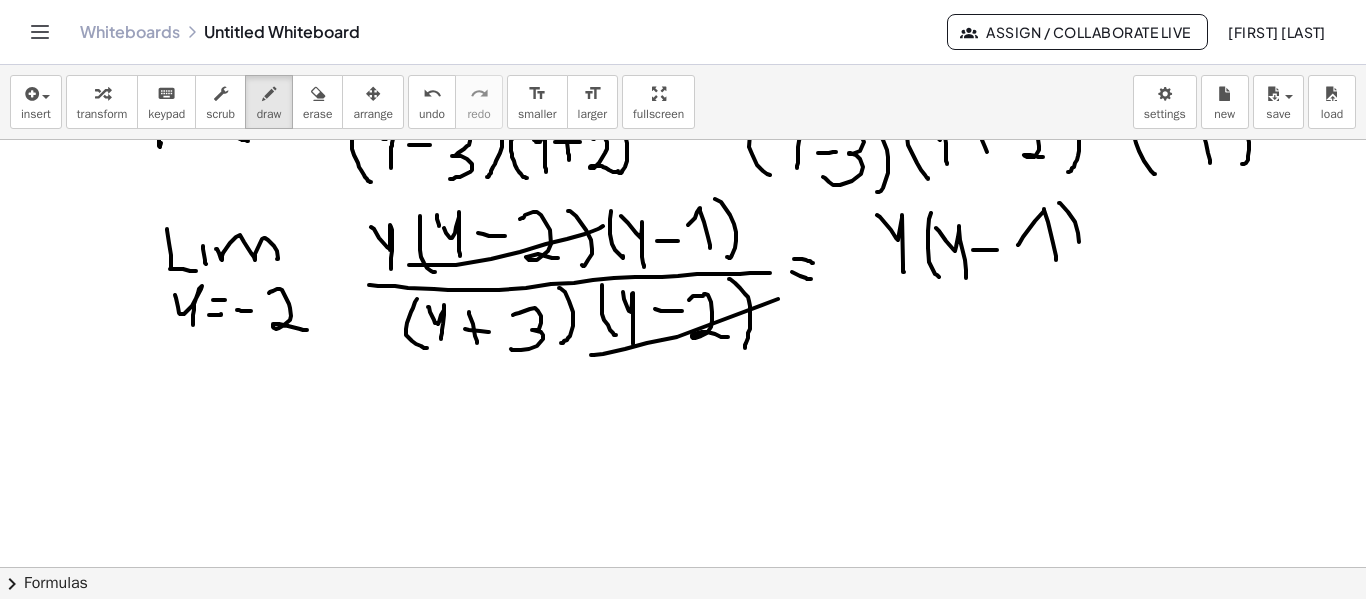 drag, startPoint x: 1075, startPoint y: 222, endPoint x: 1066, endPoint y: 266, distance: 44.911022 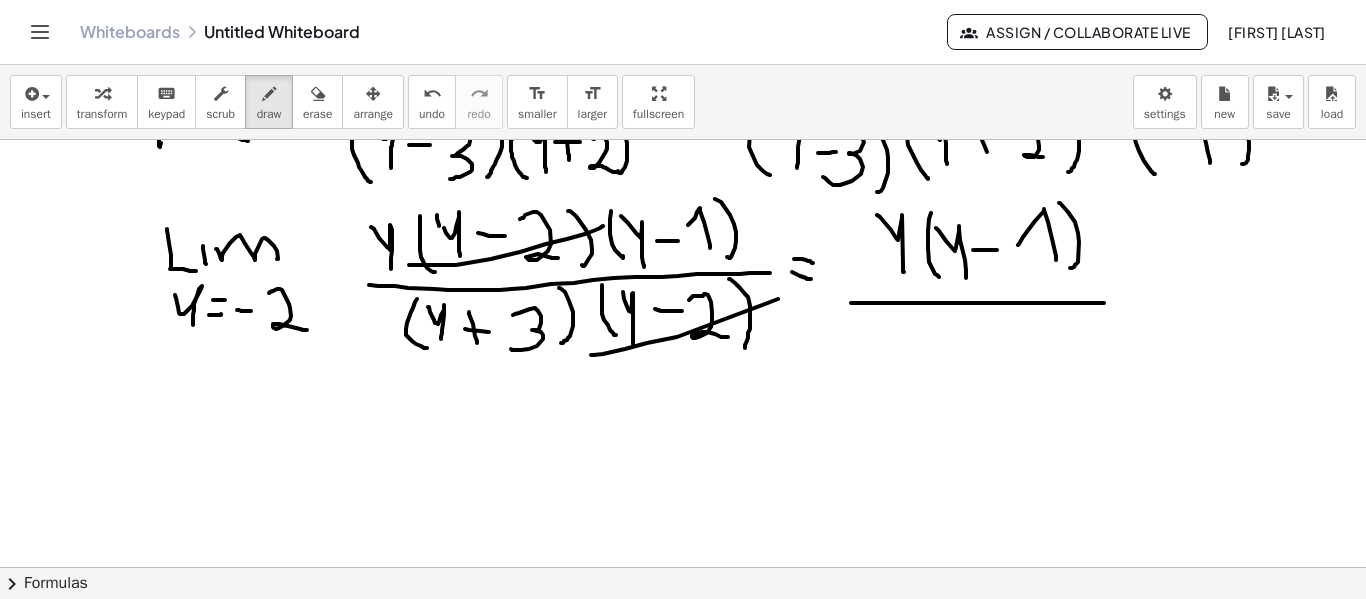 drag, startPoint x: 851, startPoint y: 303, endPoint x: 1111, endPoint y: 303, distance: 260 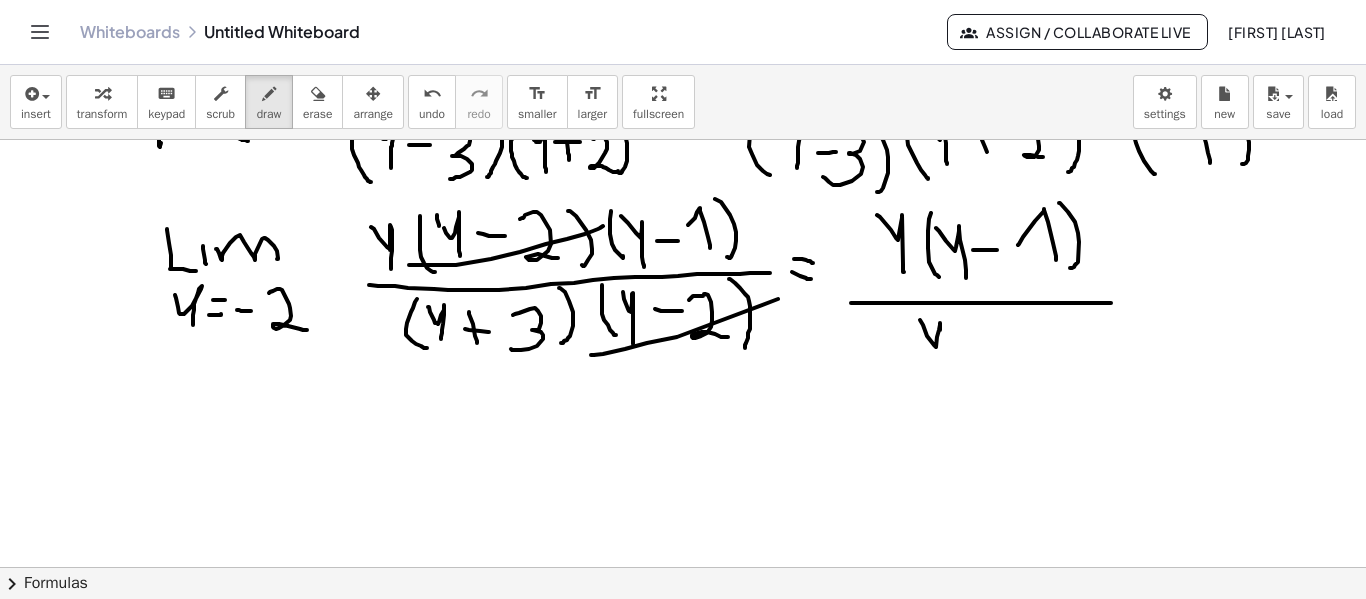 drag, startPoint x: 920, startPoint y: 320, endPoint x: 940, endPoint y: 361, distance: 45.617977 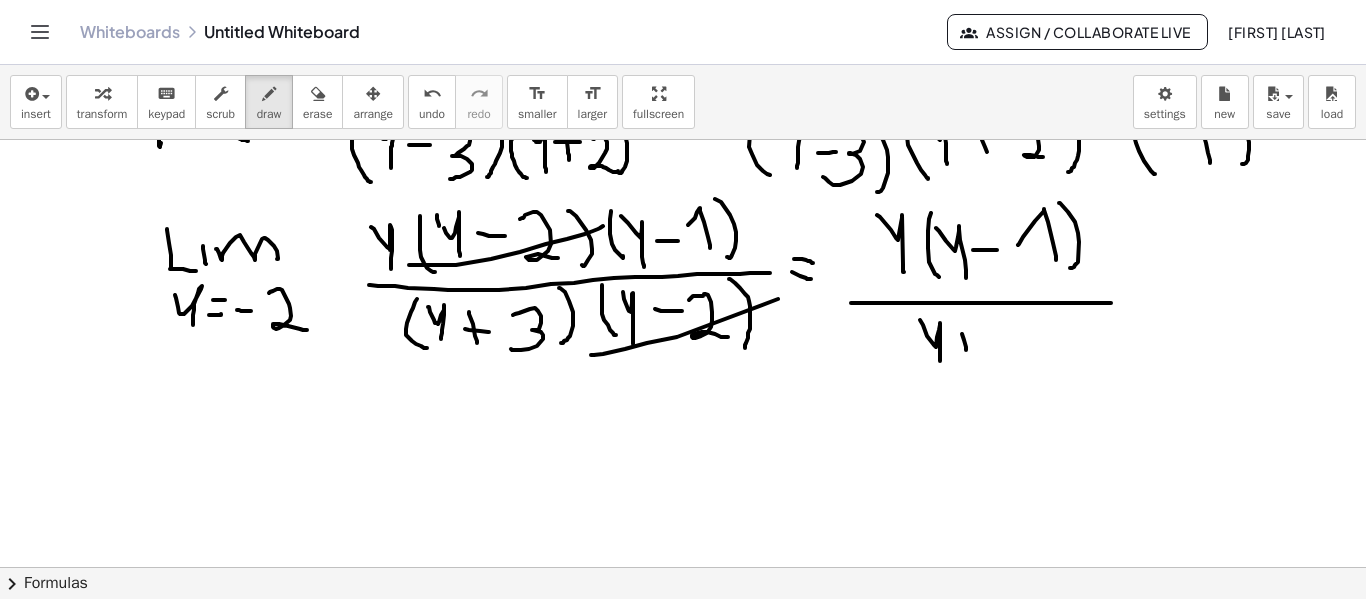 click at bounding box center (683, 232) 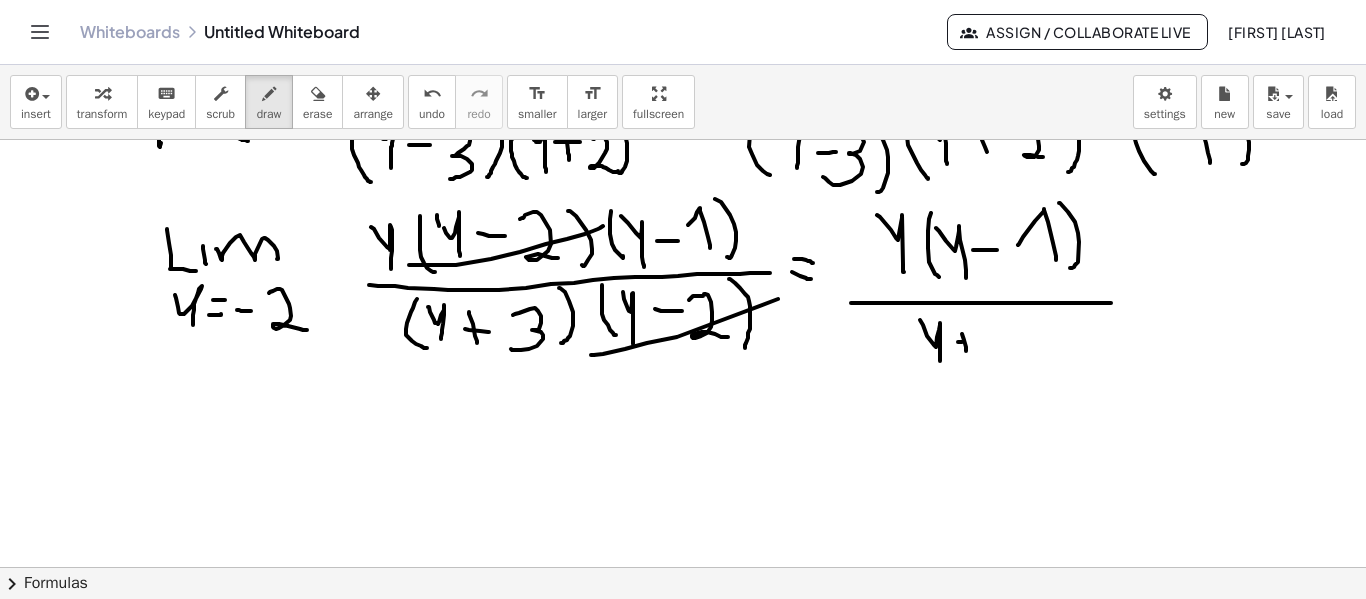 drag, startPoint x: 958, startPoint y: 342, endPoint x: 973, endPoint y: 342, distance: 15 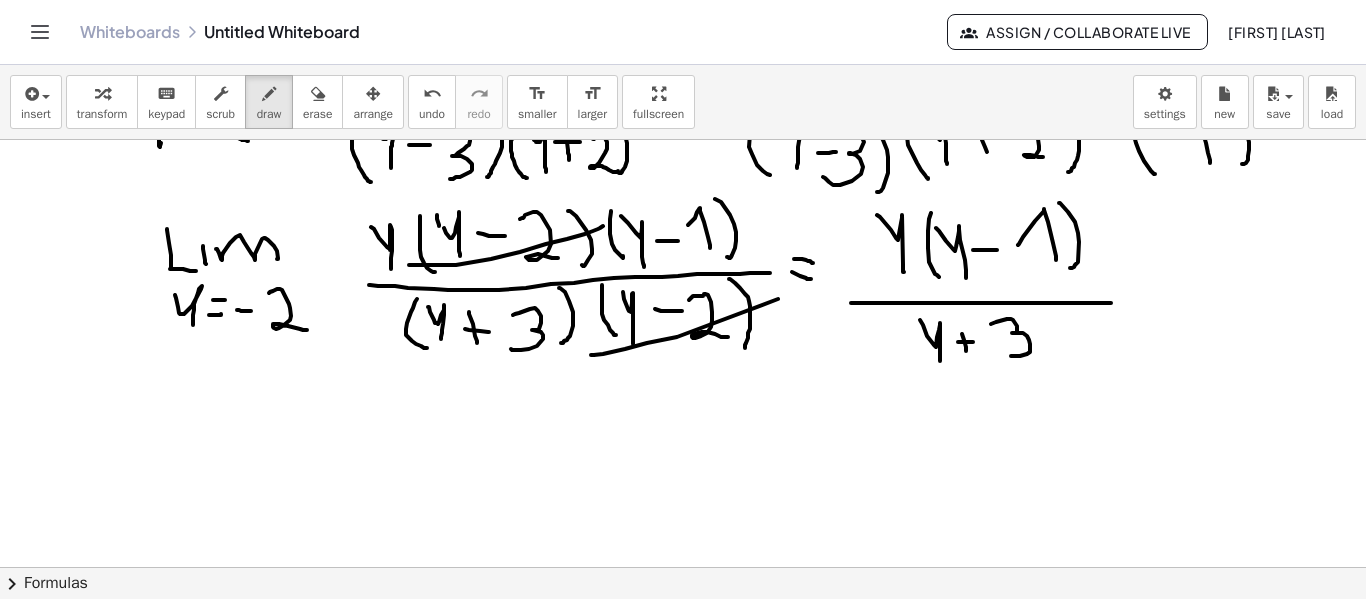 drag, startPoint x: 996, startPoint y: 322, endPoint x: 1005, endPoint y: 355, distance: 34.20526 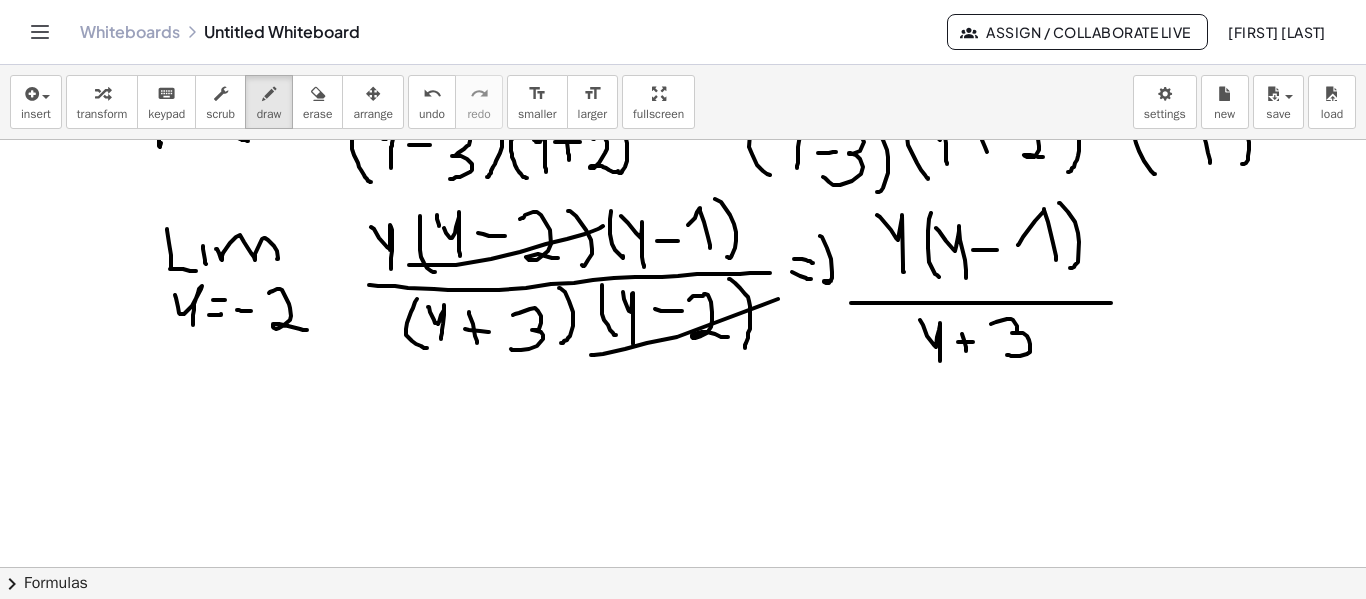 drag, startPoint x: 820, startPoint y: 236, endPoint x: 842, endPoint y: 283, distance: 51.894123 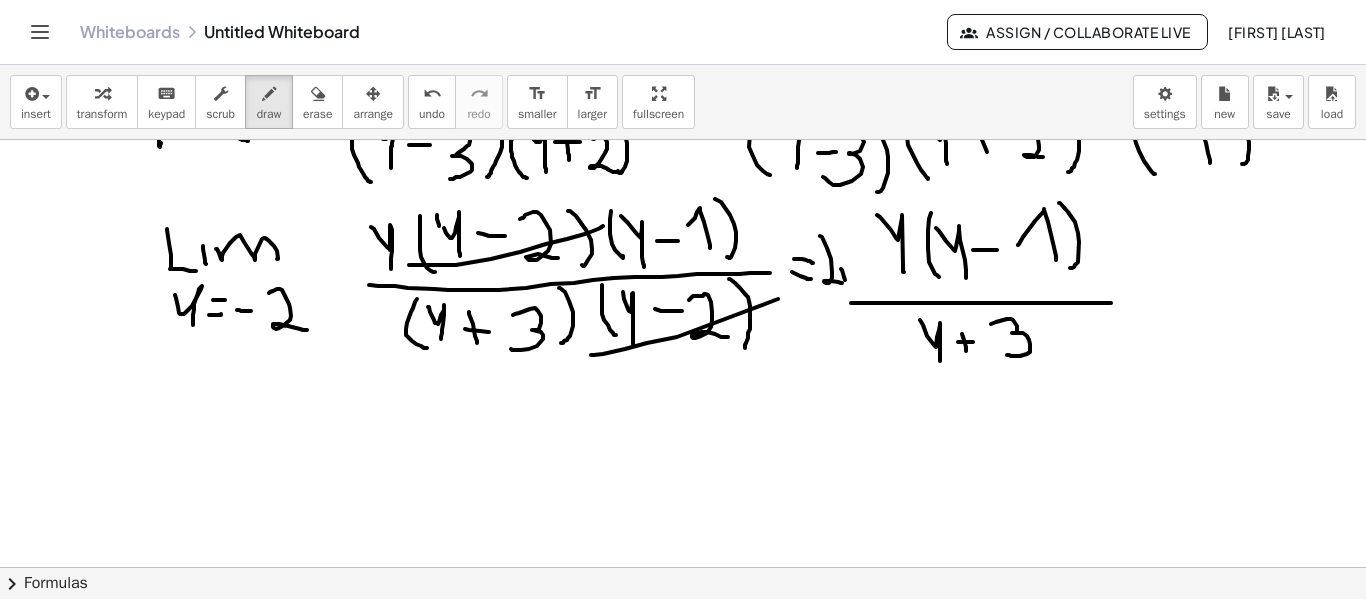 drag, startPoint x: 841, startPoint y: 269, endPoint x: 845, endPoint y: 280, distance: 11.7046995 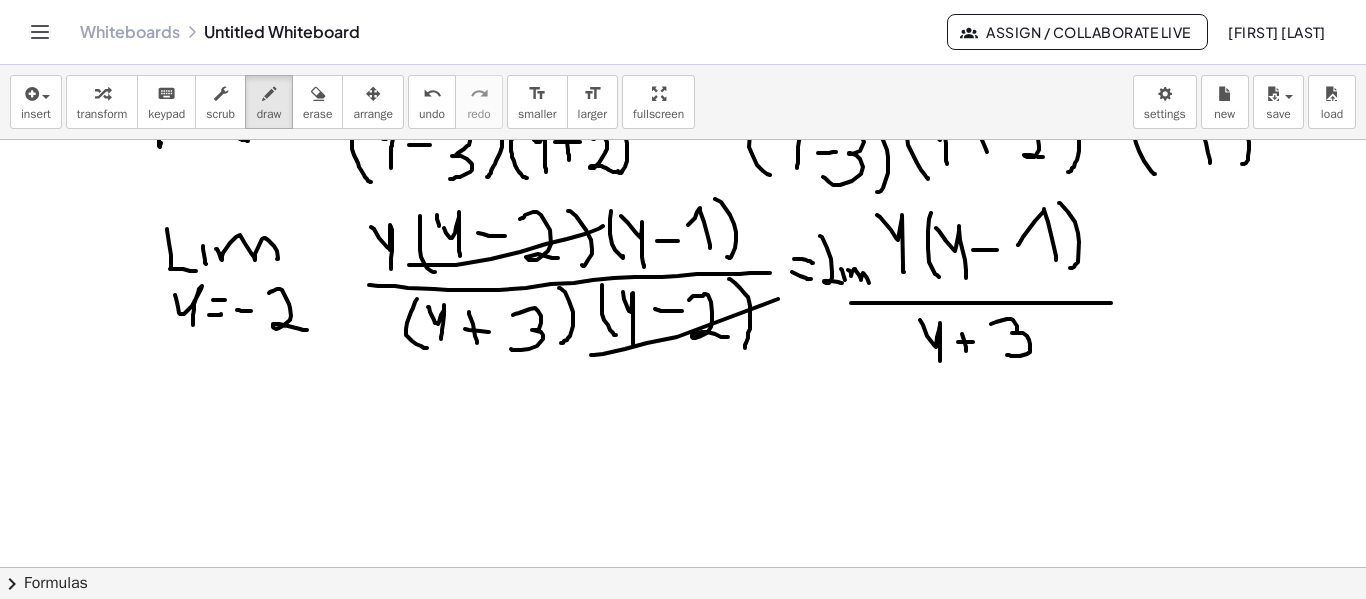 drag, startPoint x: 851, startPoint y: 276, endPoint x: 871, endPoint y: 286, distance: 22.36068 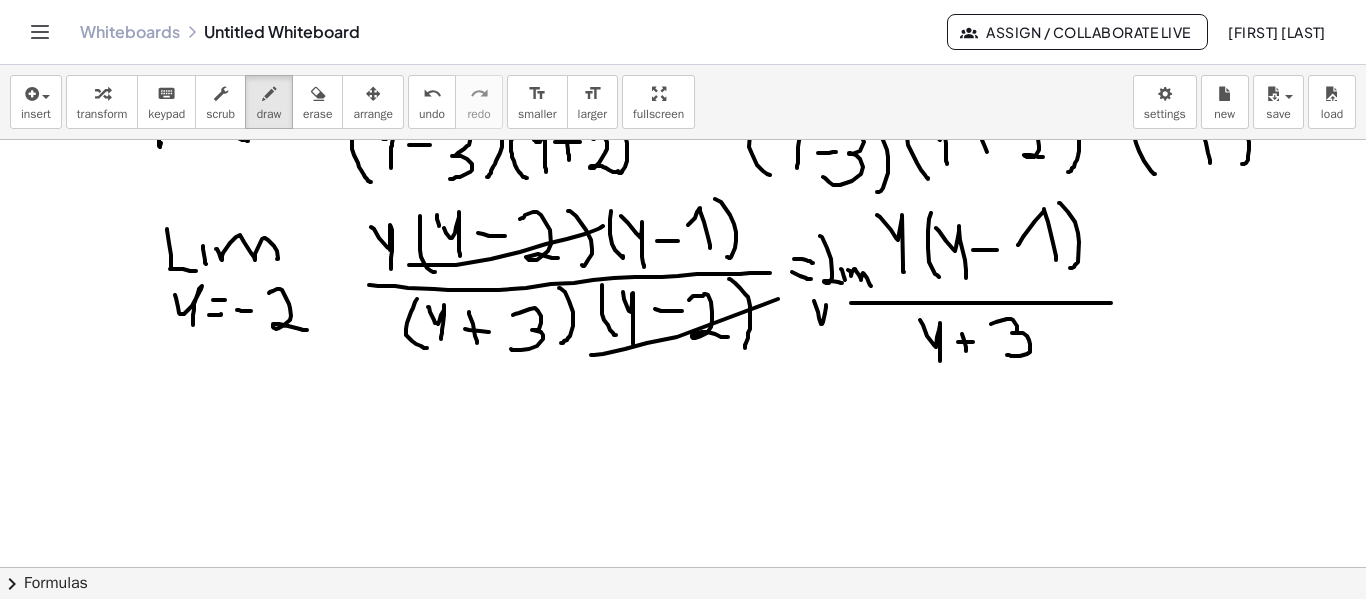 drag, startPoint x: 814, startPoint y: 301, endPoint x: 824, endPoint y: 342, distance: 42.201897 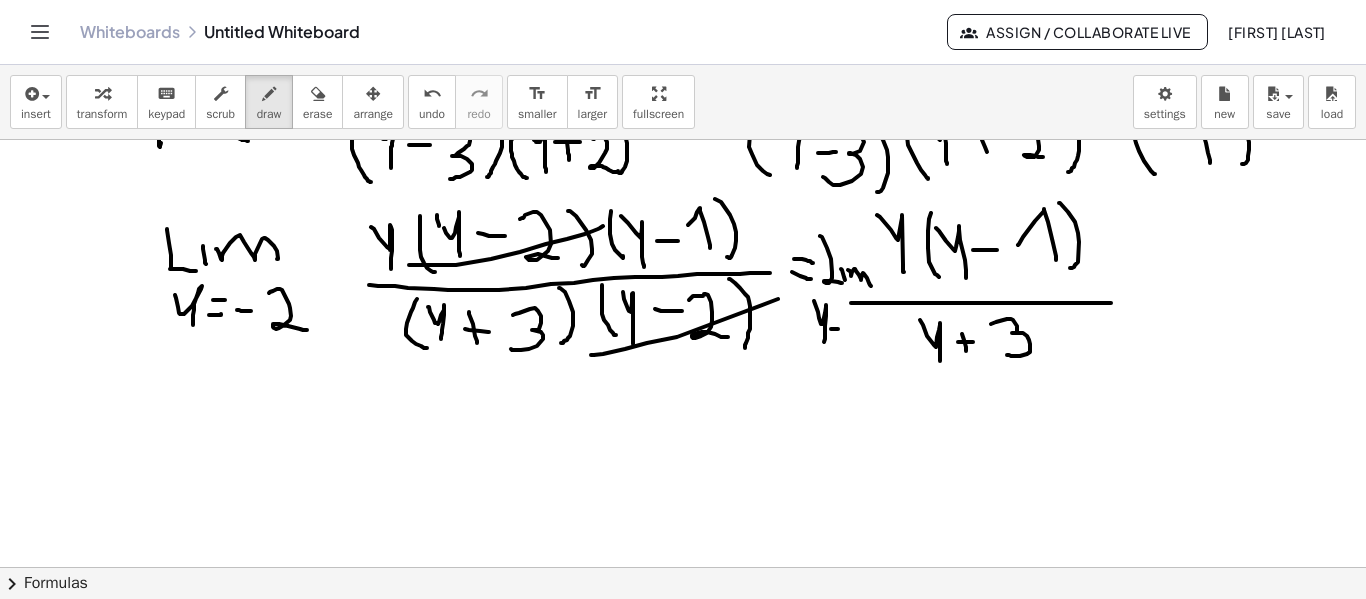 click at bounding box center [683, 232] 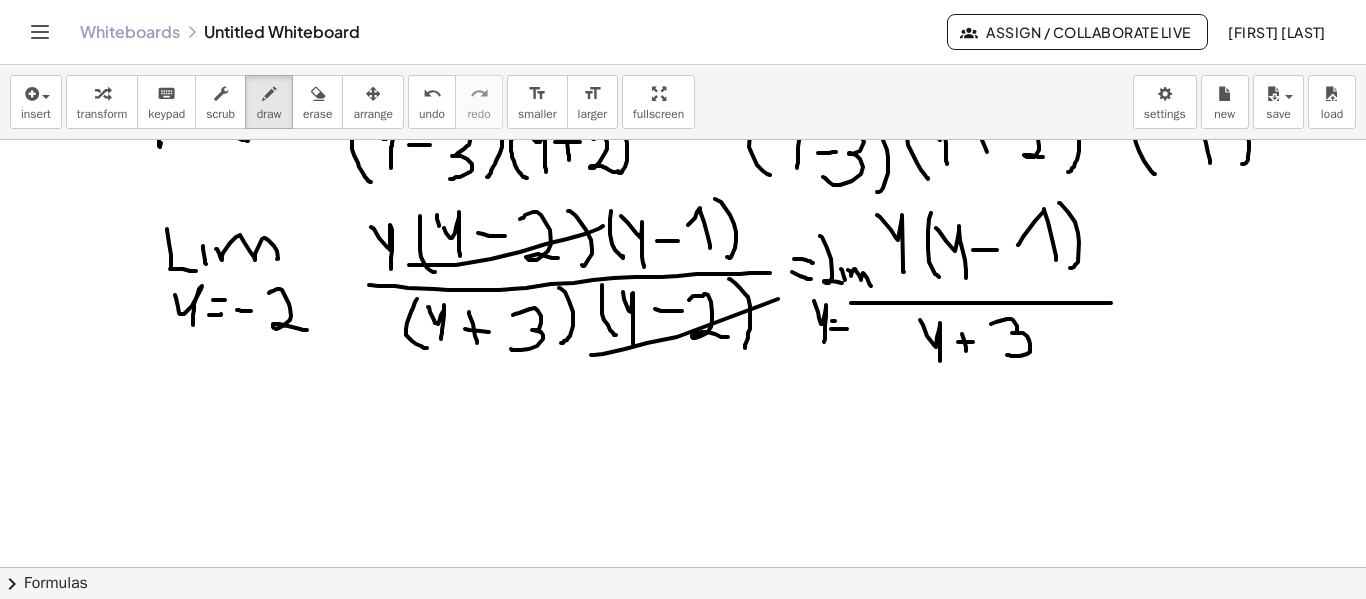 drag, startPoint x: 832, startPoint y: 321, endPoint x: 844, endPoint y: 321, distance: 12 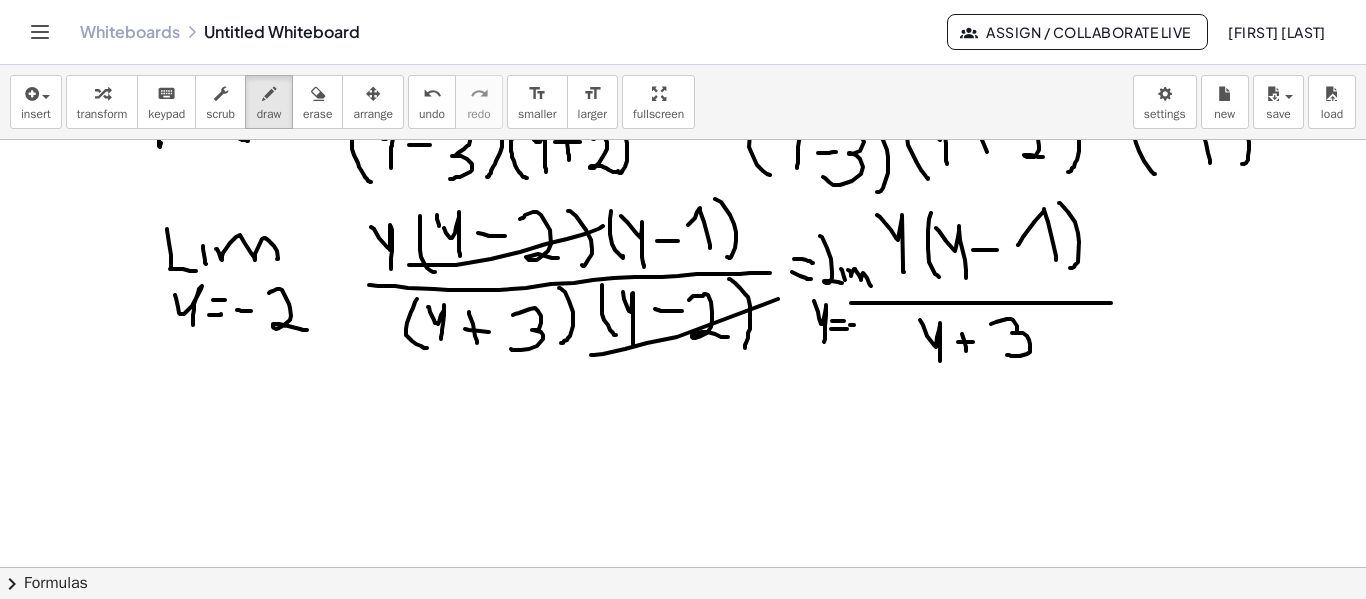 click at bounding box center [683, 232] 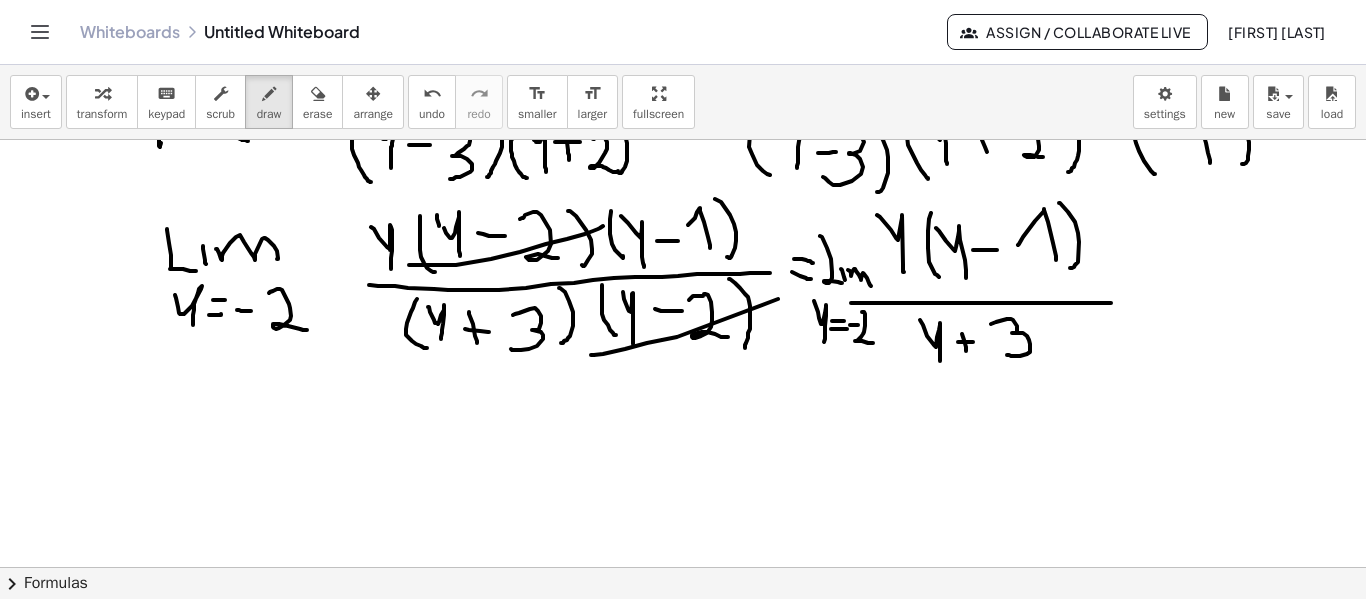 drag, startPoint x: 864, startPoint y: 312, endPoint x: 873, endPoint y: 343, distance: 32.280025 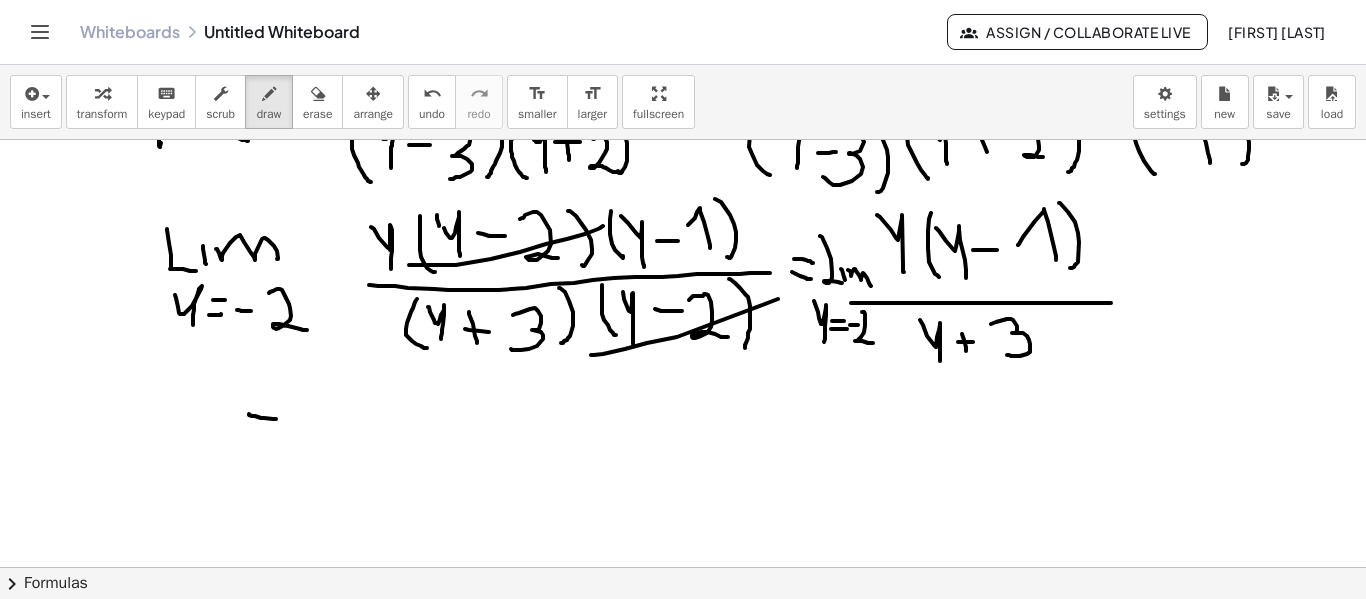 drag, startPoint x: 252, startPoint y: 416, endPoint x: 290, endPoint y: 401, distance: 40.853397 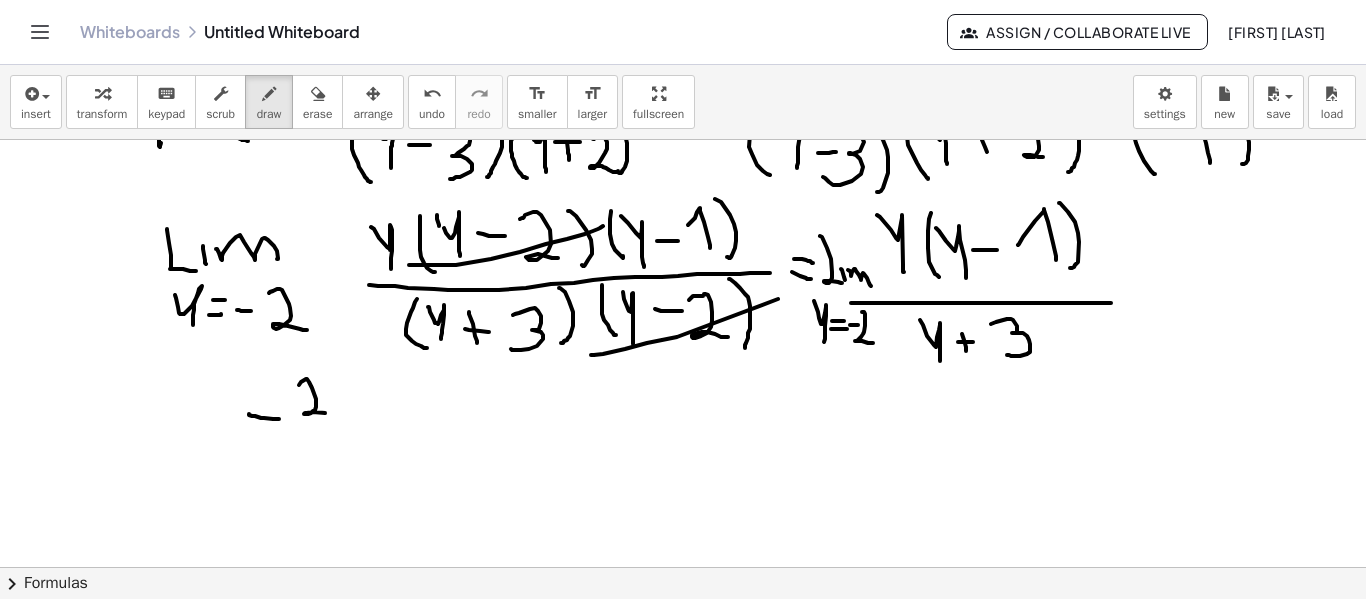drag, startPoint x: 301, startPoint y: 382, endPoint x: 341, endPoint y: 418, distance: 53.814495 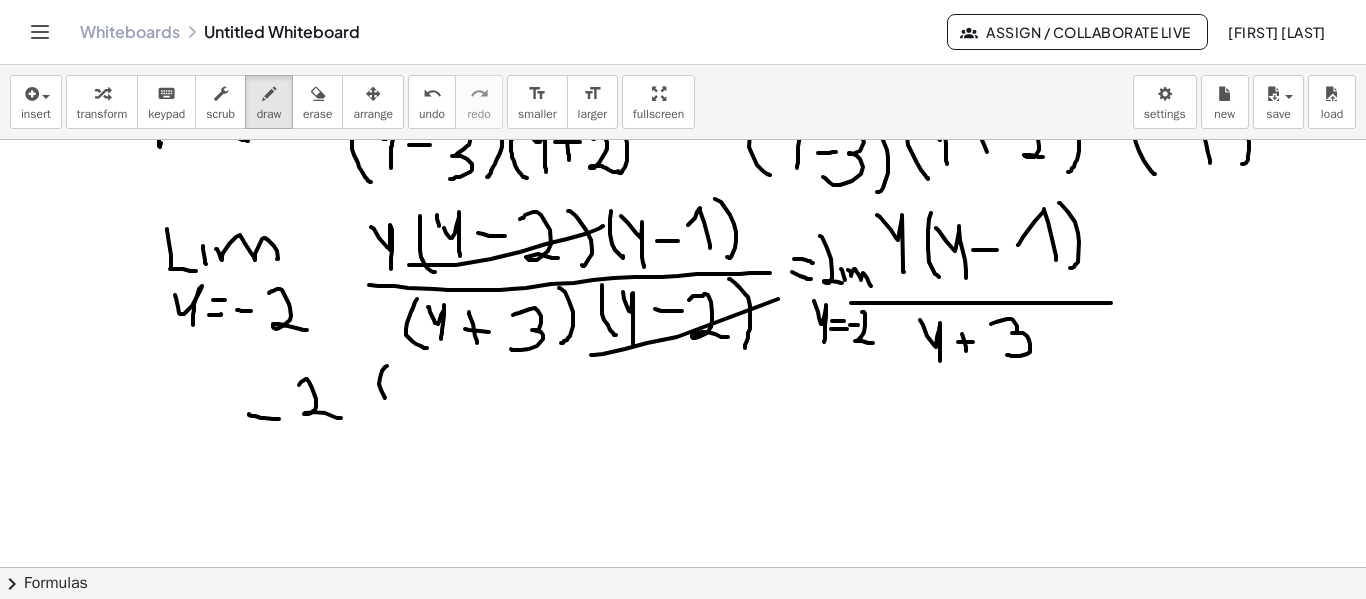drag, startPoint x: 387, startPoint y: 366, endPoint x: 404, endPoint y: 420, distance: 56.61272 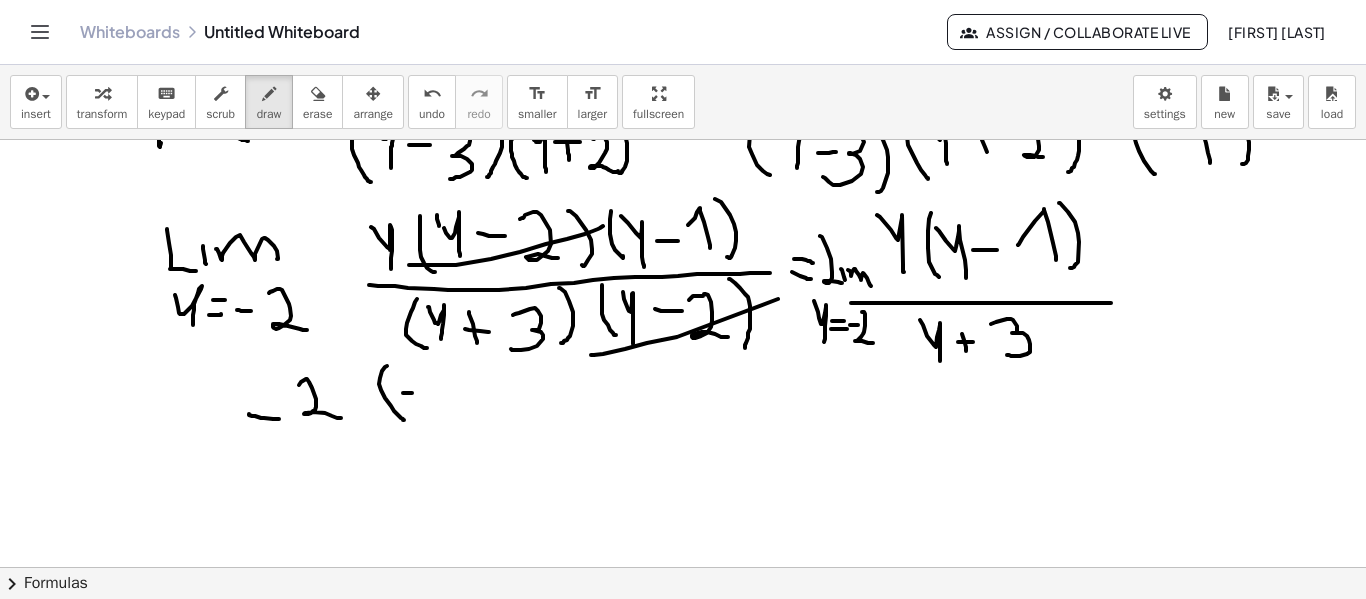 drag, startPoint x: 403, startPoint y: 393, endPoint x: 414, endPoint y: 393, distance: 11 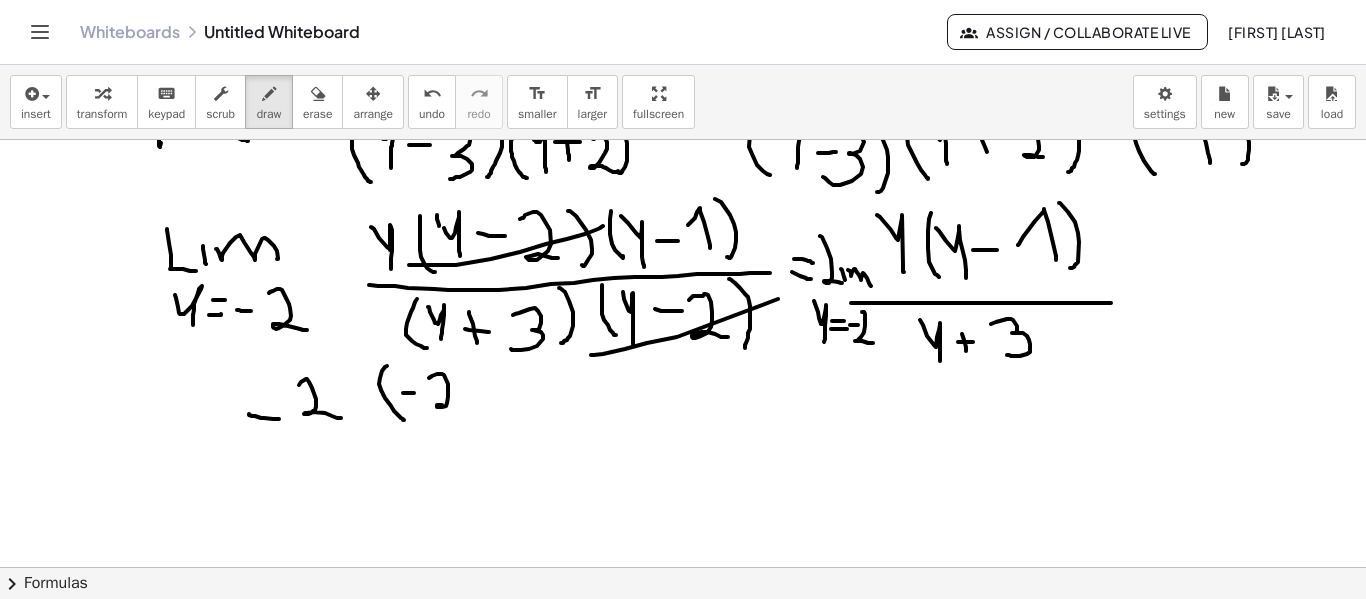 drag, startPoint x: 429, startPoint y: 378, endPoint x: 456, endPoint y: 410, distance: 41.868843 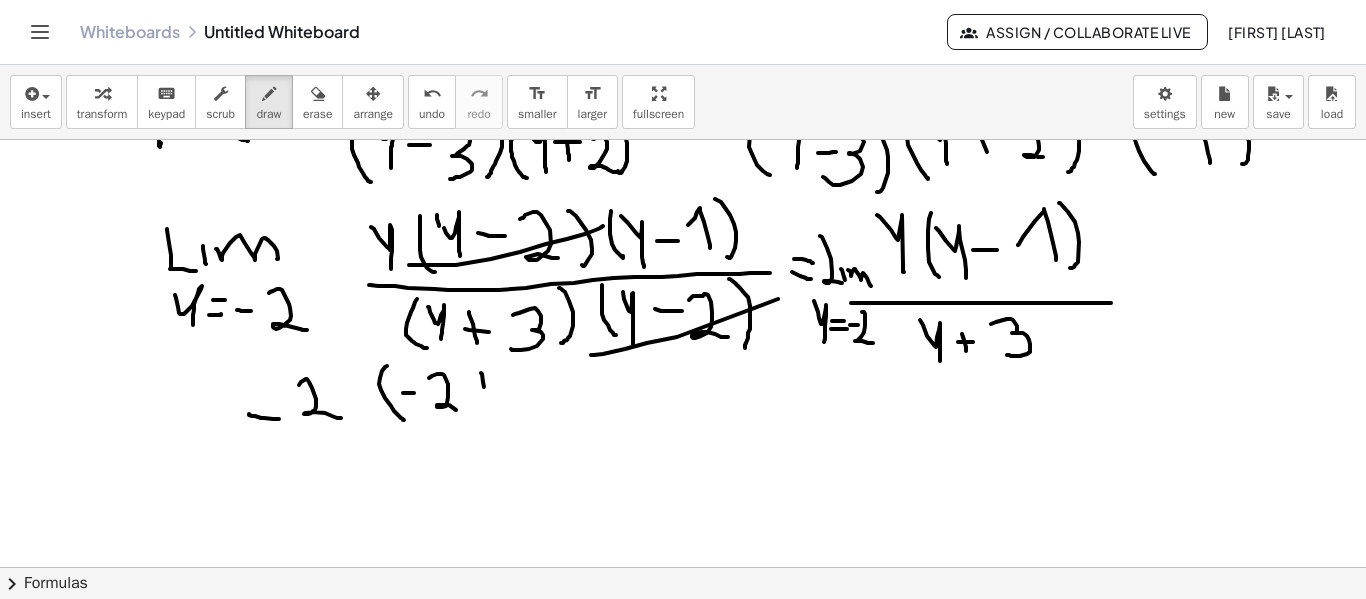click at bounding box center [683, 232] 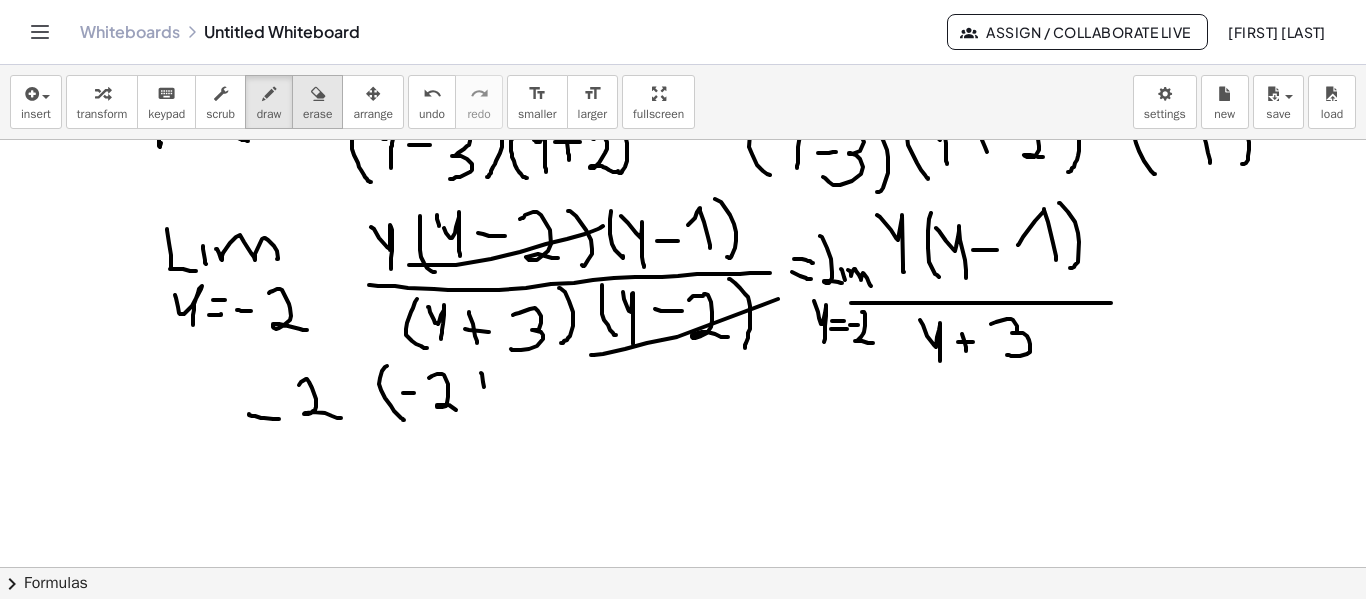 click at bounding box center (318, 94) 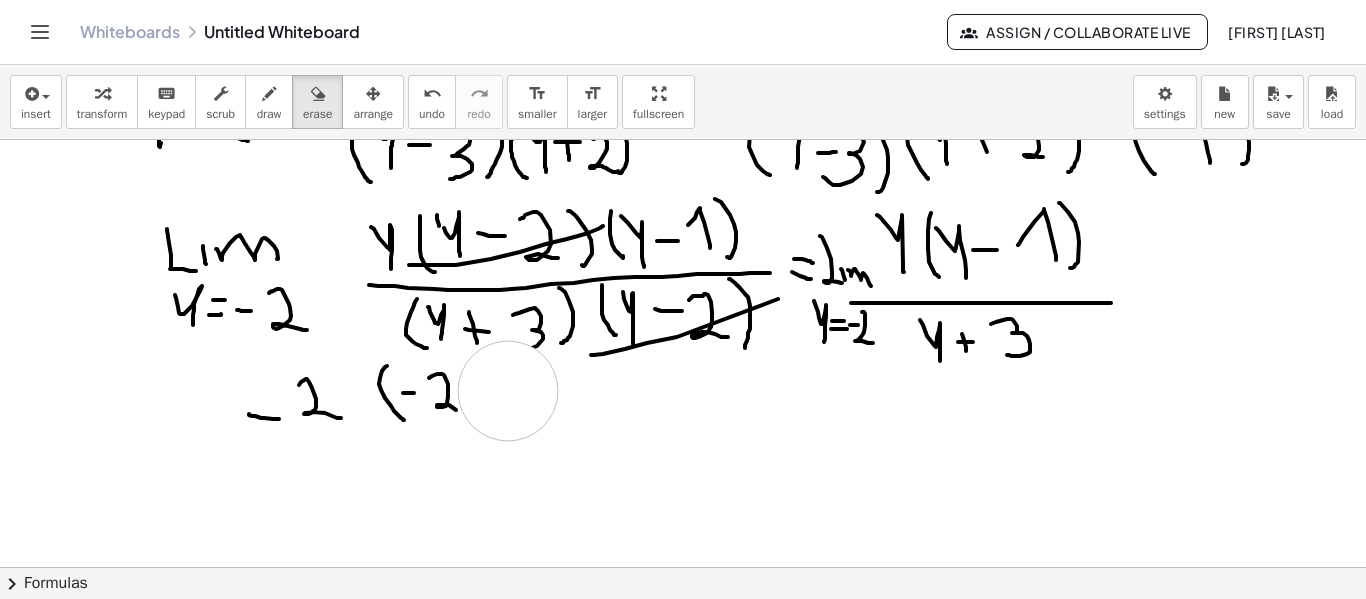 drag, startPoint x: 512, startPoint y: 403, endPoint x: 450, endPoint y: 322, distance: 102.0049 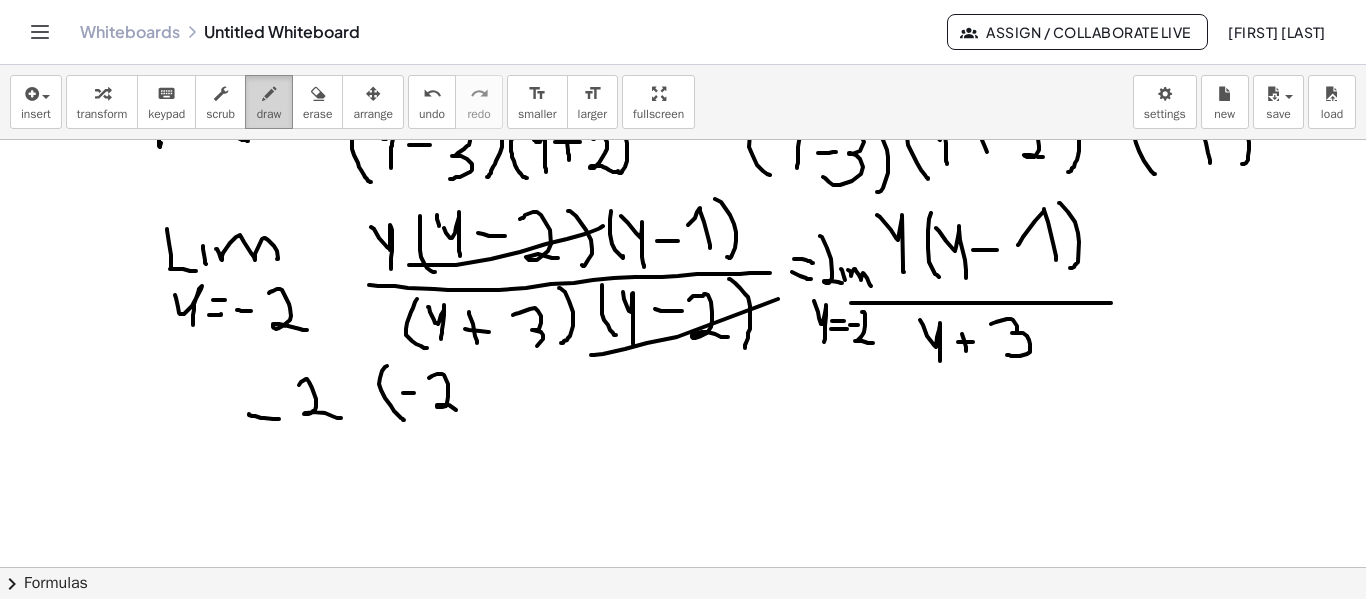 click at bounding box center [269, 94] 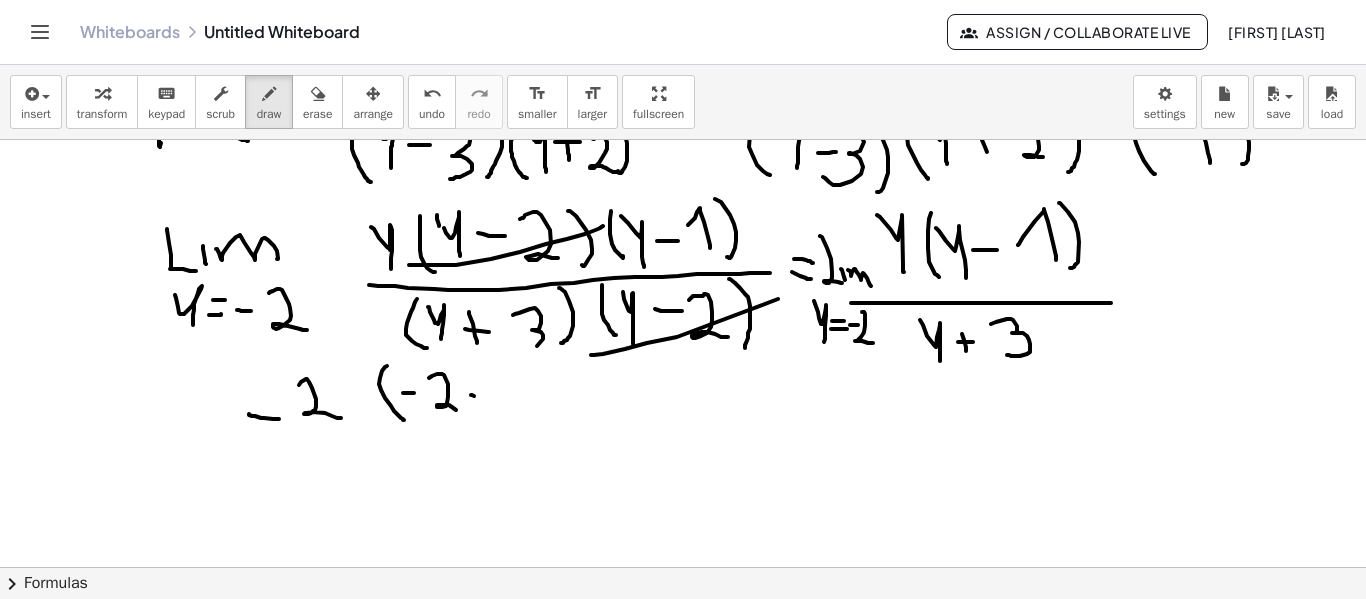 drag, startPoint x: 472, startPoint y: 395, endPoint x: 487, endPoint y: 396, distance: 15.033297 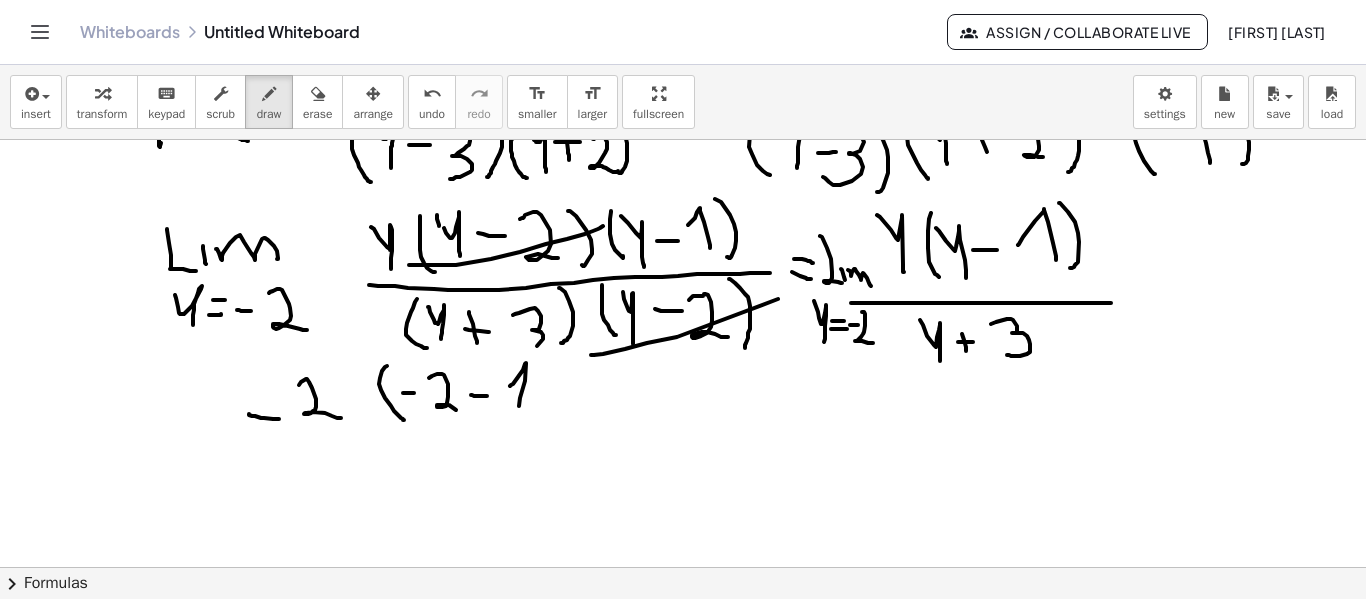 drag, startPoint x: 513, startPoint y: 384, endPoint x: 518, endPoint y: 402, distance: 18.681541 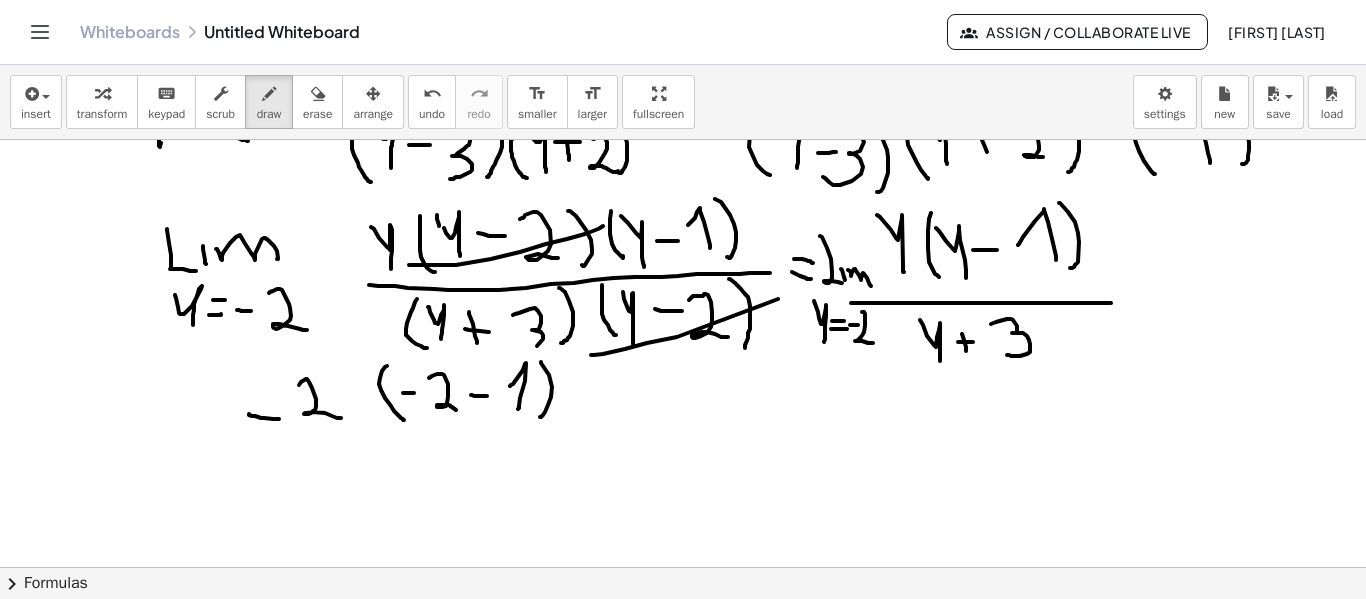 drag, startPoint x: 552, startPoint y: 387, endPoint x: 532, endPoint y: 414, distance: 33.600594 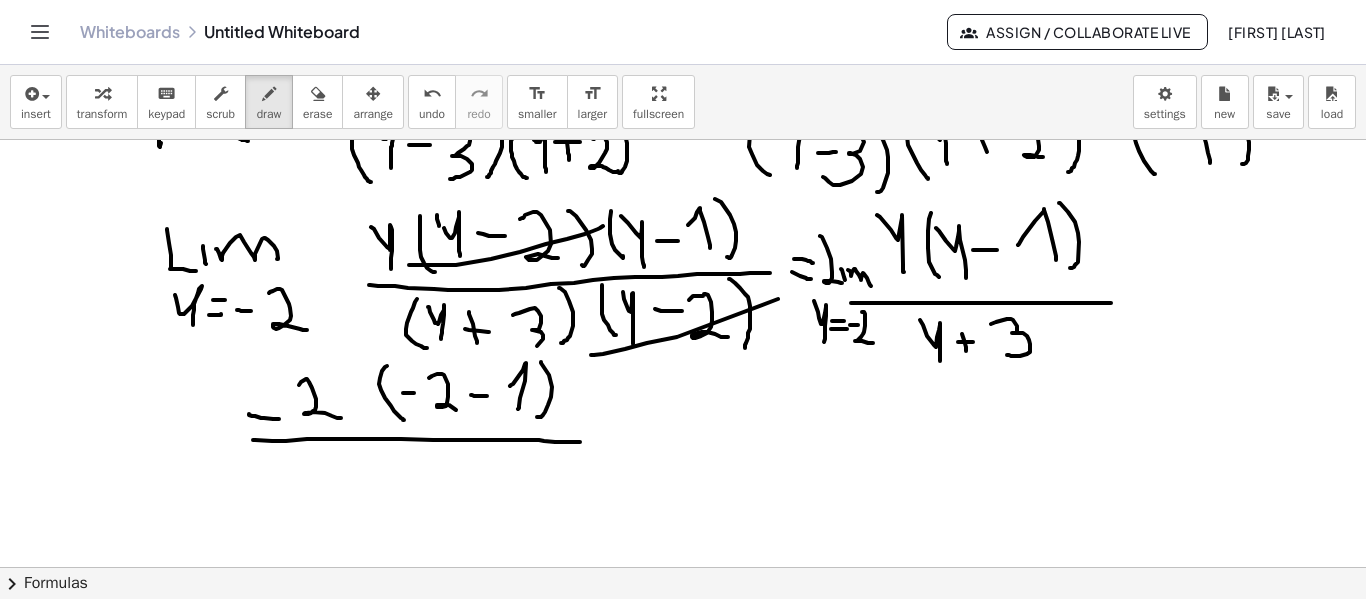 drag, startPoint x: 307, startPoint y: 439, endPoint x: 585, endPoint y: 442, distance: 278.01617 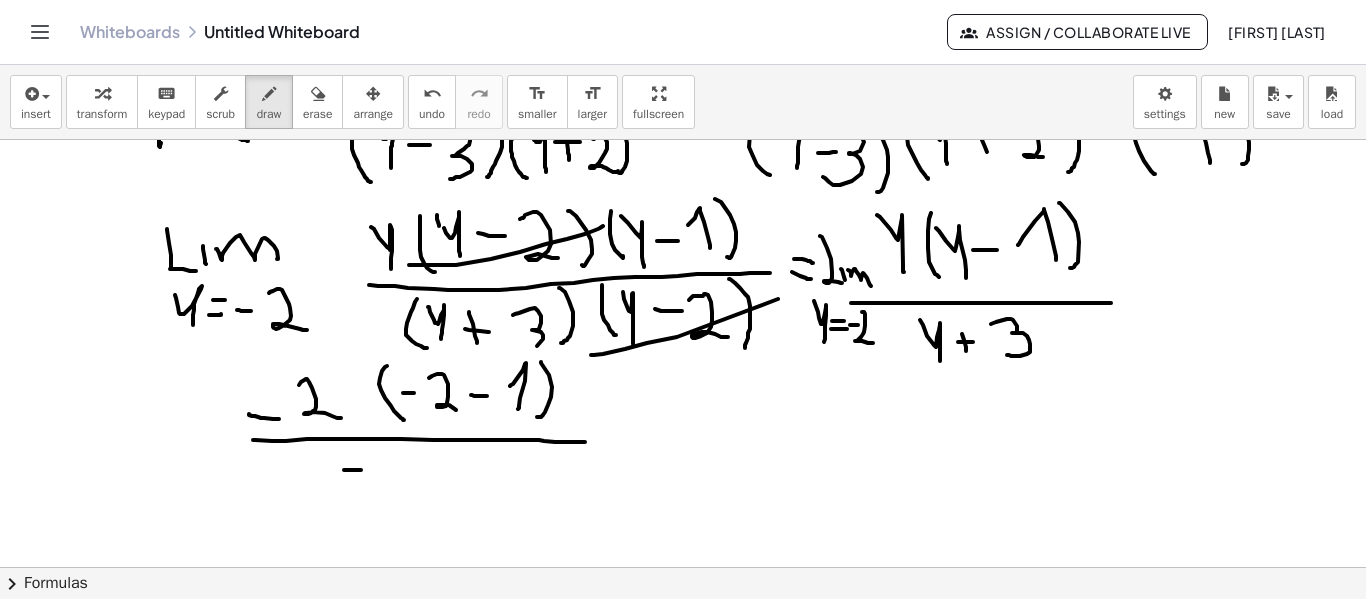 drag, startPoint x: 361, startPoint y: 470, endPoint x: 373, endPoint y: 470, distance: 12 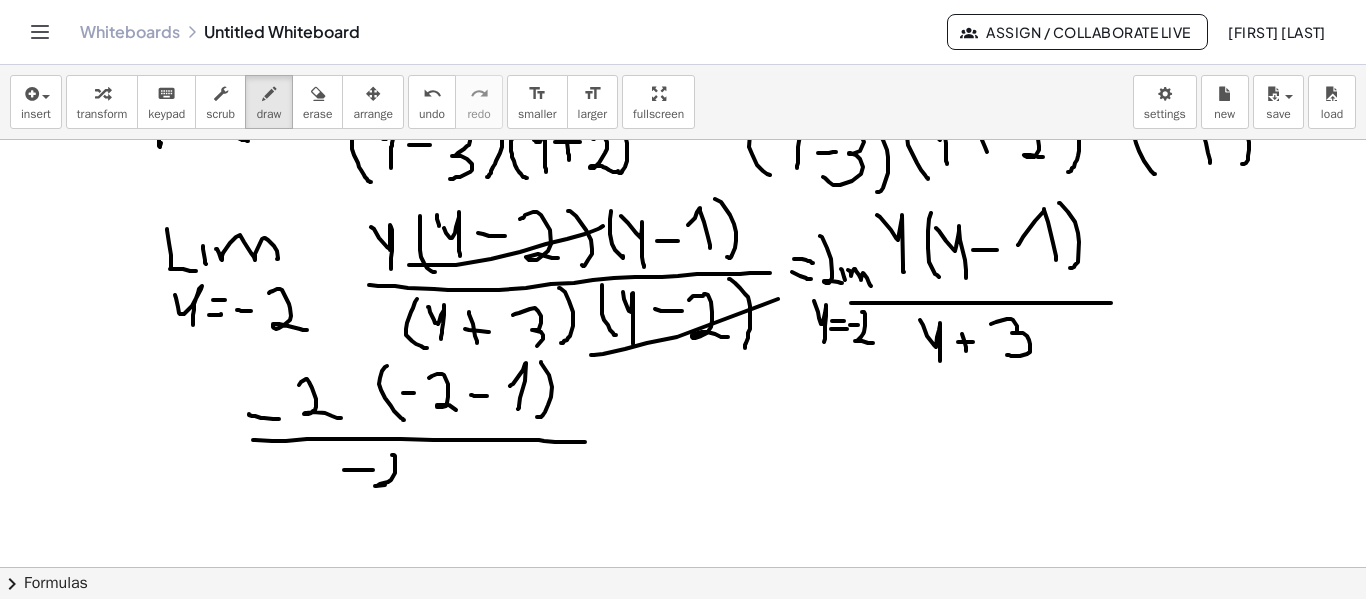 drag, startPoint x: 392, startPoint y: 455, endPoint x: 410, endPoint y: 486, distance: 35.846897 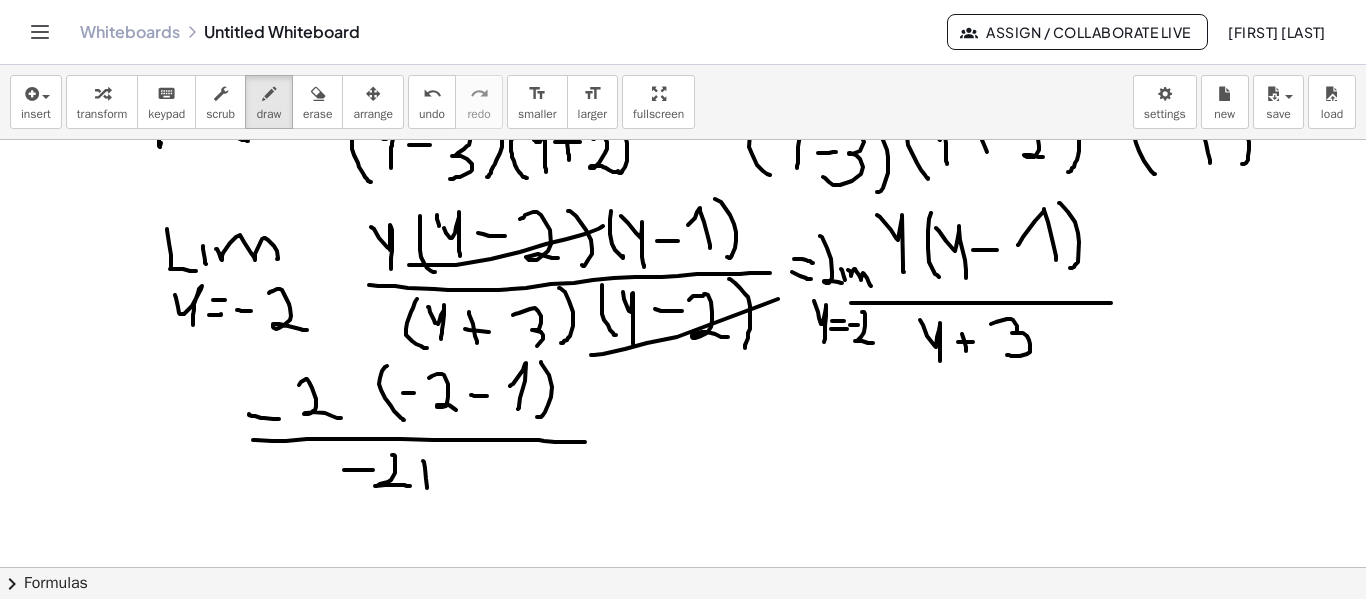 click at bounding box center (683, 232) 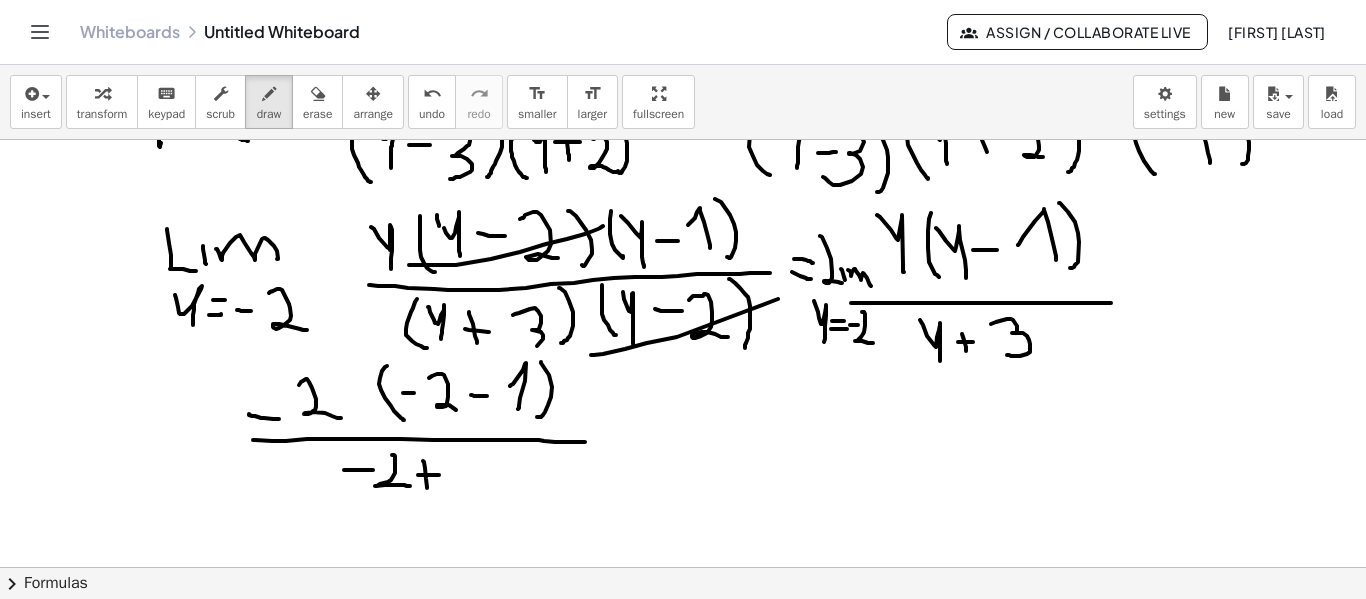 click at bounding box center (683, 232) 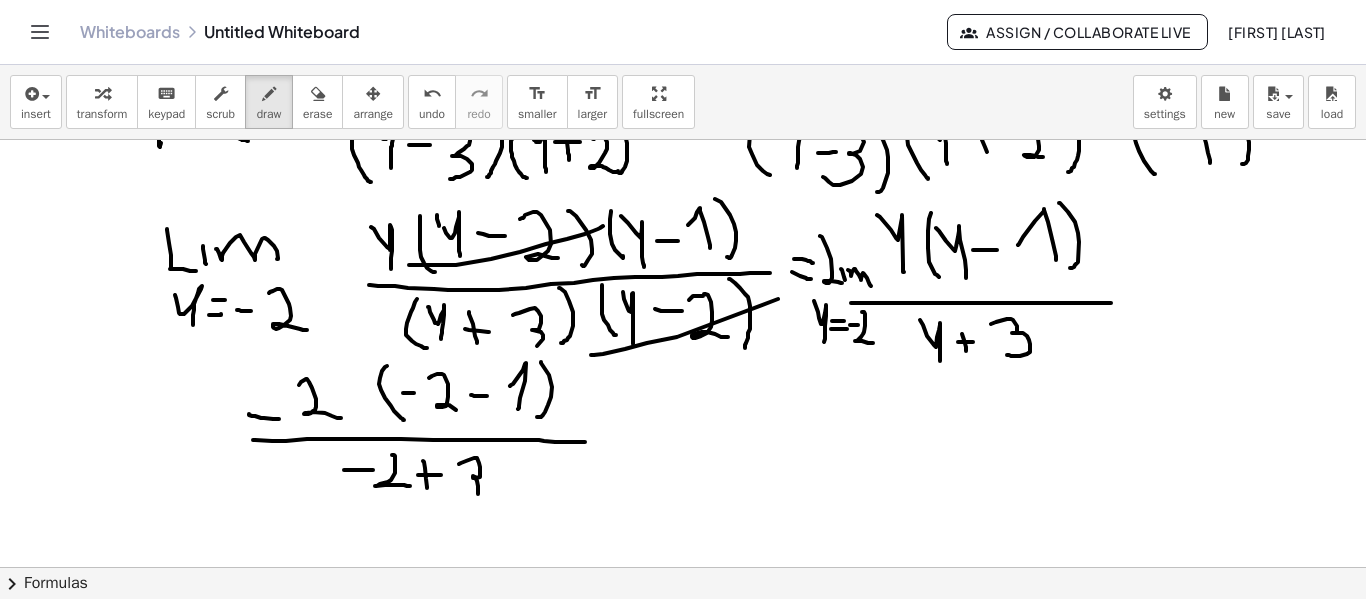 click at bounding box center [683, 232] 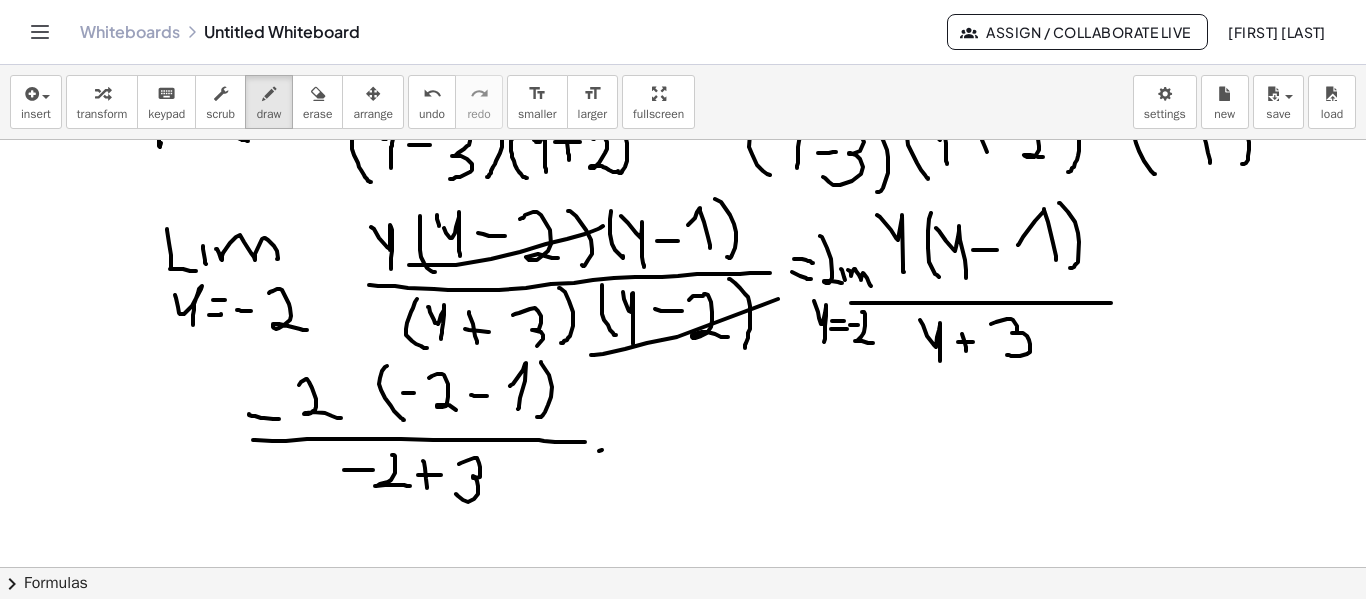click at bounding box center [683, 232] 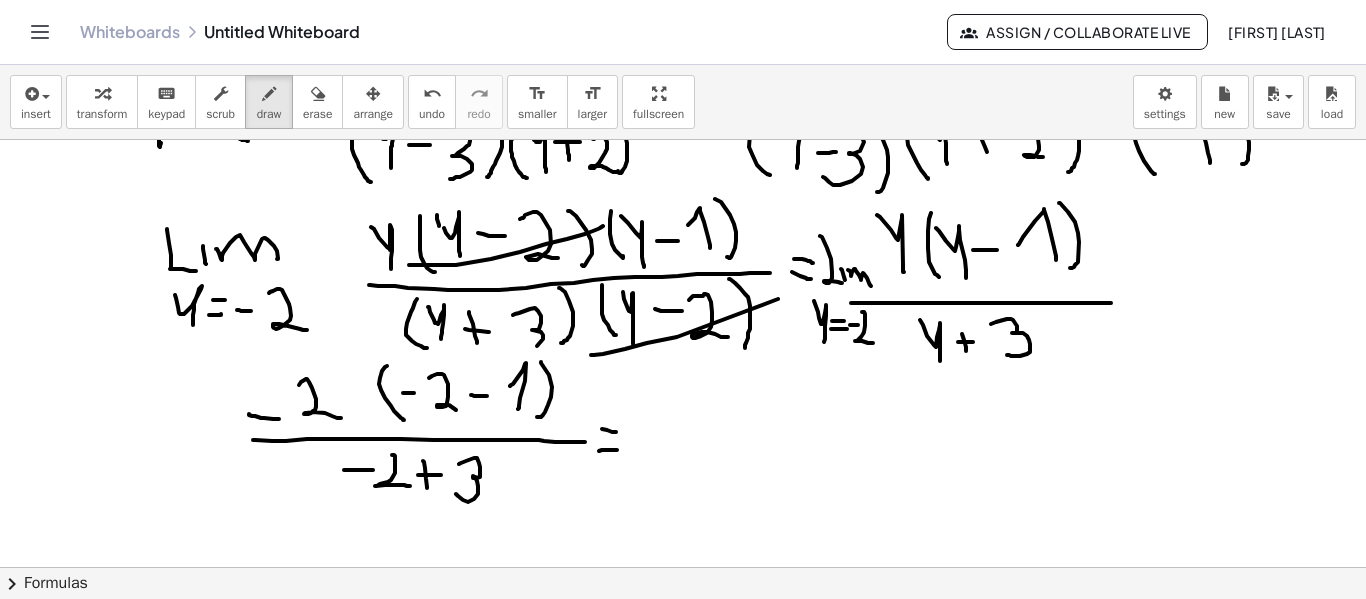 click at bounding box center [683, 232] 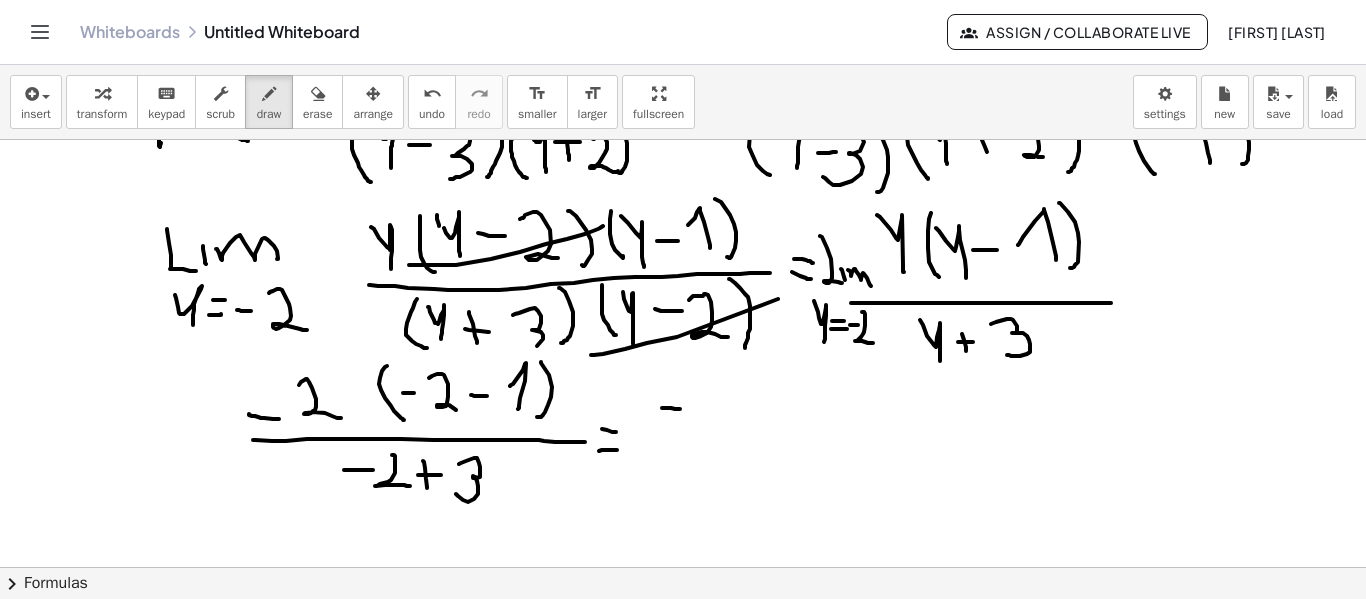 click at bounding box center [683, 232] 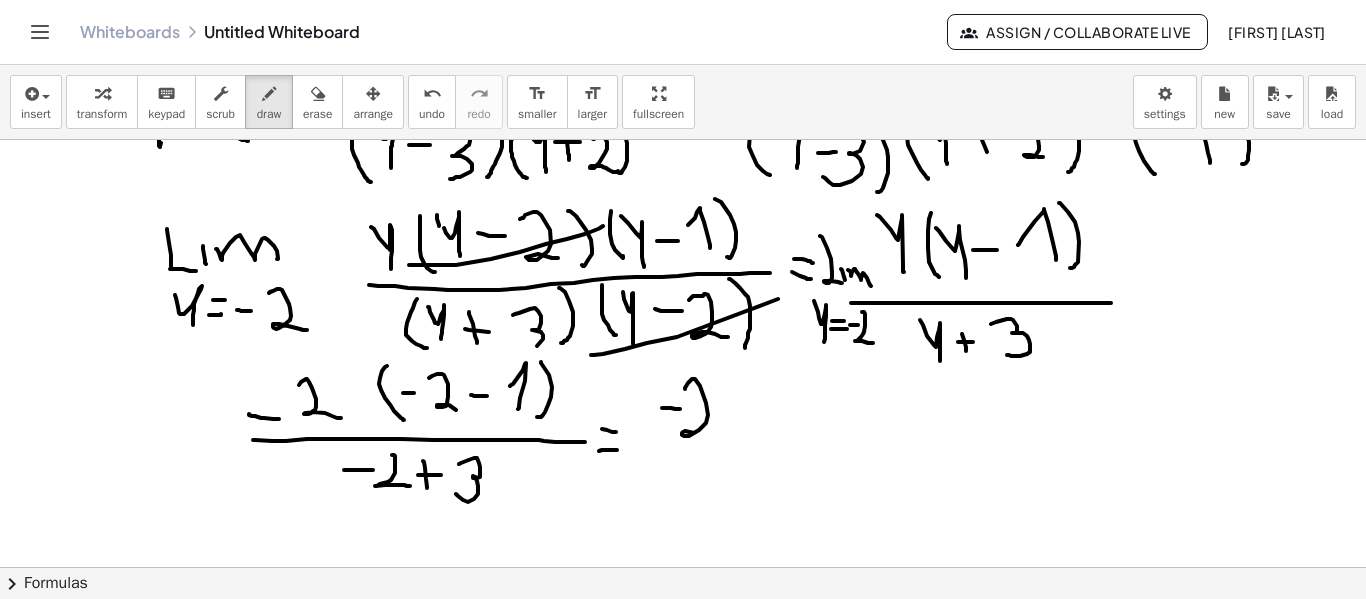 click at bounding box center (683, 232) 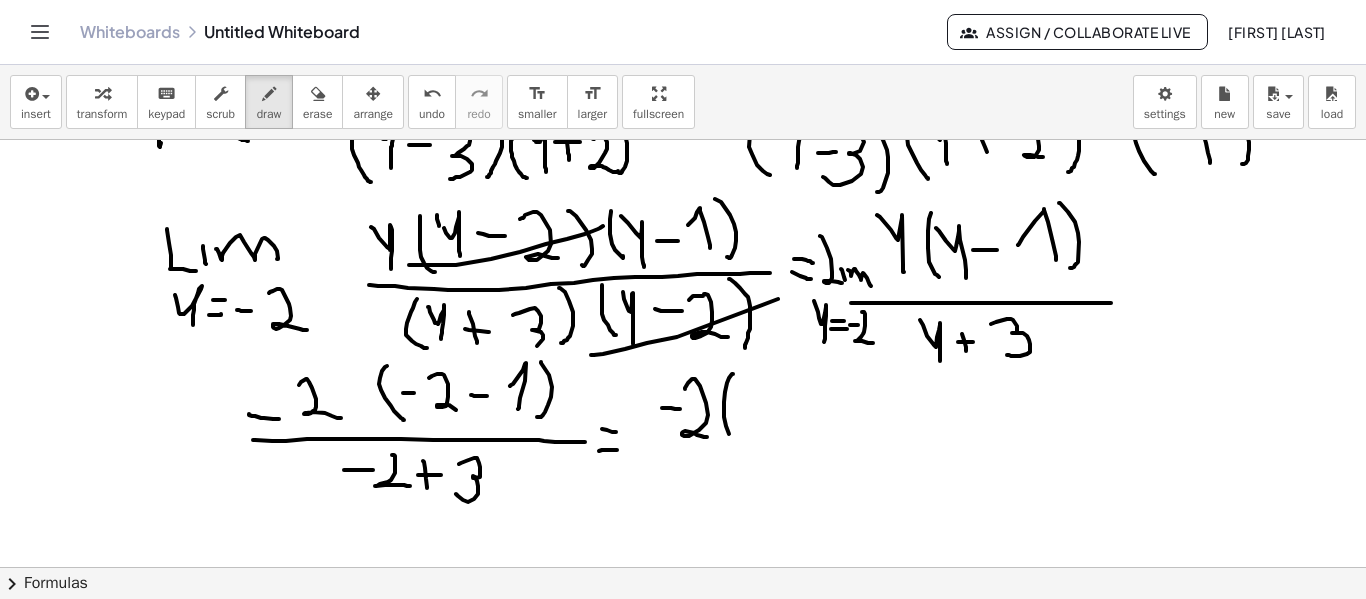click at bounding box center [683, 232] 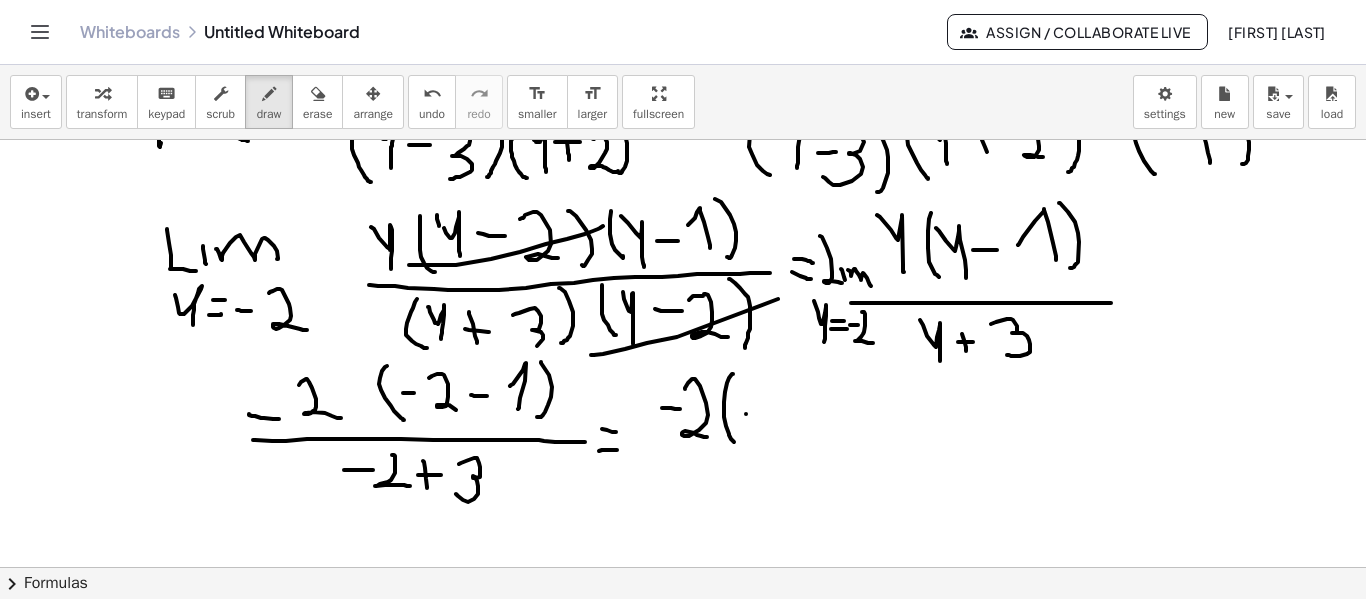 click at bounding box center [683, 232] 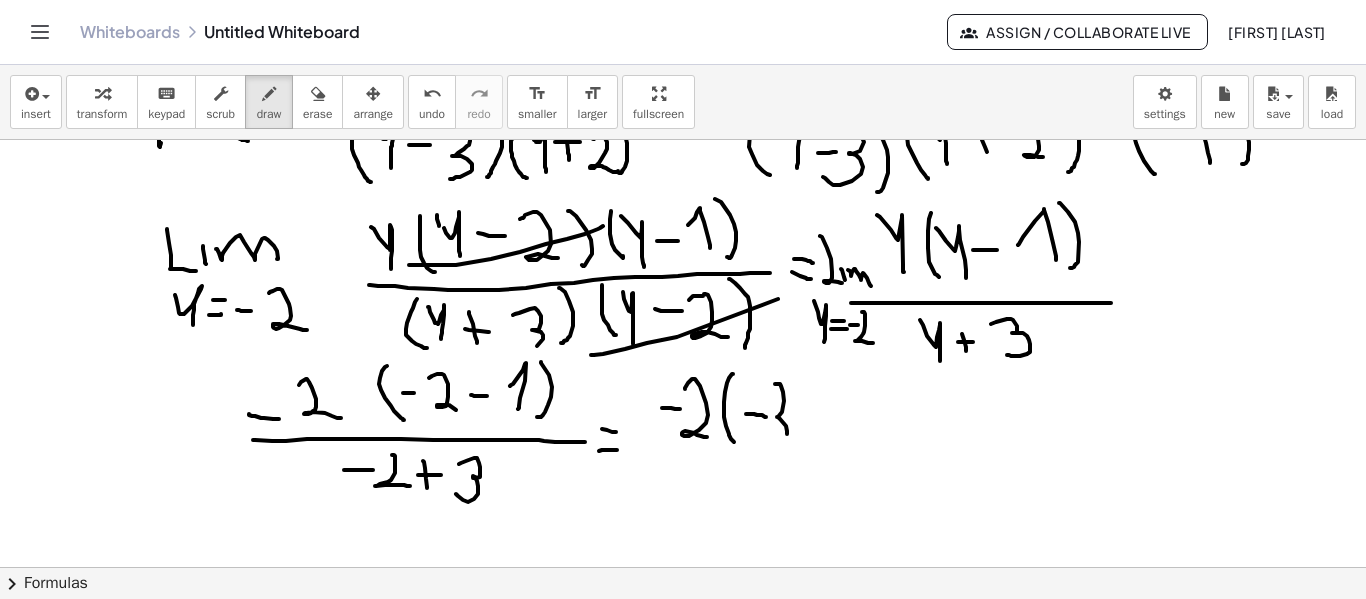 click at bounding box center [683, 232] 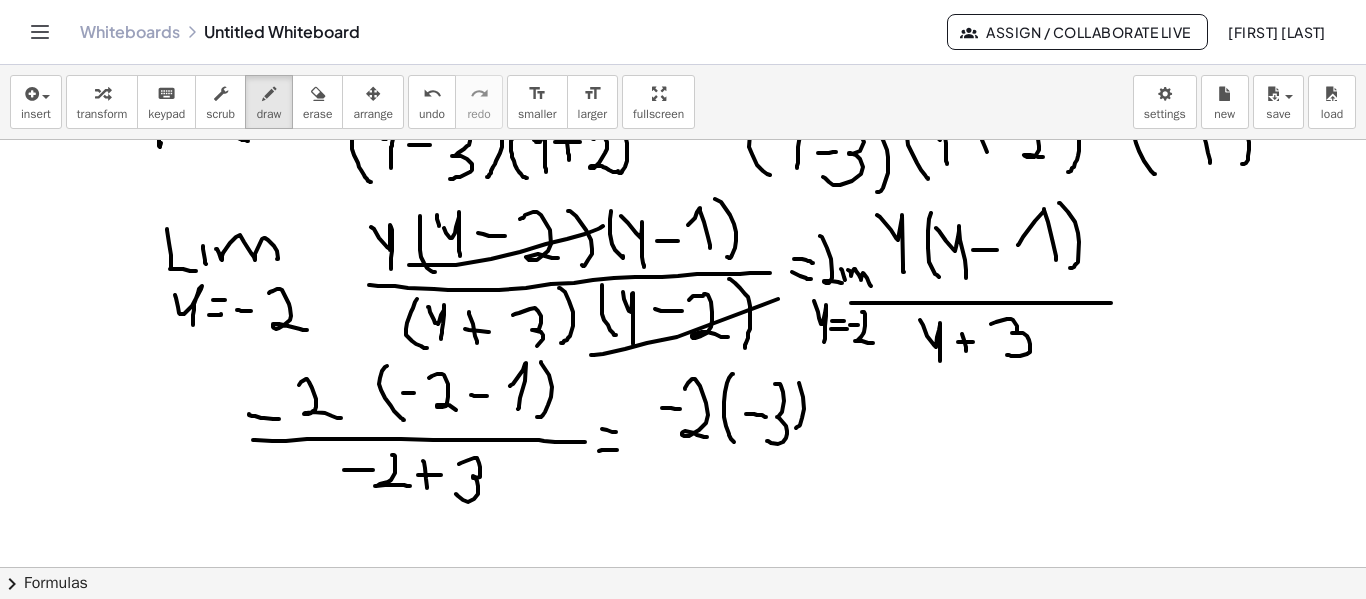 click at bounding box center [683, 232] 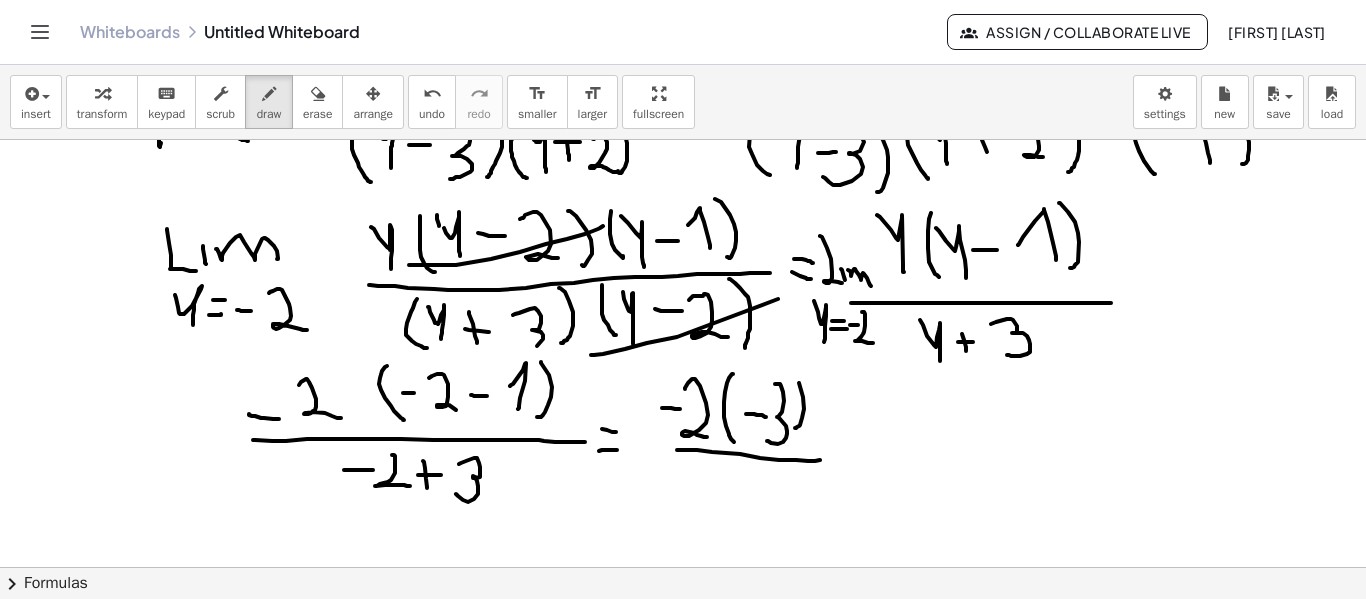 click at bounding box center [683, 232] 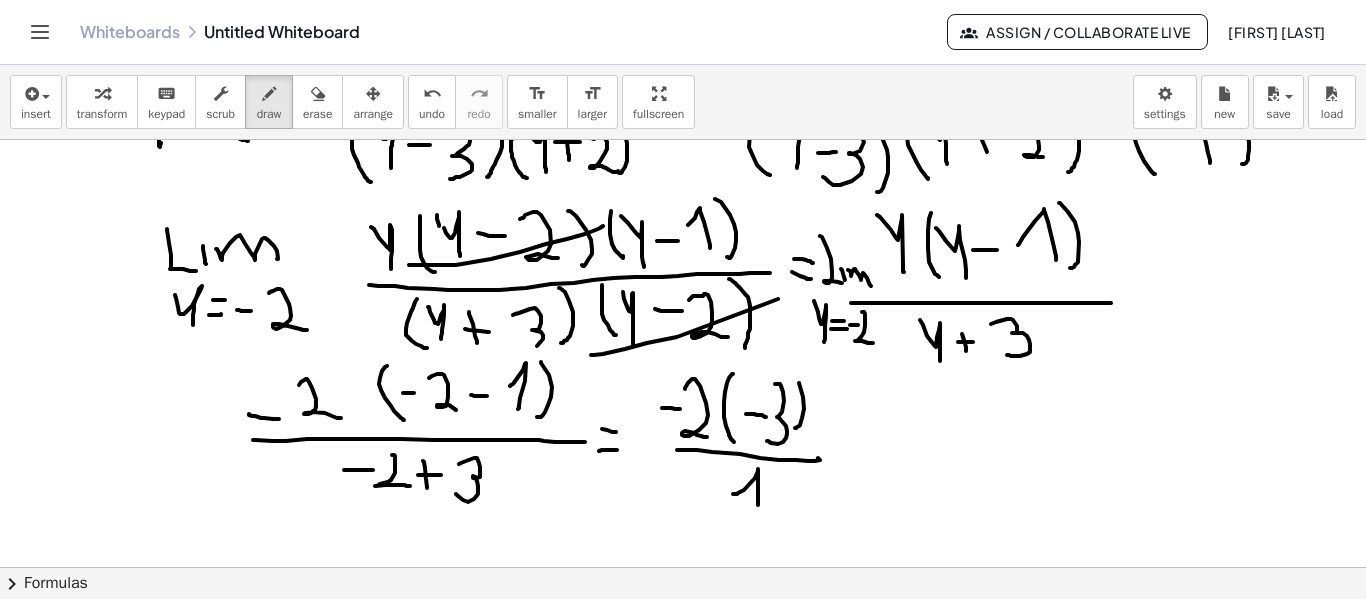 click at bounding box center (683, 232) 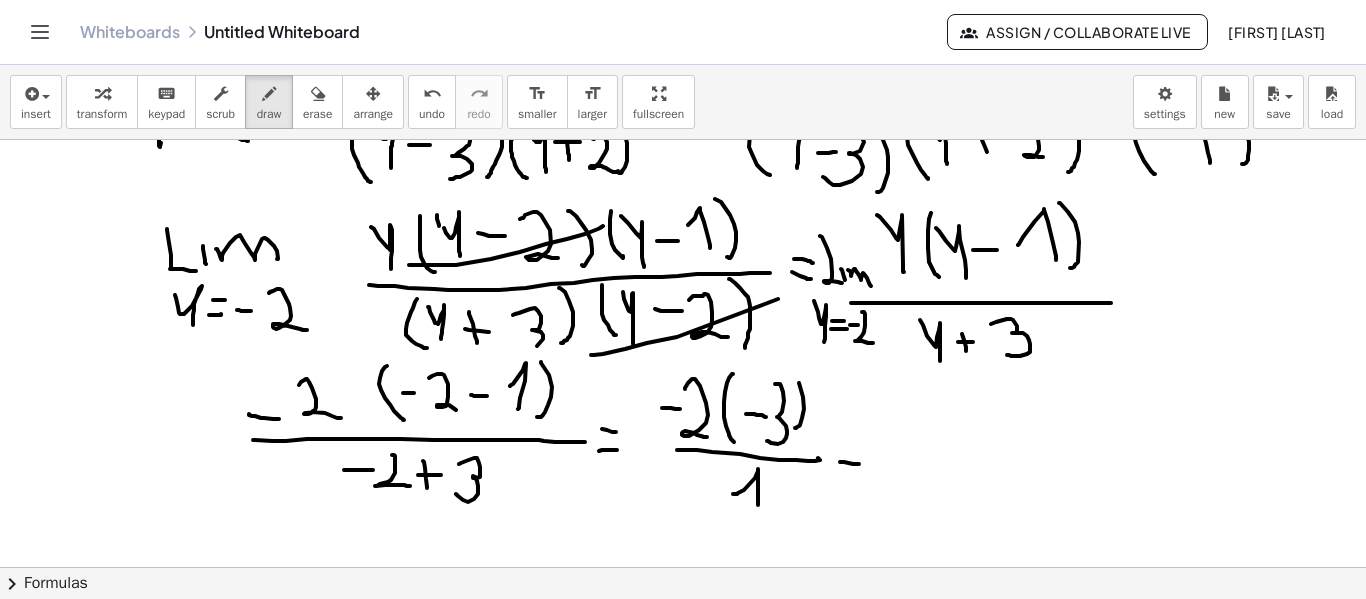 click at bounding box center [683, 232] 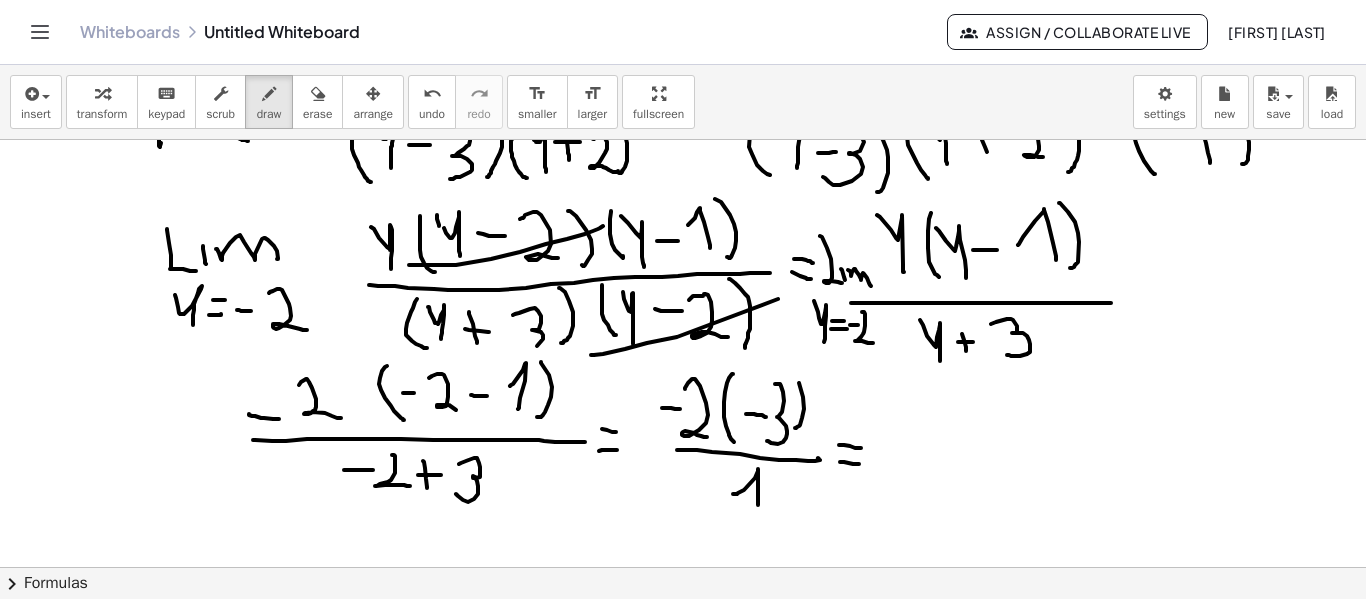 click at bounding box center [683, 232] 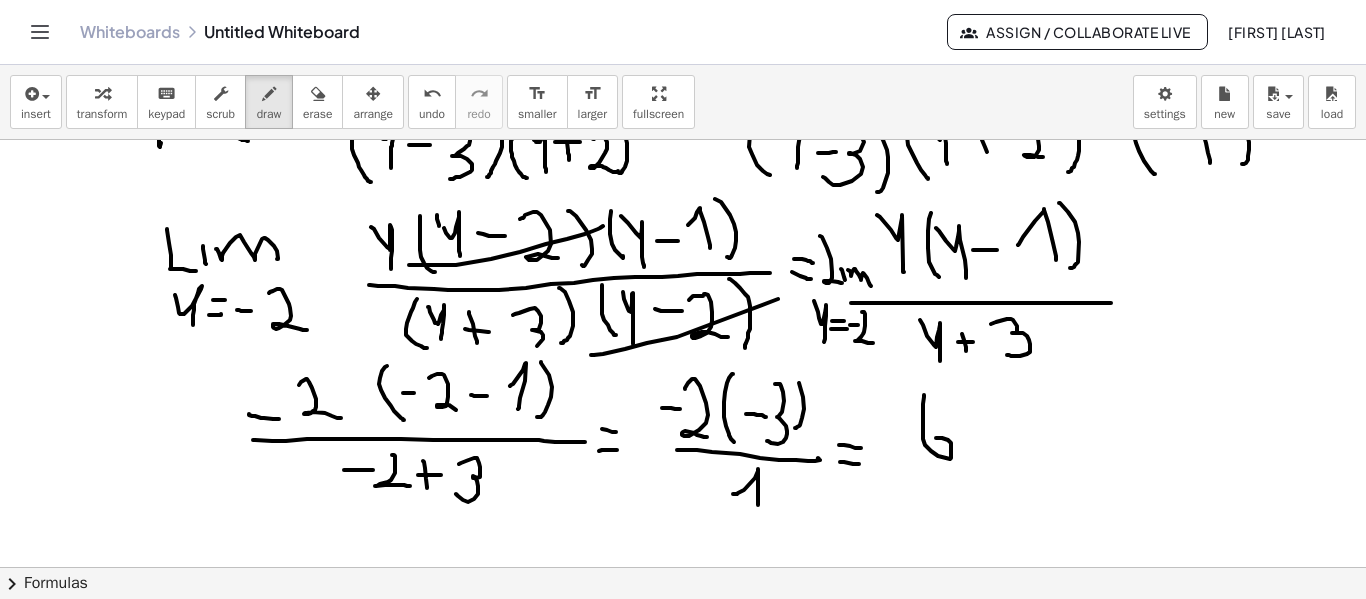 click at bounding box center (683, 232) 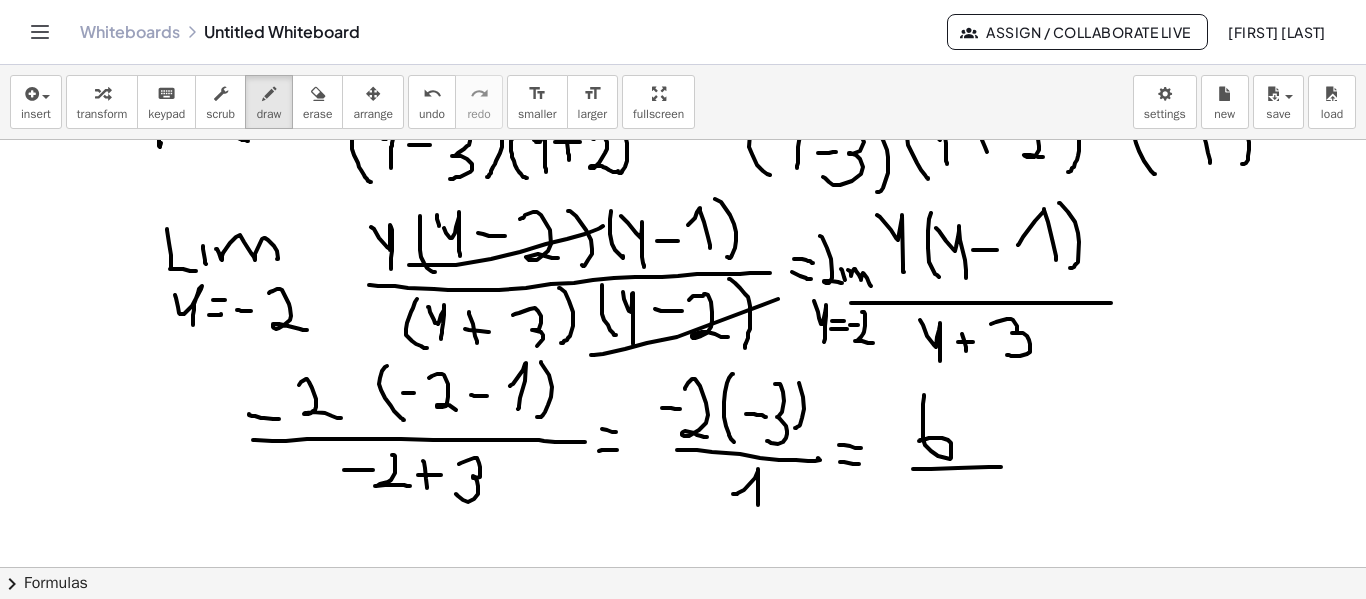 click at bounding box center [683, 232] 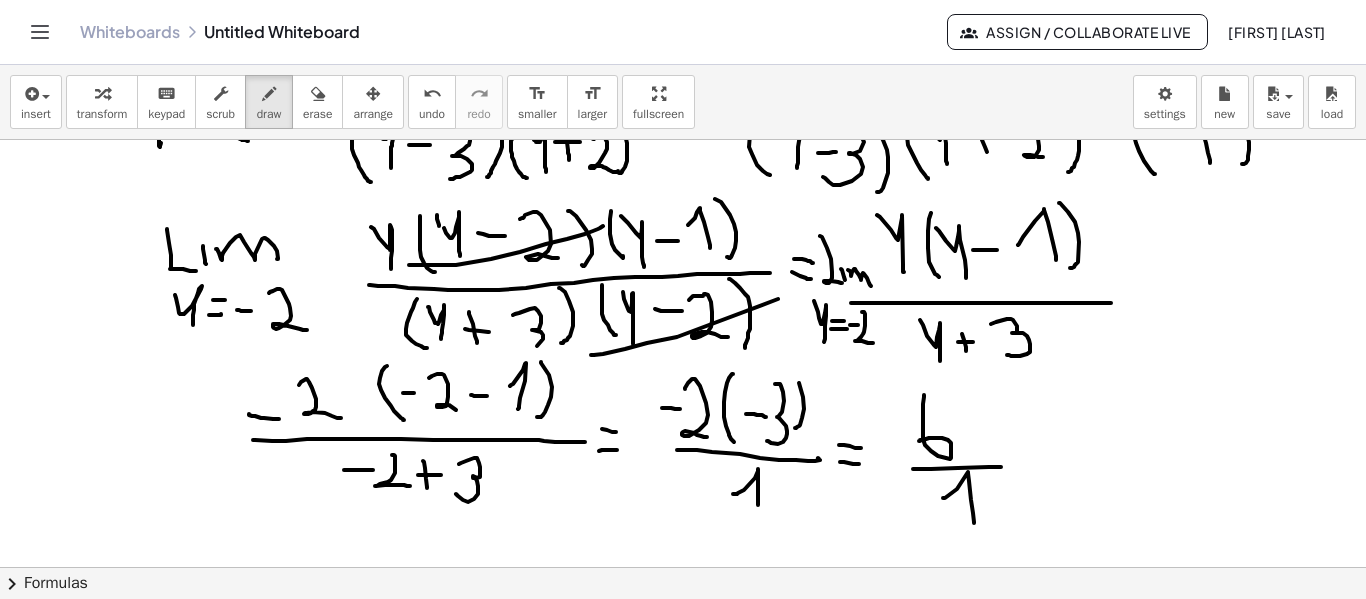 click at bounding box center (683, 232) 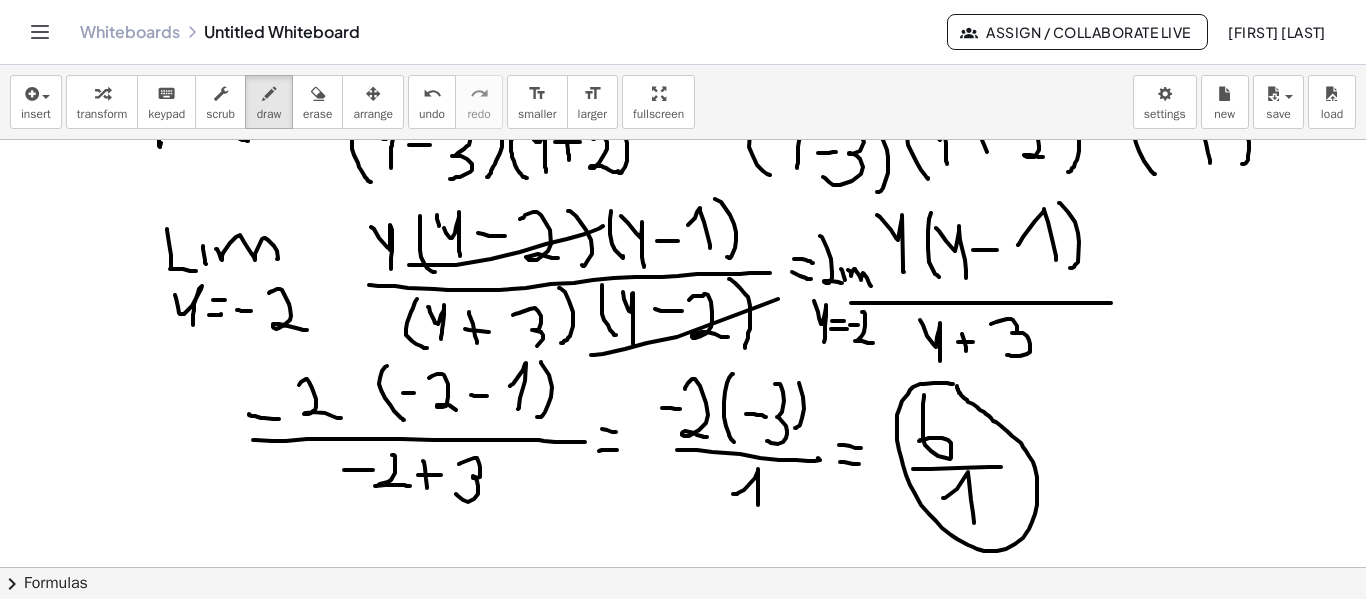 click at bounding box center [683, 232] 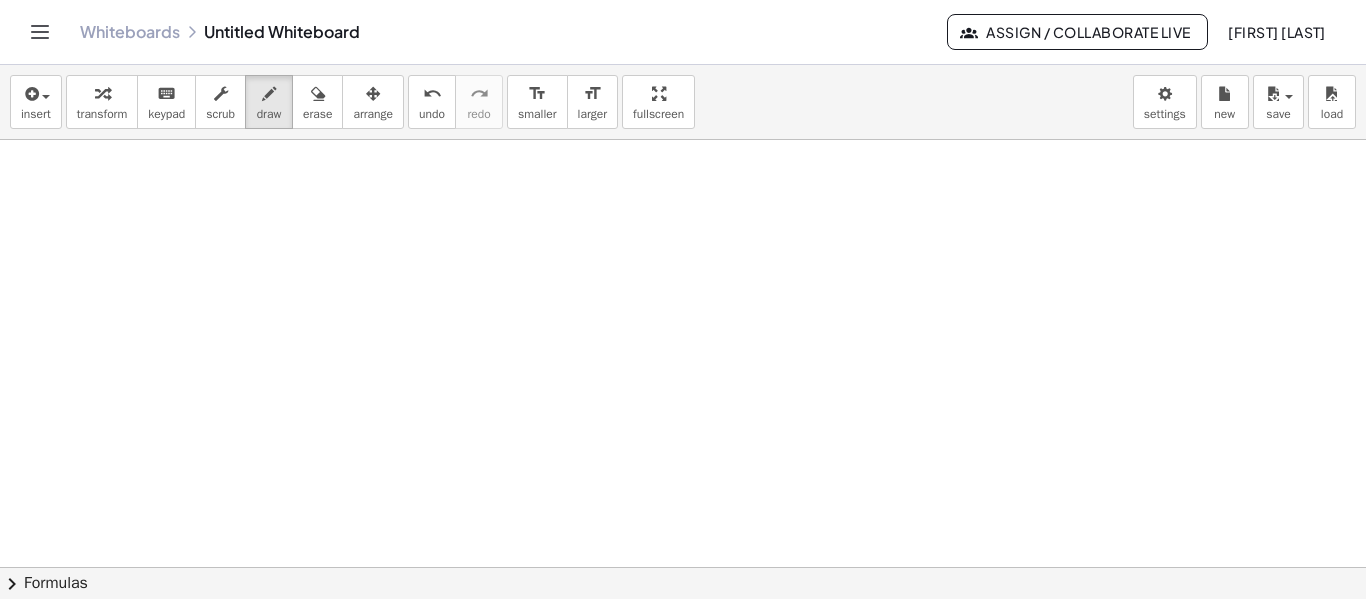 scroll, scrollTop: 854, scrollLeft: 0, axis: vertical 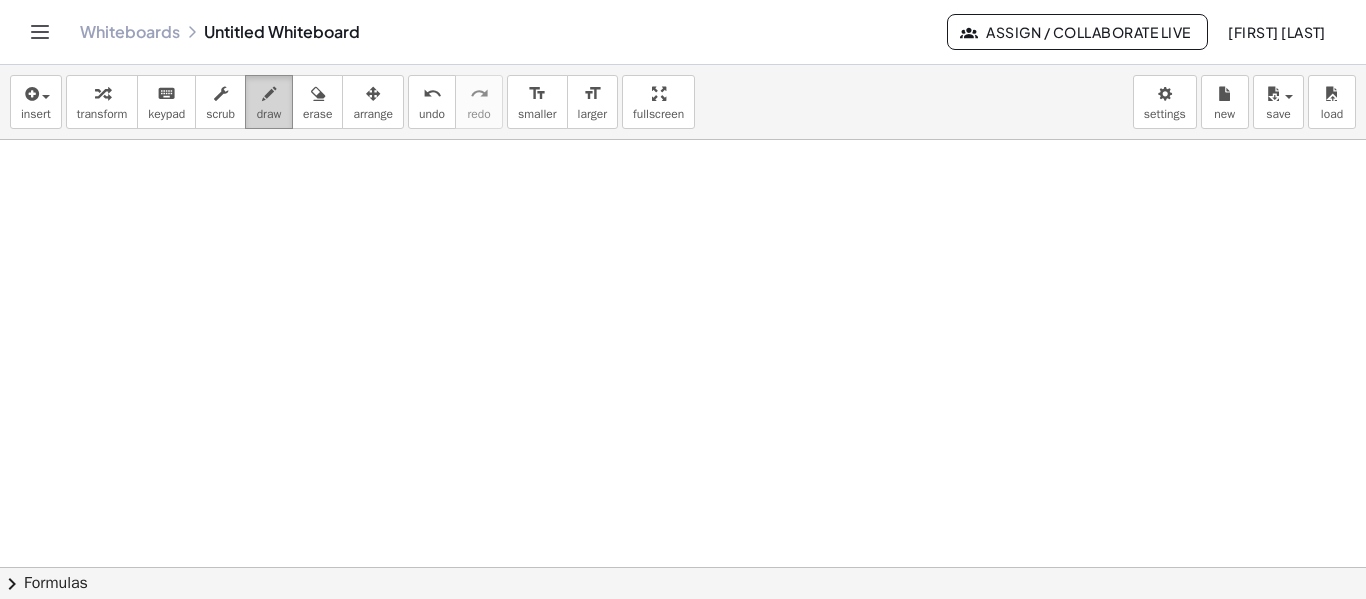 click at bounding box center [269, 93] 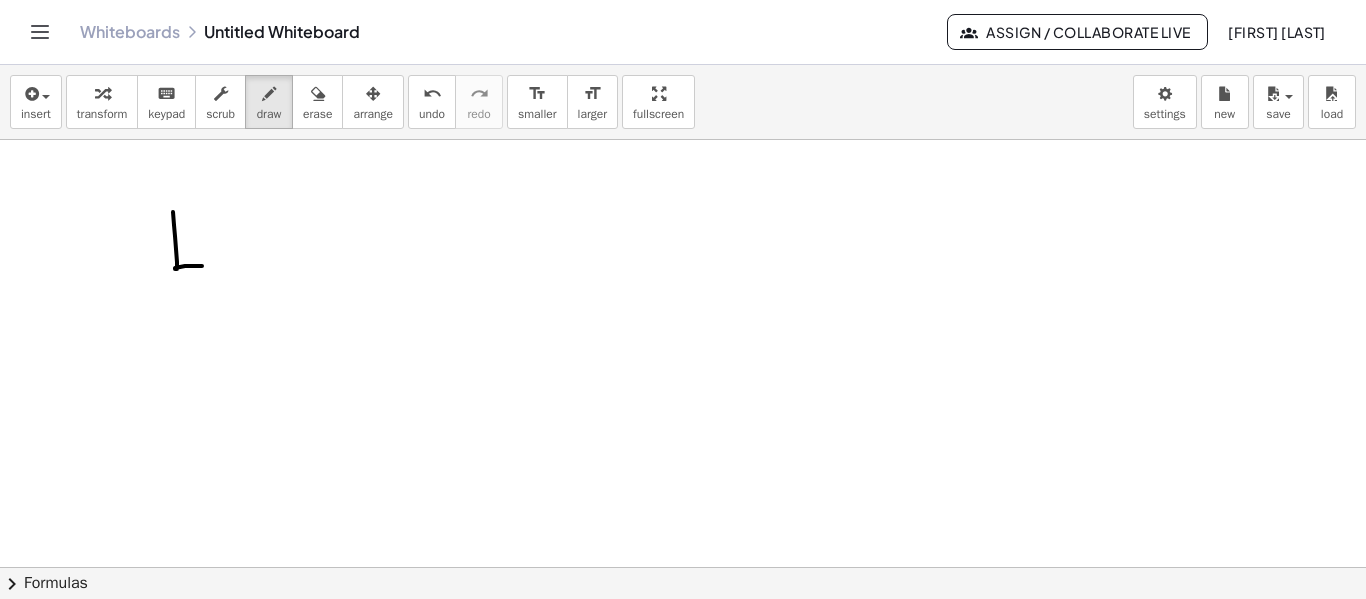 drag, startPoint x: 173, startPoint y: 212, endPoint x: 208, endPoint y: 239, distance: 44.20407 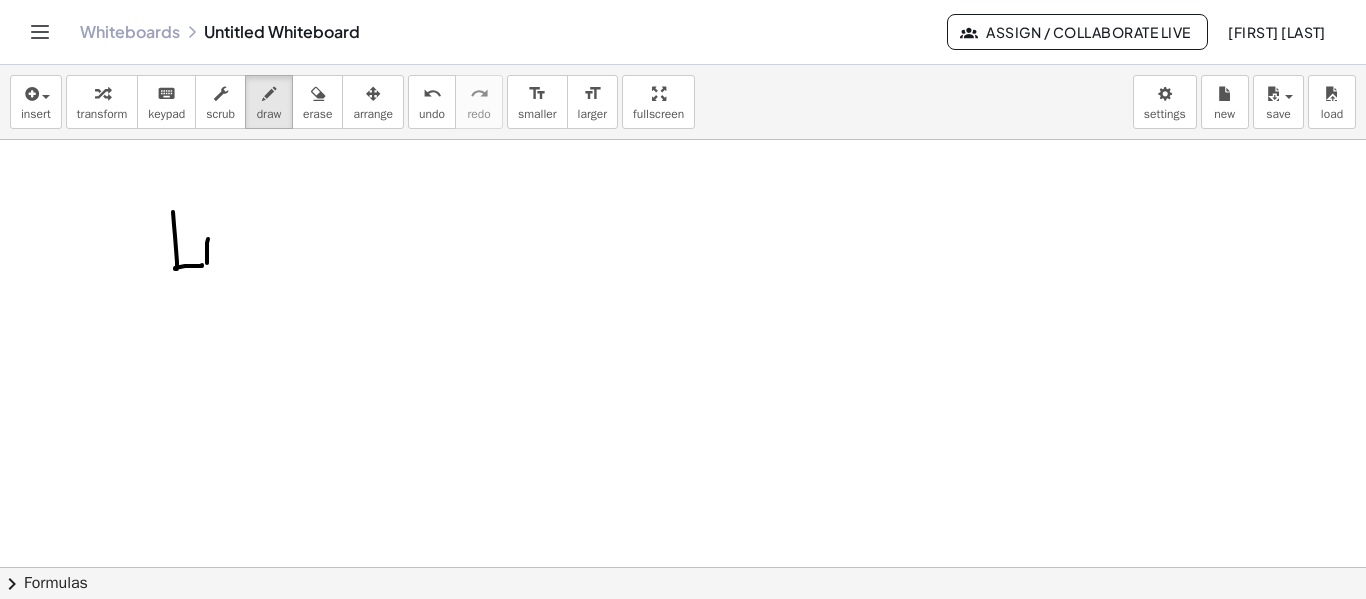 drag, startPoint x: 208, startPoint y: 239, endPoint x: 207, endPoint y: 263, distance: 24.020824 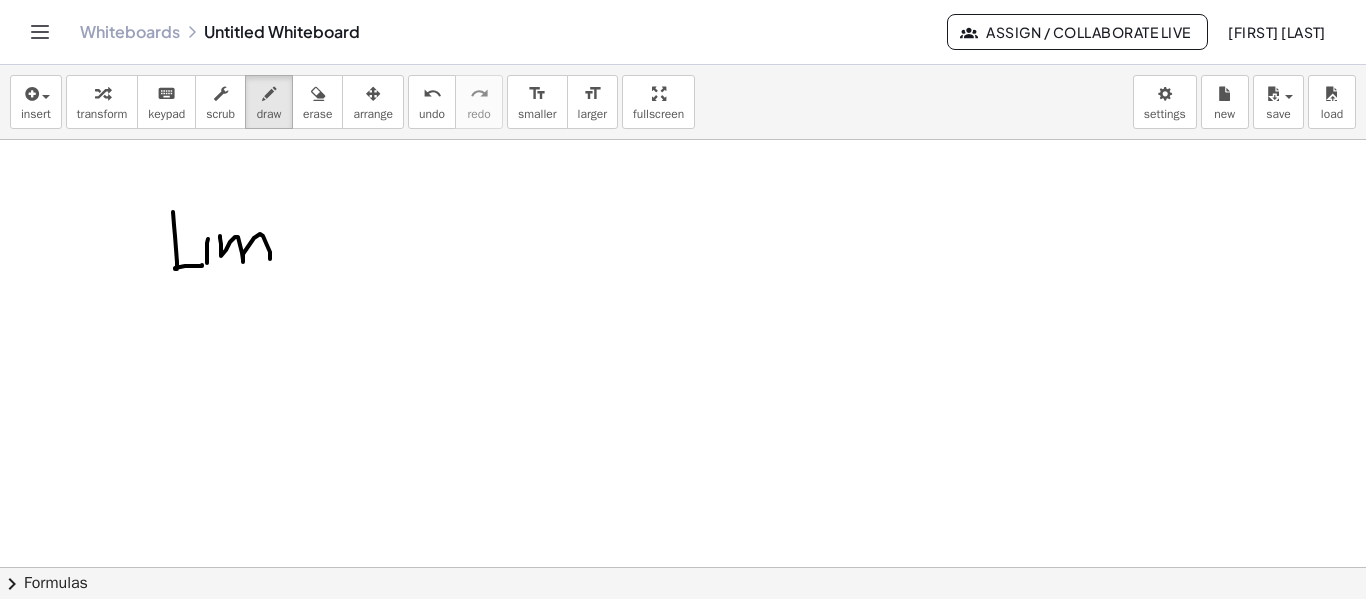 drag, startPoint x: 221, startPoint y: 255, endPoint x: 270, endPoint y: 259, distance: 49.162994 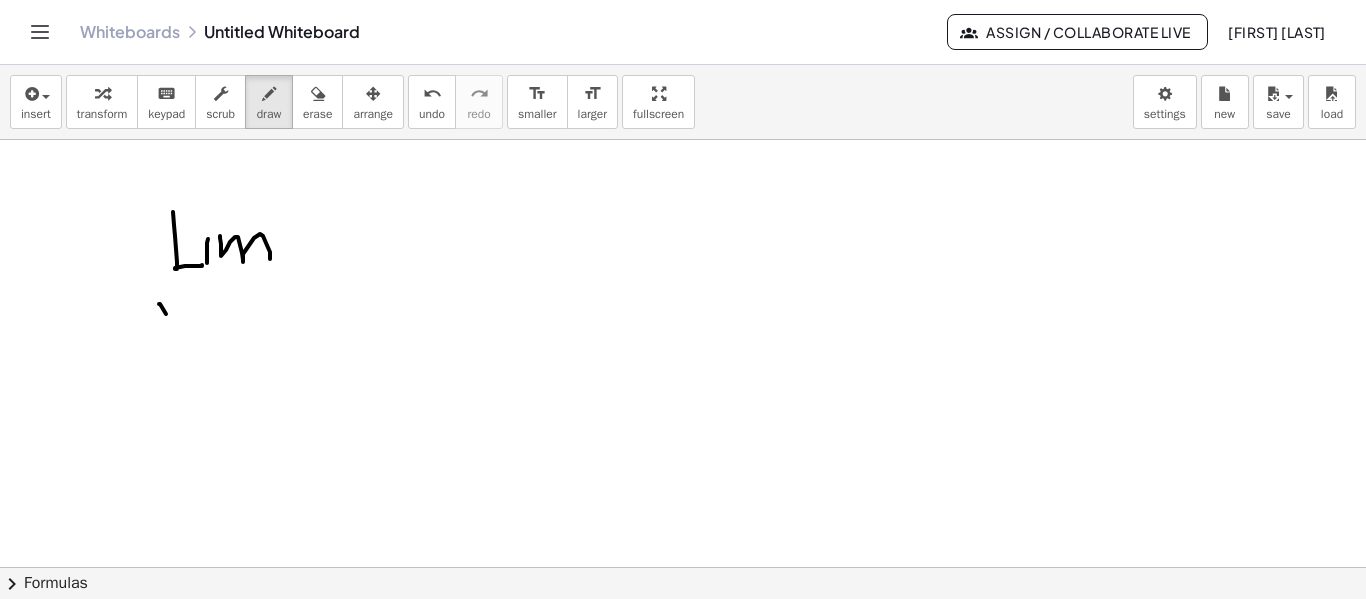 drag, startPoint x: 159, startPoint y: 304, endPoint x: 191, endPoint y: 300, distance: 32.24903 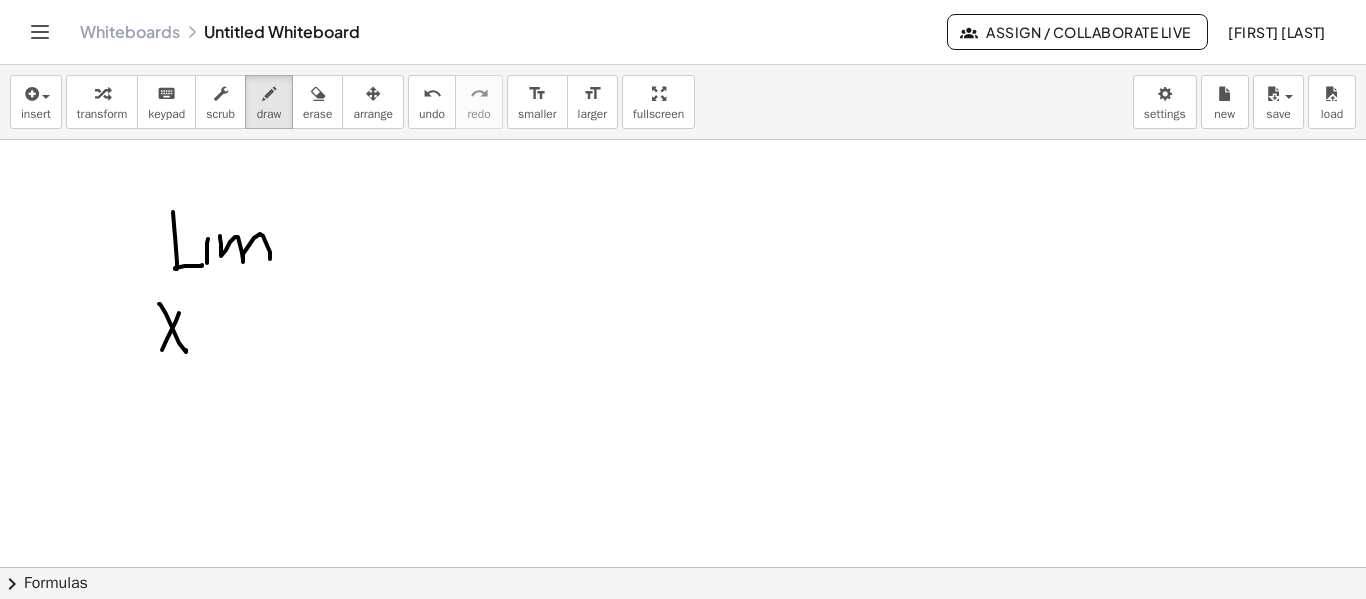 drag, startPoint x: 179, startPoint y: 313, endPoint x: 161, endPoint y: 351, distance: 42.047592 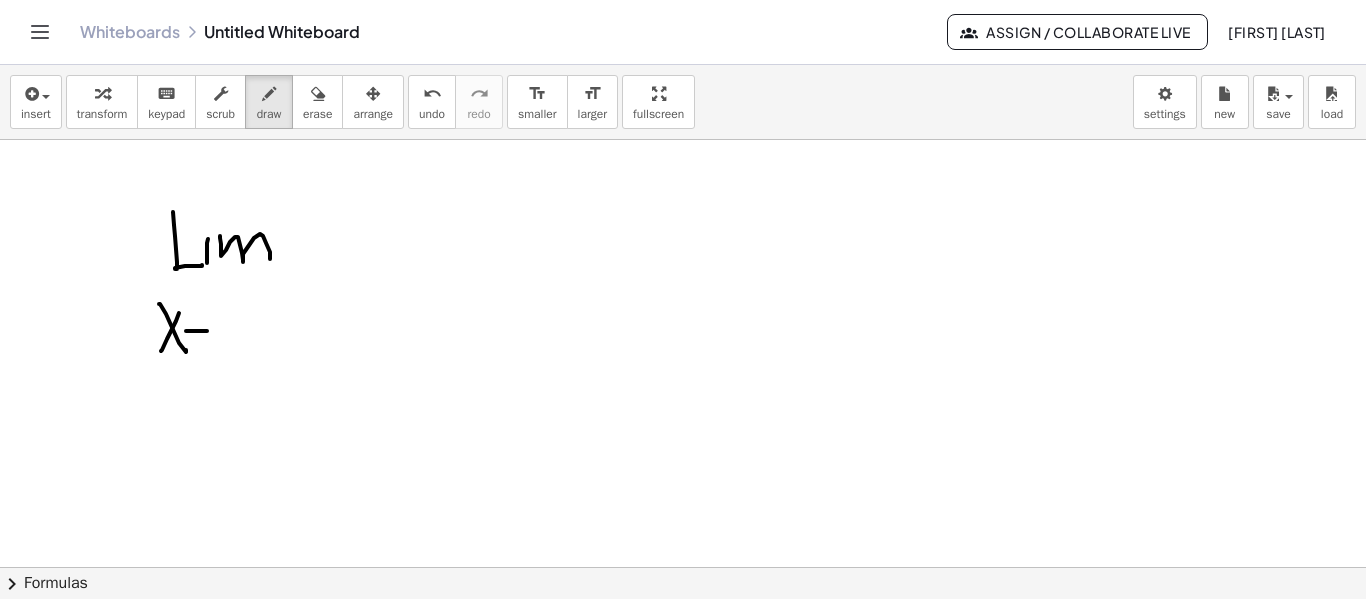 drag, startPoint x: 186, startPoint y: 331, endPoint x: 210, endPoint y: 325, distance: 24.738634 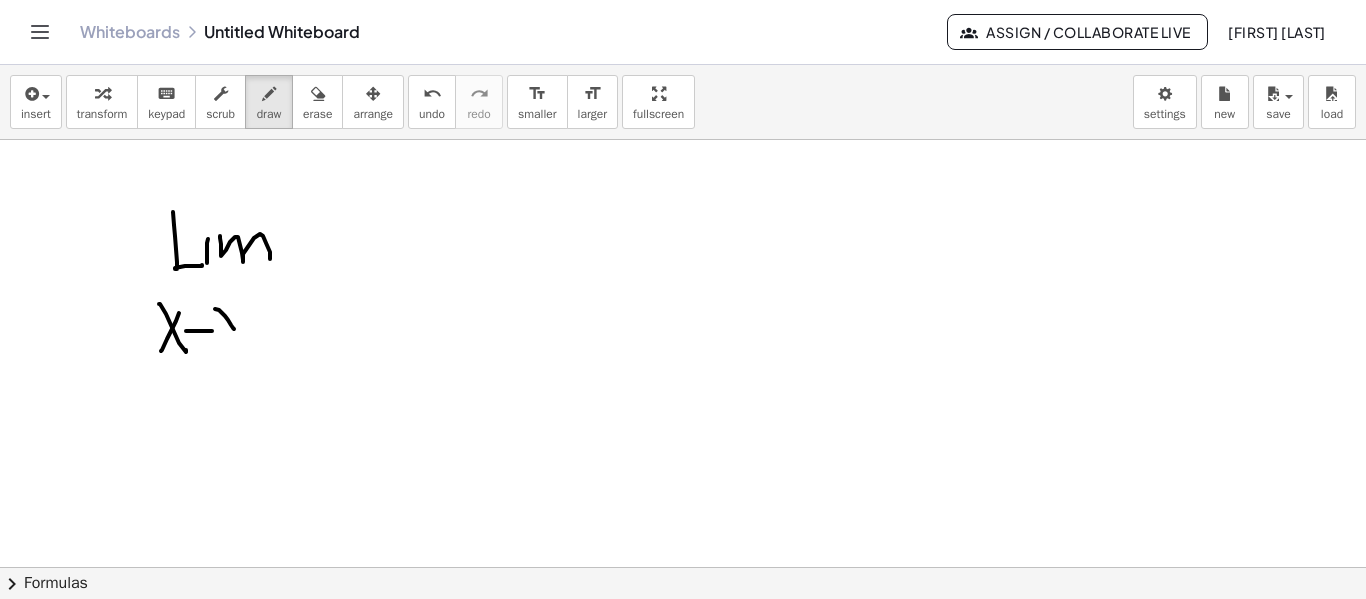drag, startPoint x: 219, startPoint y: 310, endPoint x: 218, endPoint y: 338, distance: 28.01785 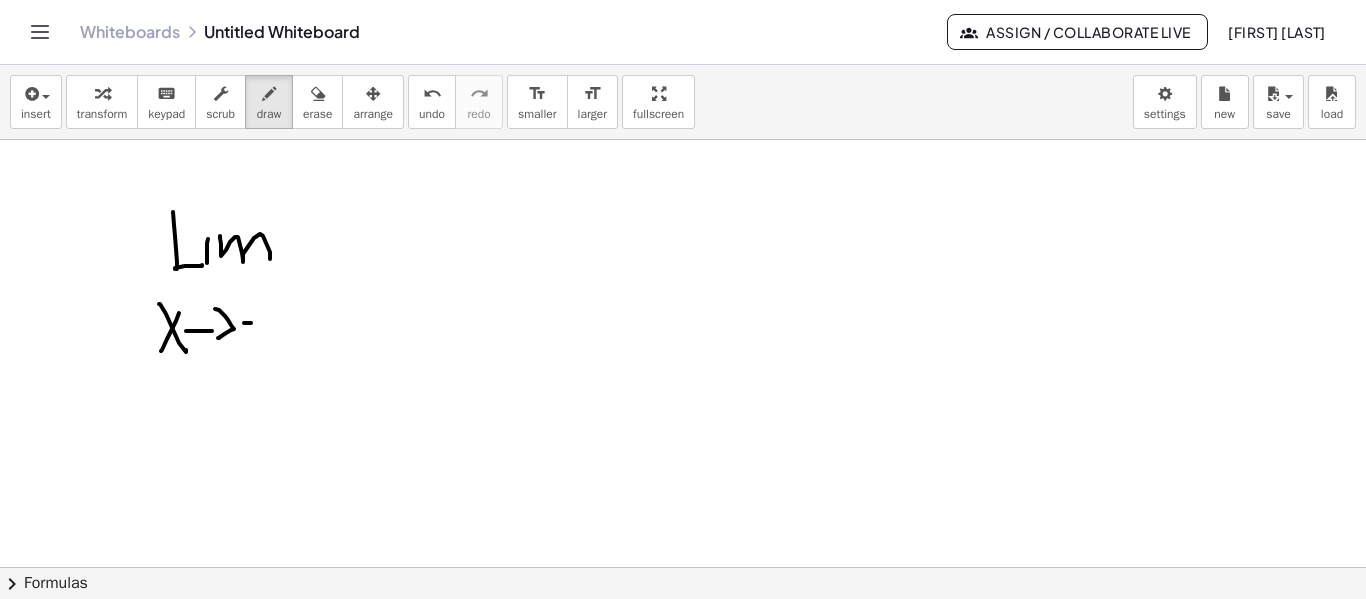 drag, startPoint x: 244, startPoint y: 323, endPoint x: 255, endPoint y: 323, distance: 11 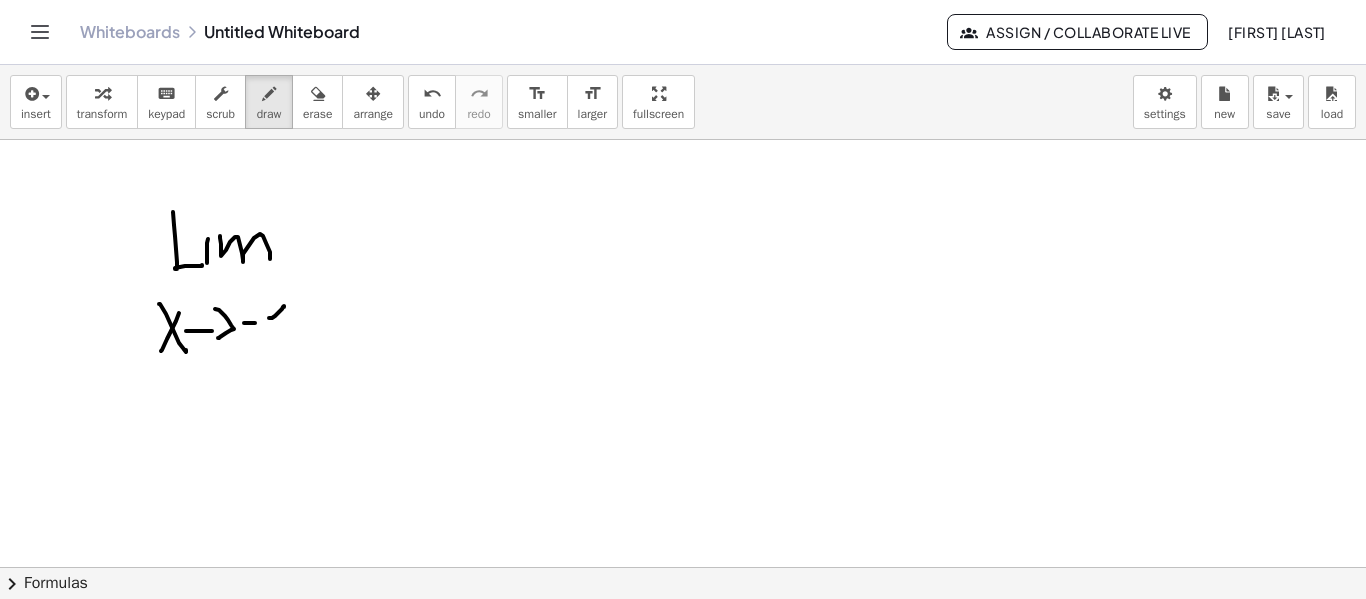 drag, startPoint x: 272, startPoint y: 318, endPoint x: 285, endPoint y: 340, distance: 25.553865 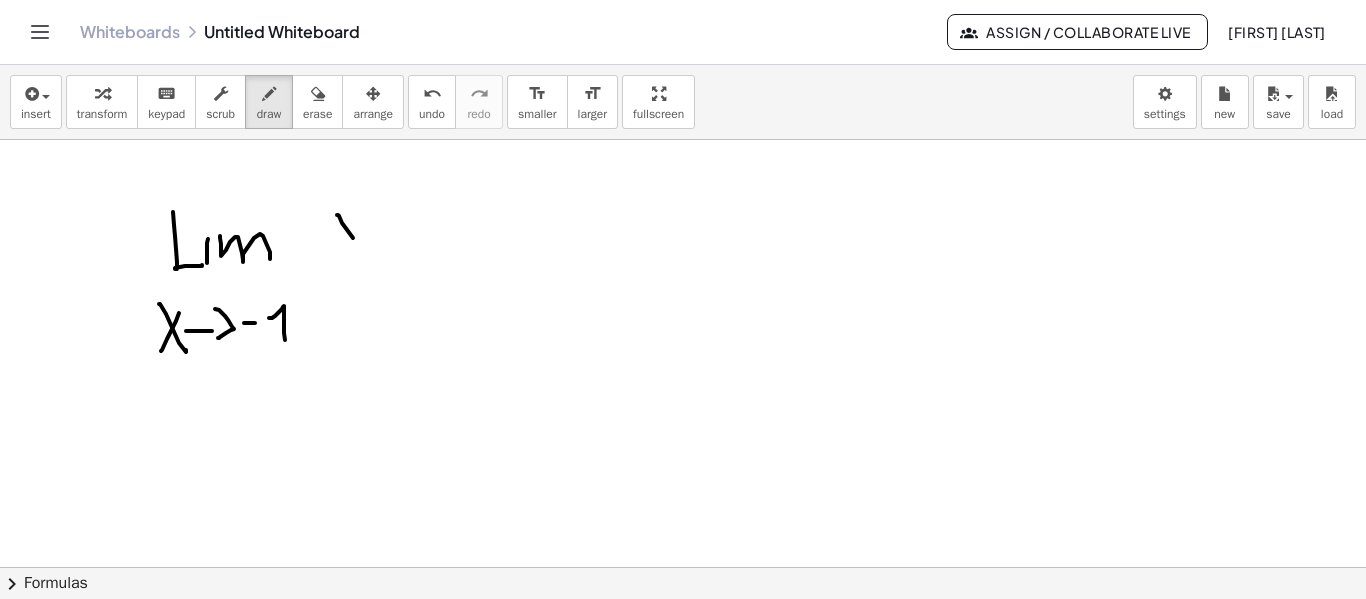 drag, startPoint x: 338, startPoint y: 215, endPoint x: 366, endPoint y: 250, distance: 44.82187 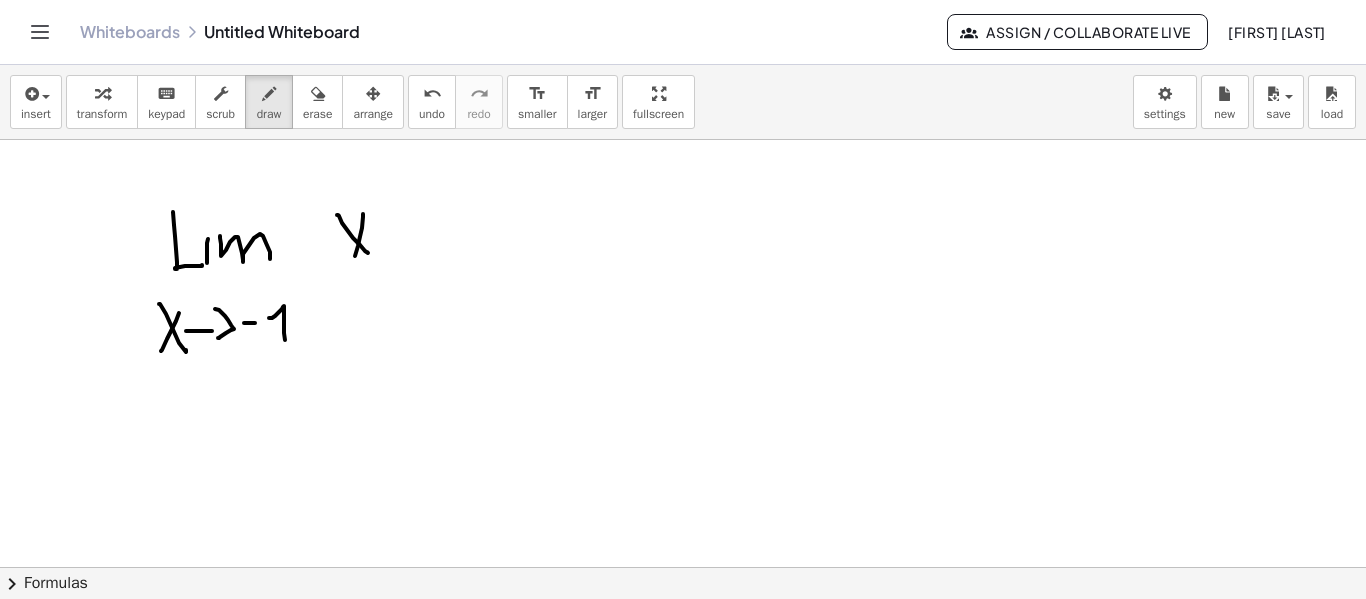 drag, startPoint x: 363, startPoint y: 217, endPoint x: 352, endPoint y: 246, distance: 31.016125 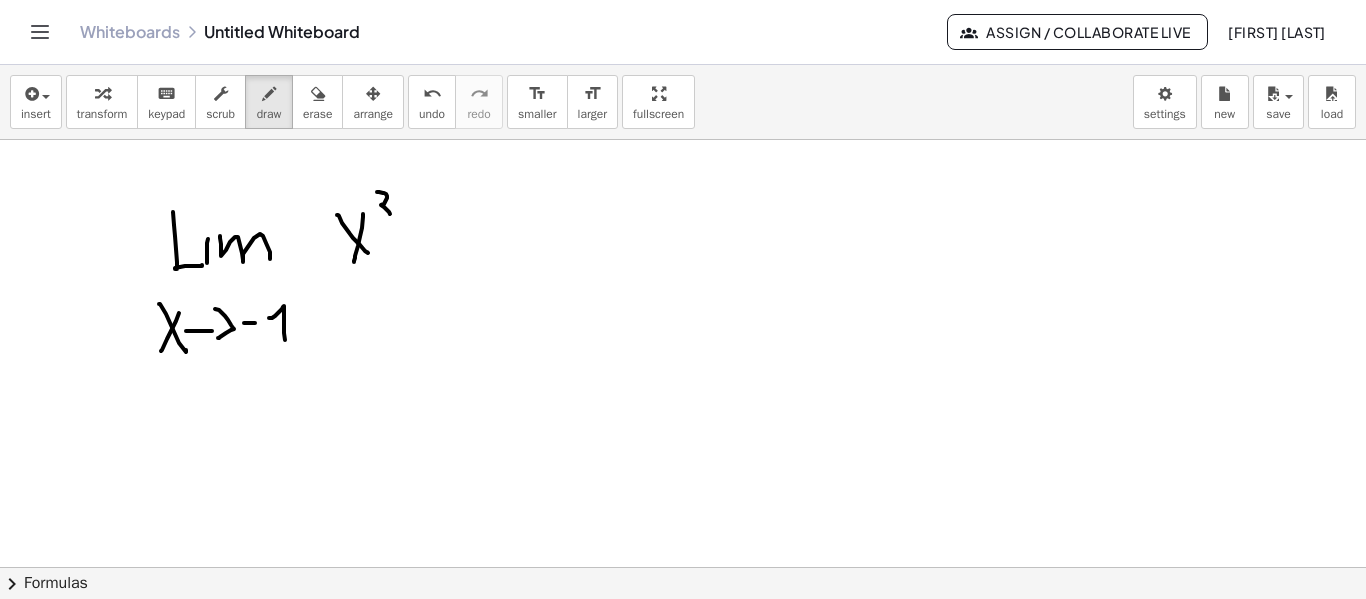 drag, startPoint x: 379, startPoint y: 192, endPoint x: 383, endPoint y: 216, distance: 24.33105 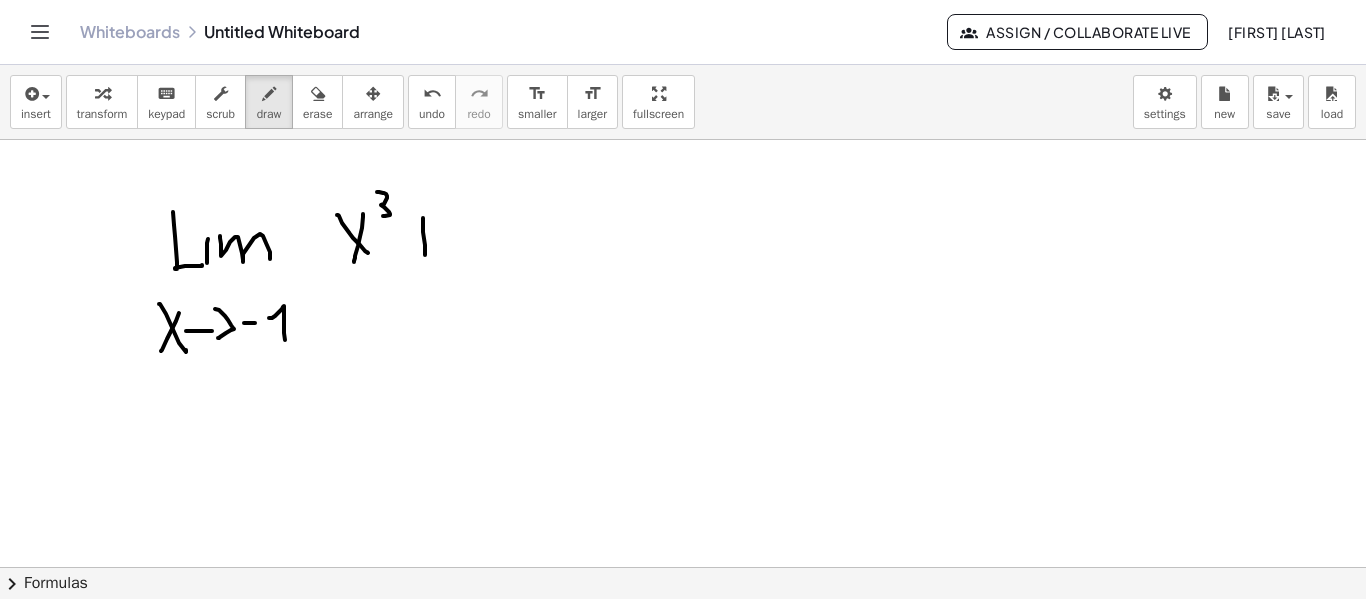drag, startPoint x: 423, startPoint y: 218, endPoint x: 425, endPoint y: 255, distance: 37.054016 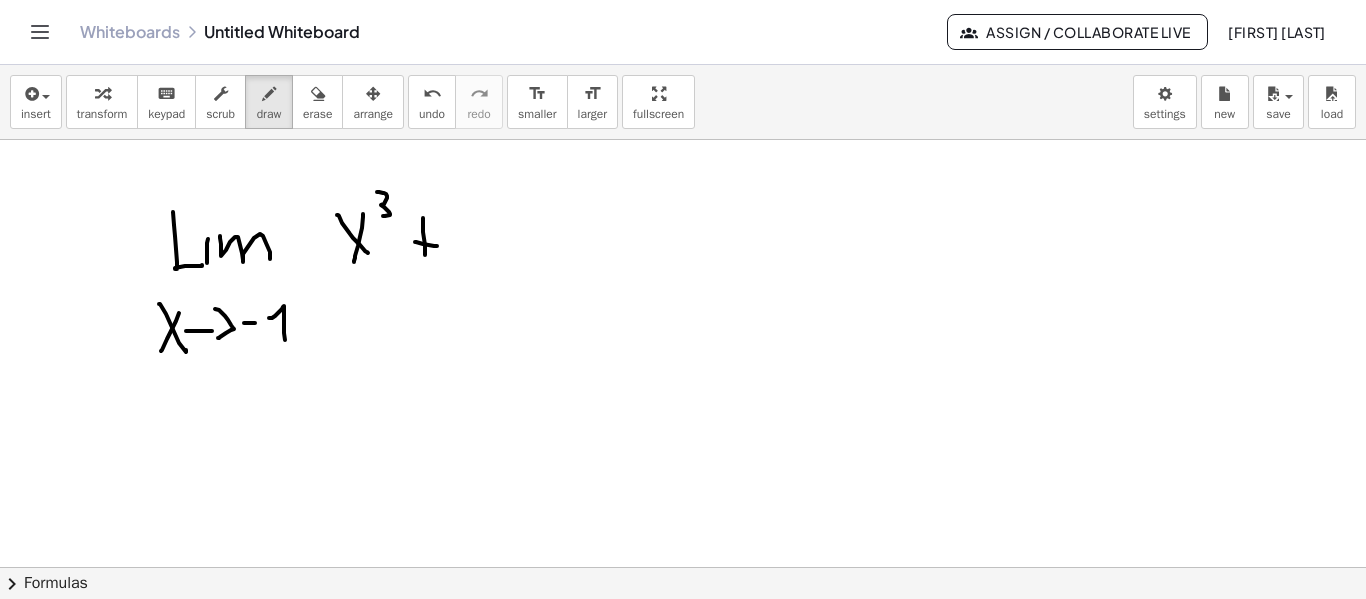 drag, startPoint x: 416, startPoint y: 242, endPoint x: 437, endPoint y: 246, distance: 21.377558 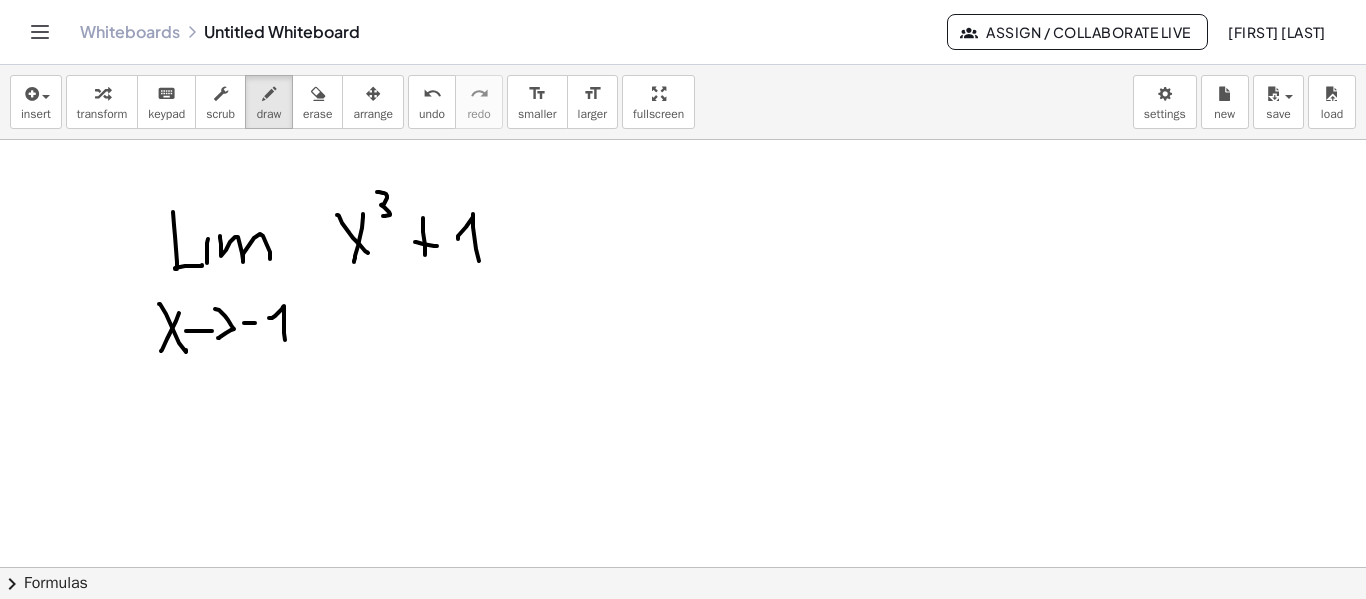 drag, startPoint x: 458, startPoint y: 237, endPoint x: 479, endPoint y: 264, distance: 34.20526 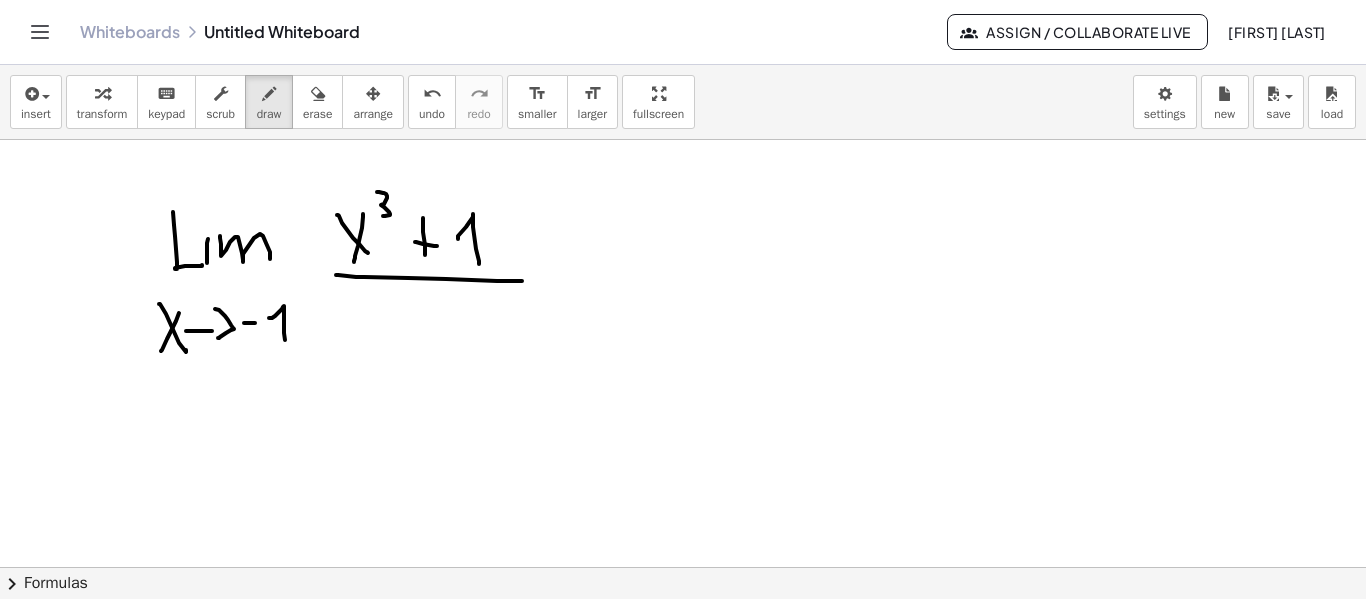 drag, startPoint x: 336, startPoint y: 275, endPoint x: 549, endPoint y: 281, distance: 213.08449 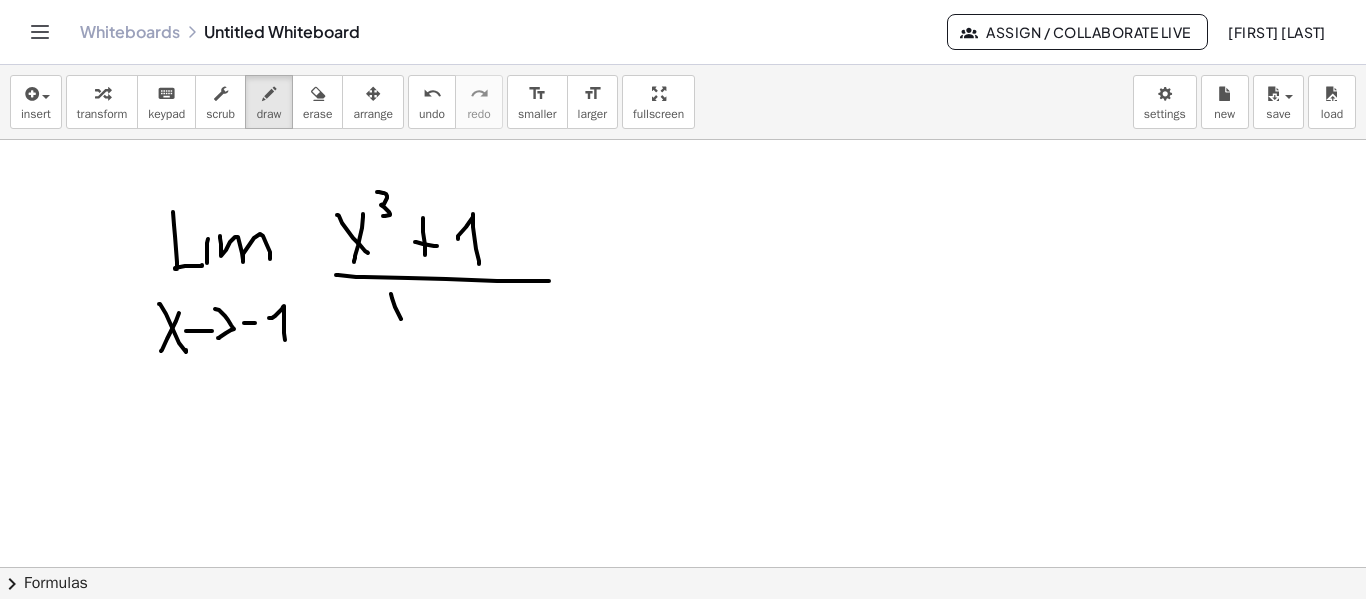 drag, startPoint x: 391, startPoint y: 294, endPoint x: 402, endPoint y: 320, distance: 28.231188 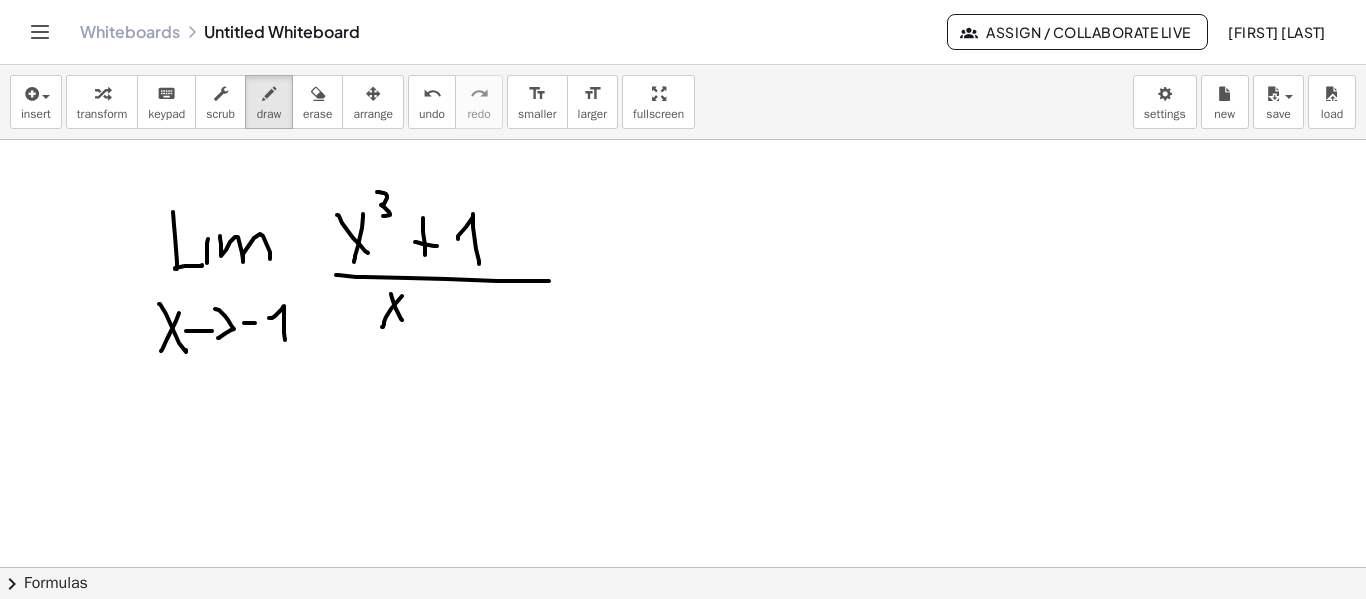 drag, startPoint x: 402, startPoint y: 296, endPoint x: 382, endPoint y: 327, distance: 36.891735 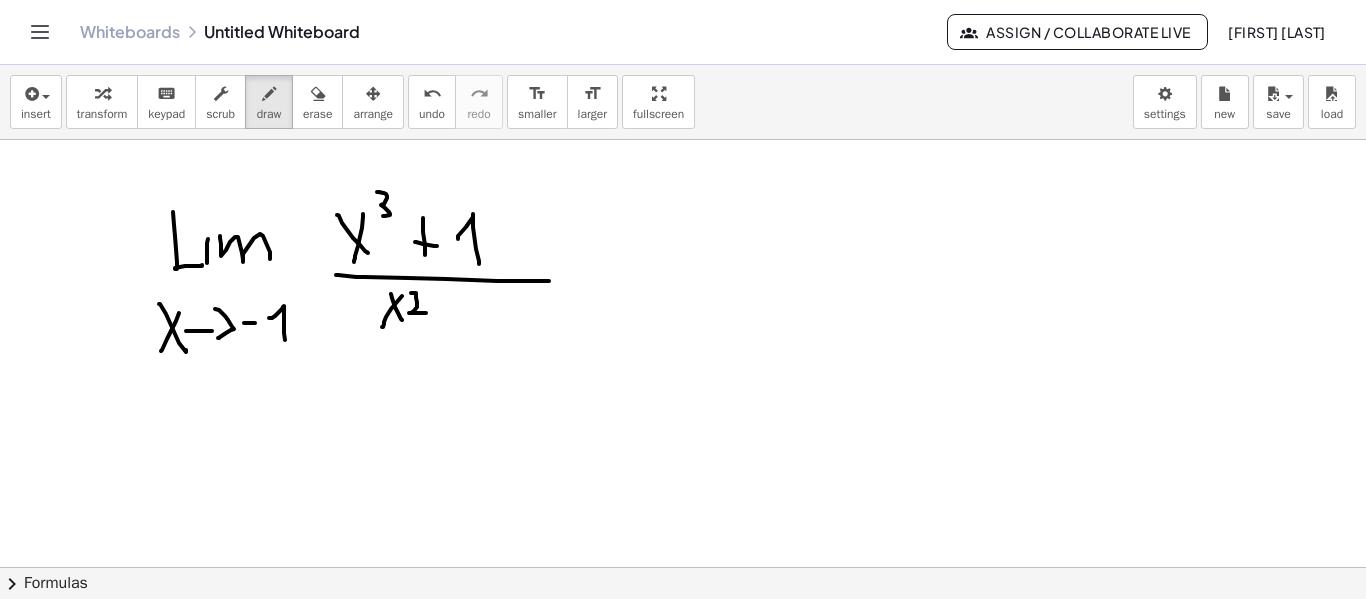 drag, startPoint x: 413, startPoint y: 293, endPoint x: 429, endPoint y: 313, distance: 25.612497 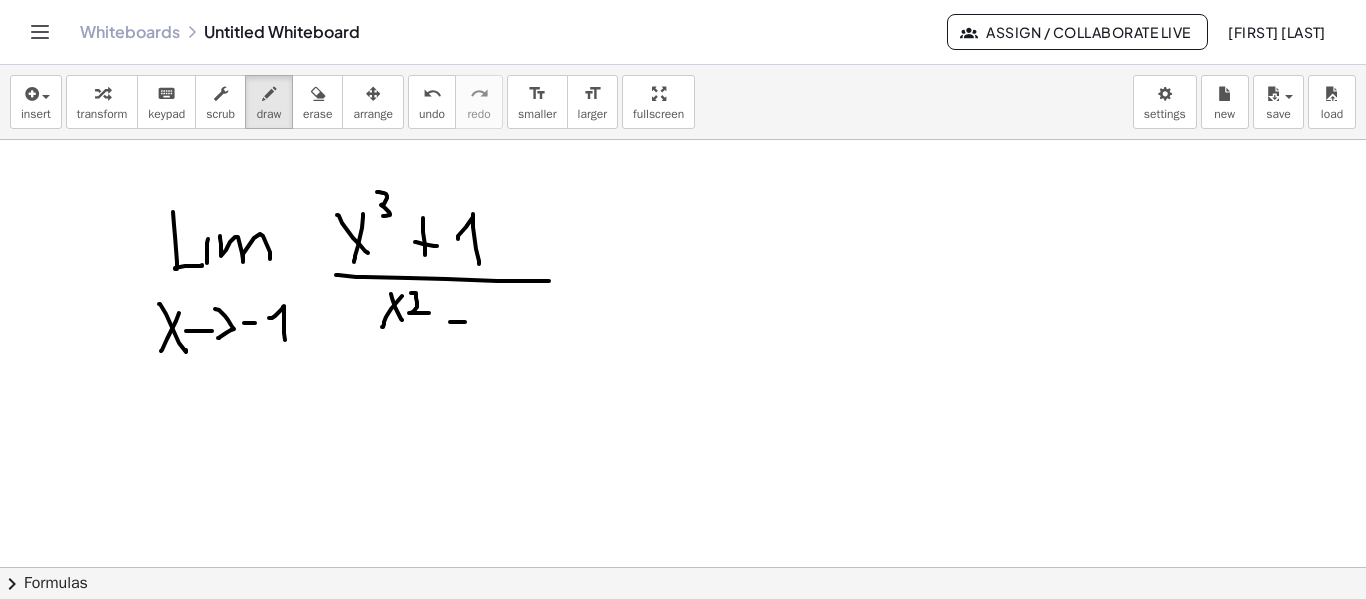 drag, startPoint x: 450, startPoint y: 322, endPoint x: 465, endPoint y: 322, distance: 15 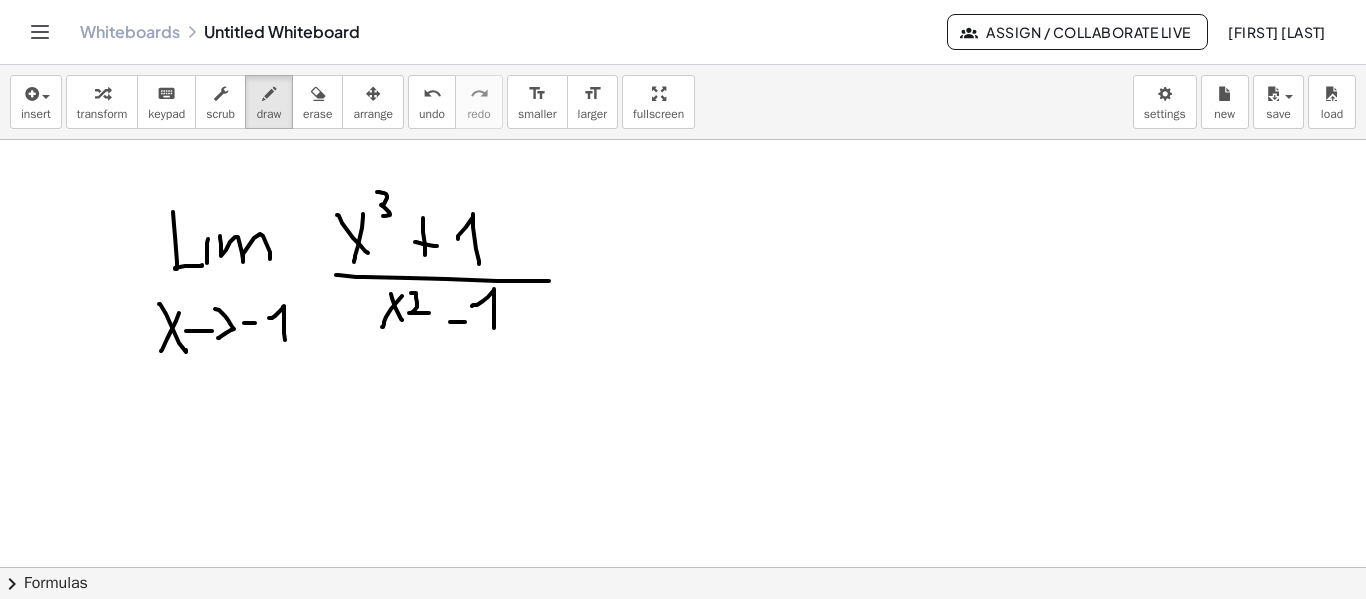 drag, startPoint x: 472, startPoint y: 306, endPoint x: 494, endPoint y: 328, distance: 31.112698 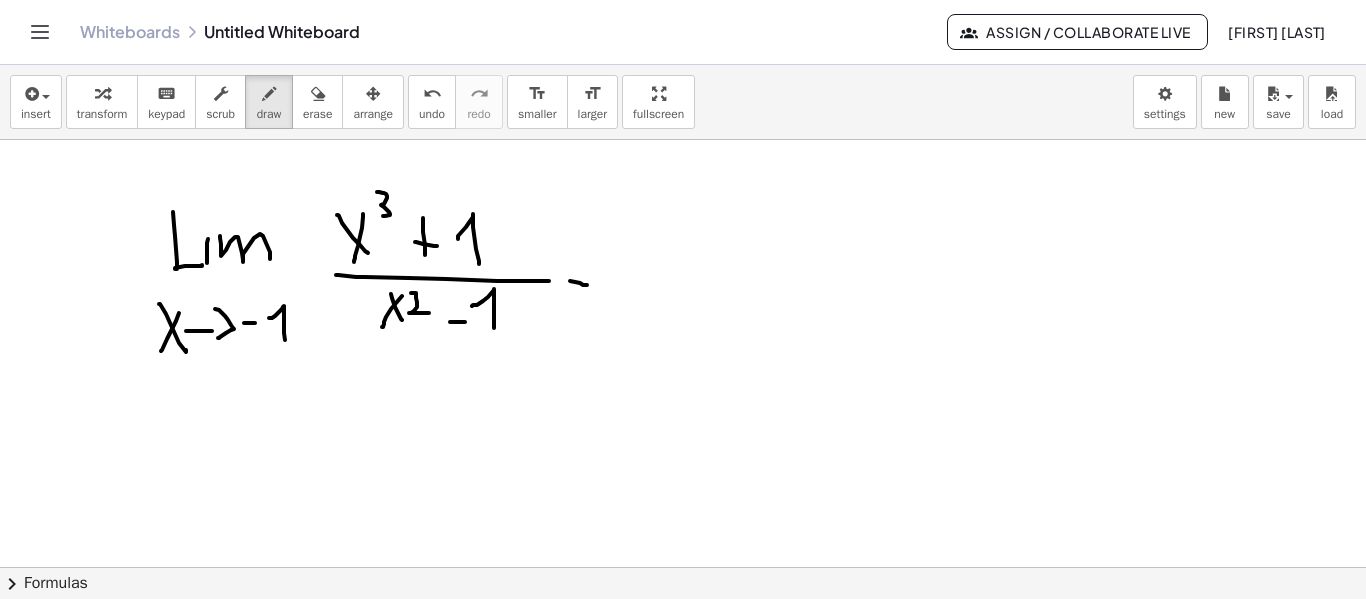 drag, startPoint x: 570, startPoint y: 281, endPoint x: 587, endPoint y: 285, distance: 17.464249 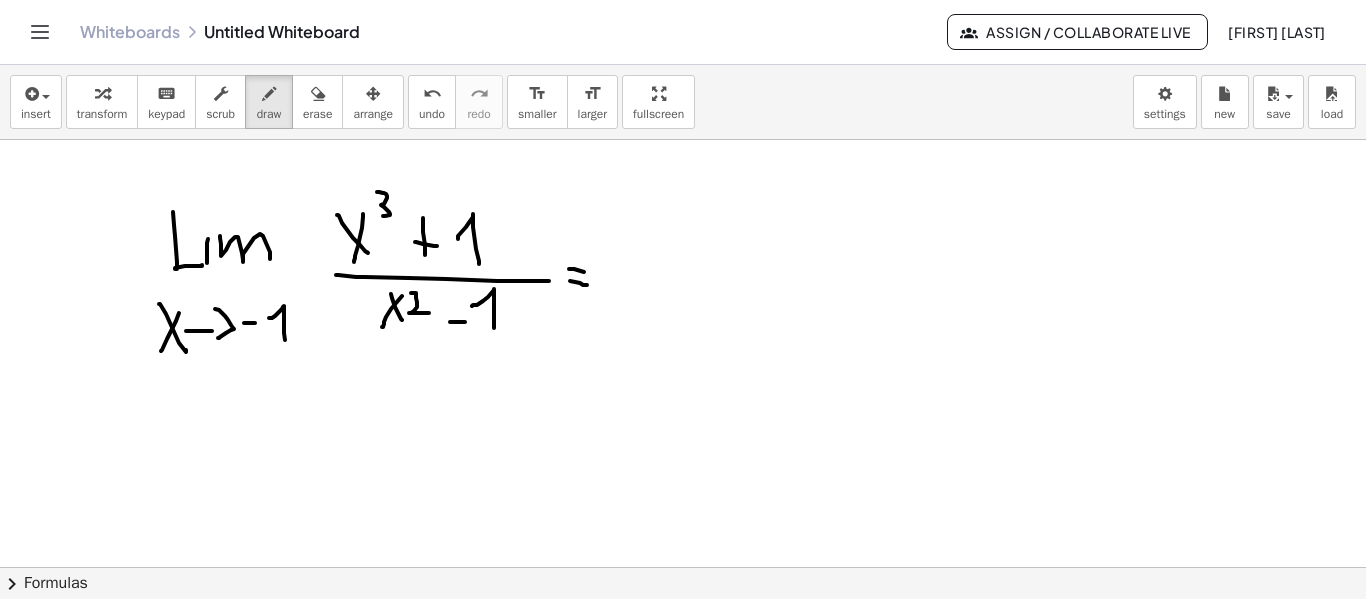 drag, startPoint x: 569, startPoint y: 269, endPoint x: 593, endPoint y: 273, distance: 24.33105 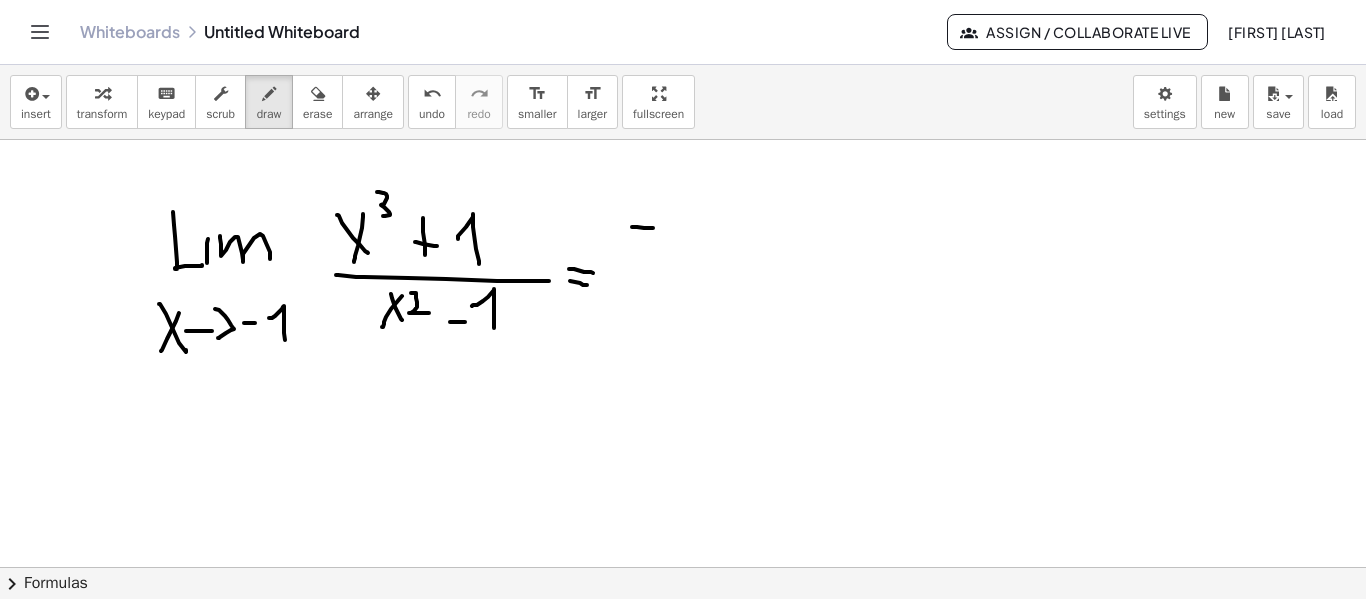 drag, startPoint x: 632, startPoint y: 227, endPoint x: 657, endPoint y: 228, distance: 25.019993 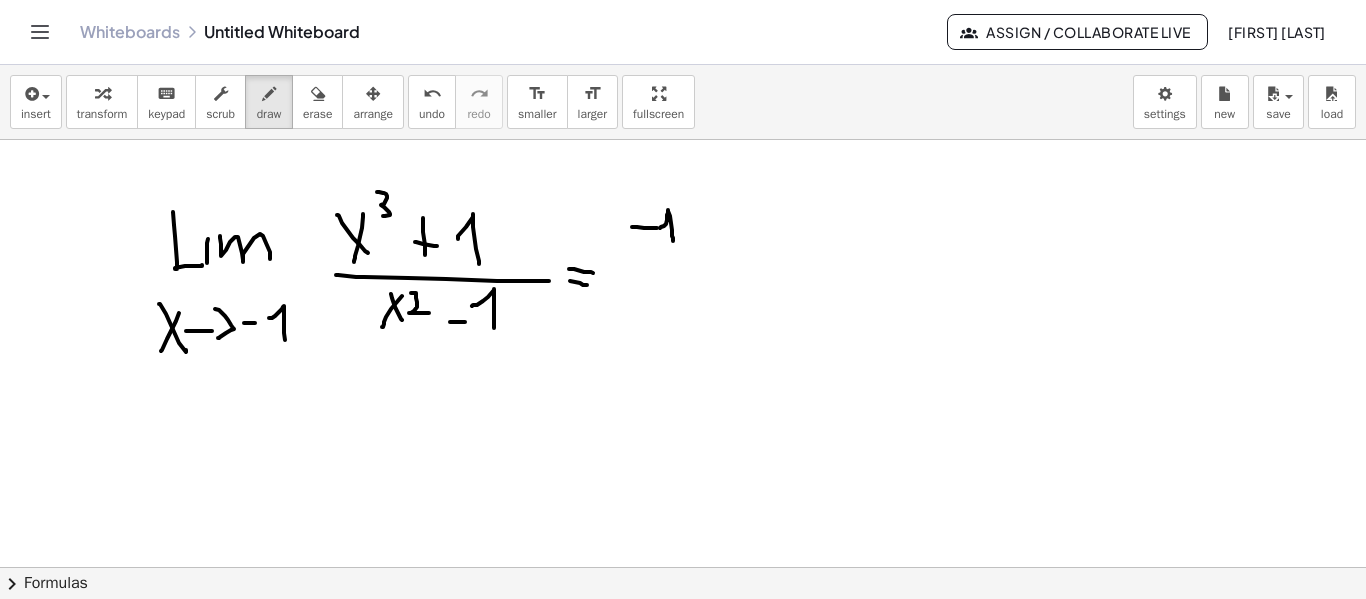drag, startPoint x: 660, startPoint y: 228, endPoint x: 673, endPoint y: 242, distance: 19.104973 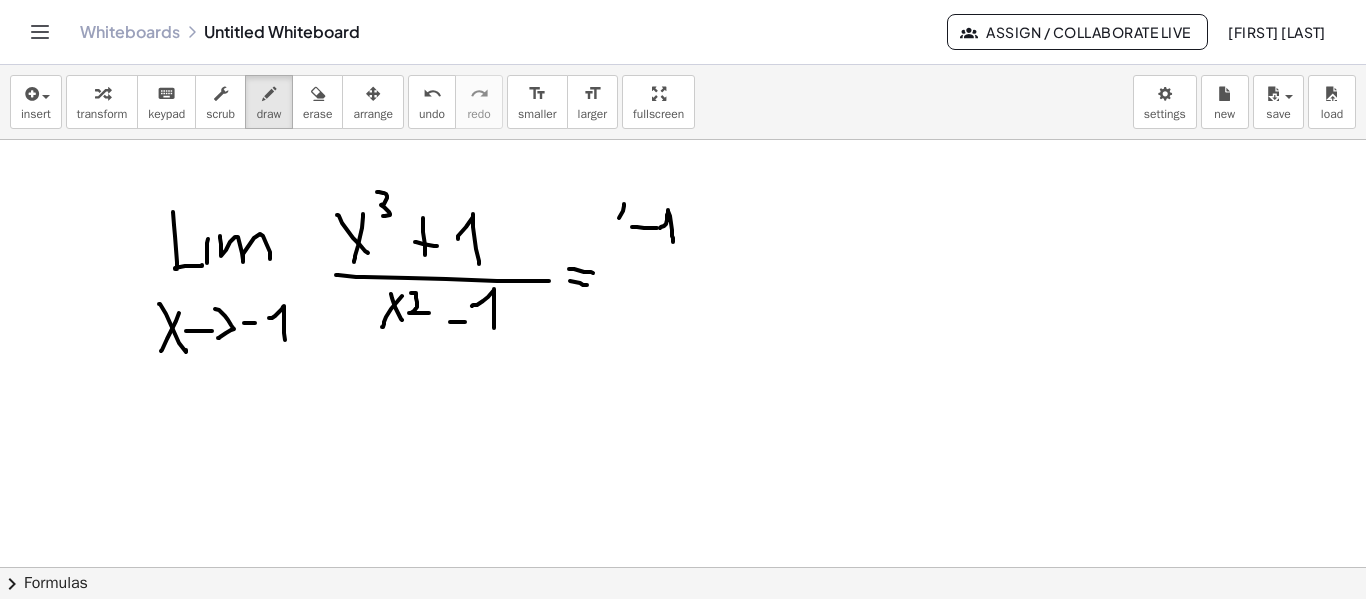 drag, startPoint x: 619, startPoint y: 218, endPoint x: 637, endPoint y: 245, distance: 32.449963 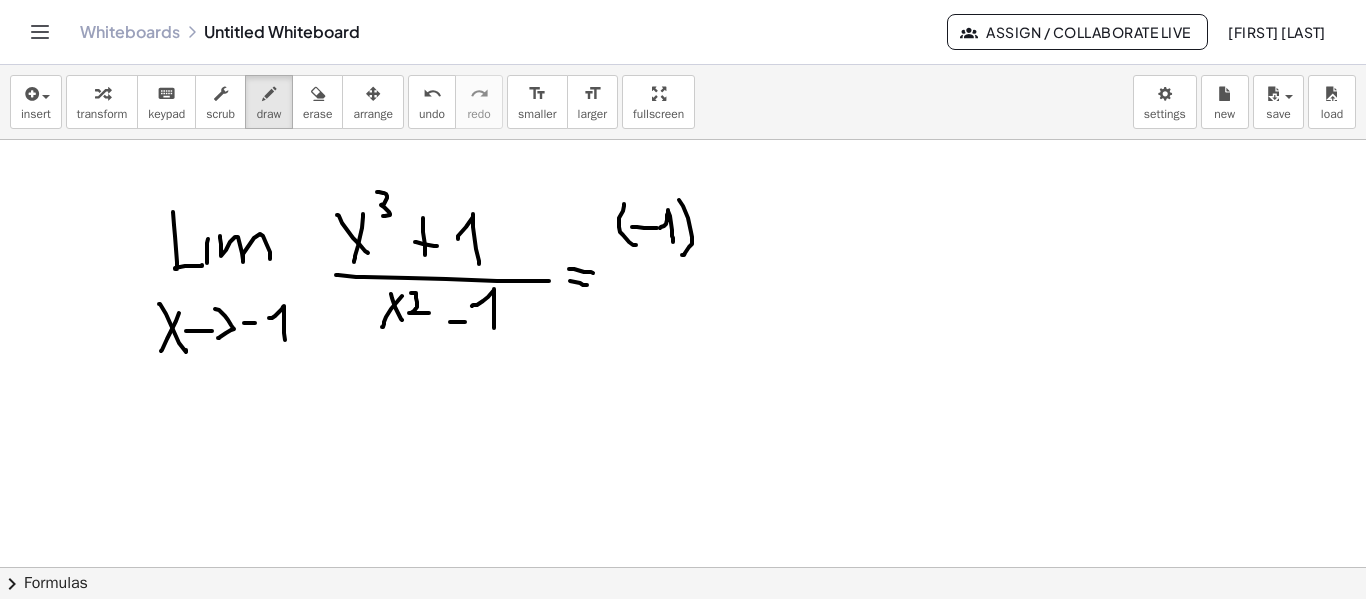 drag, startPoint x: 679, startPoint y: 200, endPoint x: 682, endPoint y: 249, distance: 49.09175 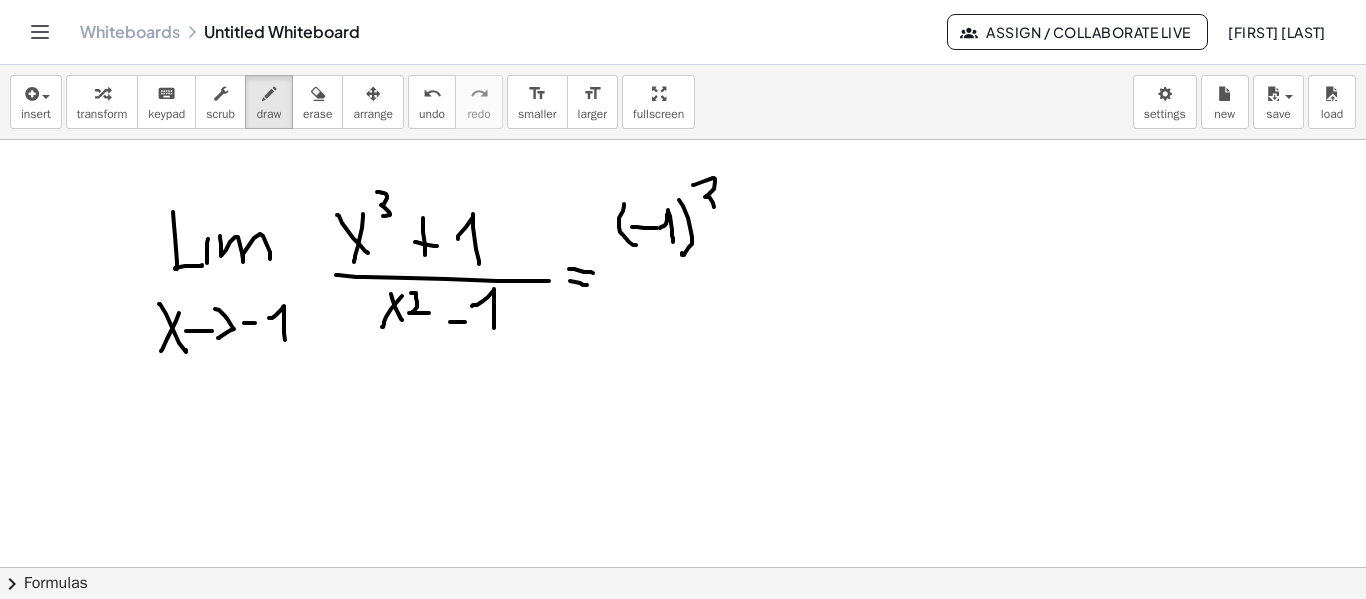 drag, startPoint x: 713, startPoint y: 178, endPoint x: 705, endPoint y: 211, distance: 33.955853 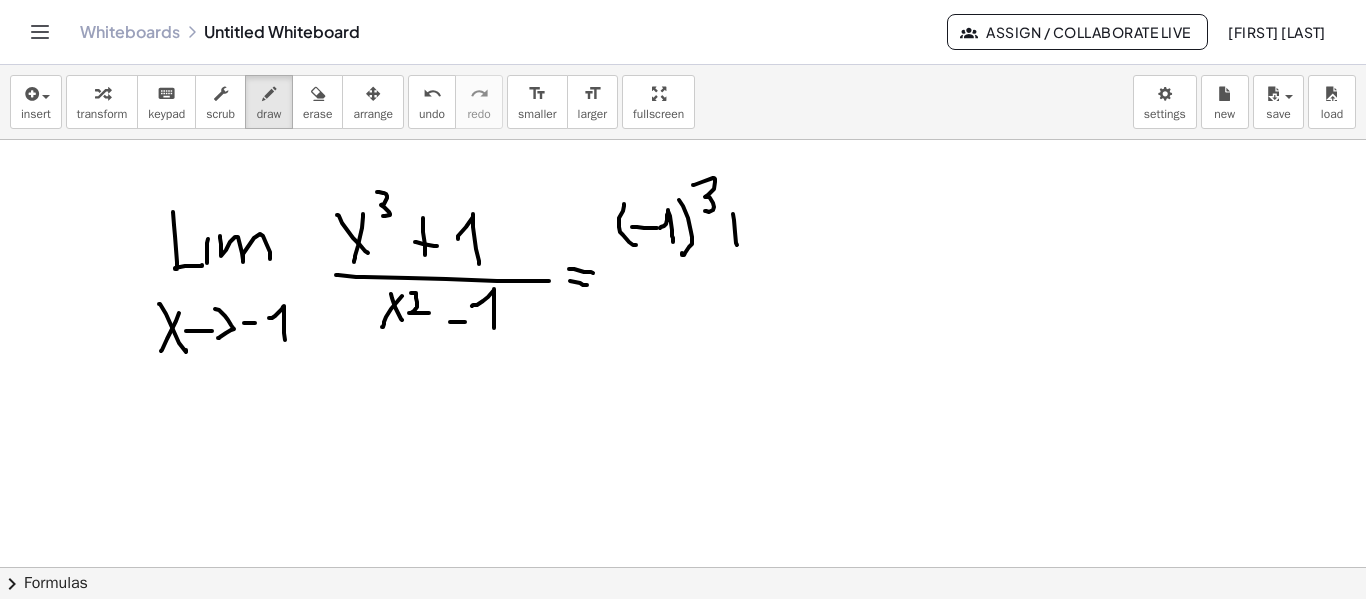 drag, startPoint x: 733, startPoint y: 214, endPoint x: 737, endPoint y: 247, distance: 33.24154 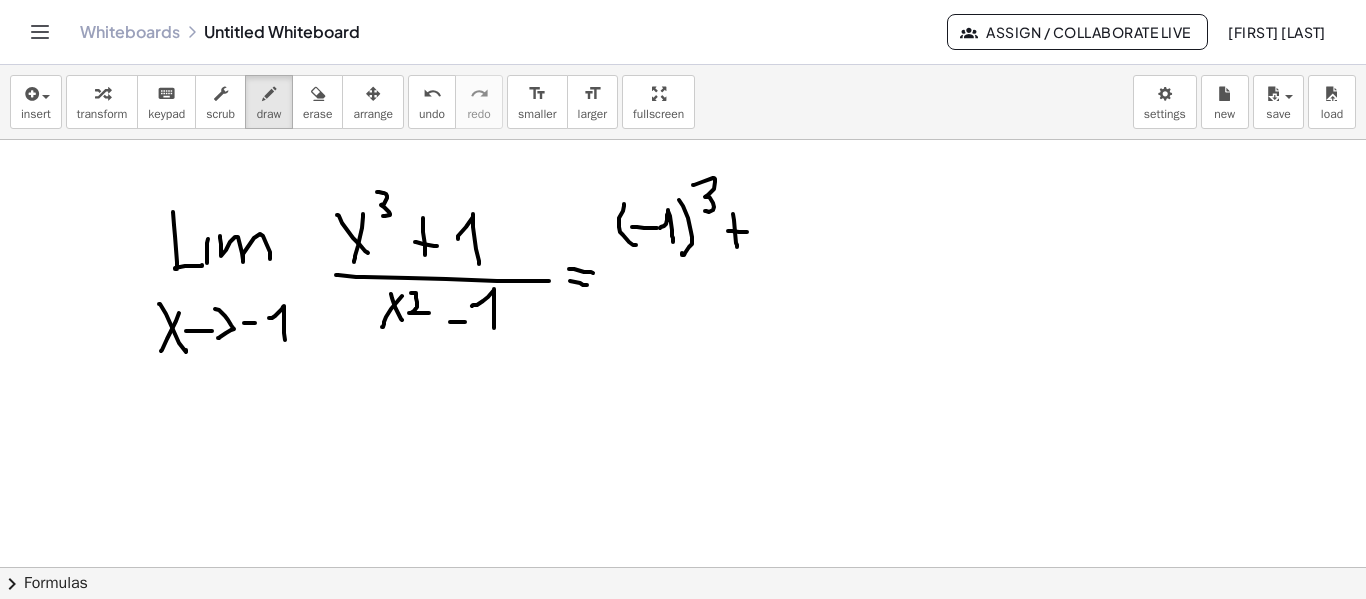 drag, startPoint x: 729, startPoint y: 231, endPoint x: 747, endPoint y: 232, distance: 18.027756 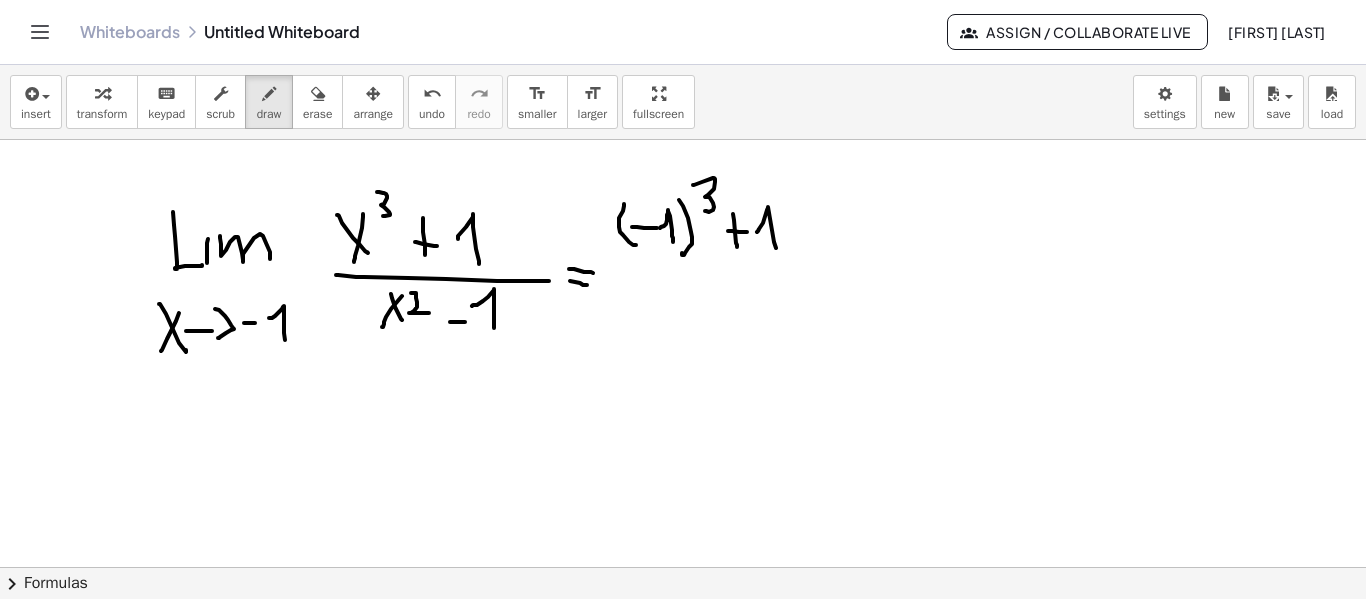 click at bounding box center [683, 140] 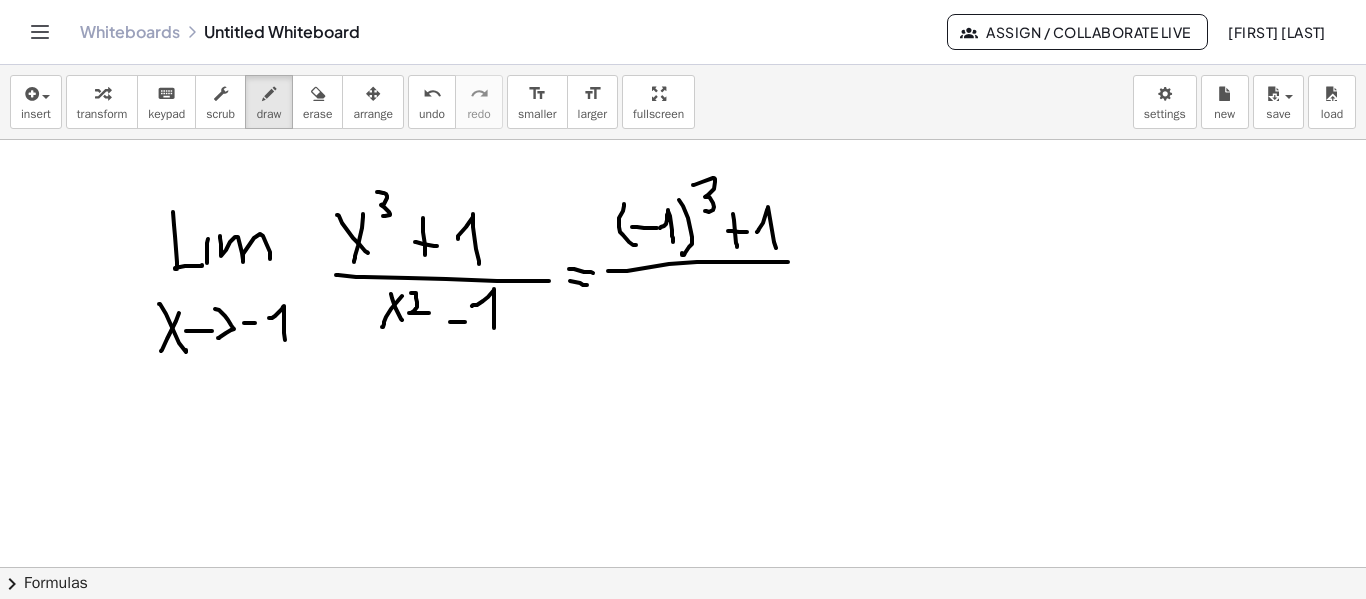 click at bounding box center [683, 140] 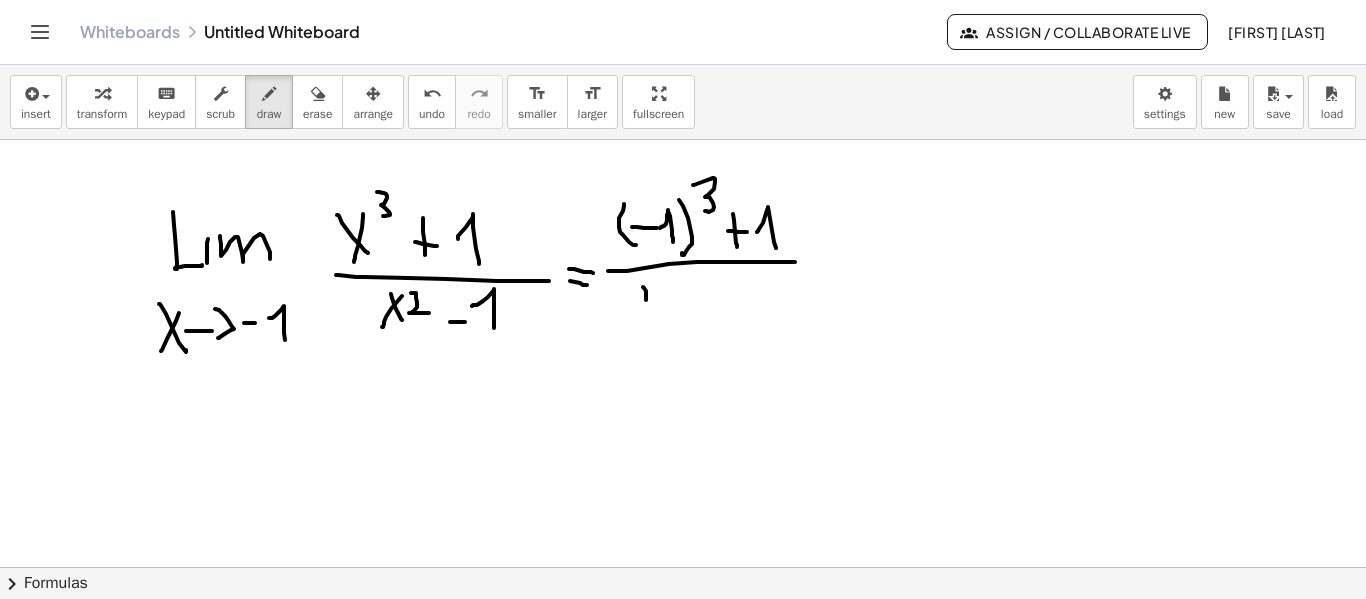 click at bounding box center [683, 140] 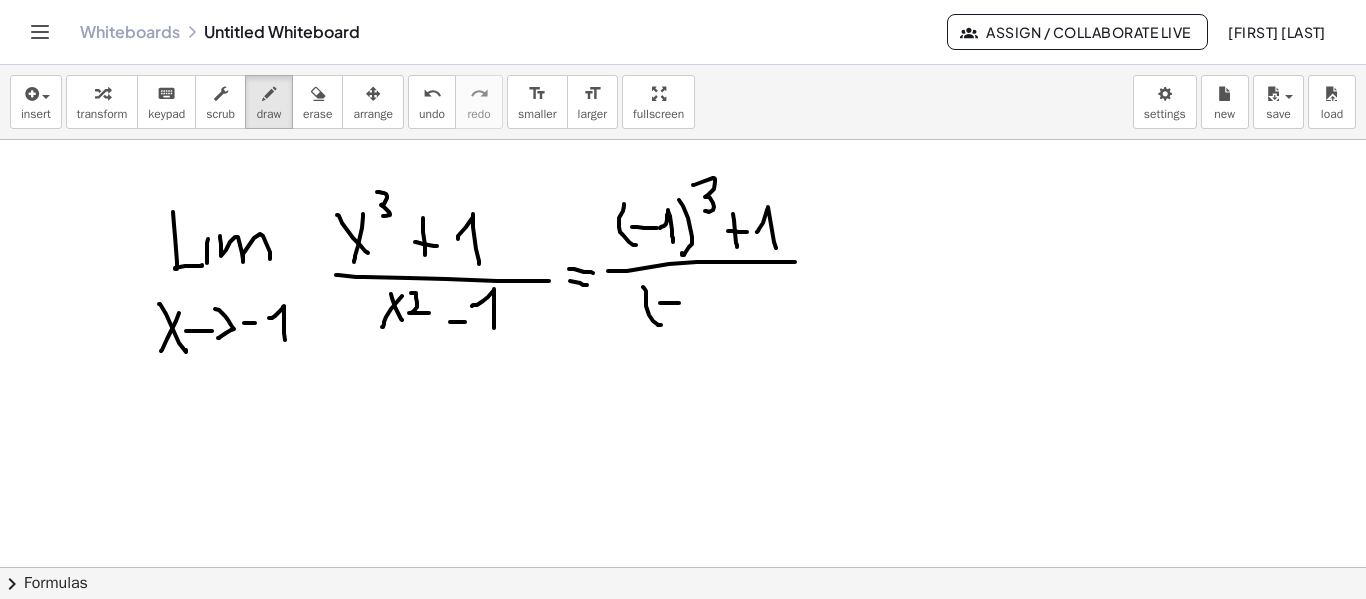 click at bounding box center (683, 140) 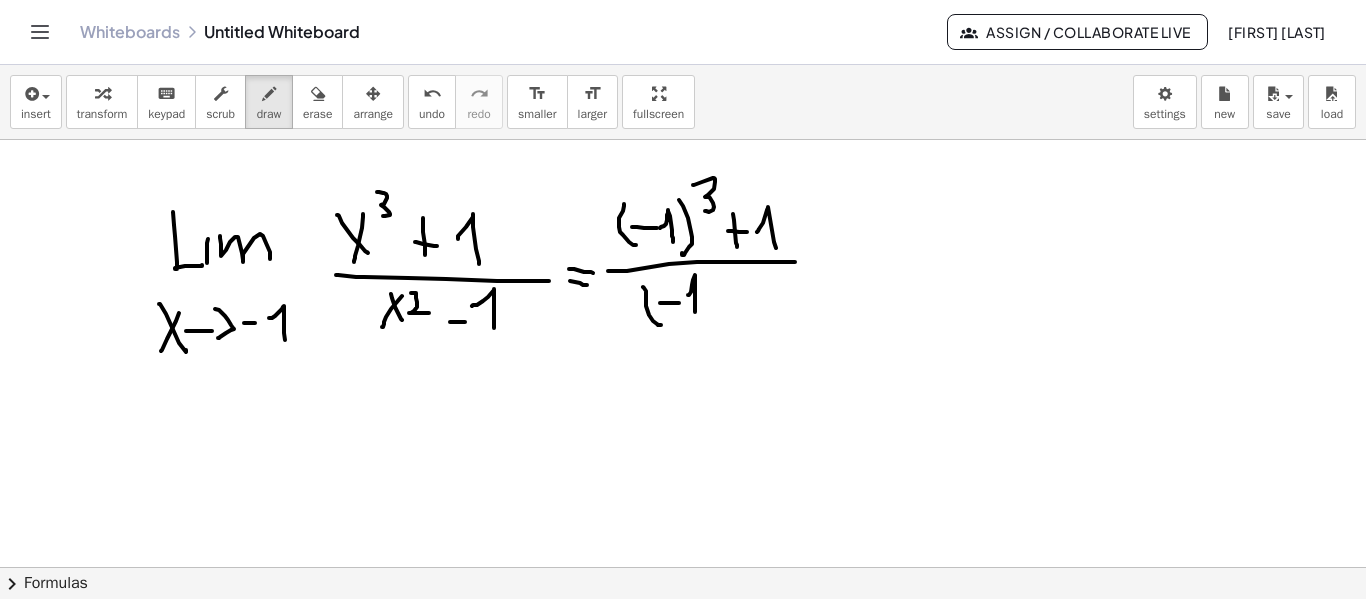 click at bounding box center [683, 140] 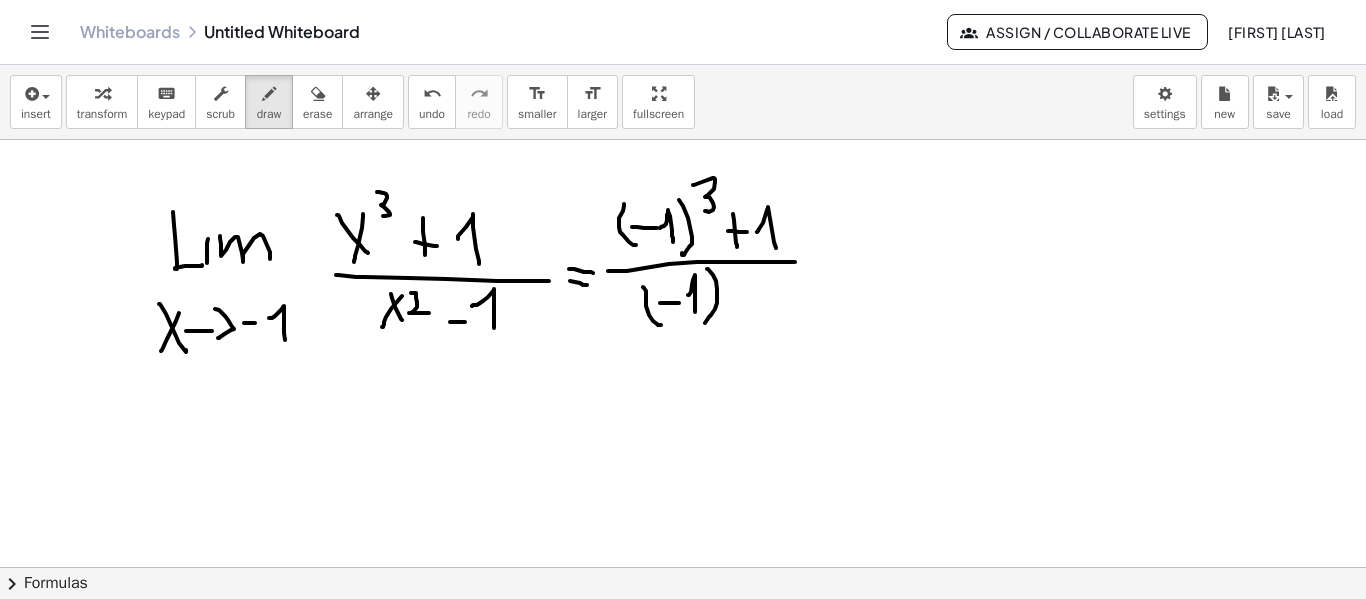 click at bounding box center (683, 140) 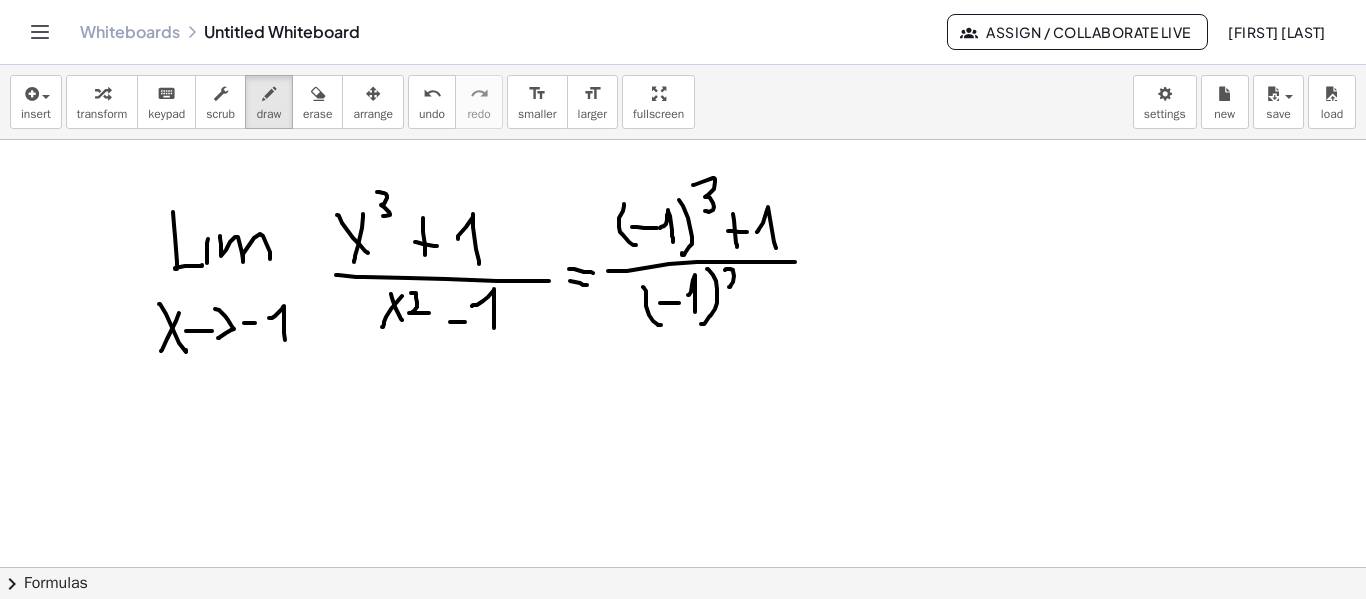 click at bounding box center (683, 140) 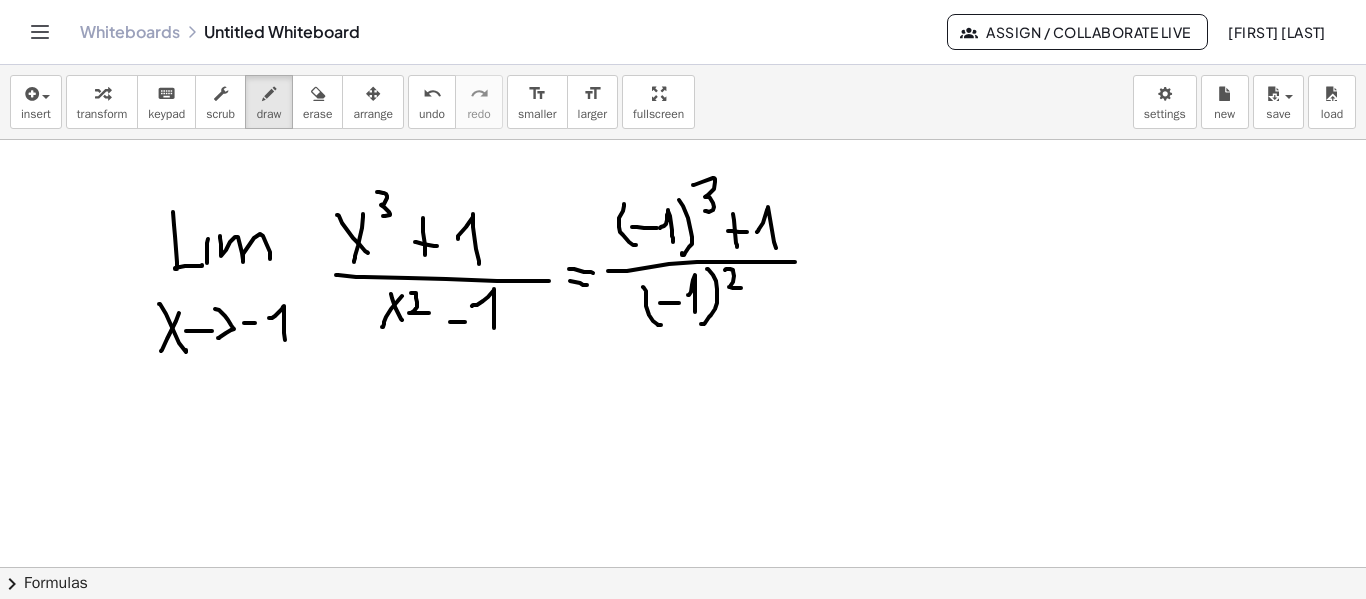 click at bounding box center (683, 140) 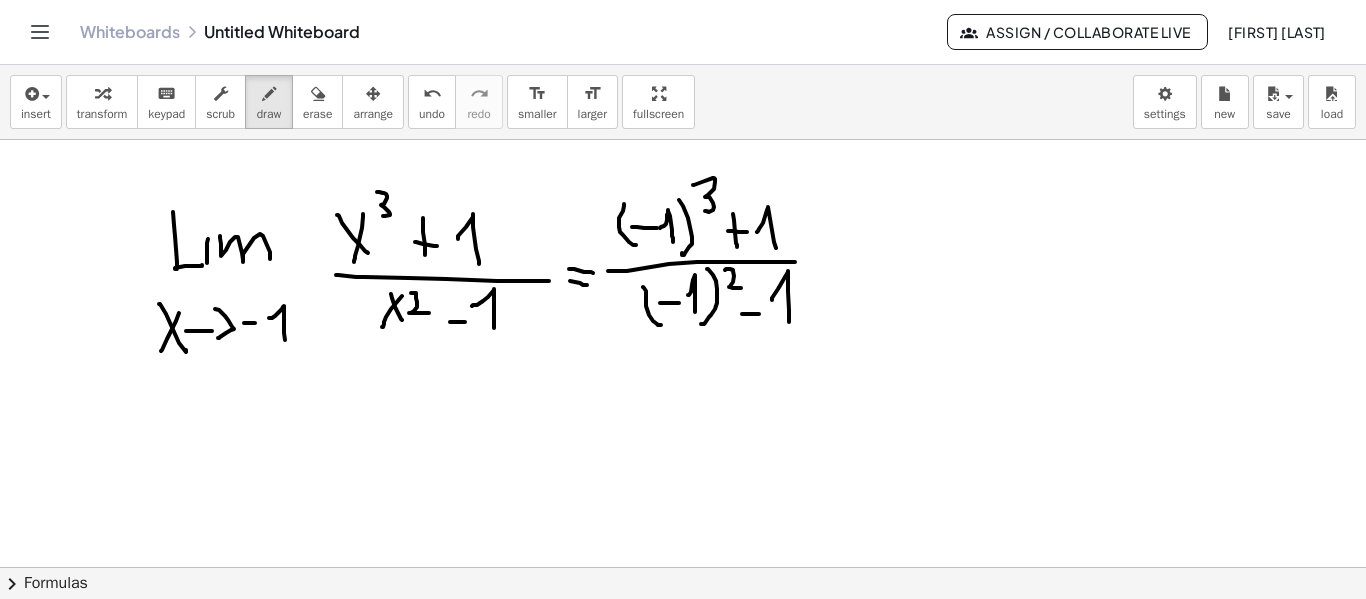 click at bounding box center [683, 140] 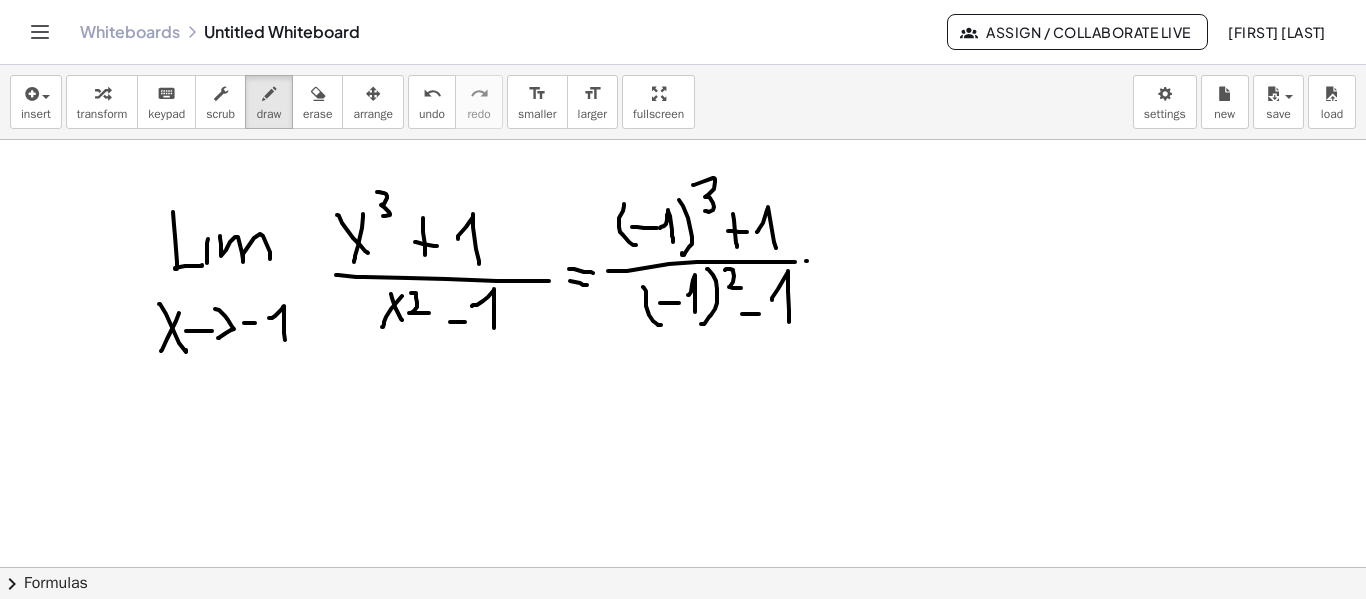 click at bounding box center [683, 140] 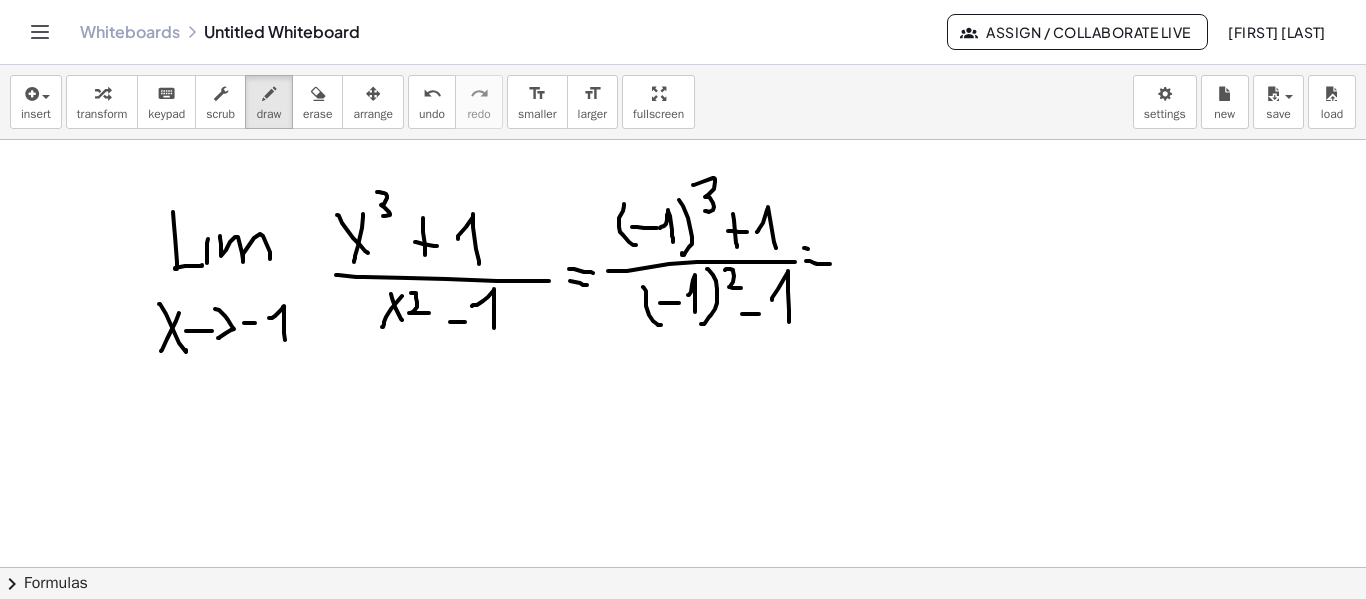 click at bounding box center [683, 140] 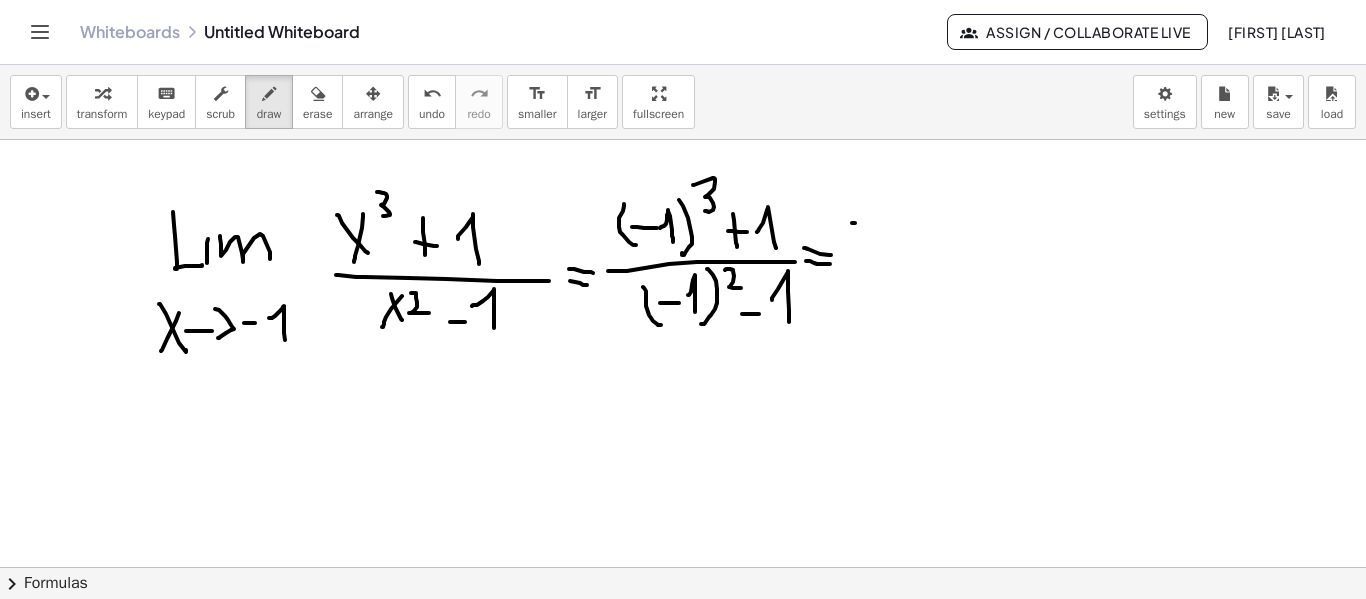 click at bounding box center [683, 140] 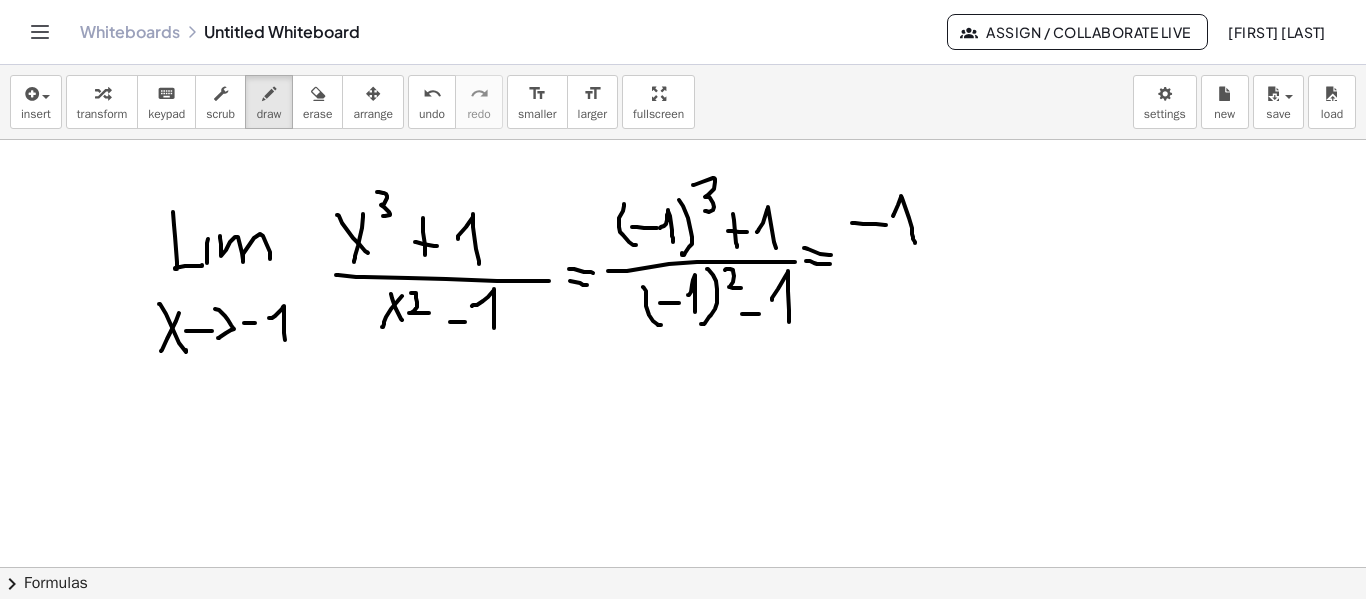 click at bounding box center (683, 140) 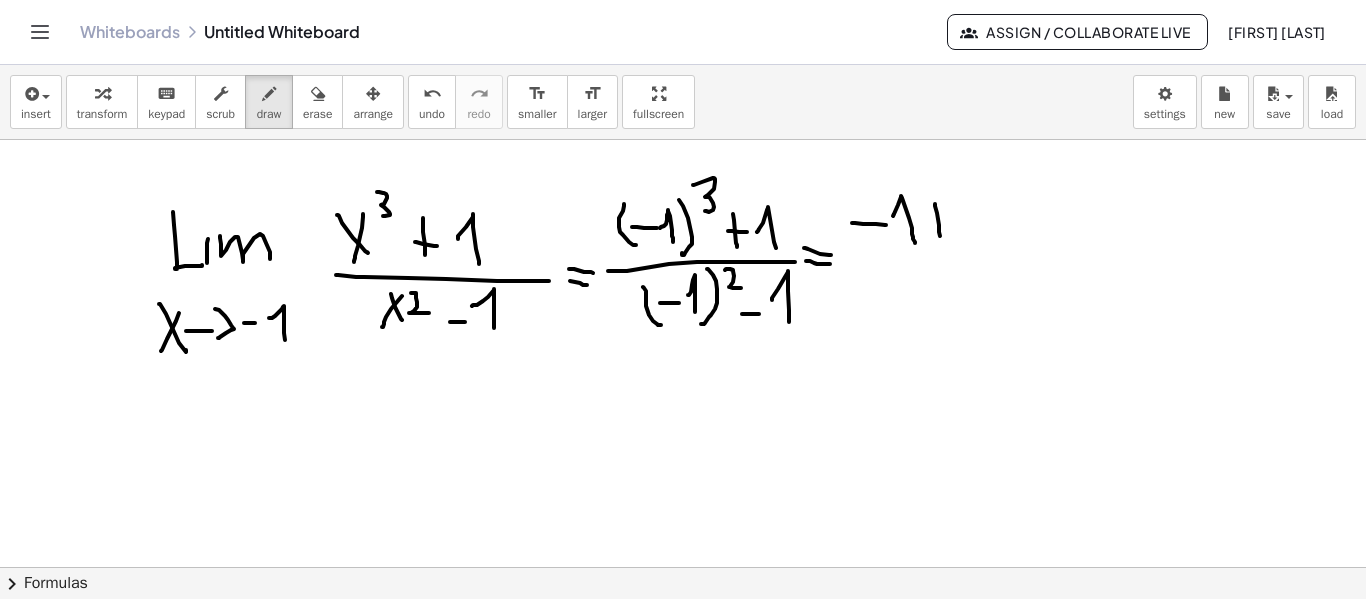 click at bounding box center [683, 140] 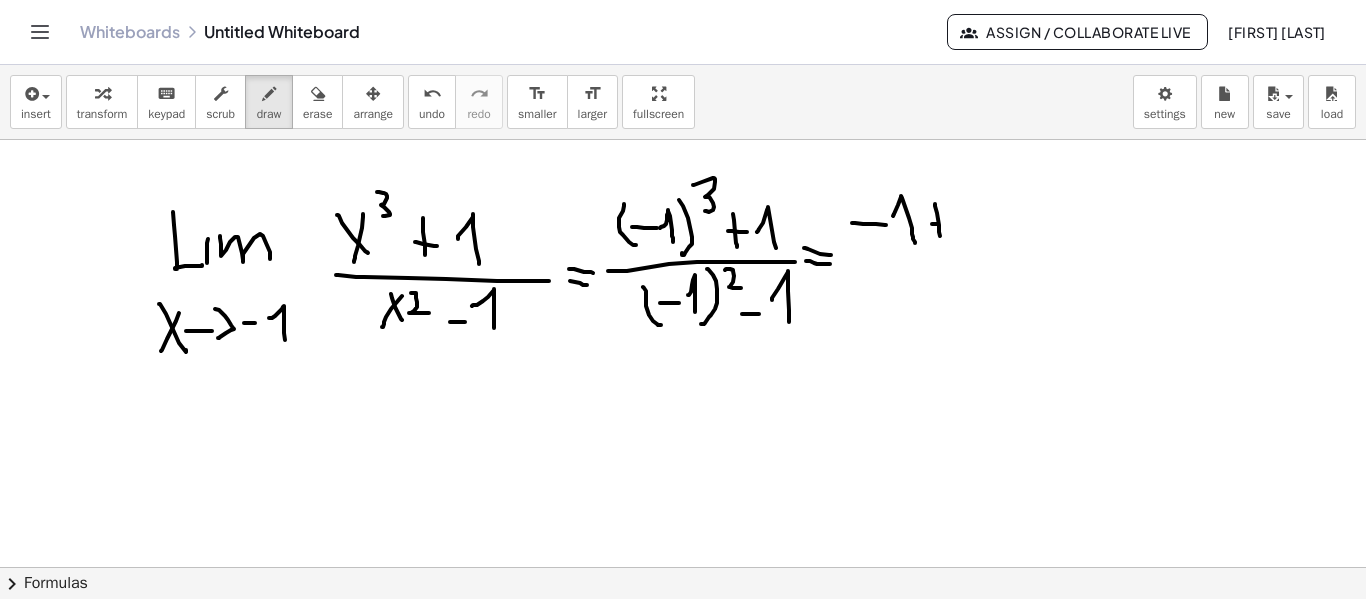 click at bounding box center [683, 140] 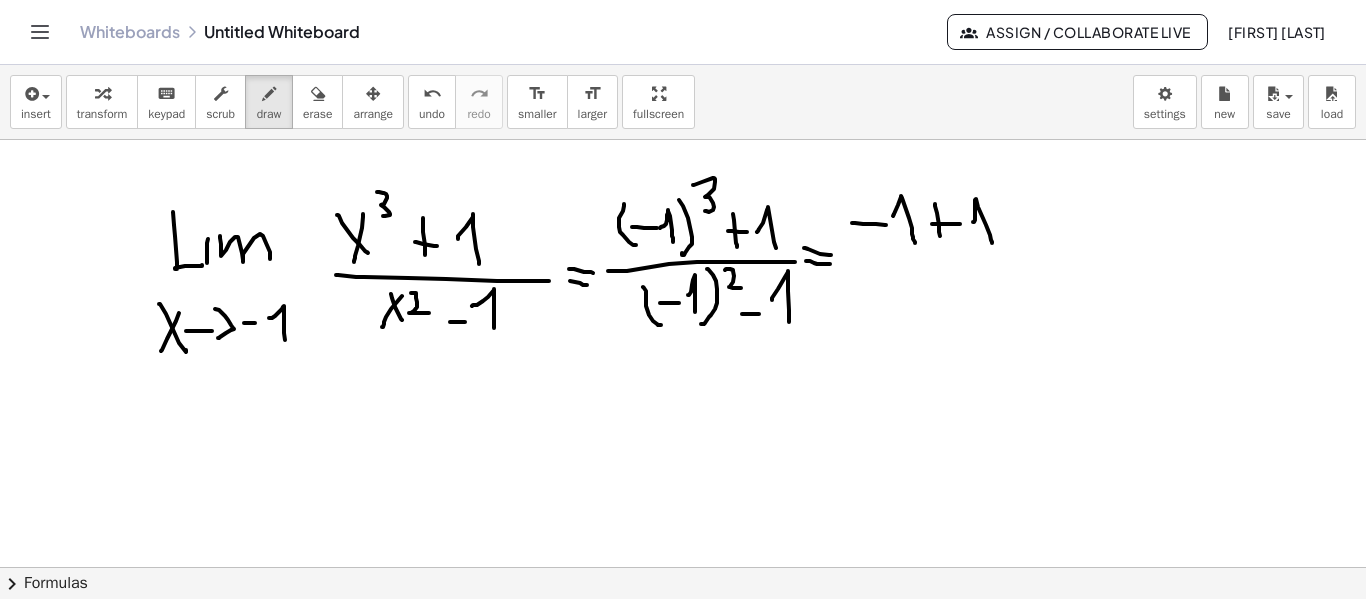 click at bounding box center [683, 140] 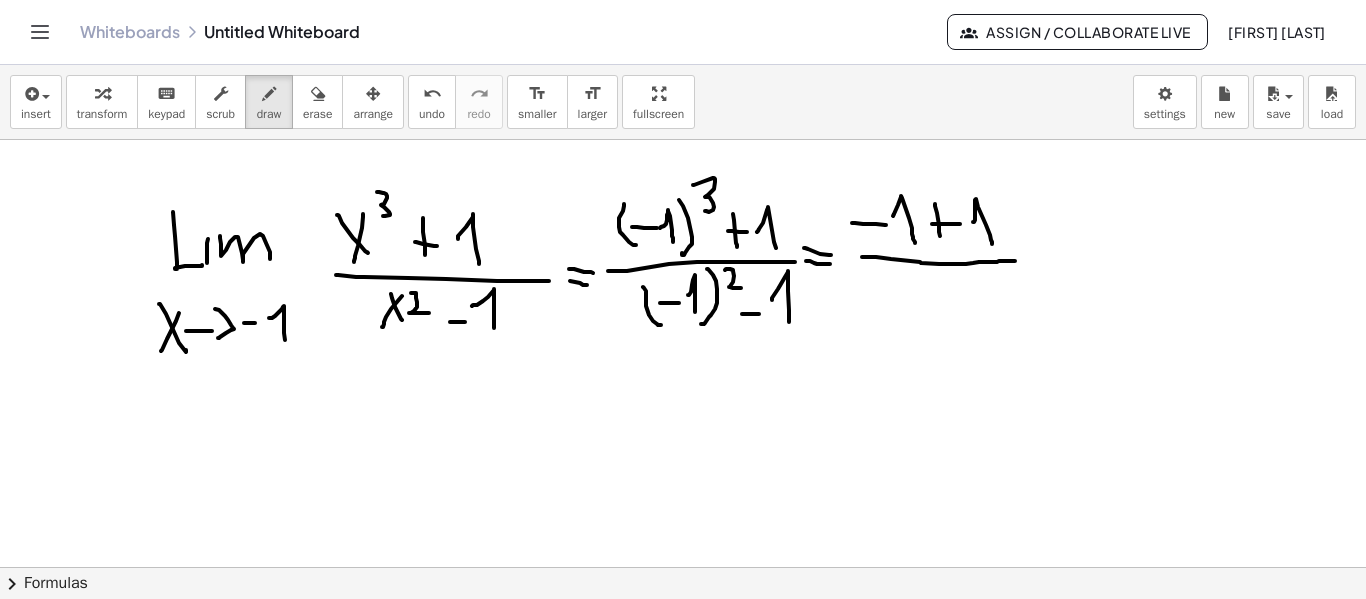 click at bounding box center (683, 140) 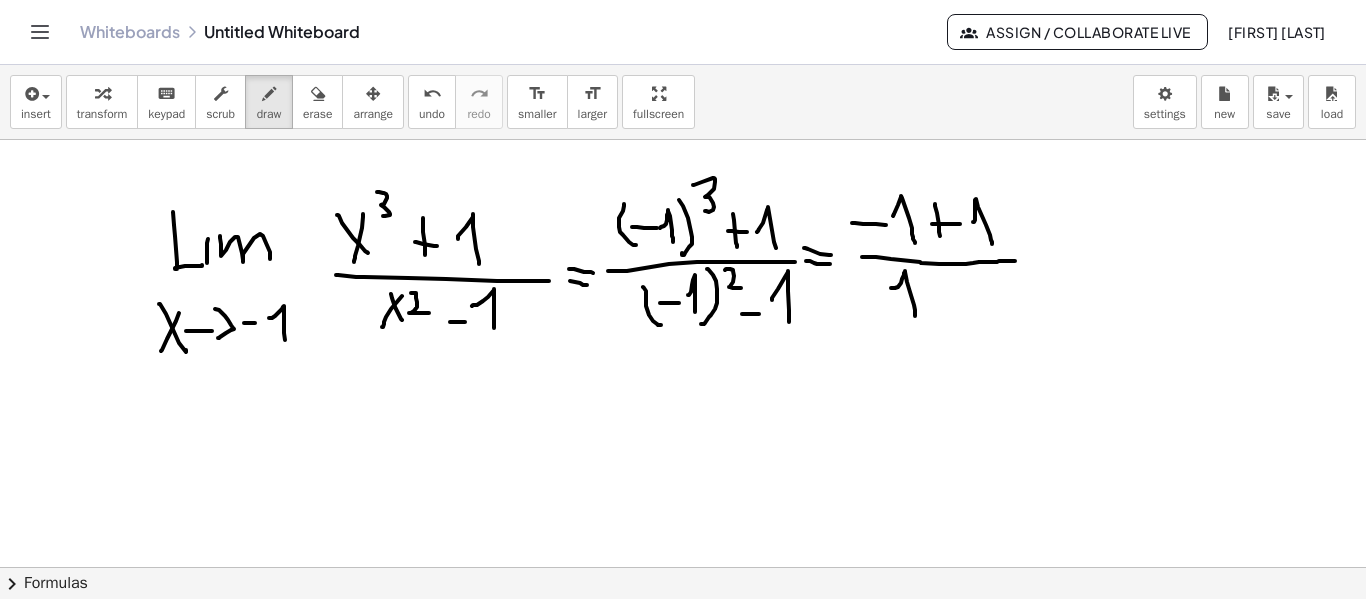 click at bounding box center (683, 140) 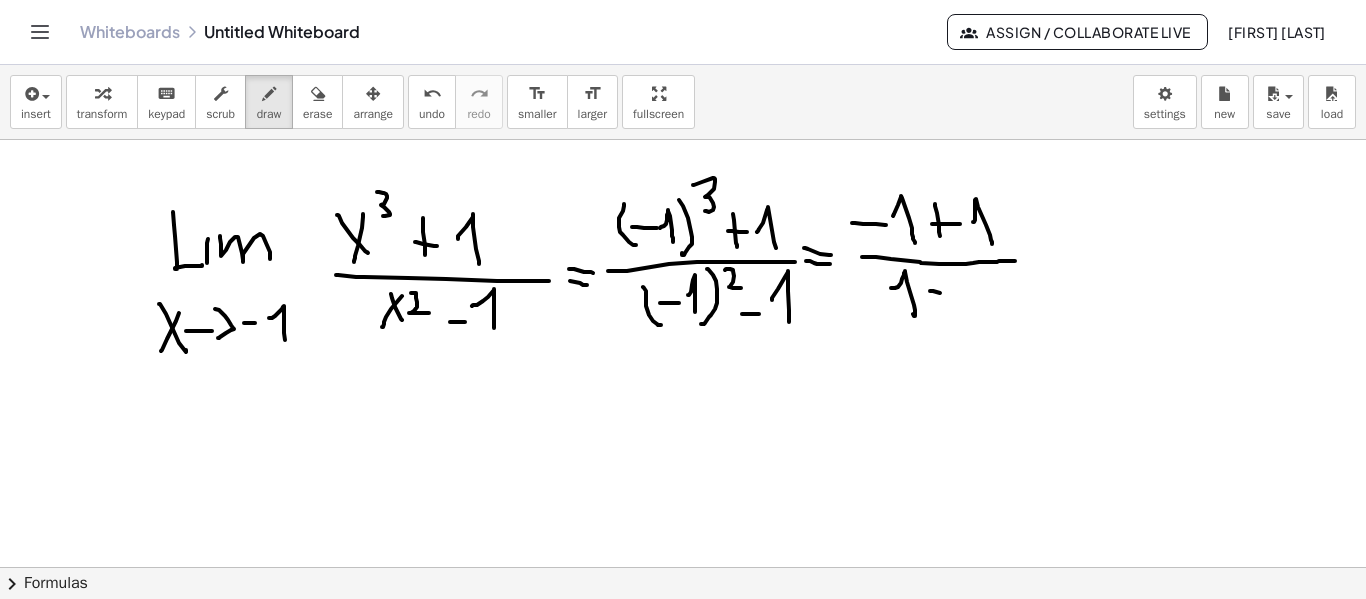 click at bounding box center (683, 140) 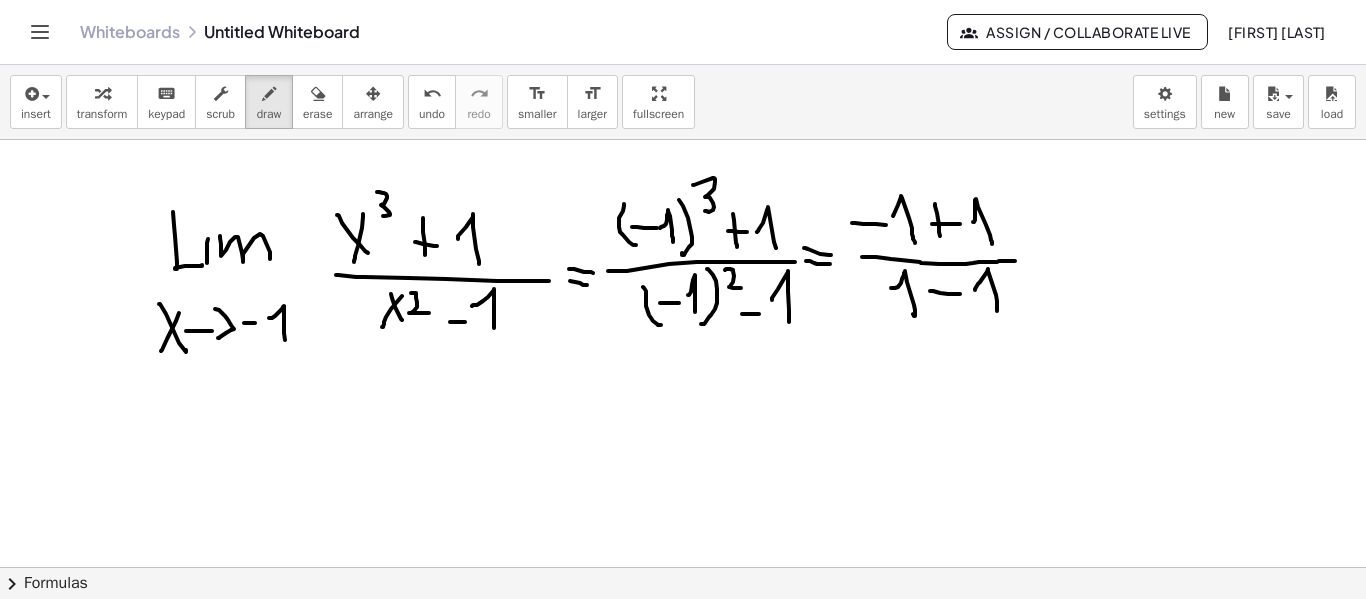 click at bounding box center (683, 140) 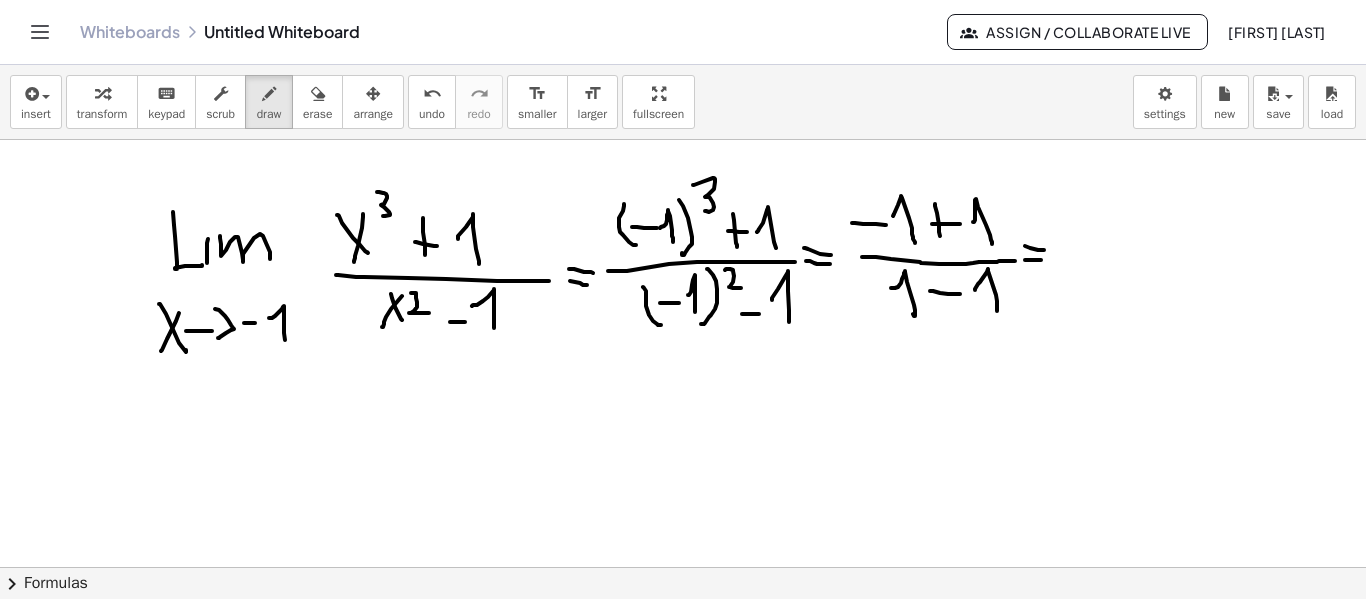 click at bounding box center (683, 140) 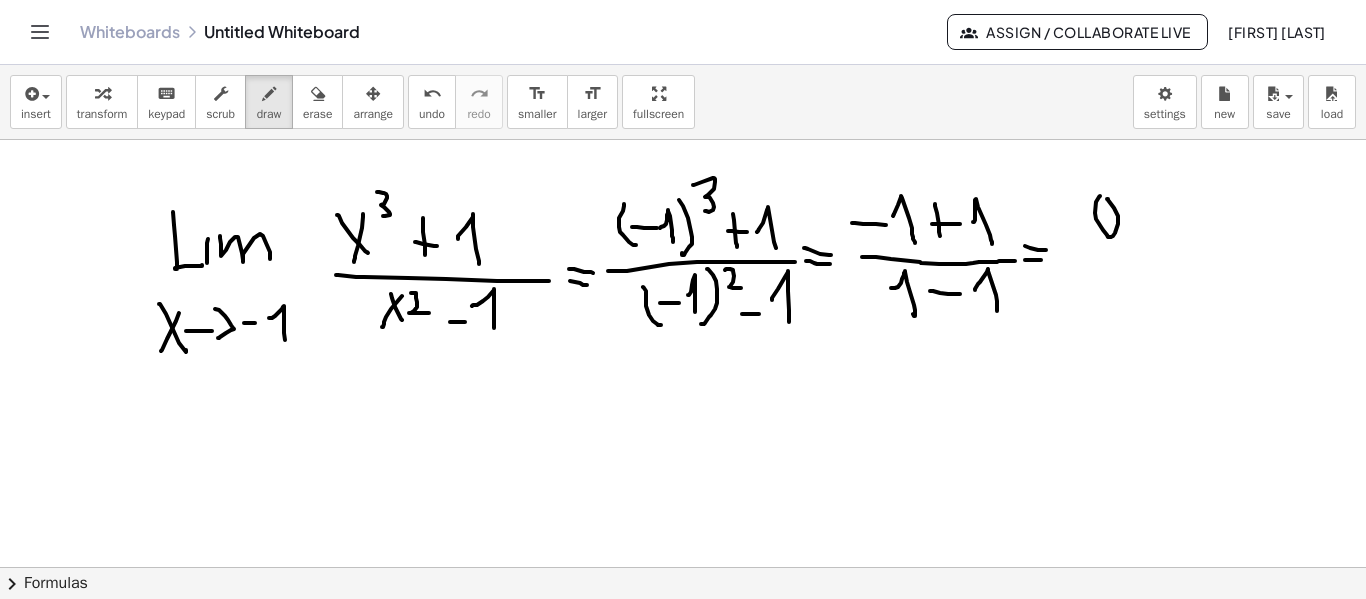 click at bounding box center [683, 140] 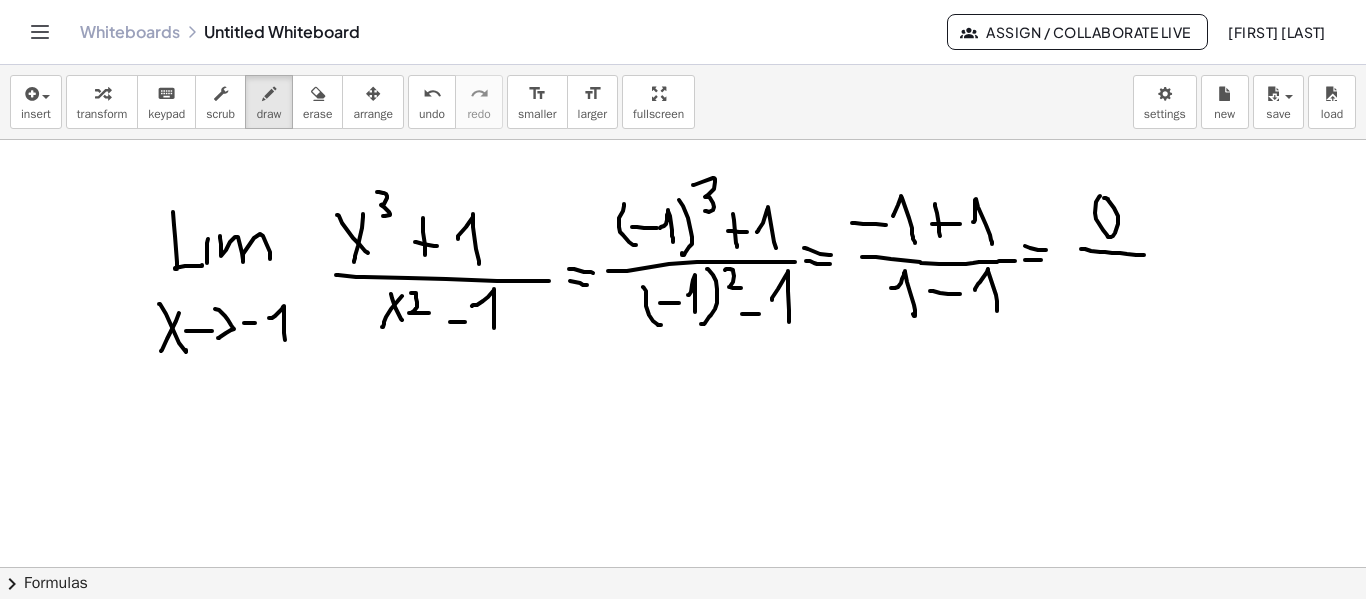 click at bounding box center [683, 140] 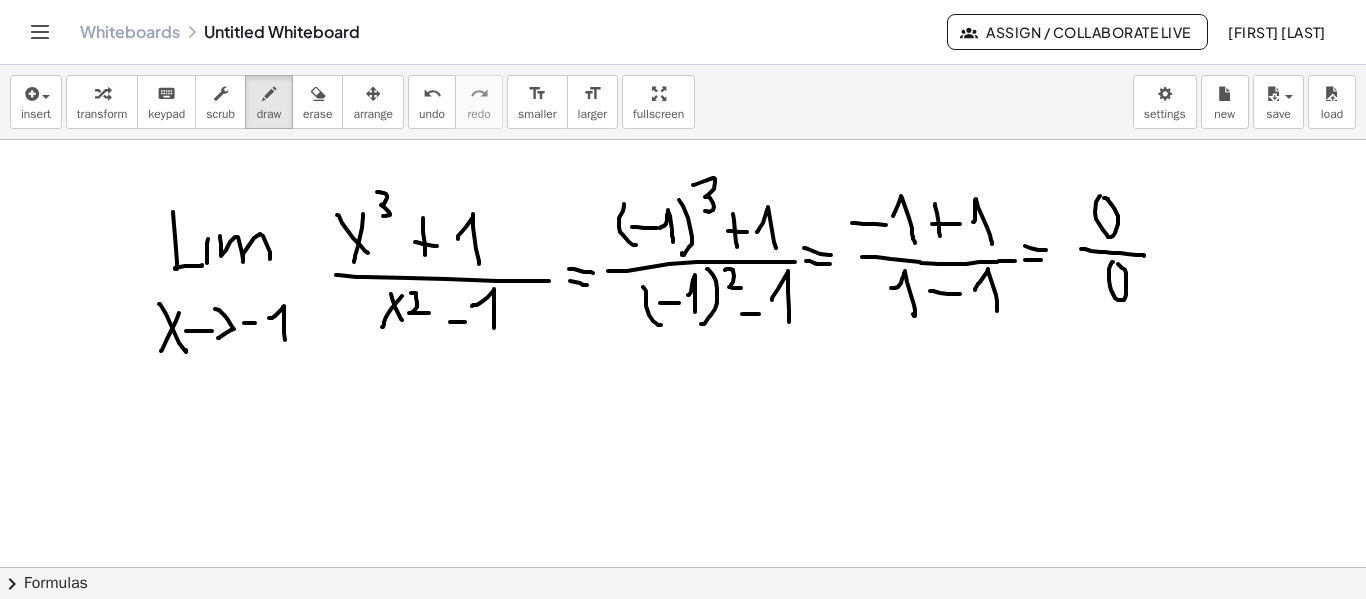 click at bounding box center (683, 140) 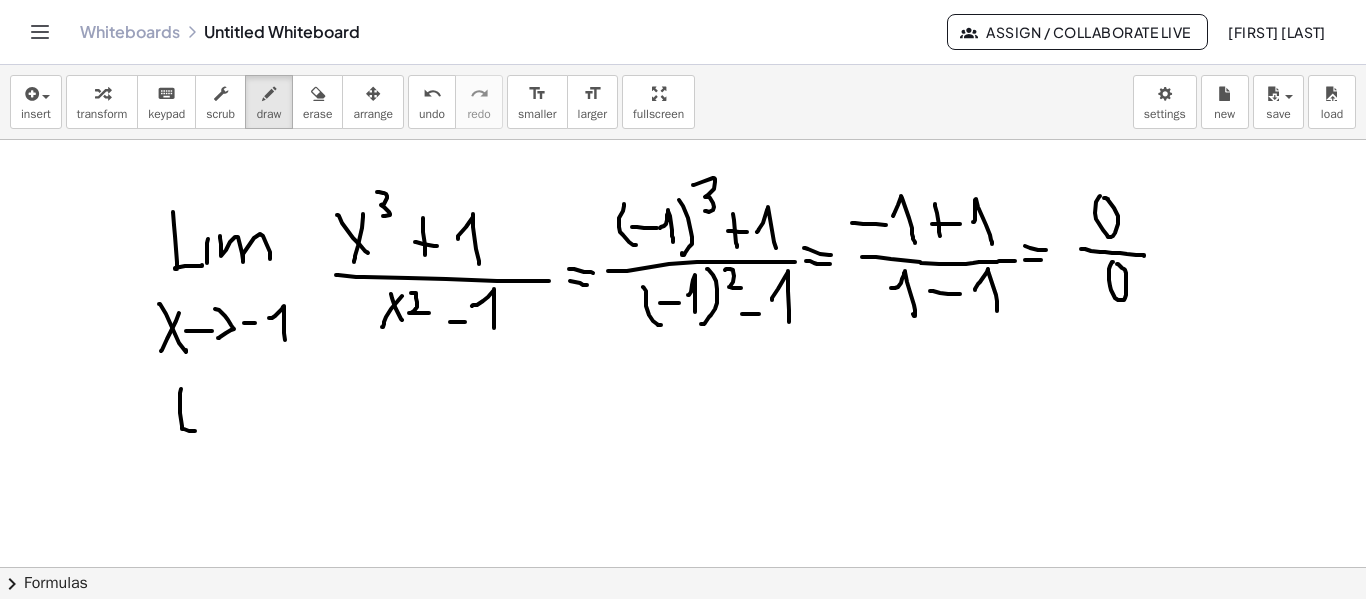drag, startPoint x: 181, startPoint y: 389, endPoint x: 196, endPoint y: 431, distance: 44.598206 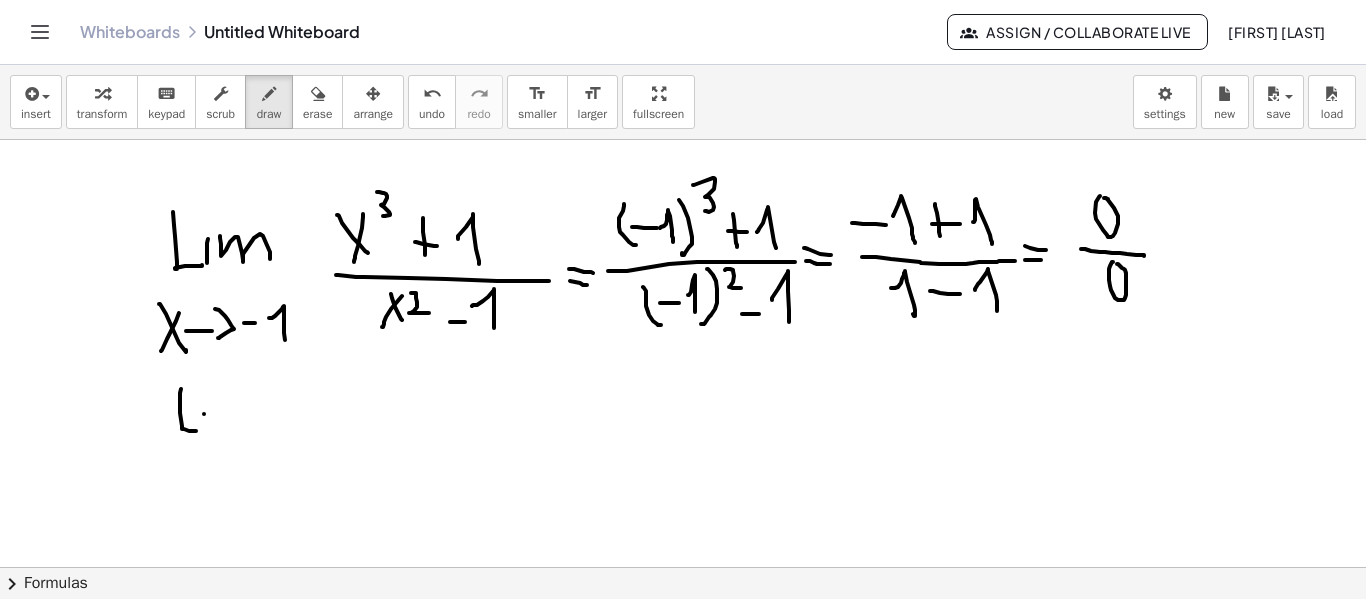 drag, startPoint x: 204, startPoint y: 414, endPoint x: 208, endPoint y: 426, distance: 12.649111 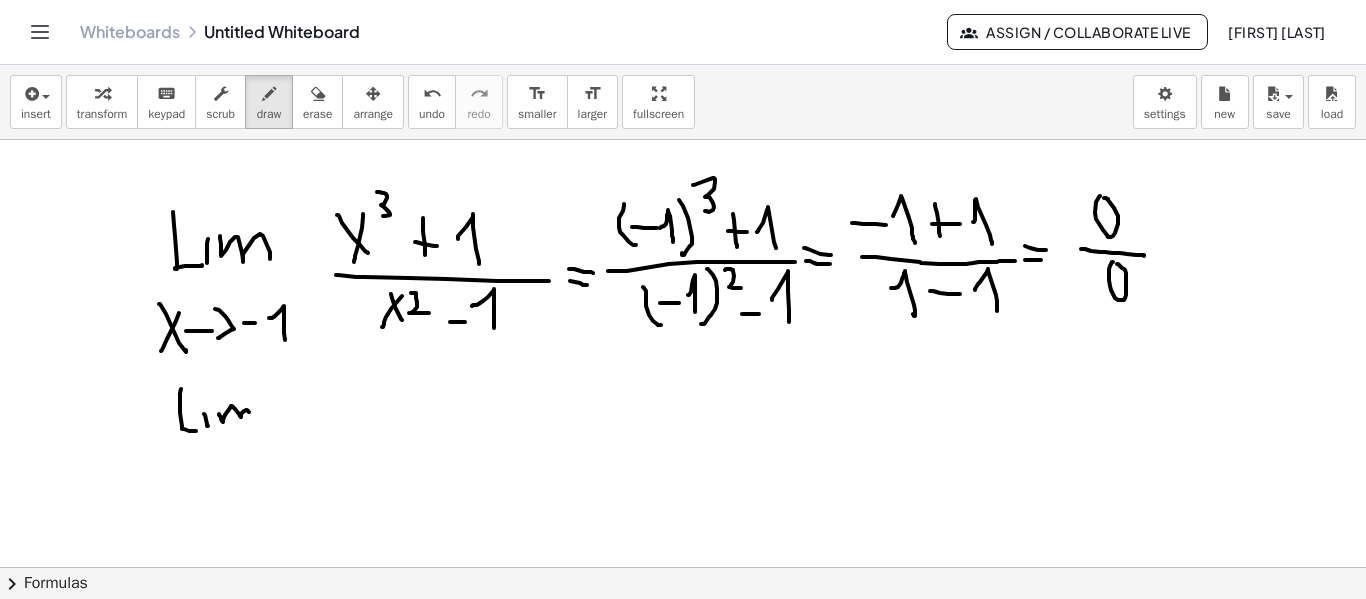 drag, startPoint x: 219, startPoint y: 415, endPoint x: 254, endPoint y: 421, distance: 35.510563 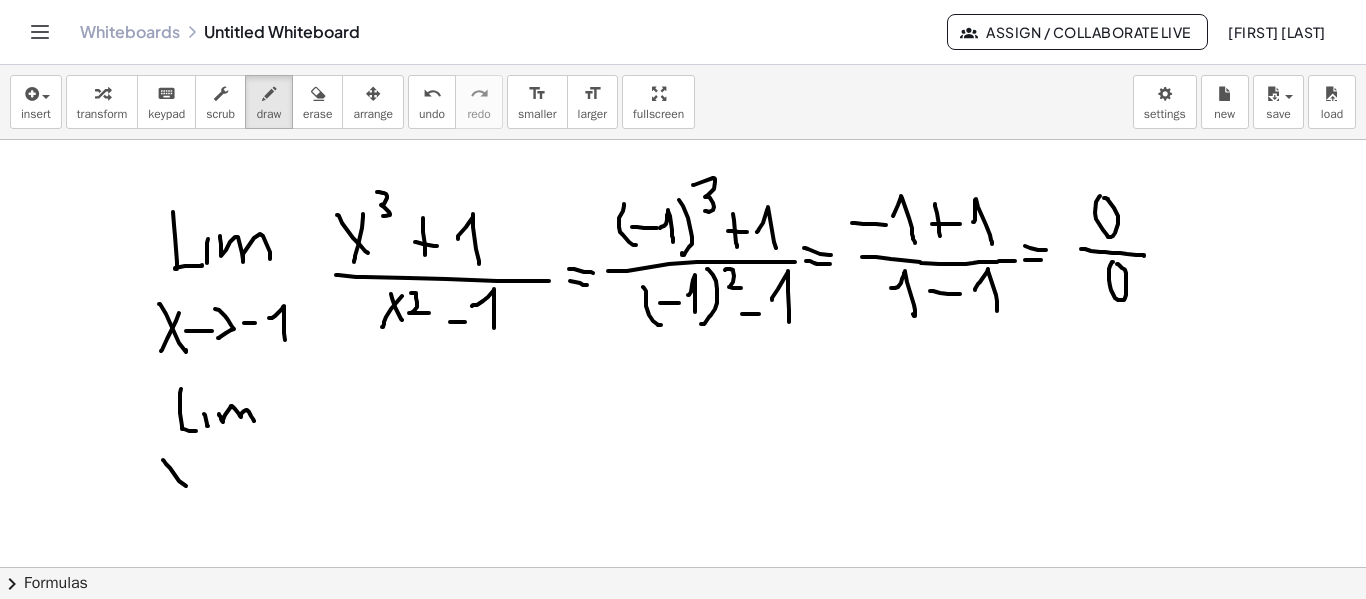 click at bounding box center (683, 140) 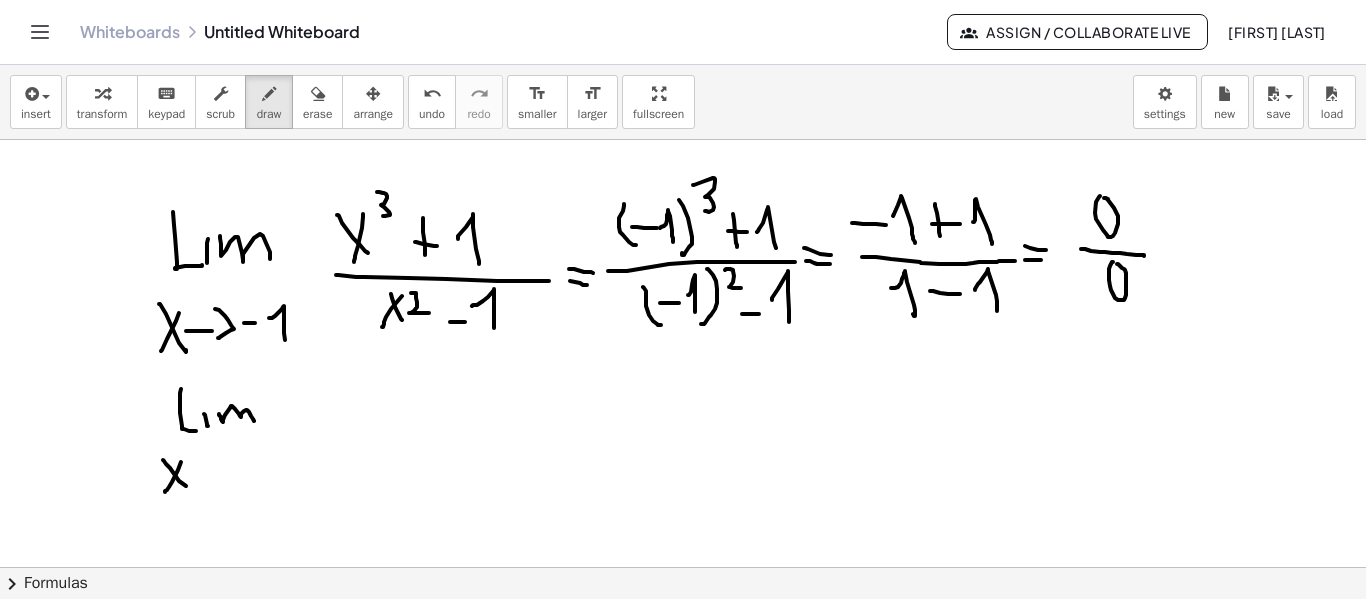 click at bounding box center [683, 140] 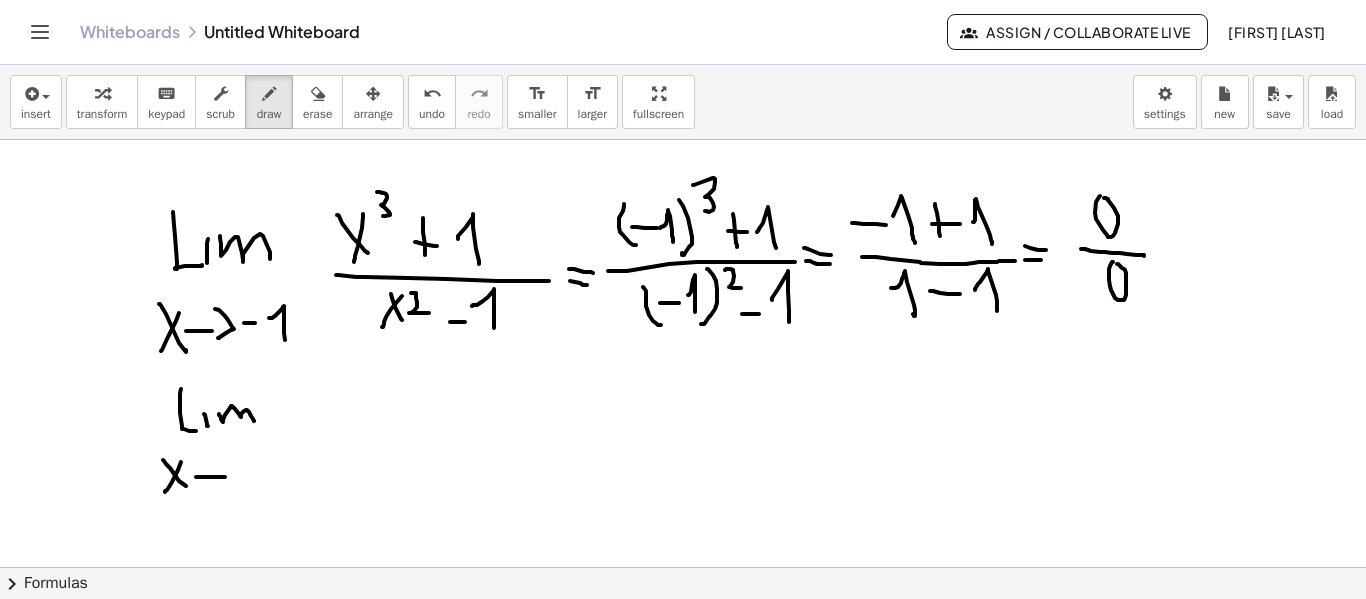 click at bounding box center [683, 140] 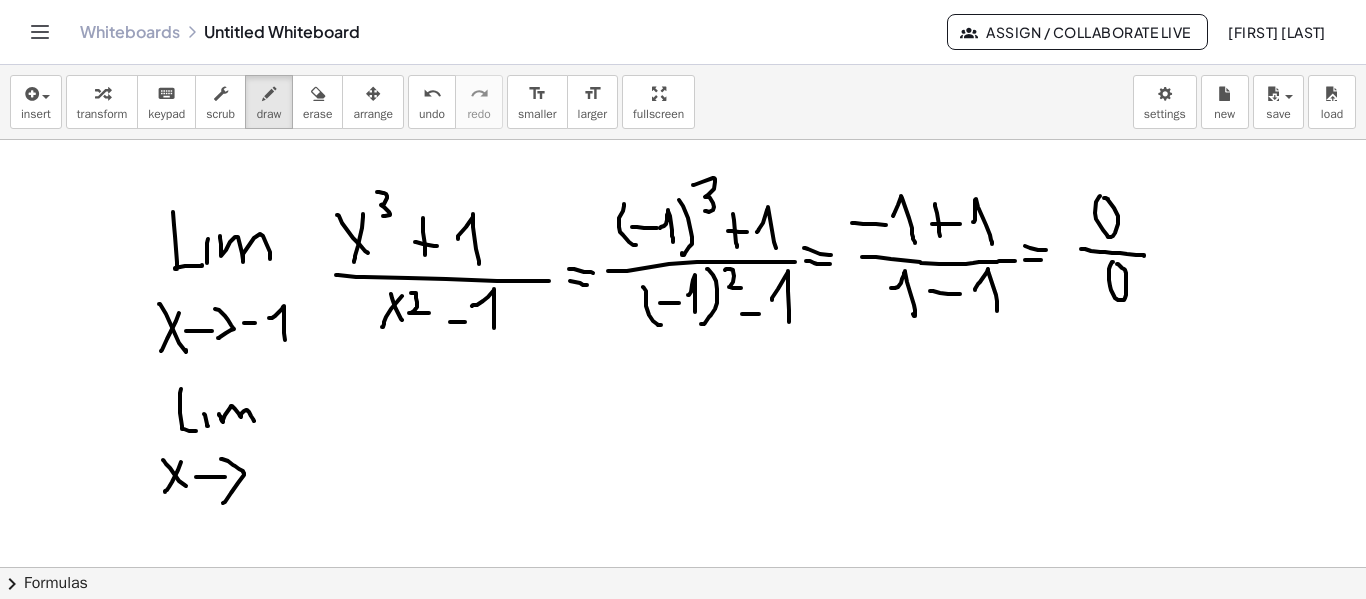 click at bounding box center [683, 140] 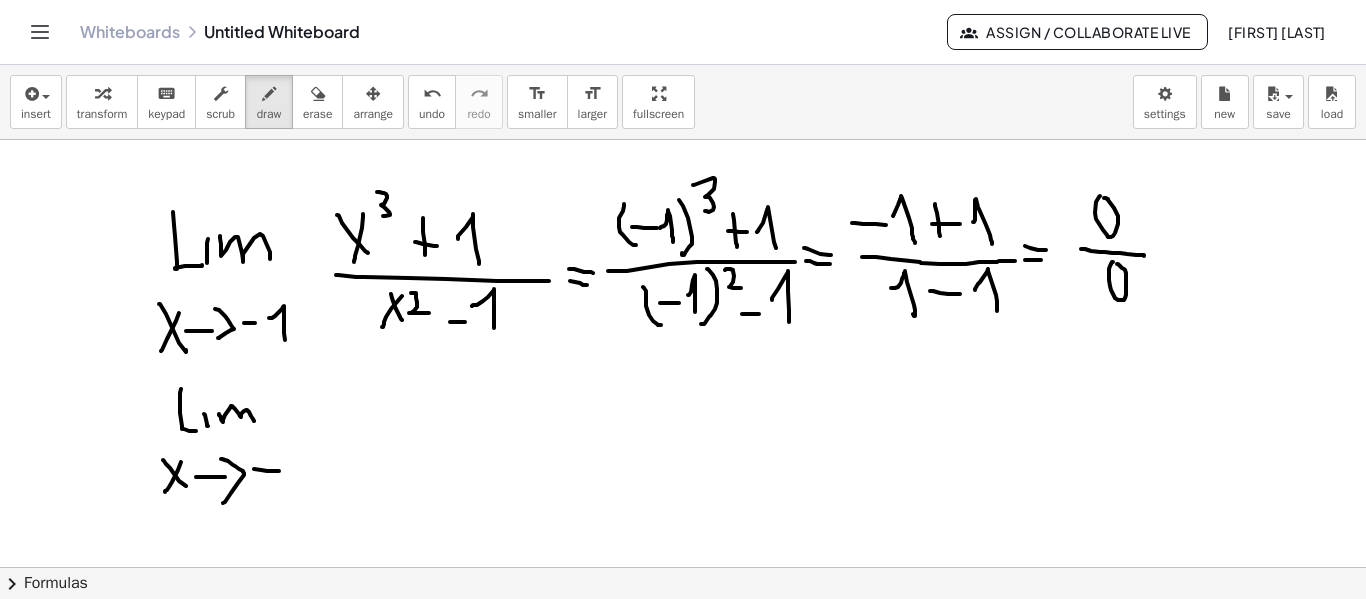 click at bounding box center [683, 140] 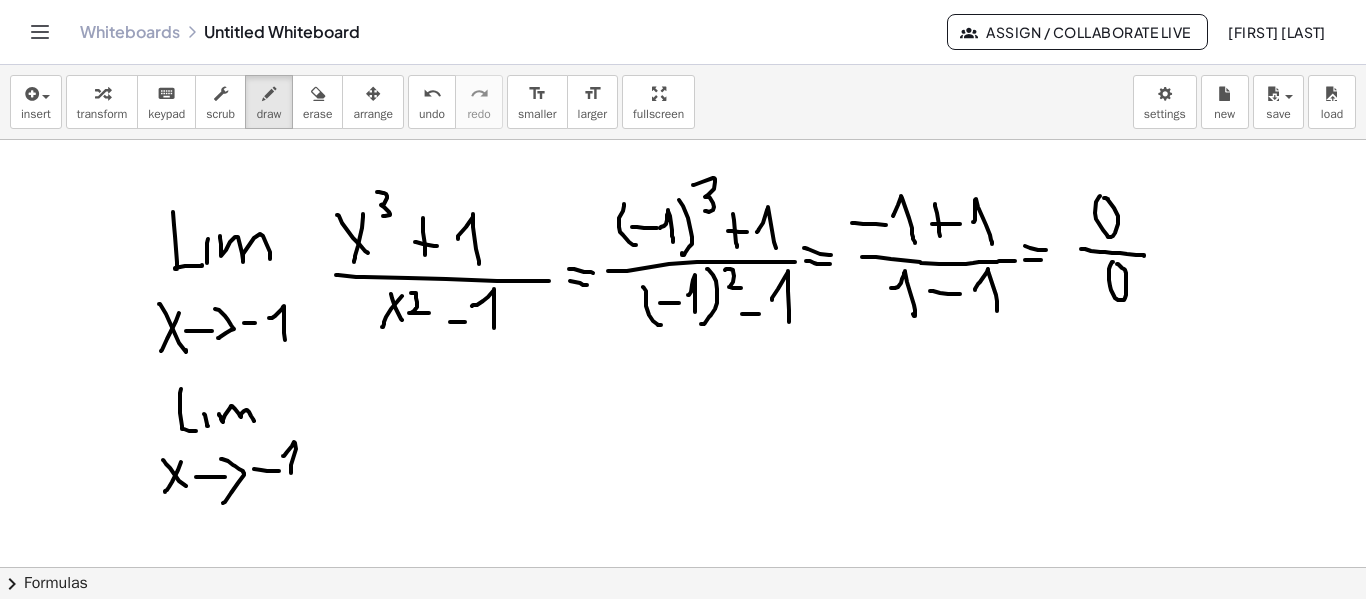 click at bounding box center (683, 140) 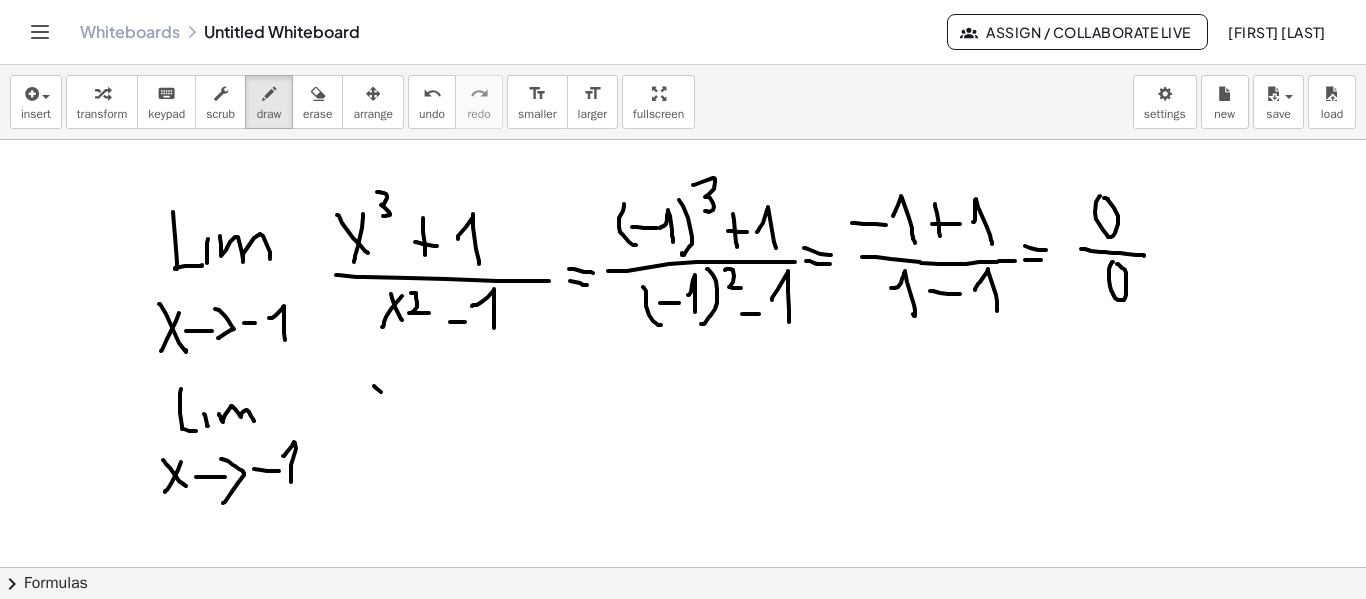 drag, startPoint x: 376, startPoint y: 388, endPoint x: 392, endPoint y: 401, distance: 20.615528 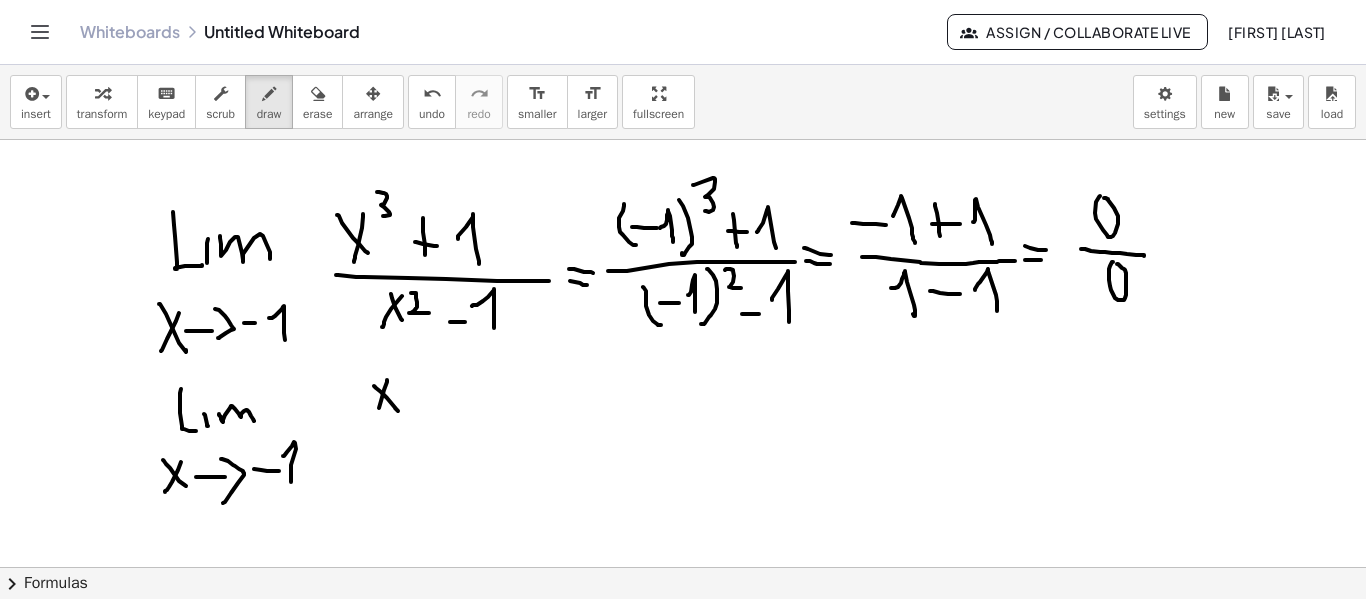 drag, startPoint x: 384, startPoint y: 390, endPoint x: 379, endPoint y: 413, distance: 23.537205 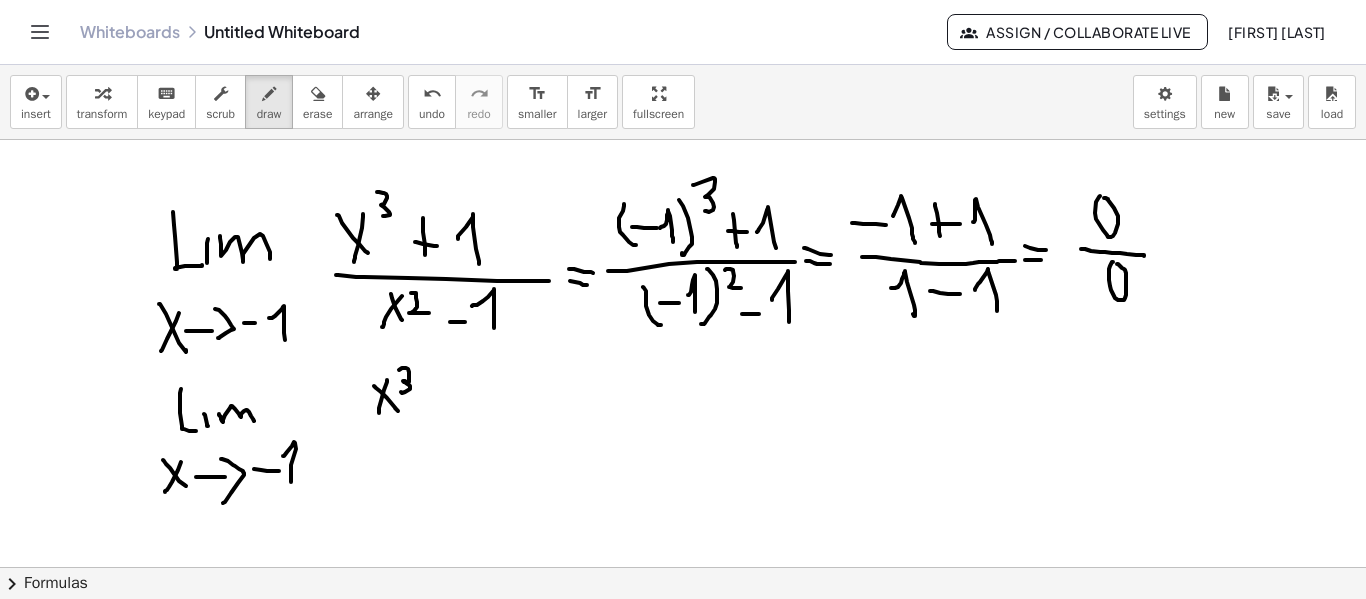 drag, startPoint x: 399, startPoint y: 370, endPoint x: 401, endPoint y: 392, distance: 22.090721 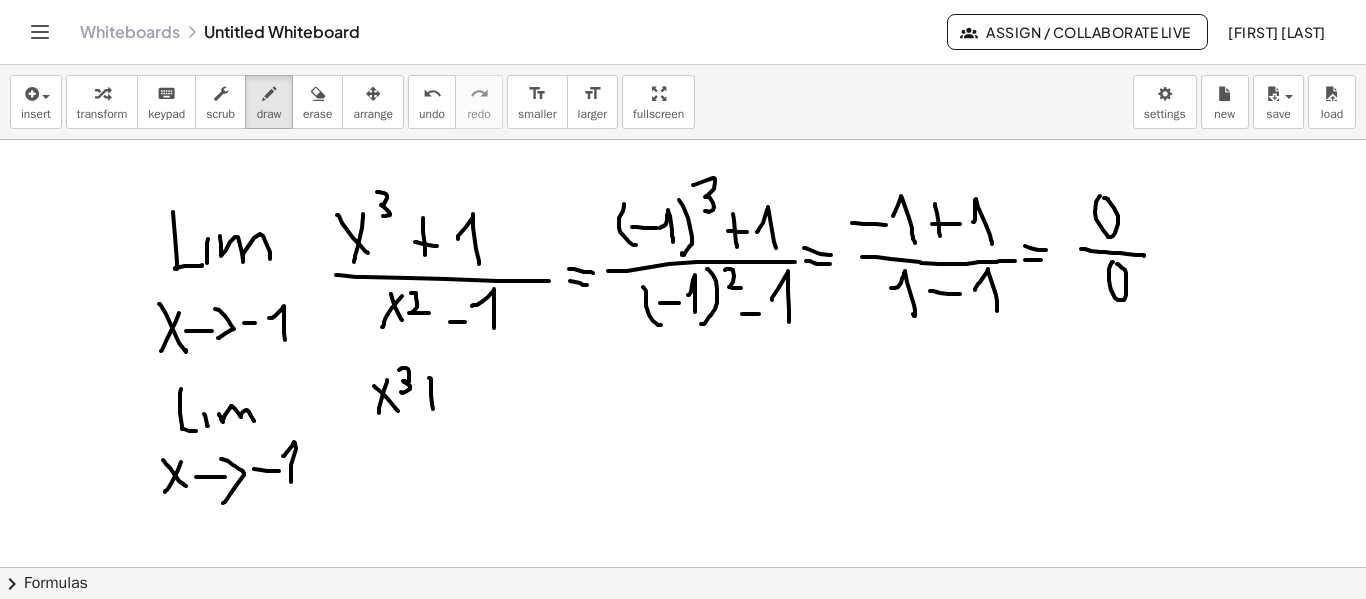 drag, startPoint x: 430, startPoint y: 378, endPoint x: 433, endPoint y: 409, distance: 31.144823 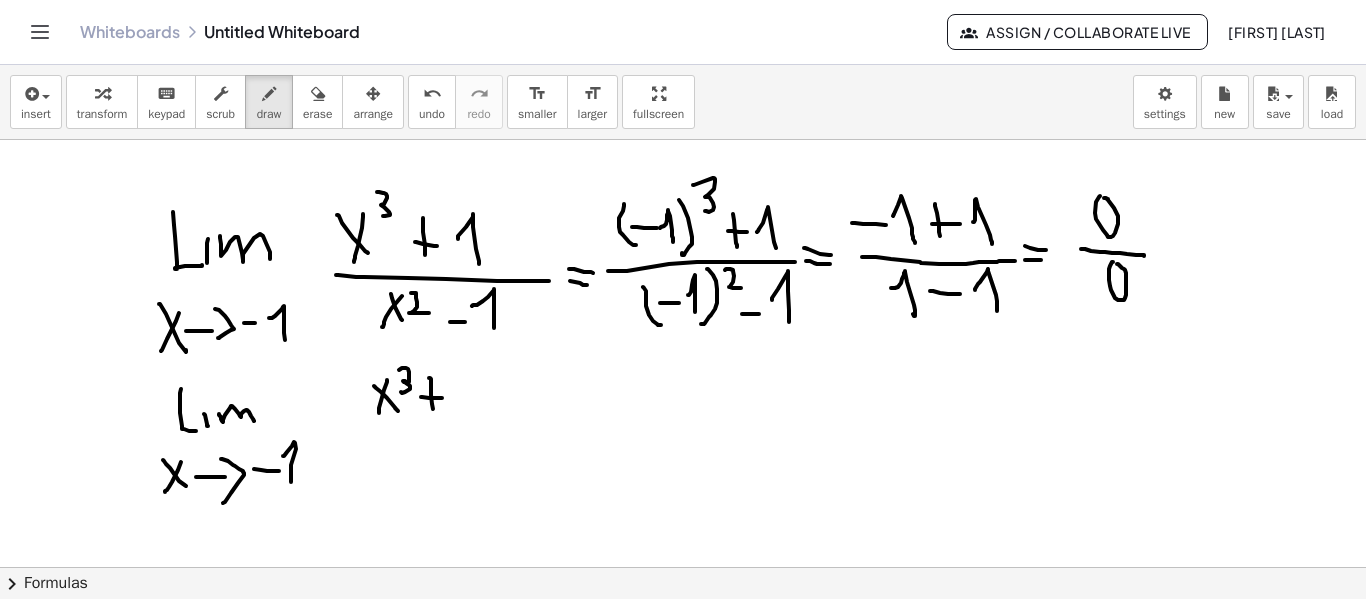 click at bounding box center [683, 140] 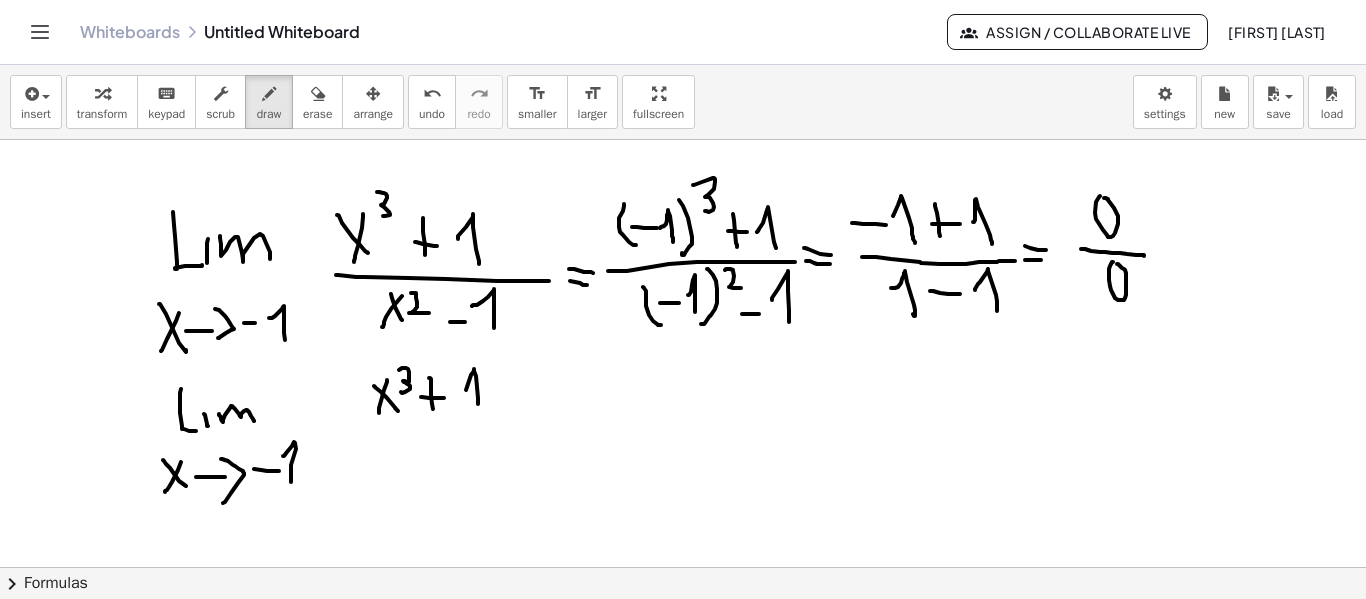 drag, startPoint x: 466, startPoint y: 390, endPoint x: 478, endPoint y: 404, distance: 18.439089 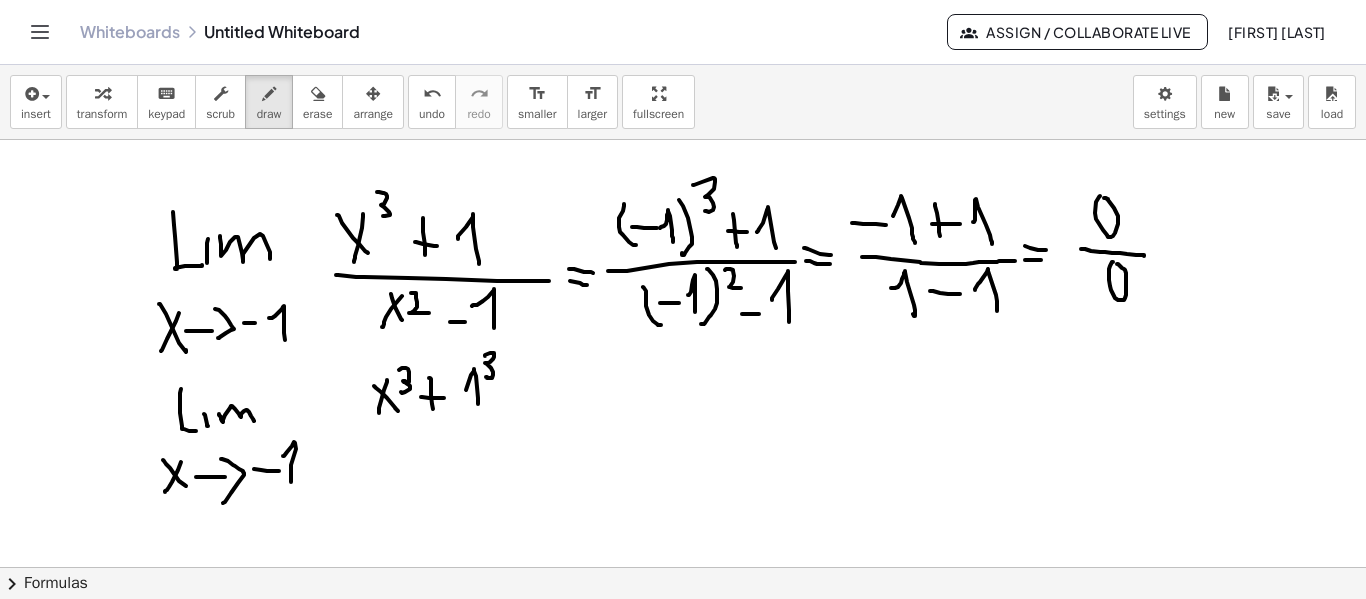 drag, startPoint x: 485, startPoint y: 355, endPoint x: 486, endPoint y: 376, distance: 21.023796 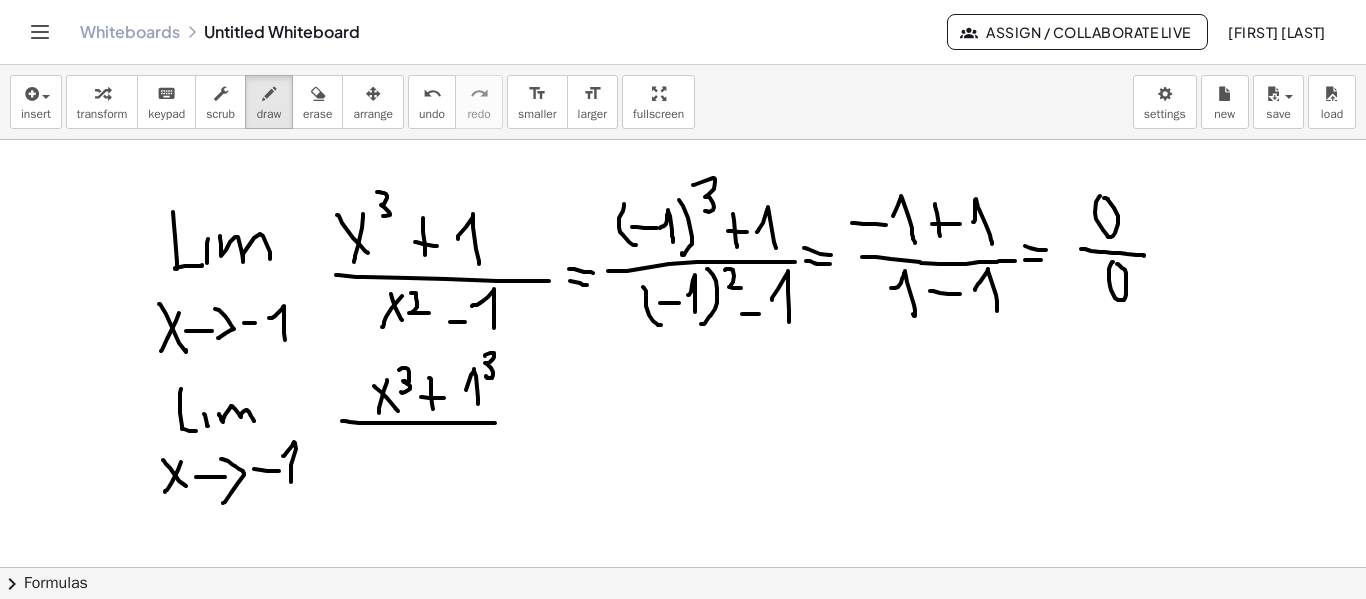drag, startPoint x: 342, startPoint y: 421, endPoint x: 497, endPoint y: 423, distance: 155.01291 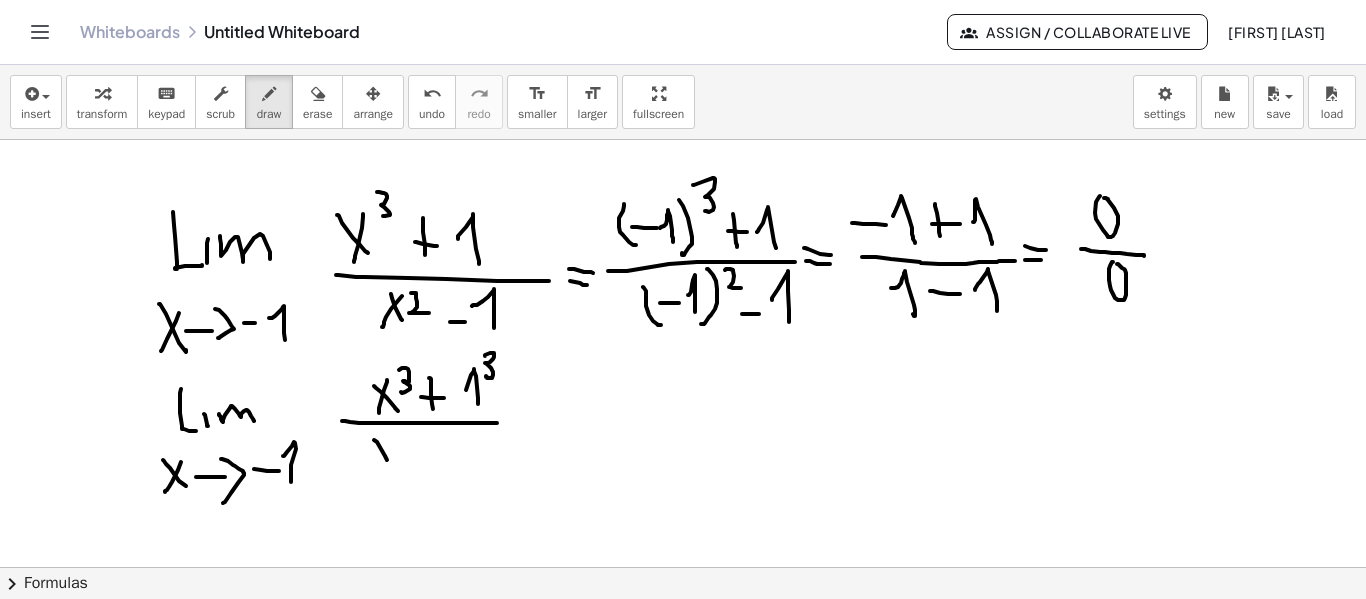 drag, startPoint x: 374, startPoint y: 440, endPoint x: 392, endPoint y: 467, distance: 32.449963 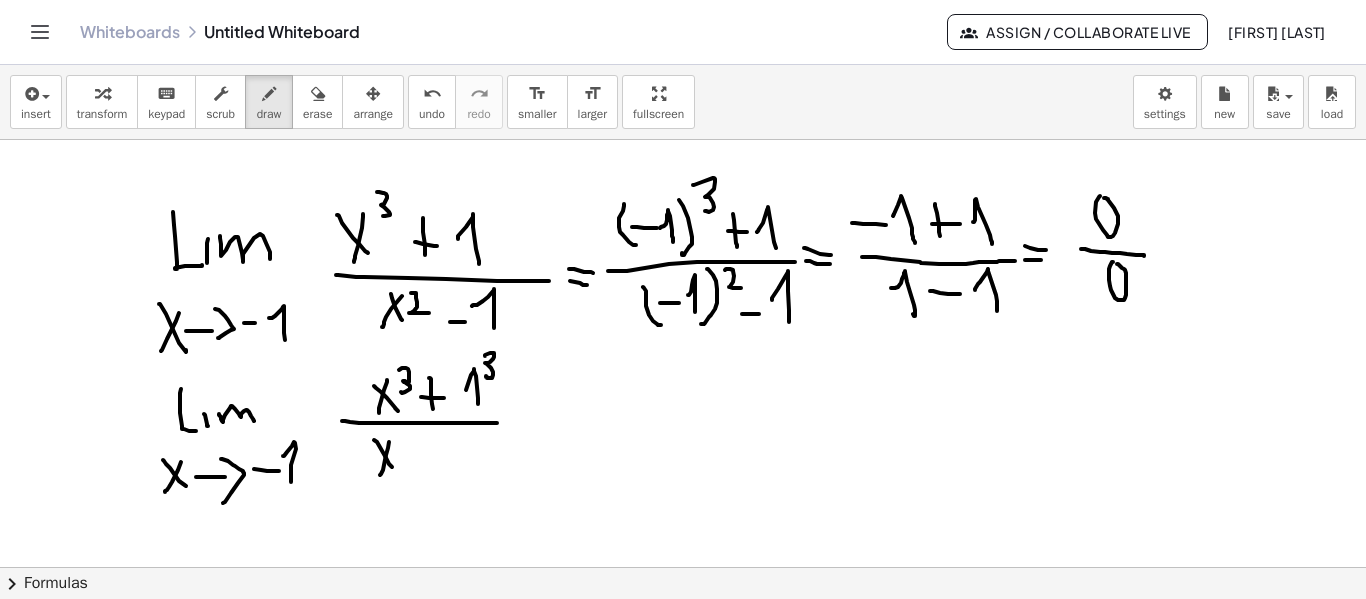 drag, startPoint x: 389, startPoint y: 442, endPoint x: 380, endPoint y: 475, distance: 34.20526 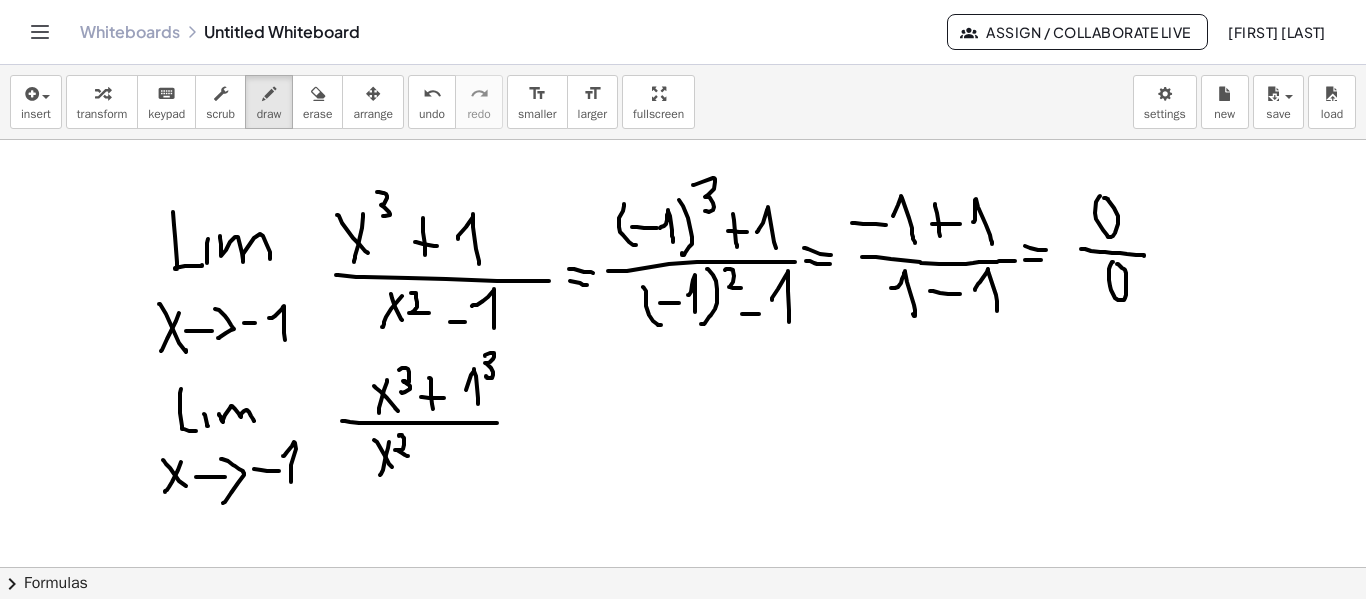 drag, startPoint x: 399, startPoint y: 436, endPoint x: 411, endPoint y: 456, distance: 23.323807 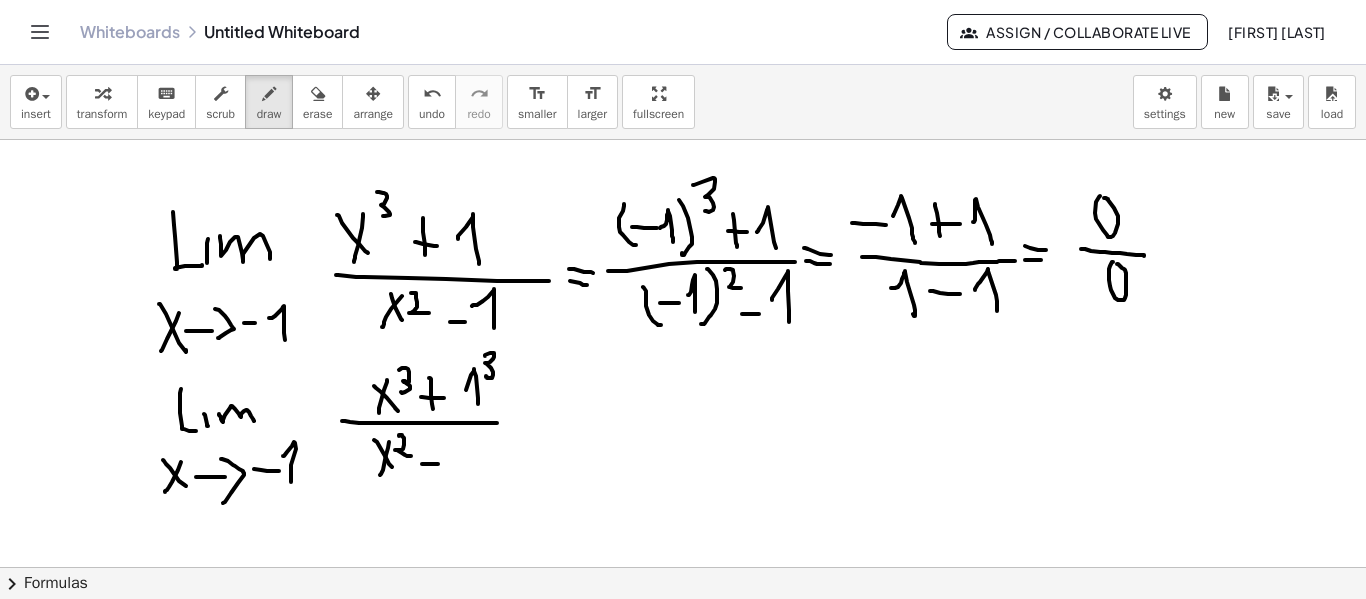 drag, startPoint x: 422, startPoint y: 464, endPoint x: 443, endPoint y: 464, distance: 21 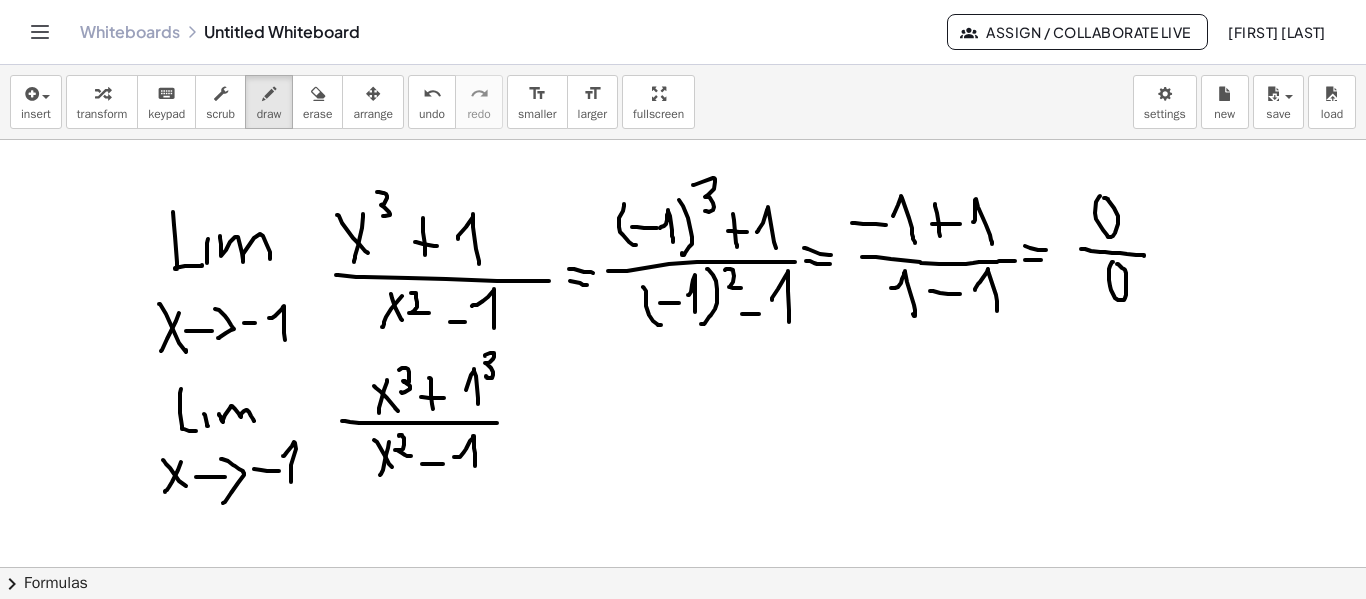drag, startPoint x: 454, startPoint y: 457, endPoint x: 475, endPoint y: 466, distance: 22.847319 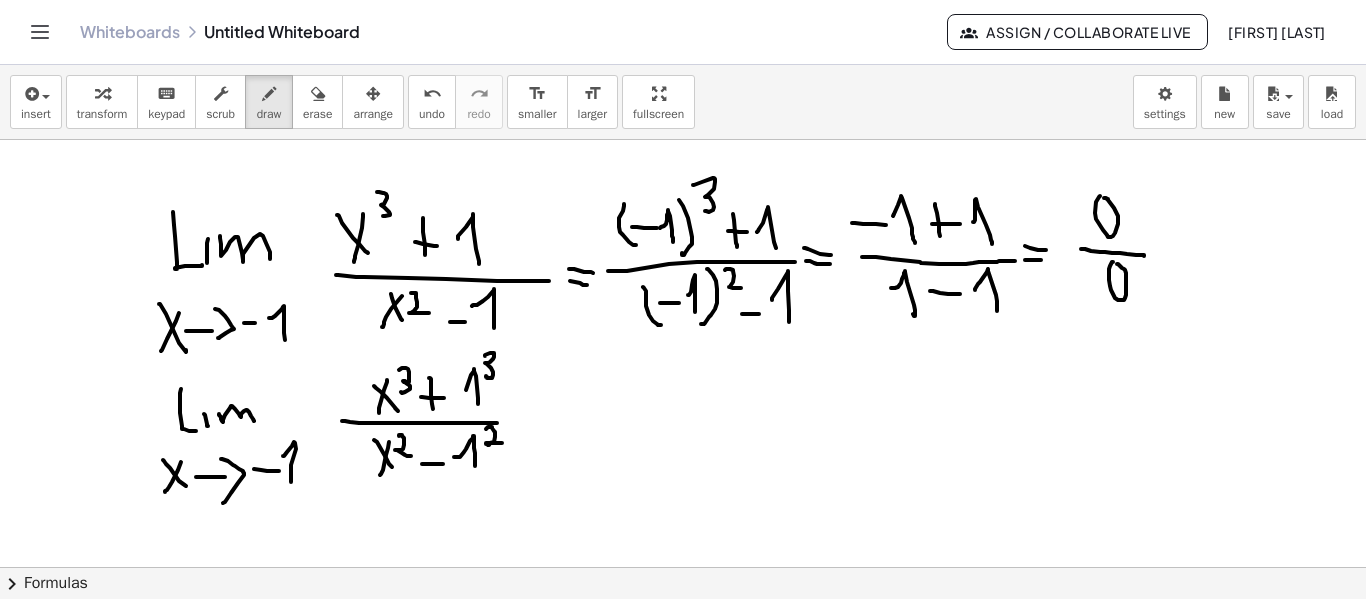 drag, startPoint x: 489, startPoint y: 427, endPoint x: 502, endPoint y: 443, distance: 20.615528 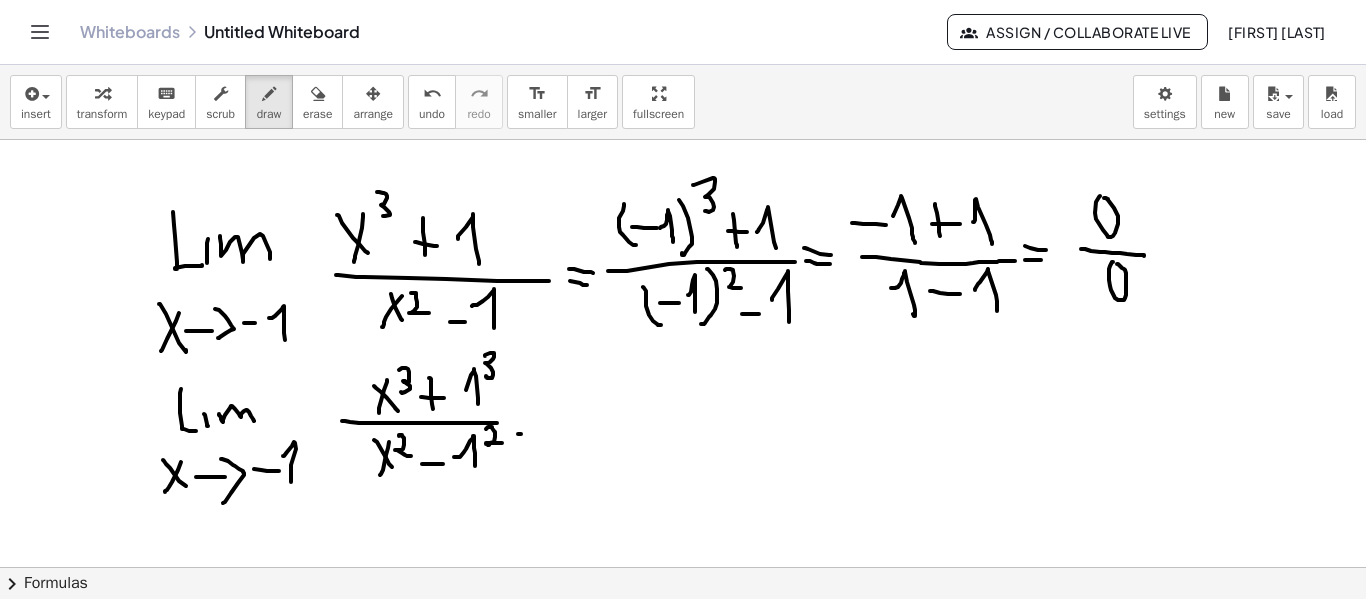 drag, startPoint x: 518, startPoint y: 434, endPoint x: 536, endPoint y: 433, distance: 18.027756 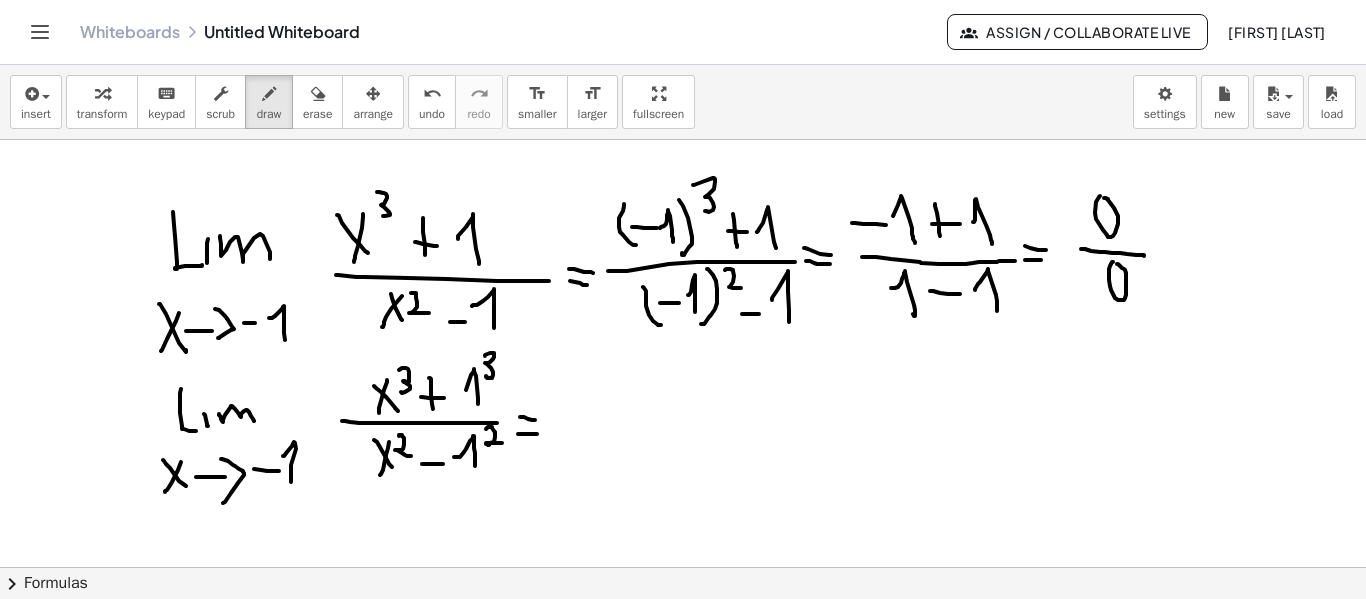 drag, startPoint x: 520, startPoint y: 417, endPoint x: 539, endPoint y: 422, distance: 19.646883 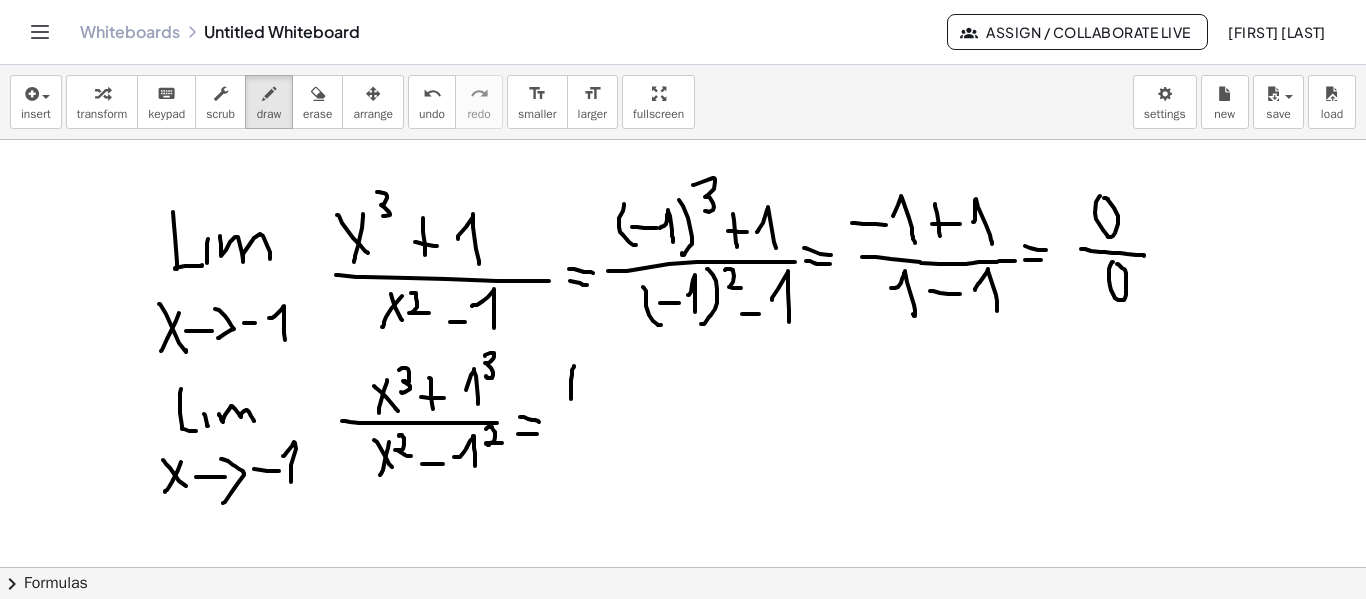 drag, startPoint x: 574, startPoint y: 366, endPoint x: 577, endPoint y: 413, distance: 47.095646 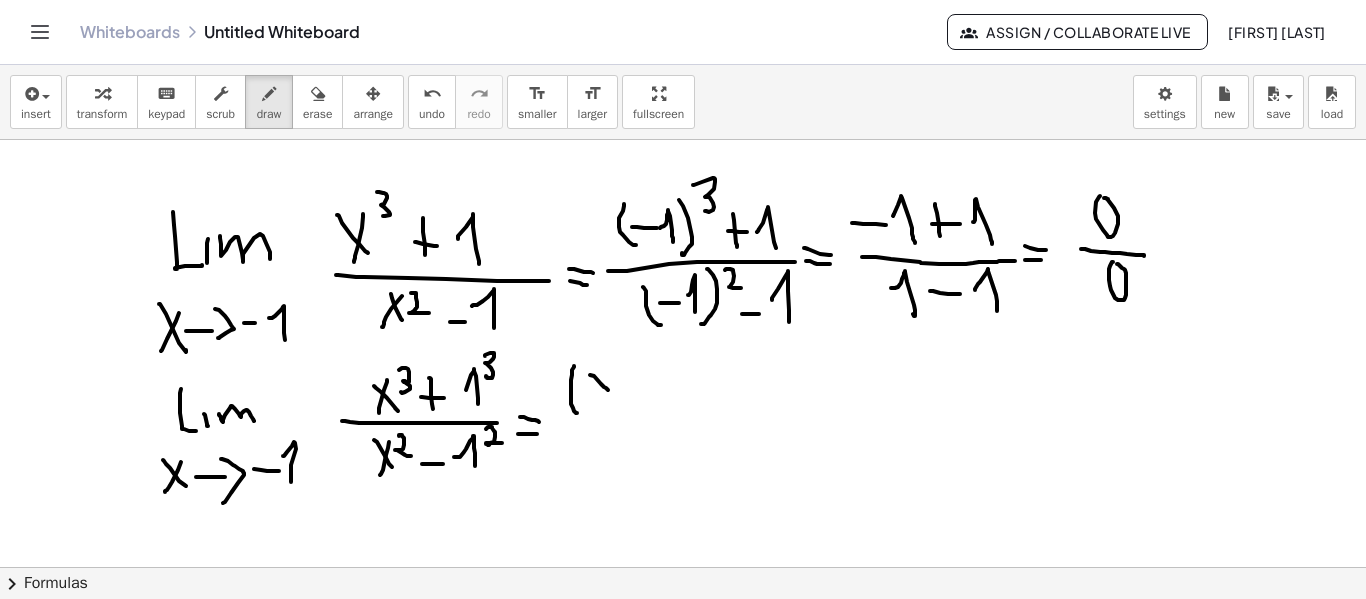 drag, startPoint x: 590, startPoint y: 375, endPoint x: 612, endPoint y: 392, distance: 27.802877 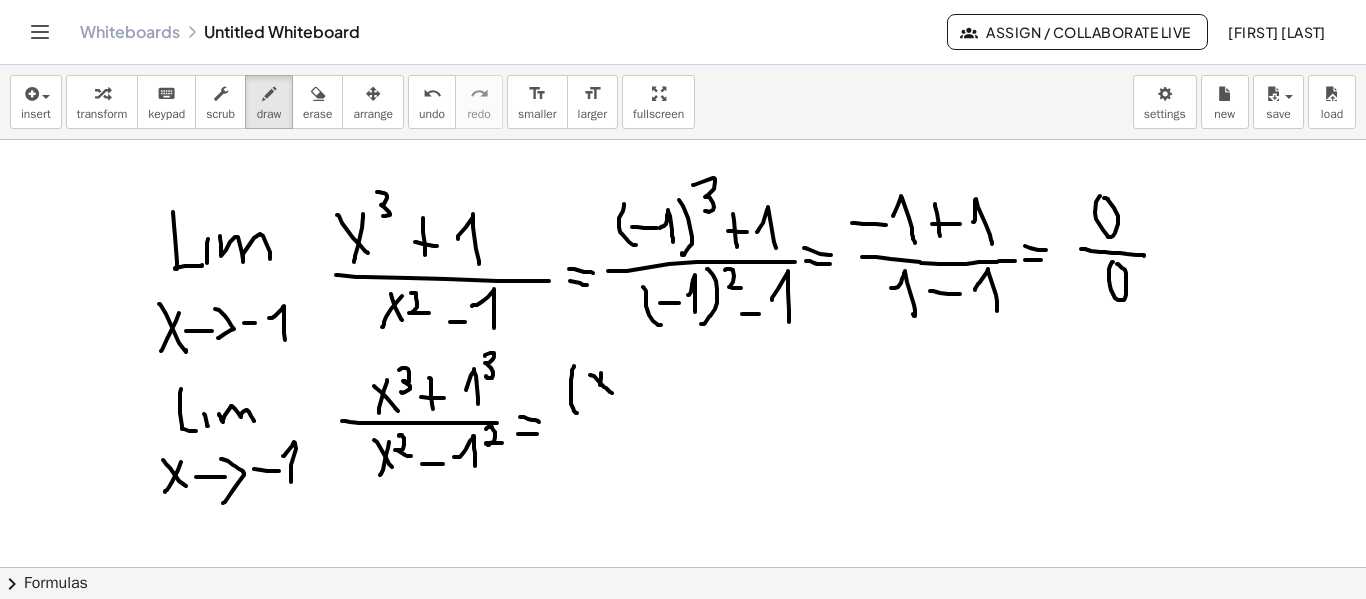 drag, startPoint x: 601, startPoint y: 373, endPoint x: 597, endPoint y: 397, distance: 24.33105 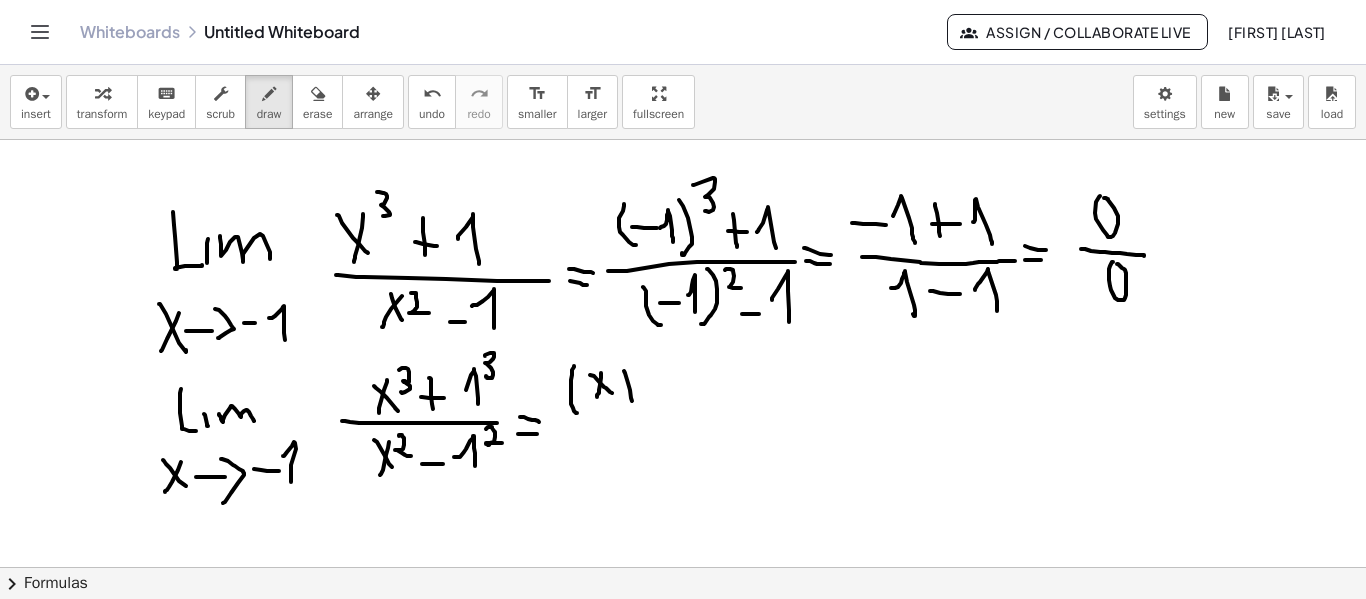 click at bounding box center (683, 140) 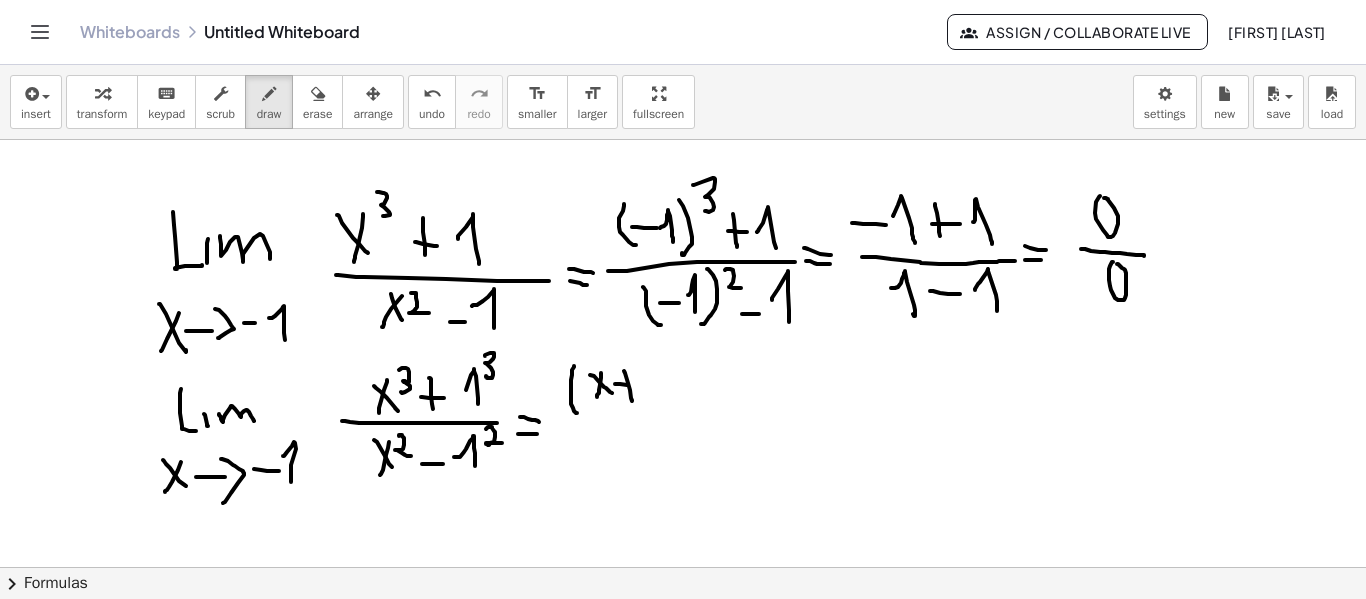 drag, startPoint x: 620, startPoint y: 384, endPoint x: 633, endPoint y: 386, distance: 13.152946 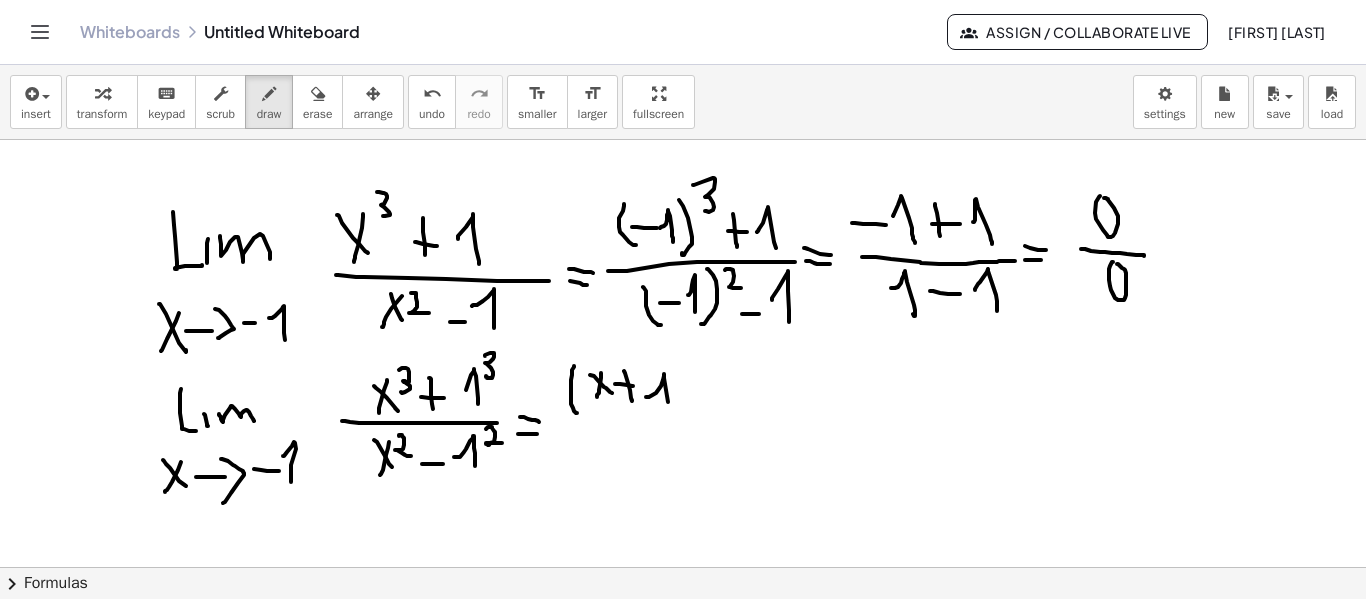 drag, startPoint x: 646, startPoint y: 397, endPoint x: 669, endPoint y: 416, distance: 29.832869 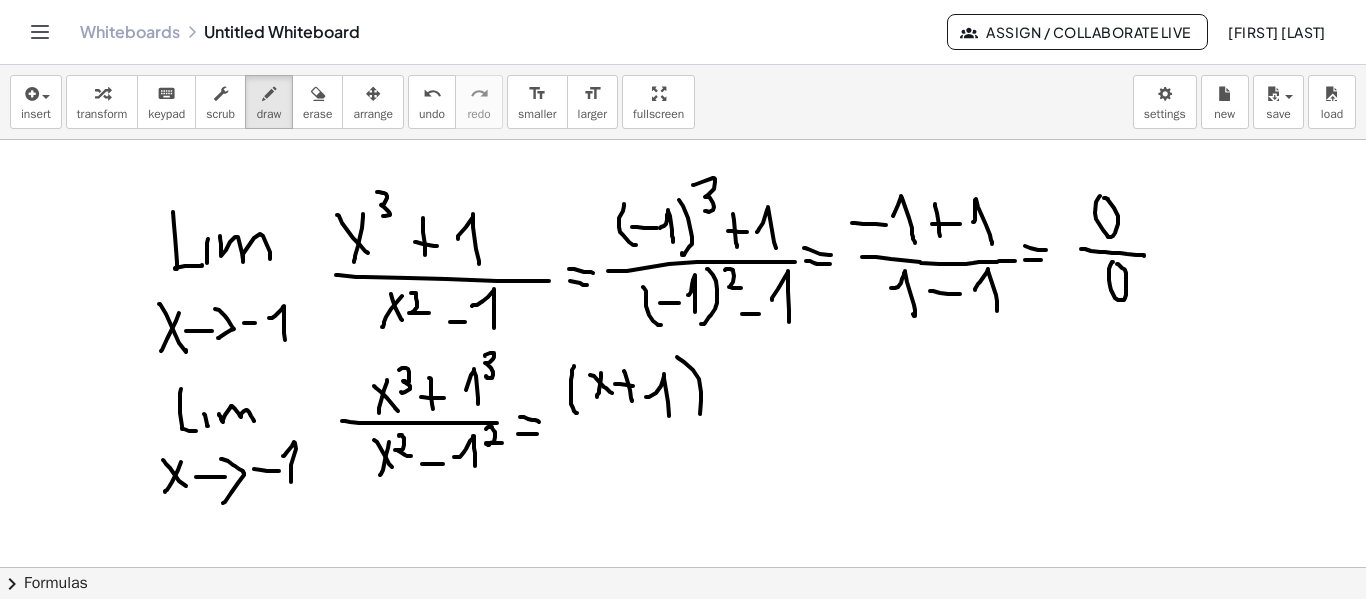 drag, startPoint x: 699, startPoint y: 379, endPoint x: 705, endPoint y: 390, distance: 12.529964 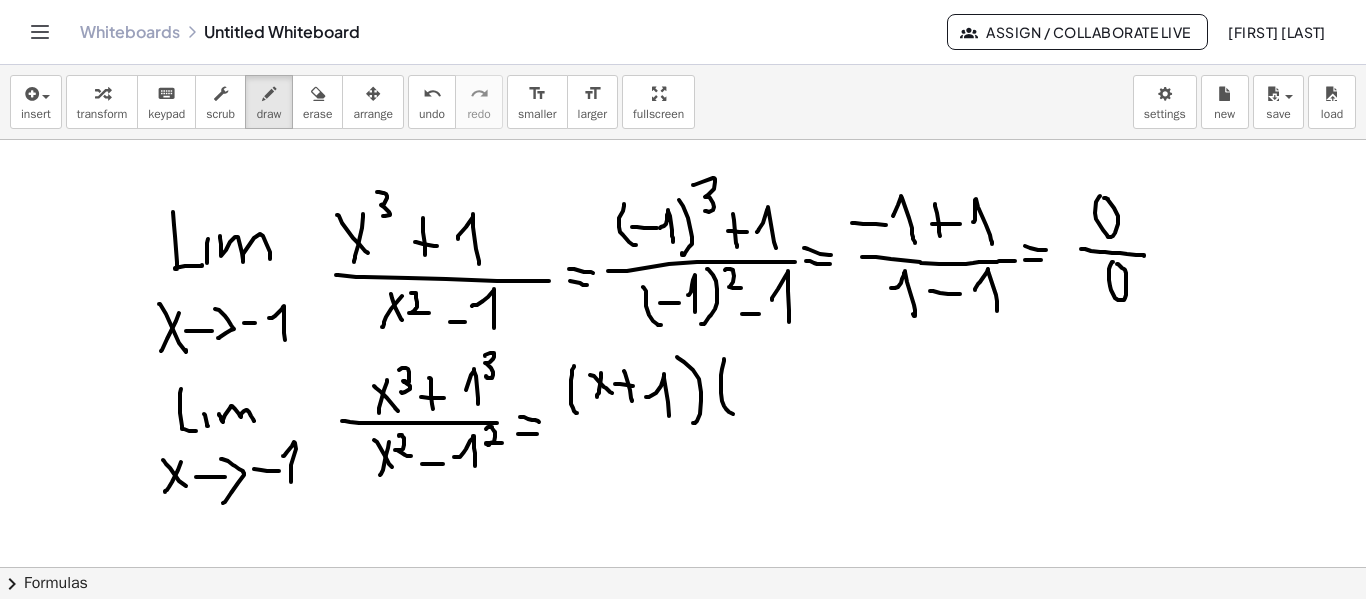 drag, startPoint x: 724, startPoint y: 359, endPoint x: 733, endPoint y: 414, distance: 55.7315 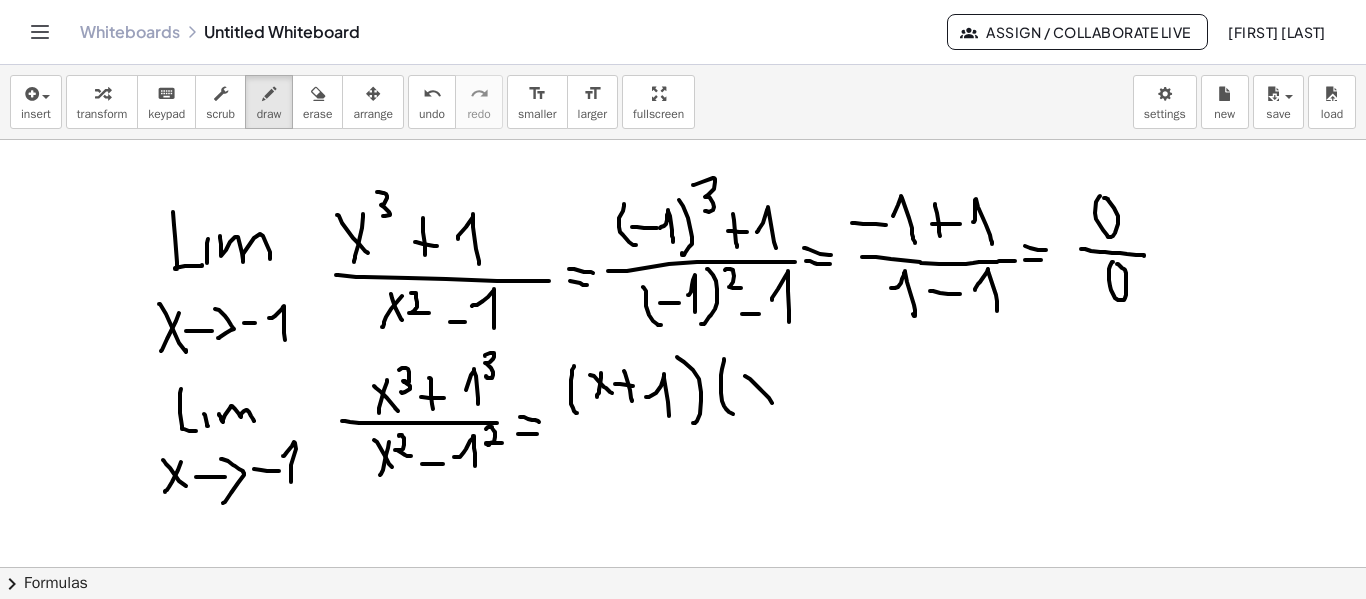 drag, startPoint x: 745, startPoint y: 376, endPoint x: 763, endPoint y: 378, distance: 18.110771 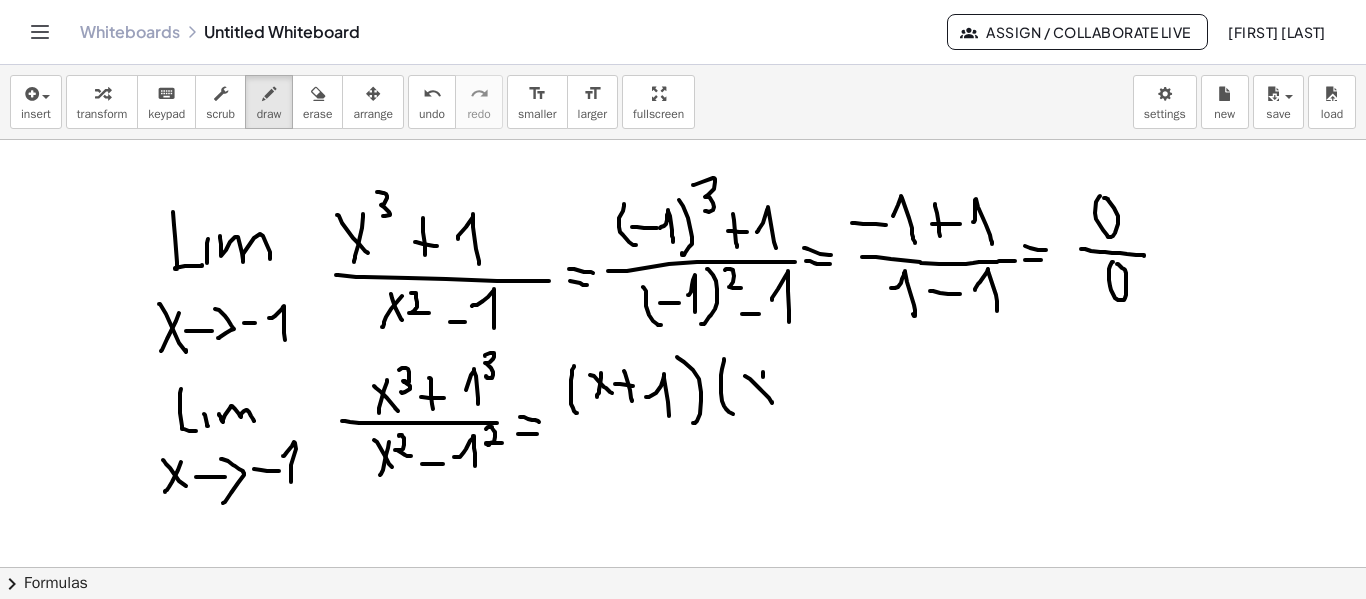 drag, startPoint x: 763, startPoint y: 372, endPoint x: 758, endPoint y: 394, distance: 22.561028 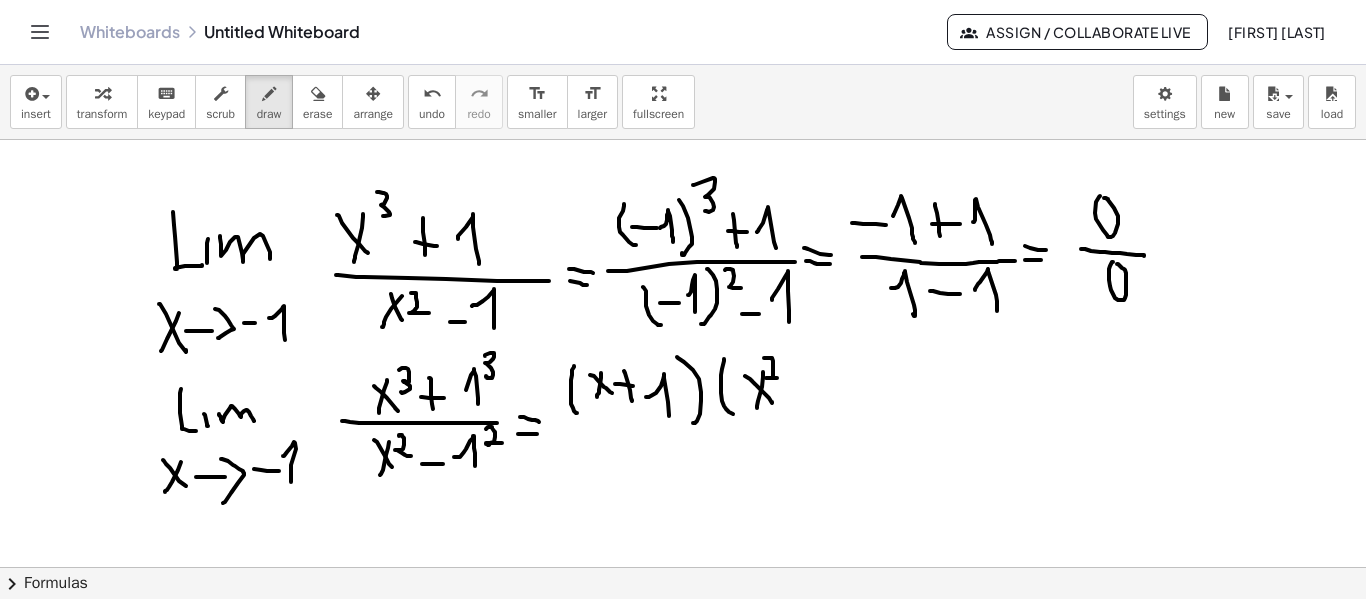 drag, startPoint x: 764, startPoint y: 358, endPoint x: 785, endPoint y: 379, distance: 29.698484 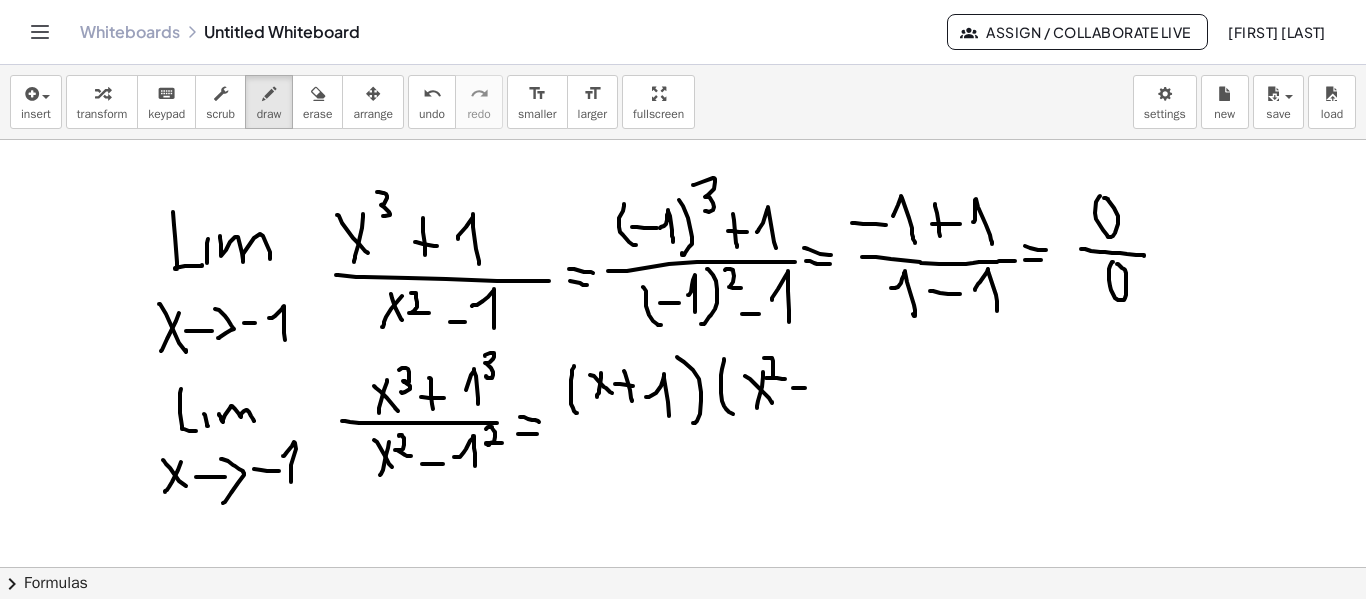 drag, startPoint x: 793, startPoint y: 388, endPoint x: 813, endPoint y: 386, distance: 20.09975 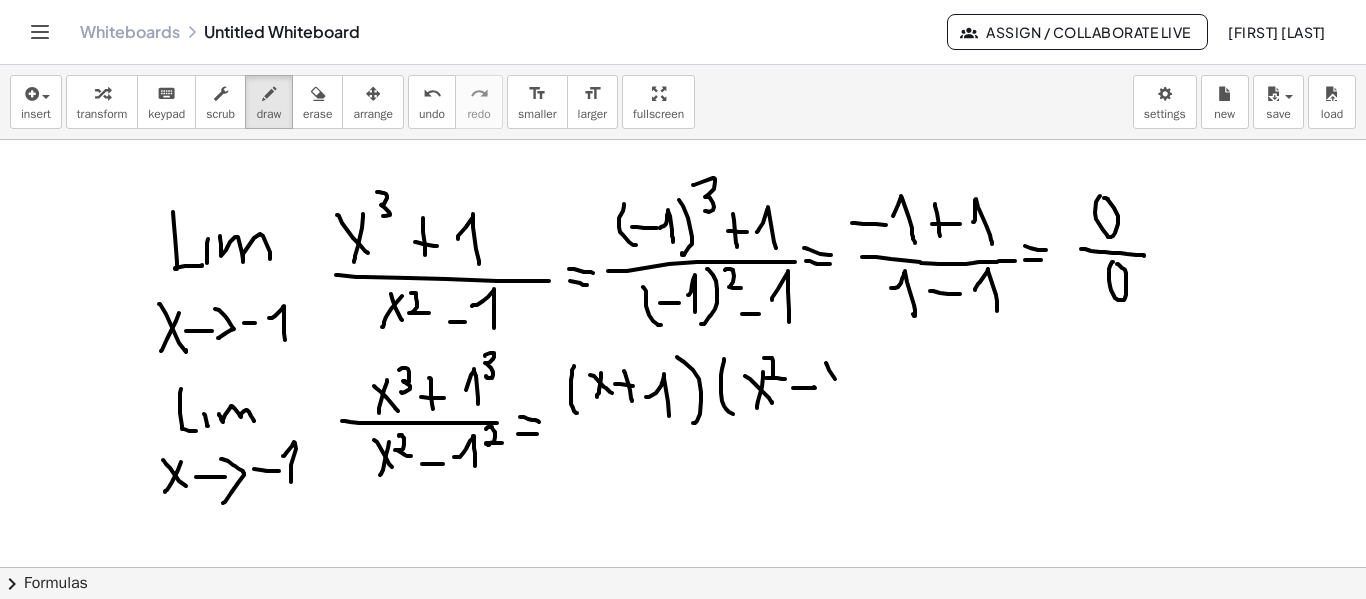 drag, startPoint x: 826, startPoint y: 363, endPoint x: 841, endPoint y: 374, distance: 18.601076 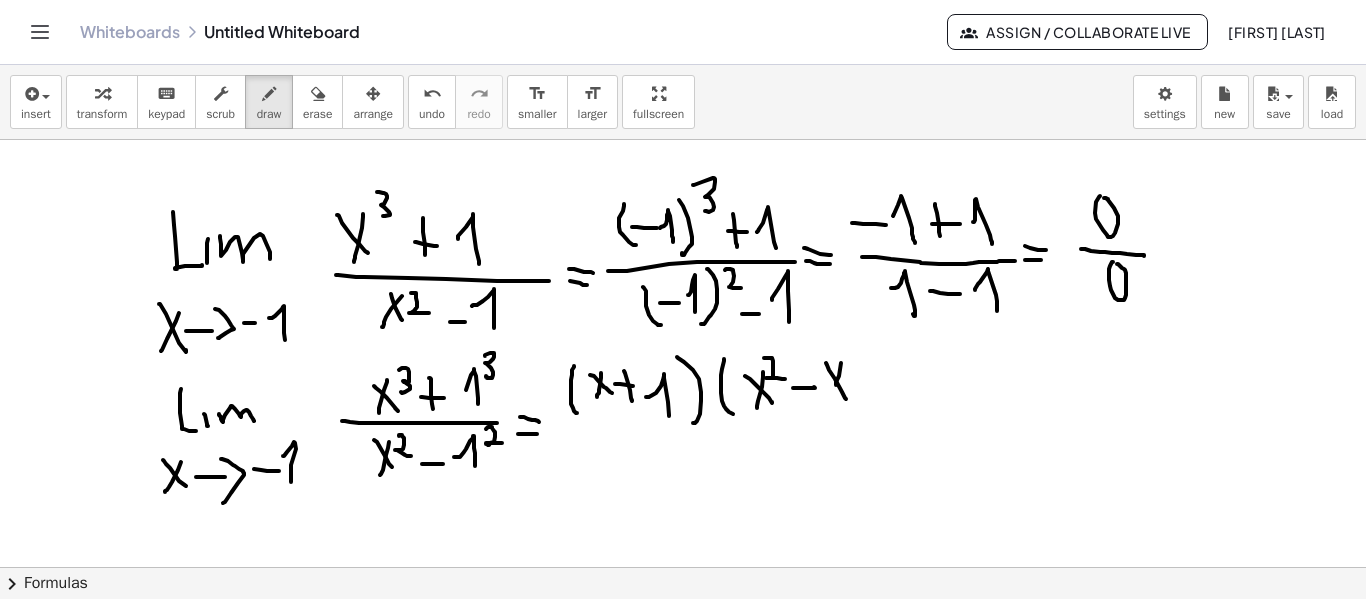 drag, startPoint x: 841, startPoint y: 363, endPoint x: 836, endPoint y: 385, distance: 22.561028 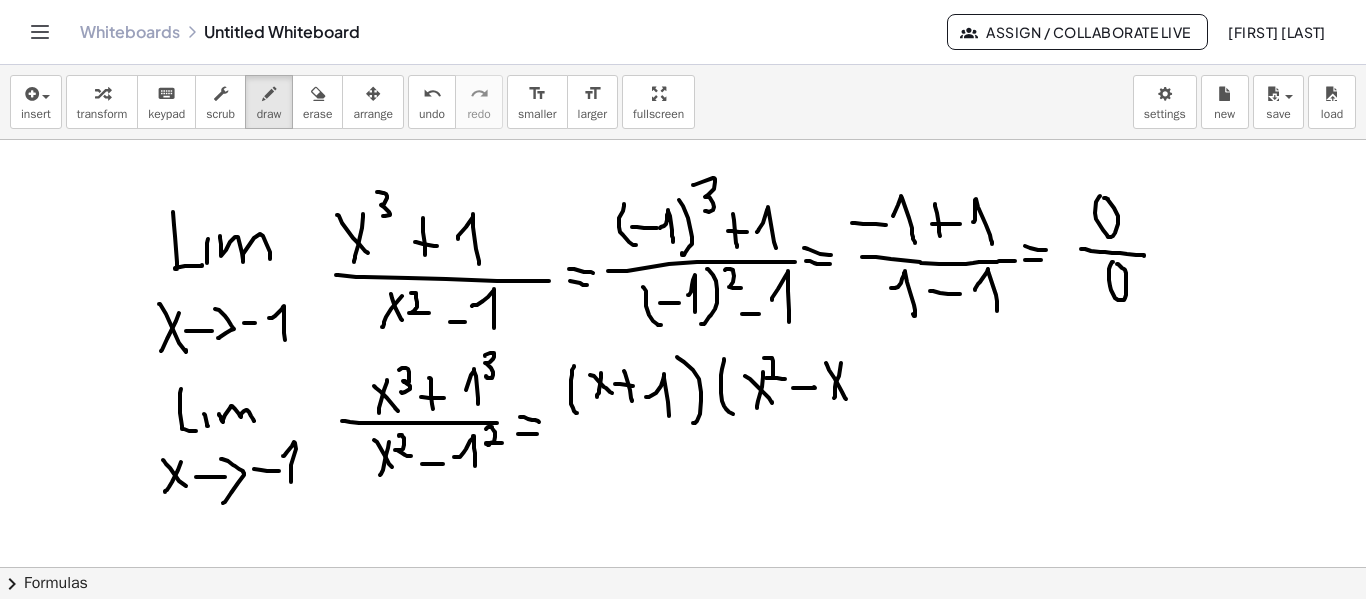 drag, startPoint x: 836, startPoint y: 381, endPoint x: 841, endPoint y: 394, distance: 13.928389 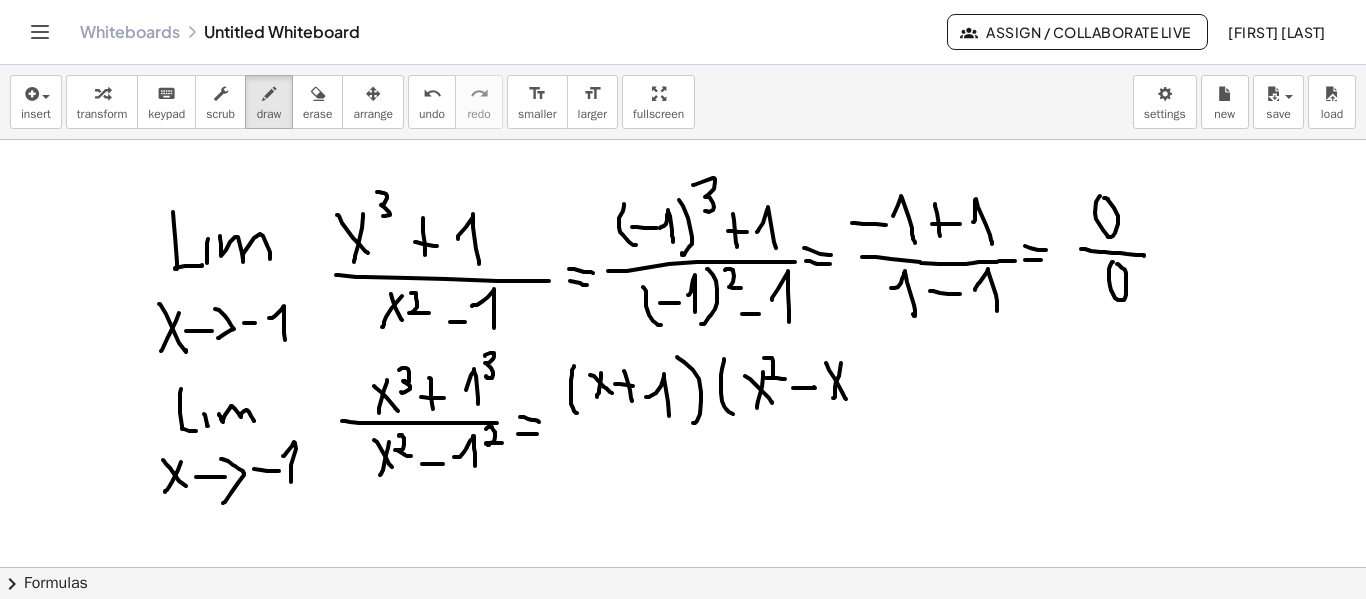 click at bounding box center (683, 140) 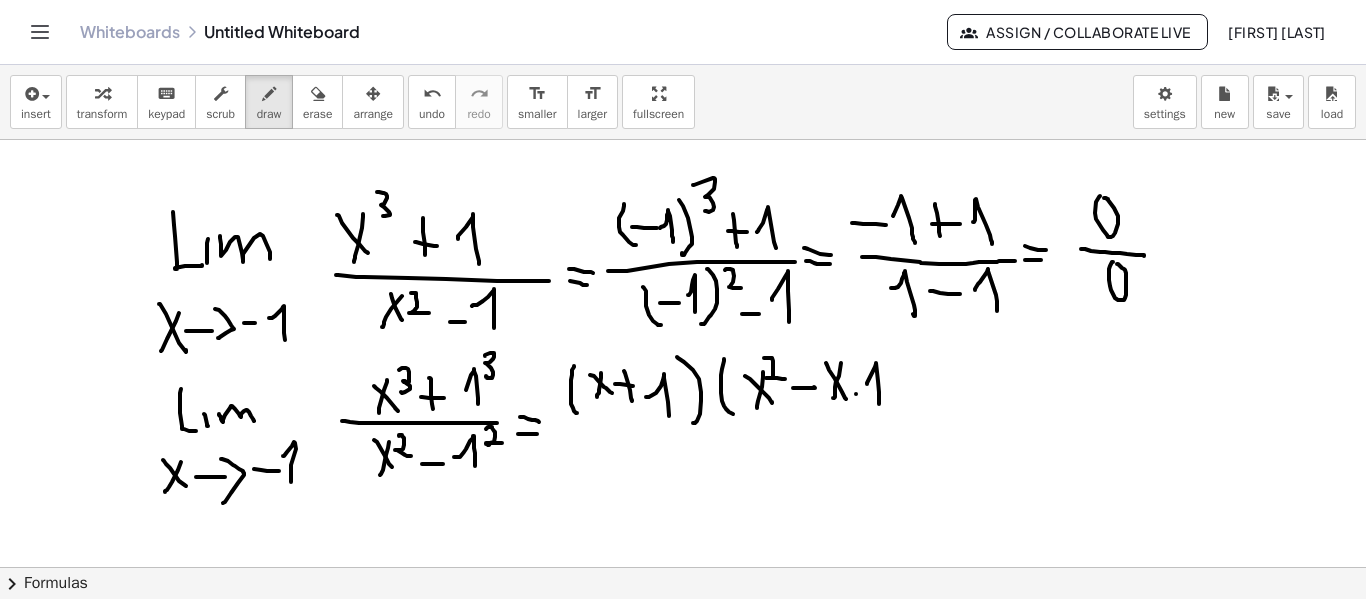 drag, startPoint x: 868, startPoint y: 381, endPoint x: 880, endPoint y: 398, distance: 20.808653 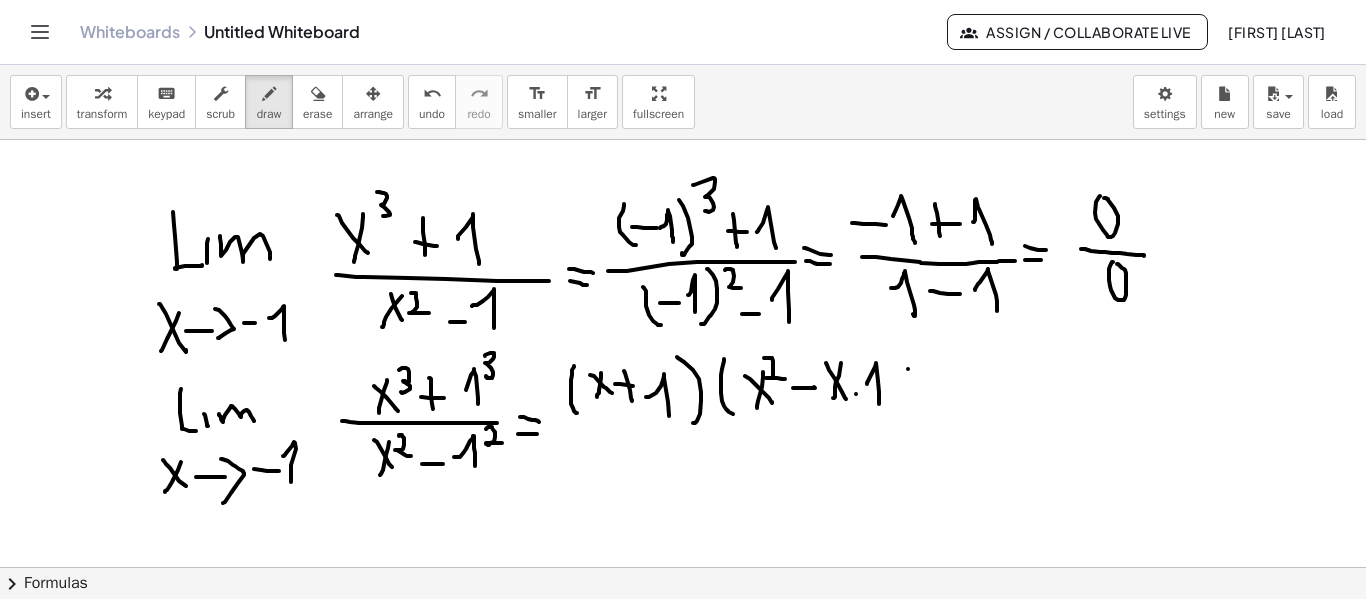 drag, startPoint x: 908, startPoint y: 369, endPoint x: 914, endPoint y: 404, distance: 35.510563 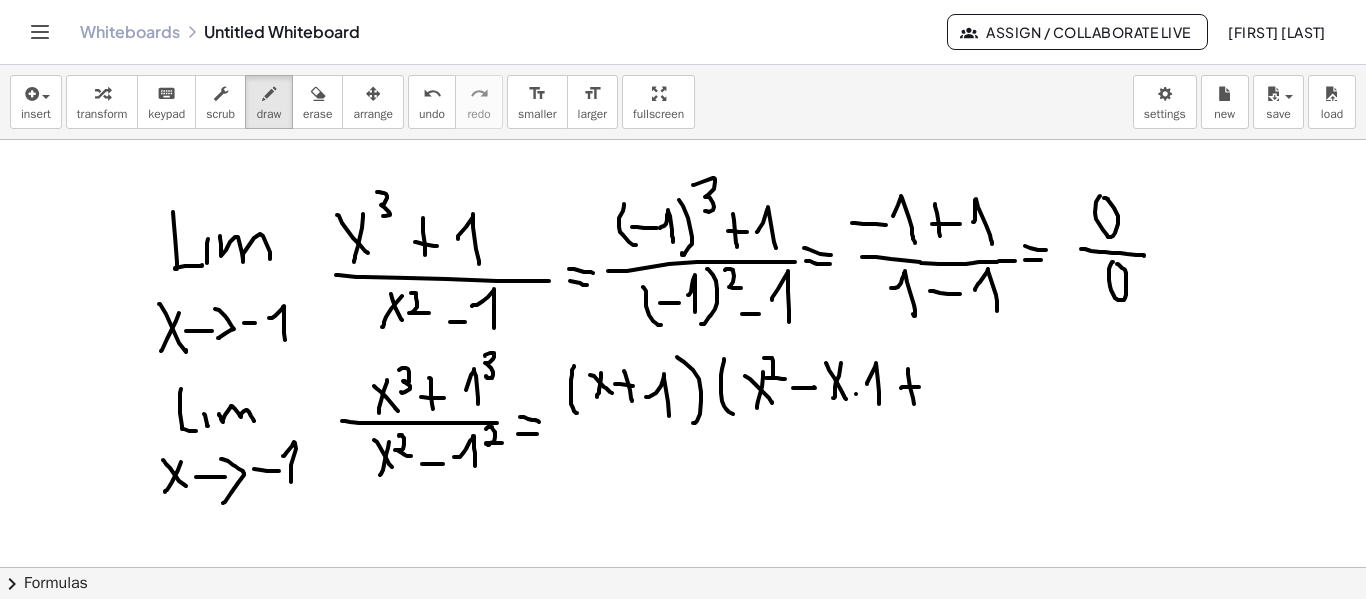 drag, startPoint x: 901, startPoint y: 388, endPoint x: 919, endPoint y: 387, distance: 18.027756 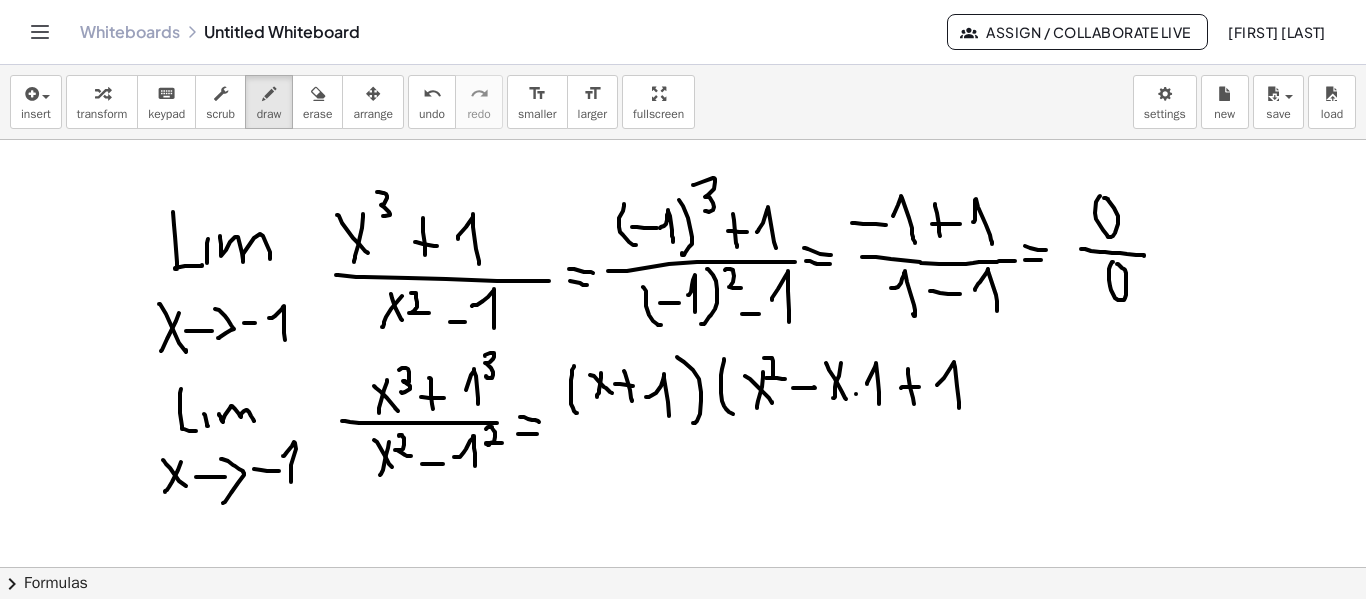 drag, startPoint x: 937, startPoint y: 385, endPoint x: 958, endPoint y: 409, distance: 31.890438 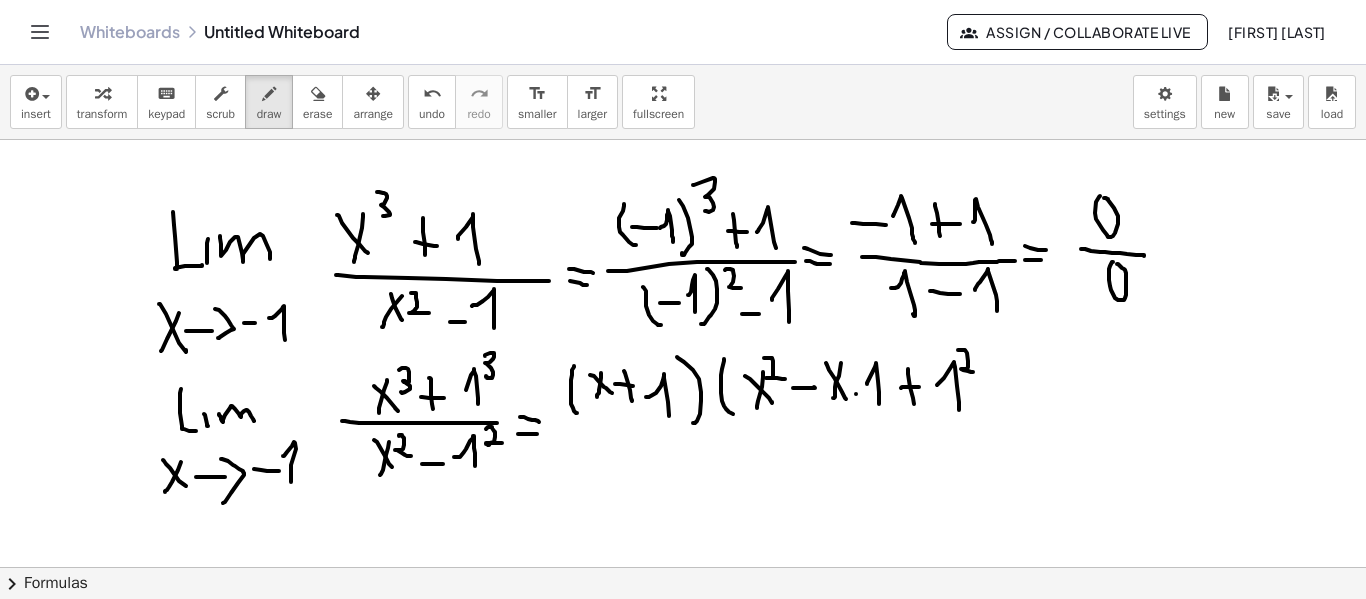 drag, startPoint x: 962, startPoint y: 350, endPoint x: 976, endPoint y: 369, distance: 23.600847 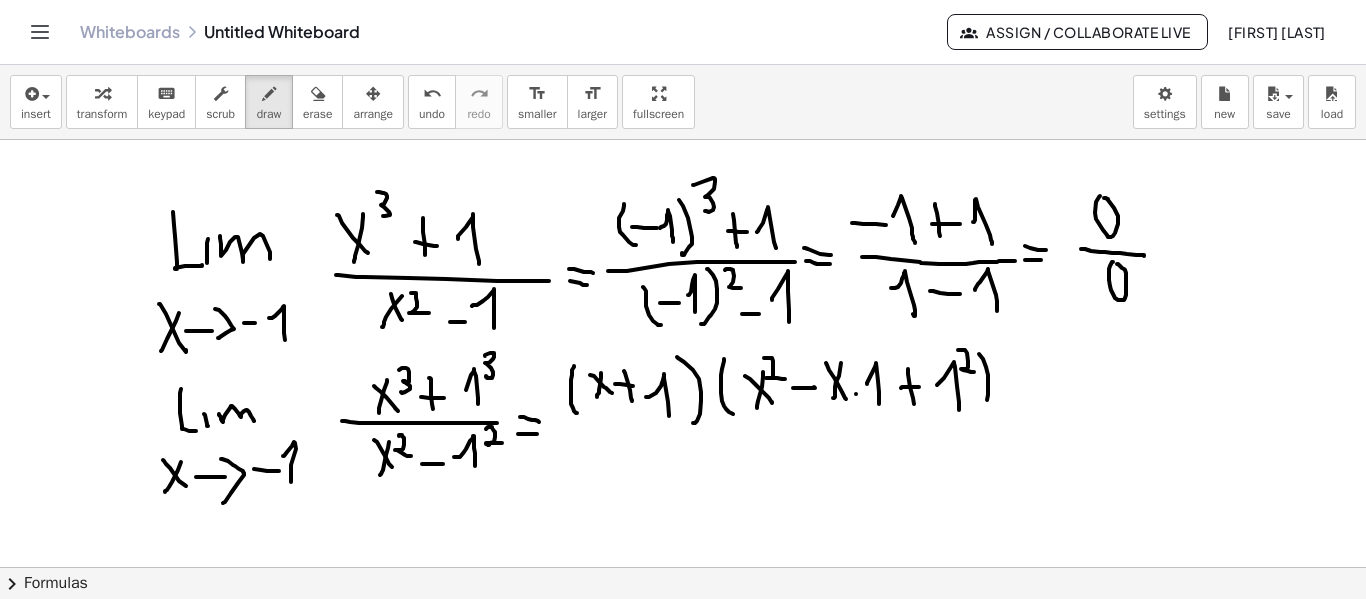 drag, startPoint x: 979, startPoint y: 354, endPoint x: 974, endPoint y: 407, distance: 53.235325 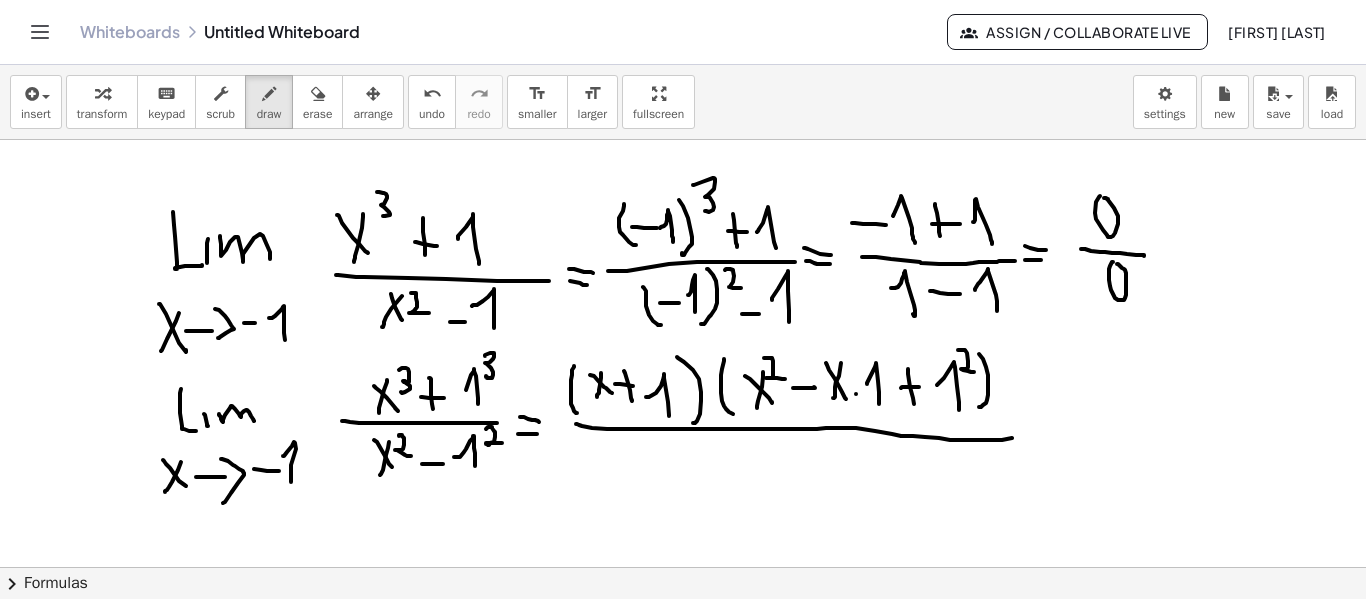 drag, startPoint x: 582, startPoint y: 426, endPoint x: 1005, endPoint y: 429, distance: 423.01065 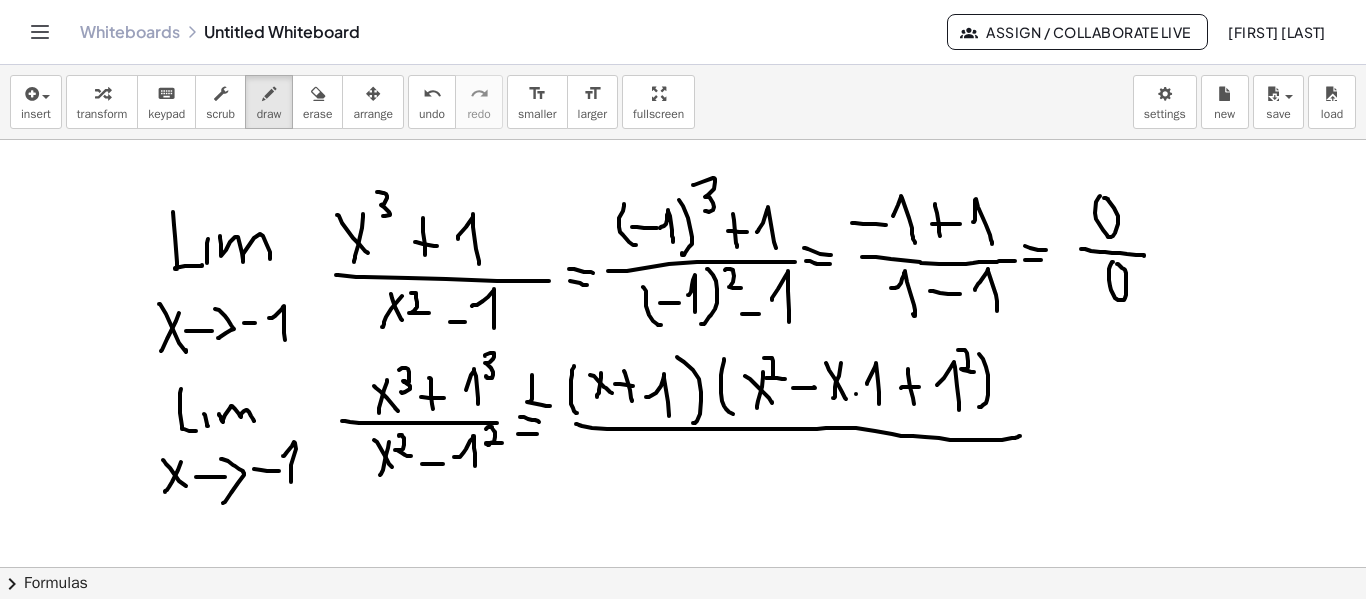 drag, startPoint x: 532, startPoint y: 375, endPoint x: 550, endPoint y: 406, distance: 35.846897 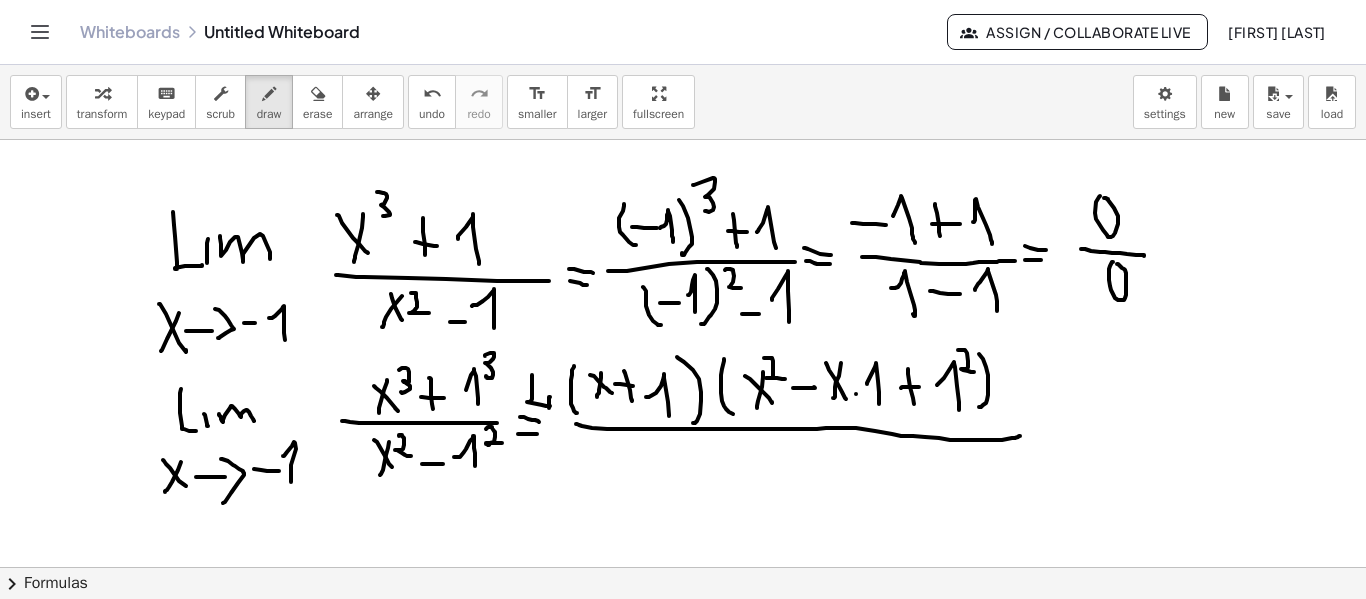 drag, startPoint x: 550, startPoint y: 397, endPoint x: 549, endPoint y: 408, distance: 11.045361 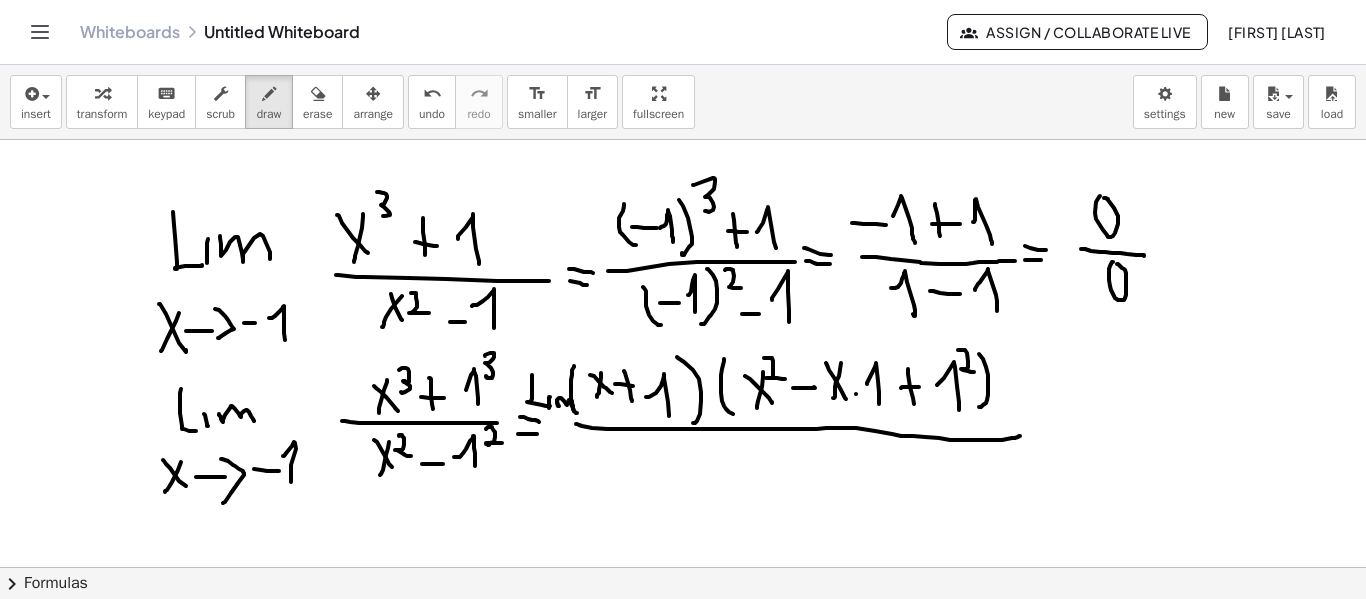 drag, startPoint x: 557, startPoint y: 401, endPoint x: 574, endPoint y: 412, distance: 20.248457 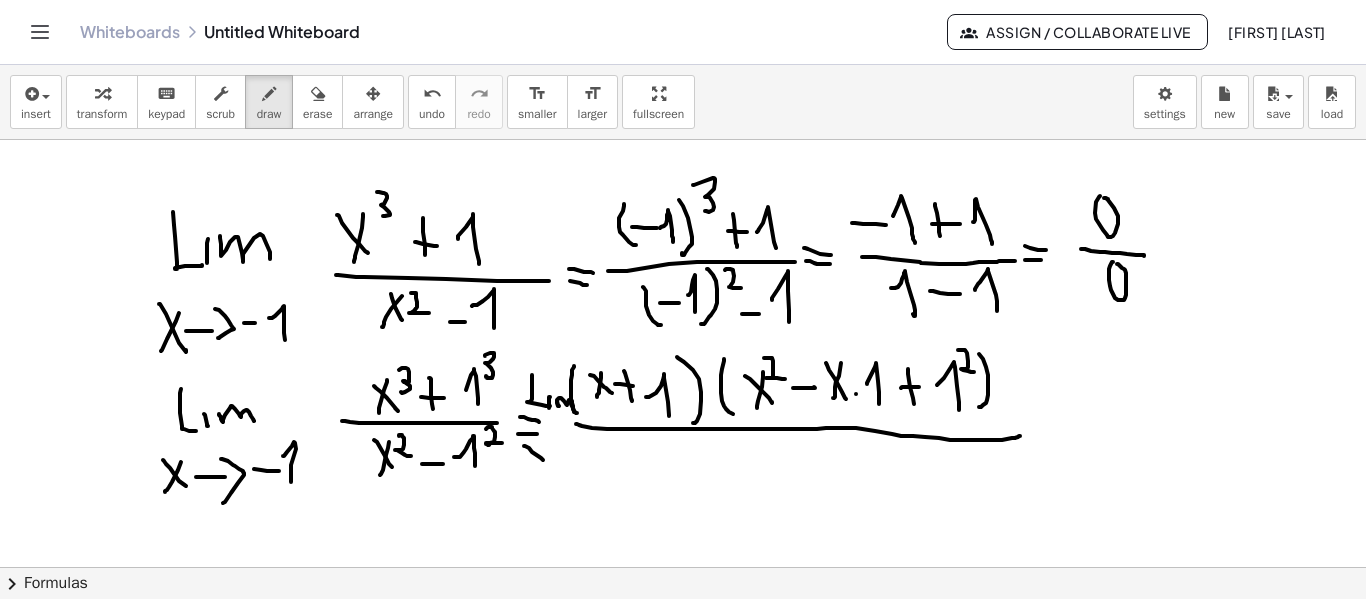drag, startPoint x: 525, startPoint y: 446, endPoint x: 535, endPoint y: 436, distance: 14.142136 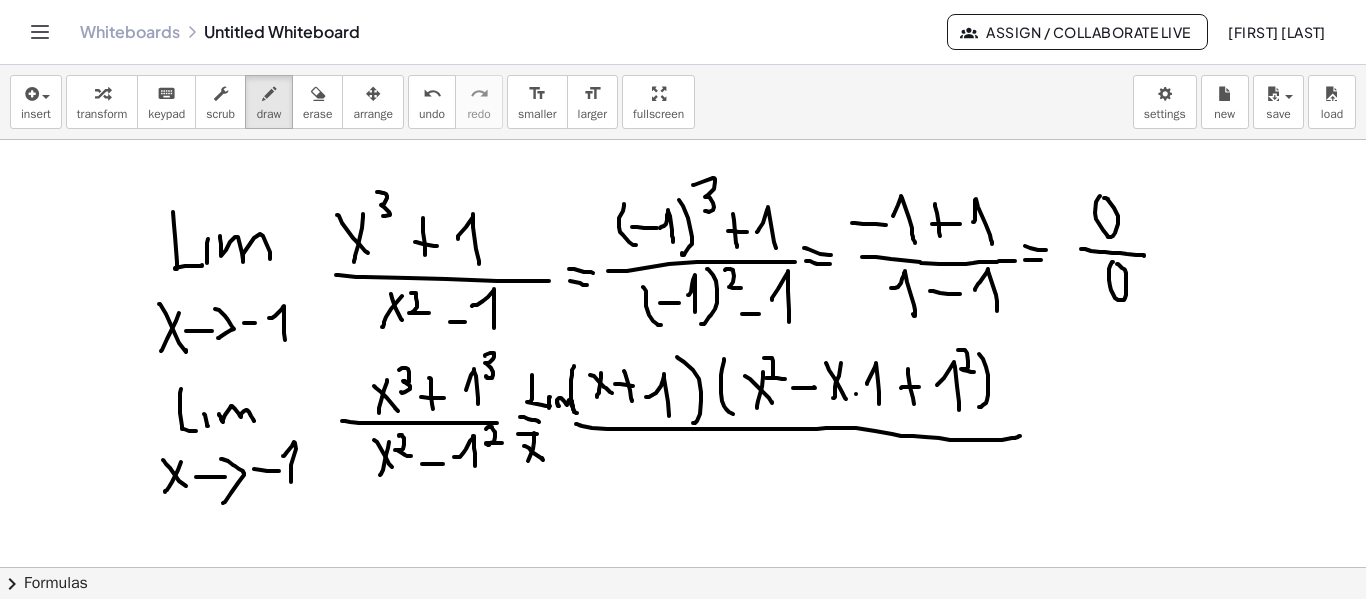 drag, startPoint x: 534, startPoint y: 433, endPoint x: 526, endPoint y: 466, distance: 33.955853 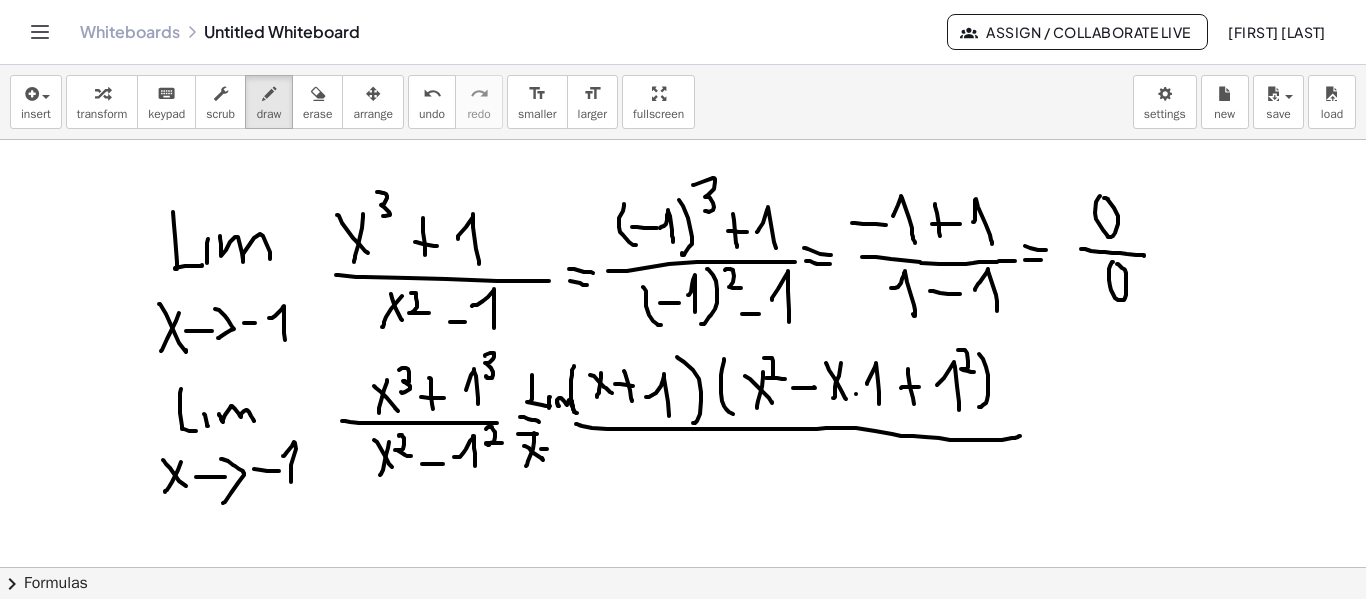 click at bounding box center [683, 140] 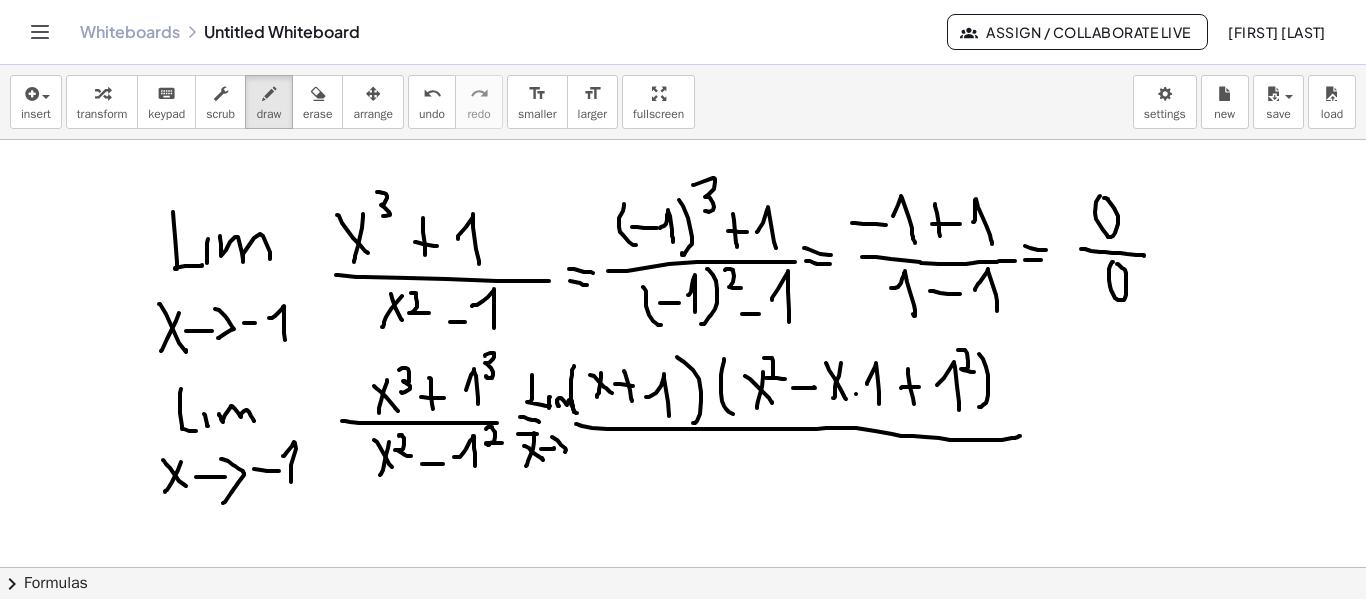 drag, startPoint x: 552, startPoint y: 437, endPoint x: 558, endPoint y: 461, distance: 24.738634 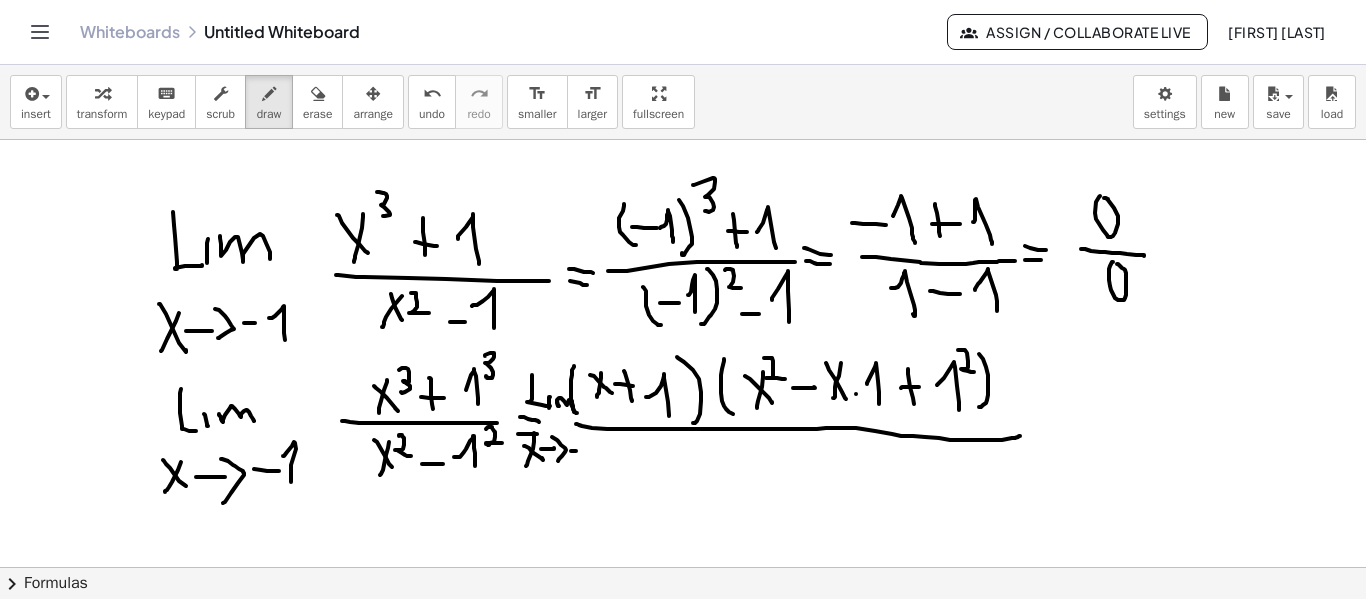click at bounding box center [683, 140] 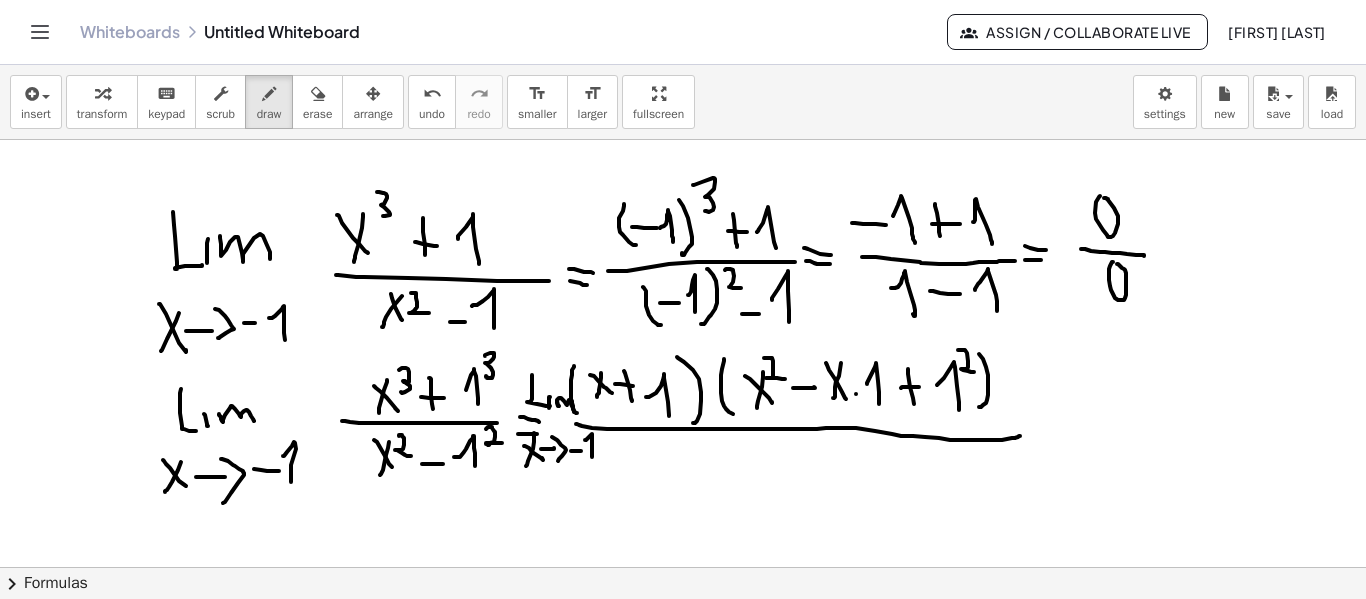 drag, startPoint x: 586, startPoint y: 440, endPoint x: 592, endPoint y: 457, distance: 18.027756 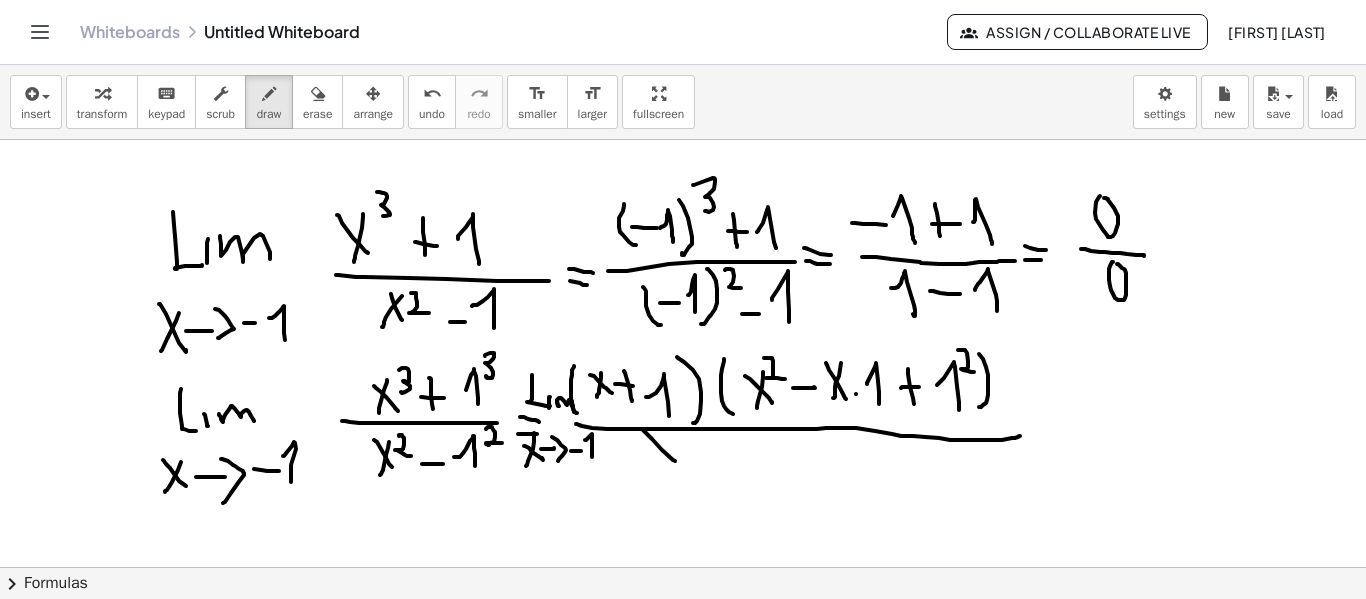 click at bounding box center [683, 140] 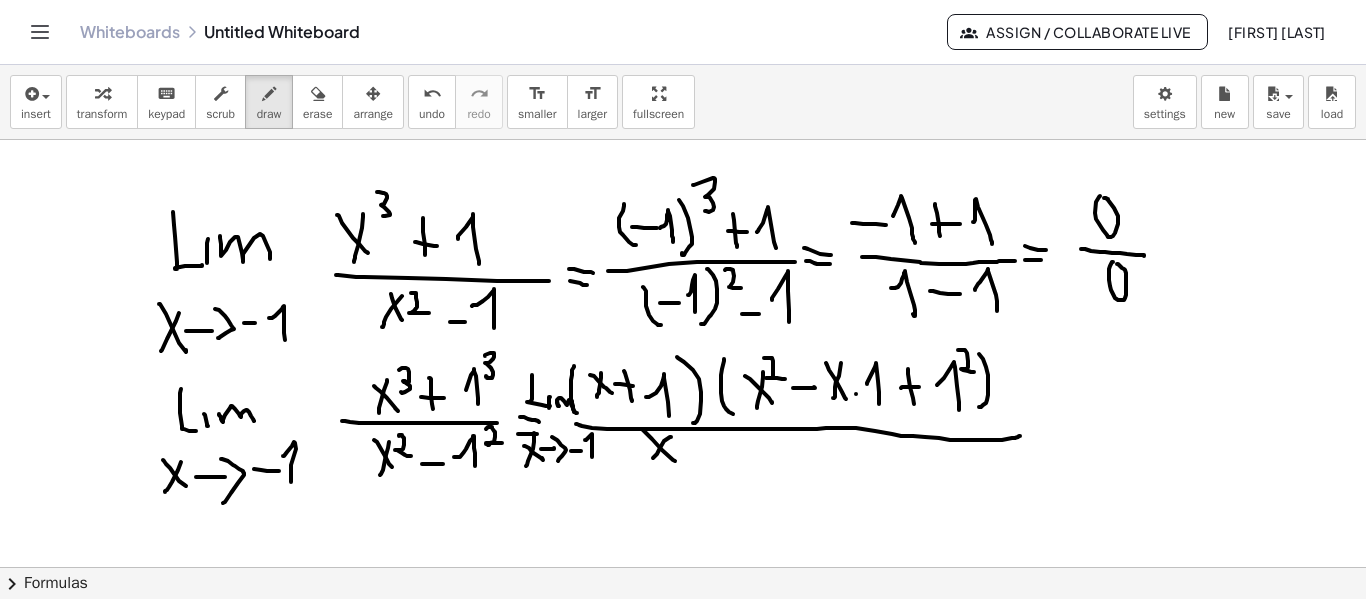 click at bounding box center [683, 140] 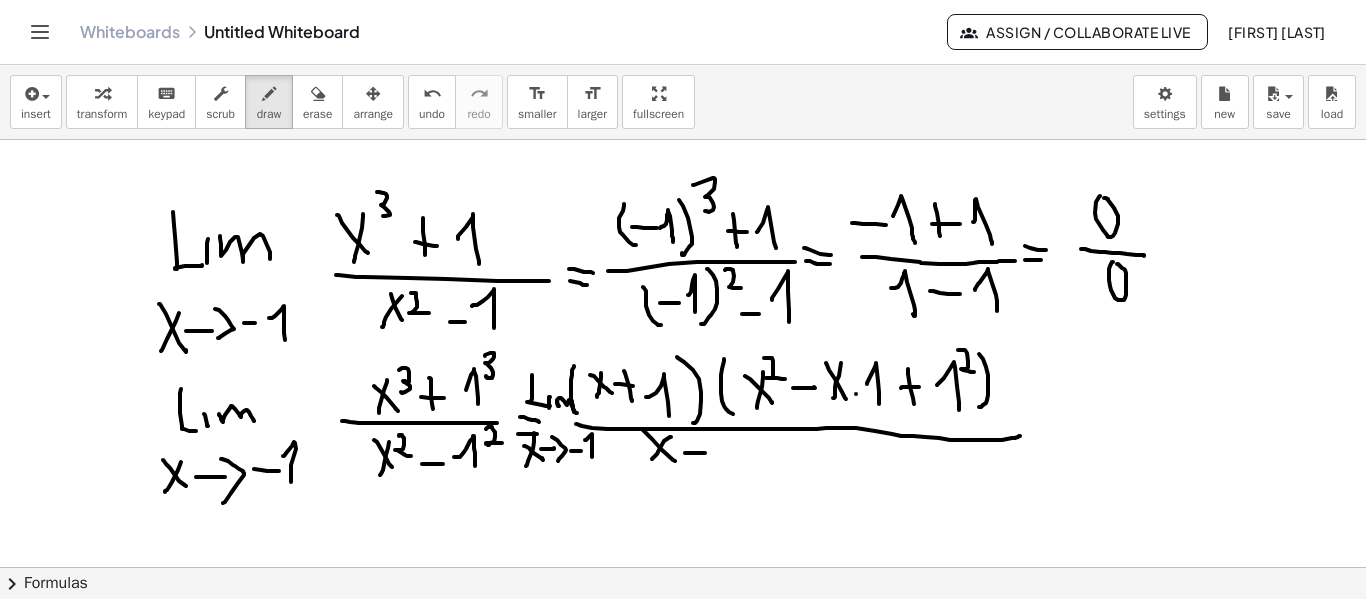 click at bounding box center [683, 140] 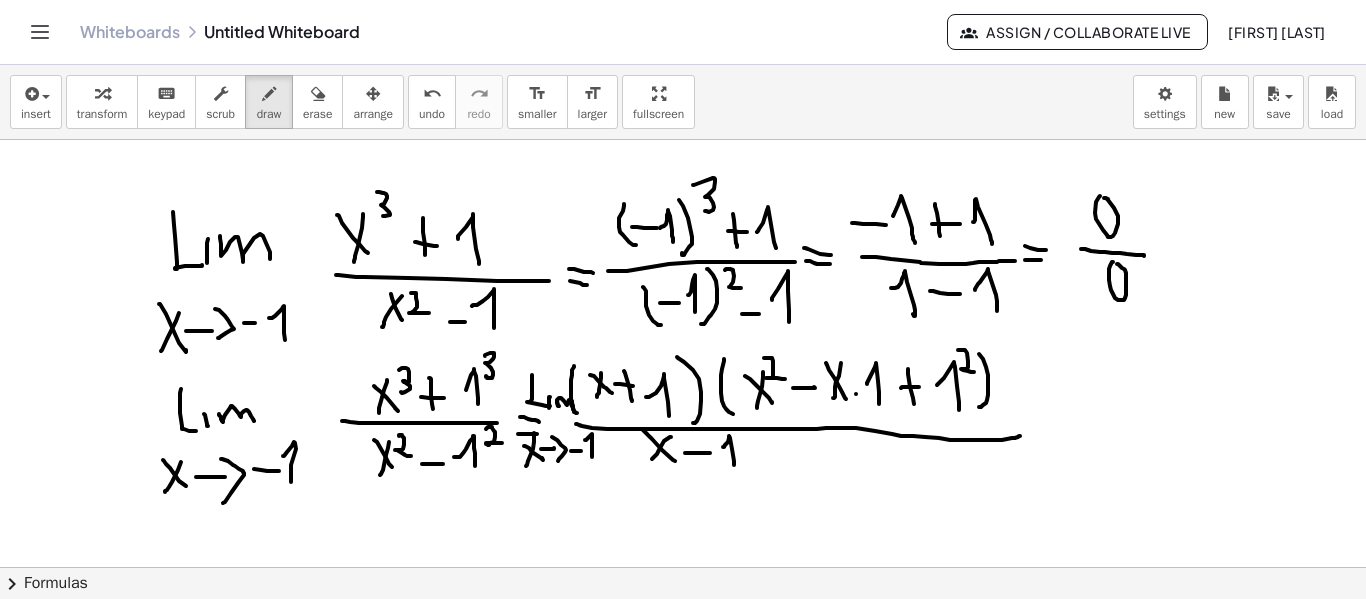 click at bounding box center [683, 140] 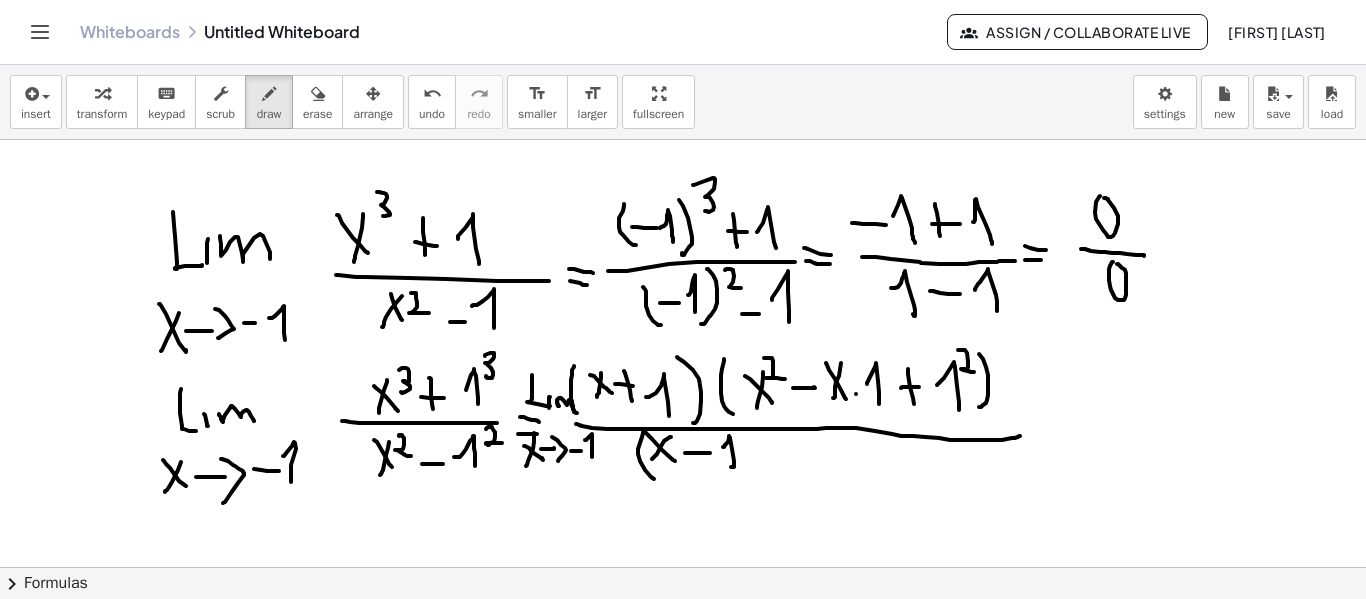 click at bounding box center (683, 140) 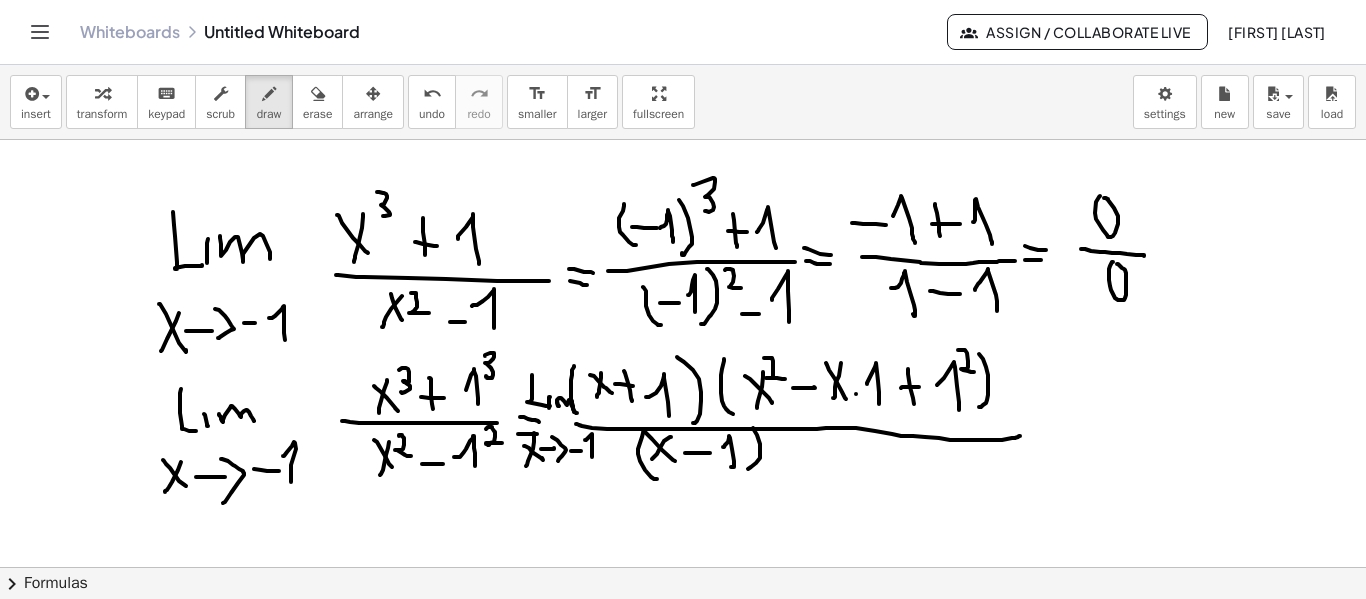 click at bounding box center (683, 140) 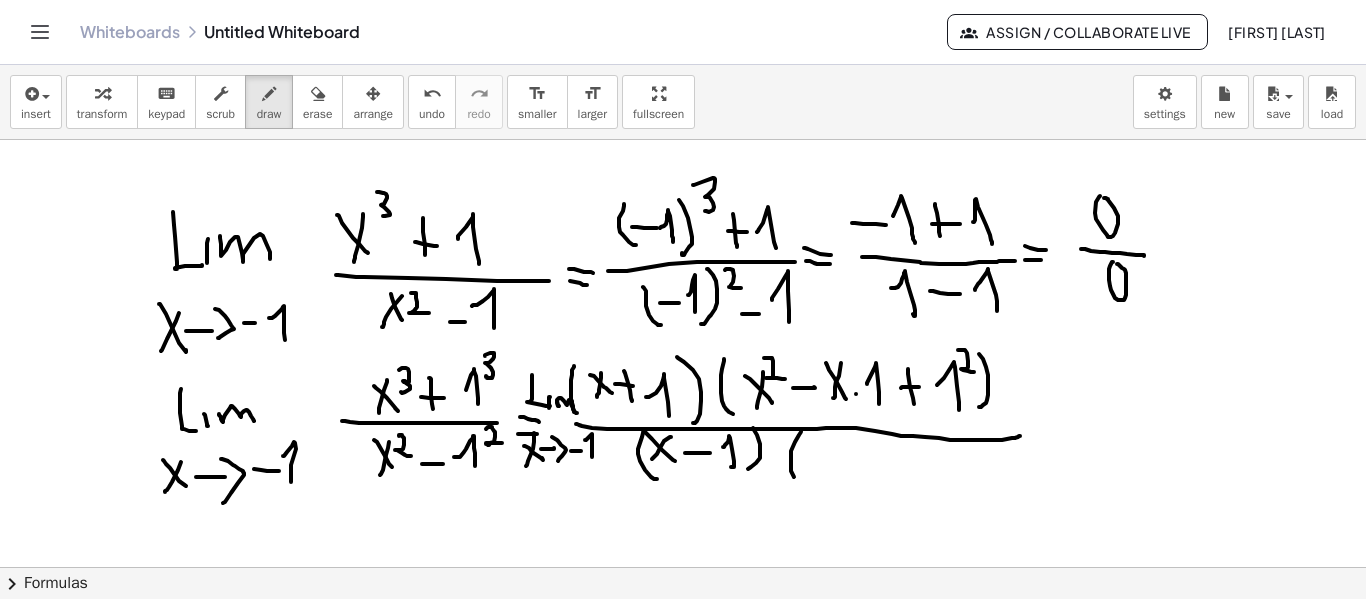 click at bounding box center (683, 140) 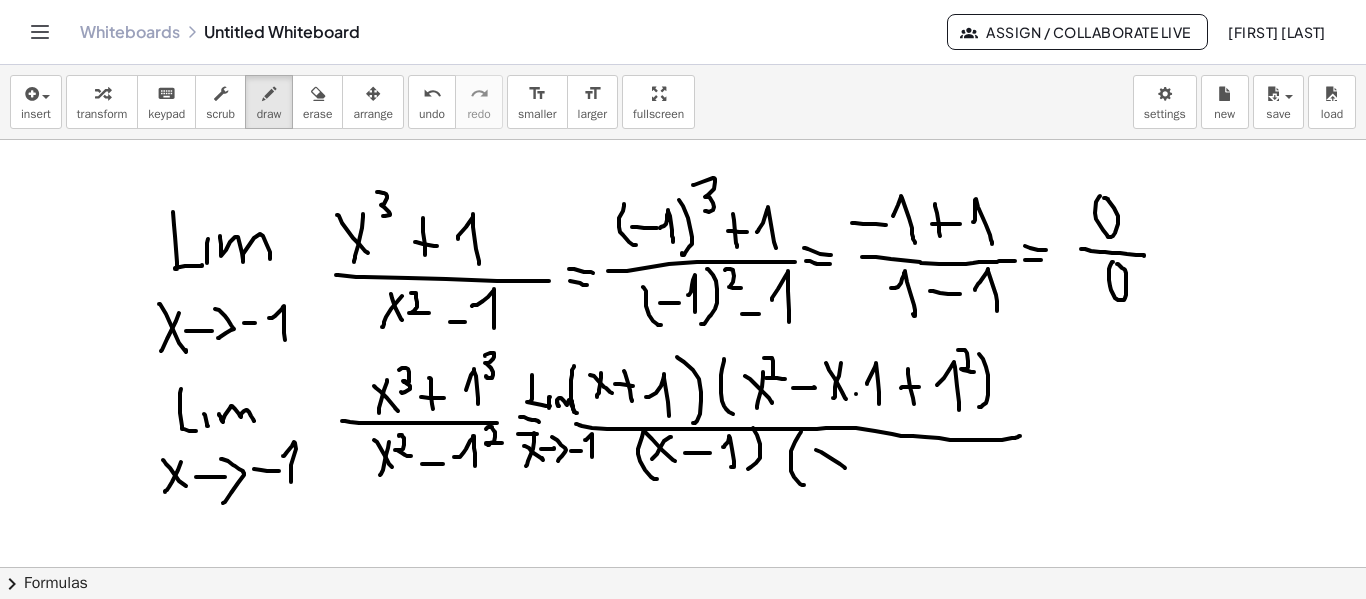 click at bounding box center [683, 140] 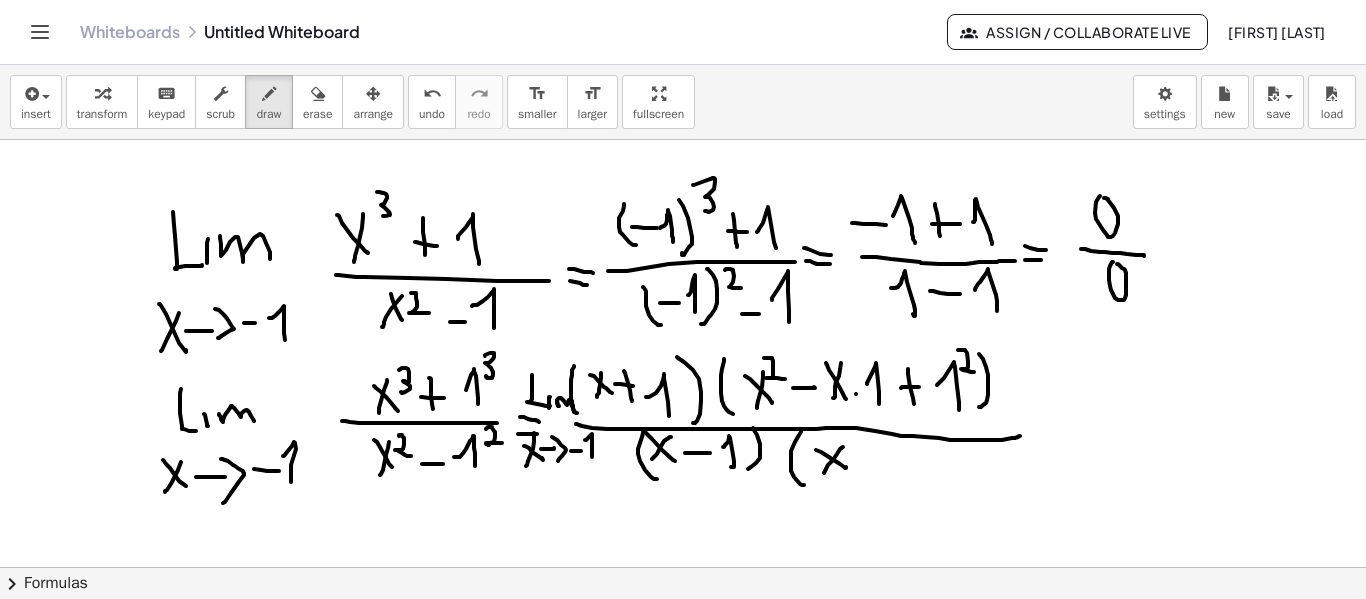 click at bounding box center (683, 140) 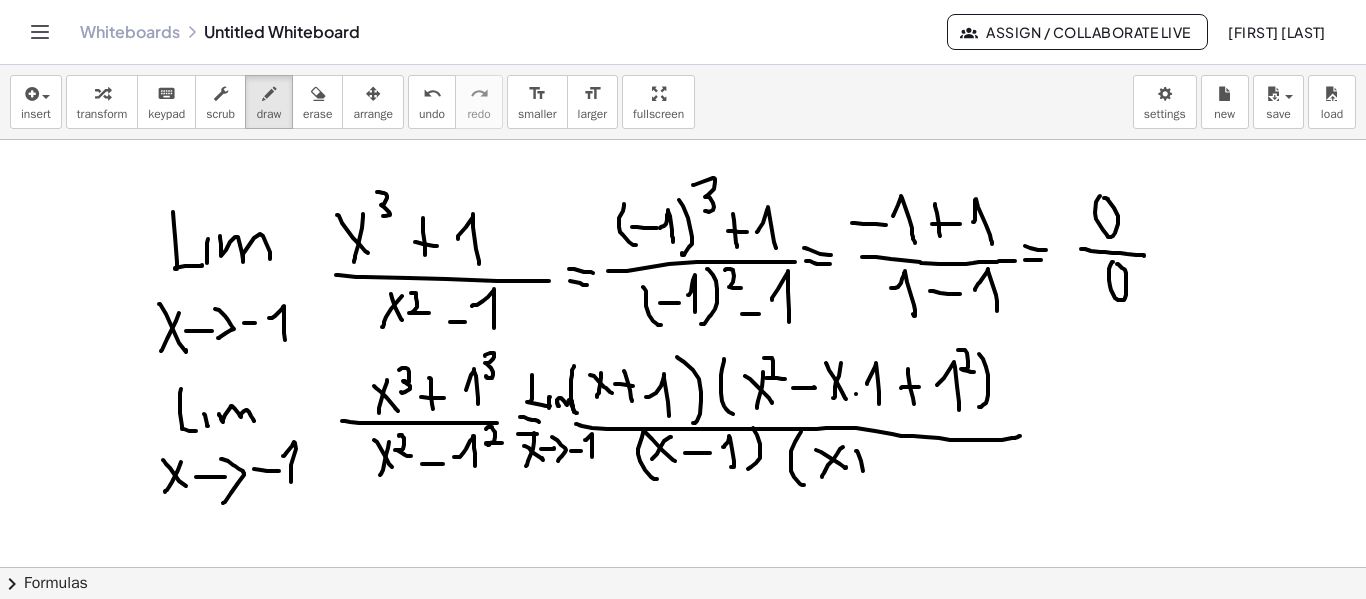 click at bounding box center [683, 140] 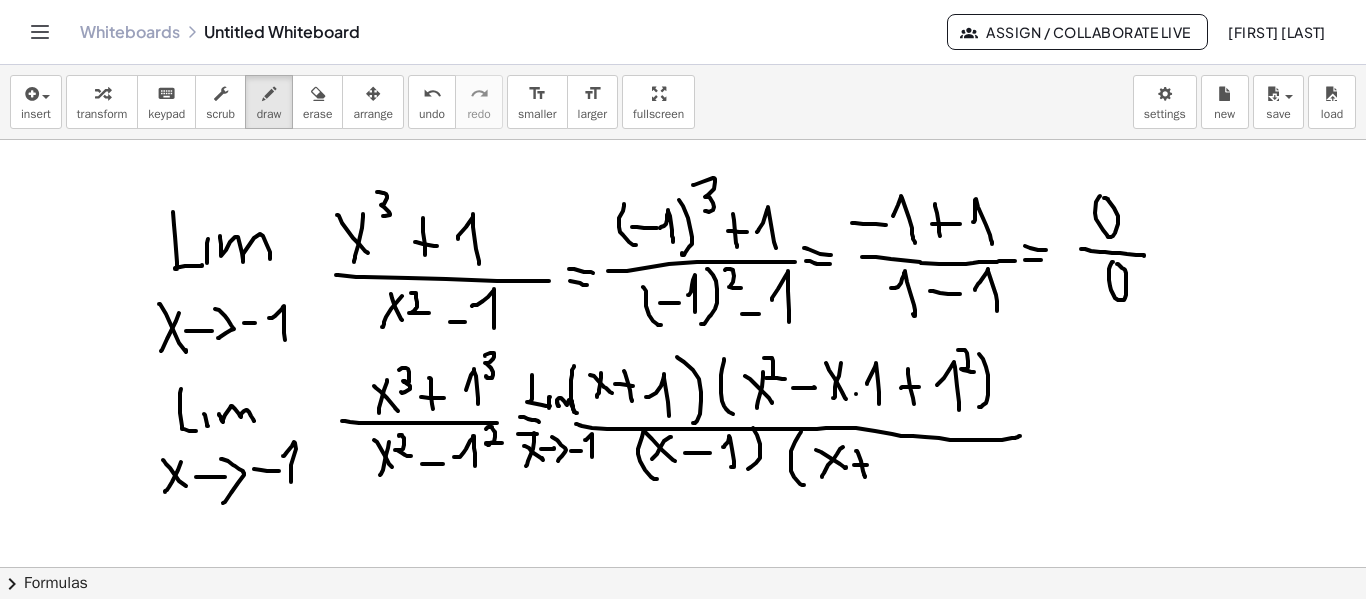 click at bounding box center [683, 140] 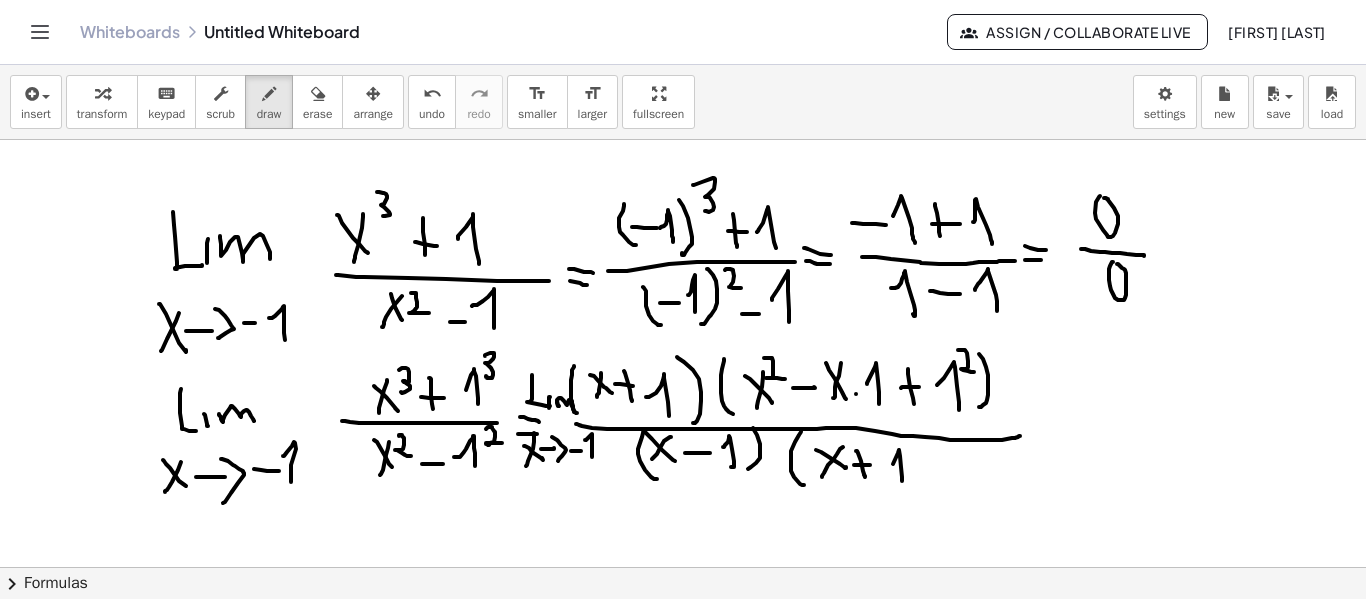 click at bounding box center (683, 140) 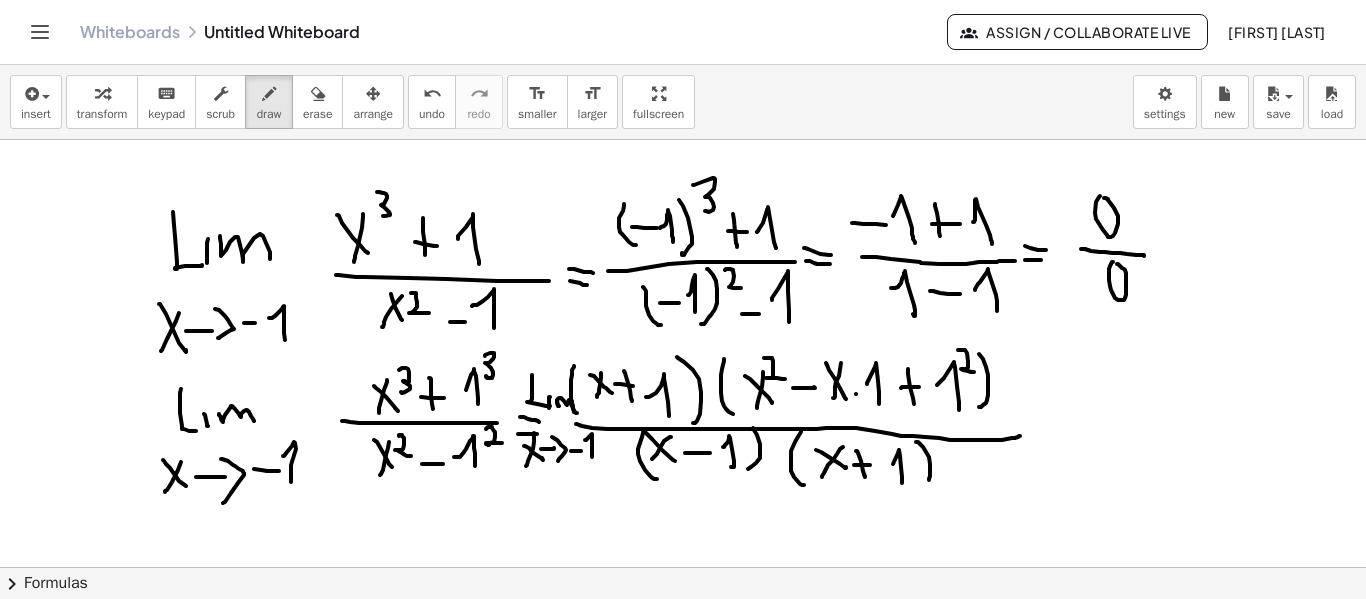 click at bounding box center (683, 140) 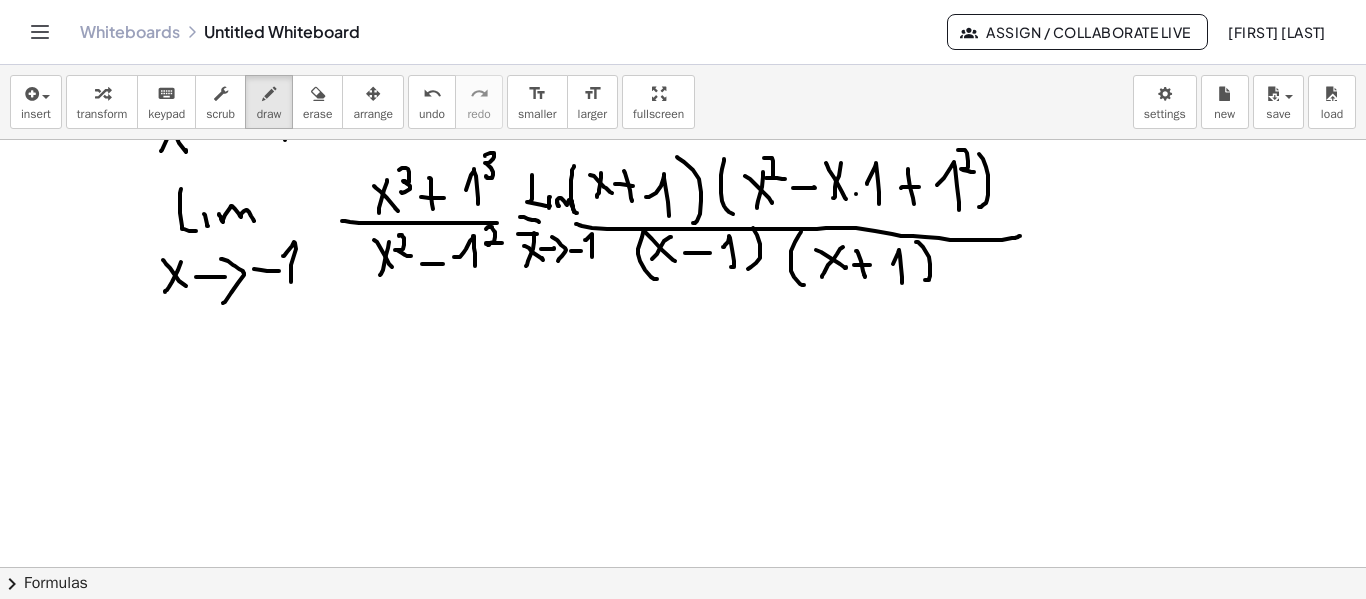 scroll, scrollTop: 954, scrollLeft: 0, axis: vertical 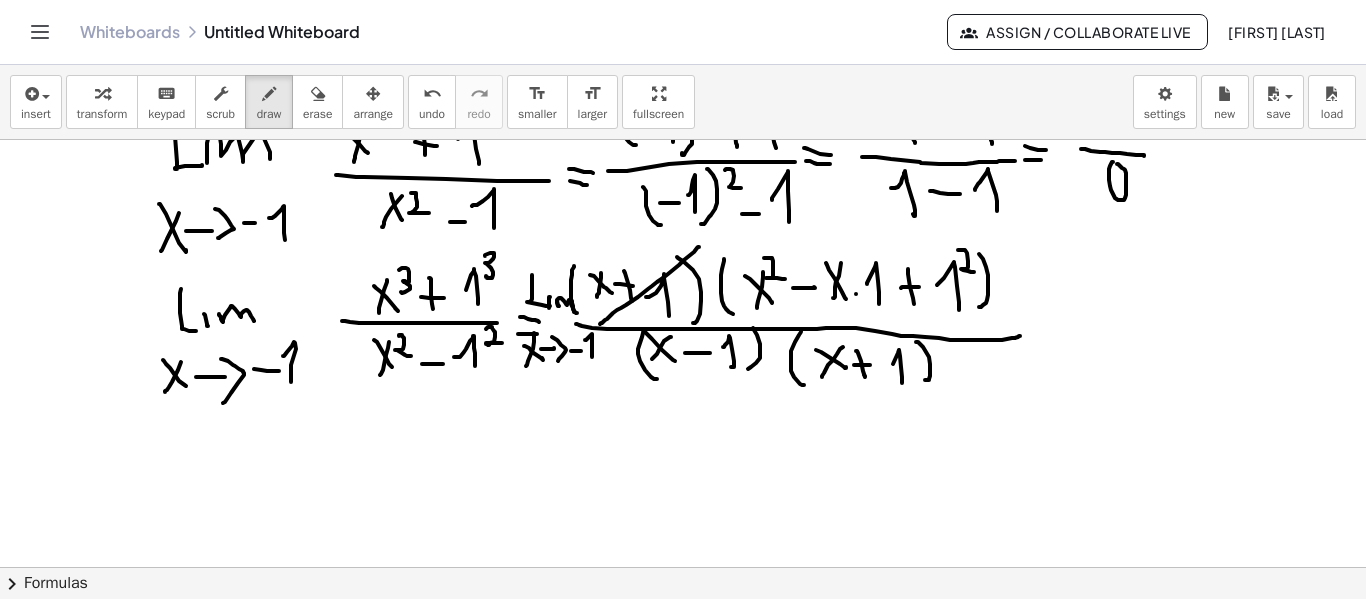 click at bounding box center [683, 40] 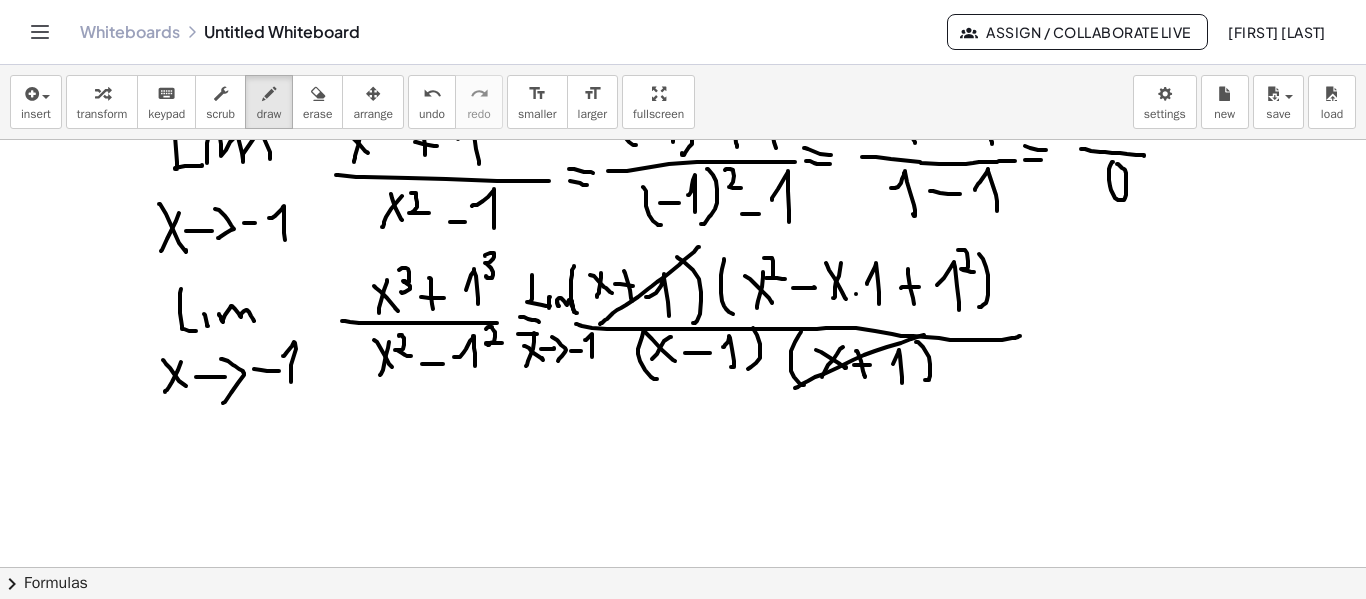 click at bounding box center [683, 40] 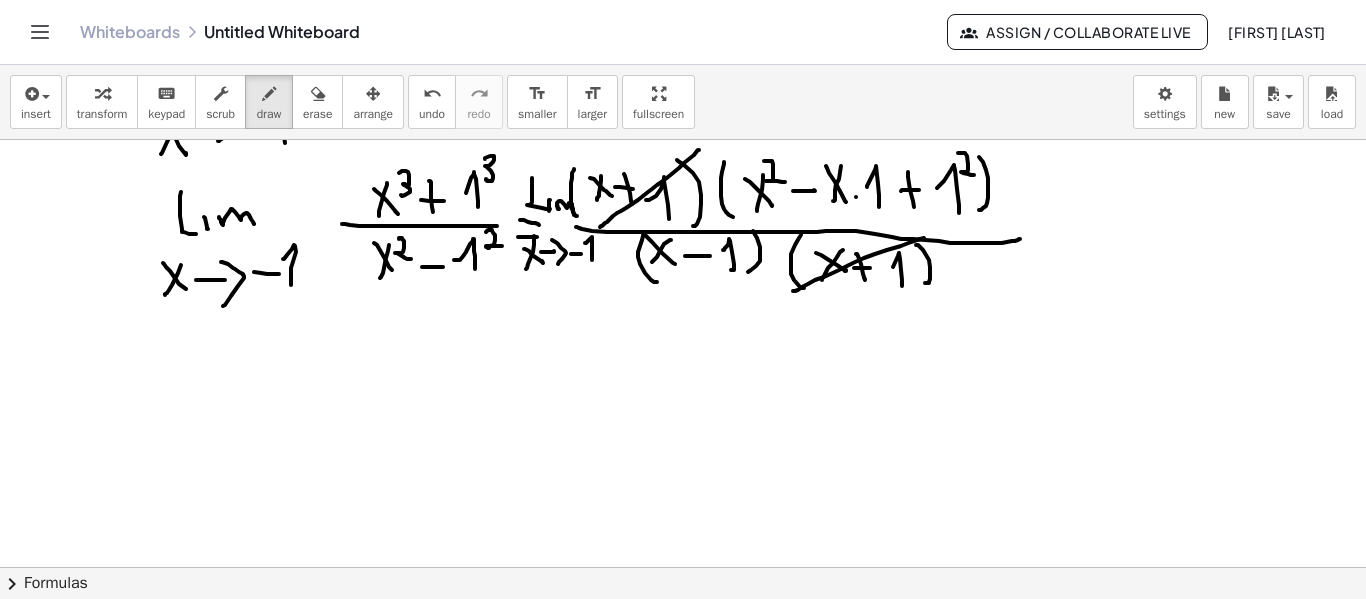 scroll, scrollTop: 1054, scrollLeft: 0, axis: vertical 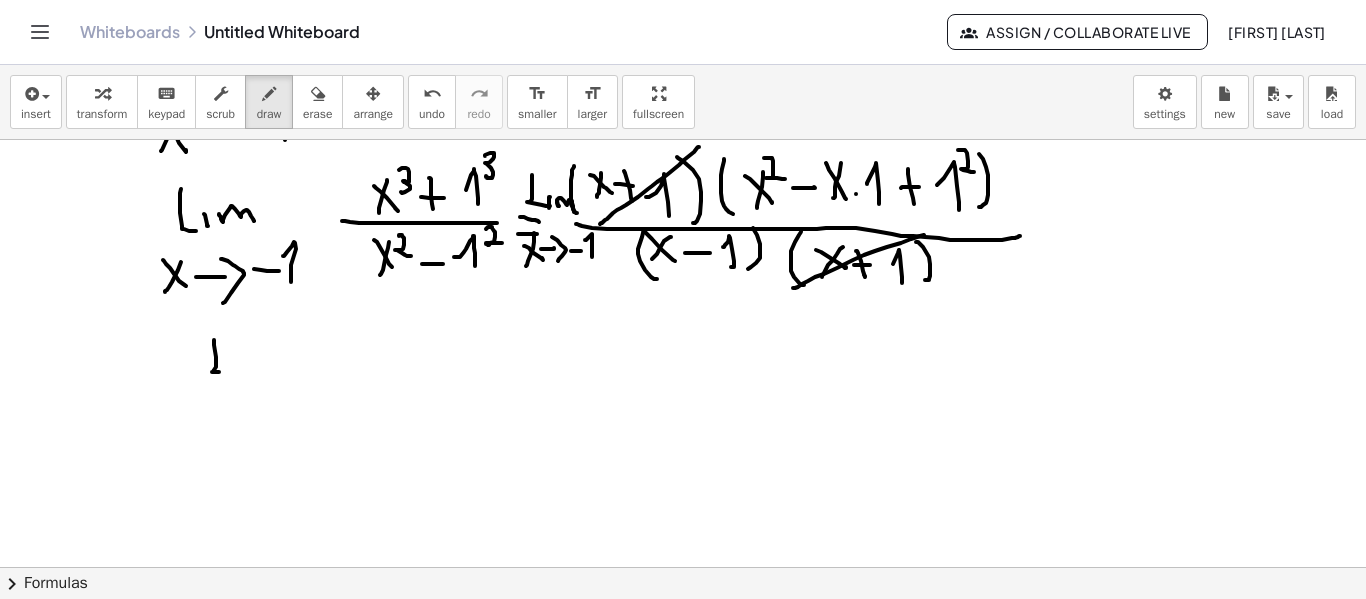 click at bounding box center [683, -60] 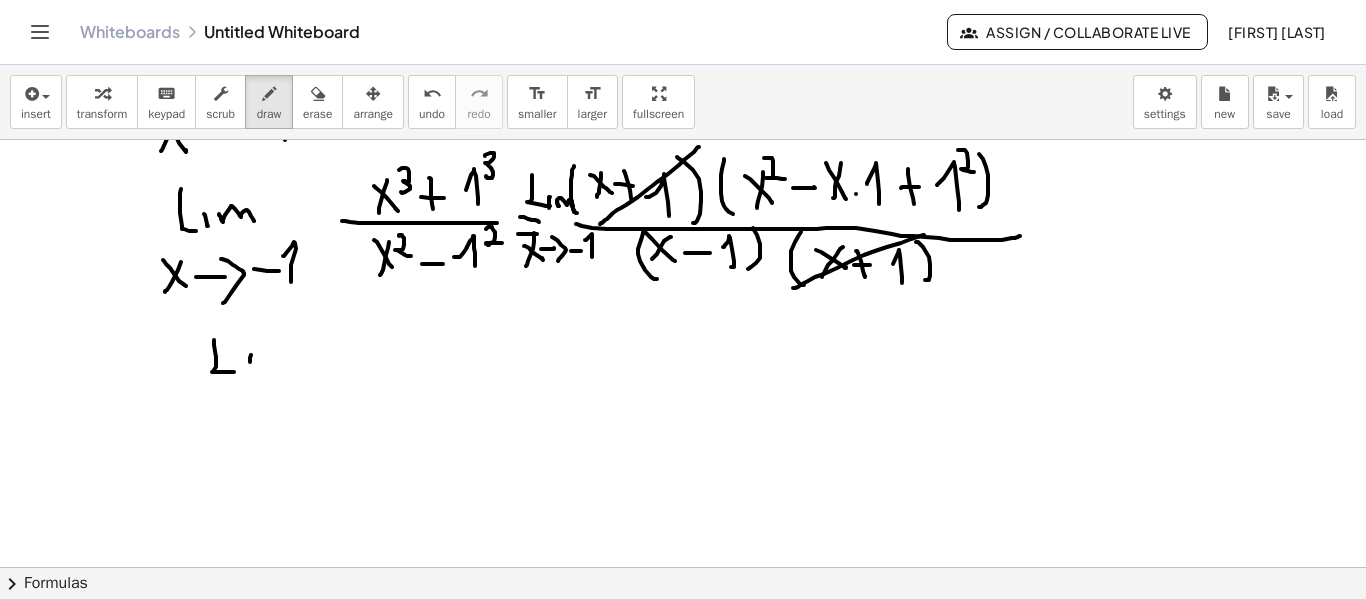 click at bounding box center (683, -60) 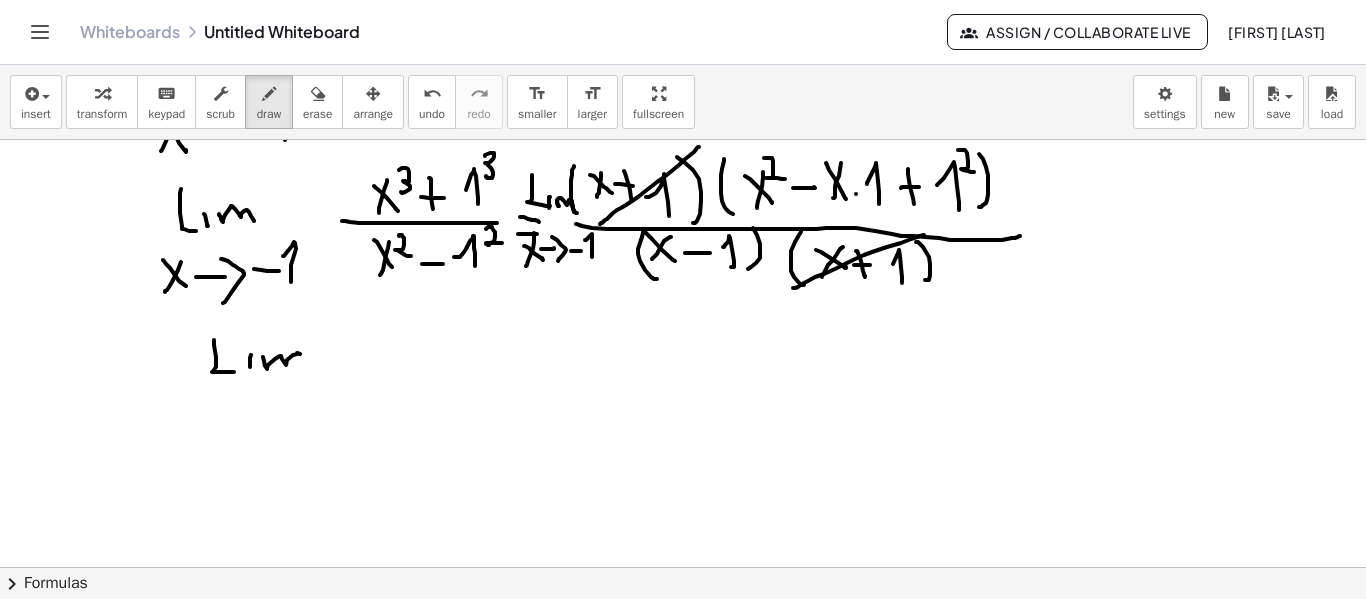 click at bounding box center [683, -60] 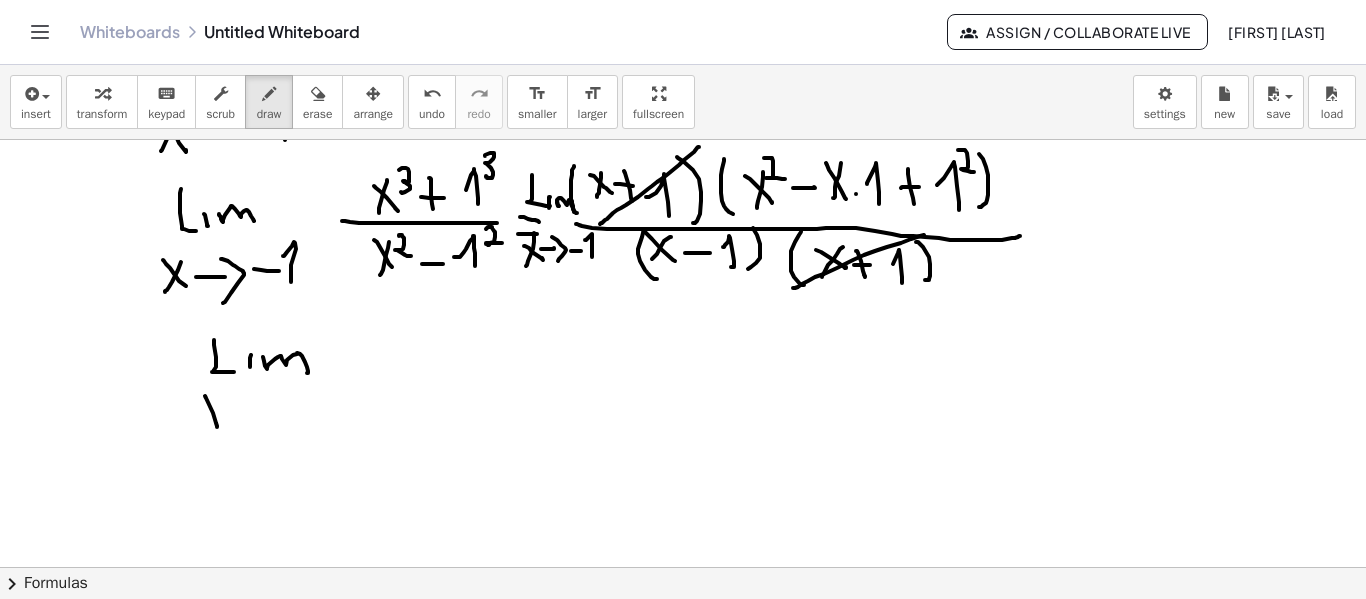 click at bounding box center [683, -60] 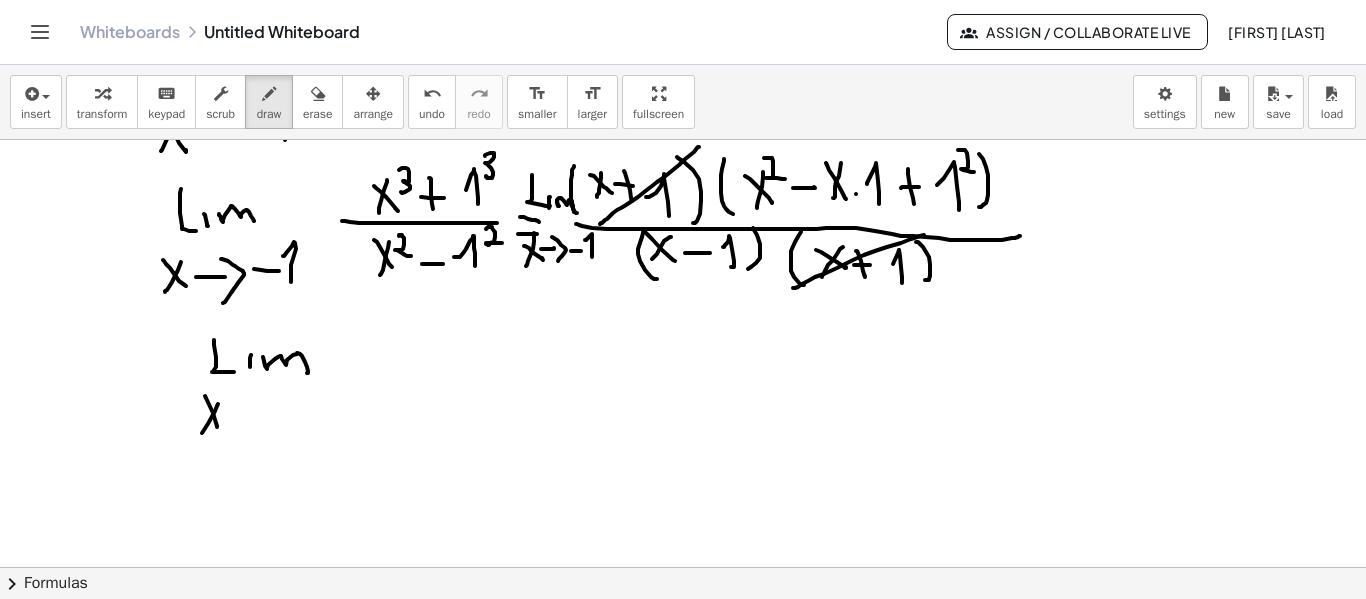 click at bounding box center (683, -60) 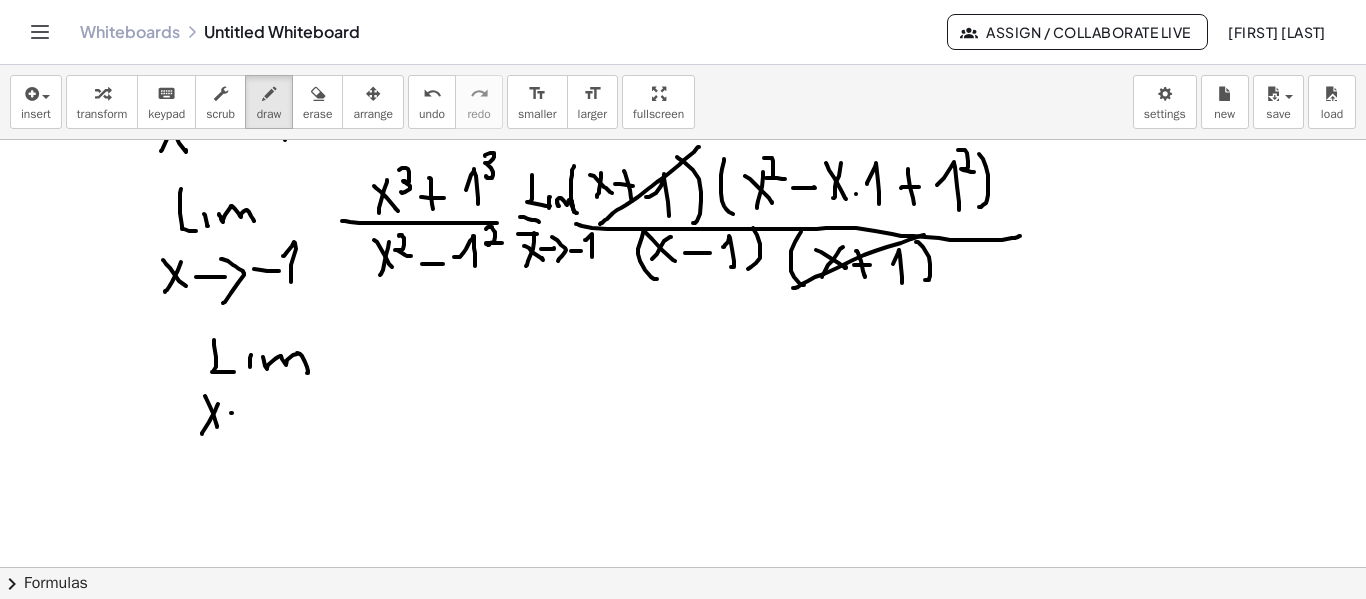 click at bounding box center [683, -60] 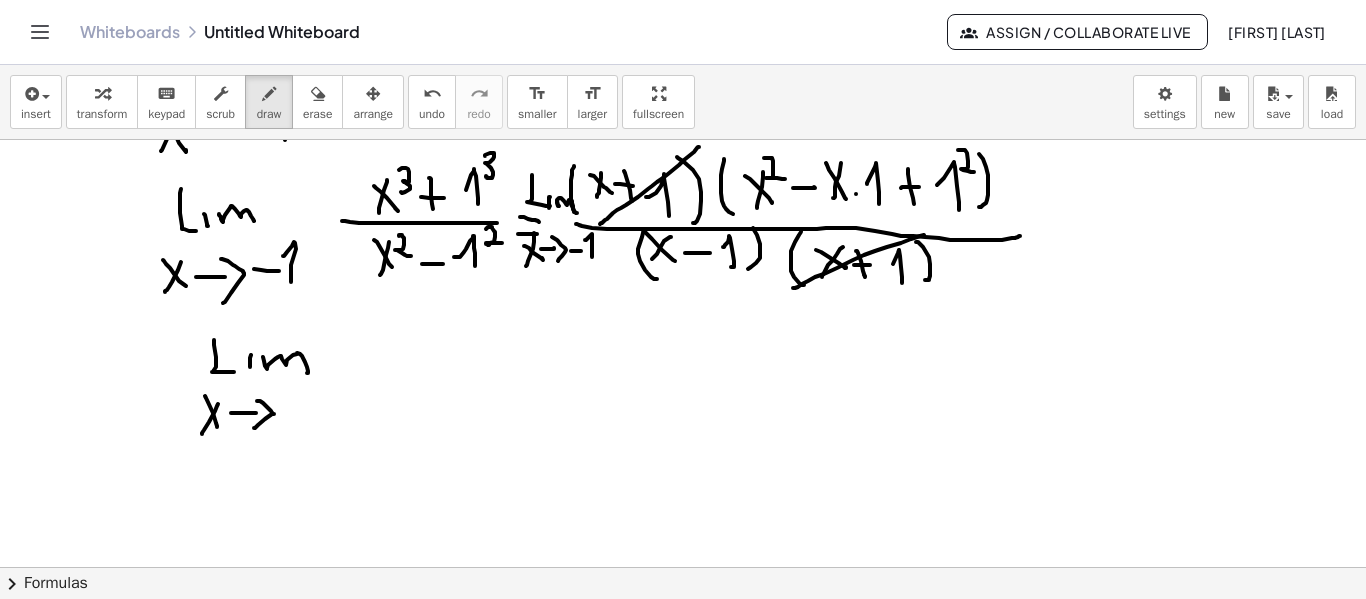 click at bounding box center [683, -60] 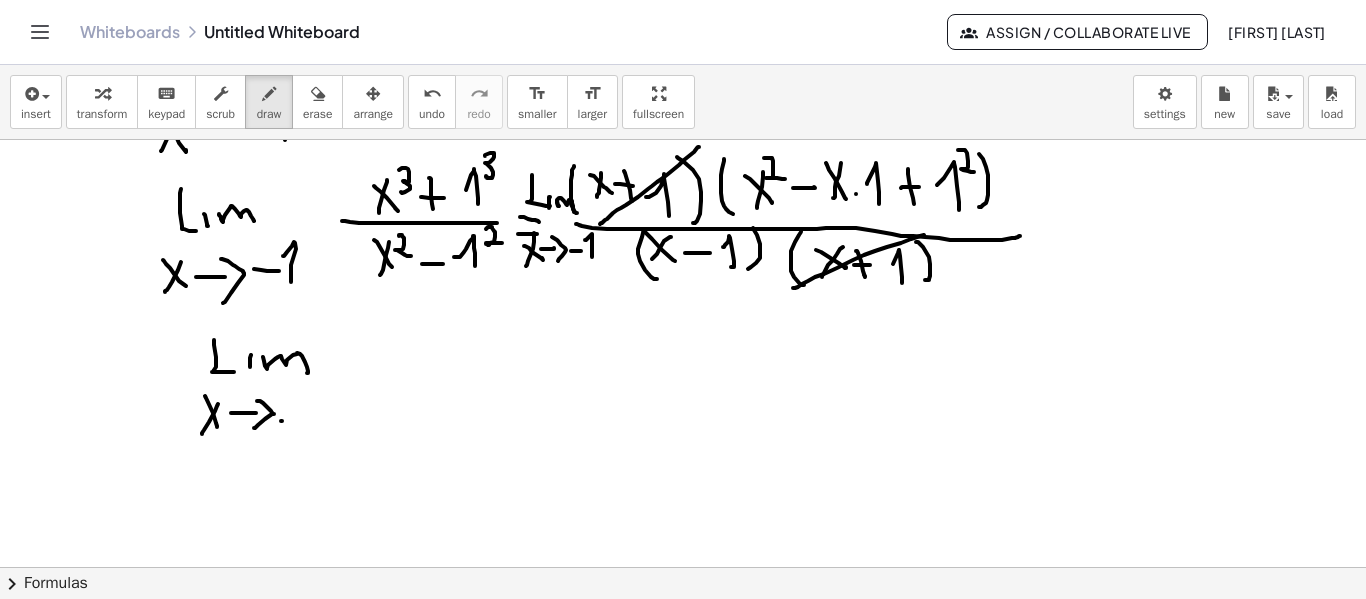 click at bounding box center [683, -60] 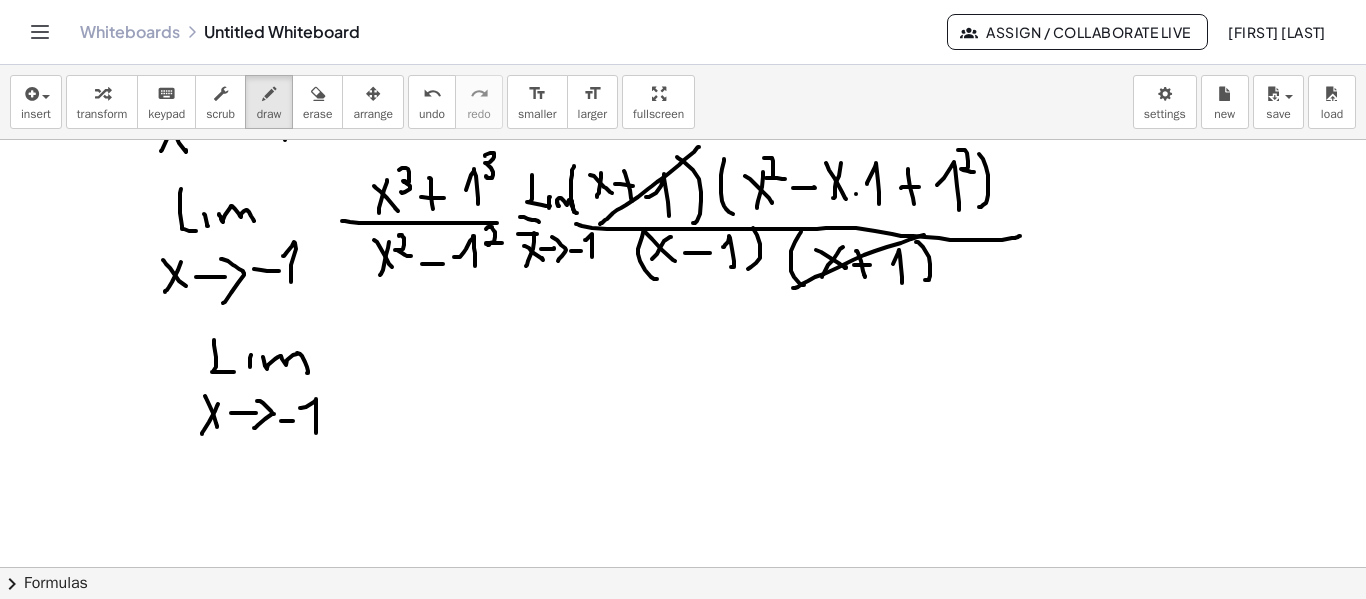 click at bounding box center (683, -60) 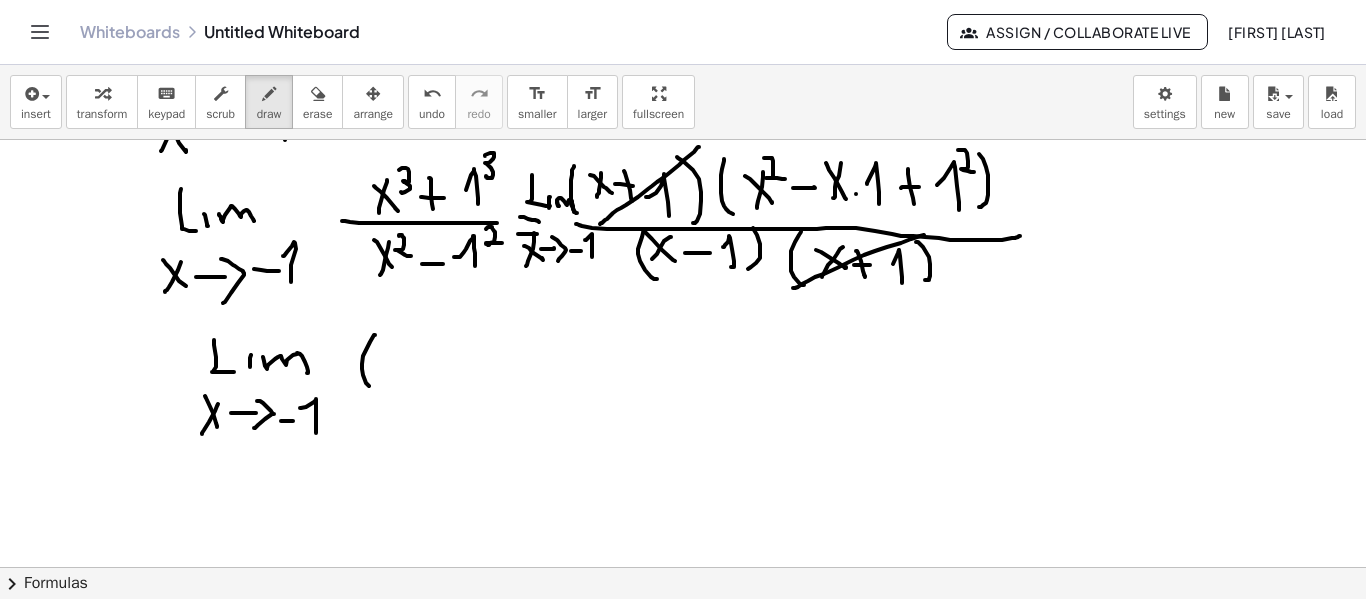 click at bounding box center (683, -60) 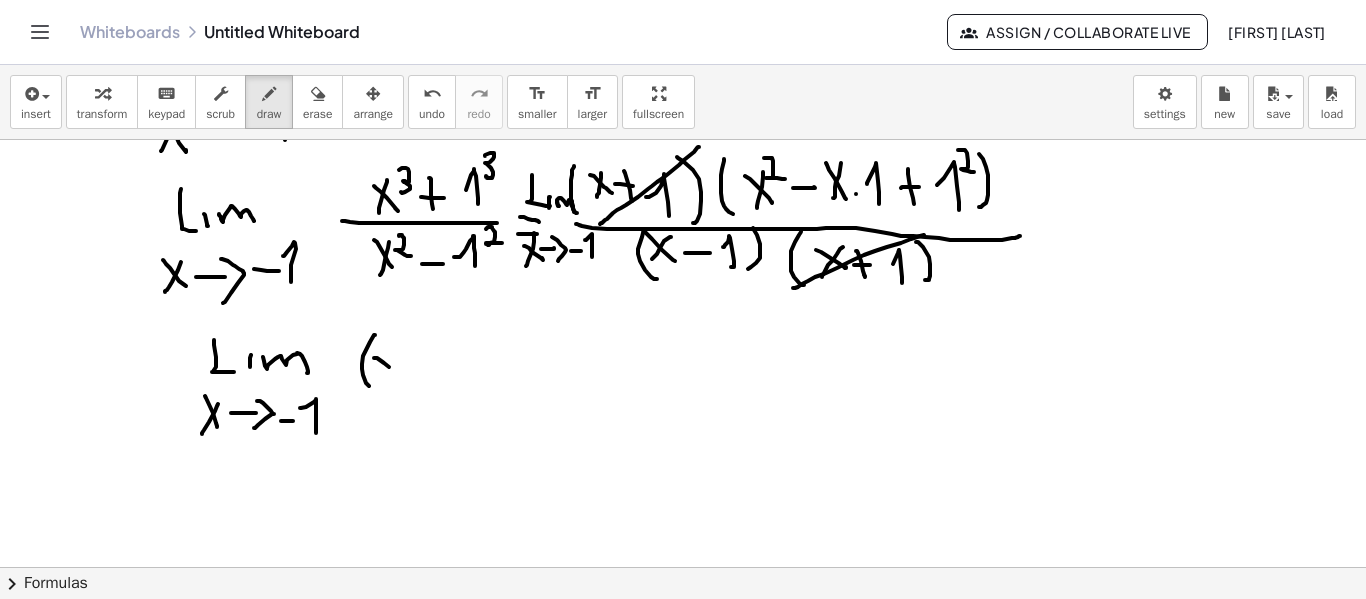 click at bounding box center [683, -60] 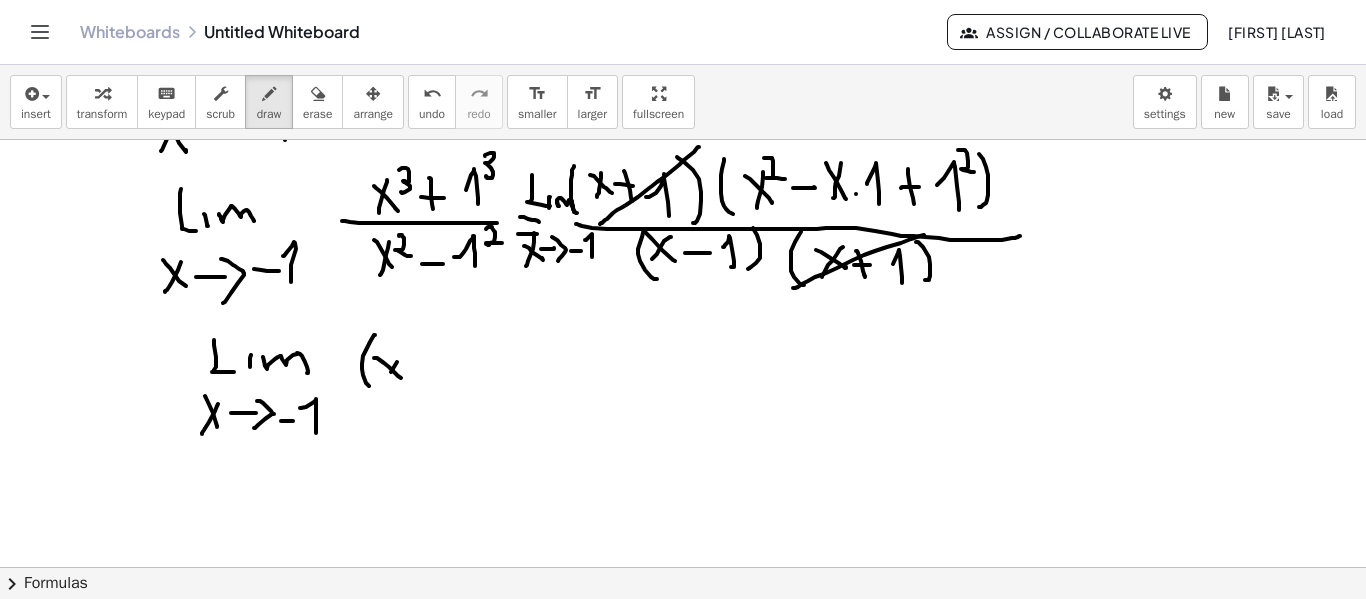 click at bounding box center [683, -60] 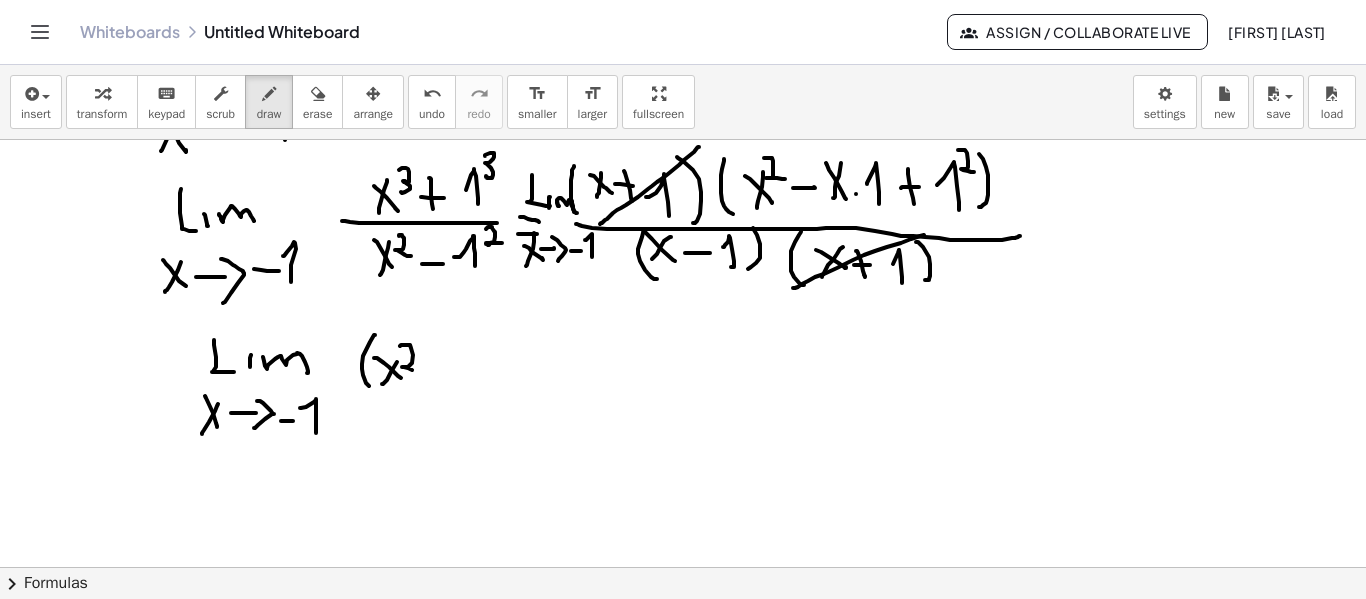 click at bounding box center (683, -60) 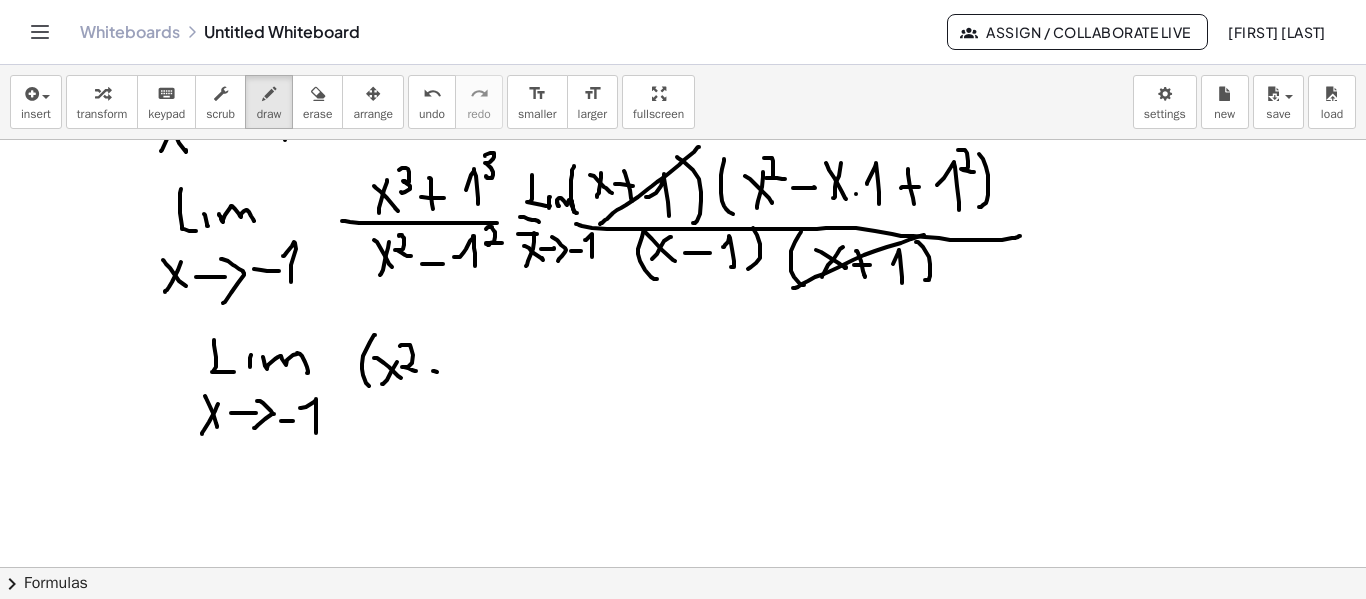 click at bounding box center (683, -60) 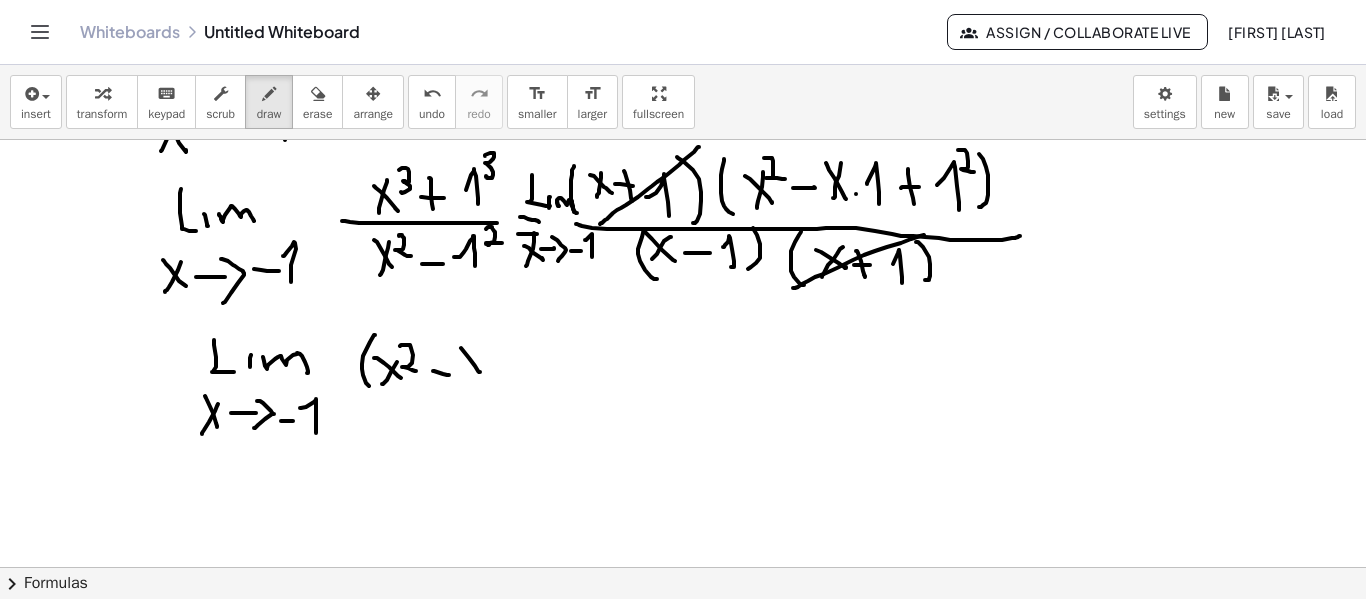 click at bounding box center (683, -60) 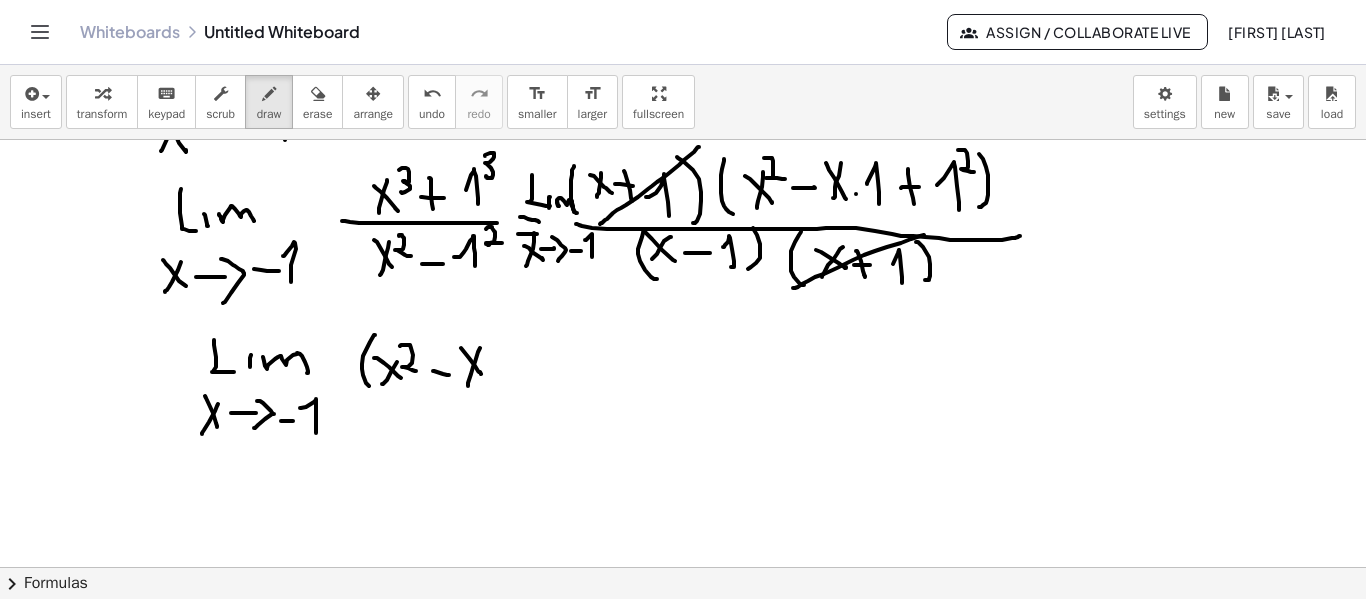 click at bounding box center (683, -60) 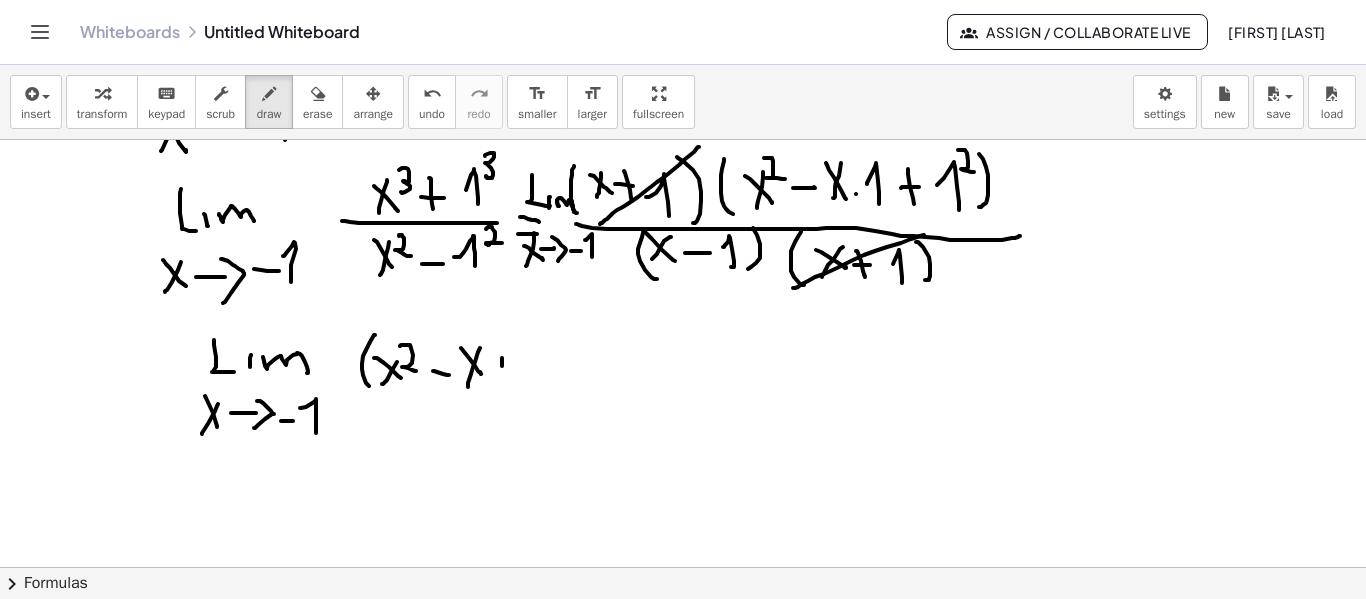 click at bounding box center [683, -60] 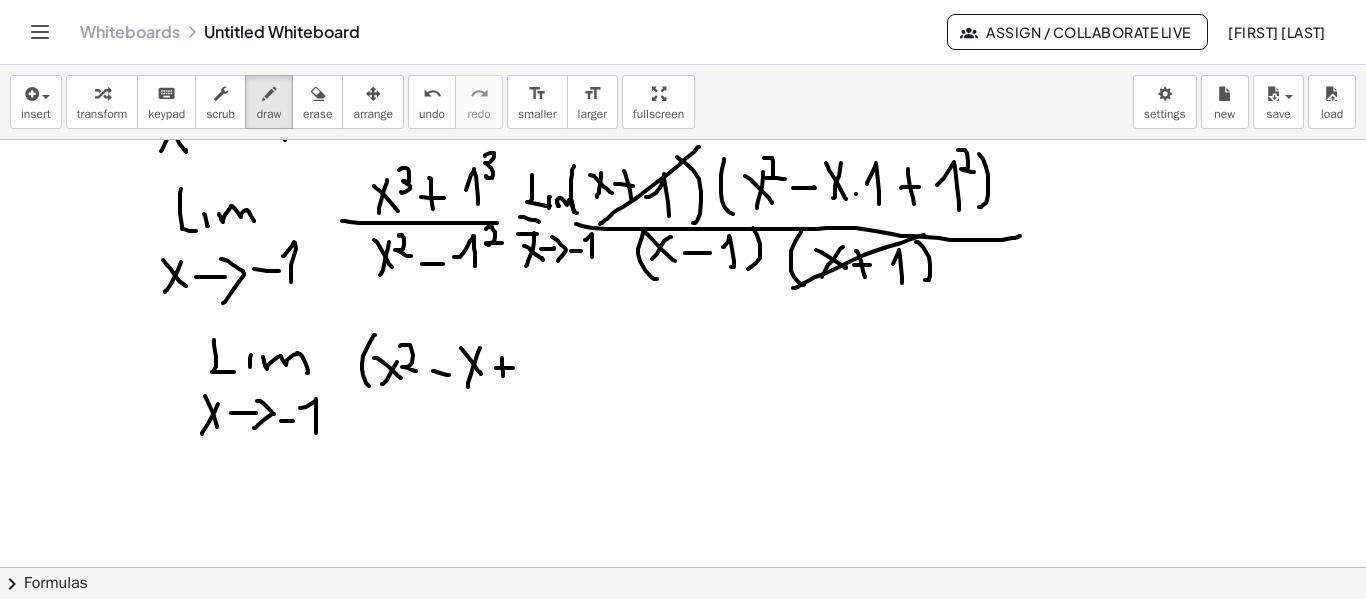 click at bounding box center [683, -60] 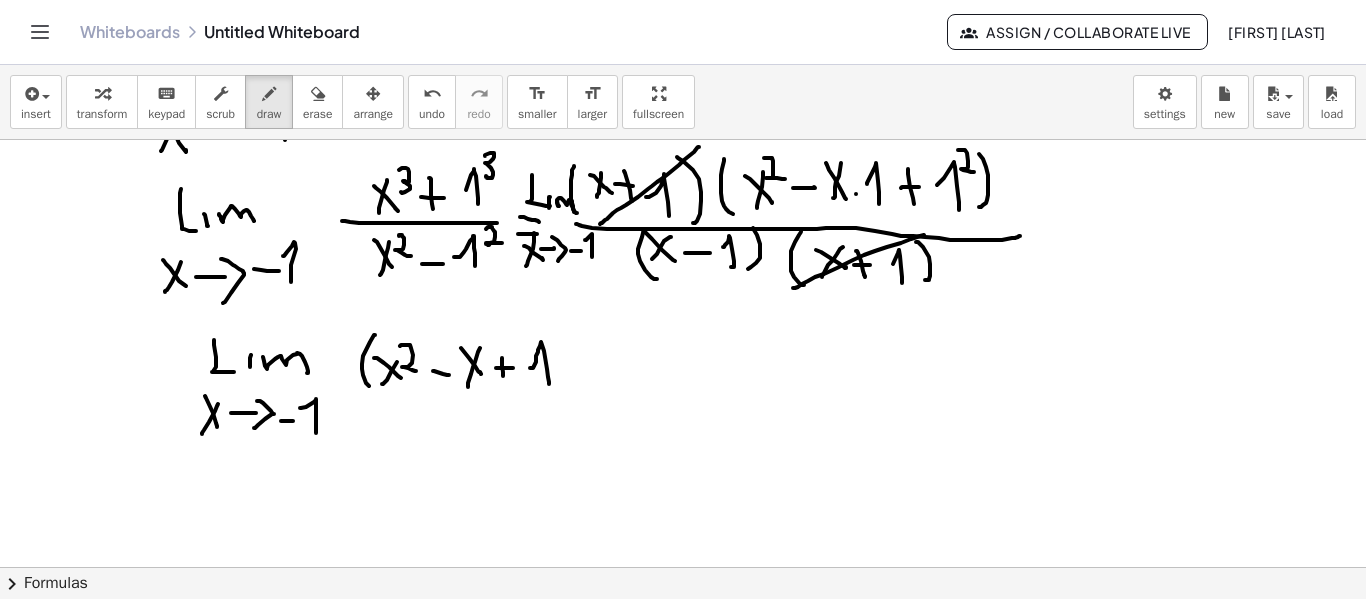 click at bounding box center [683, -60] 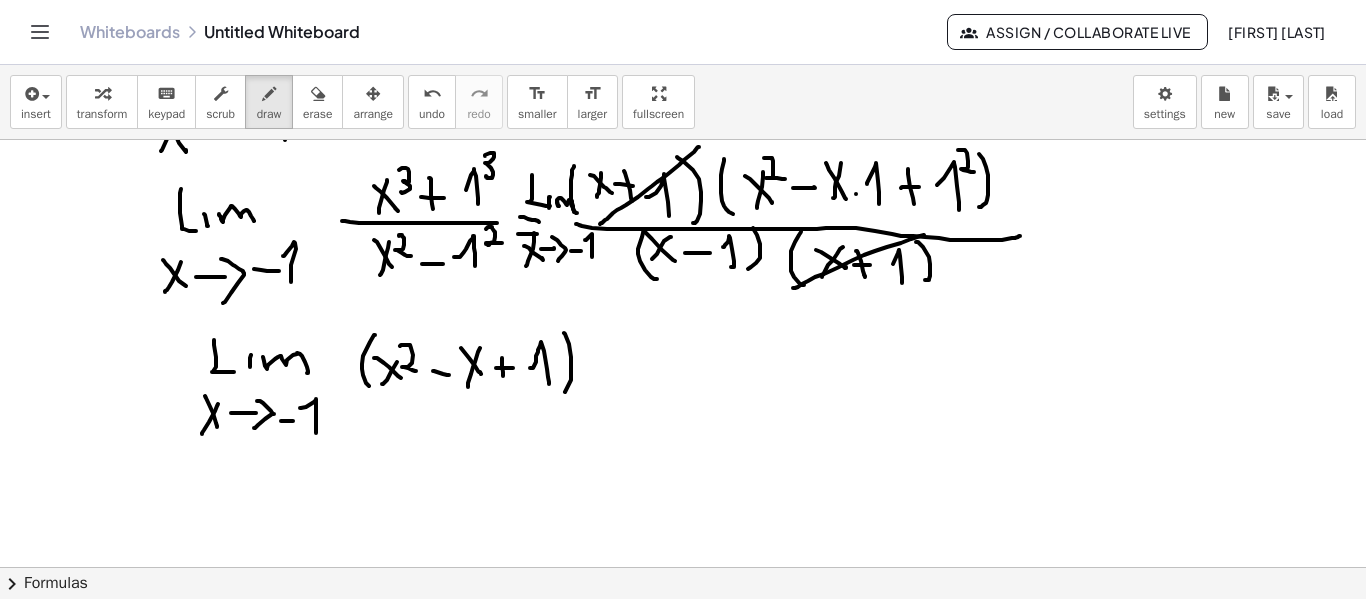 click at bounding box center (683, -60) 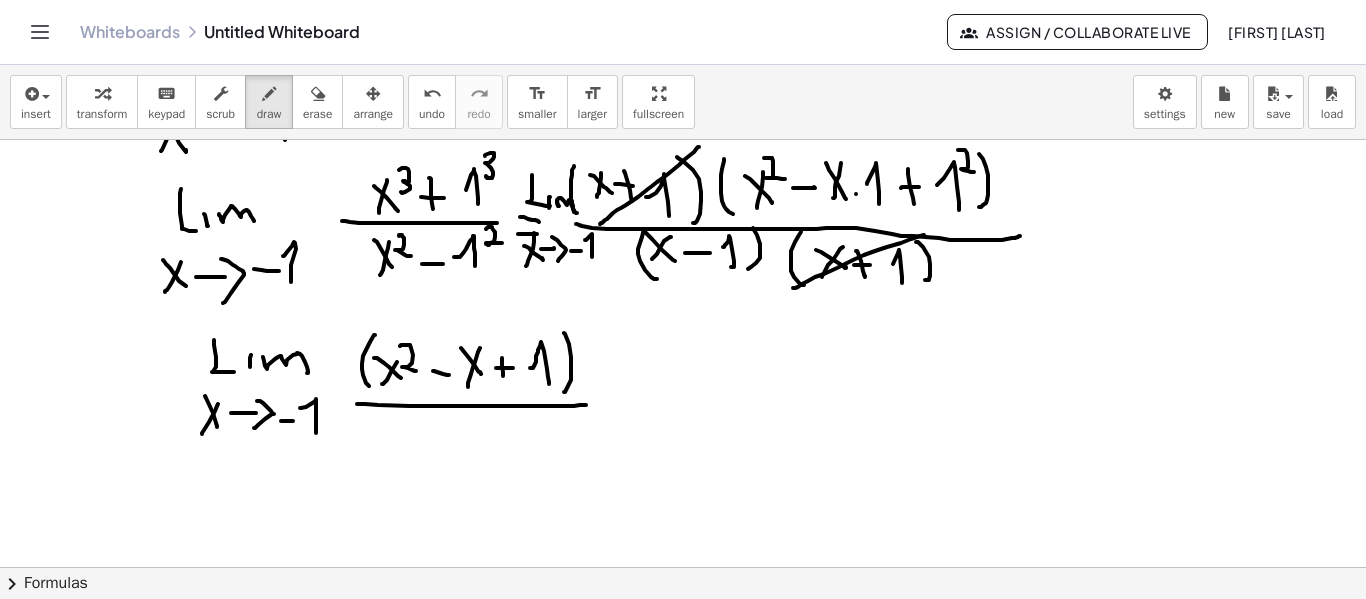 click at bounding box center (683, -60) 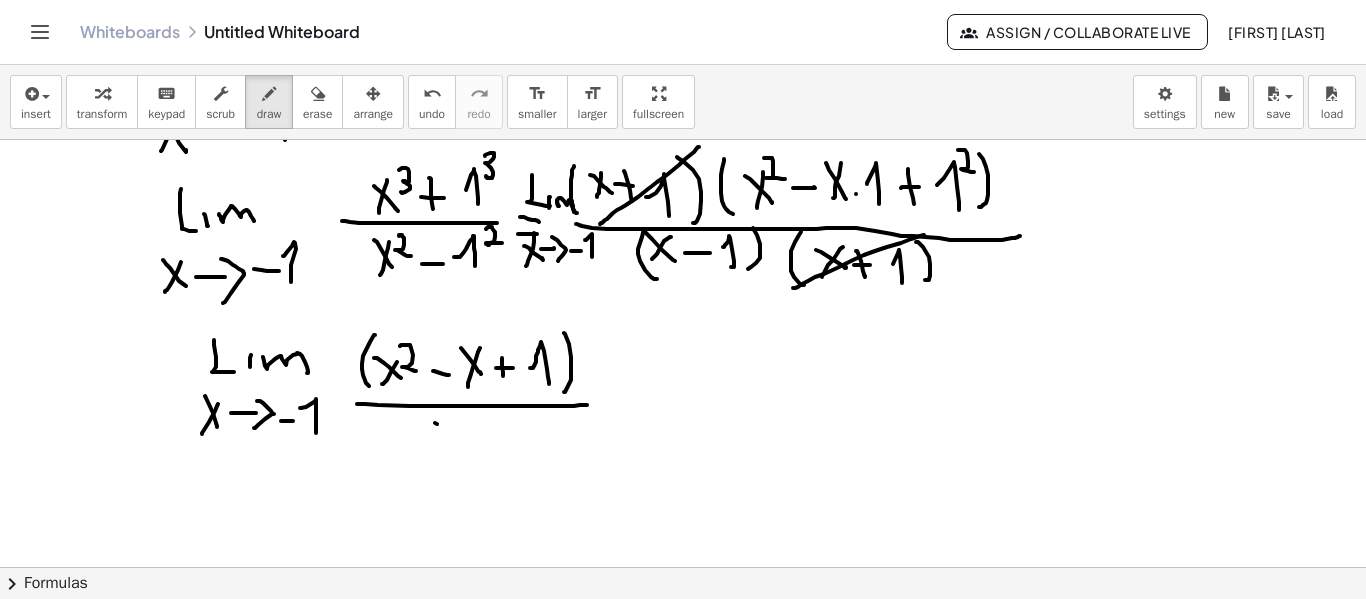click at bounding box center [683, -60] 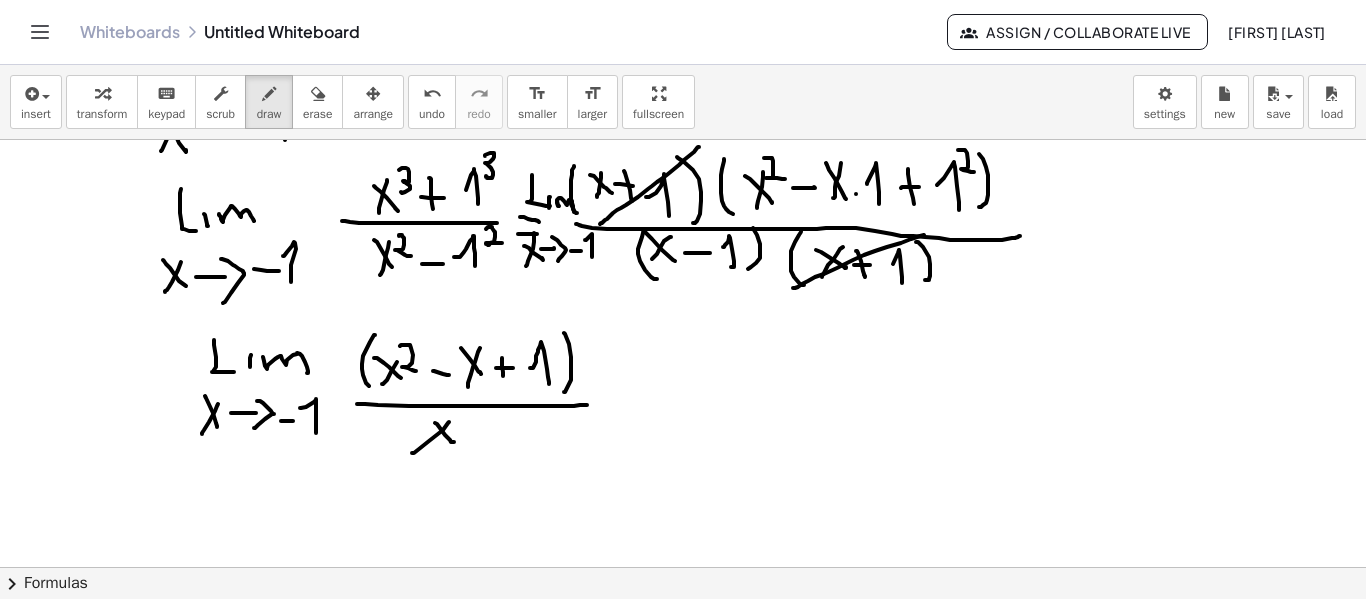 click at bounding box center (683, -60) 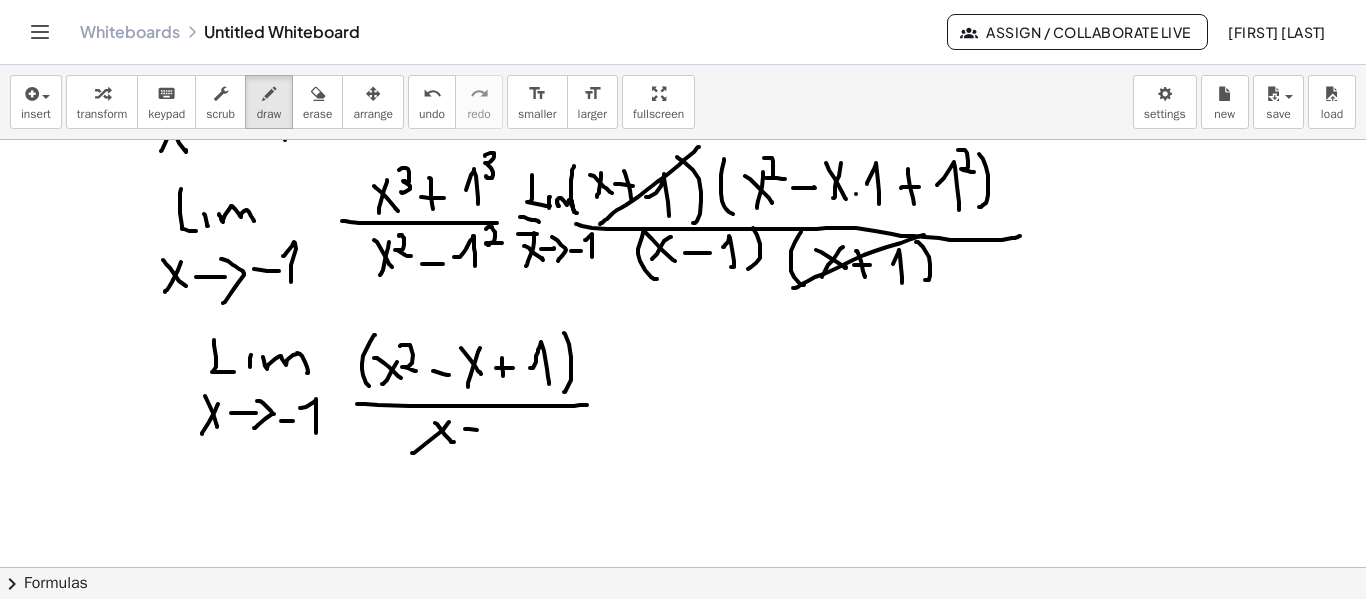 click at bounding box center [683, -60] 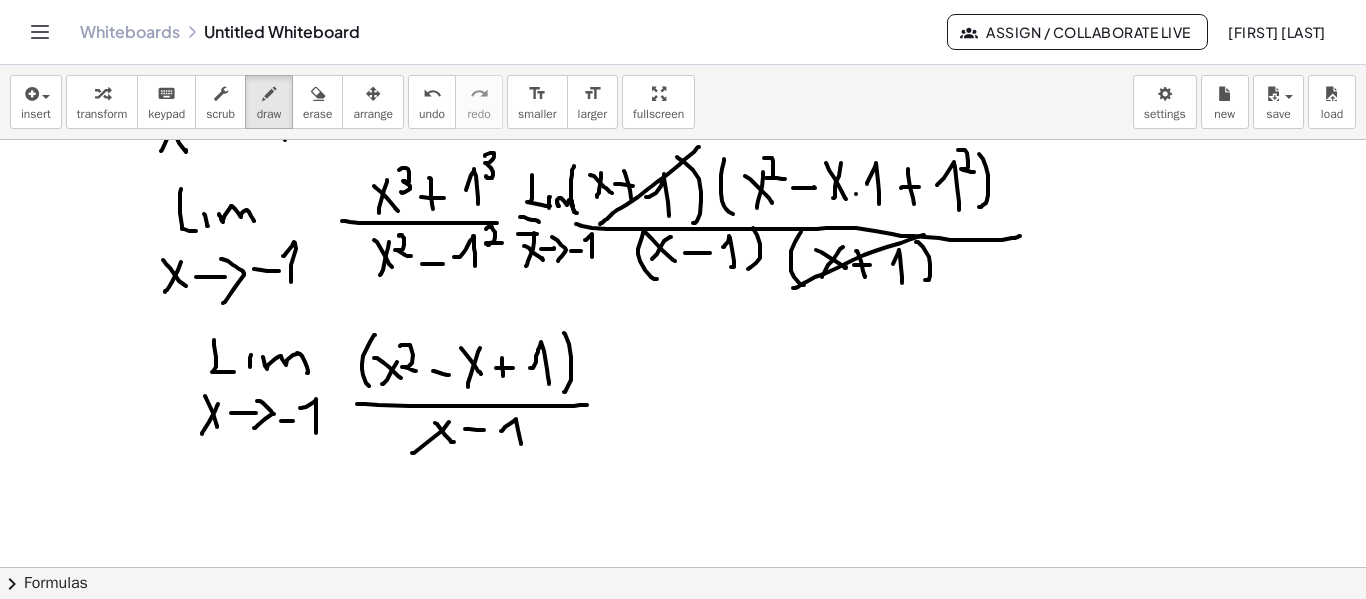 click at bounding box center [683, -60] 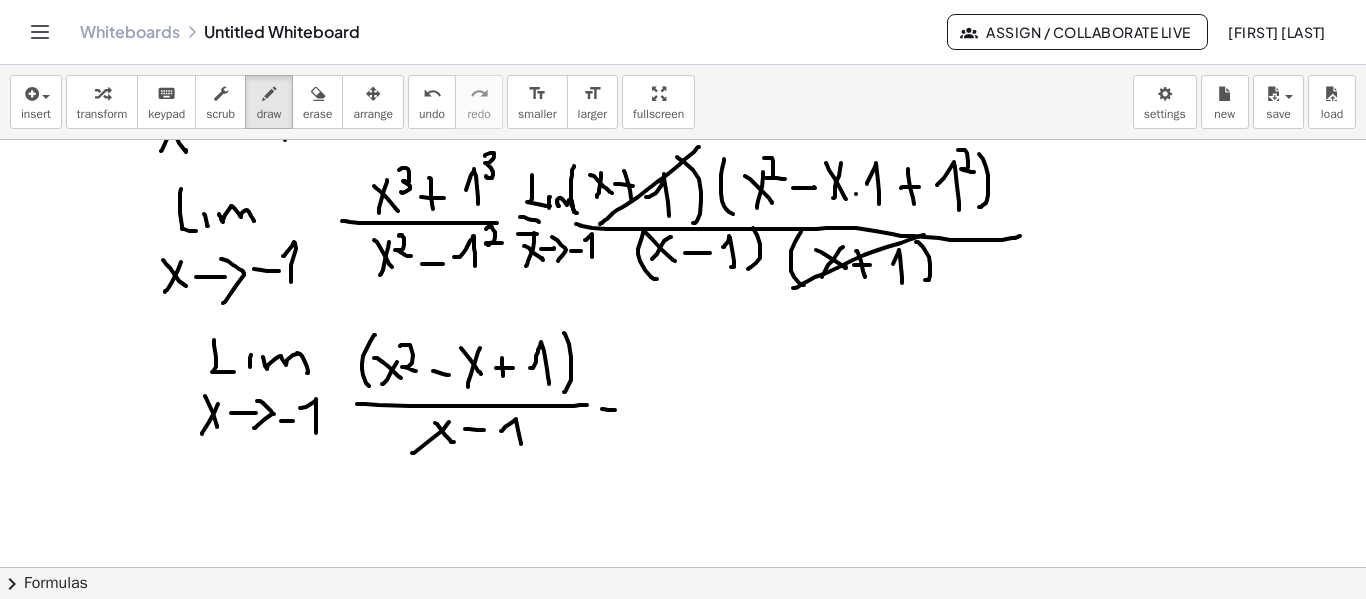 click at bounding box center (683, -60) 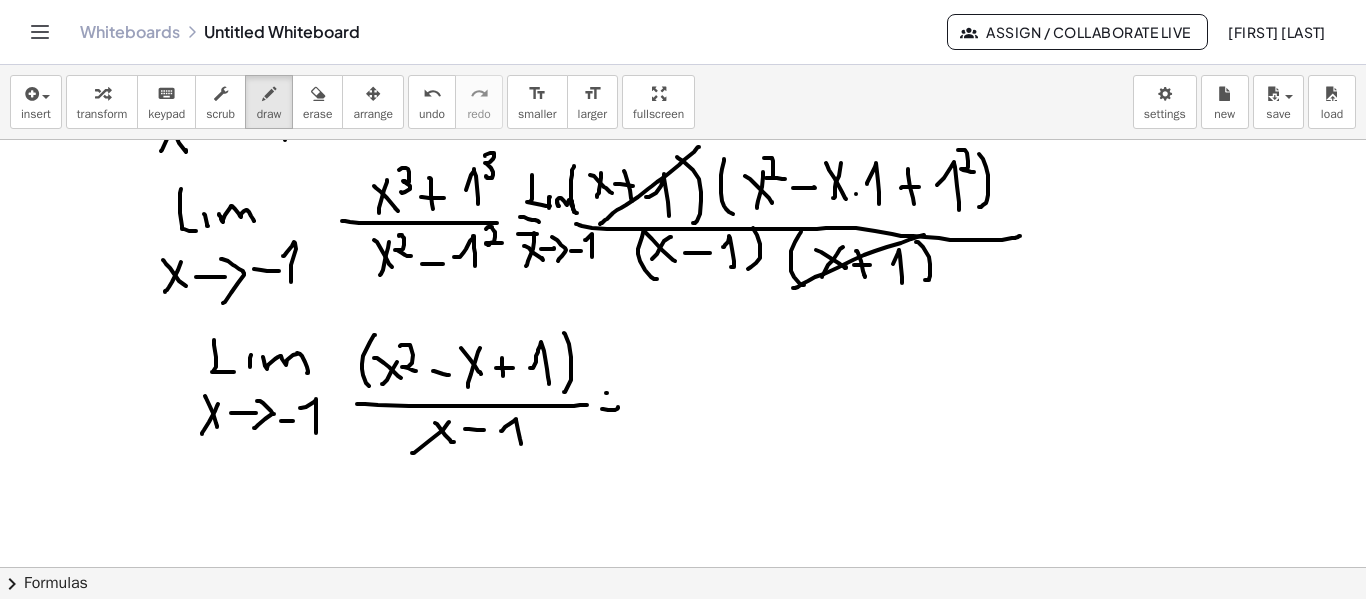 click at bounding box center (683, -60) 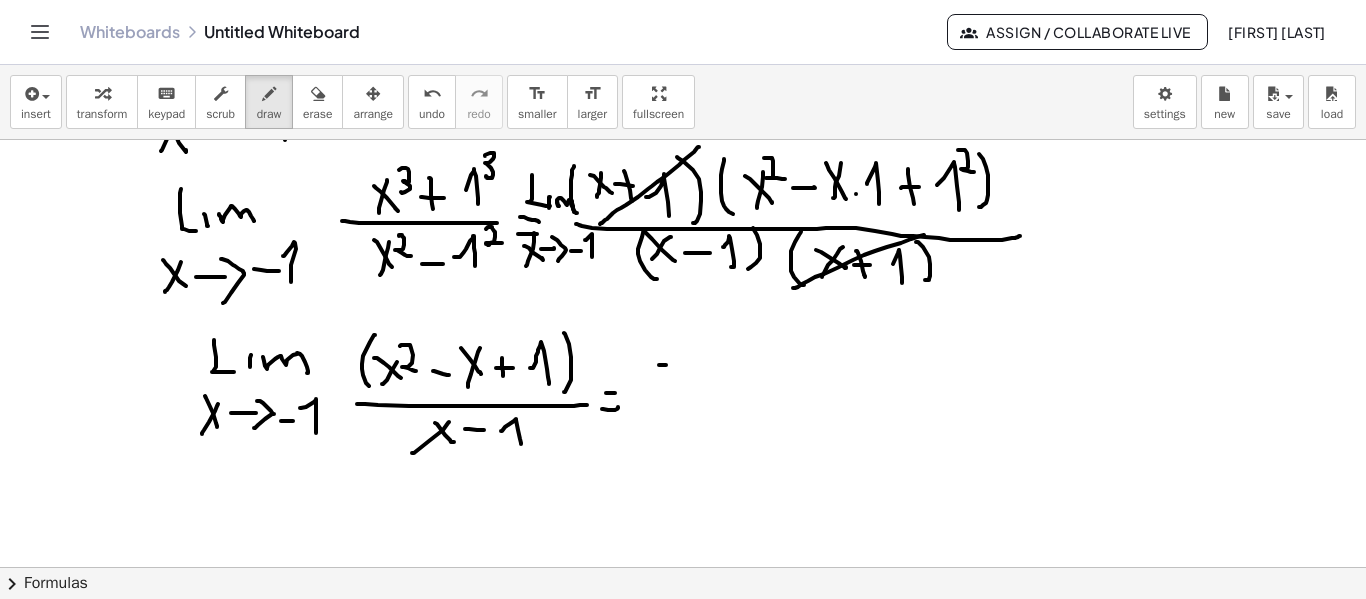 click at bounding box center (683, -60) 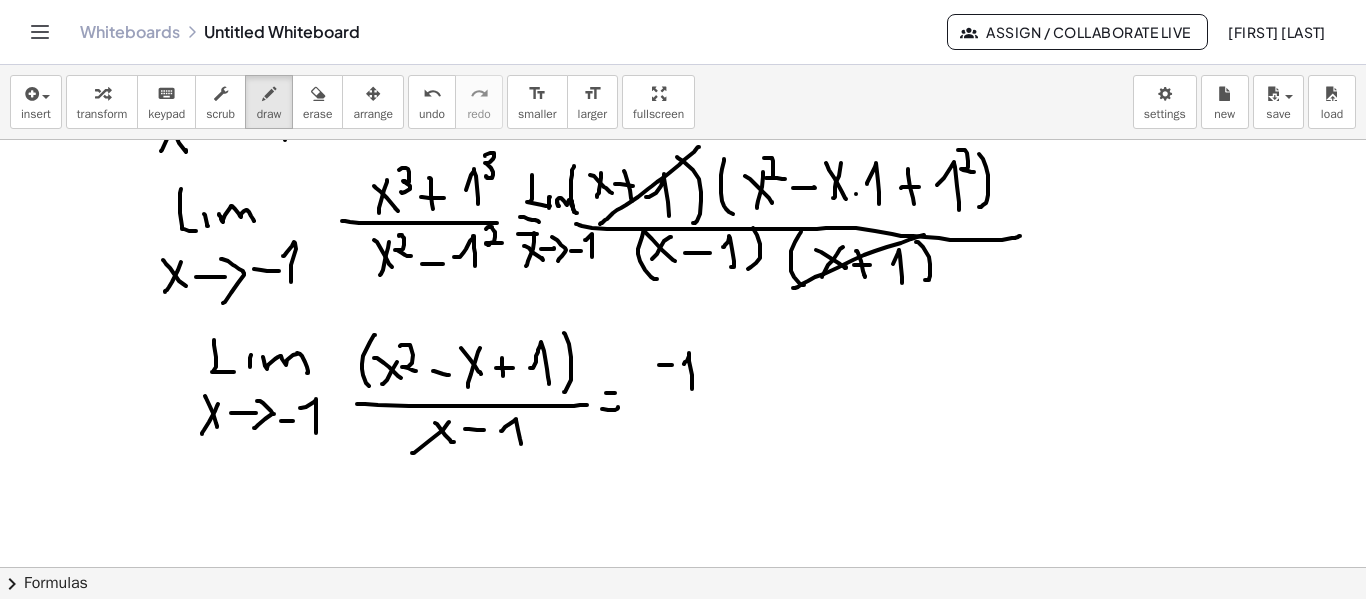 click at bounding box center [683, -60] 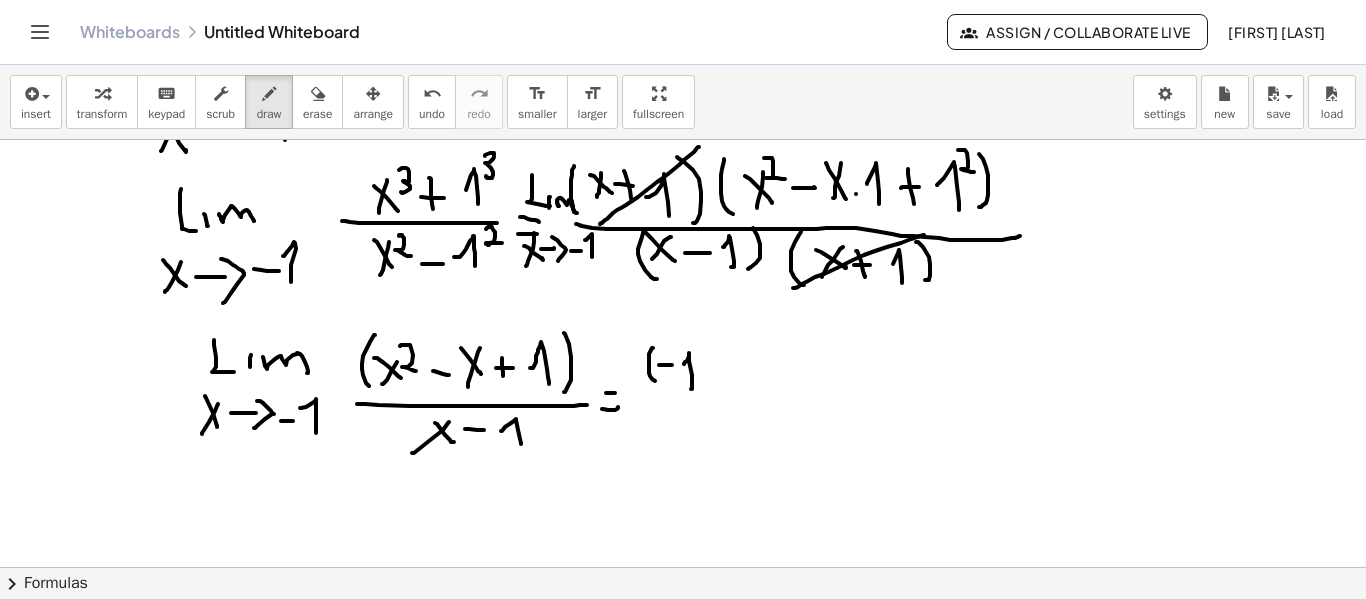 click at bounding box center [683, -60] 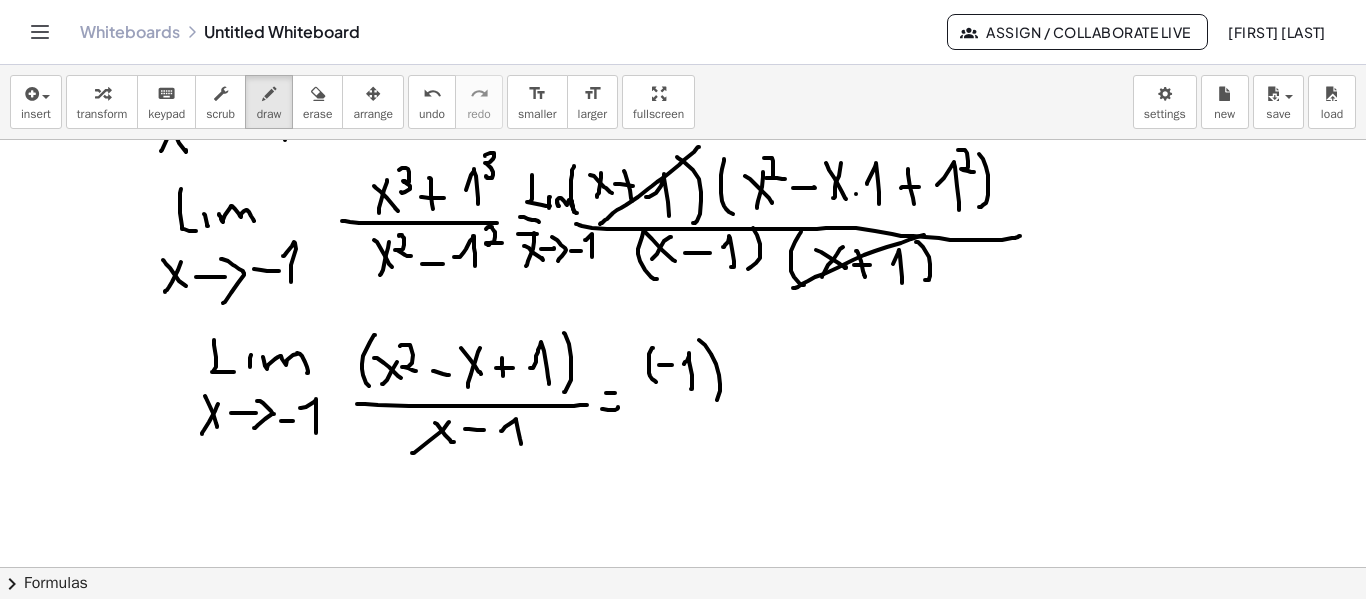 click at bounding box center (683, -60) 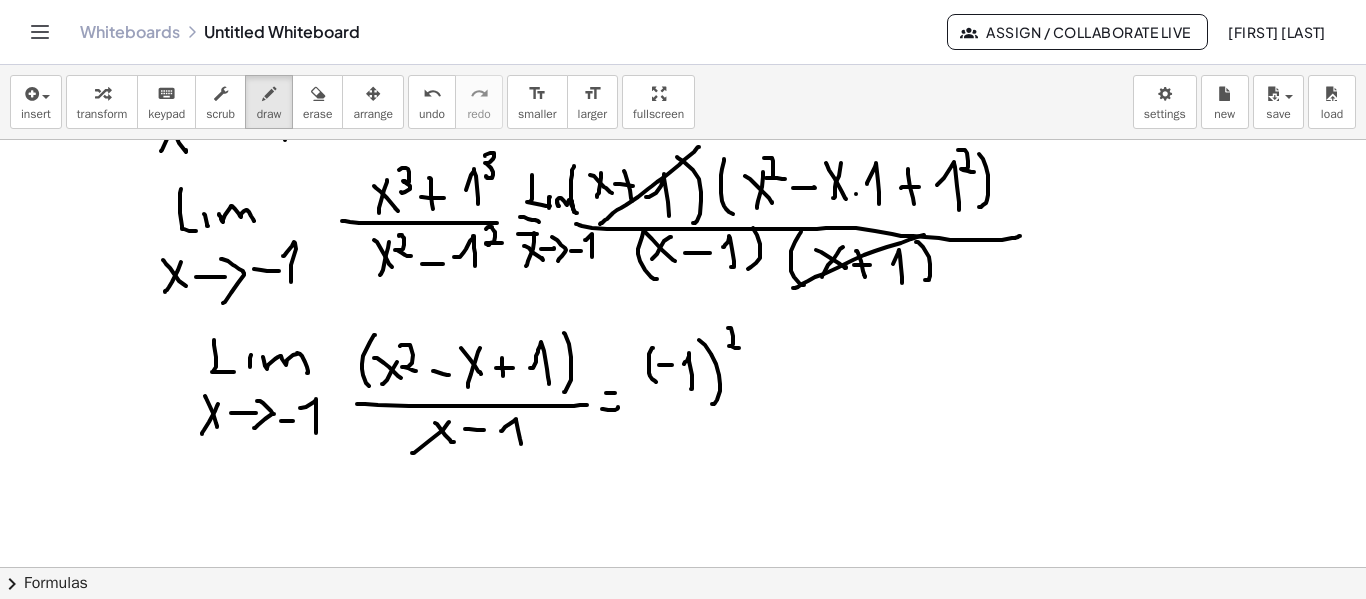 click at bounding box center [683, -60] 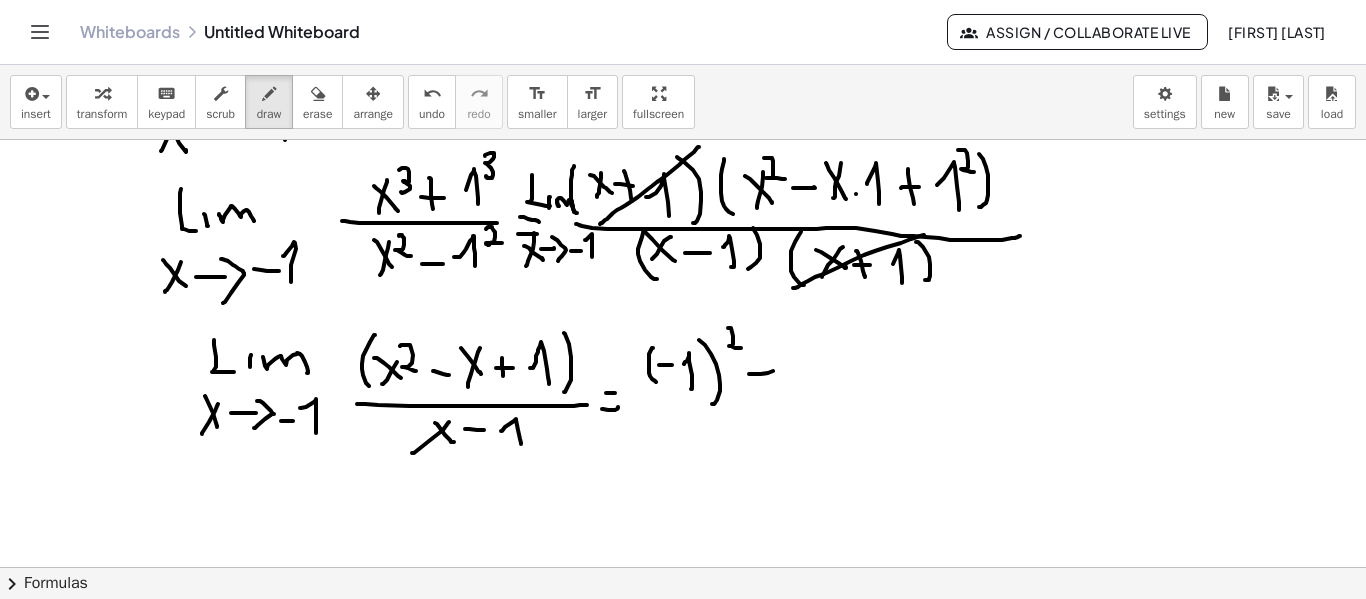 click at bounding box center [683, -60] 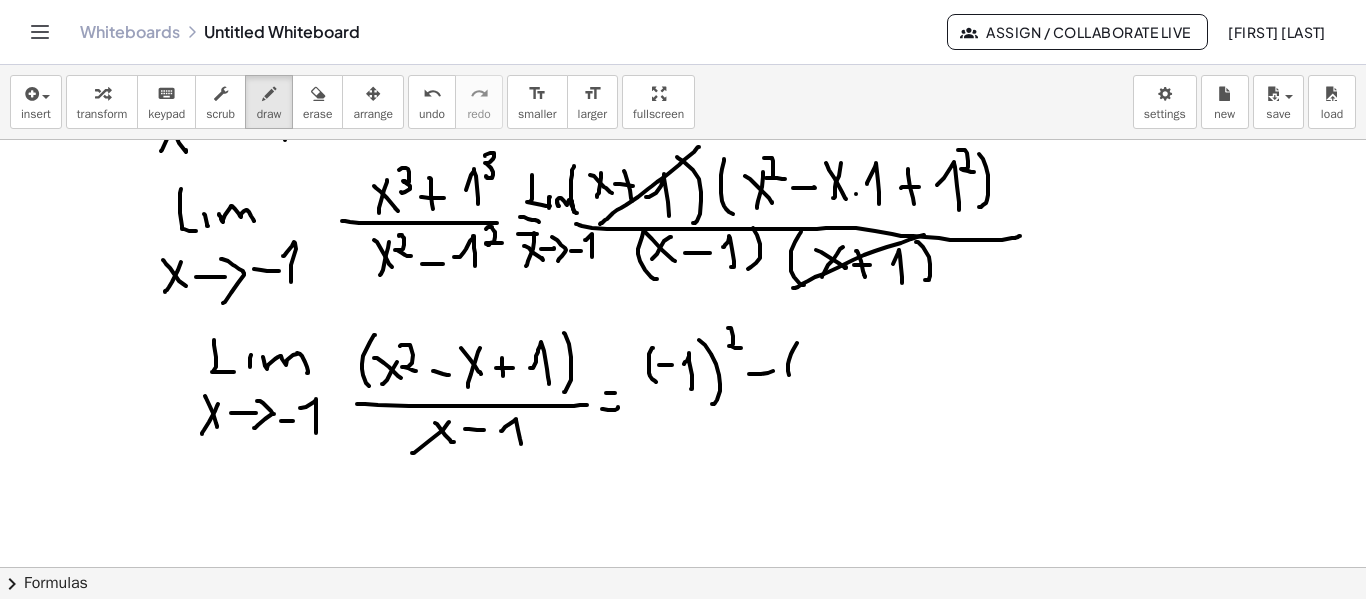 click at bounding box center [683, -60] 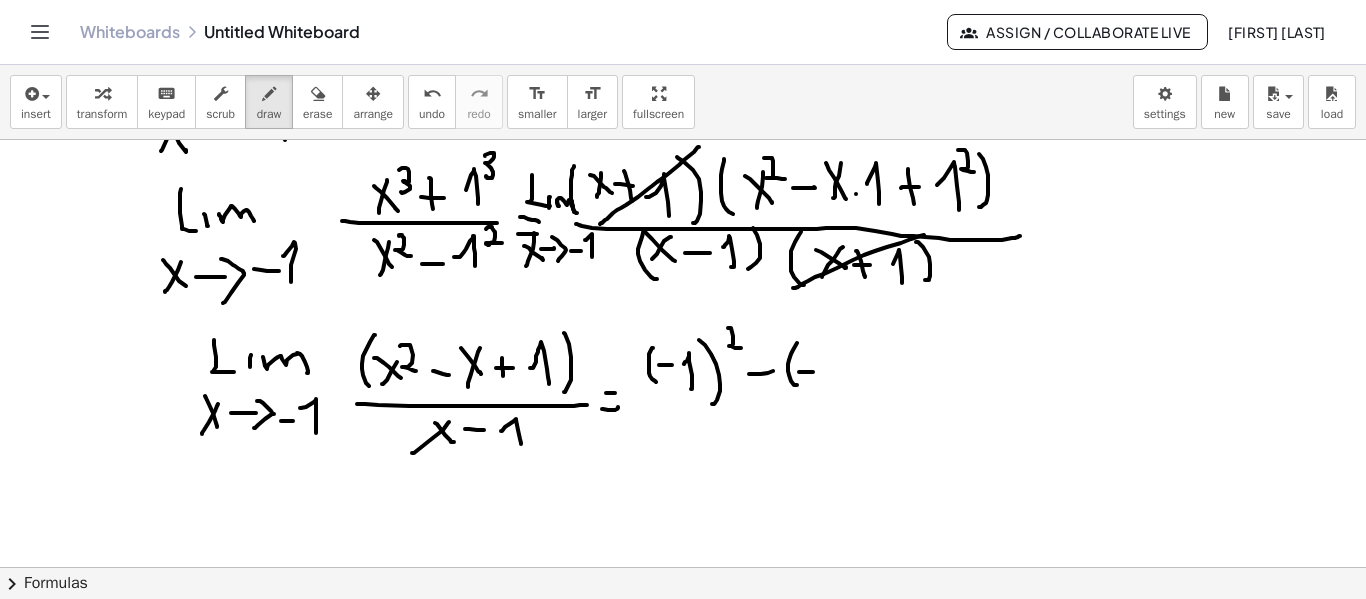 click at bounding box center (683, -60) 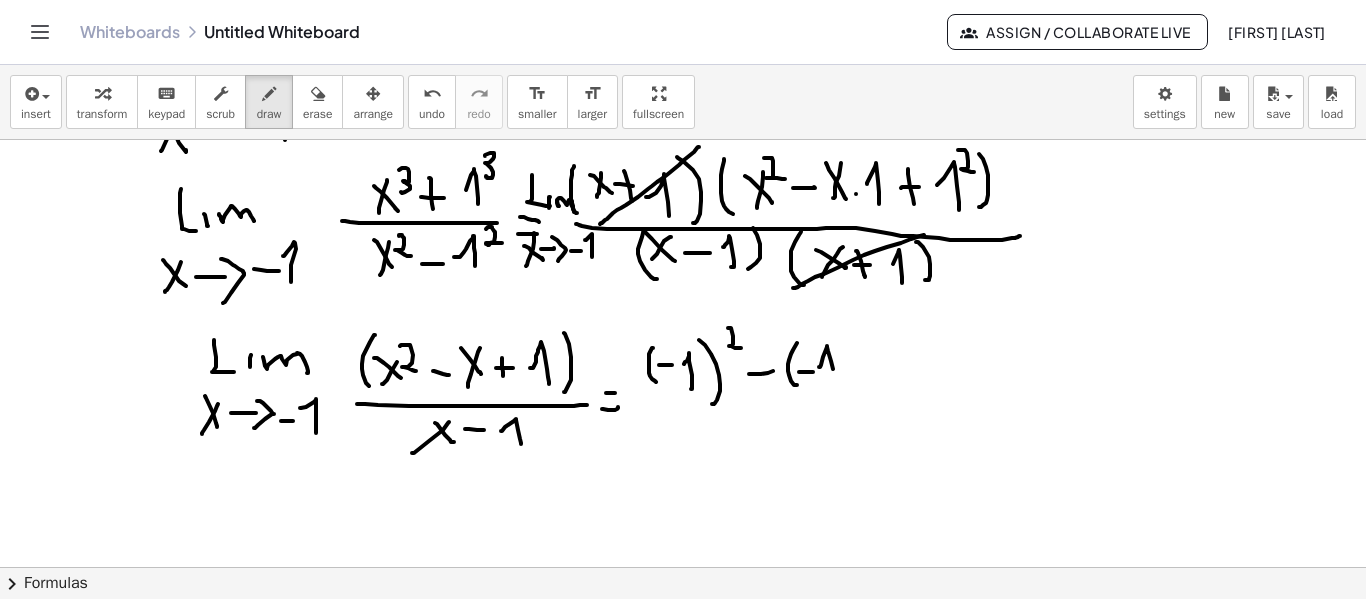 click at bounding box center [683, -60] 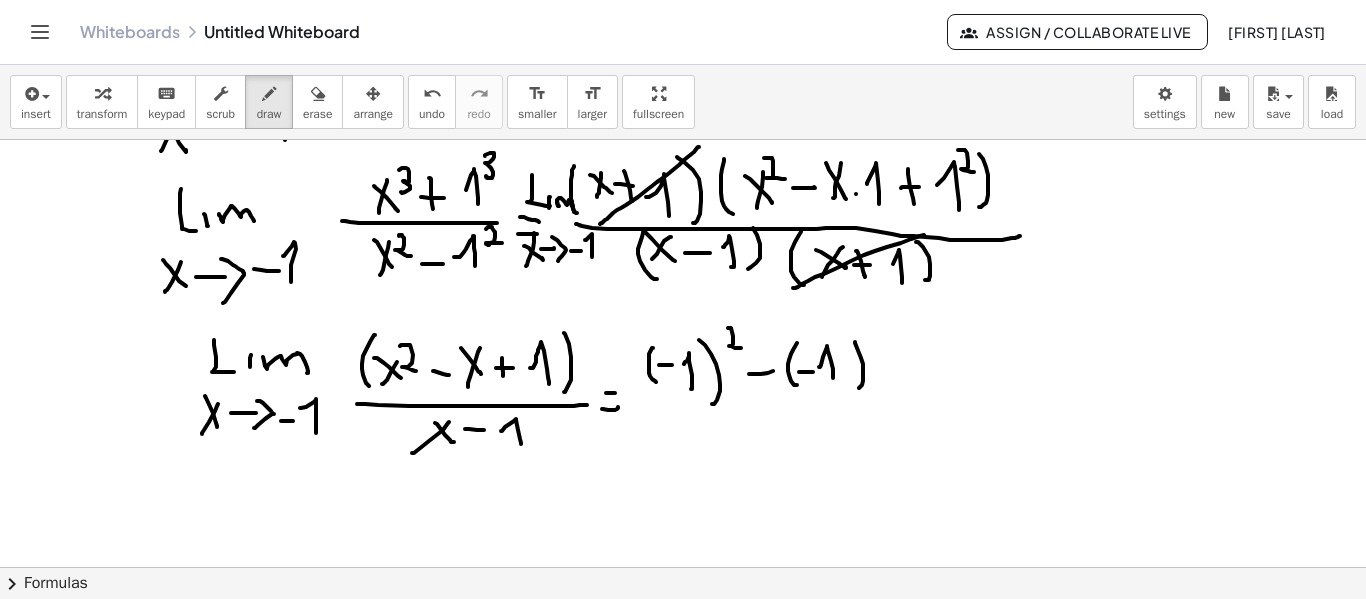 click at bounding box center (683, -60) 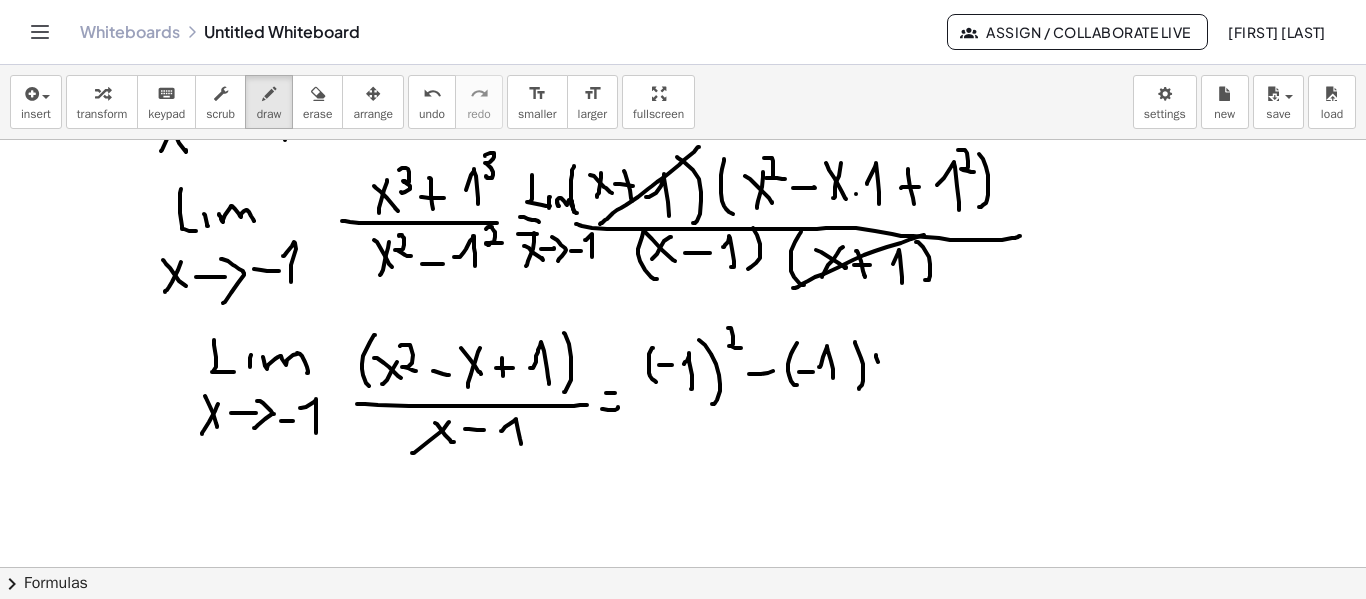 click at bounding box center [683, -60] 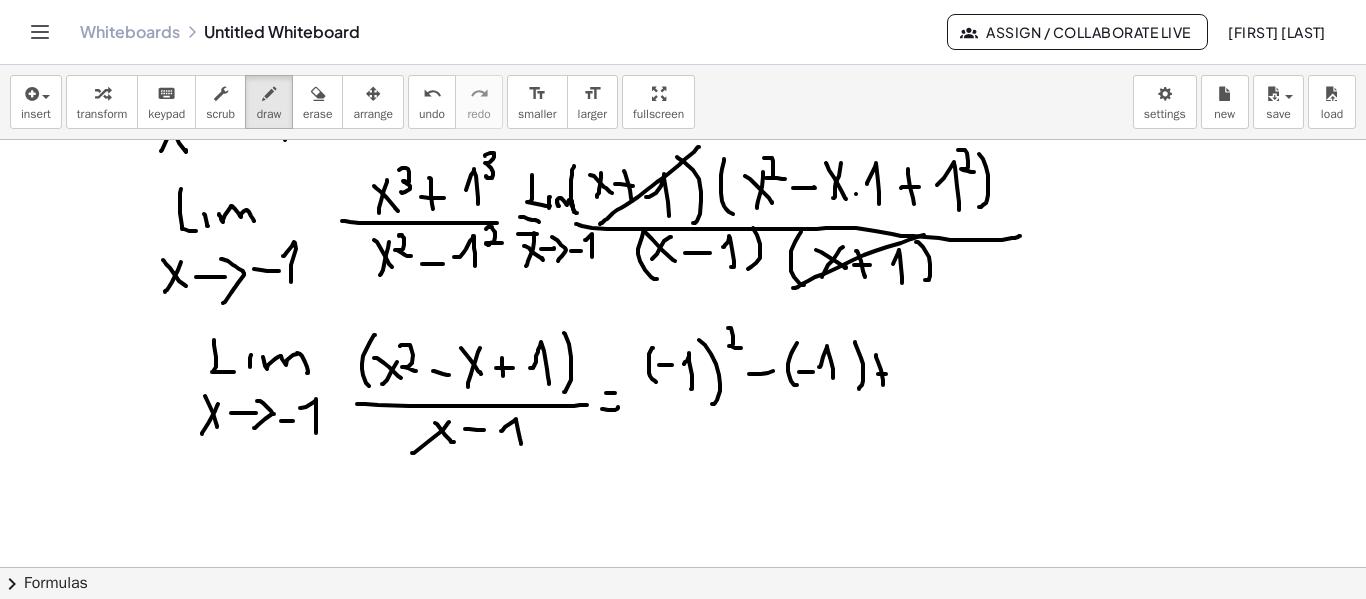 click at bounding box center (683, -60) 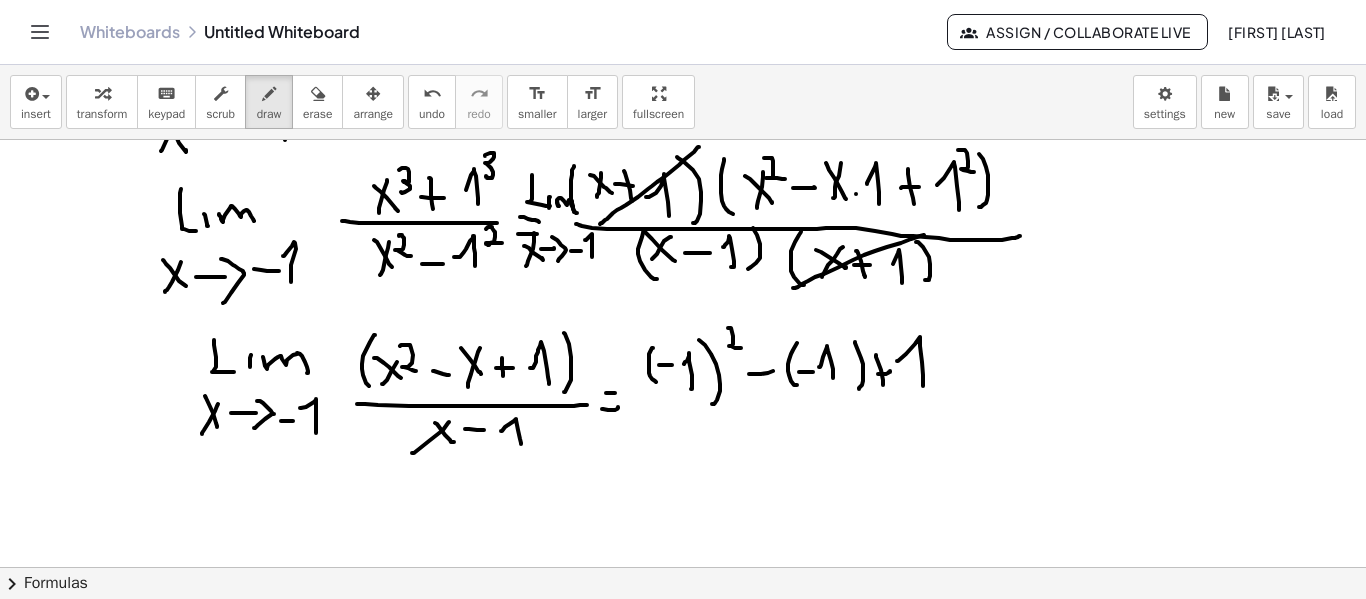 click at bounding box center [683, -60] 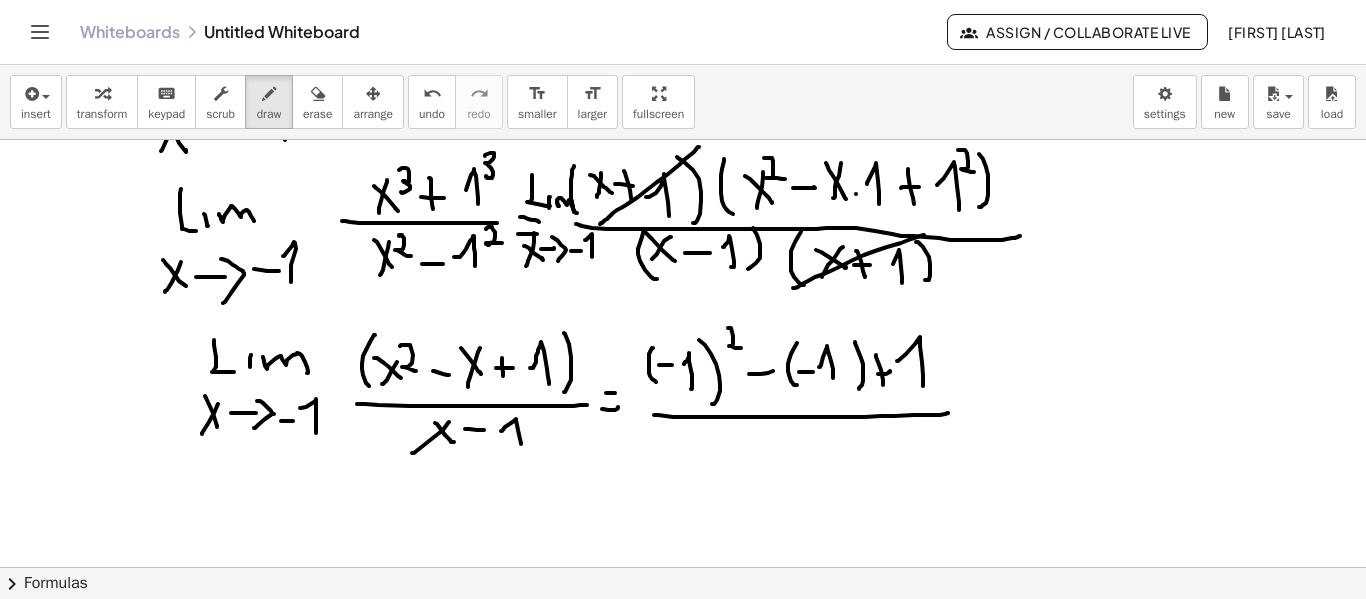 click at bounding box center (683, -60) 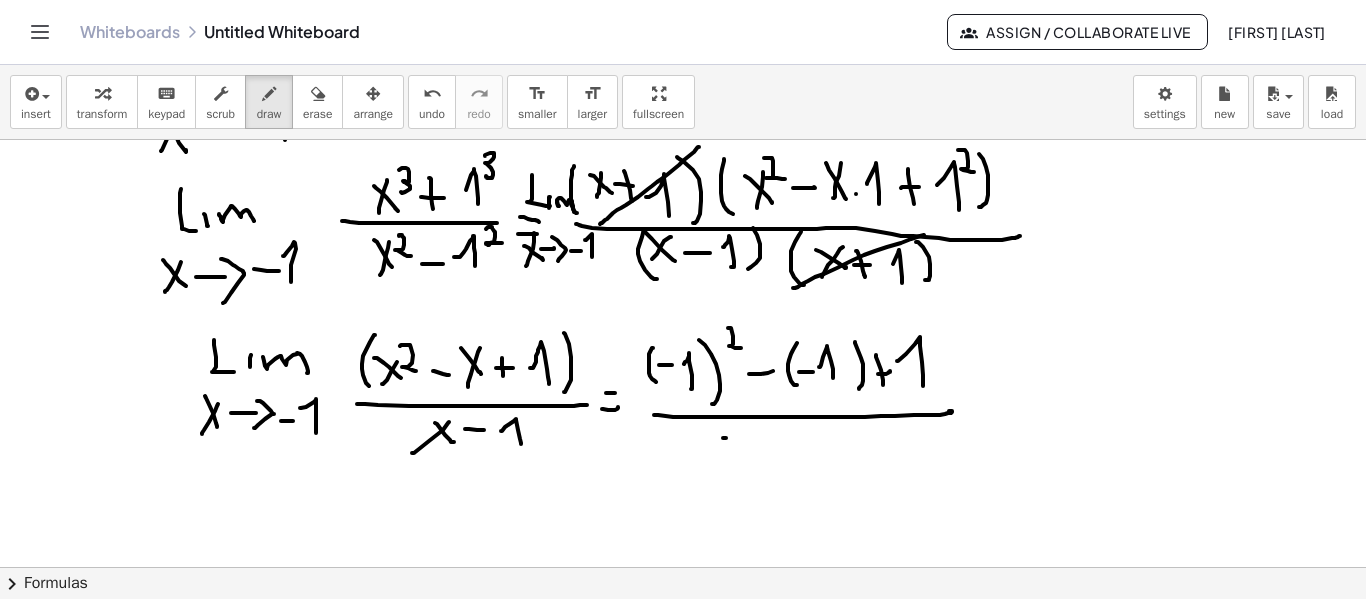 click at bounding box center [683, -60] 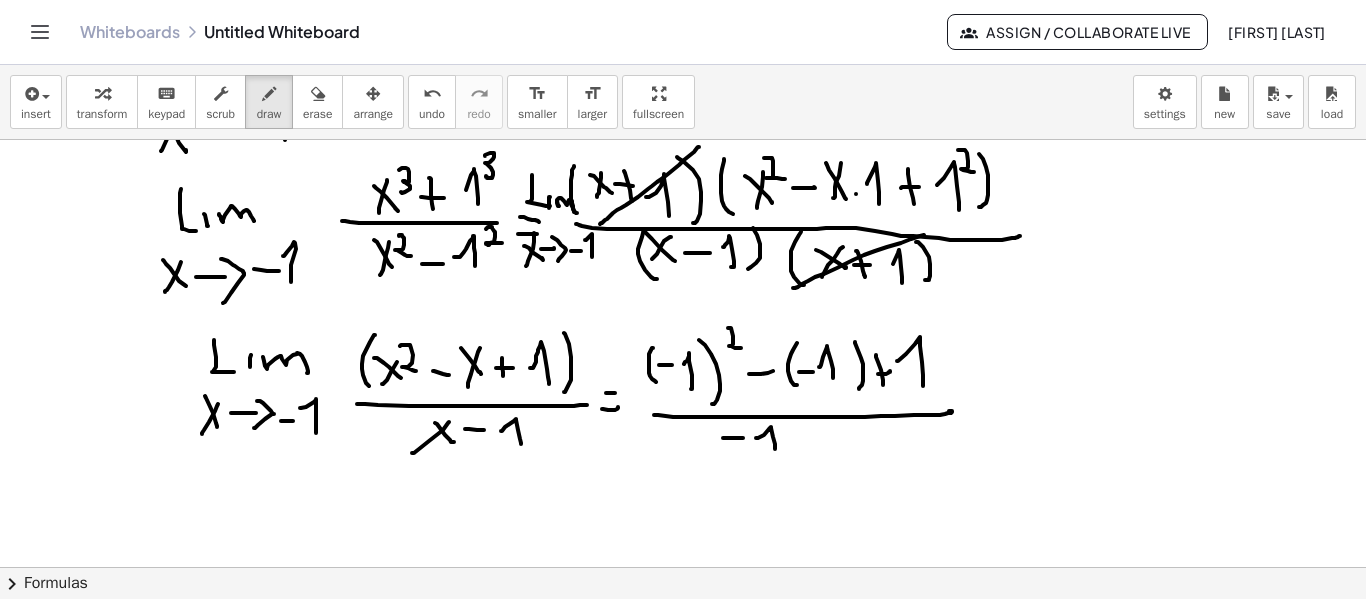 click at bounding box center [683, -60] 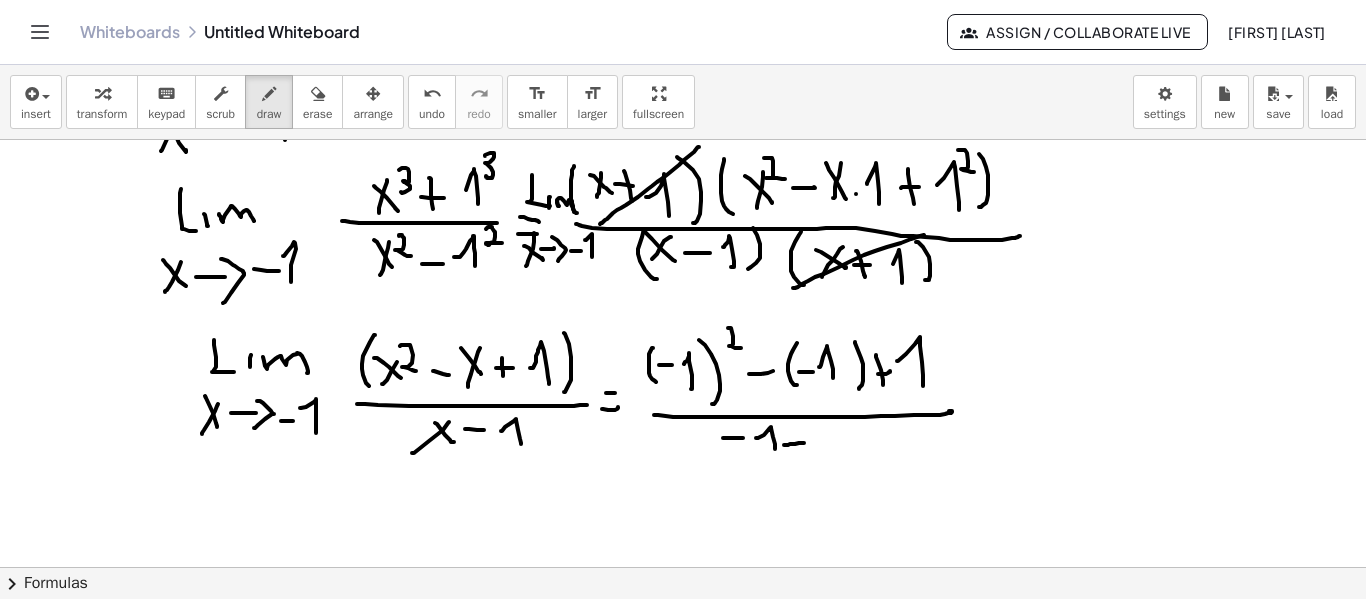 click at bounding box center (683, -60) 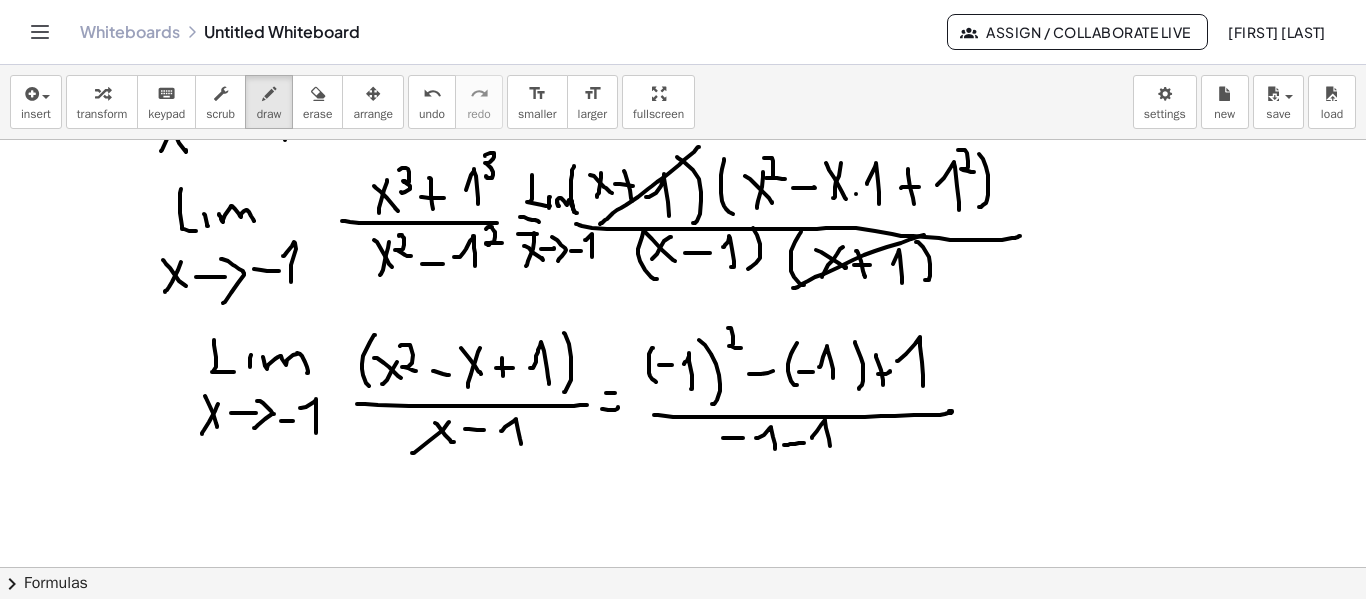 click at bounding box center [683, -60] 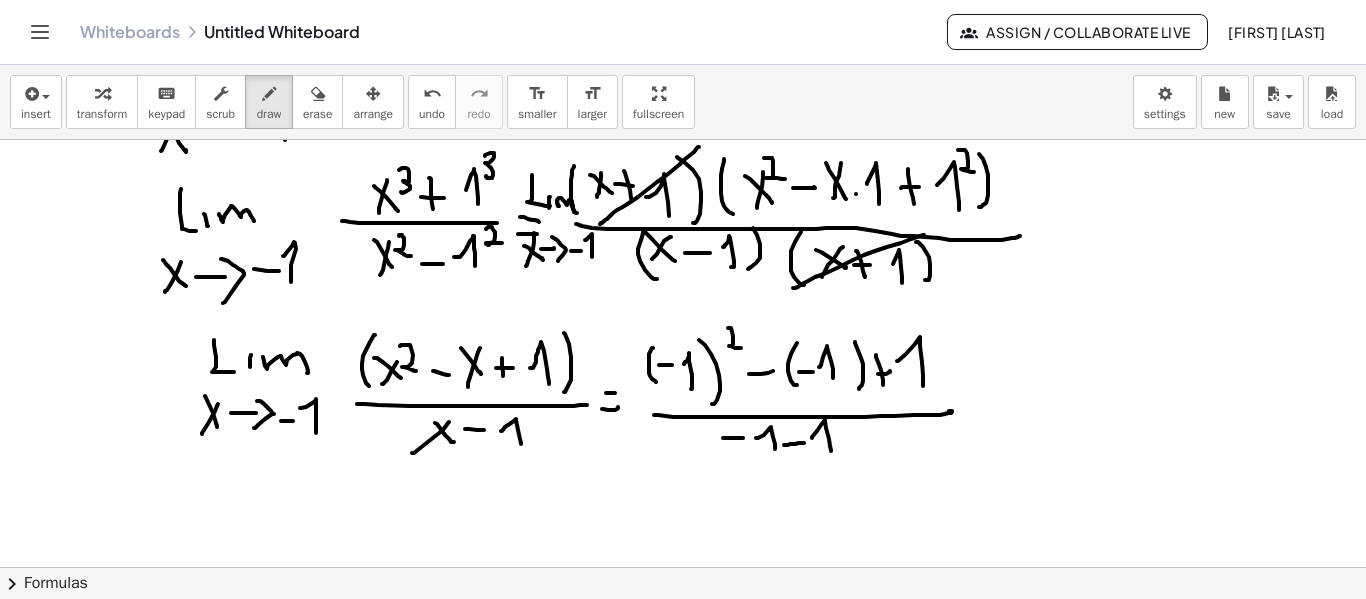 click at bounding box center (683, -60) 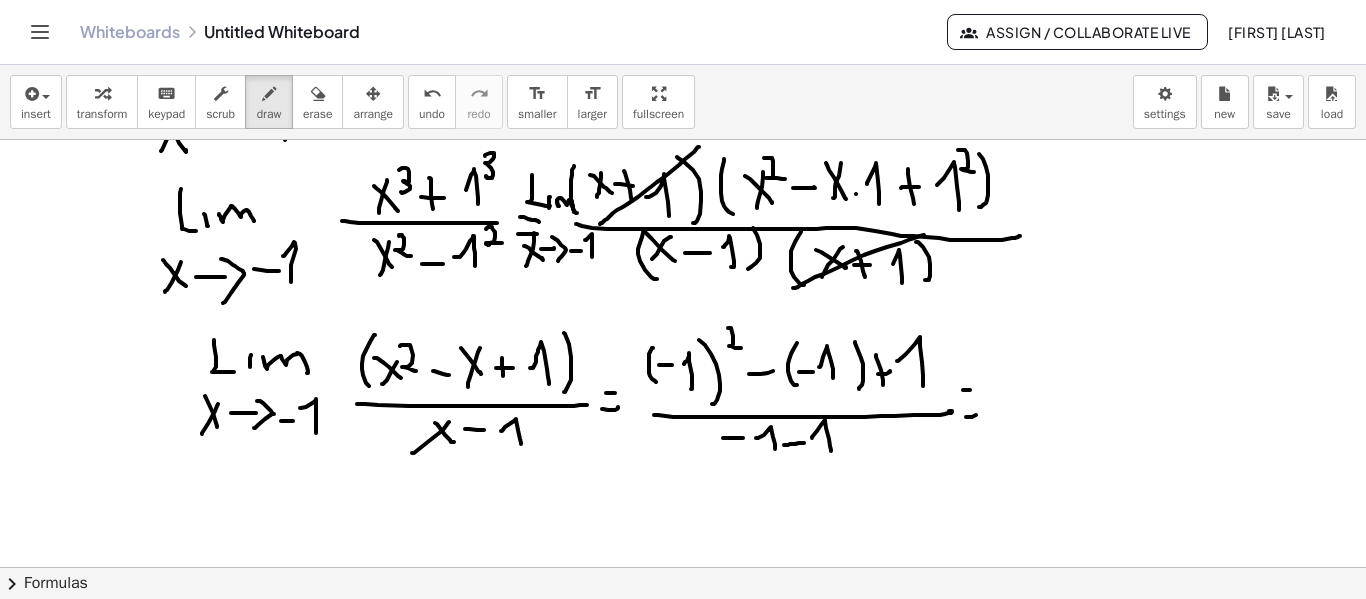 click at bounding box center [683, -60] 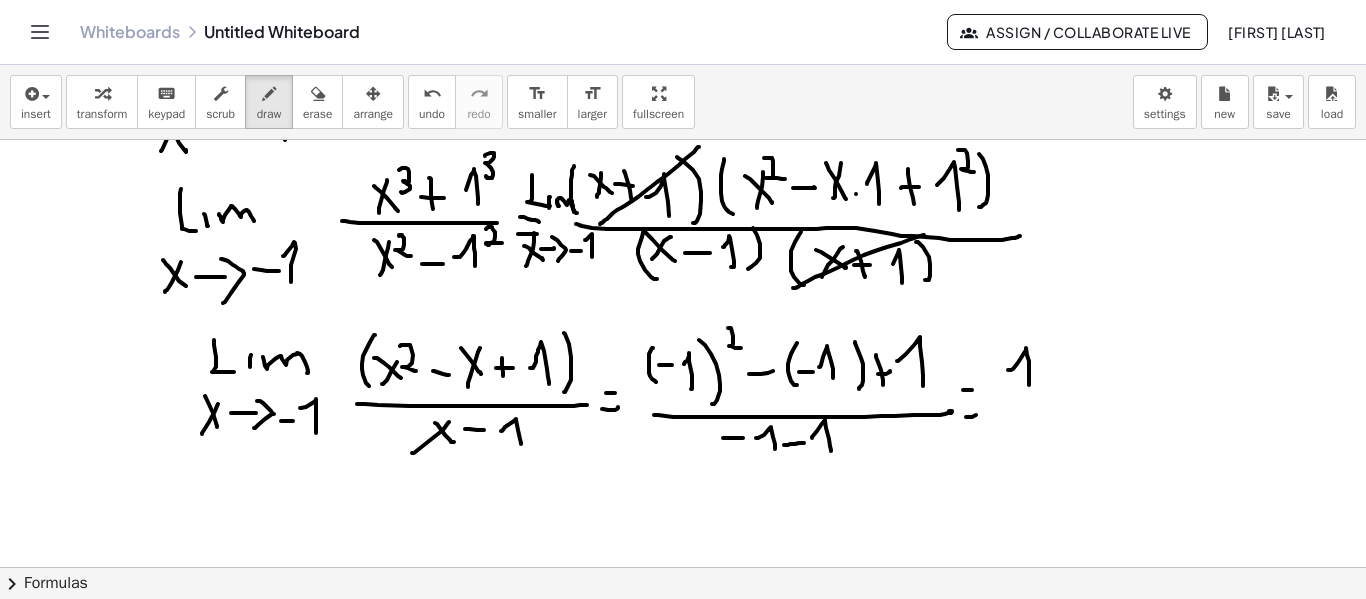 click at bounding box center (683, -60) 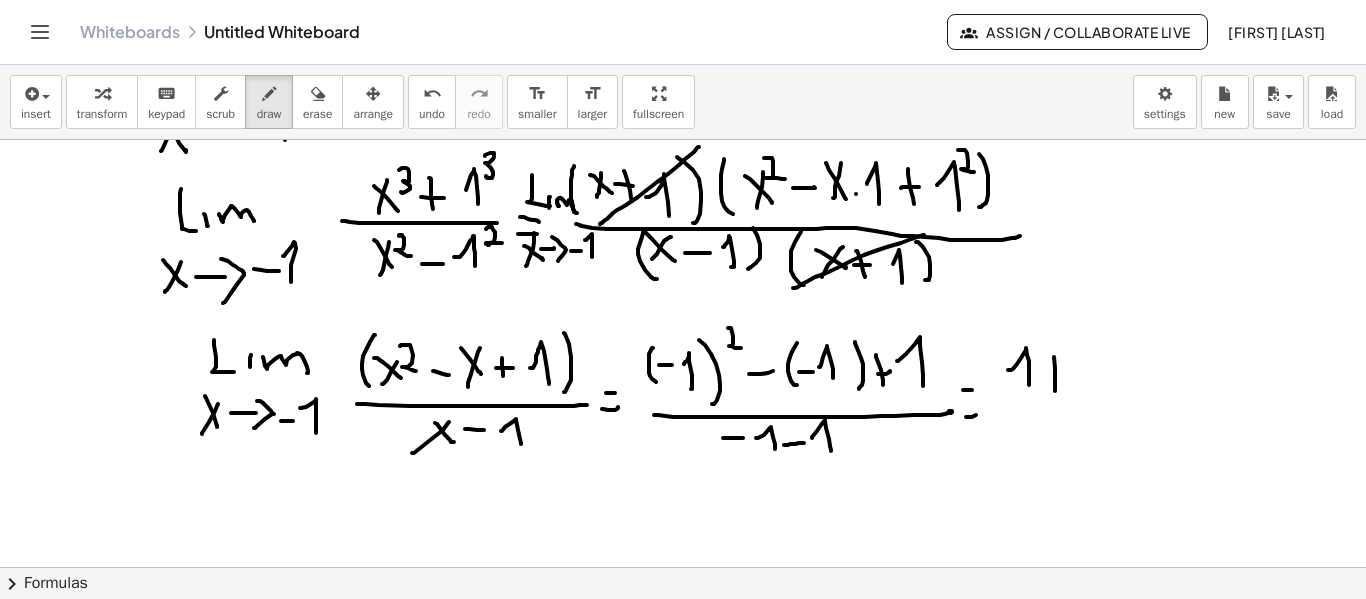 click at bounding box center [683, -60] 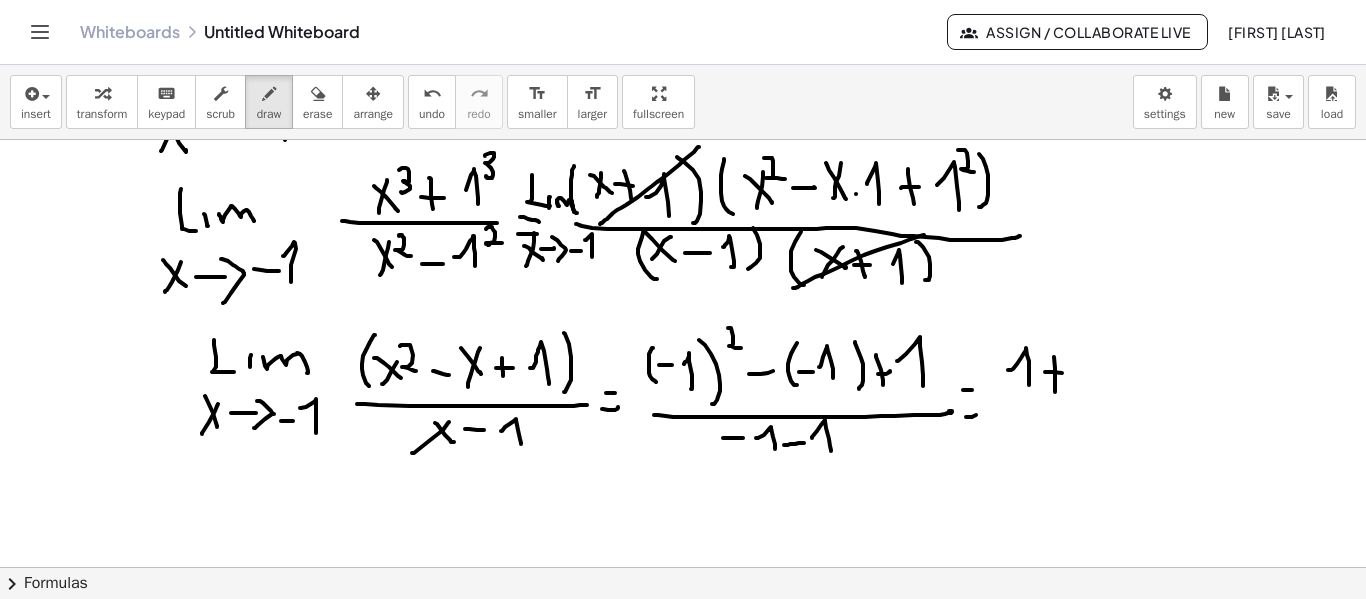 click at bounding box center (683, -60) 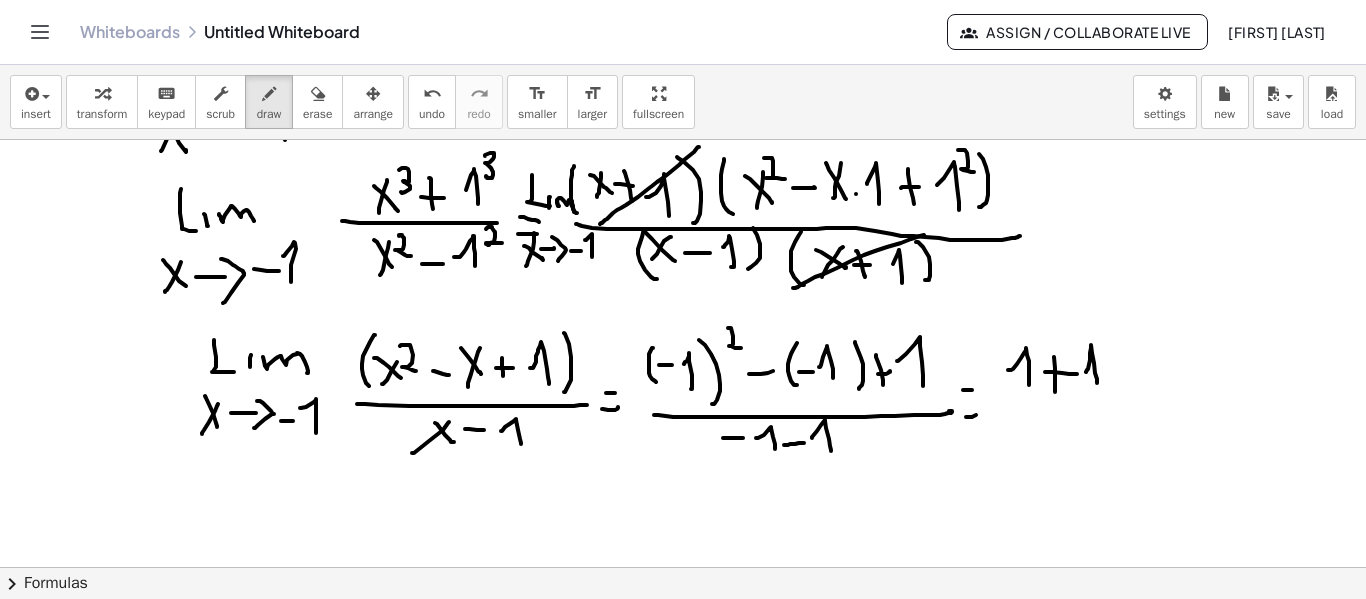 click at bounding box center (683, -60) 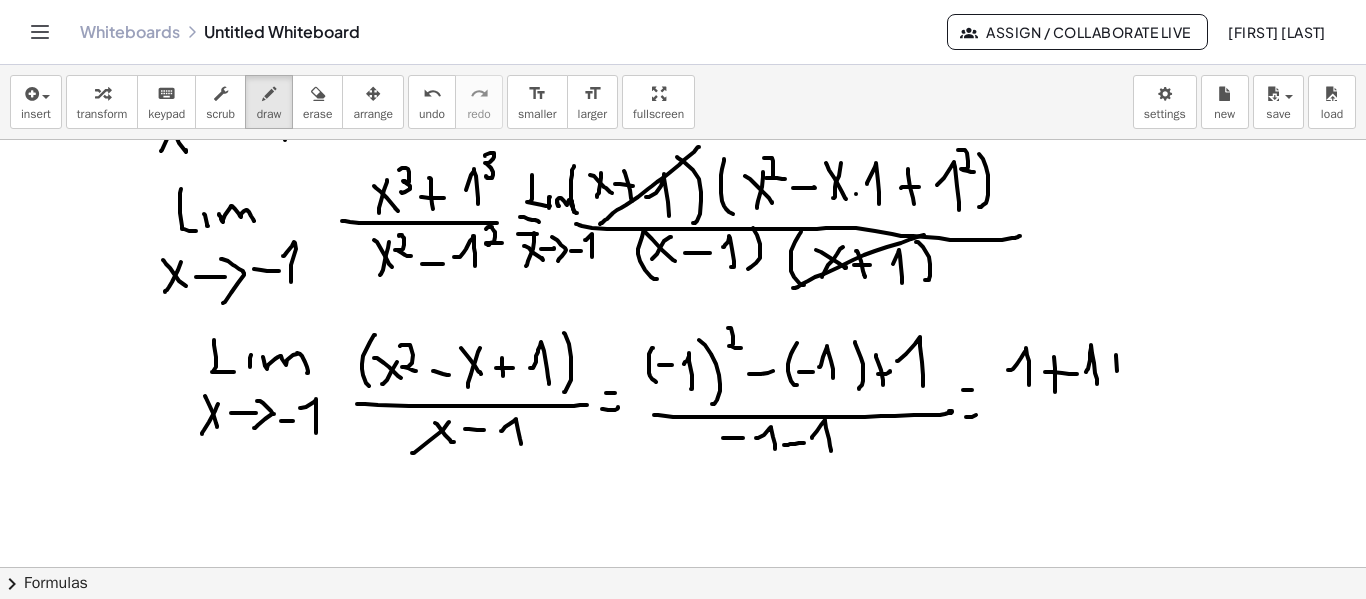 click at bounding box center [683, -60] 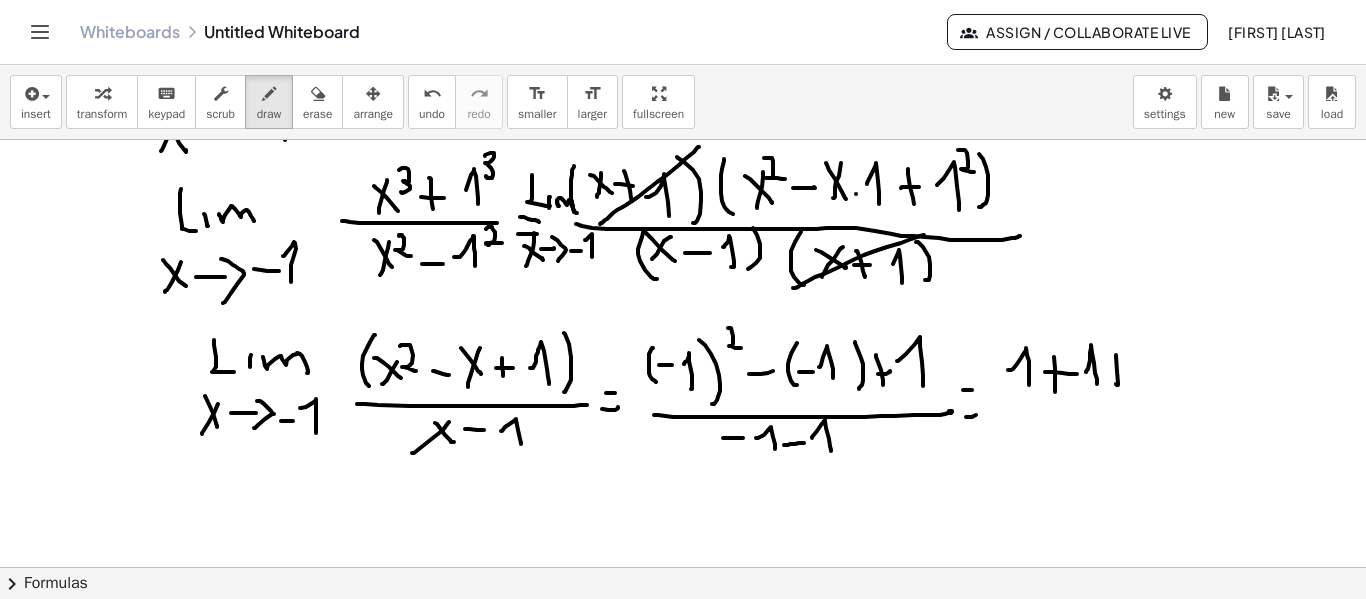 click at bounding box center [683, -60] 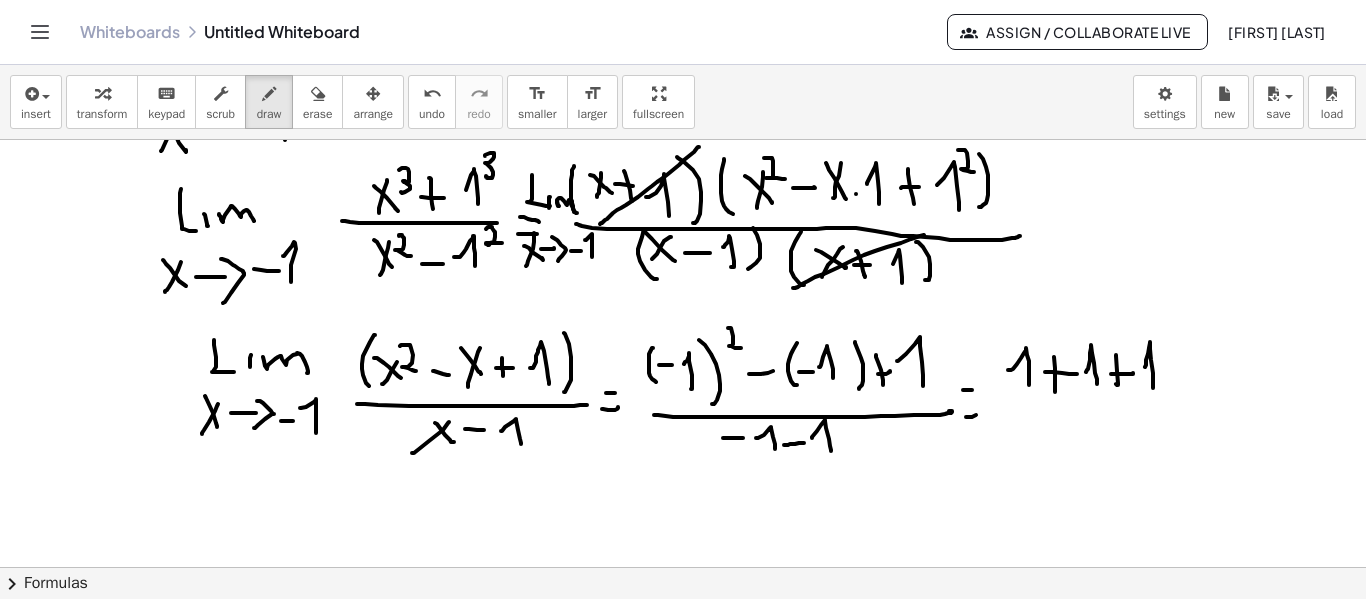 click at bounding box center [683, -60] 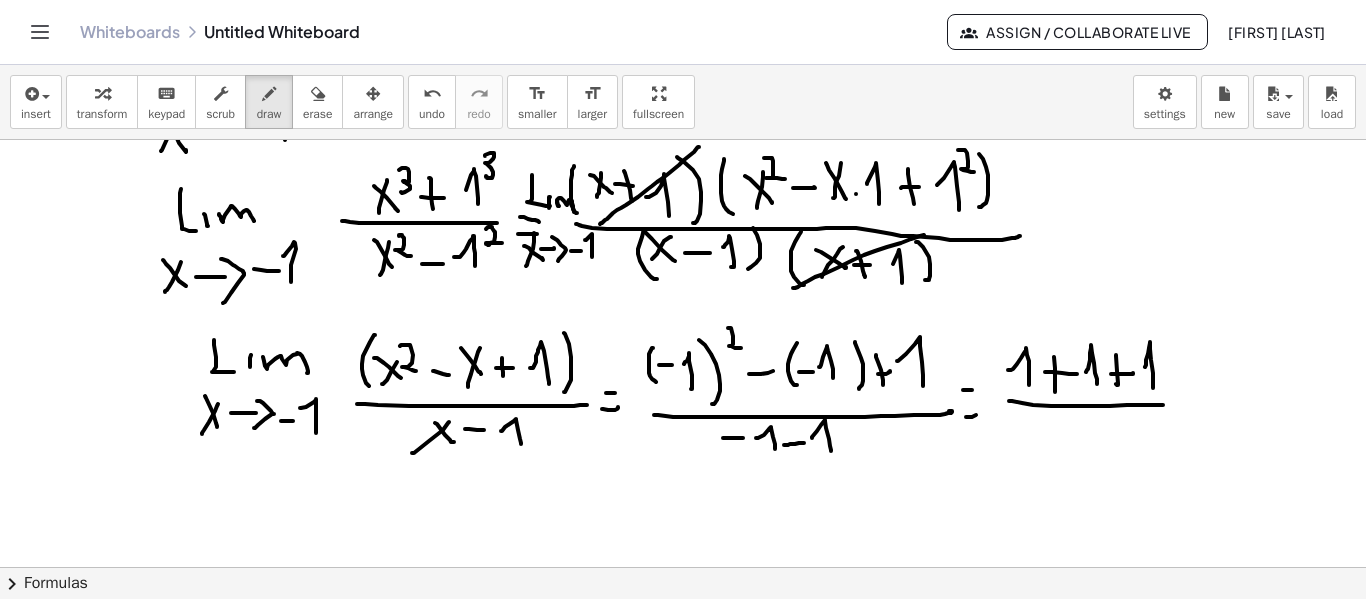 click at bounding box center (683, -60) 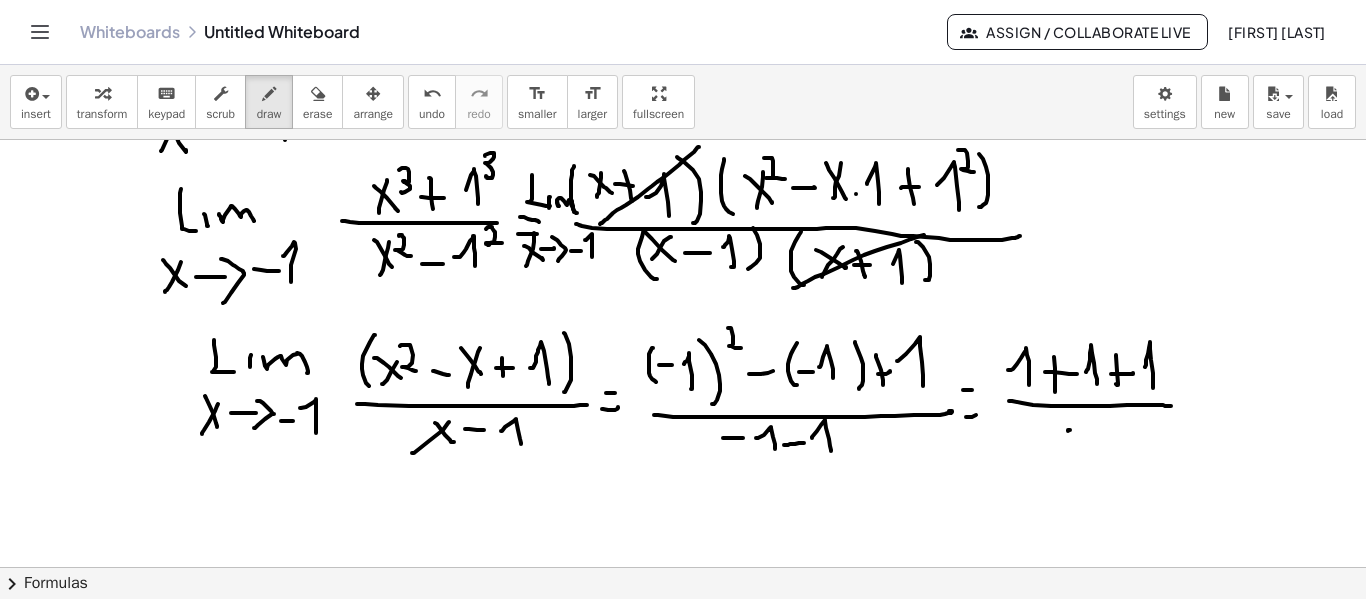 click at bounding box center [683, -60] 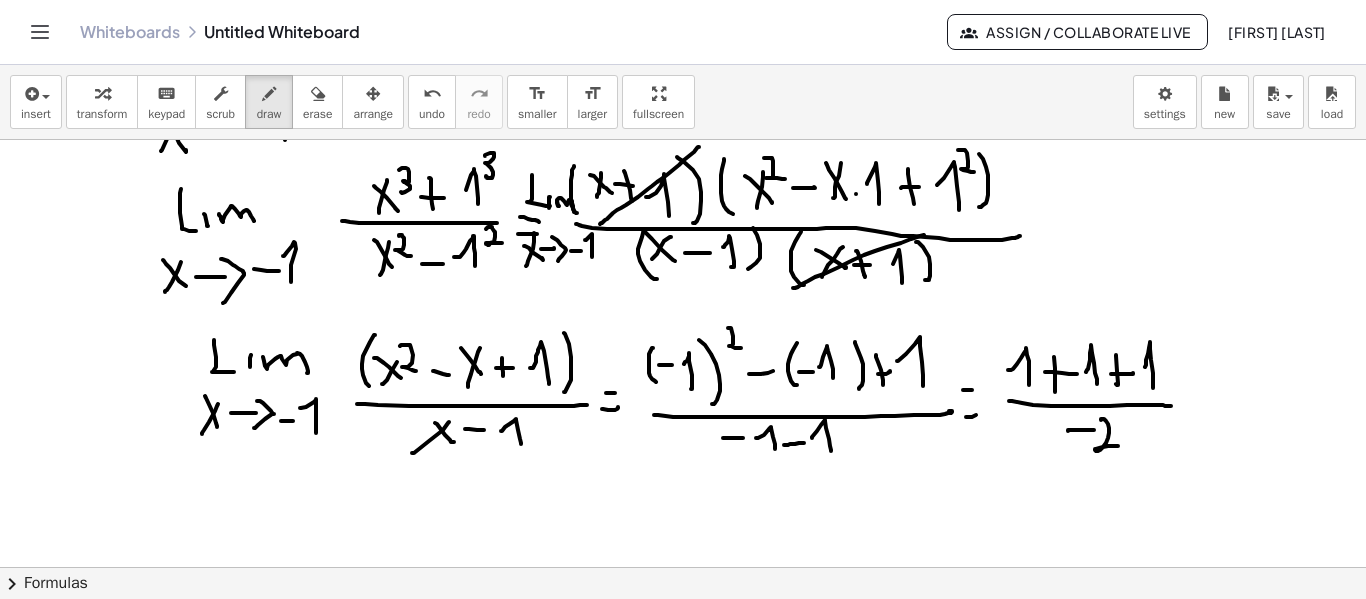 click at bounding box center (683, -60) 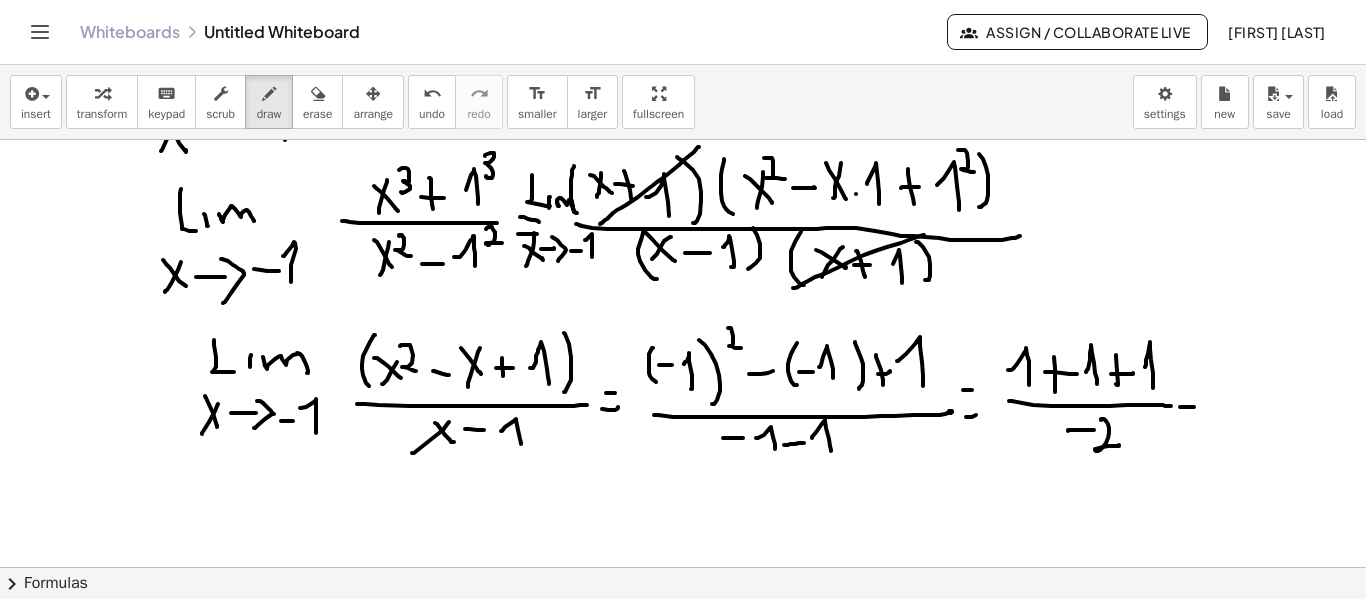 click at bounding box center (683, -60) 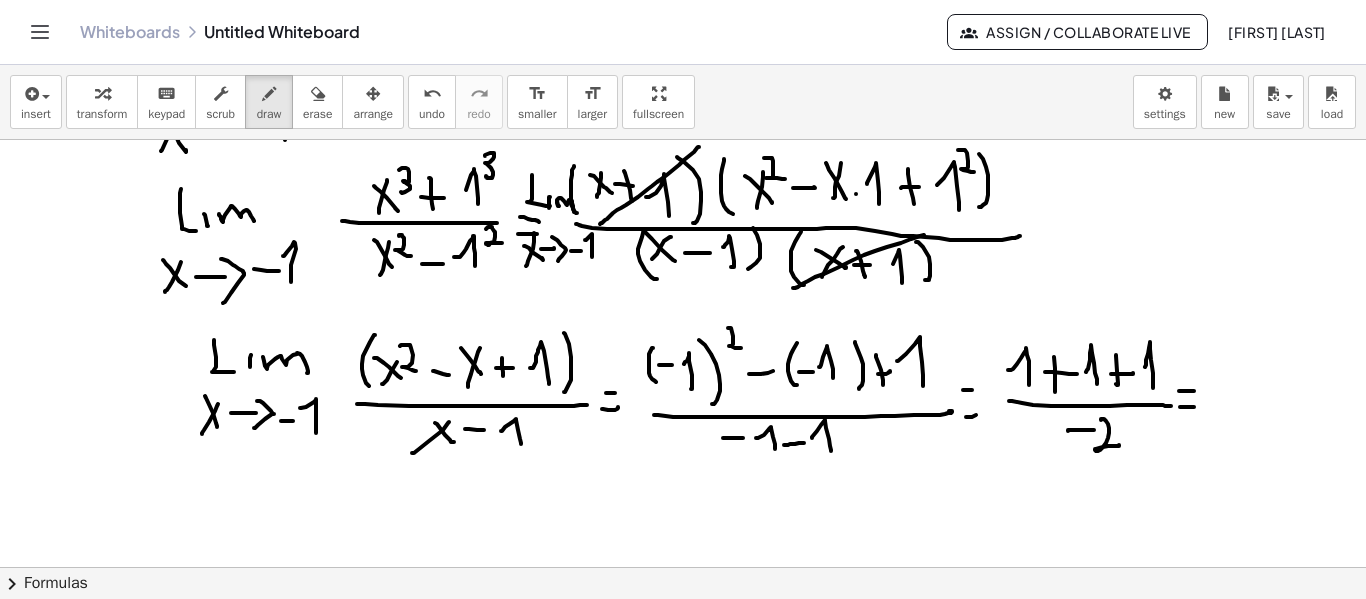 click at bounding box center (683, -60) 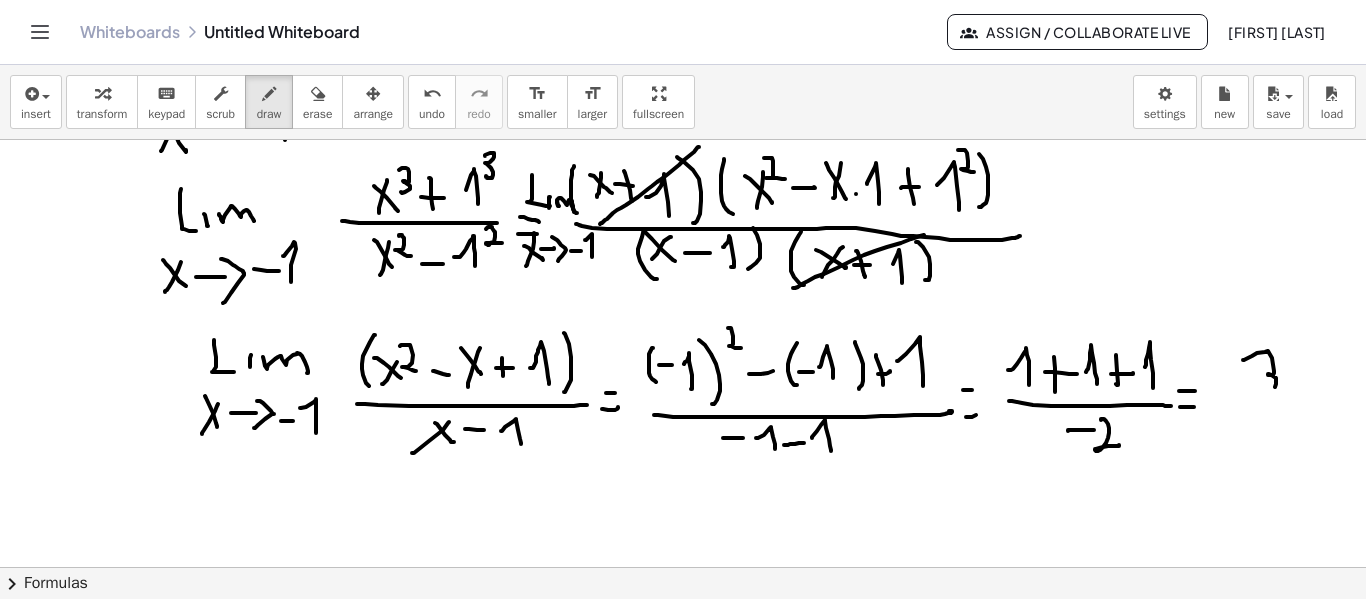 click at bounding box center [683, -60] 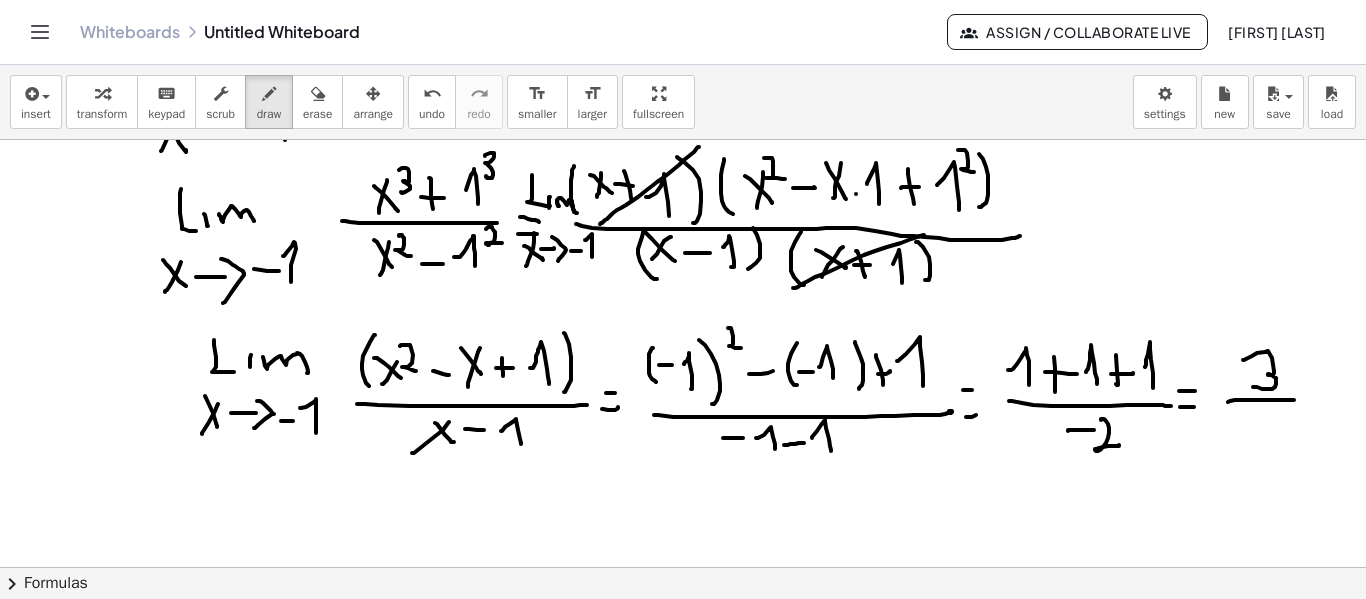 click at bounding box center [683, -60] 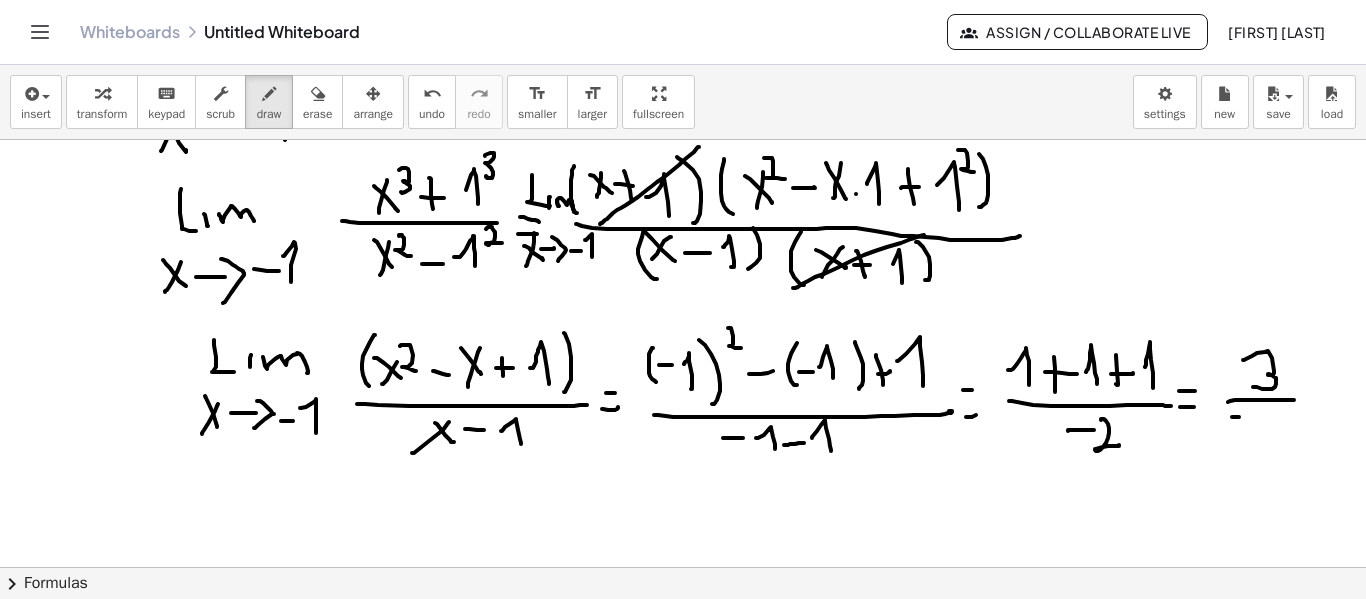 click at bounding box center (683, -60) 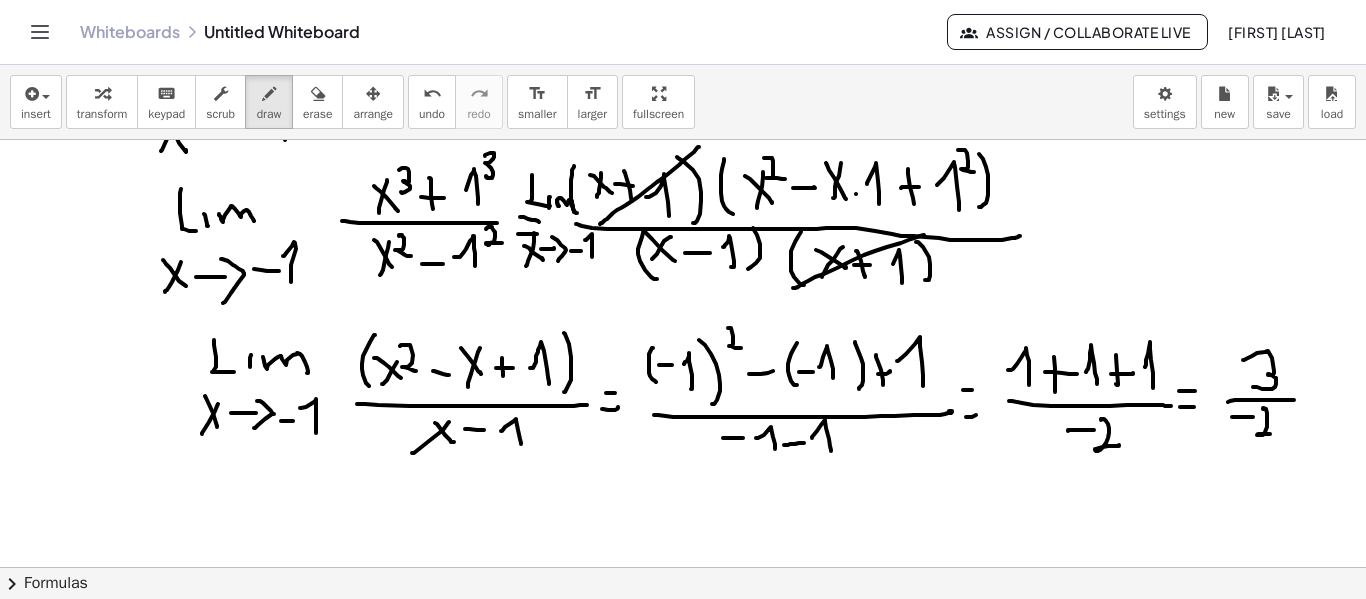 click at bounding box center [683, -60] 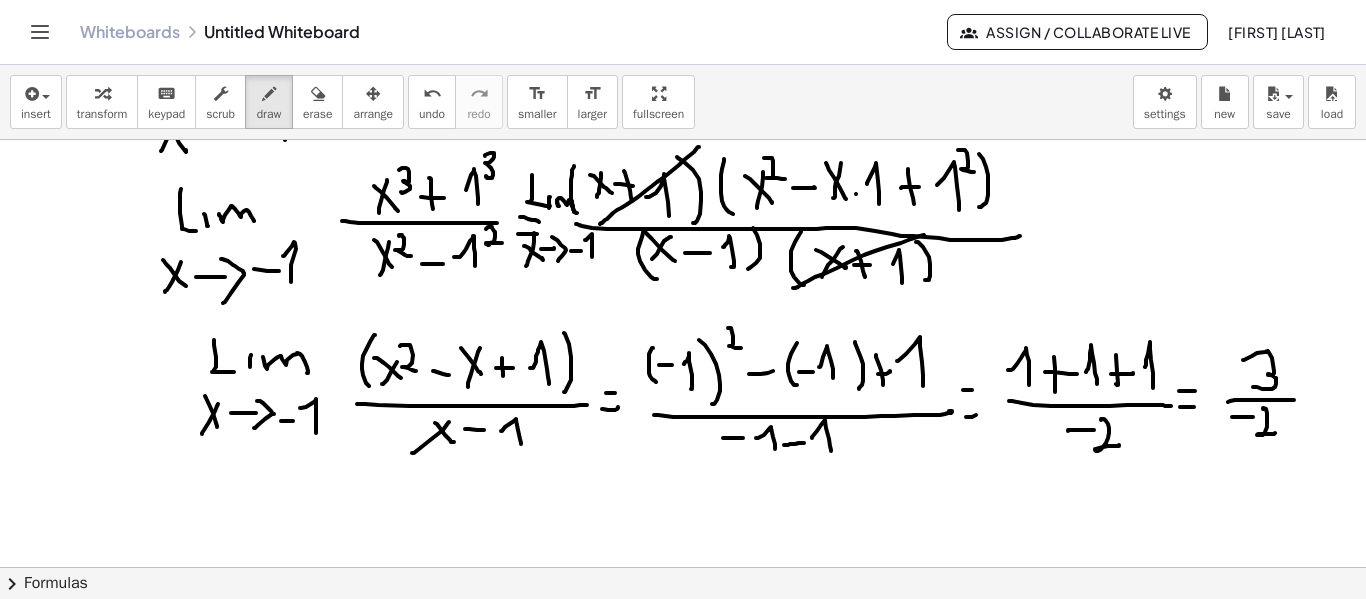click at bounding box center [683, -60] 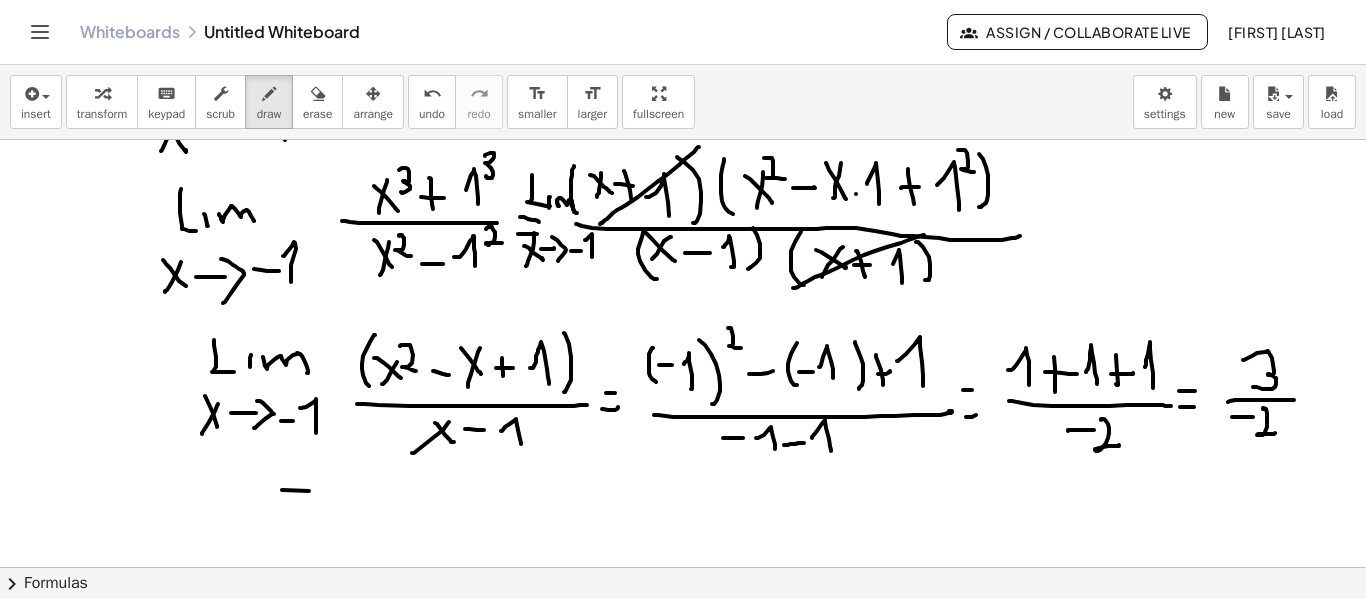 click at bounding box center [683, -60] 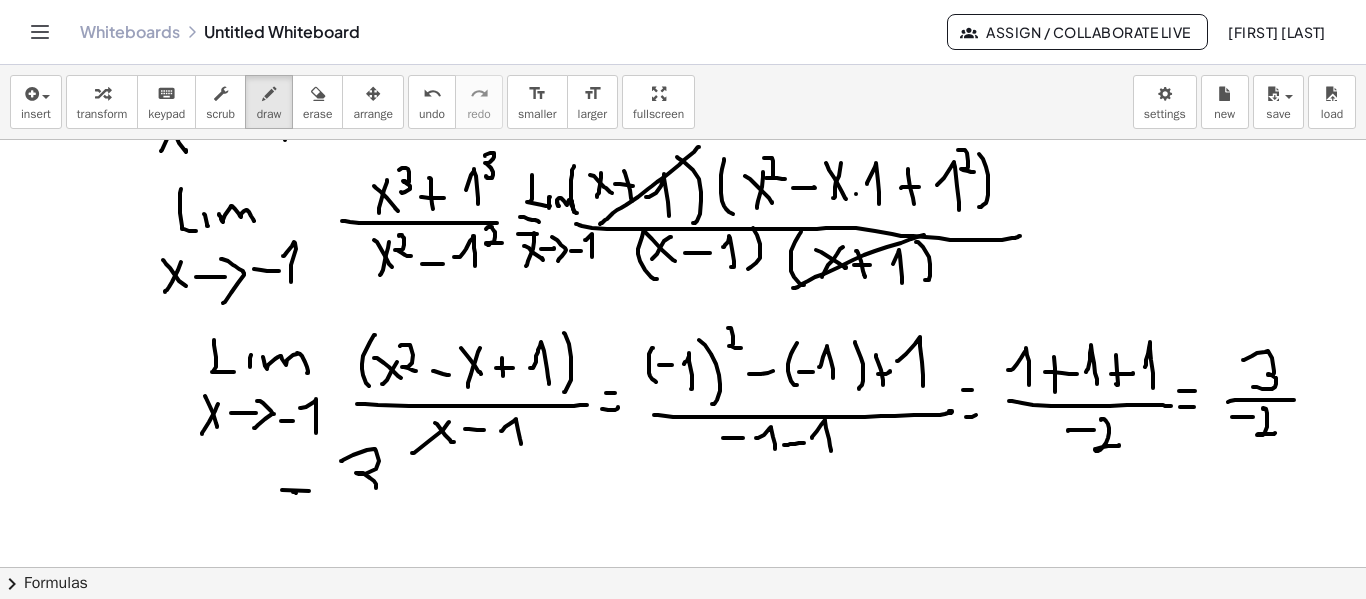 click at bounding box center [683, -60] 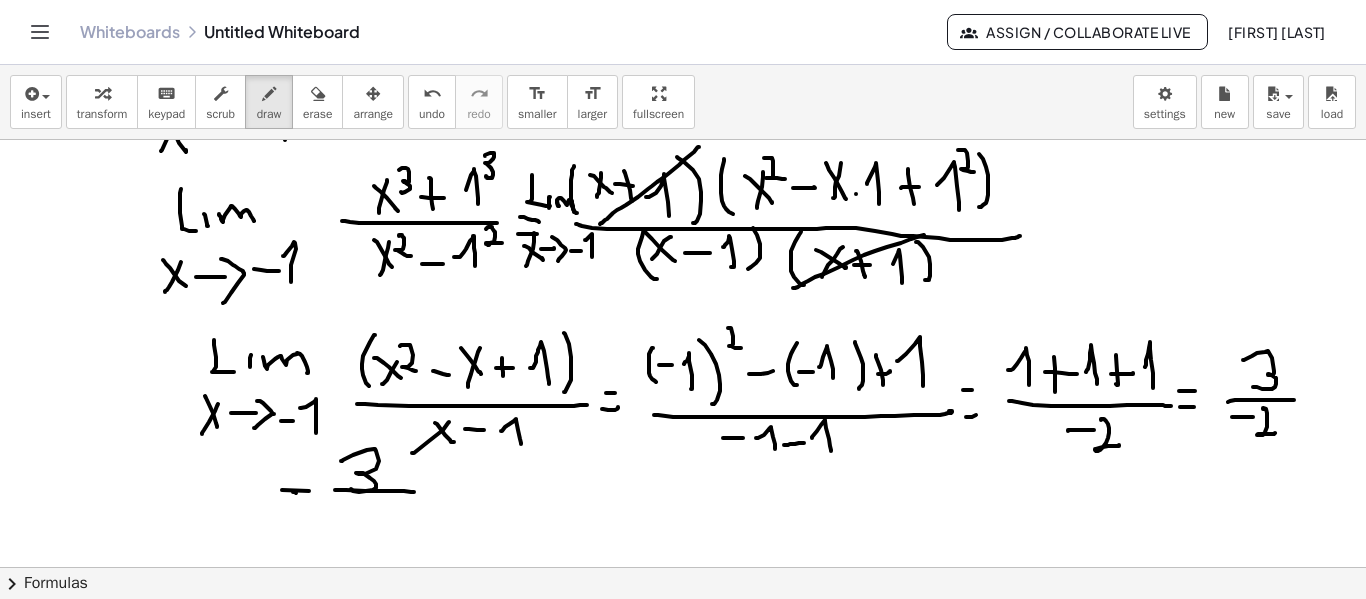 click at bounding box center (683, -60) 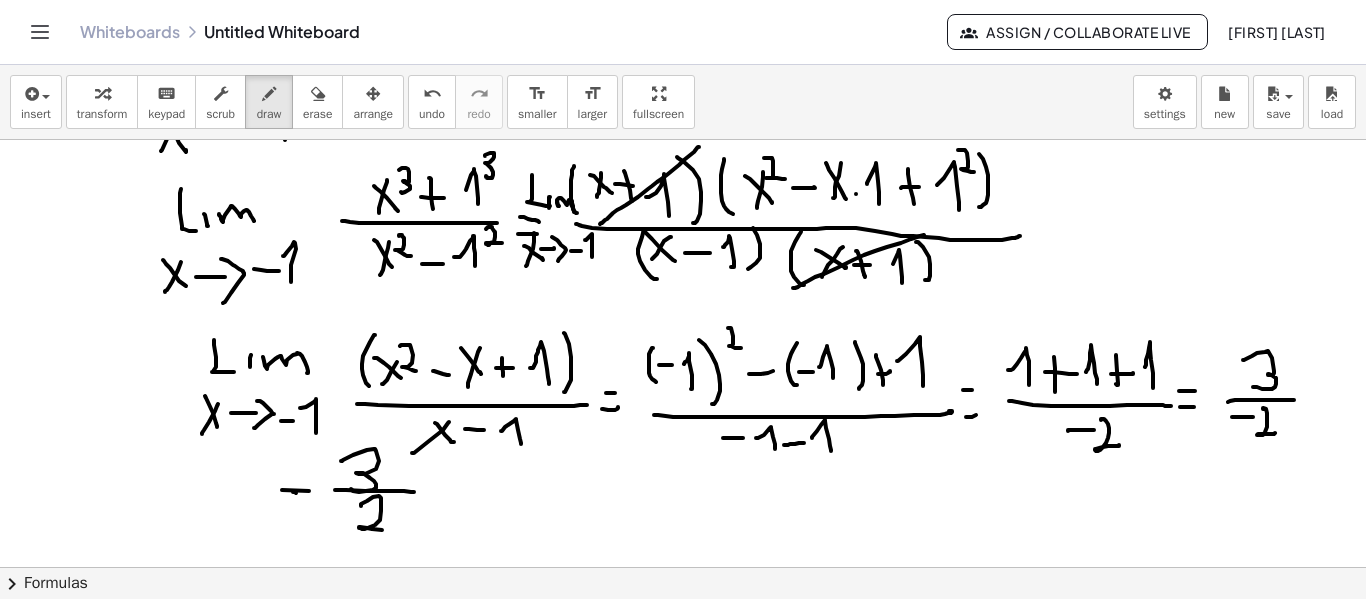 click at bounding box center (683, -60) 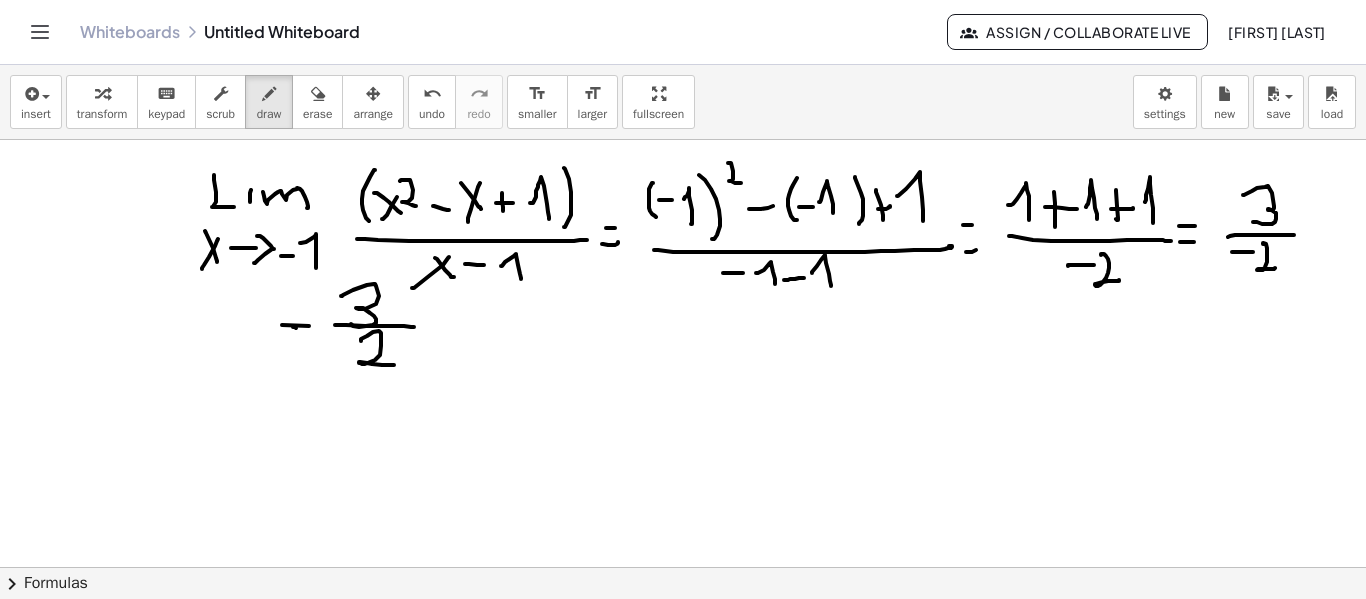 scroll, scrollTop: 1281, scrollLeft: 0, axis: vertical 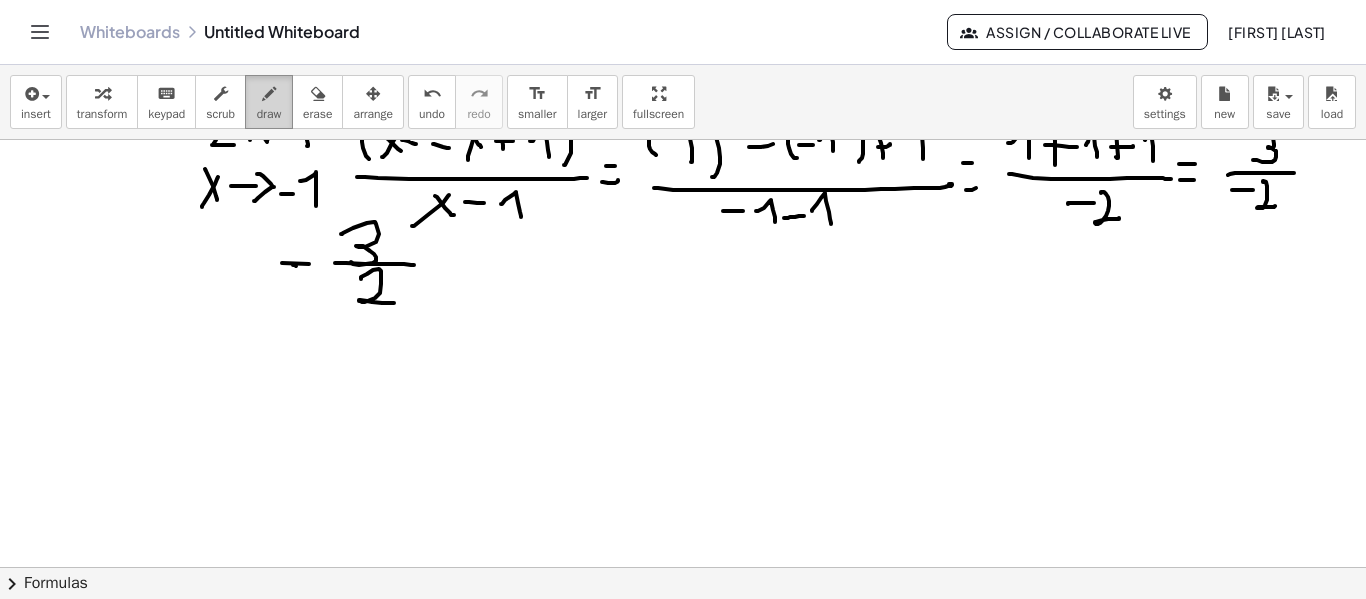 click at bounding box center (269, 94) 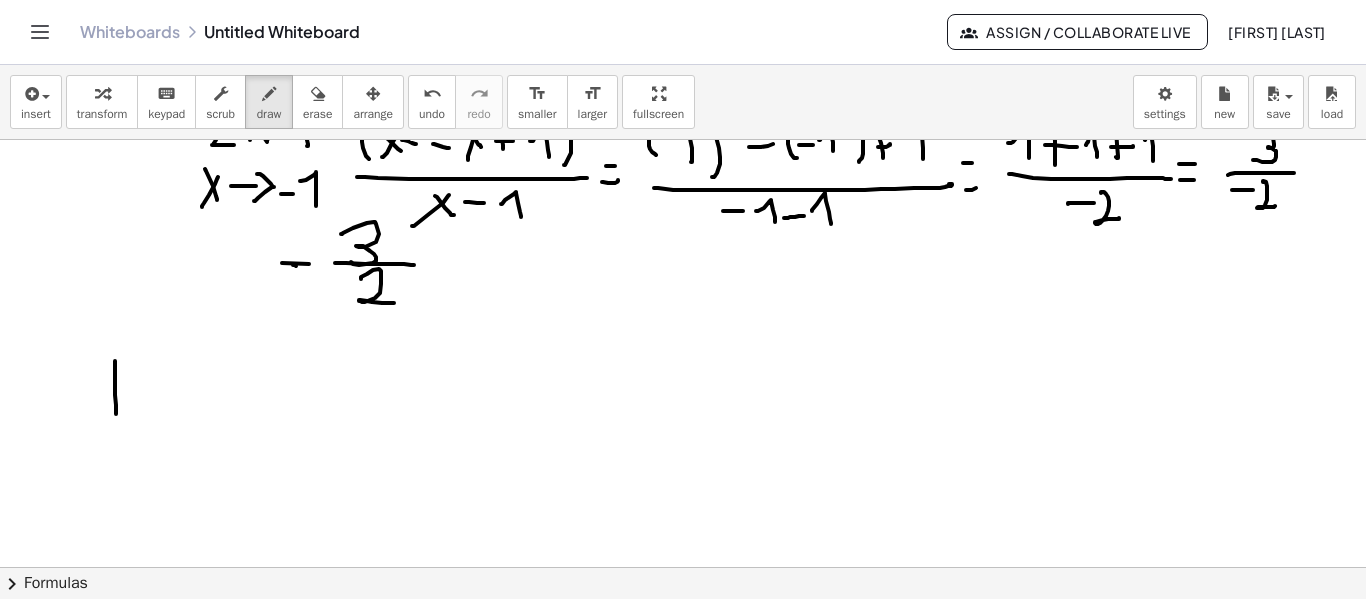drag, startPoint x: 116, startPoint y: 405, endPoint x: 137, endPoint y: 412, distance: 22.135944 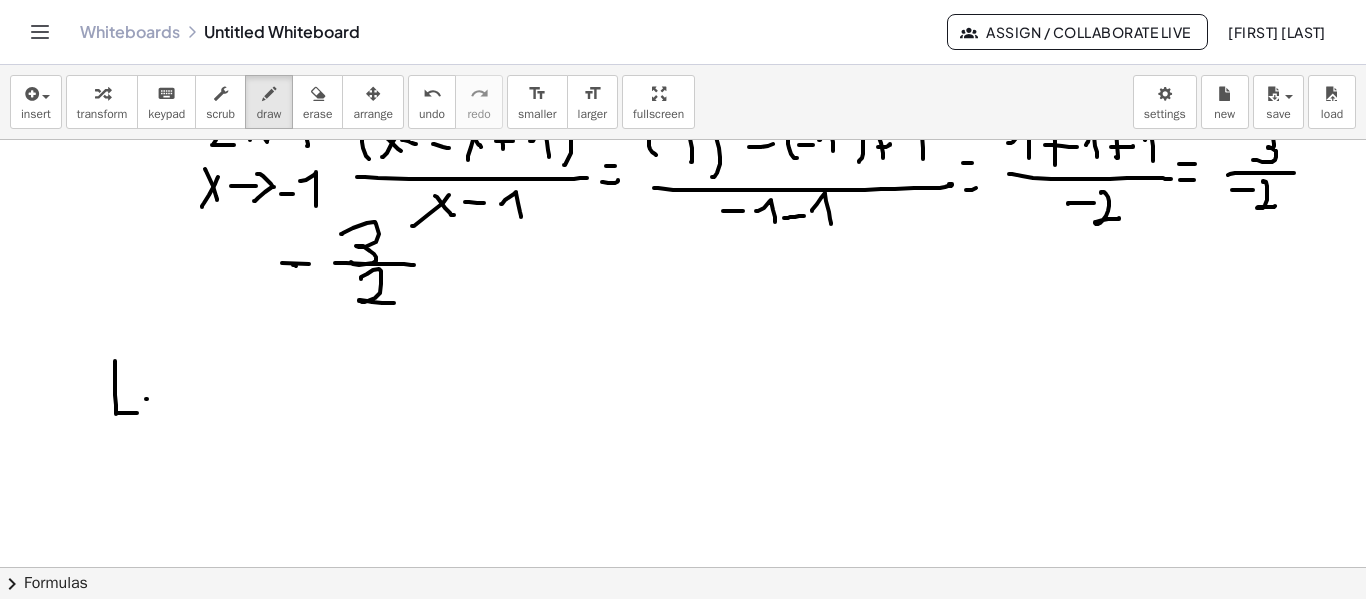 drag, startPoint x: 147, startPoint y: 399, endPoint x: 149, endPoint y: 409, distance: 10.198039 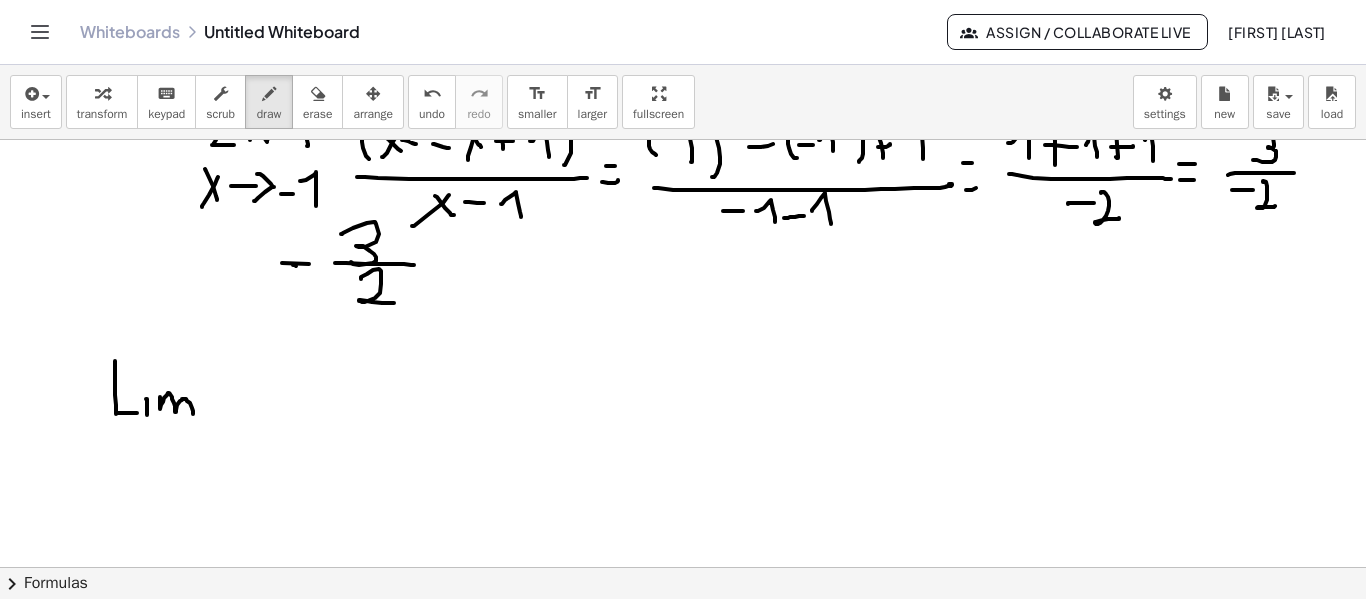 drag, startPoint x: 160, startPoint y: 402, endPoint x: 193, endPoint y: 412, distance: 34.48188 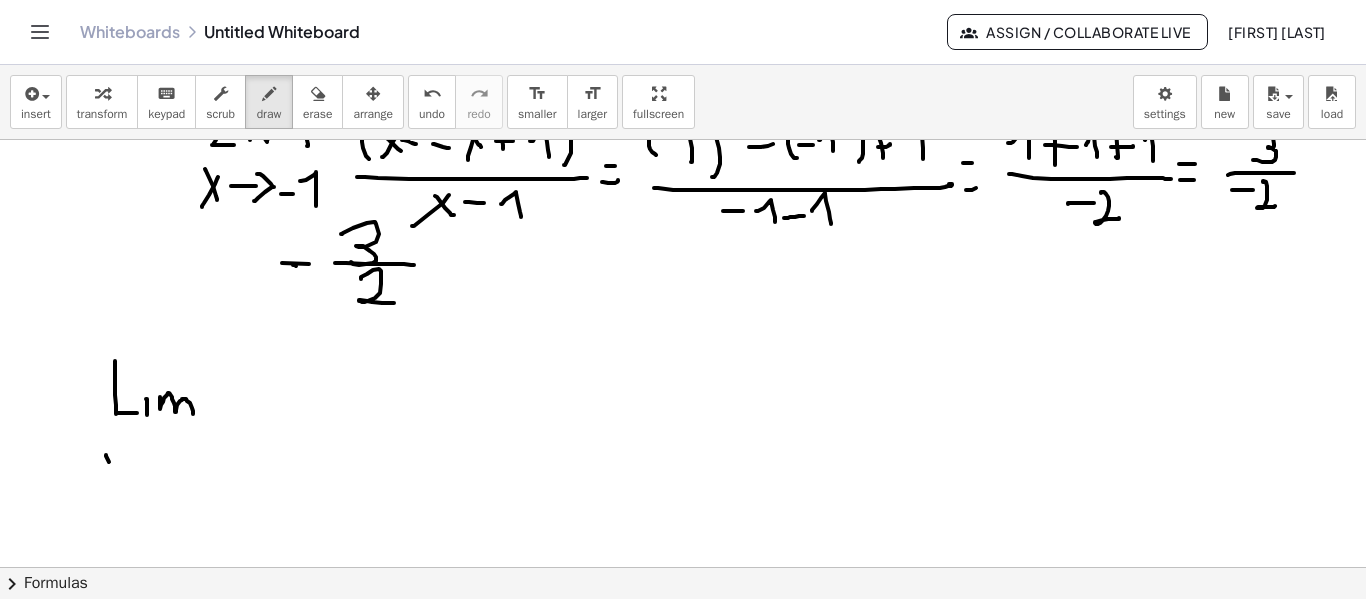drag, startPoint x: 106, startPoint y: 455, endPoint x: 128, endPoint y: 485, distance: 37.202152 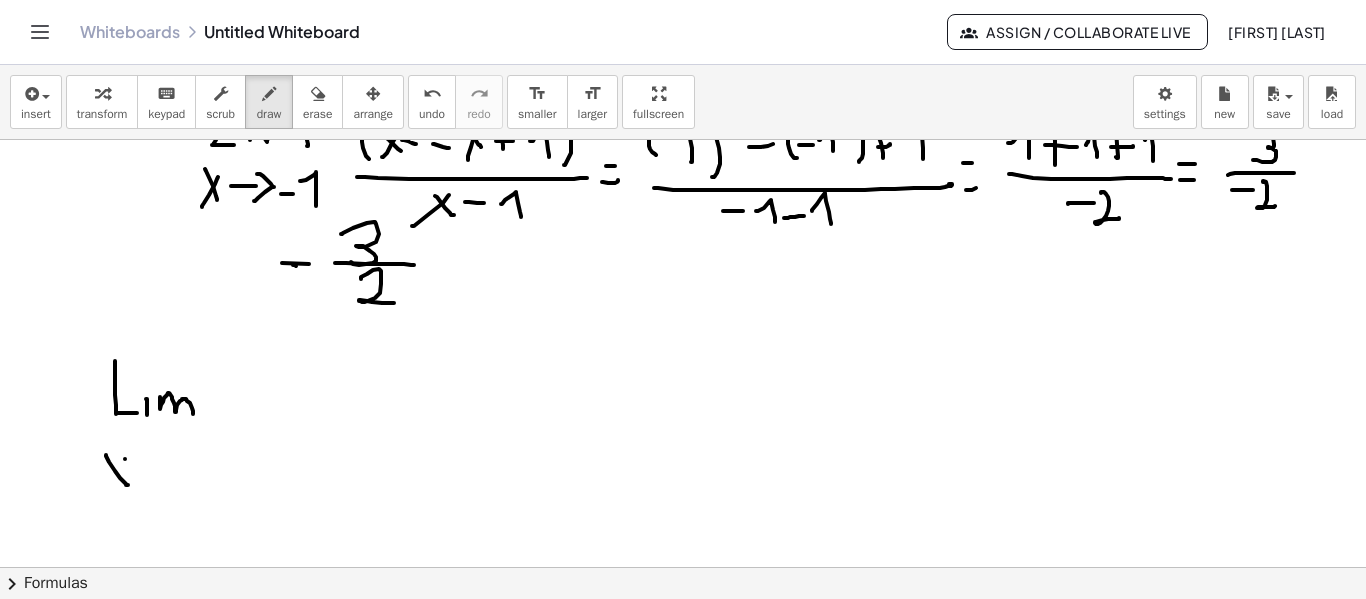 drag, startPoint x: 125, startPoint y: 459, endPoint x: 106, endPoint y: 489, distance: 35.510563 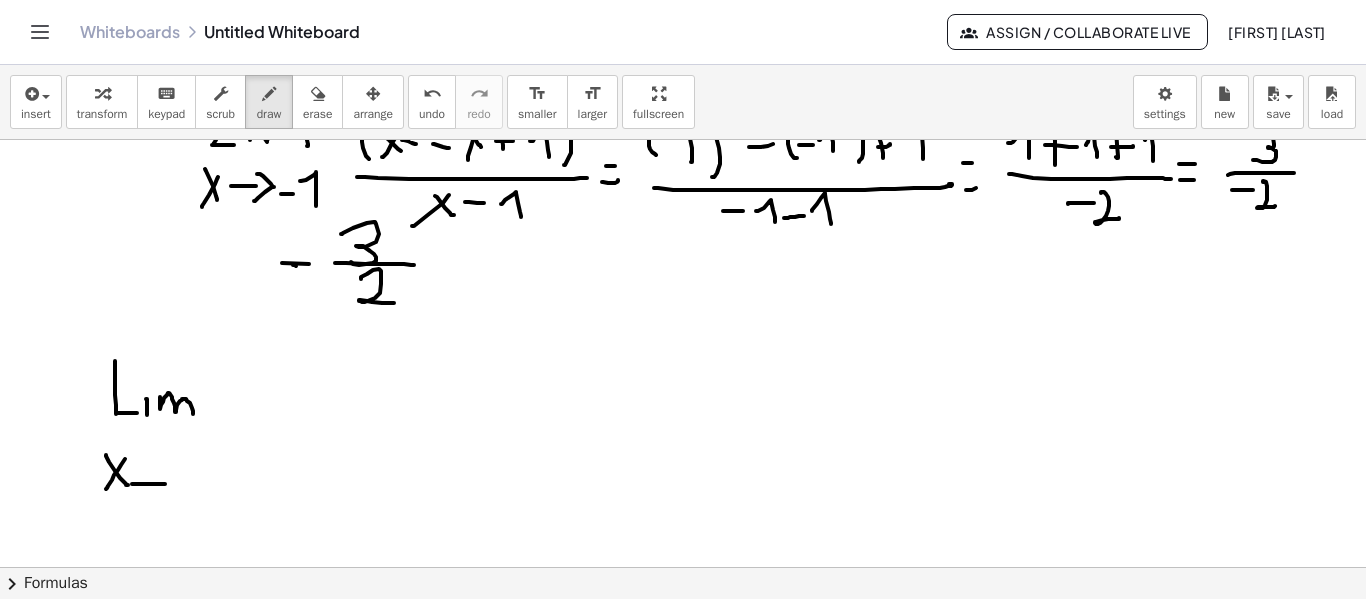 drag, startPoint x: 135, startPoint y: 484, endPoint x: 166, endPoint y: 484, distance: 31 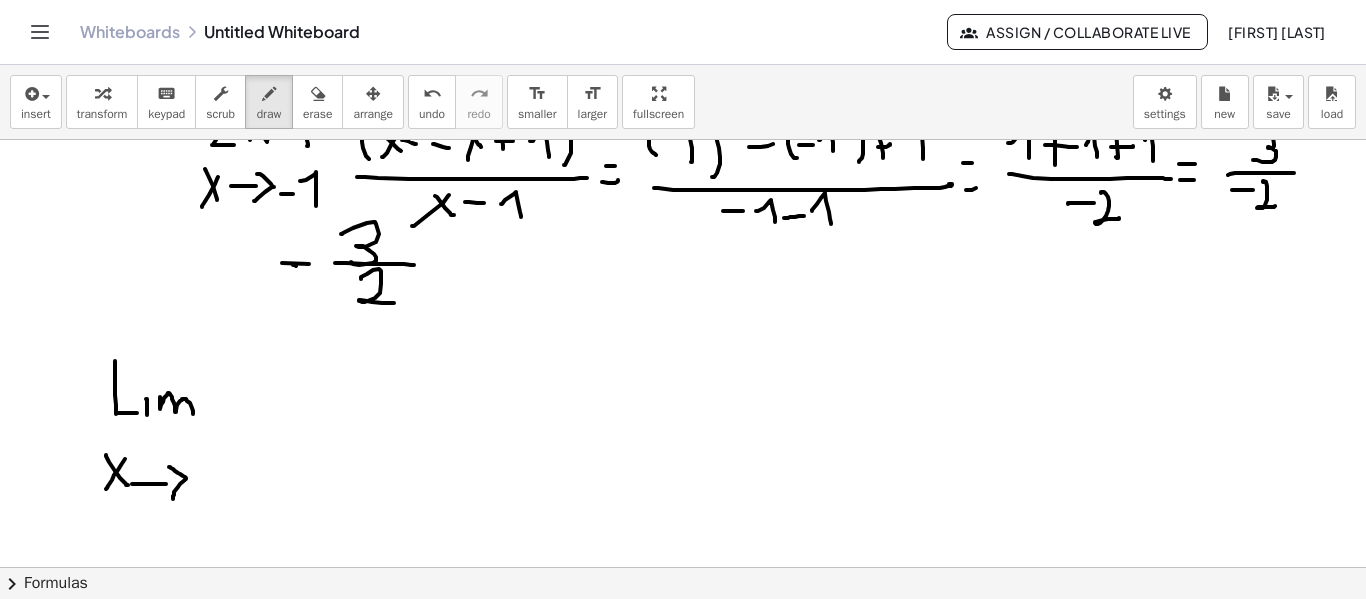 drag, startPoint x: 180, startPoint y: 474, endPoint x: 247, endPoint y: 404, distance: 96.89685 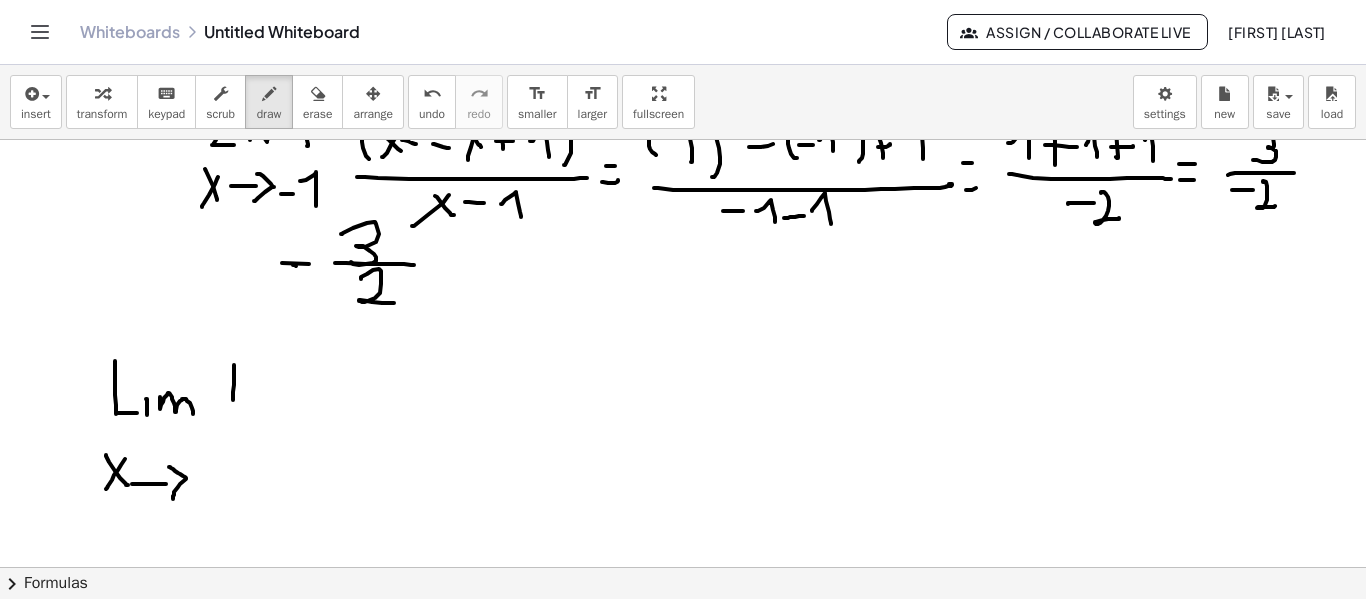 drag, startPoint x: 234, startPoint y: 365, endPoint x: 233, endPoint y: 401, distance: 36.013885 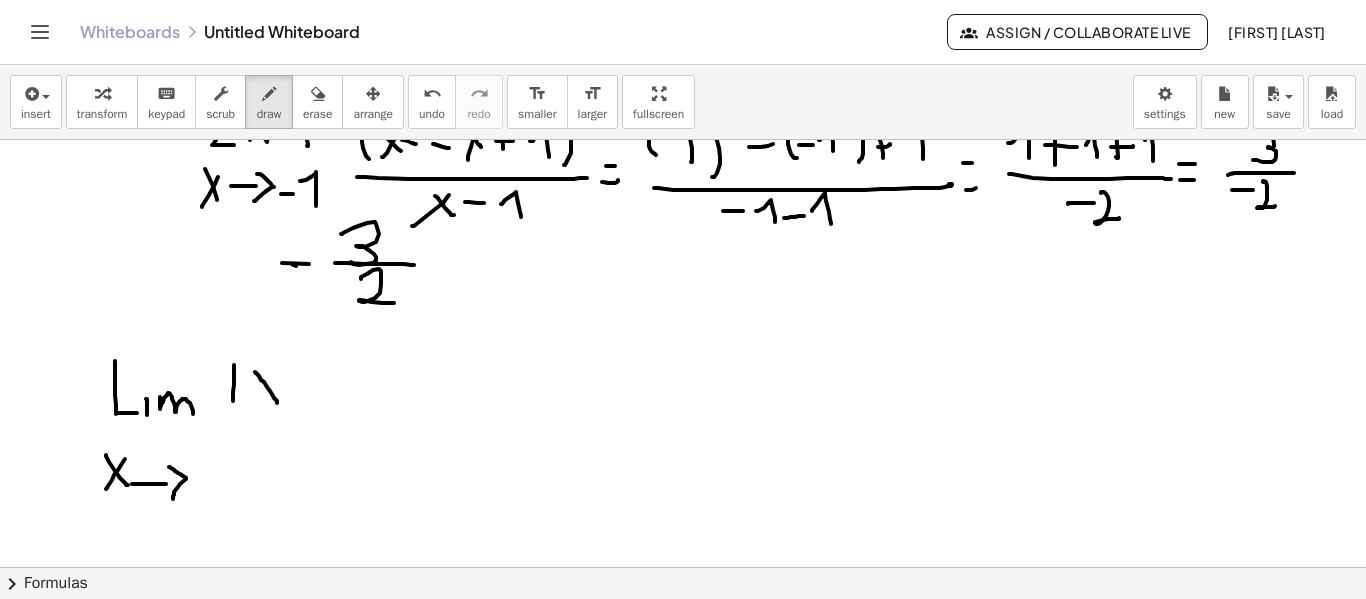 drag, startPoint x: 255, startPoint y: 372, endPoint x: 282, endPoint y: 375, distance: 27.166155 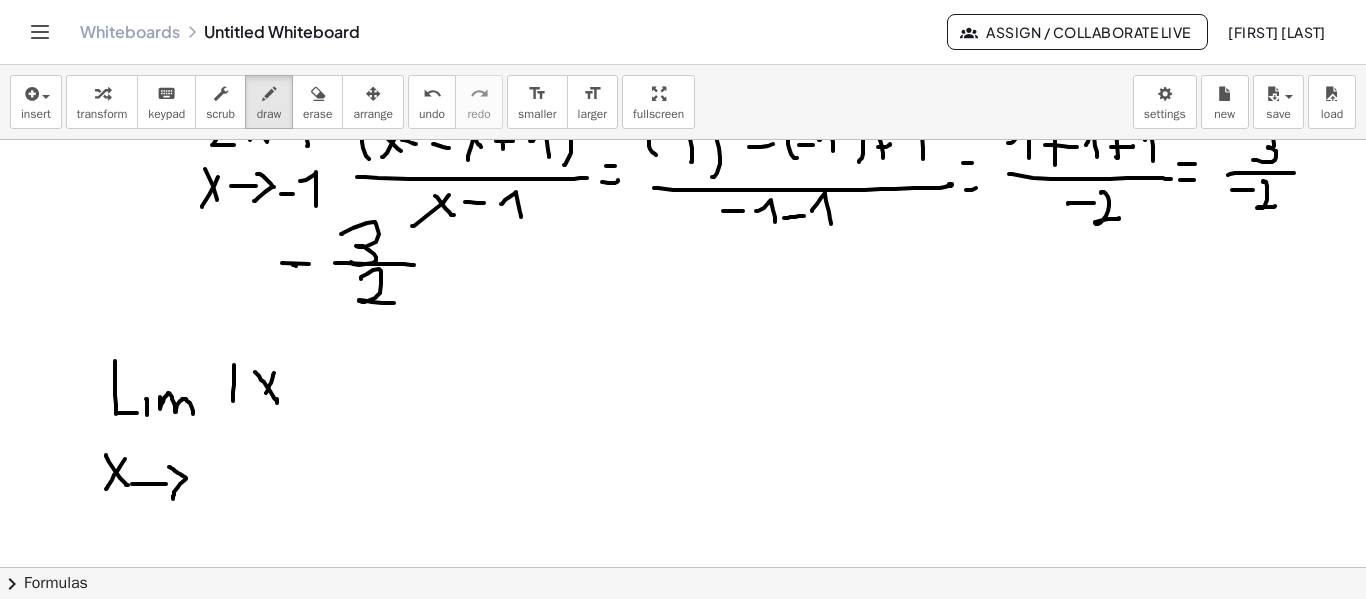 drag, startPoint x: 272, startPoint y: 380, endPoint x: 261, endPoint y: 407, distance: 29.15476 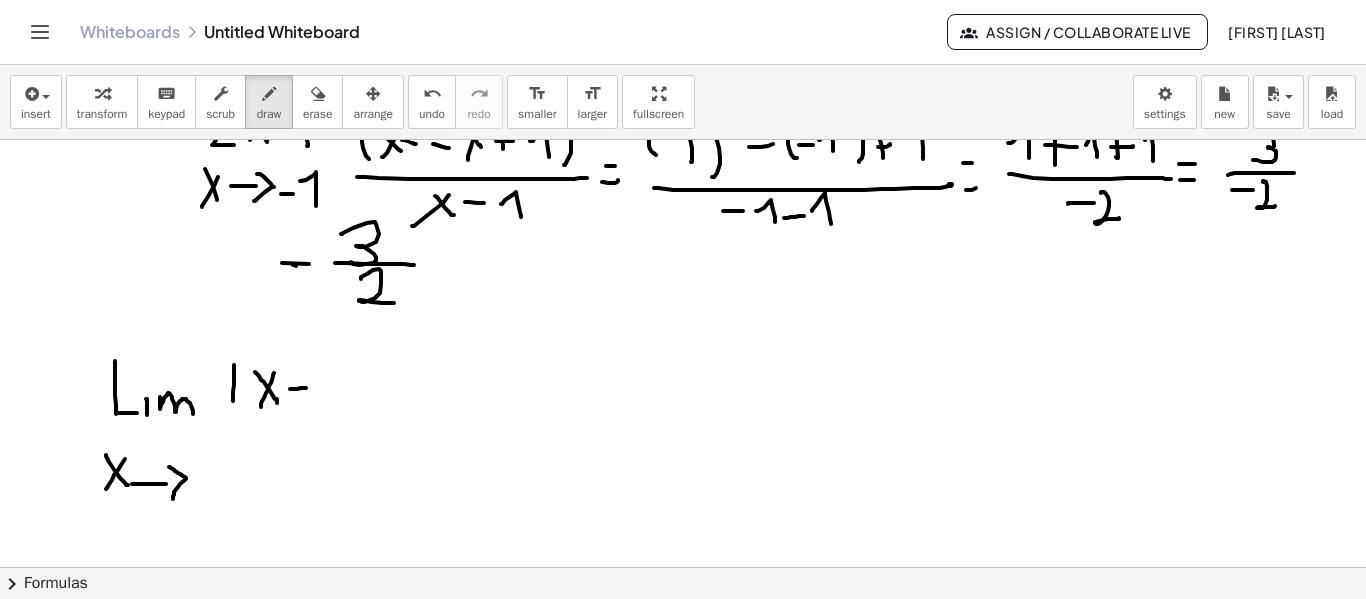 drag, startPoint x: 290, startPoint y: 389, endPoint x: 306, endPoint y: 388, distance: 16.03122 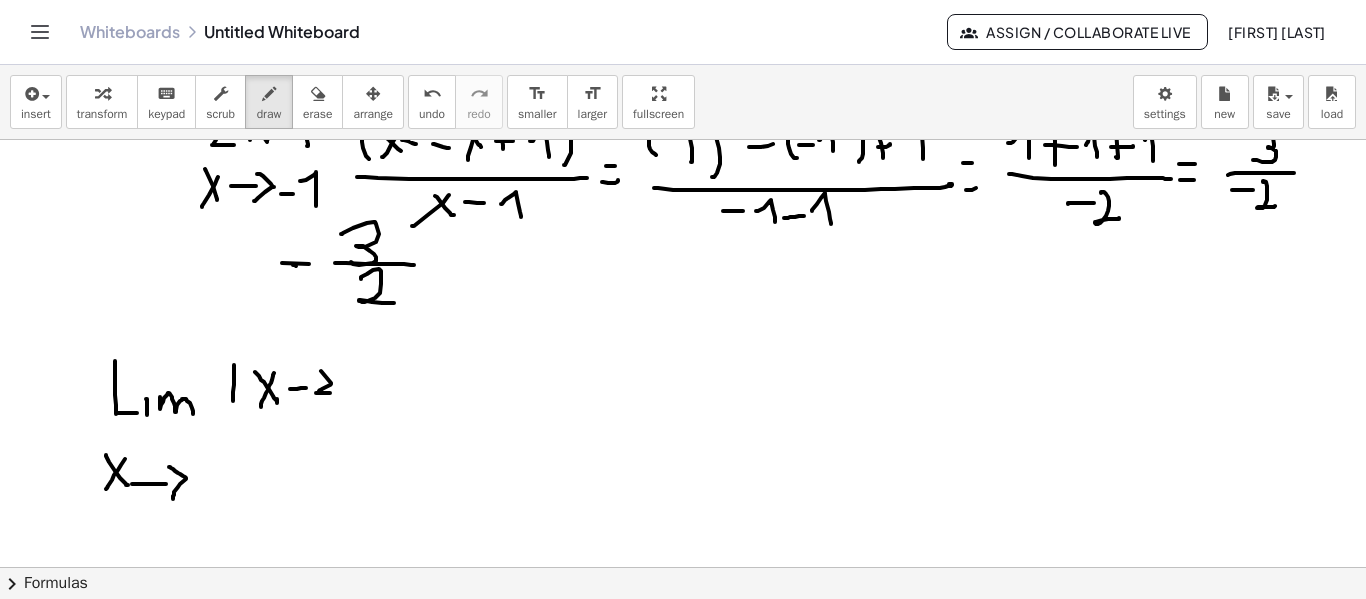drag, startPoint x: 331, startPoint y: 384, endPoint x: 336, endPoint y: 393, distance: 10.29563 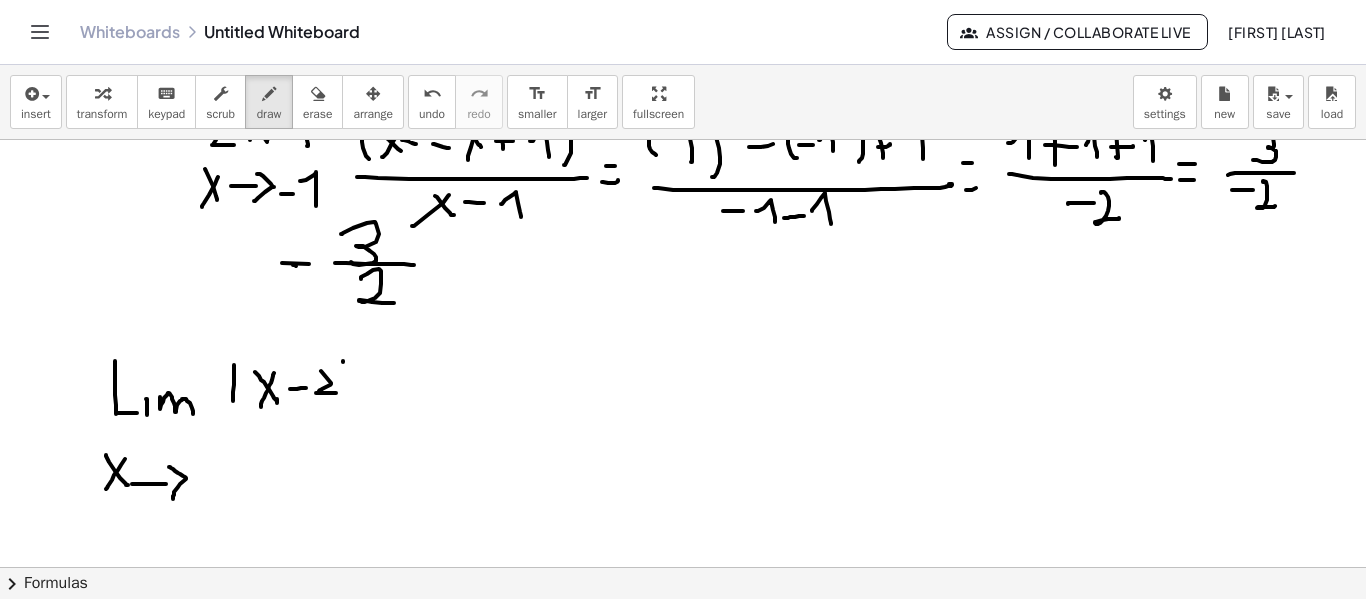 drag, startPoint x: 343, startPoint y: 362, endPoint x: 345, endPoint y: 401, distance: 39.051247 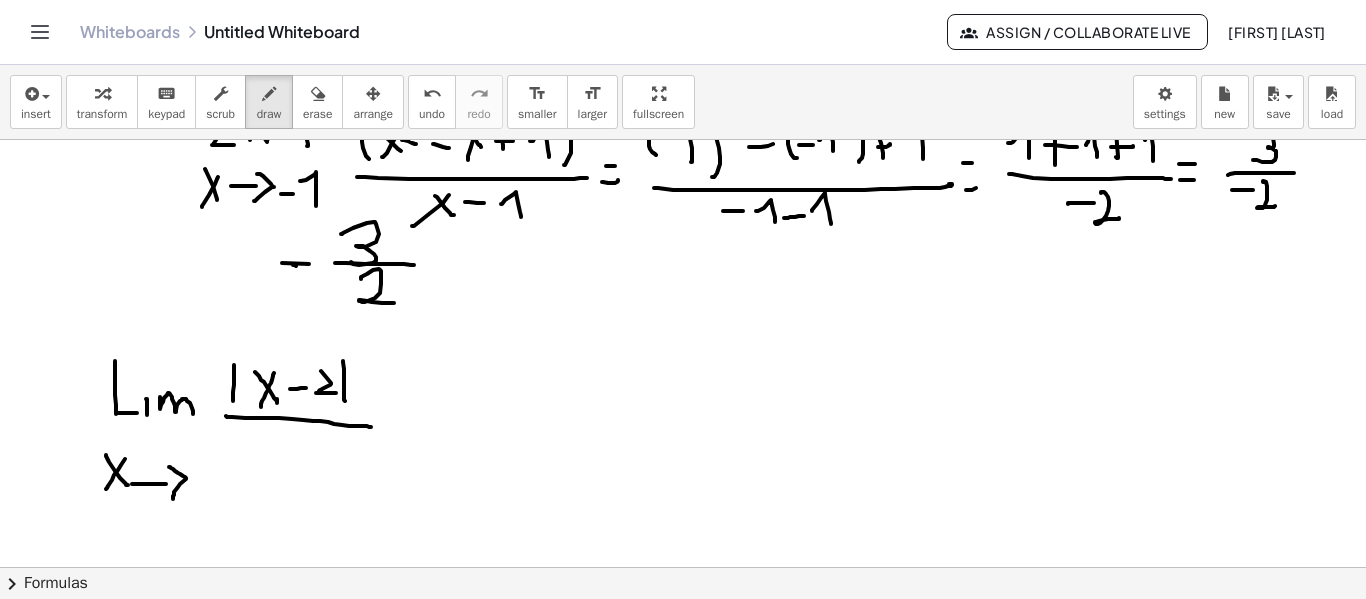 drag, startPoint x: 226, startPoint y: 416, endPoint x: 320, endPoint y: 437, distance: 96.317184 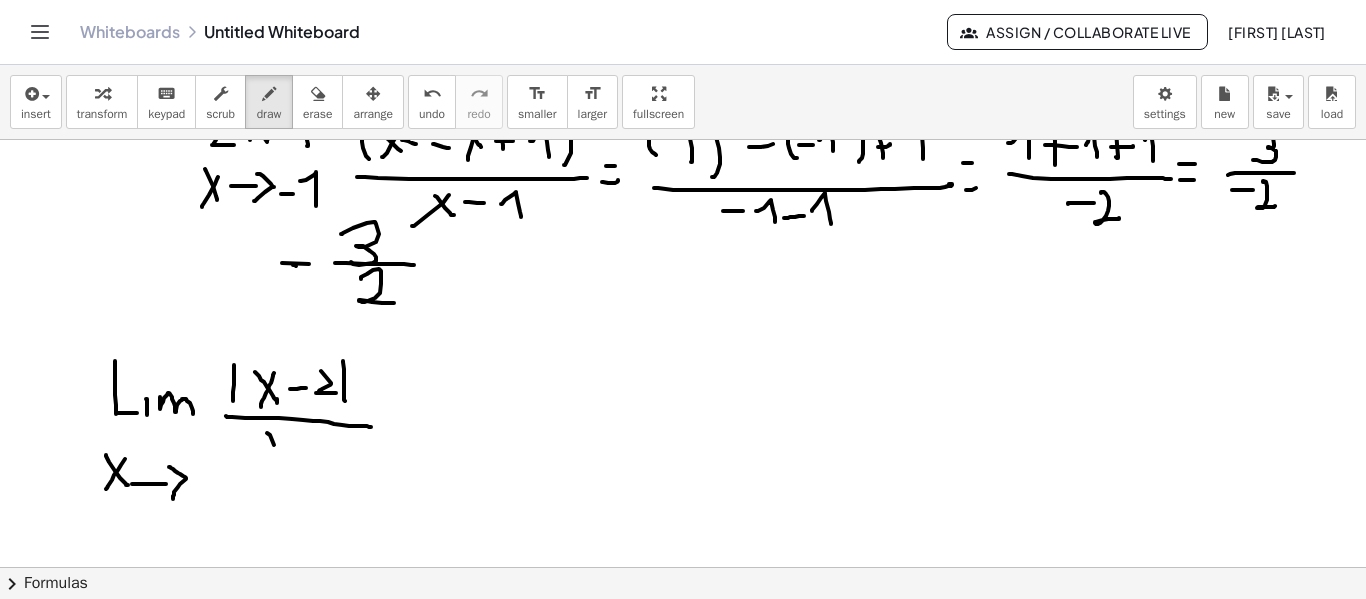 drag, startPoint x: 267, startPoint y: 433, endPoint x: 280, endPoint y: 439, distance: 14.3178215 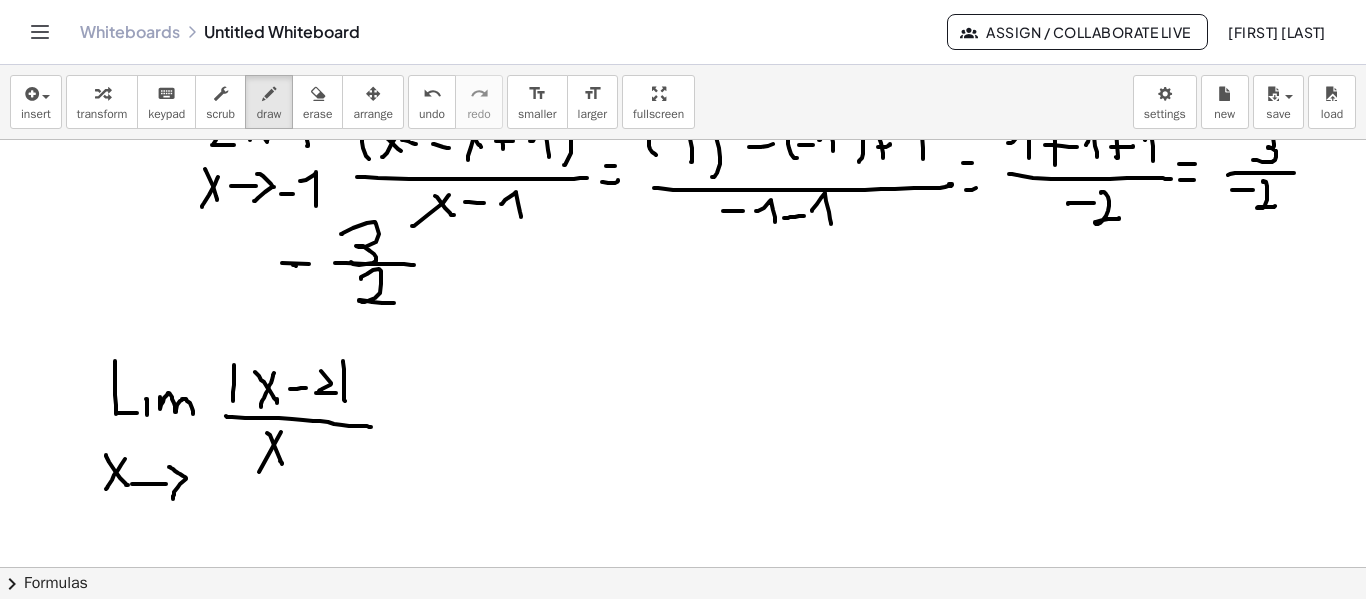 drag, startPoint x: 259, startPoint y: 472, endPoint x: 270, endPoint y: 456, distance: 19.416489 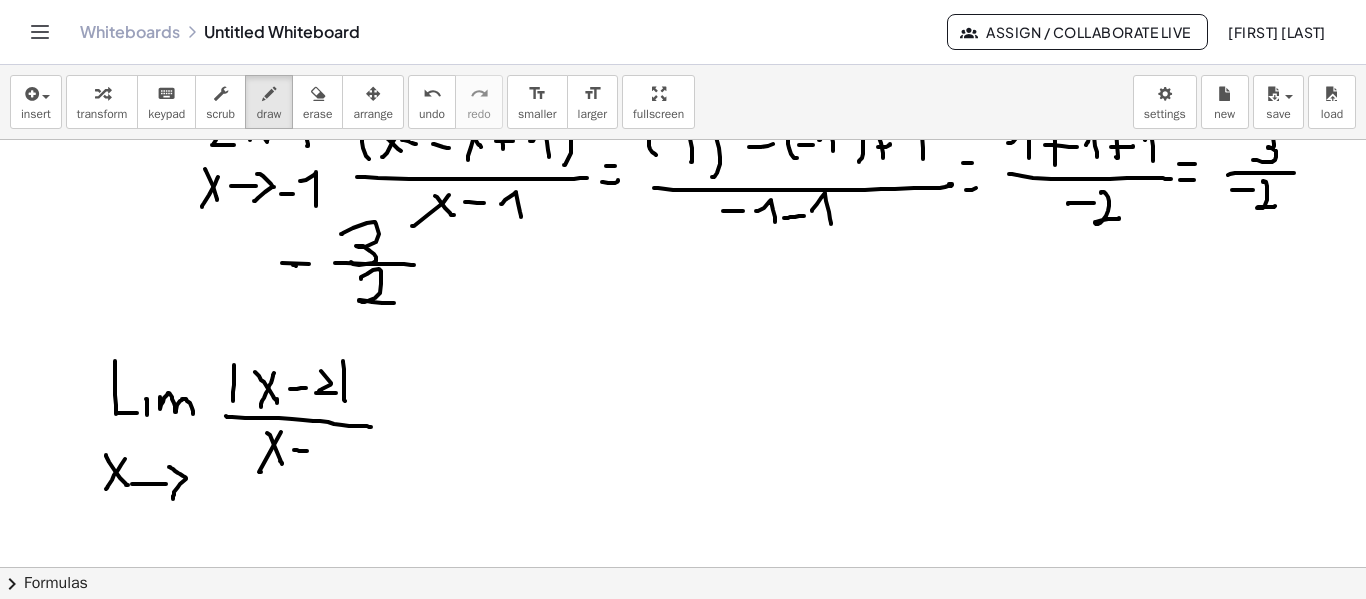 drag, startPoint x: 294, startPoint y: 450, endPoint x: 309, endPoint y: 442, distance: 17 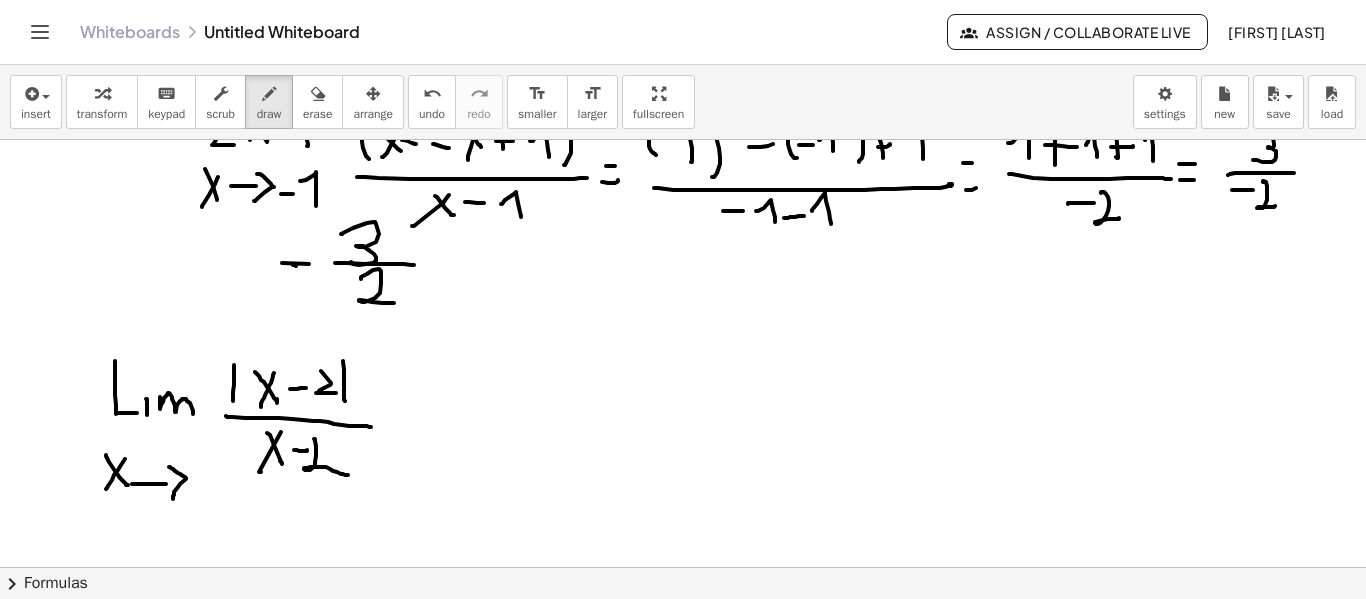 drag, startPoint x: 314, startPoint y: 439, endPoint x: 193, endPoint y: 471, distance: 125.1599 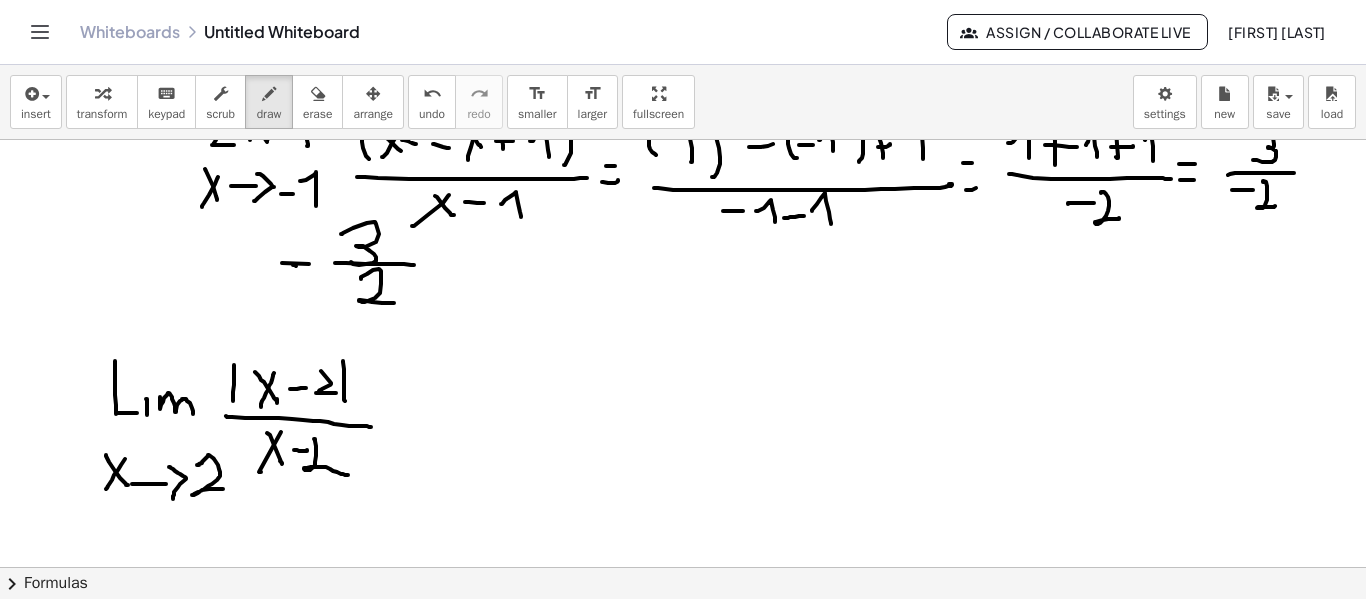 drag, startPoint x: 208, startPoint y: 455, endPoint x: 234, endPoint y: 489, distance: 42.80187 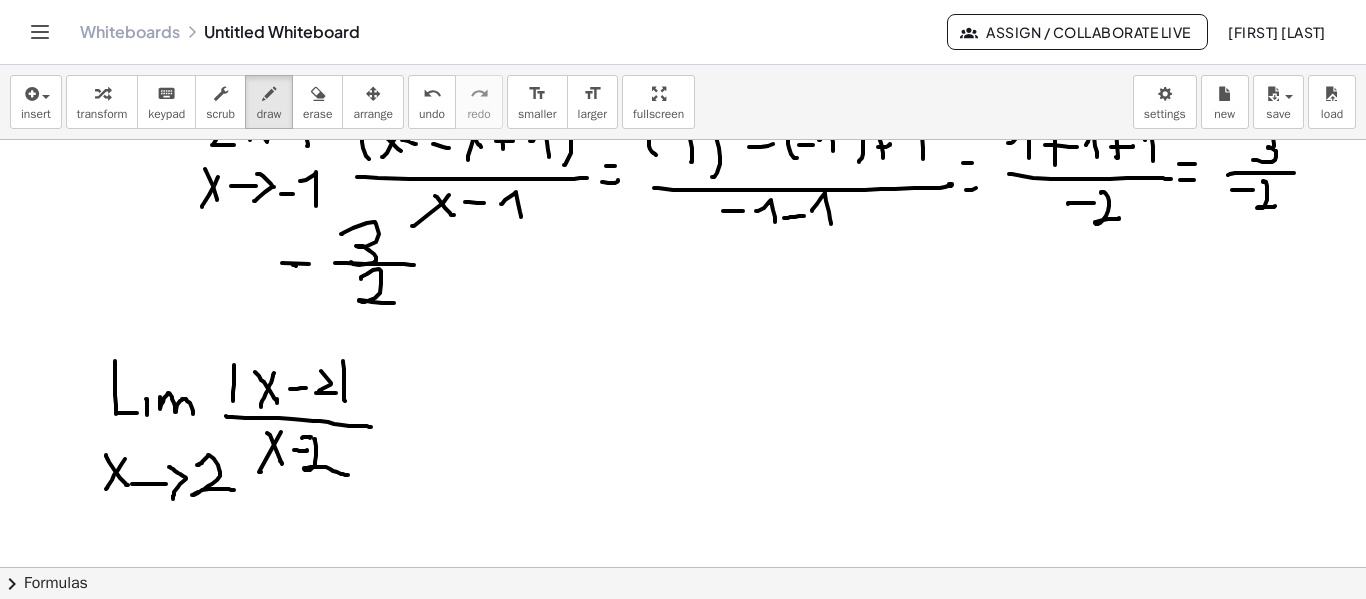 click at bounding box center [683, -74] 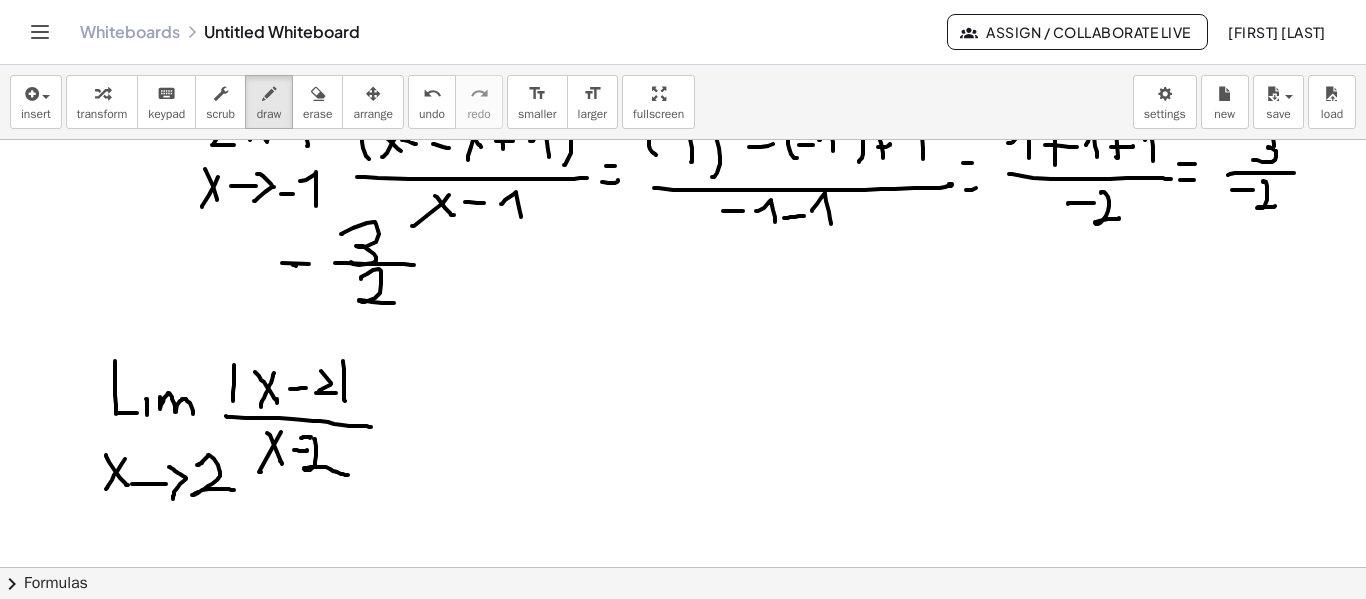 drag, startPoint x: 393, startPoint y: 431, endPoint x: 405, endPoint y: 425, distance: 13.416408 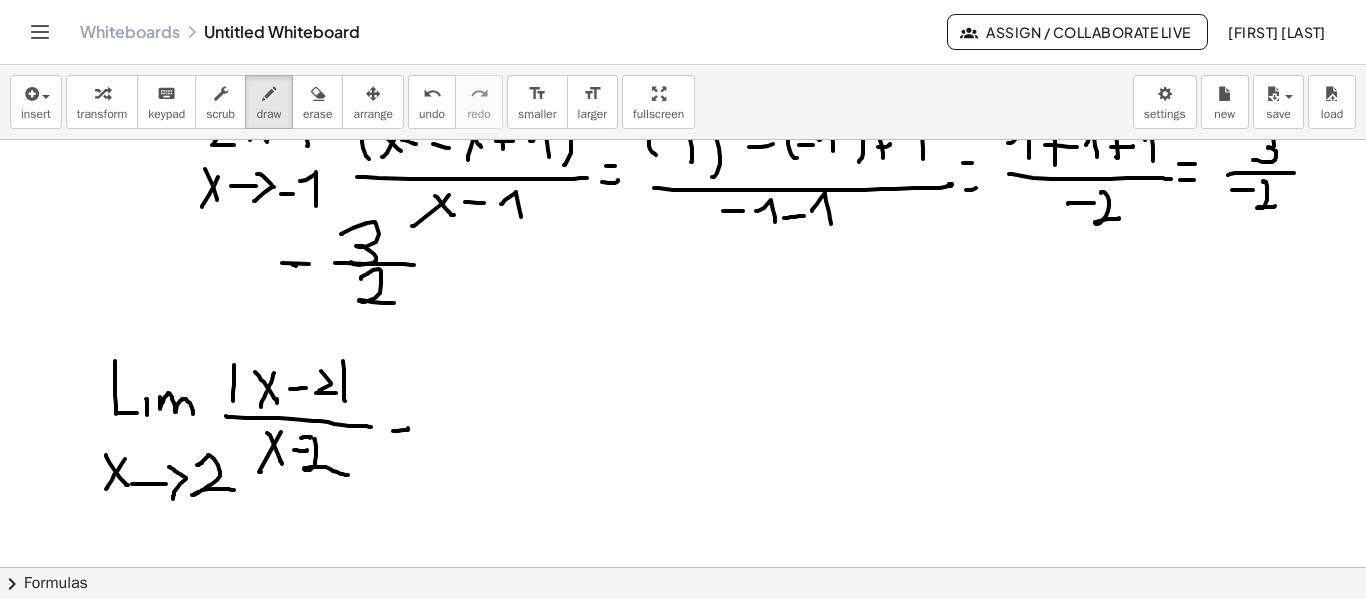 drag, startPoint x: 396, startPoint y: 418, endPoint x: 417, endPoint y: 417, distance: 21.023796 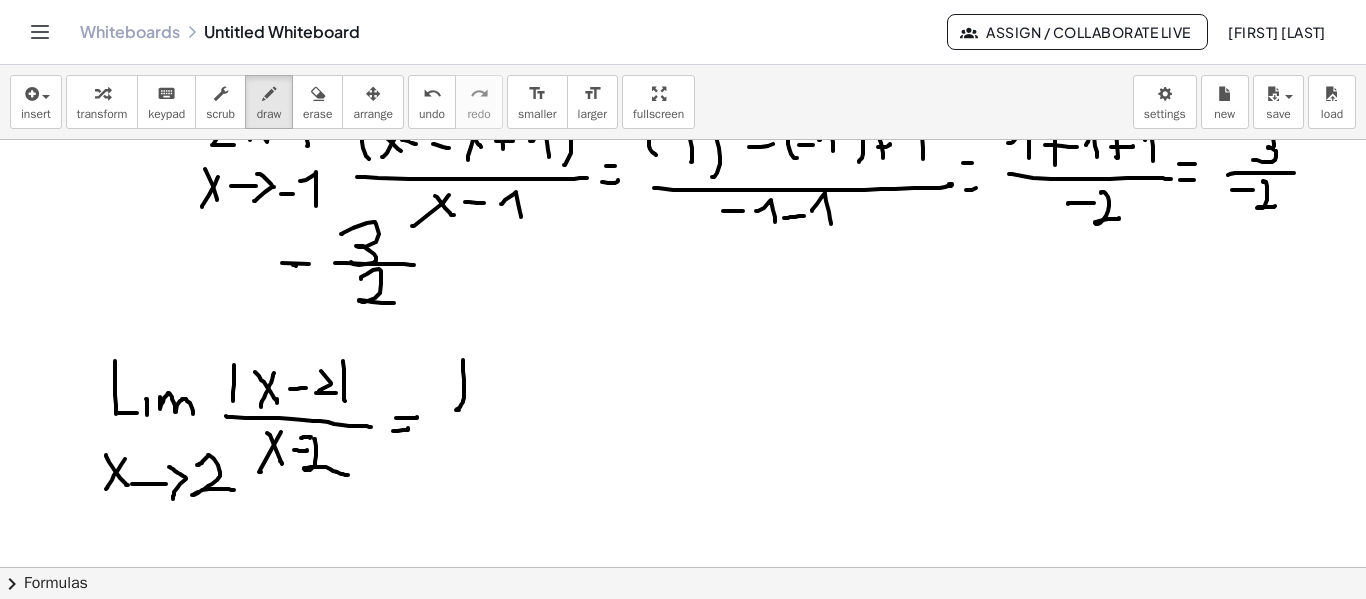 drag, startPoint x: 463, startPoint y: 360, endPoint x: 474, endPoint y: 407, distance: 48.270073 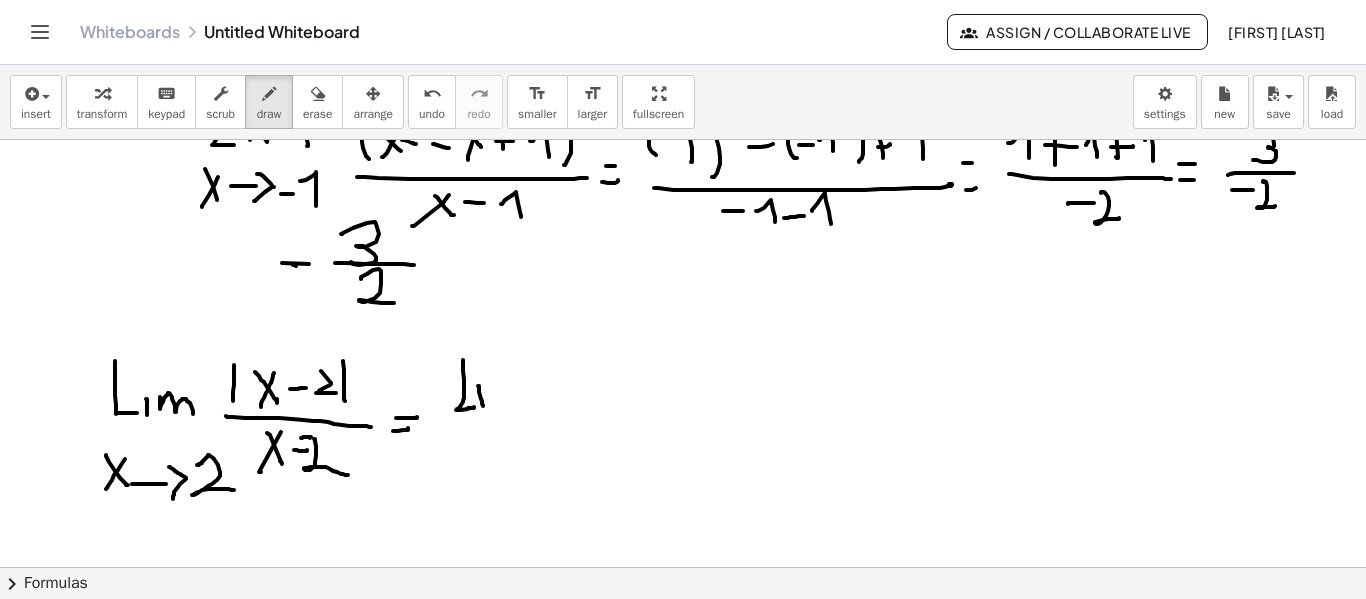 drag, startPoint x: 478, startPoint y: 386, endPoint x: 483, endPoint y: 406, distance: 20.615528 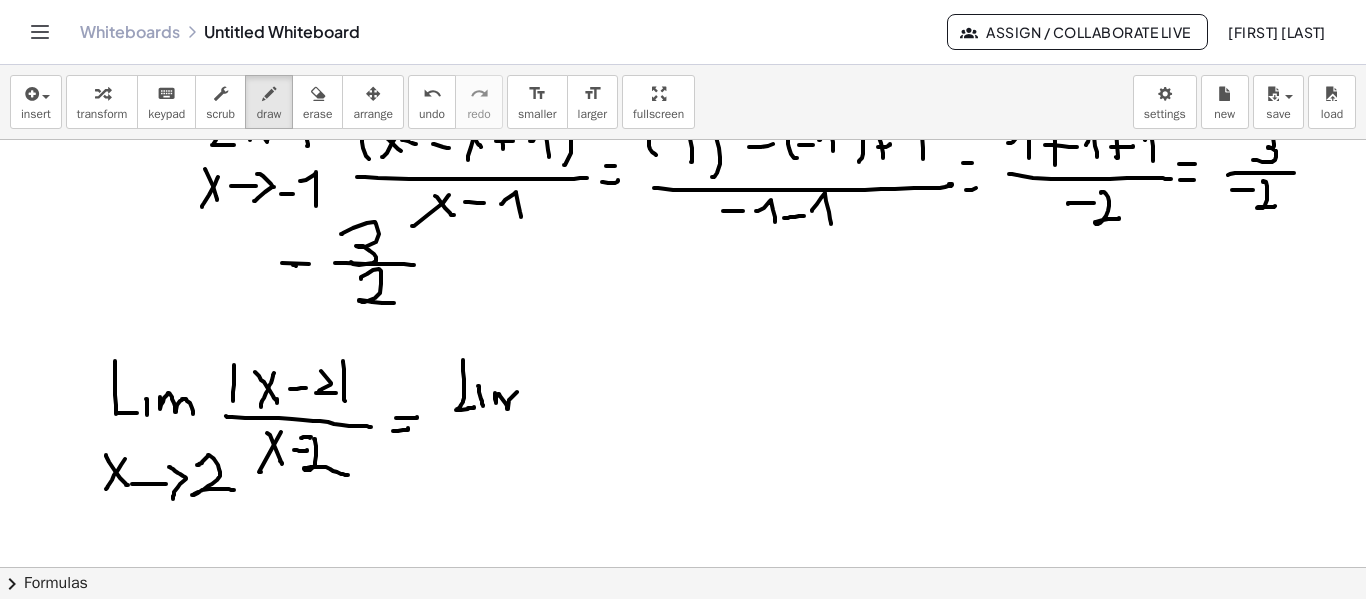 drag, startPoint x: 495, startPoint y: 393, endPoint x: 523, endPoint y: 405, distance: 30.463093 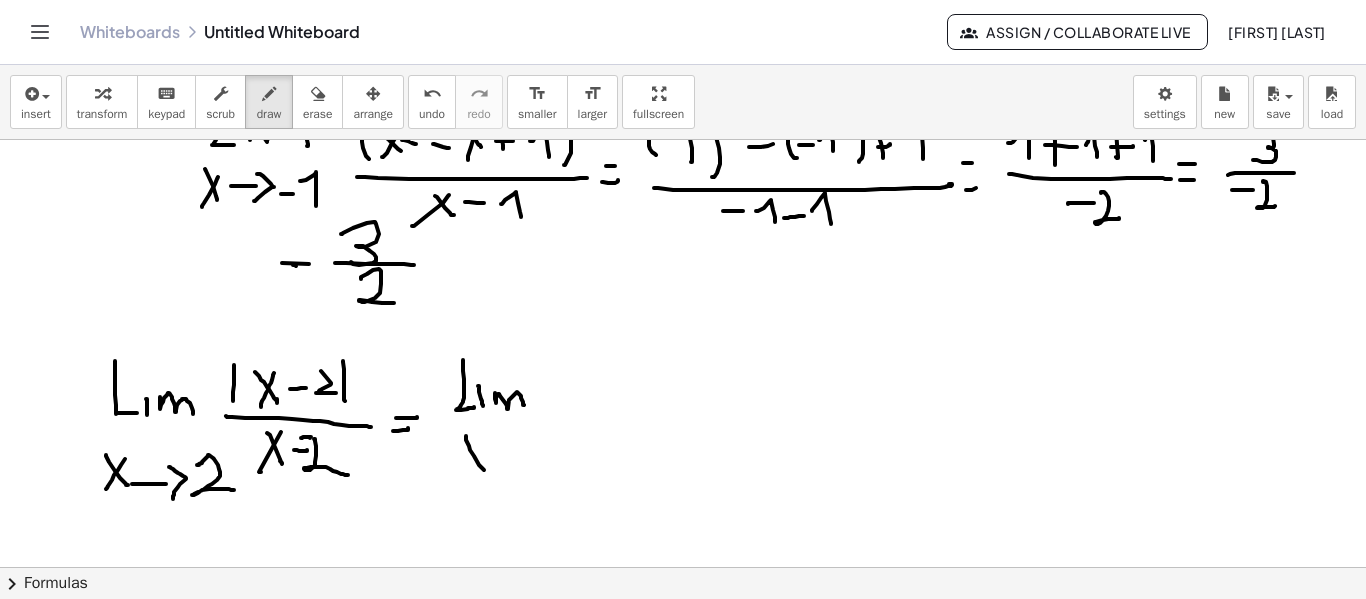 drag, startPoint x: 466, startPoint y: 436, endPoint x: 481, endPoint y: 445, distance: 17.492855 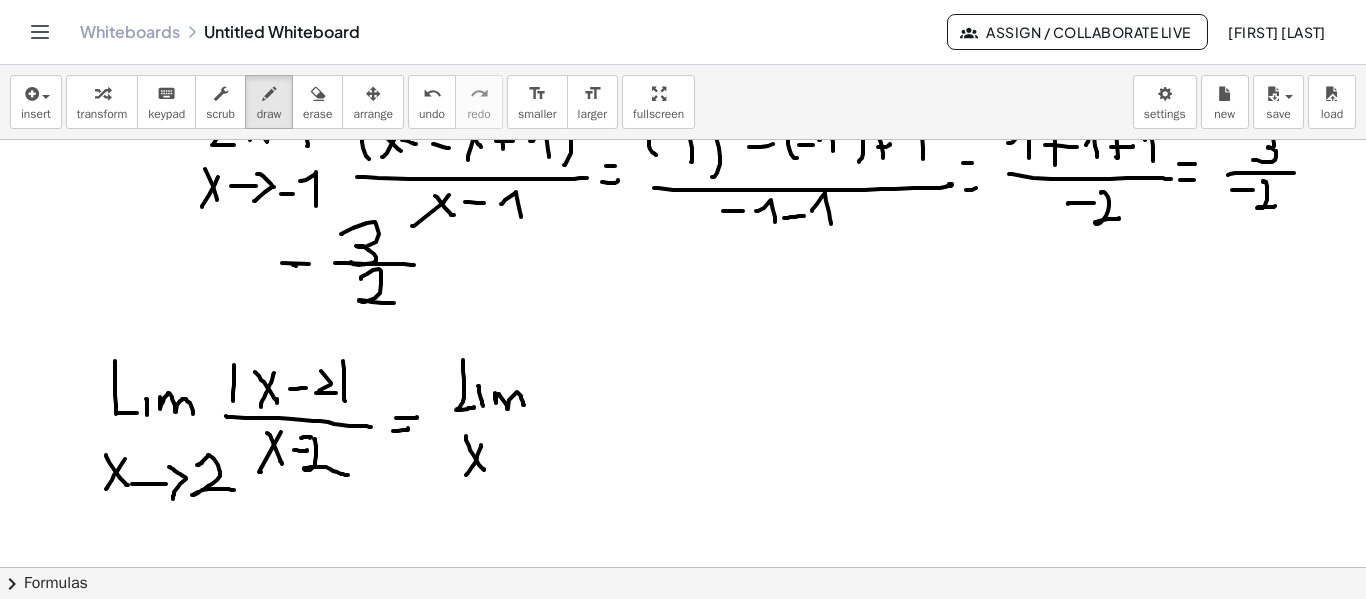 drag, startPoint x: 481, startPoint y: 445, endPoint x: 476, endPoint y: 472, distance: 27.45906 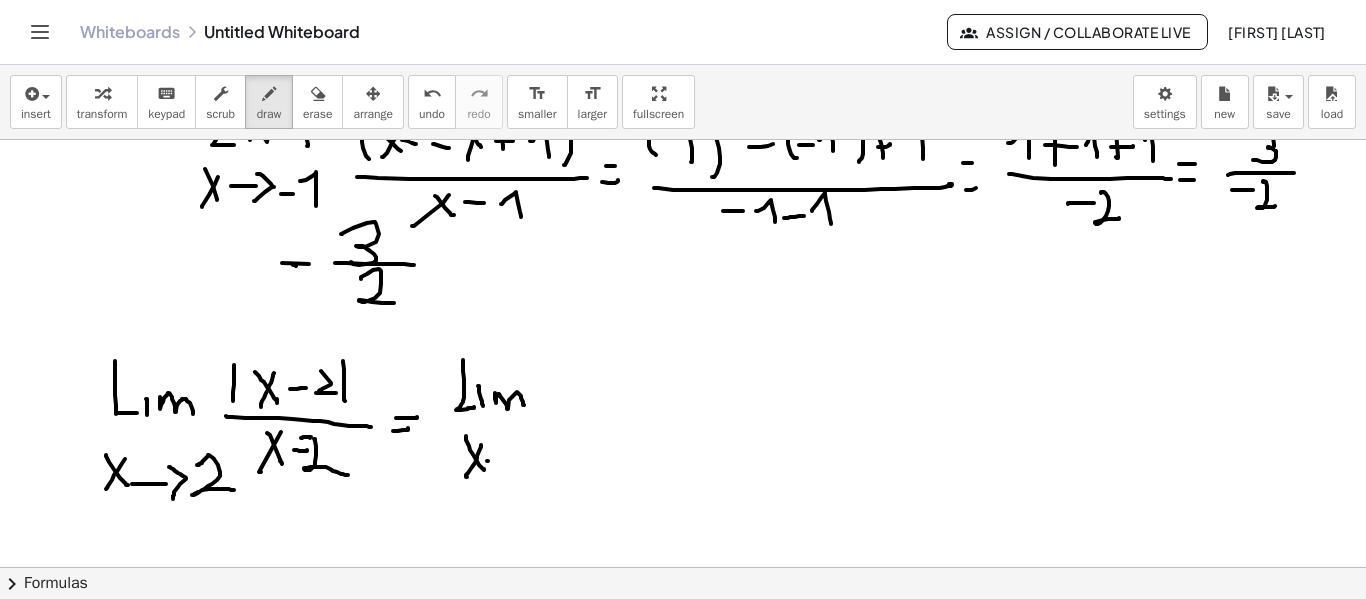 drag, startPoint x: 488, startPoint y: 461, endPoint x: 519, endPoint y: 461, distance: 31 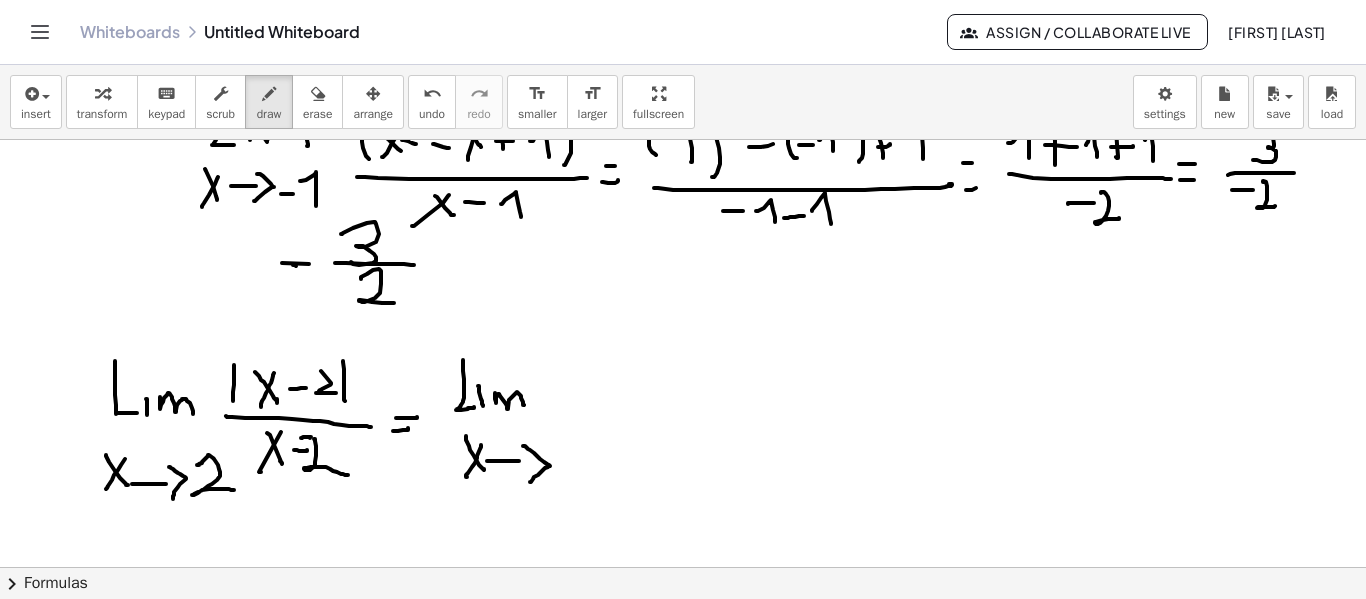 drag, startPoint x: 523, startPoint y: 446, endPoint x: 529, endPoint y: 482, distance: 36.496574 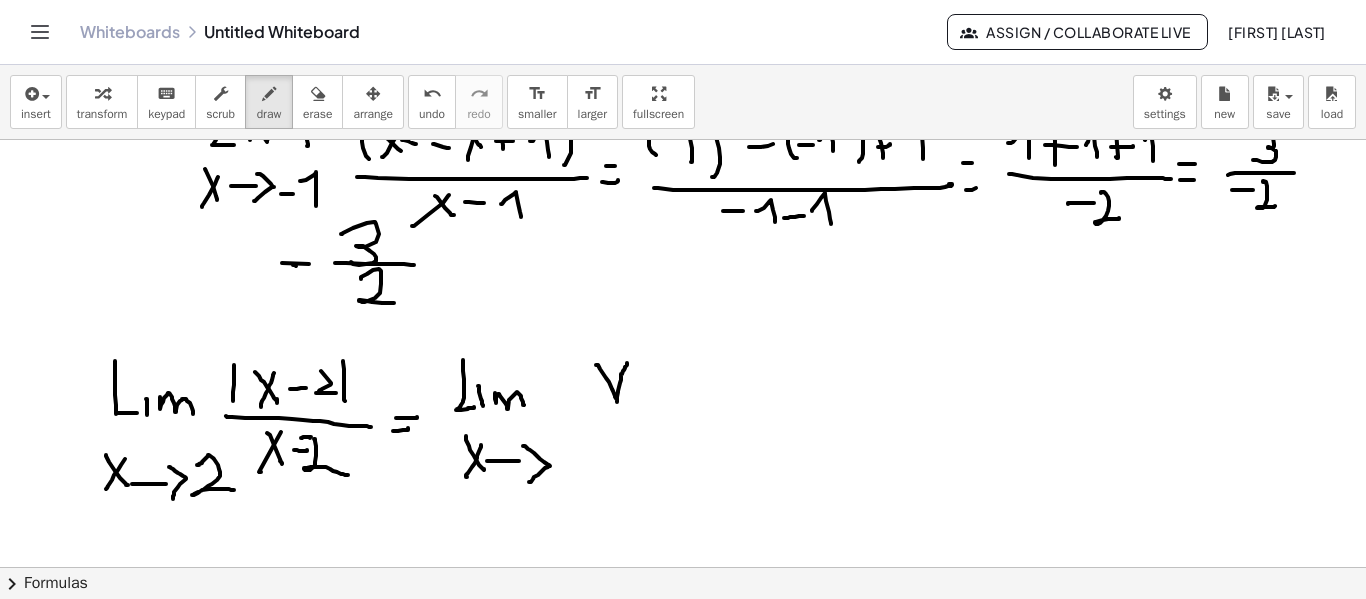 drag, startPoint x: 596, startPoint y: 365, endPoint x: 627, endPoint y: 363, distance: 31.06445 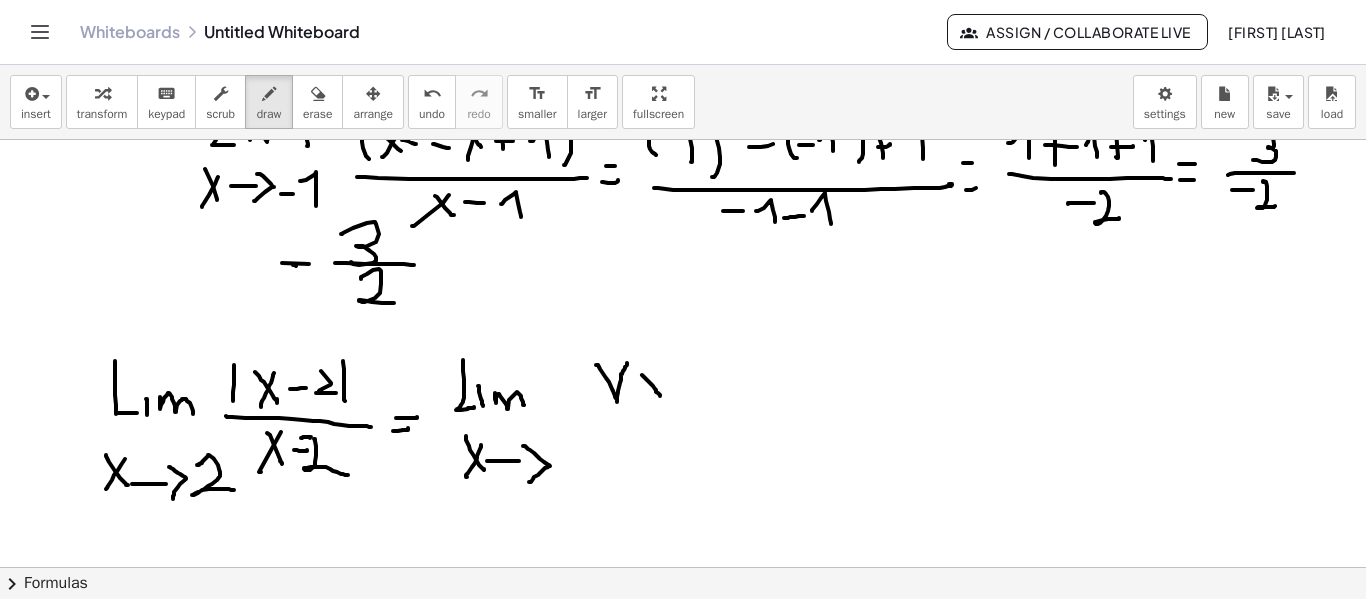 drag, startPoint x: 643, startPoint y: 376, endPoint x: 660, endPoint y: 396, distance: 26.24881 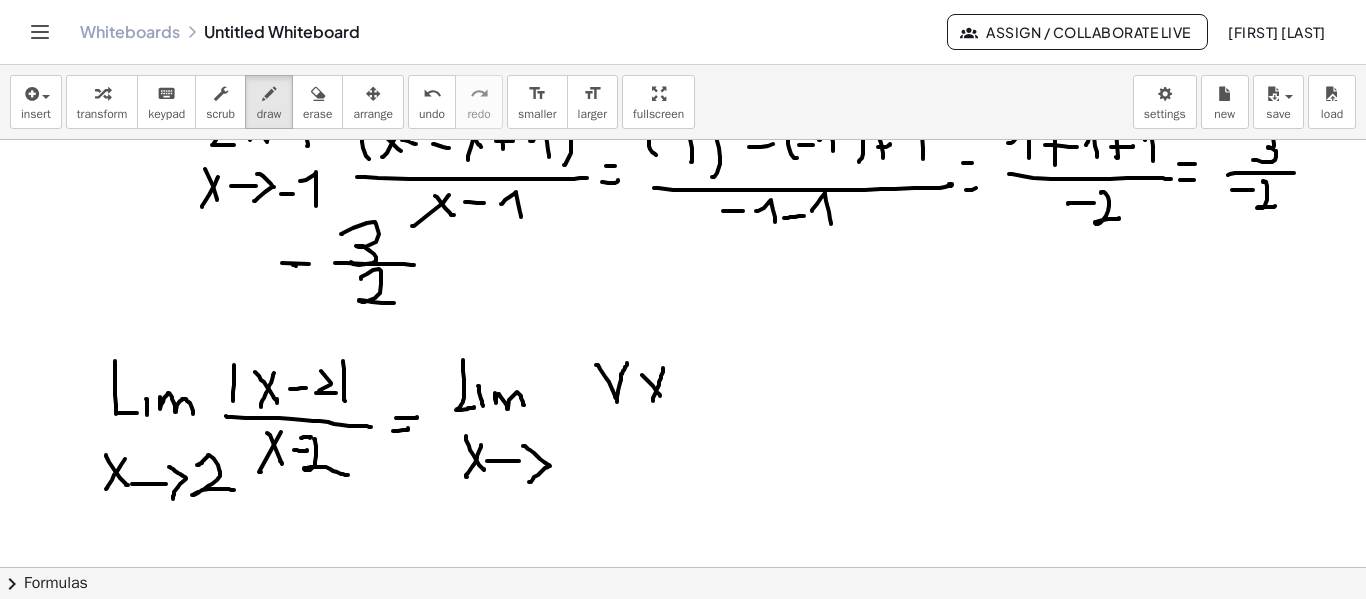 click at bounding box center [683, -74] 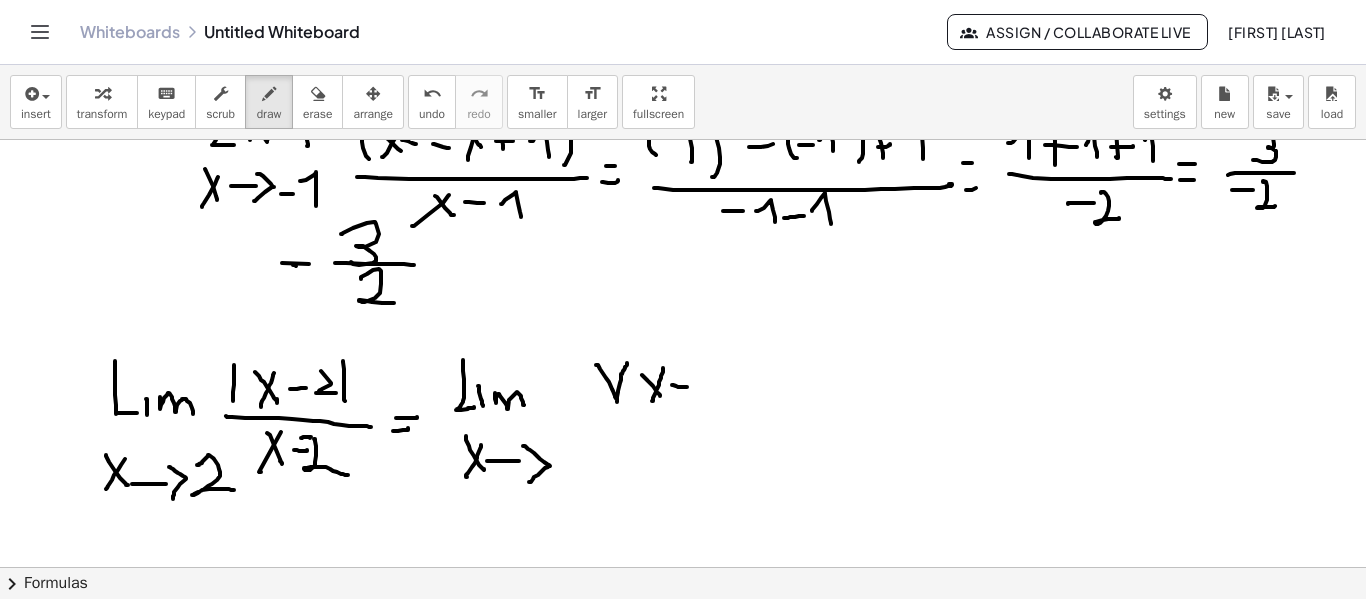 click at bounding box center [683, -74] 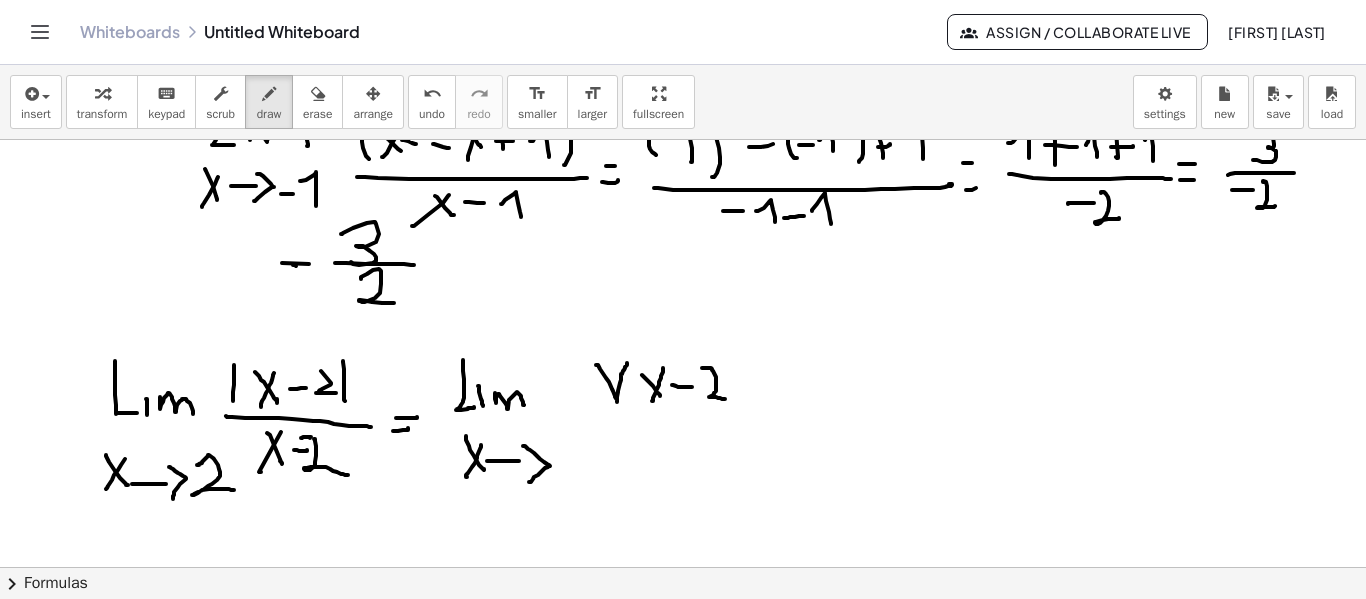 click at bounding box center [683, -74] 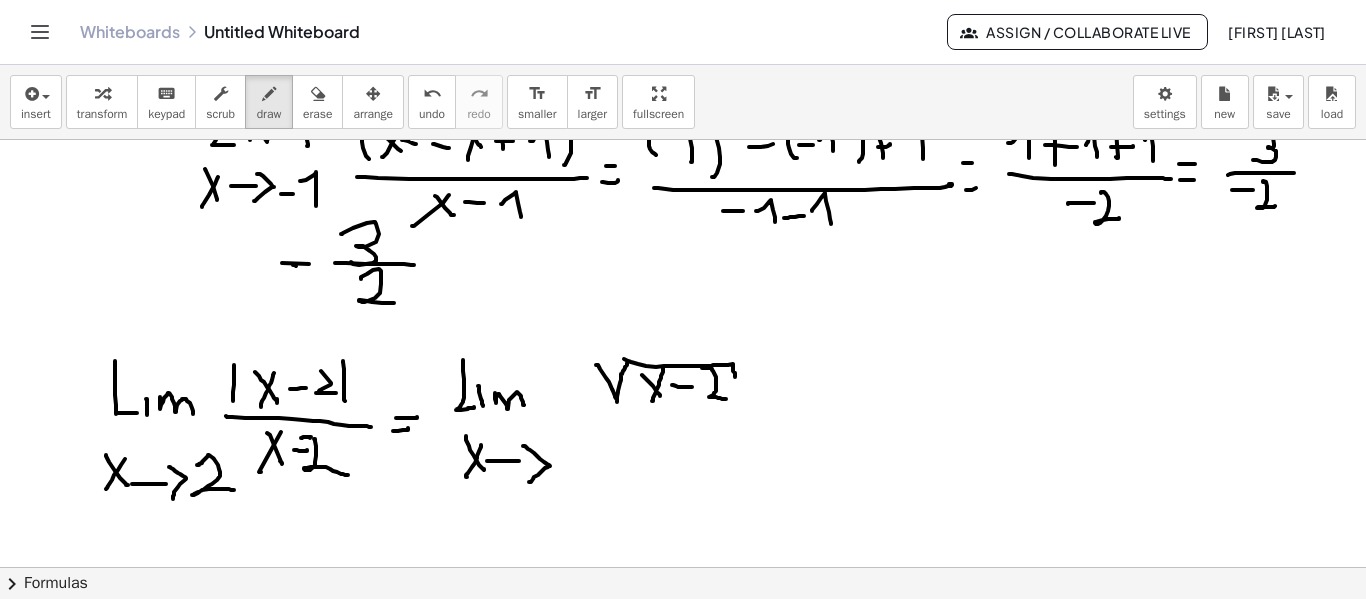 click at bounding box center [683, -74] 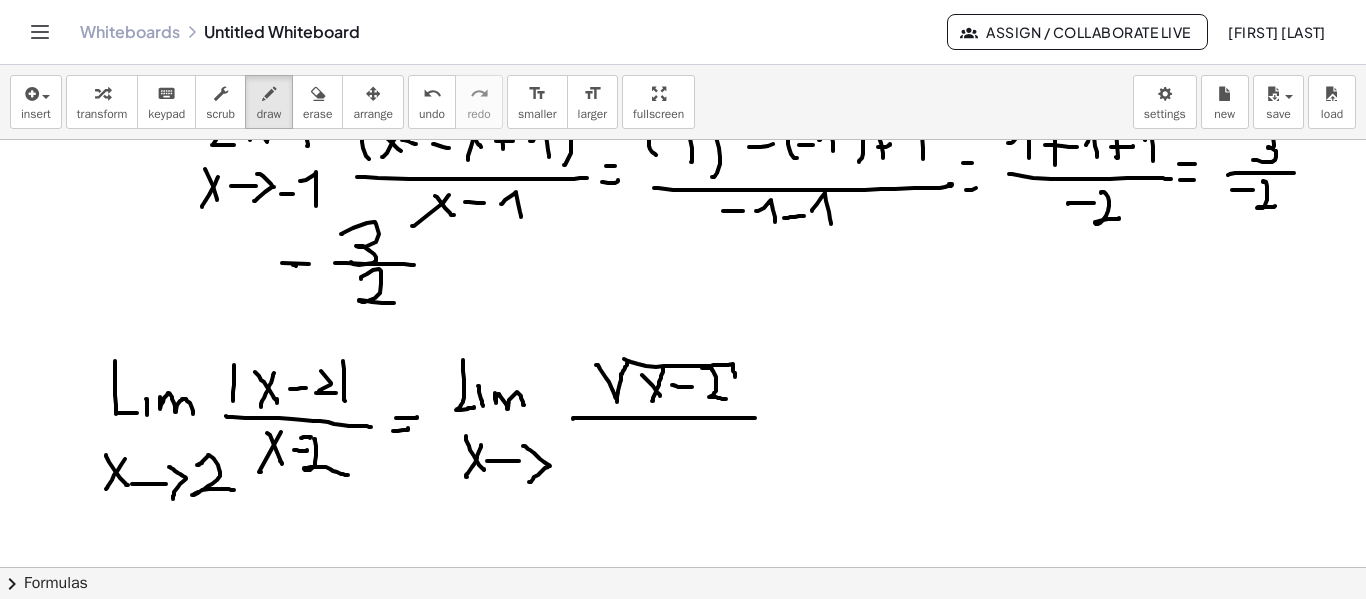 click at bounding box center (683, -74) 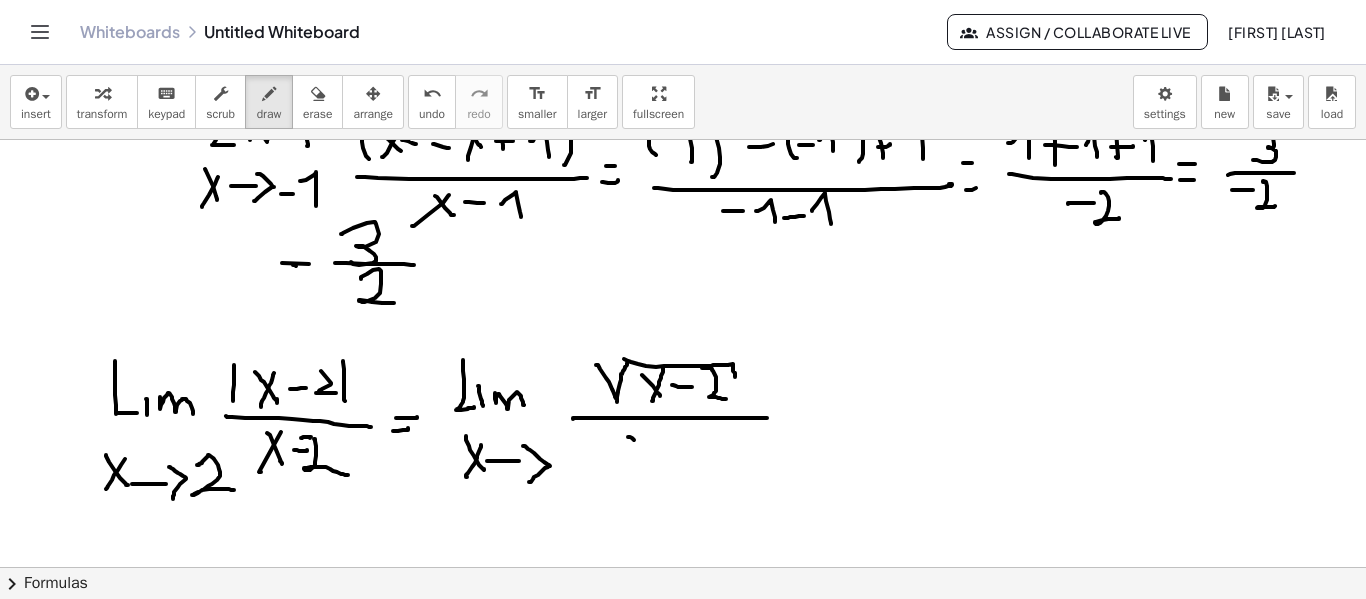 click at bounding box center [683, -74] 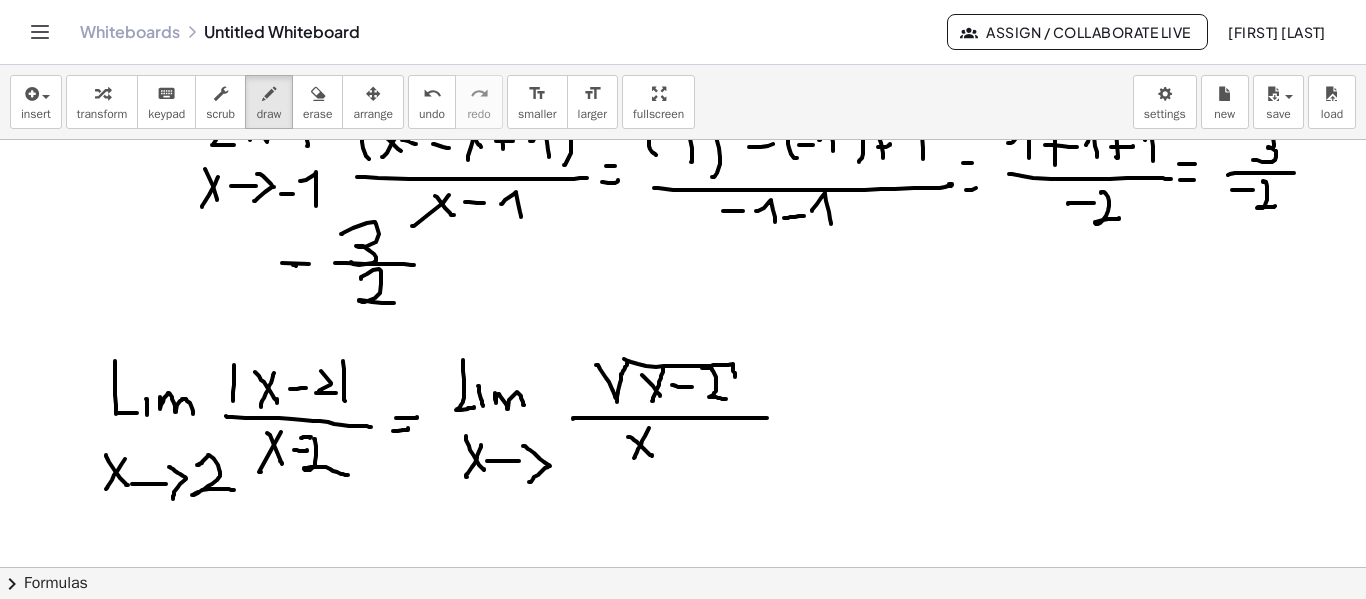 click at bounding box center [683, -74] 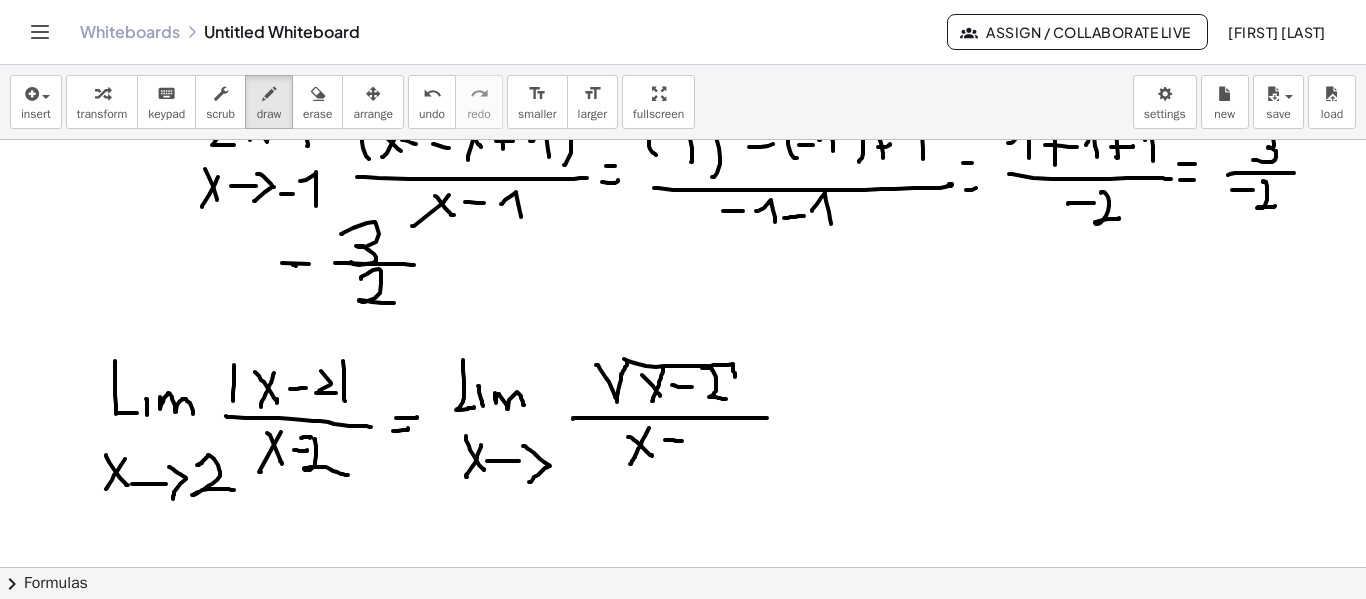 click at bounding box center [683, -74] 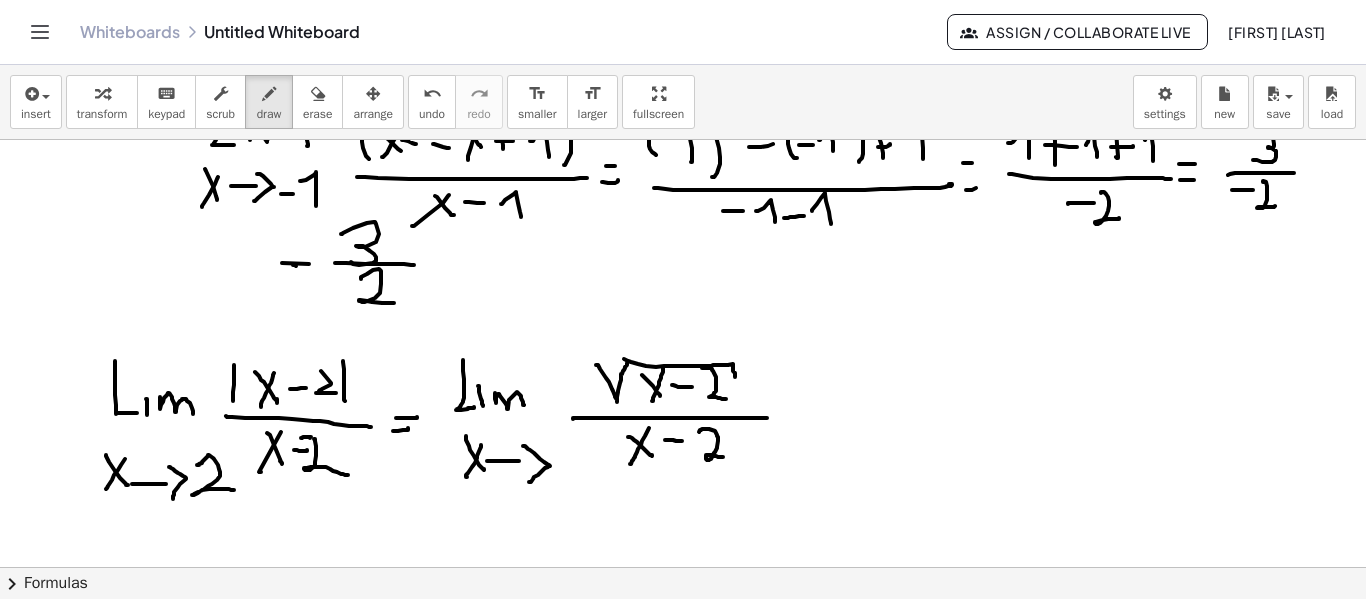 click at bounding box center [683, -74] 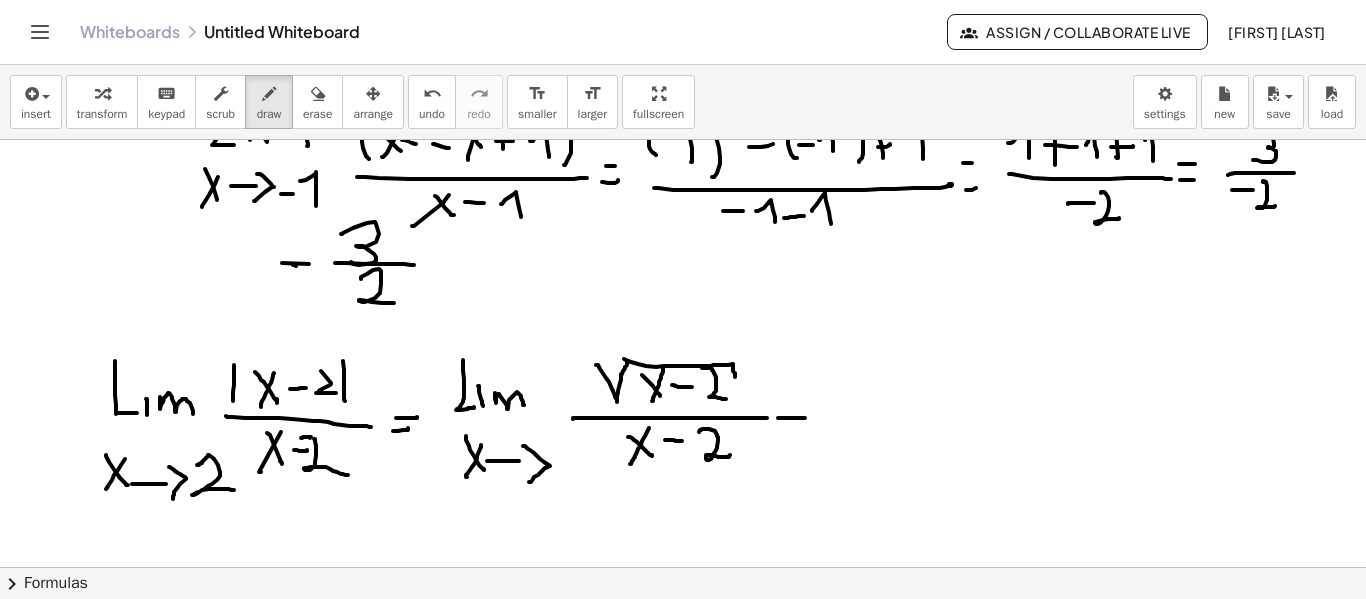 click at bounding box center [683, -74] 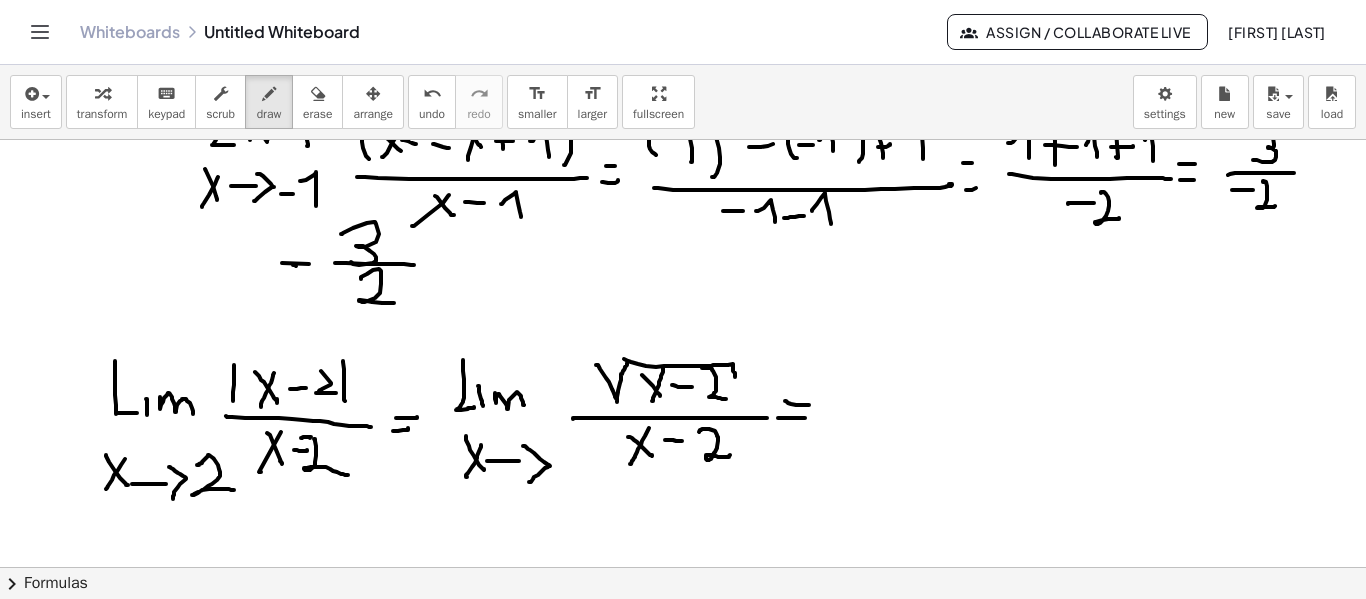 click at bounding box center (683, -74) 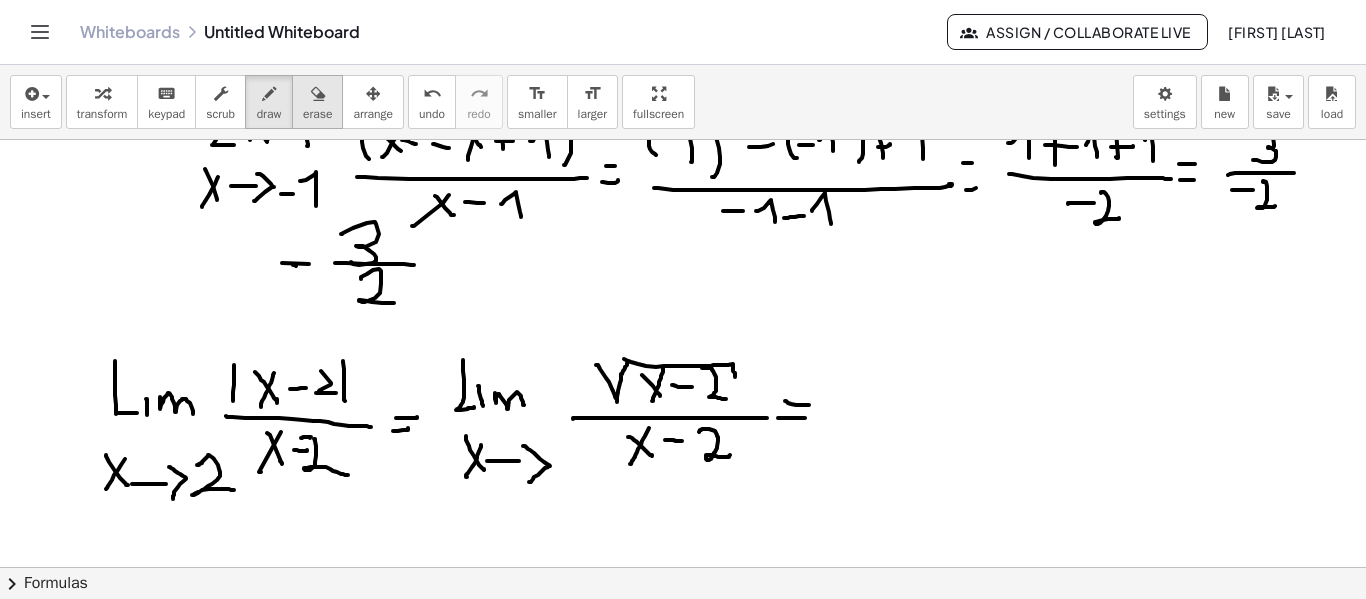 click at bounding box center [317, 93] 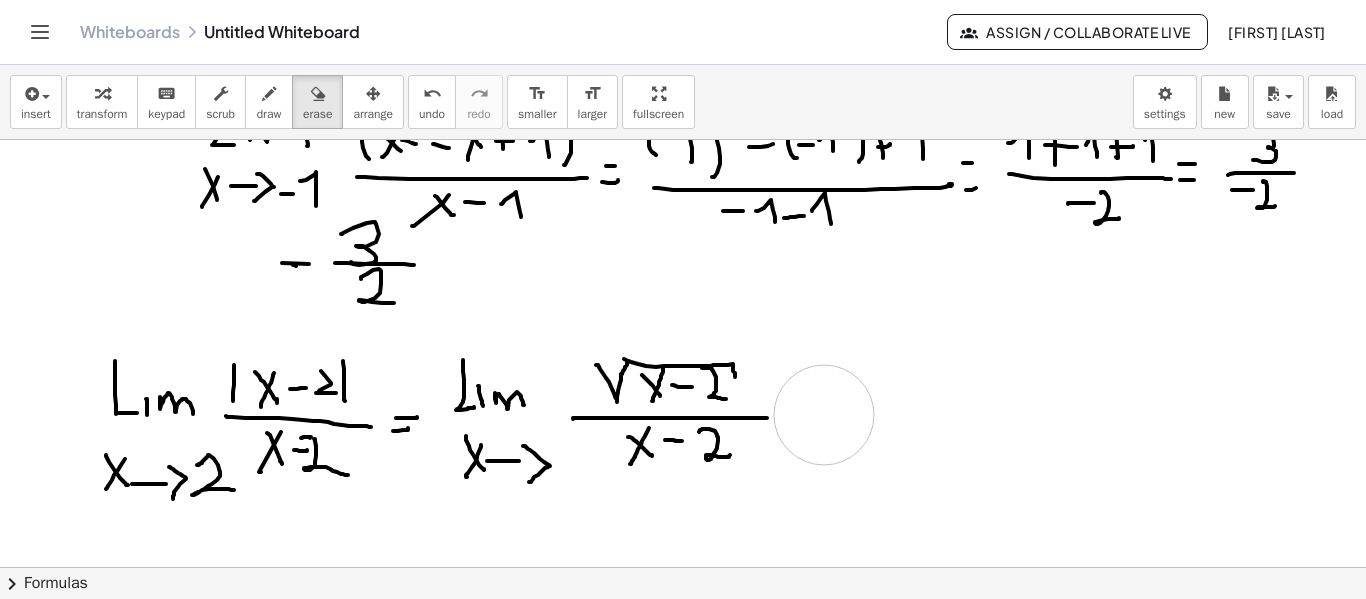 click at bounding box center (683, -74) 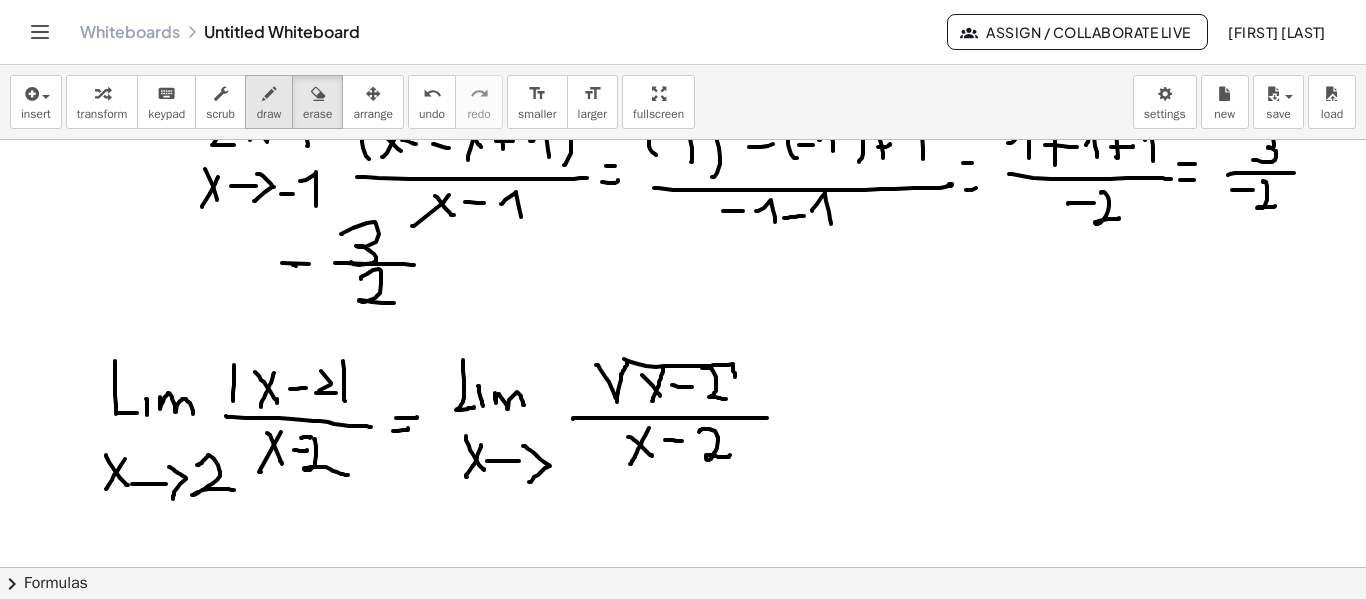 click at bounding box center [269, 94] 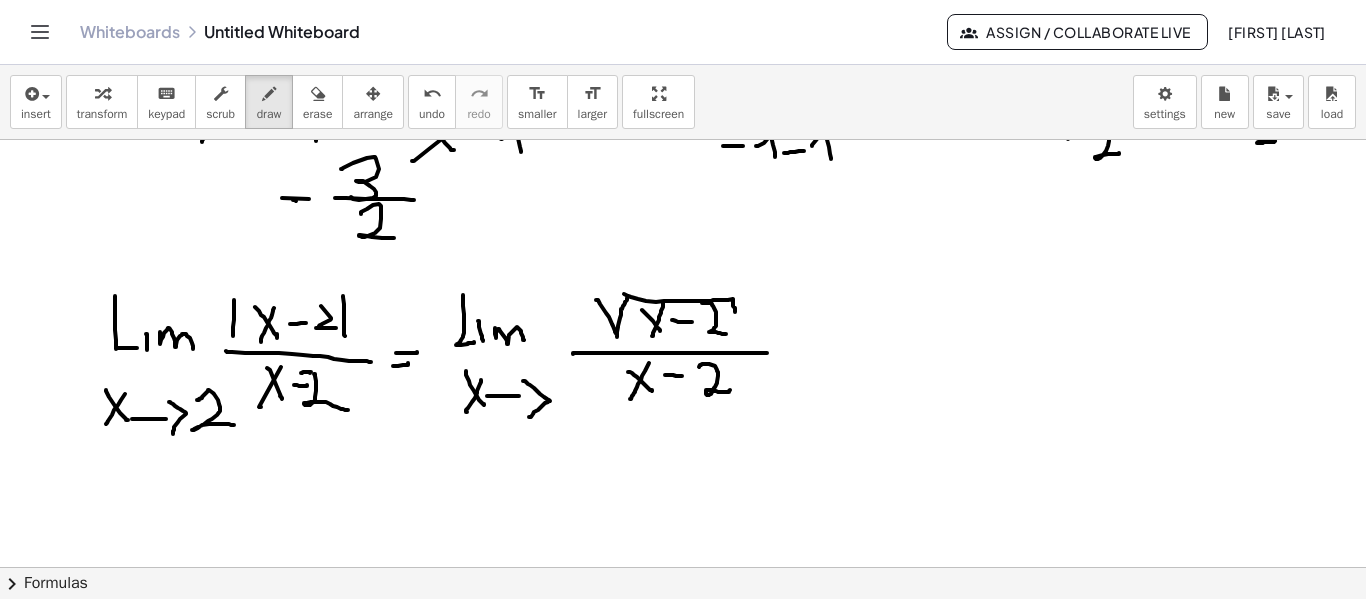 scroll, scrollTop: 1381, scrollLeft: 0, axis: vertical 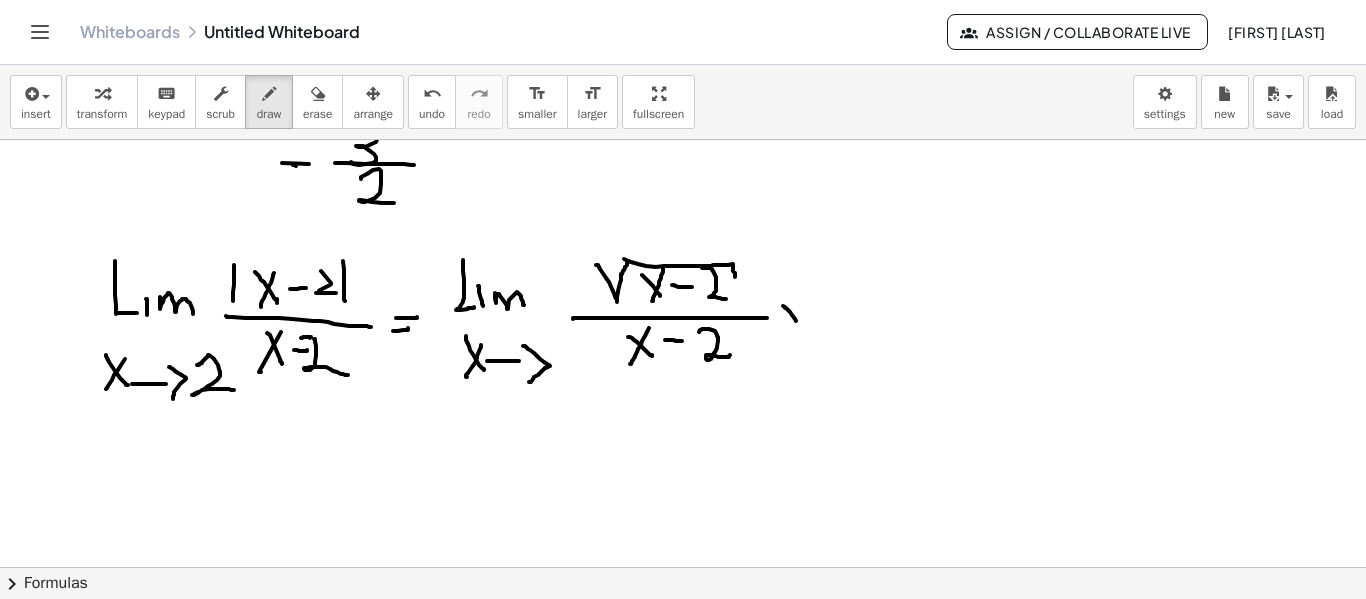 click at bounding box center [683, -174] 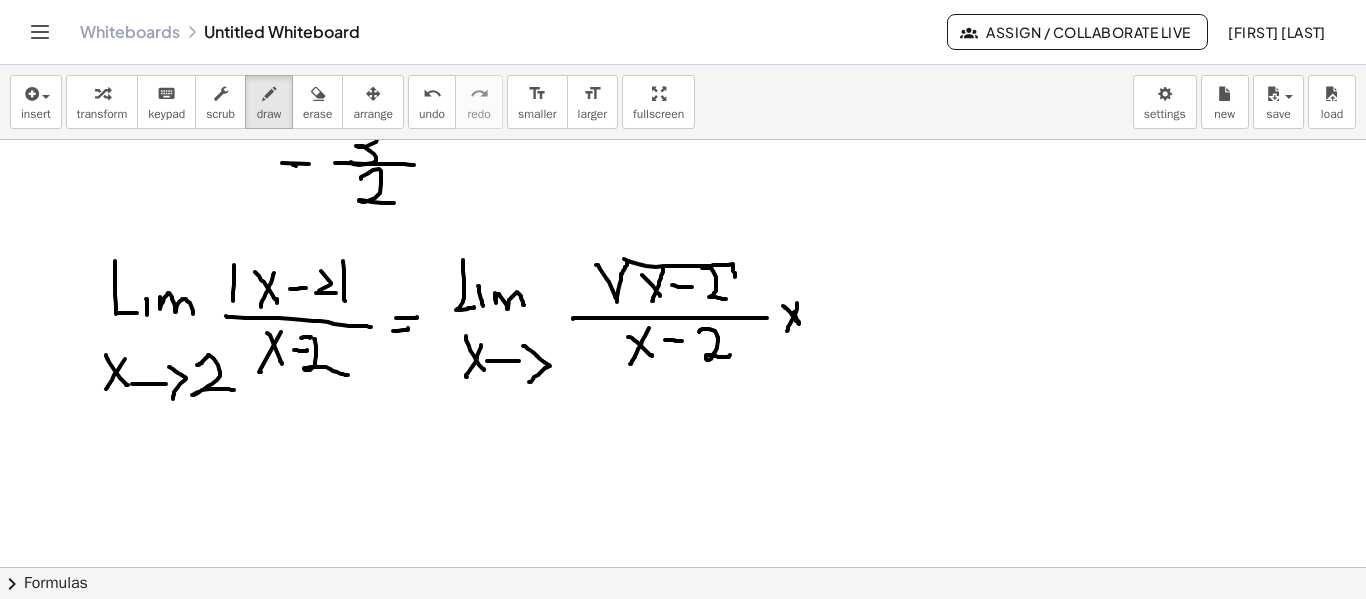 click at bounding box center [683, -174] 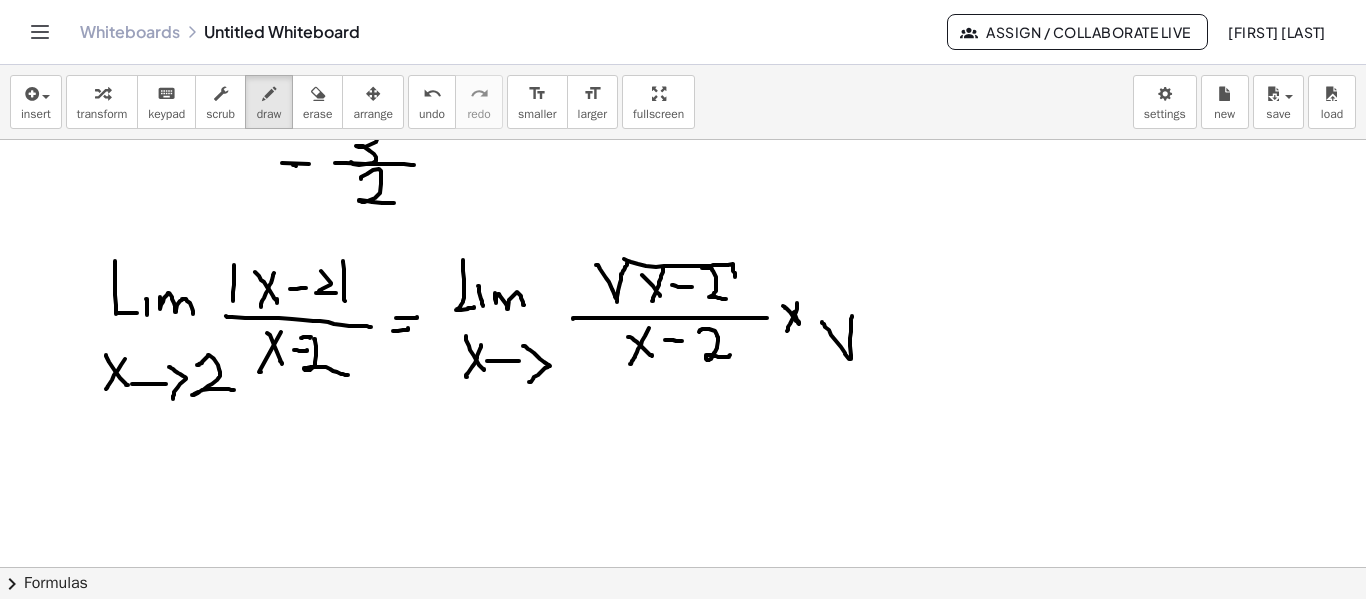 click at bounding box center [683, -174] 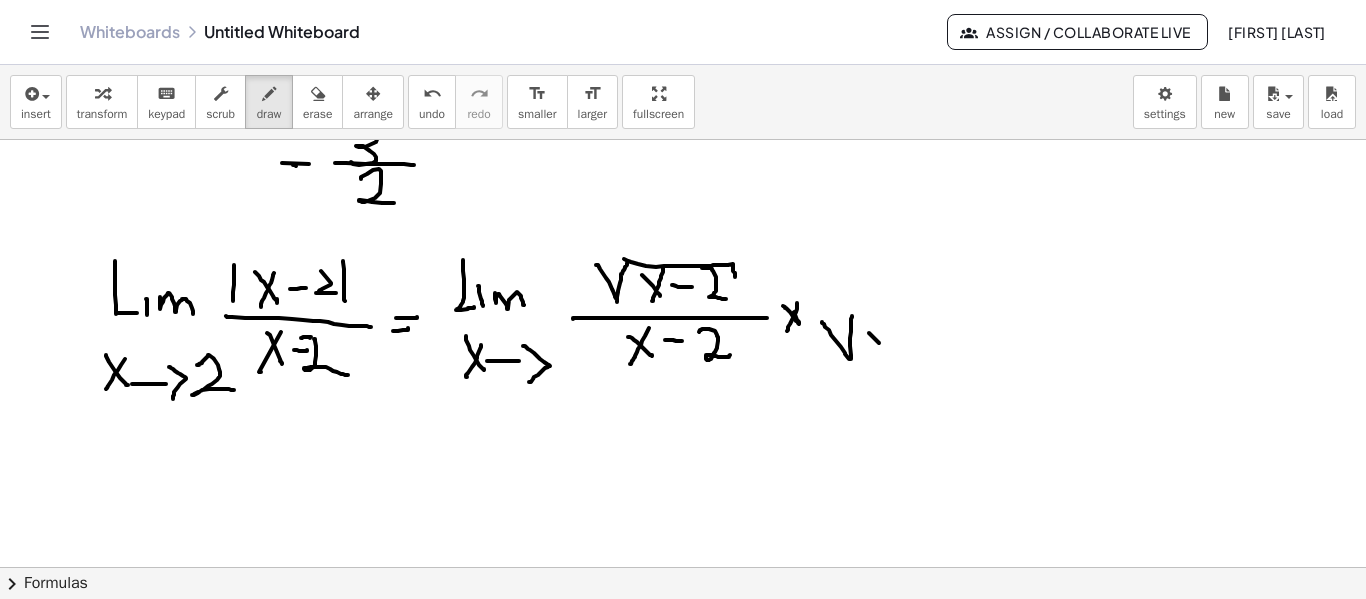 click at bounding box center [683, -174] 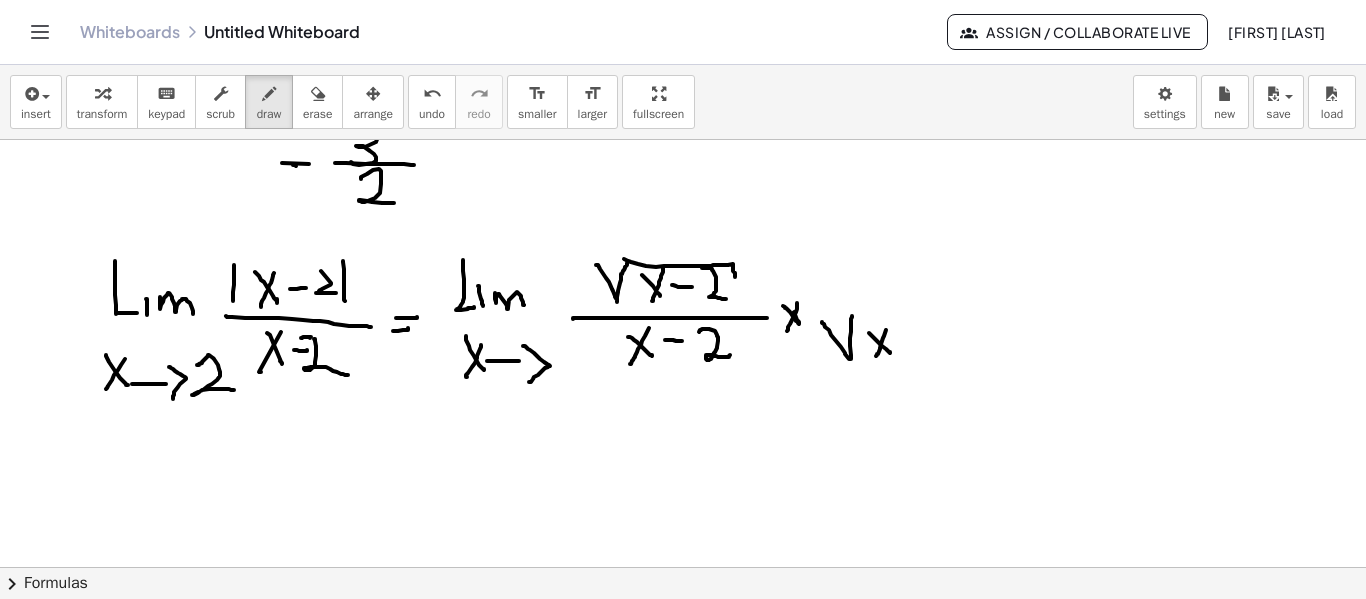 click at bounding box center (683, -174) 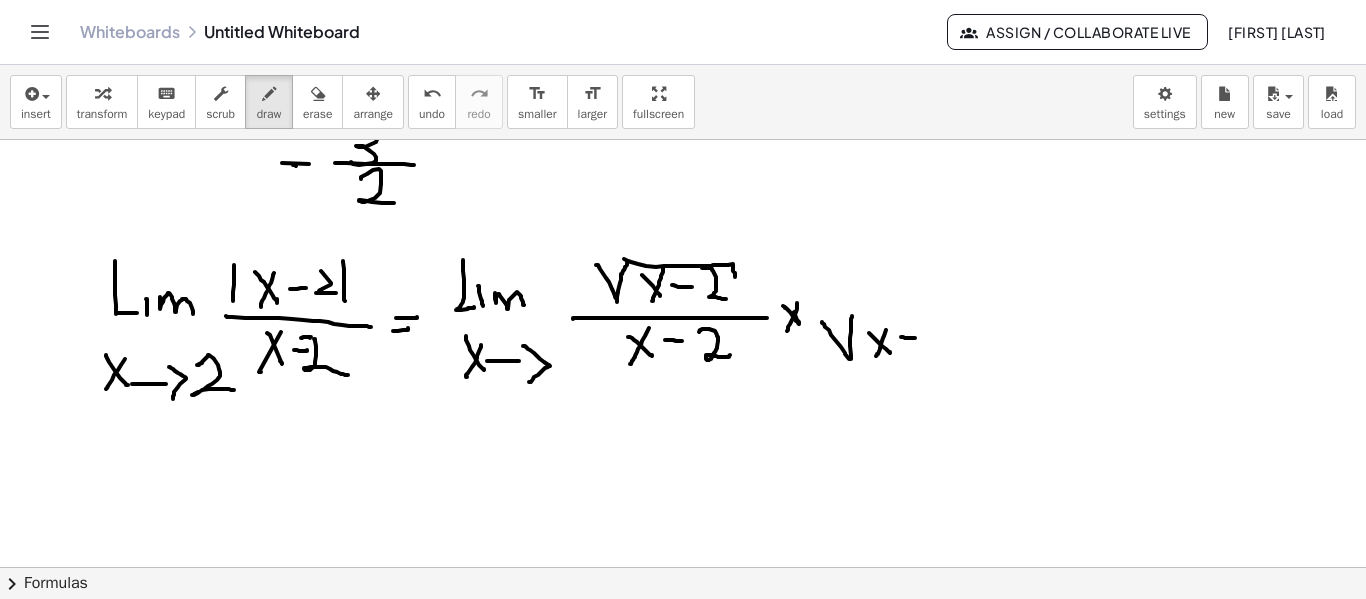 click at bounding box center [683, -174] 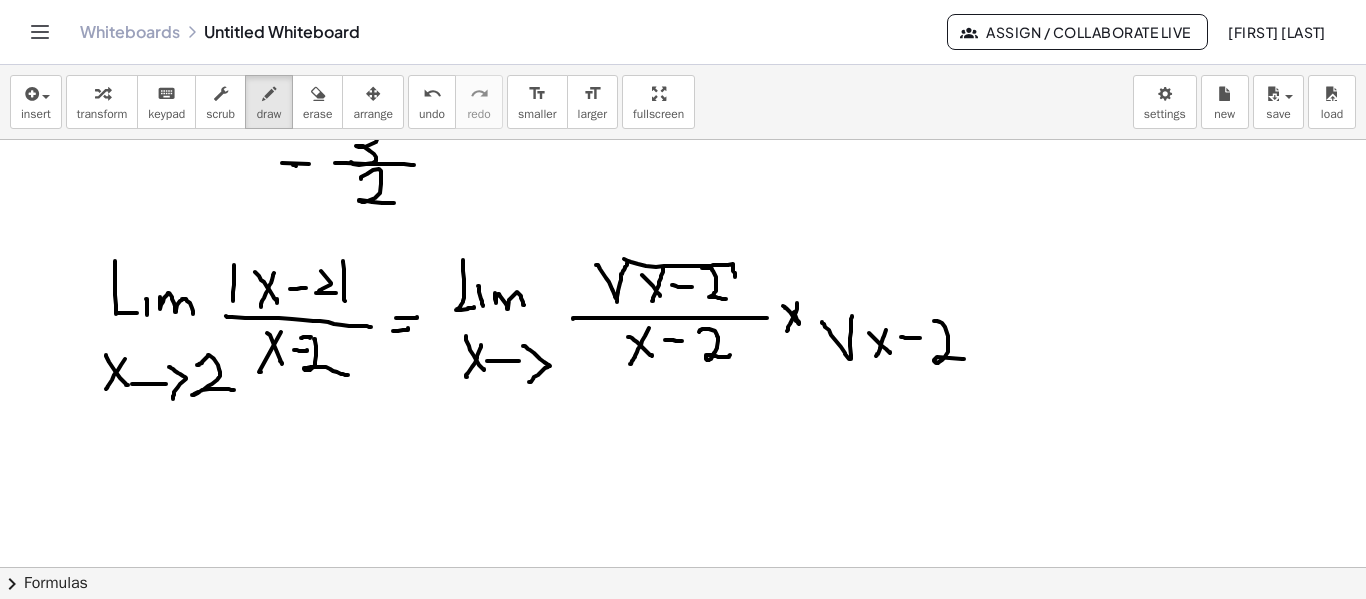 click at bounding box center [683, -174] 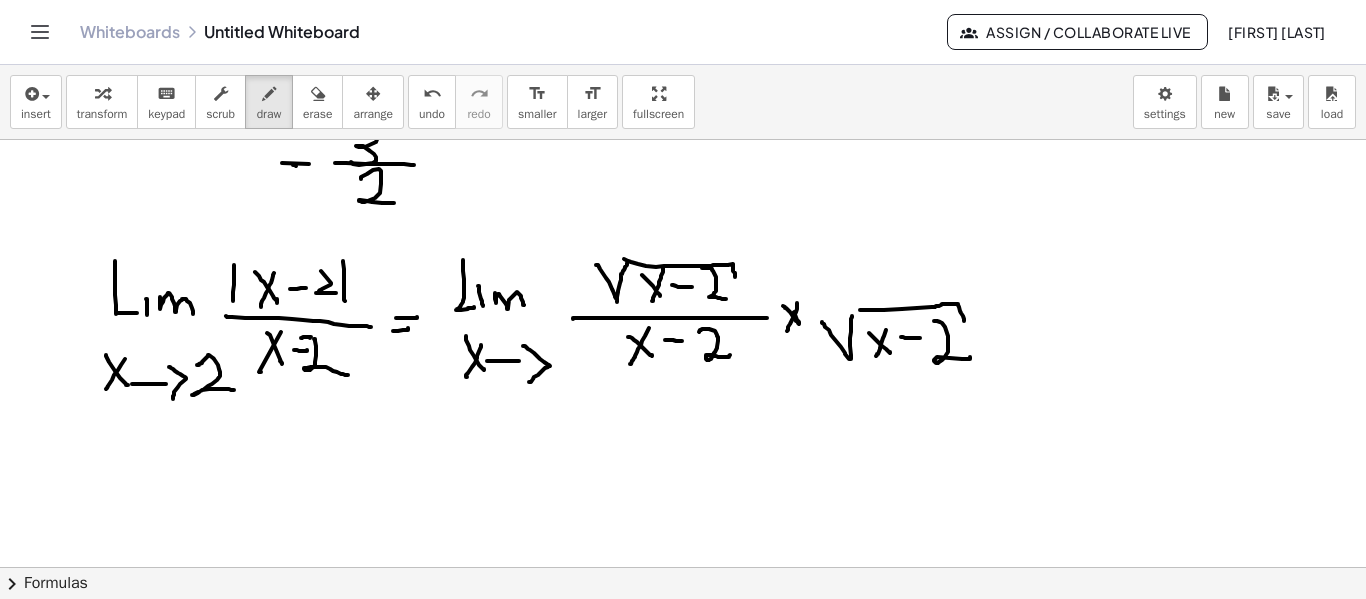 click at bounding box center (683, -174) 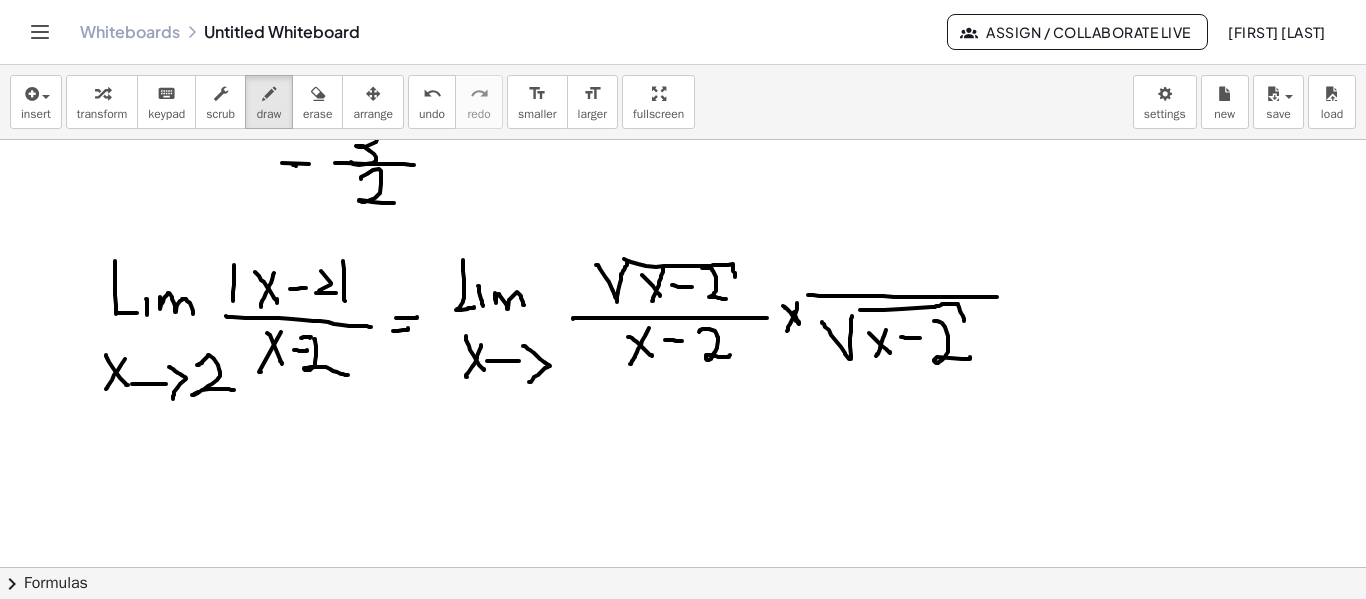 click at bounding box center [683, -174] 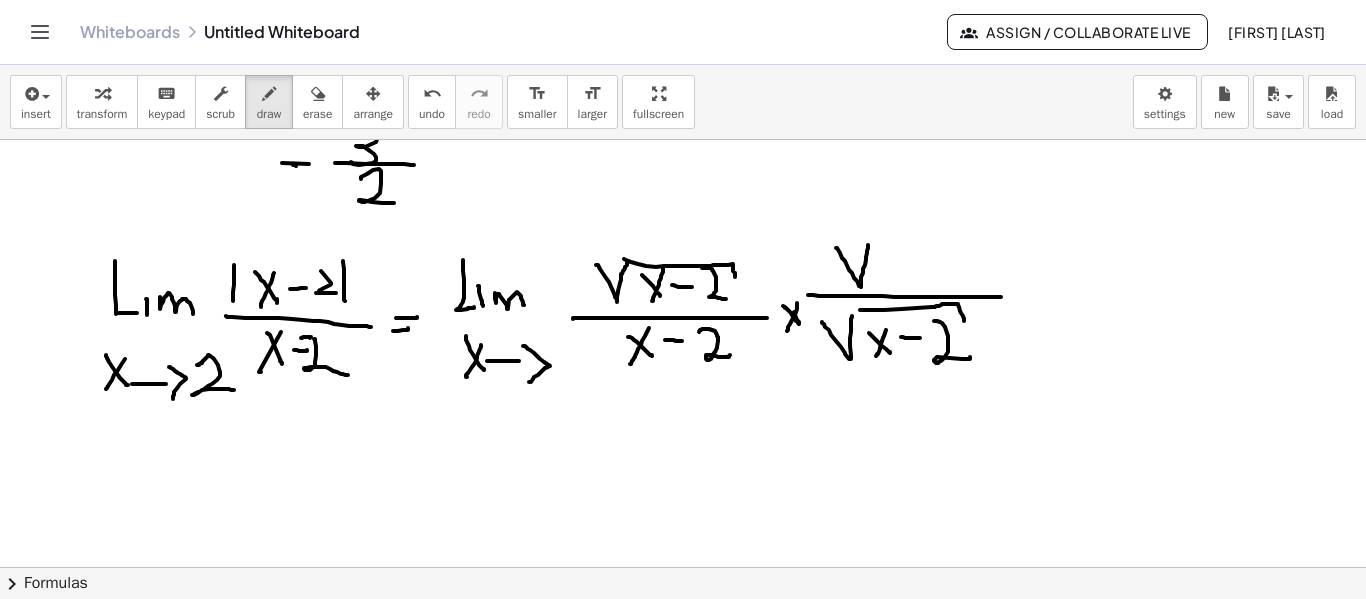 click at bounding box center (683, -174) 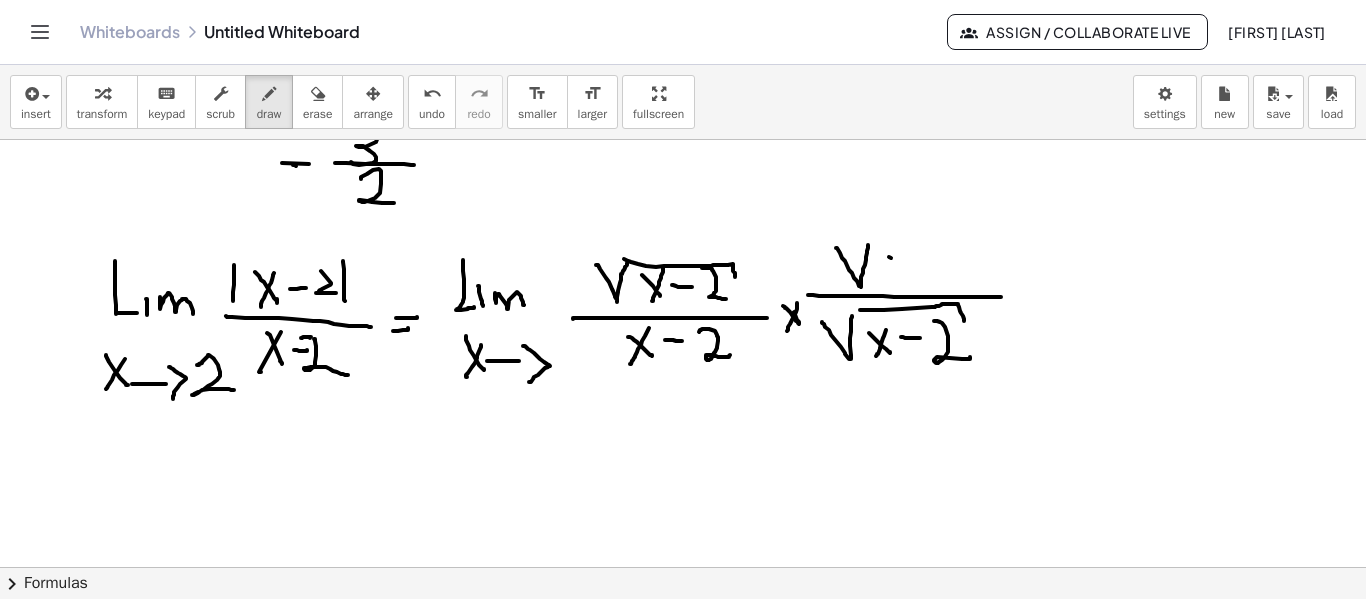 click at bounding box center (683, -174) 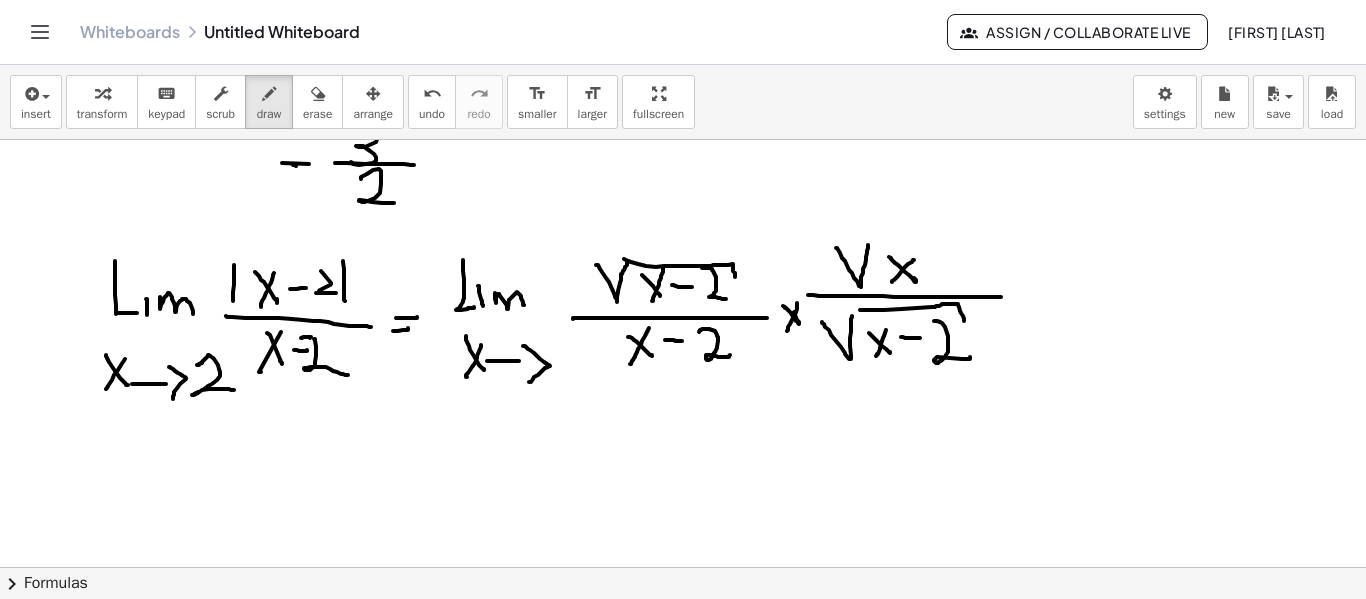 click at bounding box center [683, -174] 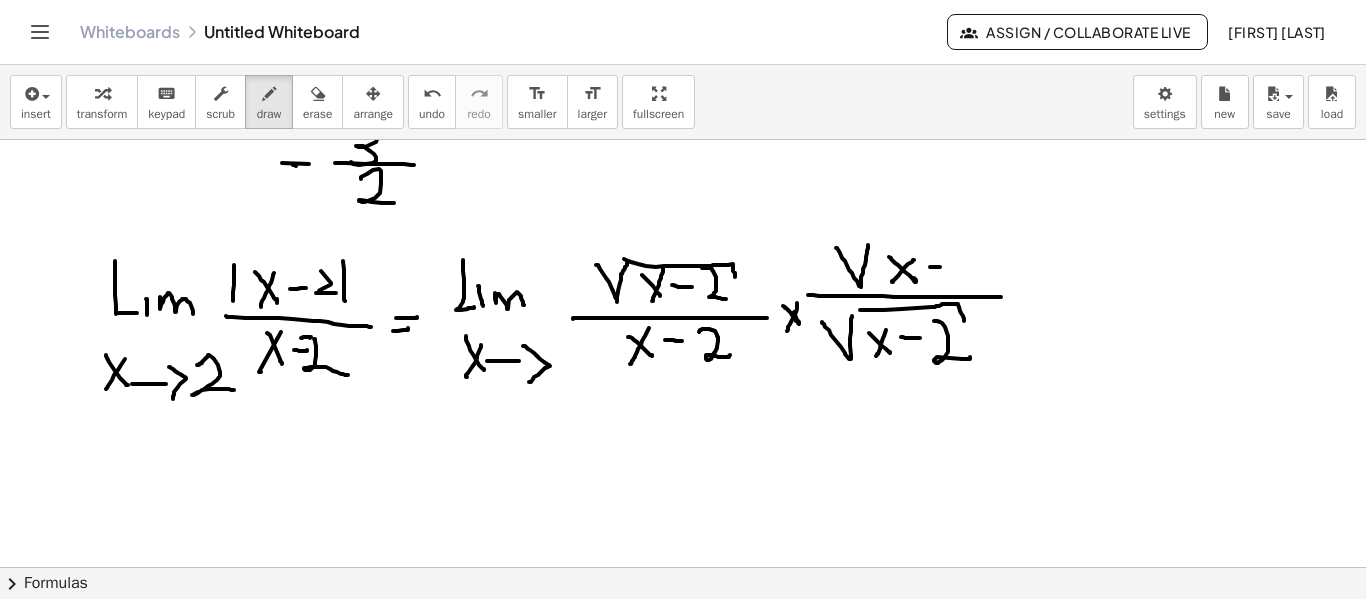 click at bounding box center (683, -174) 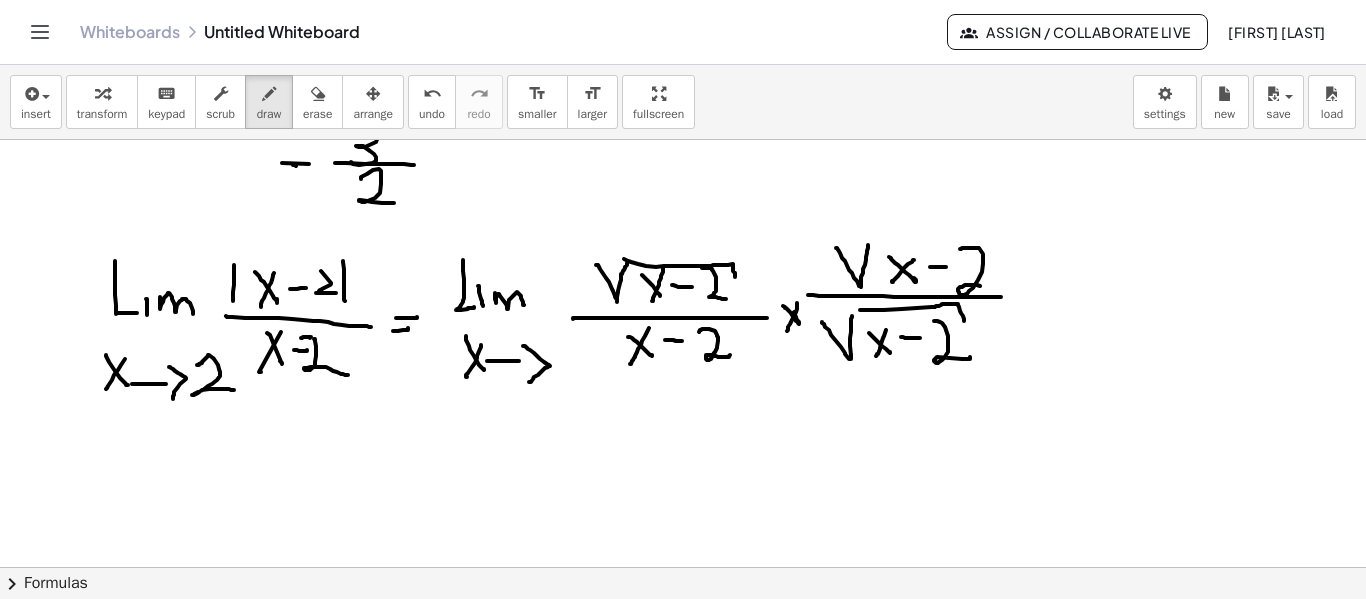 click at bounding box center (683, -174) 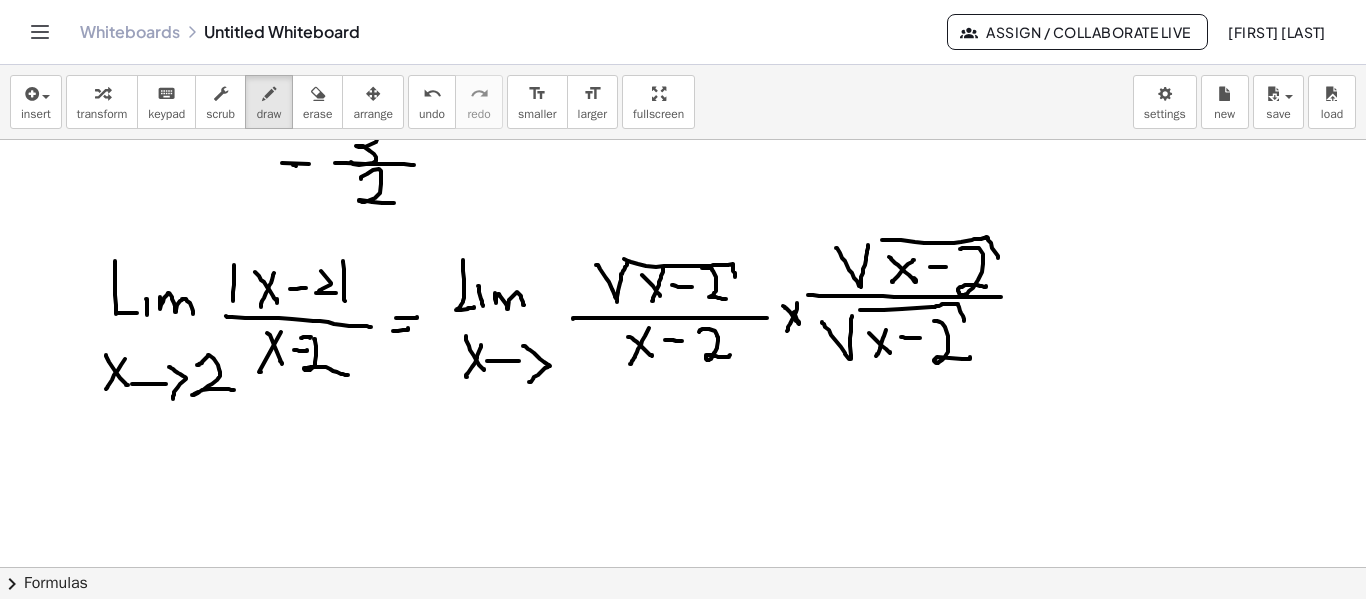 click at bounding box center [683, -174] 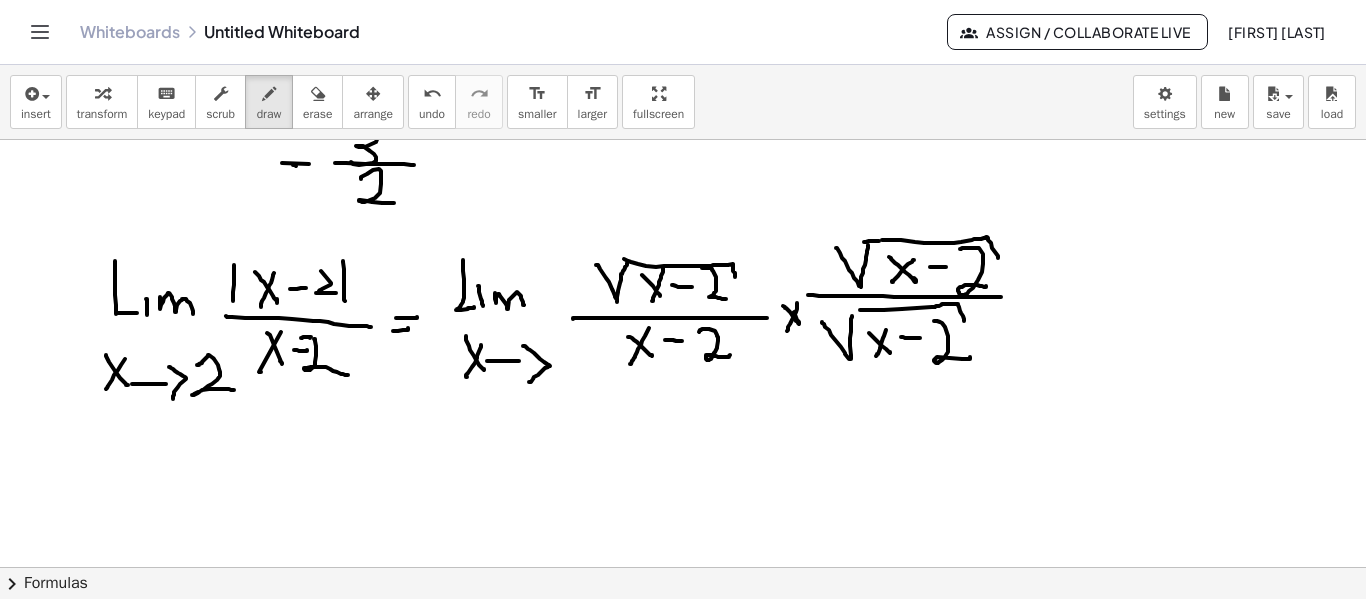 click at bounding box center (683, -174) 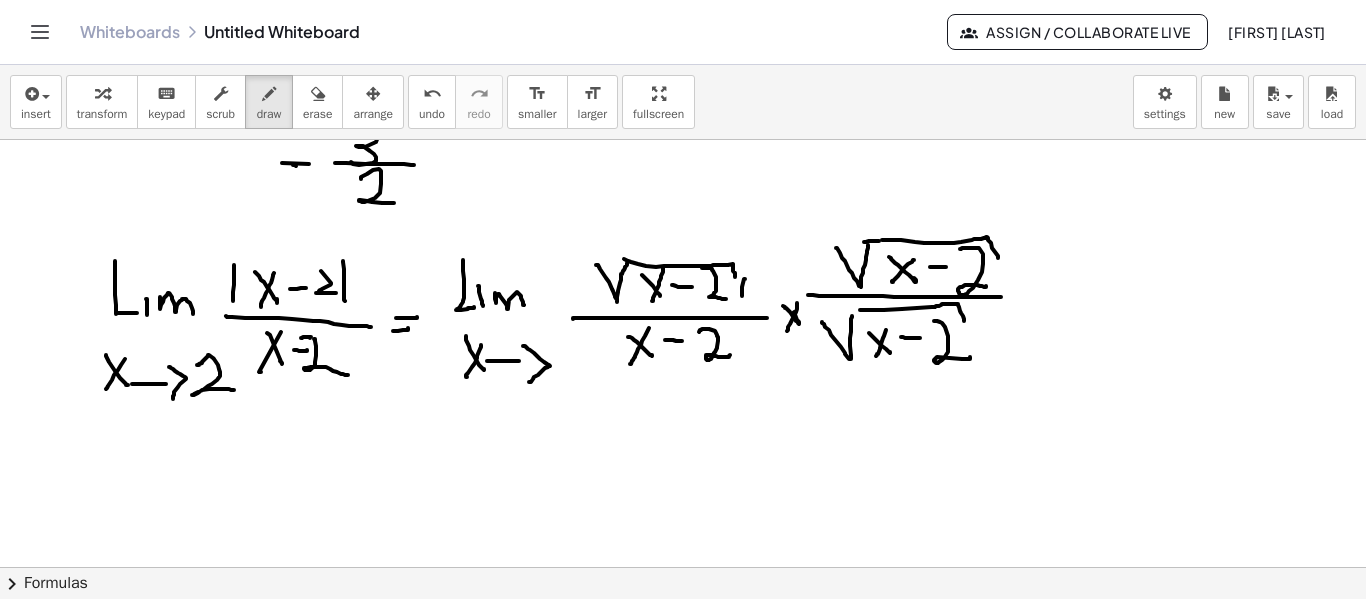 drag, startPoint x: 745, startPoint y: 279, endPoint x: 742, endPoint y: 296, distance: 17.262676 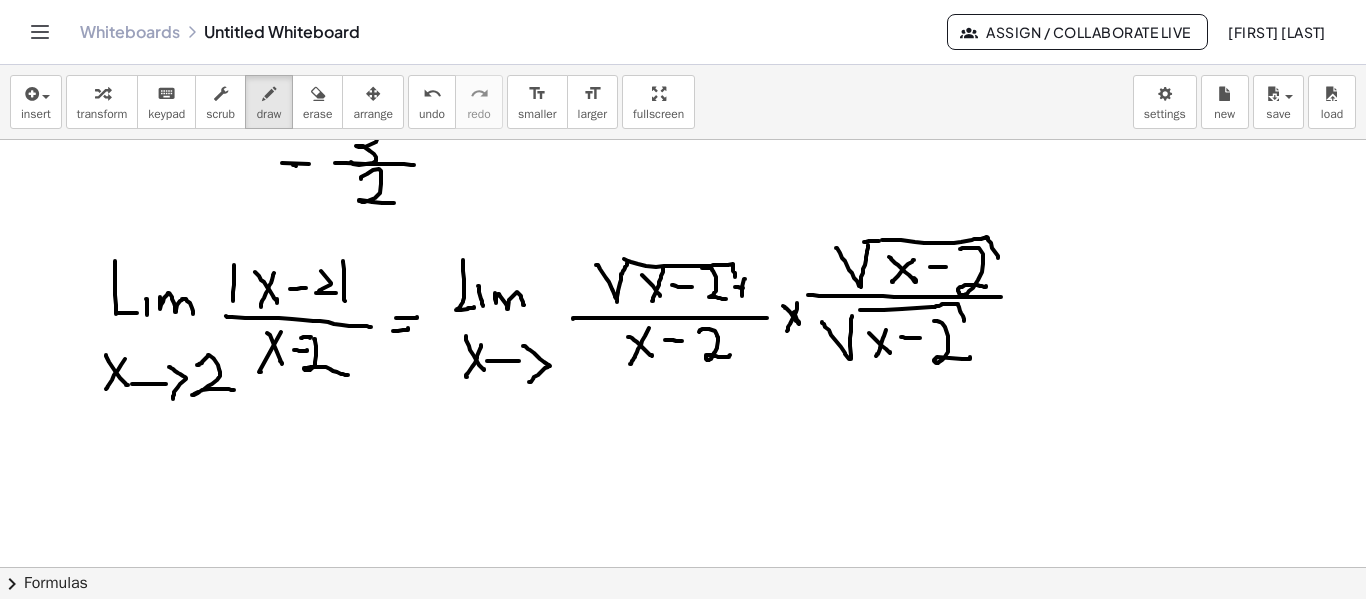 click at bounding box center [683, -174] 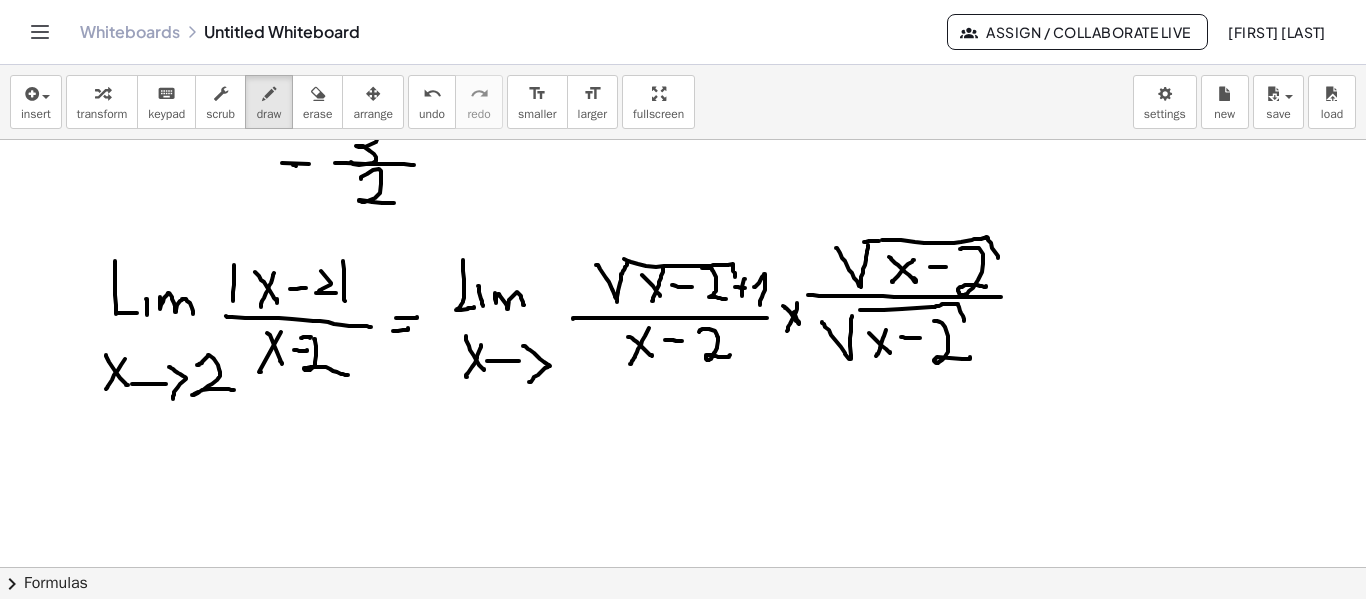 drag, startPoint x: 756, startPoint y: 286, endPoint x: 760, endPoint y: 305, distance: 19.416489 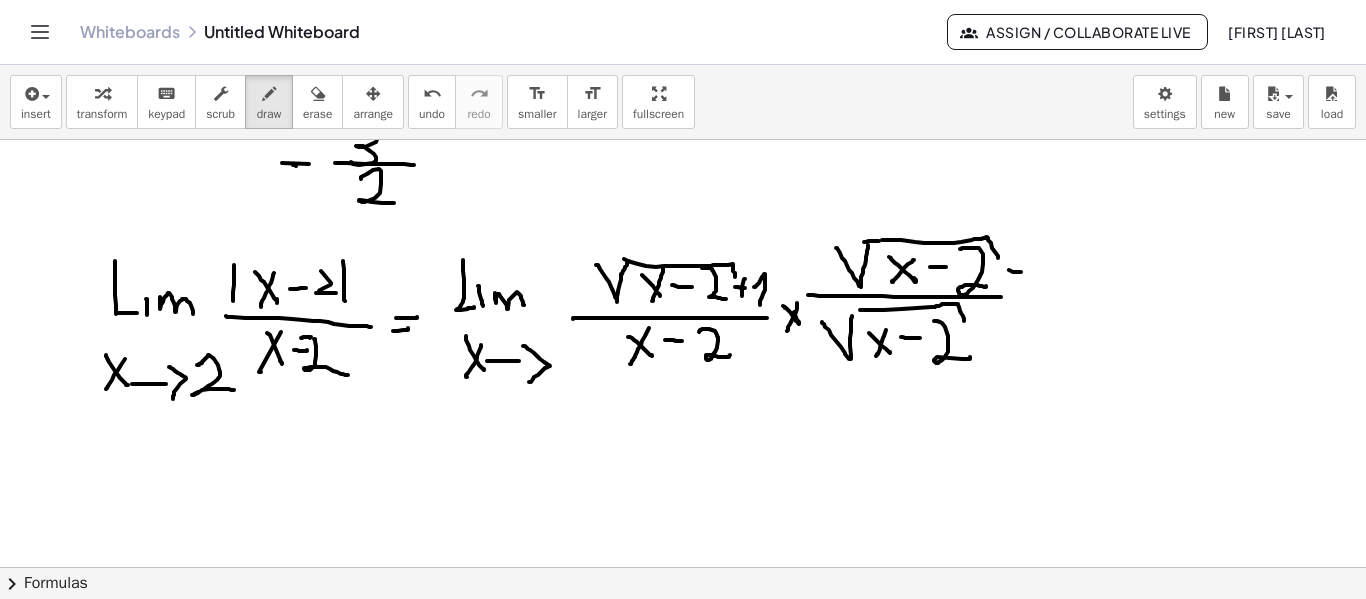 drag, startPoint x: 1009, startPoint y: 270, endPoint x: 1026, endPoint y: 271, distance: 17.029387 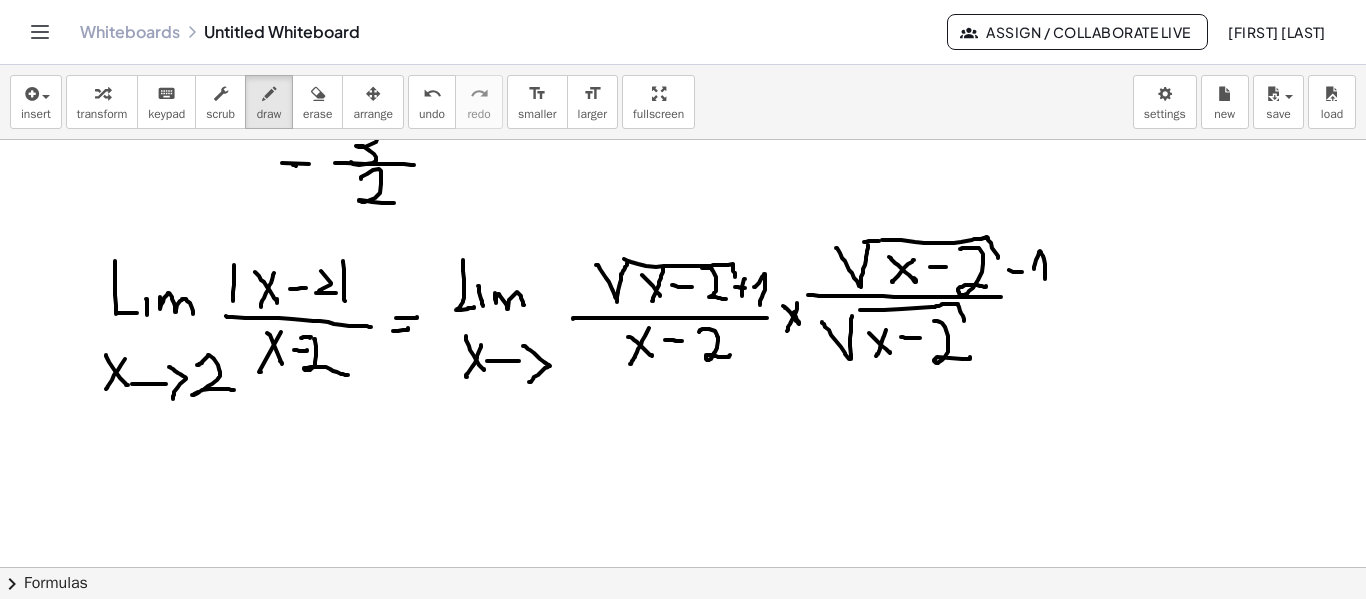 drag, startPoint x: 1034, startPoint y: 269, endPoint x: 1045, endPoint y: 279, distance: 14.866069 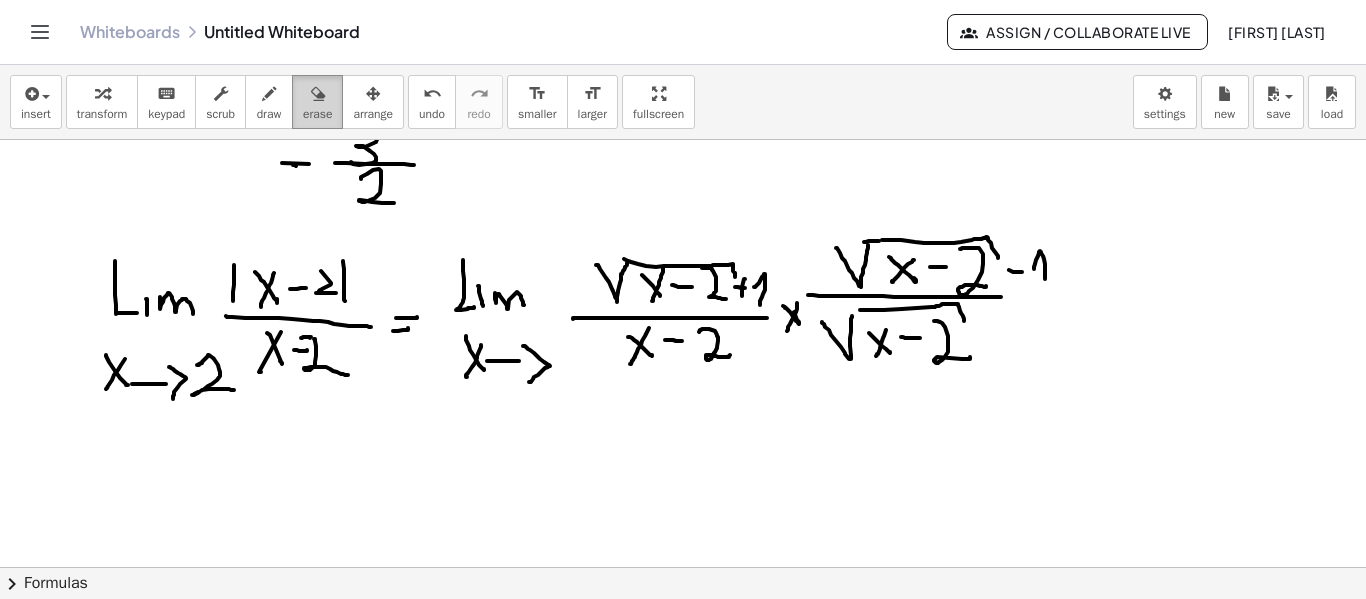 click at bounding box center (318, 94) 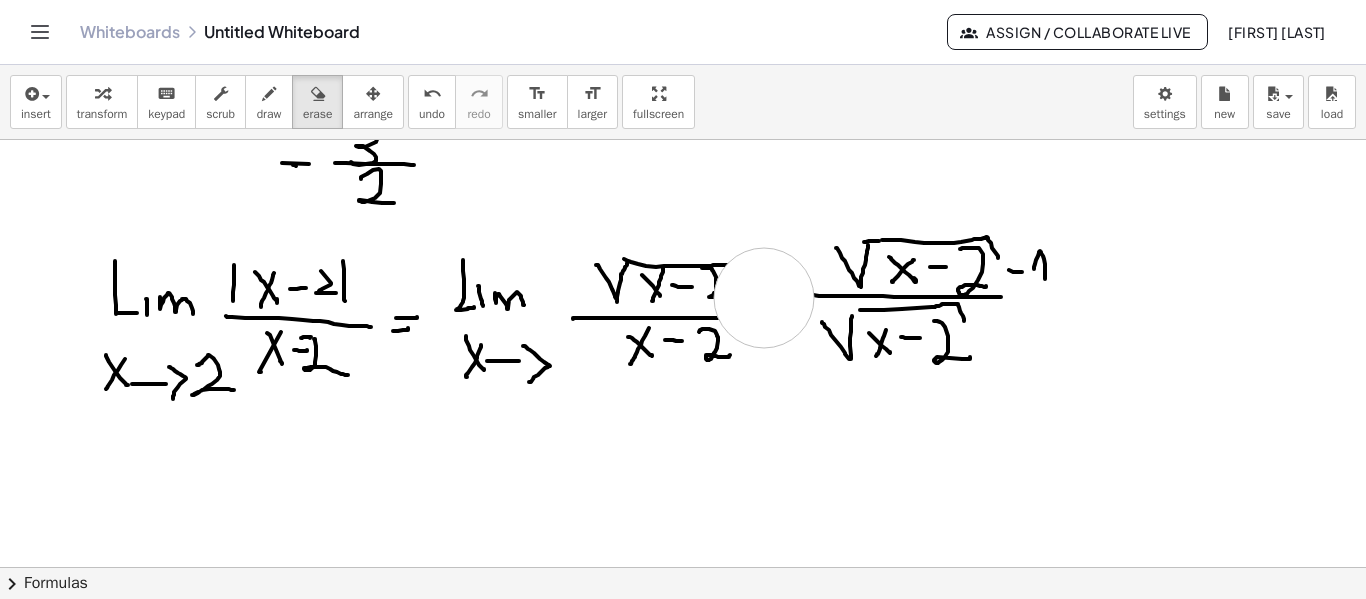 click at bounding box center (683, -174) 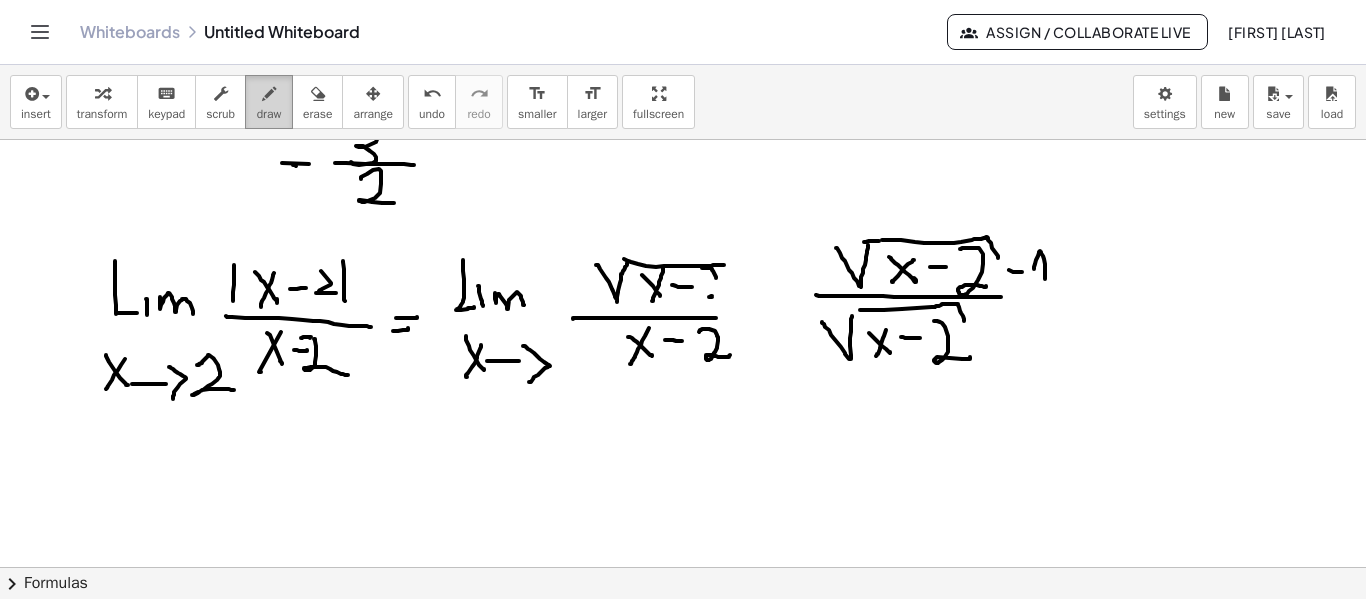 click at bounding box center [269, 94] 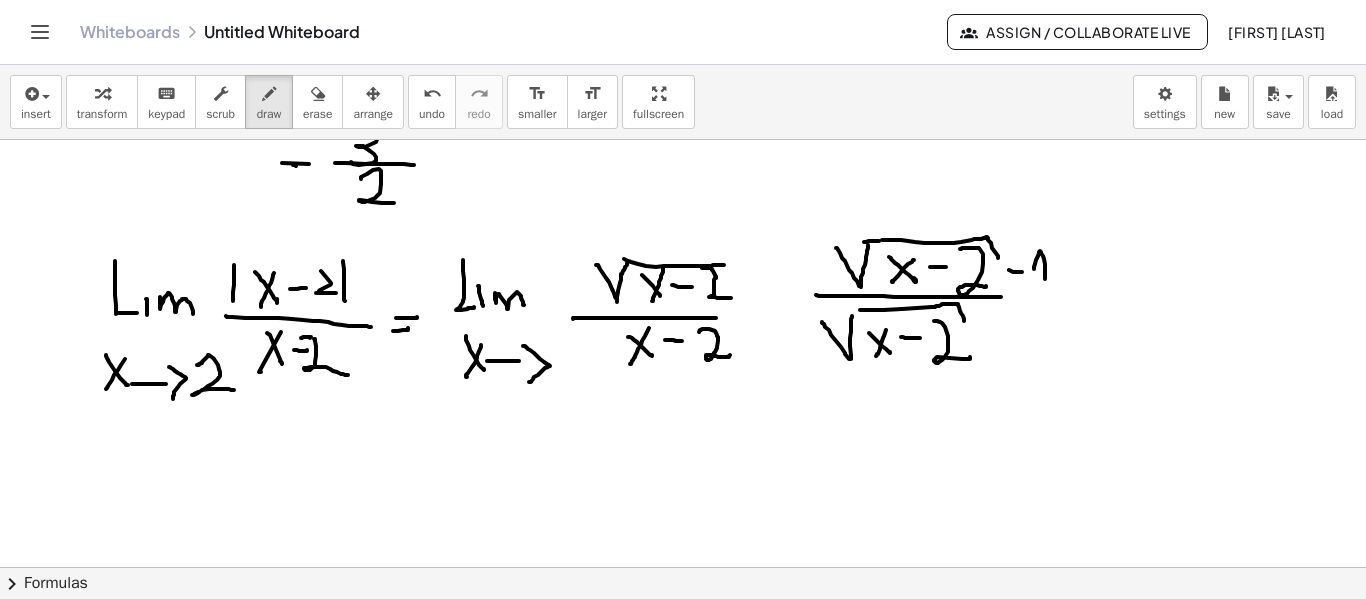 drag, startPoint x: 716, startPoint y: 277, endPoint x: 724, endPoint y: 304, distance: 28.160255 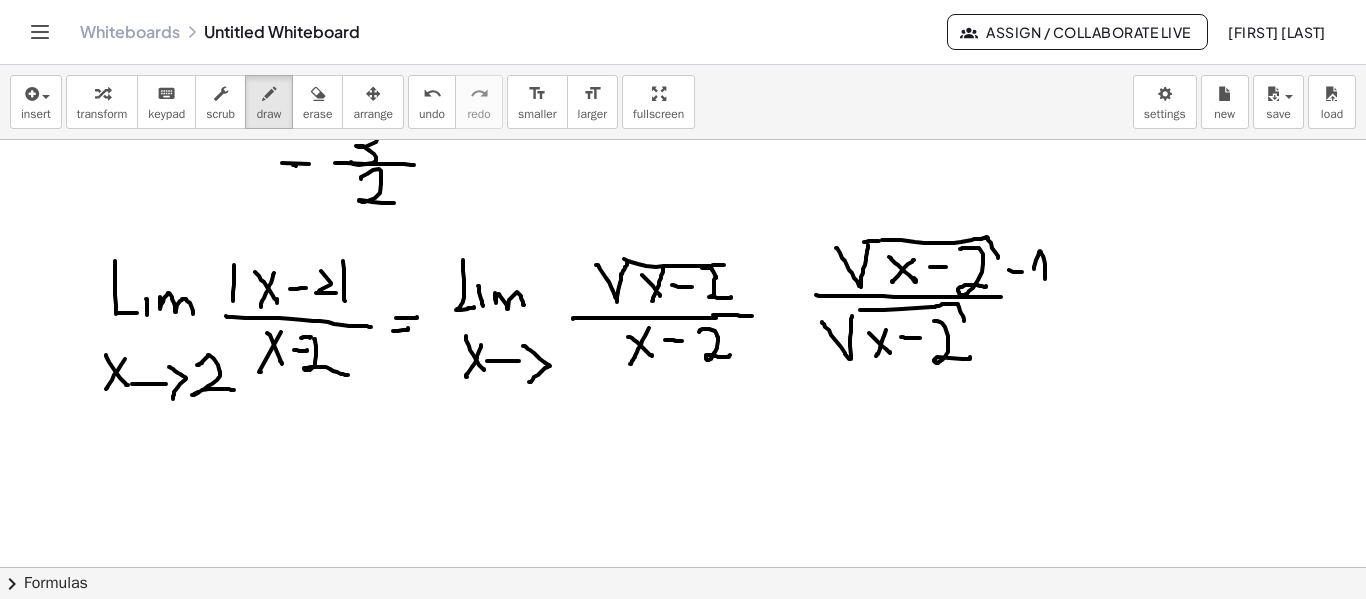 drag, startPoint x: 713, startPoint y: 315, endPoint x: 752, endPoint y: 316, distance: 39.012817 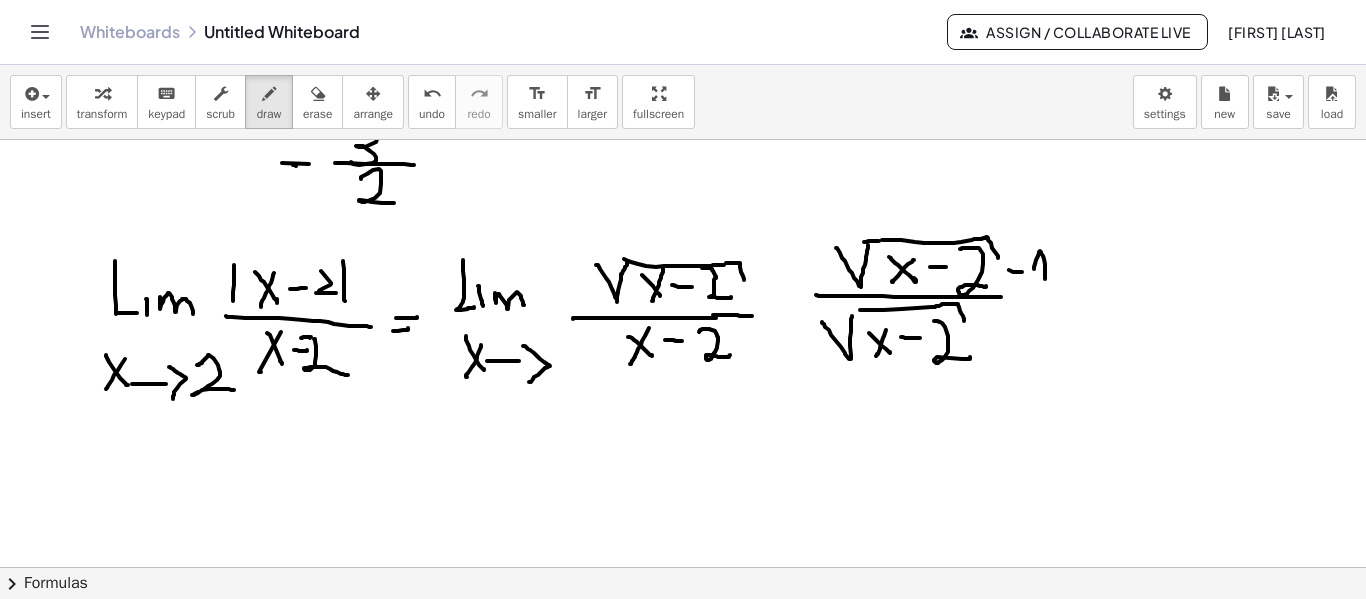 drag, startPoint x: 726, startPoint y: 263, endPoint x: 744, endPoint y: 280, distance: 24.758837 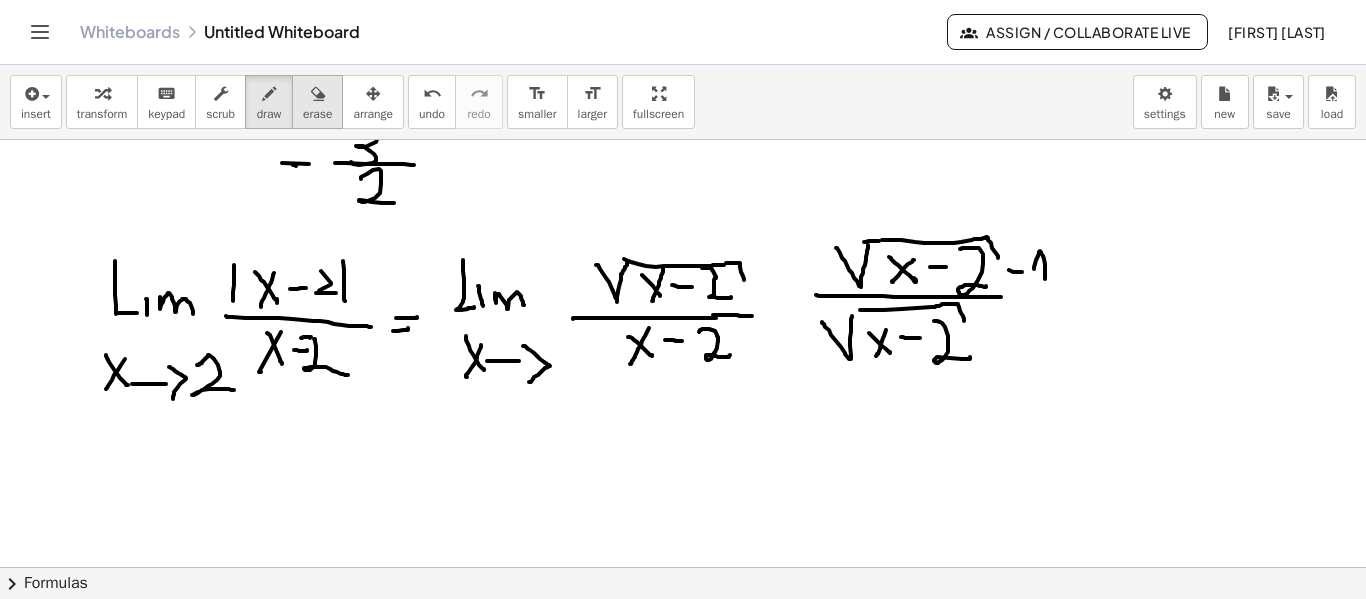 click at bounding box center (318, 94) 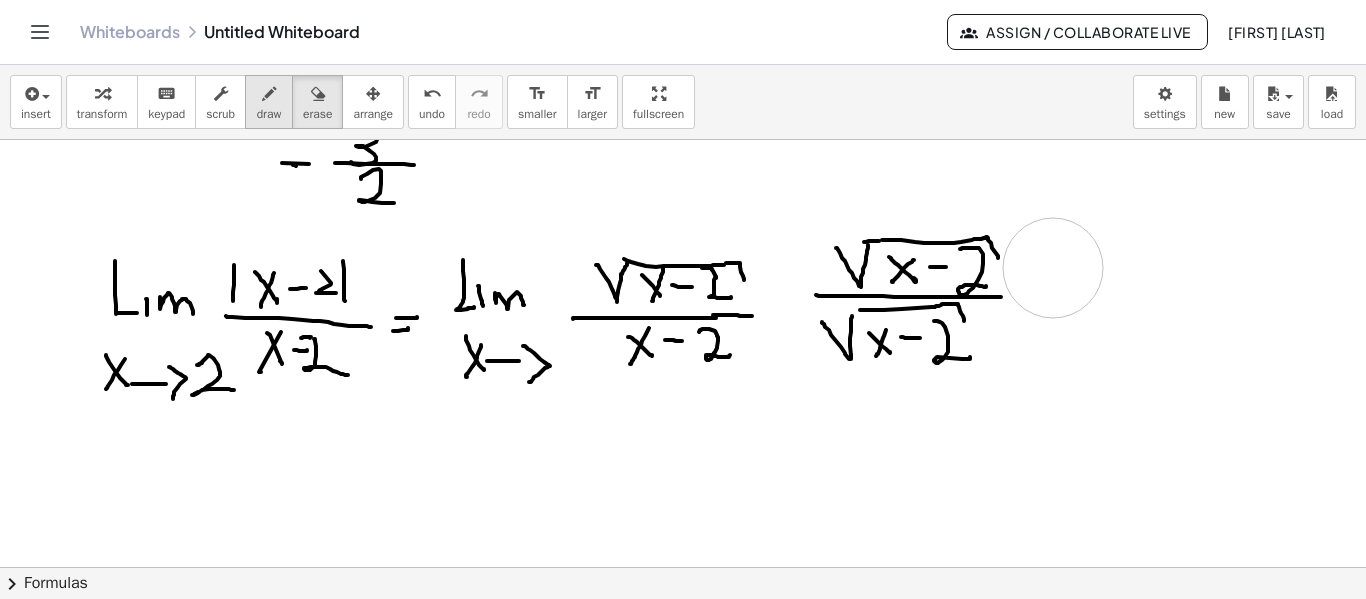 drag, startPoint x: 1112, startPoint y: 290, endPoint x: 257, endPoint y: 94, distance: 877.17786 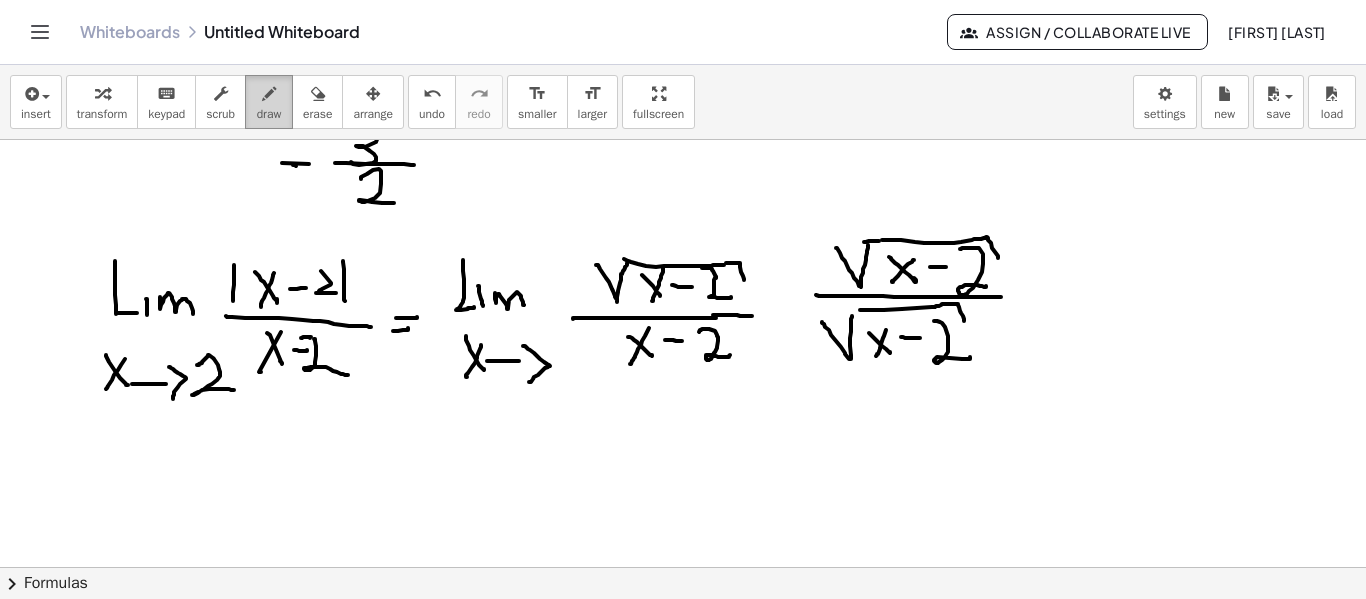 click at bounding box center [269, 93] 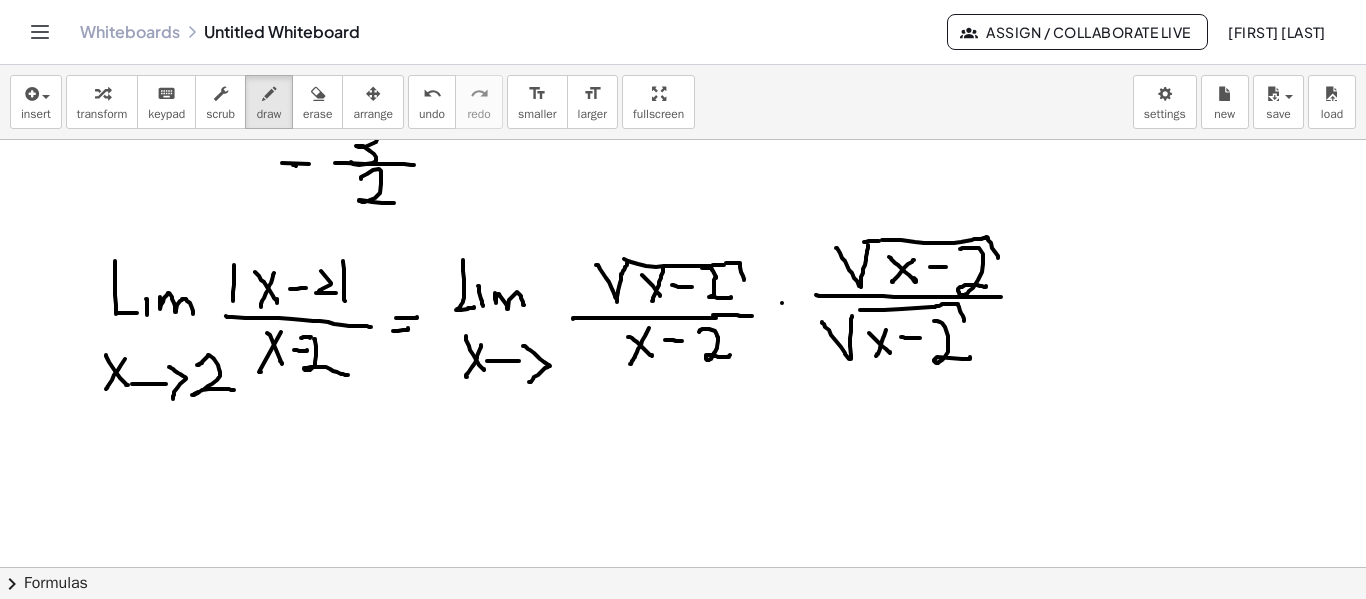 click at bounding box center [683, -174] 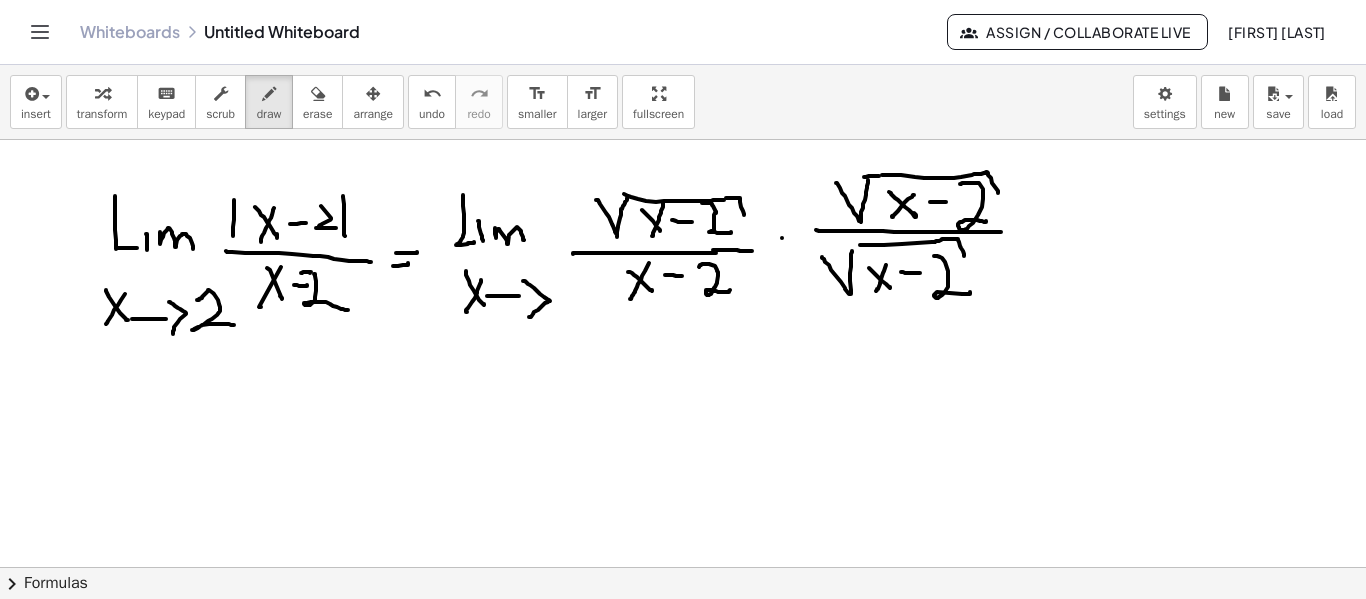 scroll, scrollTop: 1481, scrollLeft: 0, axis: vertical 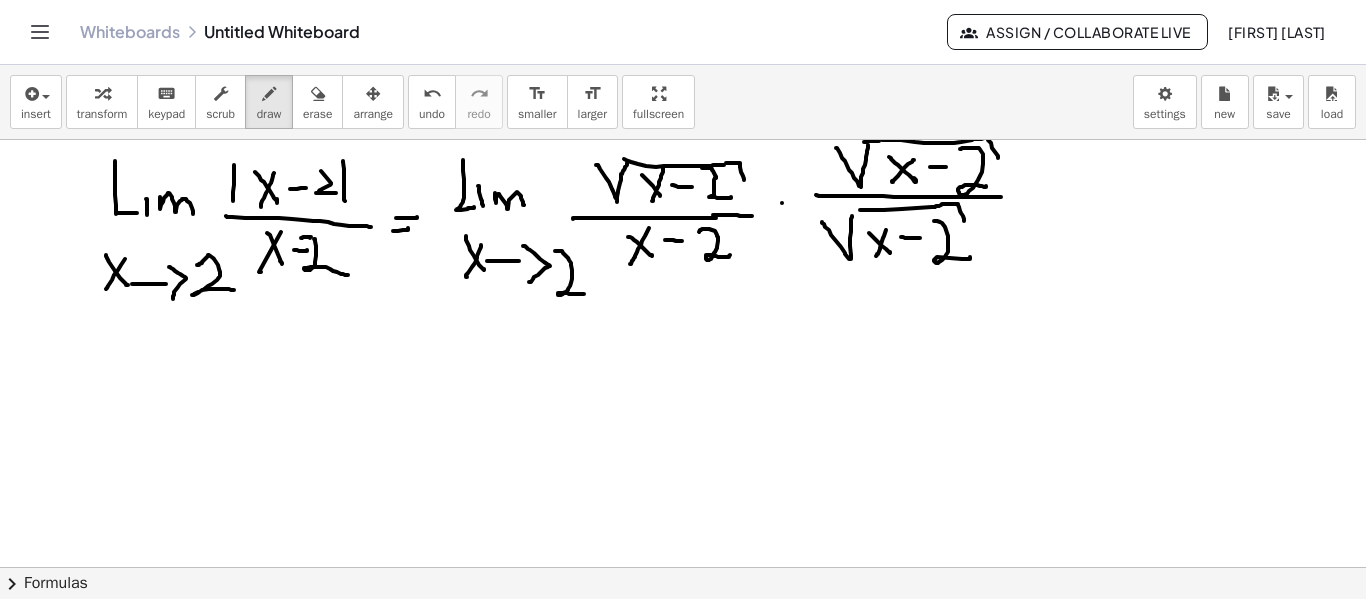 drag, startPoint x: 555, startPoint y: 251, endPoint x: 584, endPoint y: 294, distance: 51.86521 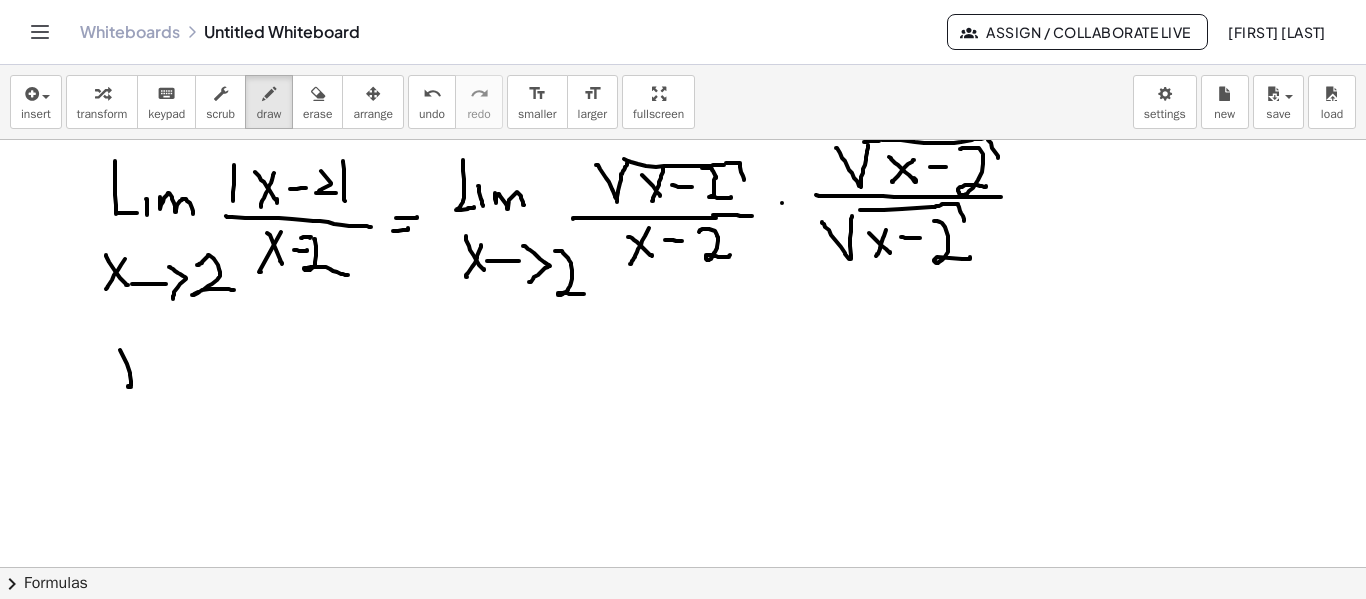 drag, startPoint x: 120, startPoint y: 350, endPoint x: 149, endPoint y: 385, distance: 45.453274 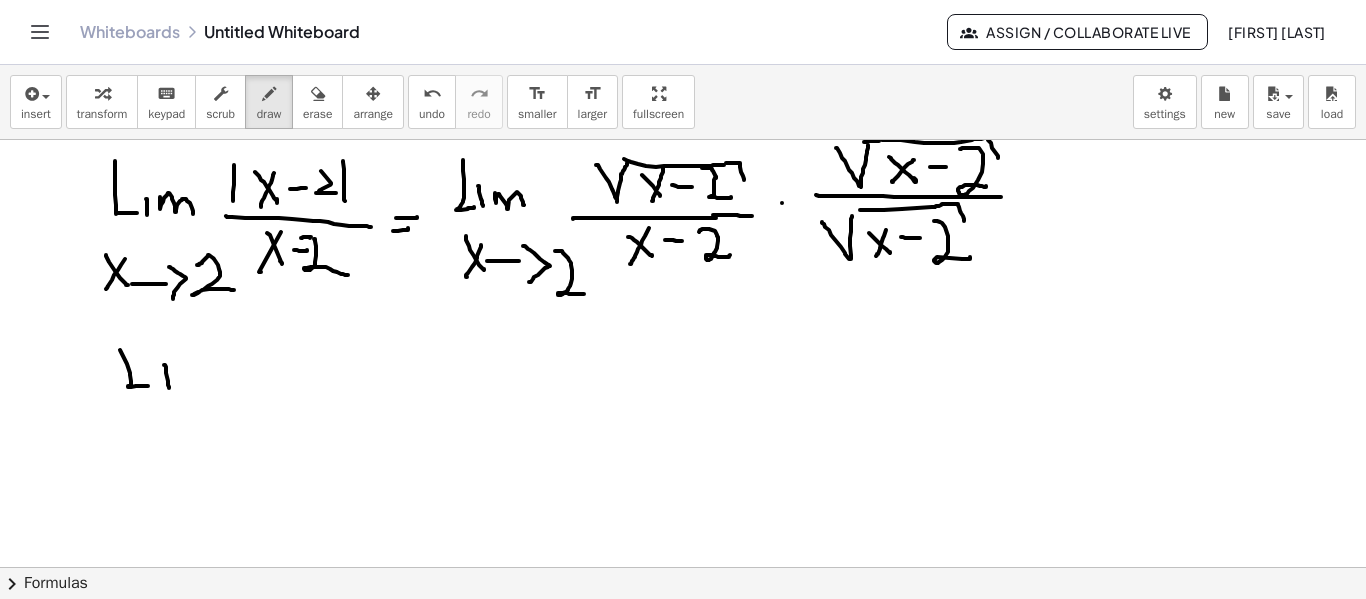 drag, startPoint x: 164, startPoint y: 365, endPoint x: 169, endPoint y: 388, distance: 23.537205 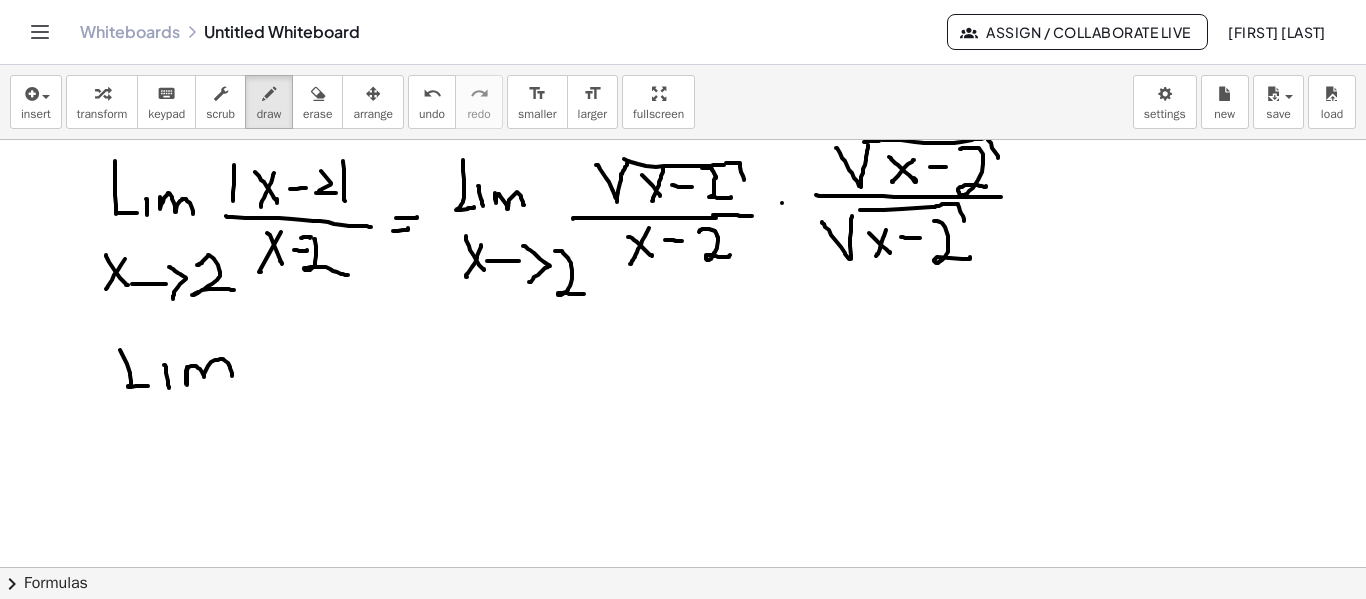 drag, startPoint x: 189, startPoint y: 367, endPoint x: 232, endPoint y: 378, distance: 44.38468 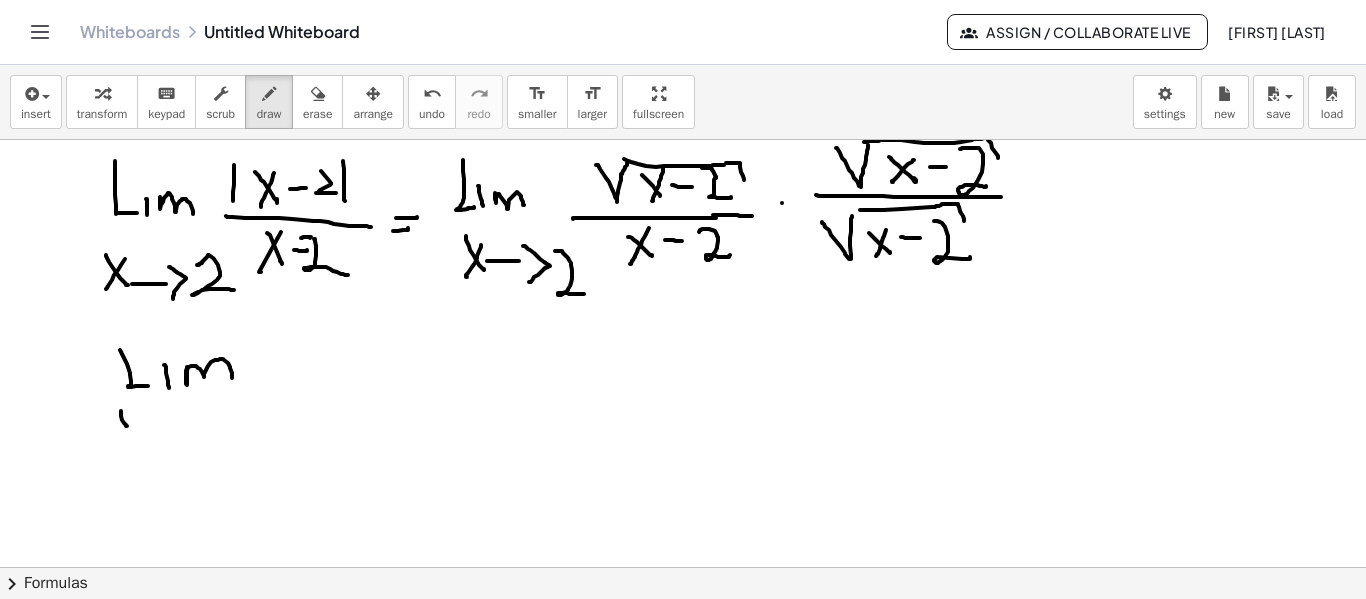 drag, startPoint x: 121, startPoint y: 411, endPoint x: 127, endPoint y: 426, distance: 16.155495 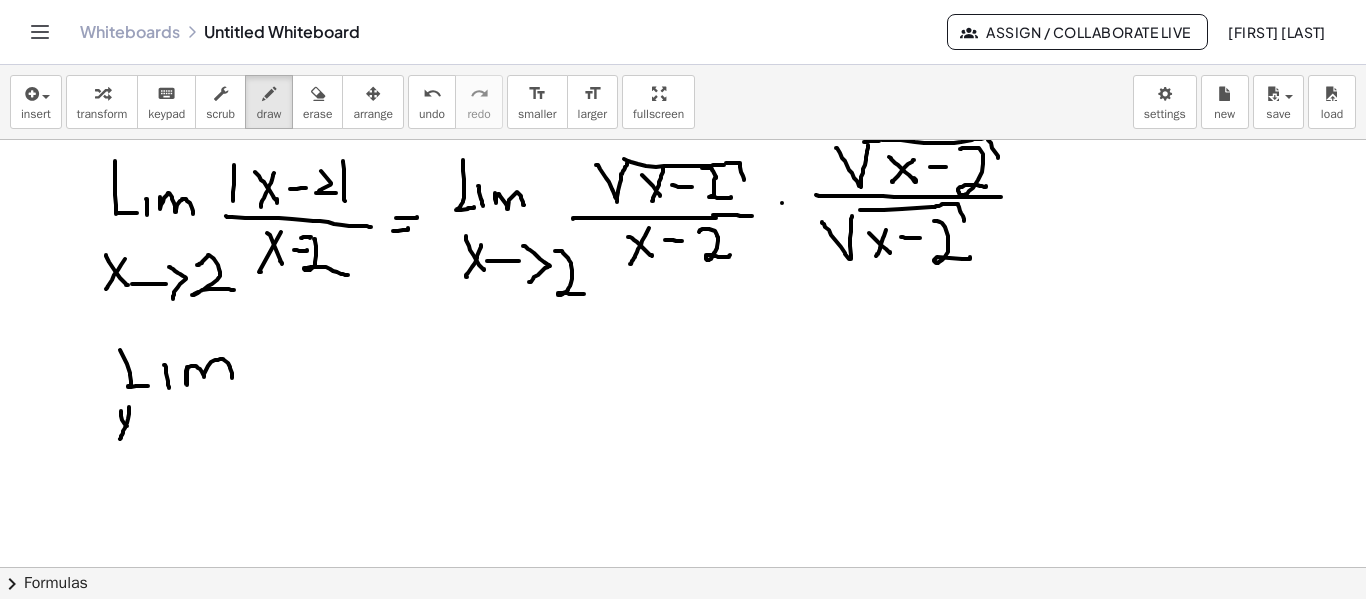 drag, startPoint x: 129, startPoint y: 407, endPoint x: 120, endPoint y: 441, distance: 35.17101 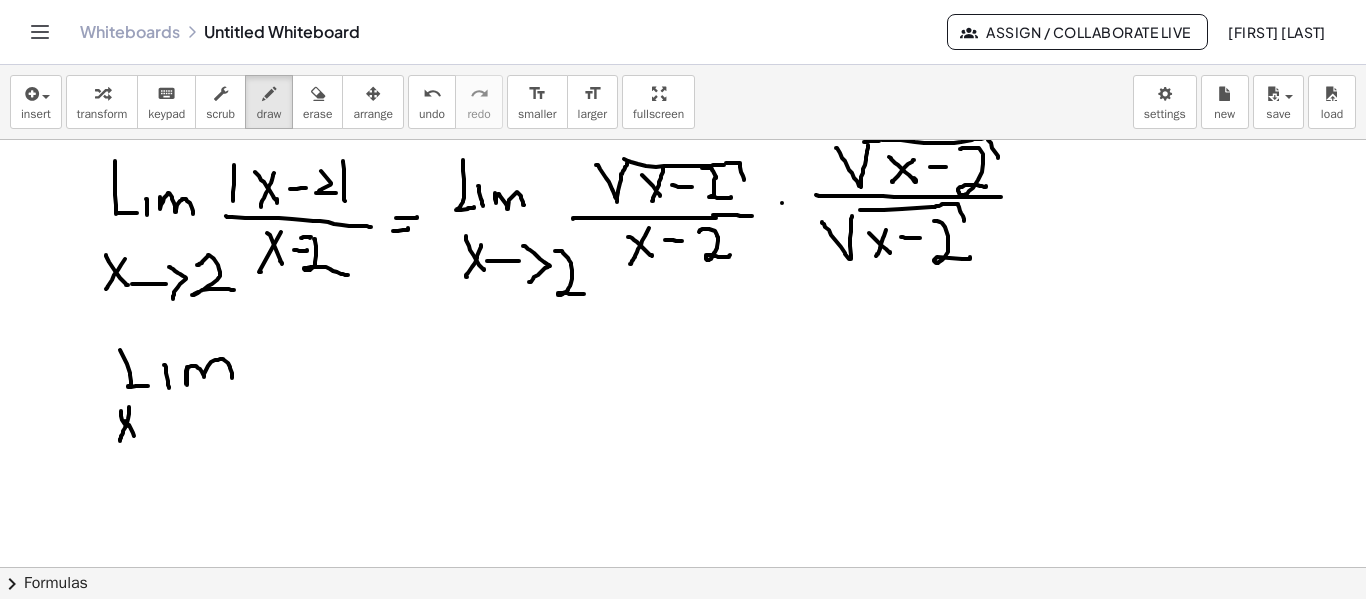click at bounding box center (683, -274) 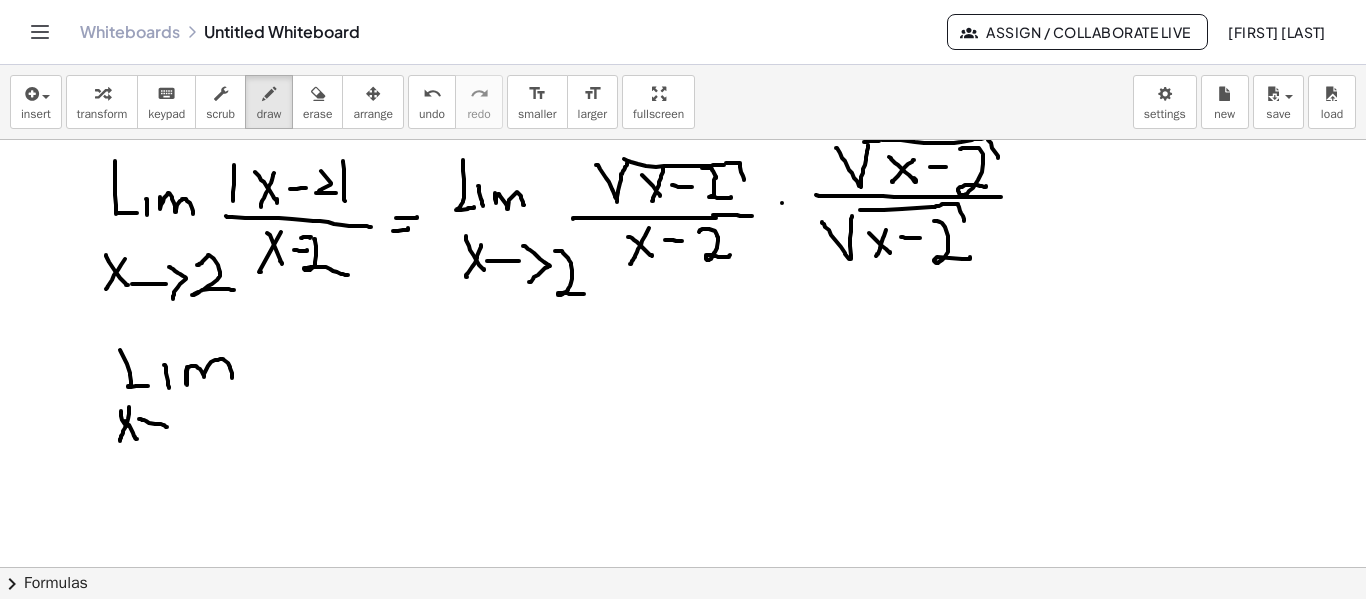 drag, startPoint x: 140, startPoint y: 419, endPoint x: 179, endPoint y: 425, distance: 39.45884 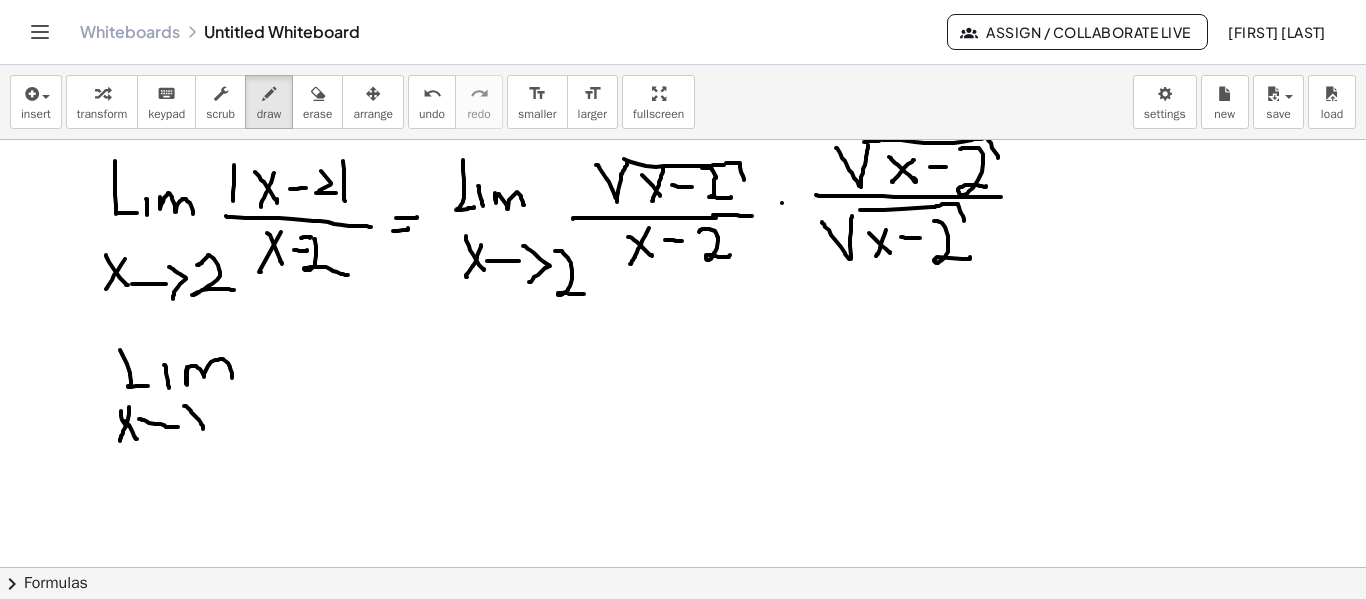 drag, startPoint x: 186, startPoint y: 406, endPoint x: 176, endPoint y: 450, distance: 45.122055 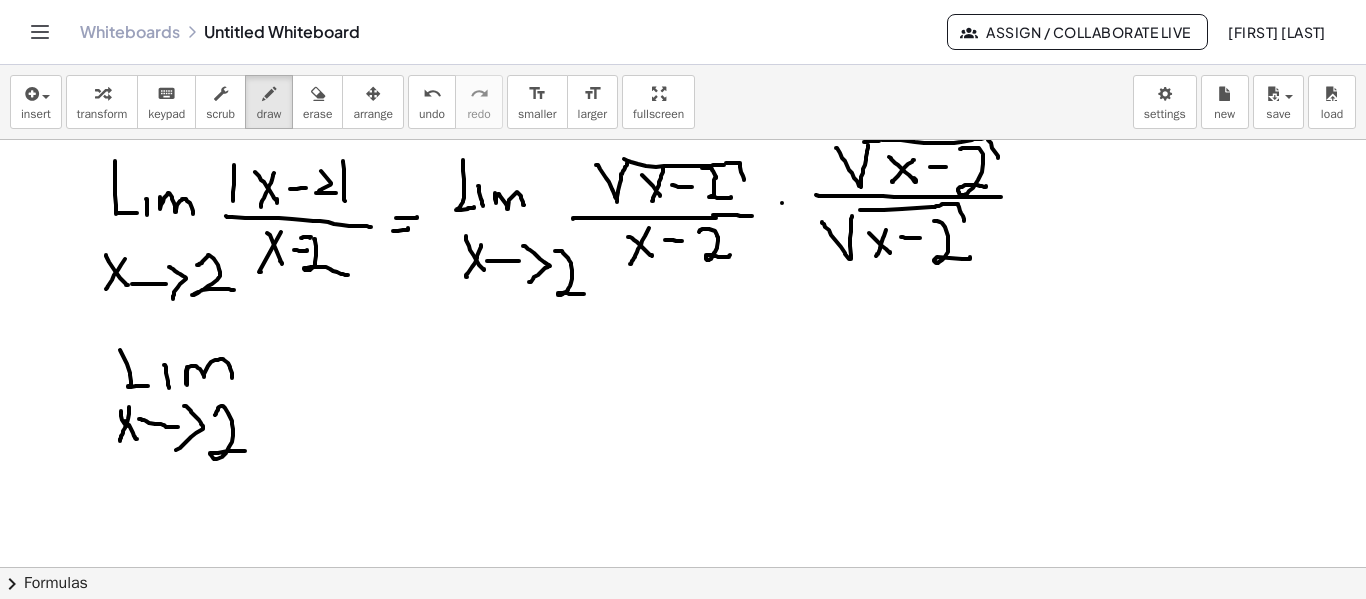 drag, startPoint x: 215, startPoint y: 415, endPoint x: 246, endPoint y: 451, distance: 47.507893 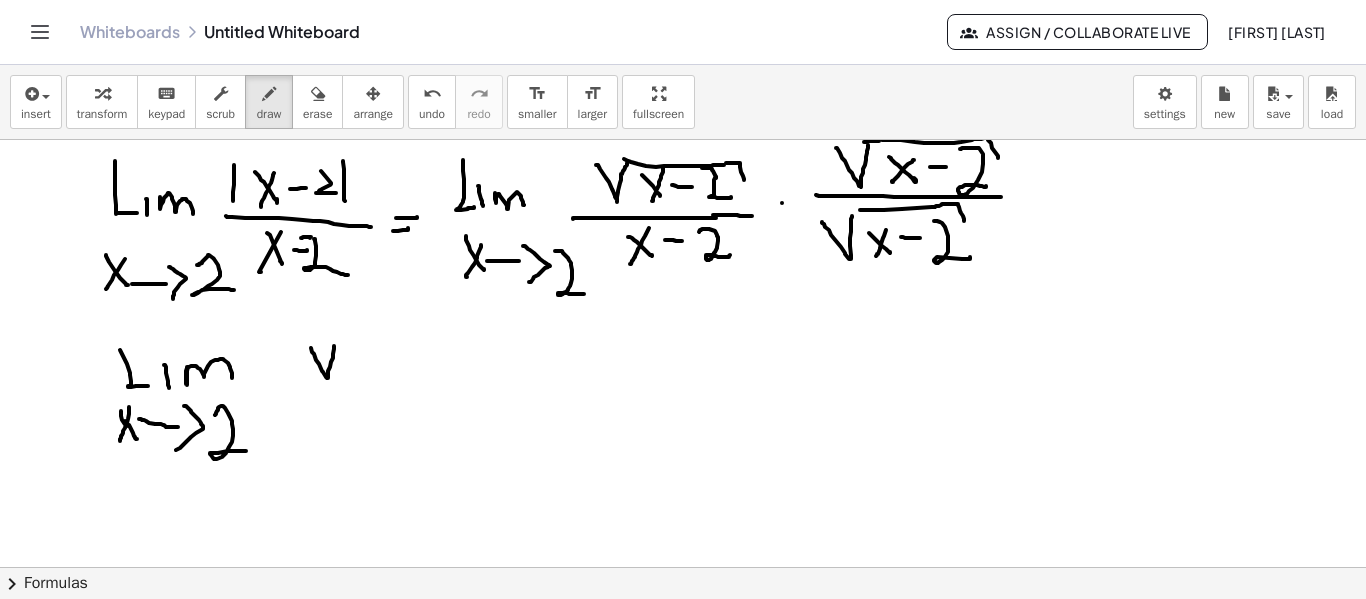 drag, startPoint x: 311, startPoint y: 348, endPoint x: 335, endPoint y: 340, distance: 25.298222 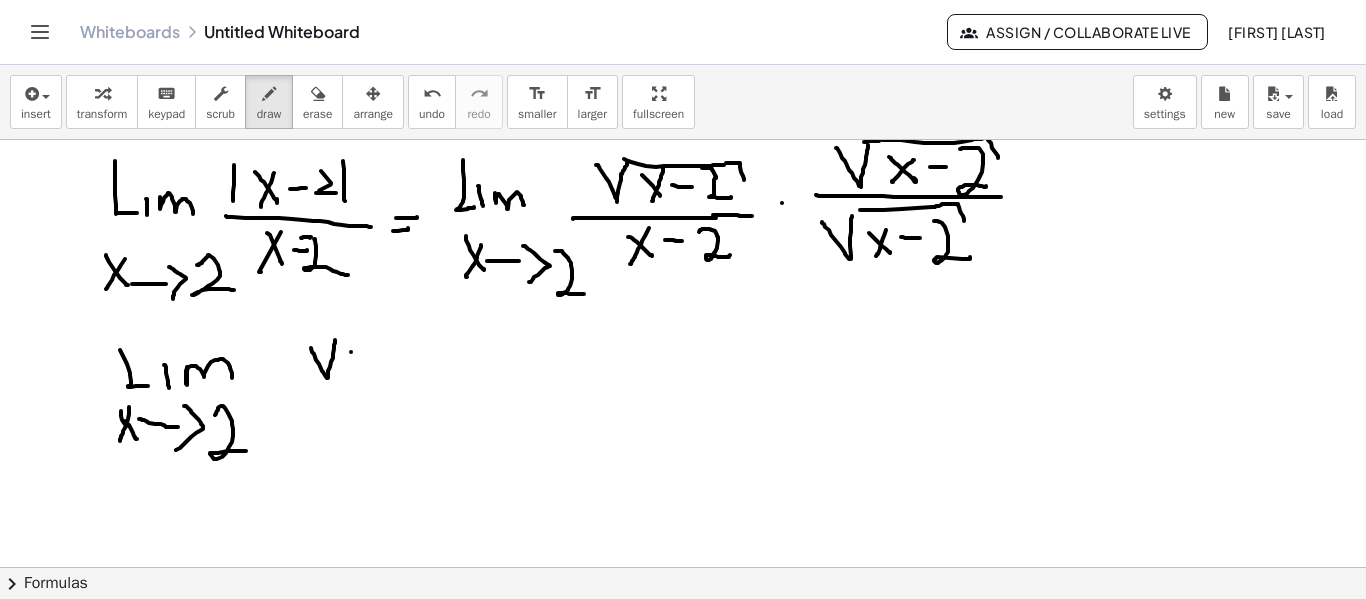 drag, startPoint x: 351, startPoint y: 352, endPoint x: 370, endPoint y: 373, distance: 28.319605 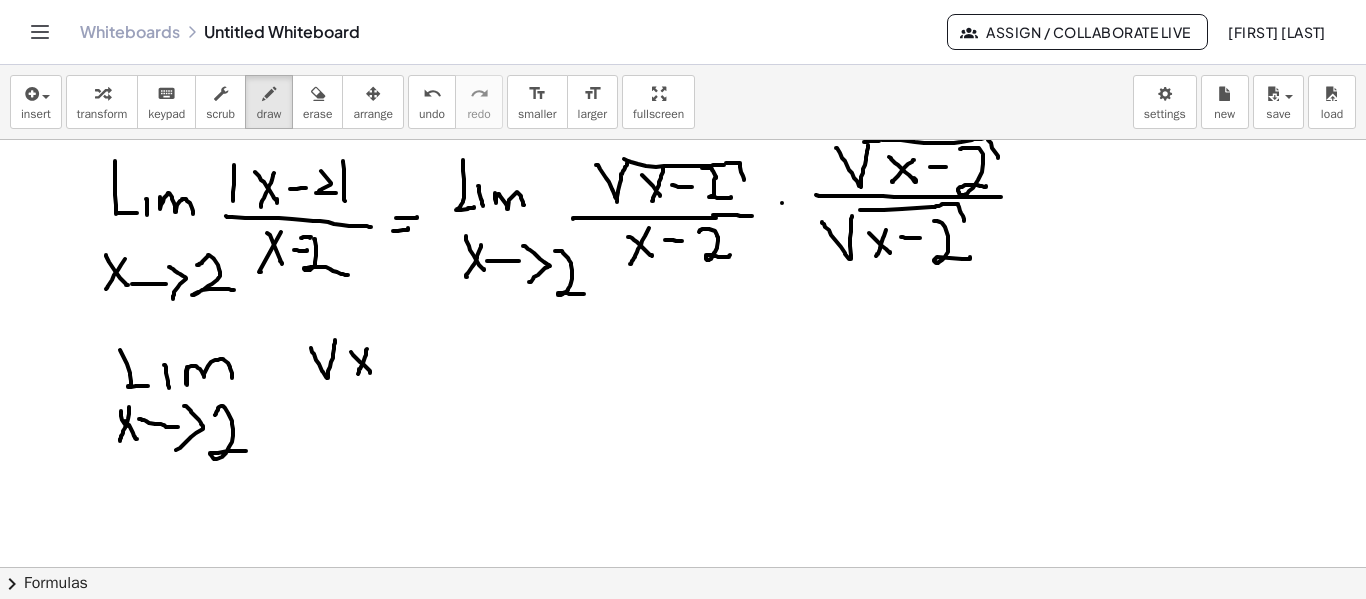 drag, startPoint x: 367, startPoint y: 349, endPoint x: 358, endPoint y: 375, distance: 27.513634 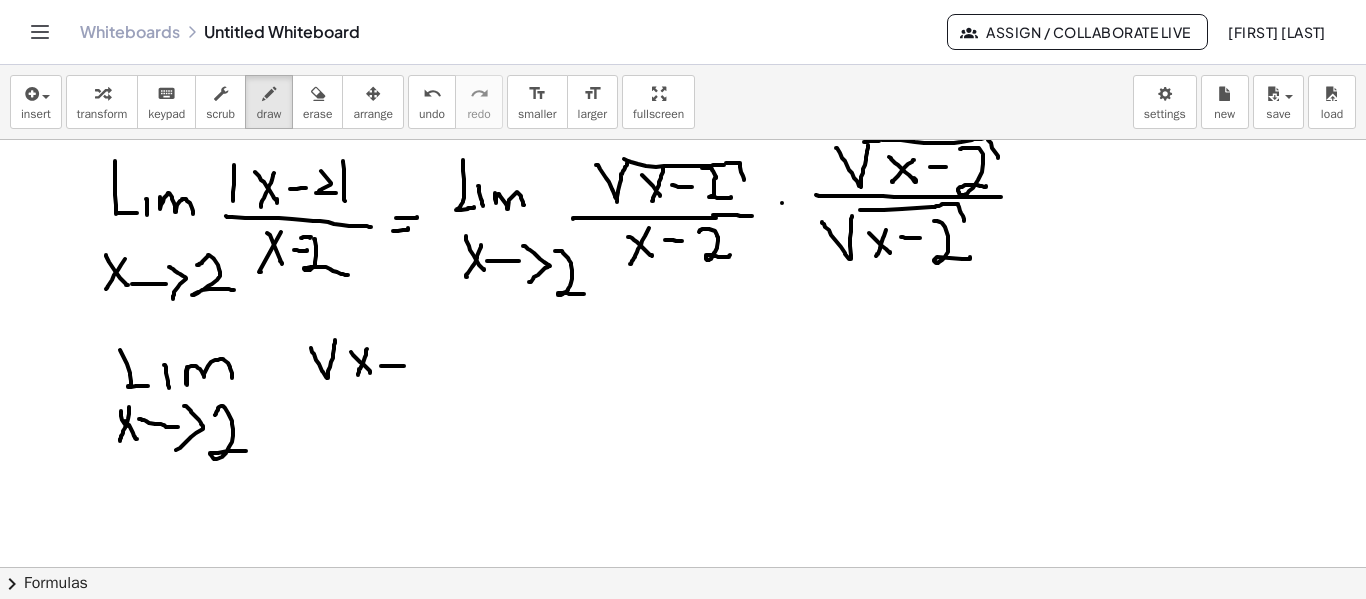 drag, startPoint x: 381, startPoint y: 366, endPoint x: 404, endPoint y: 366, distance: 23 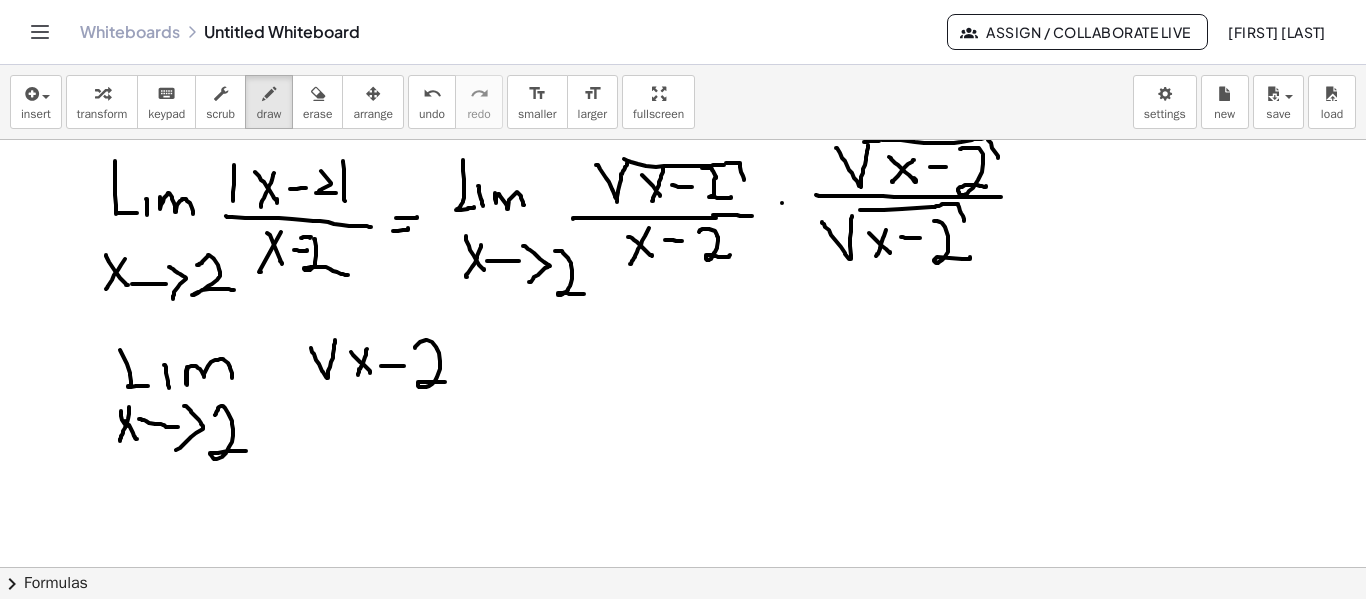 drag, startPoint x: 432, startPoint y: 342, endPoint x: 445, endPoint y: 382, distance: 42.059483 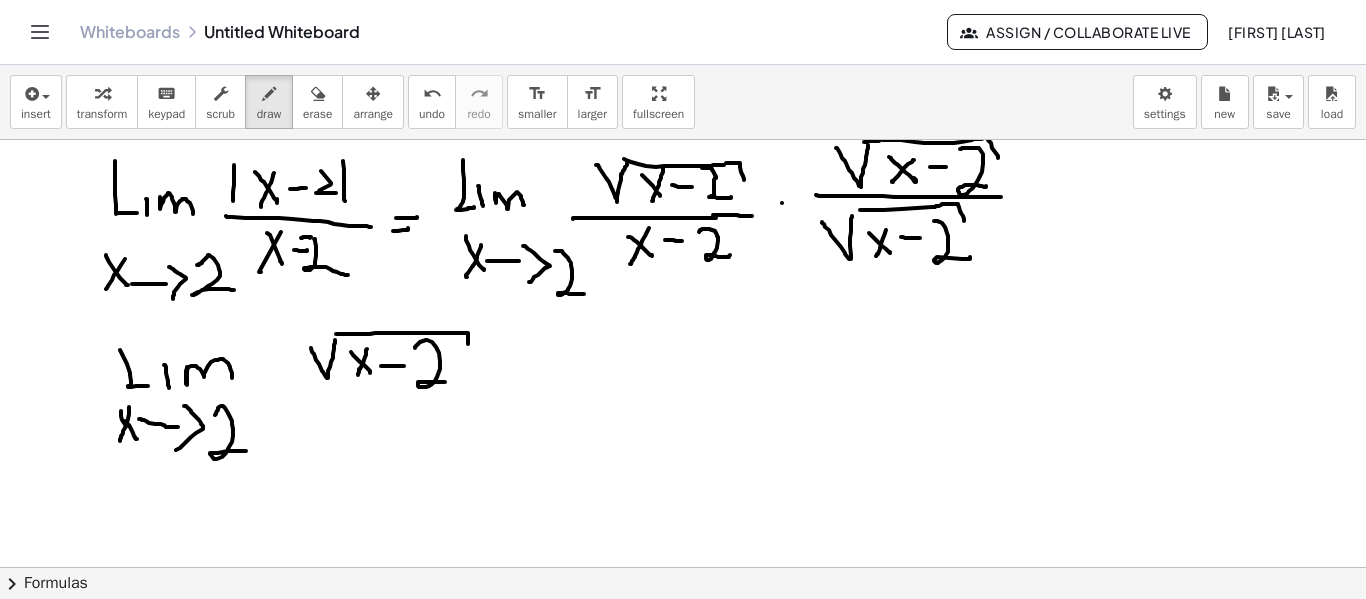 drag, startPoint x: 336, startPoint y: 334, endPoint x: 468, endPoint y: 351, distance: 133.0902 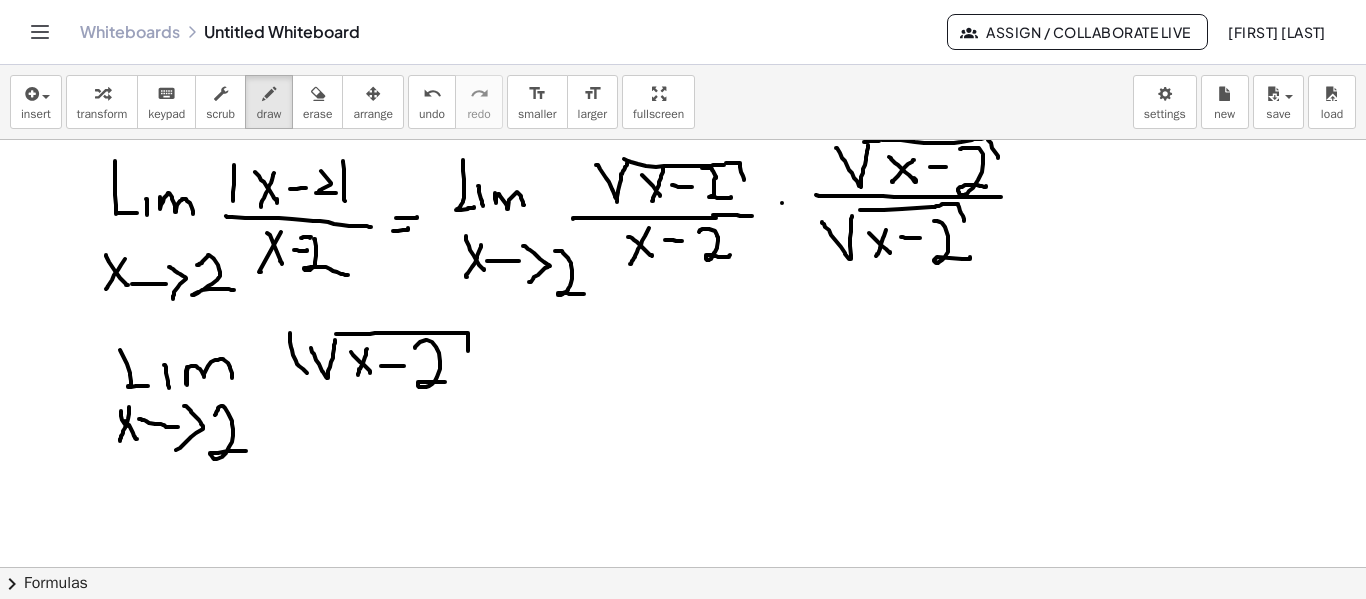 drag, startPoint x: 290, startPoint y: 333, endPoint x: 315, endPoint y: 375, distance: 48.8774 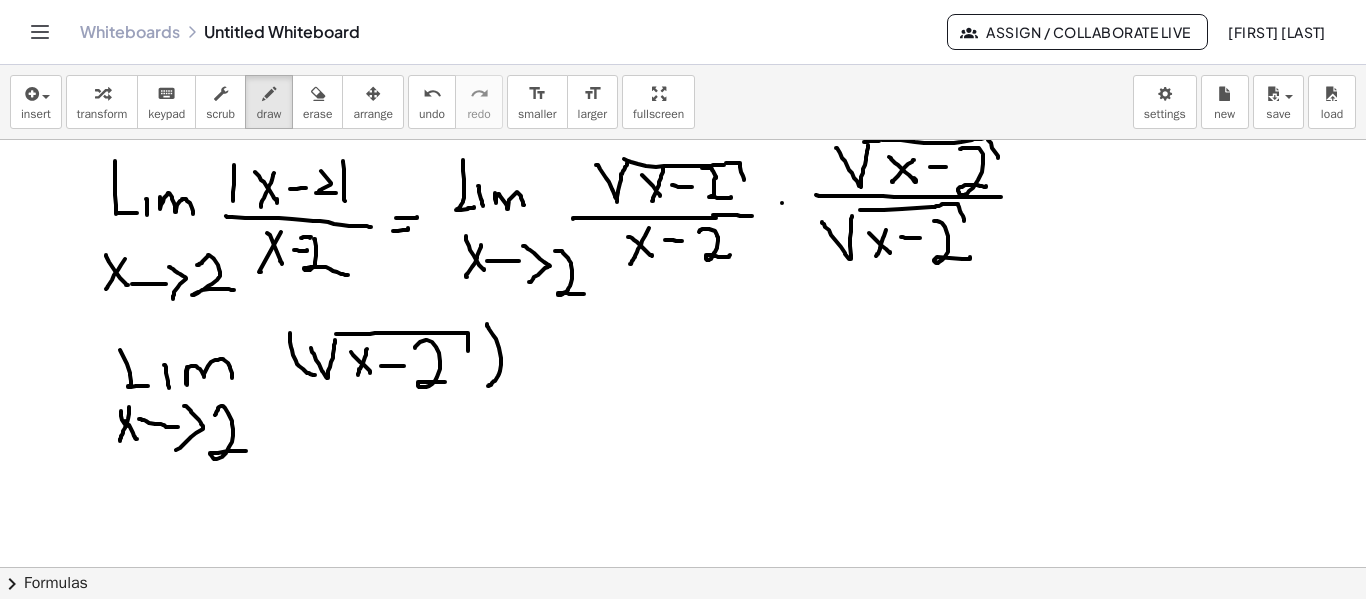 drag, startPoint x: 487, startPoint y: 324, endPoint x: 488, endPoint y: 386, distance: 62.008064 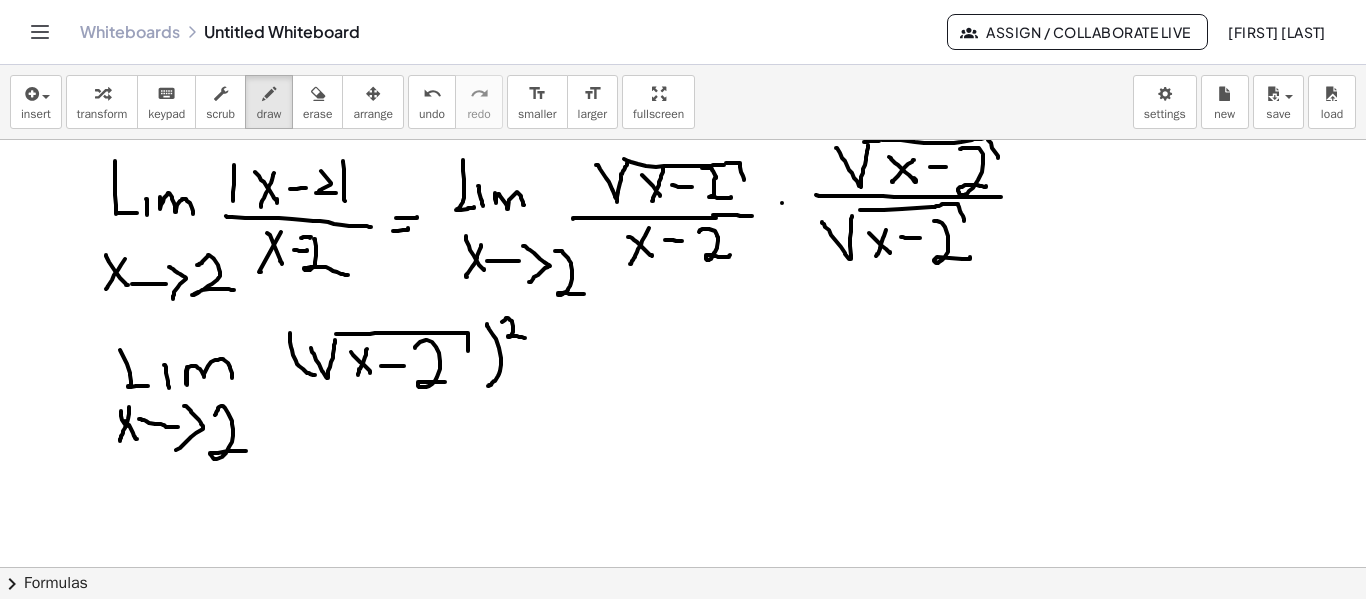 drag, startPoint x: 502, startPoint y: 322, endPoint x: 525, endPoint y: 338, distance: 28.01785 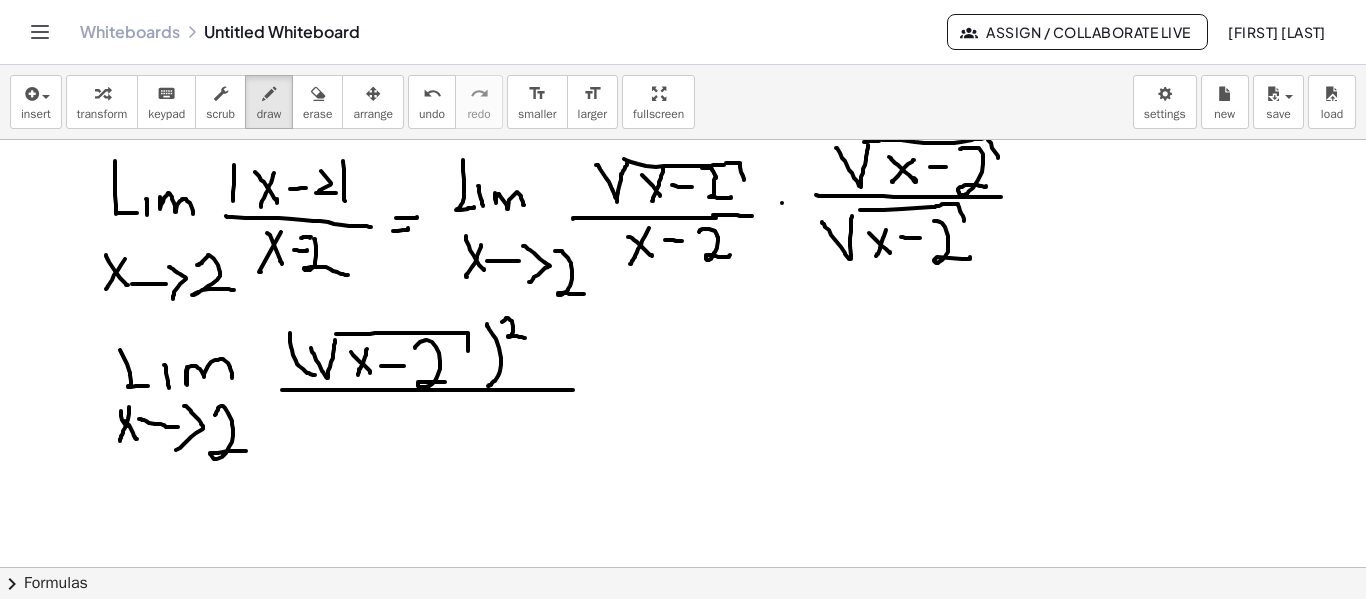 drag, startPoint x: 282, startPoint y: 390, endPoint x: 576, endPoint y: 390, distance: 294 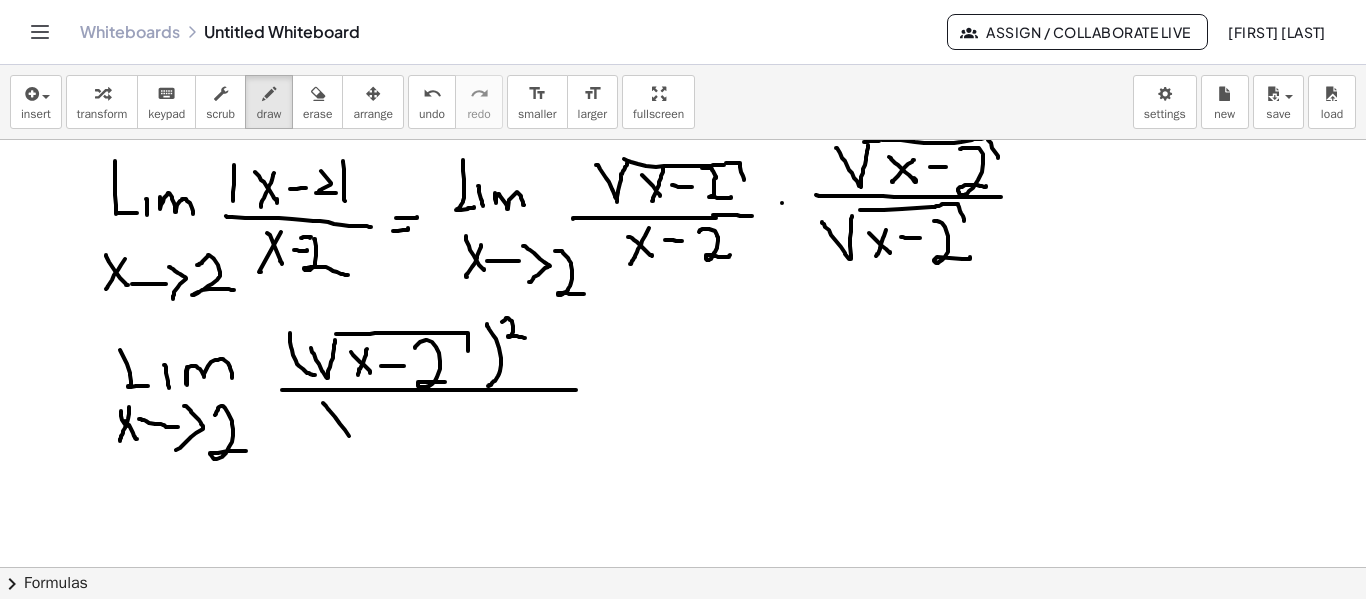 drag, startPoint x: 323, startPoint y: 403, endPoint x: 347, endPoint y: 422, distance: 30.610456 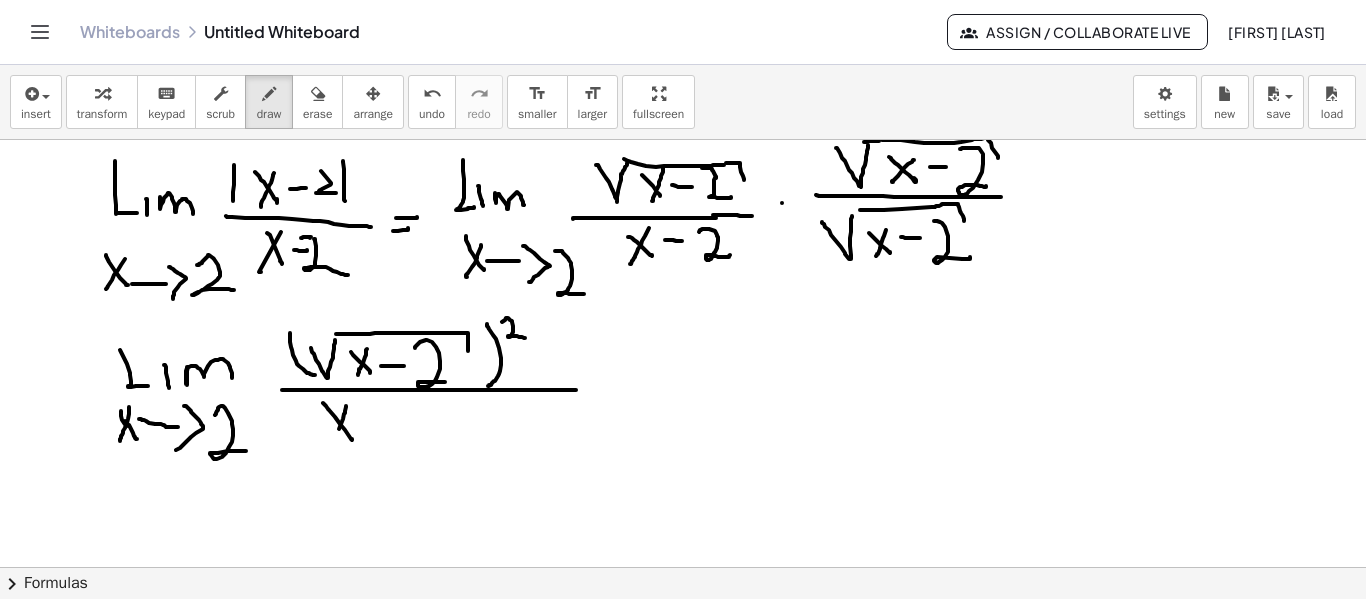drag, startPoint x: 339, startPoint y: 429, endPoint x: 338, endPoint y: 440, distance: 11.045361 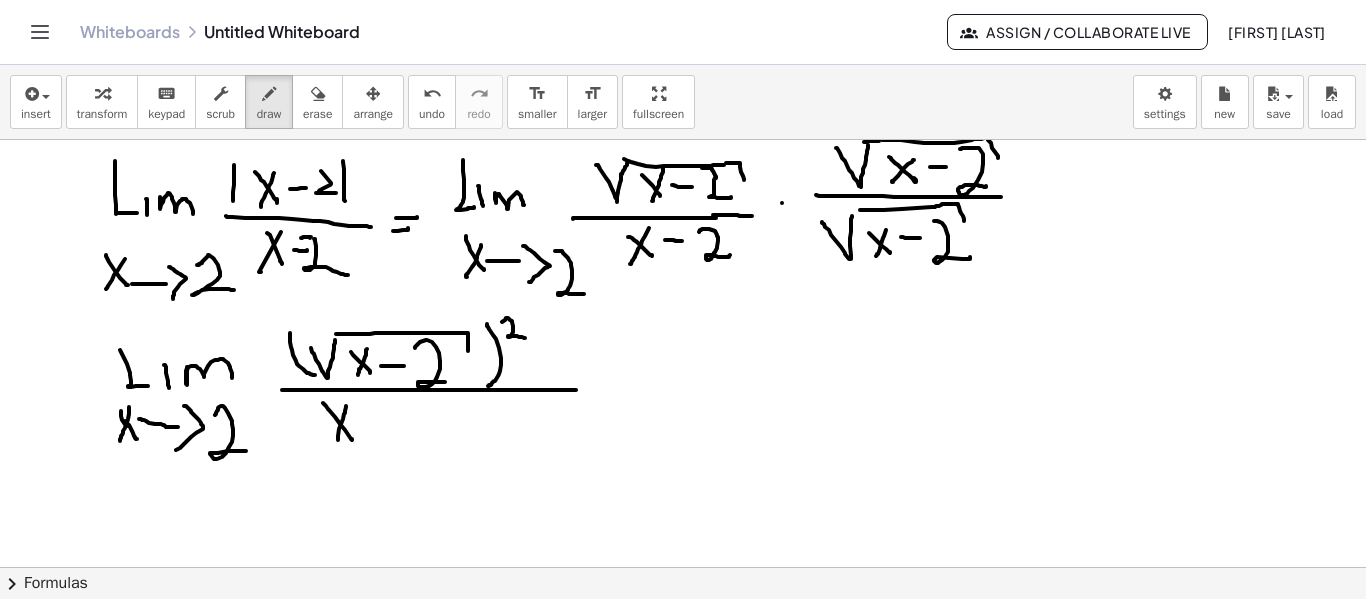 drag, startPoint x: 364, startPoint y: 422, endPoint x: 388, endPoint y: 425, distance: 24.186773 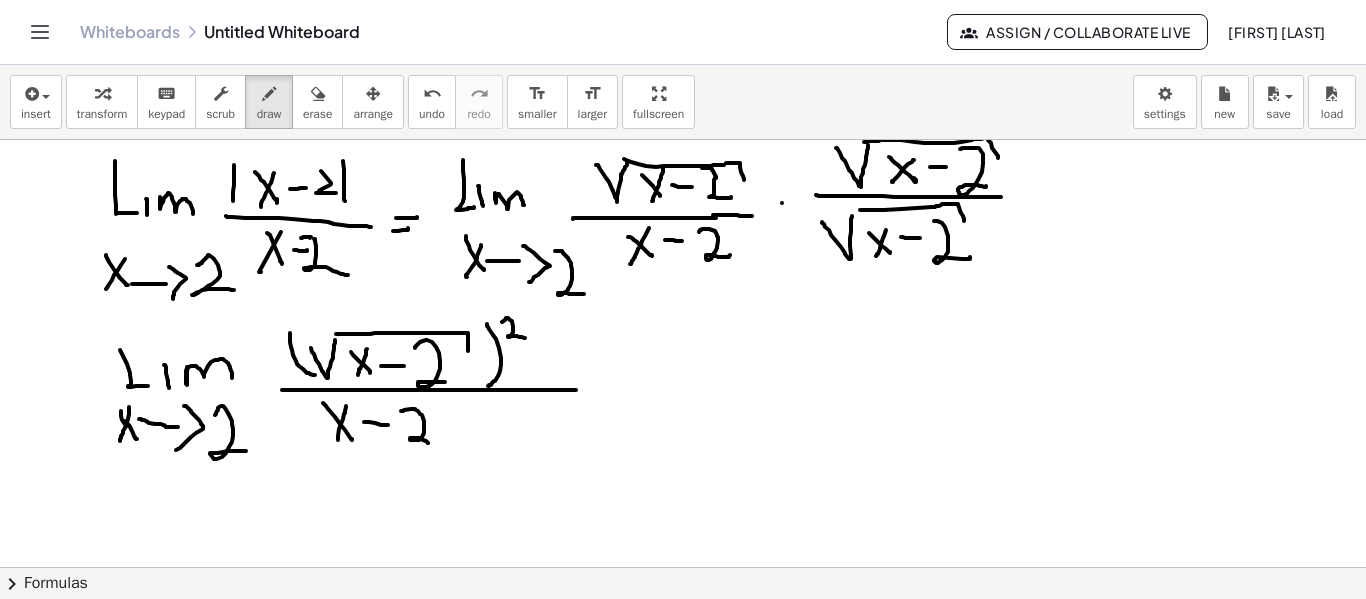drag, startPoint x: 401, startPoint y: 411, endPoint x: 430, endPoint y: 443, distance: 43.185646 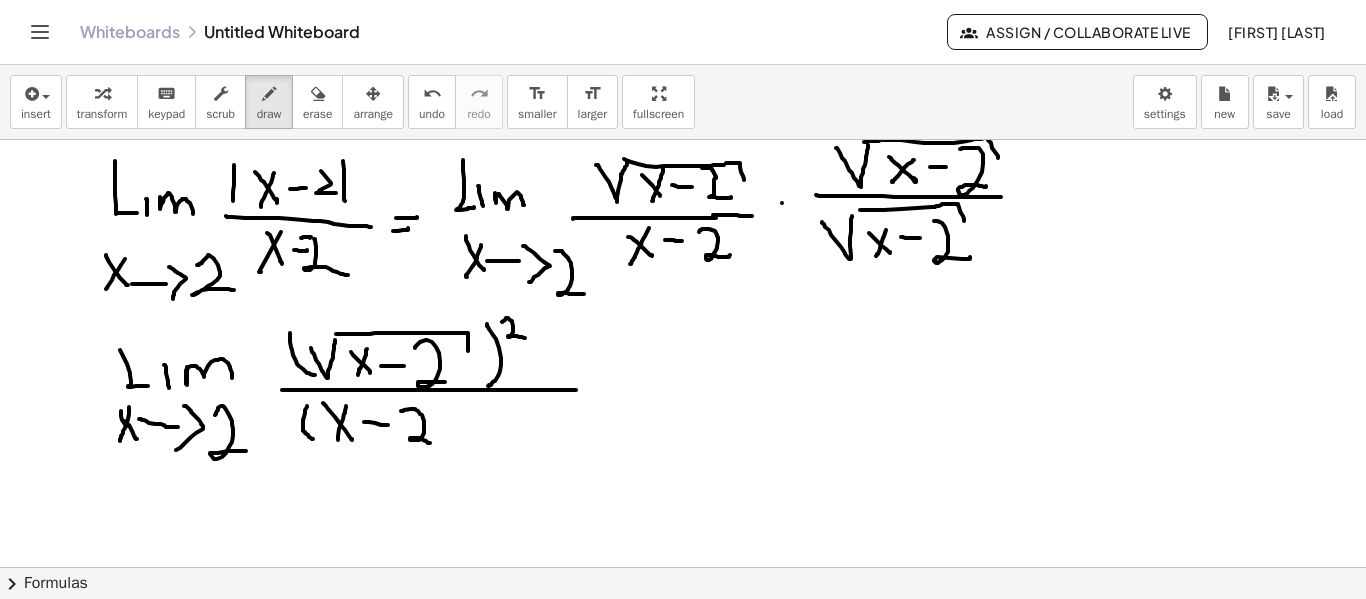 drag, startPoint x: 307, startPoint y: 406, endPoint x: 324, endPoint y: 440, distance: 38.013157 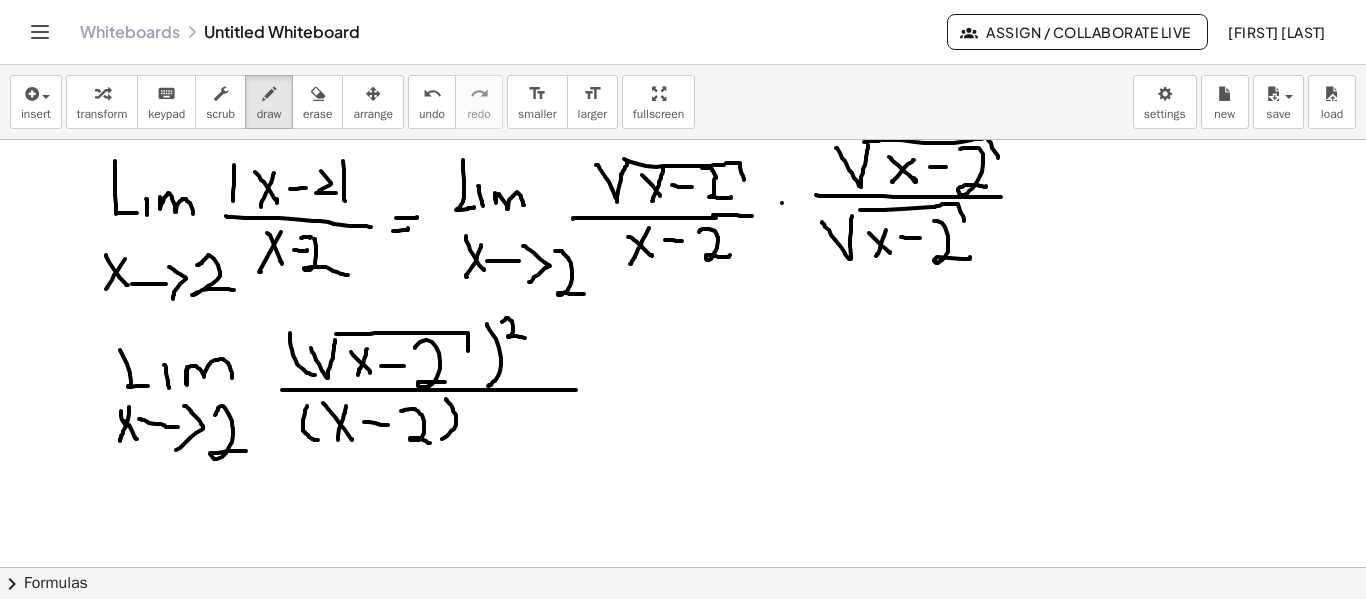drag, startPoint x: 446, startPoint y: 399, endPoint x: 435, endPoint y: 442, distance: 44.38468 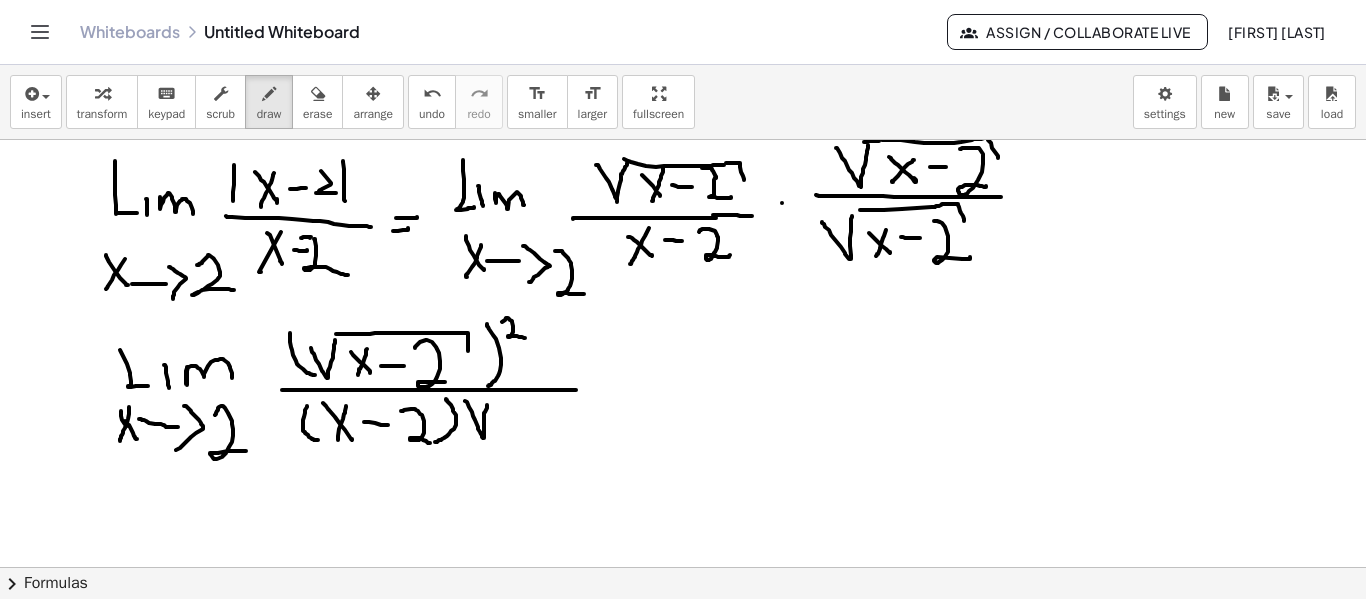 drag, startPoint x: 465, startPoint y: 401, endPoint x: 487, endPoint y: 405, distance: 22.36068 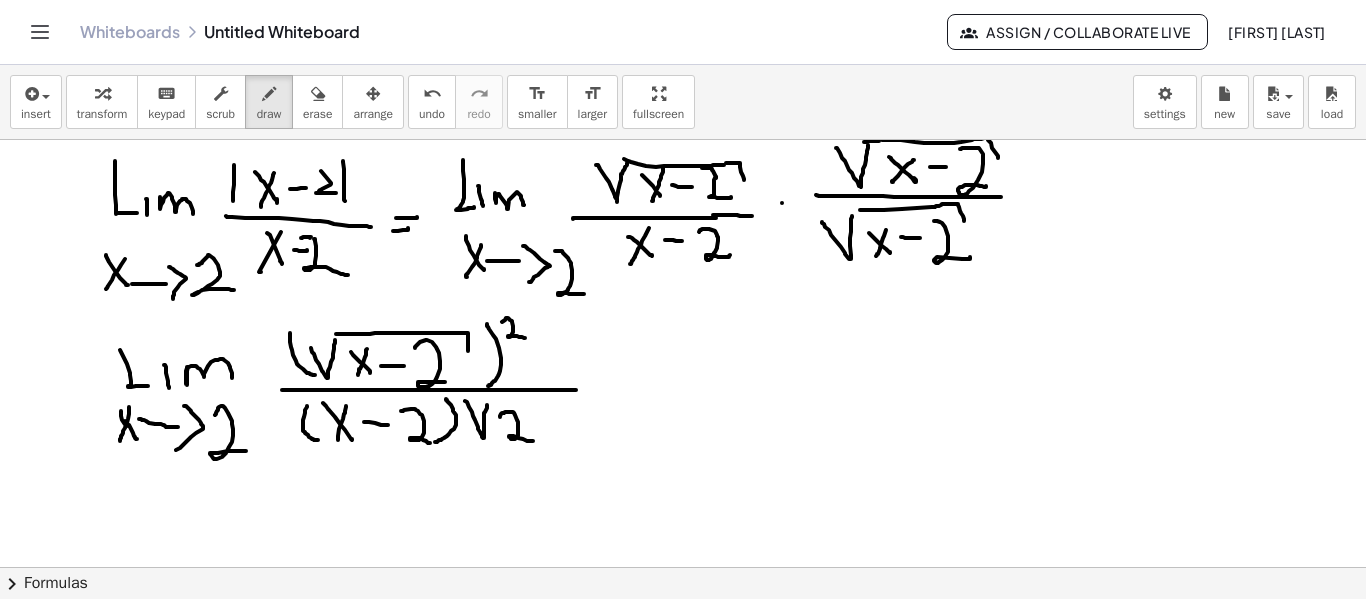 drag, startPoint x: 500, startPoint y: 416, endPoint x: 533, endPoint y: 441, distance: 41.400482 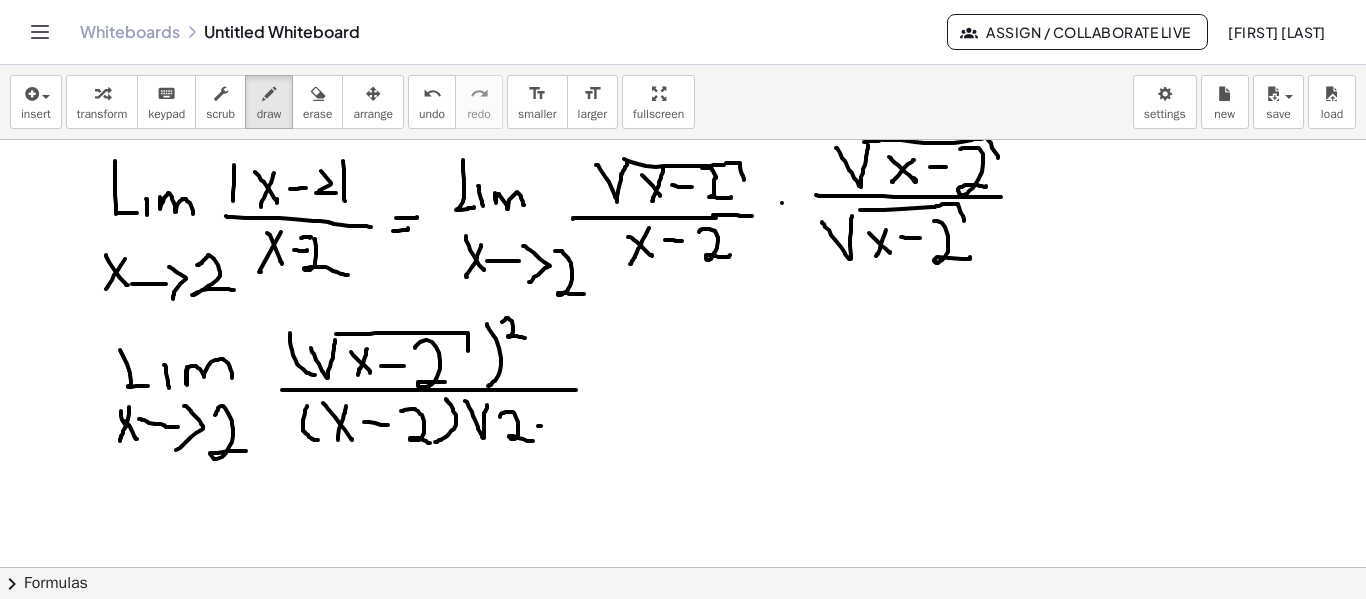 drag, startPoint x: 538, startPoint y: 426, endPoint x: 562, endPoint y: 426, distance: 24 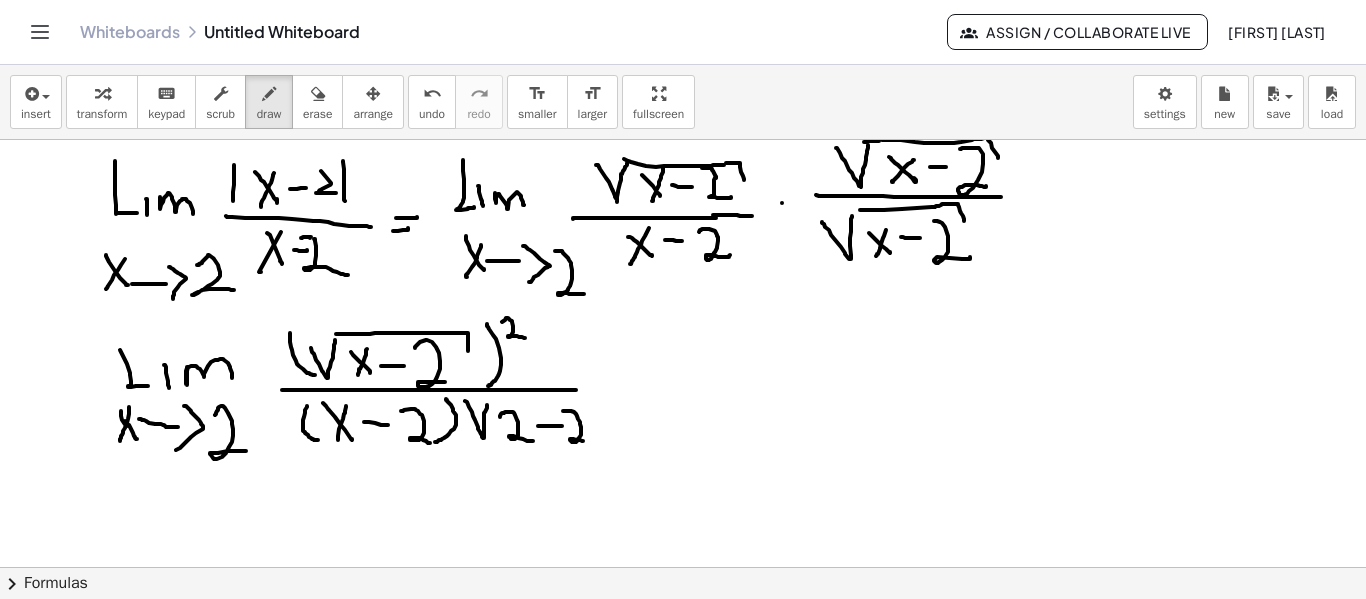 drag, startPoint x: 567, startPoint y: 411, endPoint x: 594, endPoint y: 443, distance: 41.868843 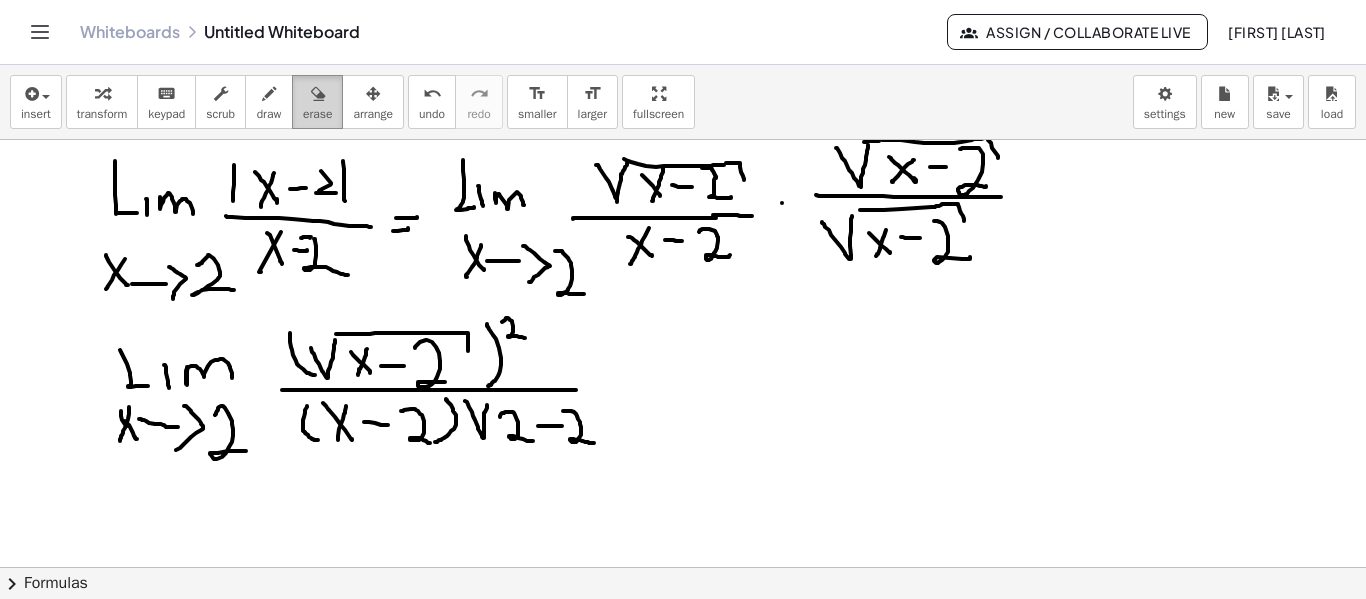 click at bounding box center (317, 93) 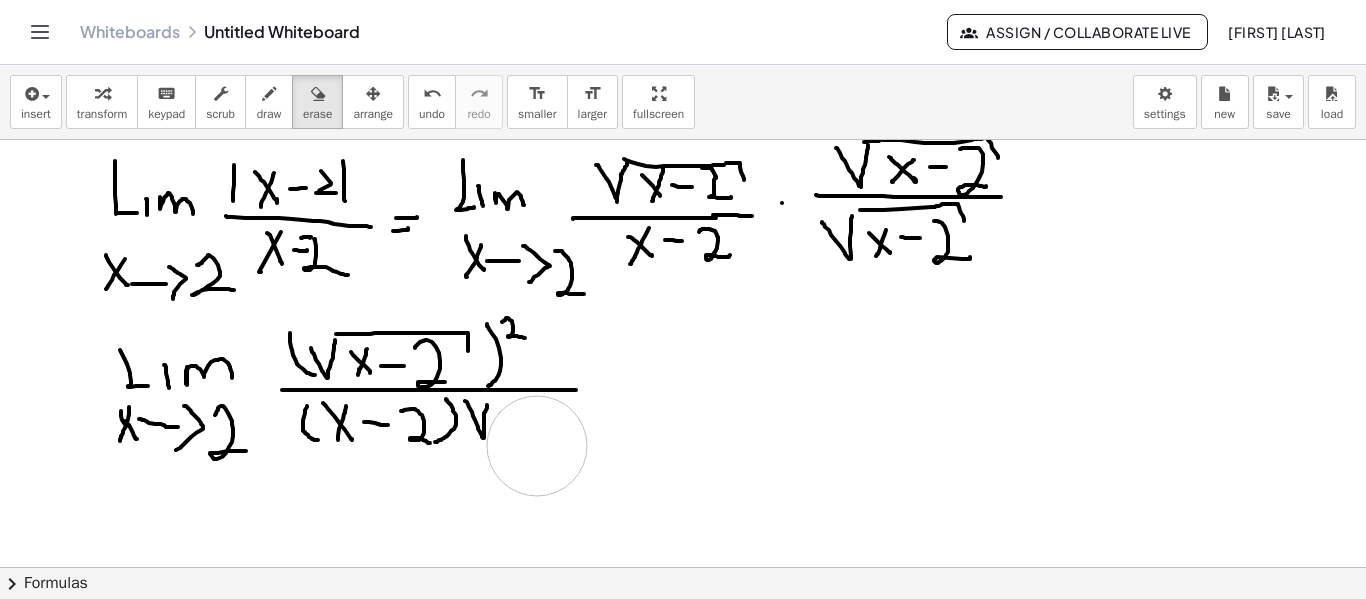 drag, startPoint x: 616, startPoint y: 473, endPoint x: 537, endPoint y: 446, distance: 83.48653 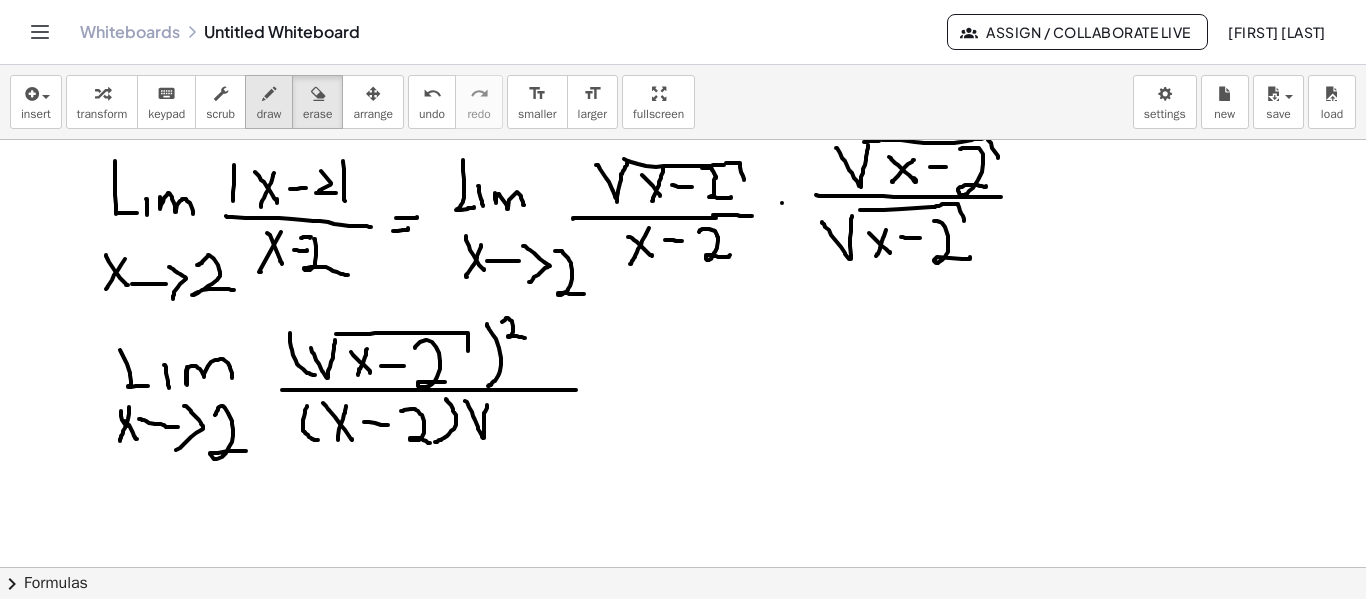 click at bounding box center (269, 94) 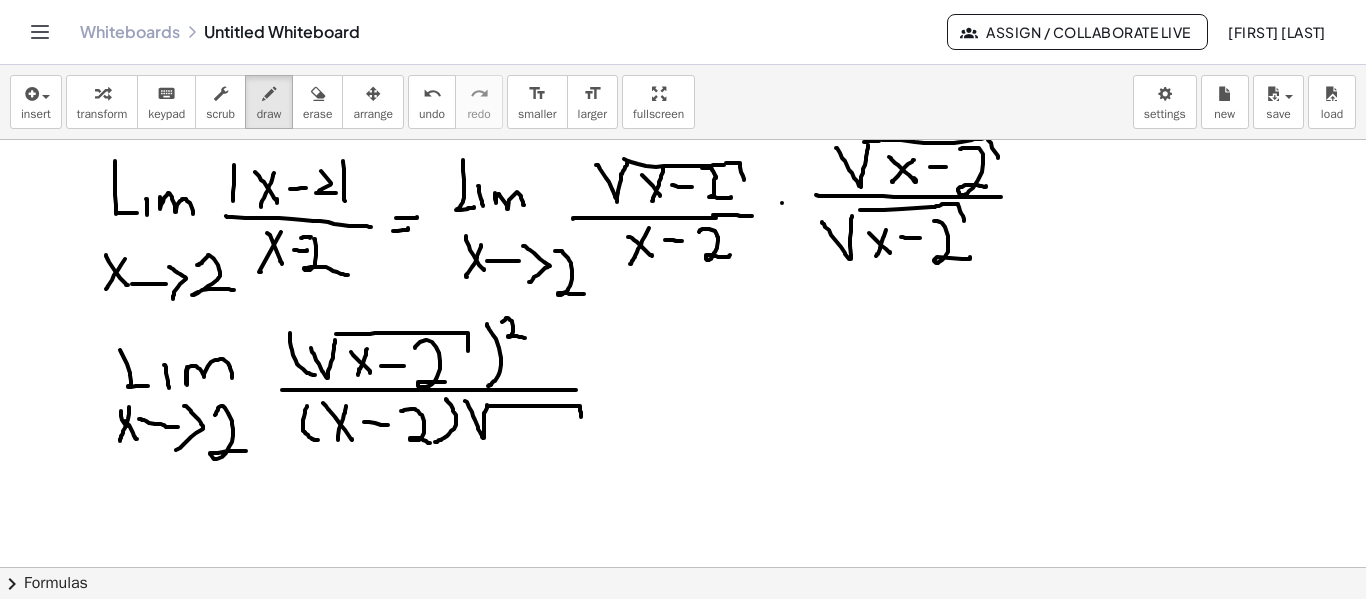 drag, startPoint x: 489, startPoint y: 406, endPoint x: 574, endPoint y: 420, distance: 86.145226 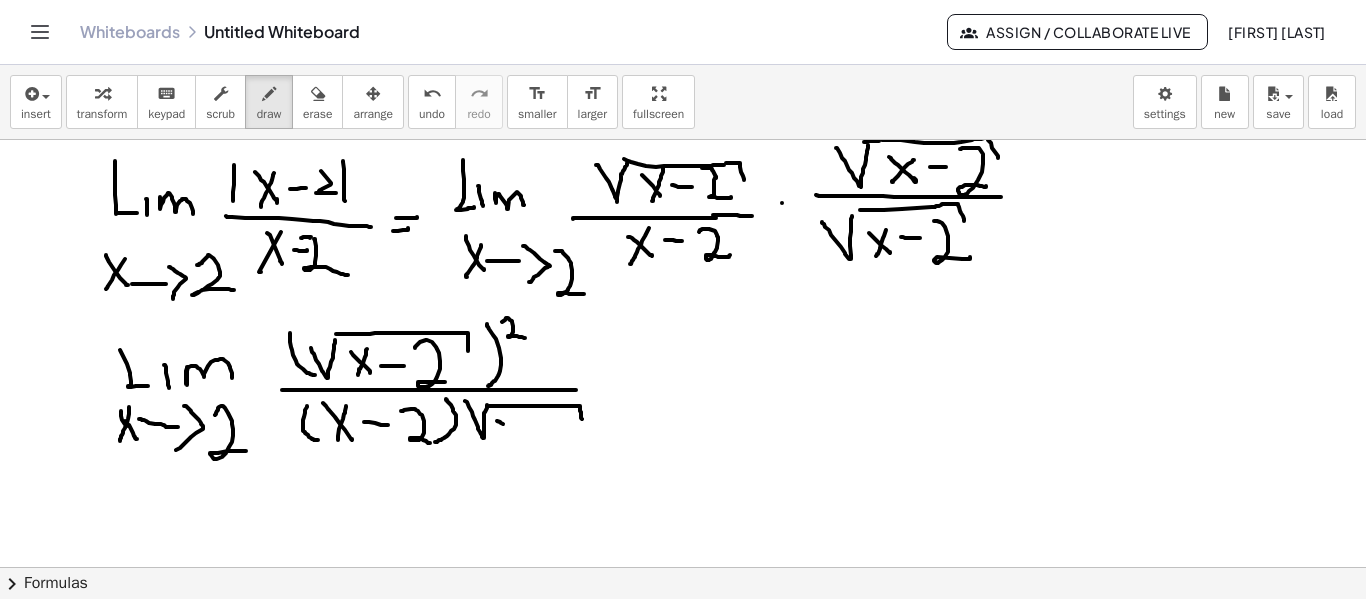 drag, startPoint x: 503, startPoint y: 424, endPoint x: 518, endPoint y: 430, distance: 16.155495 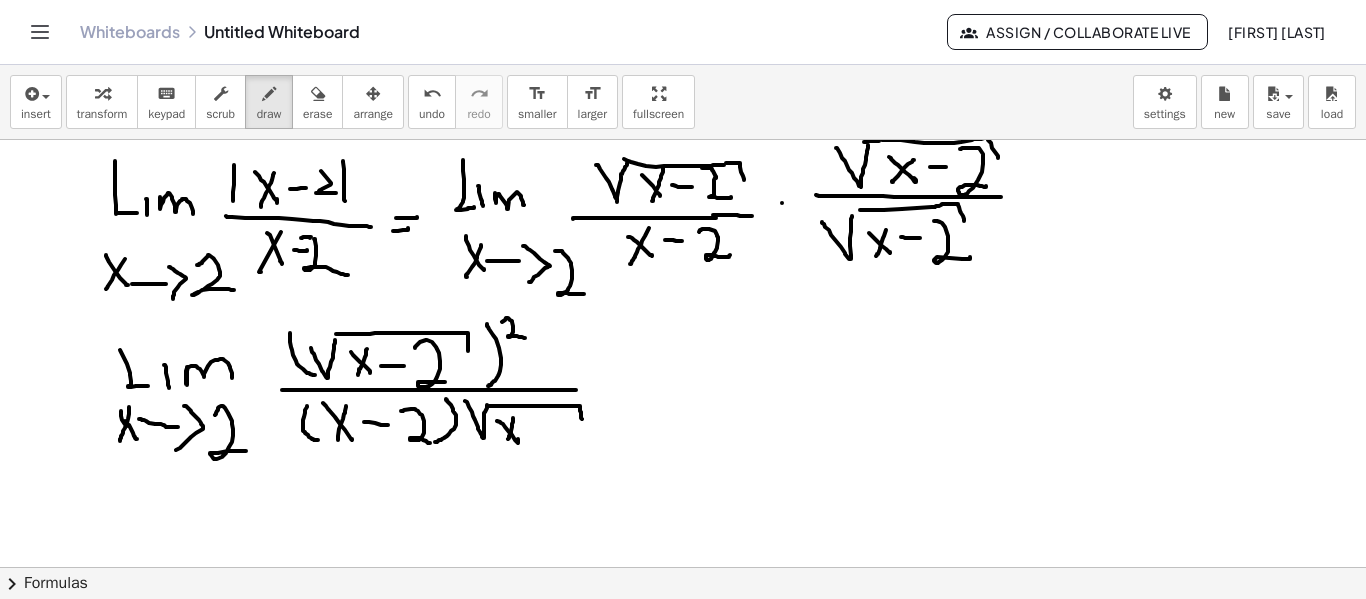 drag, startPoint x: 513, startPoint y: 418, endPoint x: 509, endPoint y: 442, distance: 24.33105 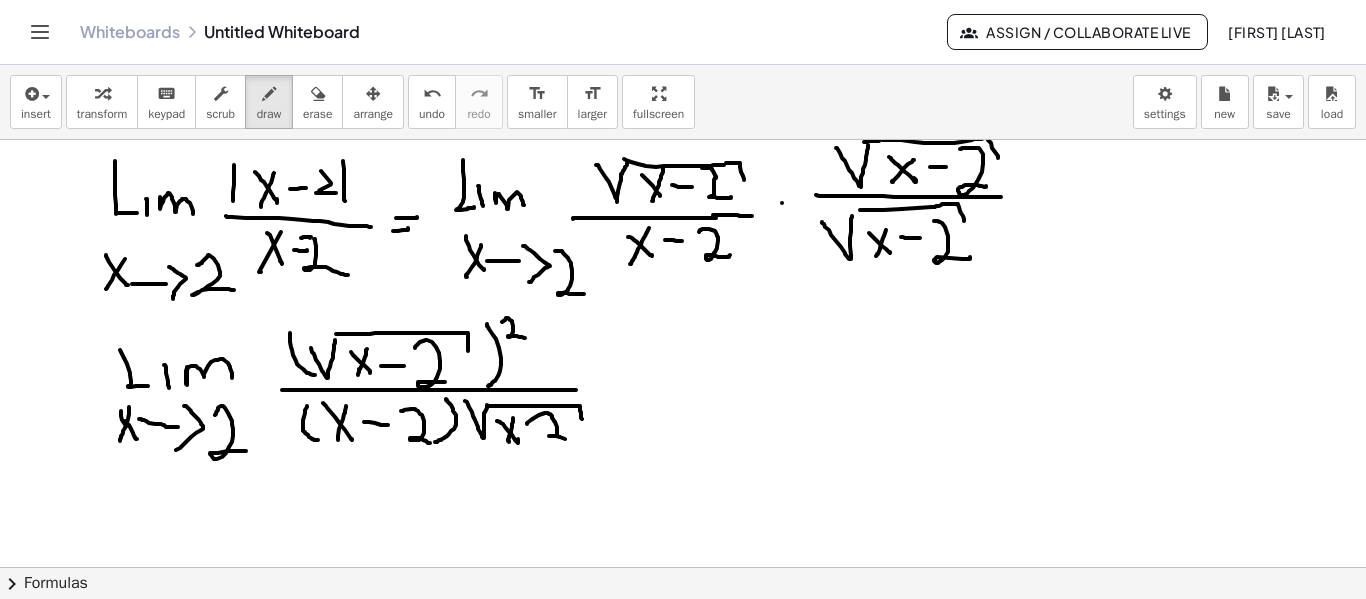 drag, startPoint x: 527, startPoint y: 424, endPoint x: 572, endPoint y: 439, distance: 47.434166 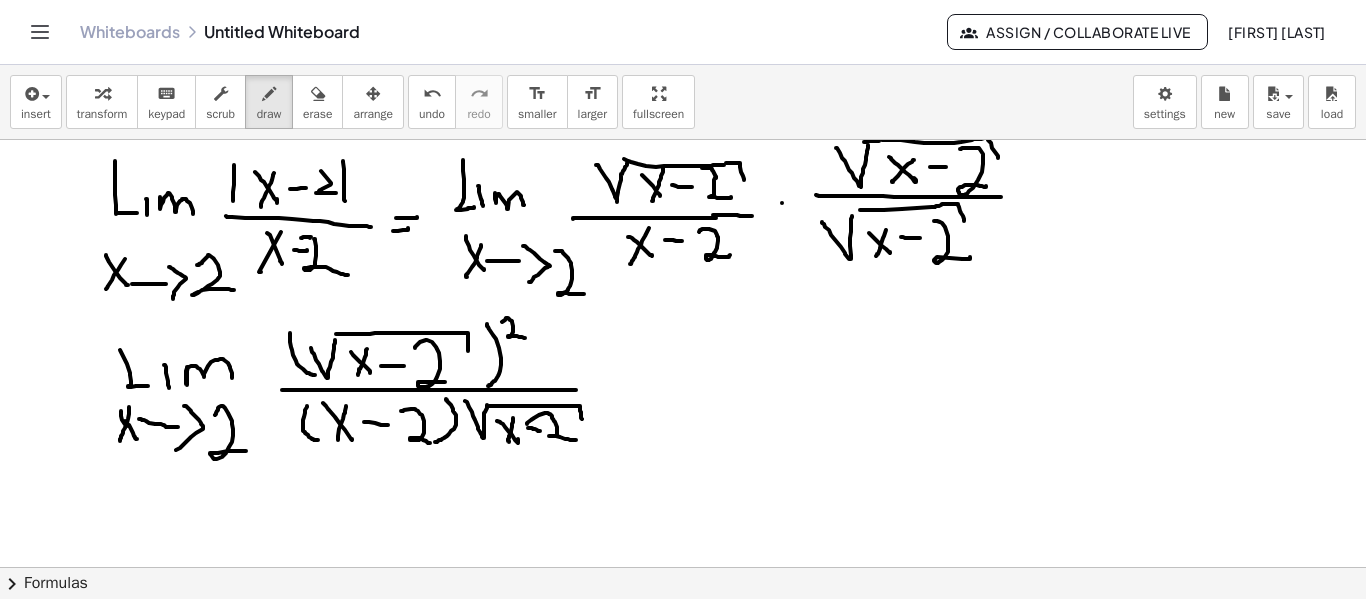 click at bounding box center (683, -274) 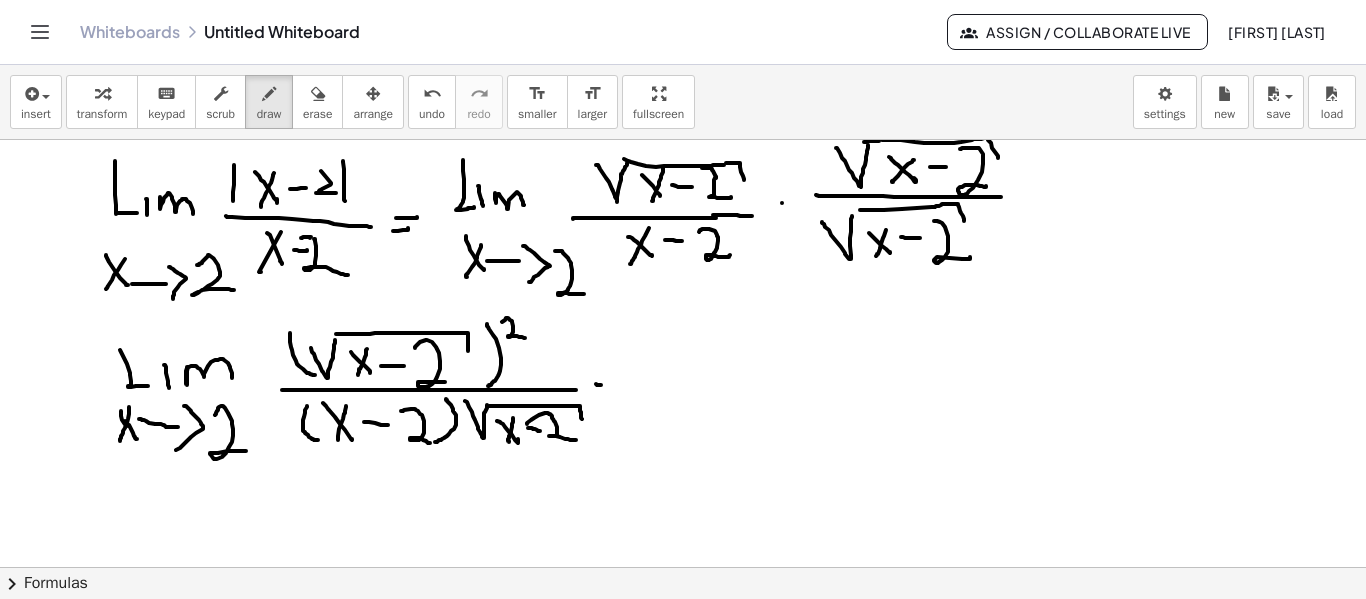 click at bounding box center [683, -274] 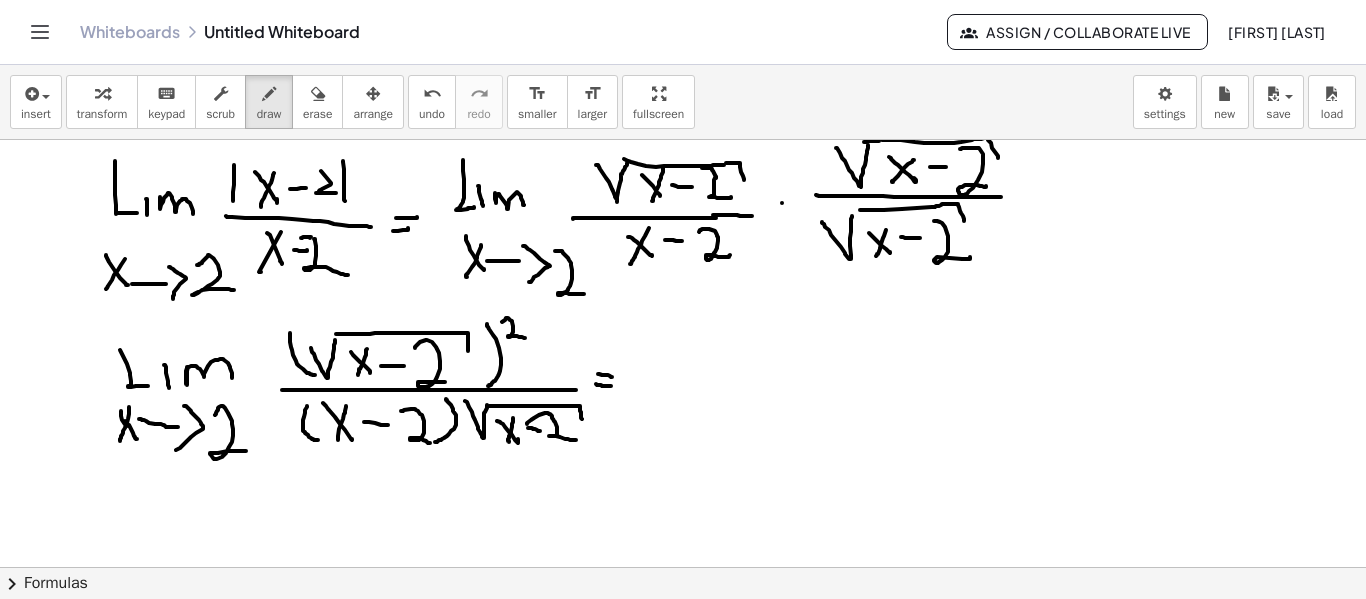click at bounding box center (683, -274) 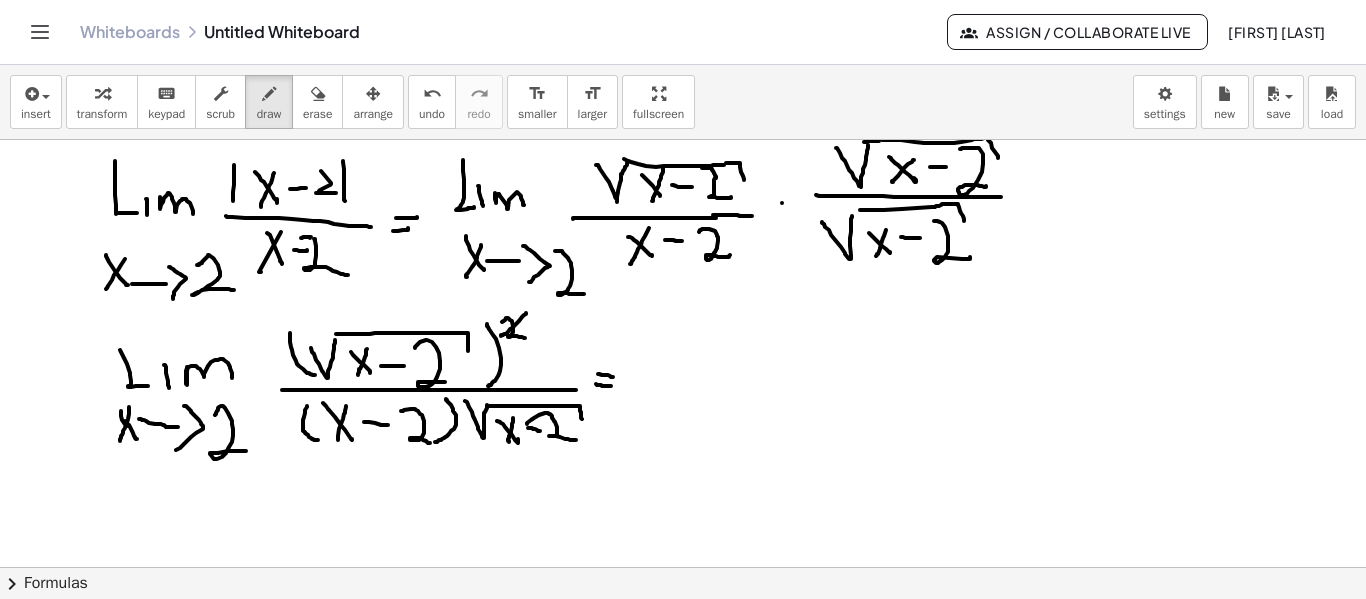 click at bounding box center (683, -274) 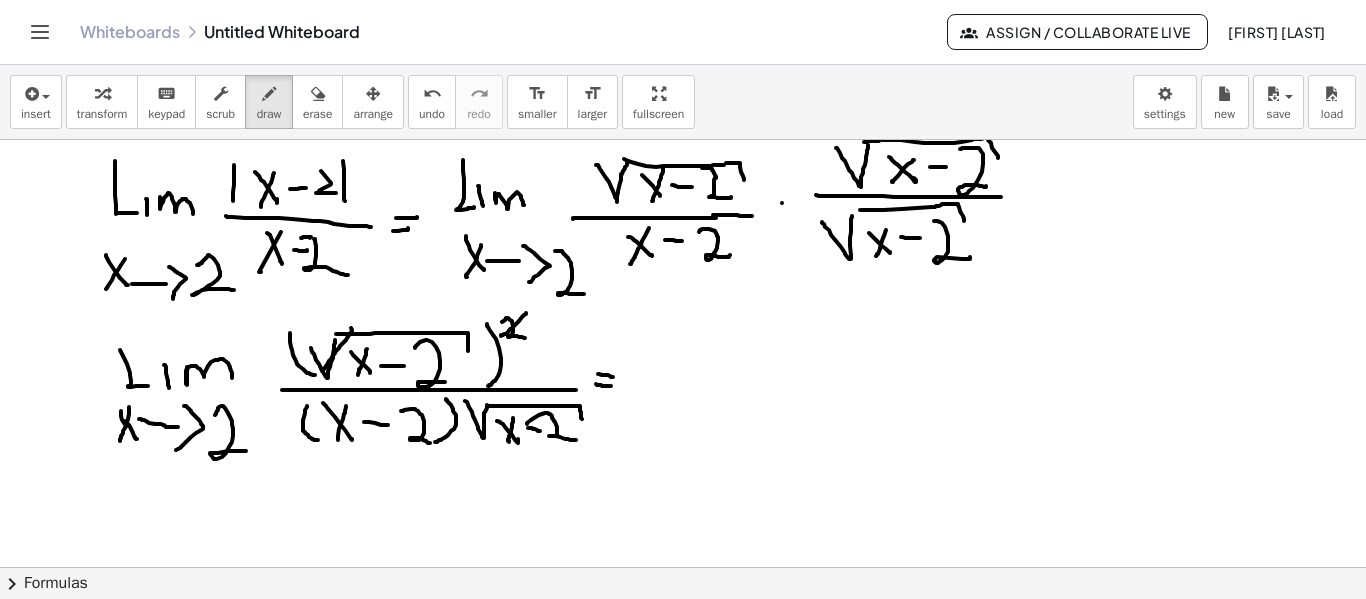 click at bounding box center (683, -274) 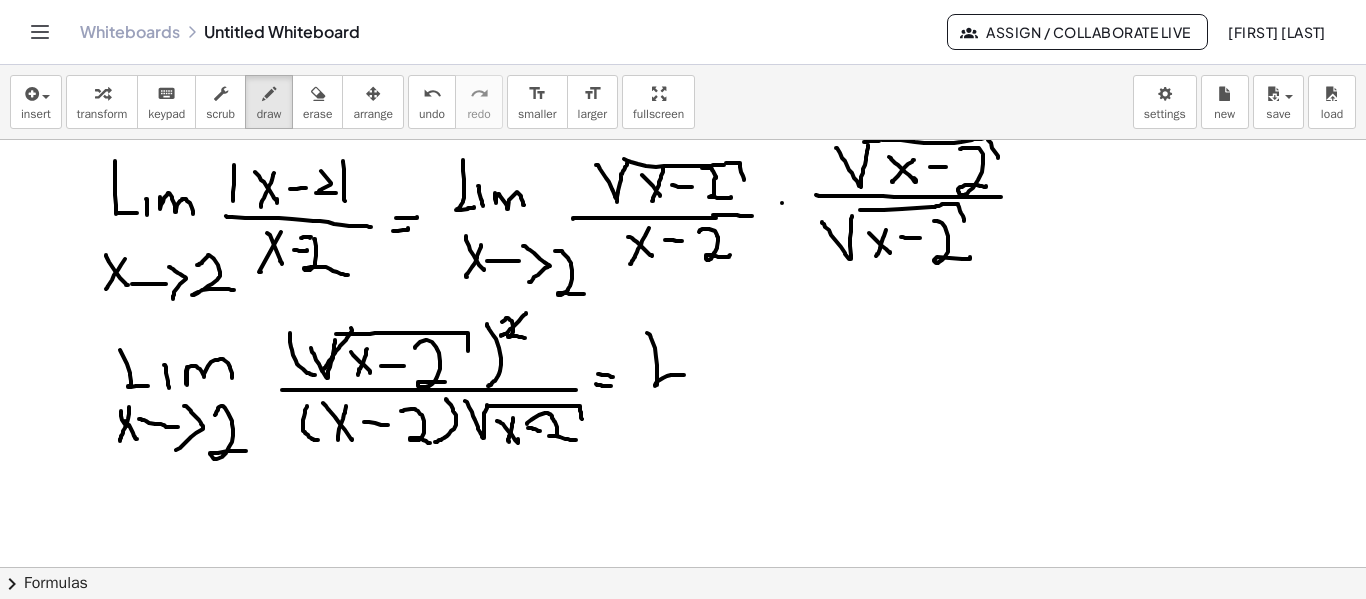 click at bounding box center (683, -274) 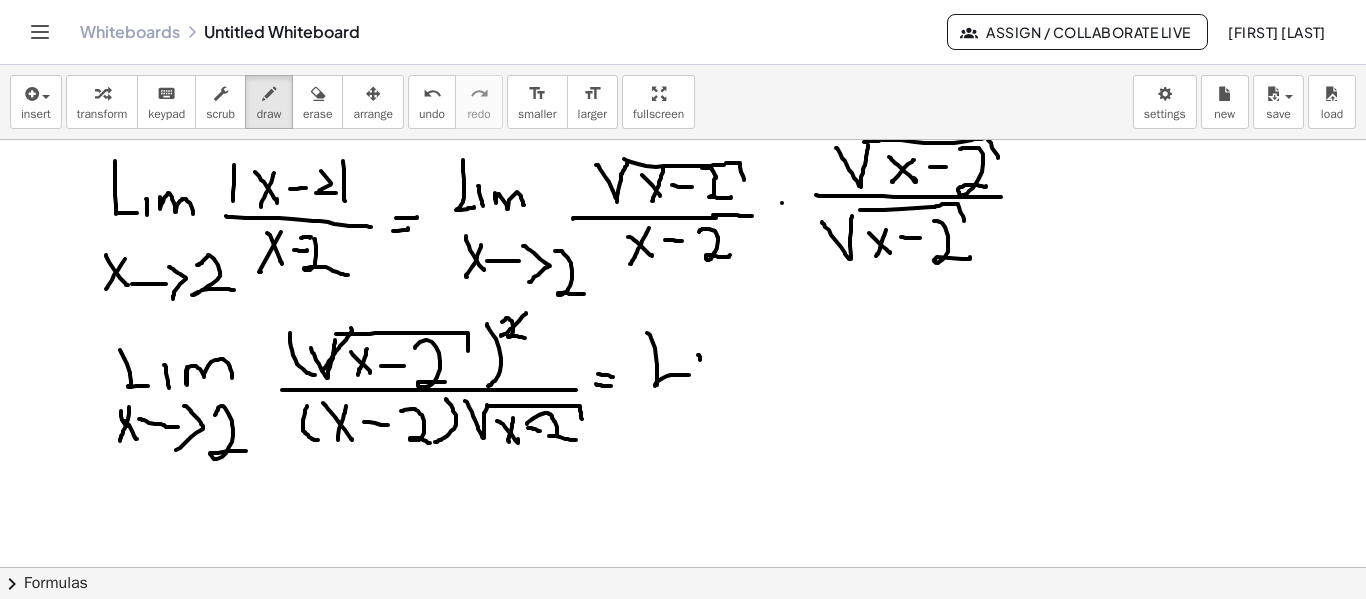 click at bounding box center (683, -274) 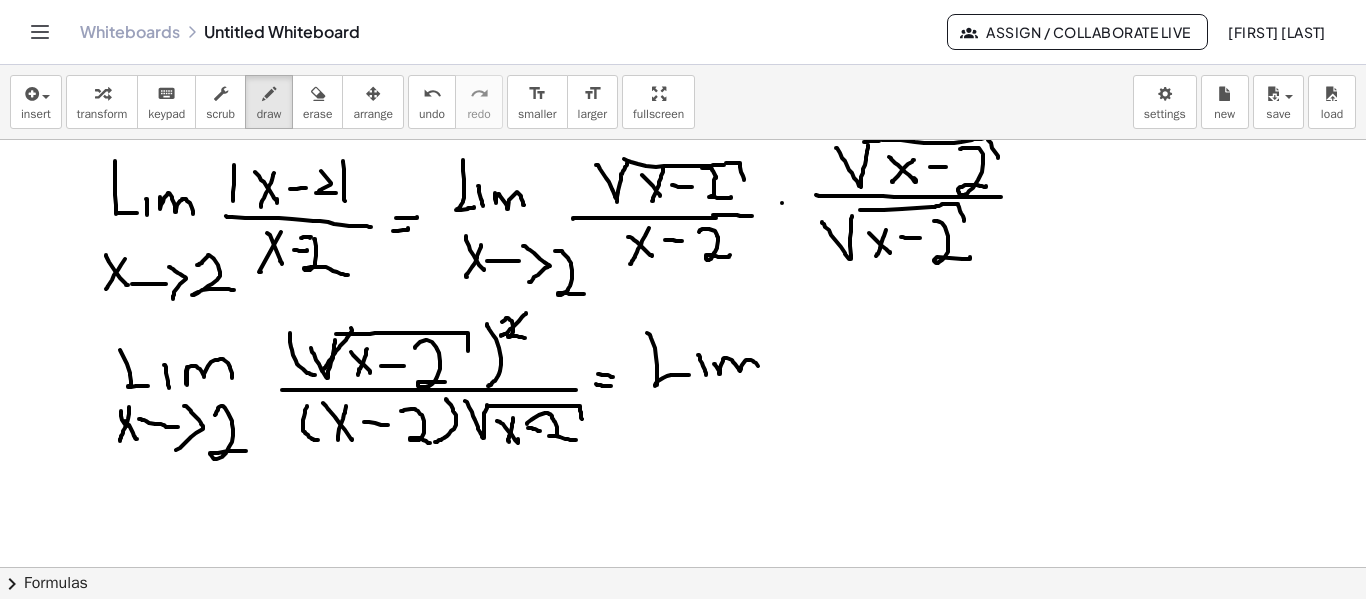 click at bounding box center (683, -274) 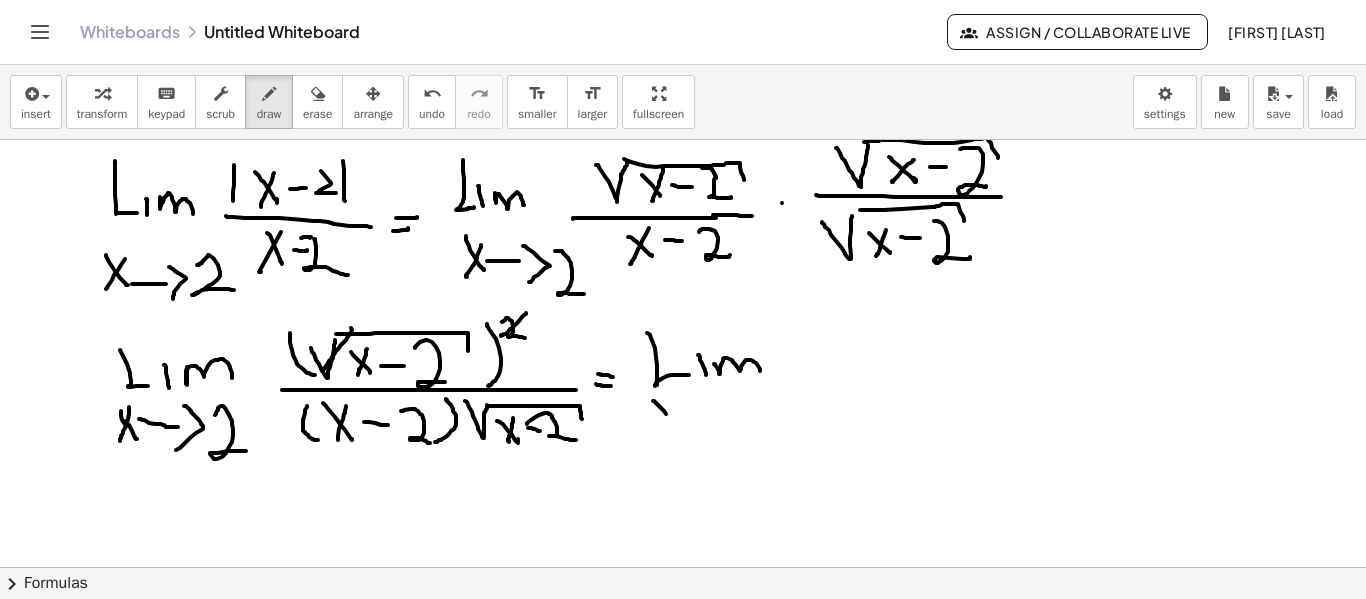 click at bounding box center [683, -274] 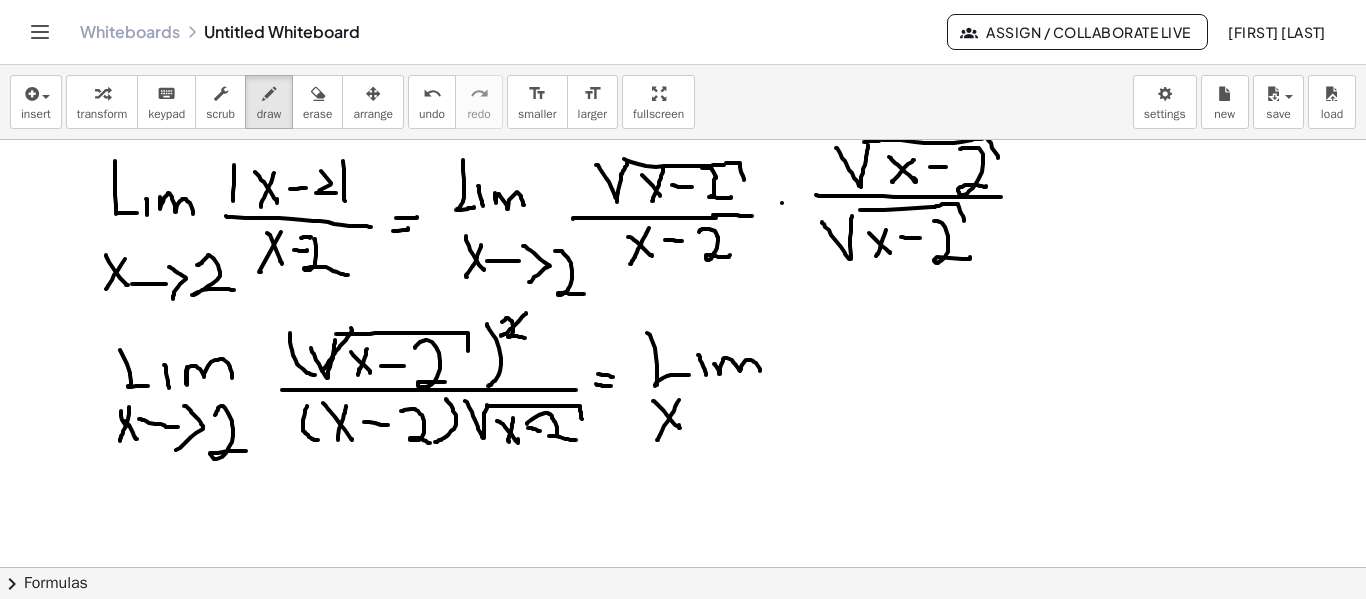 click at bounding box center [683, -274] 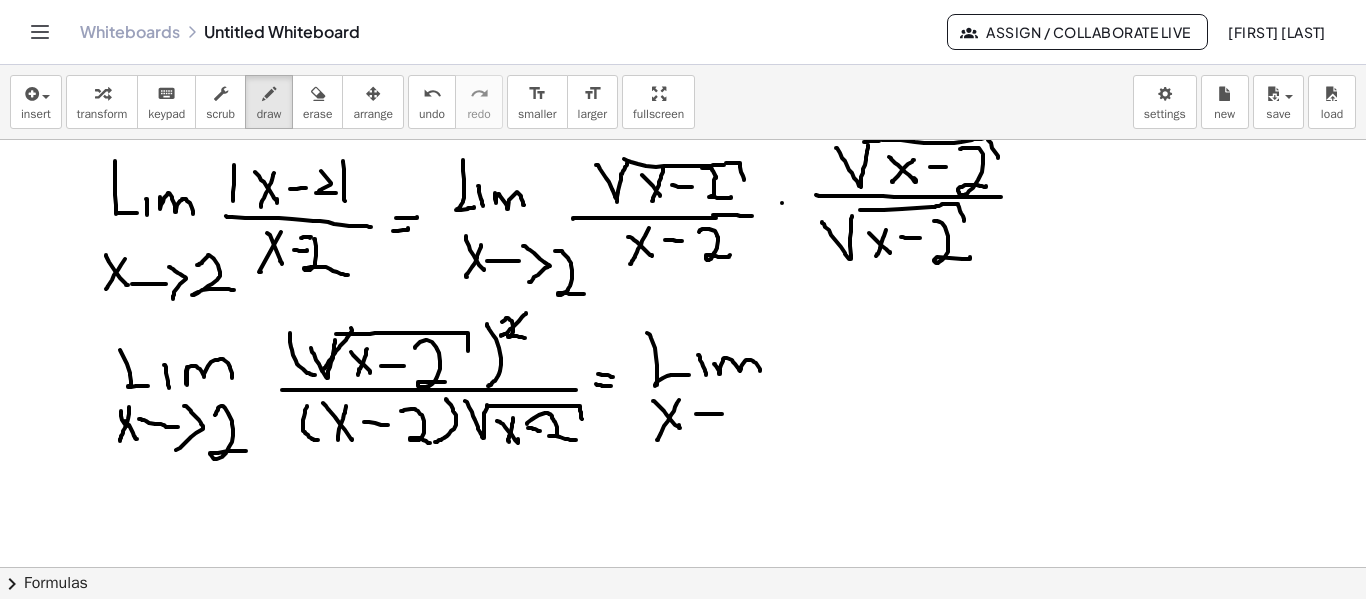 click at bounding box center (683, -274) 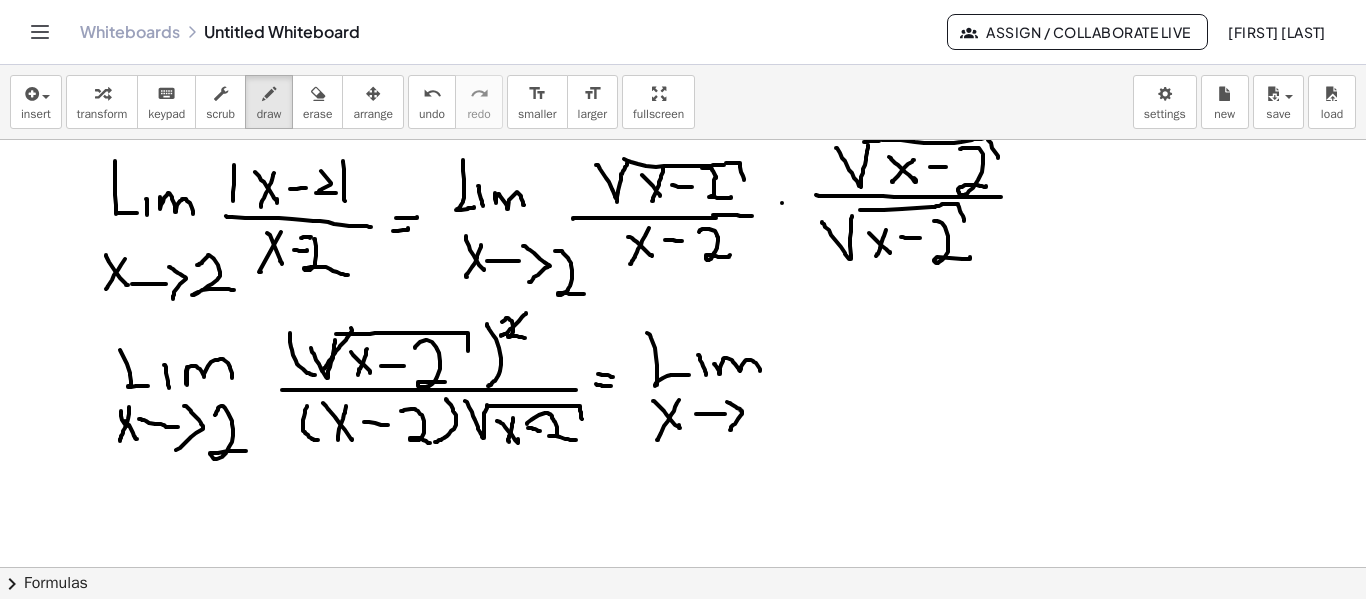 click at bounding box center [683, -274] 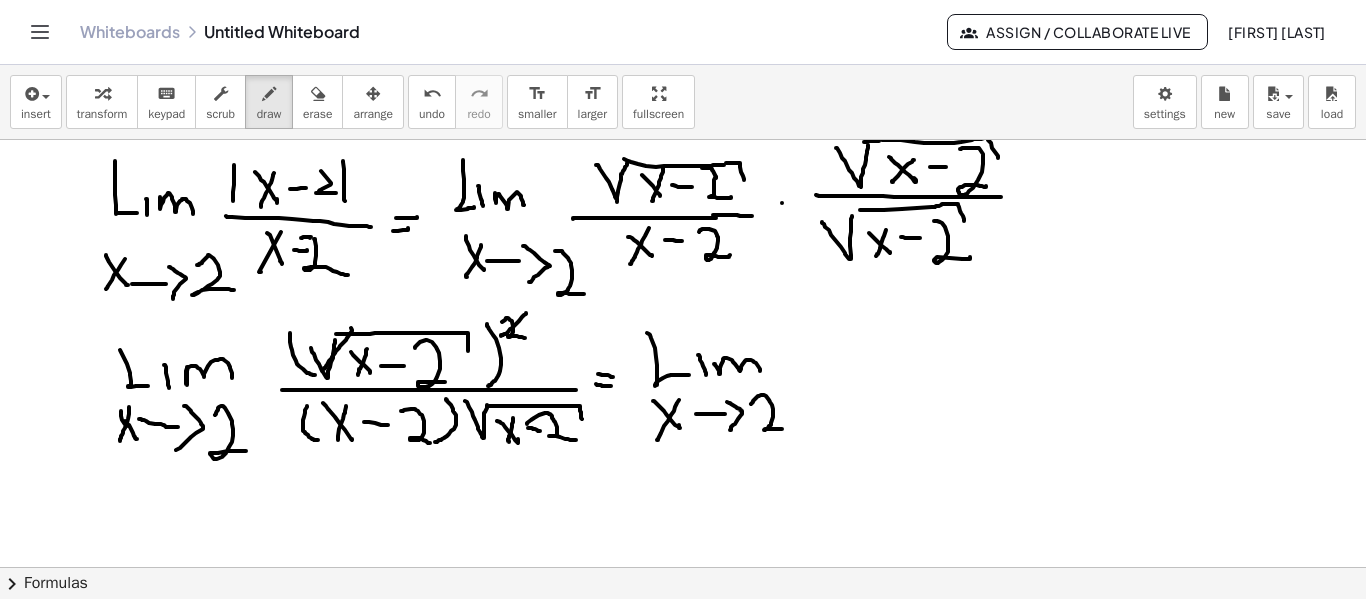 click at bounding box center (683, -274) 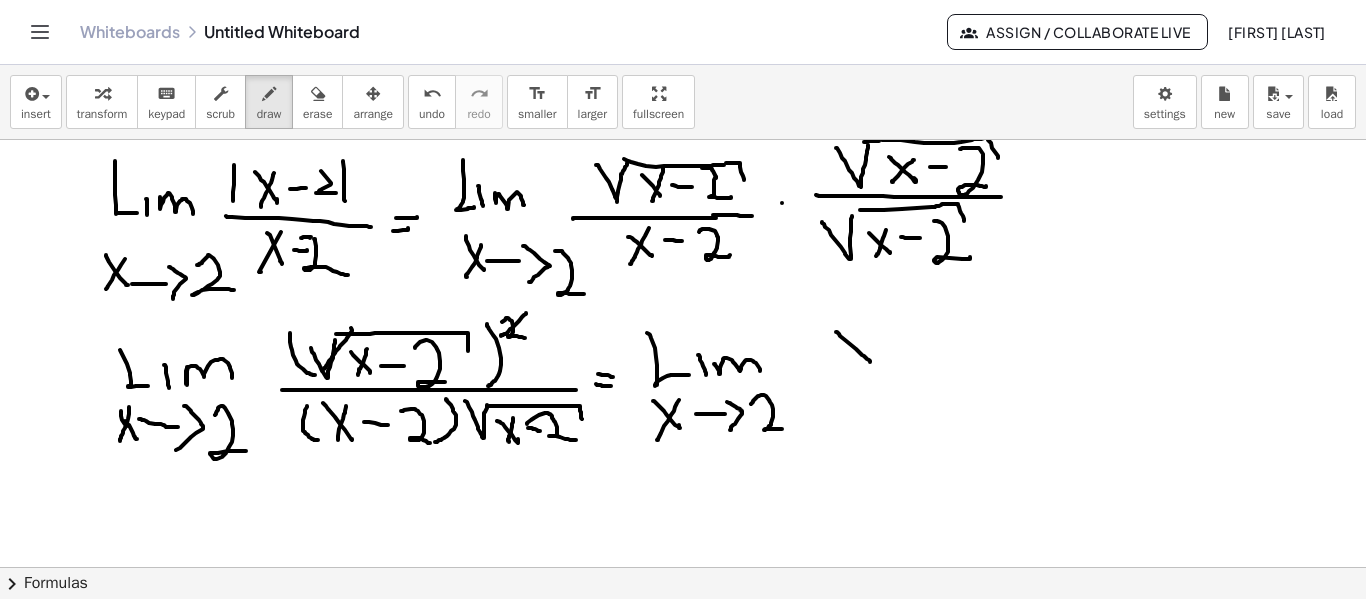 click at bounding box center [683, -274] 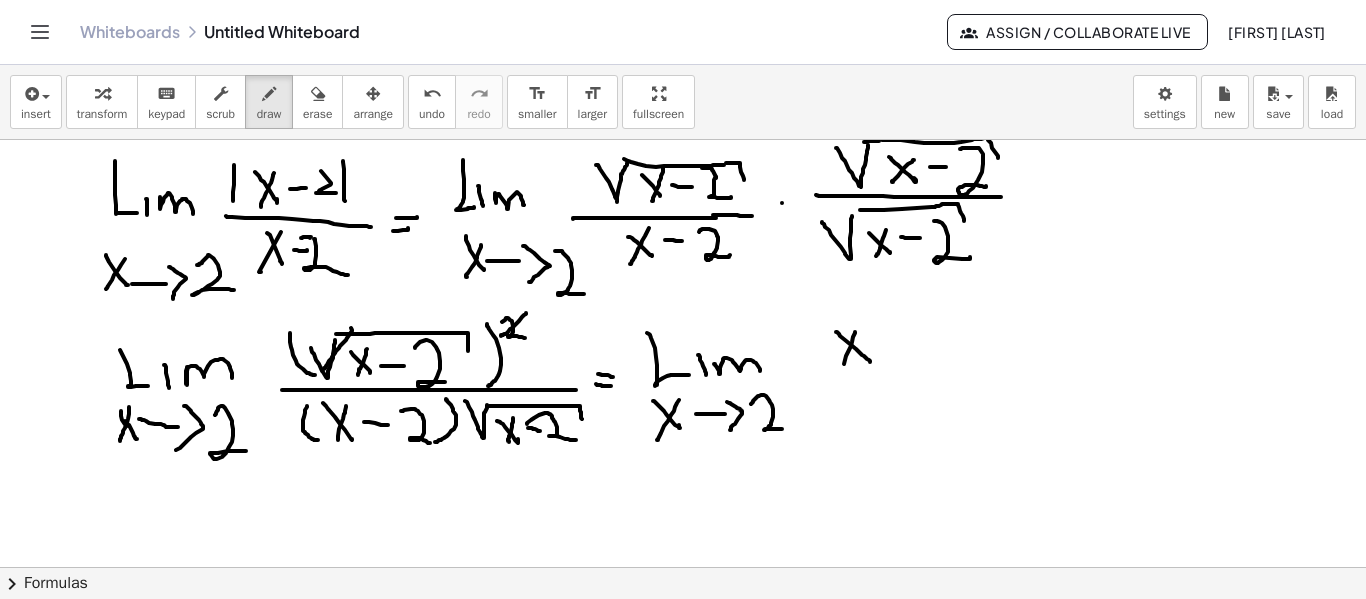 click at bounding box center (683, -274) 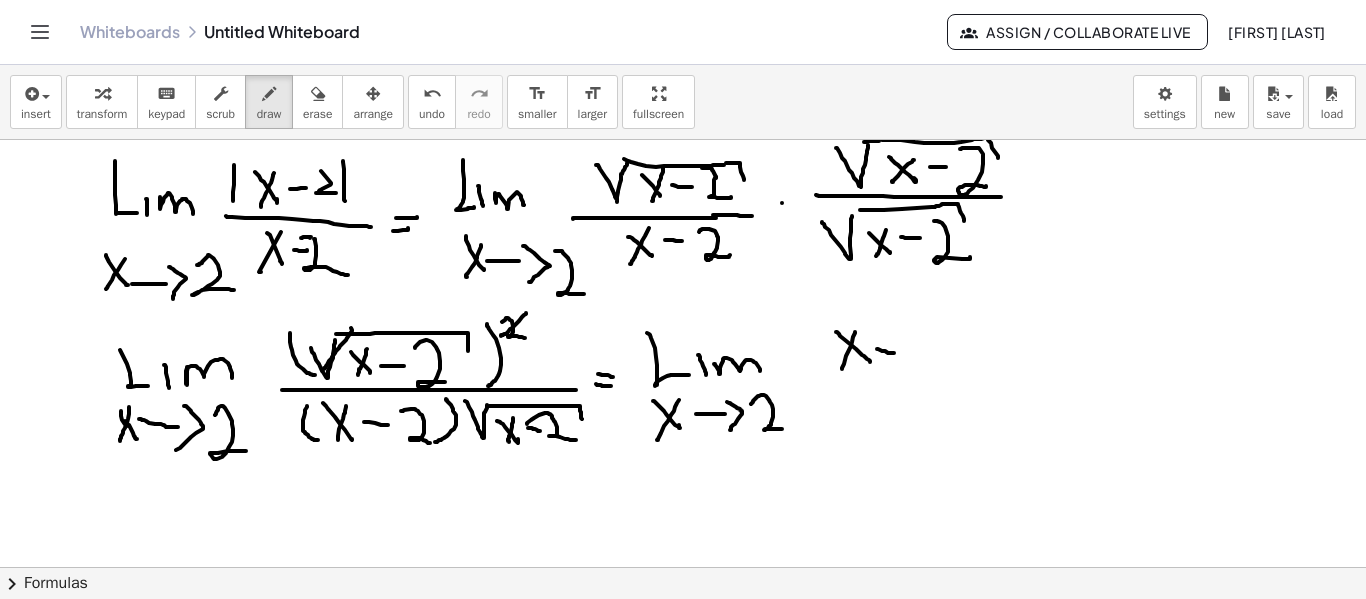 click at bounding box center [683, -274] 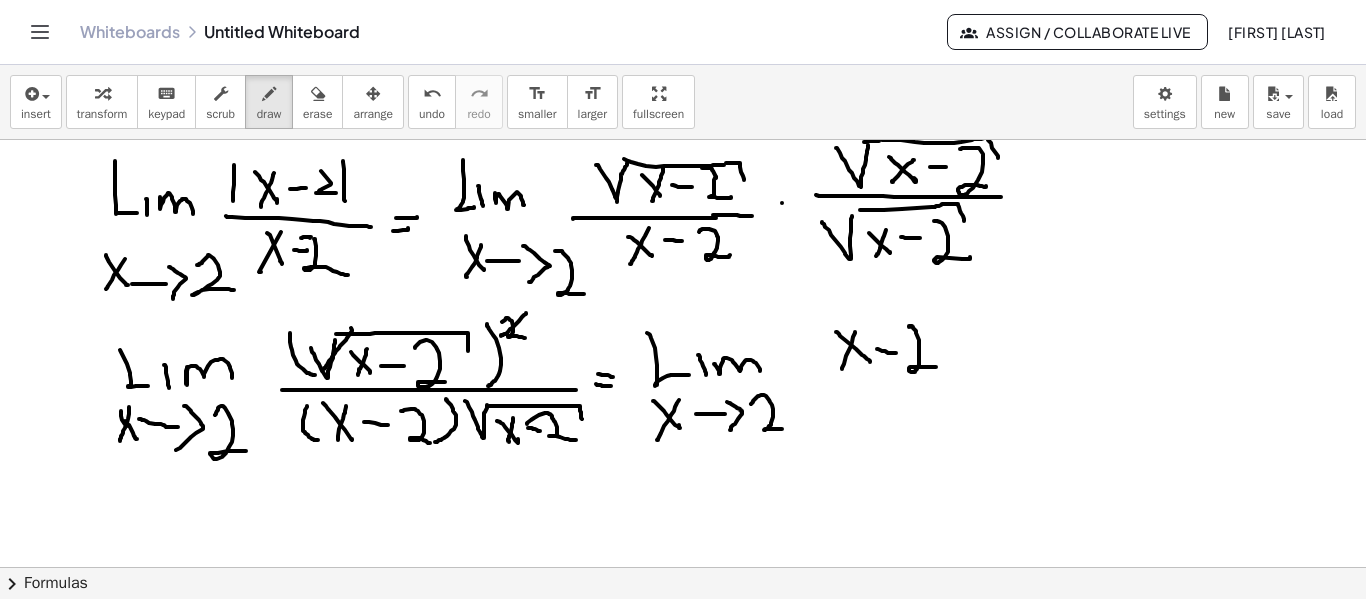 click at bounding box center (683, -274) 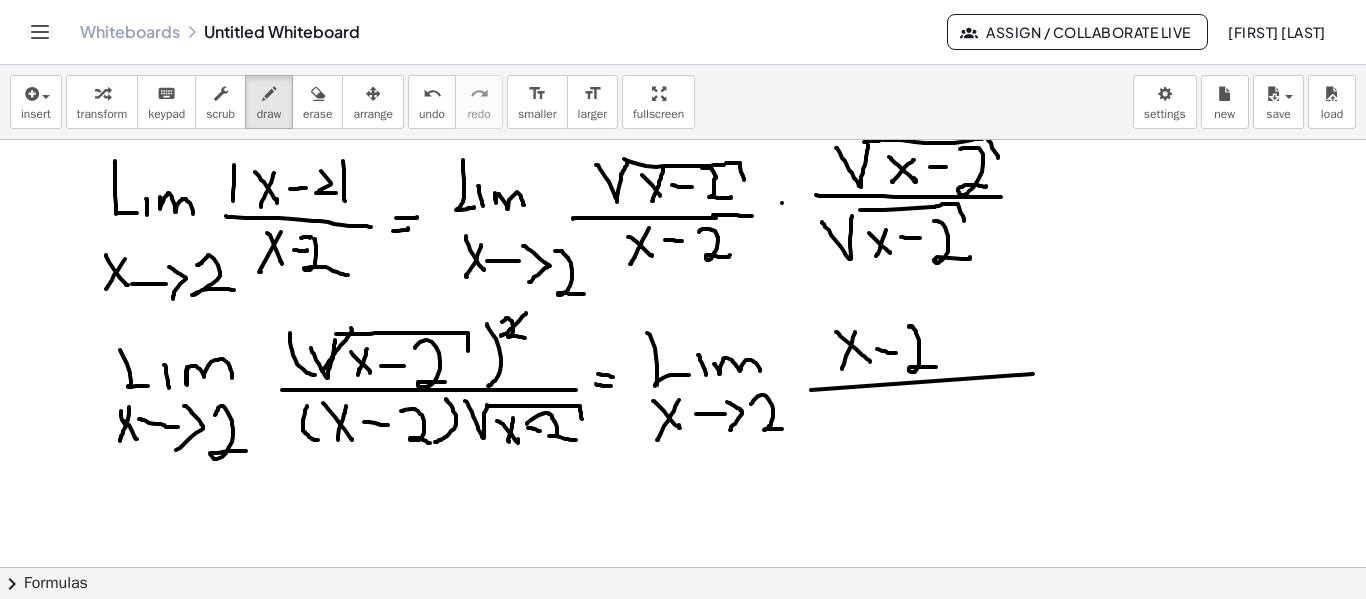 click at bounding box center (683, -274) 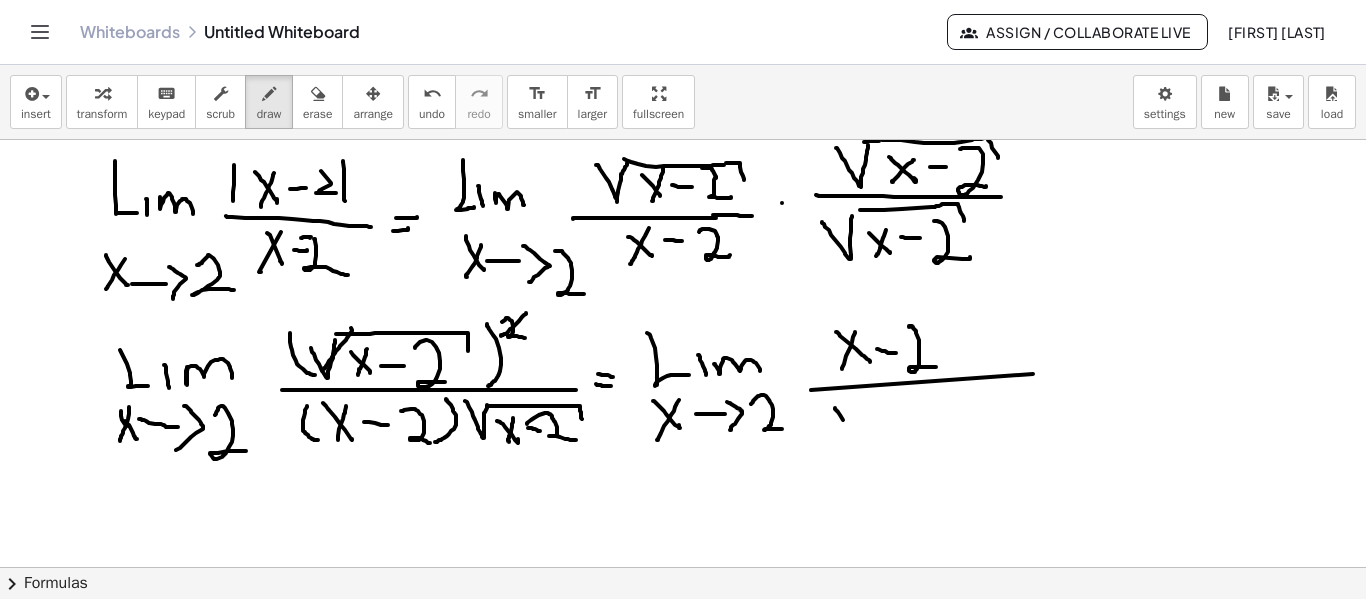 click at bounding box center (683, -274) 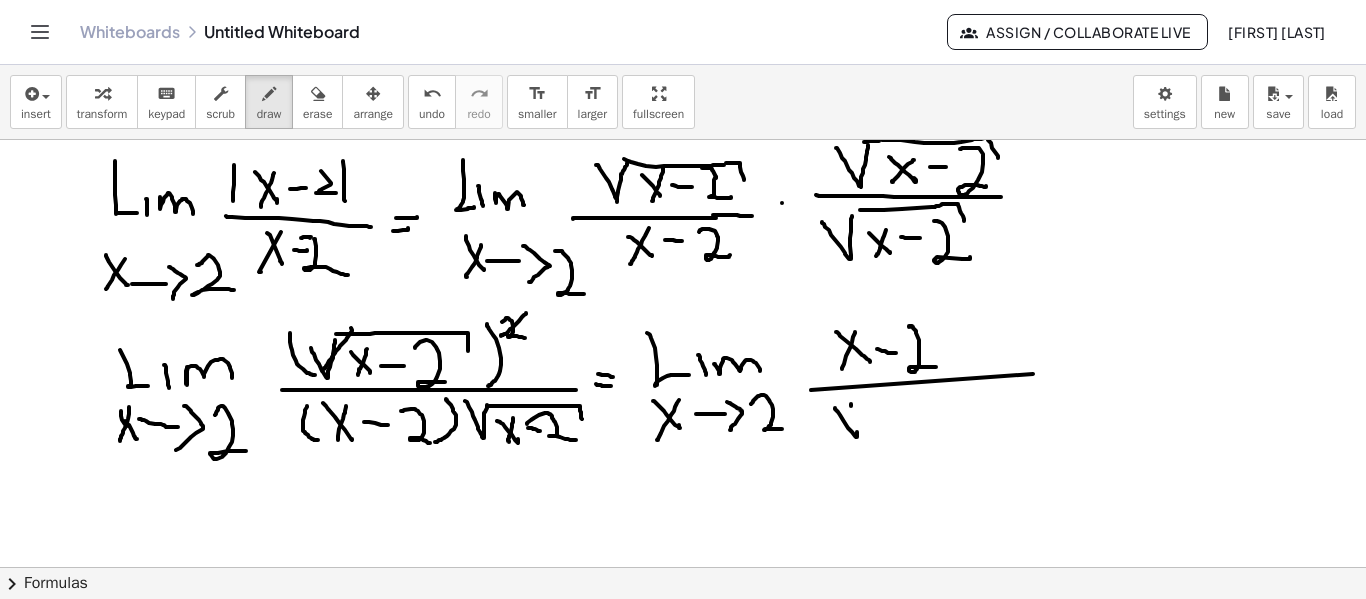 click at bounding box center (683, -274) 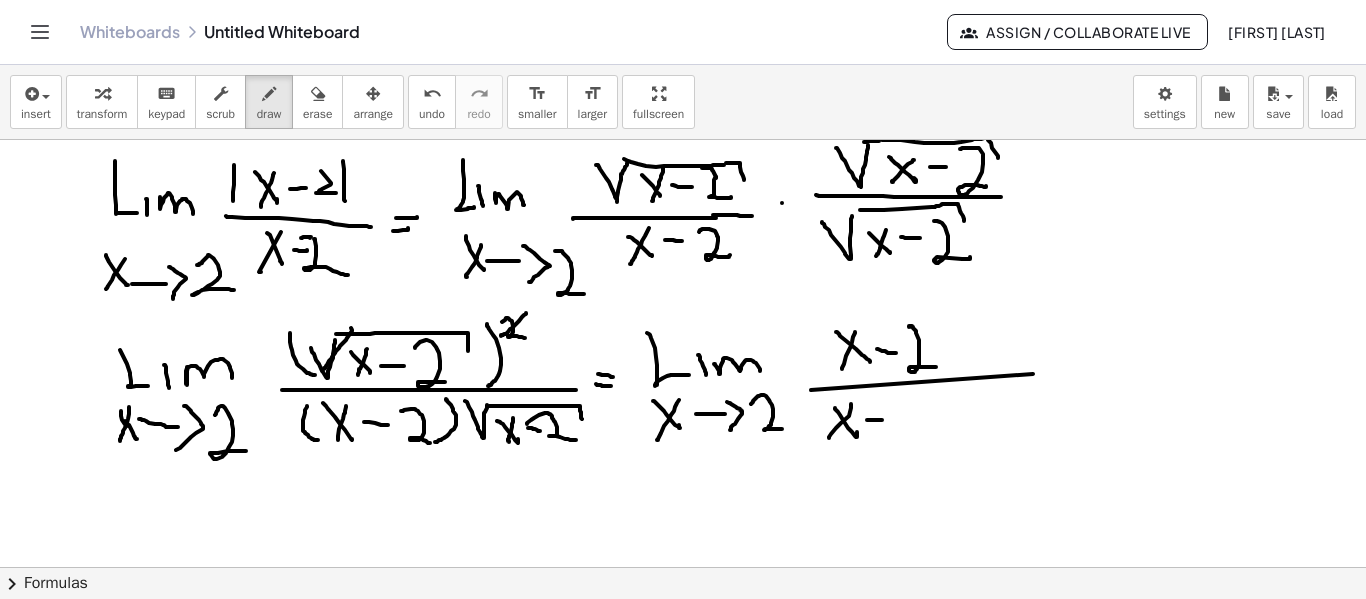 click at bounding box center (683, -274) 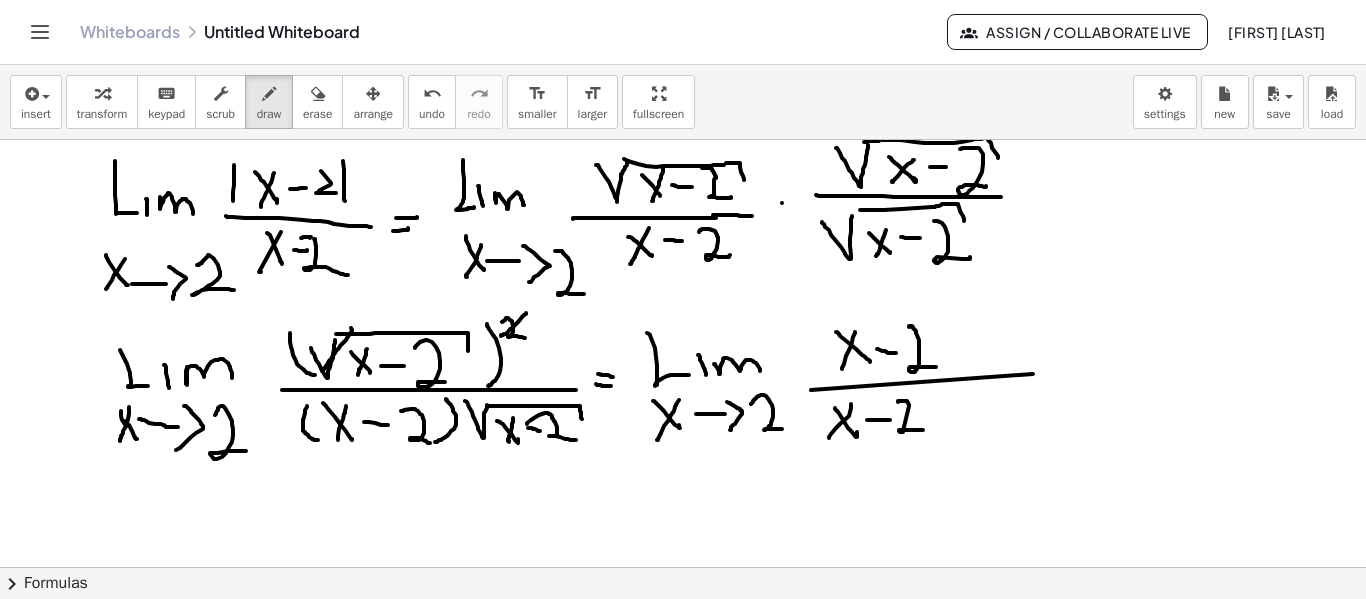 click at bounding box center (683, -274) 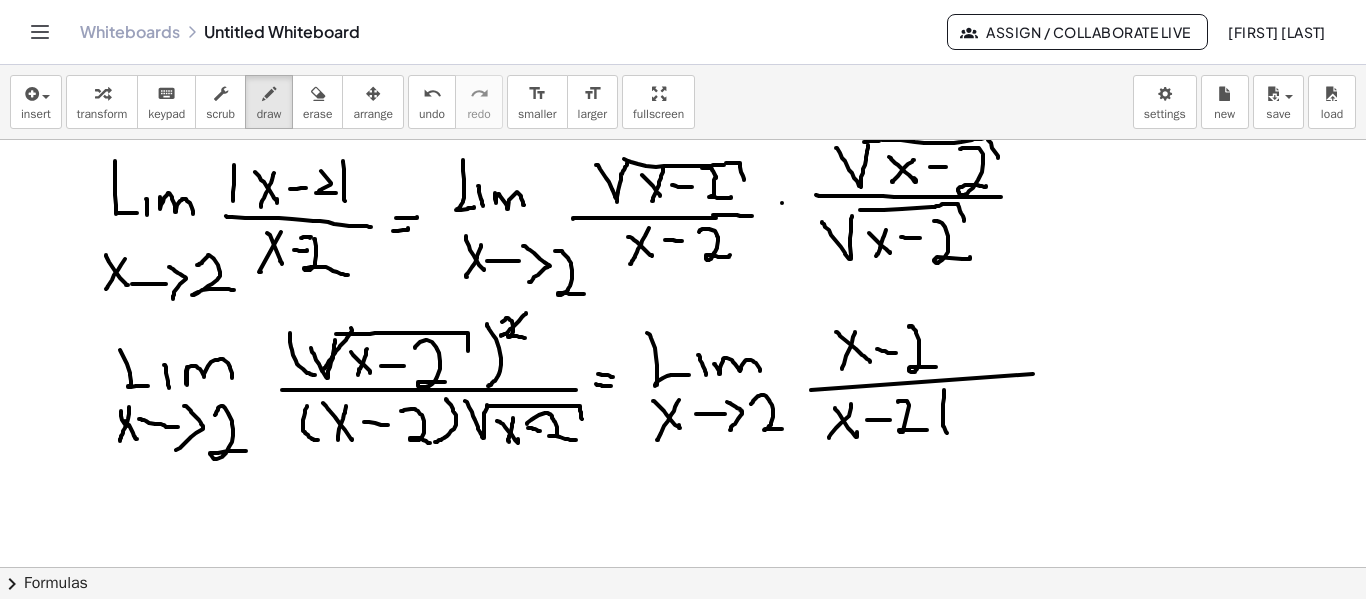 click at bounding box center (683, -274) 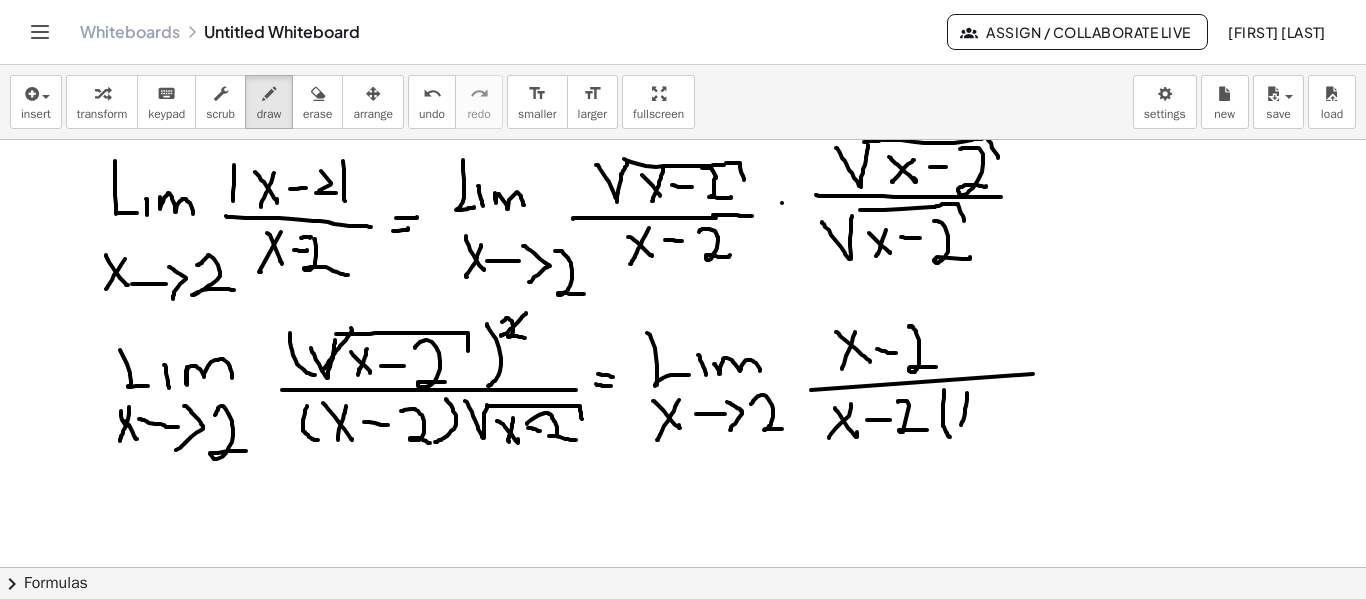 click at bounding box center [683, -274] 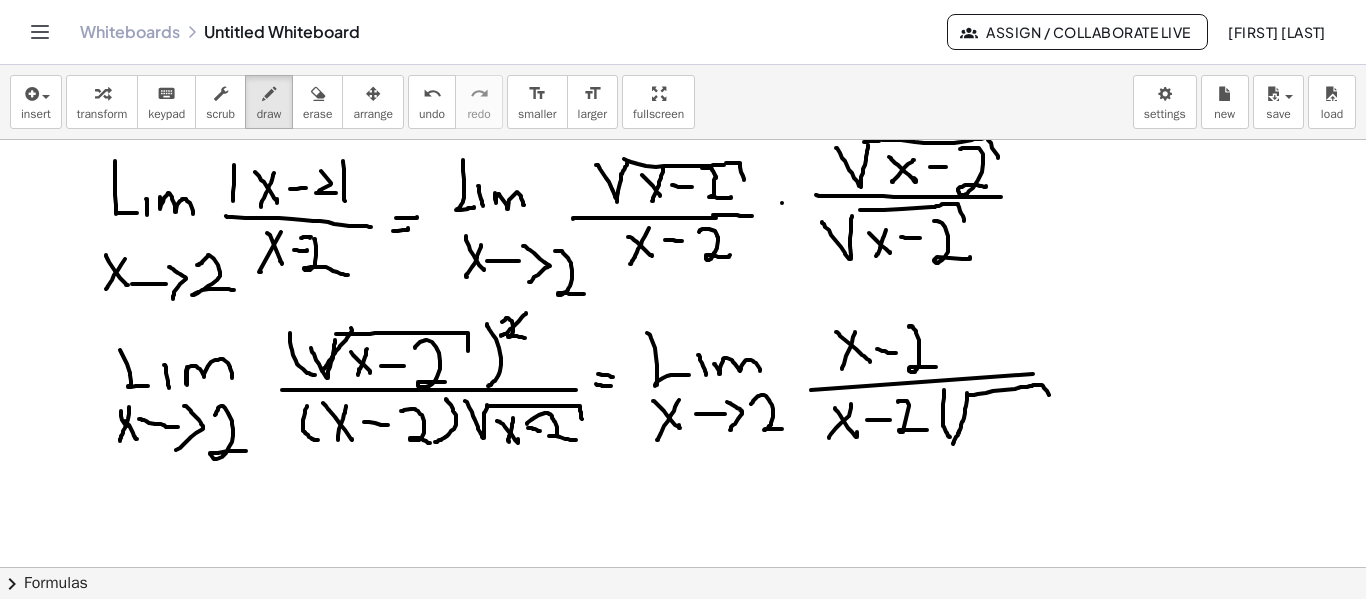 click at bounding box center (683, -274) 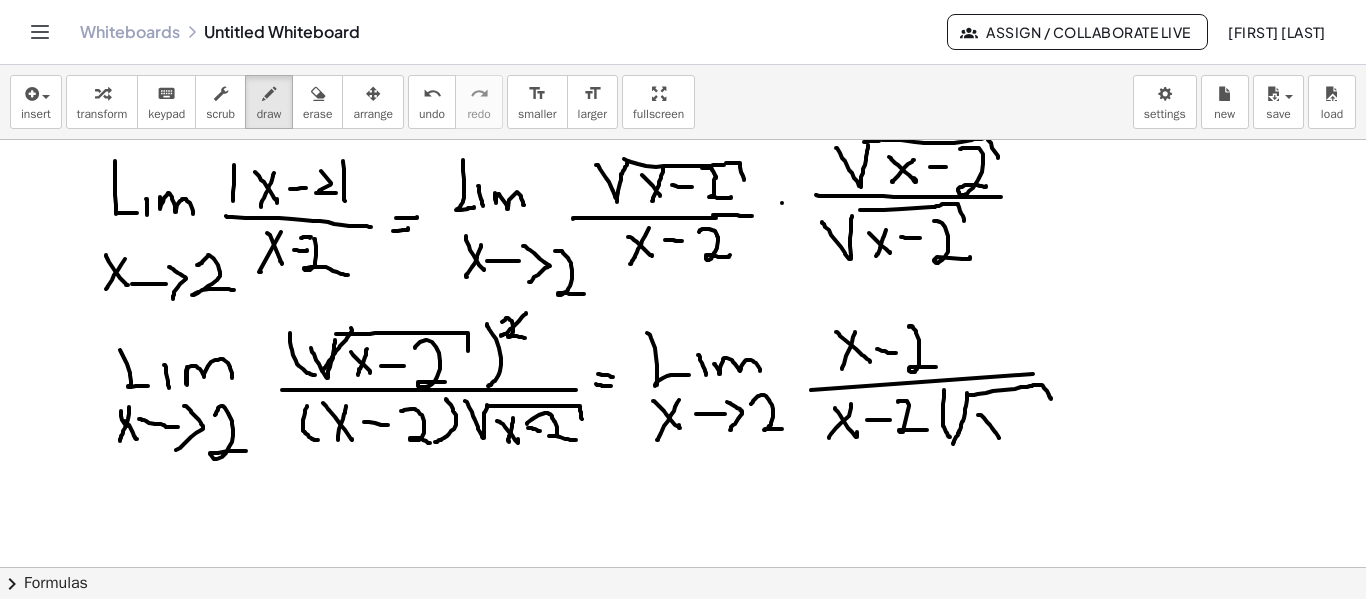 click at bounding box center (683, -274) 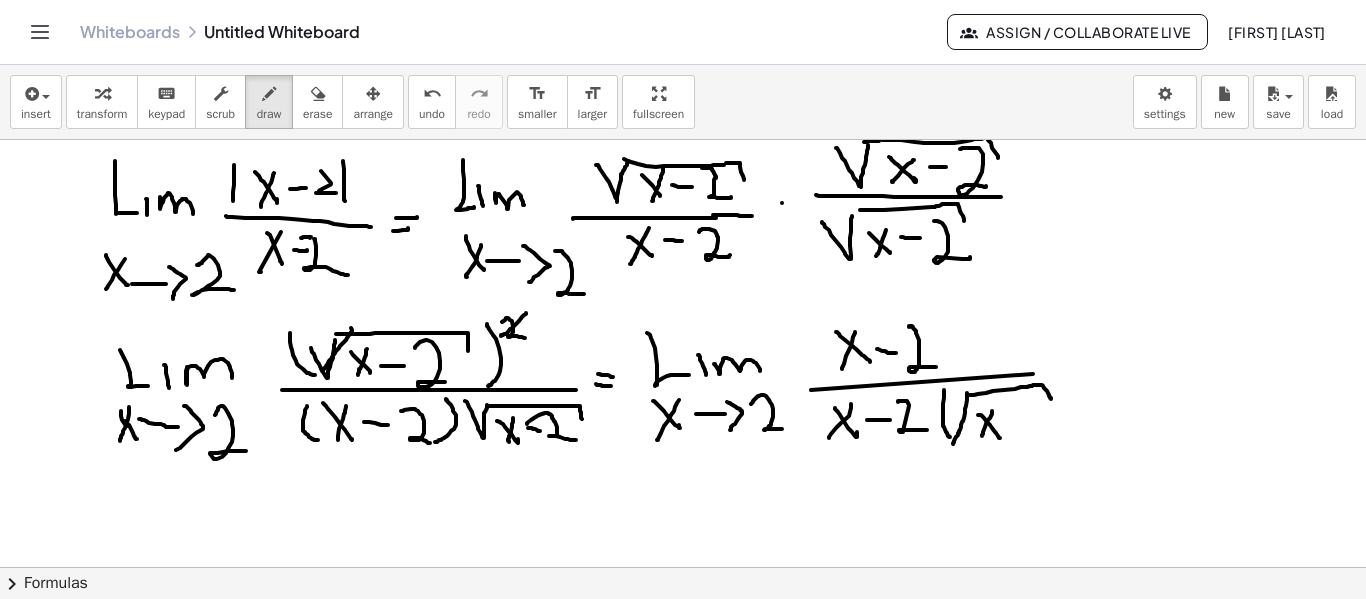 click at bounding box center (683, -274) 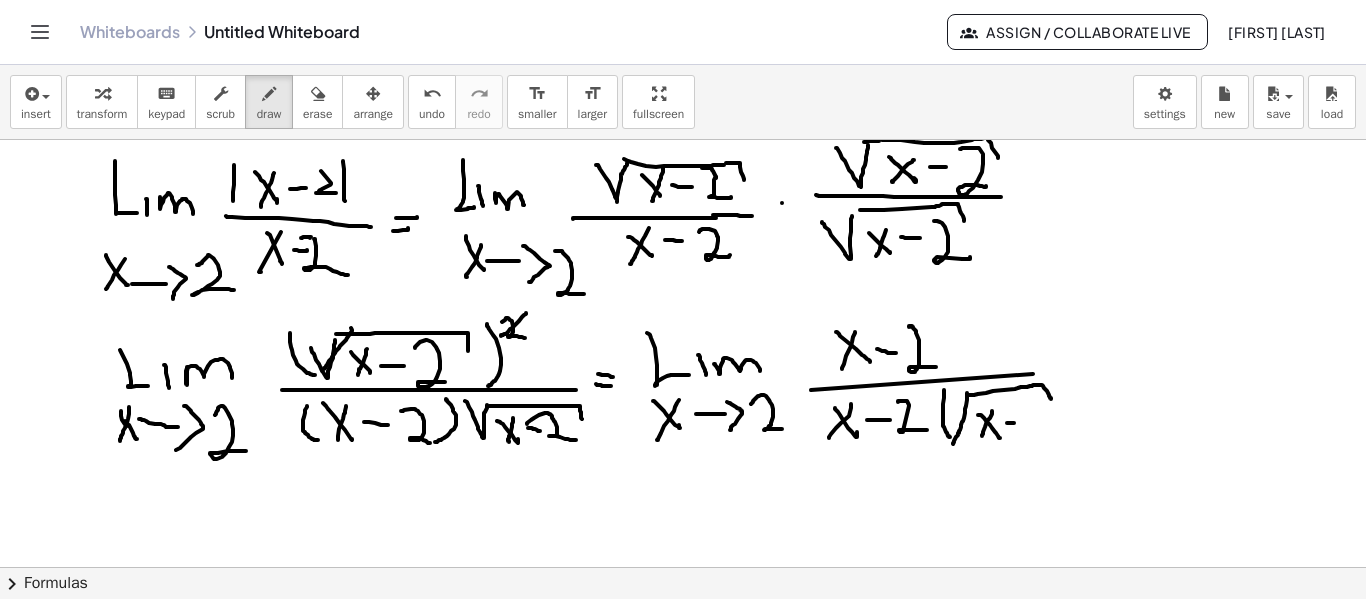 click at bounding box center (683, -274) 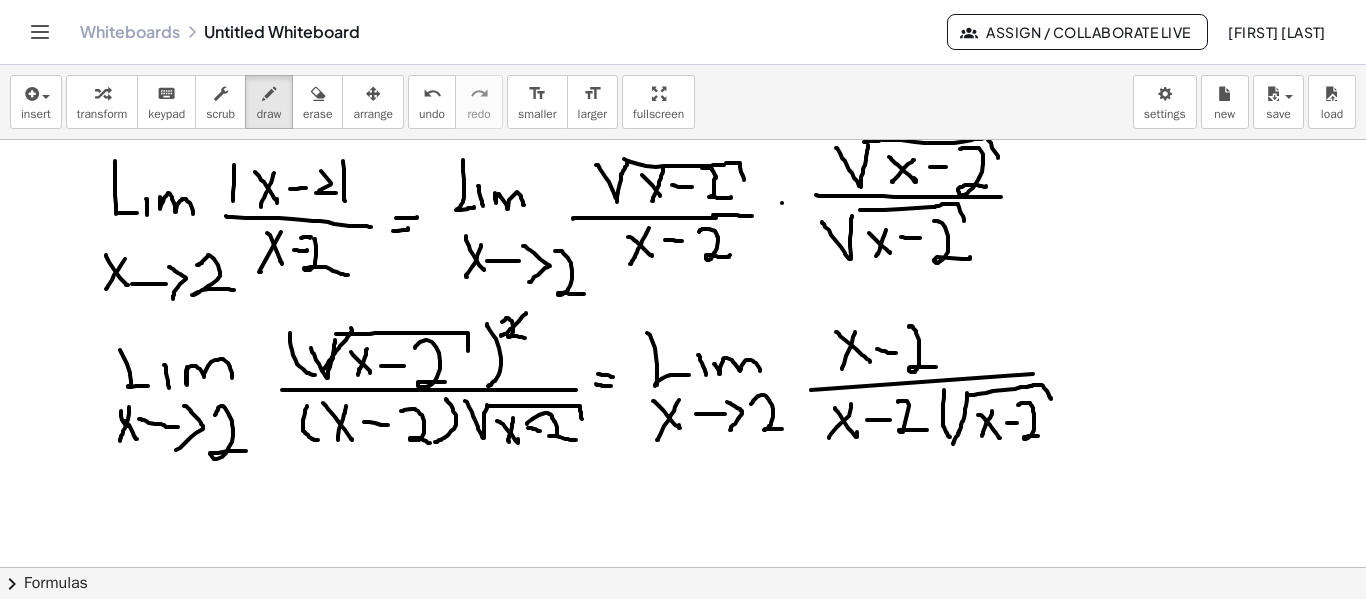 click at bounding box center (683, -274) 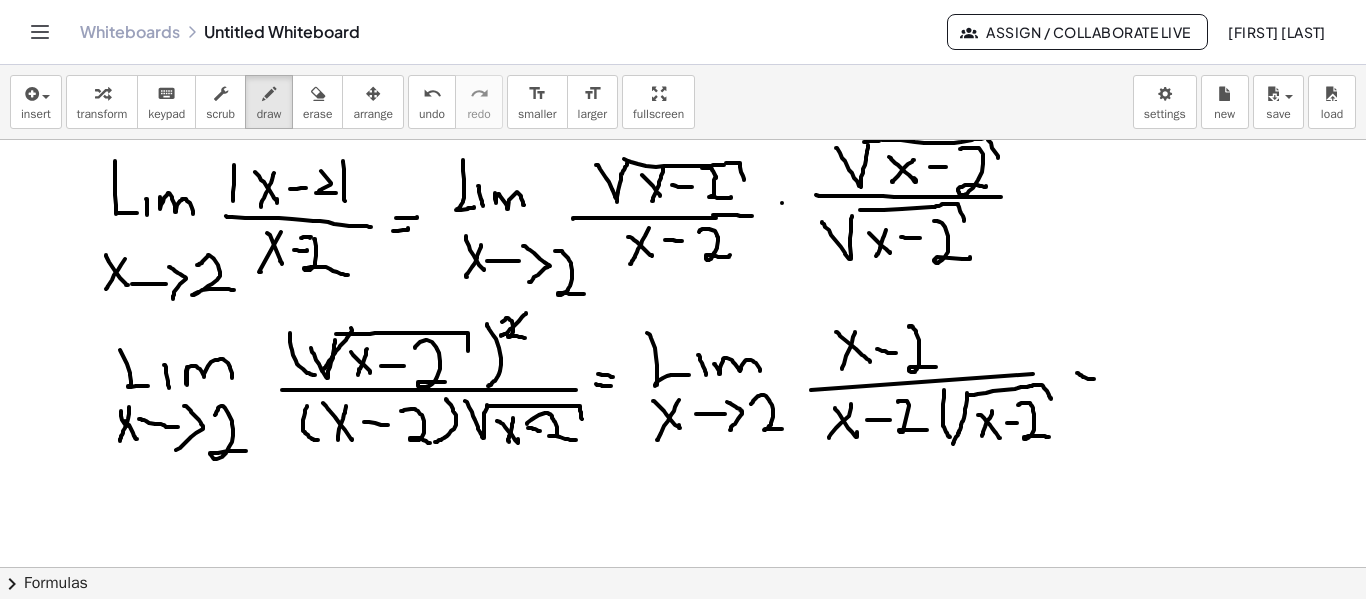 click at bounding box center (683, -274) 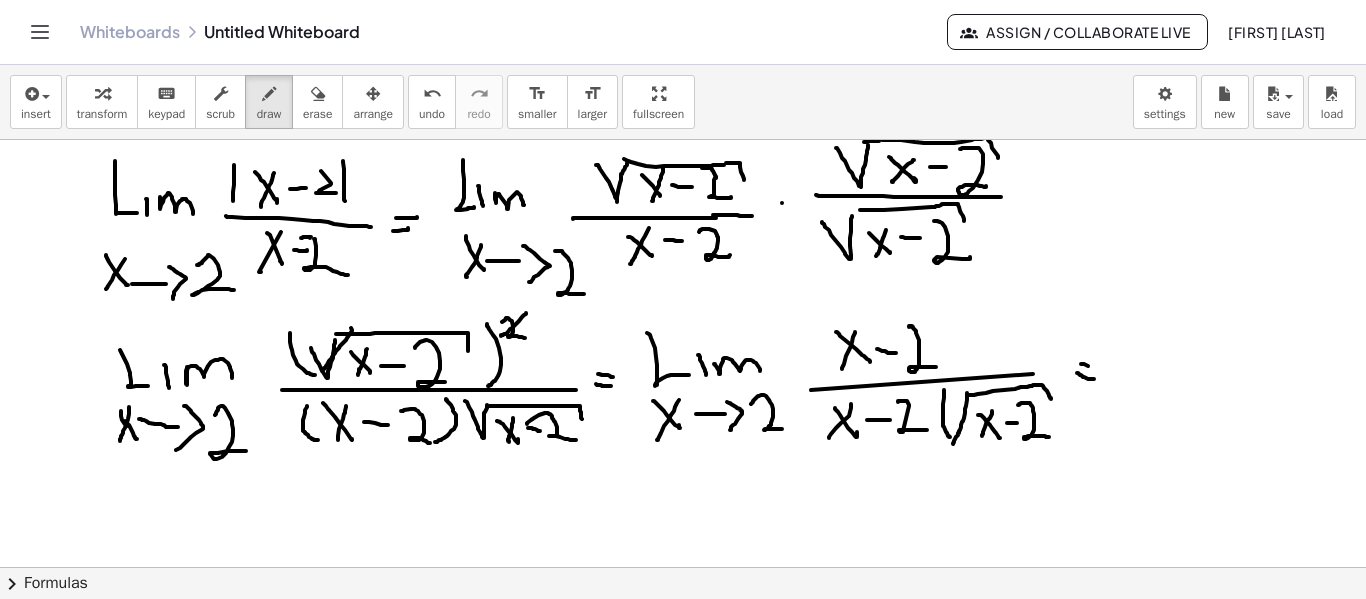 click at bounding box center (683, -274) 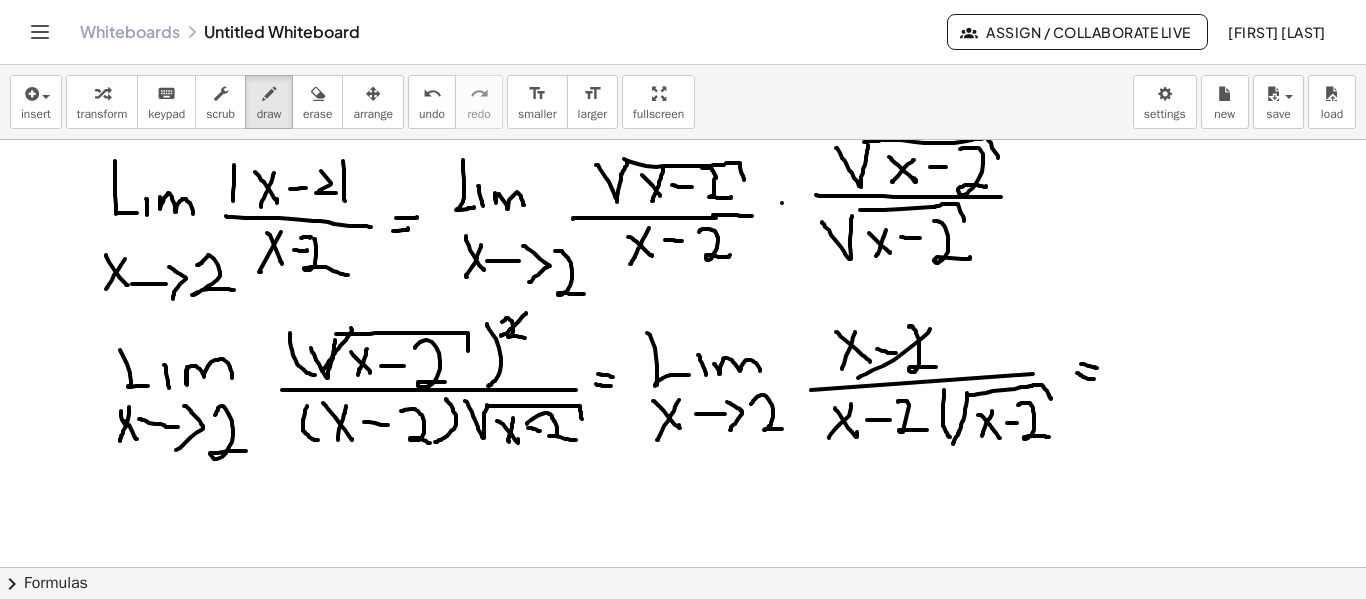 click at bounding box center [683, -274] 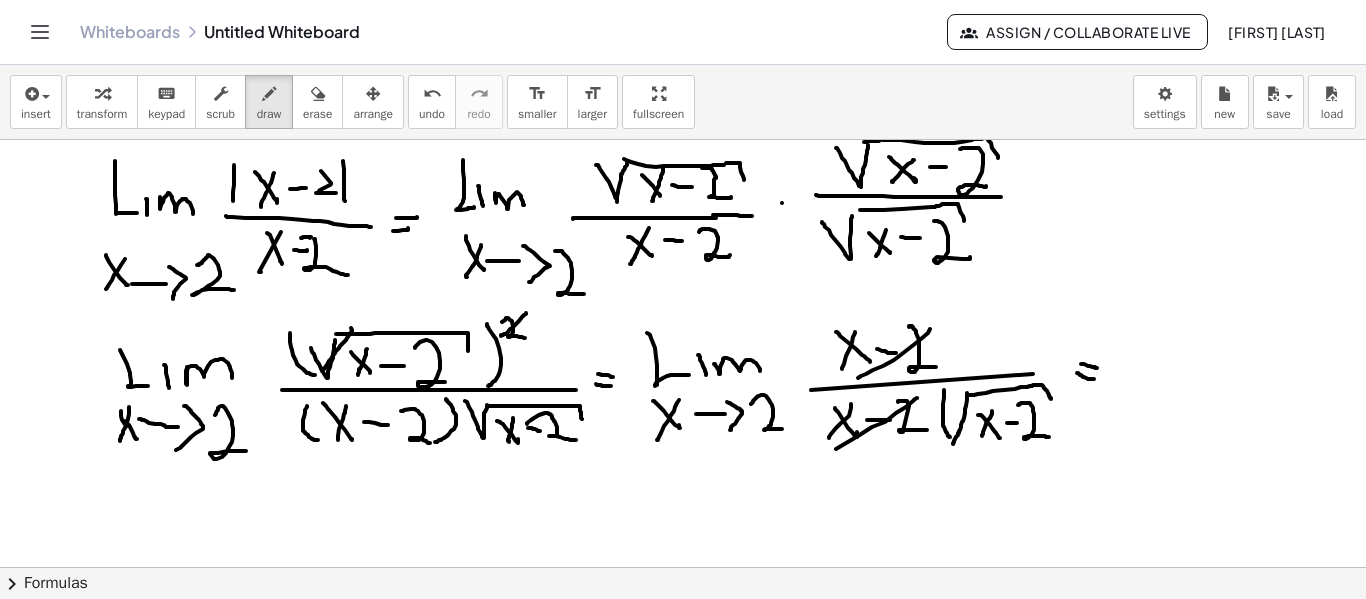click at bounding box center (683, -274) 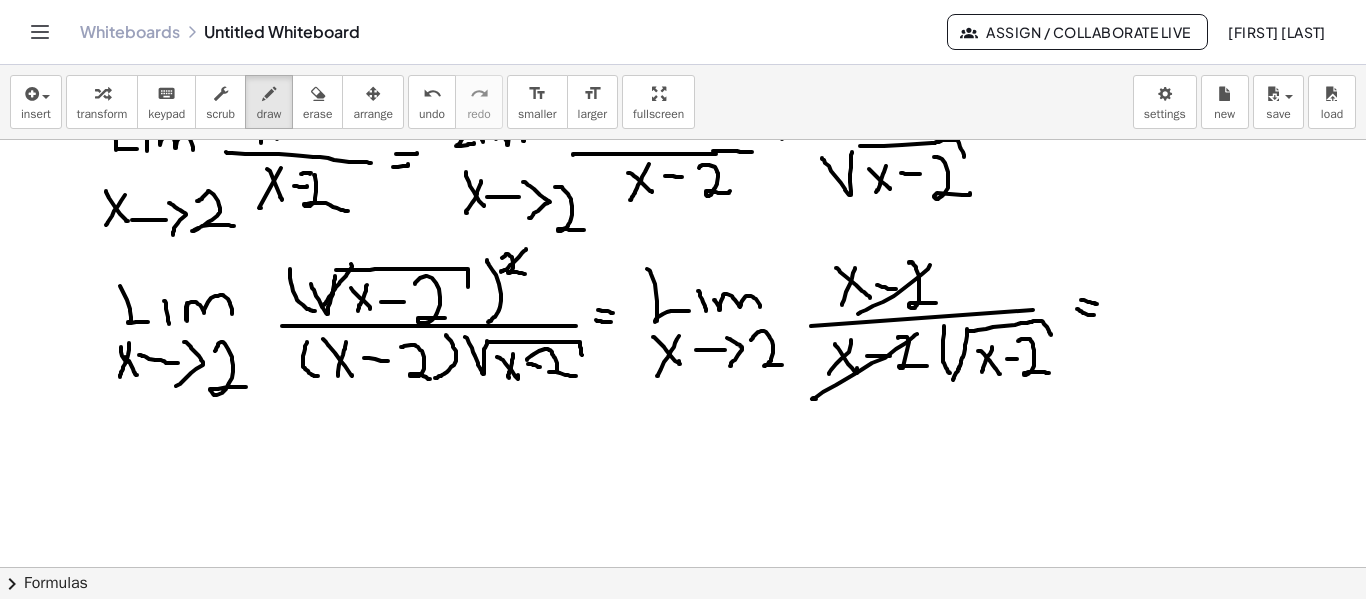 scroll, scrollTop: 1581, scrollLeft: 0, axis: vertical 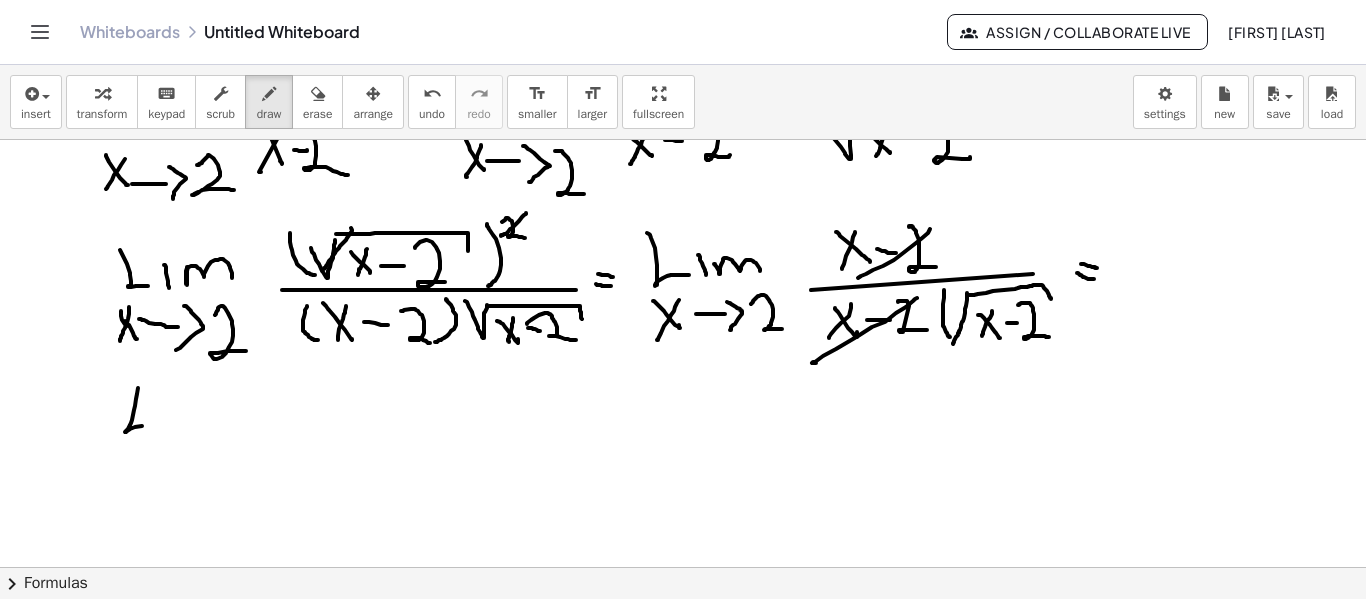 click at bounding box center (683, -374) 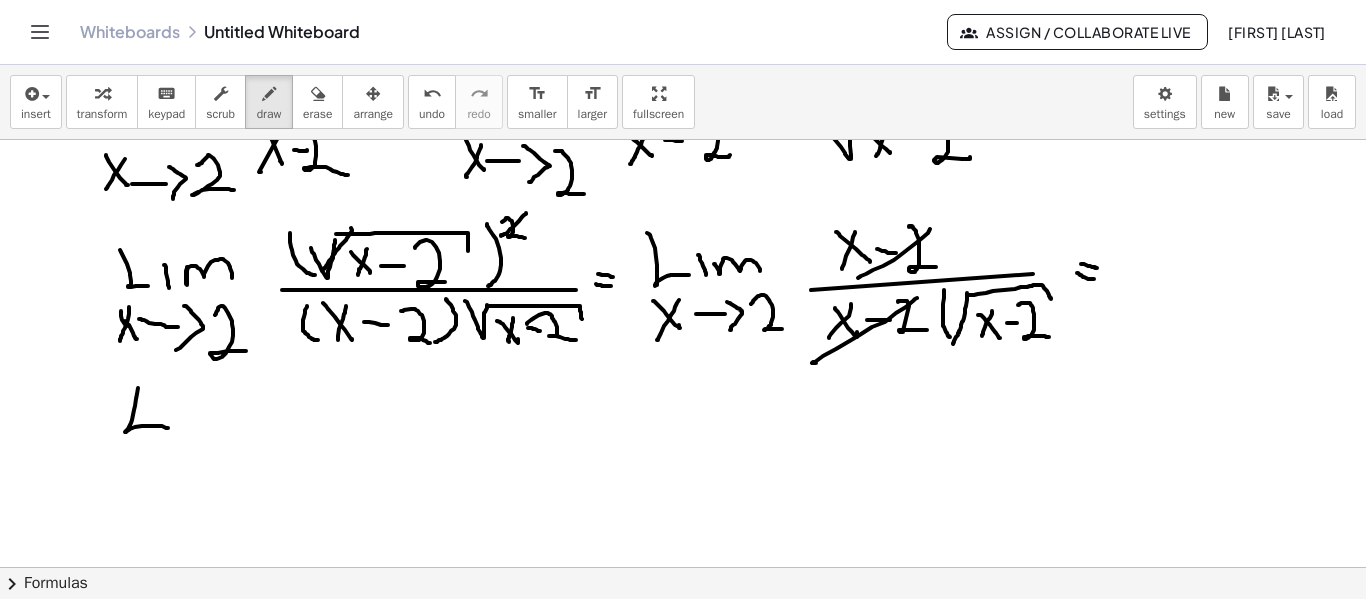 click at bounding box center [683, -374] 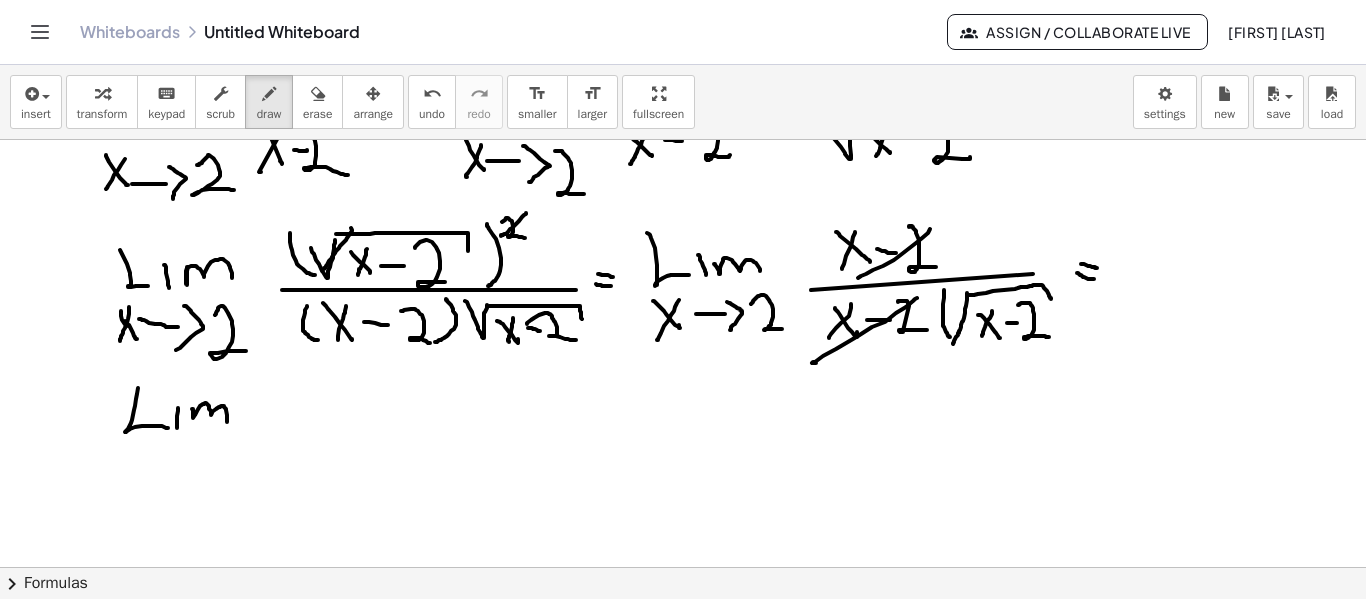 click at bounding box center [683, -374] 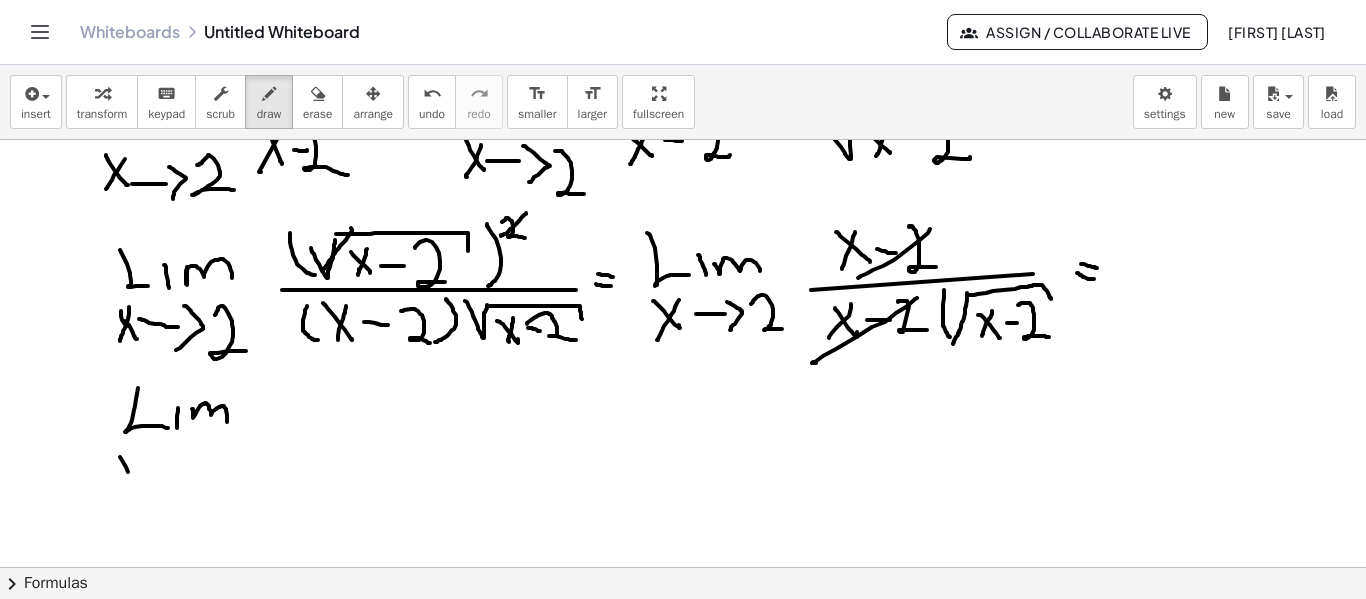 click at bounding box center [683, -374] 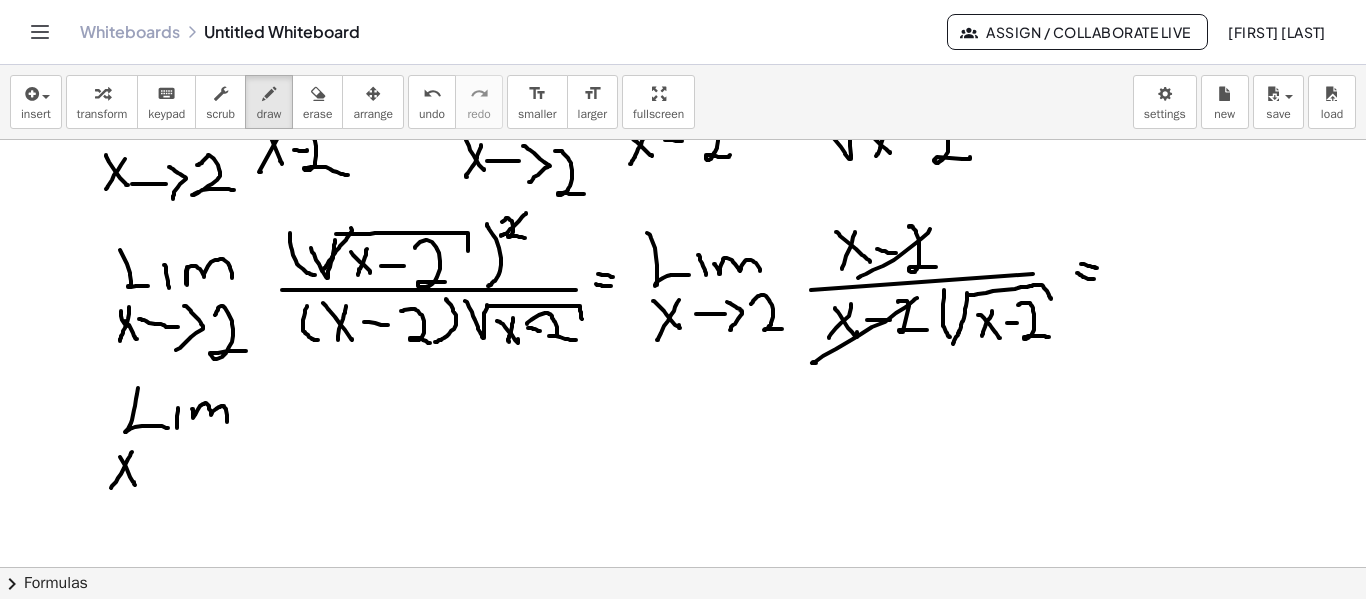 click at bounding box center [683, -374] 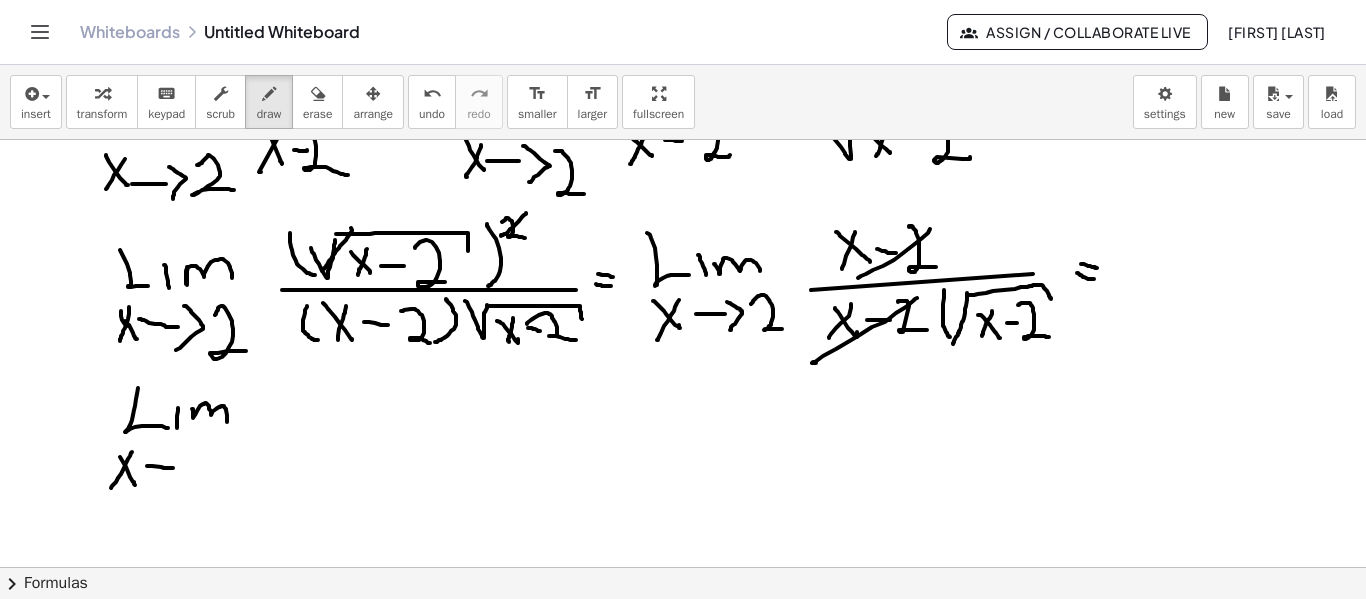 click at bounding box center [683, -374] 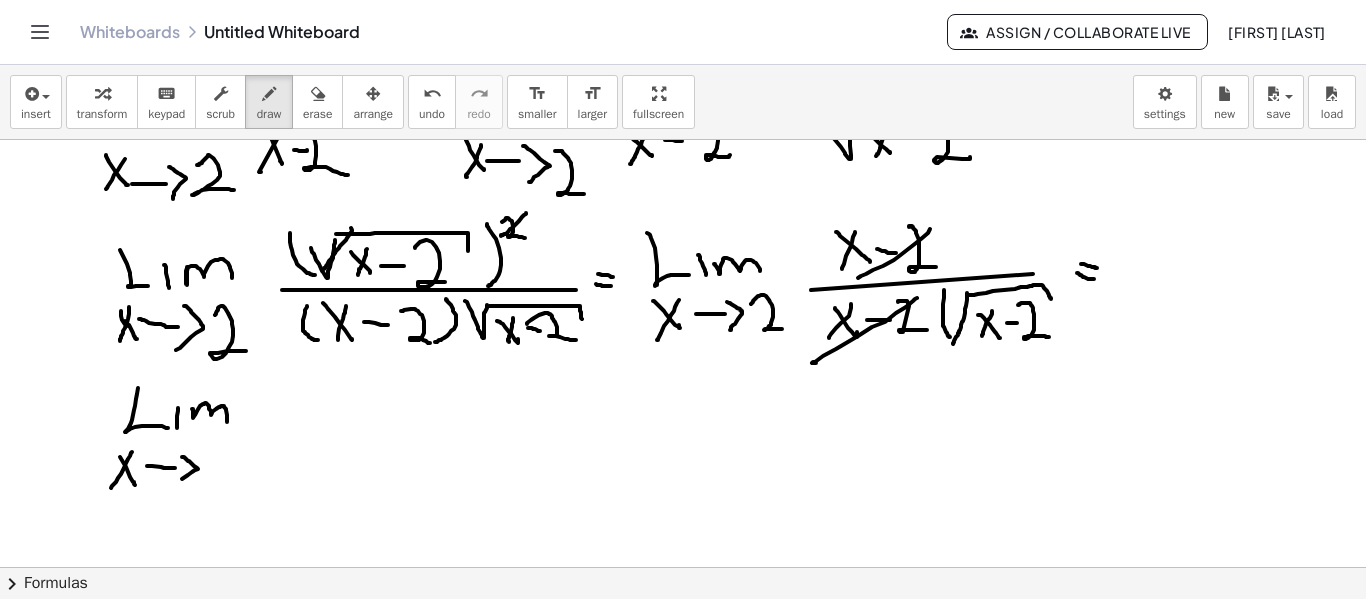 click at bounding box center [683, -374] 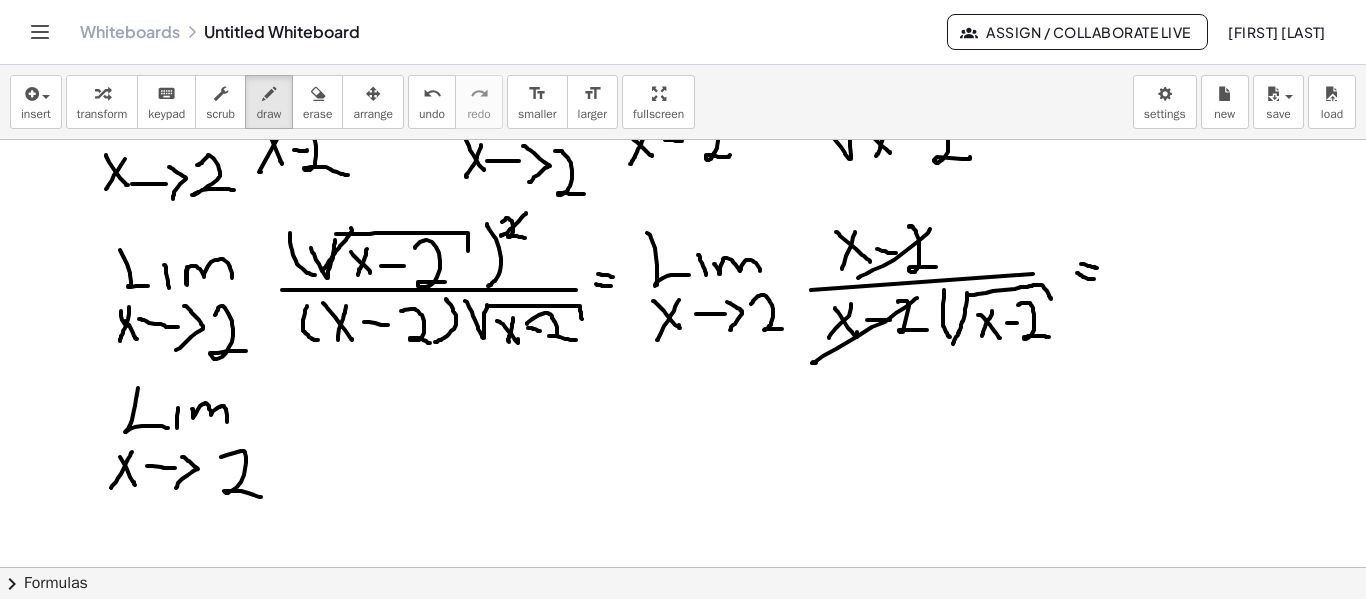 click at bounding box center [683, -374] 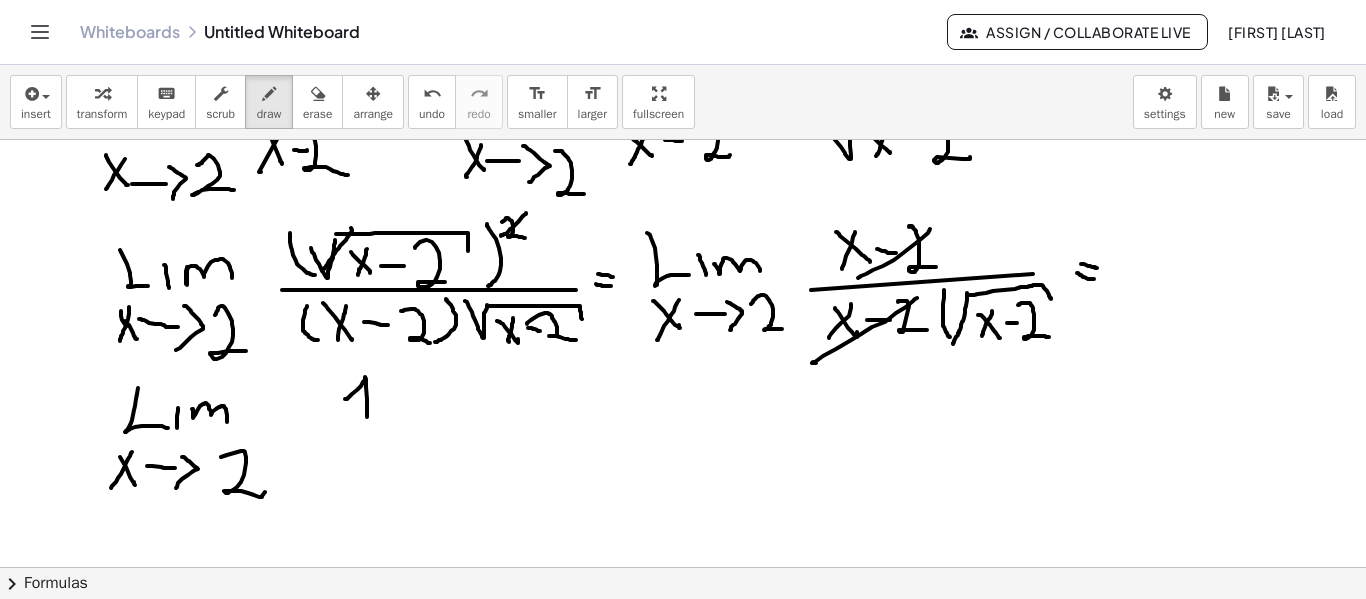 click at bounding box center (683, -374) 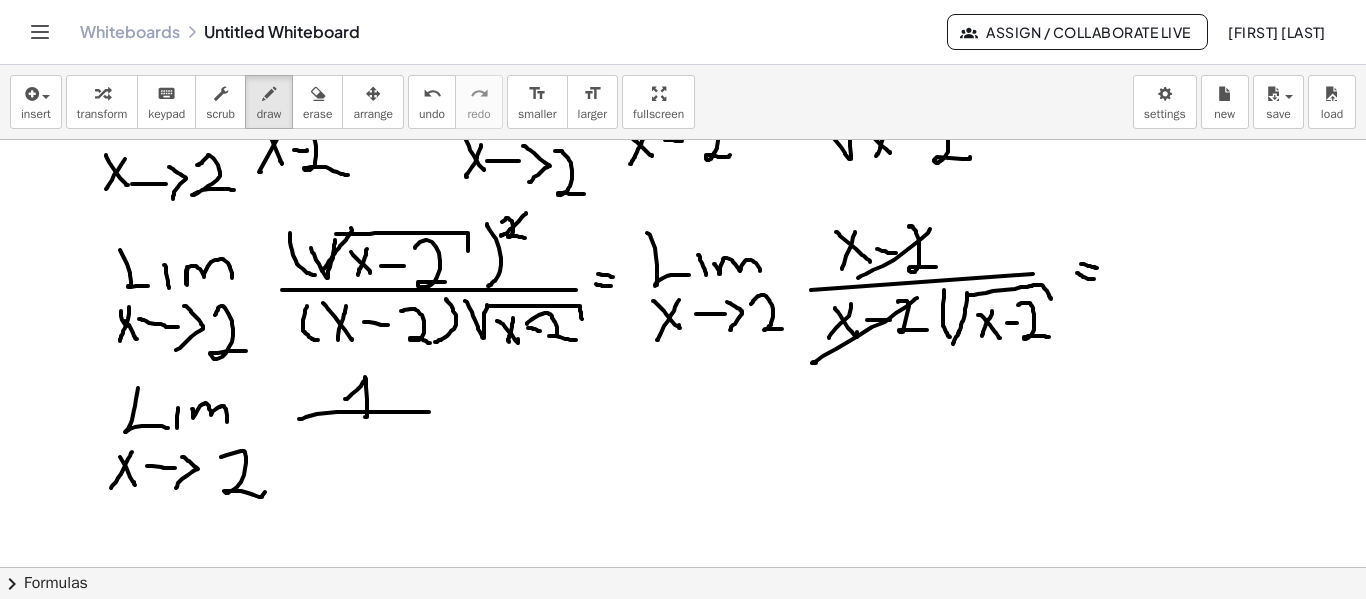 click at bounding box center (683, -374) 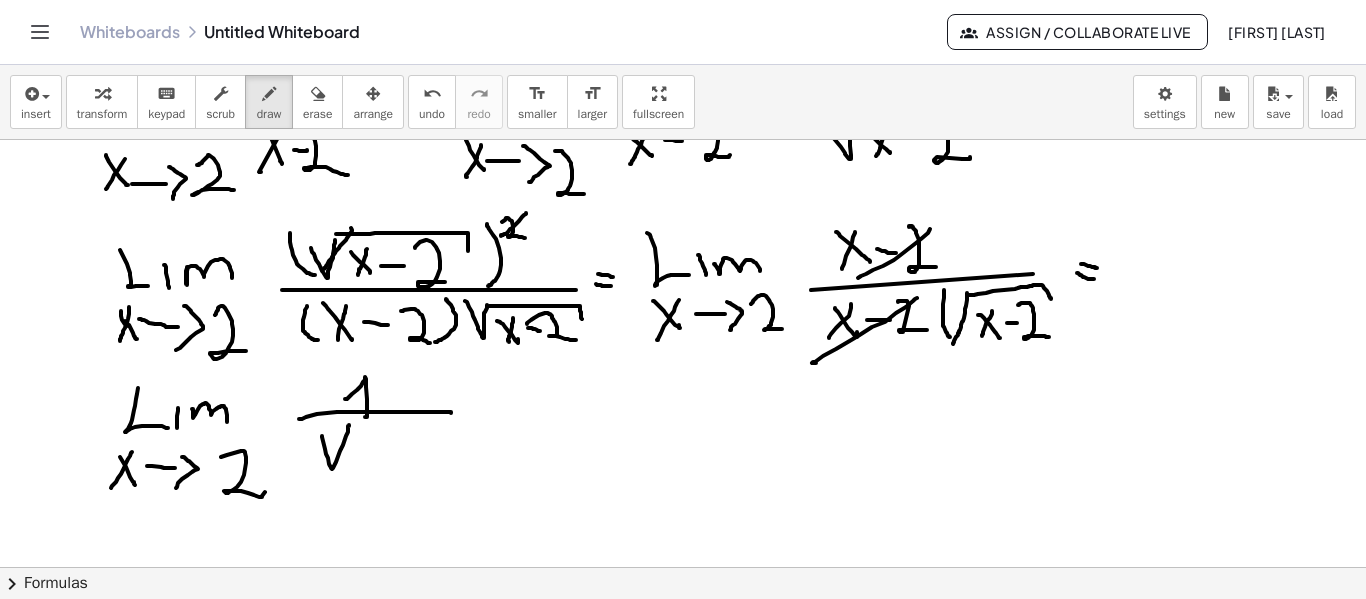 click at bounding box center [683, -374] 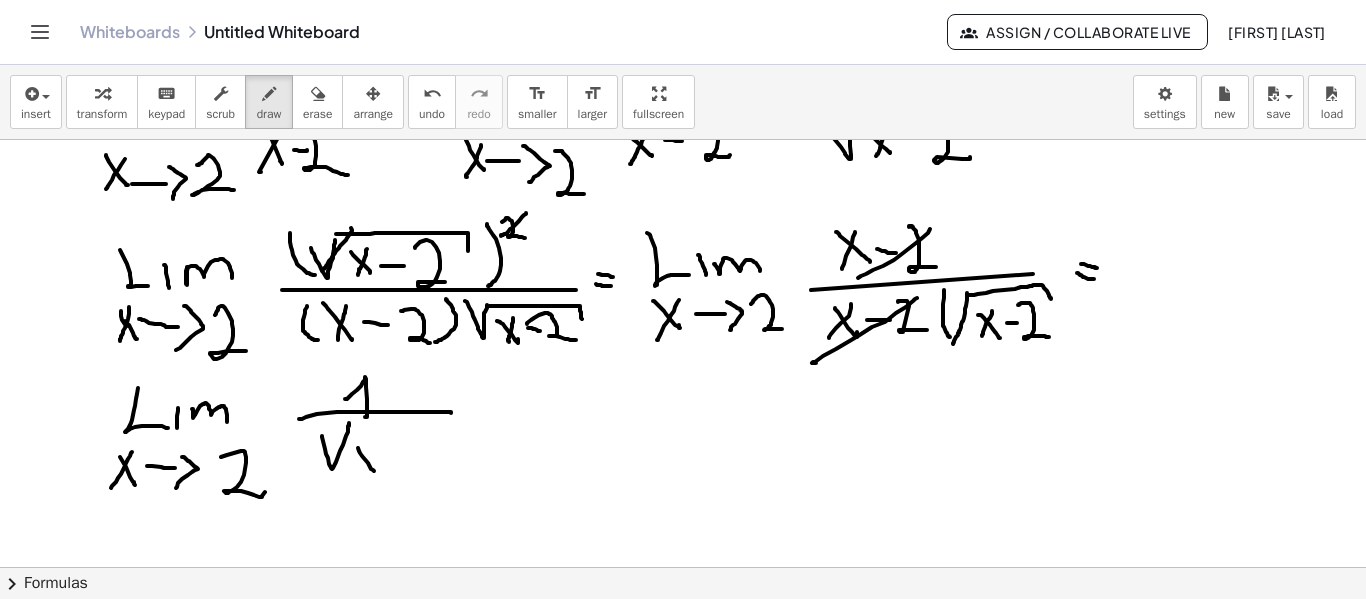 click at bounding box center (683, -374) 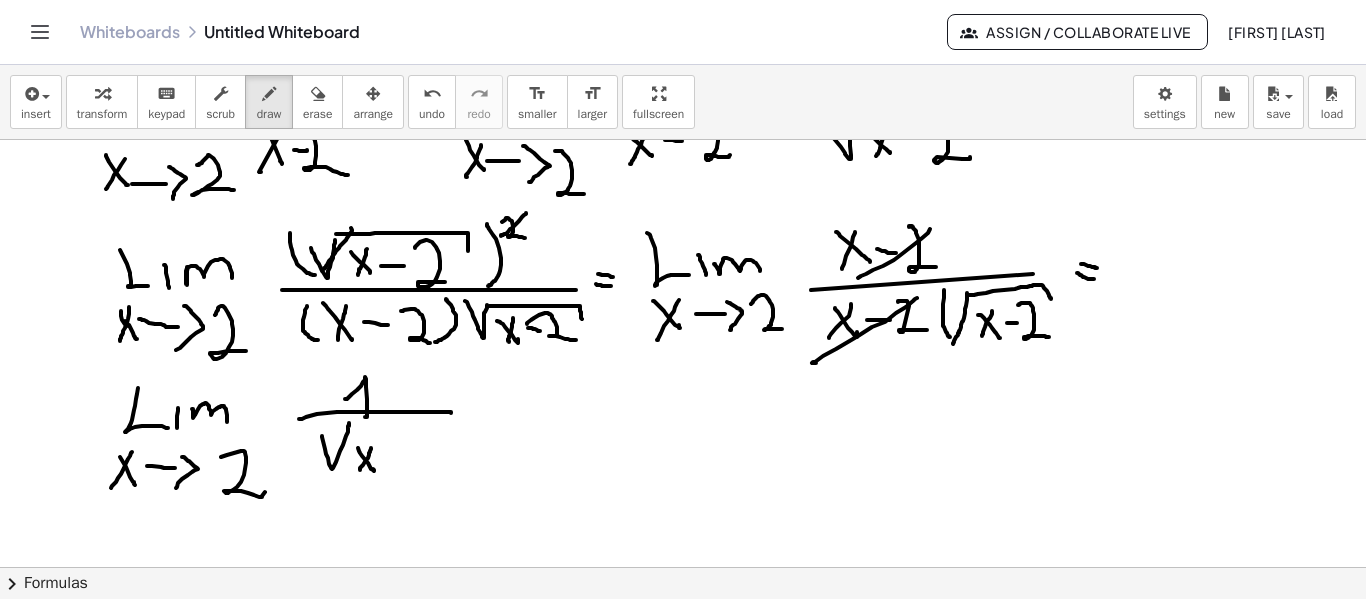 click at bounding box center (683, -374) 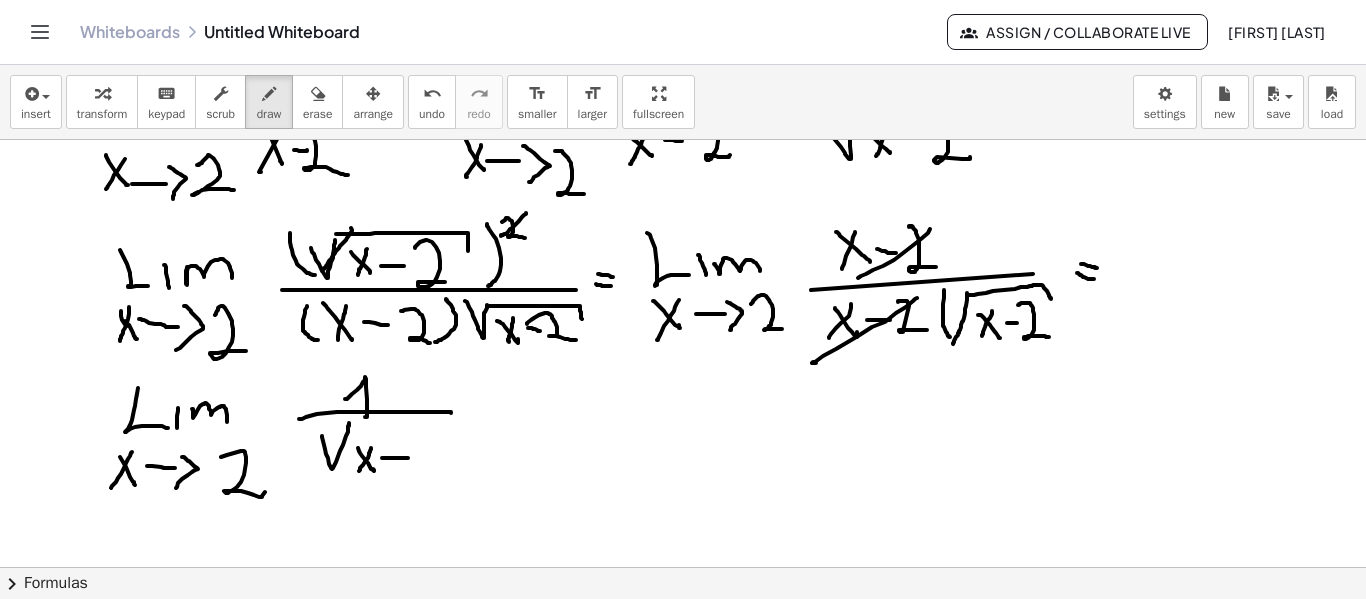 click at bounding box center [683, -374] 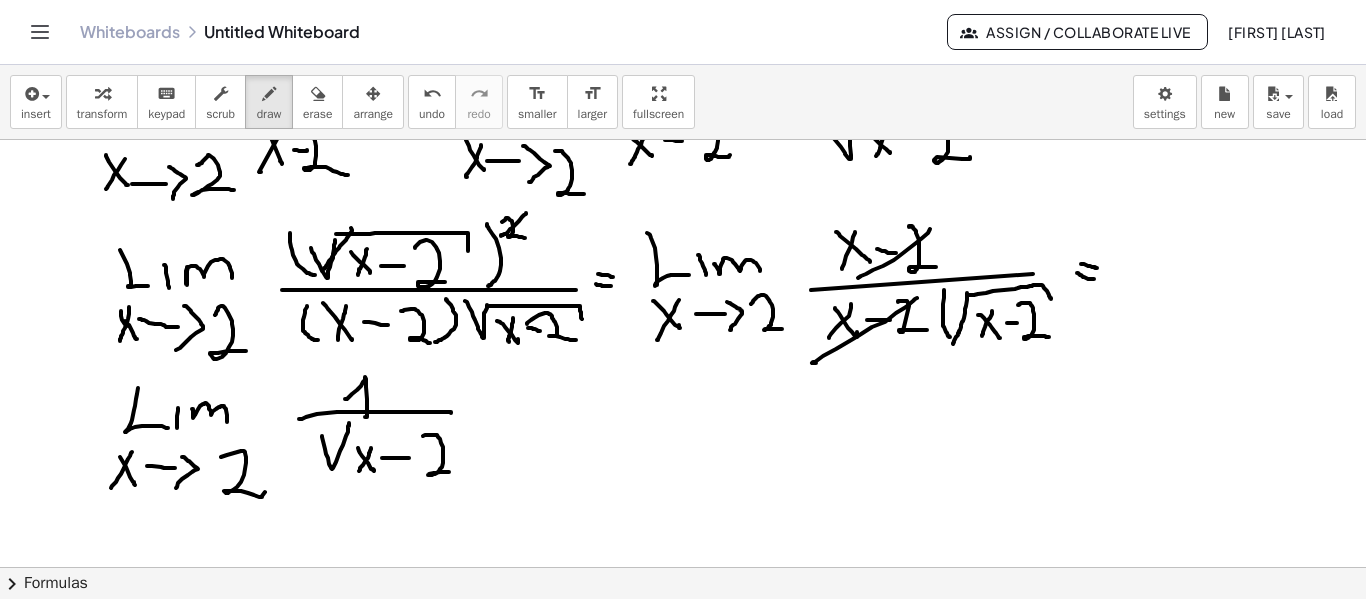 click at bounding box center (683, -374) 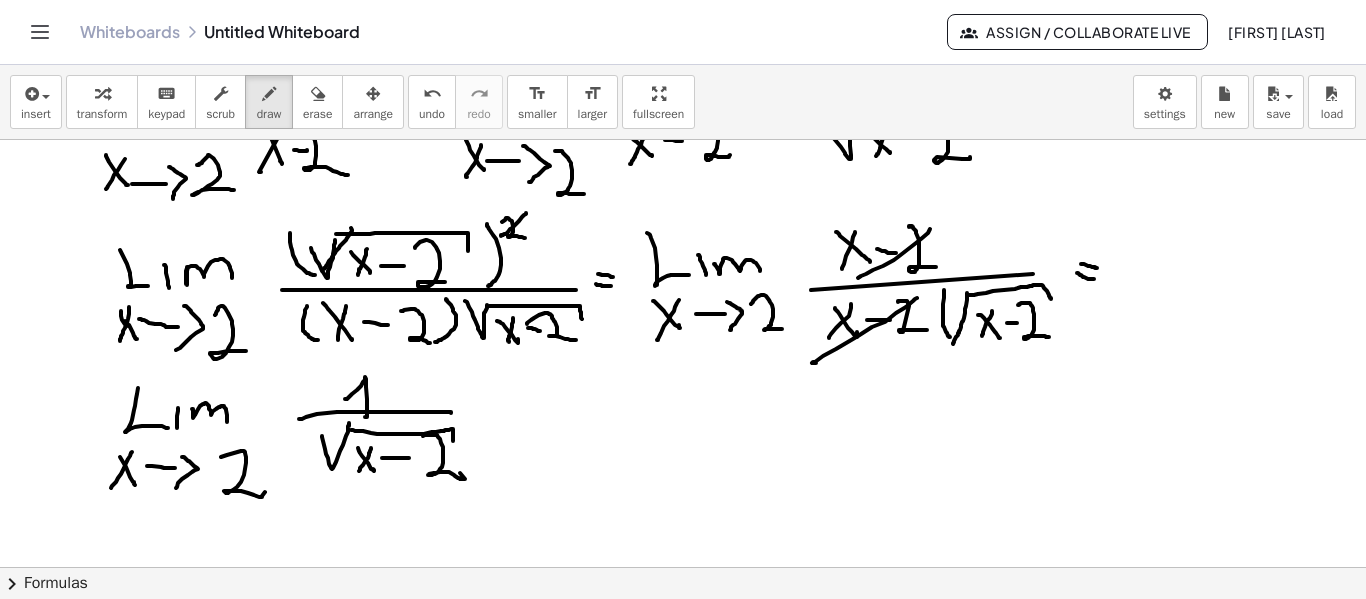 click at bounding box center (683, -374) 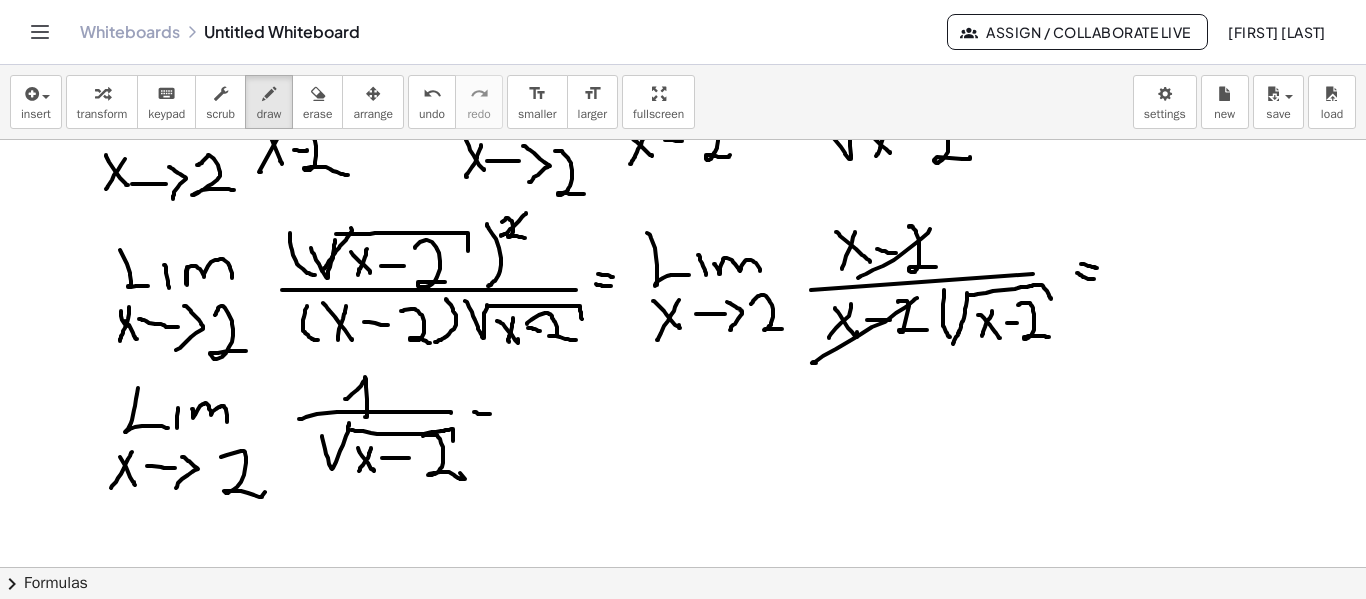 click at bounding box center [683, -374] 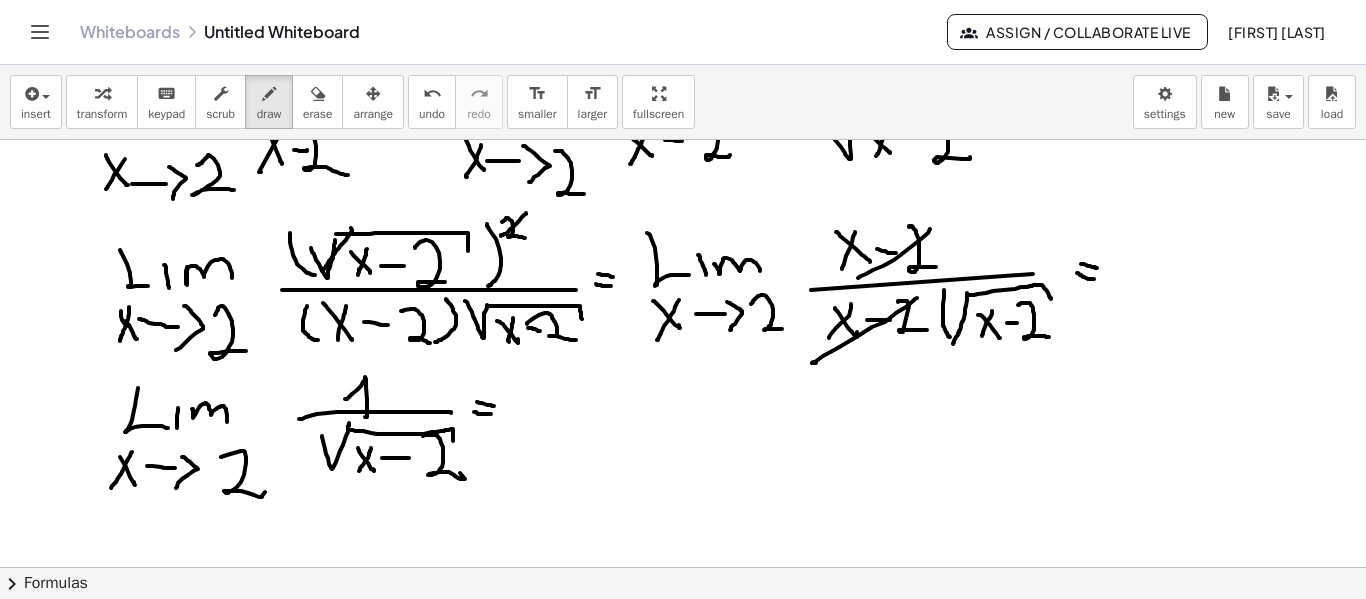 click at bounding box center [683, -374] 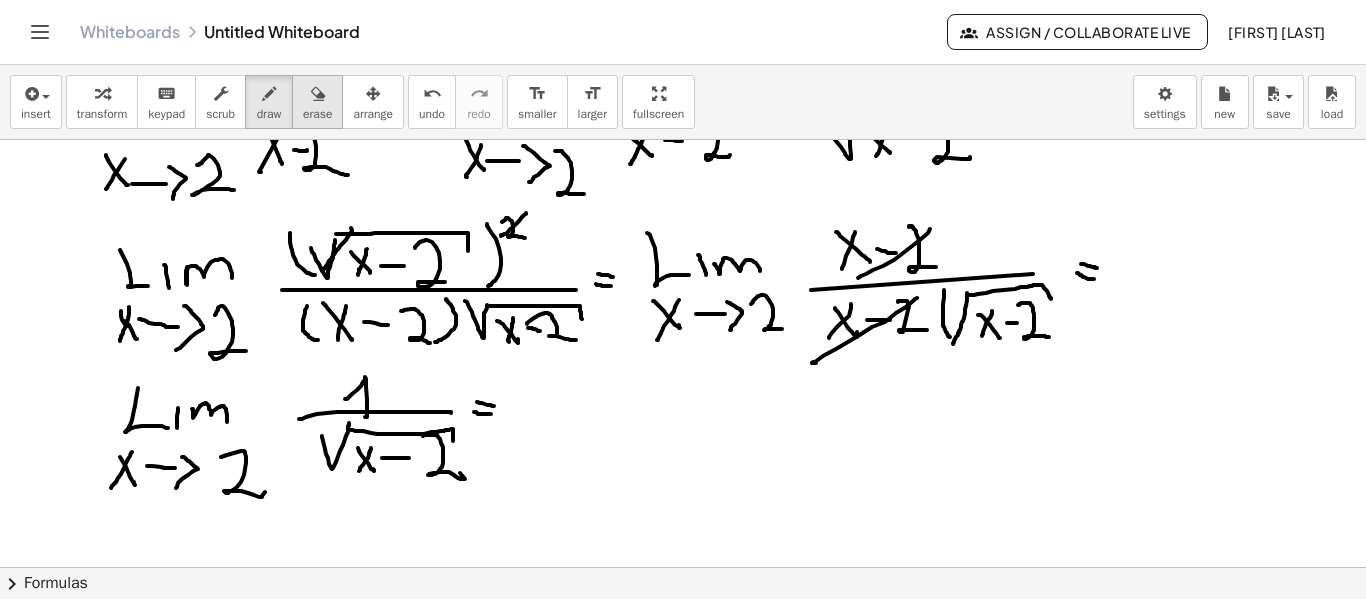 click on "erase" at bounding box center [317, 102] 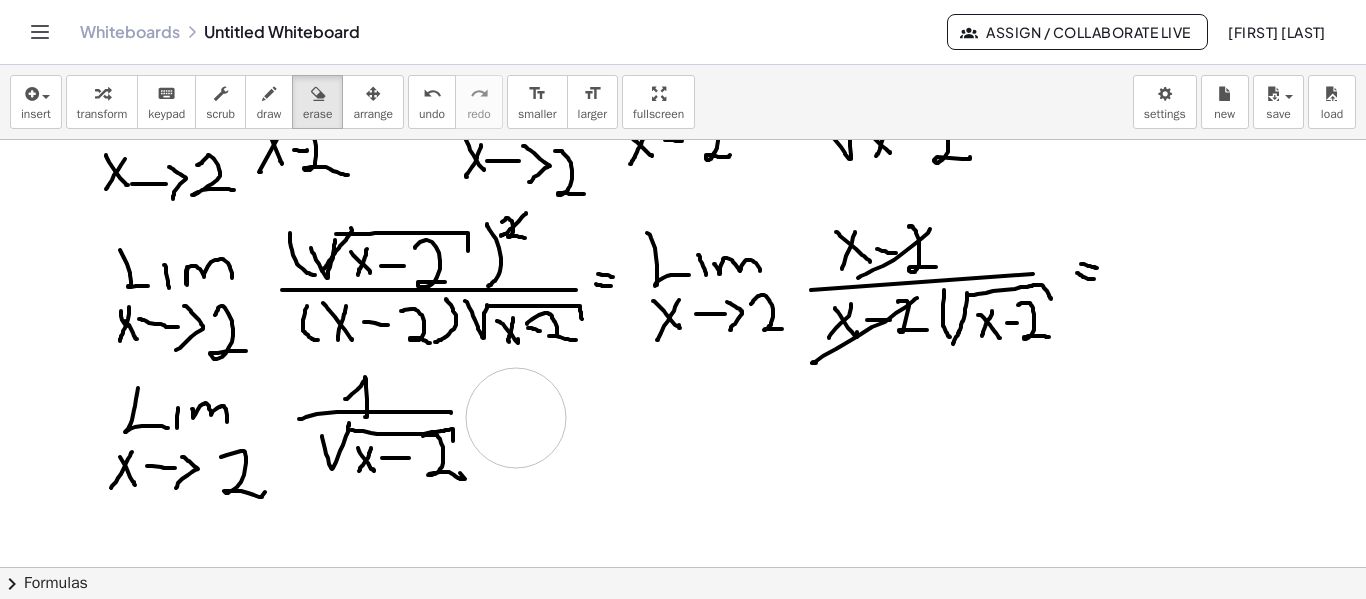click at bounding box center (683, -374) 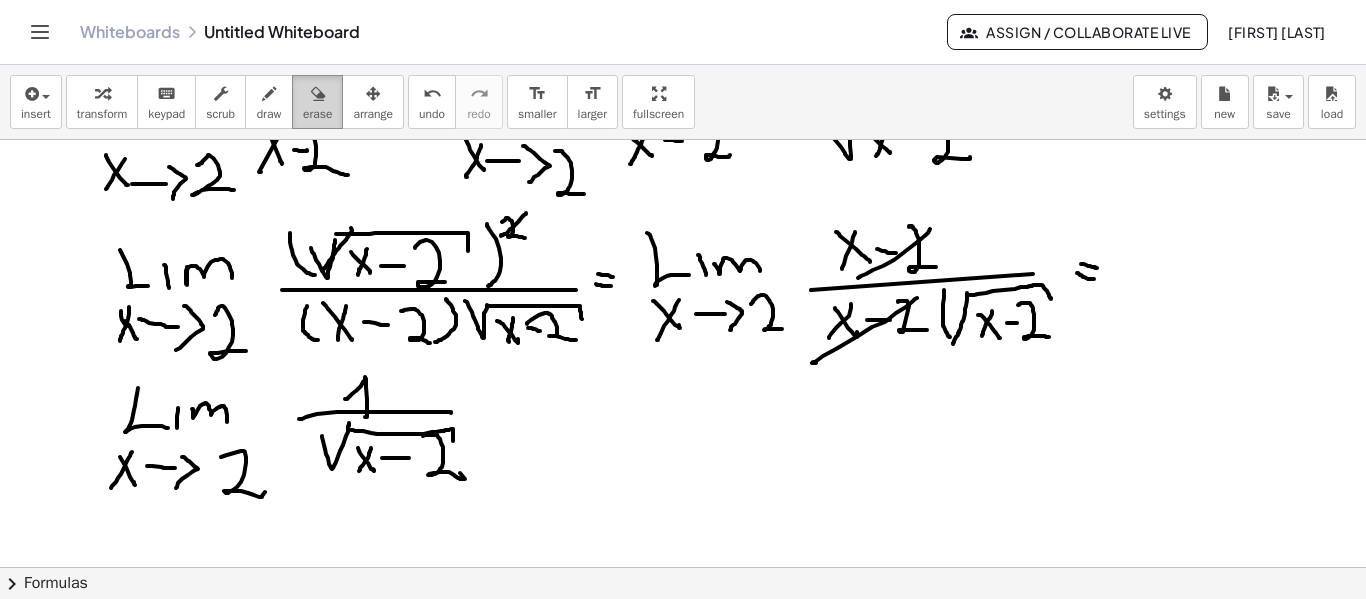 click at bounding box center (318, 94) 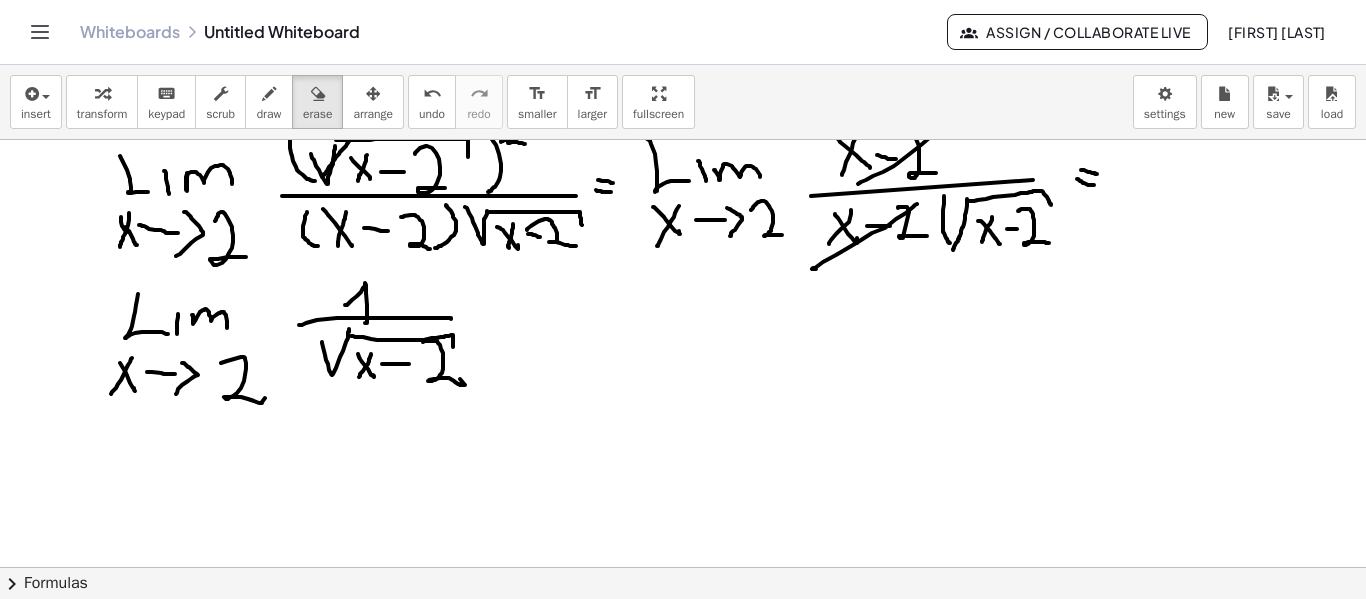 scroll, scrollTop: 1681, scrollLeft: 0, axis: vertical 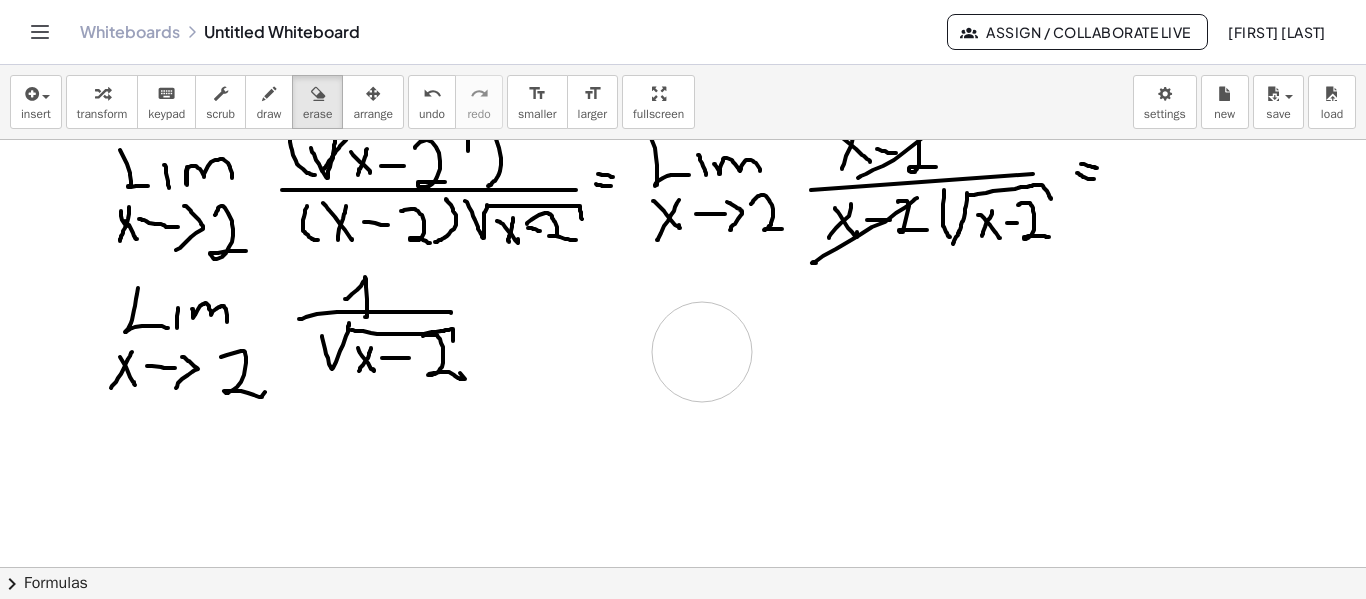 drag, startPoint x: 684, startPoint y: 318, endPoint x: 628, endPoint y: 251, distance: 87.32124 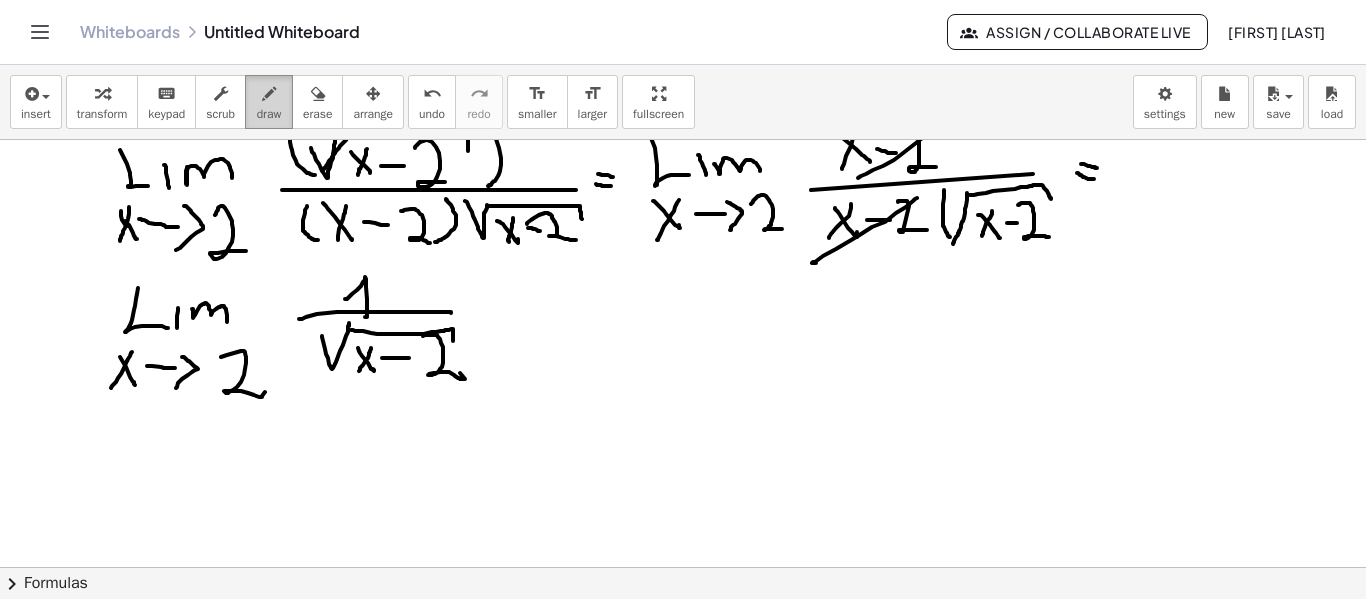 click on "draw" at bounding box center (269, 102) 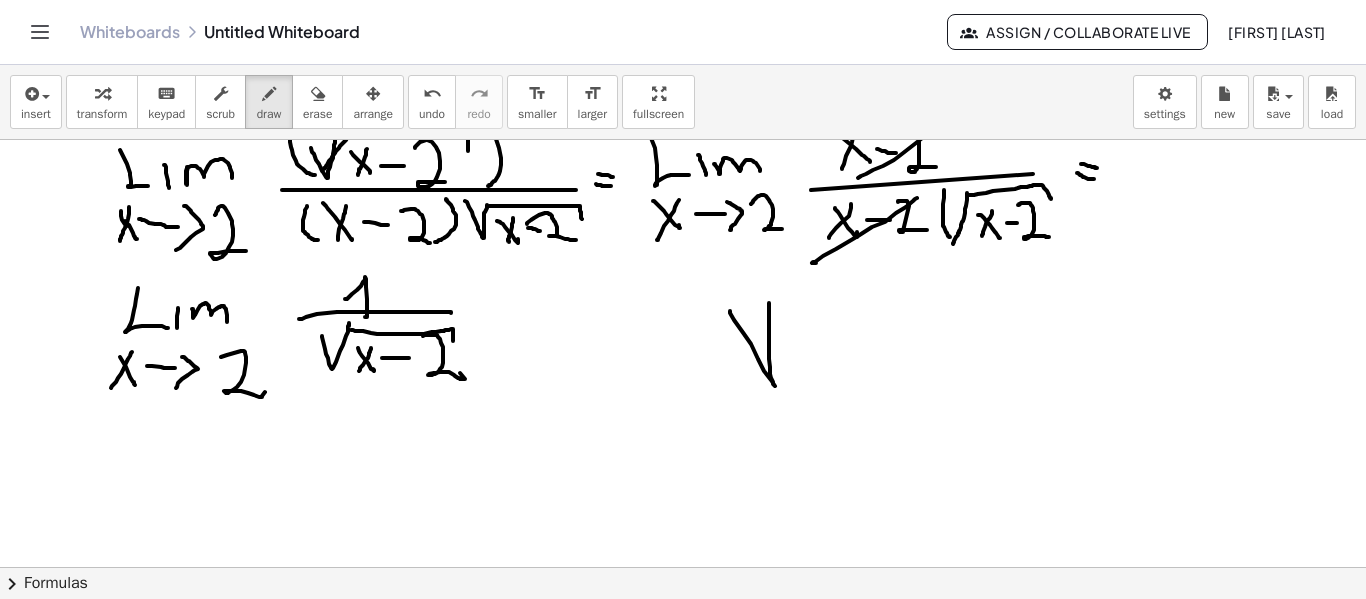 drag, startPoint x: 730, startPoint y: 311, endPoint x: 769, endPoint y: 301, distance: 40.261642 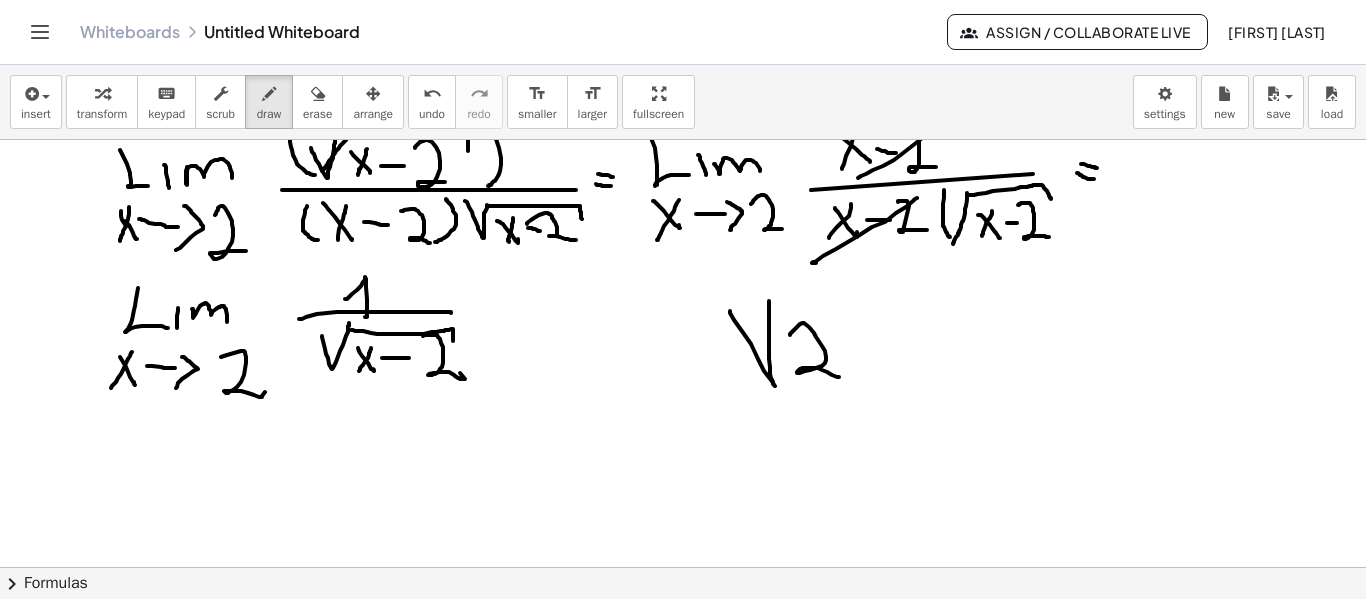 drag, startPoint x: 790, startPoint y: 335, endPoint x: 841, endPoint y: 368, distance: 60.74537 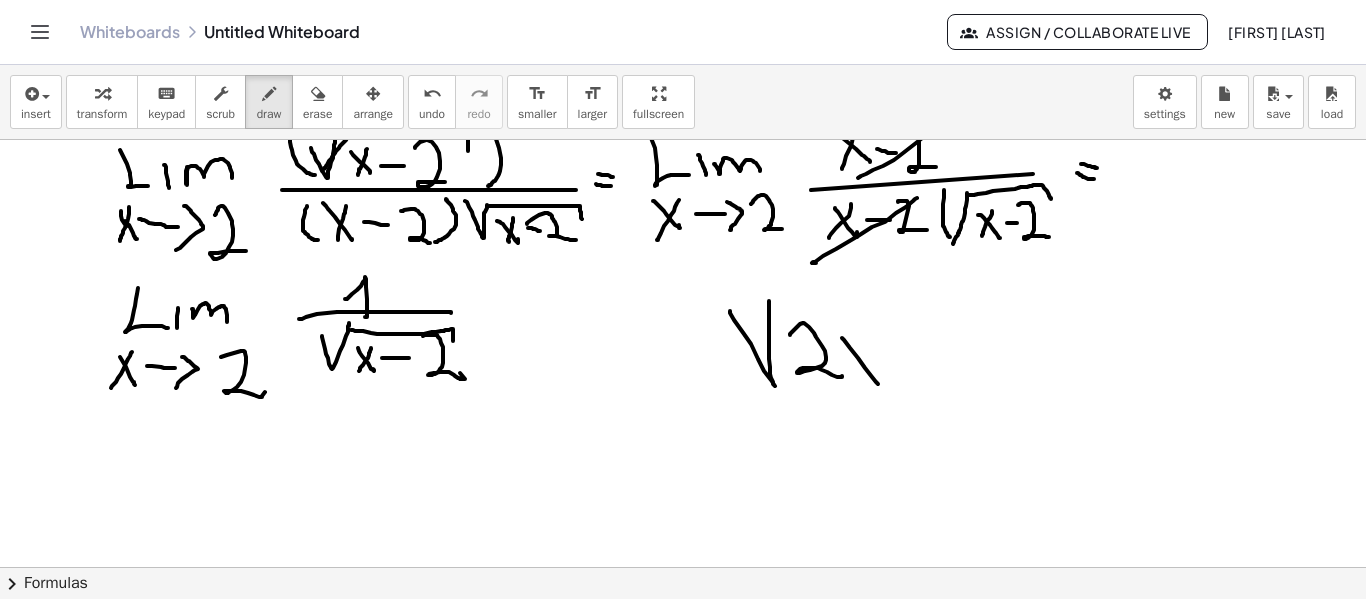 drag, startPoint x: 876, startPoint y: 382, endPoint x: 872, endPoint y: 359, distance: 23.345236 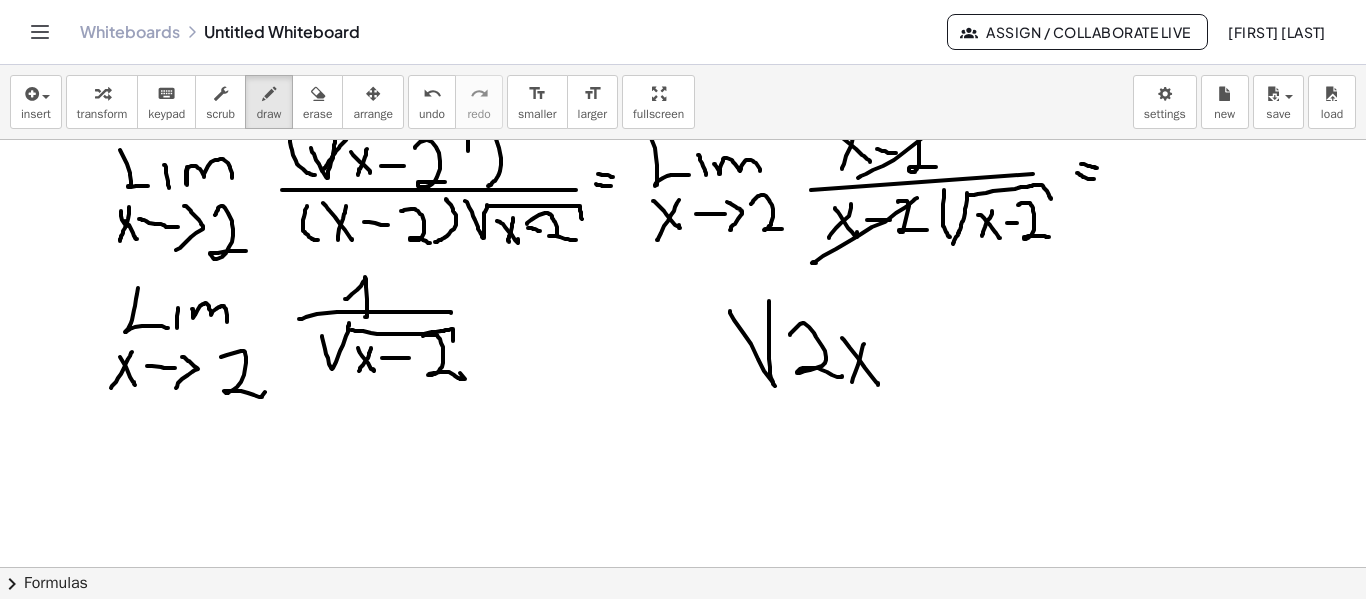 drag, startPoint x: 864, startPoint y: 344, endPoint x: 869, endPoint y: 355, distance: 12.083046 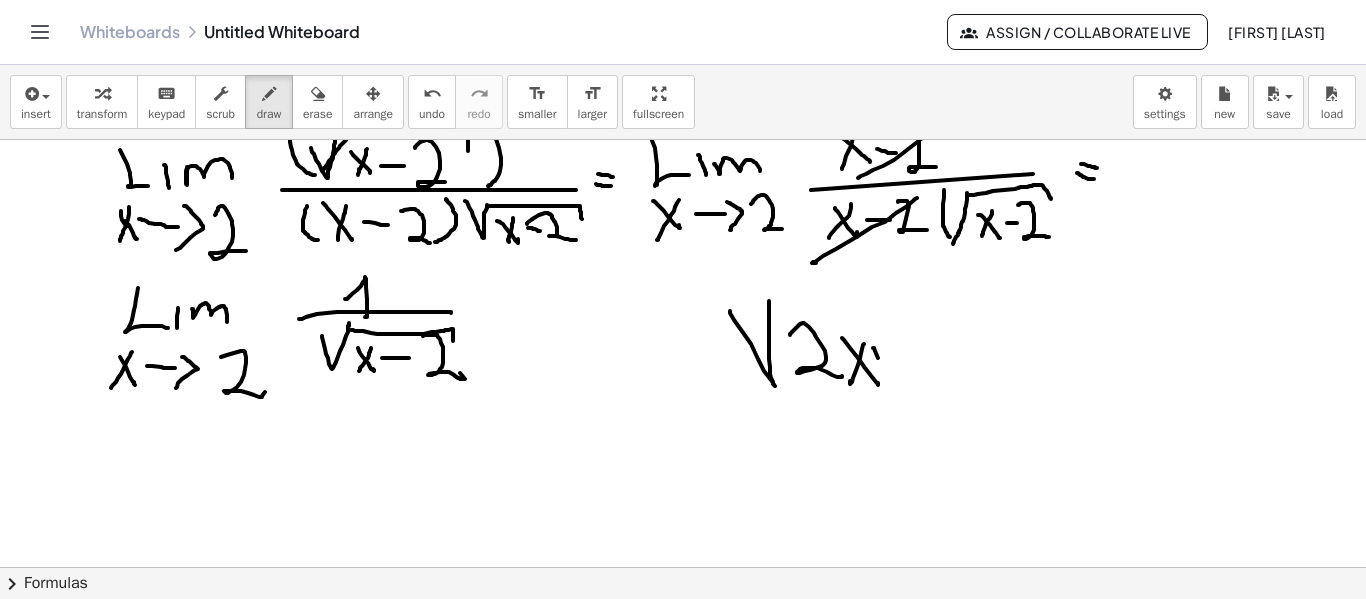 click at bounding box center (683, -474) 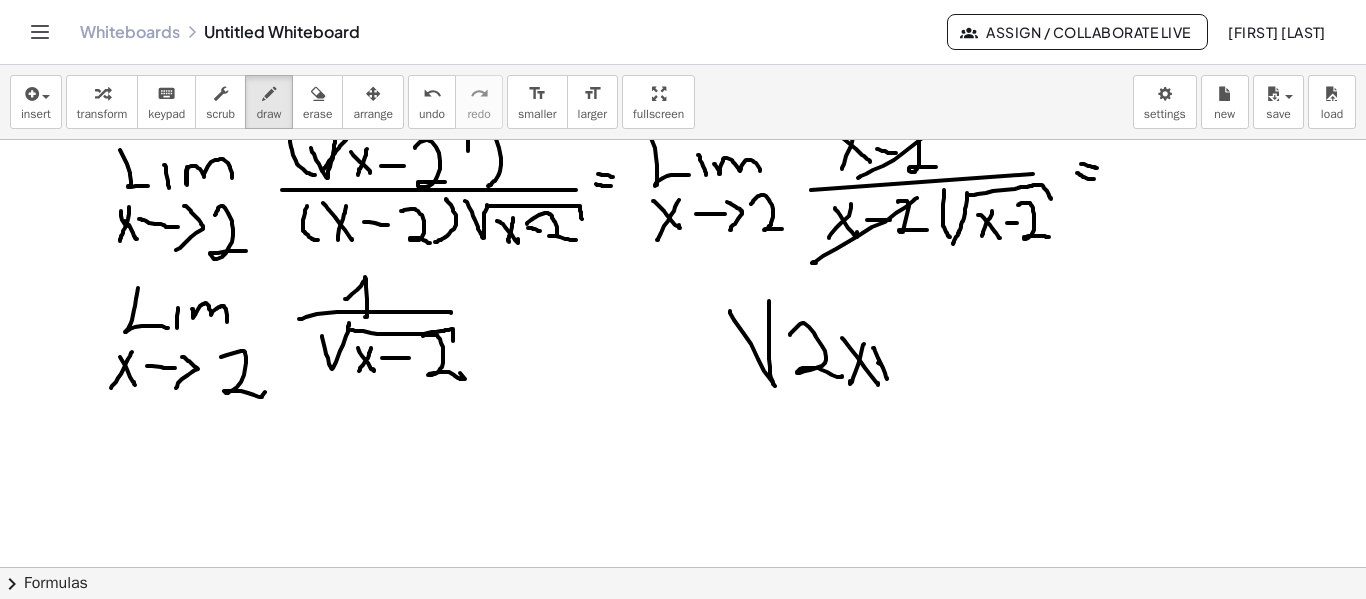 drag, startPoint x: 878, startPoint y: 363, endPoint x: 890, endPoint y: 366, distance: 12.369317 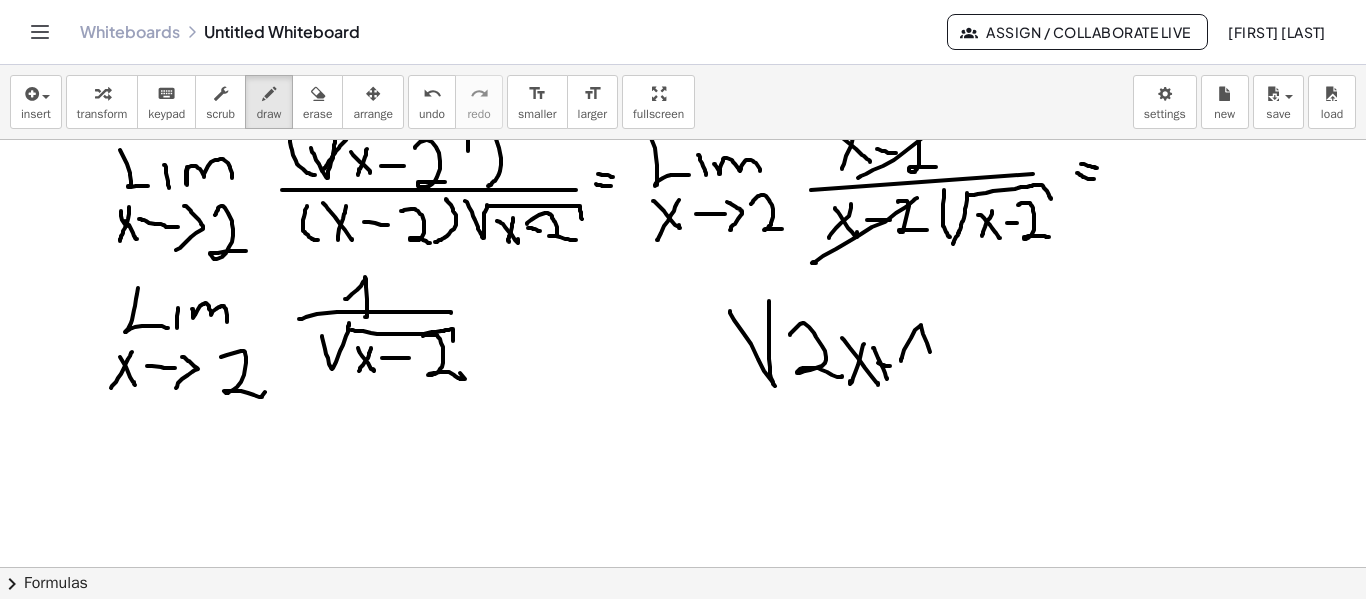 click at bounding box center (683, -474) 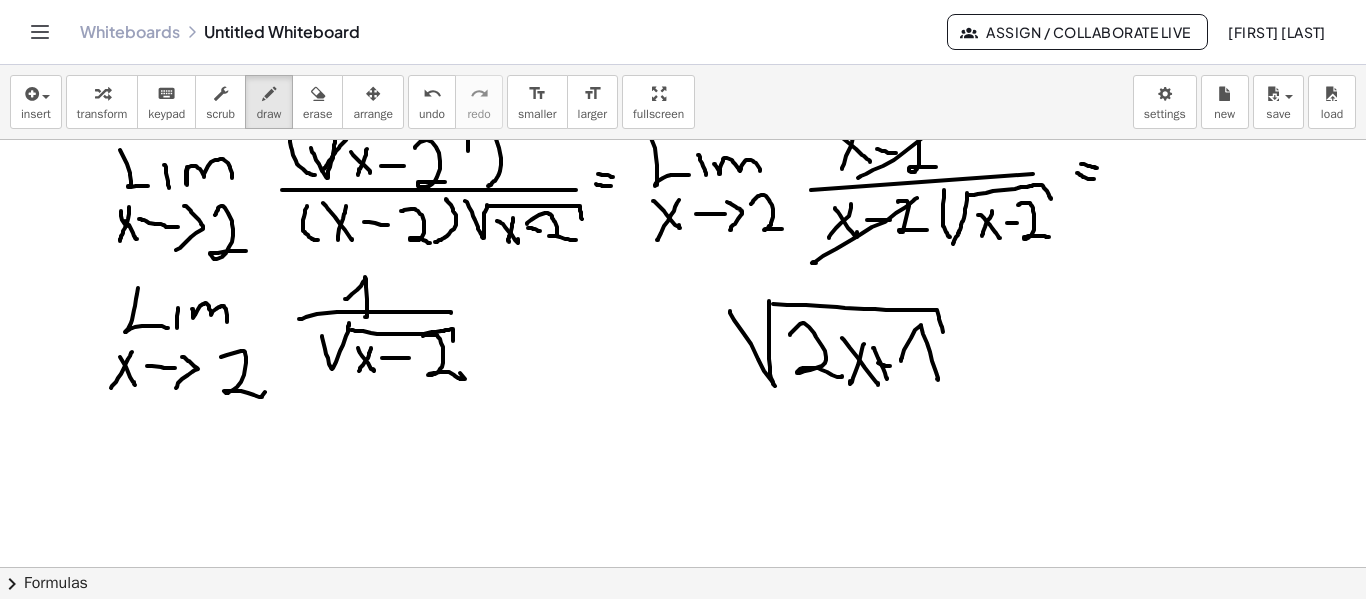 drag, startPoint x: 773, startPoint y: 304, endPoint x: 943, endPoint y: 332, distance: 172.29045 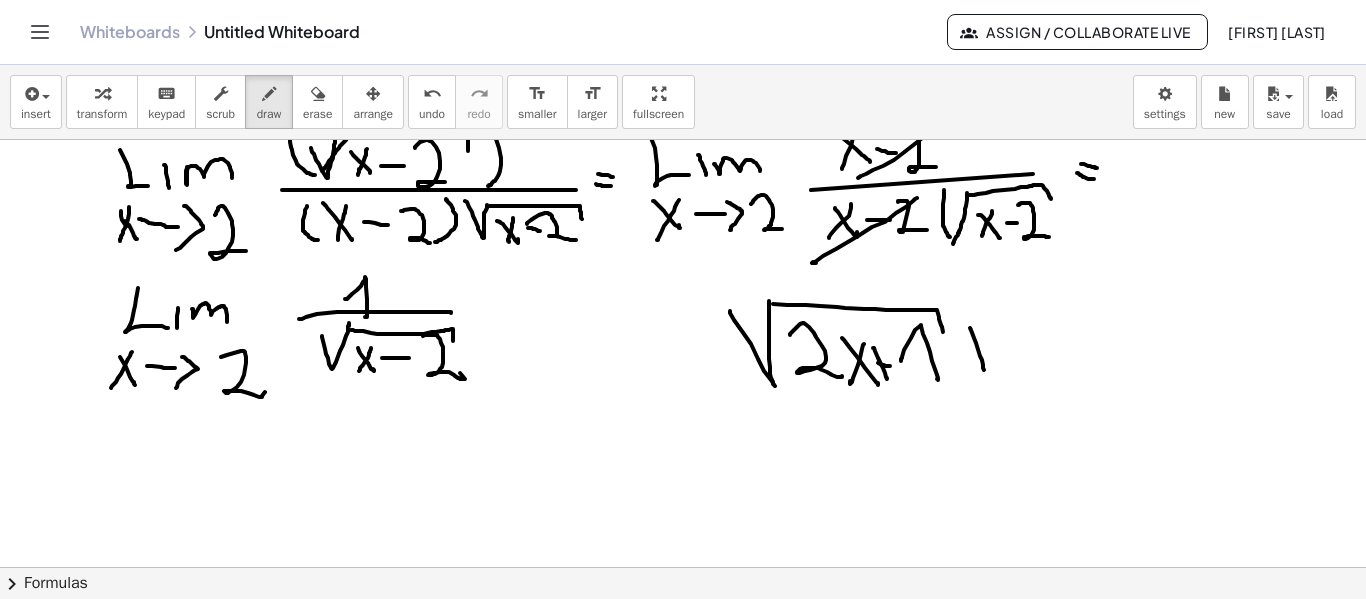 drag, startPoint x: 970, startPoint y: 328, endPoint x: 984, endPoint y: 370, distance: 44.27189 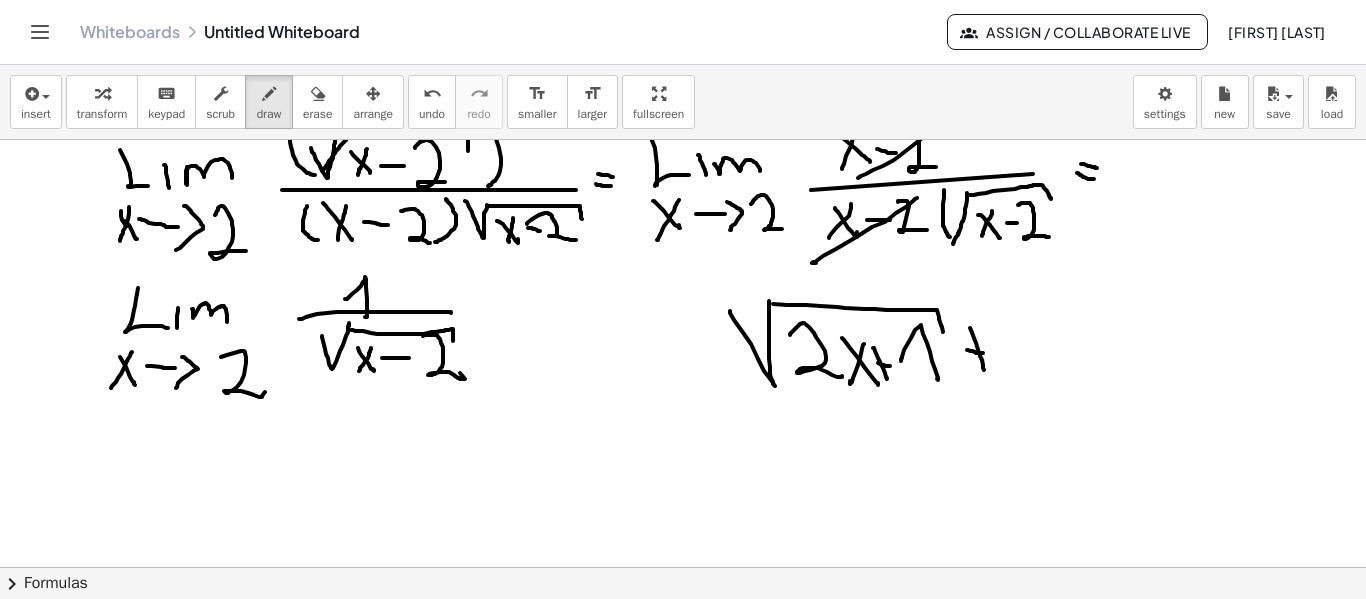 click at bounding box center (683, -474) 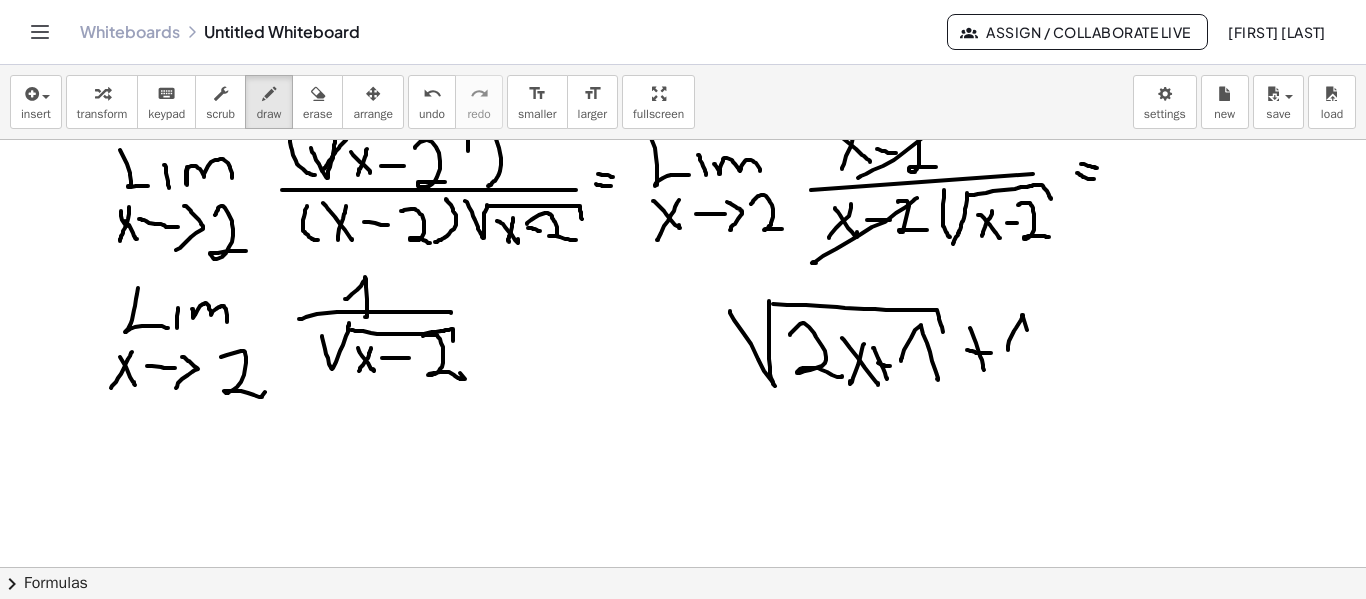 drag, startPoint x: 1008, startPoint y: 349, endPoint x: 1037, endPoint y: 384, distance: 45.453274 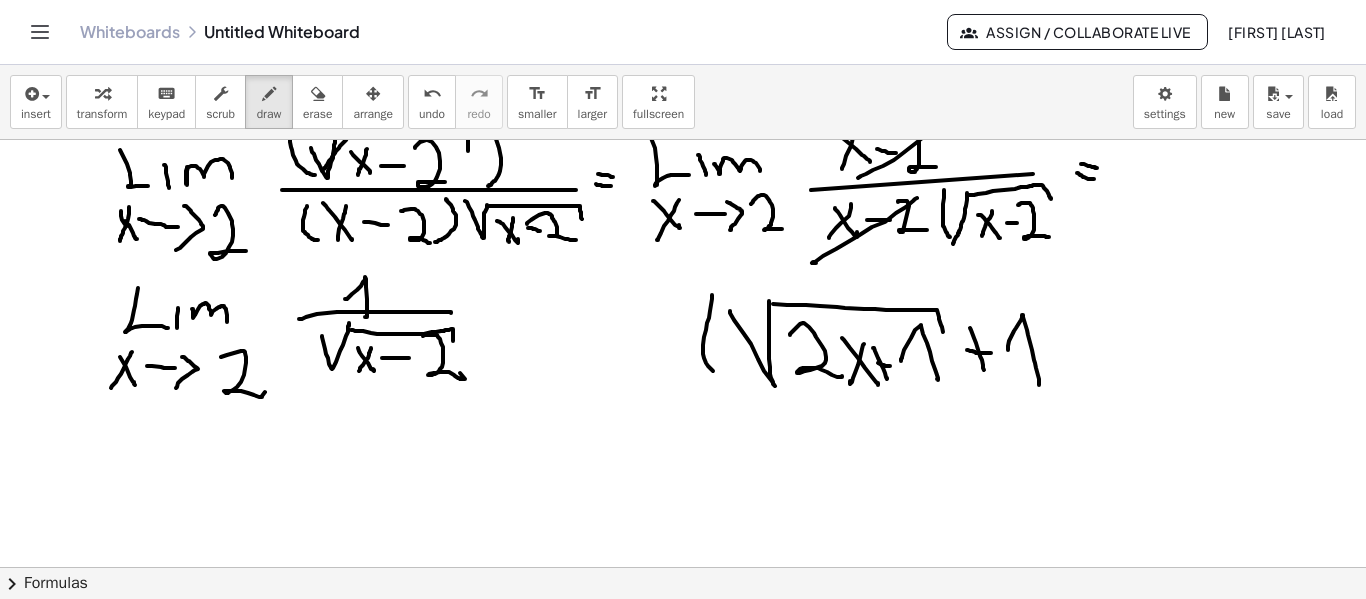 drag, startPoint x: 712, startPoint y: 295, endPoint x: 769, endPoint y: 332, distance: 67.95587 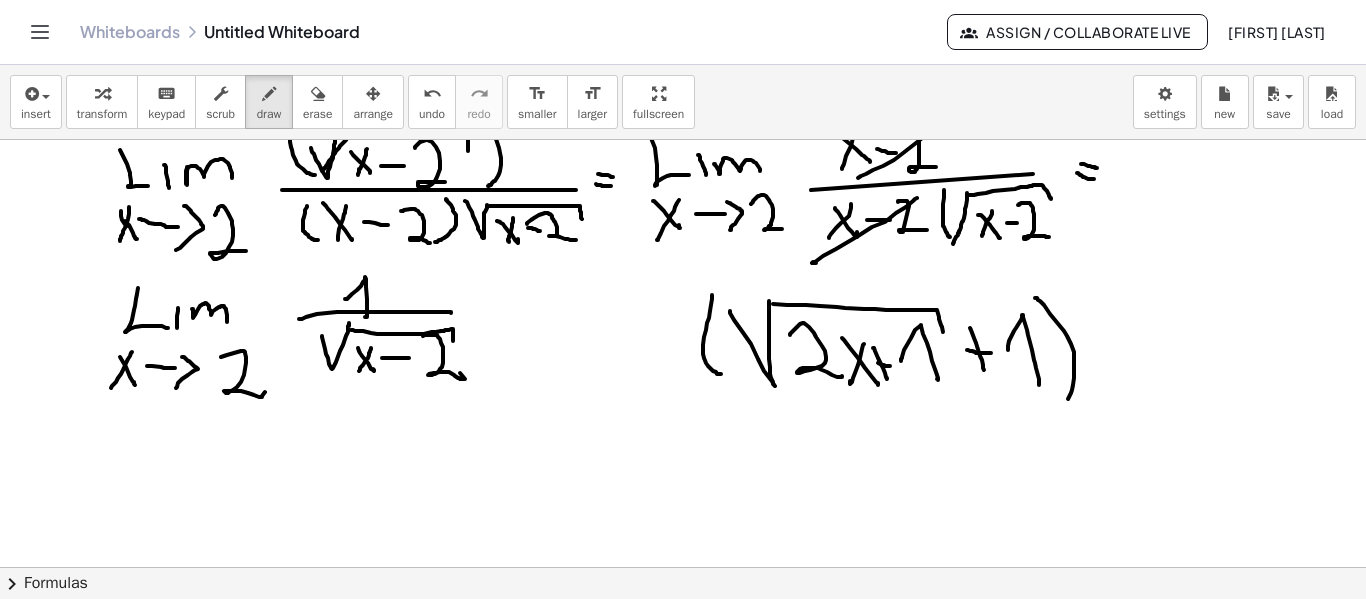 drag, startPoint x: 1035, startPoint y: 298, endPoint x: 1065, endPoint y: 396, distance: 102.48902 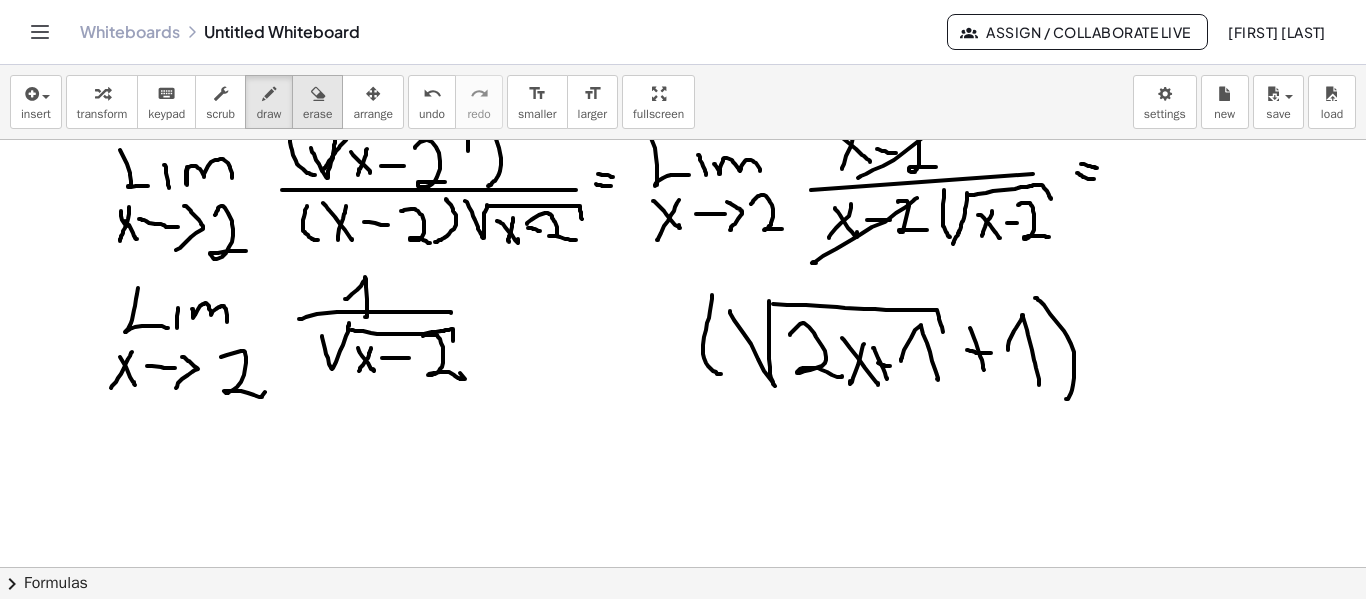 click at bounding box center (318, 94) 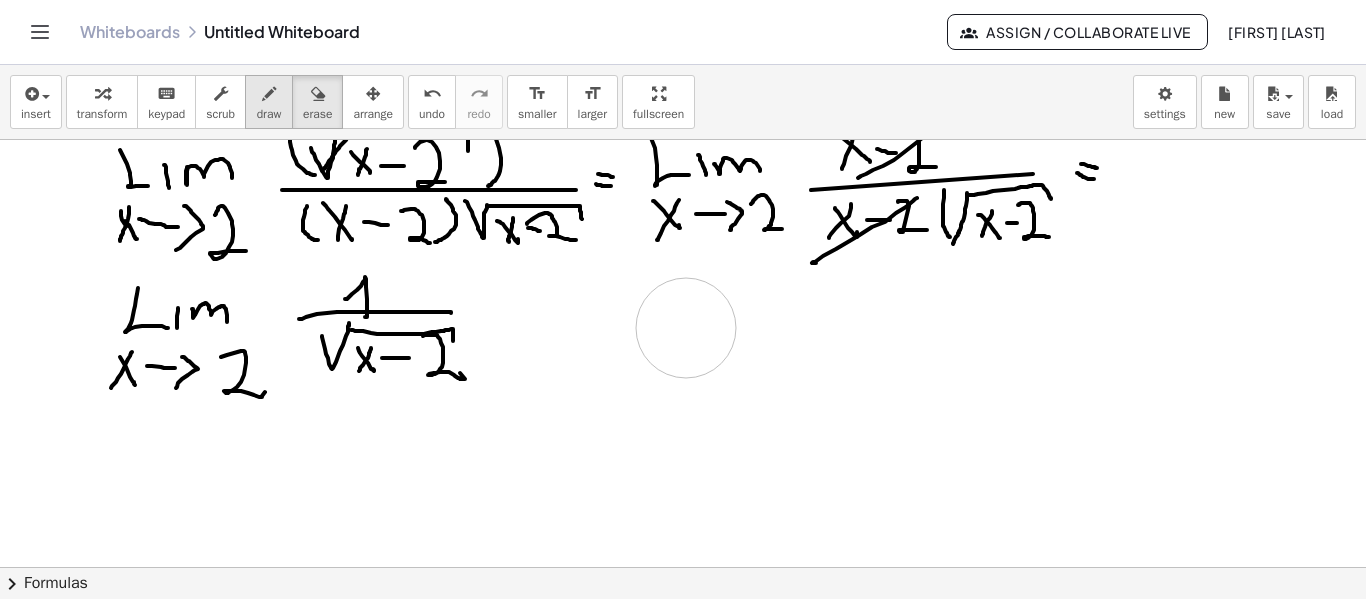 drag, startPoint x: 1092, startPoint y: 394, endPoint x: 275, endPoint y: 98, distance: 868.9678 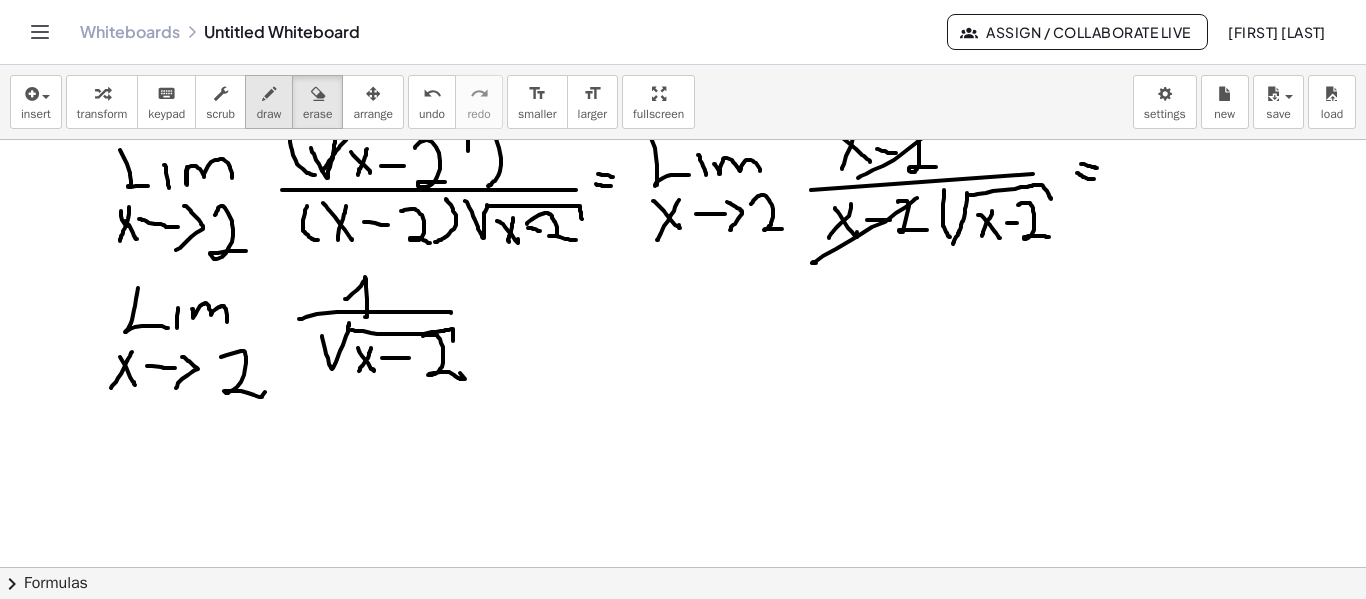 click at bounding box center (269, 94) 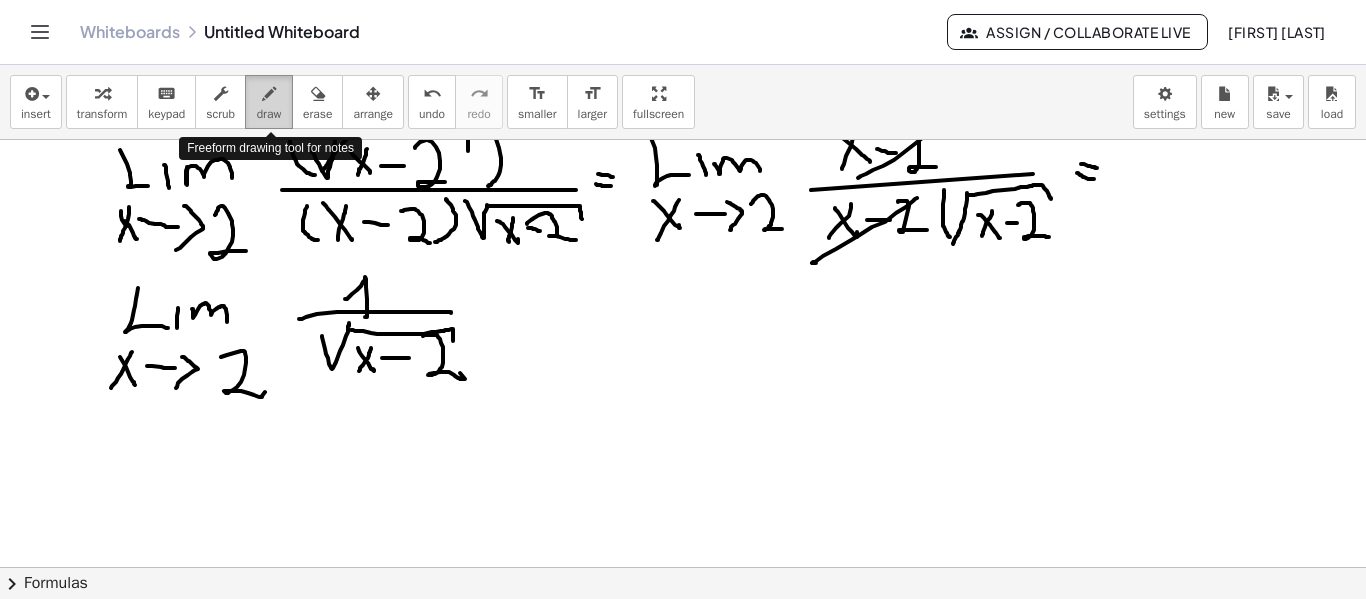 click at bounding box center (269, 94) 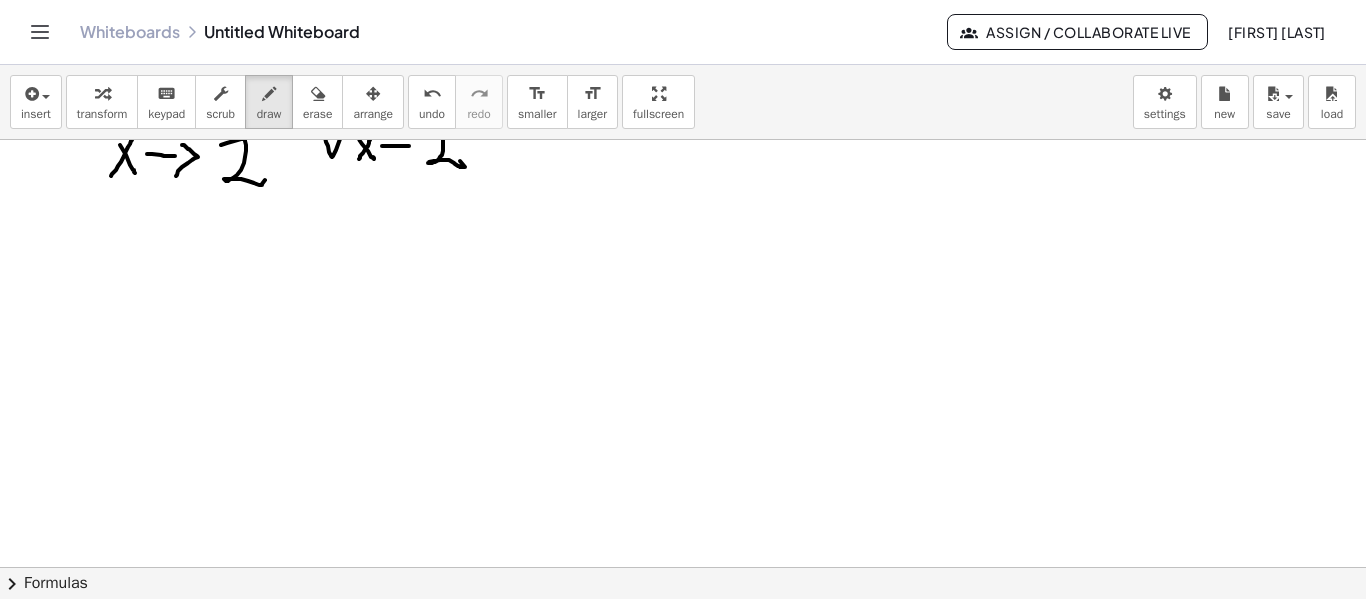 scroll, scrollTop: 2008, scrollLeft: 0, axis: vertical 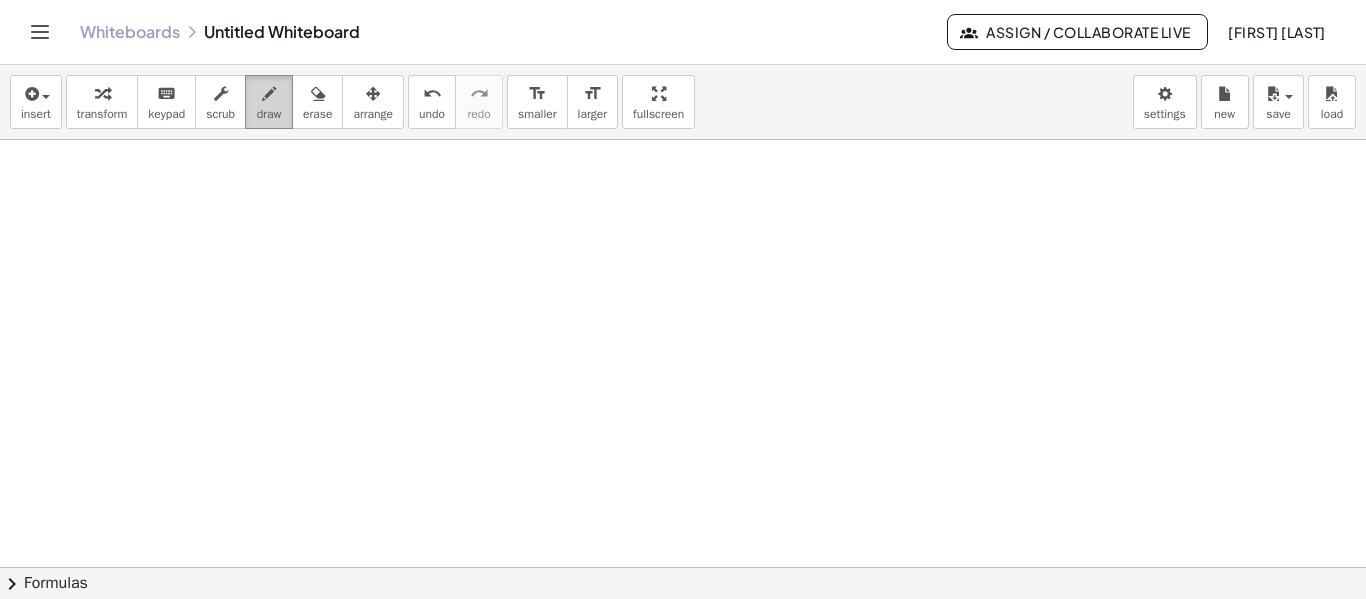 click at bounding box center [269, 94] 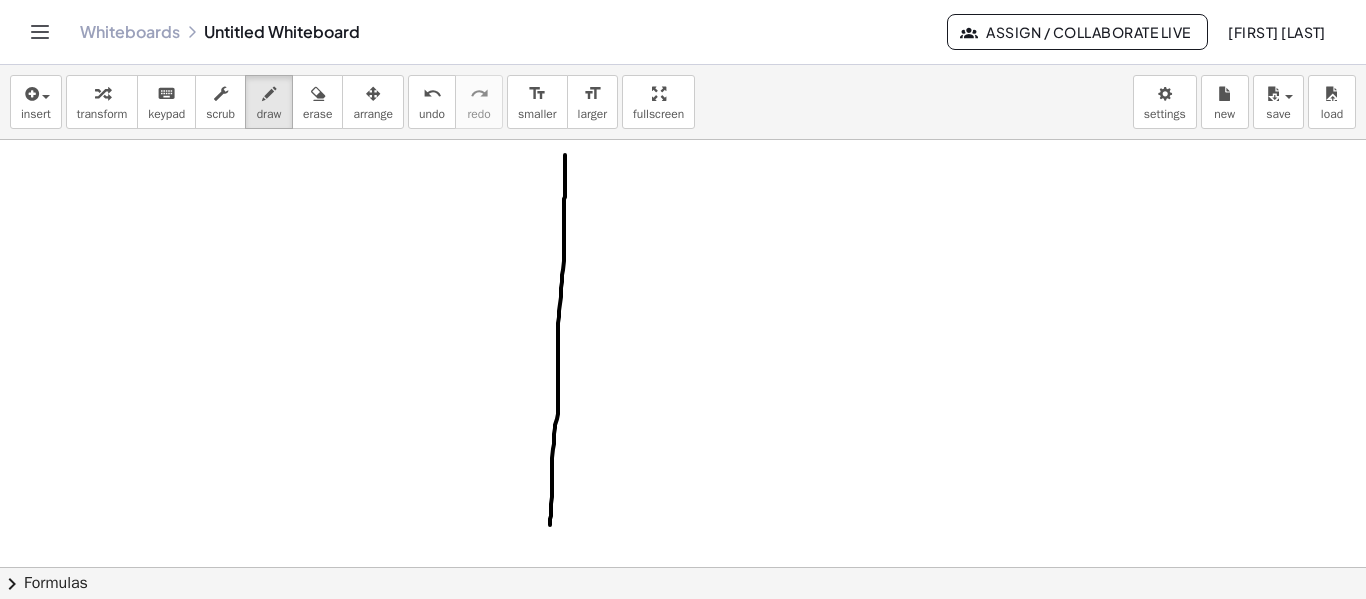 drag, startPoint x: 565, startPoint y: 155, endPoint x: 550, endPoint y: 532, distance: 377.29828 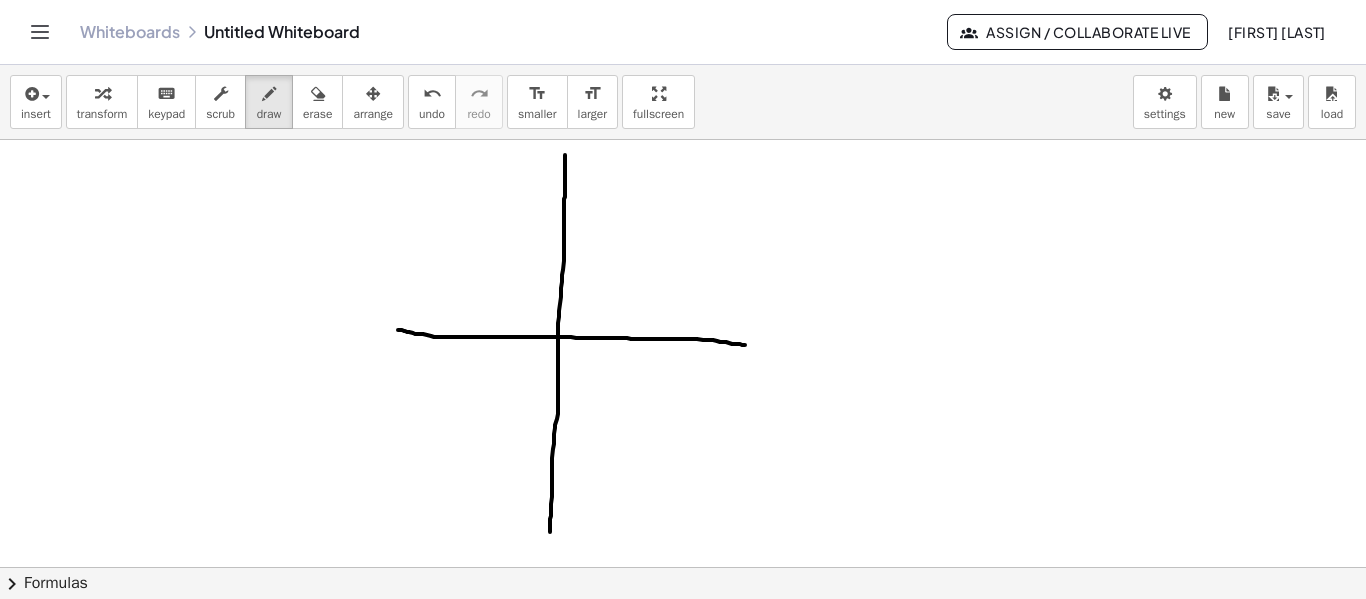 drag, startPoint x: 398, startPoint y: 330, endPoint x: 752, endPoint y: 346, distance: 354.3614 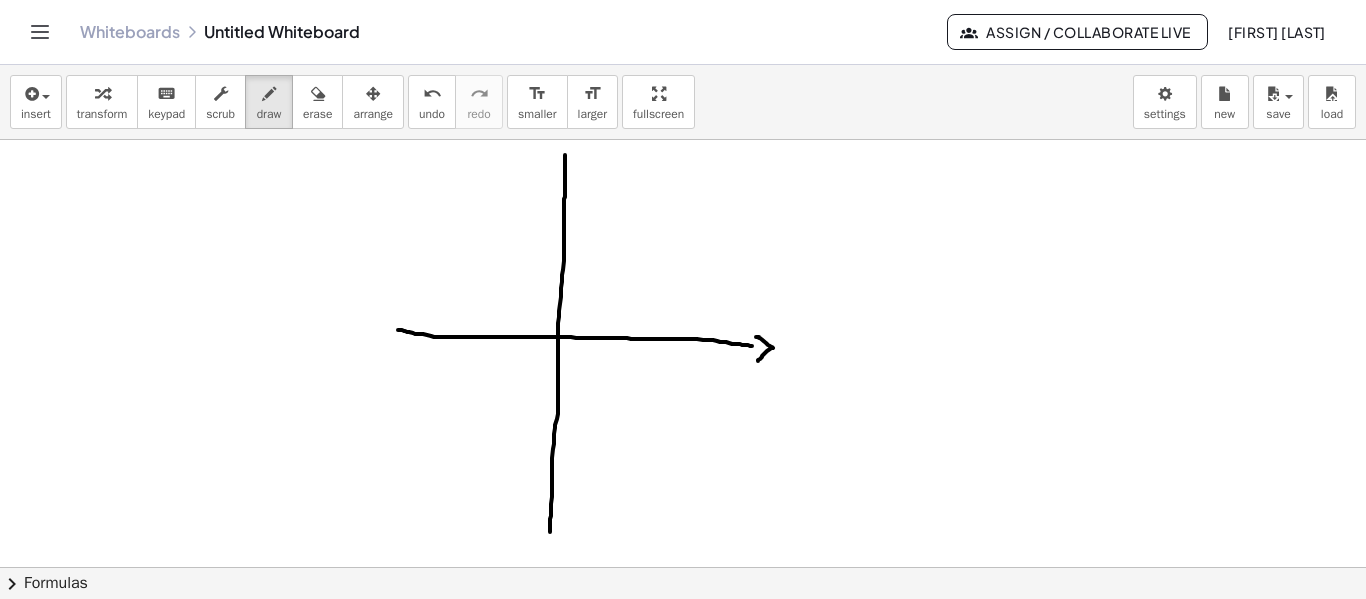 drag, startPoint x: 756, startPoint y: 337, endPoint x: 761, endPoint y: 360, distance: 23.537205 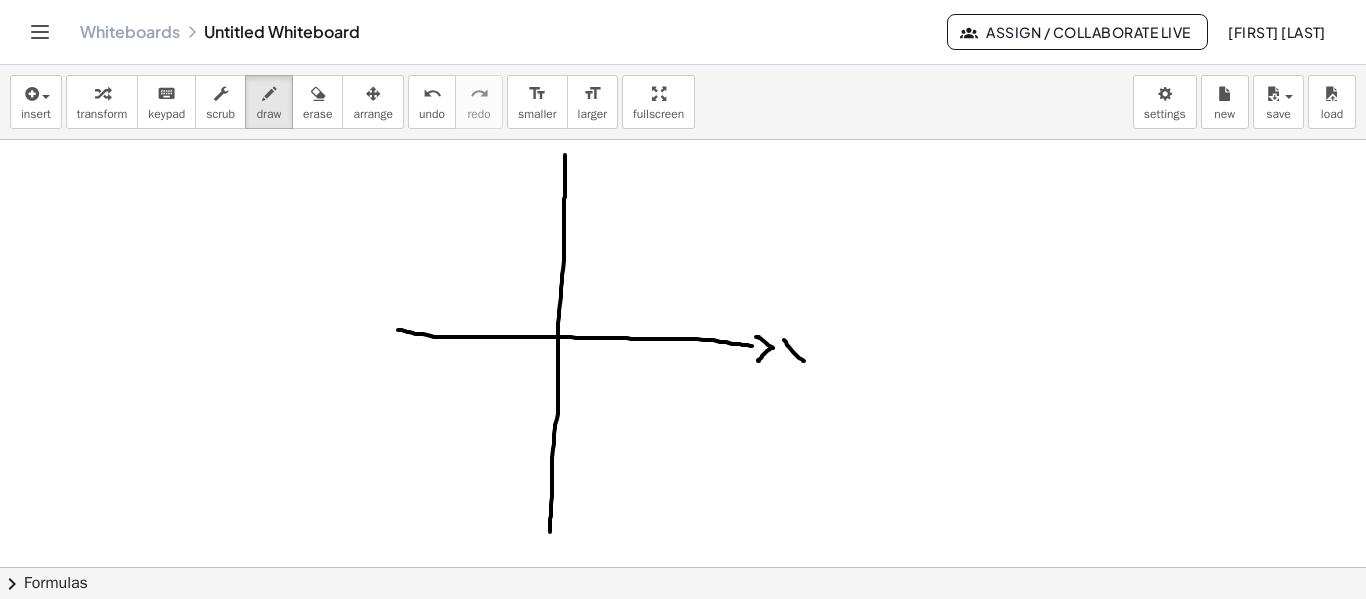 drag, startPoint x: 784, startPoint y: 340, endPoint x: 804, endPoint y: 361, distance: 29 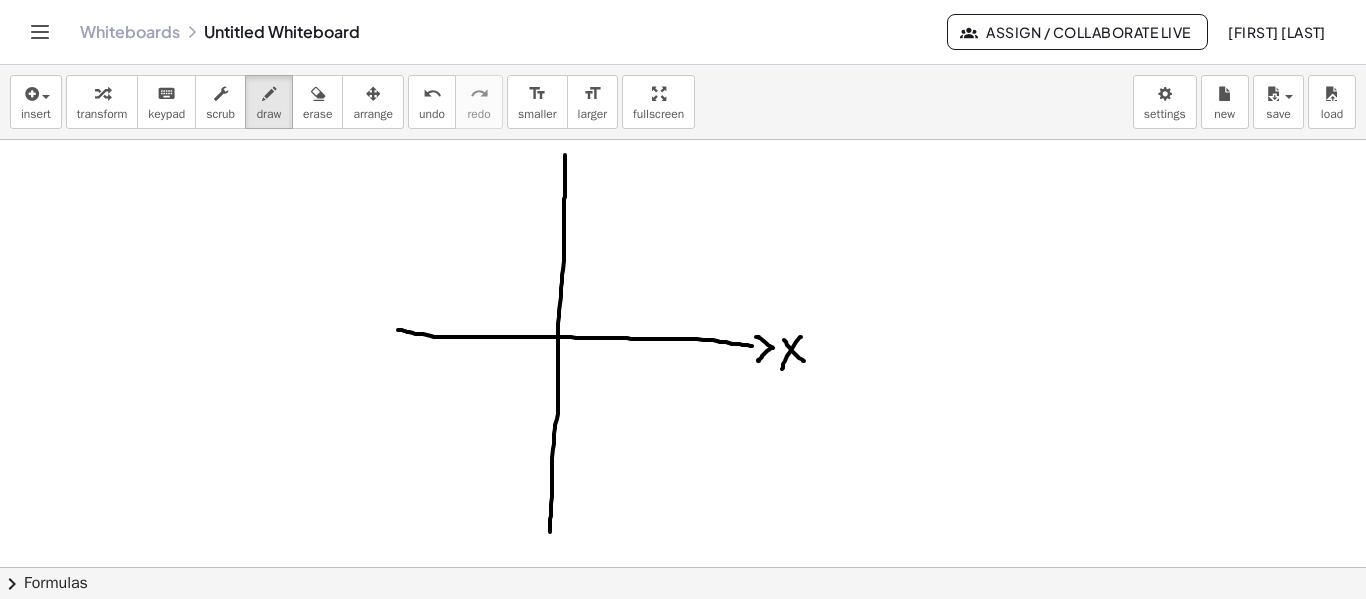 drag, startPoint x: 801, startPoint y: 337, endPoint x: 782, endPoint y: 369, distance: 37.215588 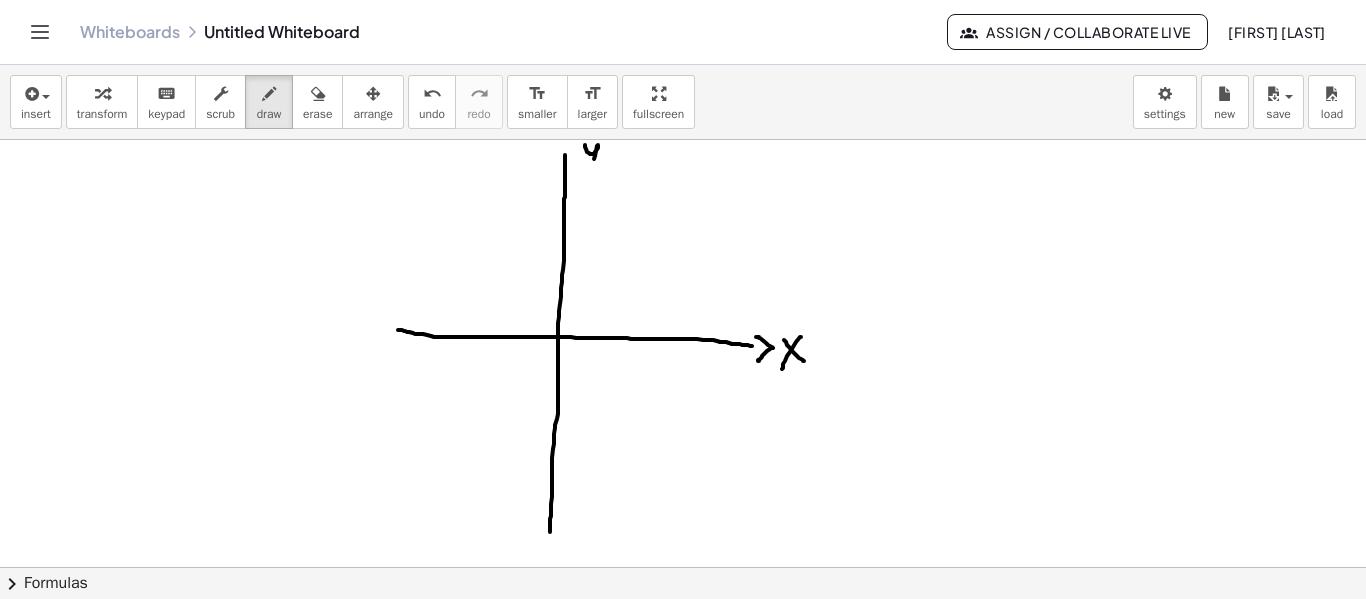 drag, startPoint x: 585, startPoint y: 145, endPoint x: 594, endPoint y: 173, distance: 29.410883 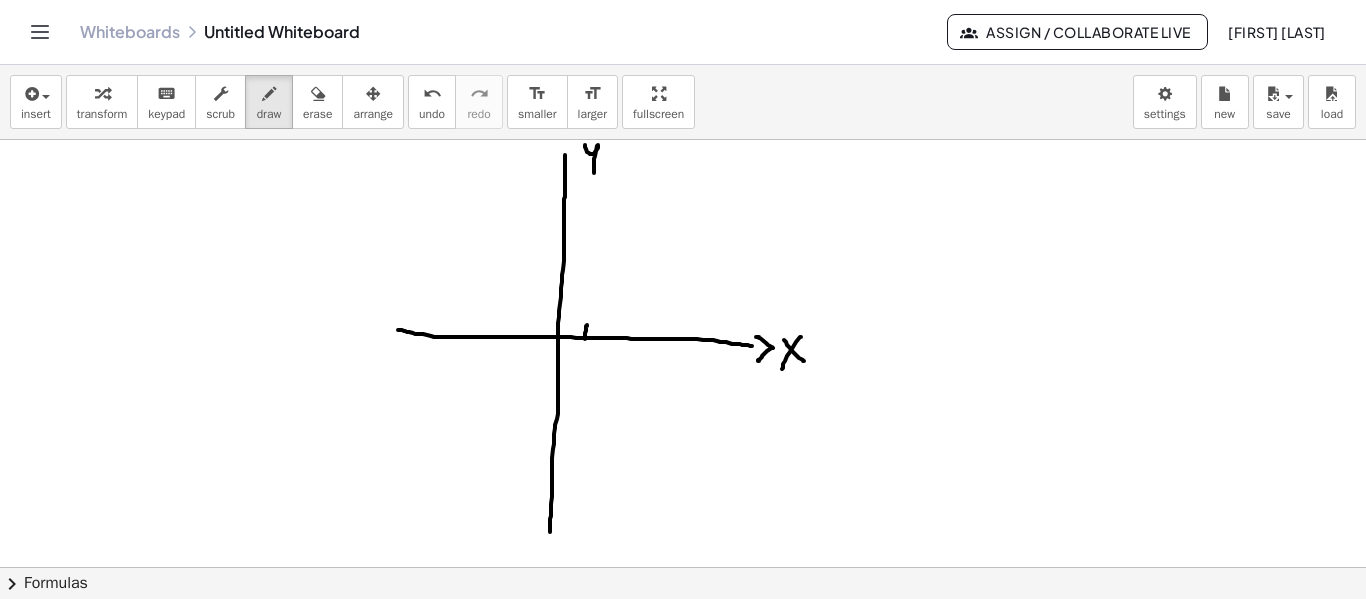 drag, startPoint x: 587, startPoint y: 325, endPoint x: 585, endPoint y: 348, distance: 23.086792 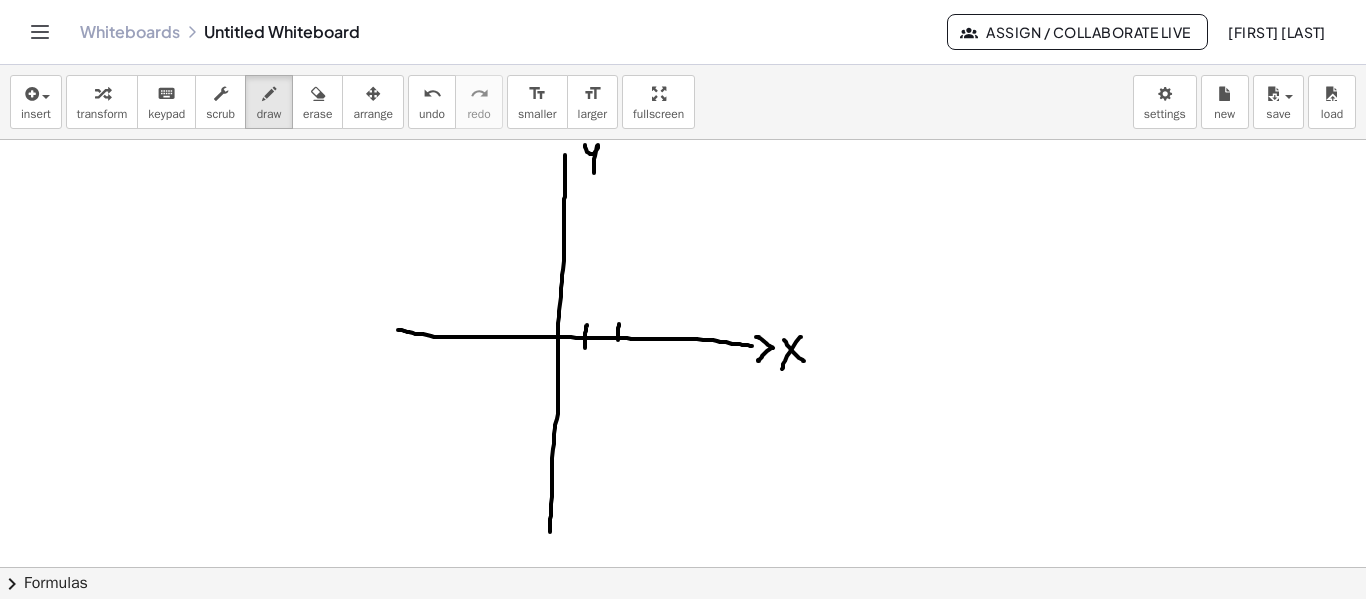 drag, startPoint x: 619, startPoint y: 324, endPoint x: 618, endPoint y: 346, distance: 22.022715 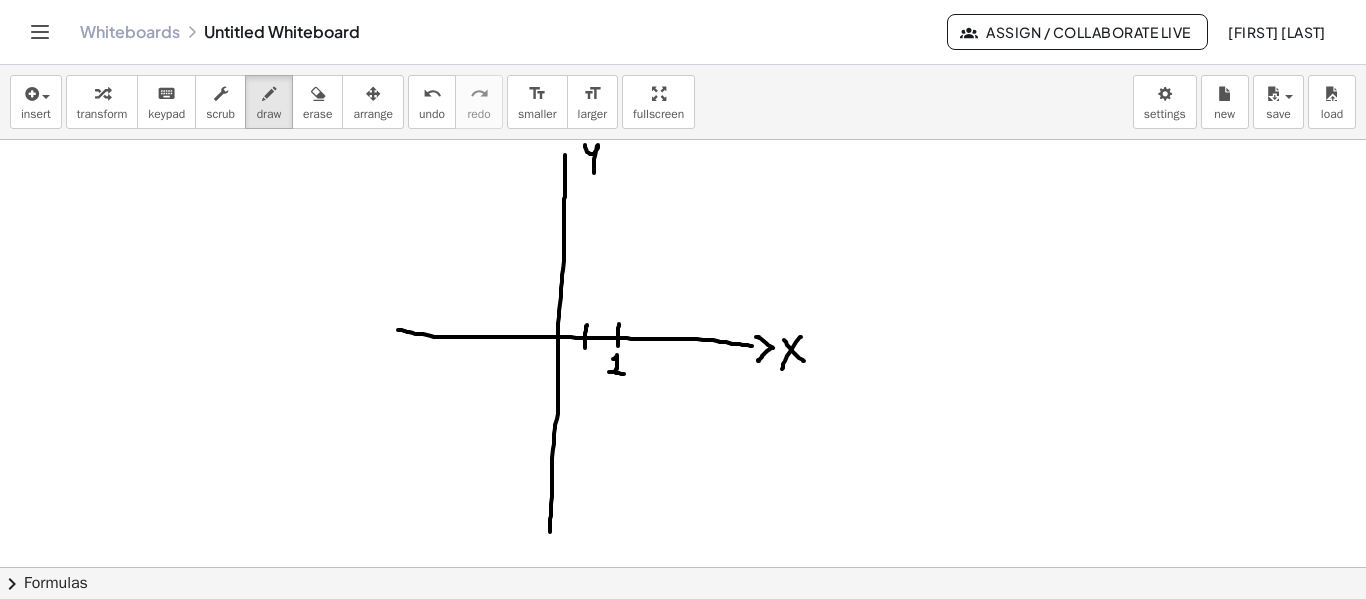 drag, startPoint x: 613, startPoint y: 359, endPoint x: 627, endPoint y: 374, distance: 20.518284 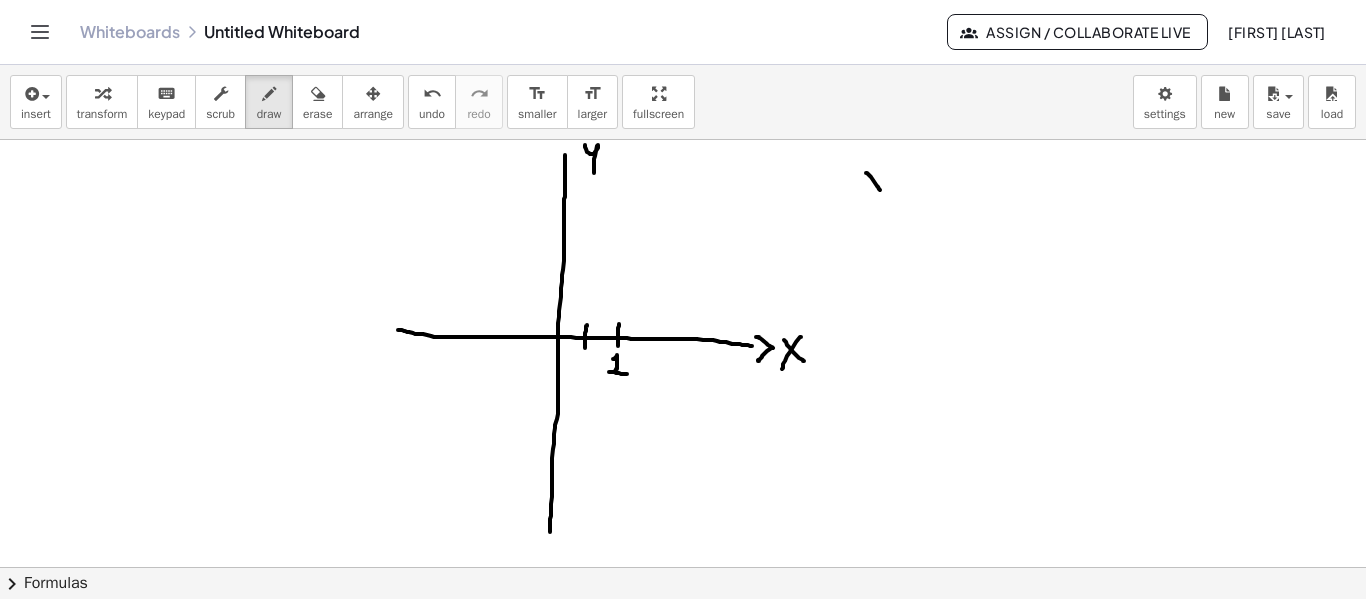 drag, startPoint x: 866, startPoint y: 173, endPoint x: 884, endPoint y: 194, distance: 27.658634 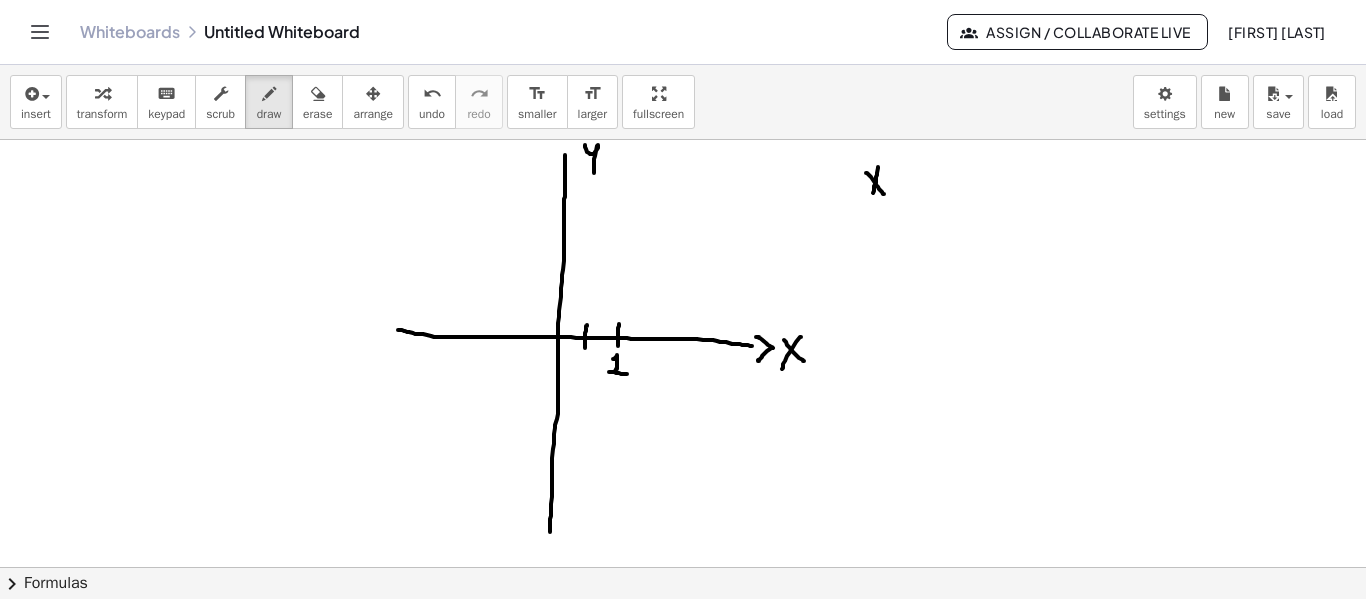 drag, startPoint x: 878, startPoint y: 167, endPoint x: 871, endPoint y: 200, distance: 33.734257 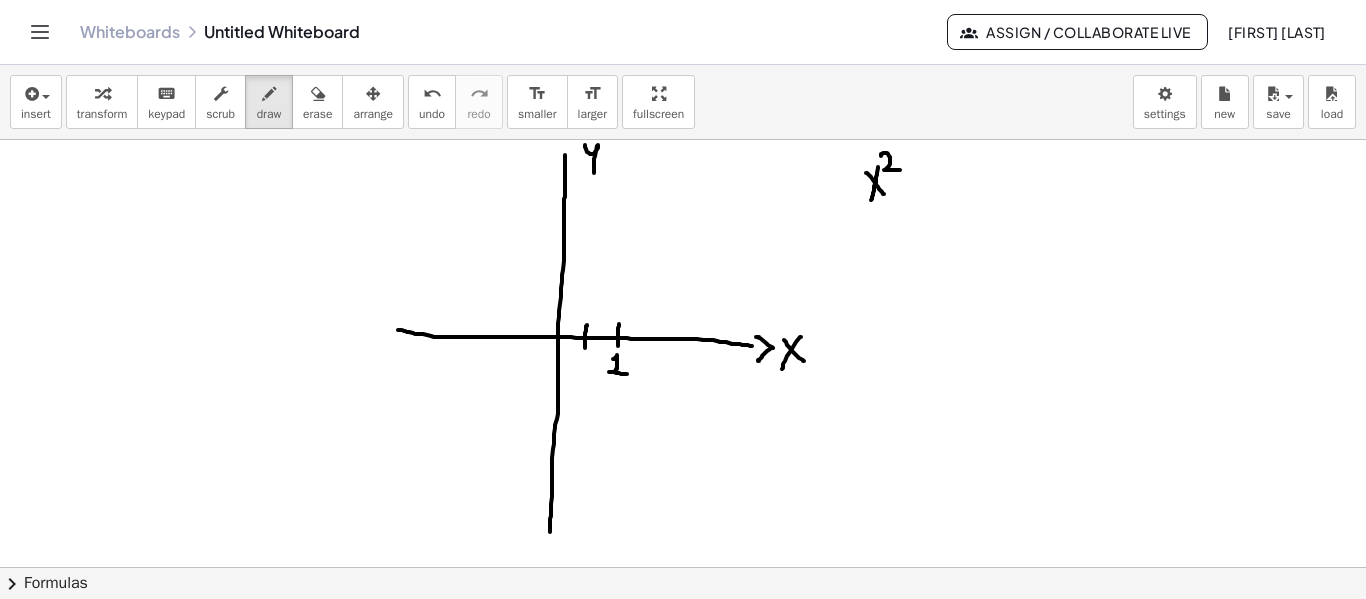 drag, startPoint x: 881, startPoint y: 156, endPoint x: 900, endPoint y: 170, distance: 23.600847 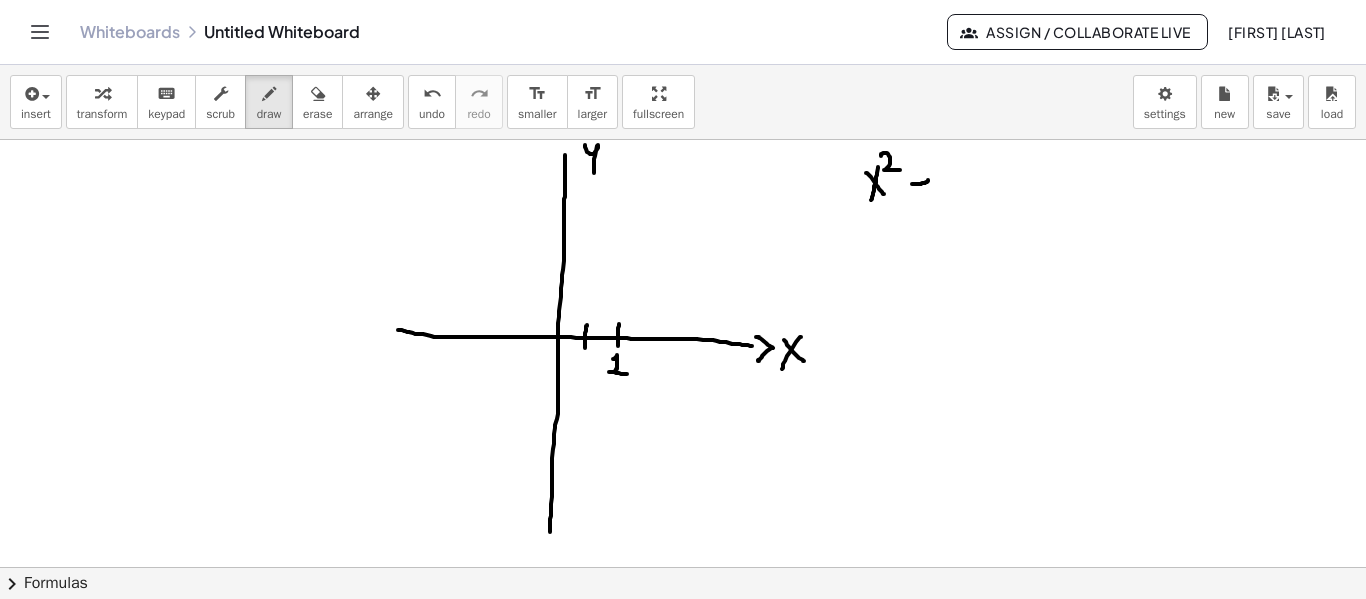 drag, startPoint x: 914, startPoint y: 184, endPoint x: 927, endPoint y: 173, distance: 17.029387 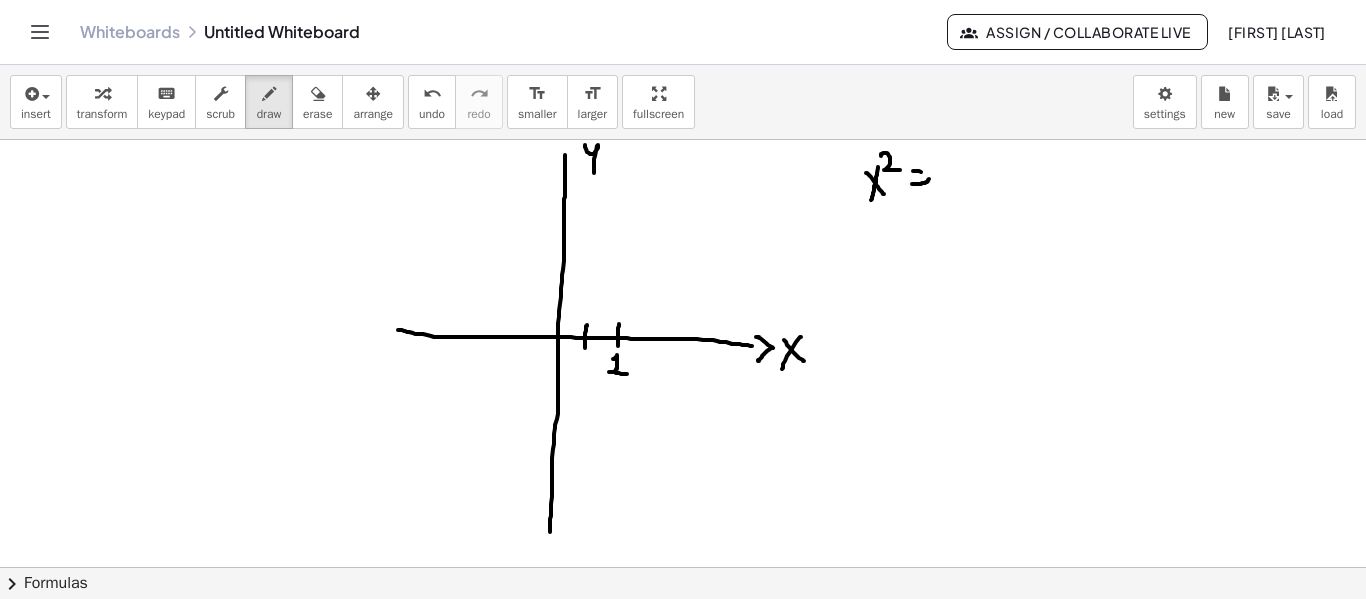 drag, startPoint x: 914, startPoint y: 171, endPoint x: 928, endPoint y: 172, distance: 14.035668 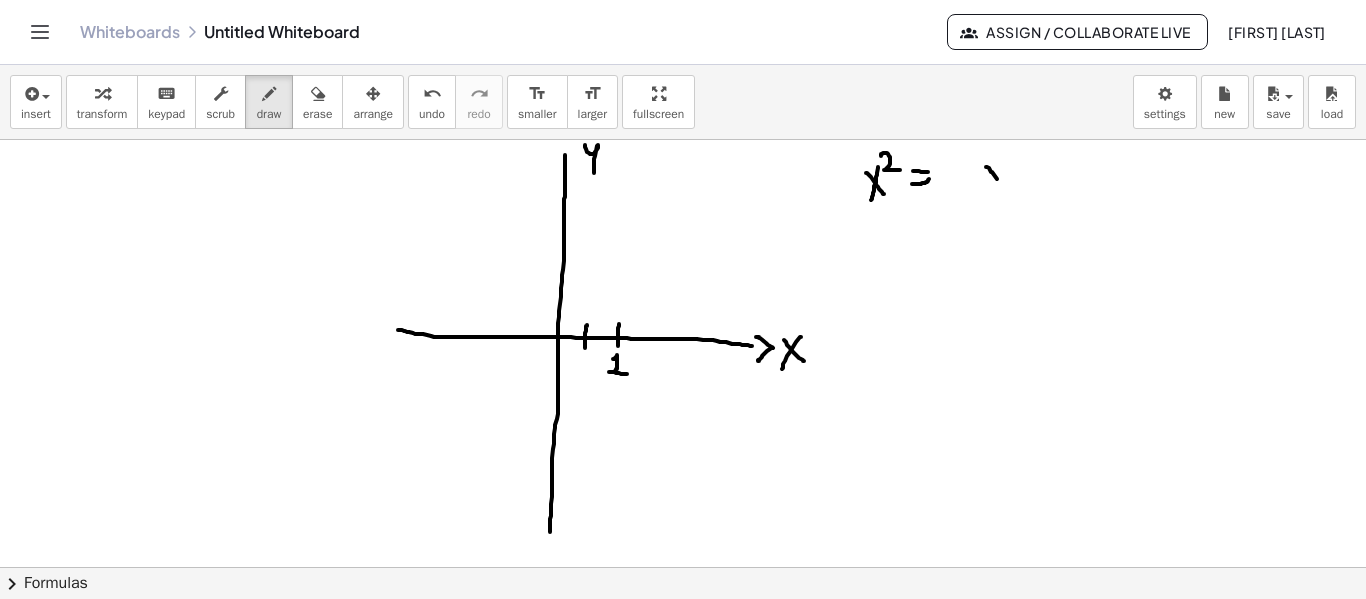 drag, startPoint x: 989, startPoint y: 168, endPoint x: 1004, endPoint y: 187, distance: 24.207438 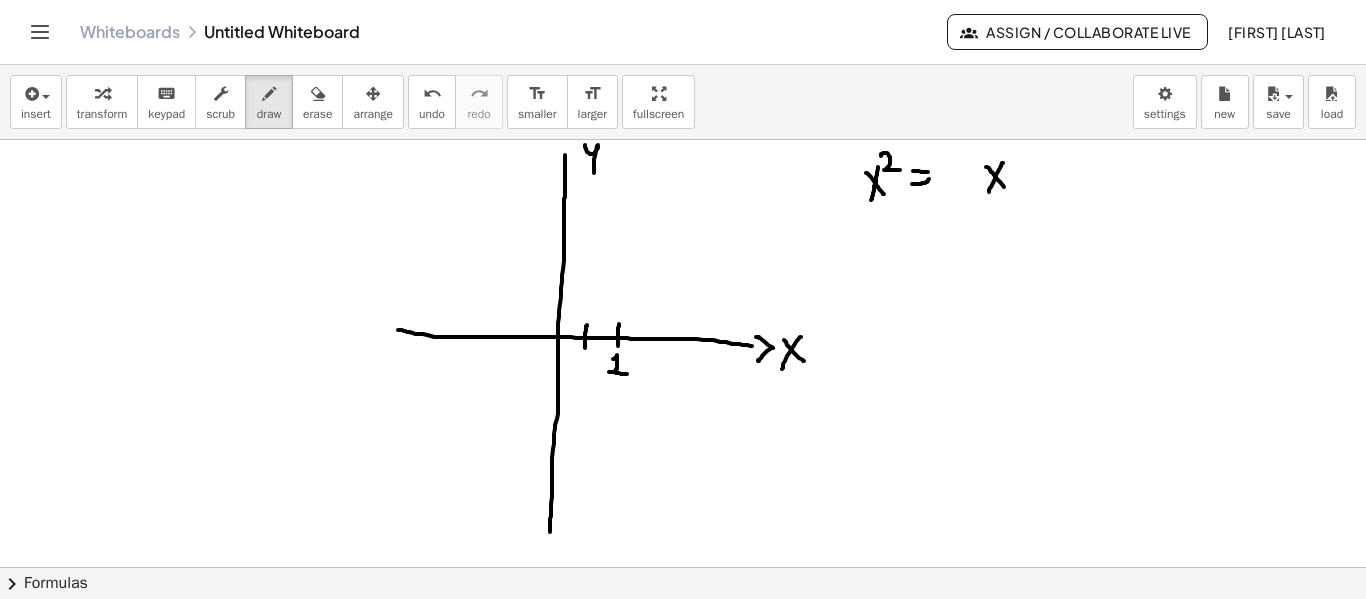 drag, startPoint x: 1003, startPoint y: 163, endPoint x: 989, endPoint y: 192, distance: 32.202484 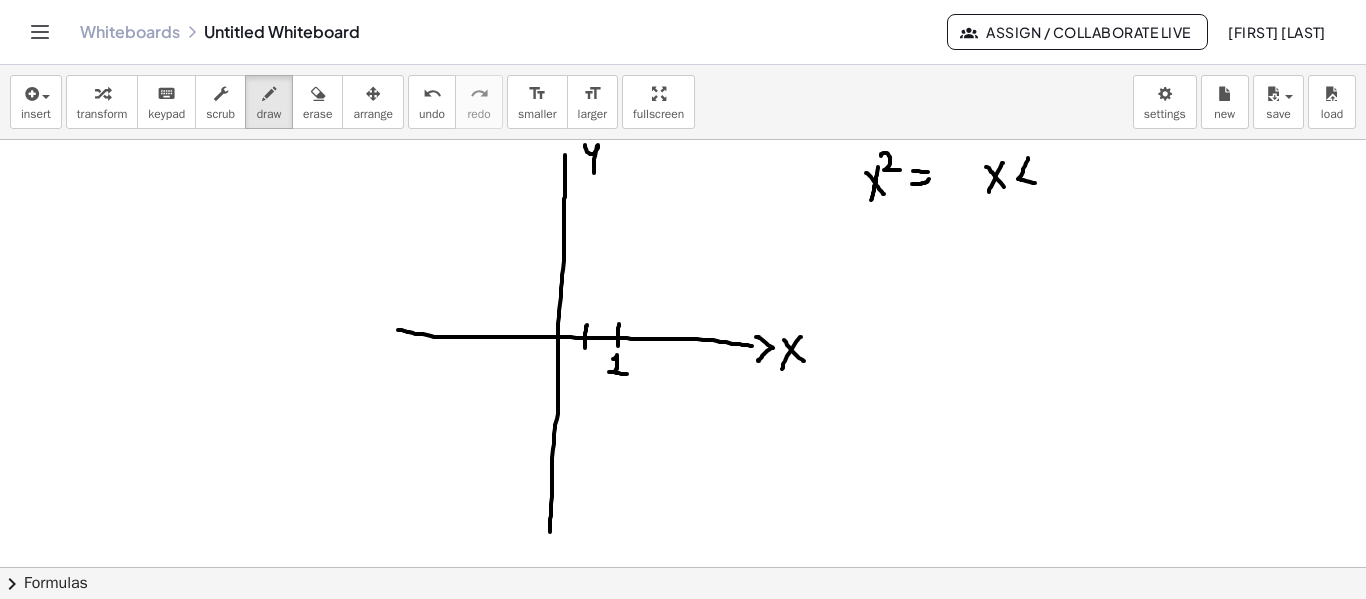drag, startPoint x: 1028, startPoint y: 158, endPoint x: 1035, endPoint y: 183, distance: 25.96151 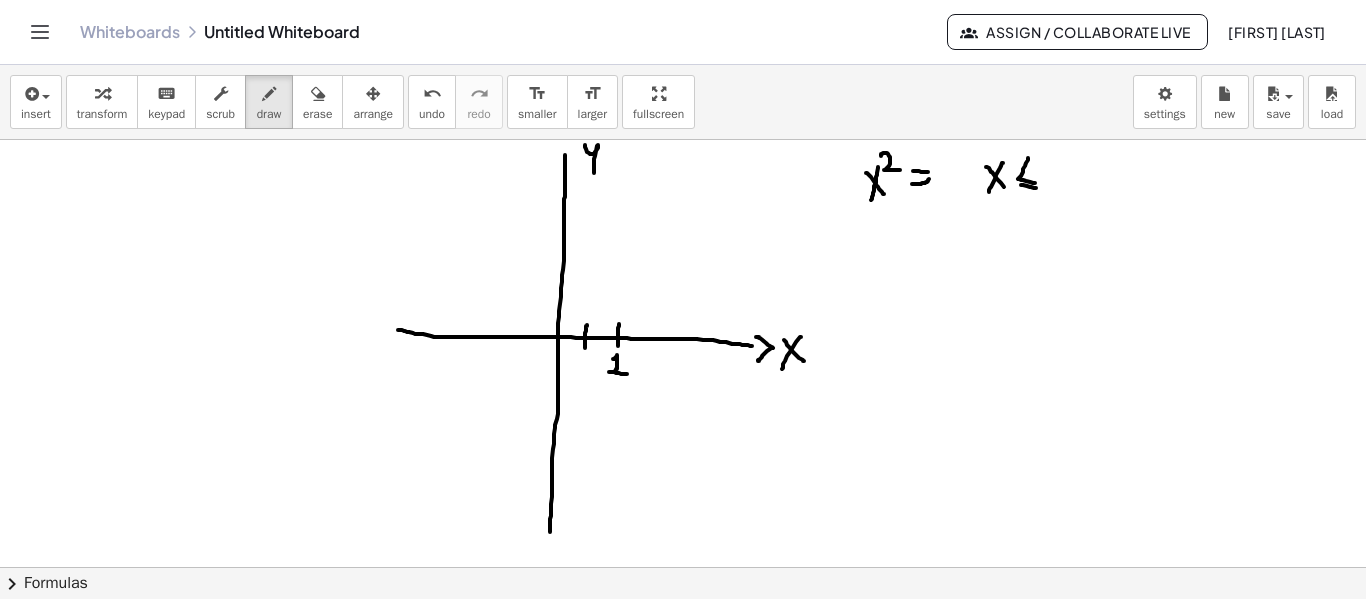 click at bounding box center (683, -587) 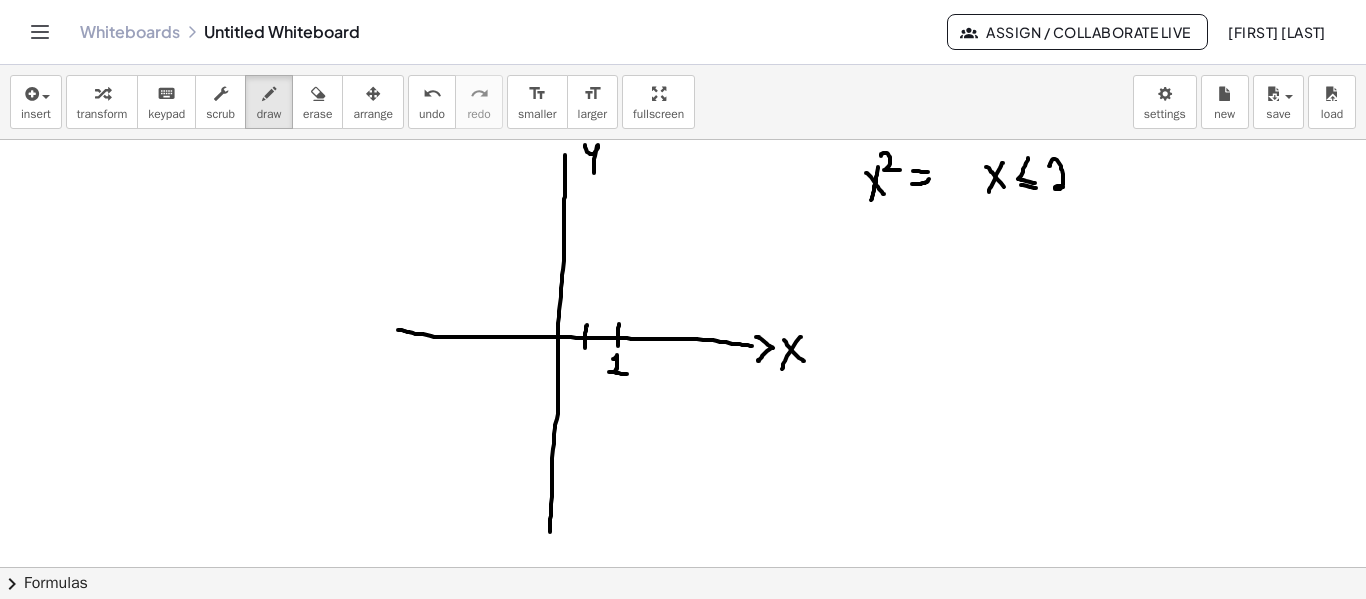 drag, startPoint x: 1050, startPoint y: 165, endPoint x: 1069, endPoint y: 187, distance: 29.068884 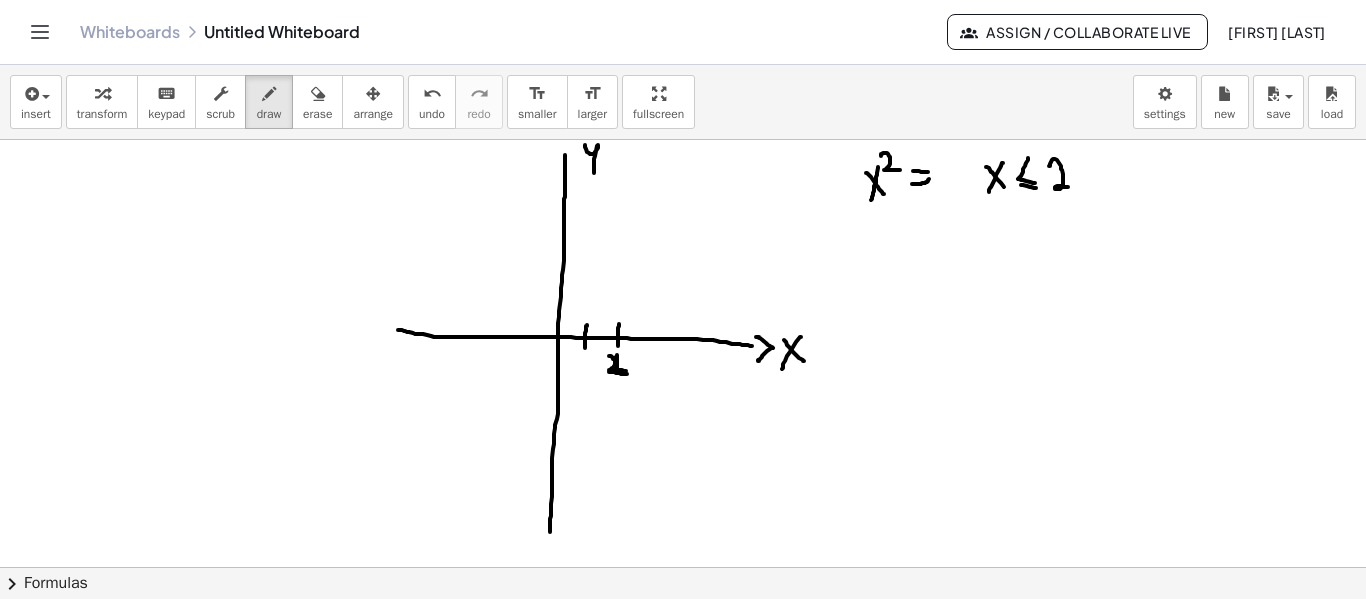 drag, startPoint x: 609, startPoint y: 356, endPoint x: 627, endPoint y: 371, distance: 23.43075 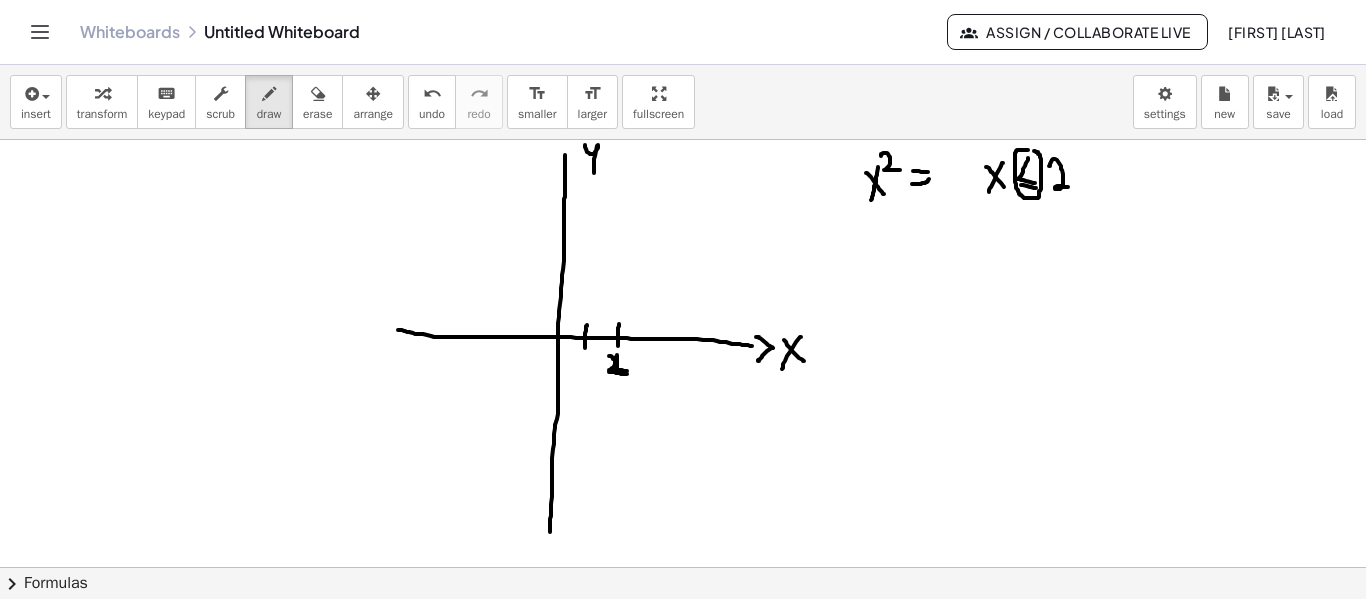 drag, startPoint x: 1024, startPoint y: 150, endPoint x: 1034, endPoint y: 151, distance: 10.049875 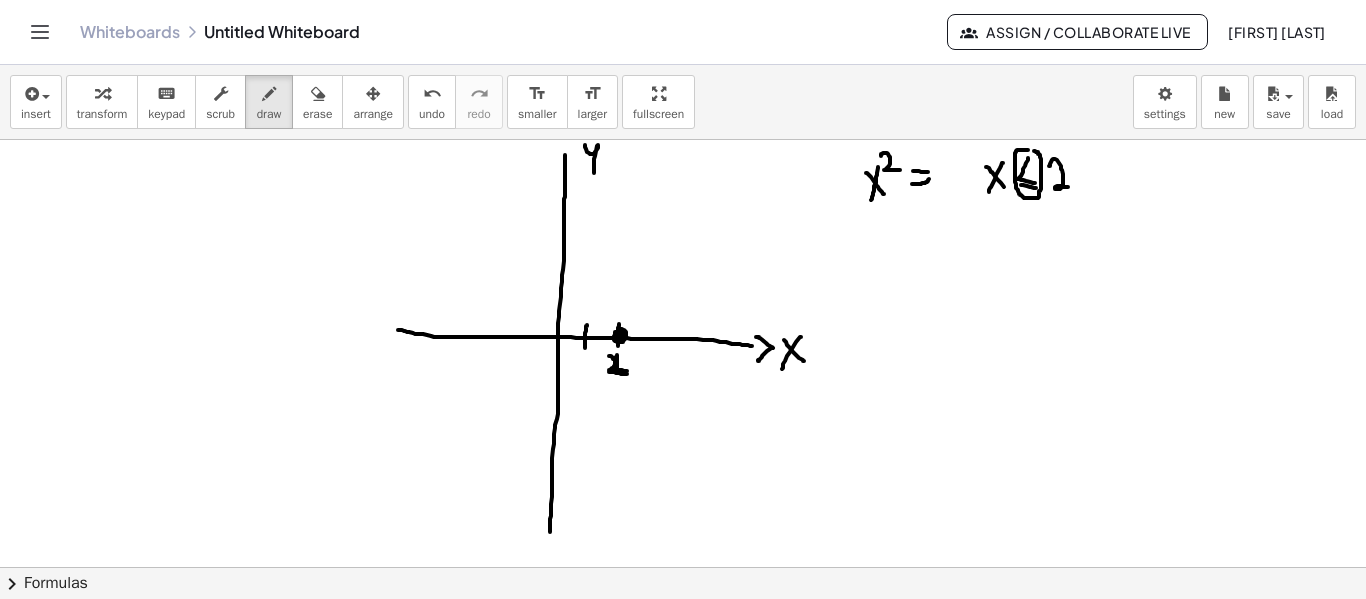 click at bounding box center (683, -587) 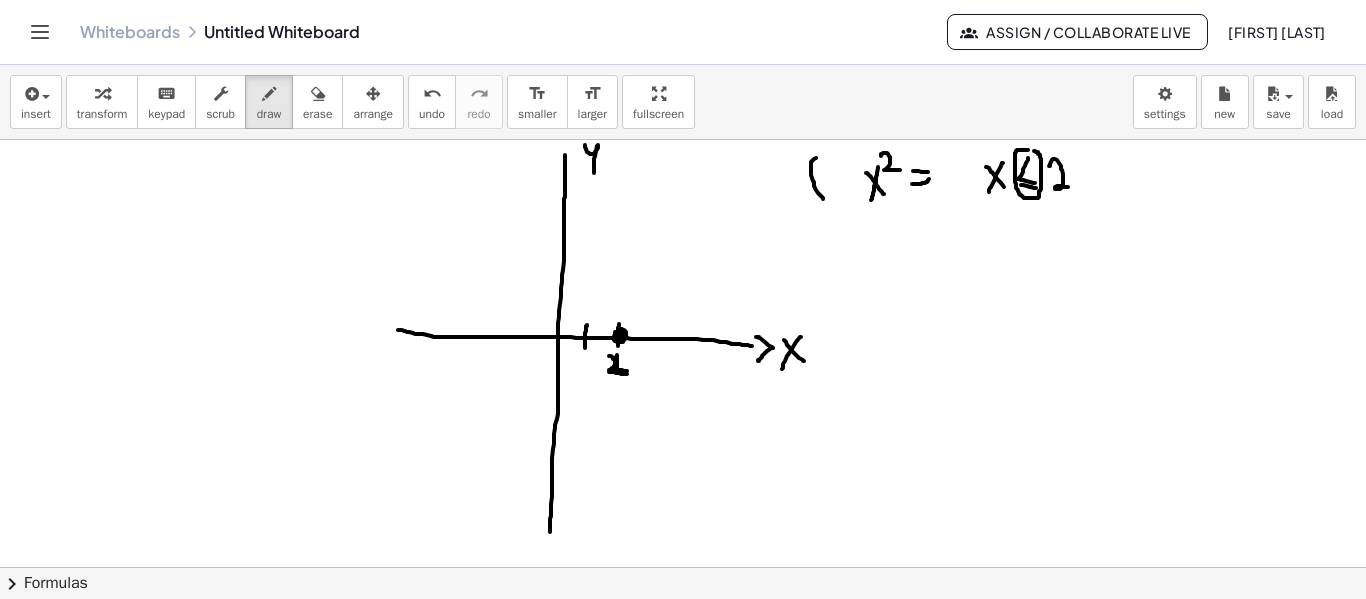 drag, startPoint x: 819, startPoint y: 194, endPoint x: 826, endPoint y: 157, distance: 37.65634 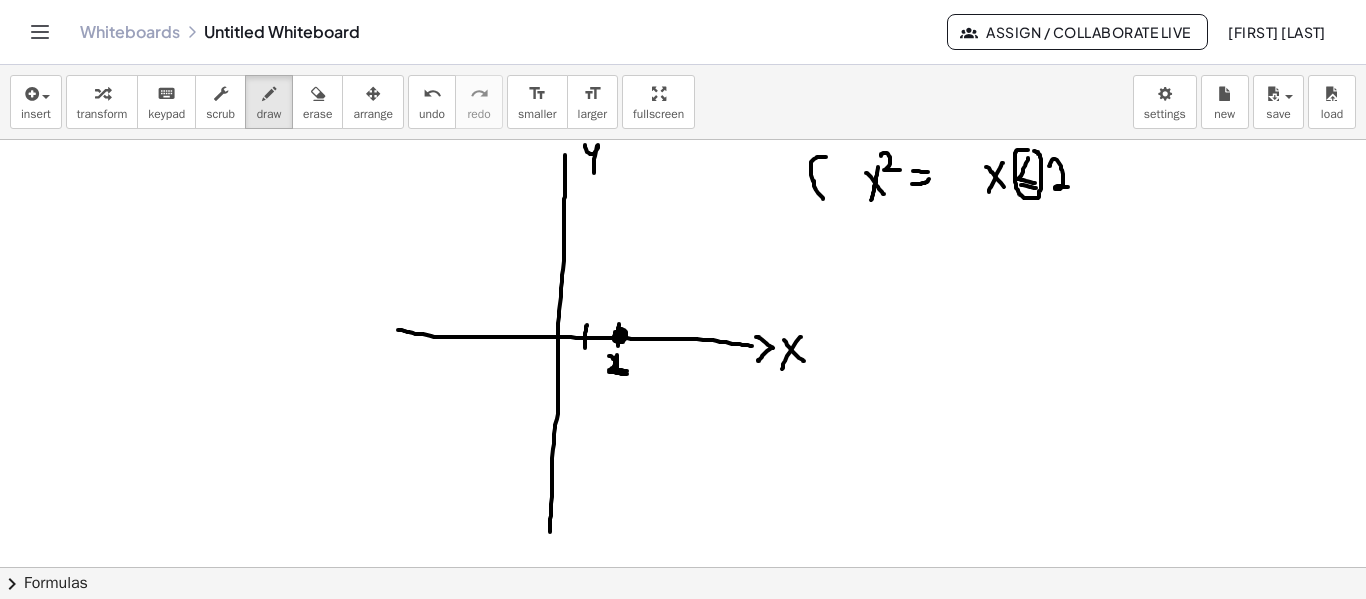 drag, startPoint x: 814, startPoint y: 181, endPoint x: 830, endPoint y: 182, distance: 16.03122 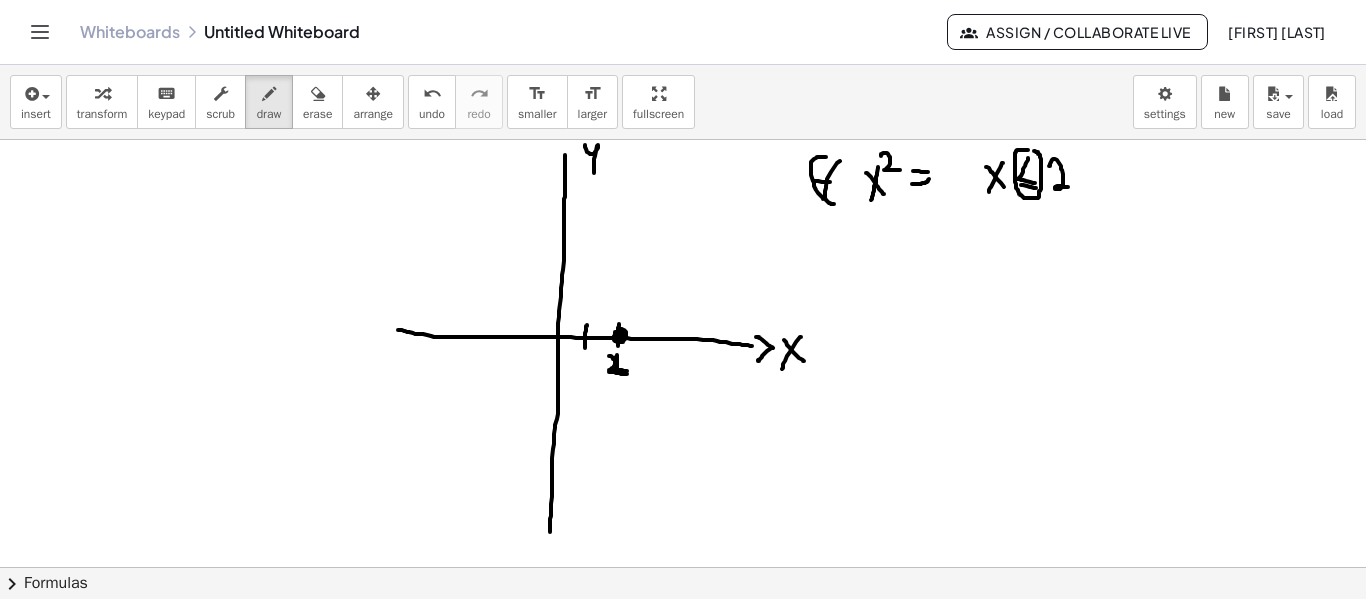 drag, startPoint x: 827, startPoint y: 179, endPoint x: 836, endPoint y: 204, distance: 26.57066 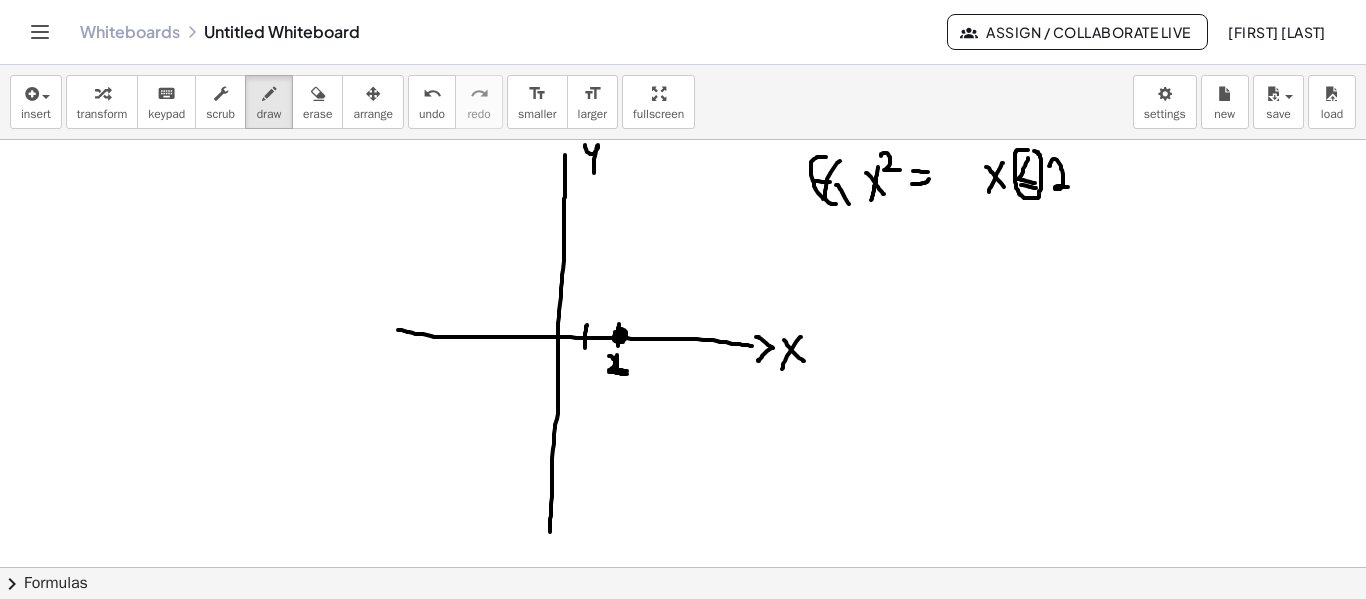drag, startPoint x: 836, startPoint y: 185, endPoint x: 849, endPoint y: 185, distance: 13 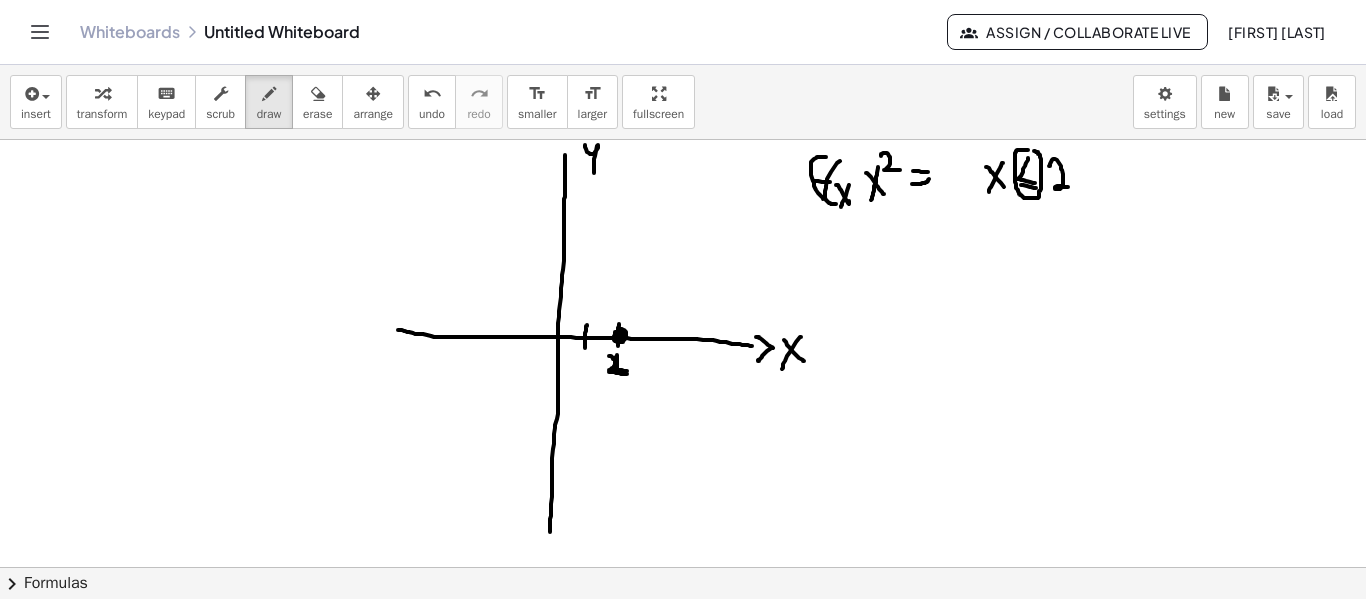 drag, startPoint x: 849, startPoint y: 185, endPoint x: 841, endPoint y: 207, distance: 23.409399 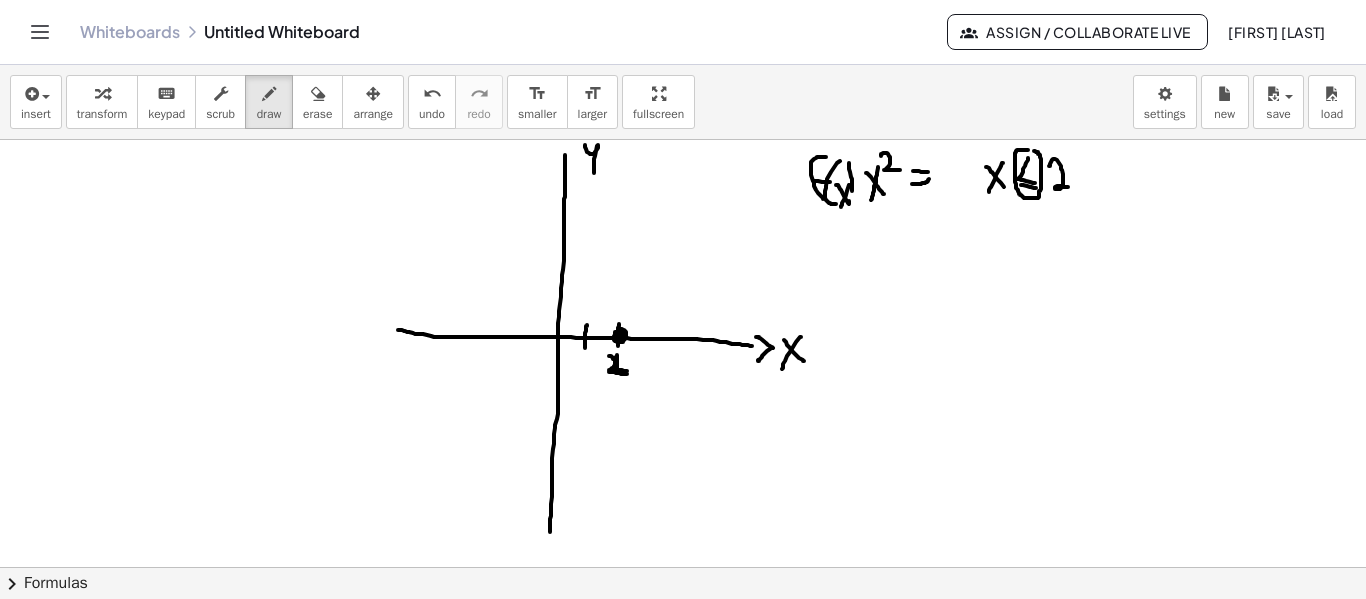 drag, startPoint x: 849, startPoint y: 163, endPoint x: 848, endPoint y: 206, distance: 43.011627 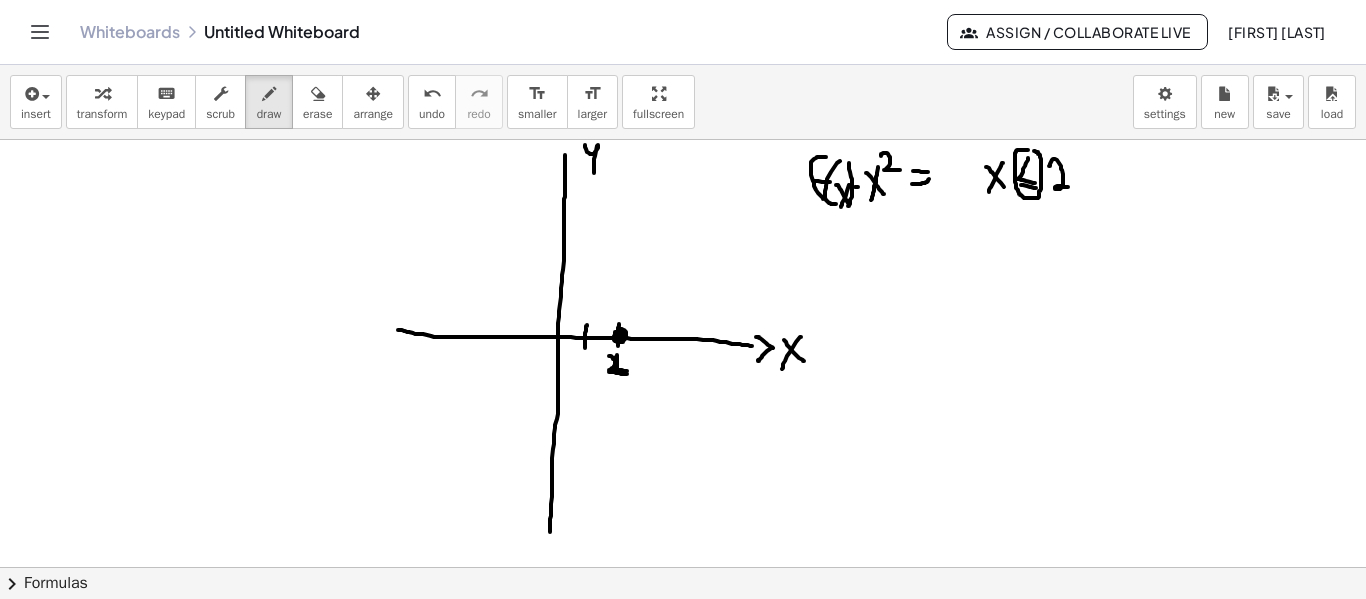click at bounding box center (683, -587) 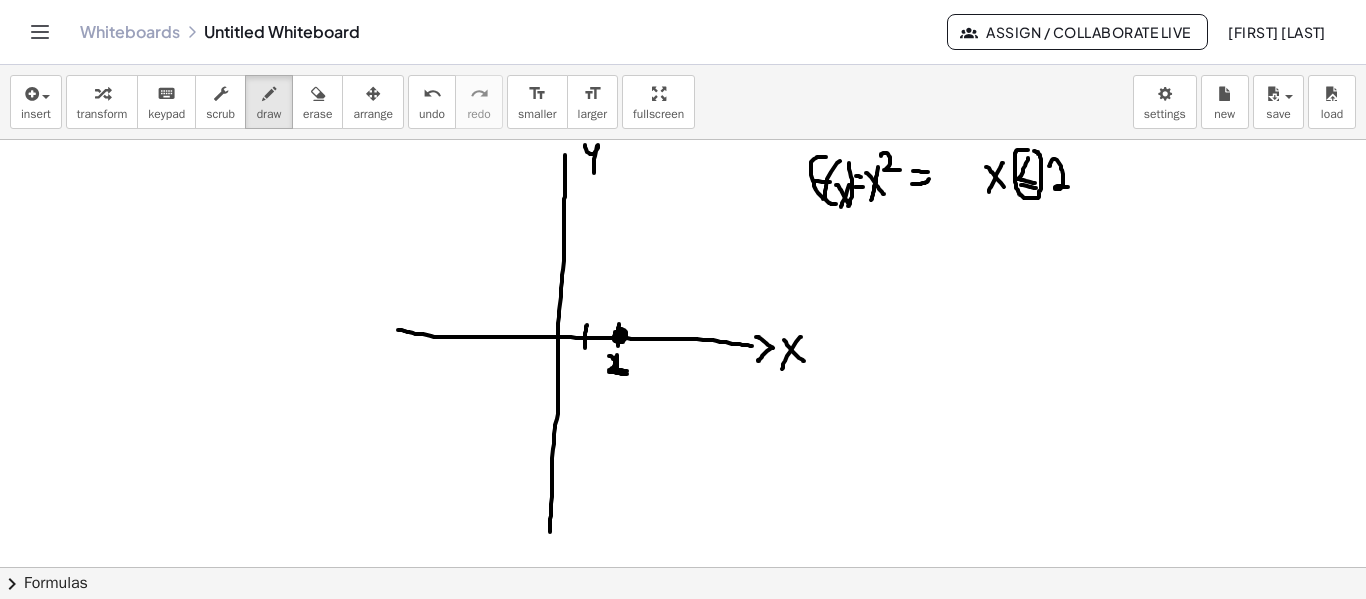 click at bounding box center (683, -587) 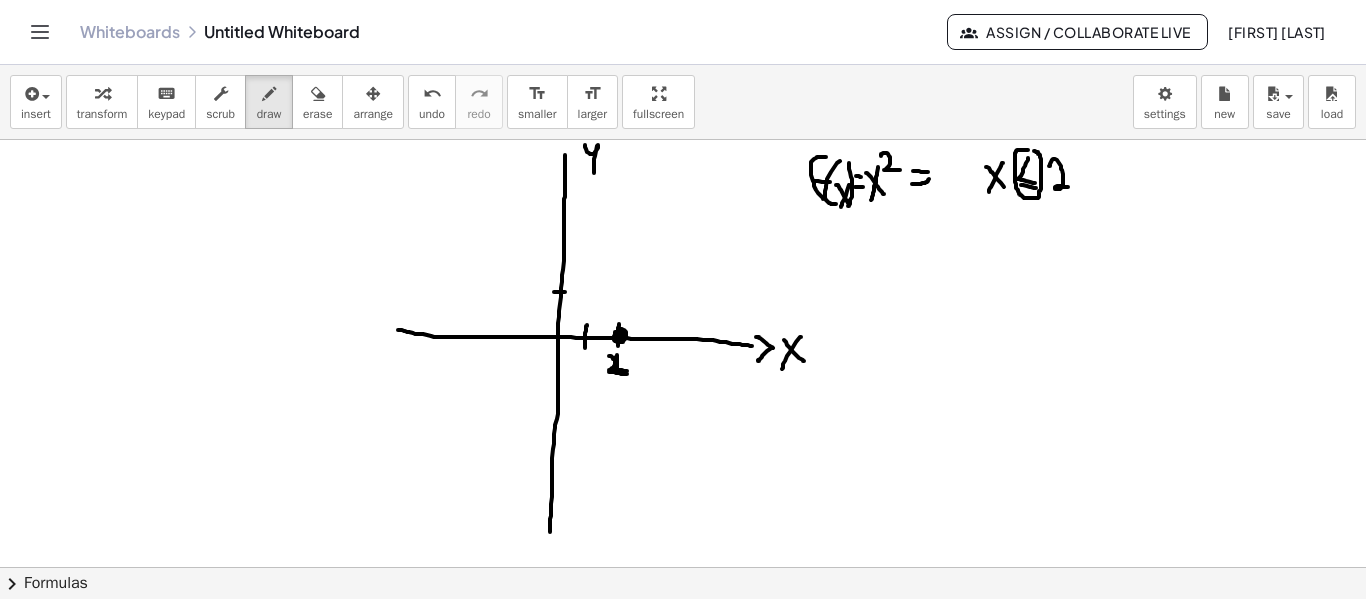 drag, startPoint x: 554, startPoint y: 292, endPoint x: 569, endPoint y: 290, distance: 15.132746 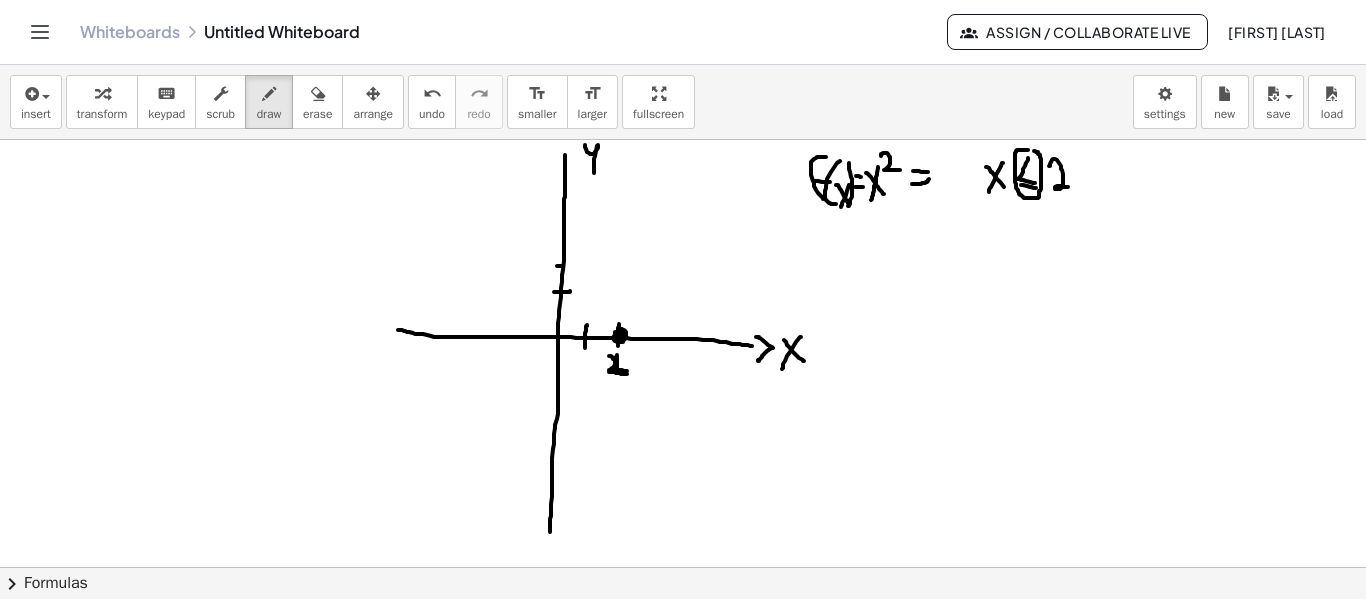 drag, startPoint x: 557, startPoint y: 266, endPoint x: 569, endPoint y: 266, distance: 12 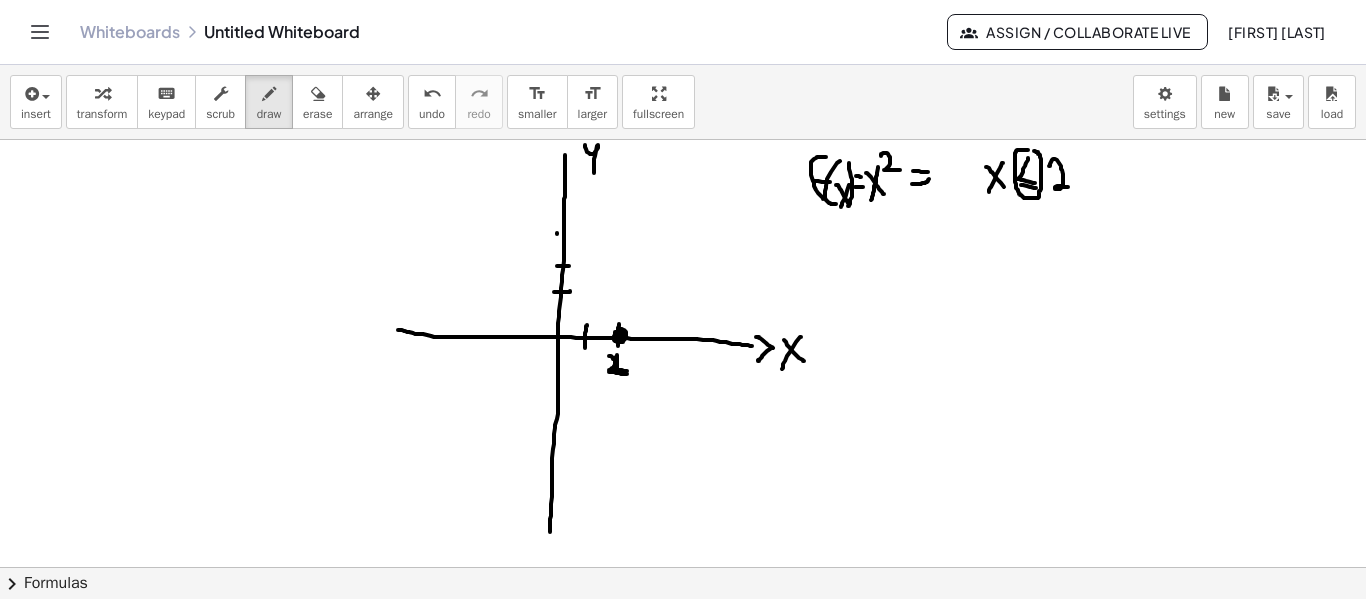 drag, startPoint x: 557, startPoint y: 233, endPoint x: 568, endPoint y: 233, distance: 11 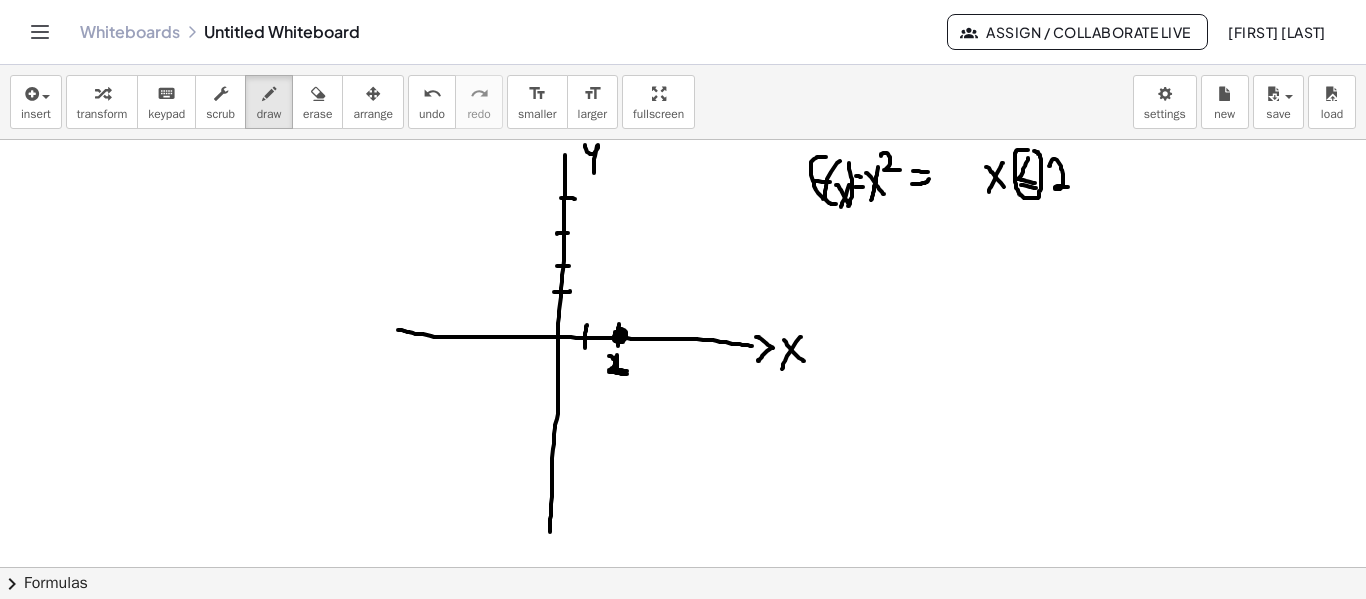 drag, startPoint x: 561, startPoint y: 198, endPoint x: 575, endPoint y: 199, distance: 14.035668 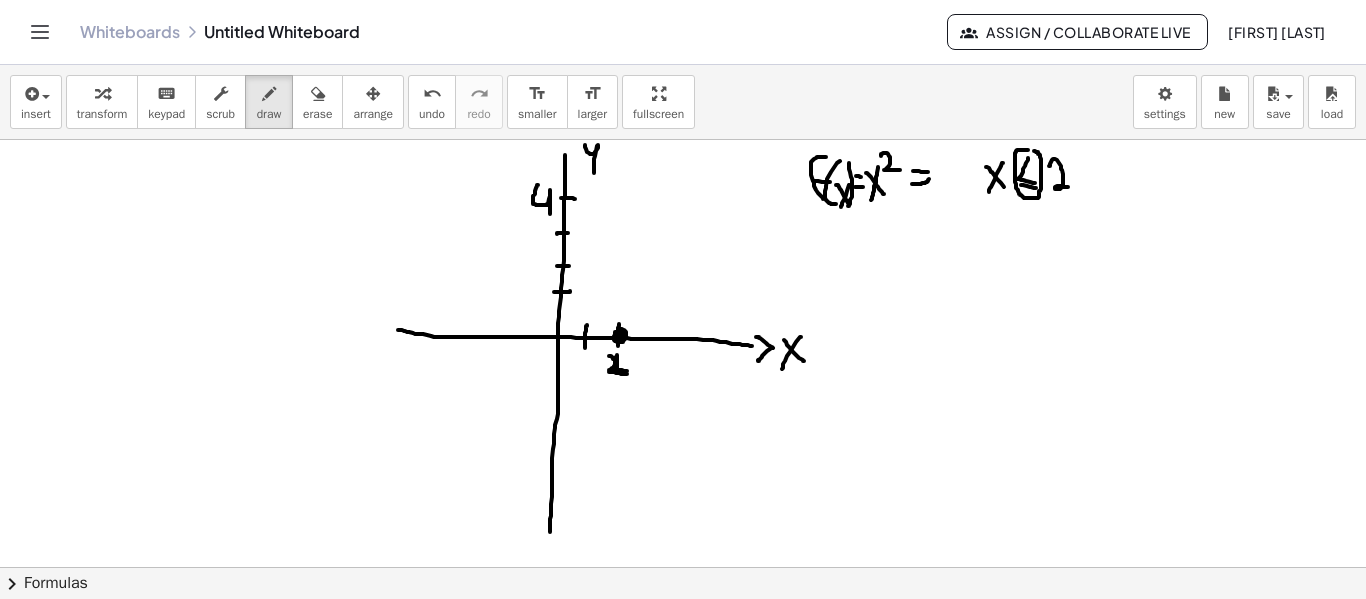 drag, startPoint x: 533, startPoint y: 198, endPoint x: 550, endPoint y: 214, distance: 23.345236 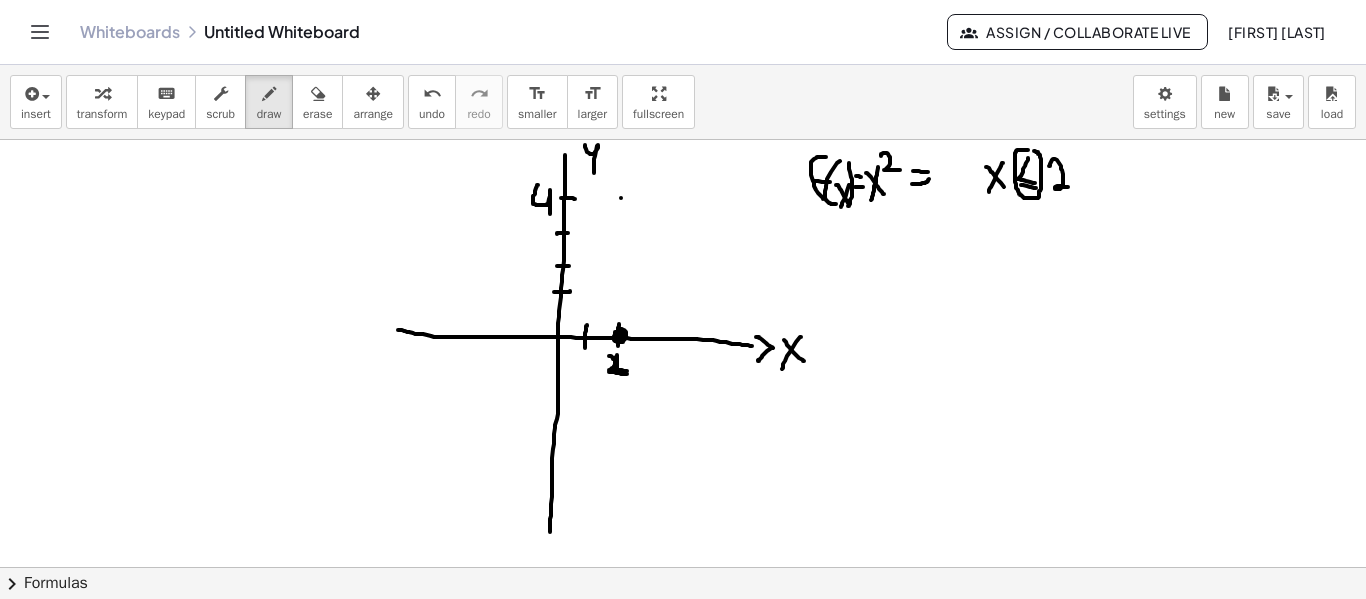 click at bounding box center [683, -587] 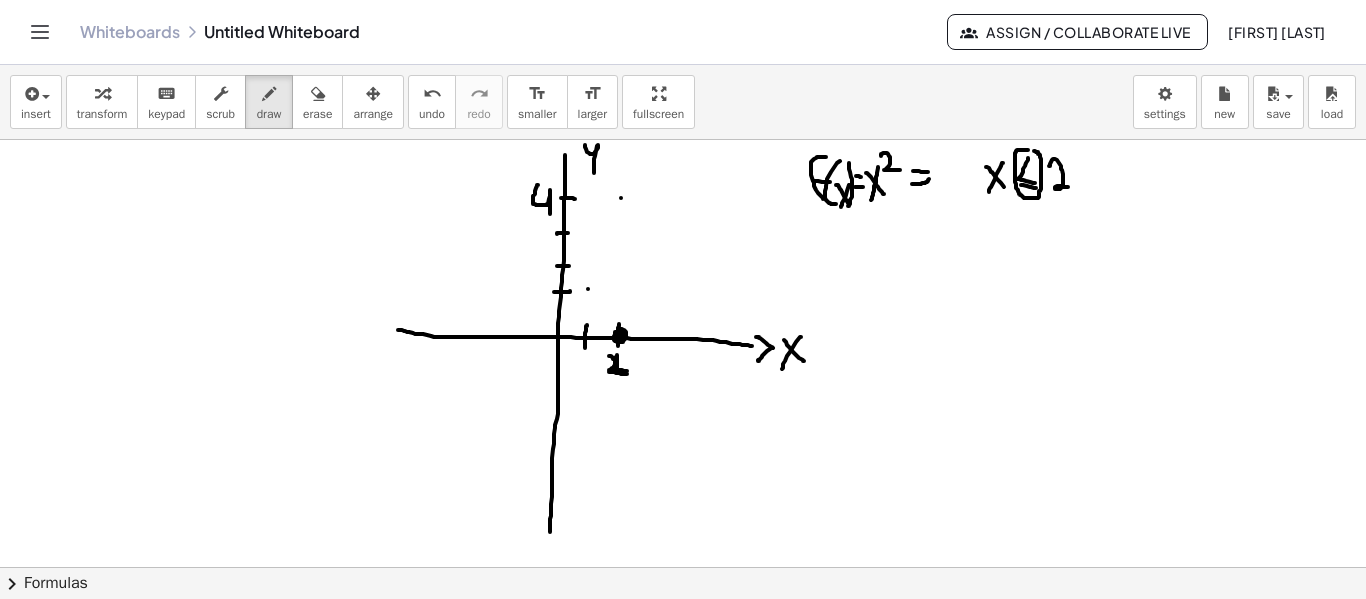 click at bounding box center [683, -587] 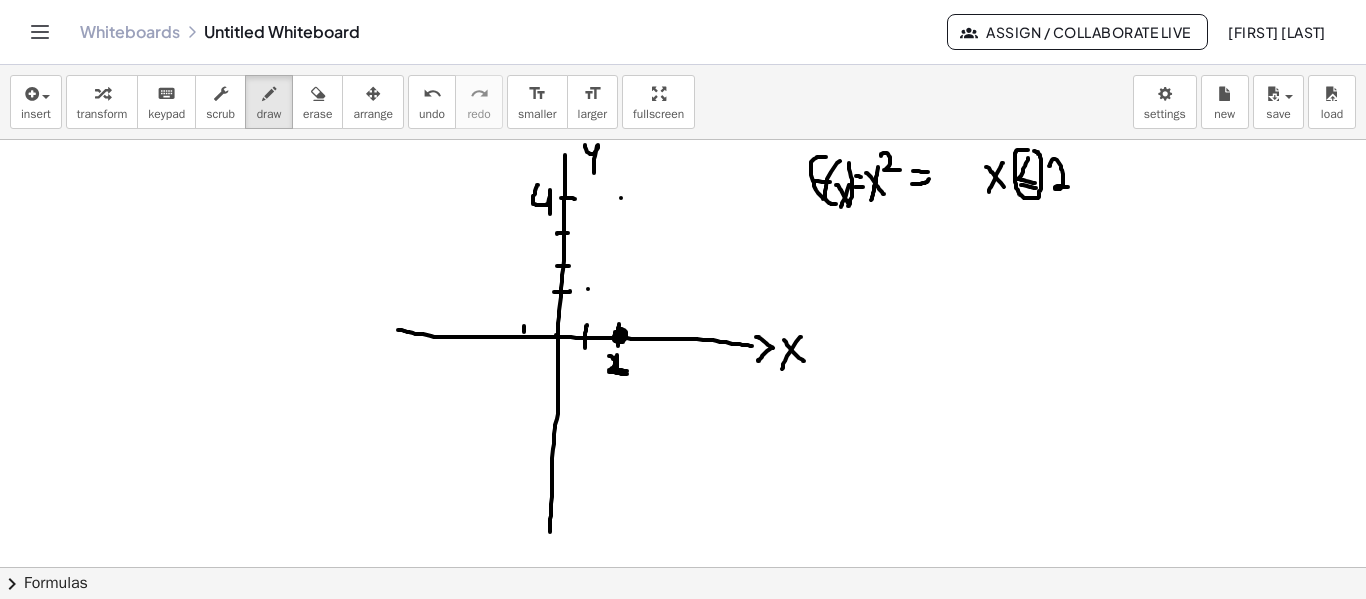 drag, startPoint x: 524, startPoint y: 326, endPoint x: 525, endPoint y: 351, distance: 25.019993 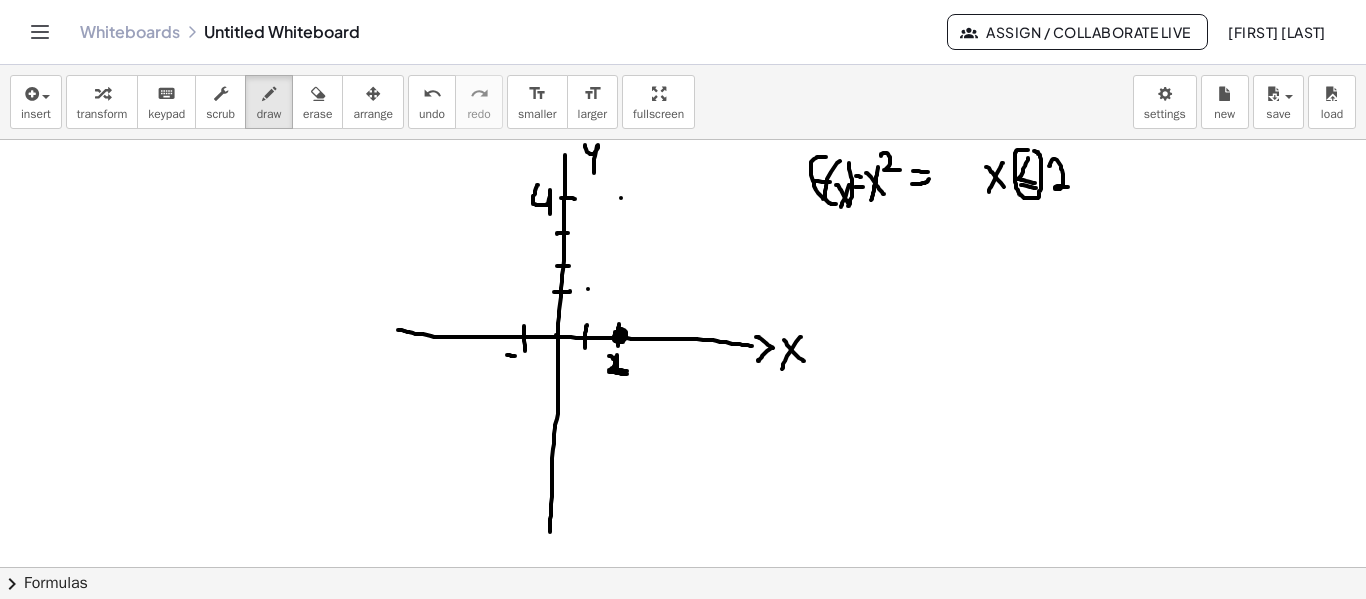 drag, startPoint x: 507, startPoint y: 355, endPoint x: 517, endPoint y: 356, distance: 10.049875 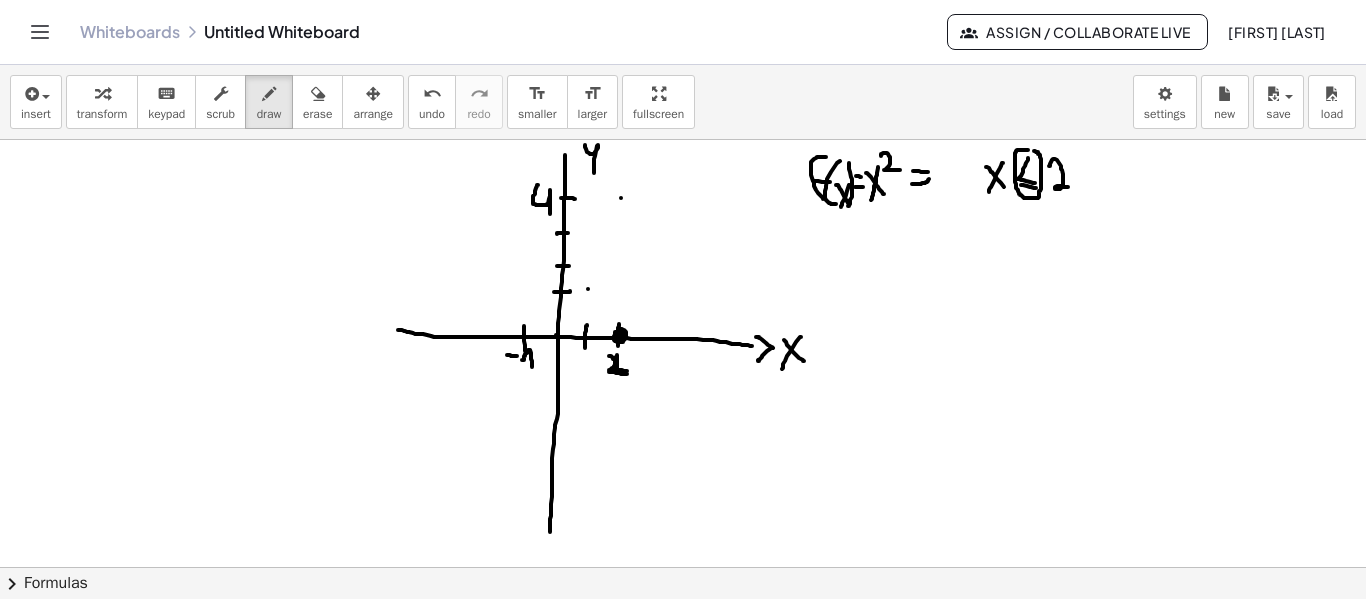 drag, startPoint x: 522, startPoint y: 360, endPoint x: 532, endPoint y: 367, distance: 12.206555 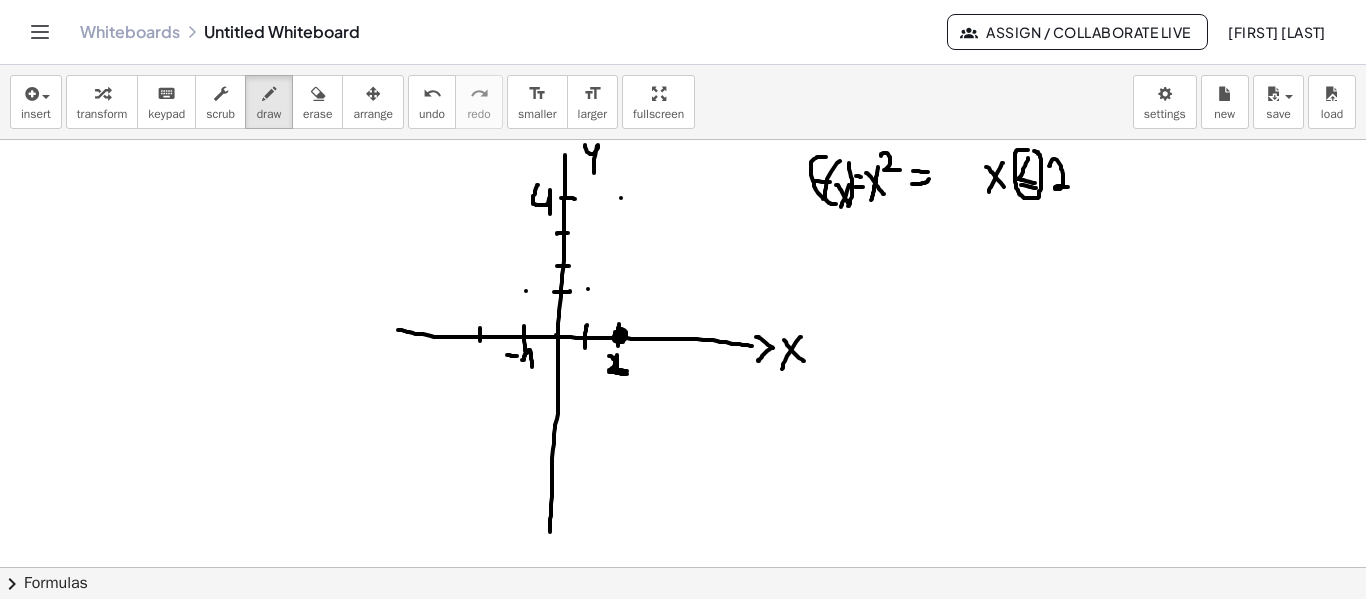 drag, startPoint x: 480, startPoint y: 328, endPoint x: 480, endPoint y: 341, distance: 13 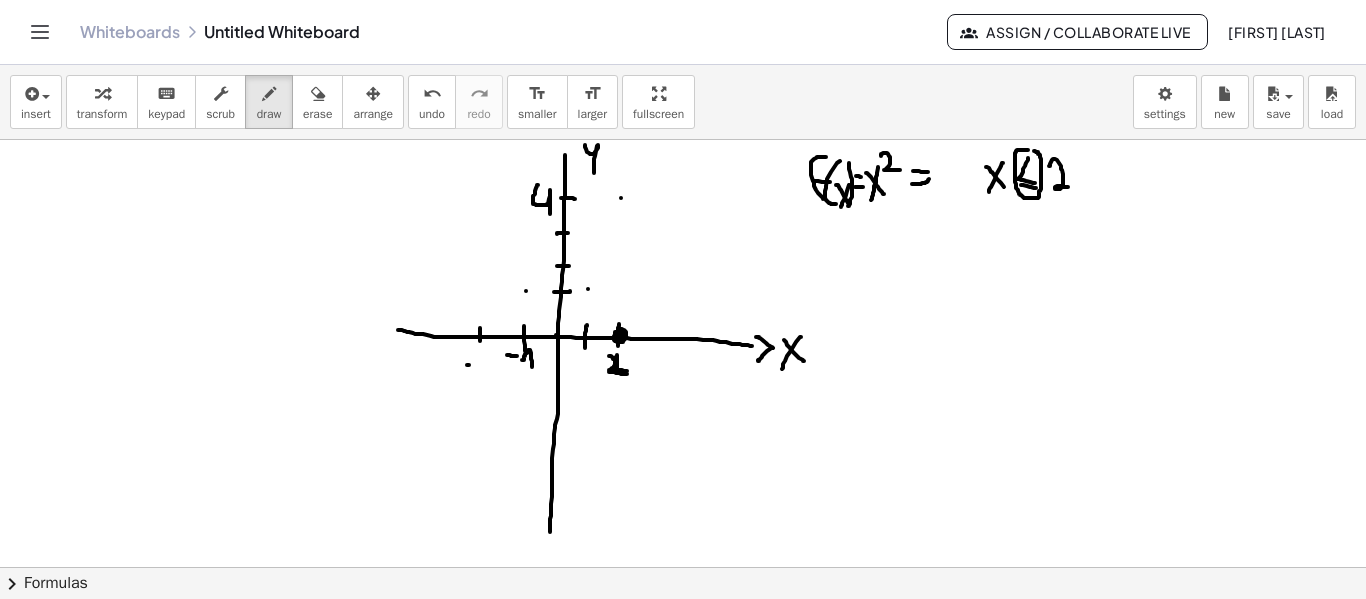 drag, startPoint x: 467, startPoint y: 365, endPoint x: 478, endPoint y: 360, distance: 12.083046 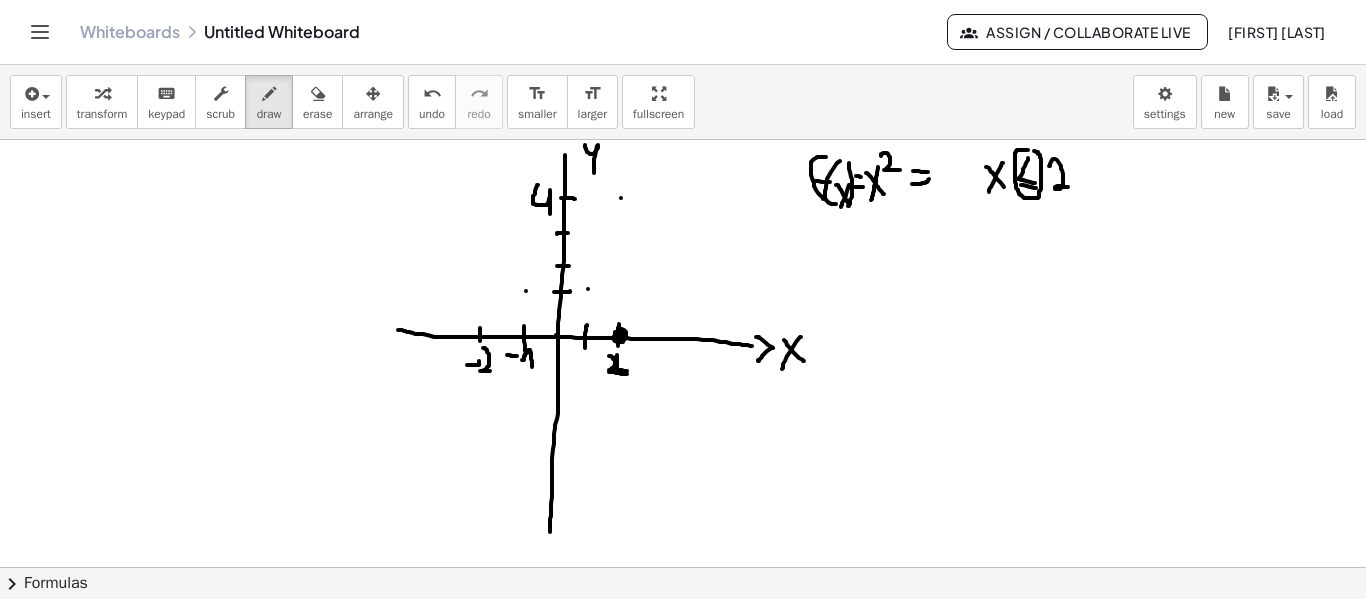 drag, startPoint x: 483, startPoint y: 348, endPoint x: 505, endPoint y: 370, distance: 31.112698 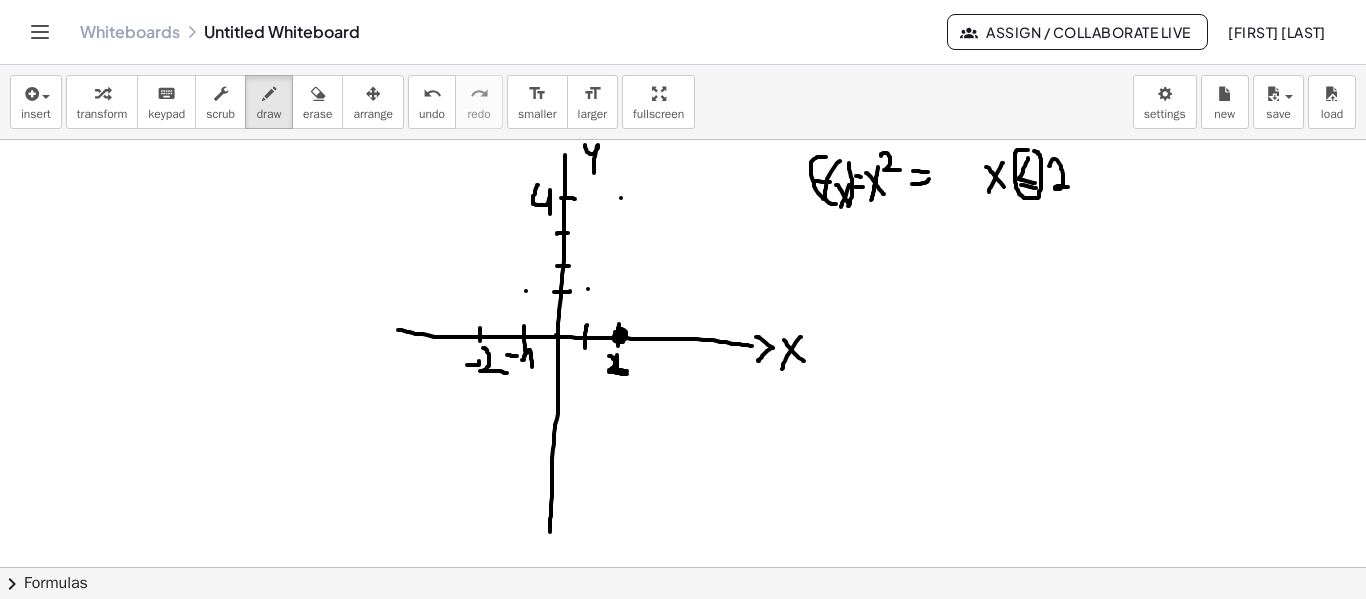 click at bounding box center [683, -587] 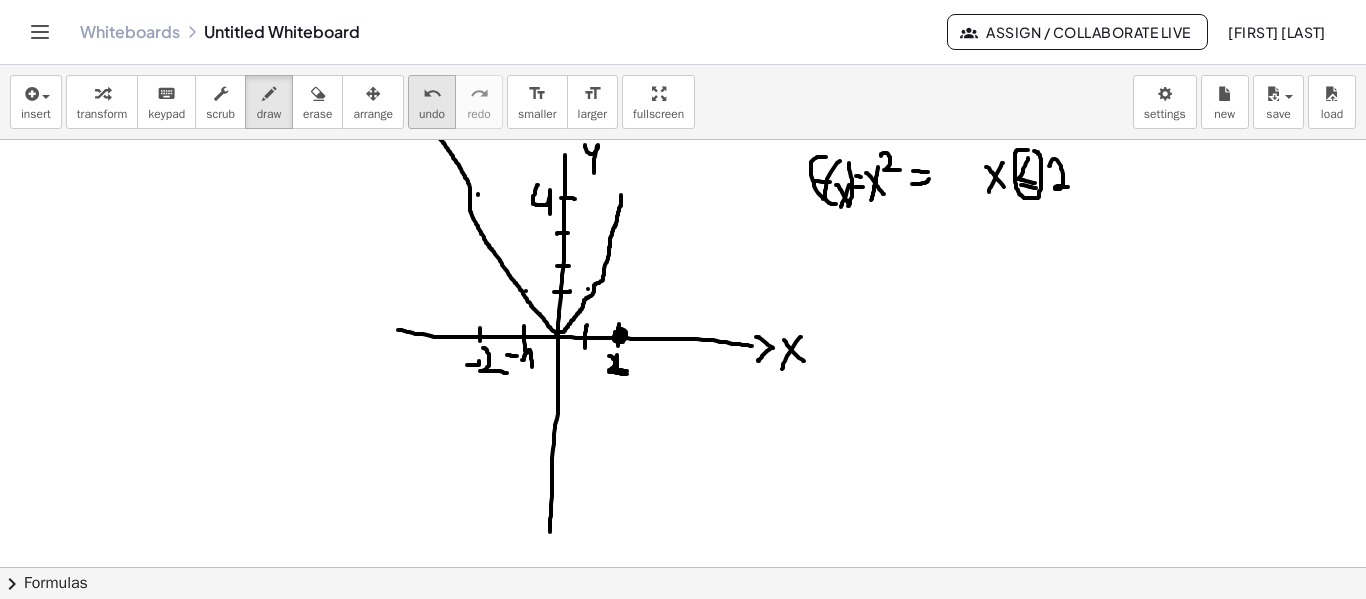 drag, startPoint x: 621, startPoint y: 195, endPoint x: 430, endPoint y: 119, distance: 205.56508 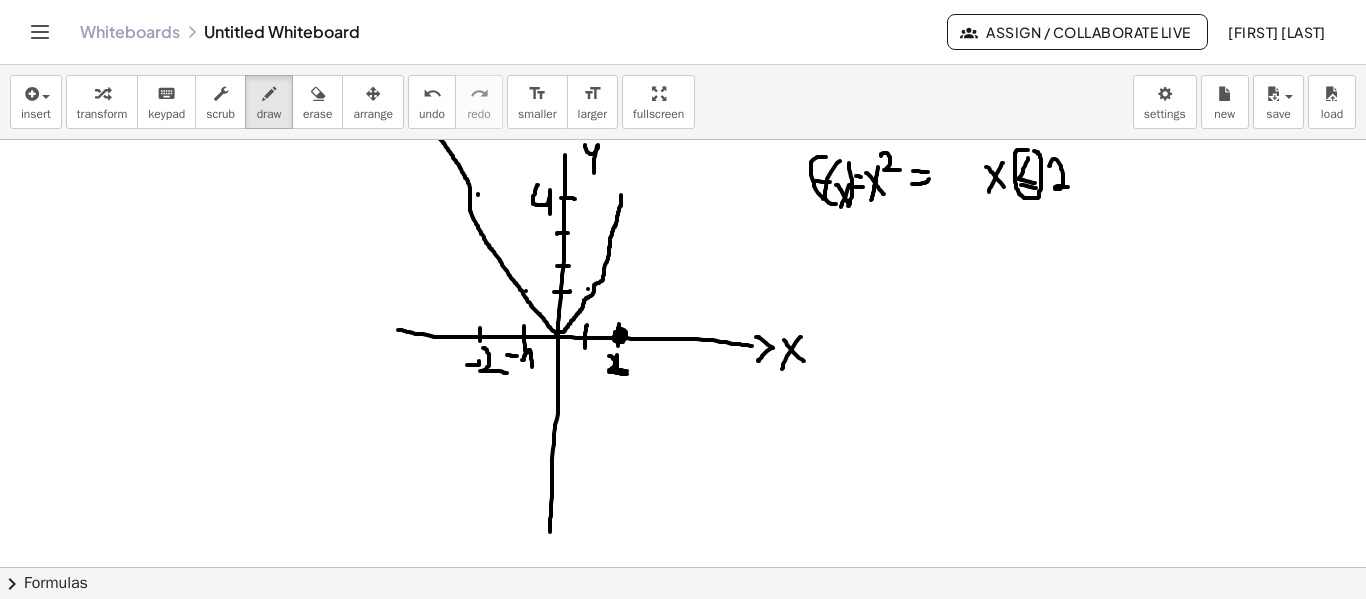 click at bounding box center [683, -587] 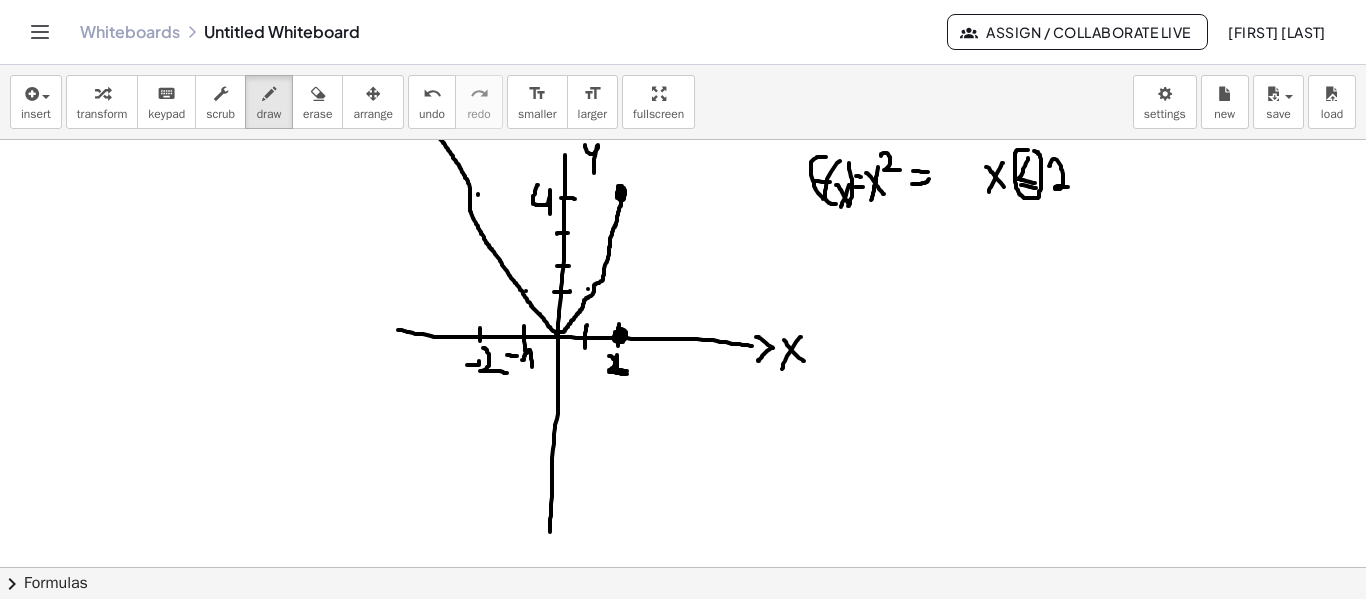 click at bounding box center [683, -587] 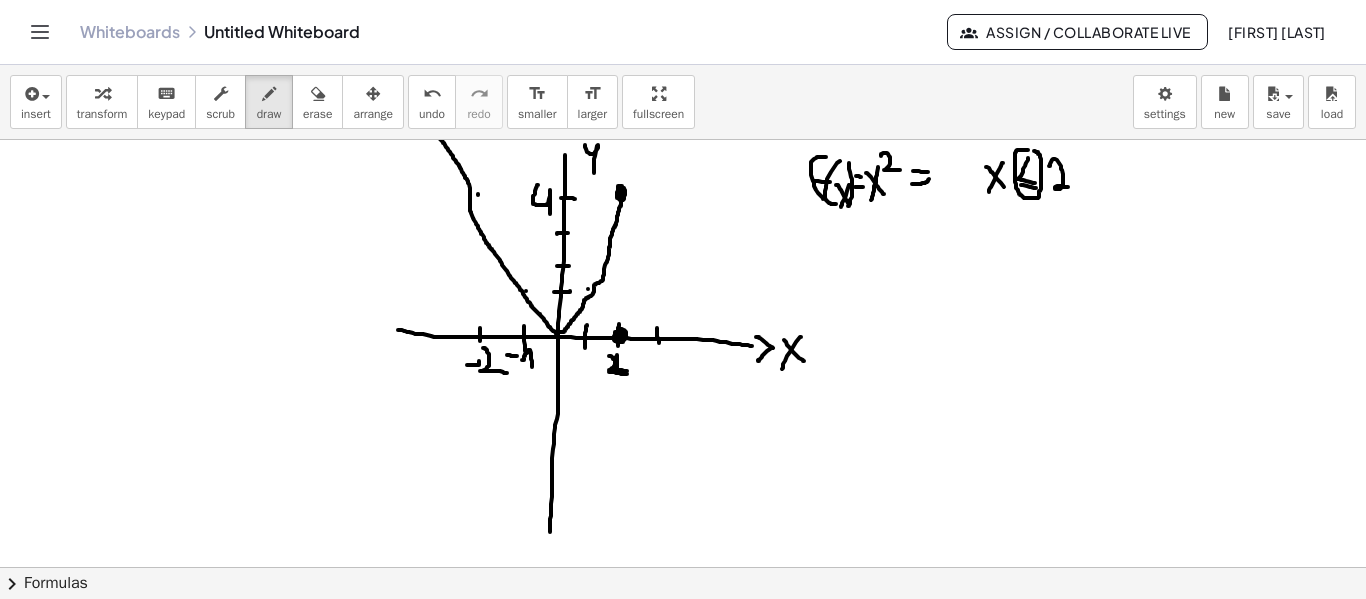 drag, startPoint x: 657, startPoint y: 328, endPoint x: 659, endPoint y: 343, distance: 15.132746 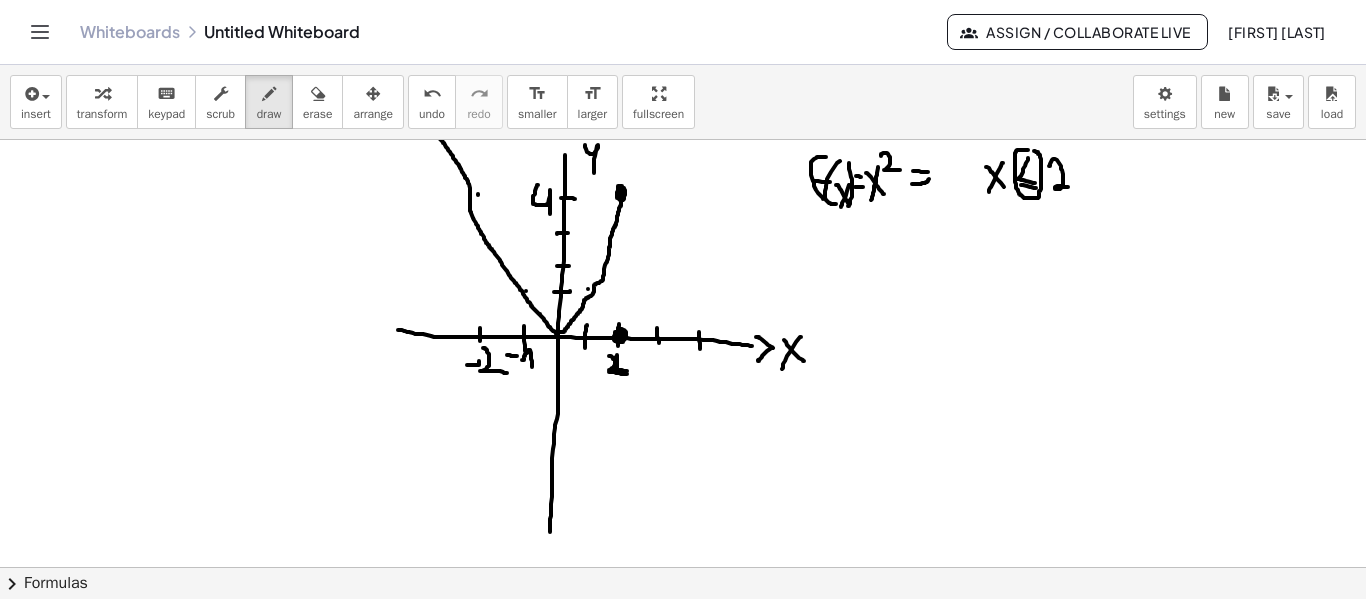 drag, startPoint x: 699, startPoint y: 332, endPoint x: 700, endPoint y: 349, distance: 17.029387 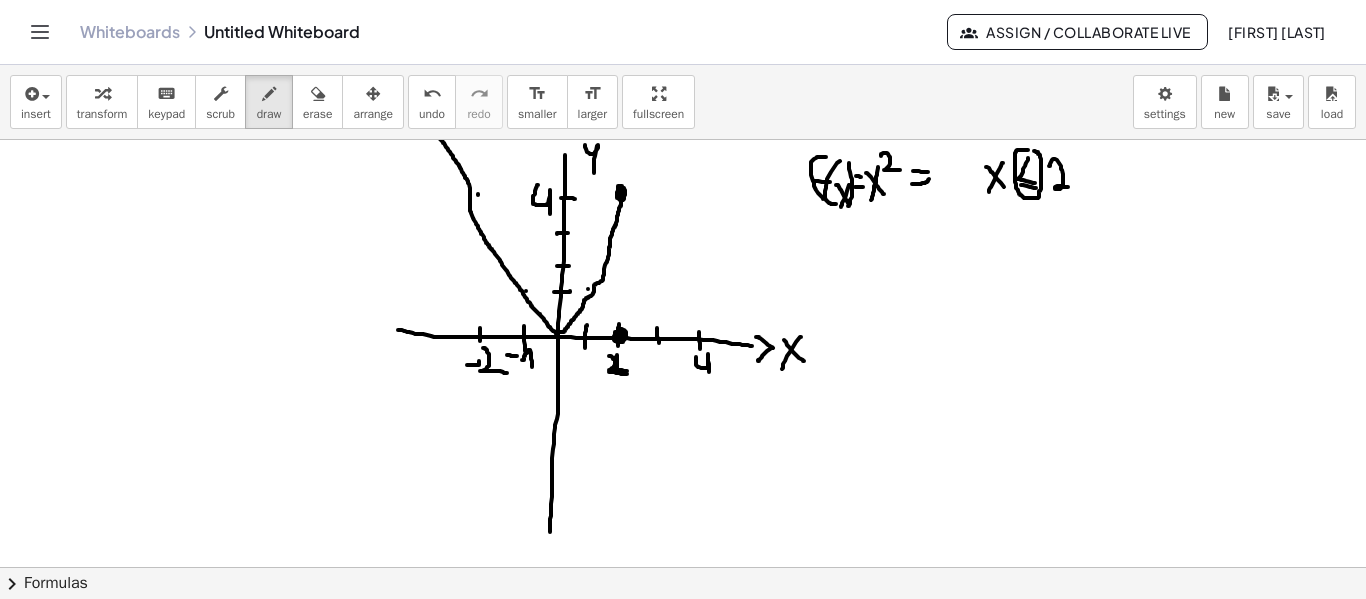 drag, startPoint x: 696, startPoint y: 357, endPoint x: 709, endPoint y: 378, distance: 24.698177 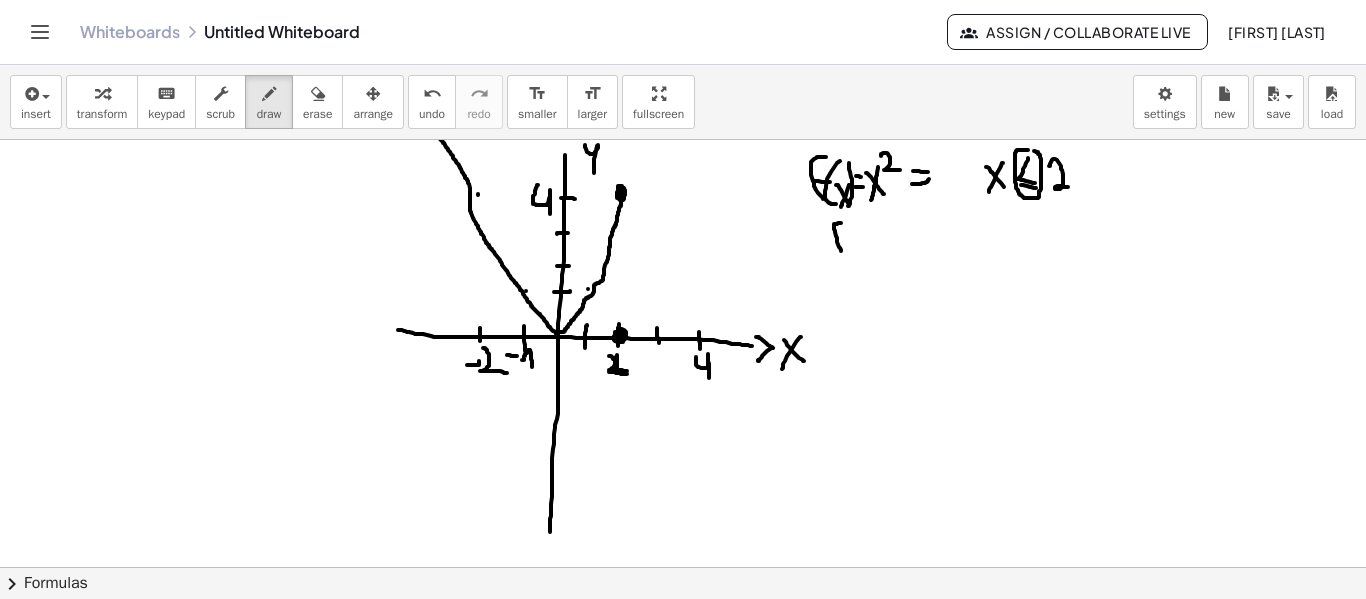 drag, startPoint x: 841, startPoint y: 251, endPoint x: 842, endPoint y: 223, distance: 28.01785 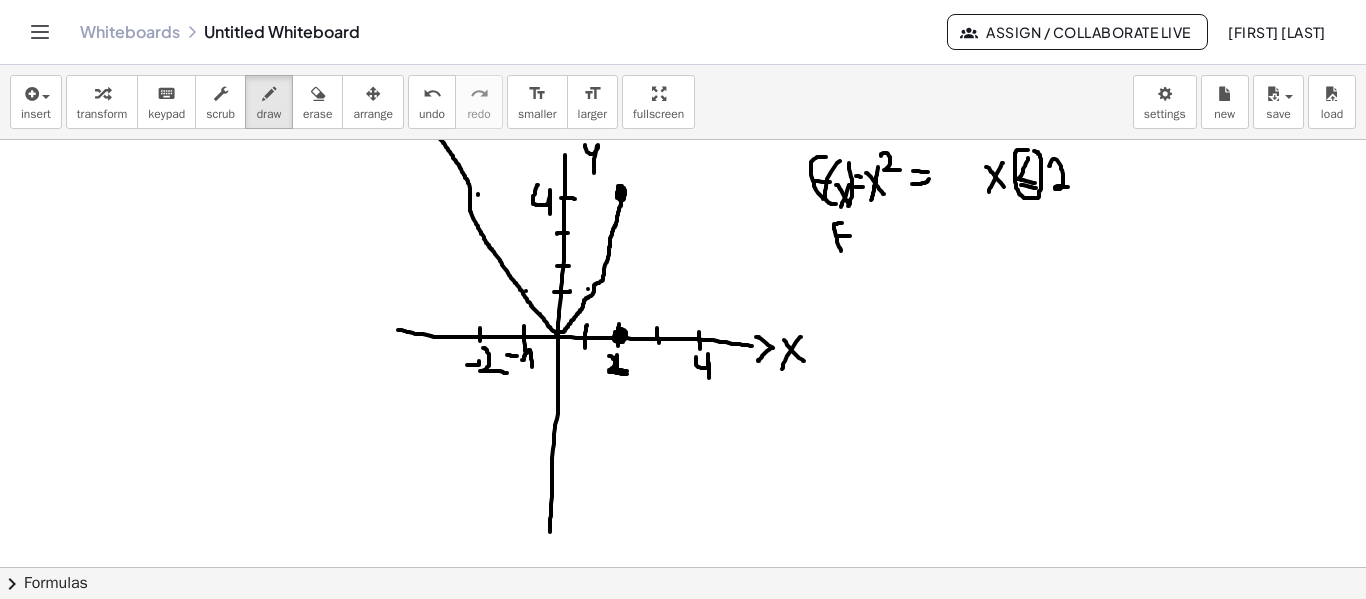 drag, startPoint x: 838, startPoint y: 236, endPoint x: 856, endPoint y: 227, distance: 20.12461 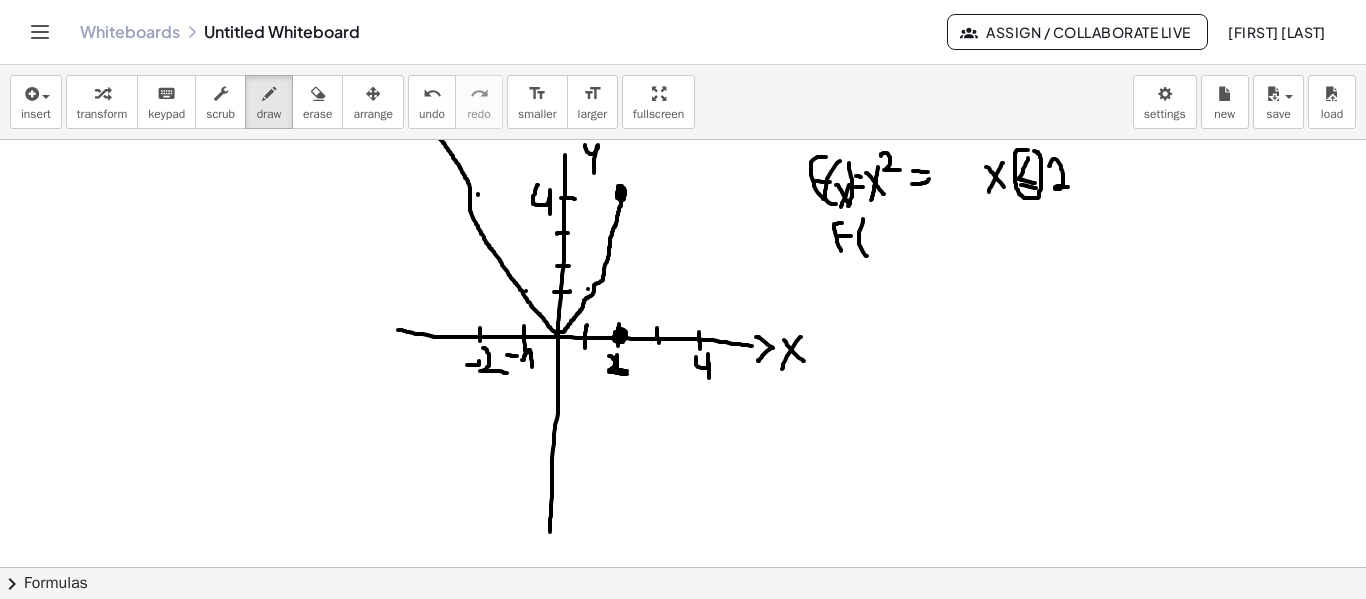 drag, startPoint x: 863, startPoint y: 219, endPoint x: 867, endPoint y: 252, distance: 33.24154 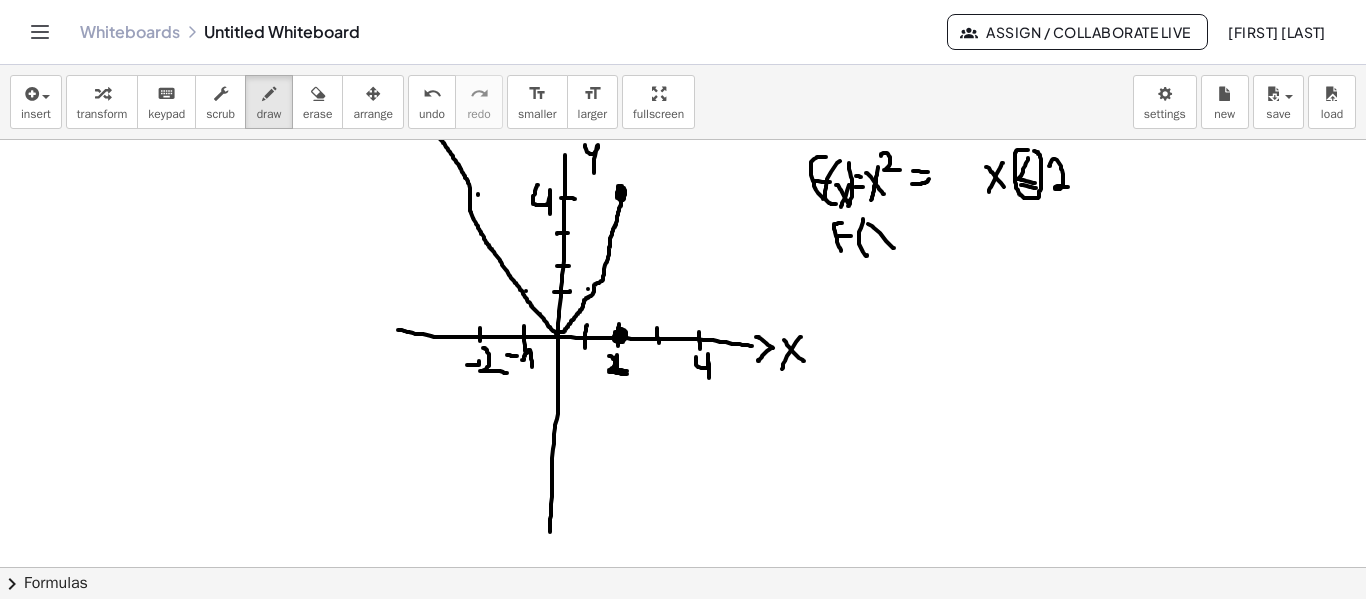 drag, startPoint x: 868, startPoint y: 224, endPoint x: 891, endPoint y: 217, distance: 24.04163 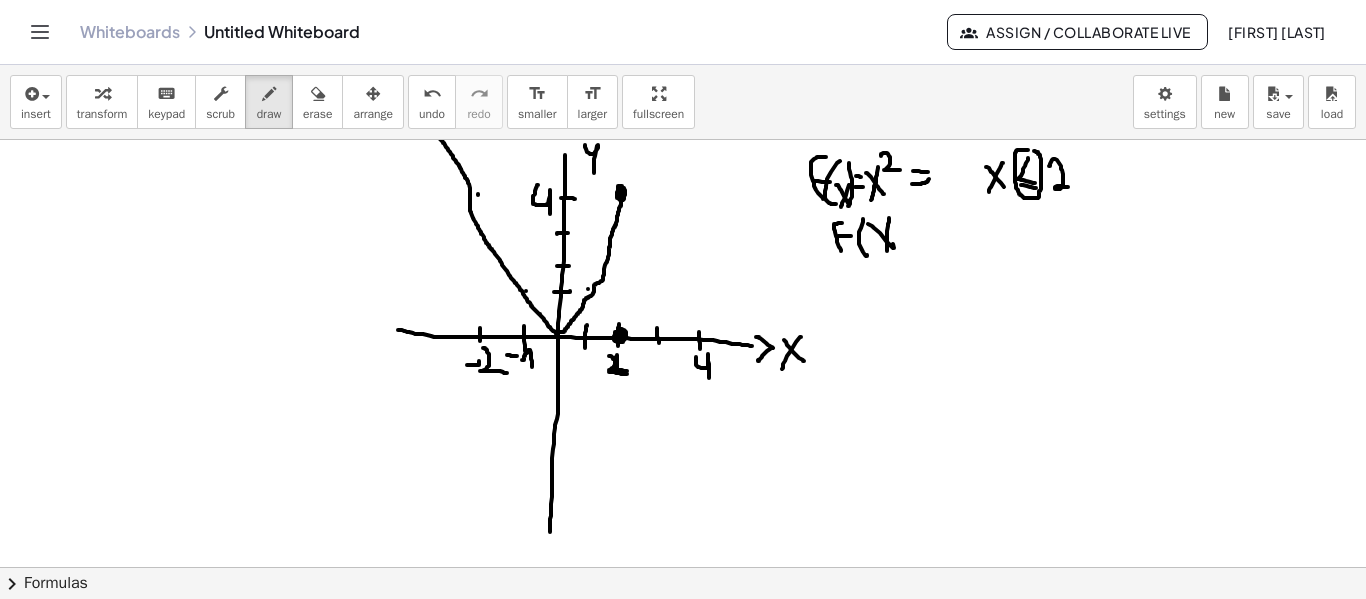 drag, startPoint x: 887, startPoint y: 231, endPoint x: 901, endPoint y: 212, distance: 23.600847 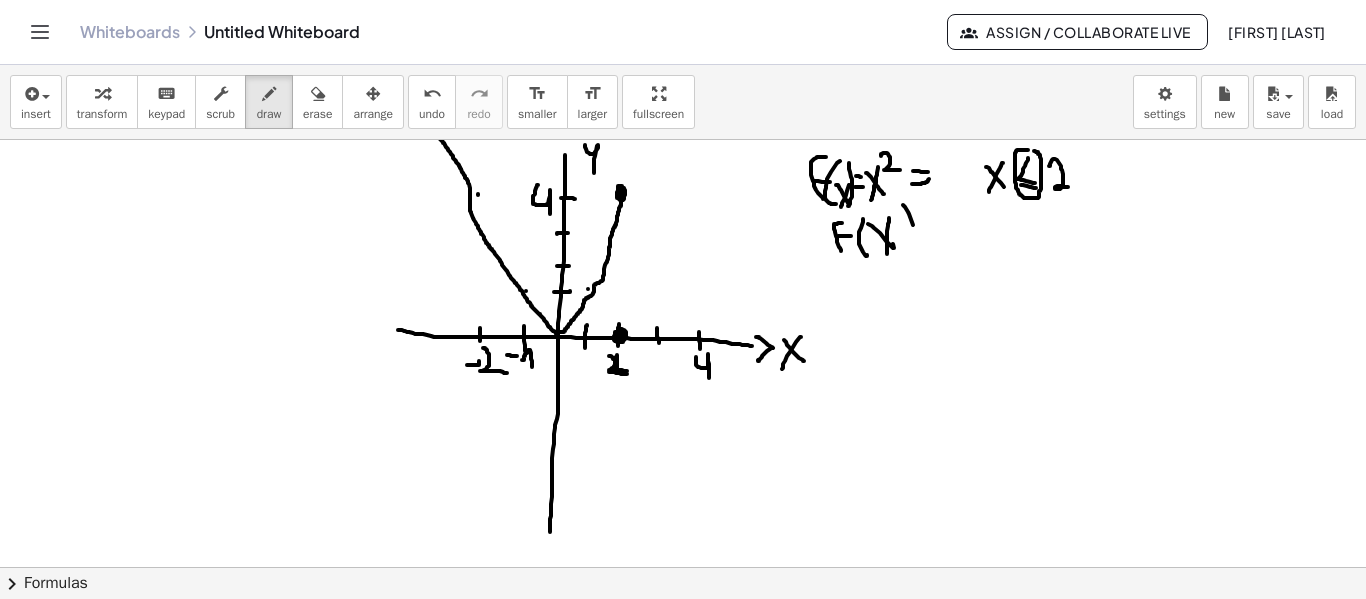 drag, startPoint x: 903, startPoint y: 205, endPoint x: 907, endPoint y: 262, distance: 57.14018 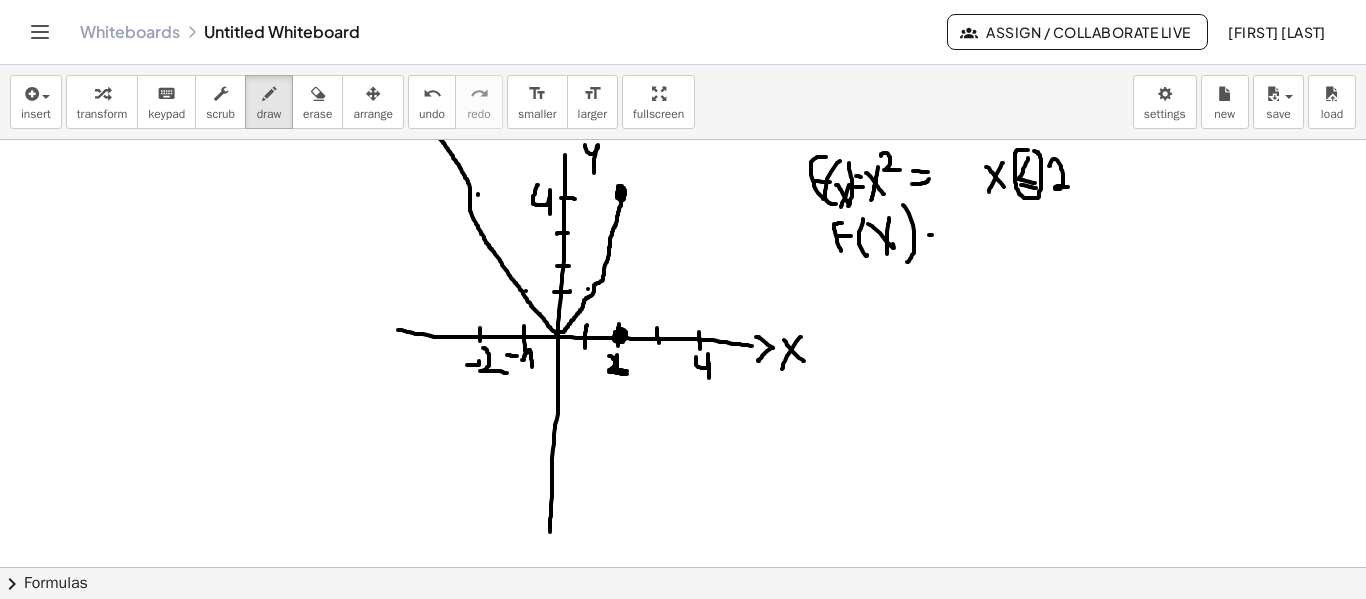 drag, startPoint x: 929, startPoint y: 235, endPoint x: 941, endPoint y: 236, distance: 12.0415945 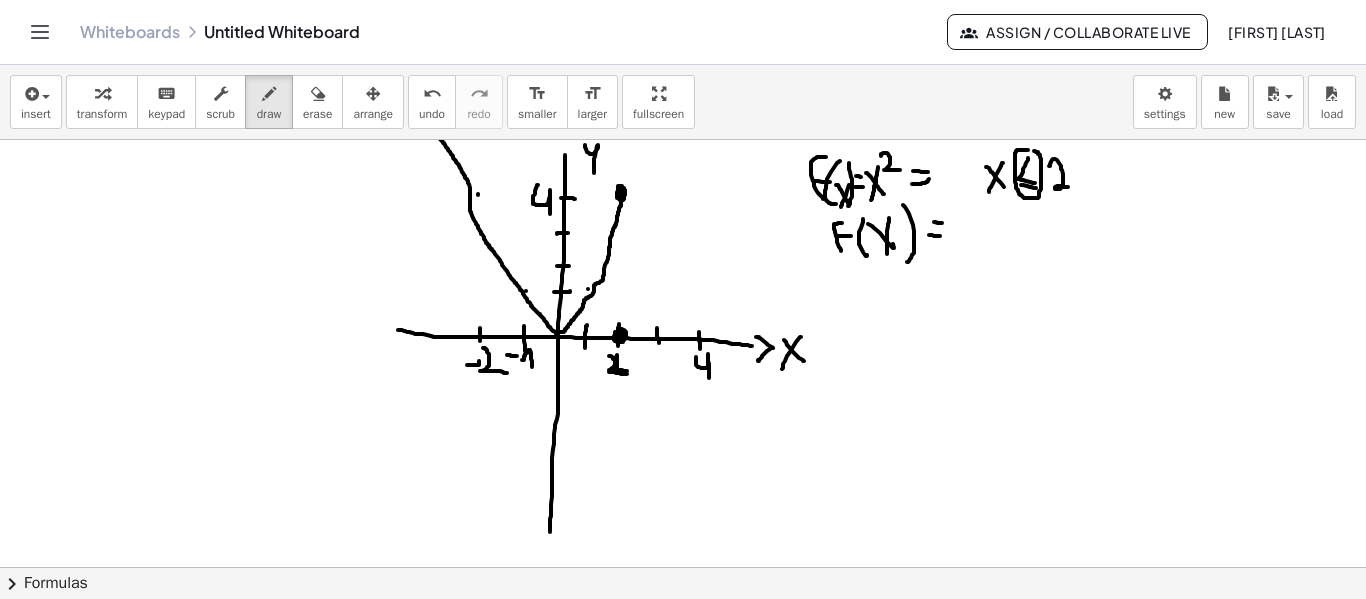 drag, startPoint x: 934, startPoint y: 222, endPoint x: 947, endPoint y: 223, distance: 13.038404 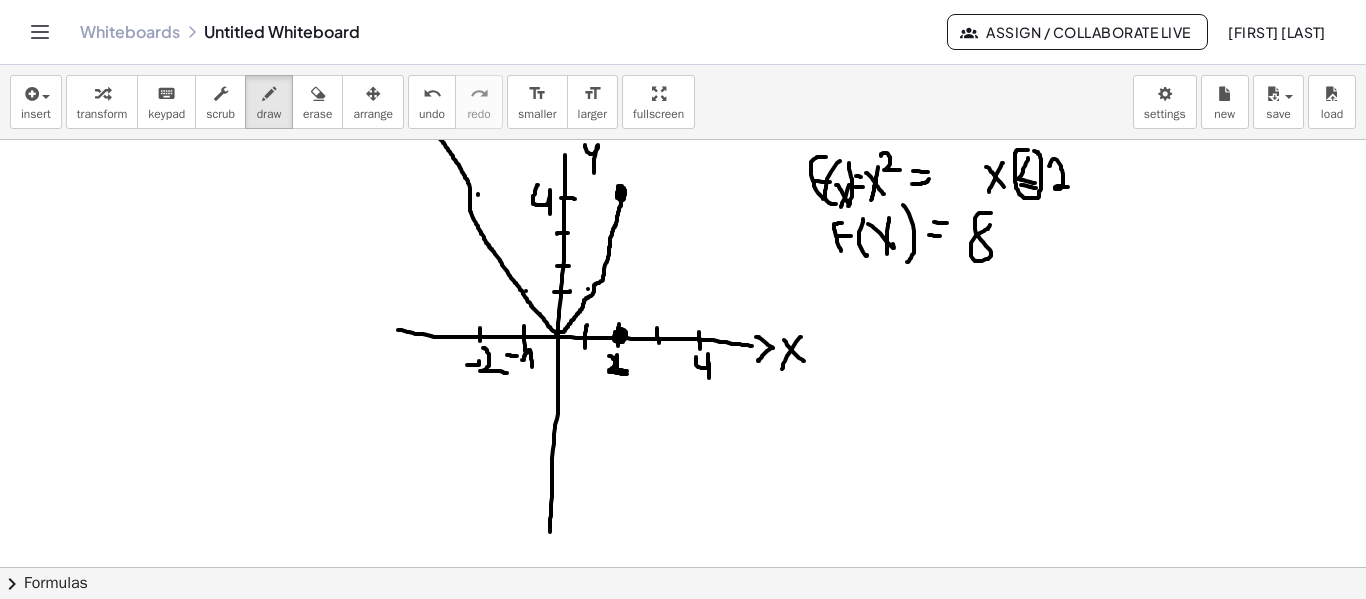 drag, startPoint x: 983, startPoint y: 213, endPoint x: 991, endPoint y: 221, distance: 11.313708 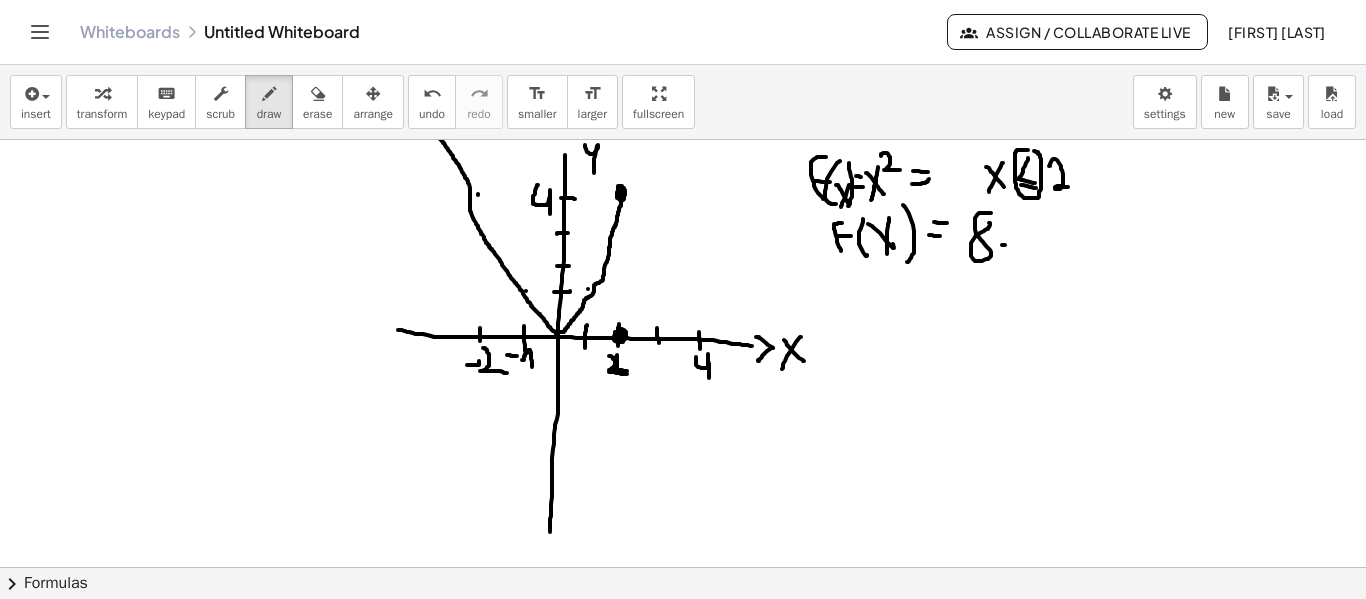 drag, startPoint x: 1005, startPoint y: 245, endPoint x: 1024, endPoint y: 244, distance: 19.026299 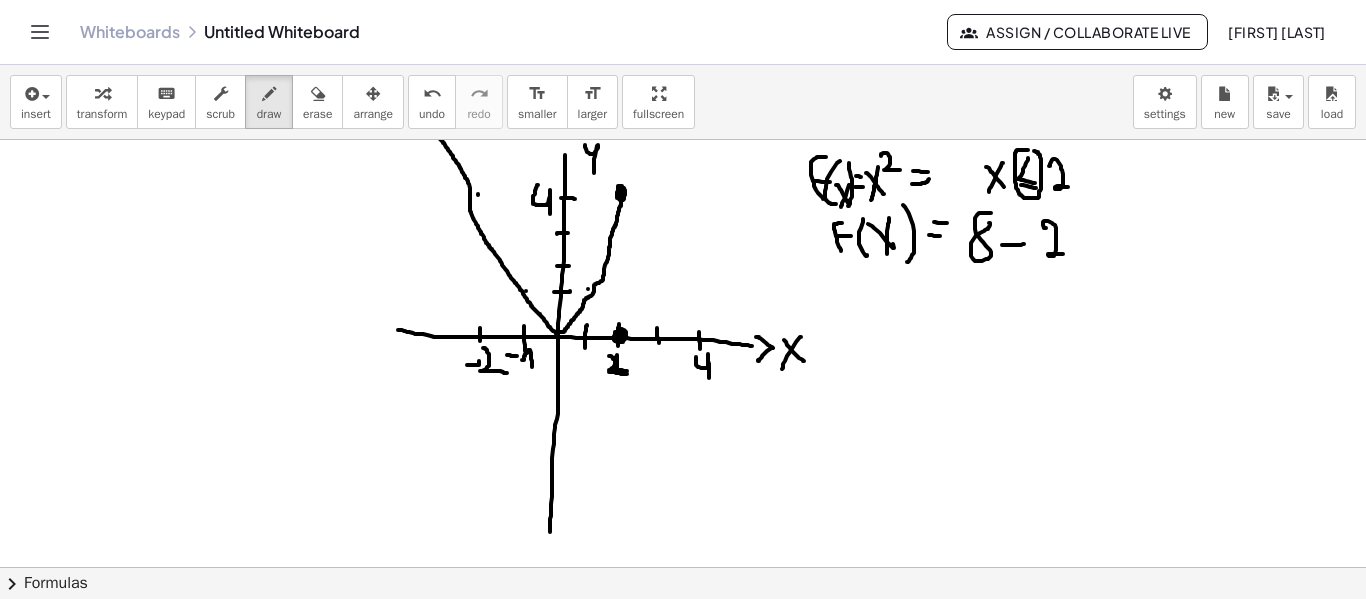 drag, startPoint x: 1046, startPoint y: 228, endPoint x: 1084, endPoint y: 235, distance: 38.63936 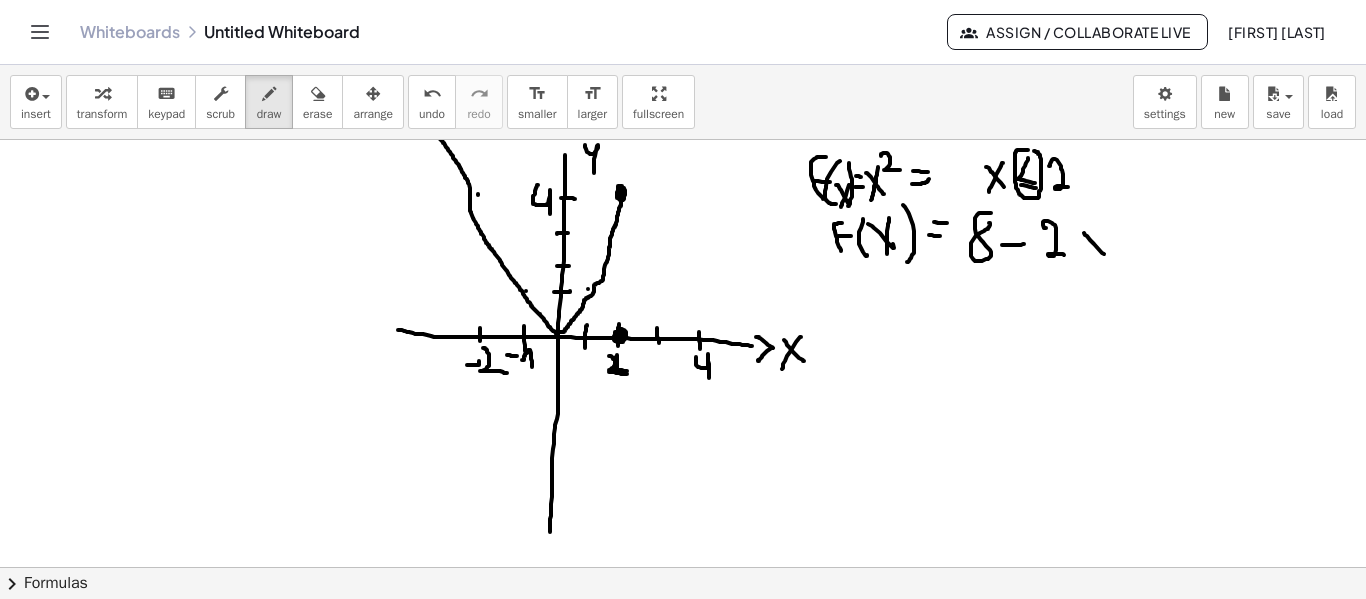 drag, startPoint x: 1084, startPoint y: 233, endPoint x: 1106, endPoint y: 256, distance: 31.827662 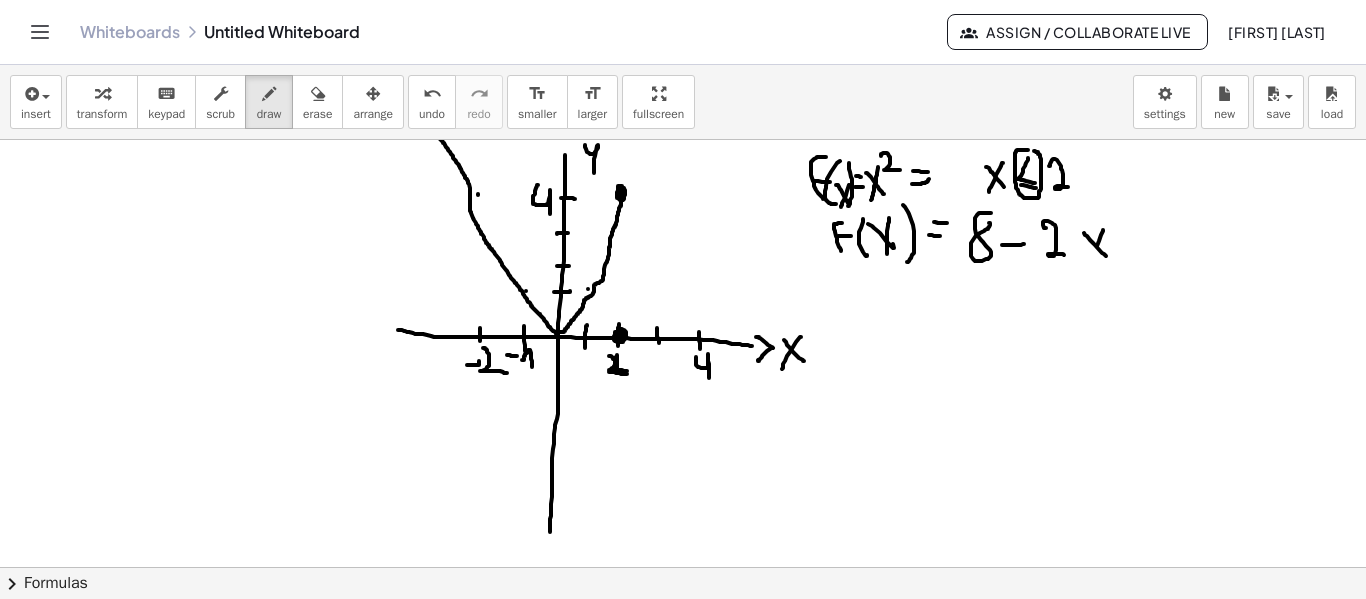 drag, startPoint x: 1099, startPoint y: 241, endPoint x: 1091, endPoint y: 260, distance: 20.615528 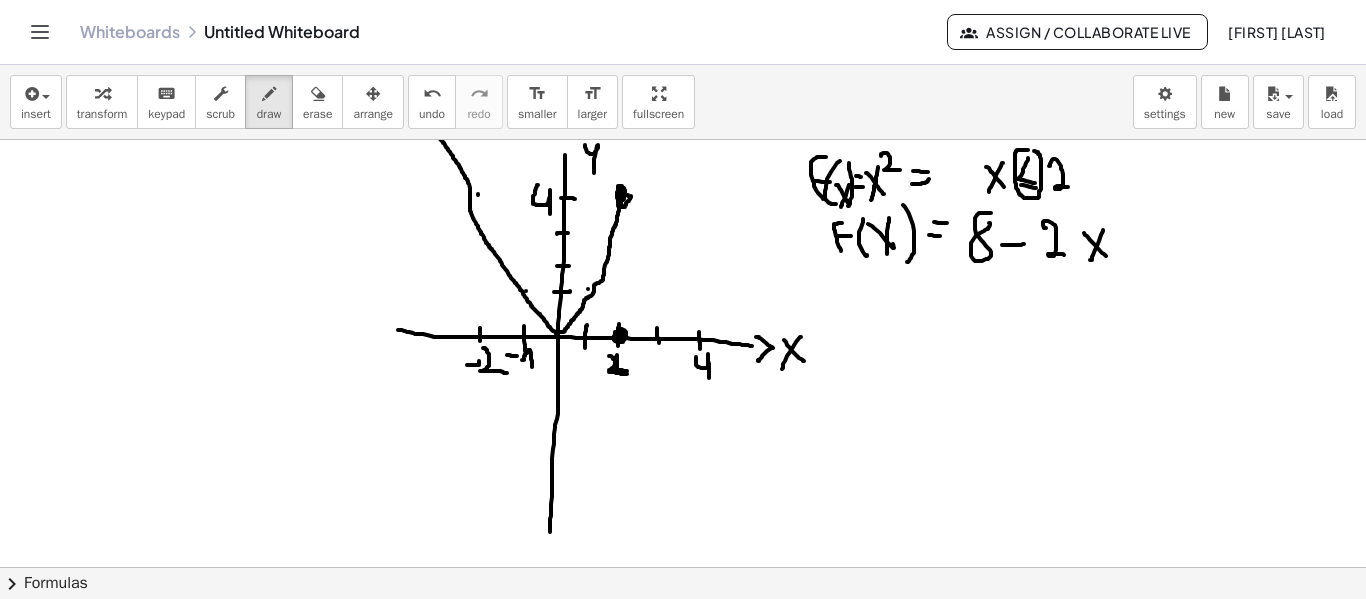 click at bounding box center [683, -587] 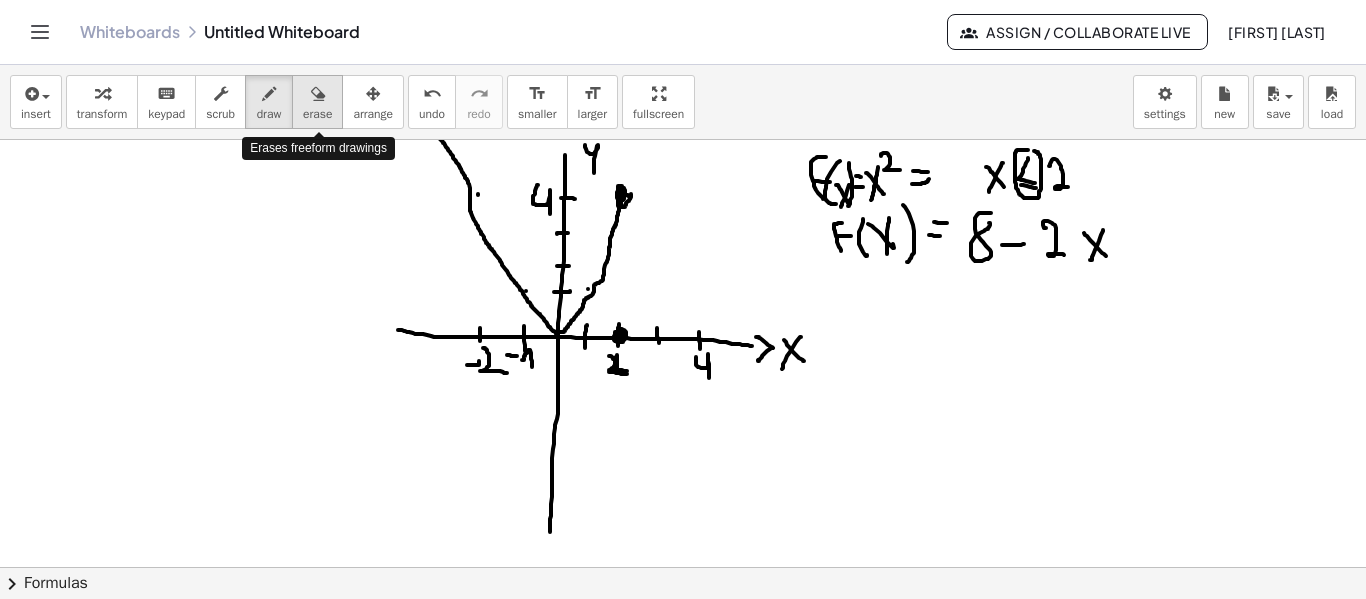 click at bounding box center [318, 94] 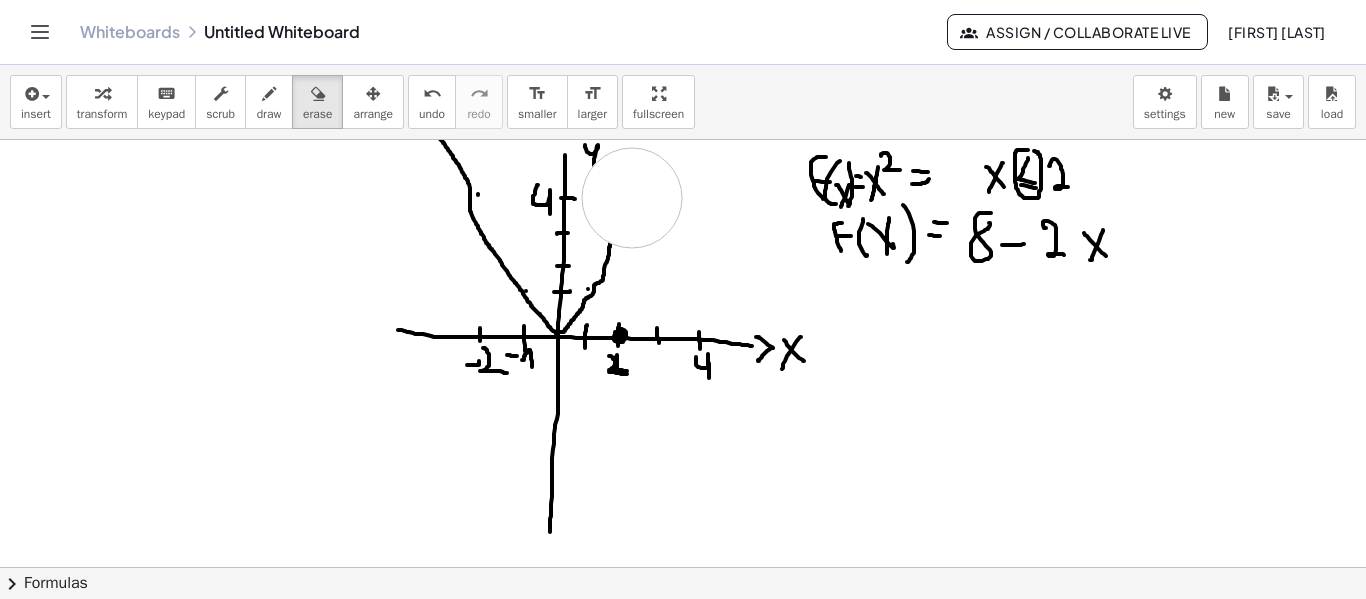 click at bounding box center [683, -587] 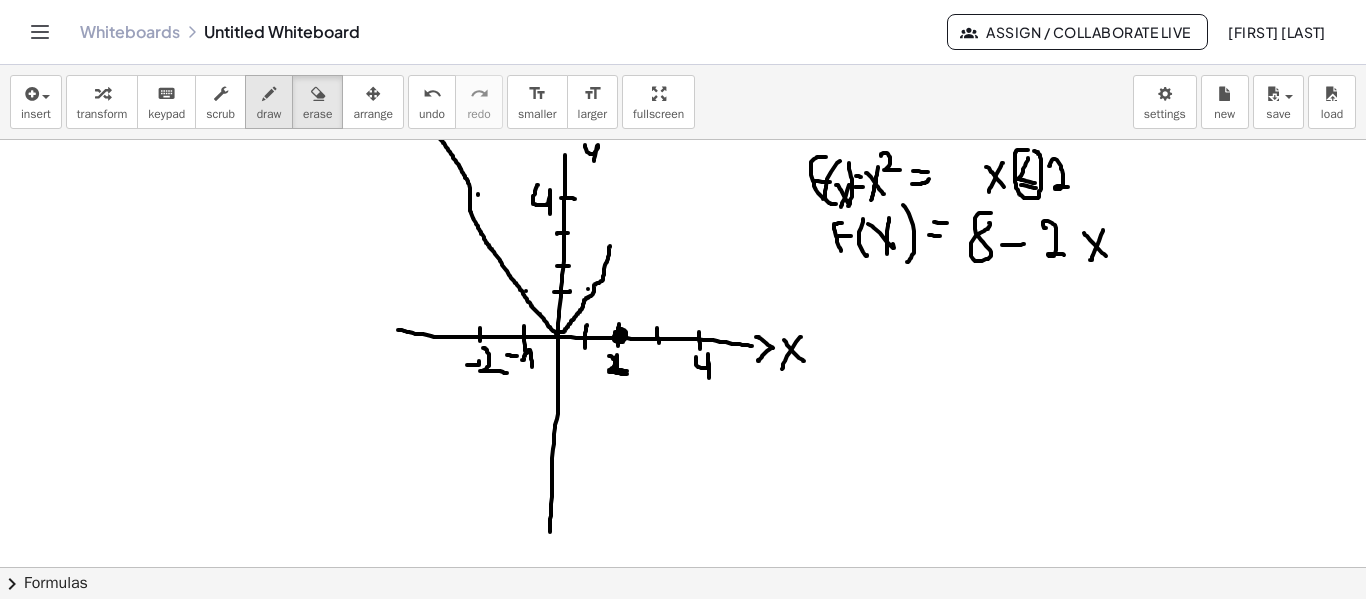 click at bounding box center (269, 93) 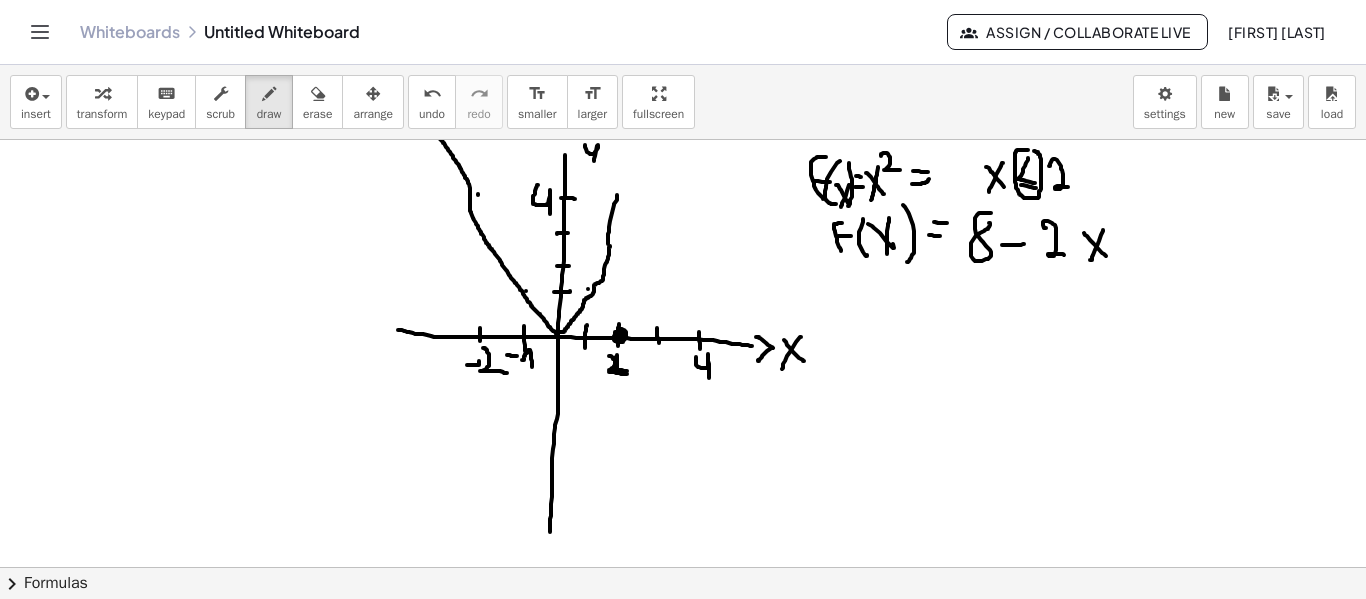 drag, startPoint x: 608, startPoint y: 244, endPoint x: 617, endPoint y: 195, distance: 49.819675 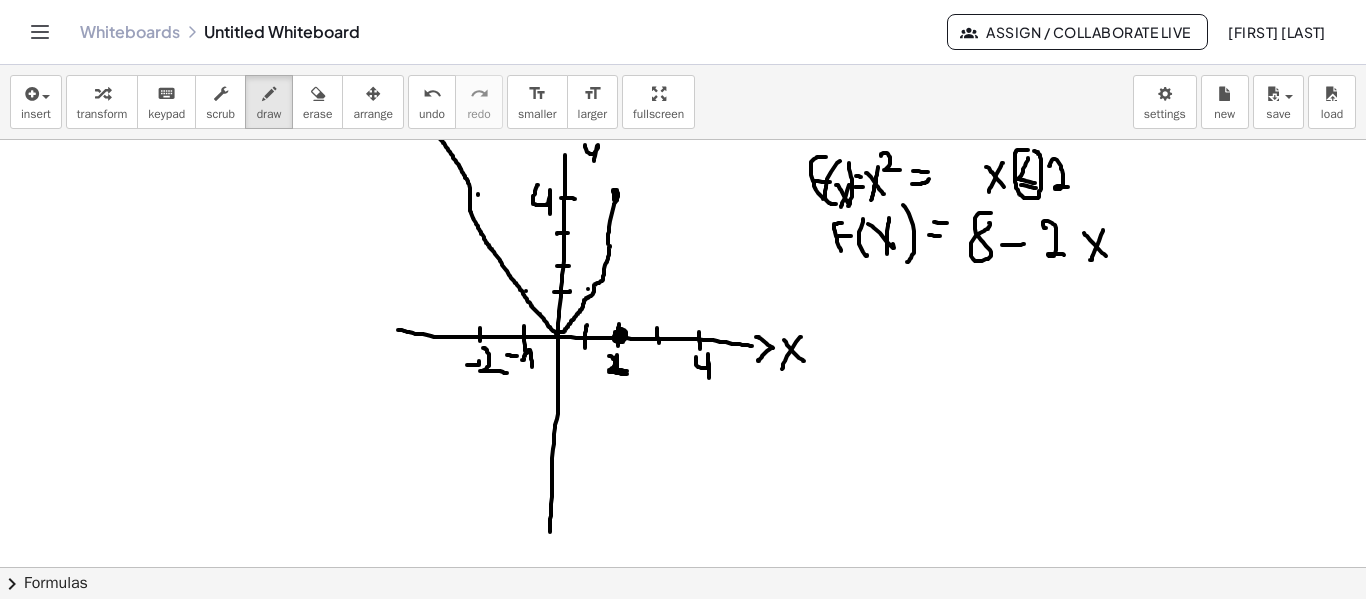 click at bounding box center [683, -587] 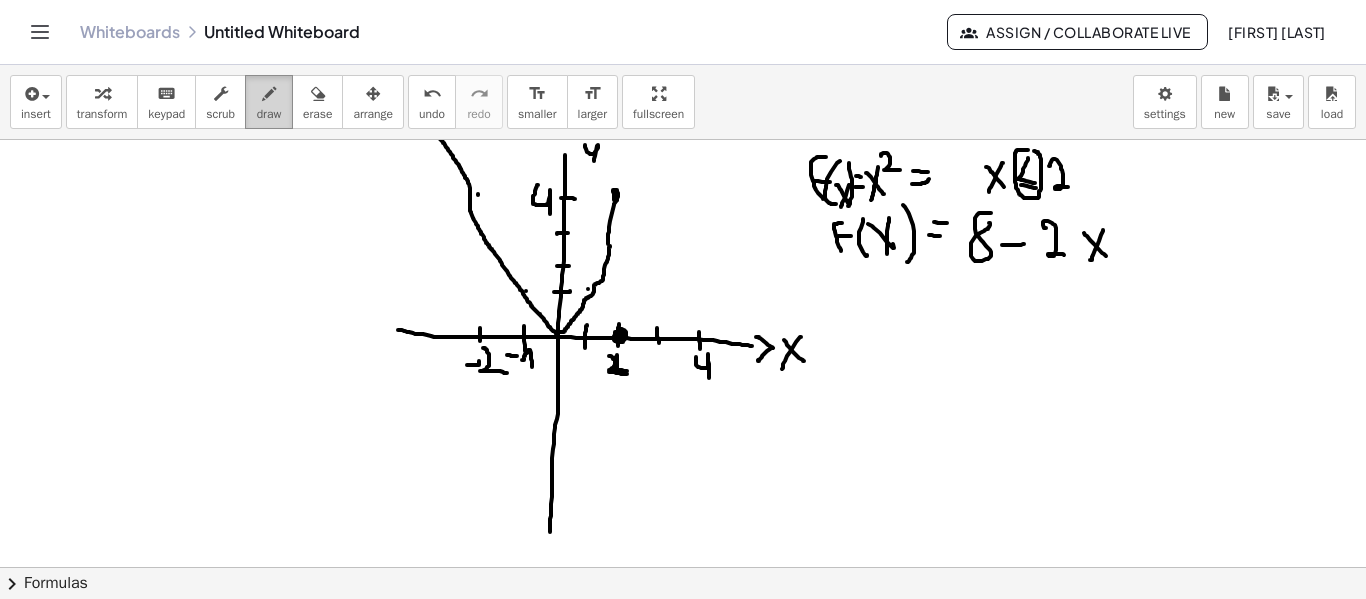 click on "draw" at bounding box center [269, 114] 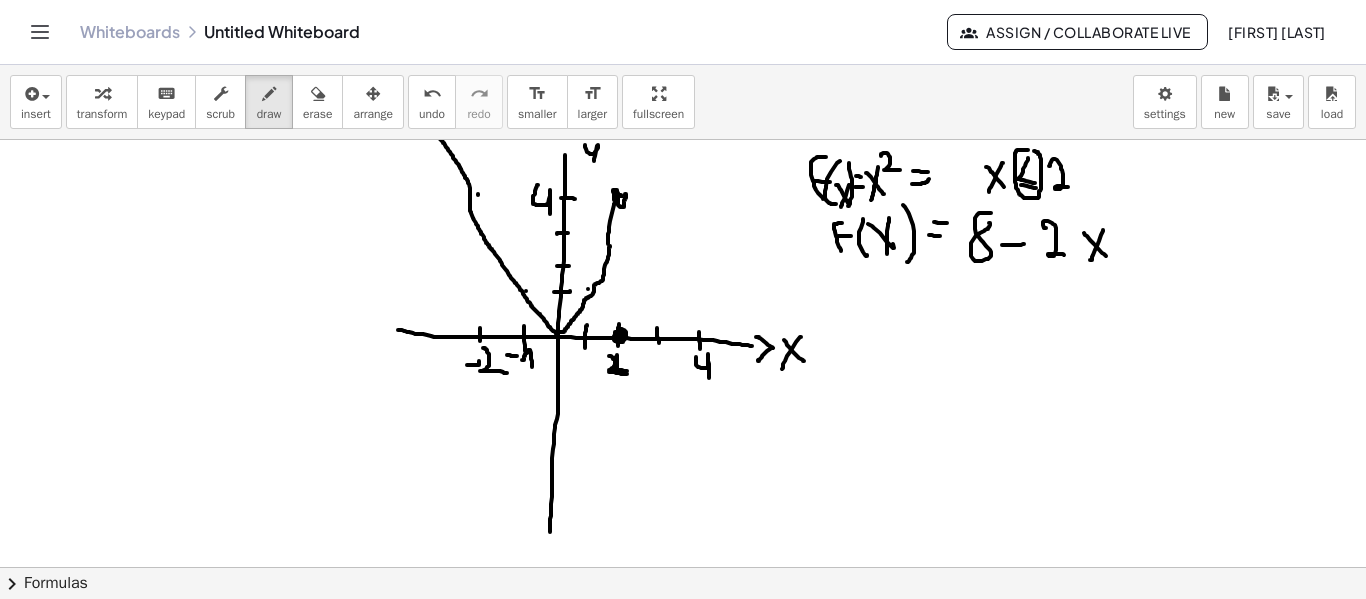 click at bounding box center [683, -587] 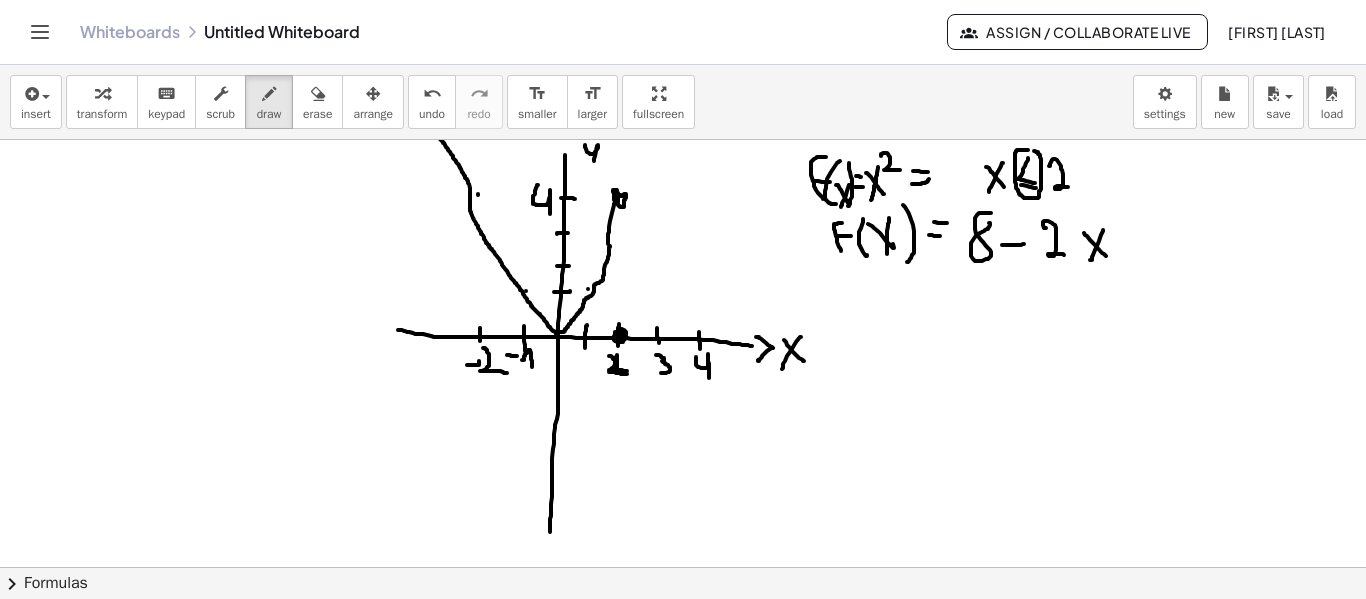 drag, startPoint x: 656, startPoint y: 355, endPoint x: 659, endPoint y: 373, distance: 18.248287 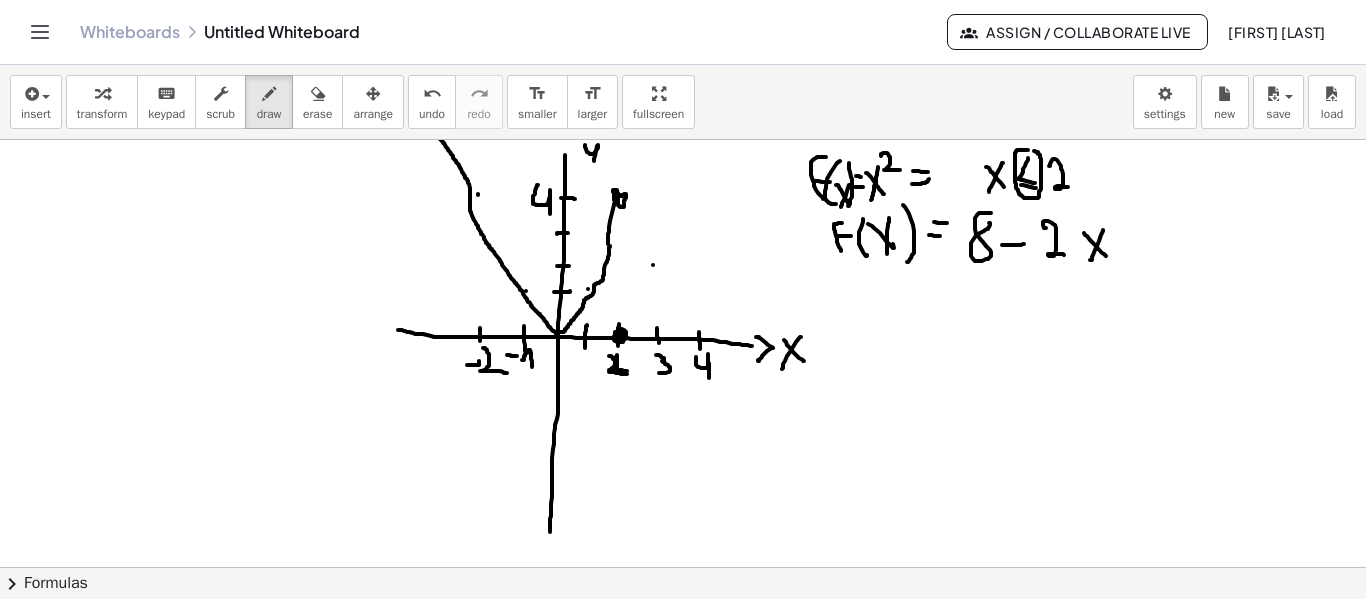 click at bounding box center [683, -587] 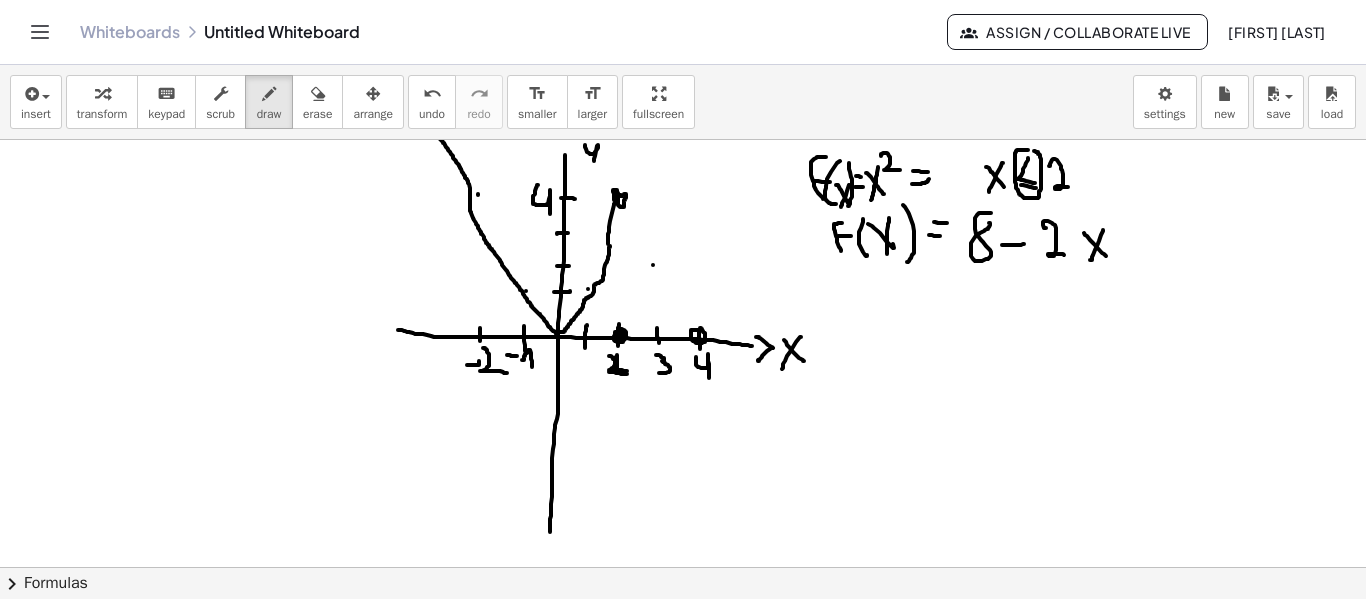 click at bounding box center (683, -587) 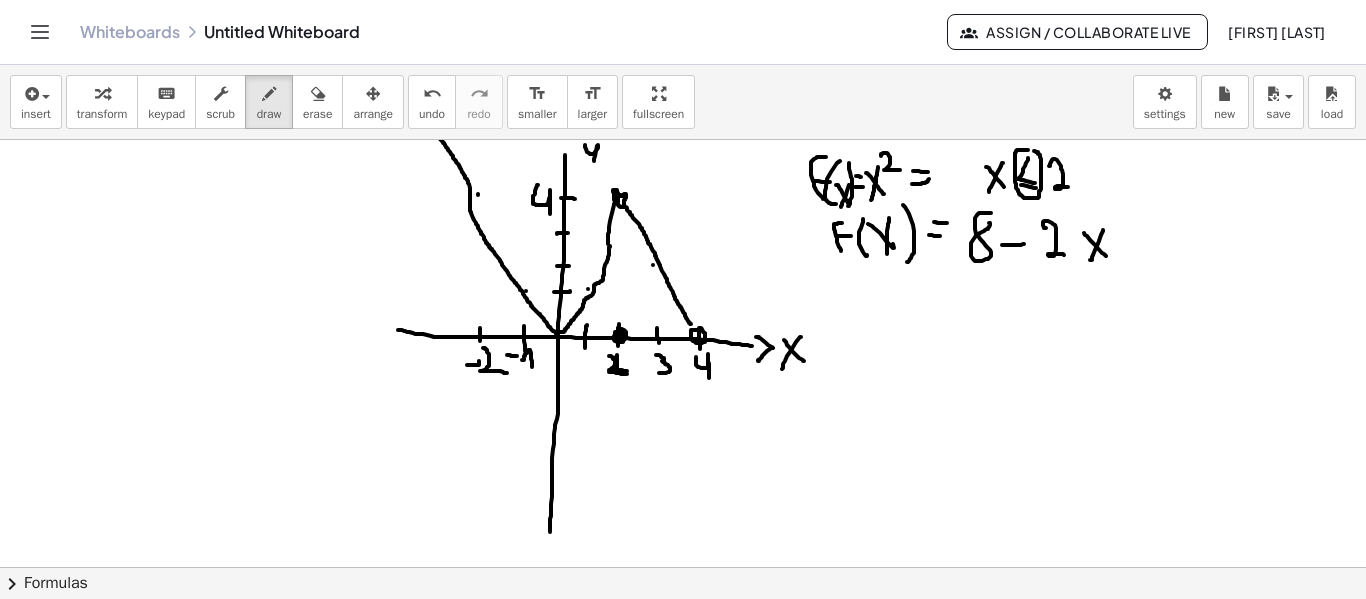 drag, startPoint x: 624, startPoint y: 205, endPoint x: 691, endPoint y: 324, distance: 136.565 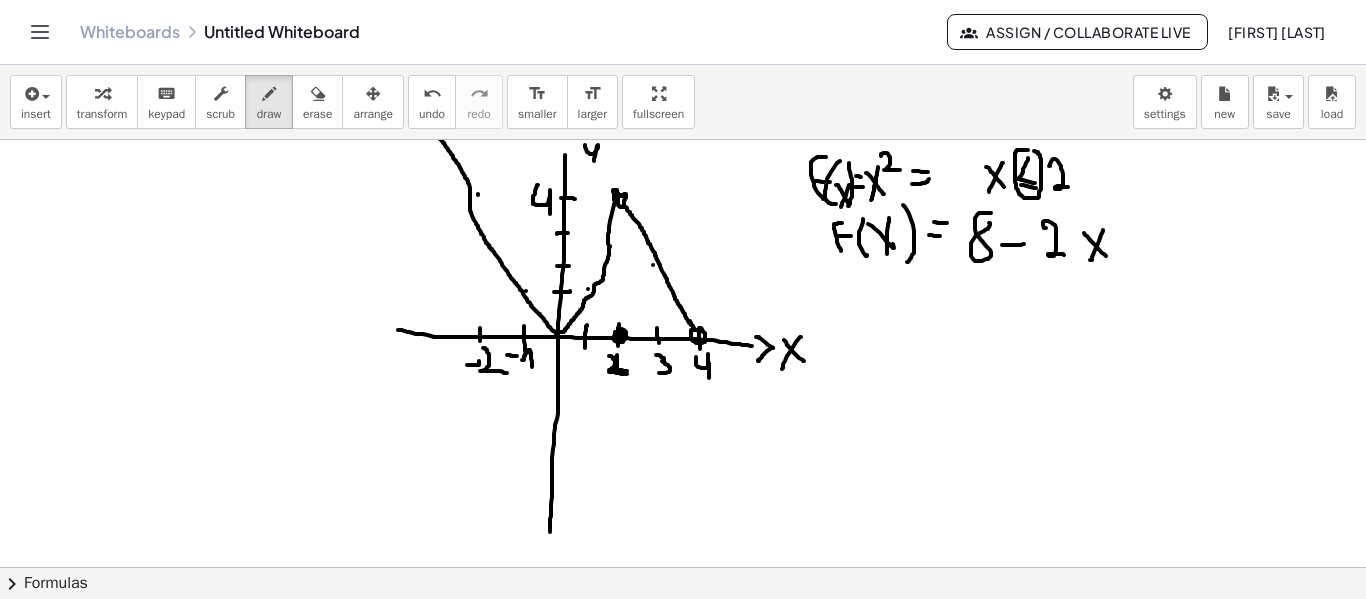 click at bounding box center (683, -587) 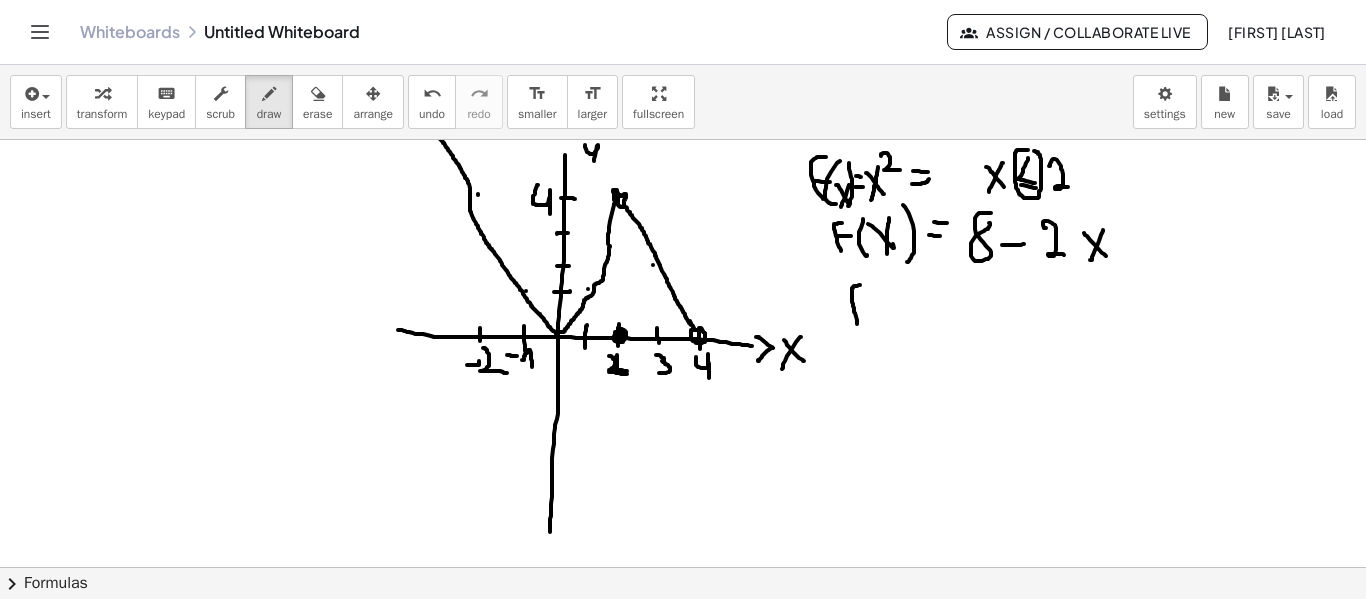 drag, startPoint x: 857, startPoint y: 324, endPoint x: 860, endPoint y: 285, distance: 39.115215 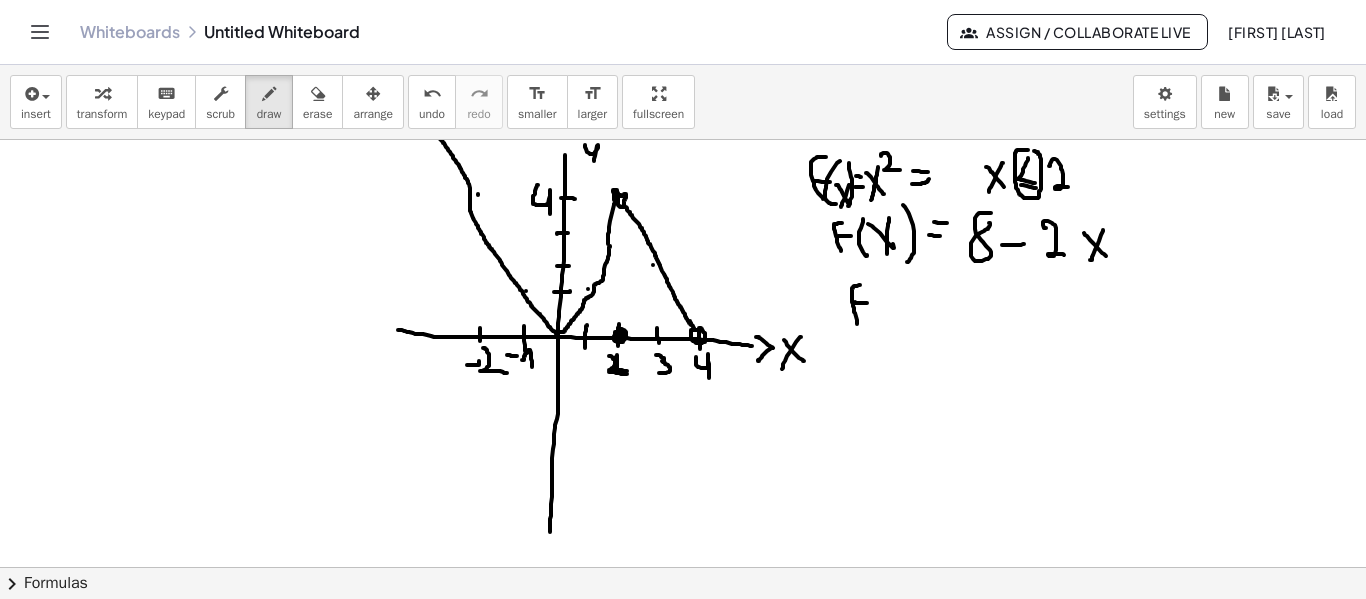 drag, startPoint x: 855, startPoint y: 302, endPoint x: 880, endPoint y: 290, distance: 27.730848 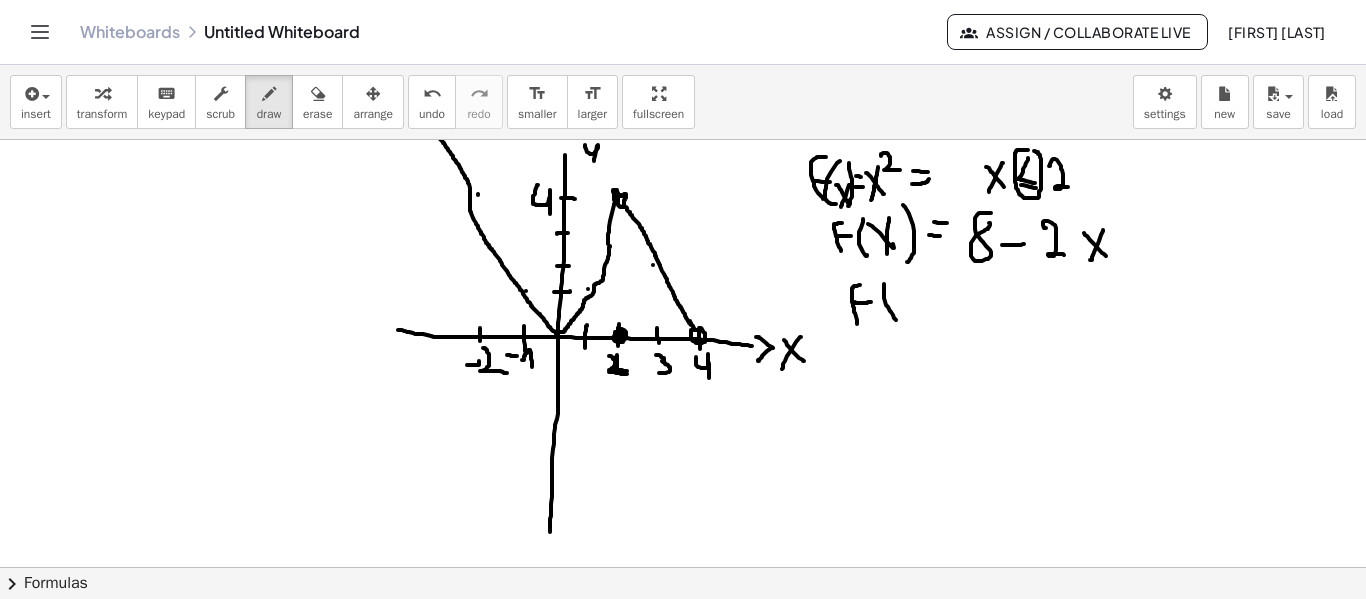 drag, startPoint x: 884, startPoint y: 284, endPoint x: 896, endPoint y: 321, distance: 38.8973 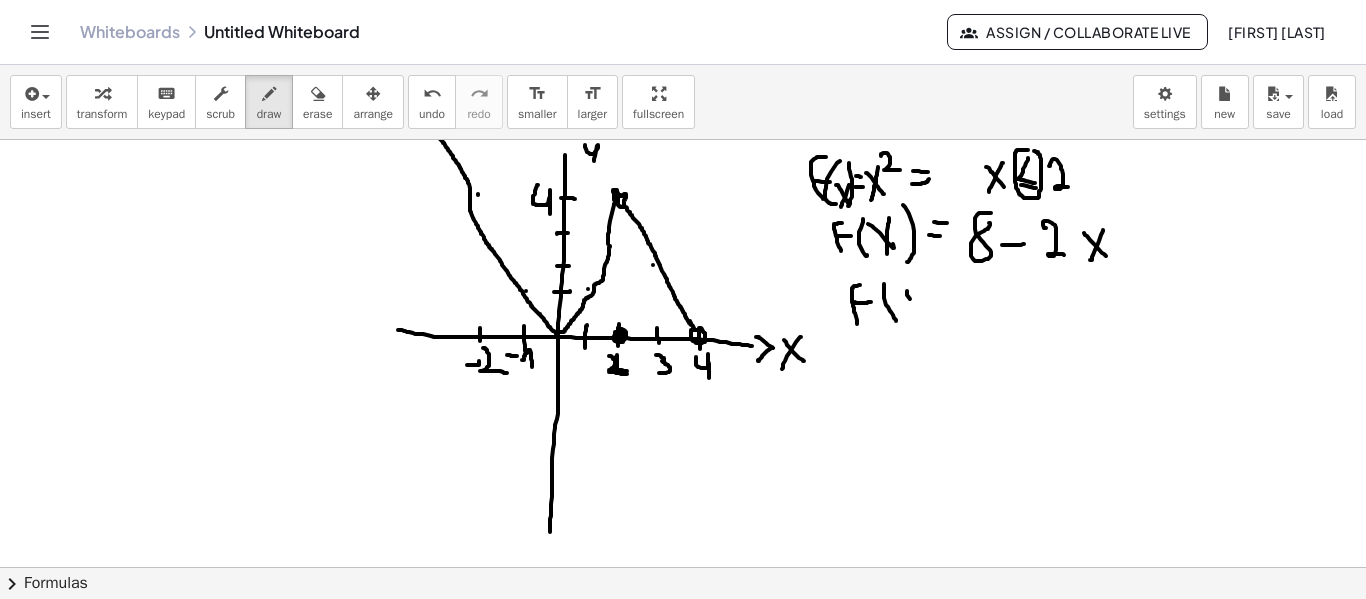 click at bounding box center [683, -587] 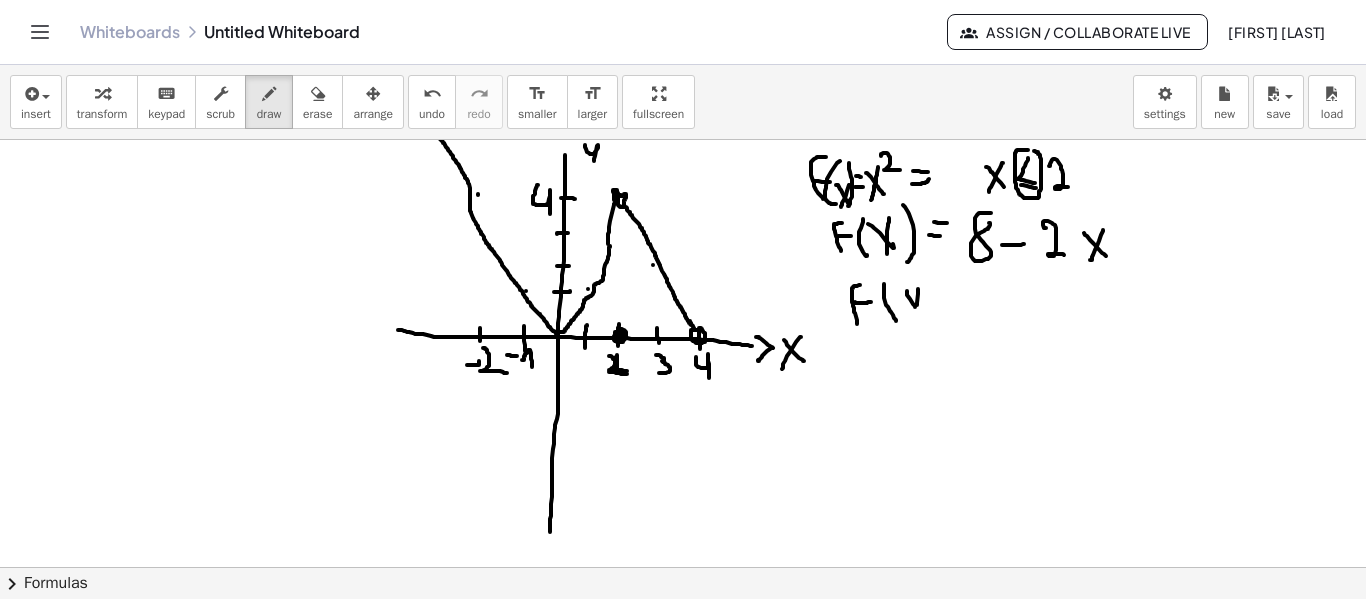 drag, startPoint x: 917, startPoint y: 305, endPoint x: 915, endPoint y: 315, distance: 10.198039 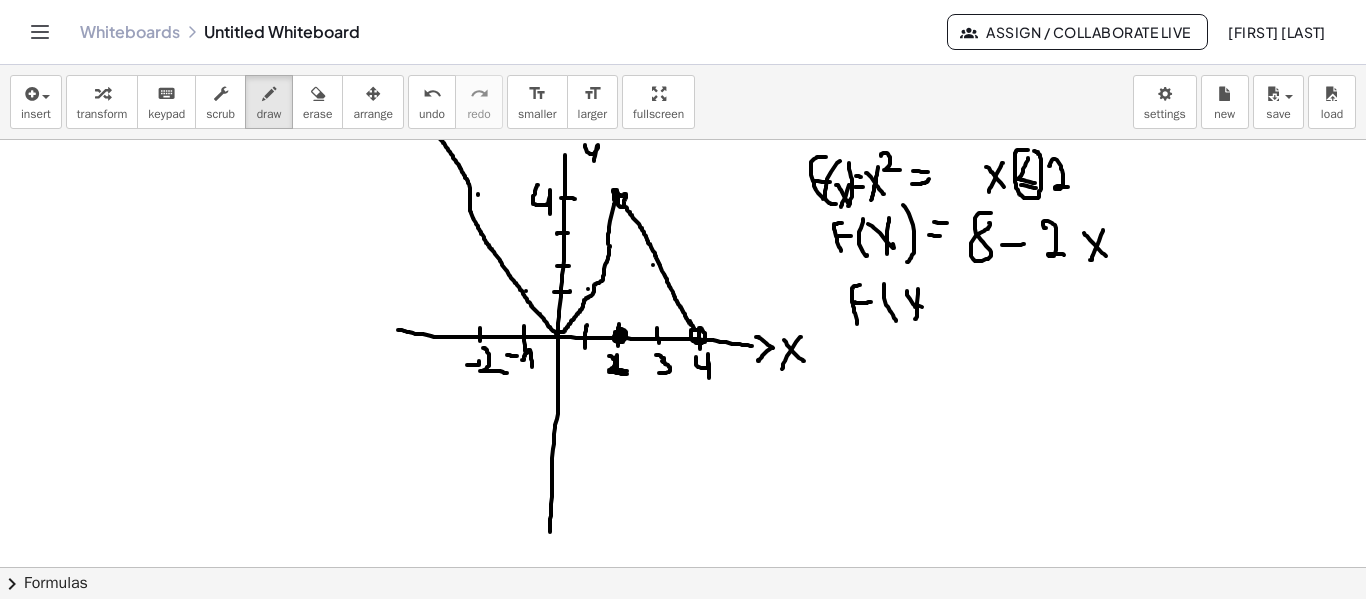 click at bounding box center [683, -587] 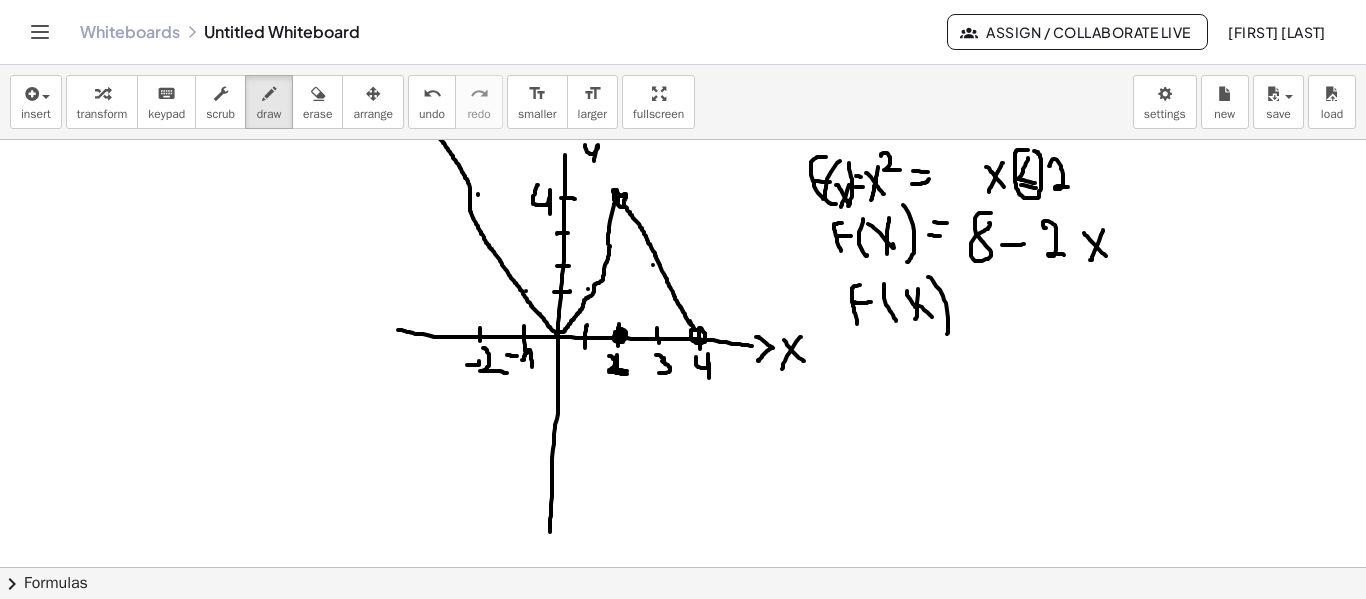 drag, startPoint x: 929, startPoint y: 277, endPoint x: 947, endPoint y: 327, distance: 53.14132 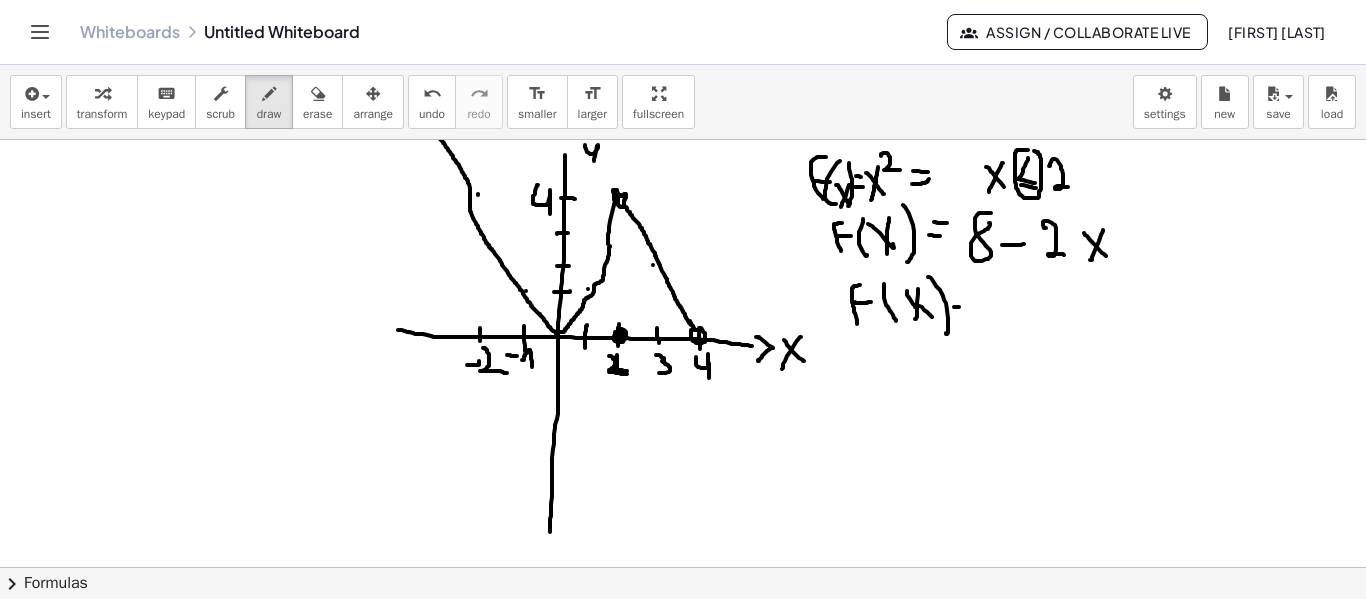 drag, startPoint x: 955, startPoint y: 307, endPoint x: 967, endPoint y: 312, distance: 13 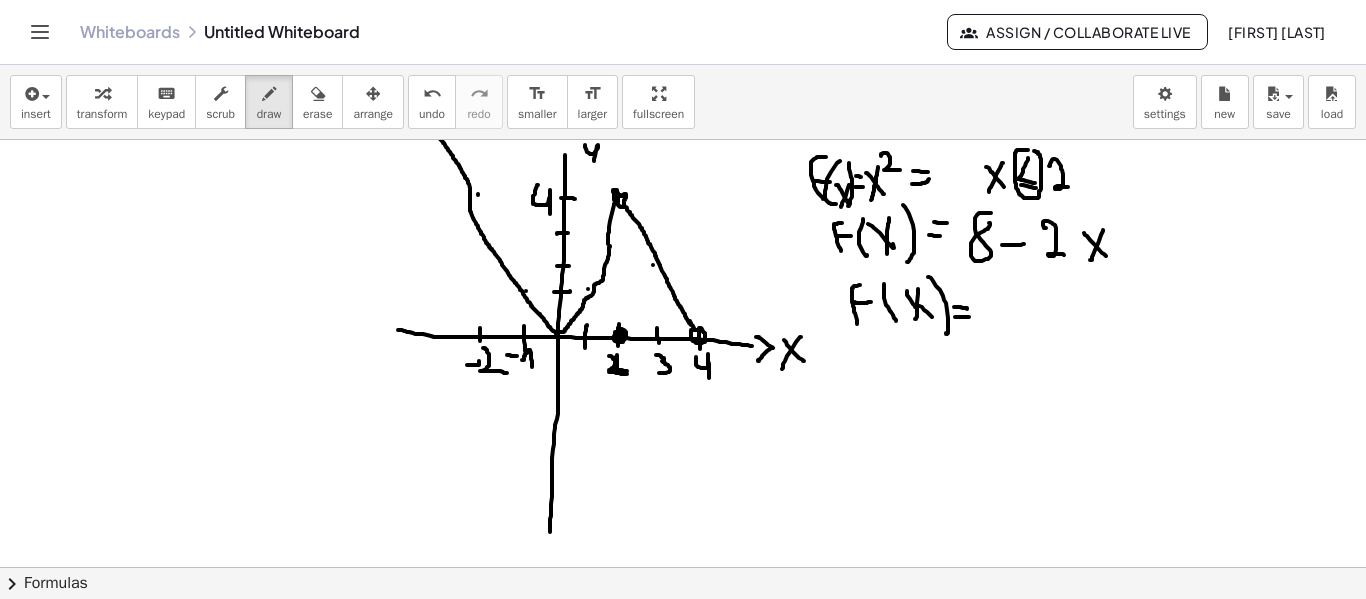 drag, startPoint x: 957, startPoint y: 317, endPoint x: 969, endPoint y: 317, distance: 12 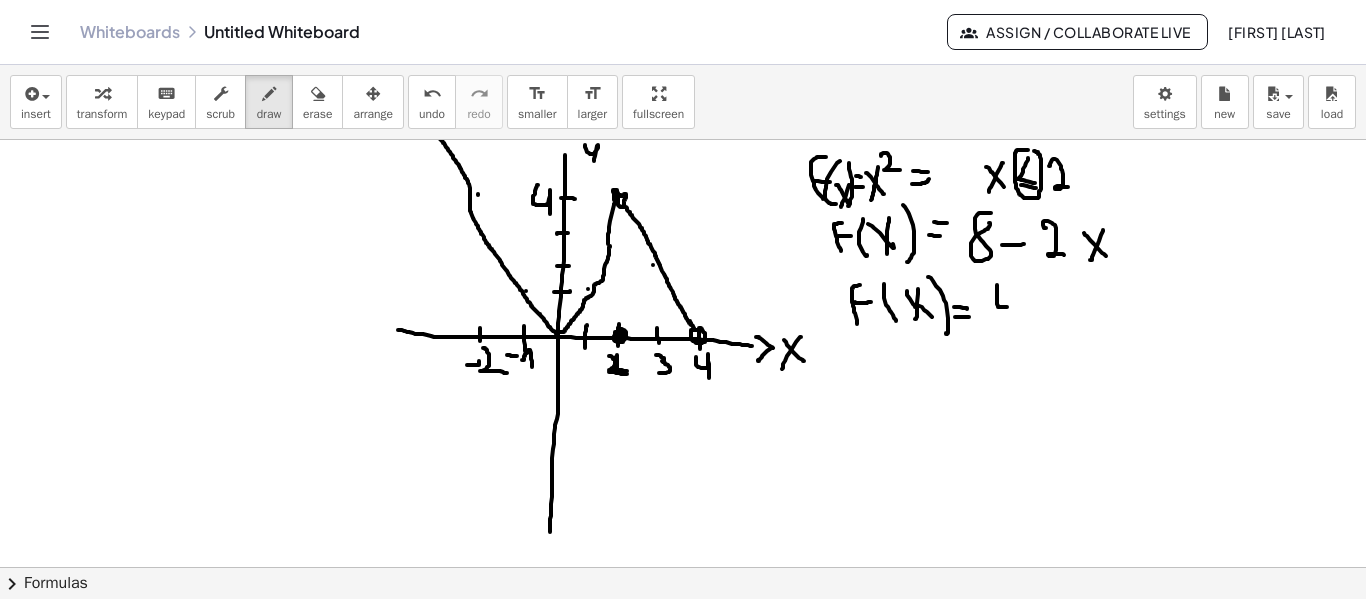 drag, startPoint x: 997, startPoint y: 285, endPoint x: 1014, endPoint y: 300, distance: 22.671568 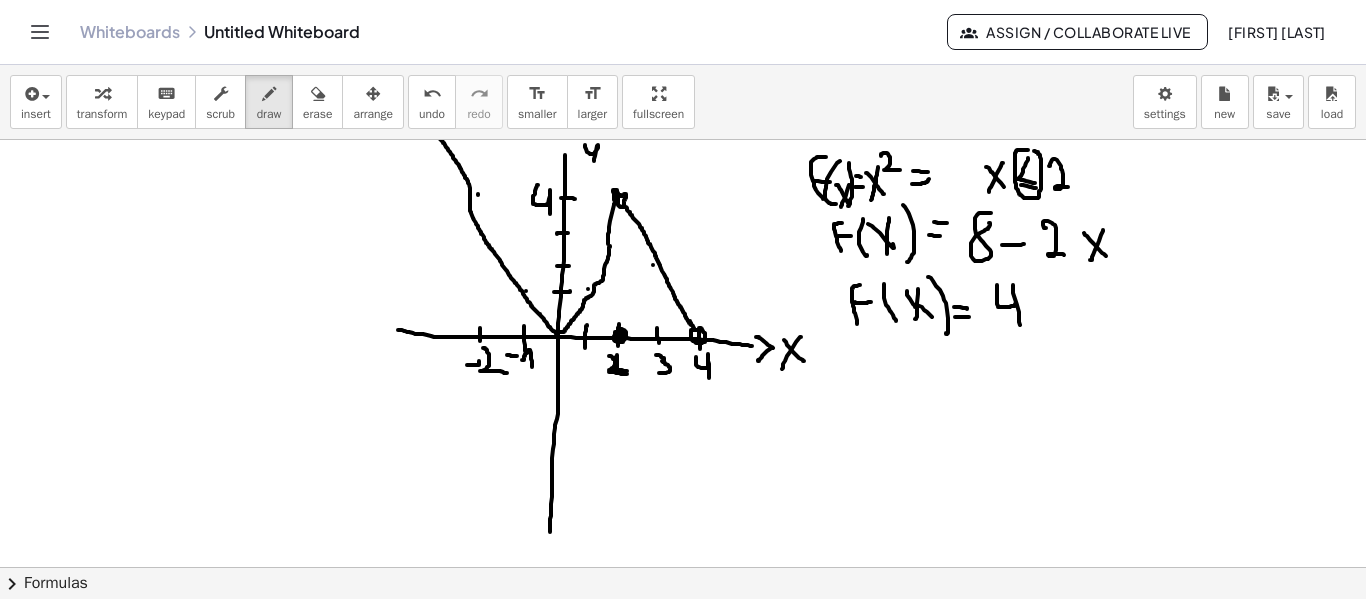 drag, startPoint x: 1013, startPoint y: 285, endPoint x: 1022, endPoint y: 334, distance: 49.819675 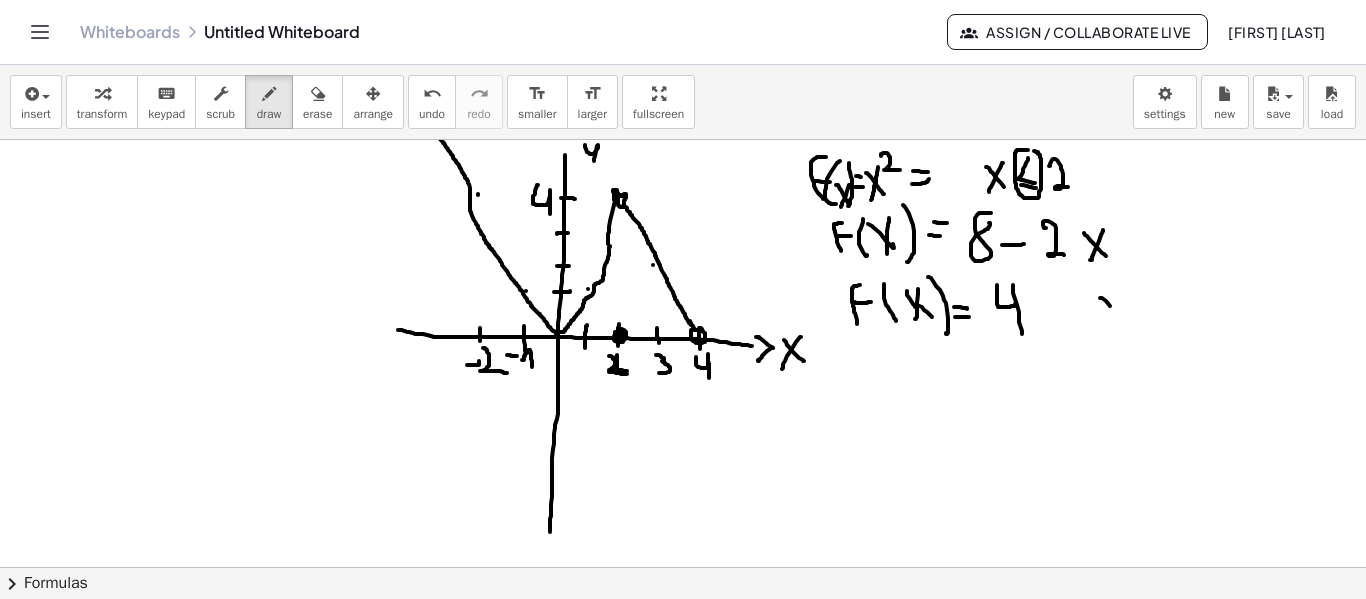 drag, startPoint x: 1100, startPoint y: 298, endPoint x: 1126, endPoint y: 326, distance: 38.209946 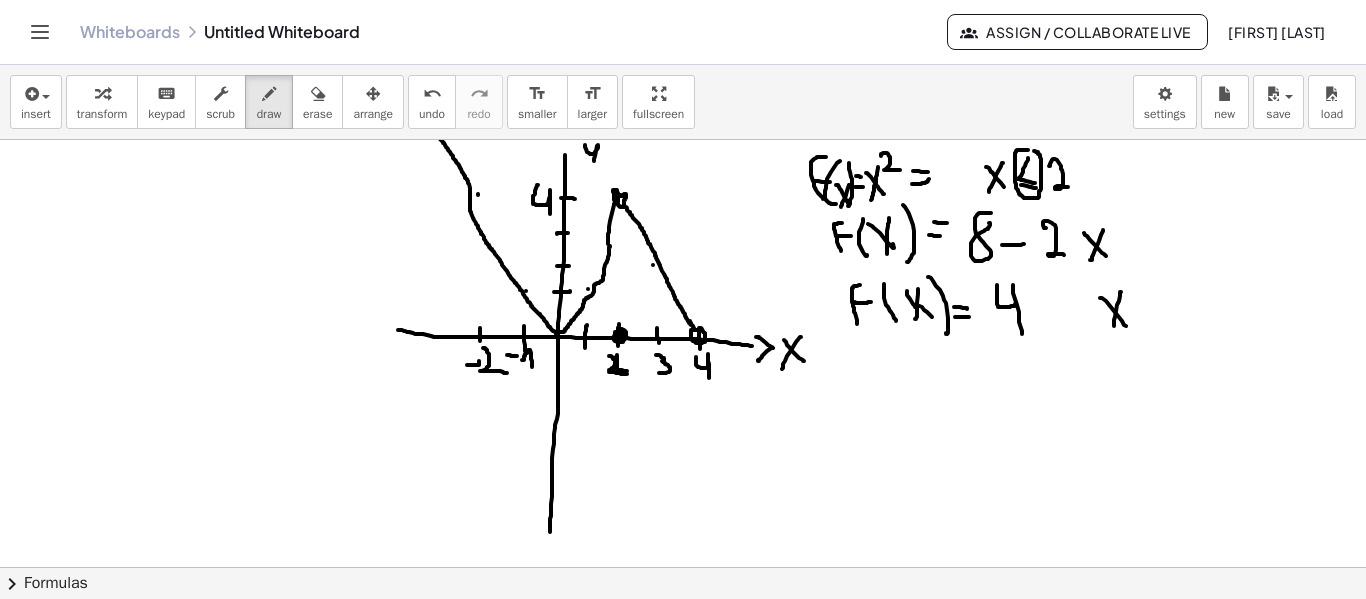 click at bounding box center [683, -587] 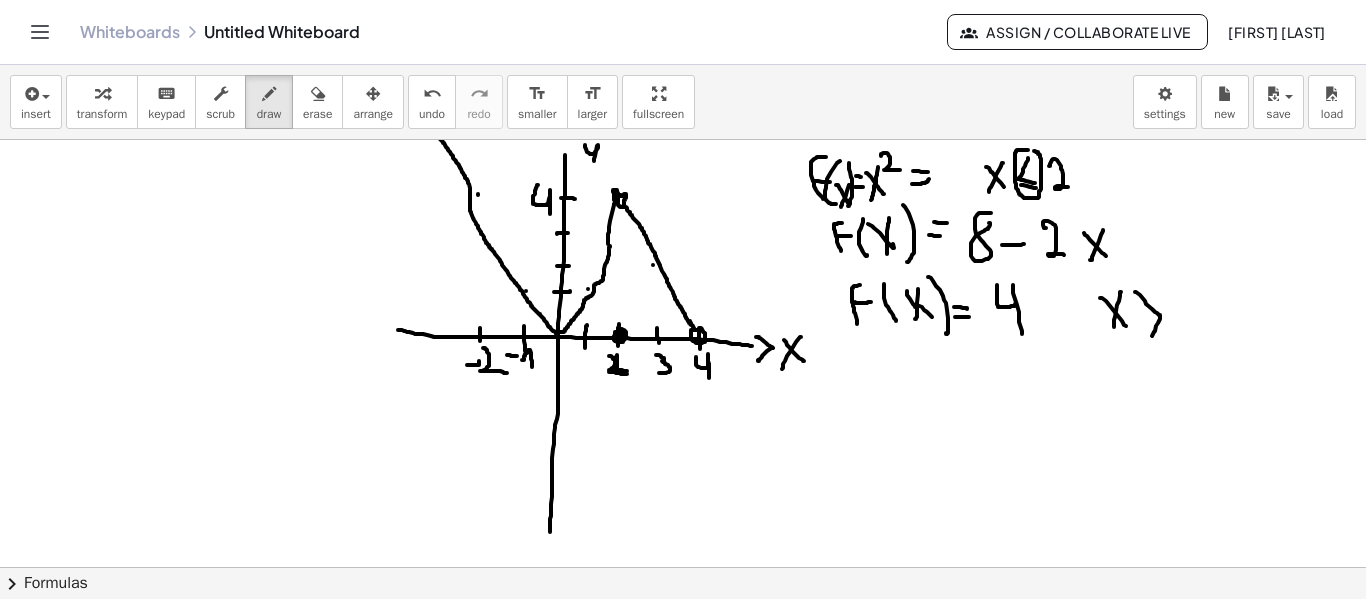 drag, startPoint x: 1135, startPoint y: 292, endPoint x: 1152, endPoint y: 336, distance: 47.169907 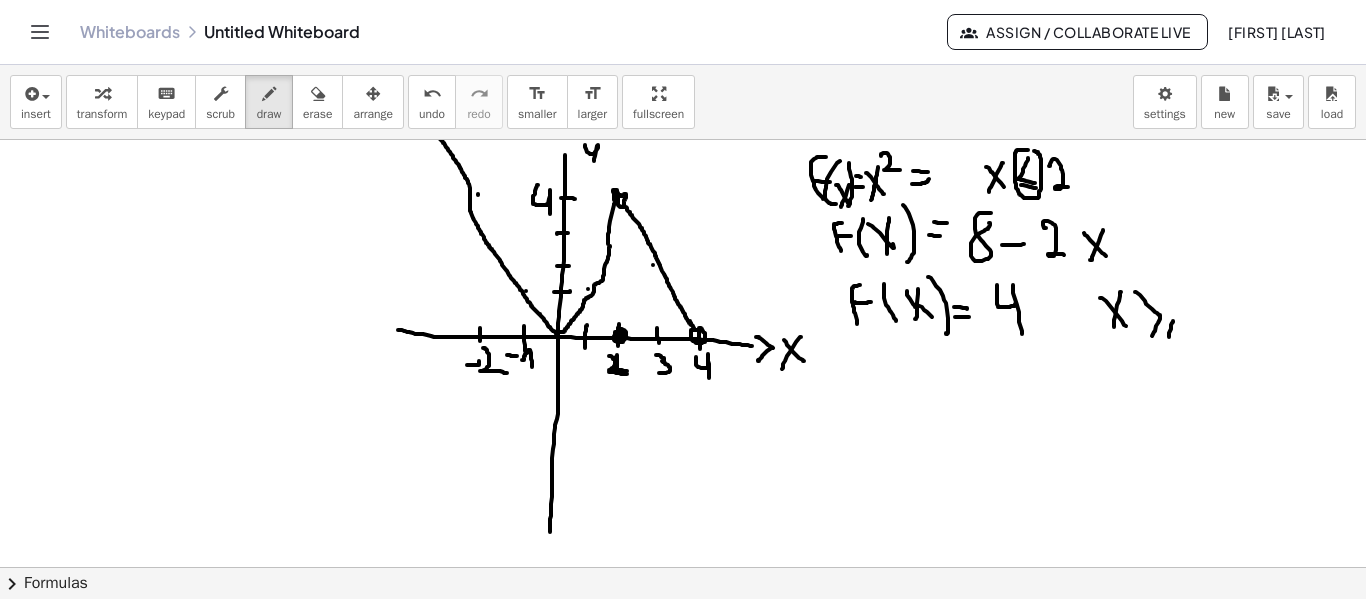 drag, startPoint x: 1169, startPoint y: 337, endPoint x: 1168, endPoint y: 347, distance: 10.049875 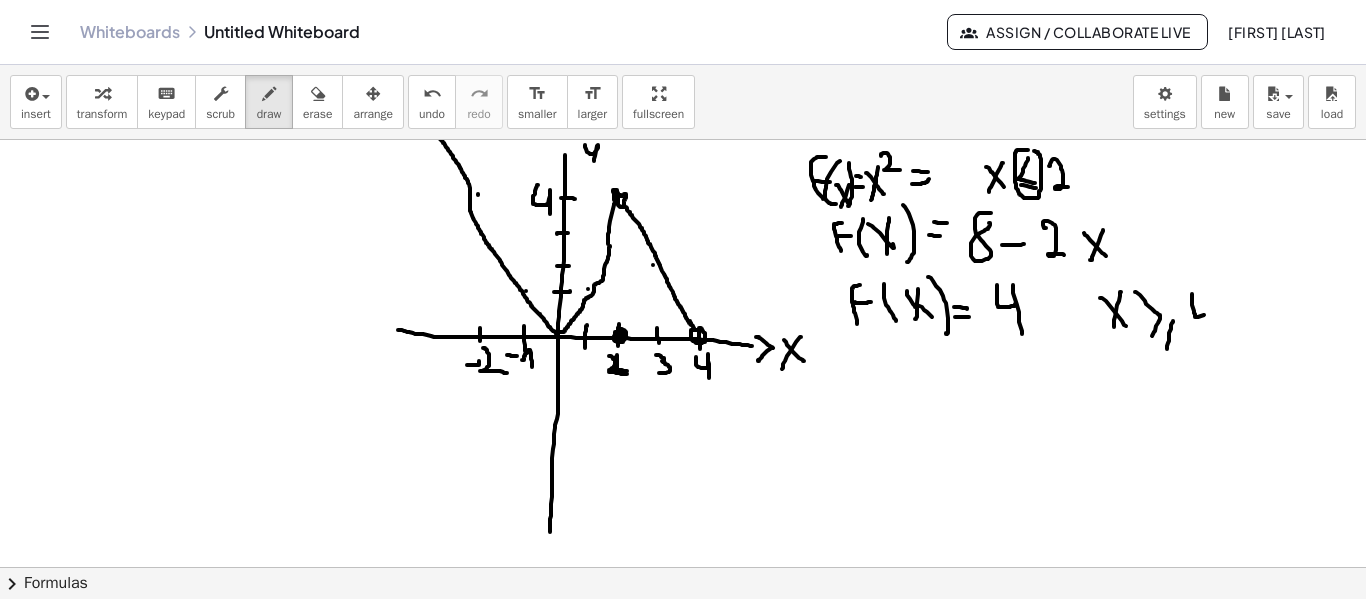 drag, startPoint x: 1192, startPoint y: 294, endPoint x: 1217, endPoint y: 315, distance: 32.649654 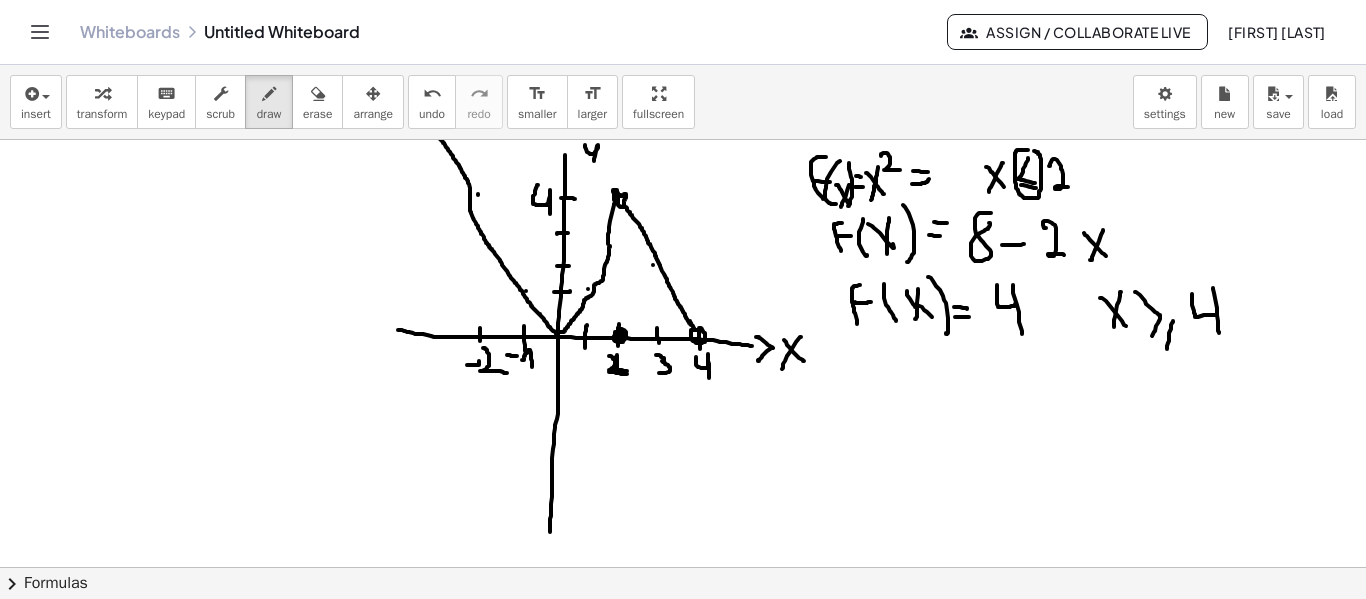 drag, startPoint x: 1218, startPoint y: 329, endPoint x: 1265, endPoint y: 340, distance: 48.270073 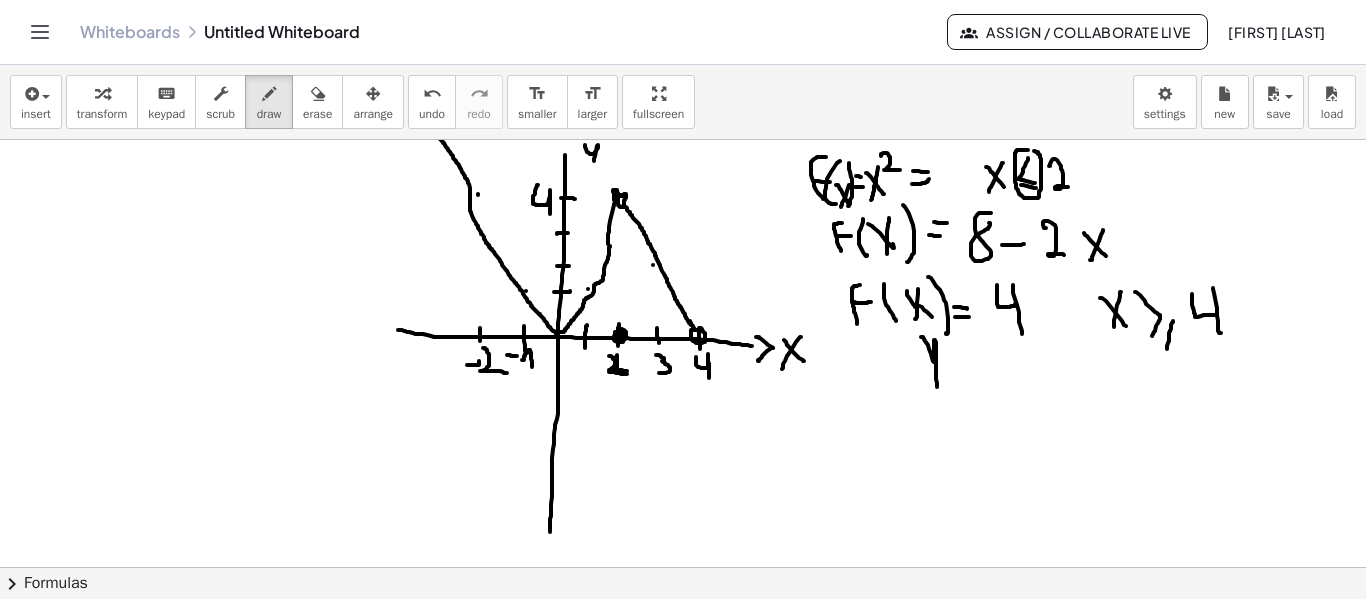drag, startPoint x: 921, startPoint y: 337, endPoint x: 937, endPoint y: 387, distance: 52.49762 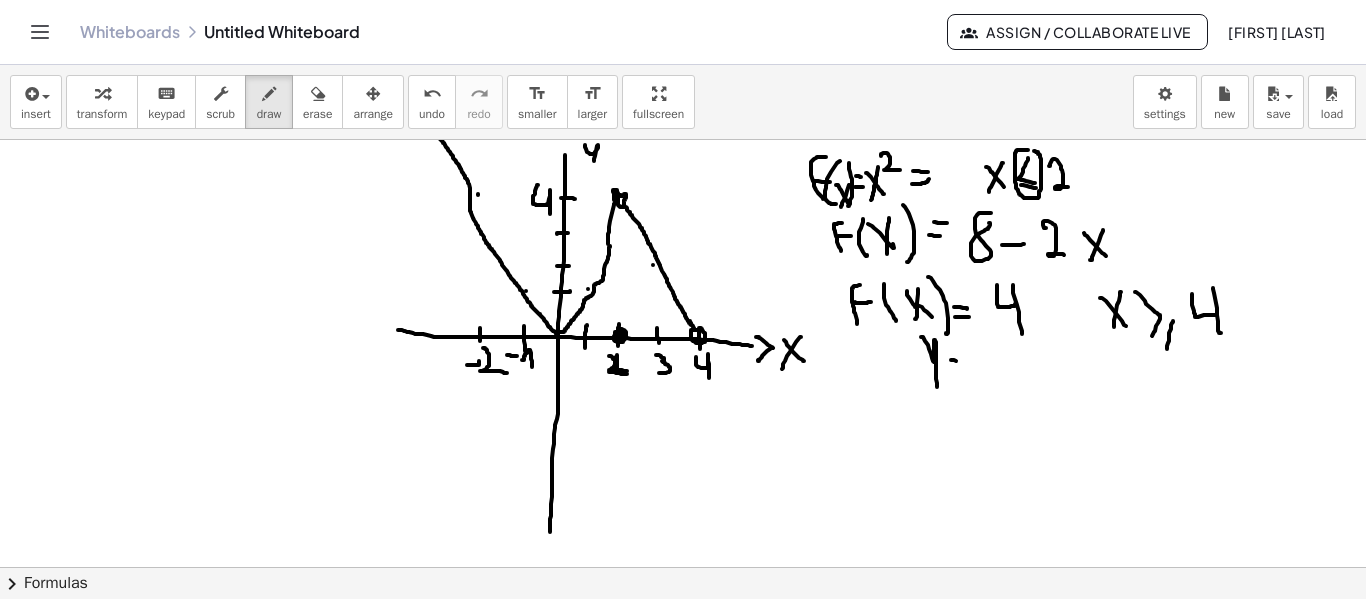 drag, startPoint x: 951, startPoint y: 360, endPoint x: 969, endPoint y: 359, distance: 18.027756 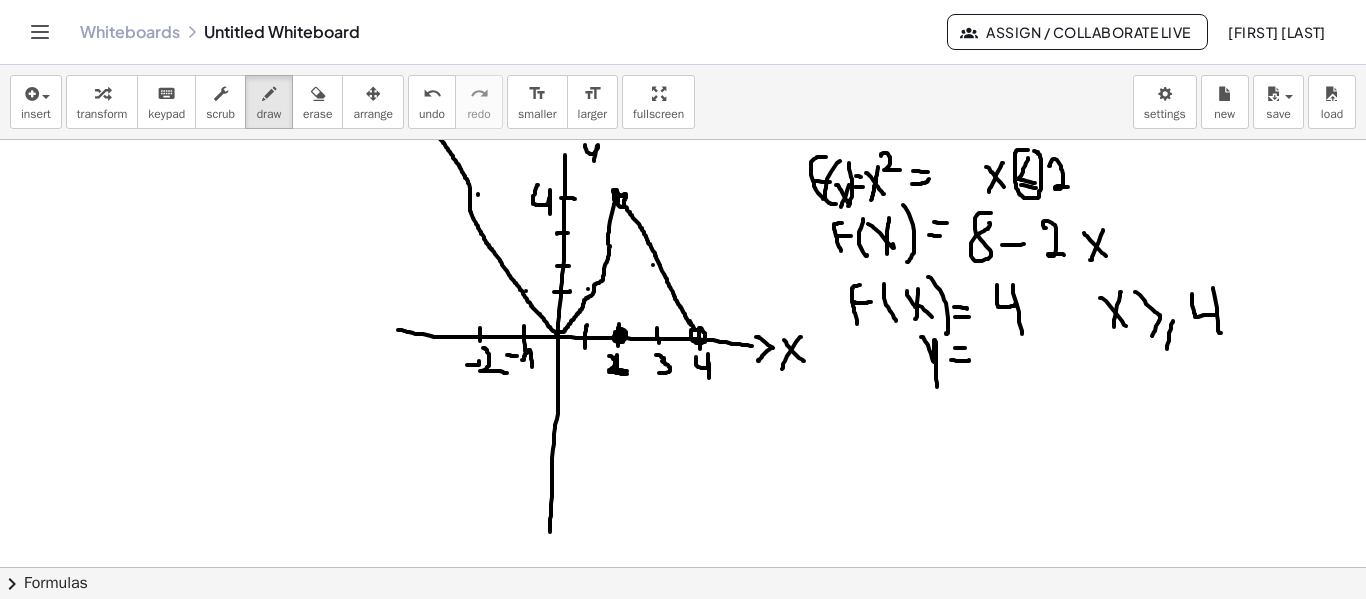 drag, startPoint x: 962, startPoint y: 348, endPoint x: 975, endPoint y: 348, distance: 13 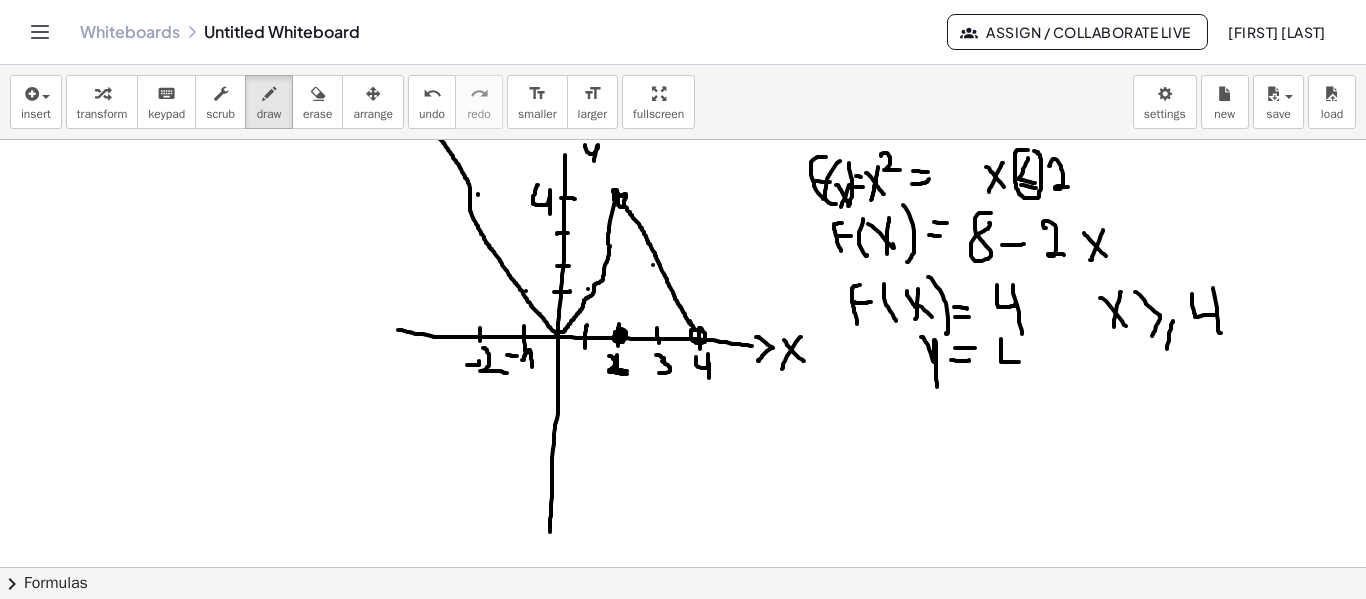 drag, startPoint x: 1001, startPoint y: 339, endPoint x: 1021, endPoint y: 347, distance: 21.540659 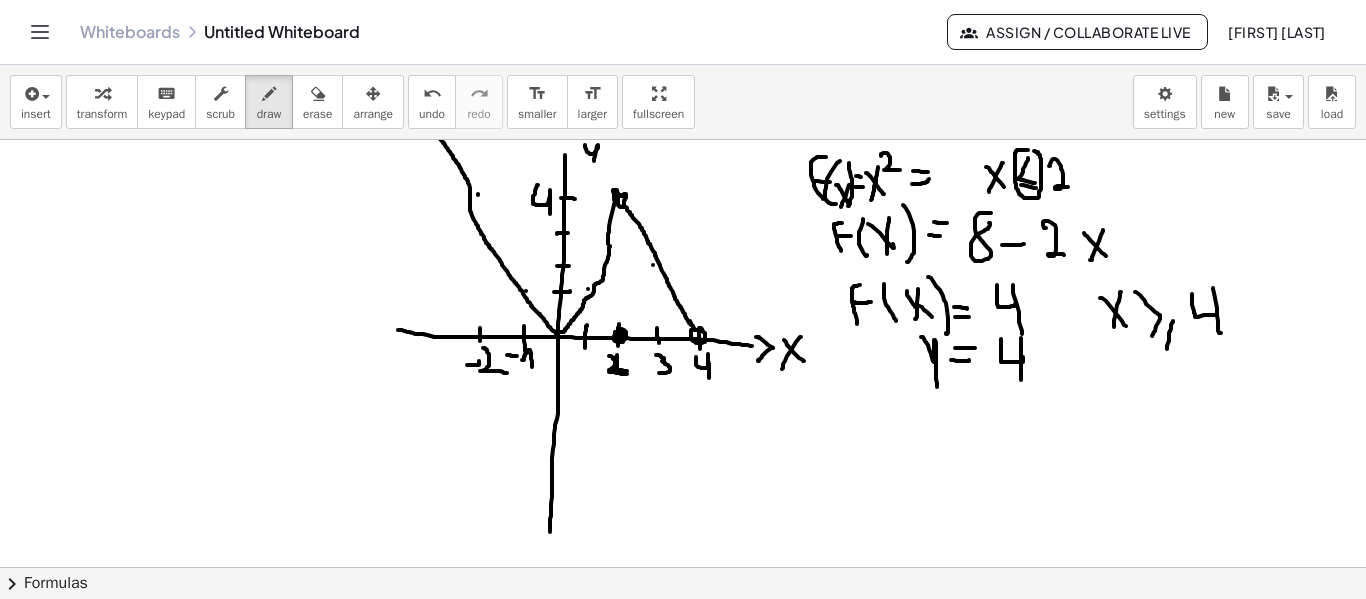 drag, startPoint x: 1021, startPoint y: 338, endPoint x: 1021, endPoint y: 380, distance: 42 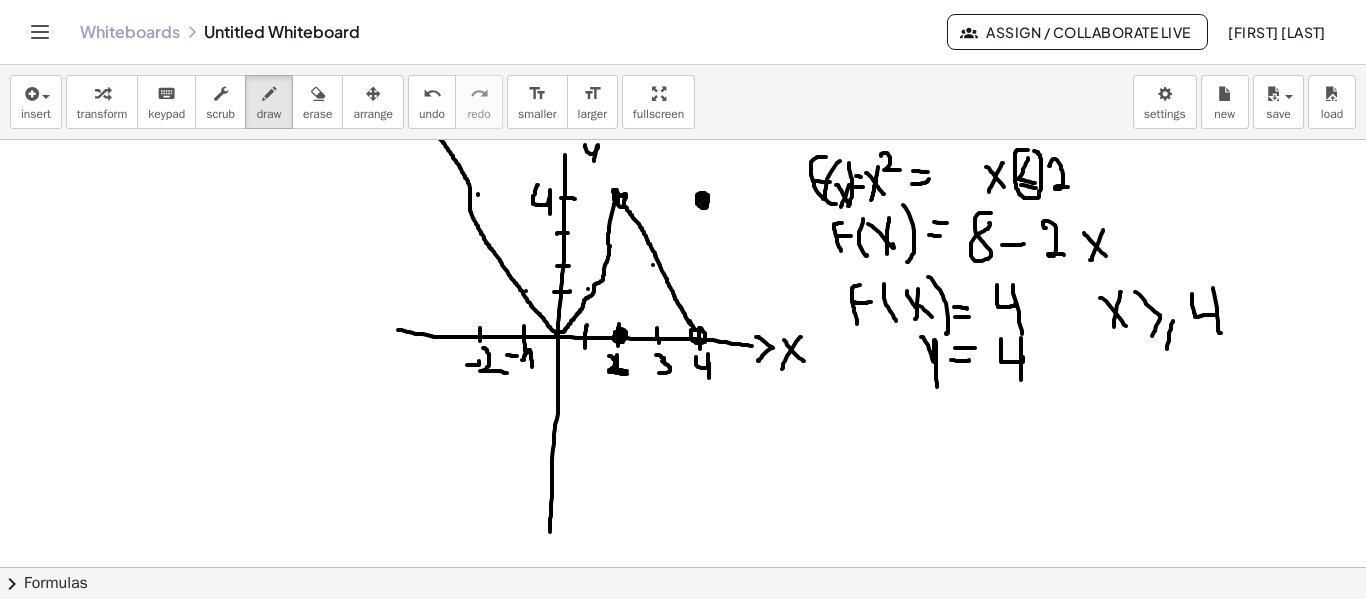 drag, startPoint x: 701, startPoint y: 193, endPoint x: 705, endPoint y: 204, distance: 11.7046995 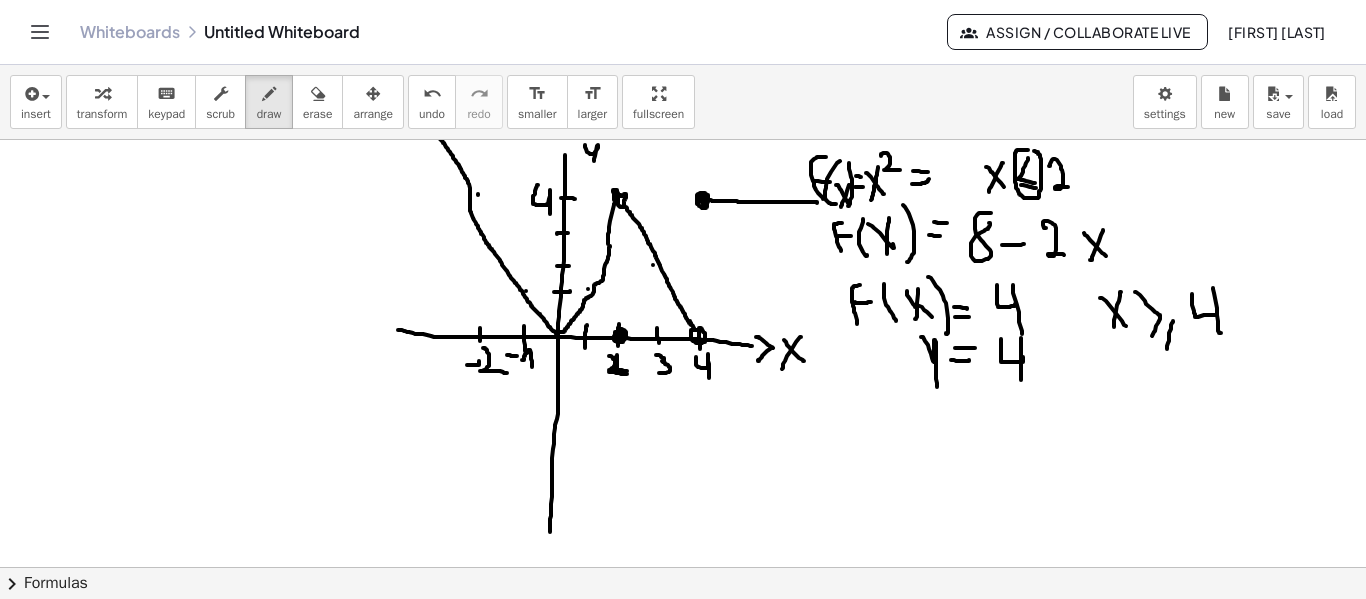 drag, startPoint x: 703, startPoint y: 199, endPoint x: 819, endPoint y: 203, distance: 116.06895 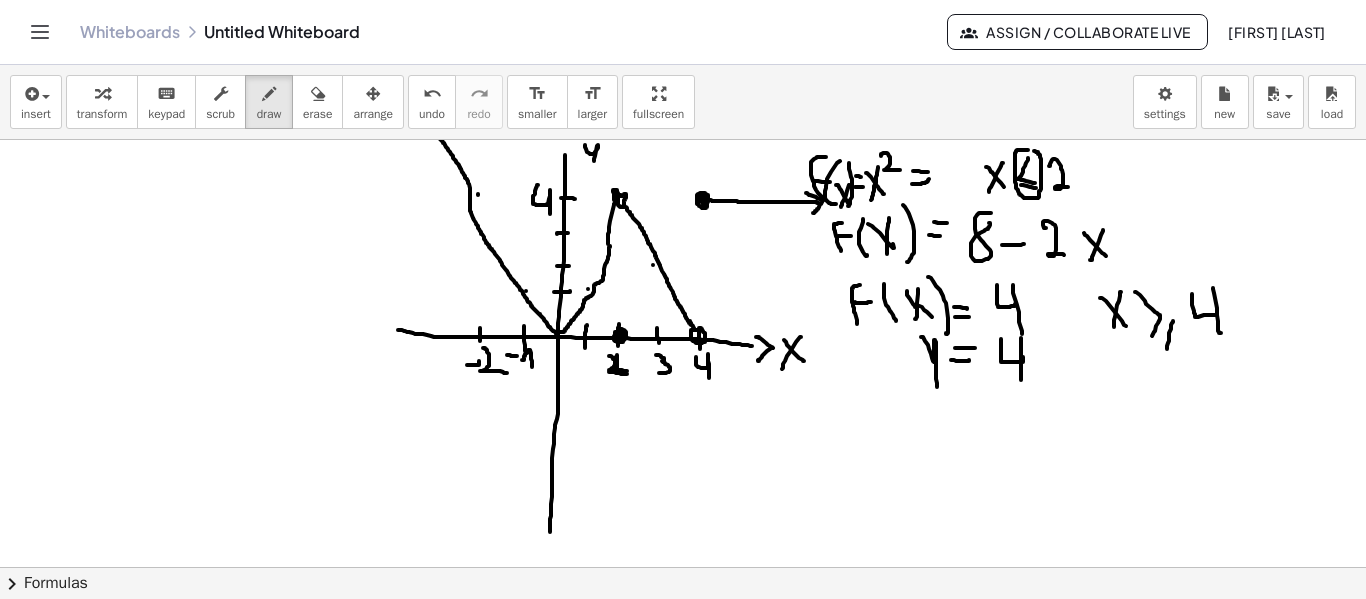 drag, startPoint x: 806, startPoint y: 193, endPoint x: 812, endPoint y: 216, distance: 23.769728 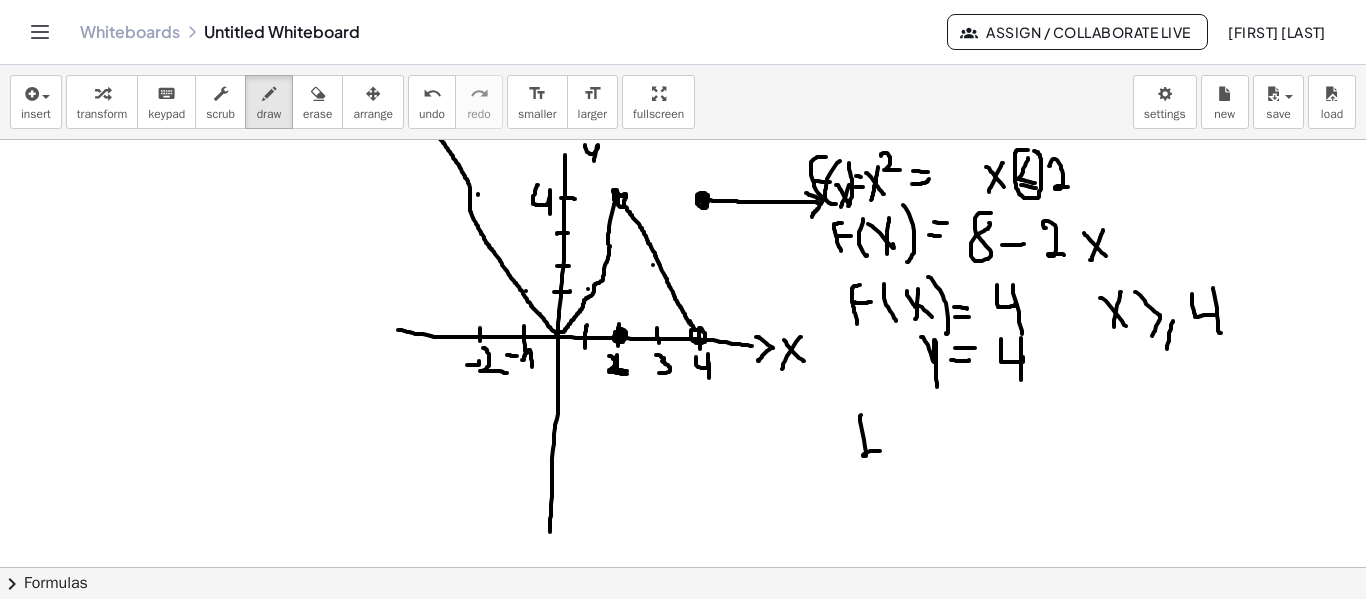 drag, startPoint x: 861, startPoint y: 415, endPoint x: 886, endPoint y: 452, distance: 44.65423 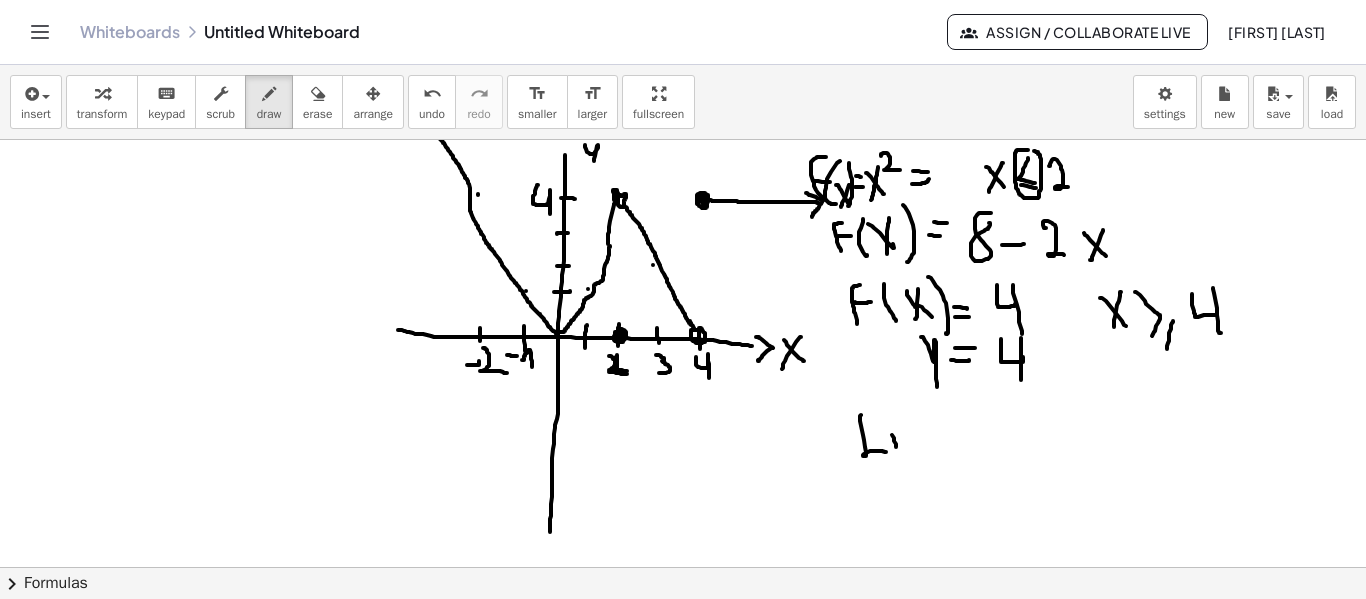 drag, startPoint x: 892, startPoint y: 435, endPoint x: 896, endPoint y: 447, distance: 12.649111 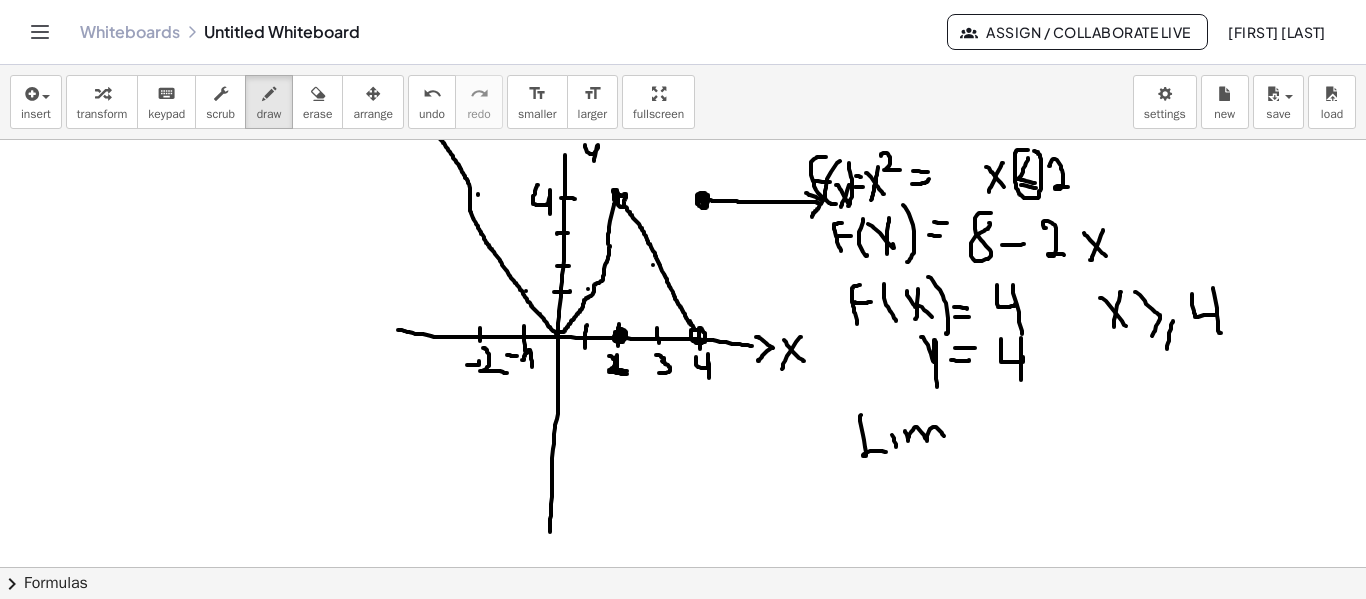 drag, startPoint x: 907, startPoint y: 435, endPoint x: 951, endPoint y: 451, distance: 46.818798 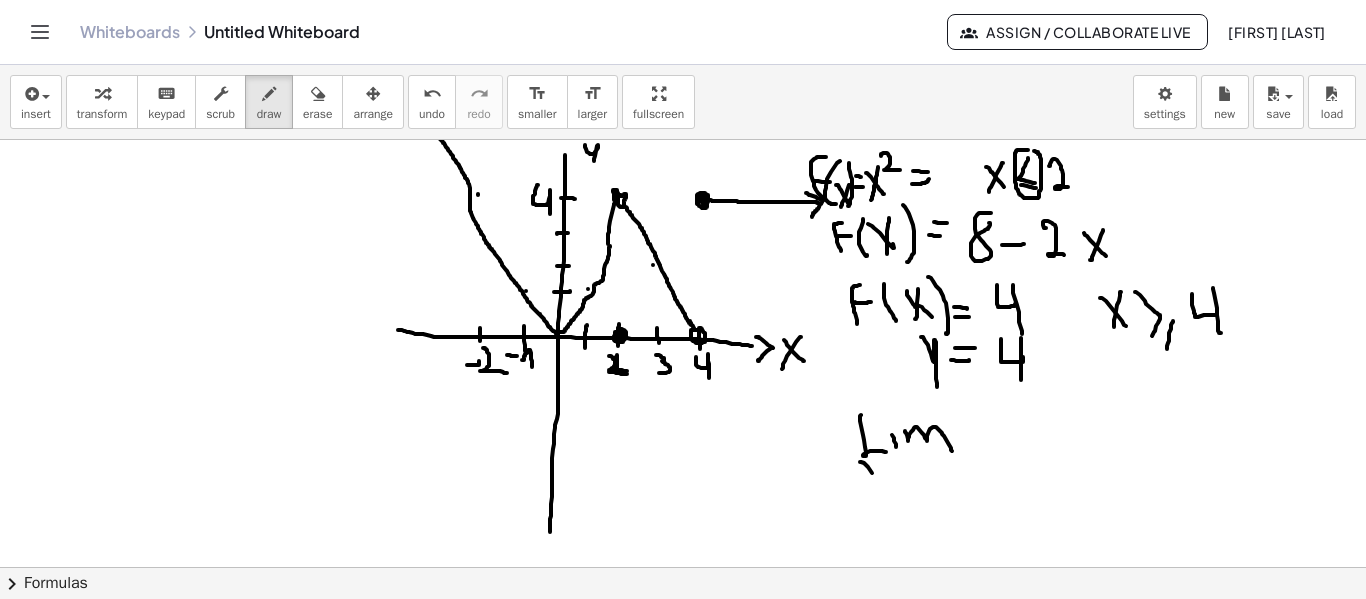 drag, startPoint x: 860, startPoint y: 462, endPoint x: 879, endPoint y: 484, distance: 29.068884 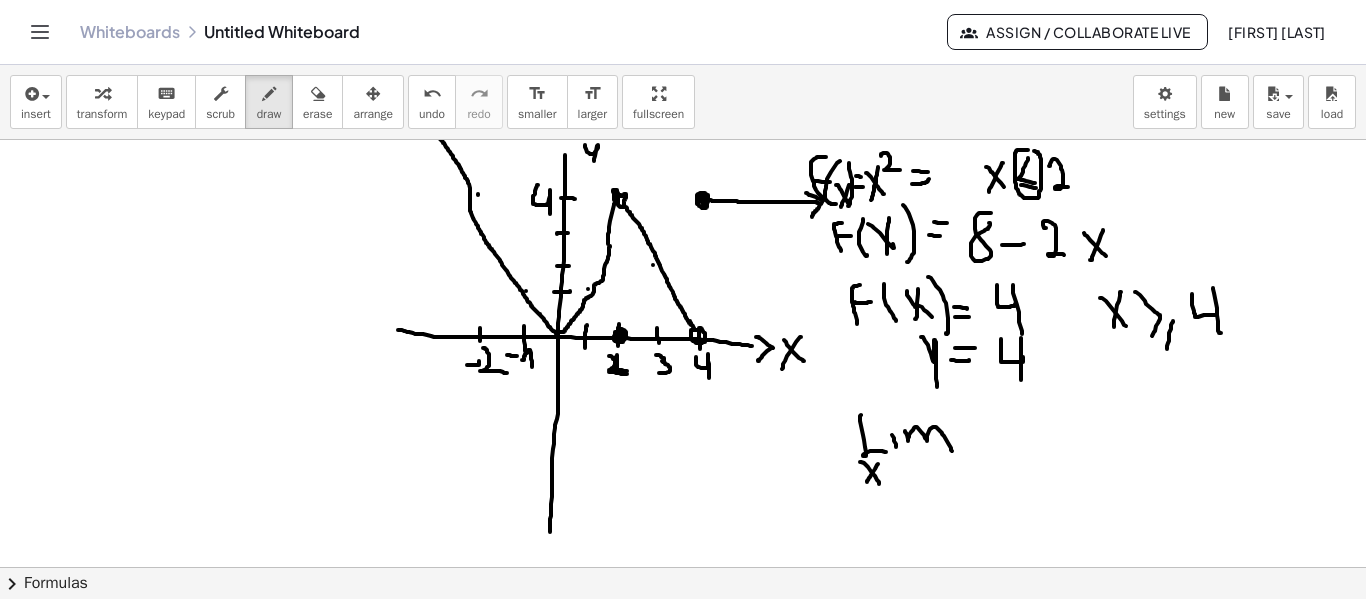 drag, startPoint x: 878, startPoint y: 464, endPoint x: 867, endPoint y: 482, distance: 21.095022 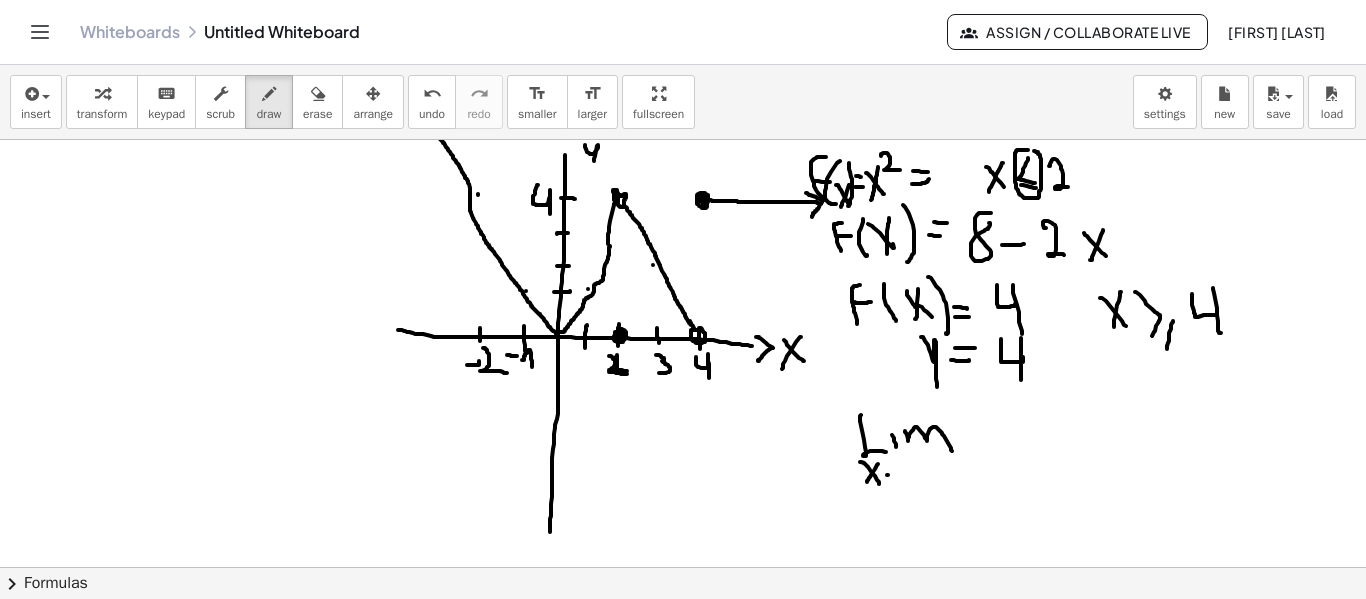 drag, startPoint x: 888, startPoint y: 475, endPoint x: 902, endPoint y: 475, distance: 14 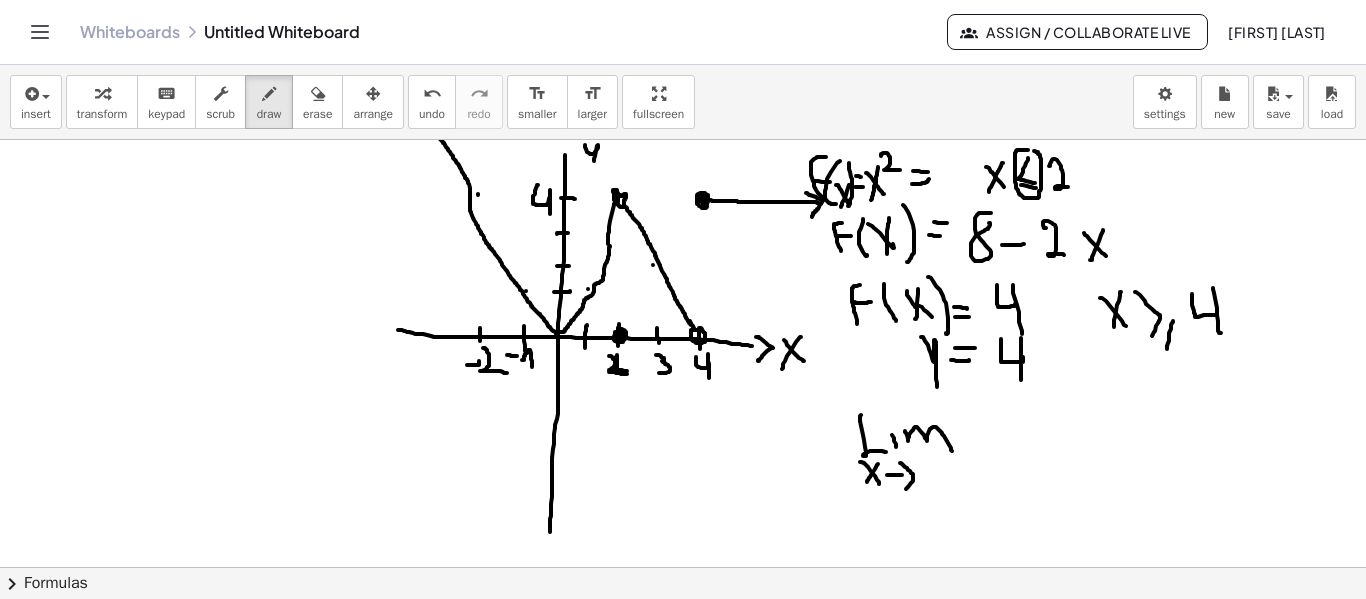 drag, startPoint x: 900, startPoint y: 463, endPoint x: 903, endPoint y: 490, distance: 27.166155 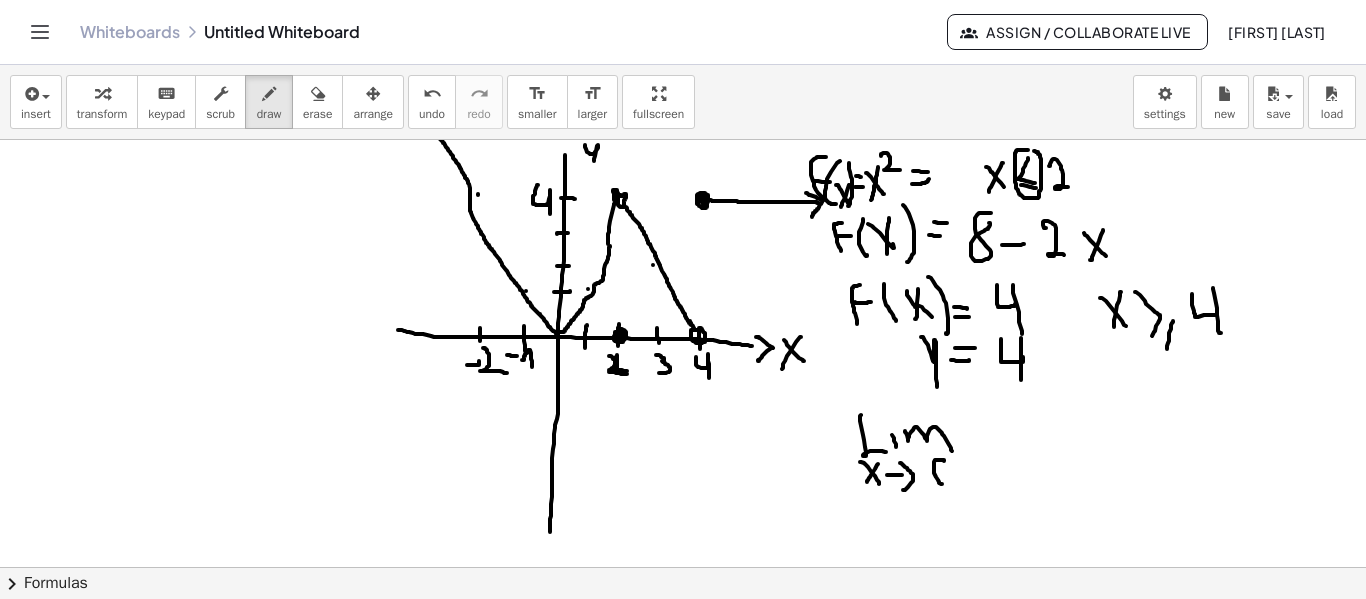 drag, startPoint x: 938, startPoint y: 460, endPoint x: 949, endPoint y: 486, distance: 28.231188 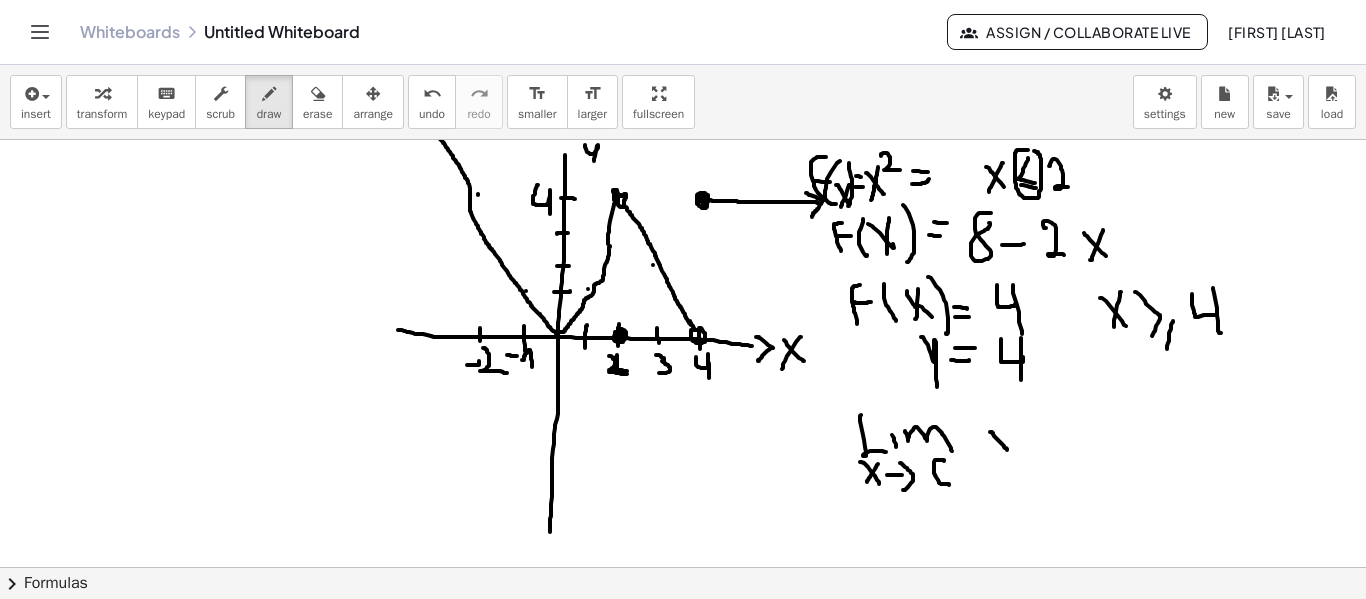 drag, startPoint x: 990, startPoint y: 432, endPoint x: 1009, endPoint y: 452, distance: 27.58623 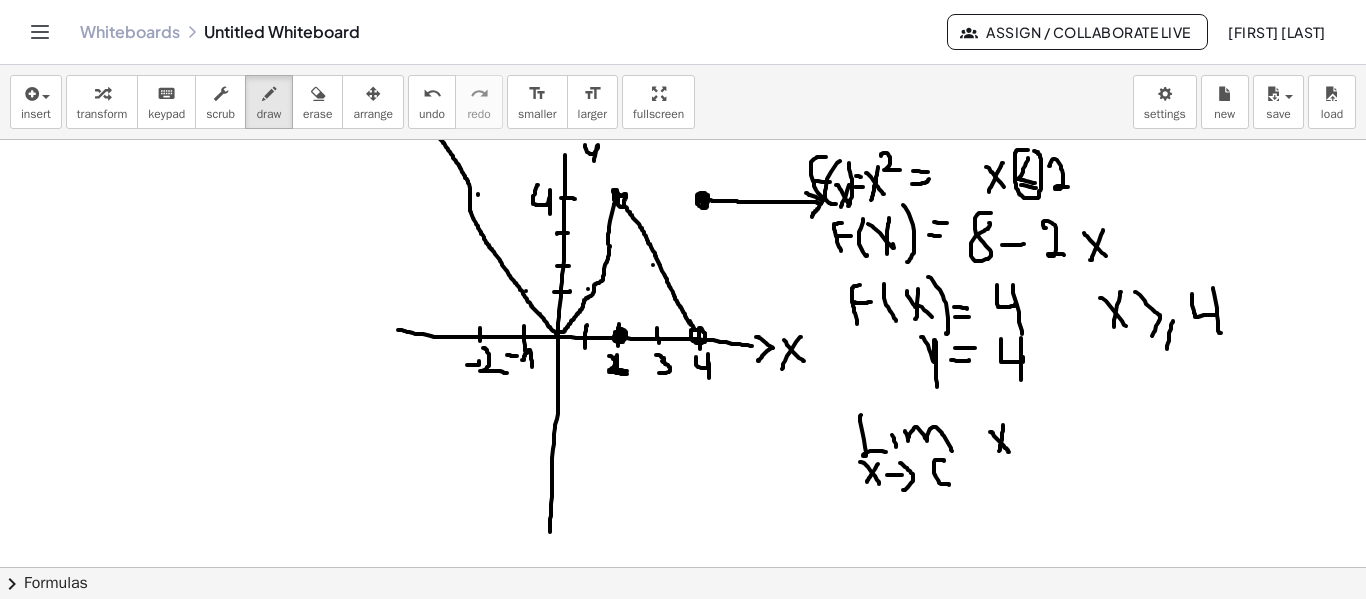 drag, startPoint x: 1003, startPoint y: 425, endPoint x: 999, endPoint y: 455, distance: 30.265491 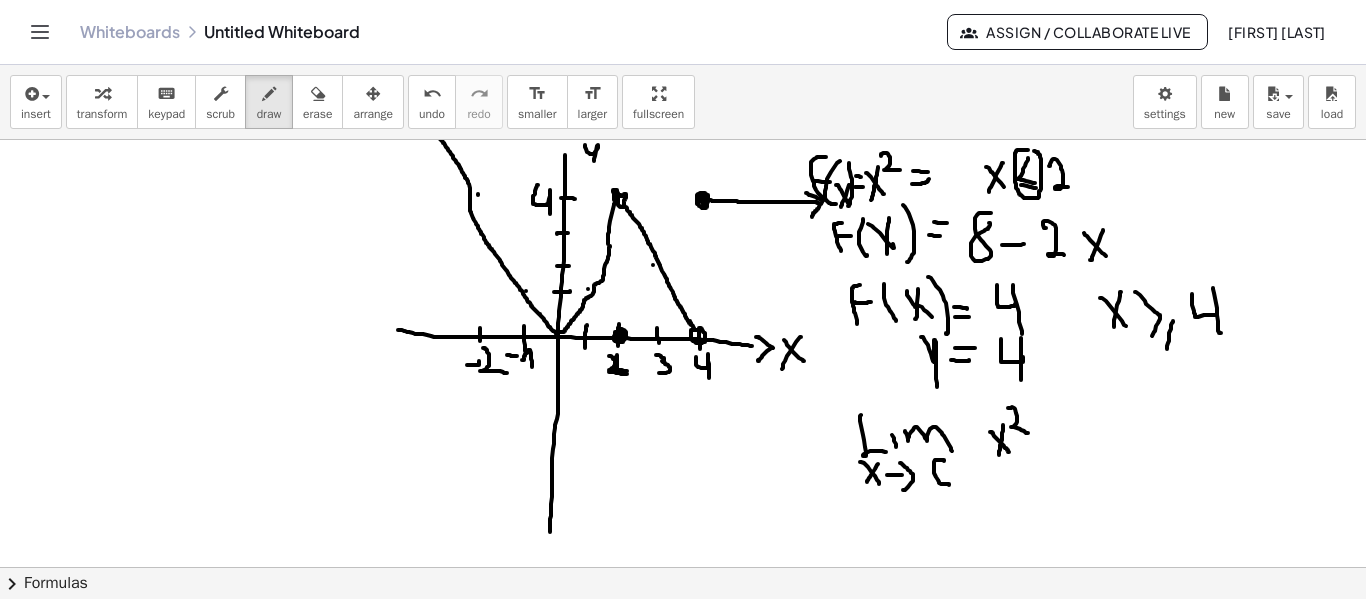 drag, startPoint x: 1008, startPoint y: 408, endPoint x: 1028, endPoint y: 433, distance: 32.01562 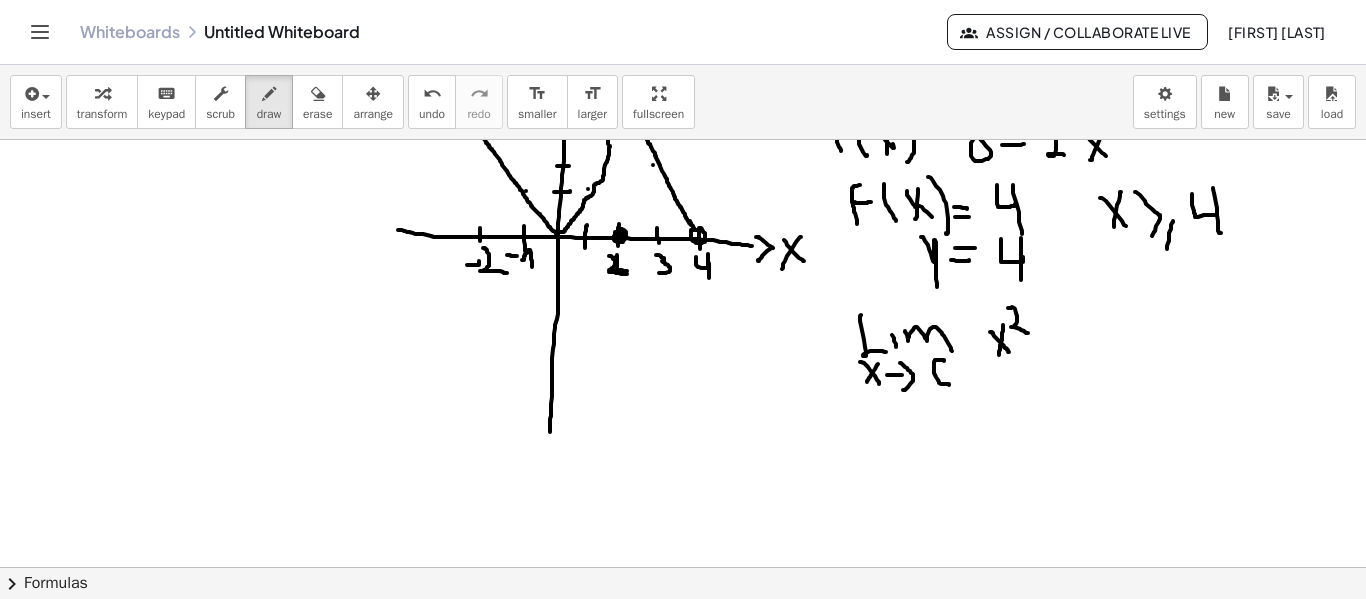 scroll, scrollTop: 2008, scrollLeft: 0, axis: vertical 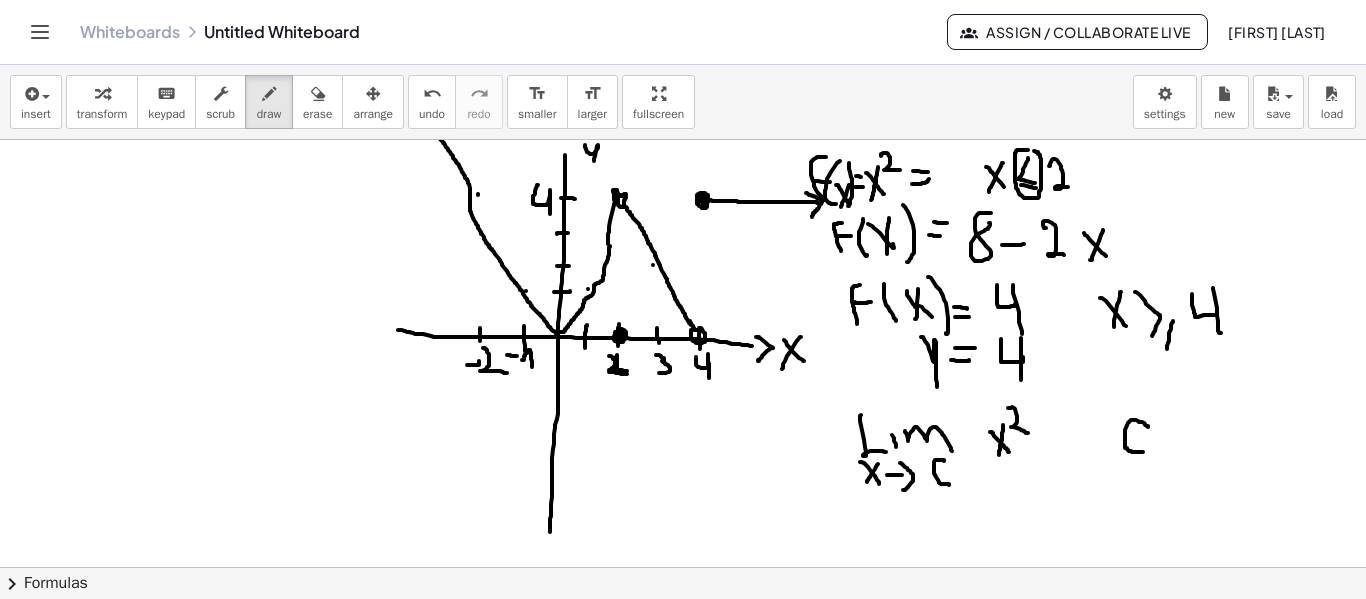 drag, startPoint x: 1147, startPoint y: 426, endPoint x: 1145, endPoint y: 452, distance: 26.076809 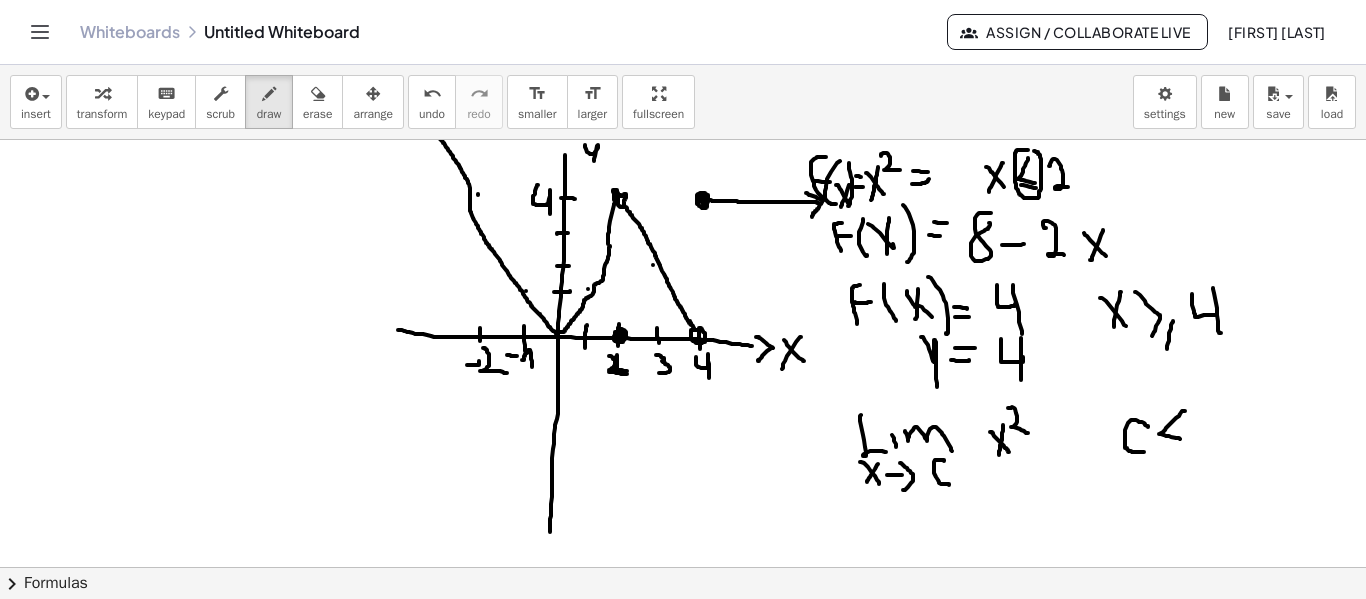 drag, startPoint x: 1185, startPoint y: 411, endPoint x: 1185, endPoint y: 439, distance: 28 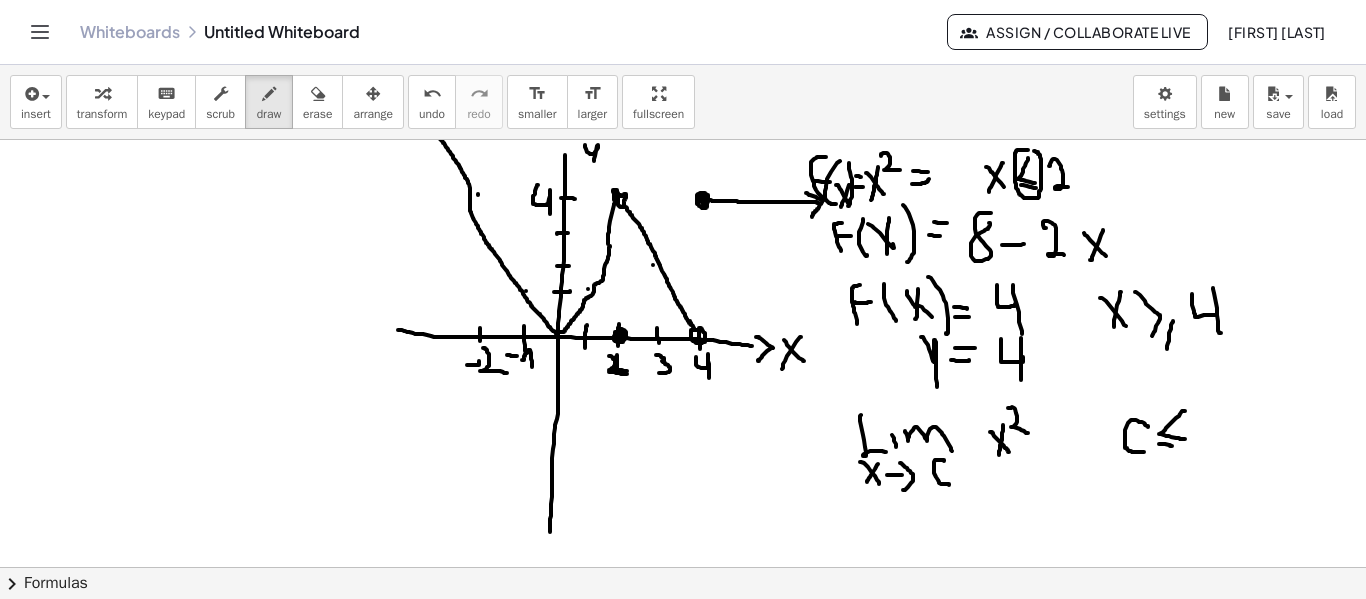 drag, startPoint x: 1165, startPoint y: 444, endPoint x: 1188, endPoint y: 441, distance: 23.194826 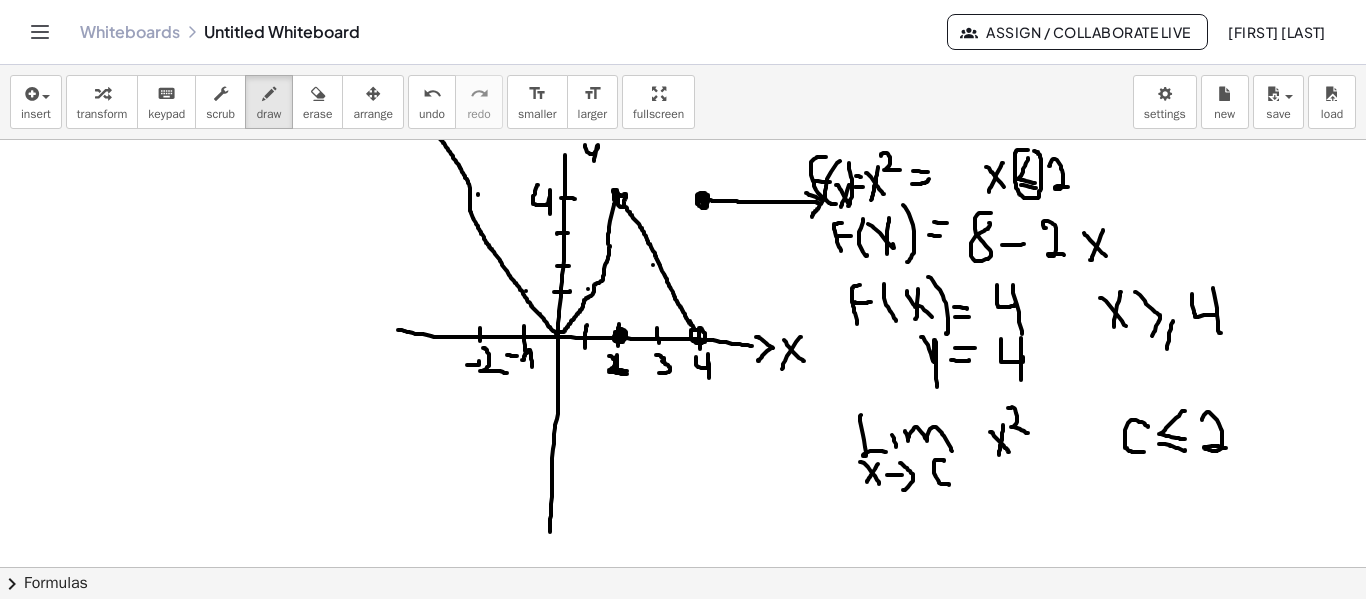 drag, startPoint x: 1202, startPoint y: 420, endPoint x: 1235, endPoint y: 450, distance: 44.598206 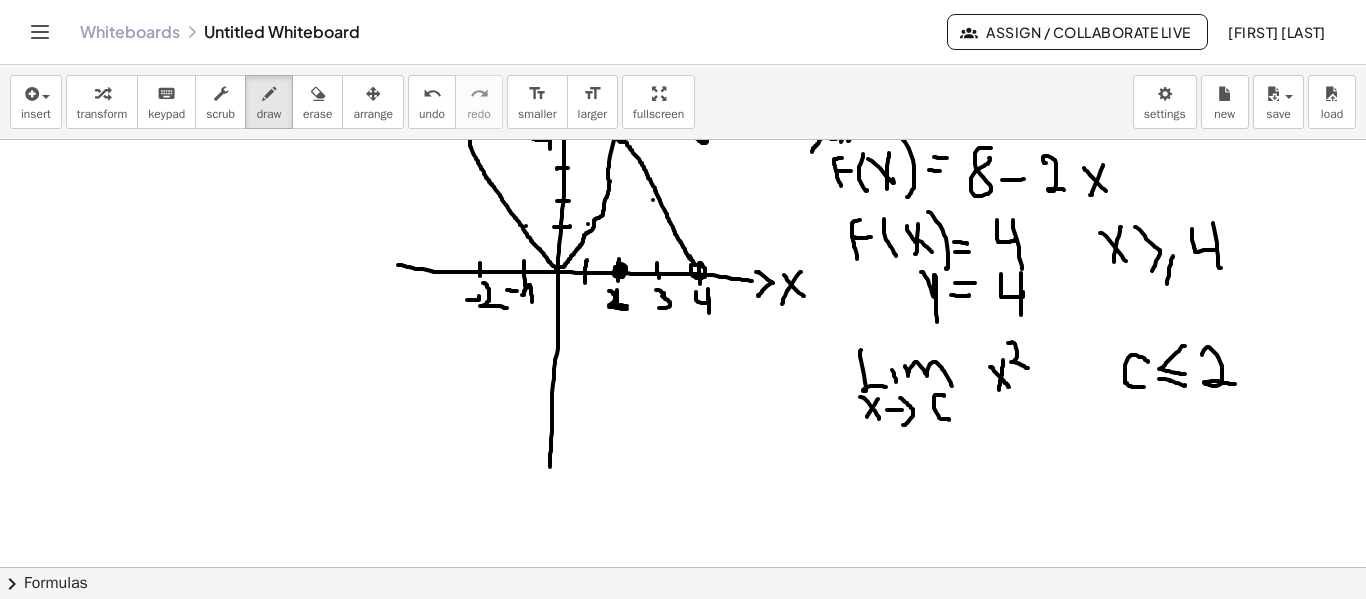 scroll, scrollTop: 2108, scrollLeft: 0, axis: vertical 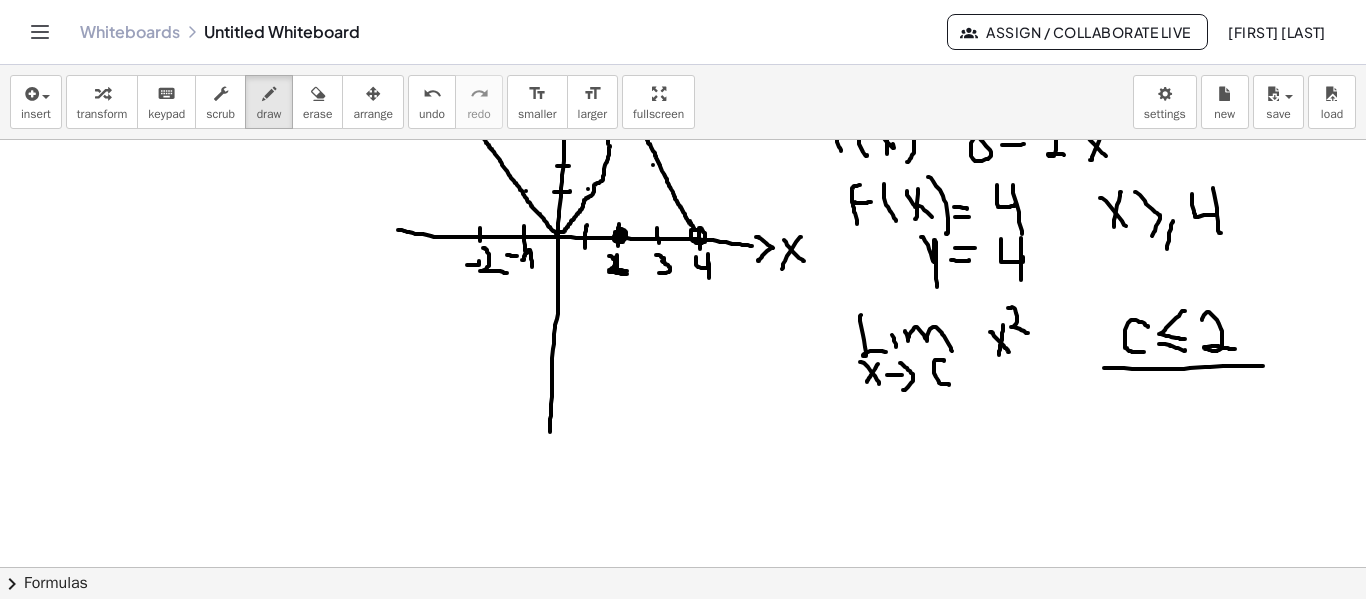 drag, startPoint x: 1104, startPoint y: 368, endPoint x: 1263, endPoint y: 366, distance: 159.01257 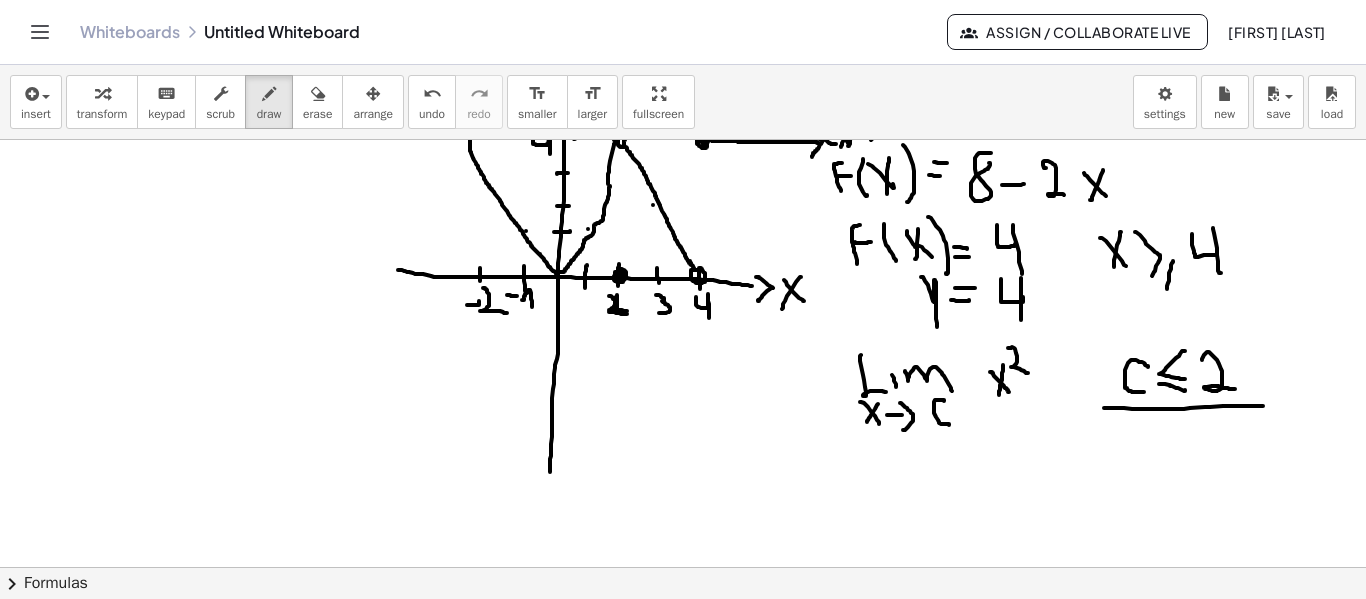 scroll, scrollTop: 2135, scrollLeft: 0, axis: vertical 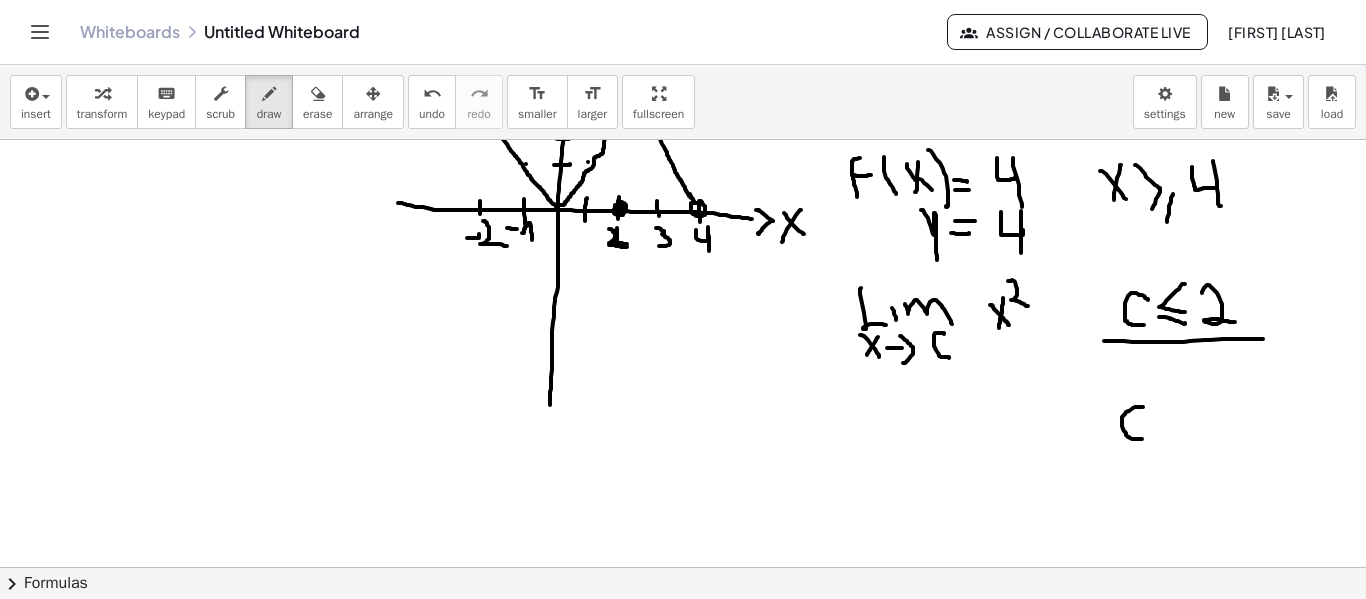 drag, startPoint x: 1142, startPoint y: 407, endPoint x: 1148, endPoint y: 438, distance: 31.575306 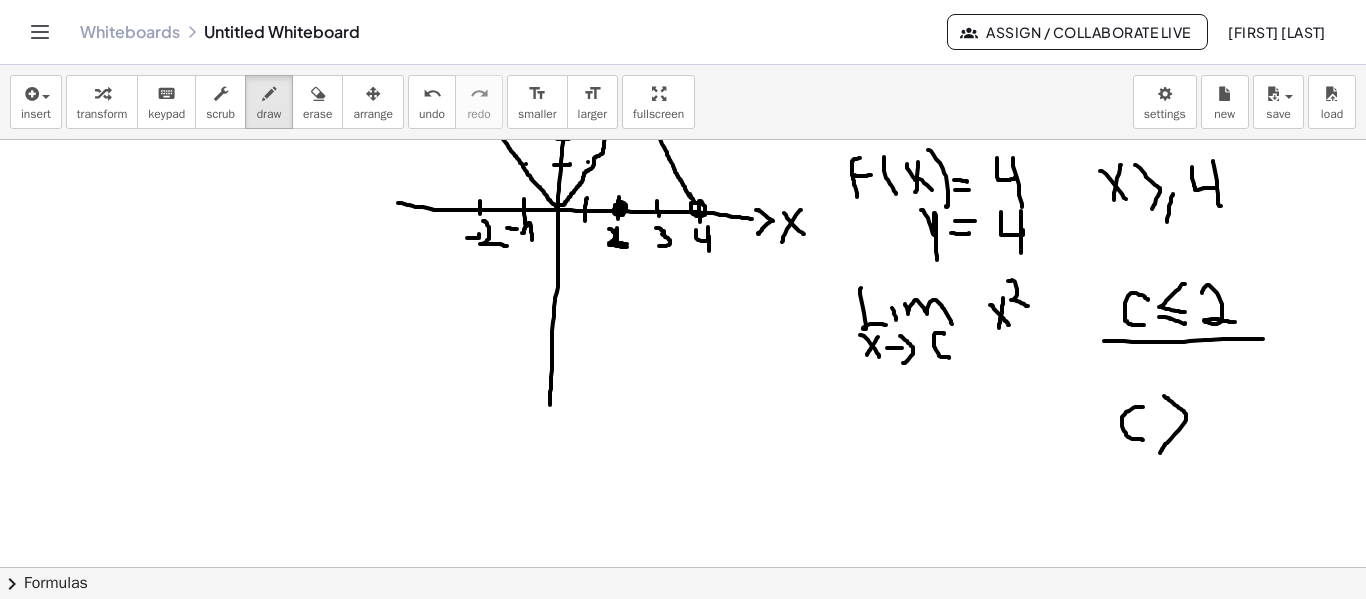 drag, startPoint x: 1164, startPoint y: 396, endPoint x: 1160, endPoint y: 453, distance: 57.14018 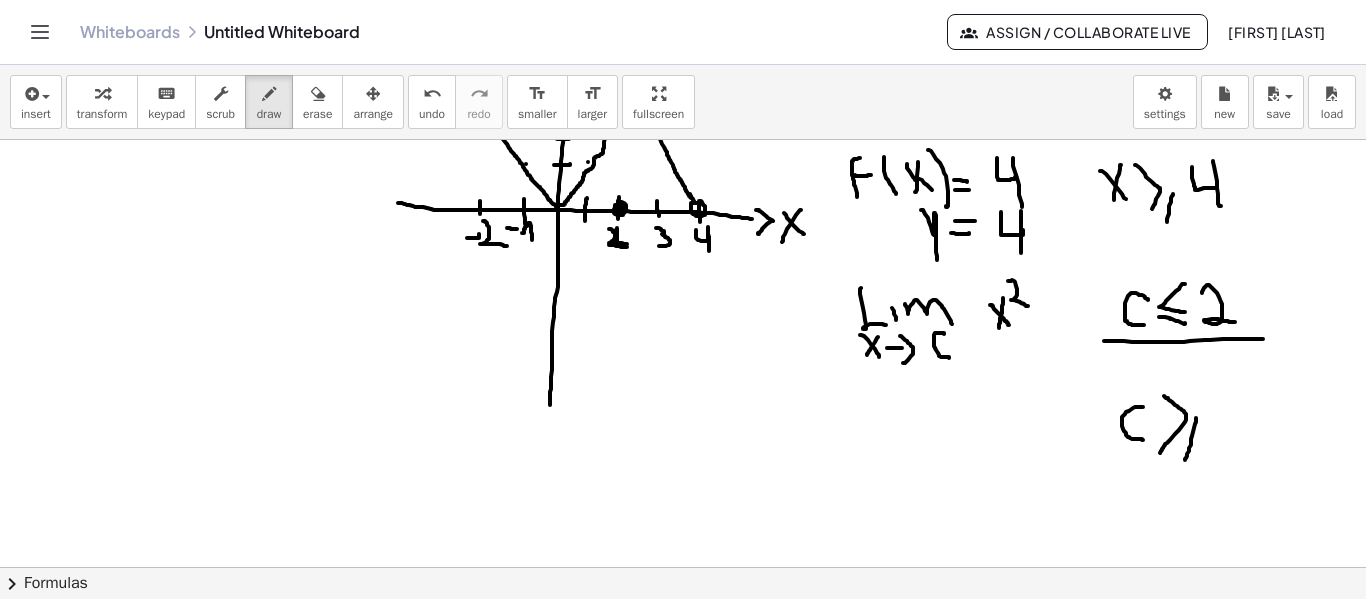 drag, startPoint x: 1196, startPoint y: 418, endPoint x: 1185, endPoint y: 460, distance: 43.416588 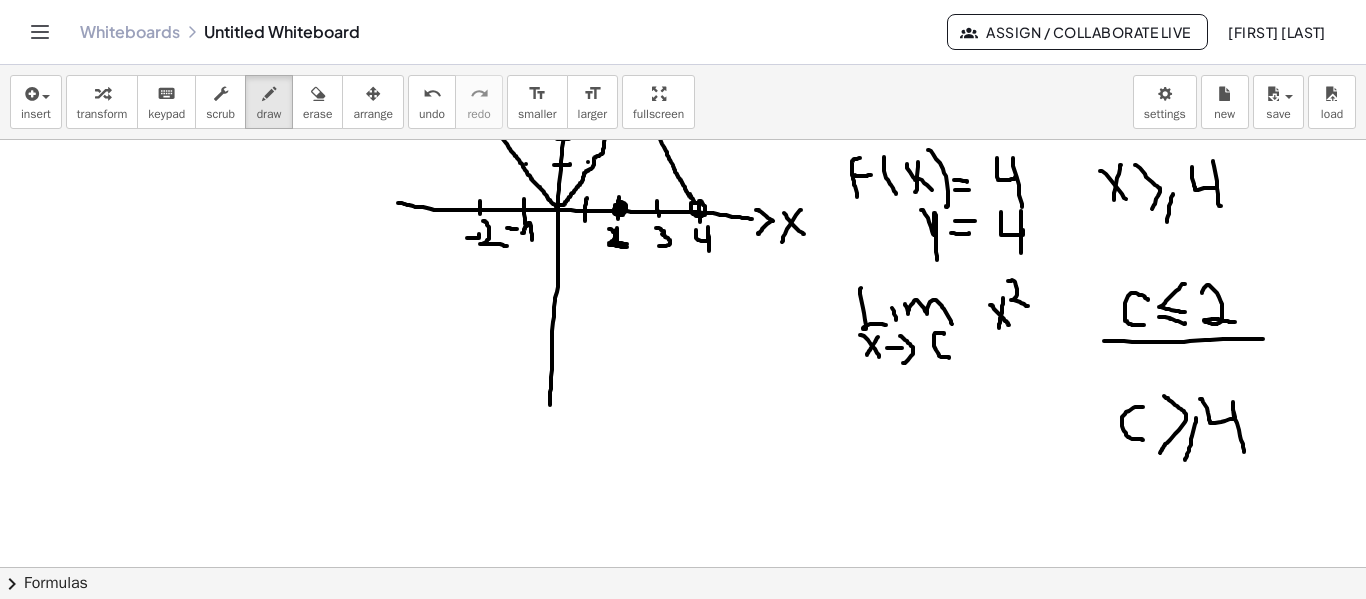 drag, startPoint x: 1200, startPoint y: 399, endPoint x: 1244, endPoint y: 452, distance: 68.88396 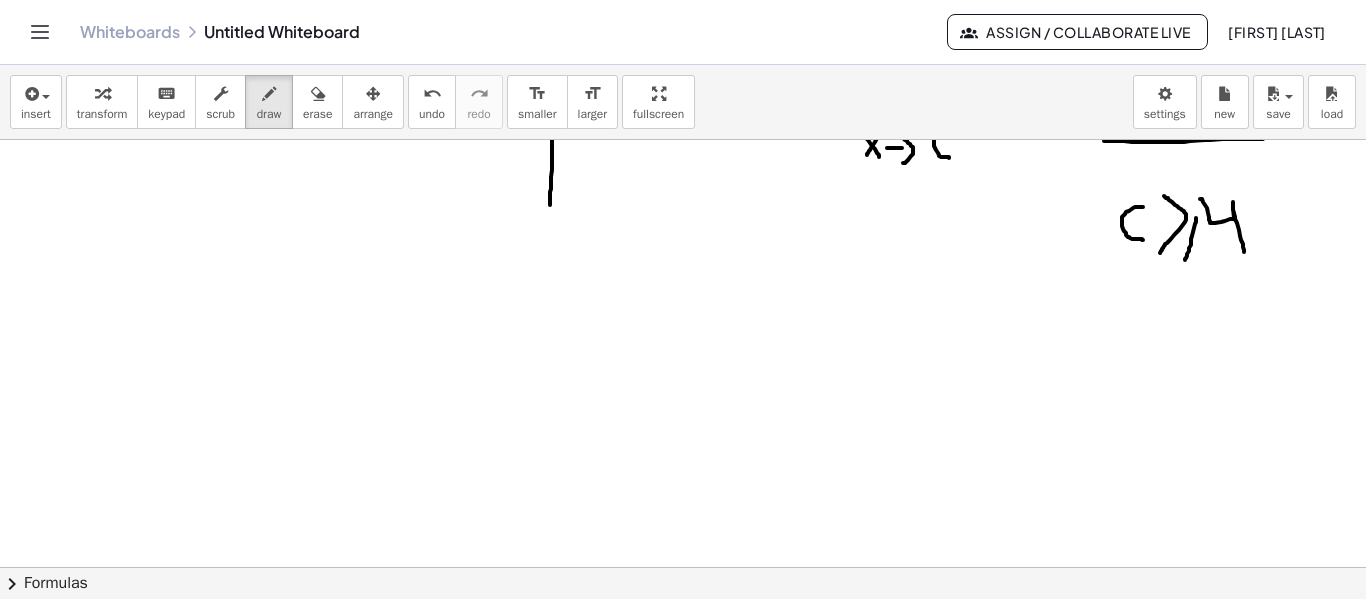 scroll, scrollTop: 2435, scrollLeft: 0, axis: vertical 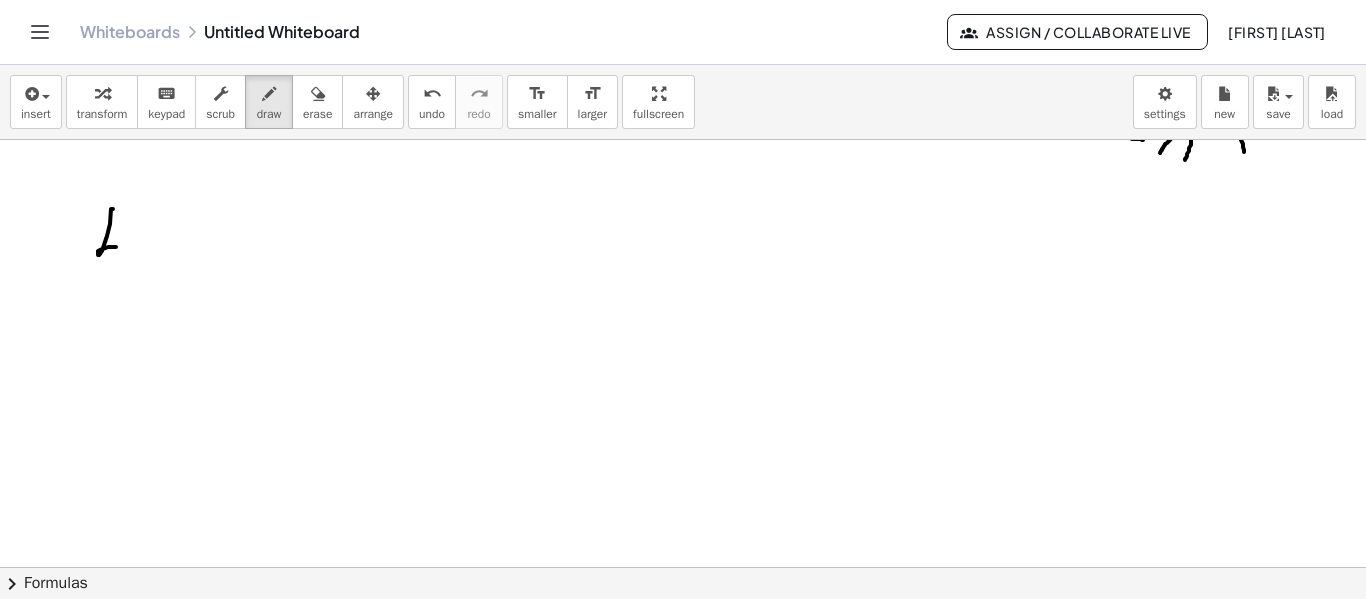 drag, startPoint x: 113, startPoint y: 209, endPoint x: 125, endPoint y: 249, distance: 41.761227 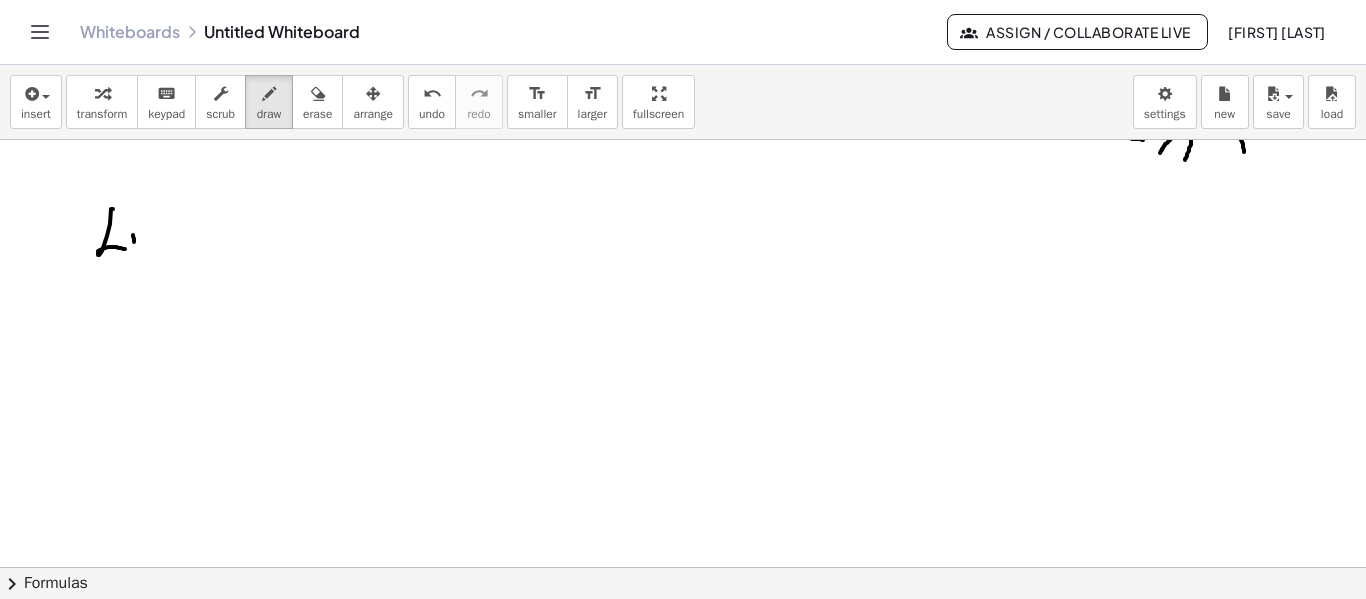 drag, startPoint x: 133, startPoint y: 235, endPoint x: 136, endPoint y: 251, distance: 16.27882 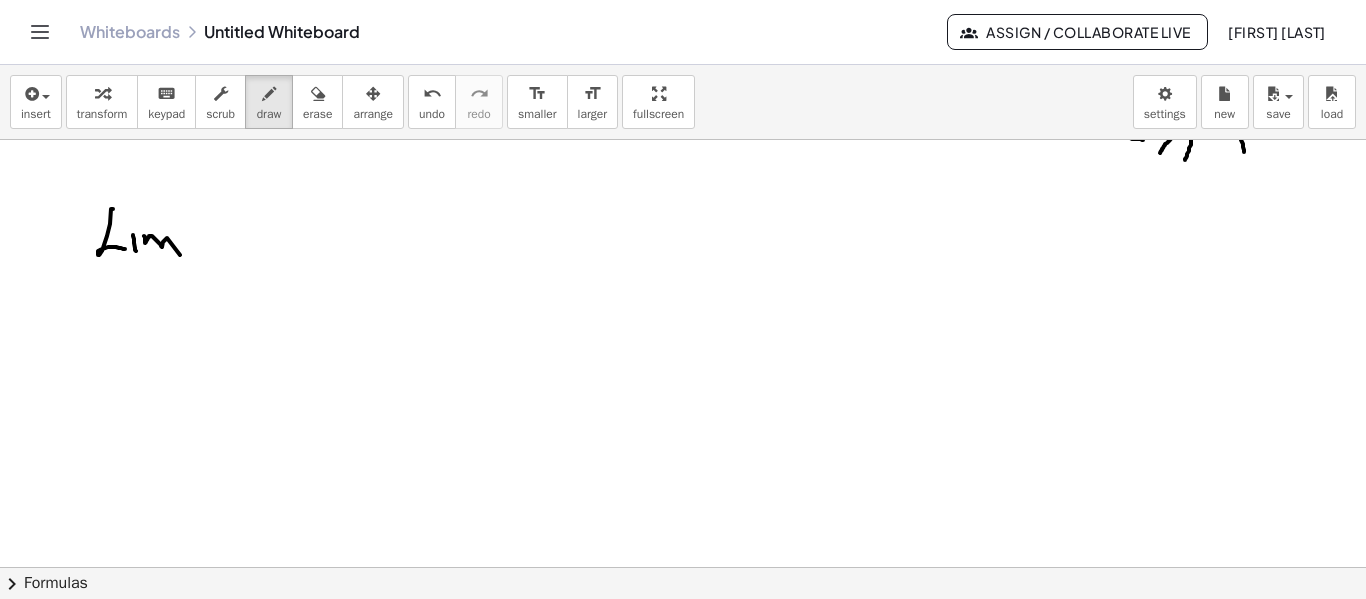 drag, startPoint x: 145, startPoint y: 243, endPoint x: 180, endPoint y: 255, distance: 37 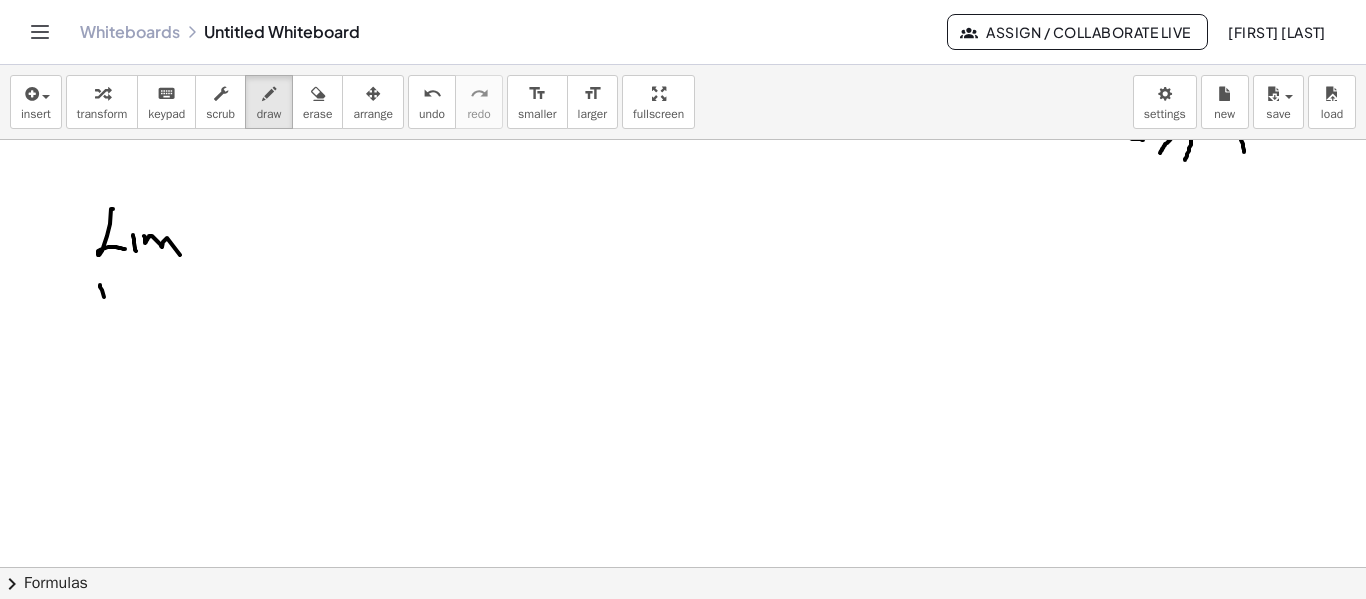 drag, startPoint x: 104, startPoint y: 297, endPoint x: 113, endPoint y: 303, distance: 10.816654 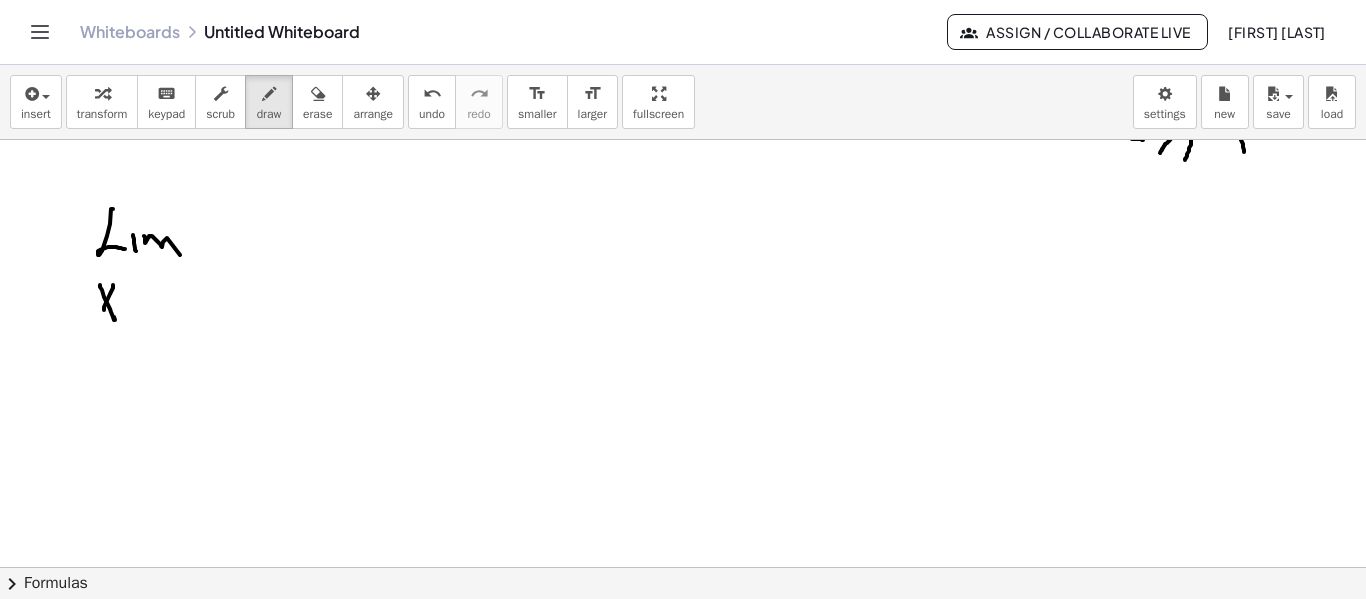 drag, startPoint x: 104, startPoint y: 310, endPoint x: 107, endPoint y: 321, distance: 11.401754 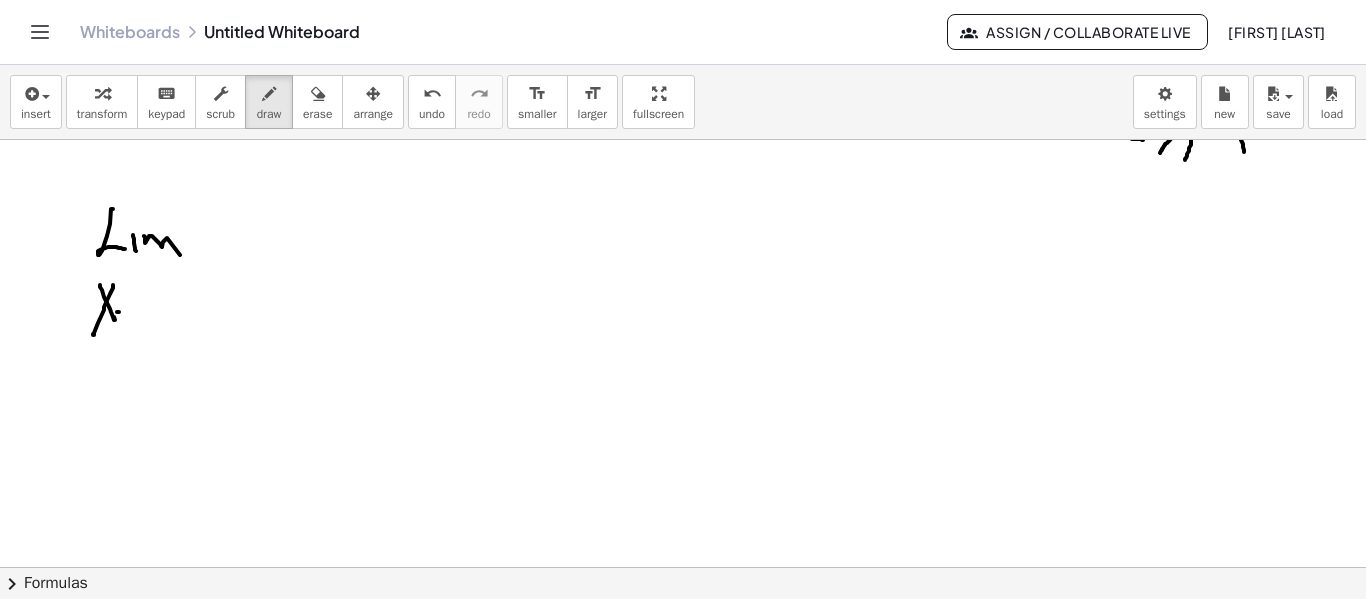 drag, startPoint x: 119, startPoint y: 312, endPoint x: 140, endPoint y: 310, distance: 21.095022 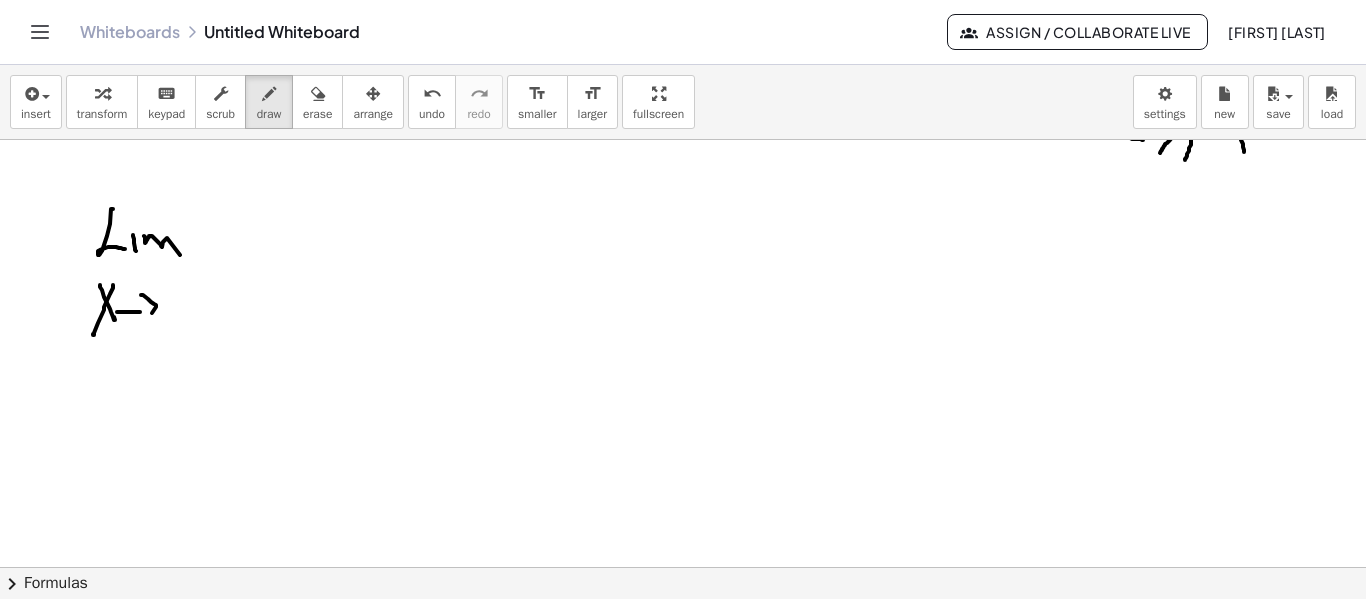 drag, startPoint x: 142, startPoint y: 295, endPoint x: 151, endPoint y: 328, distance: 34.20526 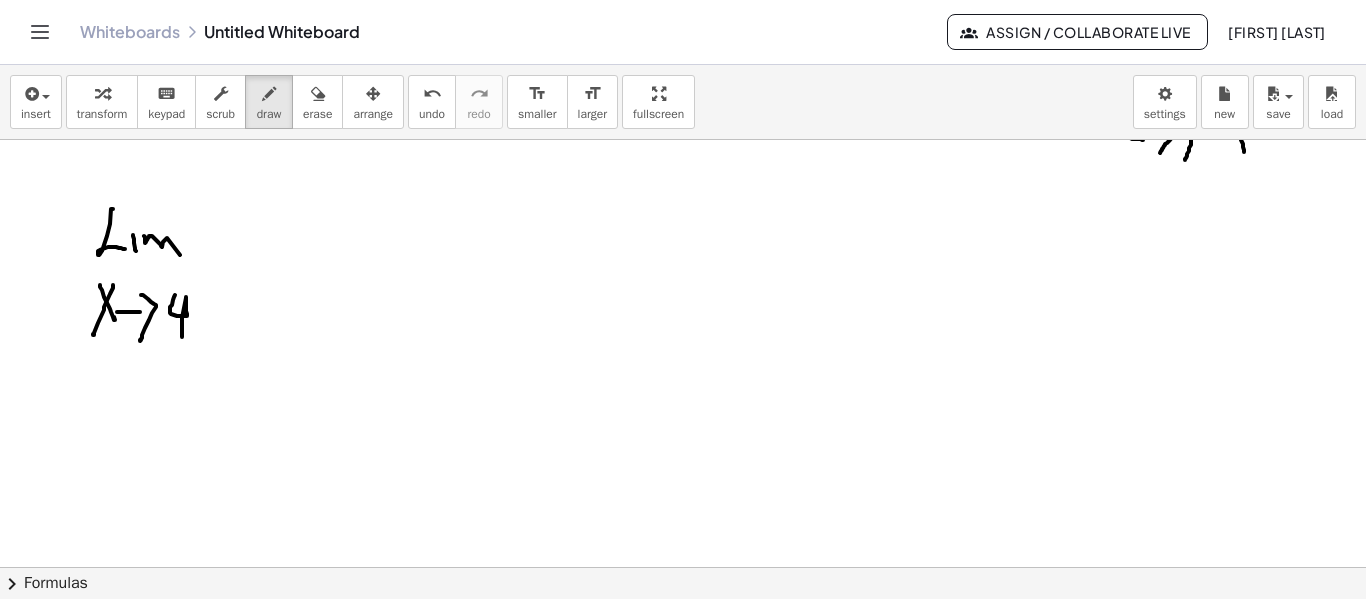 drag, startPoint x: 174, startPoint y: 297, endPoint x: 182, endPoint y: 341, distance: 44.72136 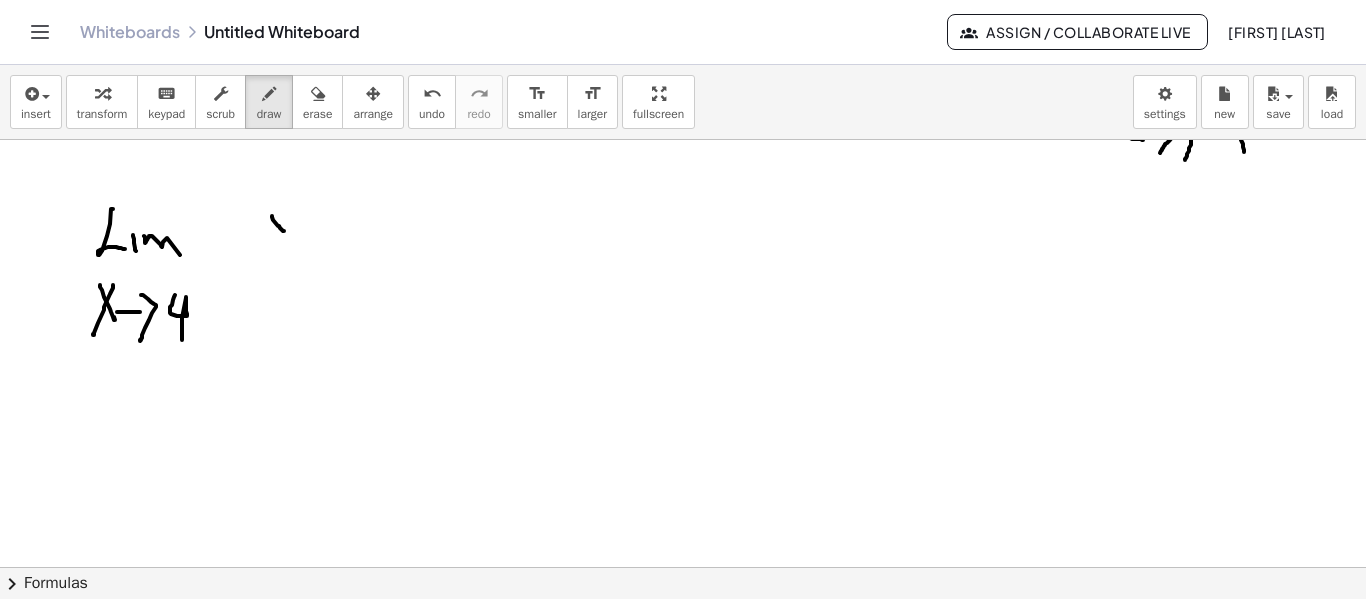 drag, startPoint x: 272, startPoint y: 216, endPoint x: 282, endPoint y: 219, distance: 10.440307 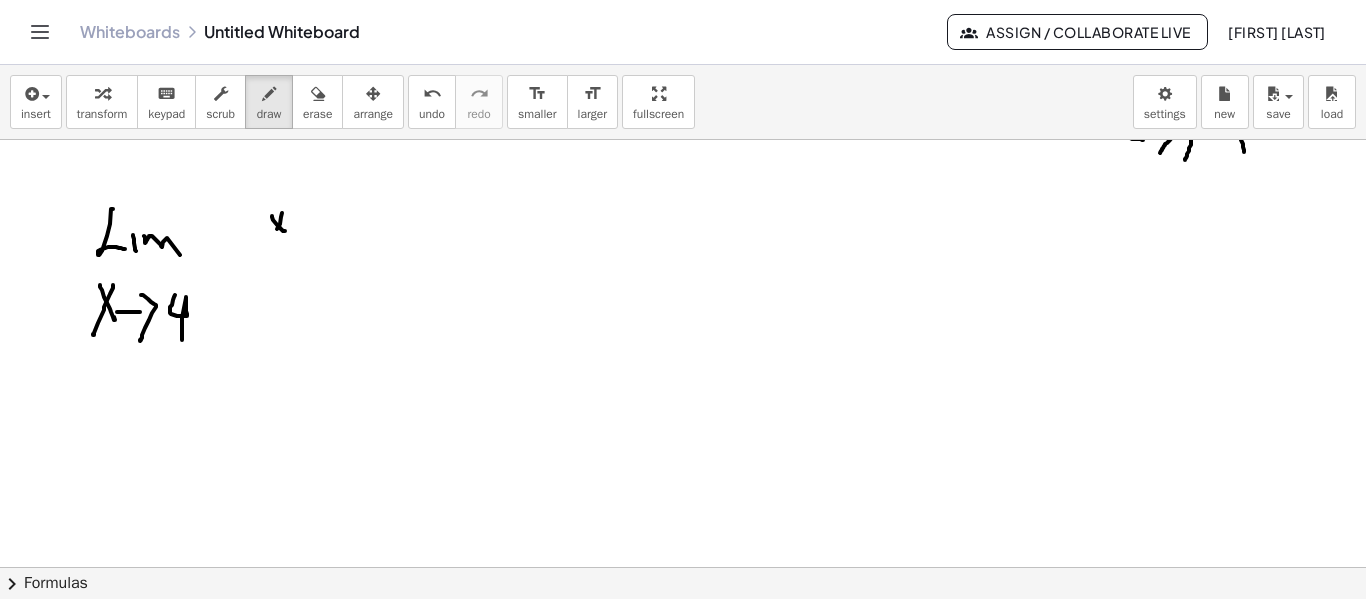 drag, startPoint x: 282, startPoint y: 213, endPoint x: 270, endPoint y: 246, distance: 35.1141 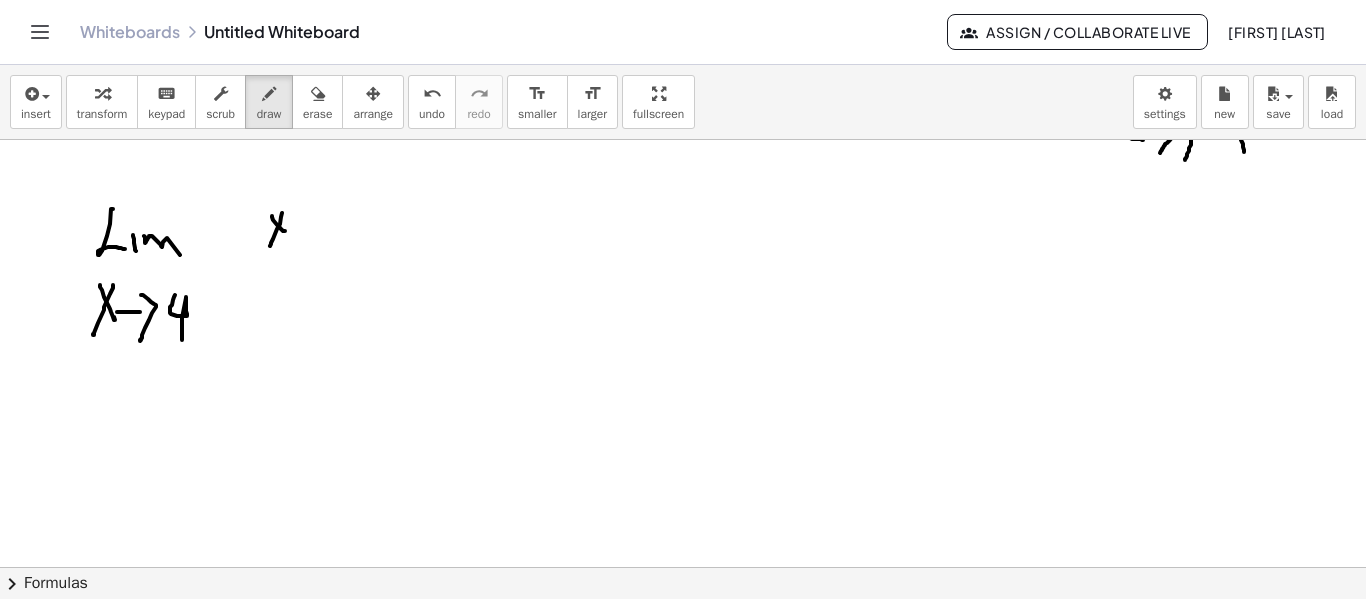click at bounding box center (683, -801) 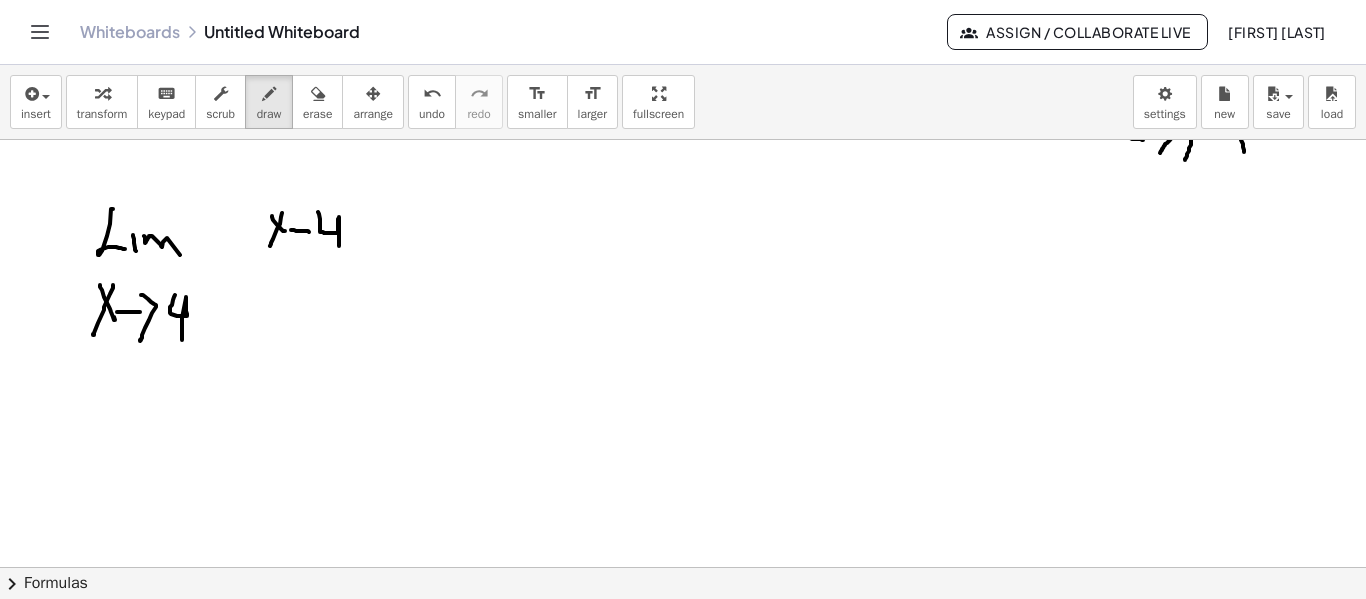 drag, startPoint x: 320, startPoint y: 228, endPoint x: 339, endPoint y: 246, distance: 26.172504 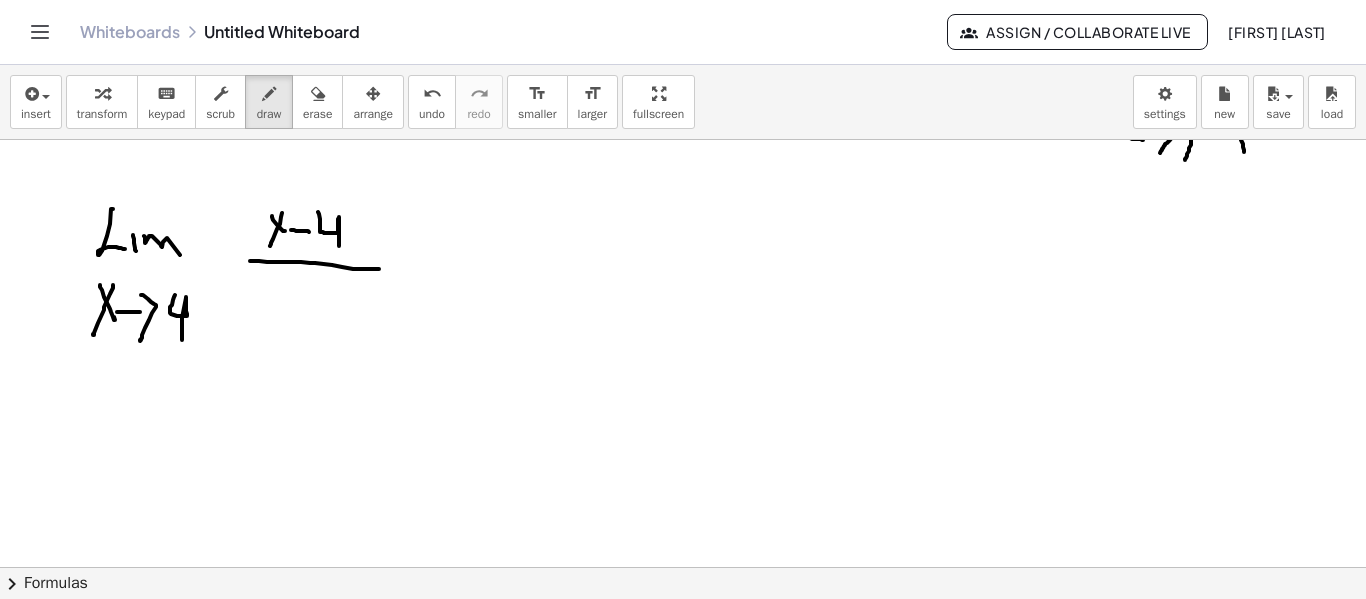 drag, startPoint x: 250, startPoint y: 261, endPoint x: 385, endPoint y: 269, distance: 135.23683 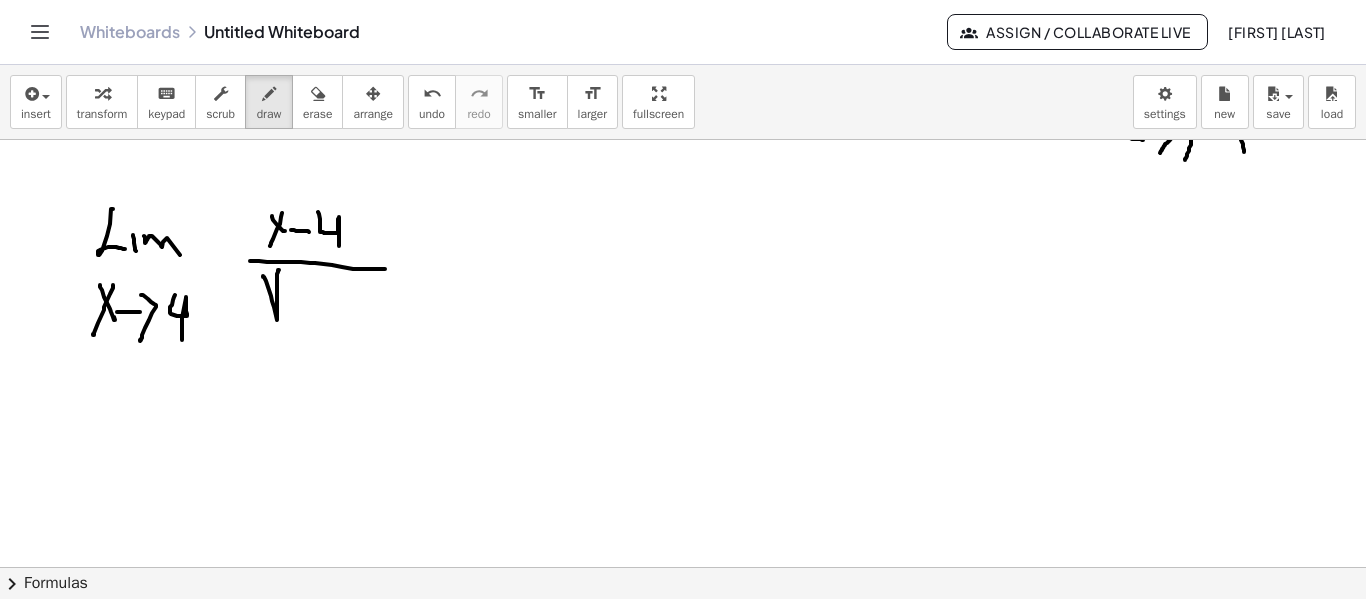 drag, startPoint x: 263, startPoint y: 276, endPoint x: 279, endPoint y: 270, distance: 17.088007 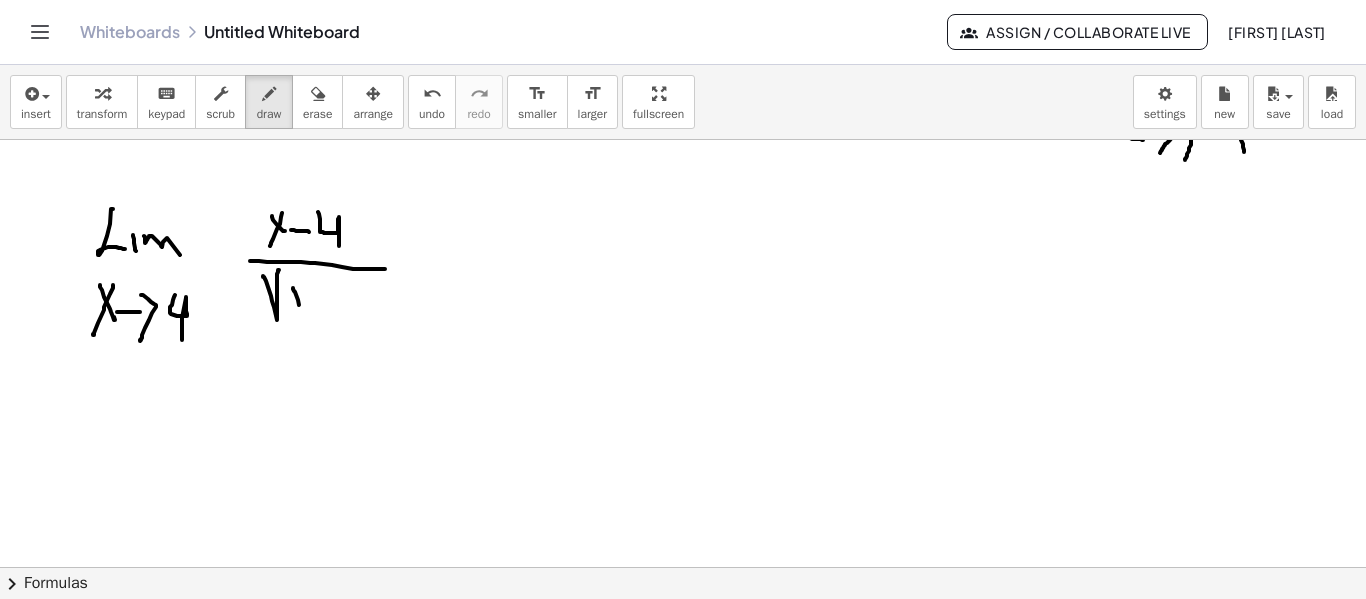 drag, startPoint x: 293, startPoint y: 288, endPoint x: 302, endPoint y: 314, distance: 27.513634 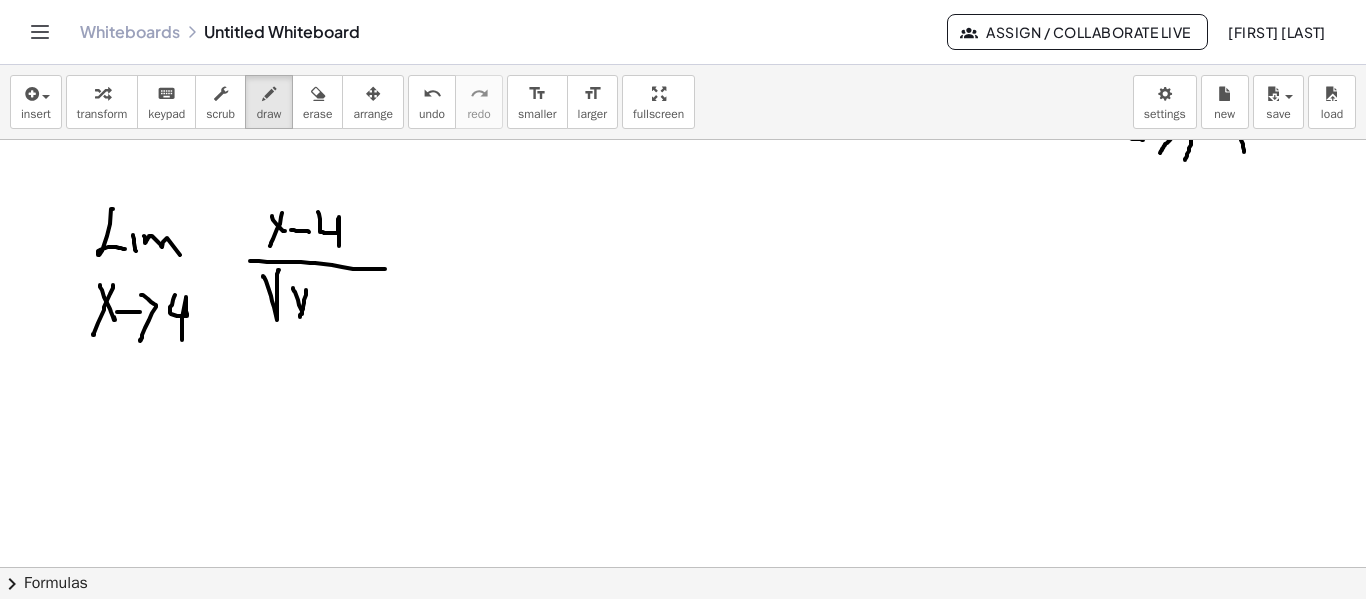 drag, startPoint x: 306, startPoint y: 290, endPoint x: 300, endPoint y: 317, distance: 27.658634 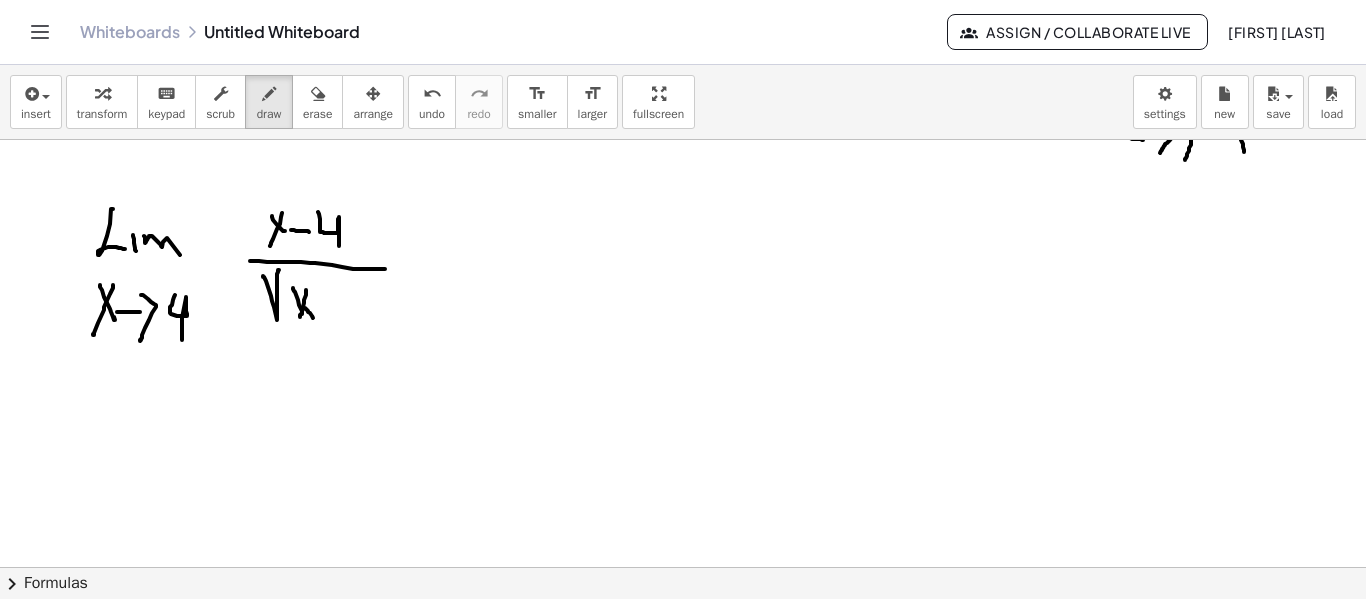 drag, startPoint x: 305, startPoint y: 308, endPoint x: 313, endPoint y: 318, distance: 12.806249 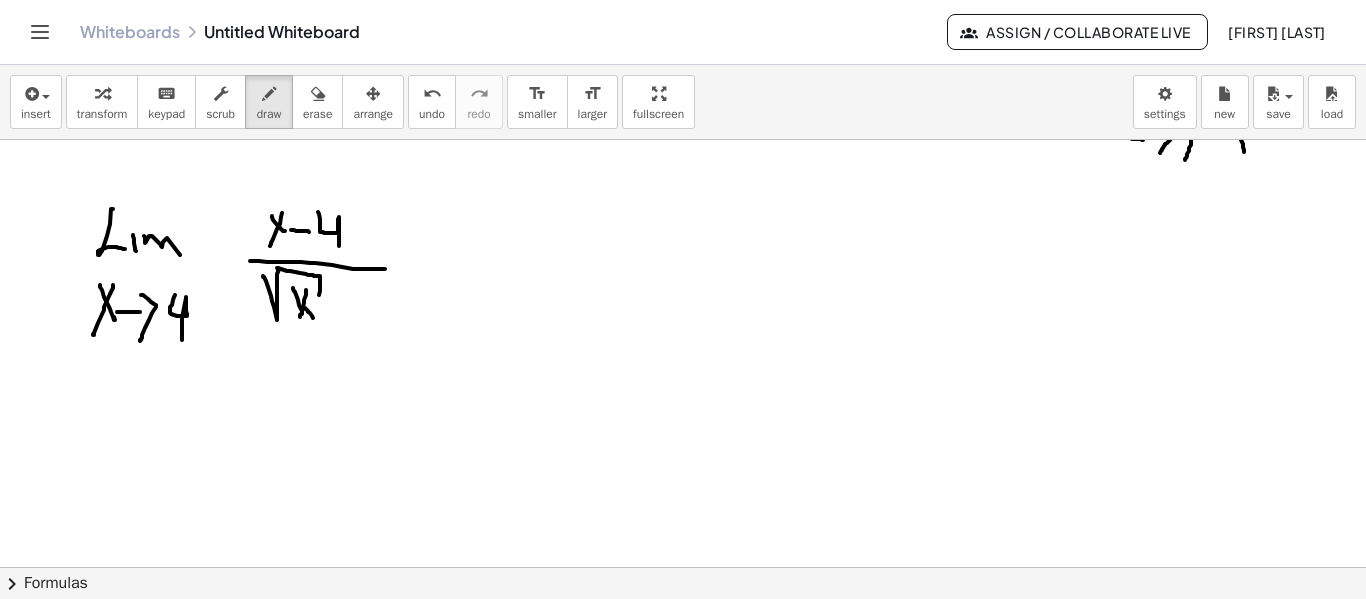 drag, startPoint x: 306, startPoint y: 274, endPoint x: 318, endPoint y: 301, distance: 29.546574 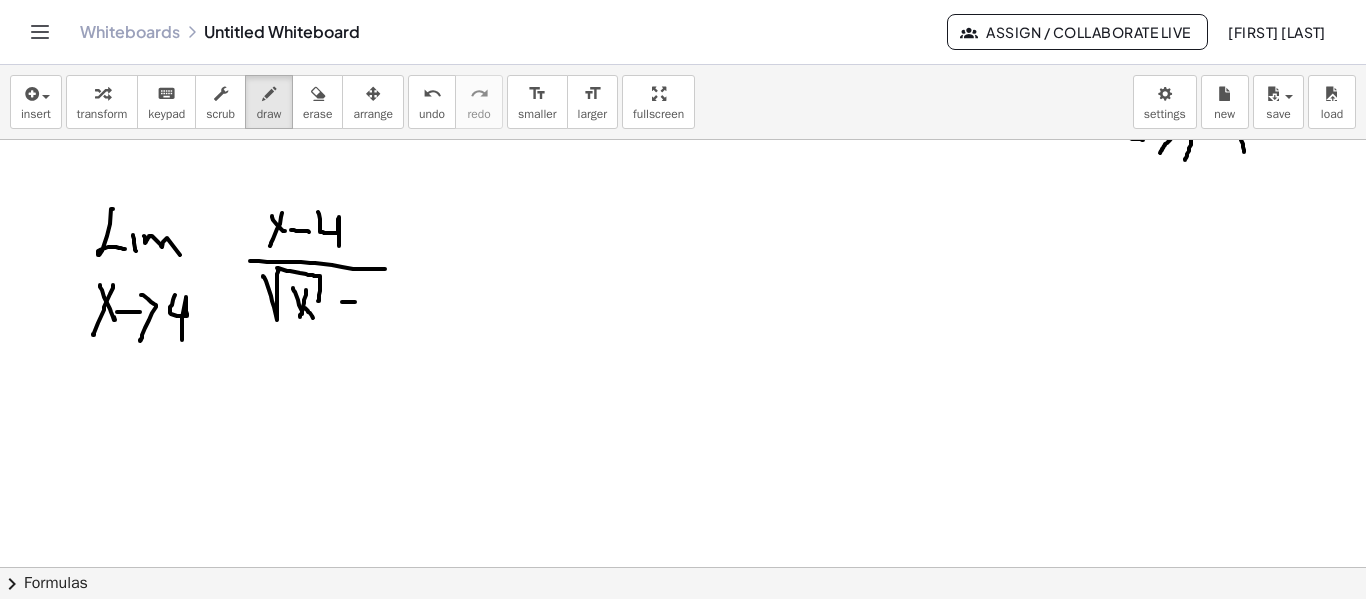 drag, startPoint x: 342, startPoint y: 302, endPoint x: 355, endPoint y: 302, distance: 13 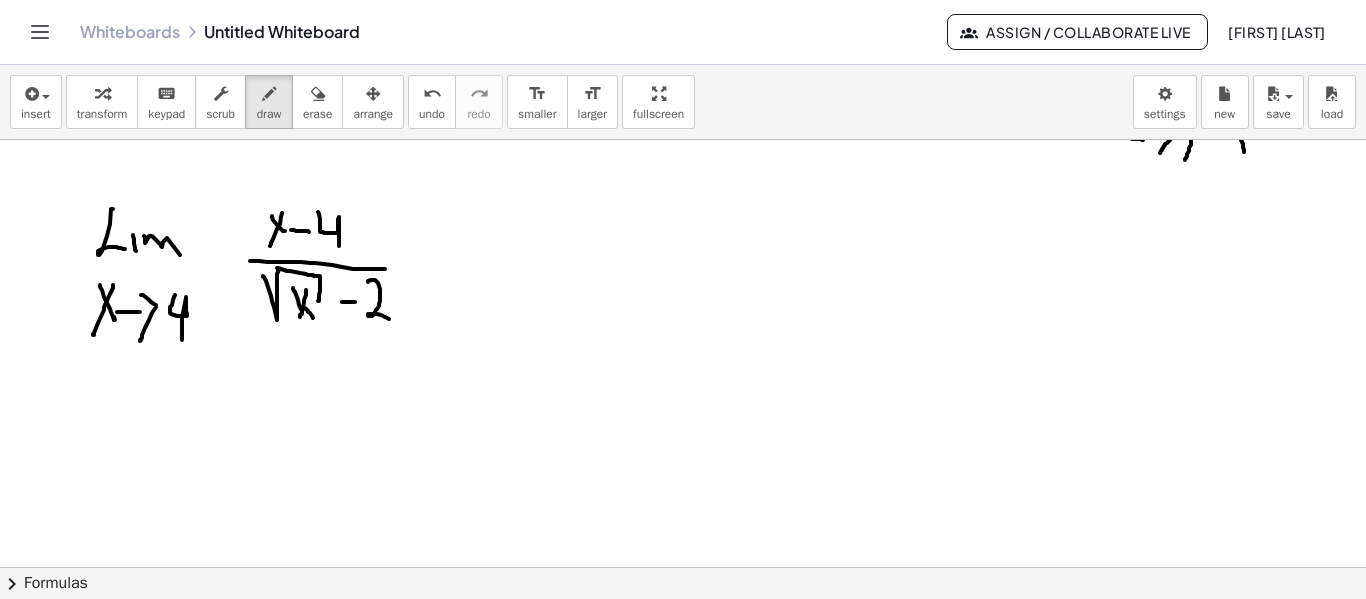 drag, startPoint x: 368, startPoint y: 282, endPoint x: 395, endPoint y: 322, distance: 48.259712 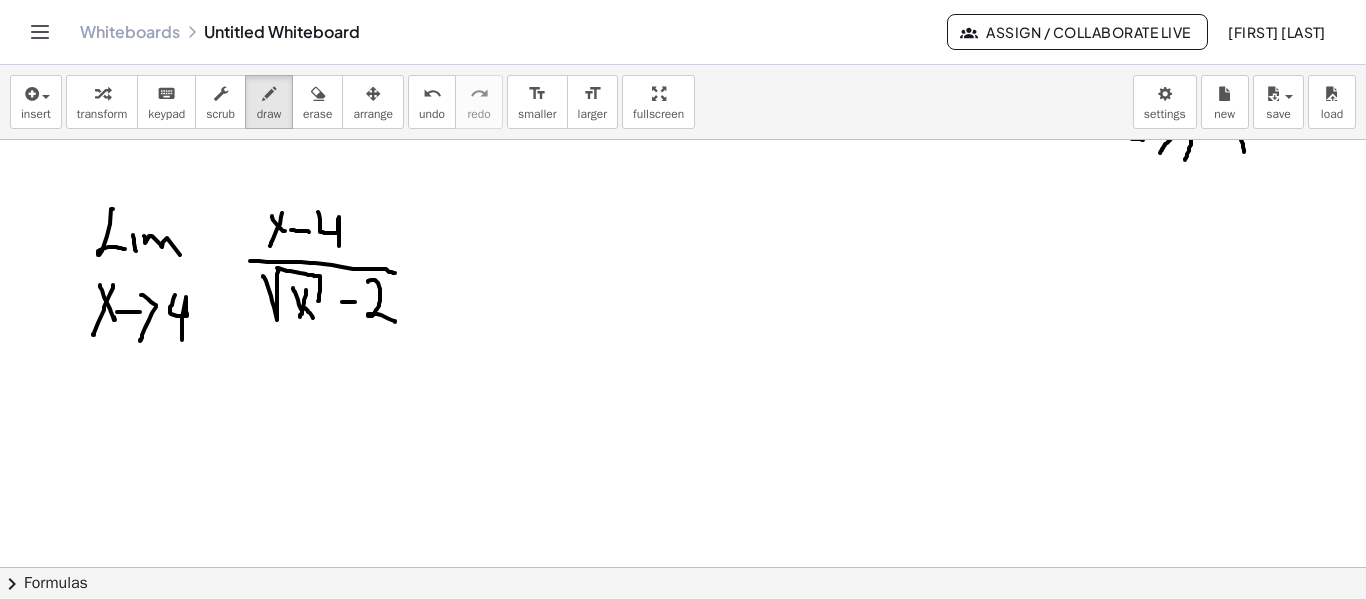 drag, startPoint x: 382, startPoint y: 269, endPoint x: 395, endPoint y: 273, distance: 13.601471 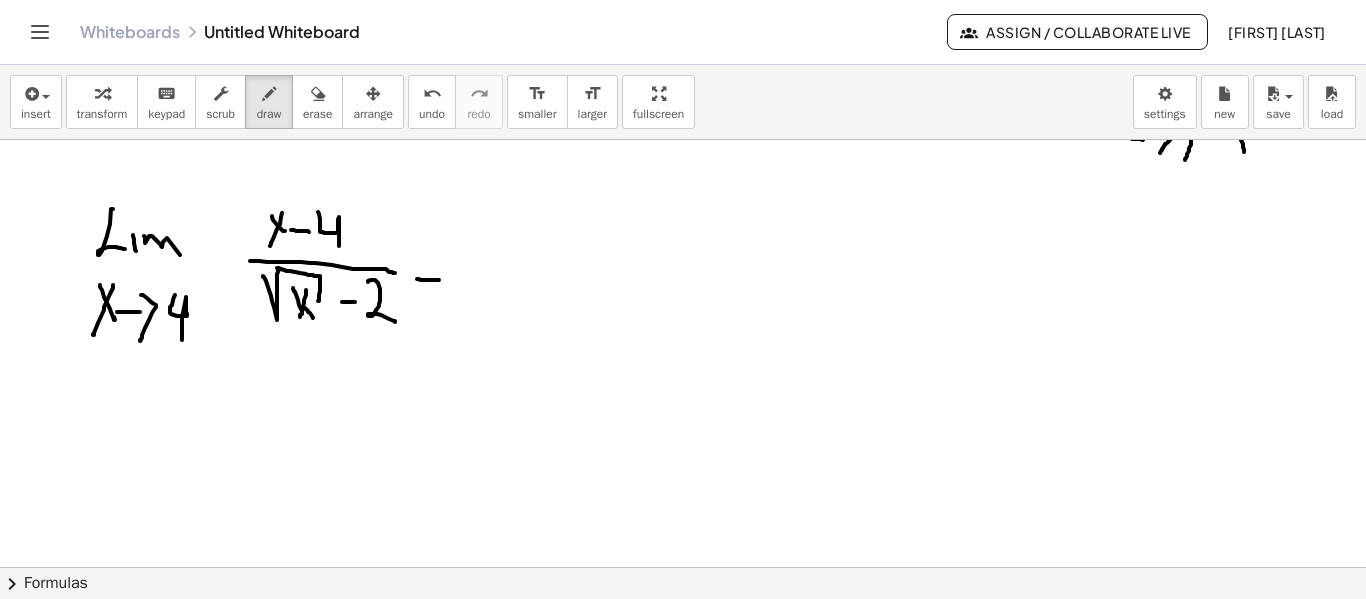 drag, startPoint x: 417, startPoint y: 279, endPoint x: 436, endPoint y: 278, distance: 19.026299 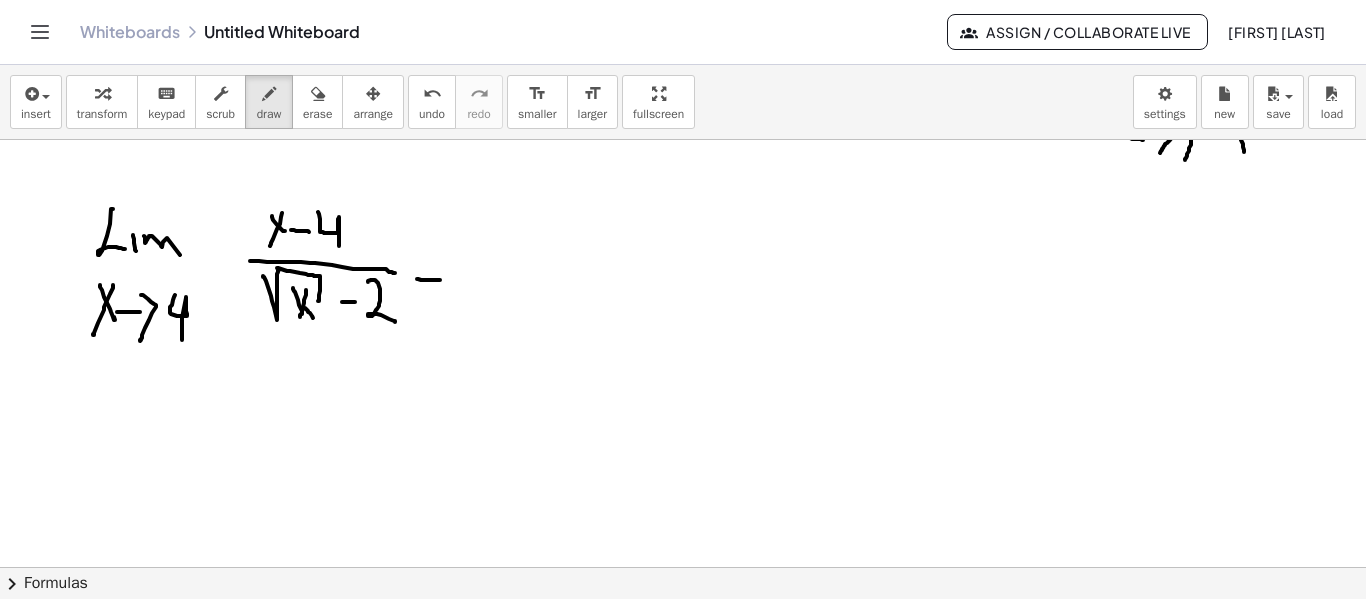 drag, startPoint x: 422, startPoint y: 264, endPoint x: 452, endPoint y: 263, distance: 30.016663 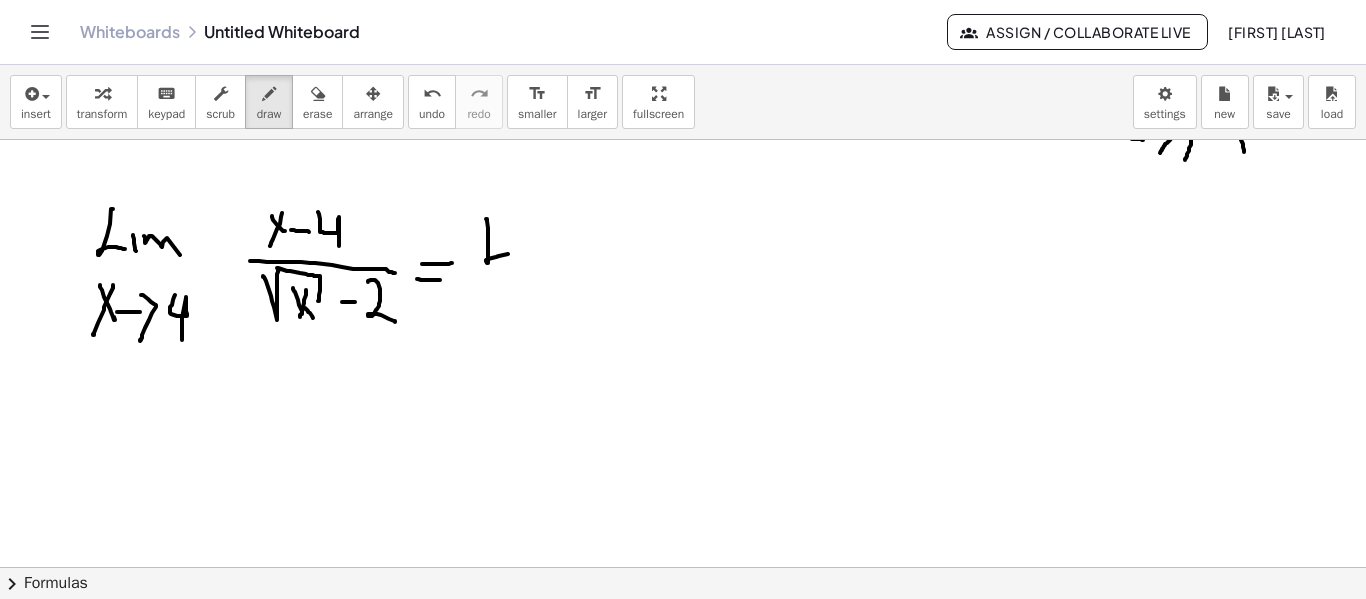 drag, startPoint x: 488, startPoint y: 241, endPoint x: 519, endPoint y: 248, distance: 31.780497 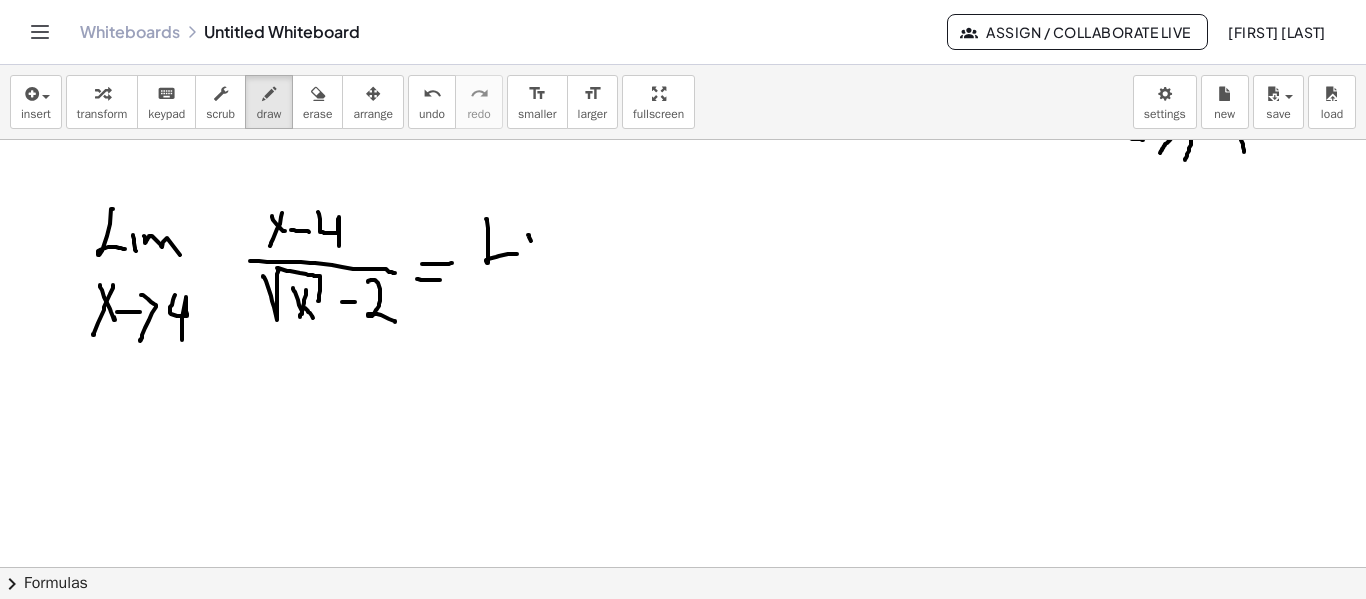 drag, startPoint x: 530, startPoint y: 239, endPoint x: 531, endPoint y: 262, distance: 23.021729 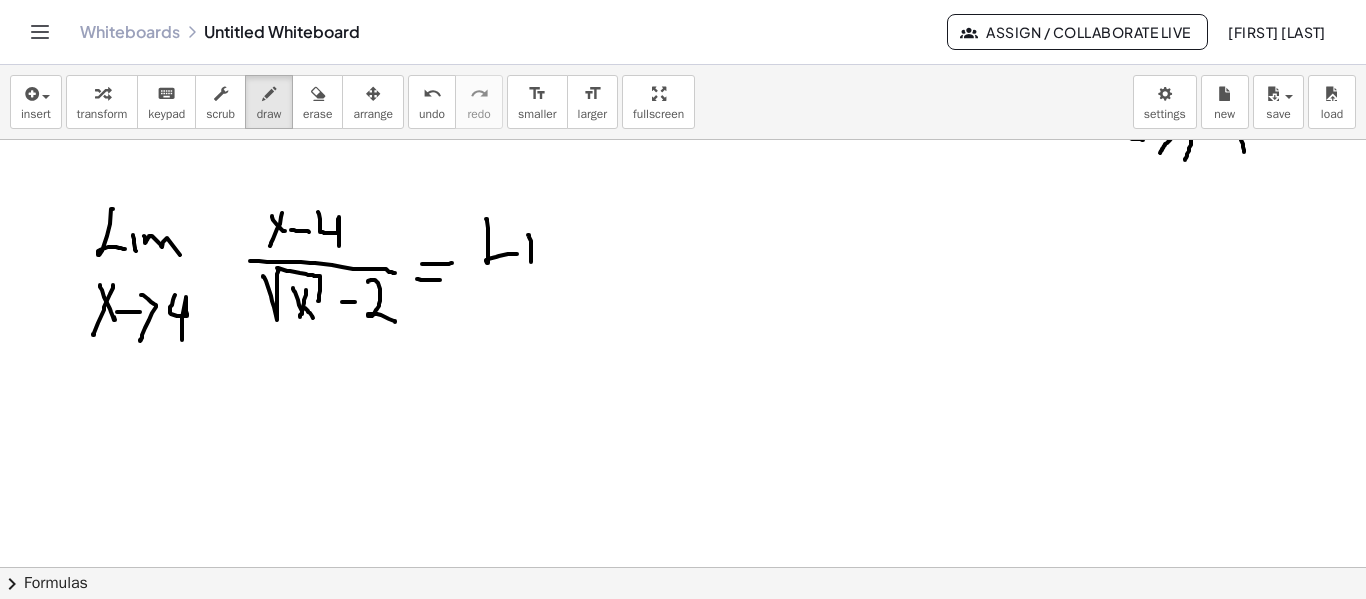 click at bounding box center (683, -801) 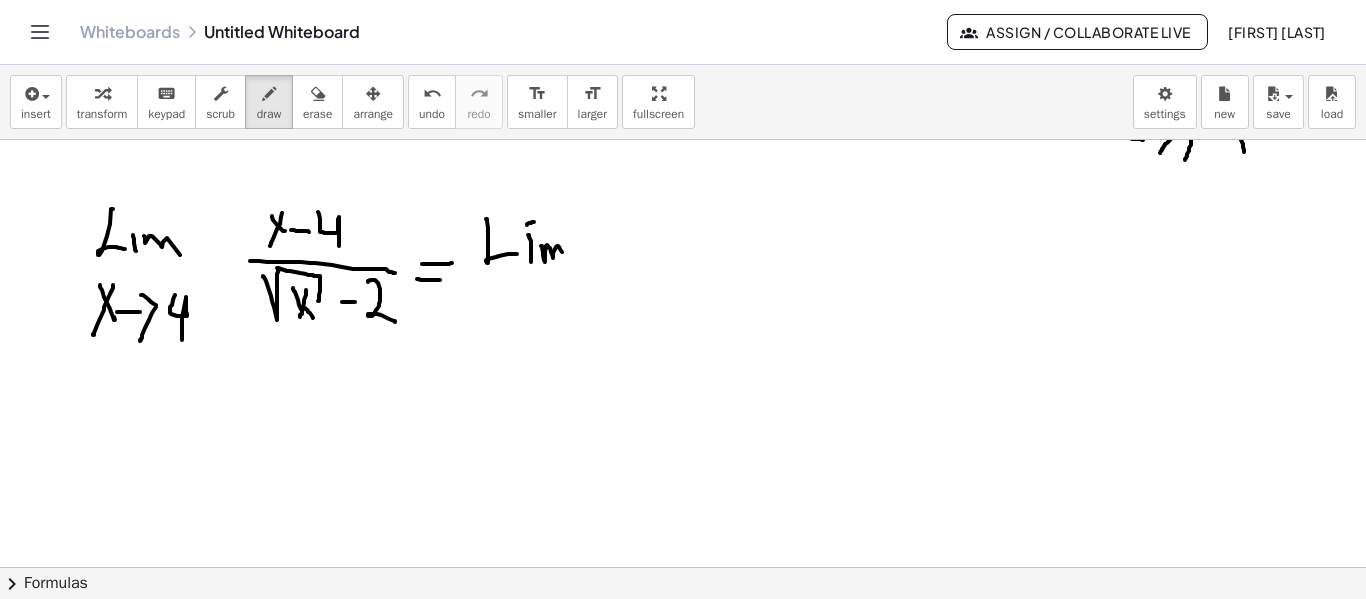 drag, startPoint x: 541, startPoint y: 246, endPoint x: 560, endPoint y: 259, distance: 23.021729 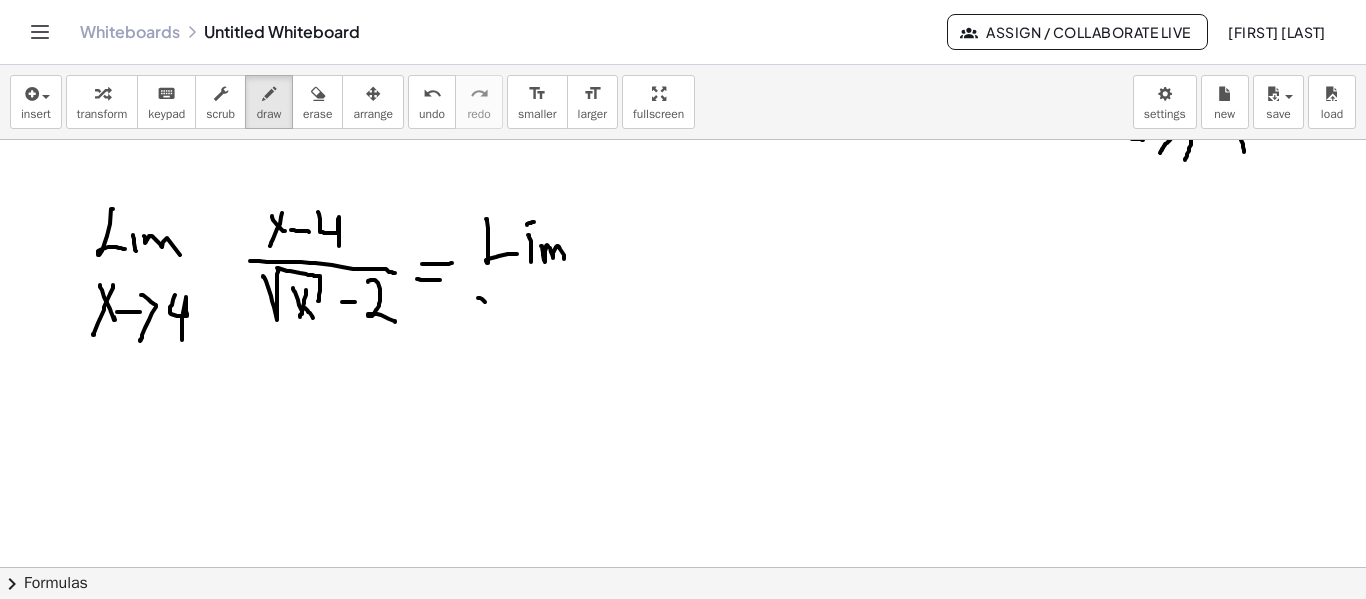 drag, startPoint x: 478, startPoint y: 298, endPoint x: 506, endPoint y: 312, distance: 31.304953 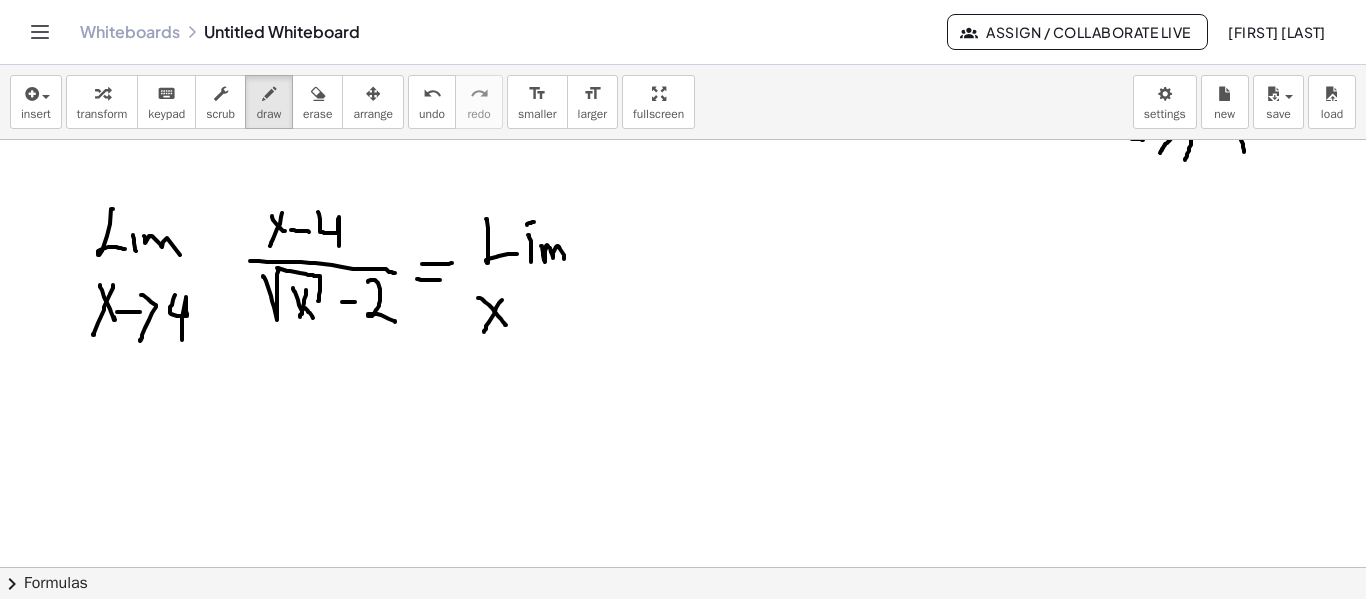 drag, startPoint x: 502, startPoint y: 300, endPoint x: 484, endPoint y: 332, distance: 36.71512 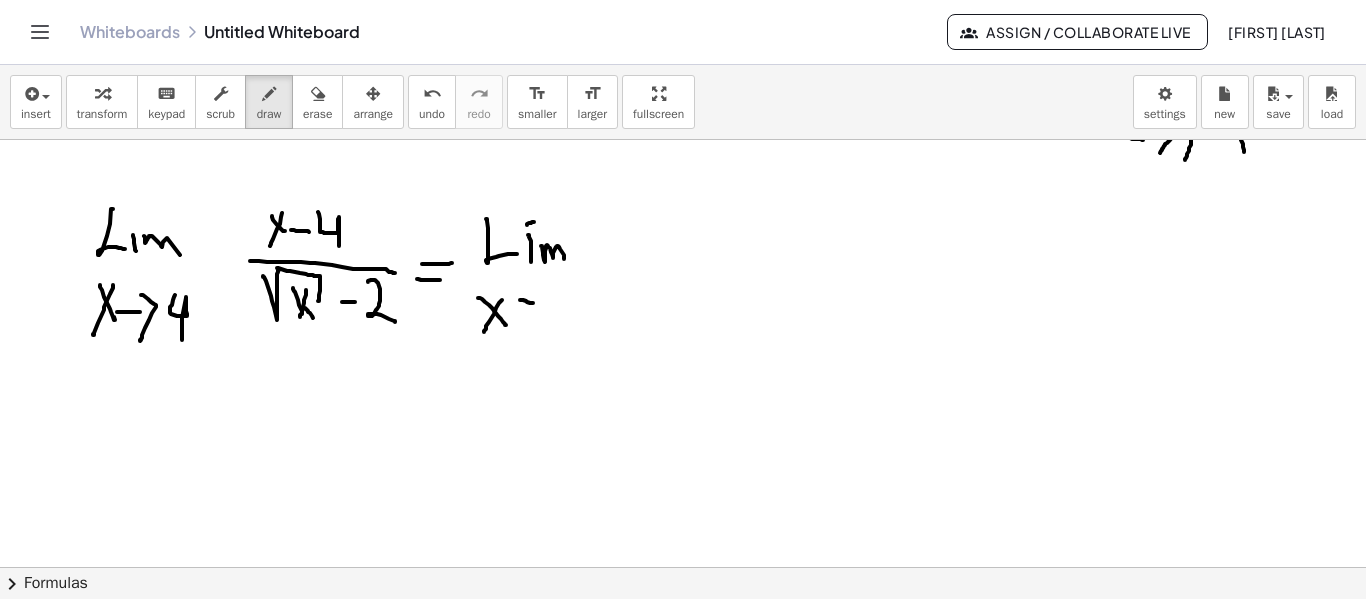 drag, startPoint x: 533, startPoint y: 303, endPoint x: 549, endPoint y: 302, distance: 16.03122 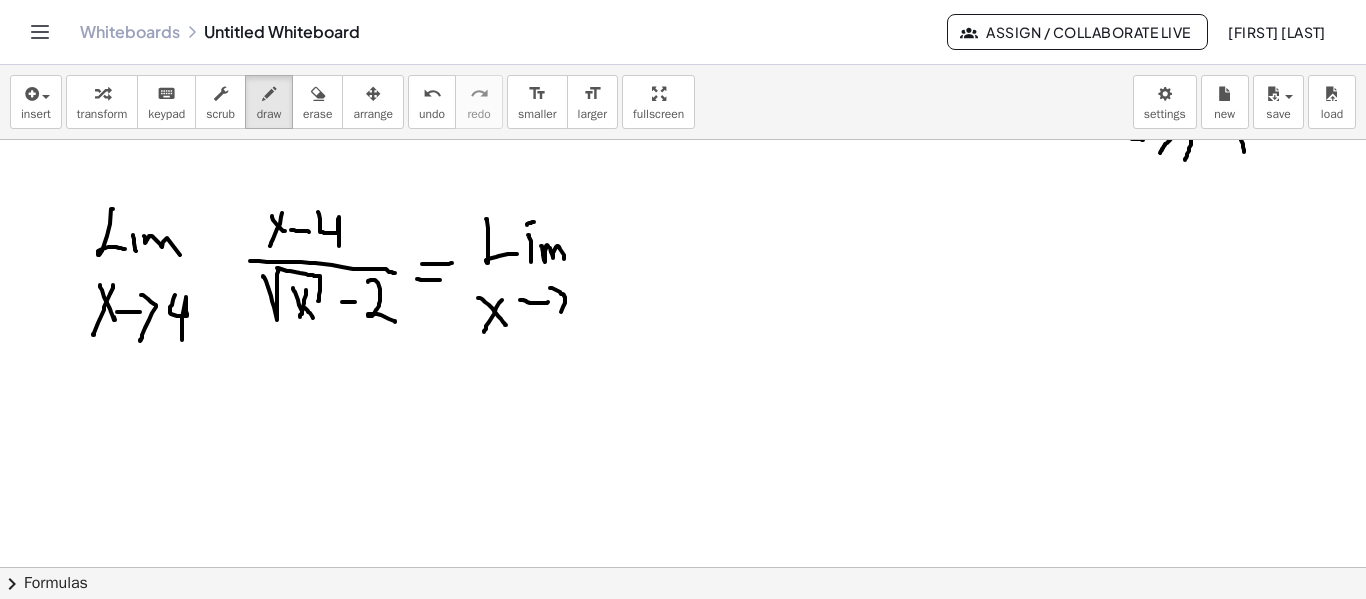 drag, startPoint x: 552, startPoint y: 288, endPoint x: 558, endPoint y: 321, distance: 33.54102 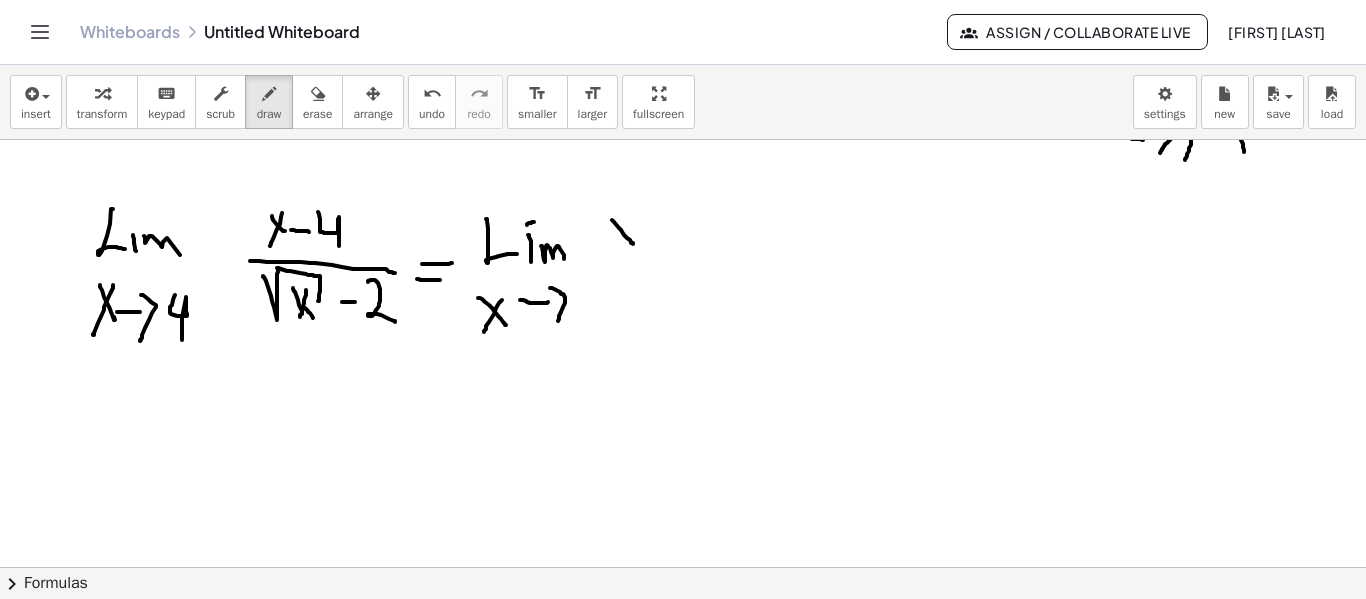 drag, startPoint x: 612, startPoint y: 220, endPoint x: 633, endPoint y: 244, distance: 31.890438 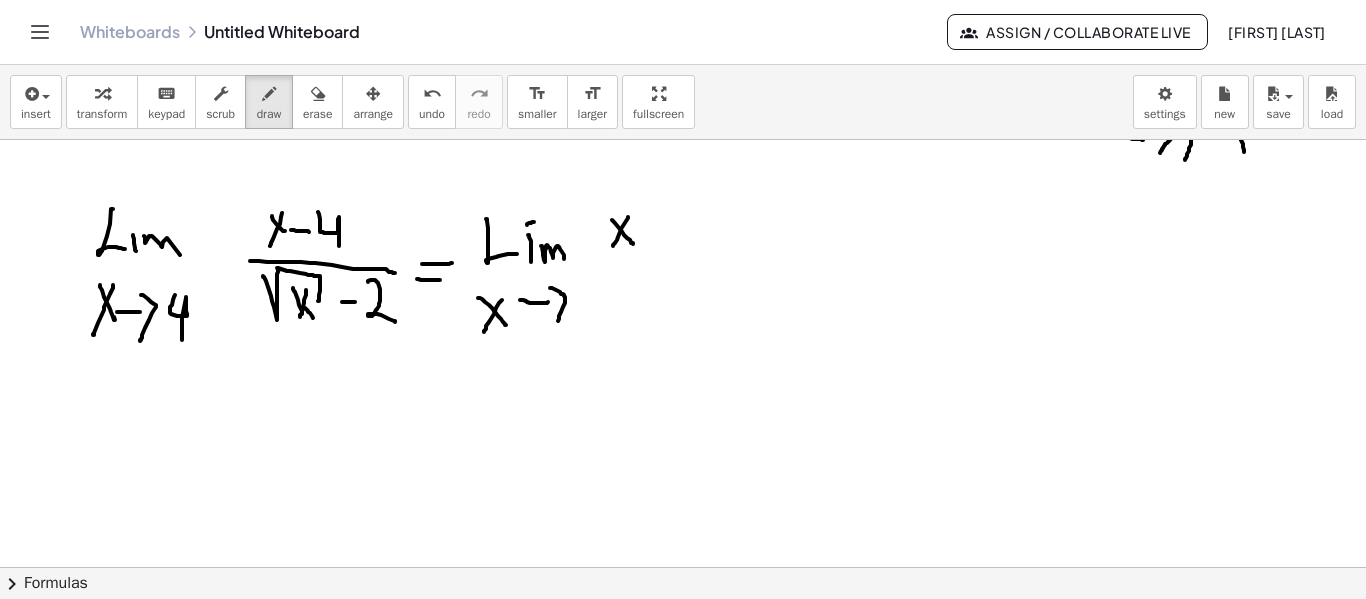 click at bounding box center (683, -801) 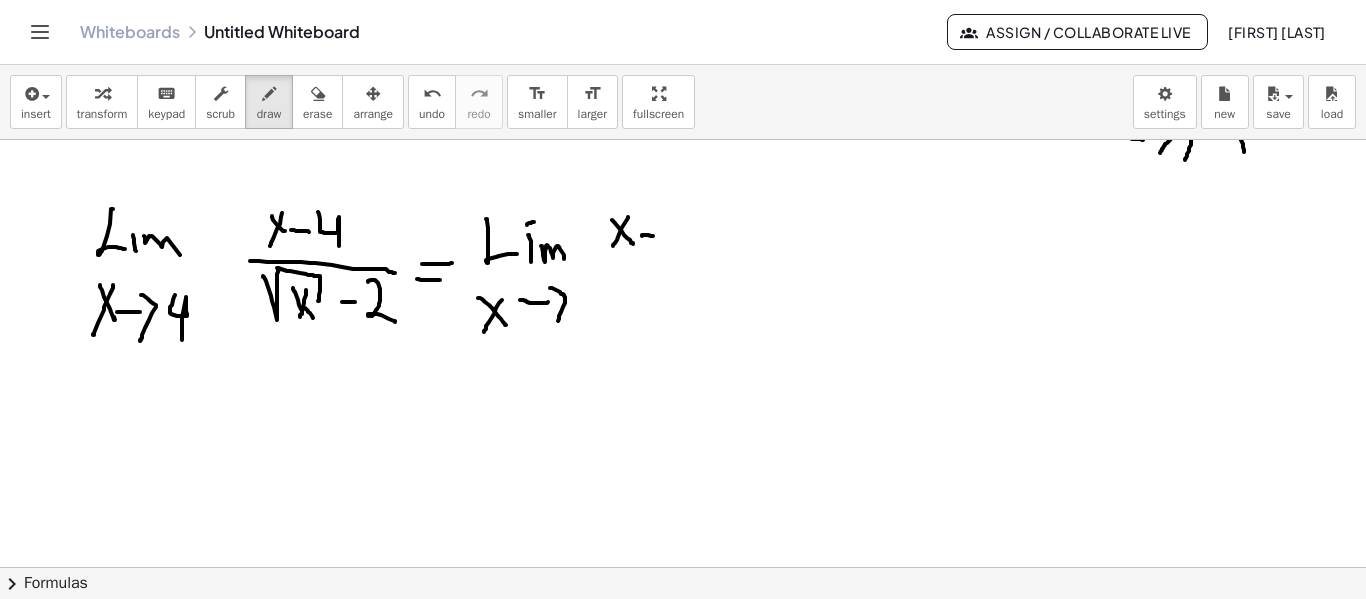 drag, startPoint x: 642, startPoint y: 236, endPoint x: 653, endPoint y: 236, distance: 11 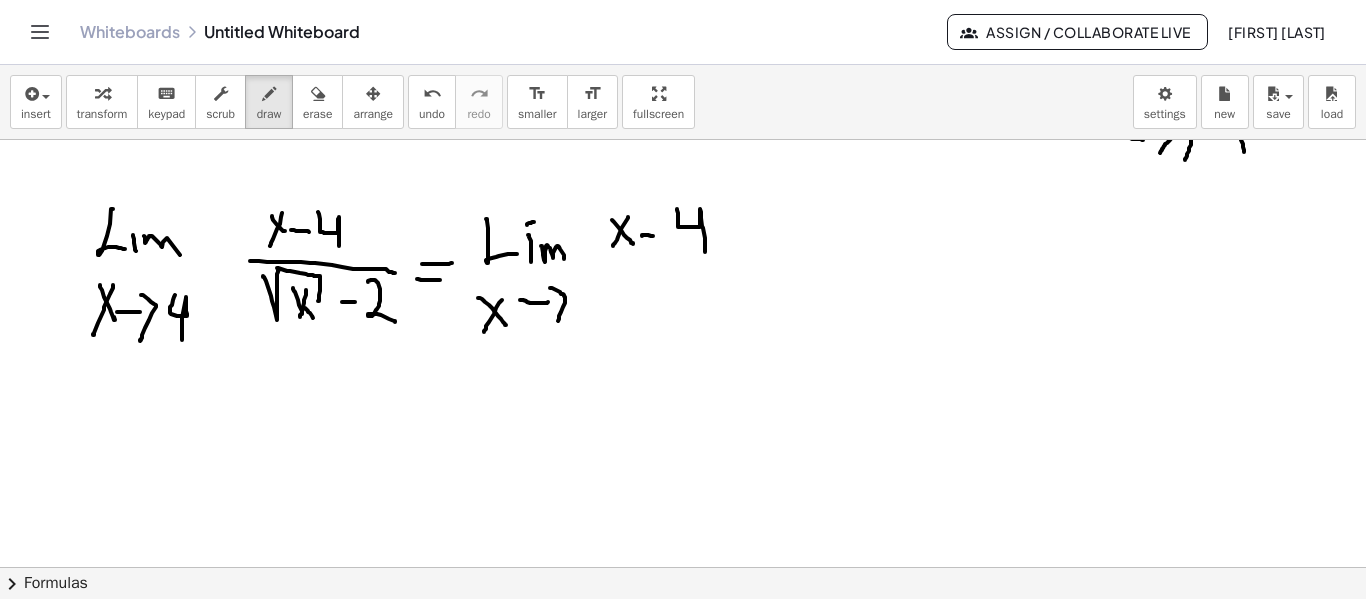 drag, startPoint x: 677, startPoint y: 209, endPoint x: 620, endPoint y: 269, distance: 82.75868 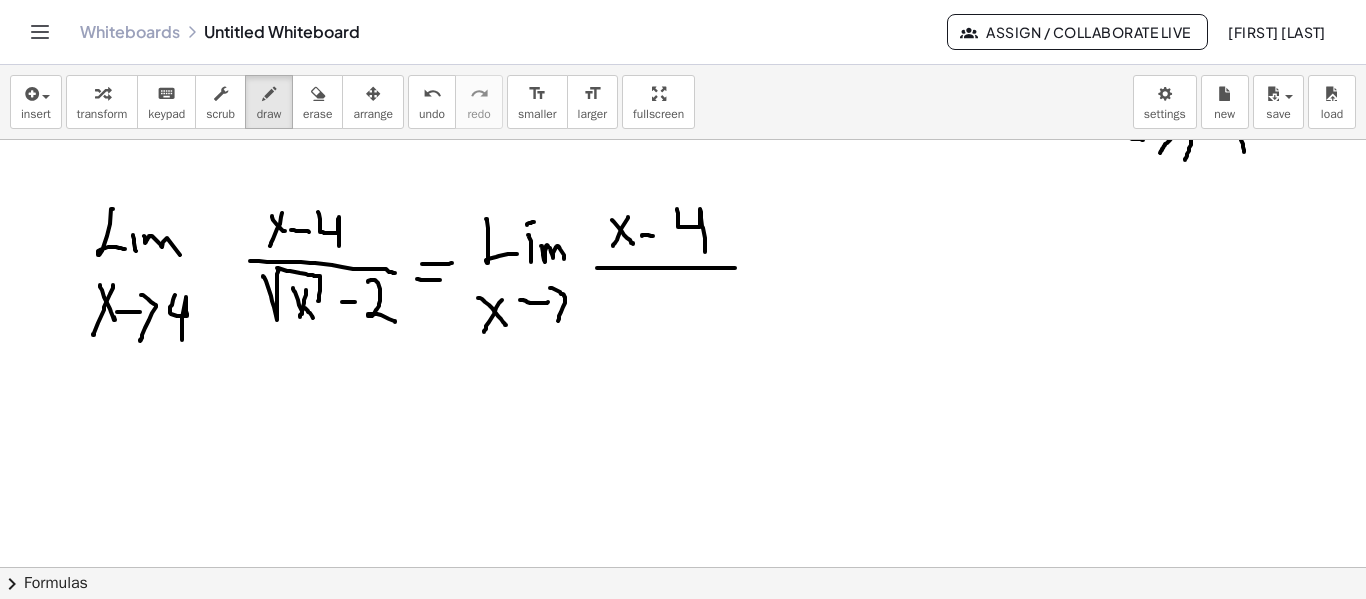 drag, startPoint x: 608, startPoint y: 268, endPoint x: 745, endPoint y: 270, distance: 137.0146 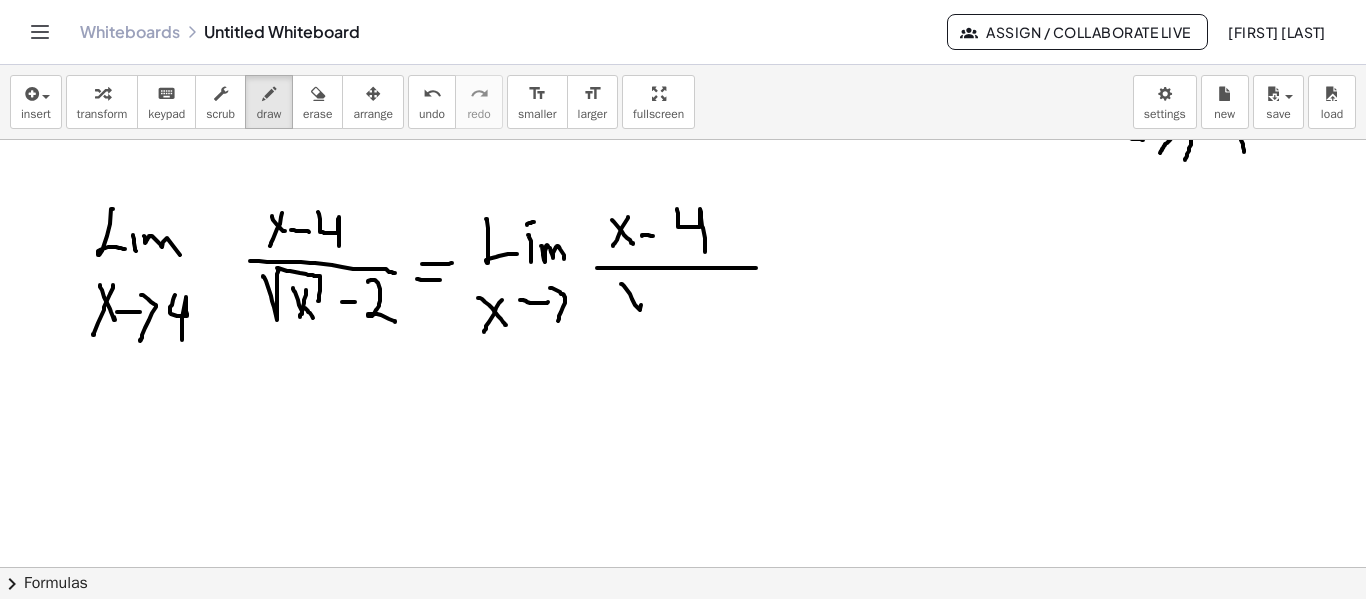 drag, startPoint x: 622, startPoint y: 284, endPoint x: 644, endPoint y: 270, distance: 26.076809 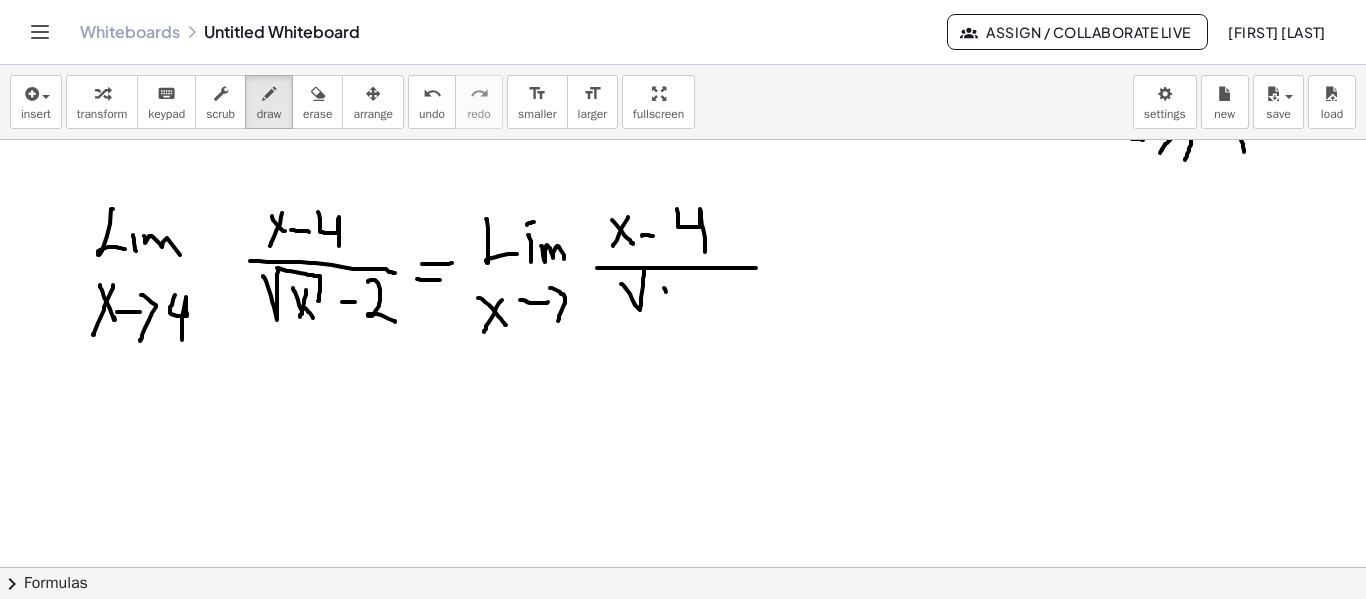 drag, startPoint x: 665, startPoint y: 289, endPoint x: 680, endPoint y: 309, distance: 25 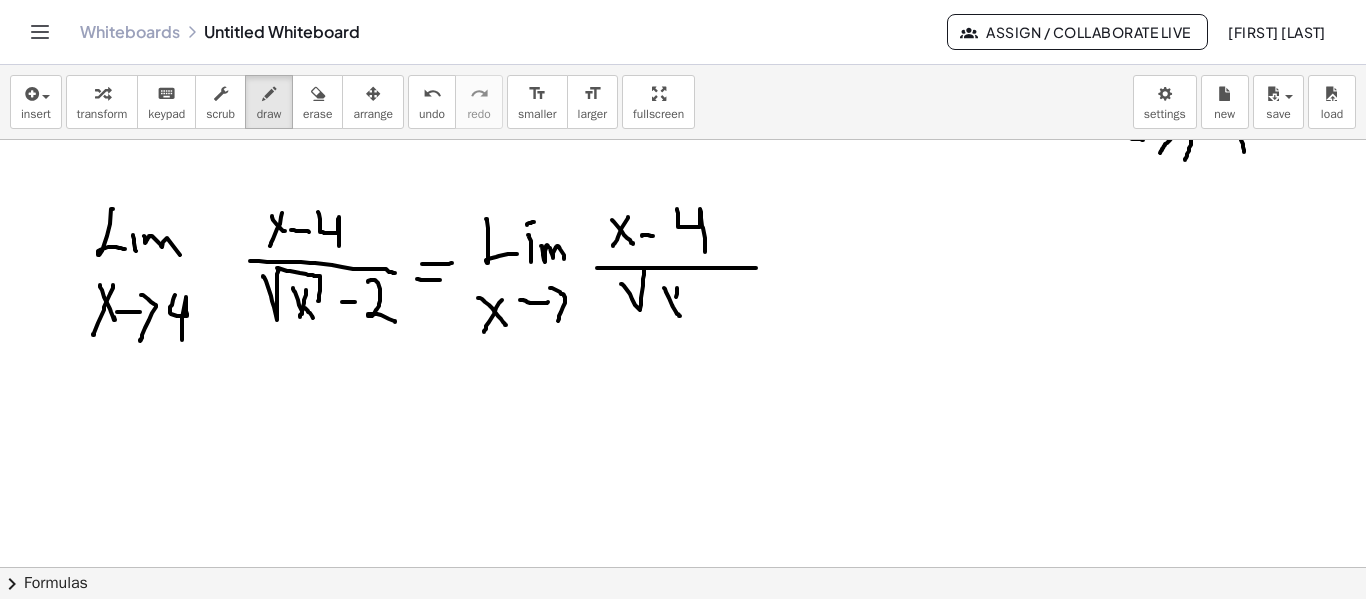 drag, startPoint x: 677, startPoint y: 288, endPoint x: 671, endPoint y: 316, distance: 28.635643 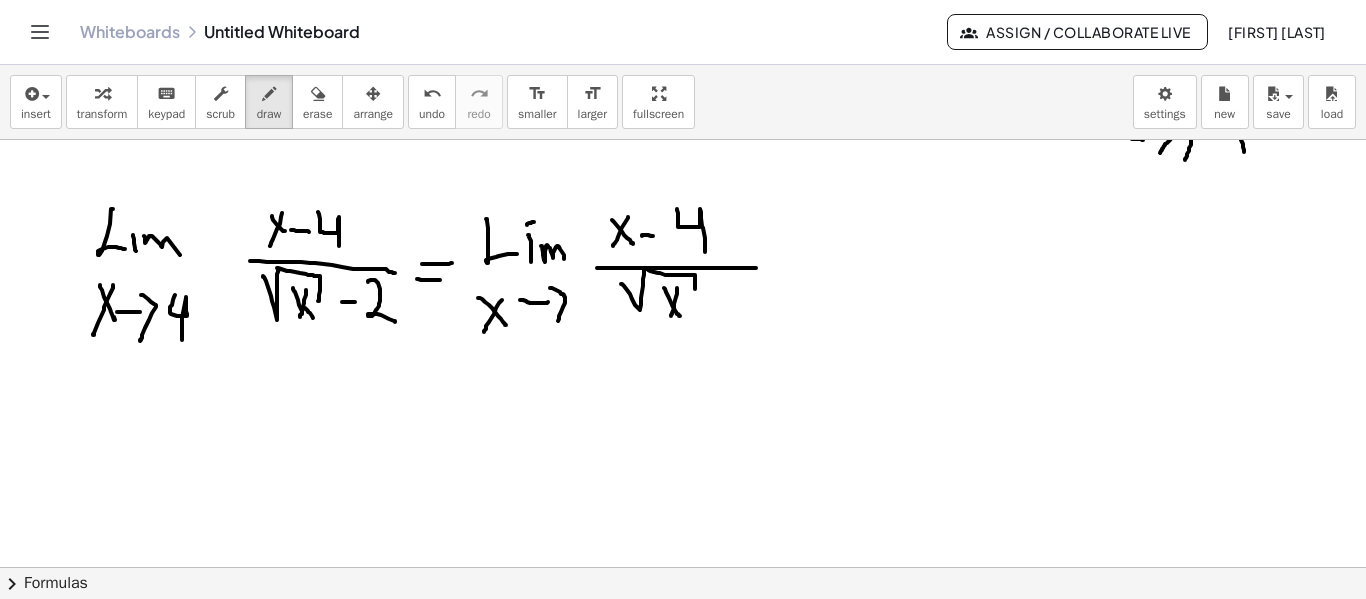 drag, startPoint x: 650, startPoint y: 271, endPoint x: 695, endPoint y: 289, distance: 48.466484 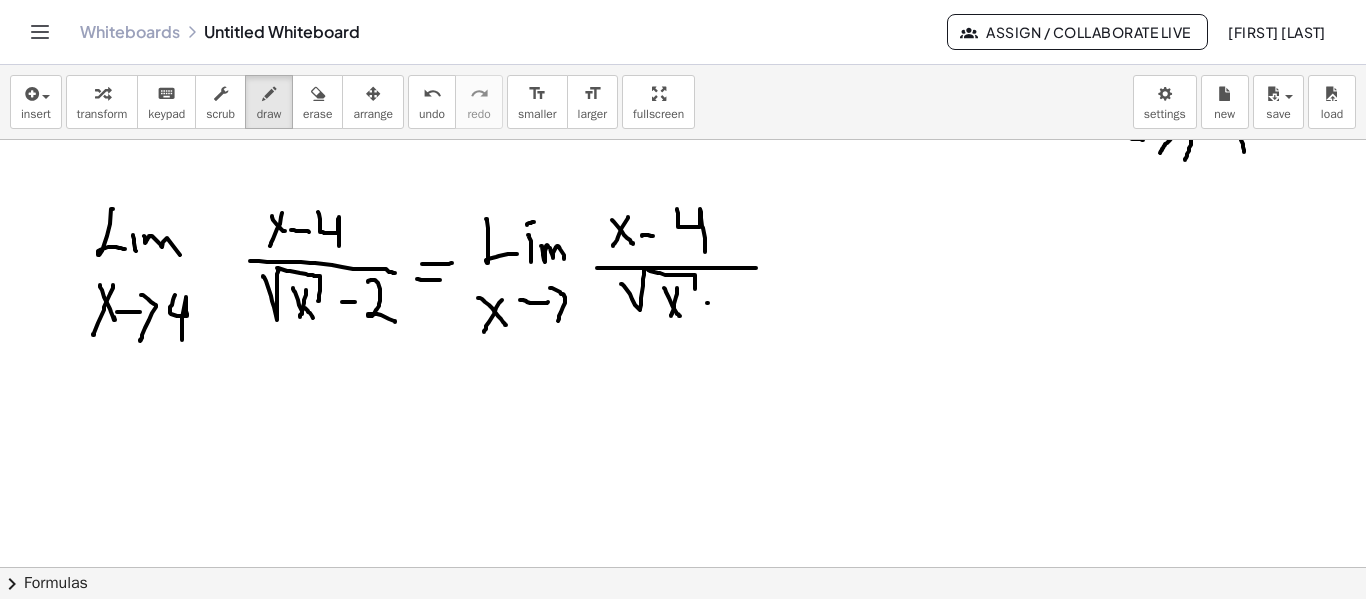 click at bounding box center [683, -801] 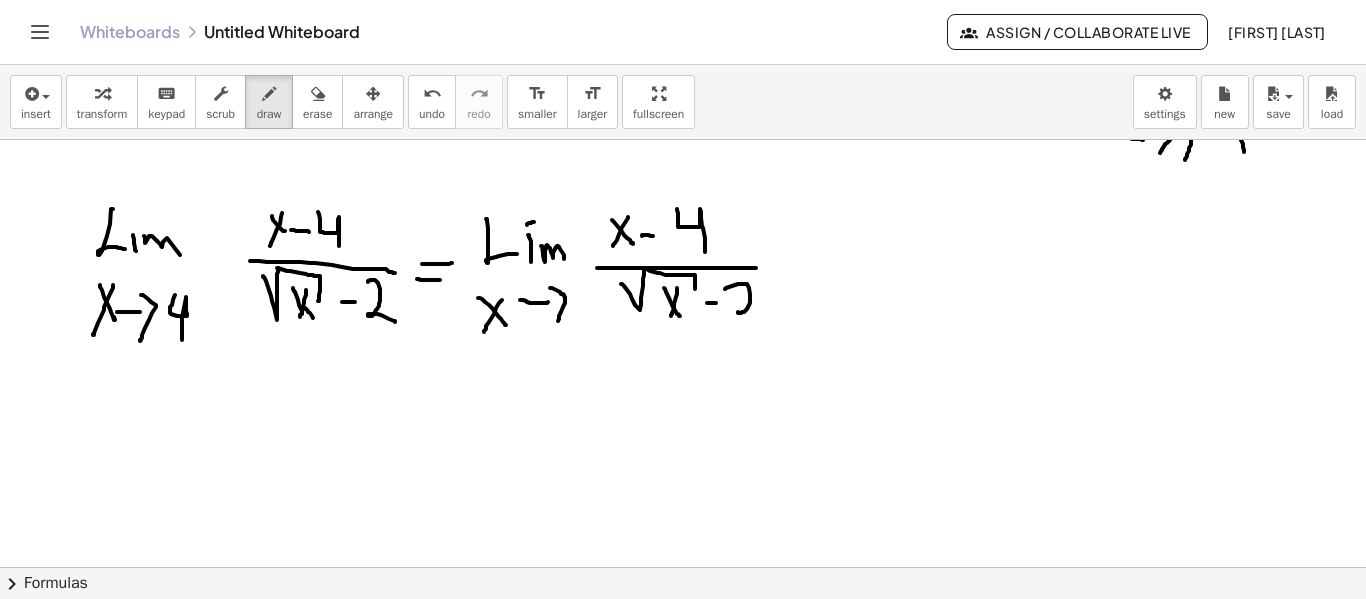 drag, startPoint x: 725, startPoint y: 289, endPoint x: 752, endPoint y: 310, distance: 34.20526 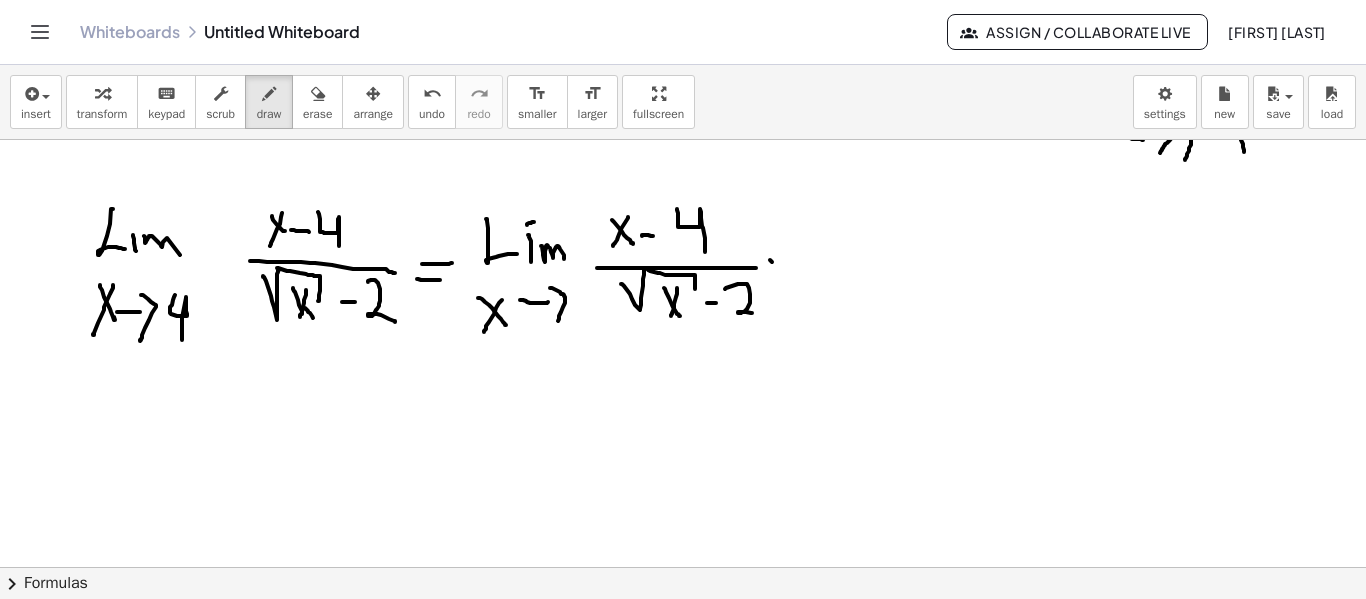 drag, startPoint x: 772, startPoint y: 262, endPoint x: 783, endPoint y: 271, distance: 14.21267 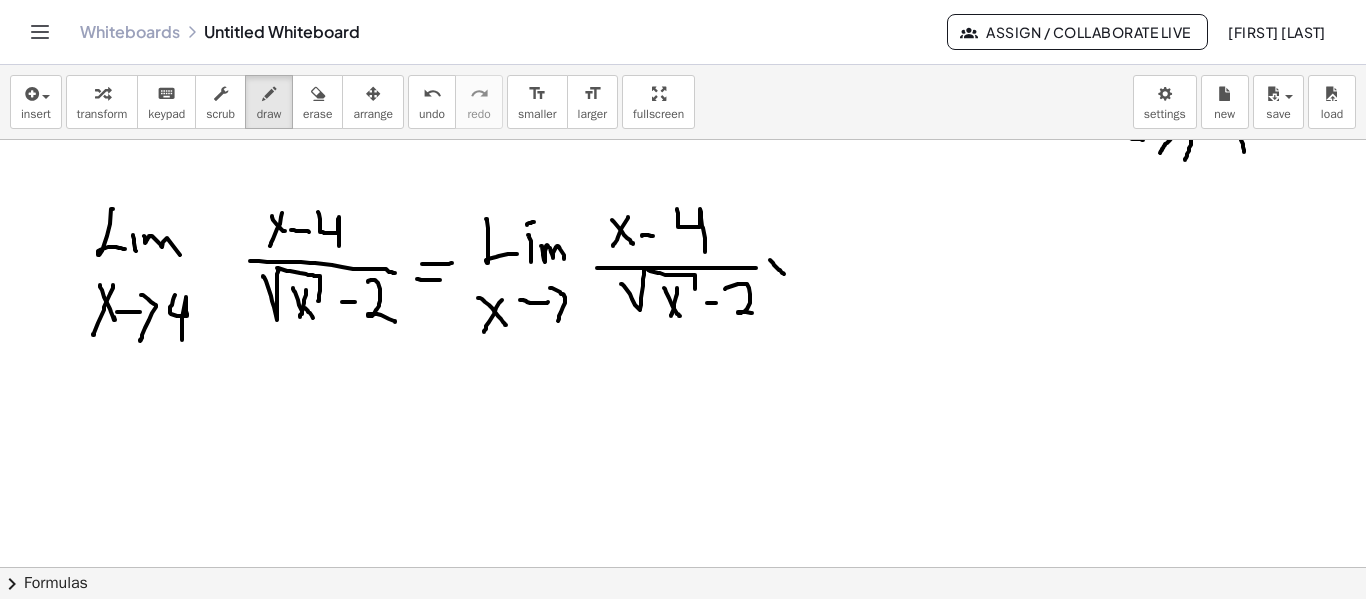 drag, startPoint x: 780, startPoint y: 257, endPoint x: 775, endPoint y: 282, distance: 25.495098 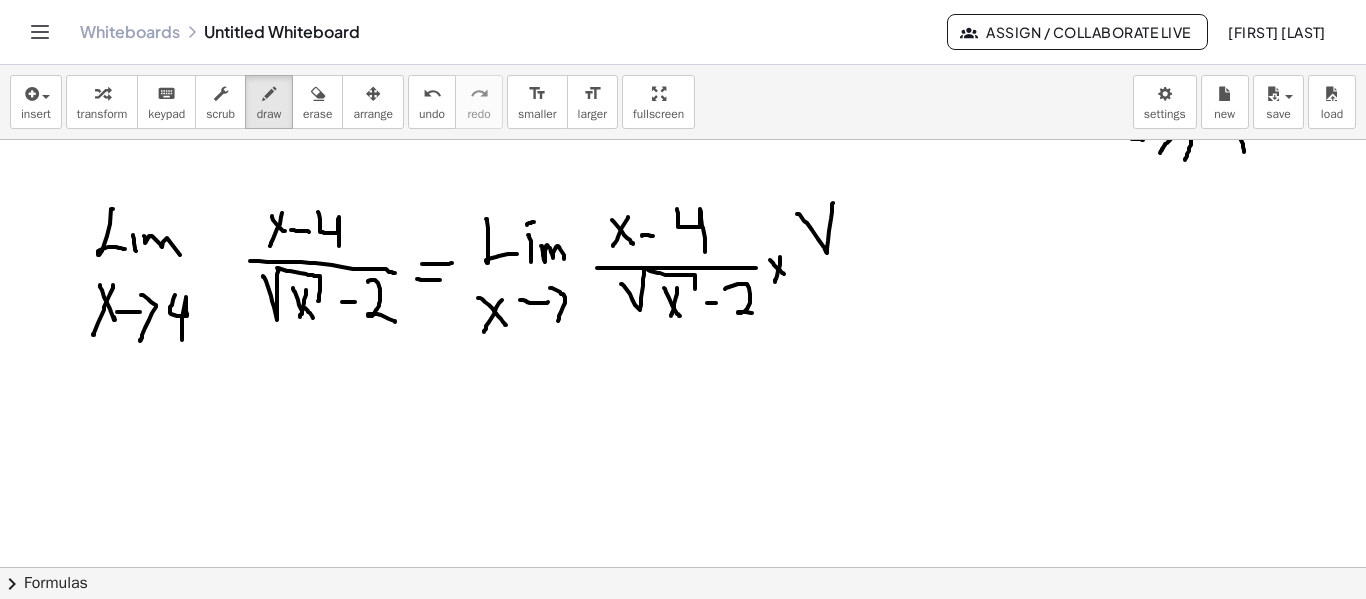 drag, startPoint x: 797, startPoint y: 214, endPoint x: 833, endPoint y: 203, distance: 37.64306 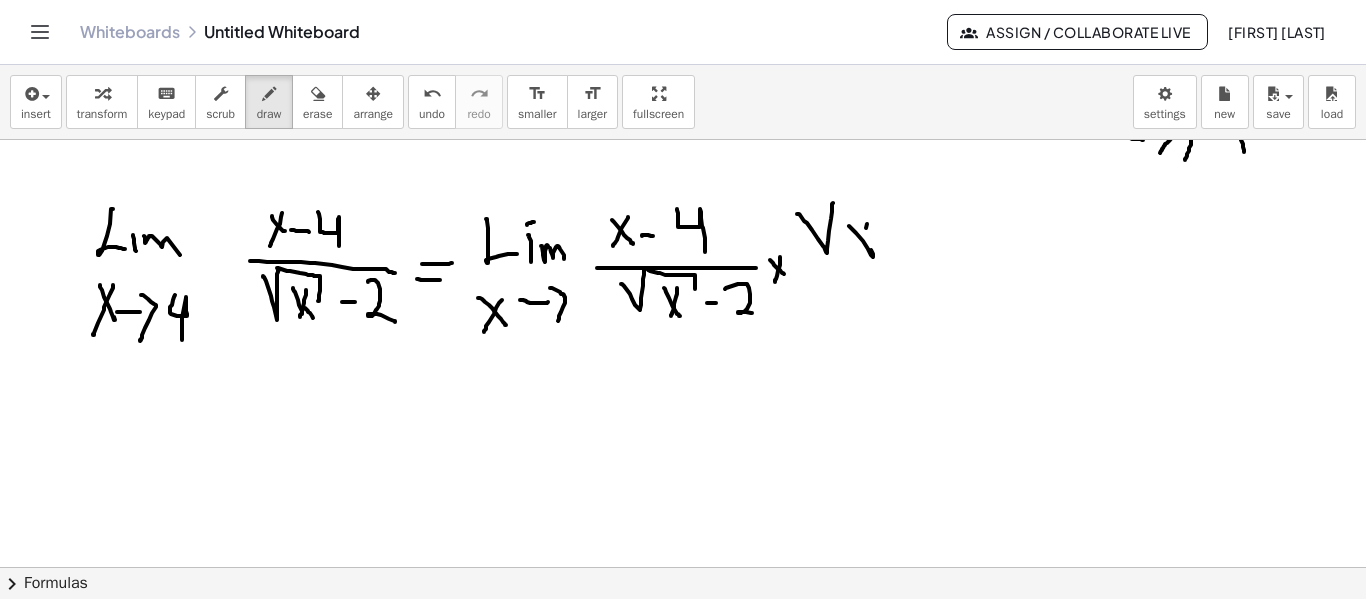 drag, startPoint x: 867, startPoint y: 224, endPoint x: 849, endPoint y: 254, distance: 34.98571 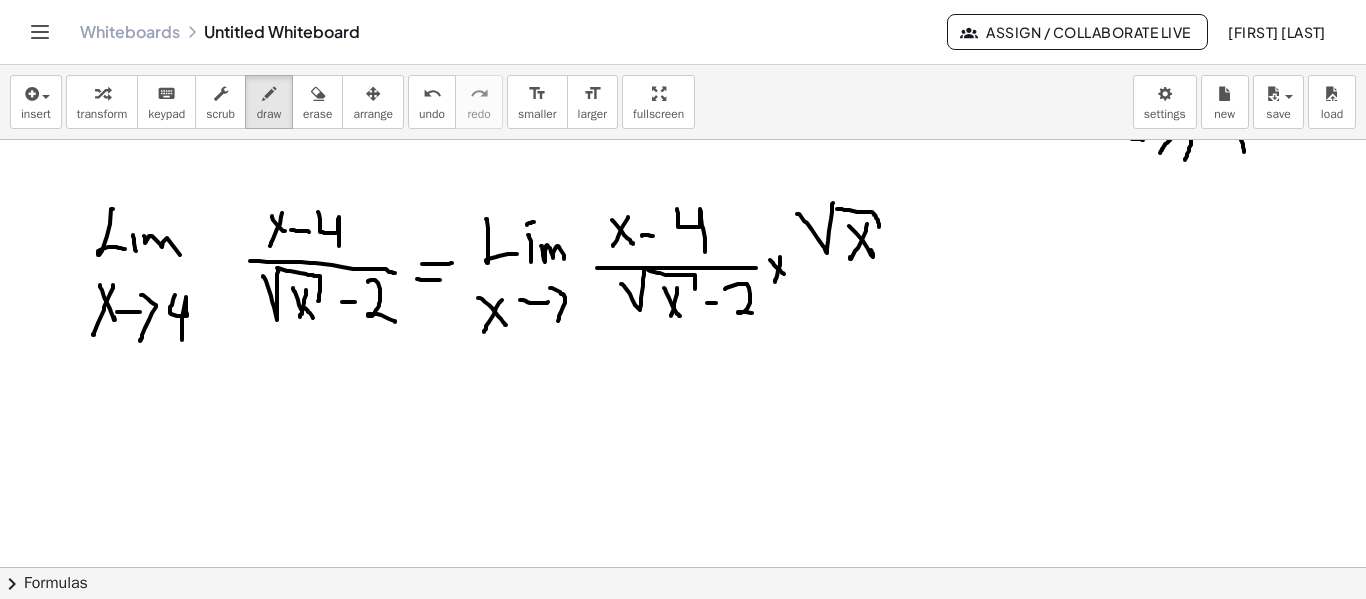 drag, startPoint x: 842, startPoint y: 209, endPoint x: 884, endPoint y: 229, distance: 46.518814 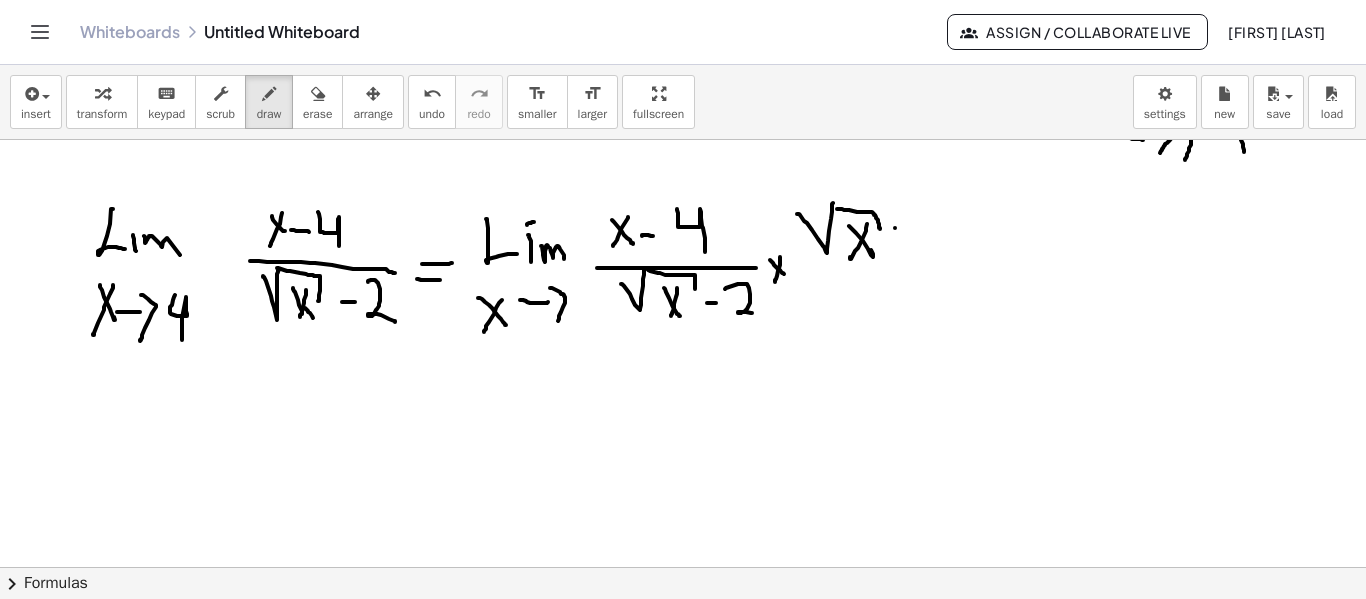drag, startPoint x: 895, startPoint y: 228, endPoint x: 907, endPoint y: 251, distance: 25.942244 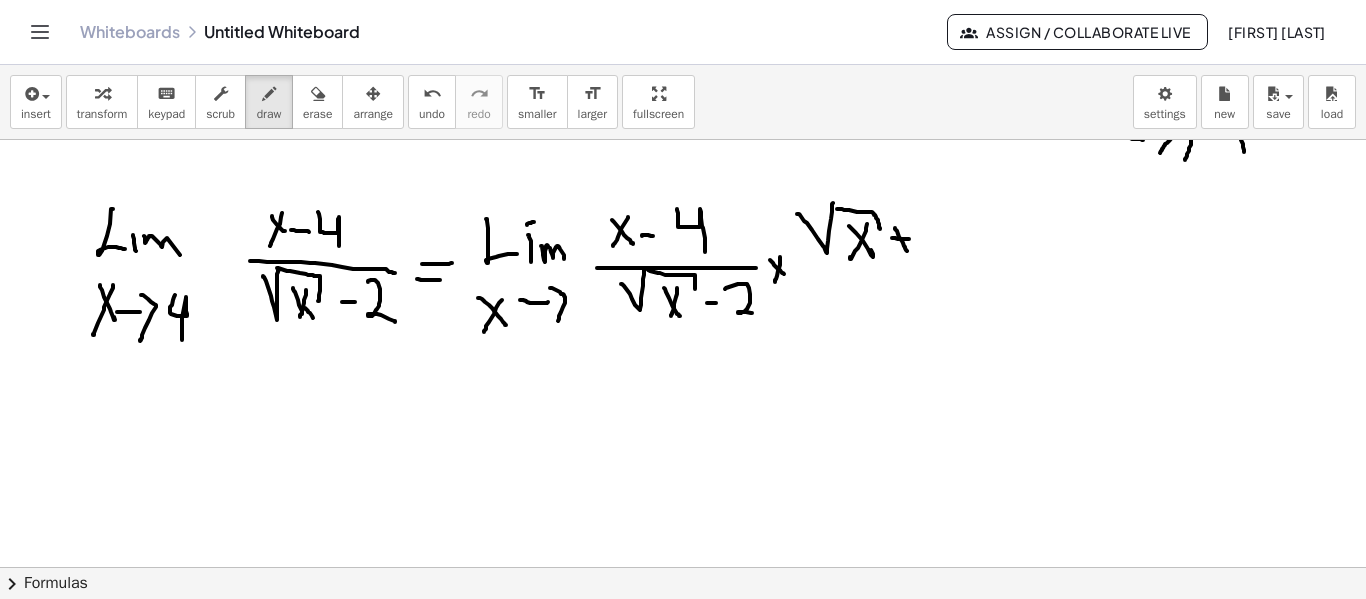 click at bounding box center [683, -801] 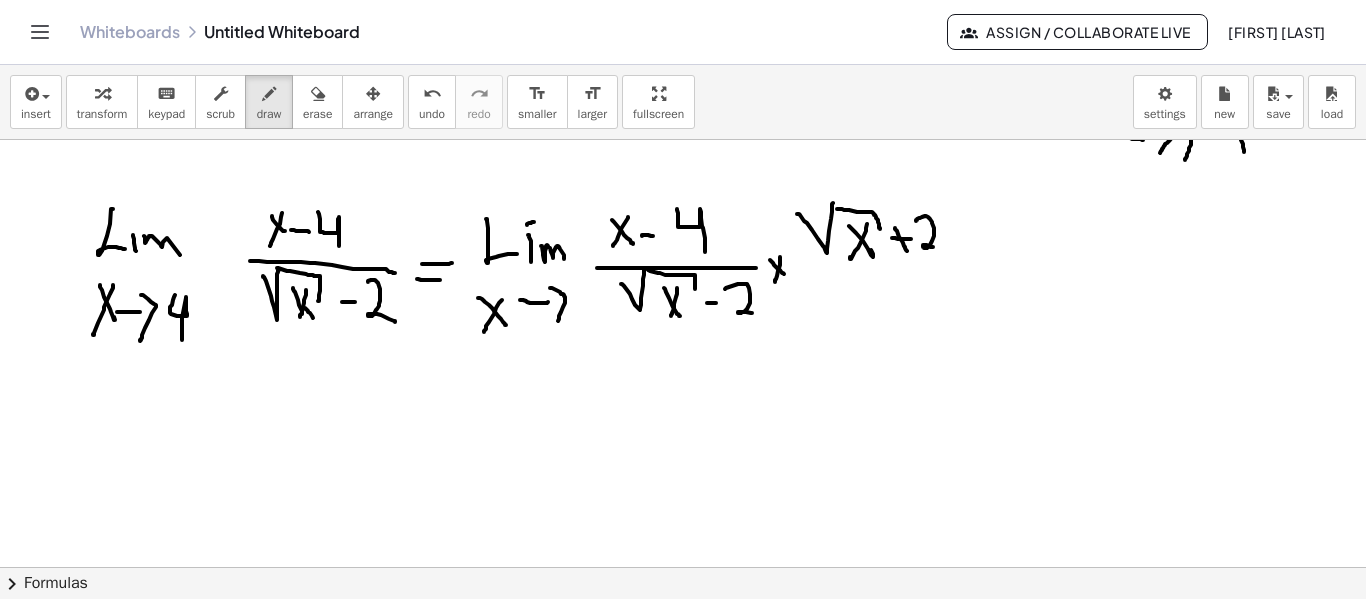 drag, startPoint x: 922, startPoint y: 217, endPoint x: 937, endPoint y: 248, distance: 34.43835 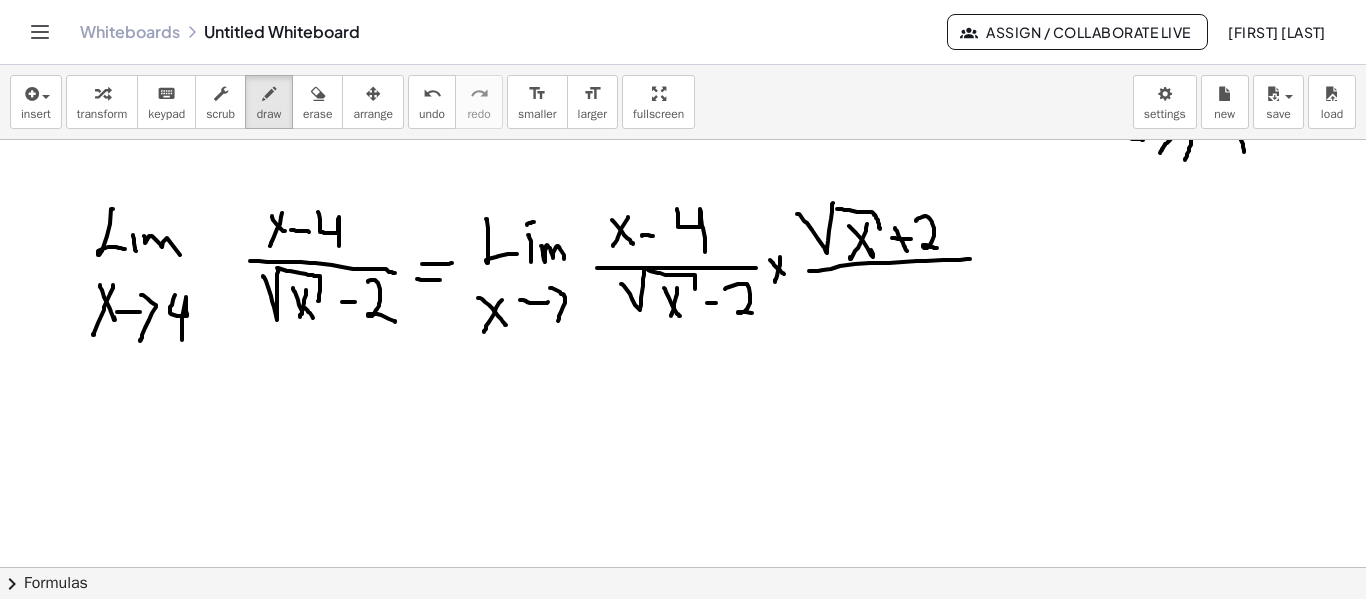 drag, startPoint x: 809, startPoint y: 271, endPoint x: 970, endPoint y: 259, distance: 161.44658 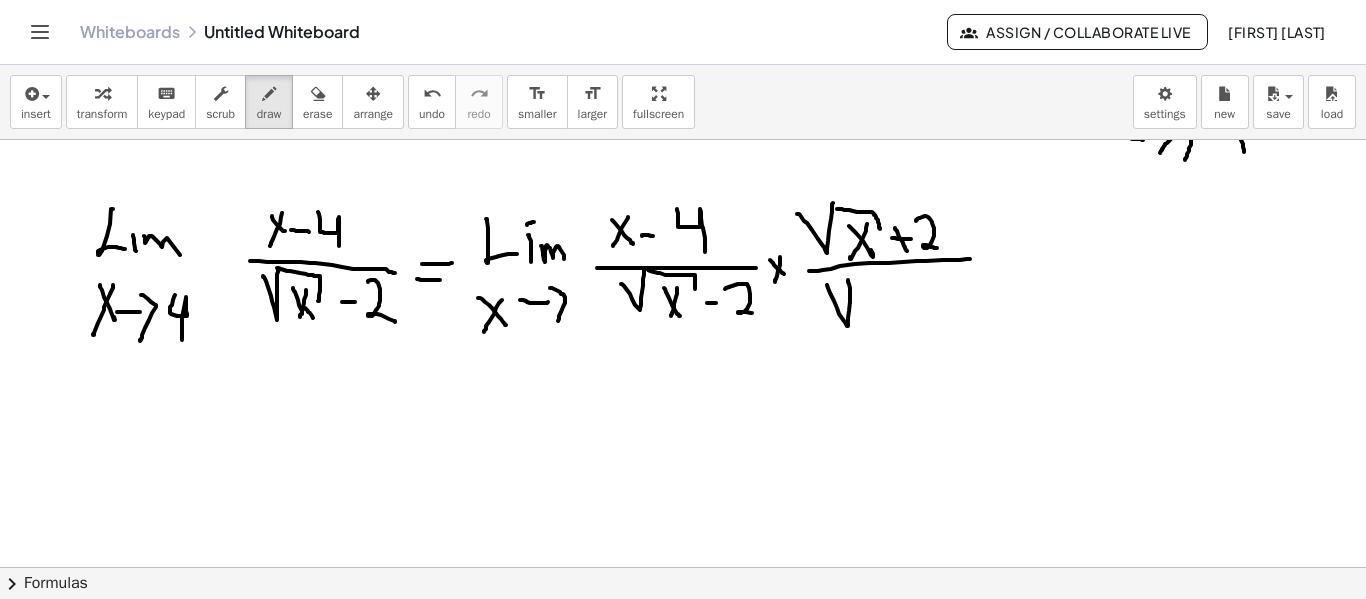 drag, startPoint x: 828, startPoint y: 288, endPoint x: 848, endPoint y: 275, distance: 23.853722 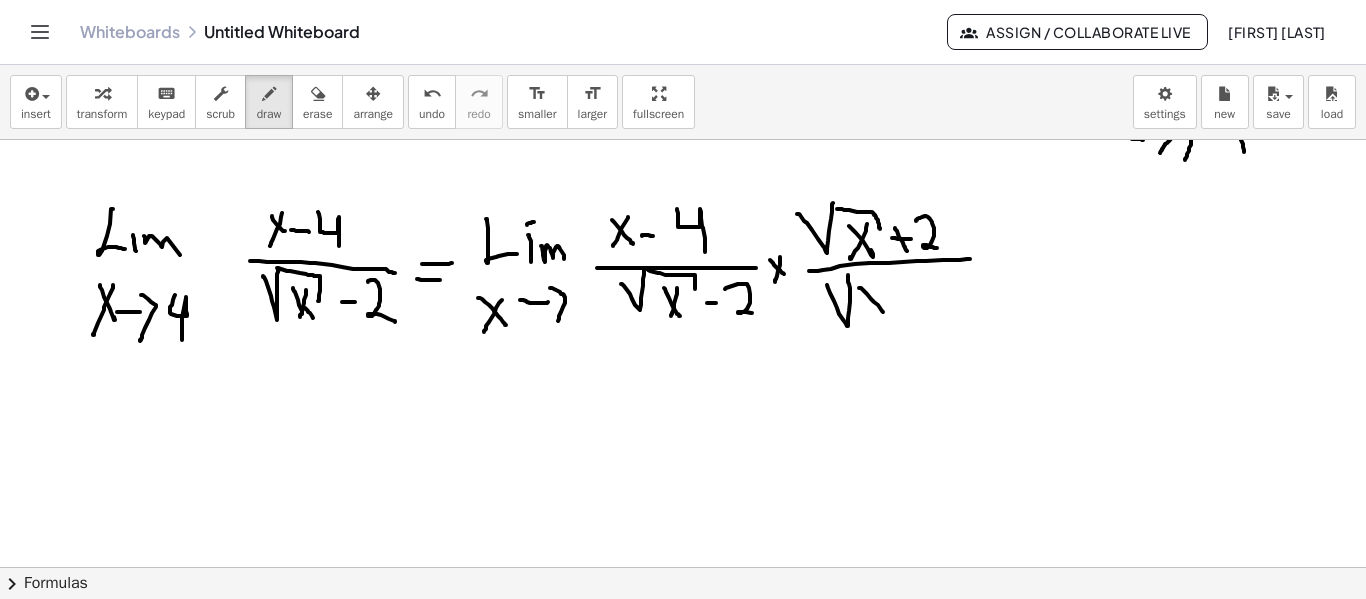 drag, startPoint x: 882, startPoint y: 311, endPoint x: 882, endPoint y: 296, distance: 15 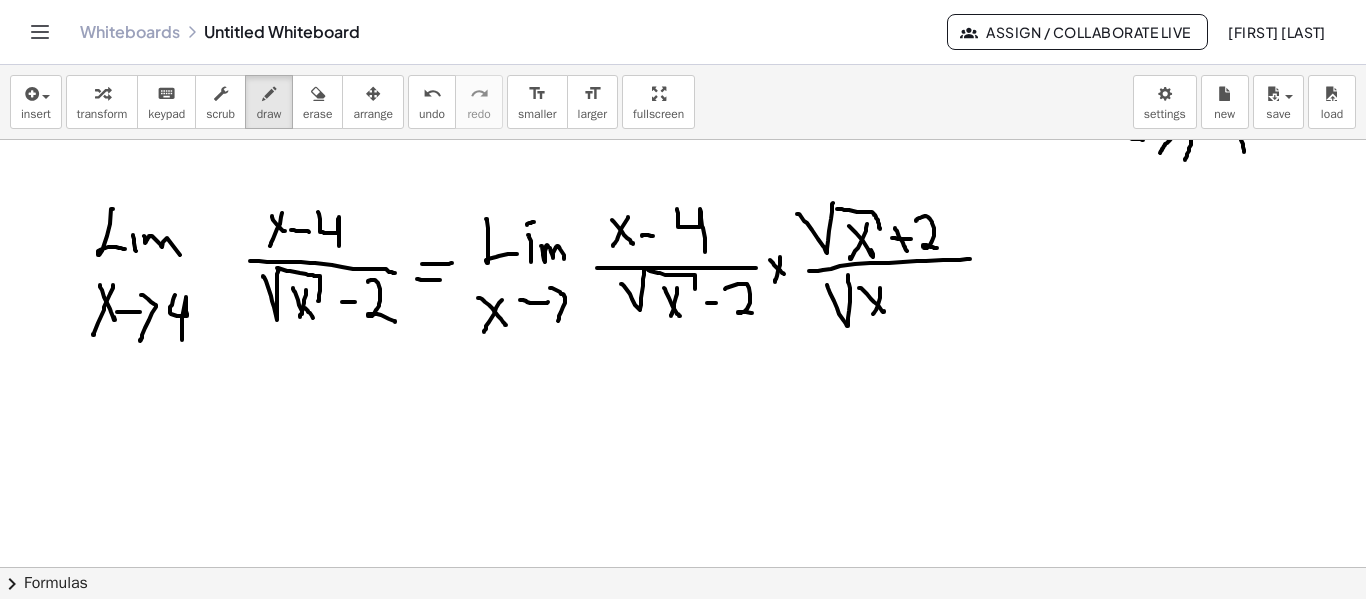 drag, startPoint x: 880, startPoint y: 288, endPoint x: 873, endPoint y: 314, distance: 26.925823 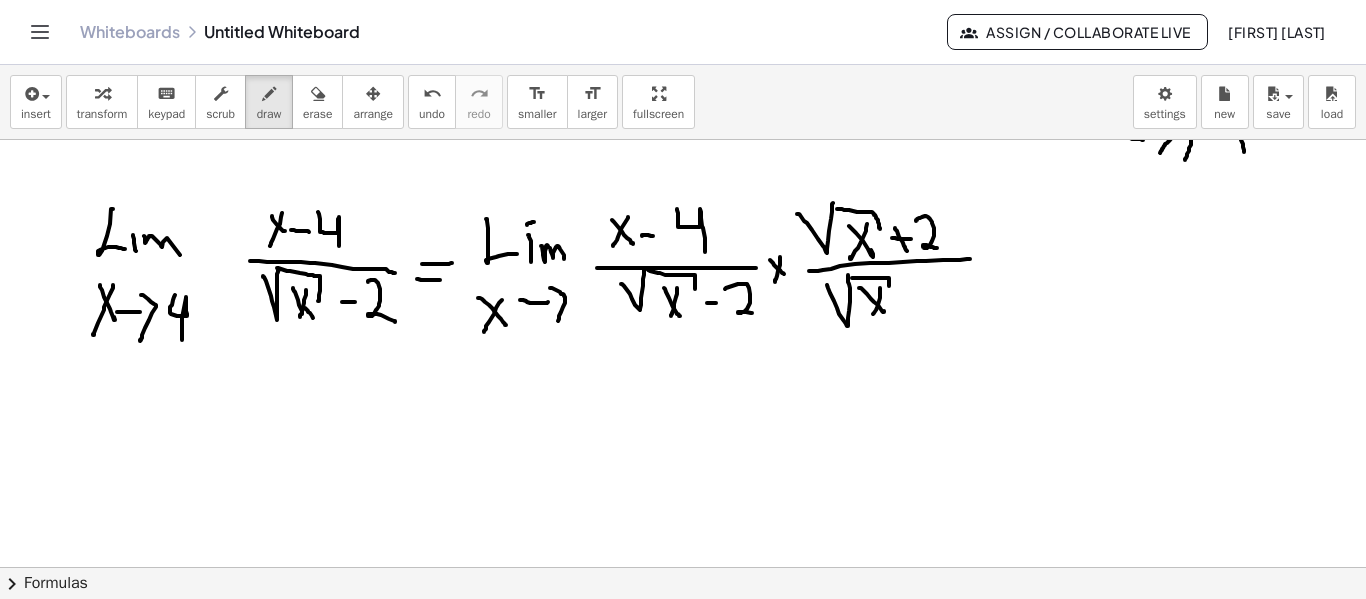 click at bounding box center [683, -801] 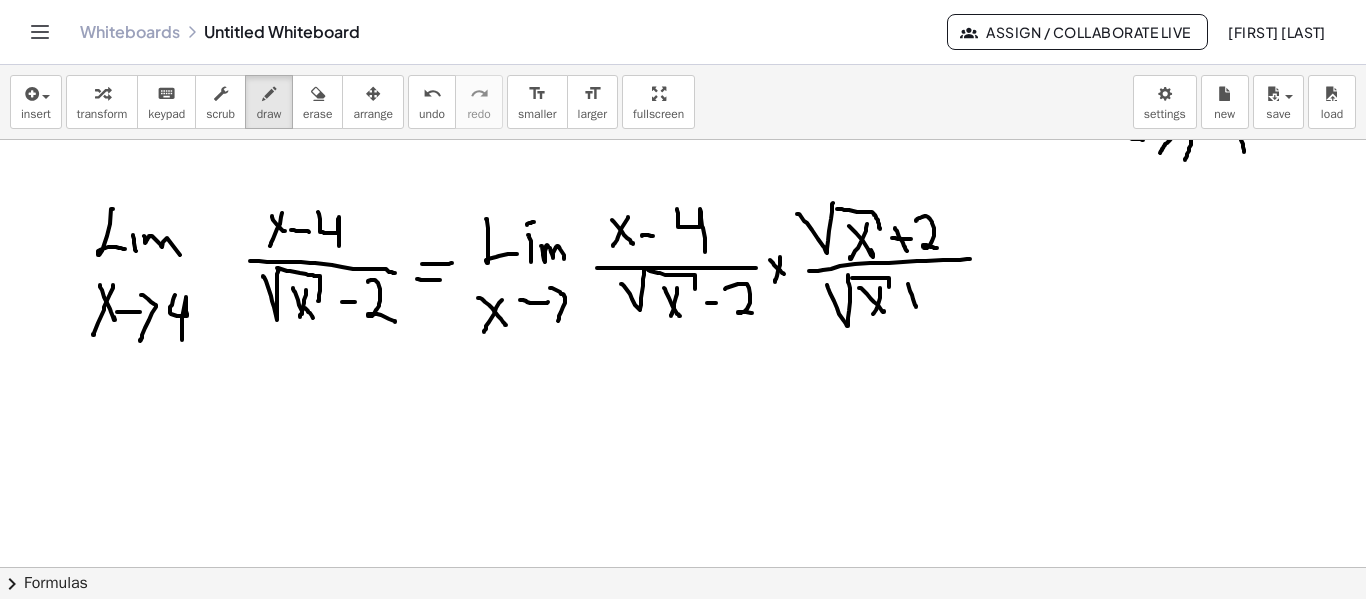 click at bounding box center (683, -801) 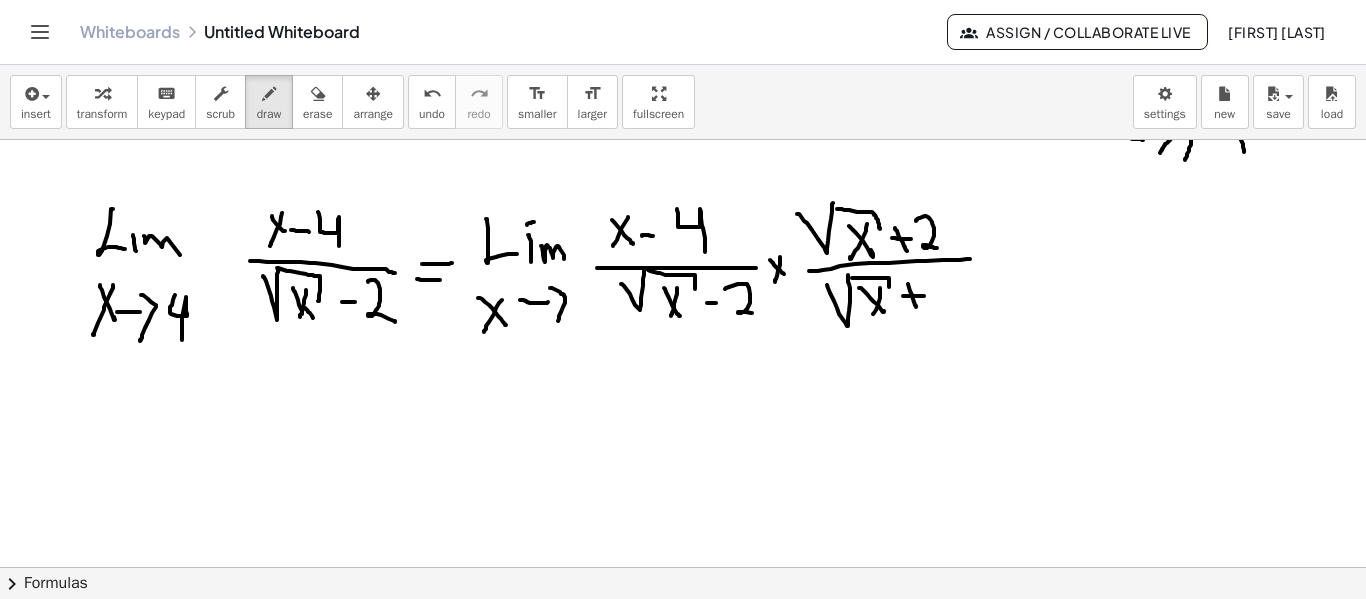 click at bounding box center [683, -801] 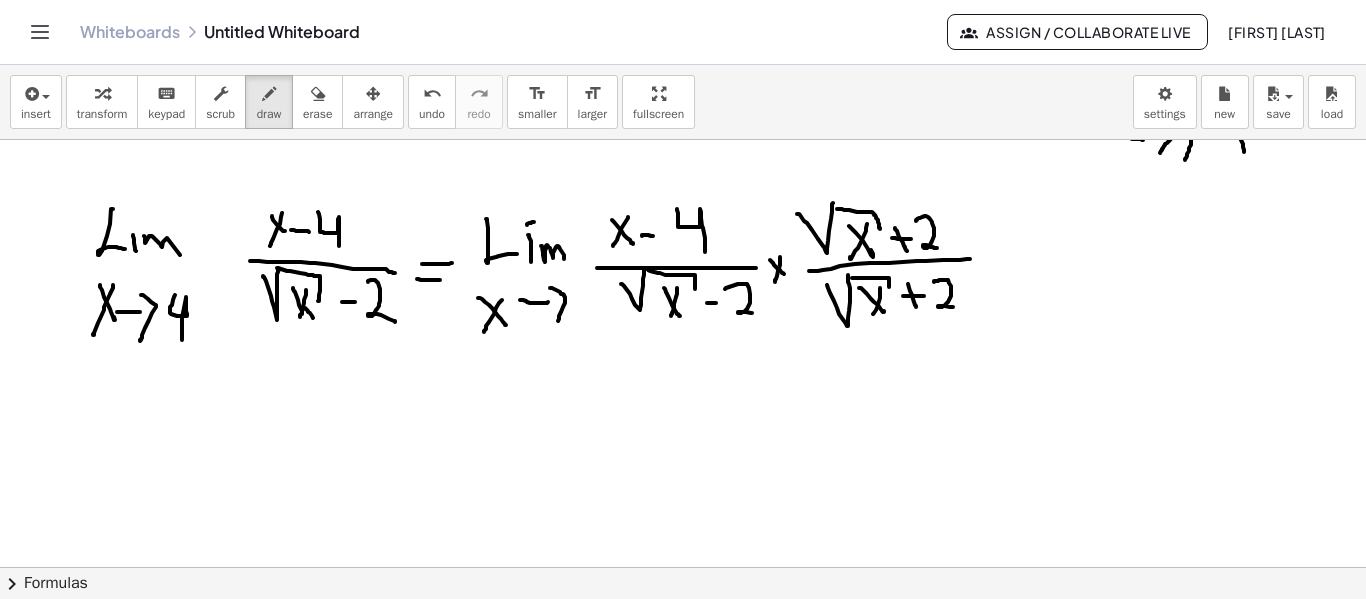click at bounding box center (683, -801) 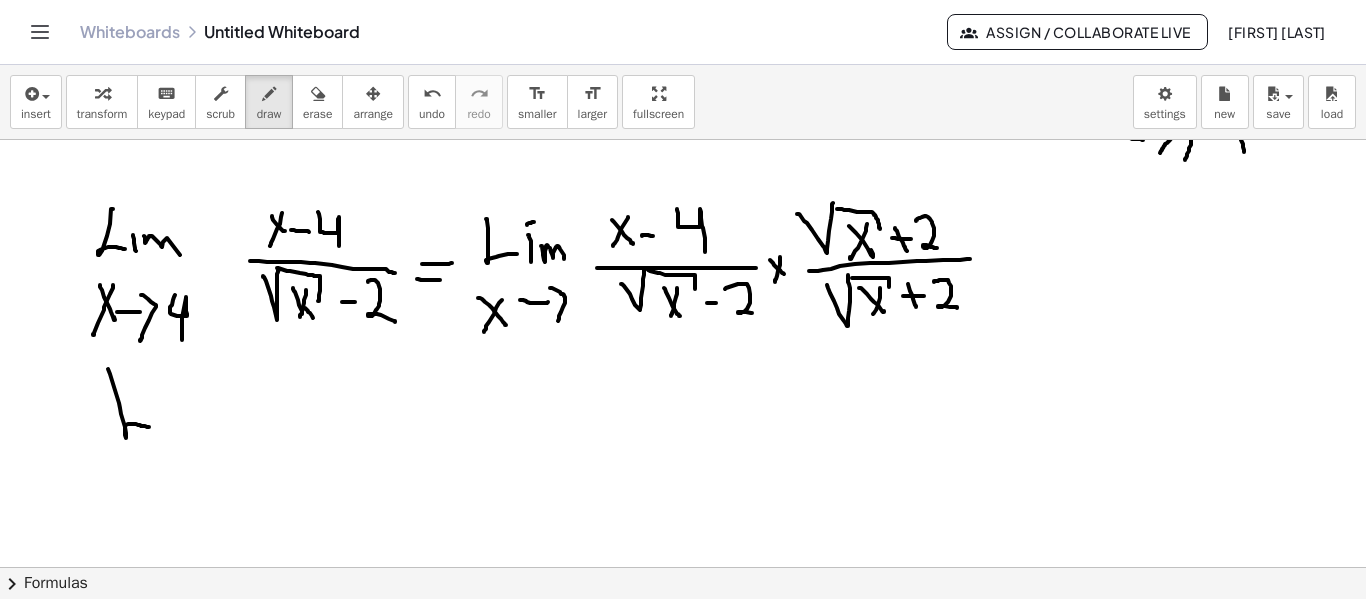 drag, startPoint x: 126, startPoint y: 437, endPoint x: 151, endPoint y: 422, distance: 29.15476 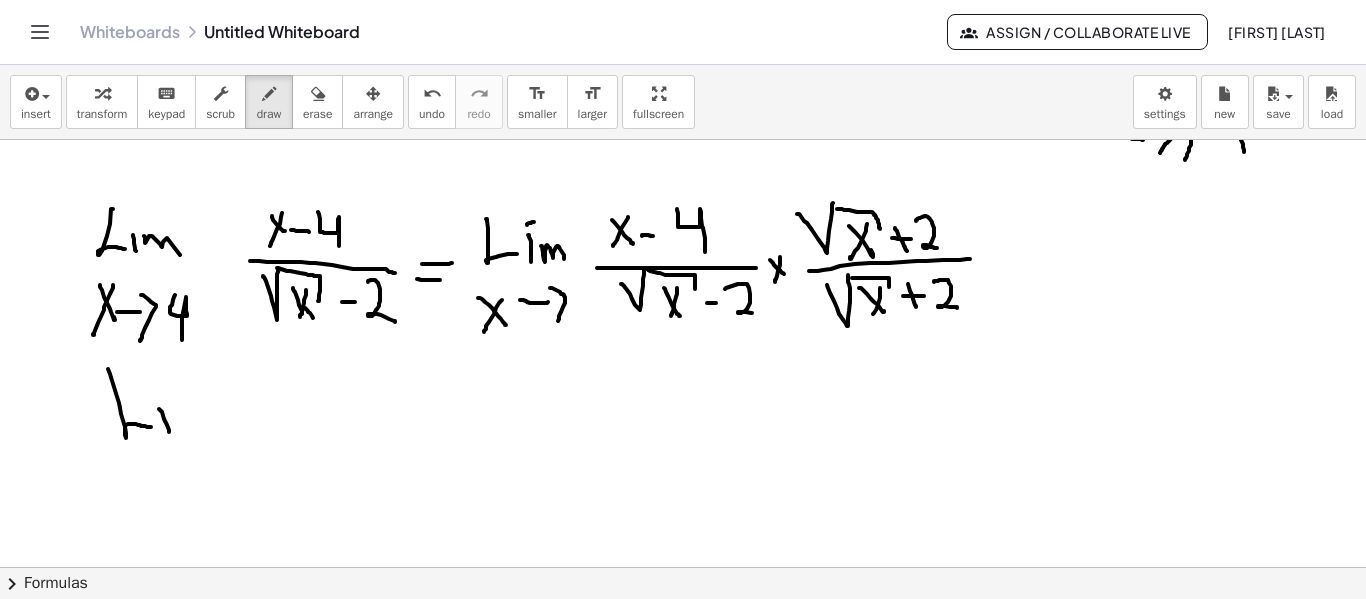 drag, startPoint x: 160, startPoint y: 410, endPoint x: 166, endPoint y: 397, distance: 14.3178215 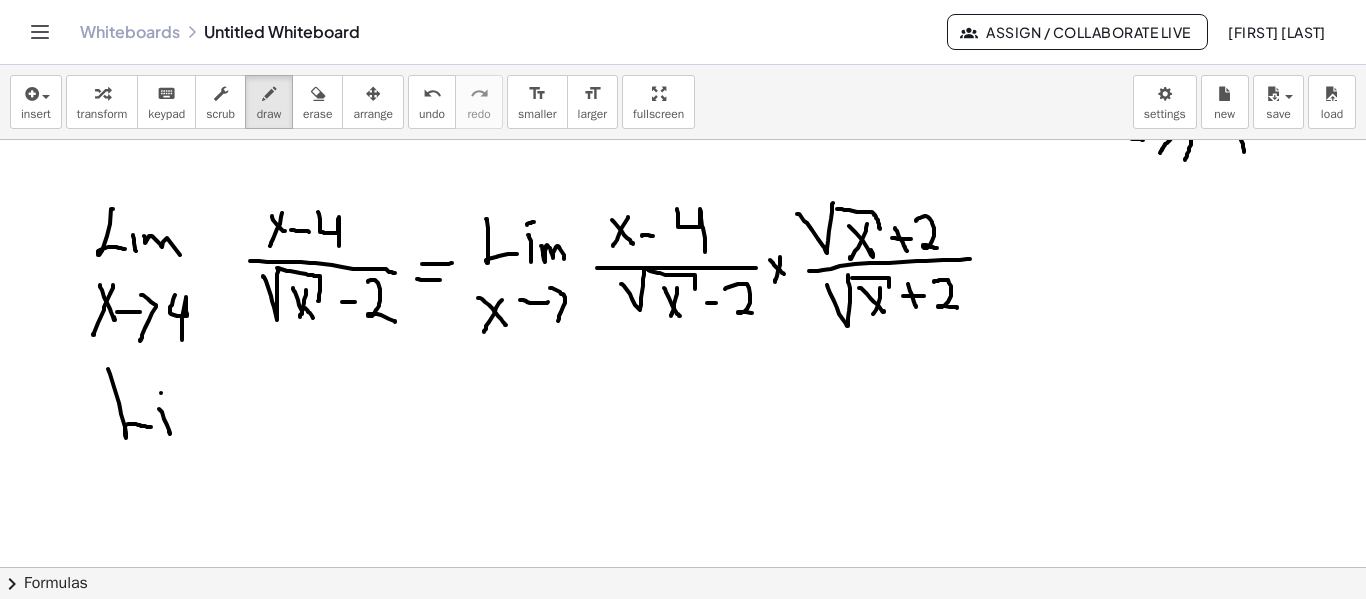 click at bounding box center (683, -801) 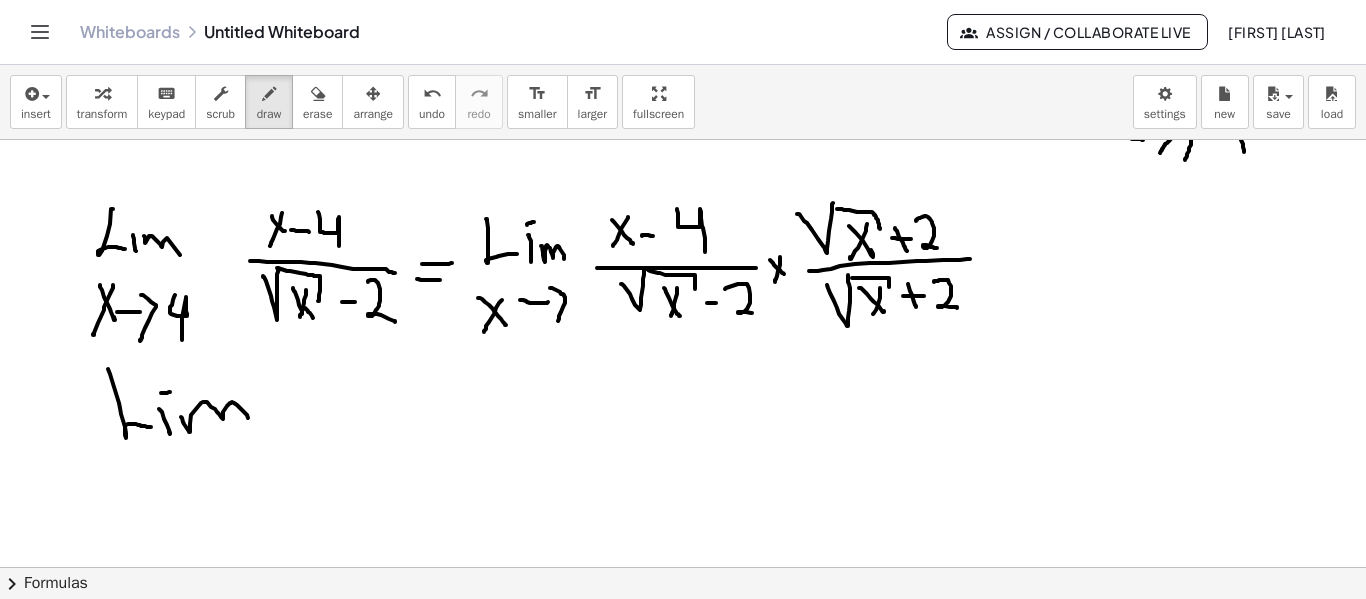 drag, startPoint x: 181, startPoint y: 417, endPoint x: 249, endPoint y: 423, distance: 68.26419 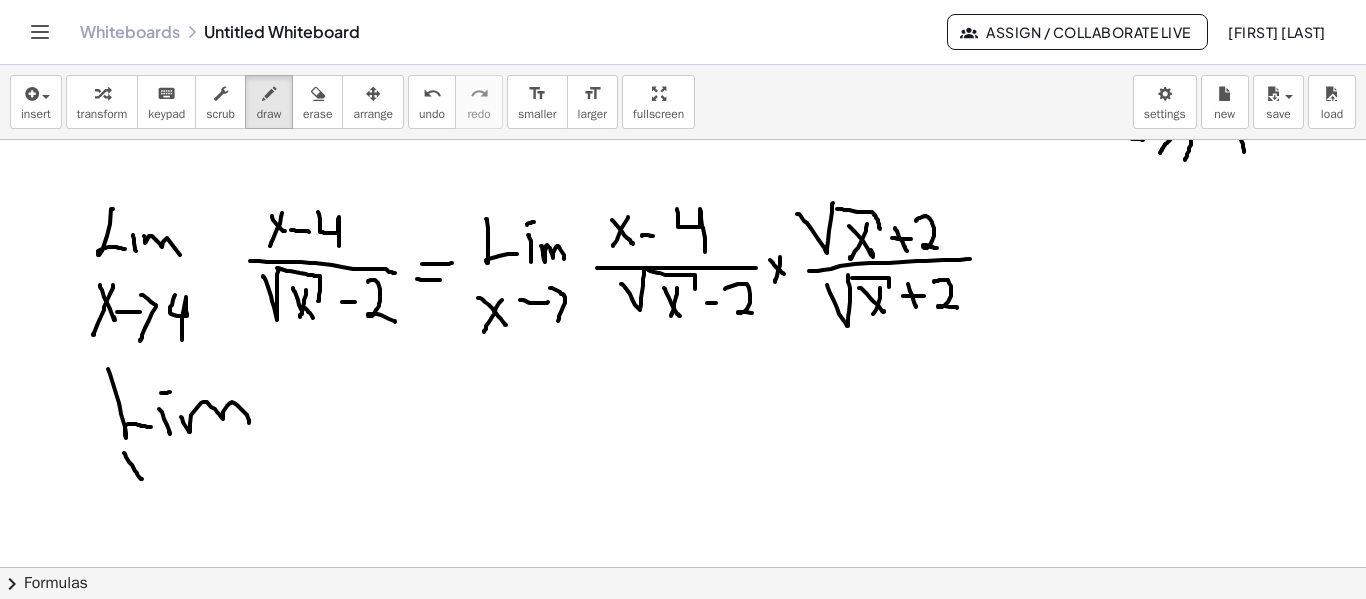 drag, startPoint x: 124, startPoint y: 453, endPoint x: 138, endPoint y: 462, distance: 16.643316 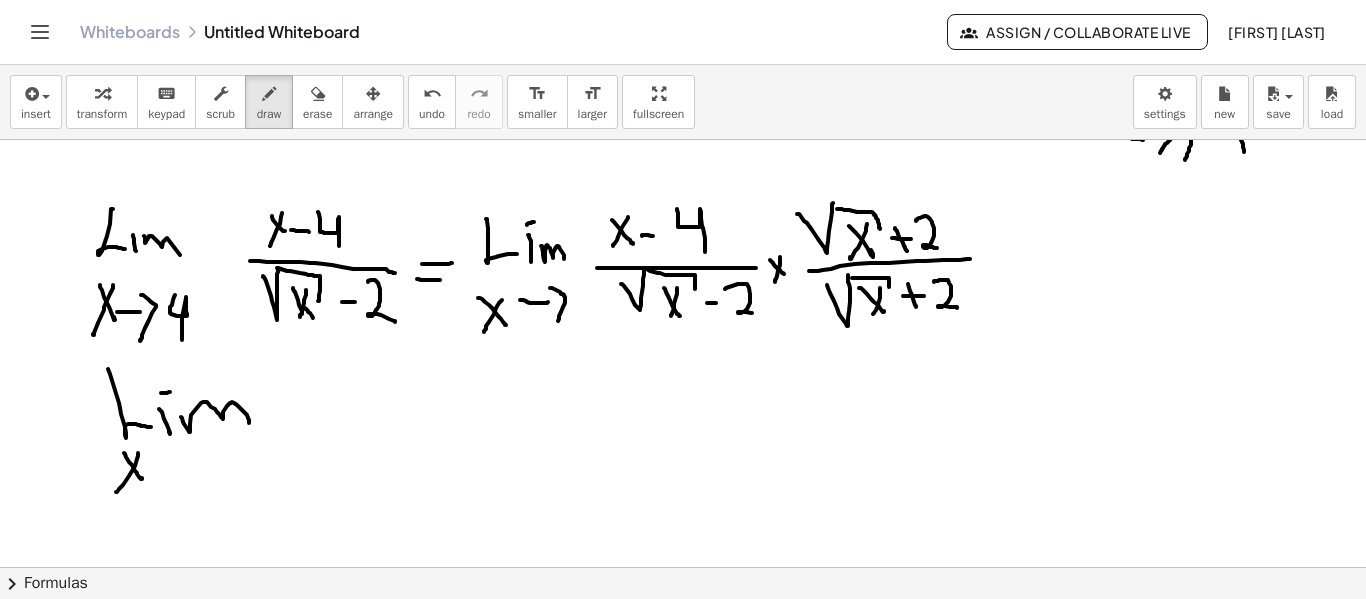 drag, startPoint x: 138, startPoint y: 453, endPoint x: 129, endPoint y: 472, distance: 21.023796 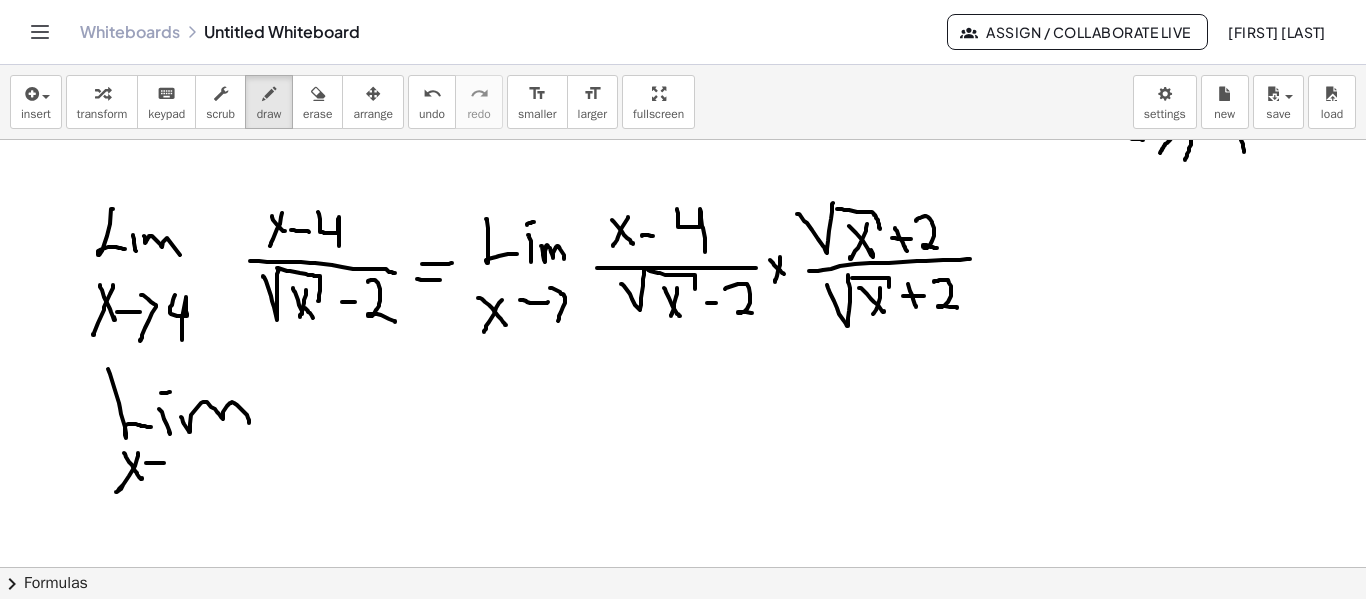 drag, startPoint x: 146, startPoint y: 463, endPoint x: 164, endPoint y: 463, distance: 18 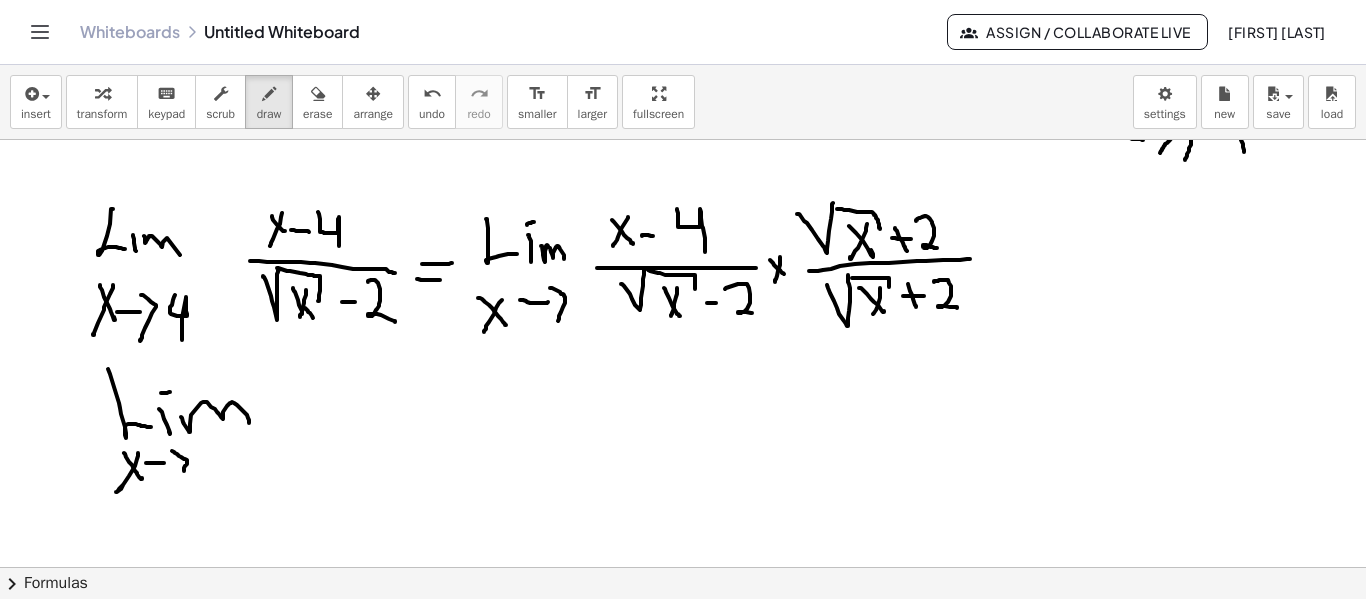 drag, startPoint x: 181, startPoint y: 457, endPoint x: 184, endPoint y: 471, distance: 14.3178215 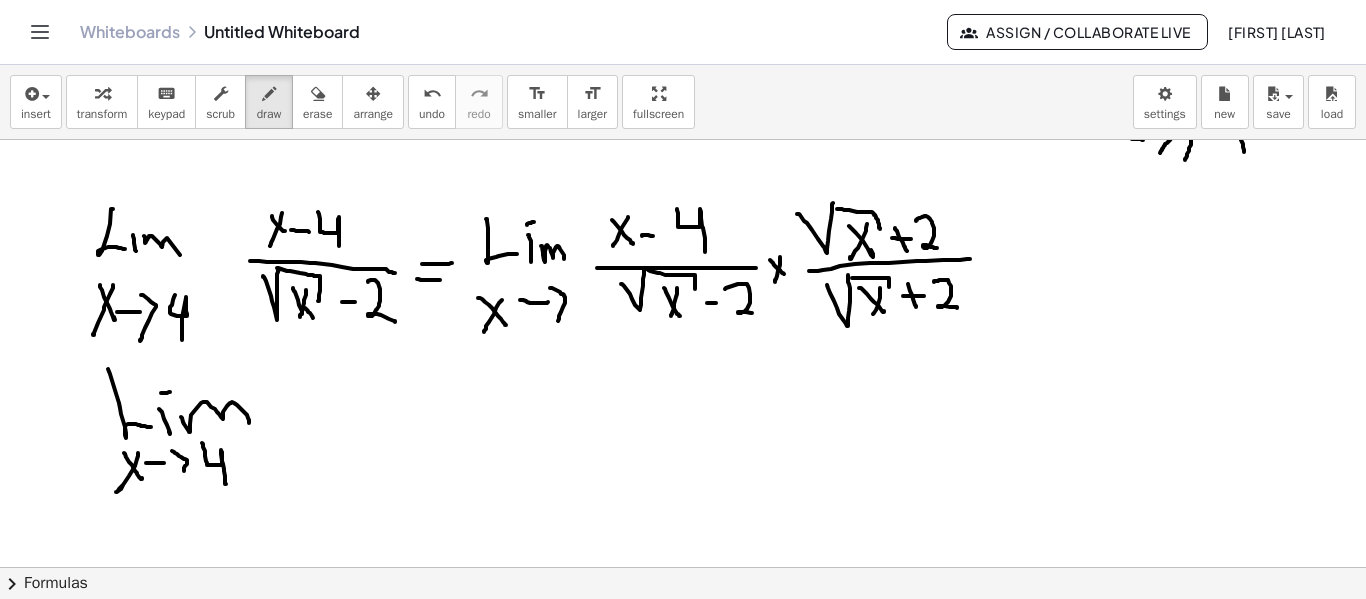 drag, startPoint x: 202, startPoint y: 443, endPoint x: 226, endPoint y: 484, distance: 47.507893 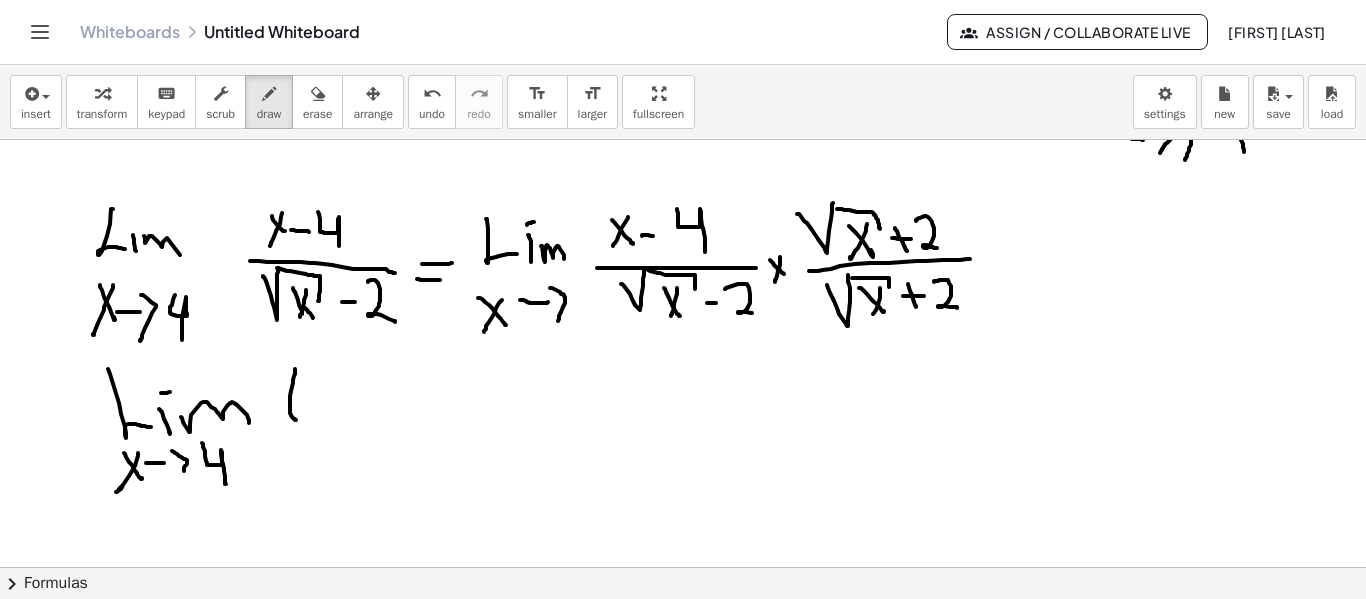 drag, startPoint x: 293, startPoint y: 380, endPoint x: 298, endPoint y: 419, distance: 39.319206 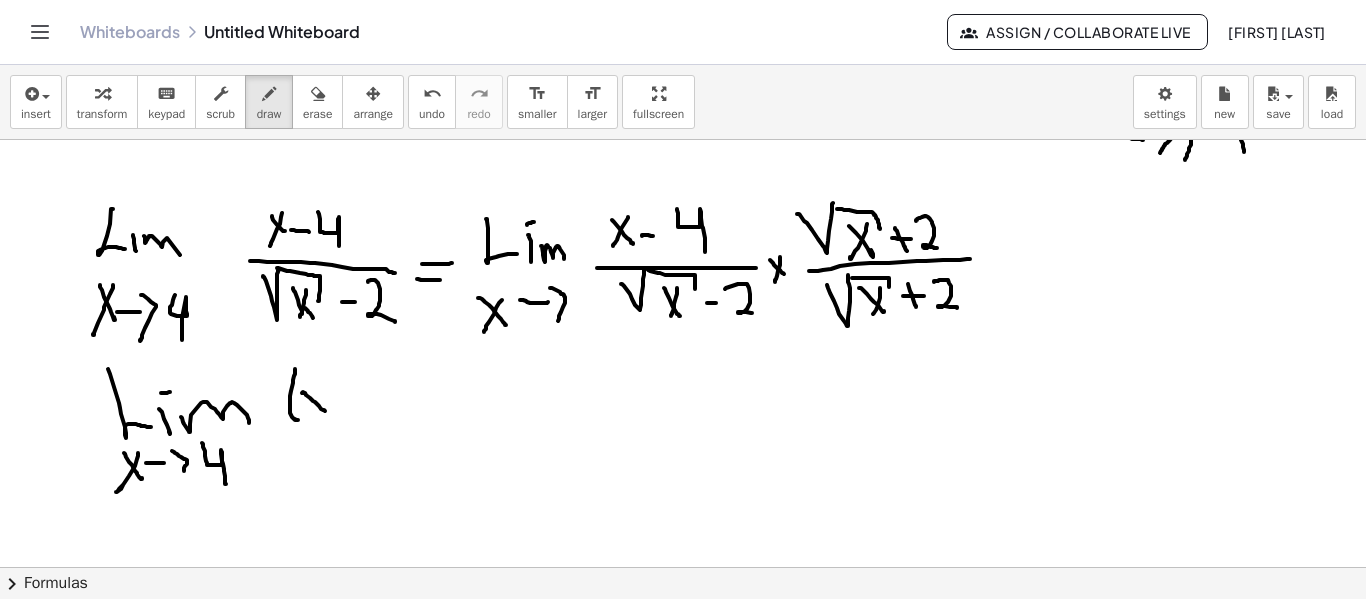 drag, startPoint x: 302, startPoint y: 393, endPoint x: 322, endPoint y: 403, distance: 22.36068 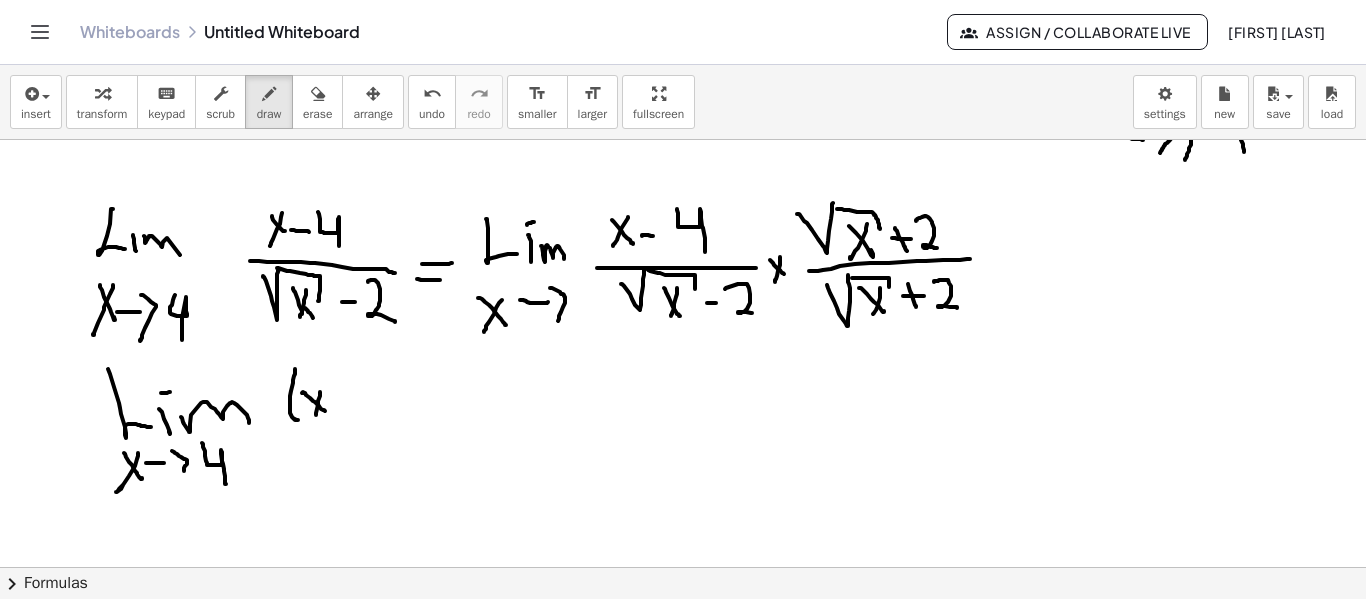 drag, startPoint x: 320, startPoint y: 392, endPoint x: 316, endPoint y: 415, distance: 23.345236 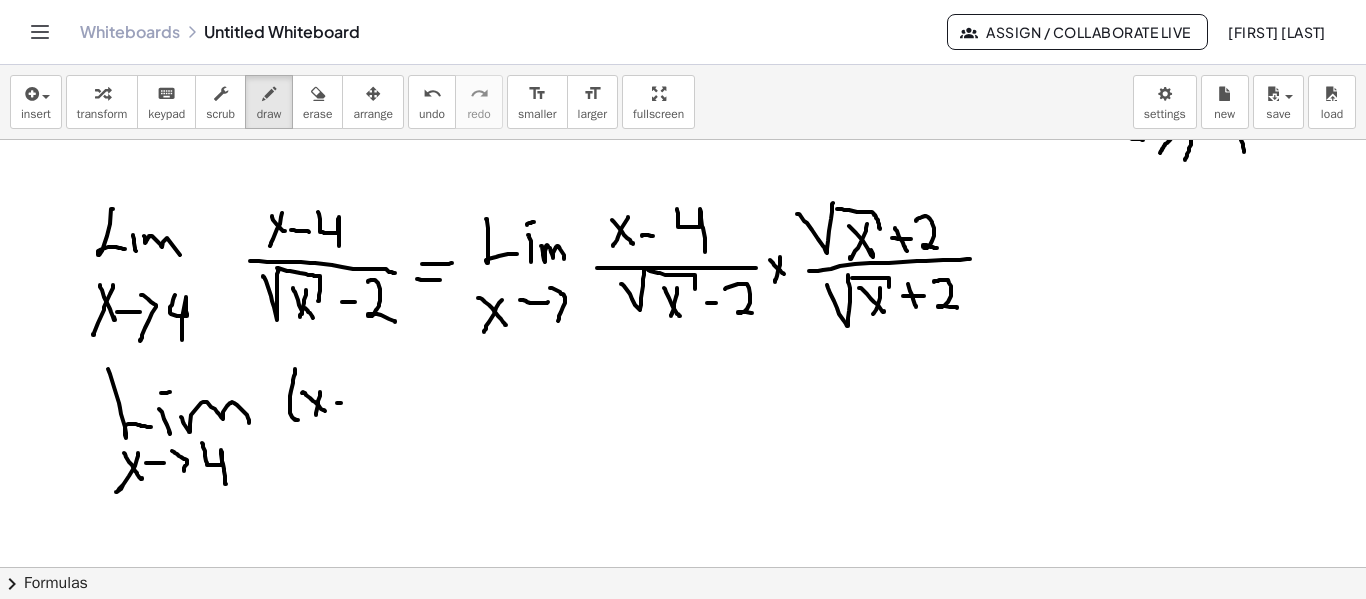 drag, startPoint x: 341, startPoint y: 403, endPoint x: 363, endPoint y: 389, distance: 26.076809 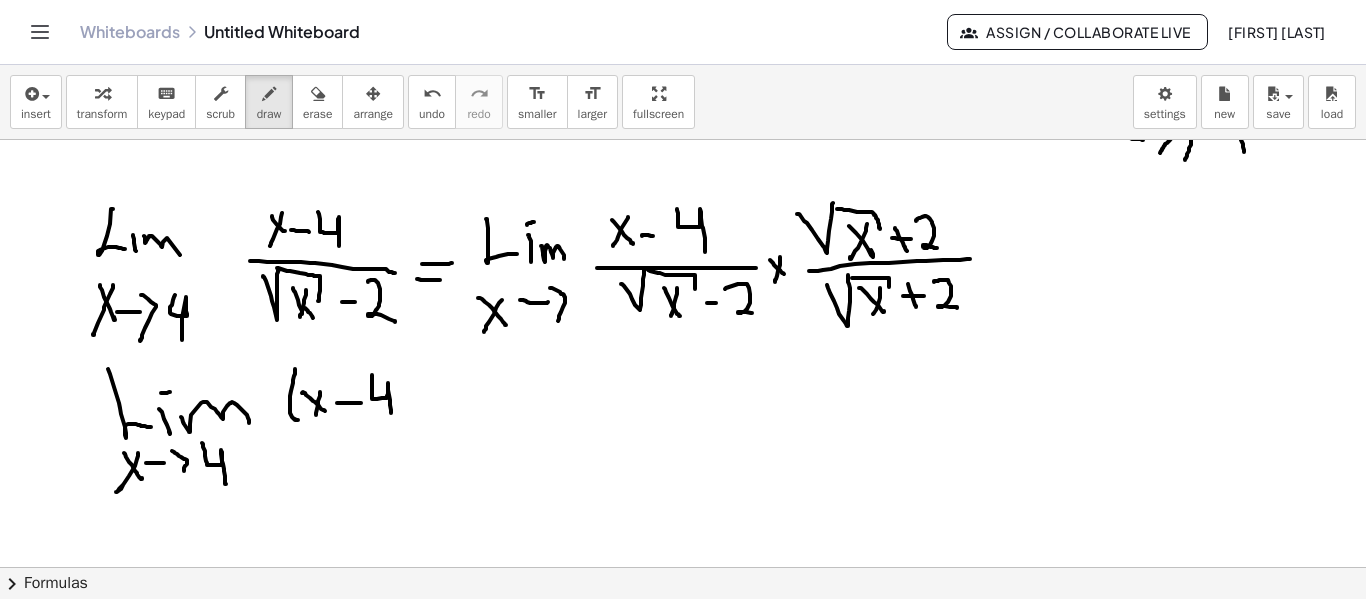 drag, startPoint x: 372, startPoint y: 375, endPoint x: 399, endPoint y: 384, distance: 28.460499 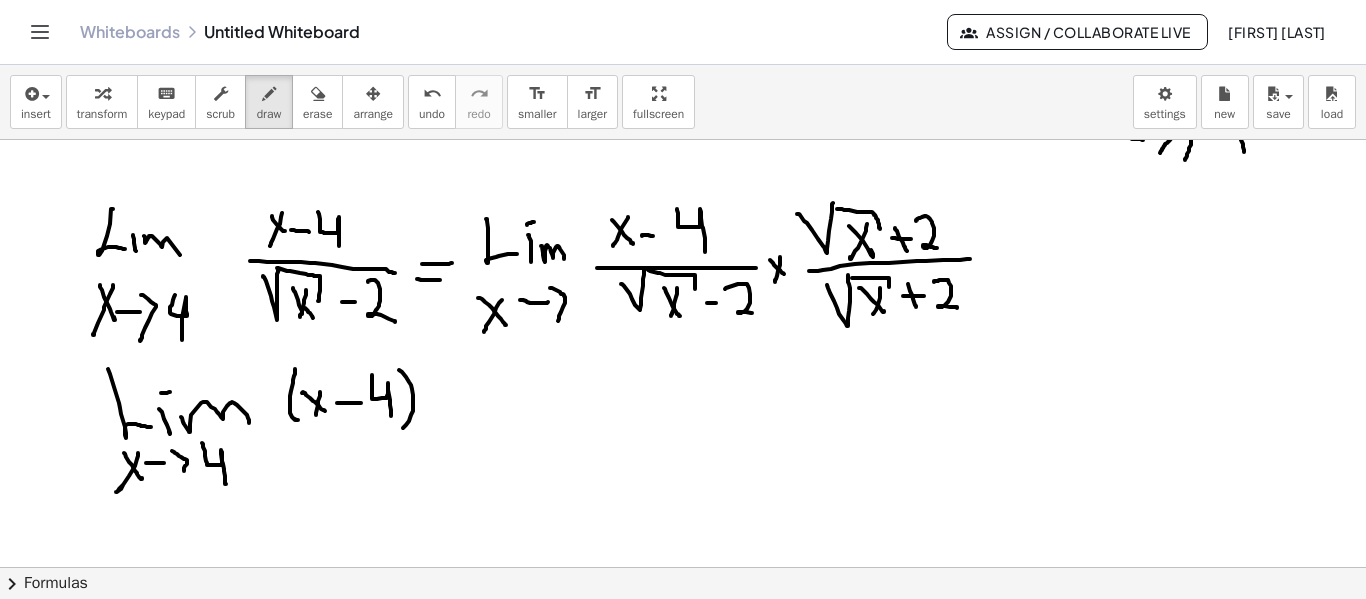 drag, startPoint x: 399, startPoint y: 370, endPoint x: 396, endPoint y: 428, distance: 58.077534 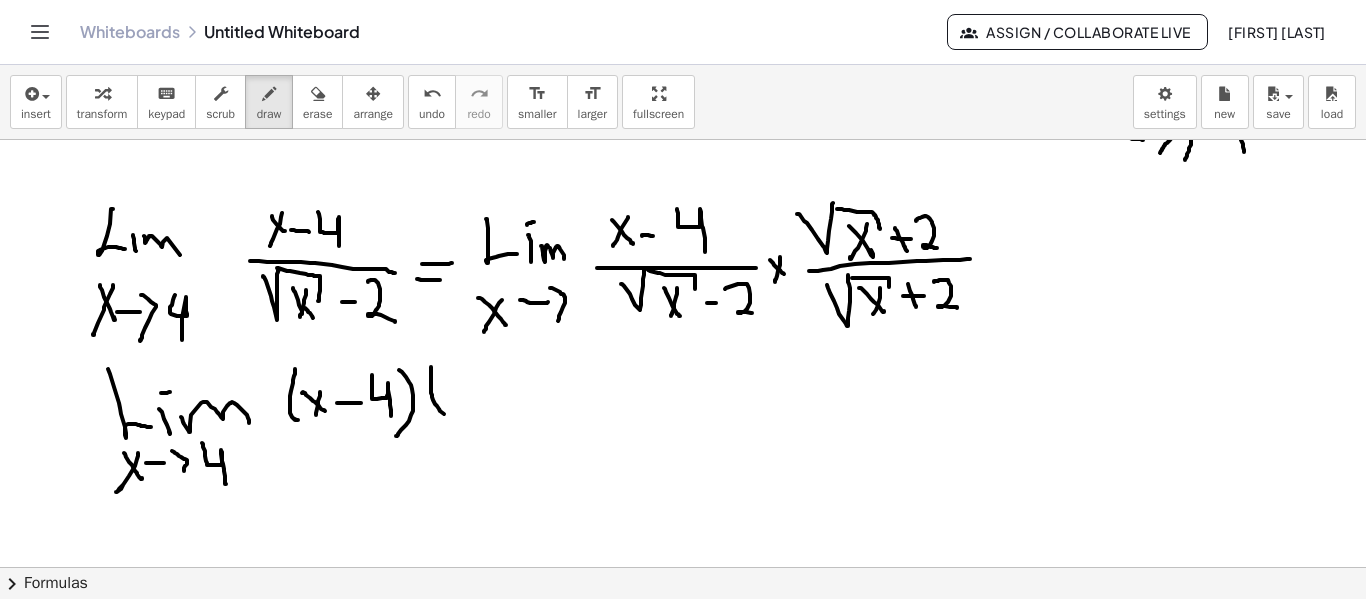 drag, startPoint x: 431, startPoint y: 367, endPoint x: 447, endPoint y: 416, distance: 51.546097 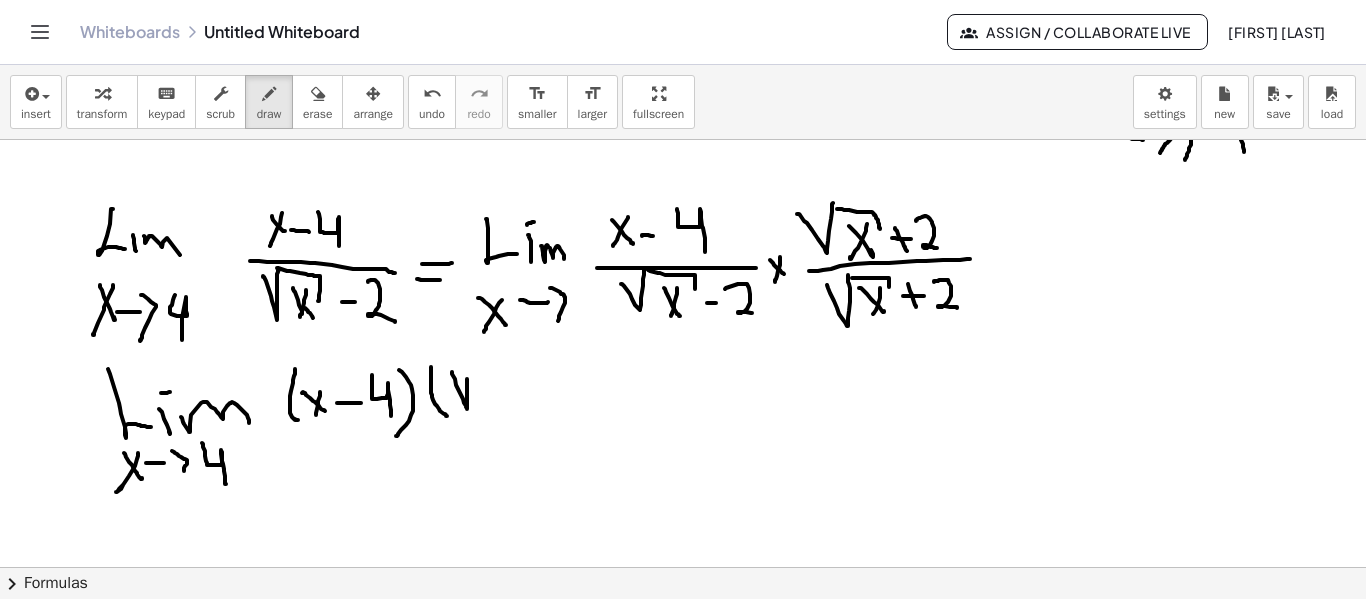 drag, startPoint x: 452, startPoint y: 372, endPoint x: 467, endPoint y: 379, distance: 16.552946 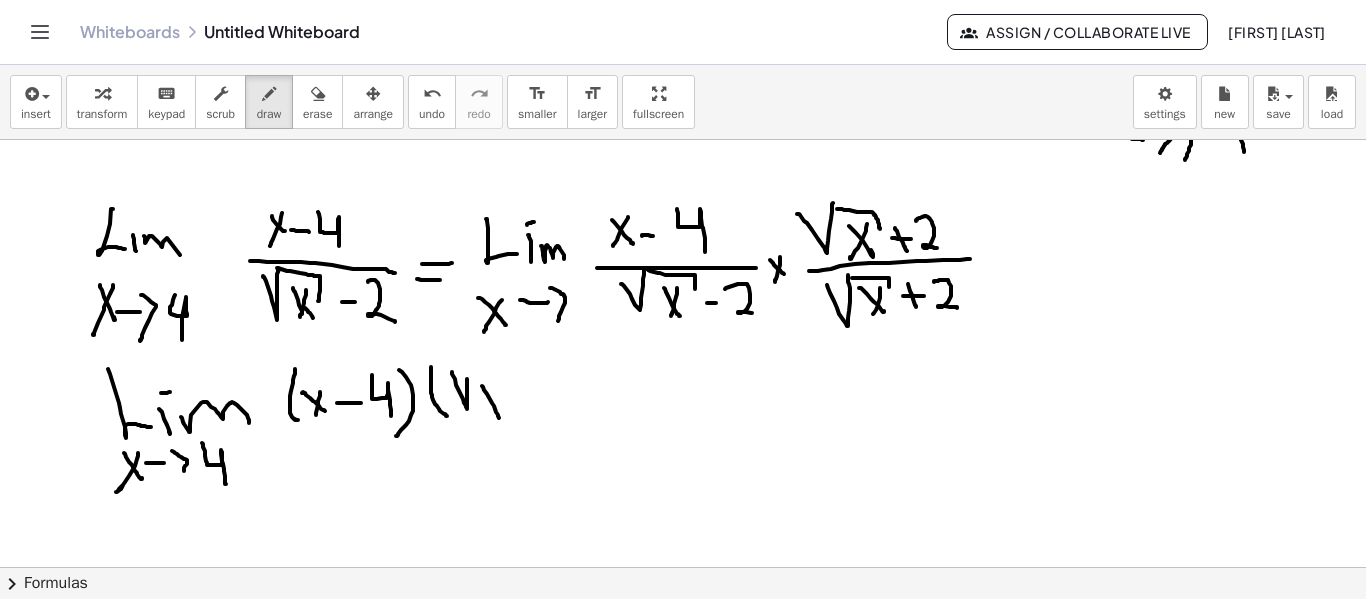 drag, startPoint x: 498, startPoint y: 416, endPoint x: 493, endPoint y: 407, distance: 10.29563 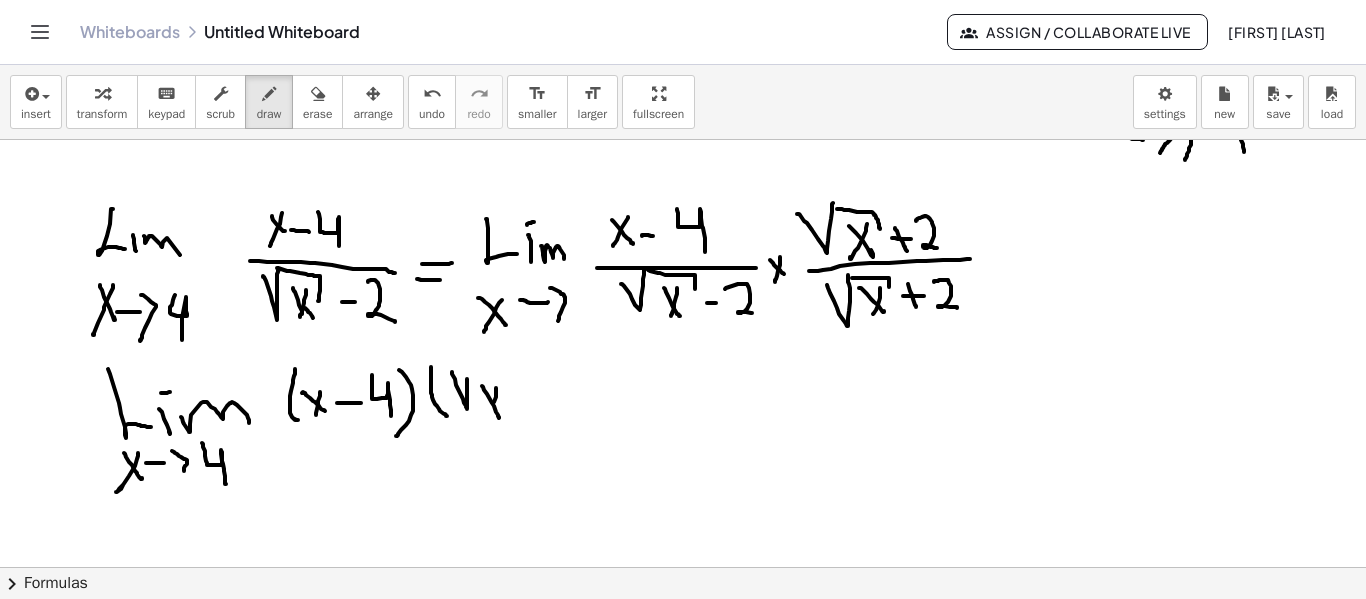 drag, startPoint x: 496, startPoint y: 388, endPoint x: 487, endPoint y: 407, distance: 21.023796 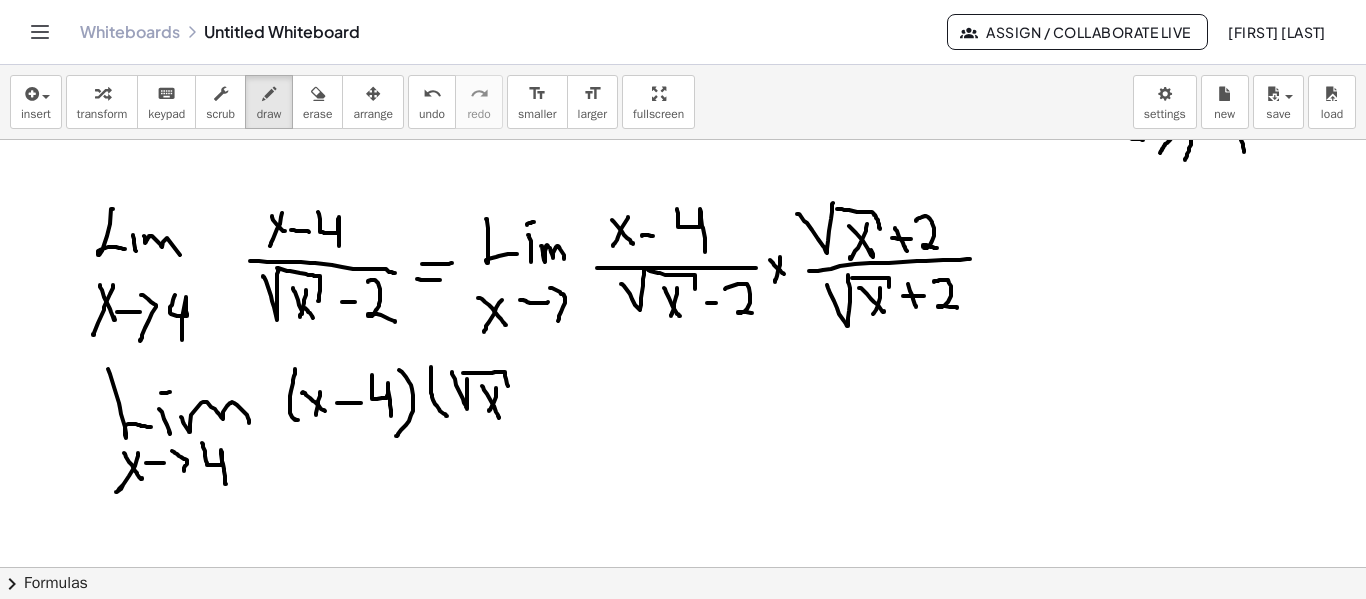 drag, startPoint x: 464, startPoint y: 373, endPoint x: 509, endPoint y: 388, distance: 47.434166 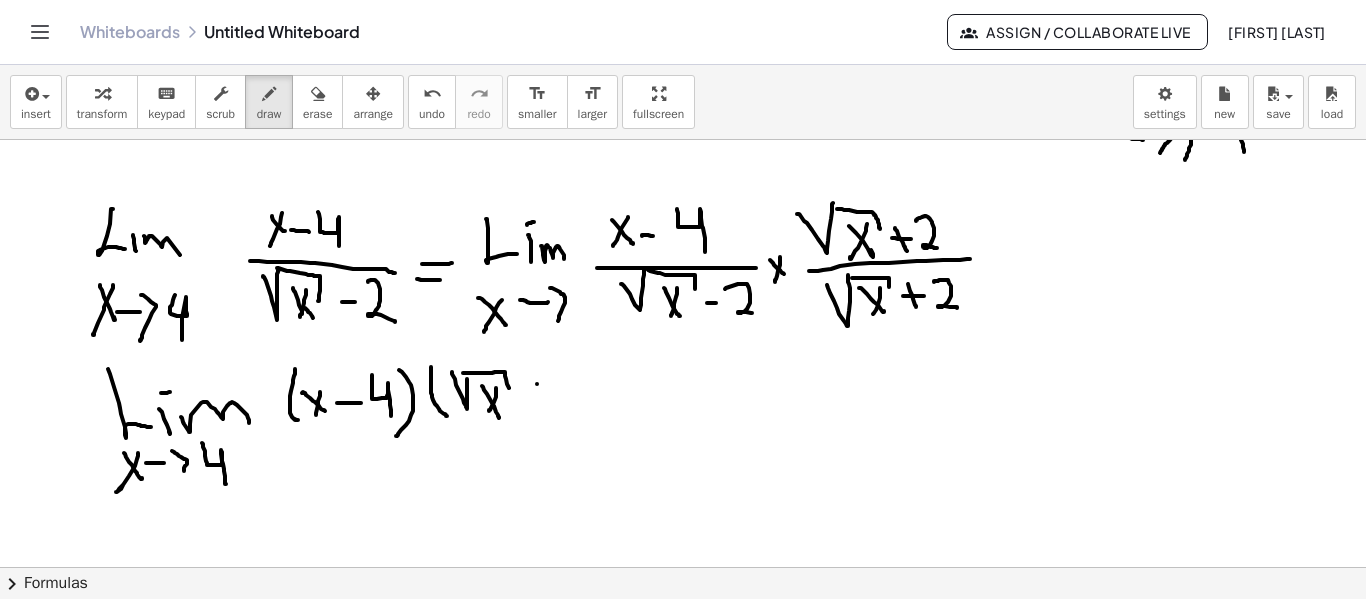 drag, startPoint x: 537, startPoint y: 384, endPoint x: 537, endPoint y: 402, distance: 18 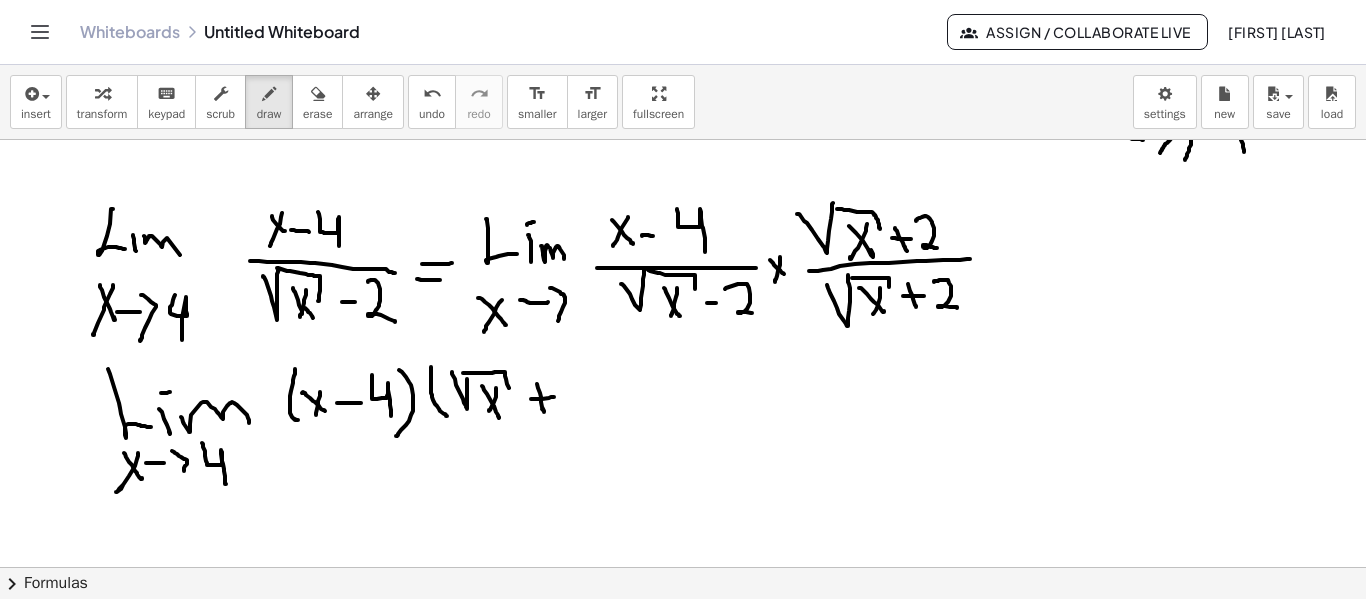 drag, startPoint x: 531, startPoint y: 399, endPoint x: 554, endPoint y: 397, distance: 23.086792 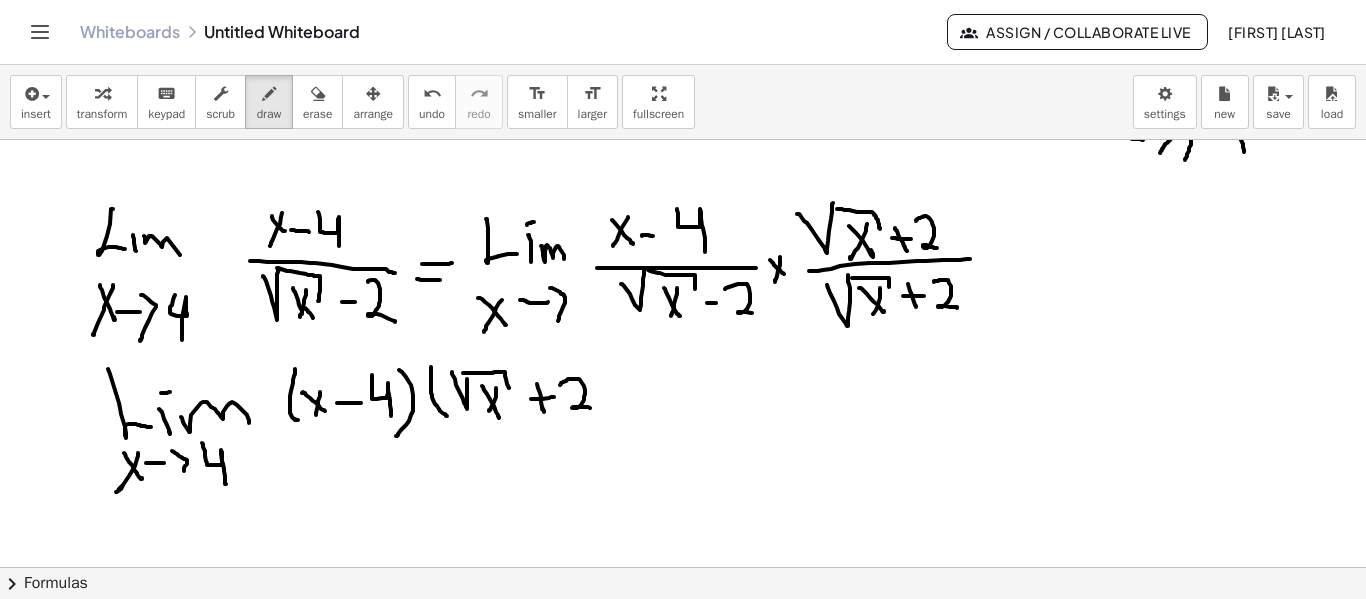 drag, startPoint x: 573, startPoint y: 379, endPoint x: 583, endPoint y: 380, distance: 10.049875 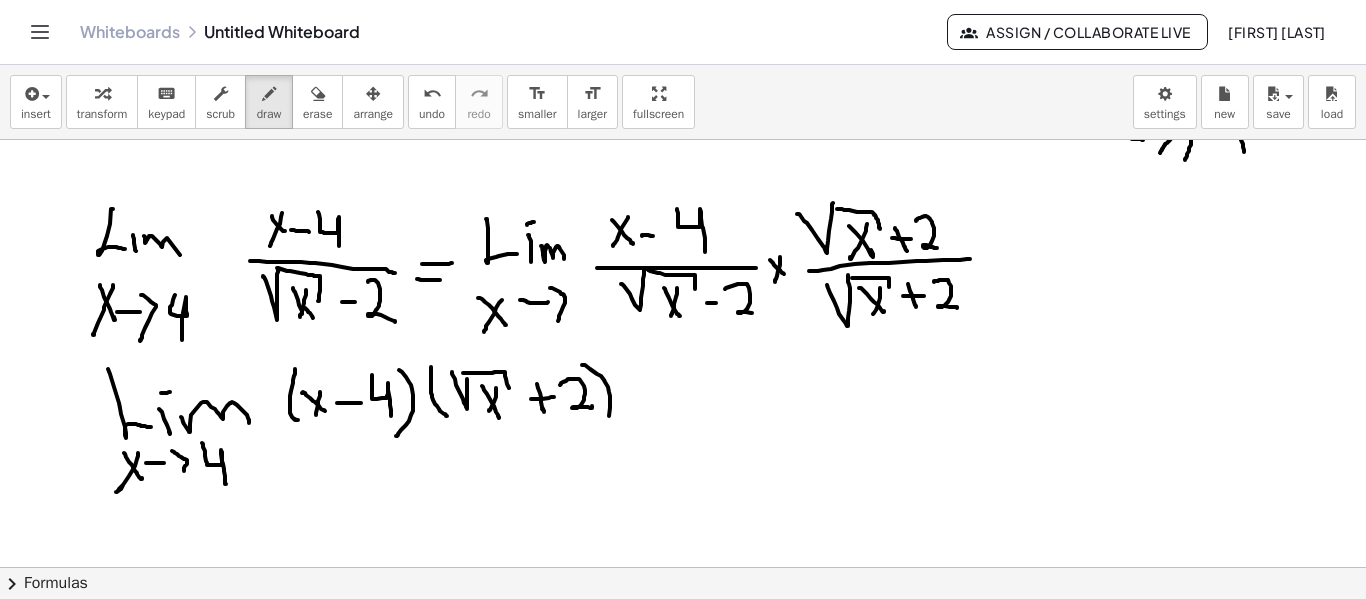 drag, startPoint x: 582, startPoint y: 365, endPoint x: 592, endPoint y: 418, distance: 53.935146 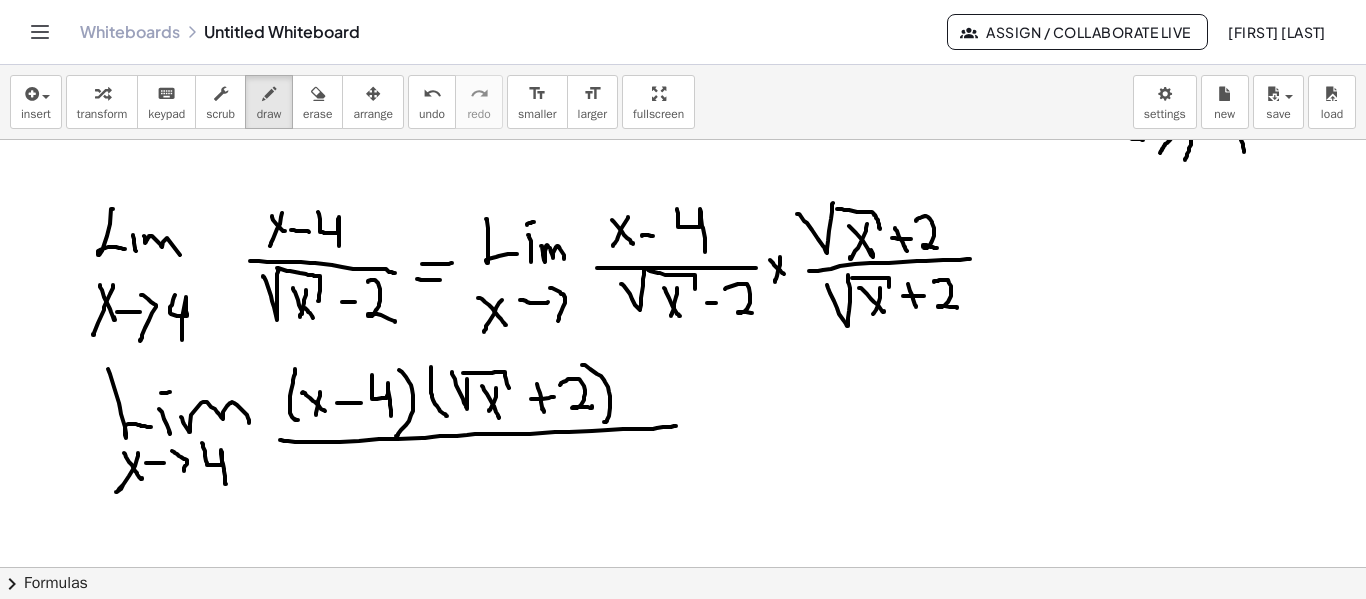 drag, startPoint x: 281, startPoint y: 440, endPoint x: 675, endPoint y: 426, distance: 394.24866 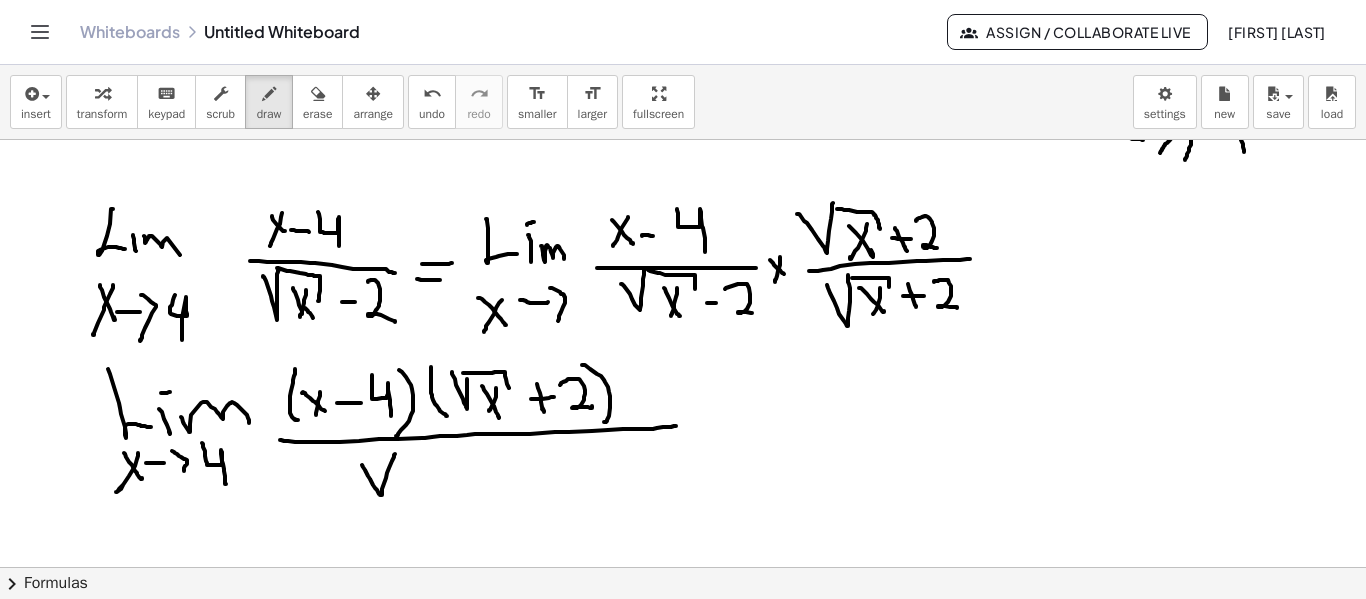 drag, startPoint x: 362, startPoint y: 465, endPoint x: 396, endPoint y: 453, distance: 36.05551 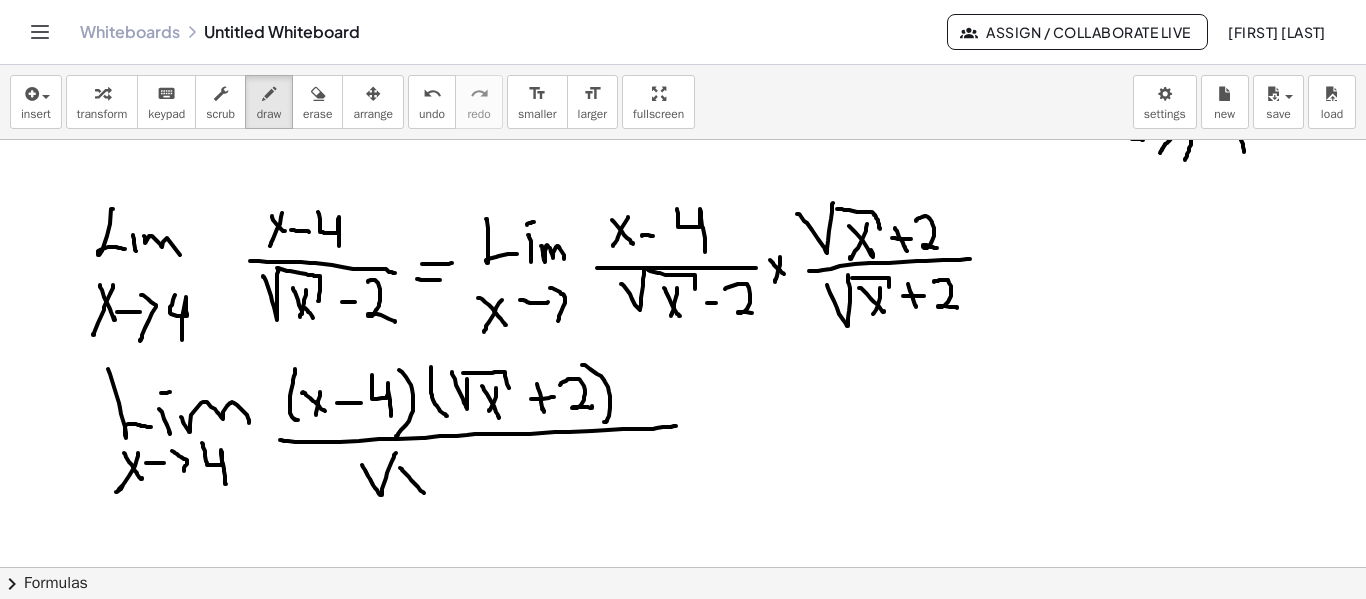 drag, startPoint x: 400, startPoint y: 468, endPoint x: 422, endPoint y: 490, distance: 31.112698 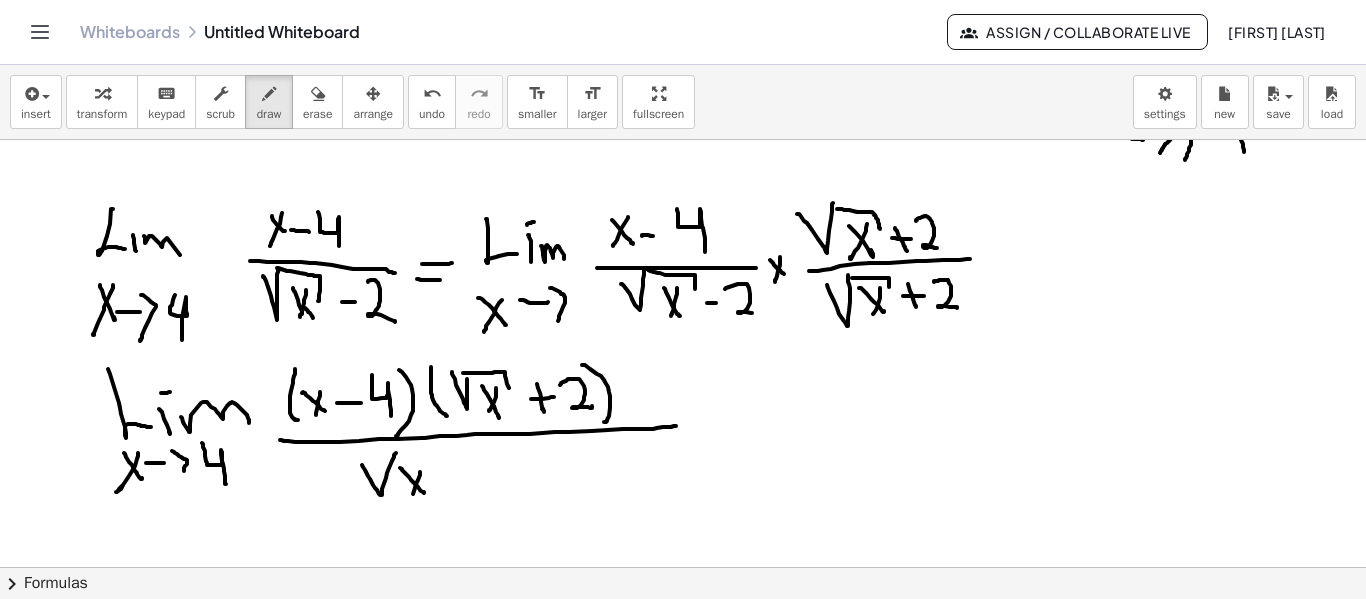 click at bounding box center [683, -801] 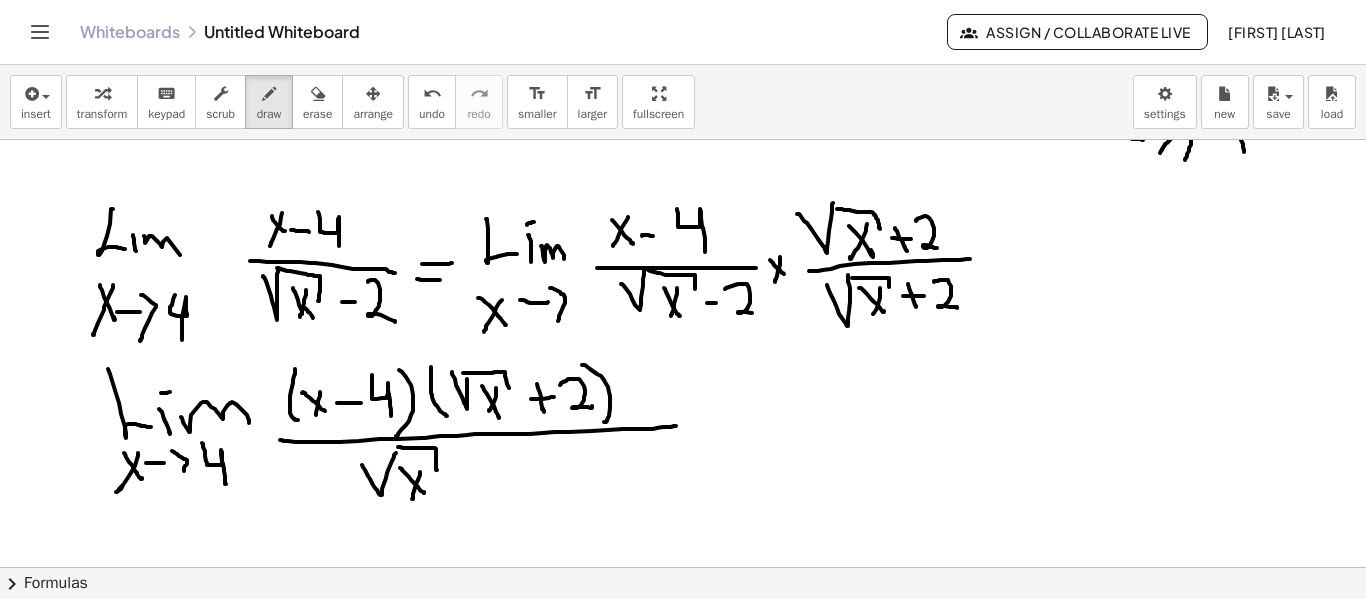 drag, startPoint x: 422, startPoint y: 448, endPoint x: 437, endPoint y: 470, distance: 26.627054 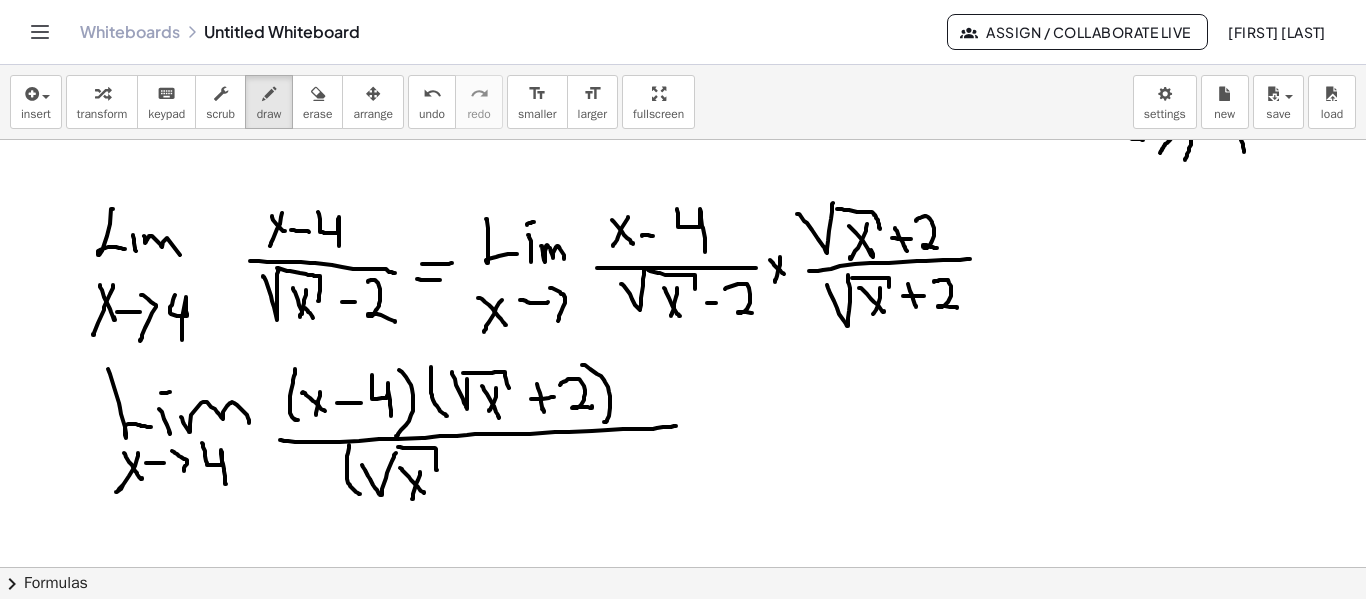 drag, startPoint x: 349, startPoint y: 445, endPoint x: 360, endPoint y: 494, distance: 50.219517 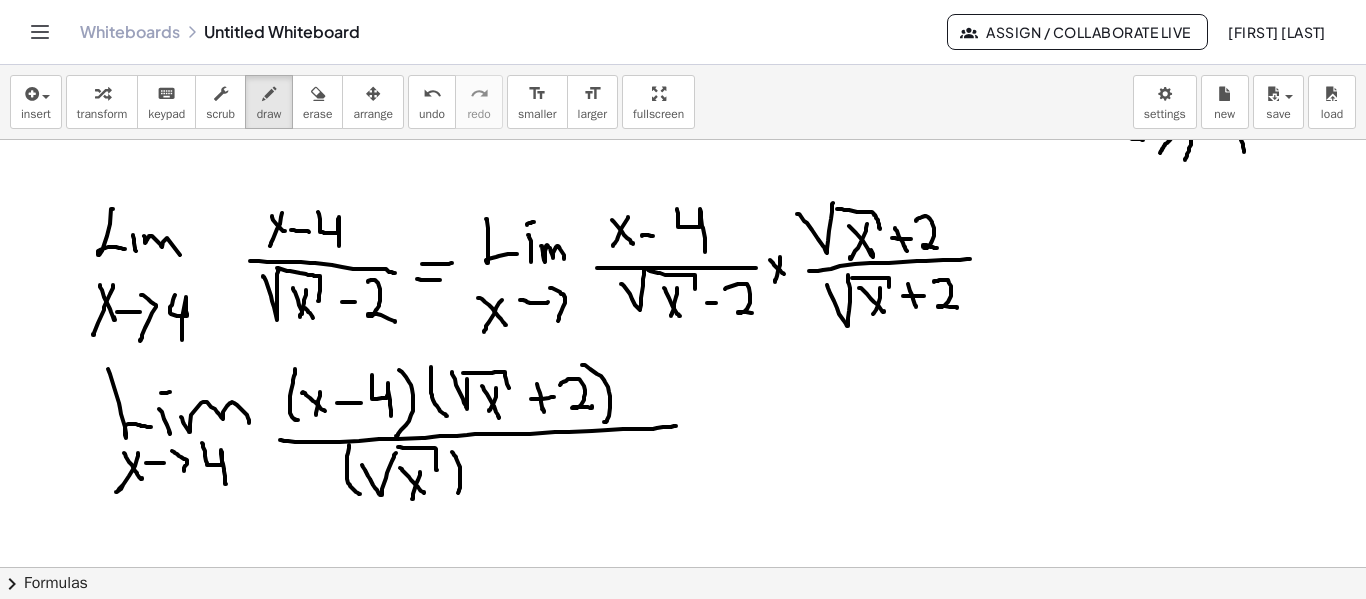 drag, startPoint x: 452, startPoint y: 452, endPoint x: 455, endPoint y: 499, distance: 47.095646 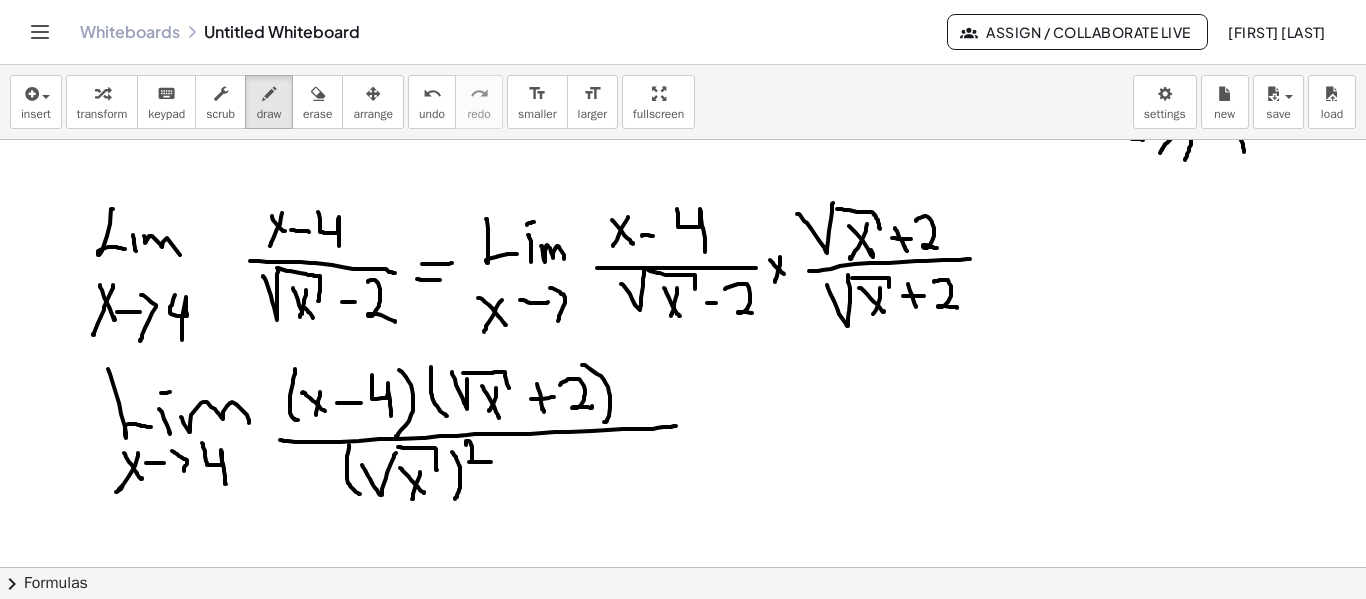 drag, startPoint x: 466, startPoint y: 445, endPoint x: 491, endPoint y: 462, distance: 30.232433 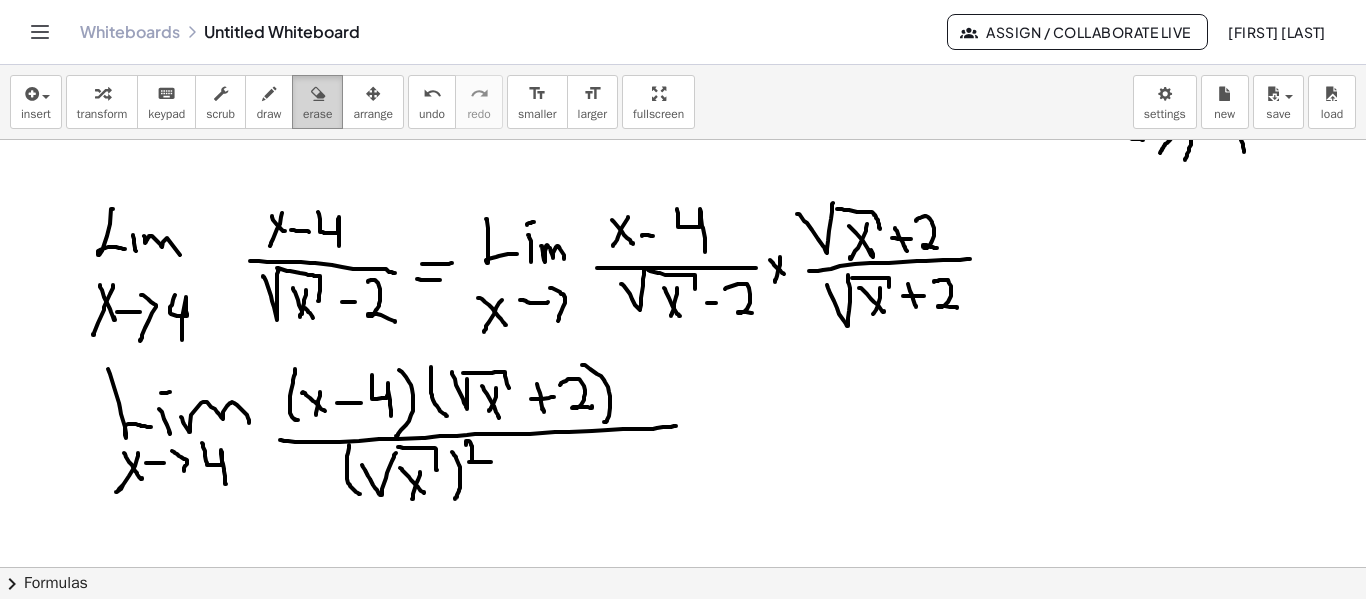 click on "erase" at bounding box center [317, 114] 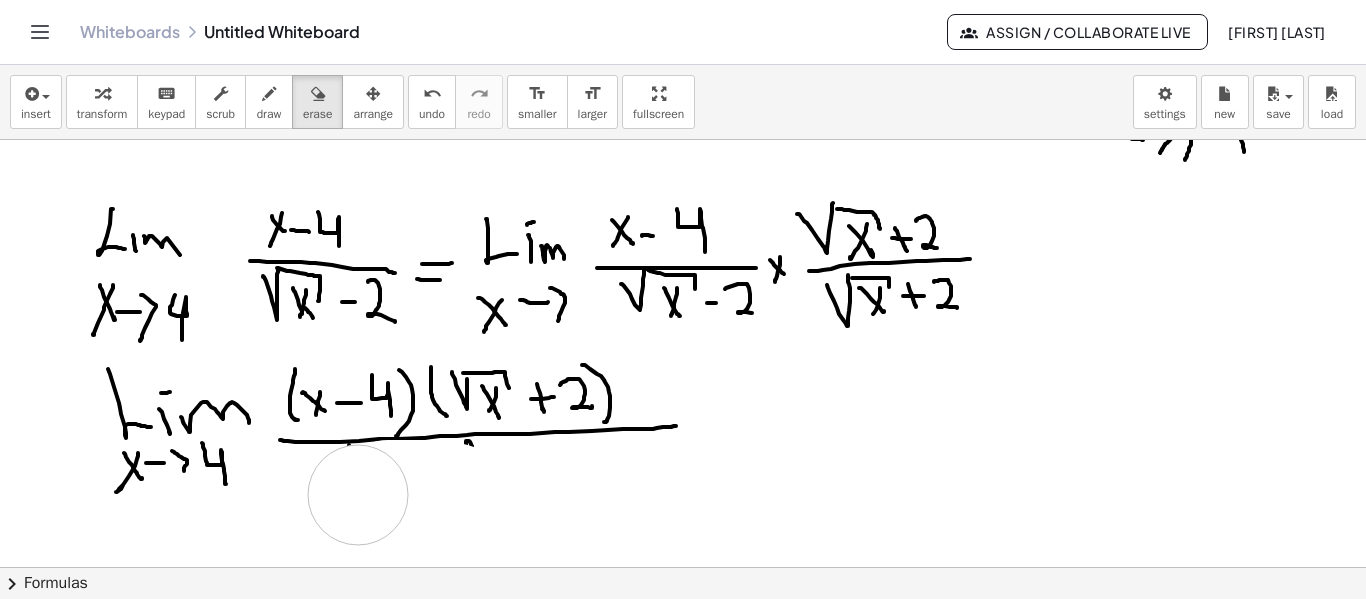 click at bounding box center (683, -801) 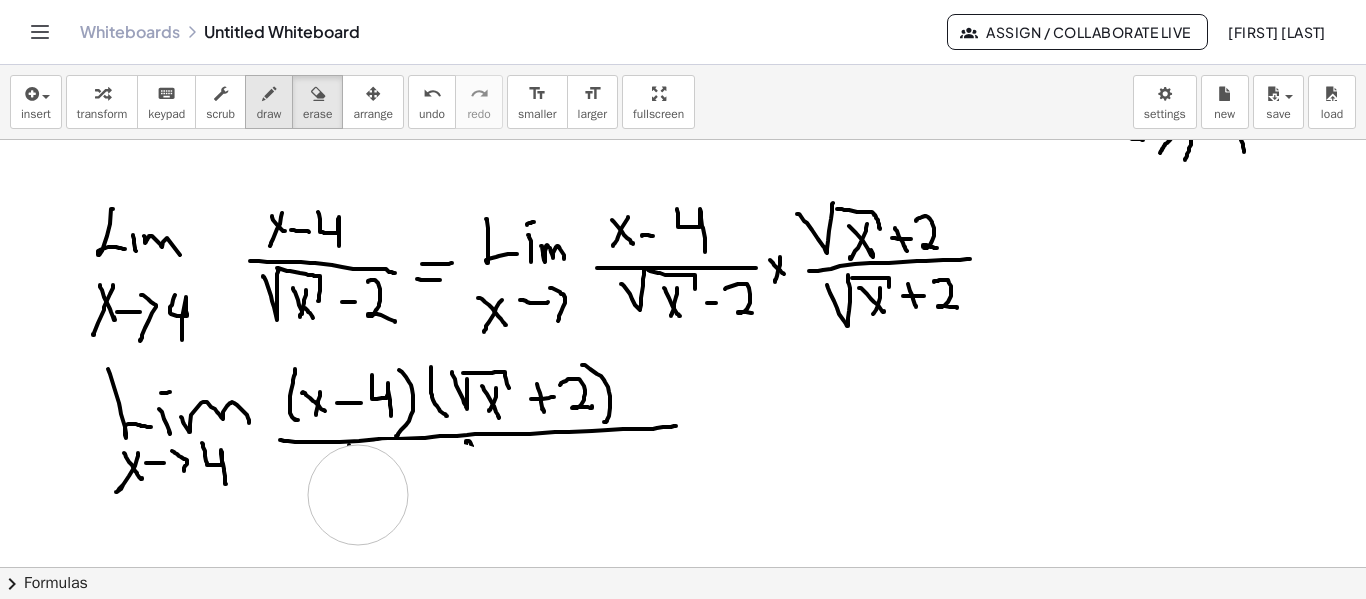 click on "erase" at bounding box center [317, 114] 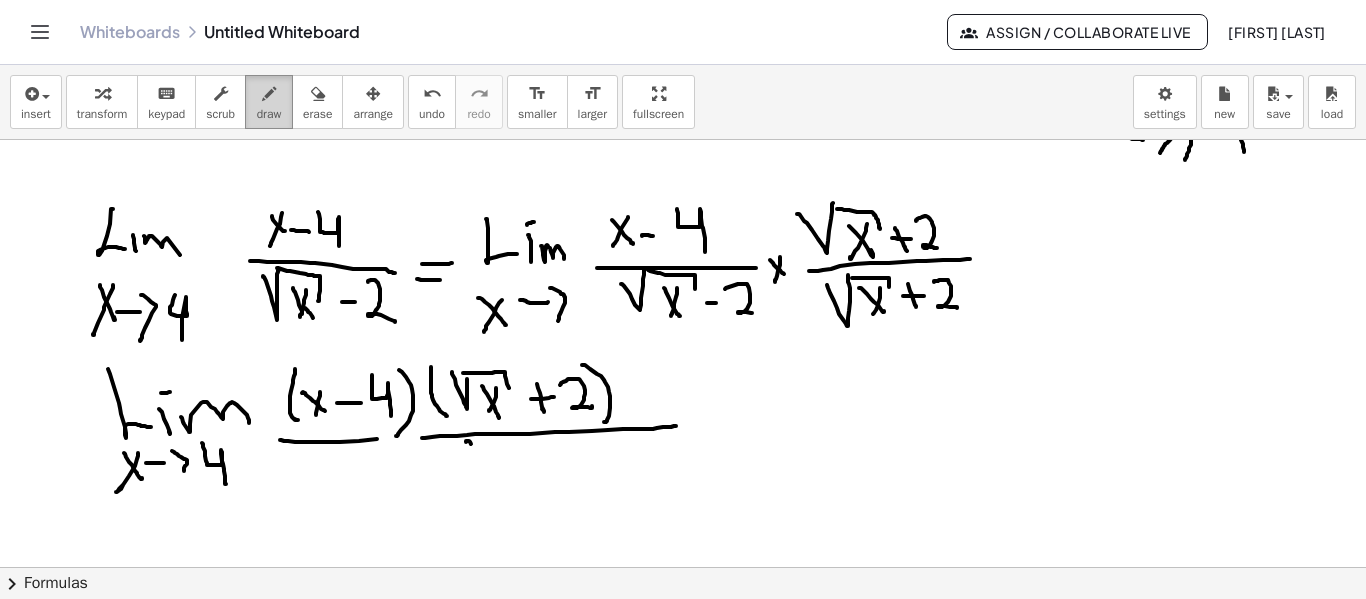 click at bounding box center (269, 94) 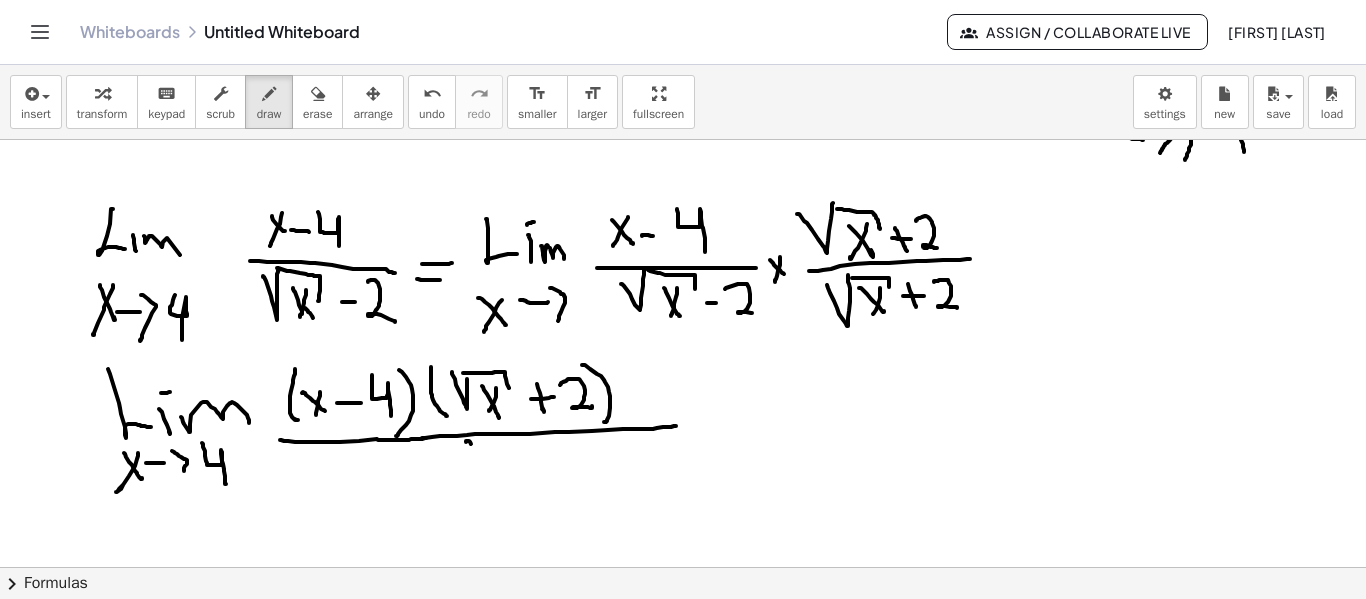click at bounding box center [683, -801] 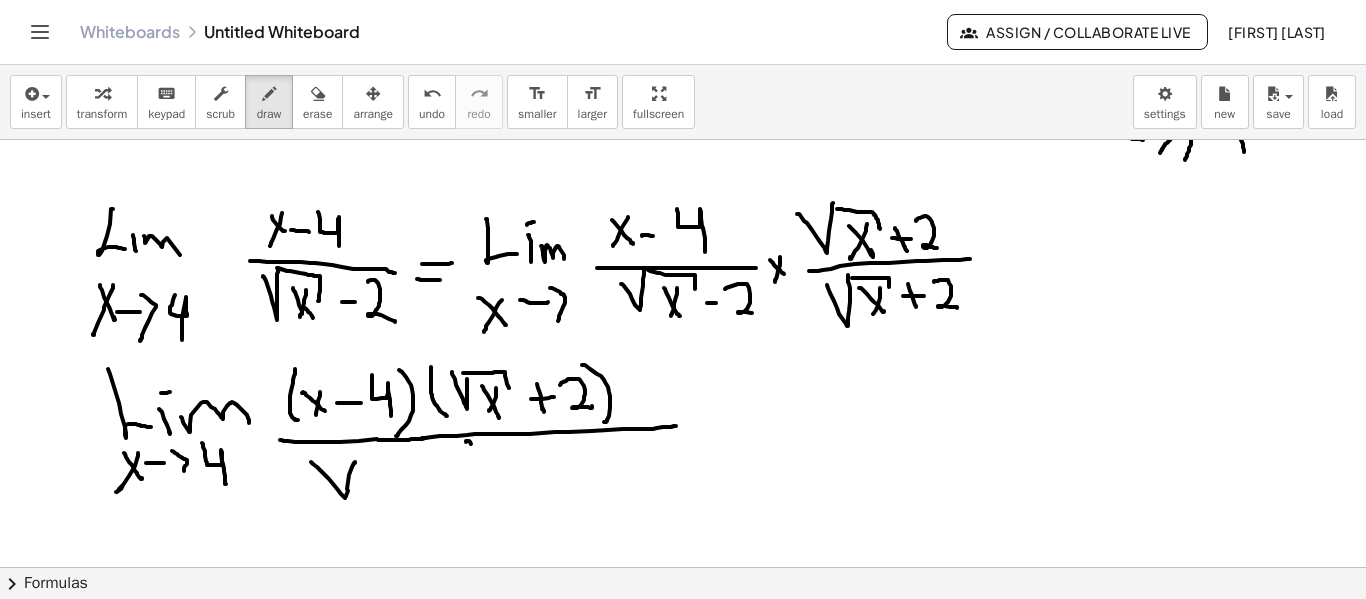 click at bounding box center (683, -801) 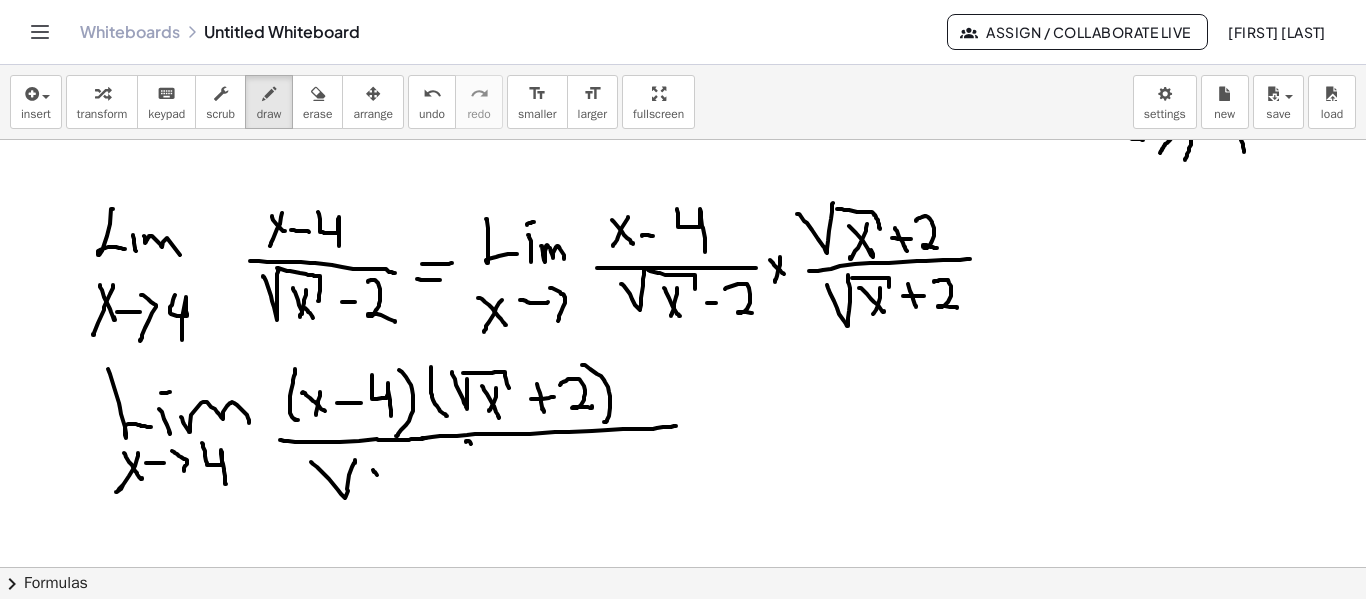 click at bounding box center [683, -801] 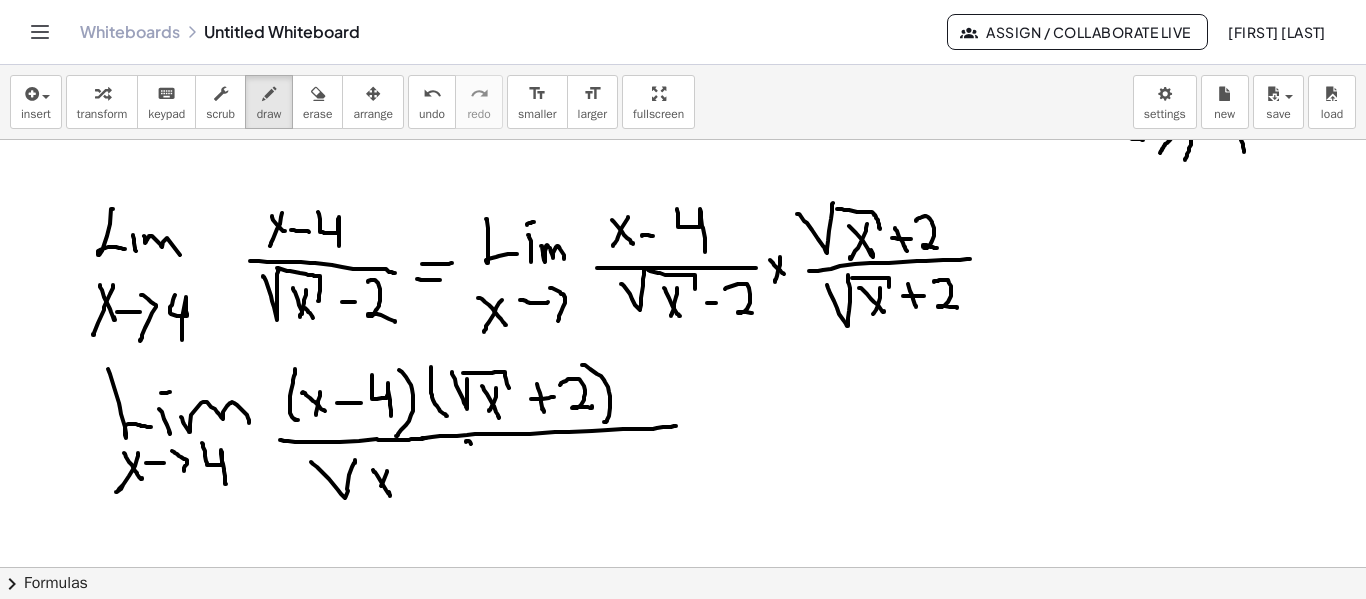 click at bounding box center [683, -801] 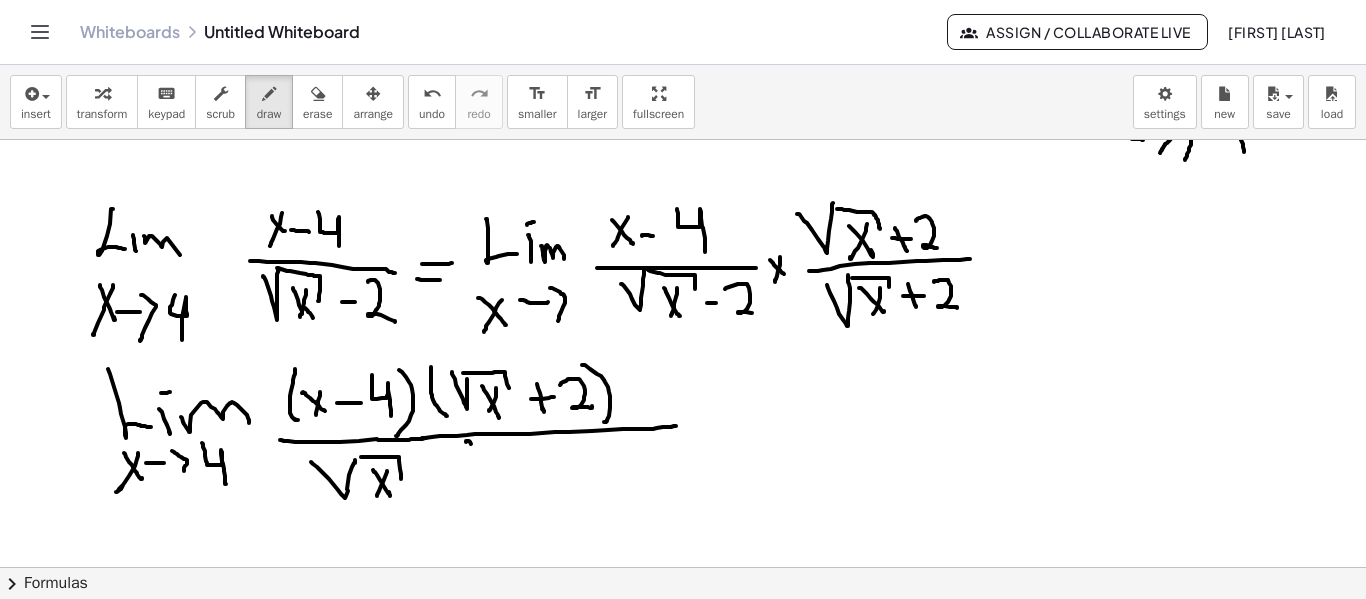 click at bounding box center (683, -801) 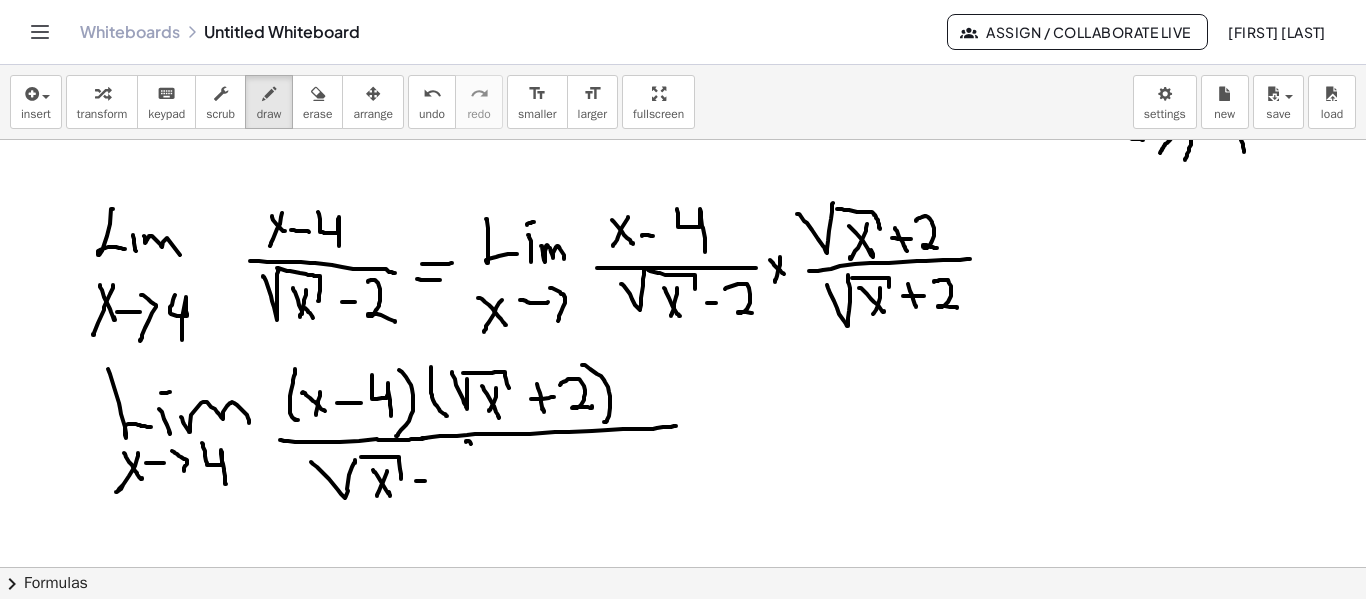 click at bounding box center [683, -801] 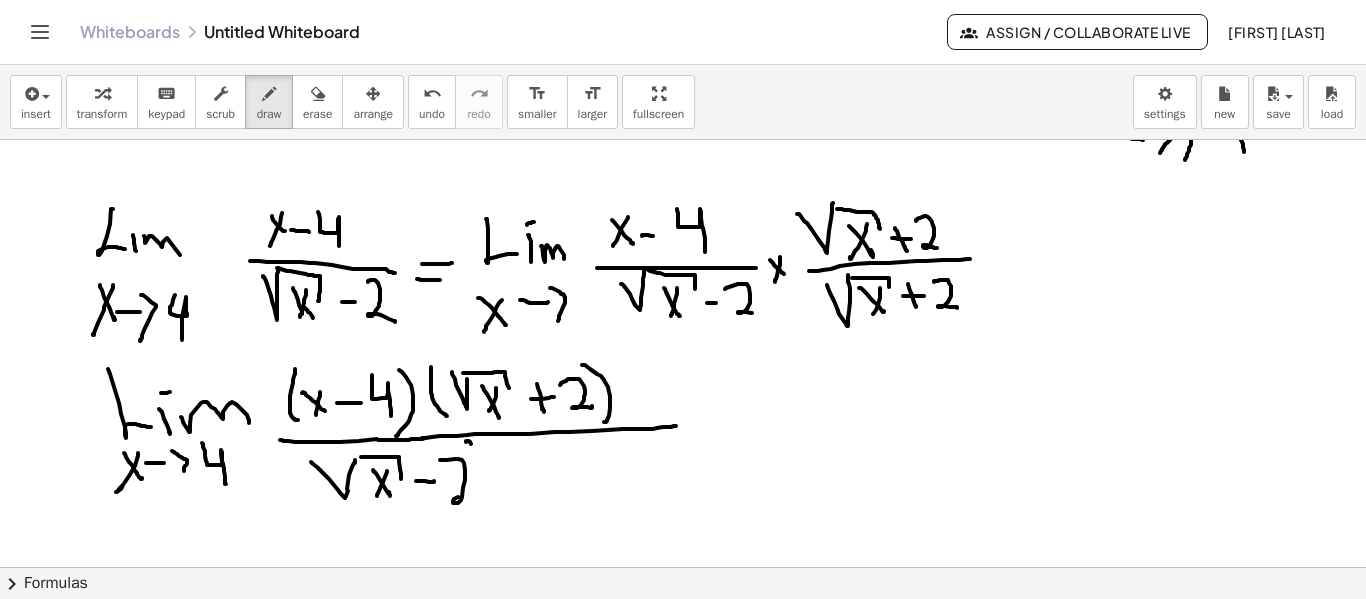 click at bounding box center (683, -801) 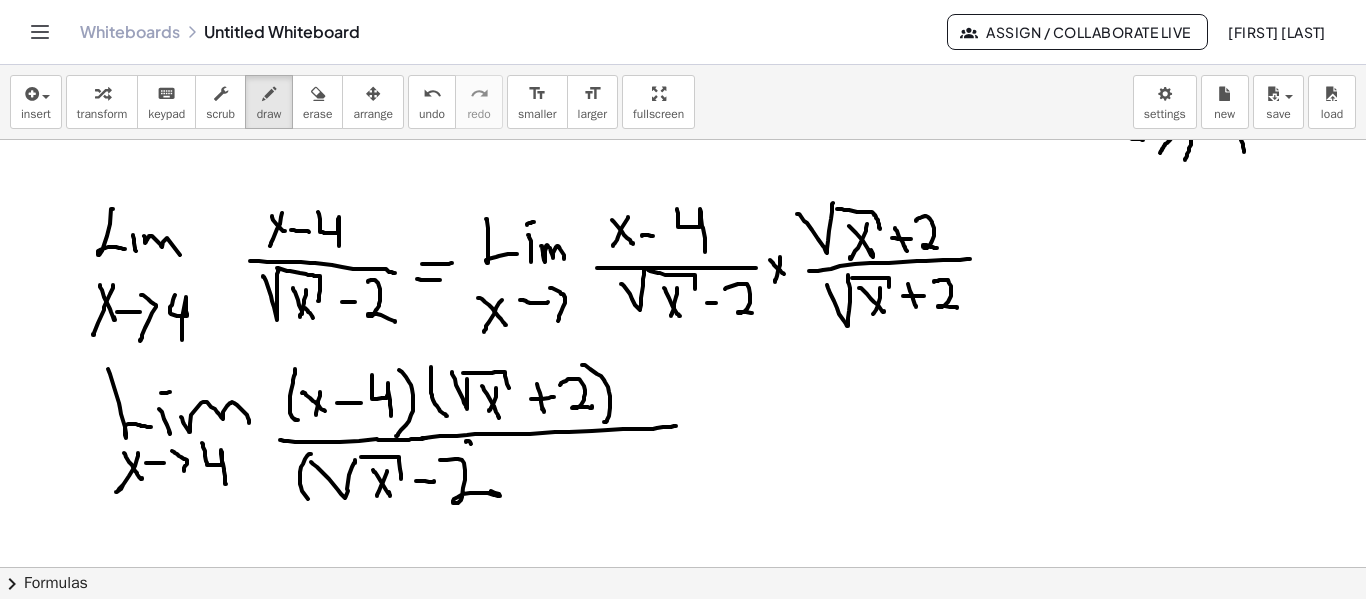 click at bounding box center (683, -801) 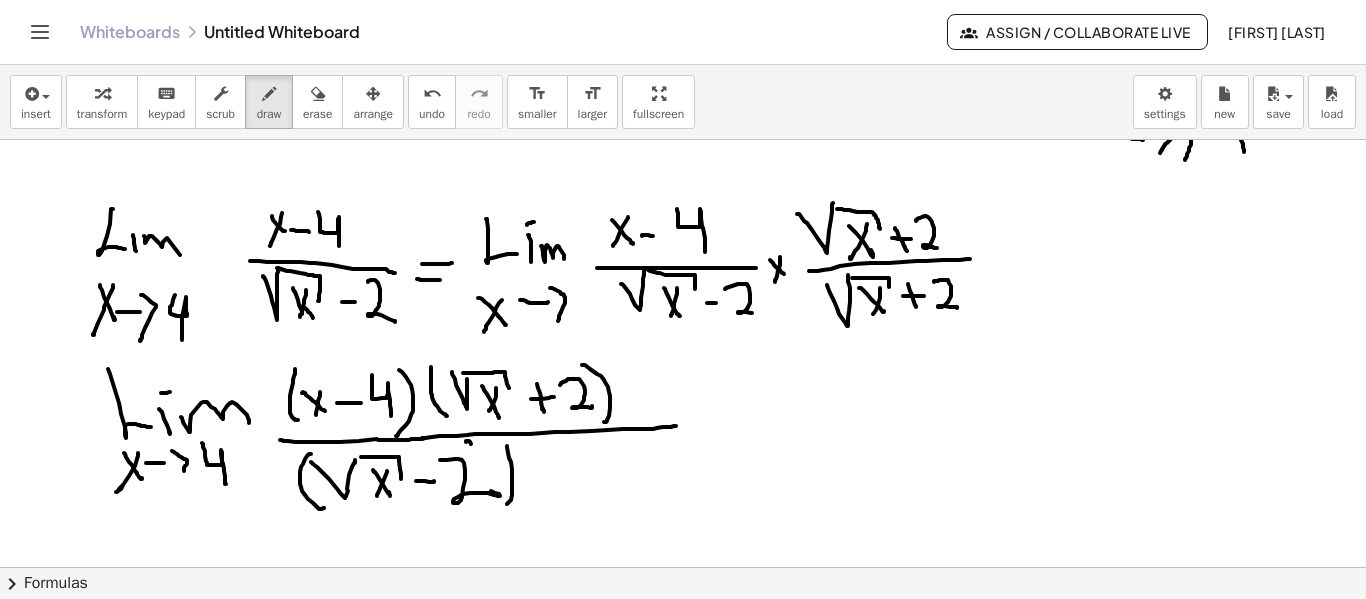 click at bounding box center [683, -801] 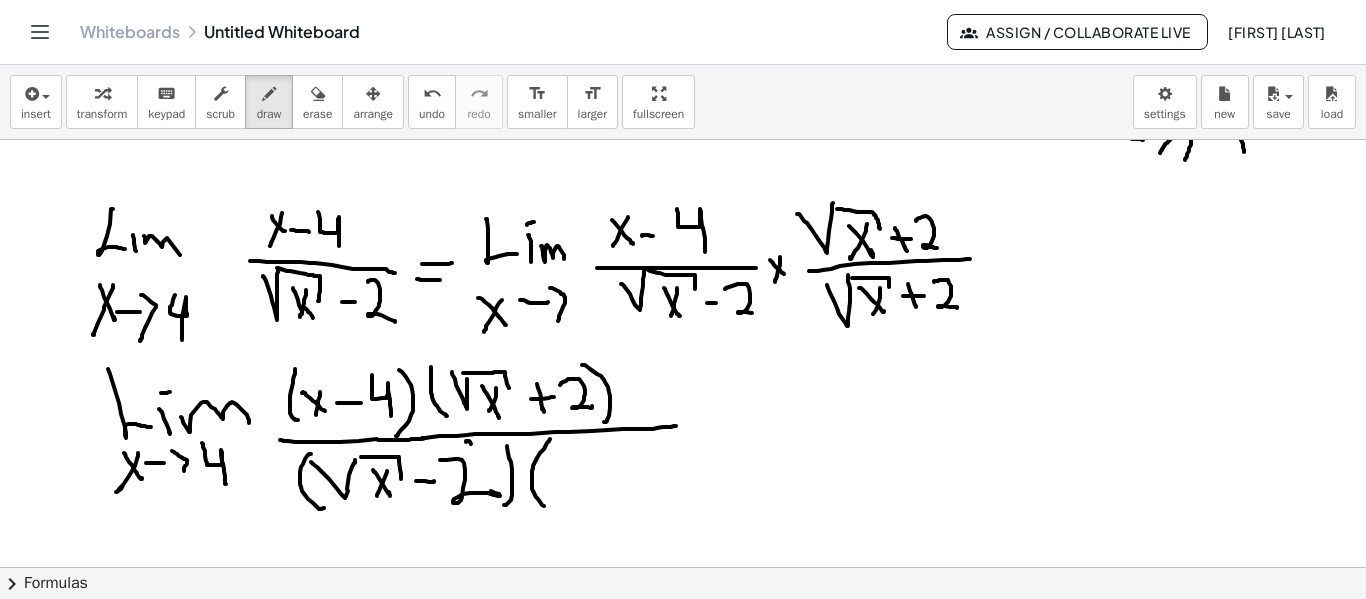 click at bounding box center (683, -801) 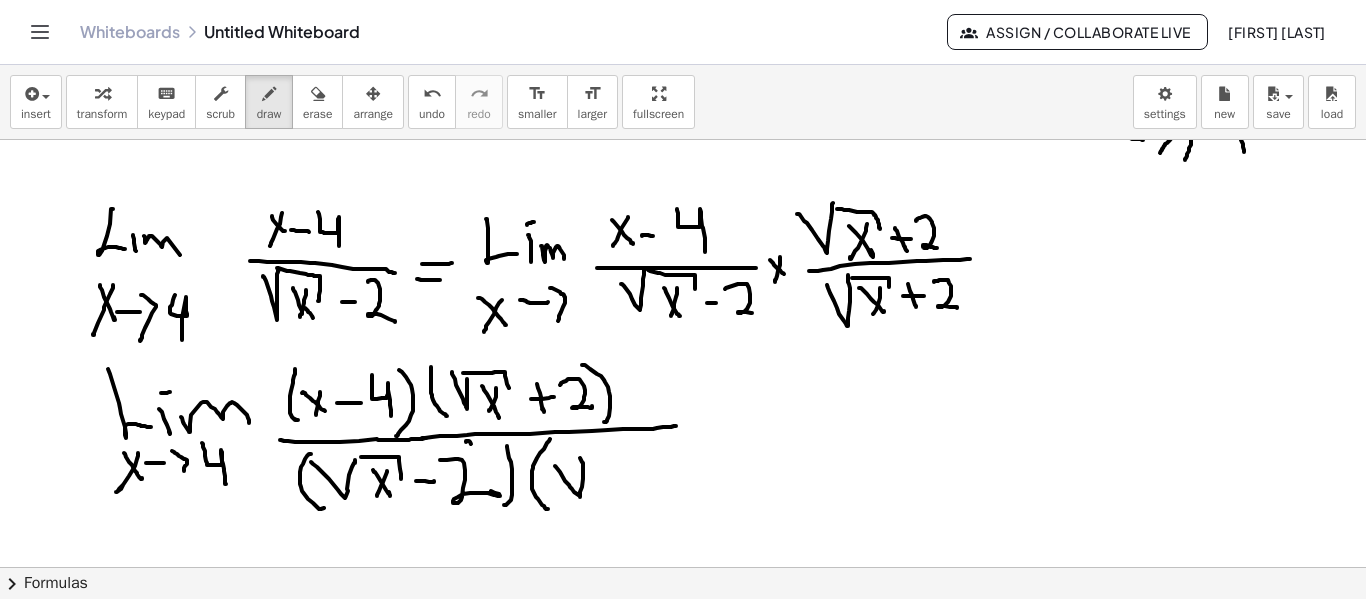 click at bounding box center (683, -801) 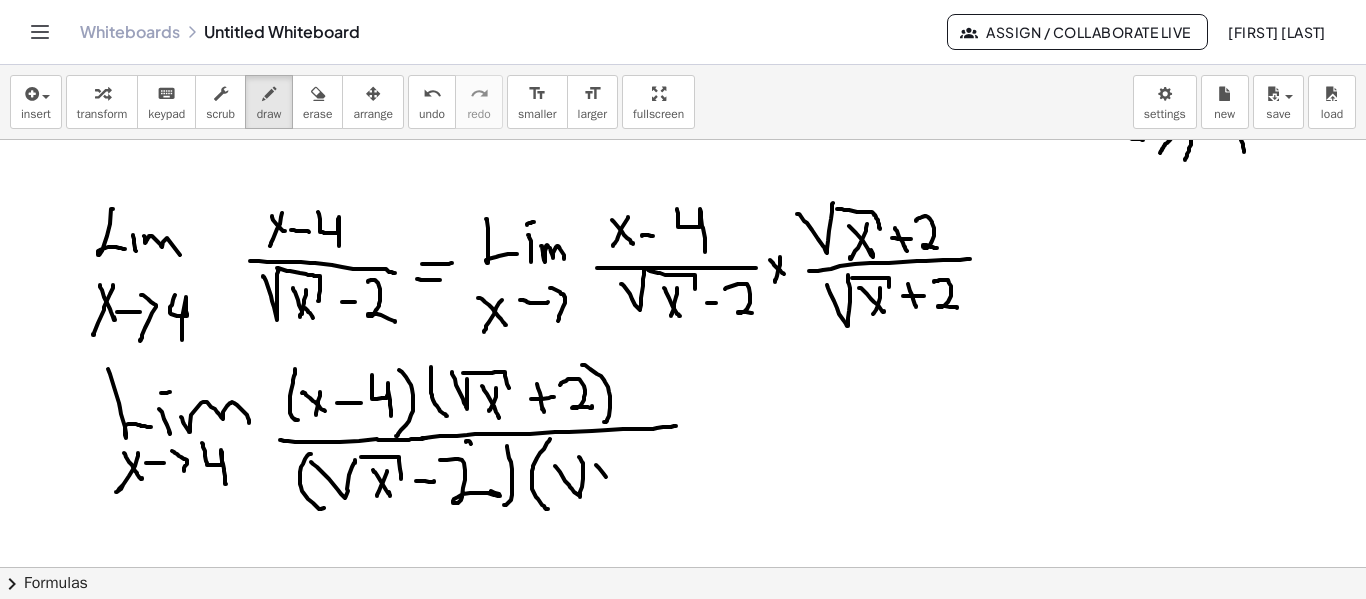 click at bounding box center (683, -801) 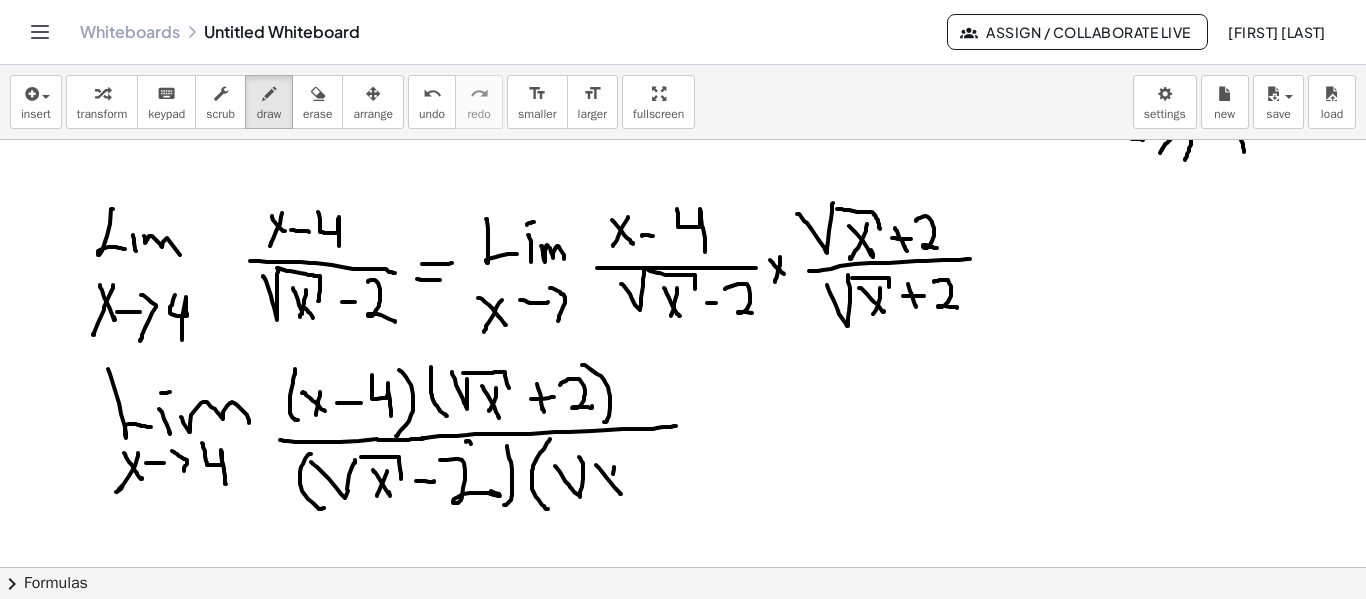 click at bounding box center (683, -801) 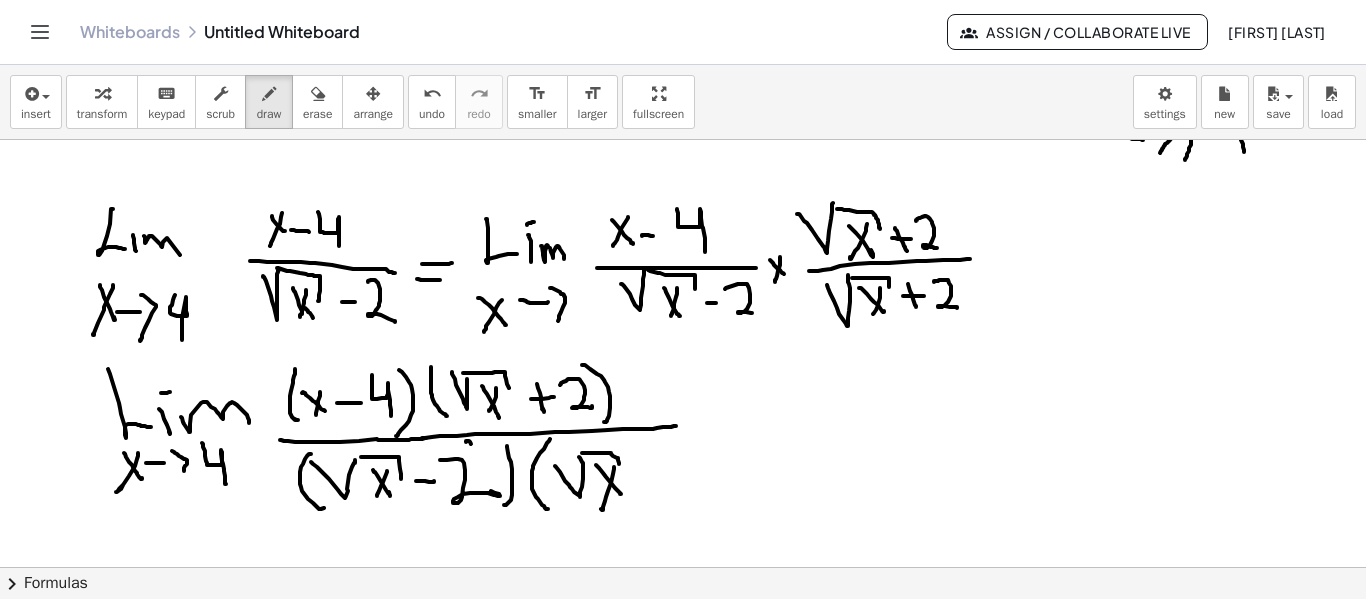 click at bounding box center (683, -801) 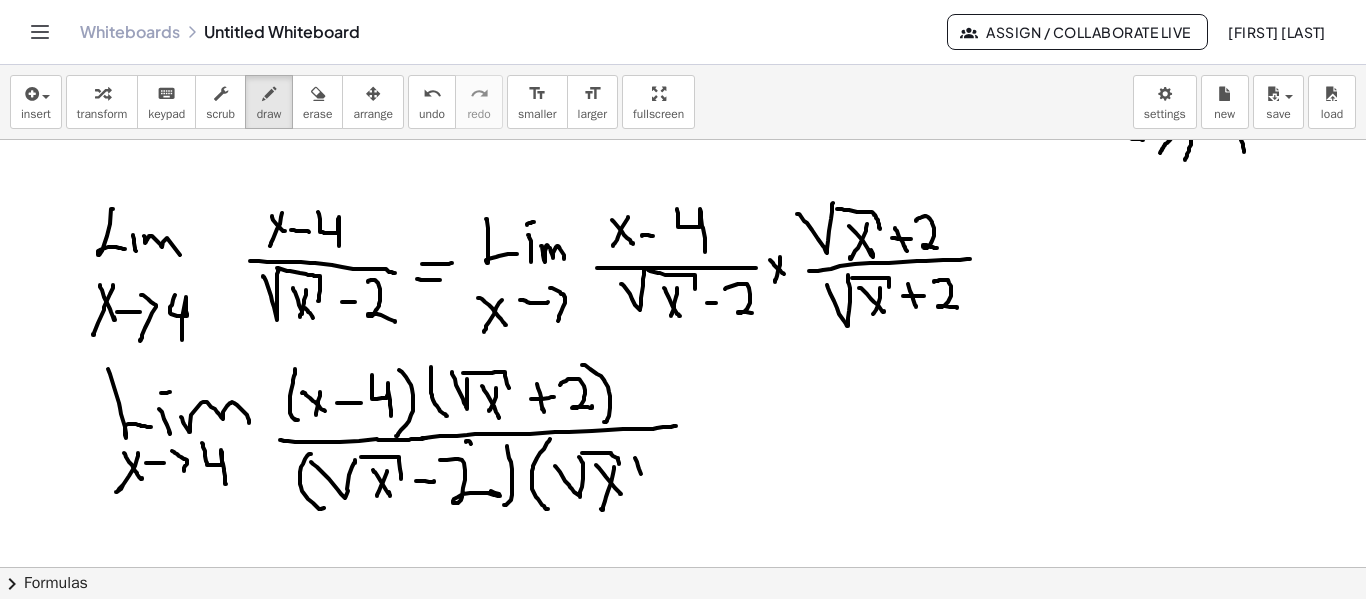 click at bounding box center [683, -801] 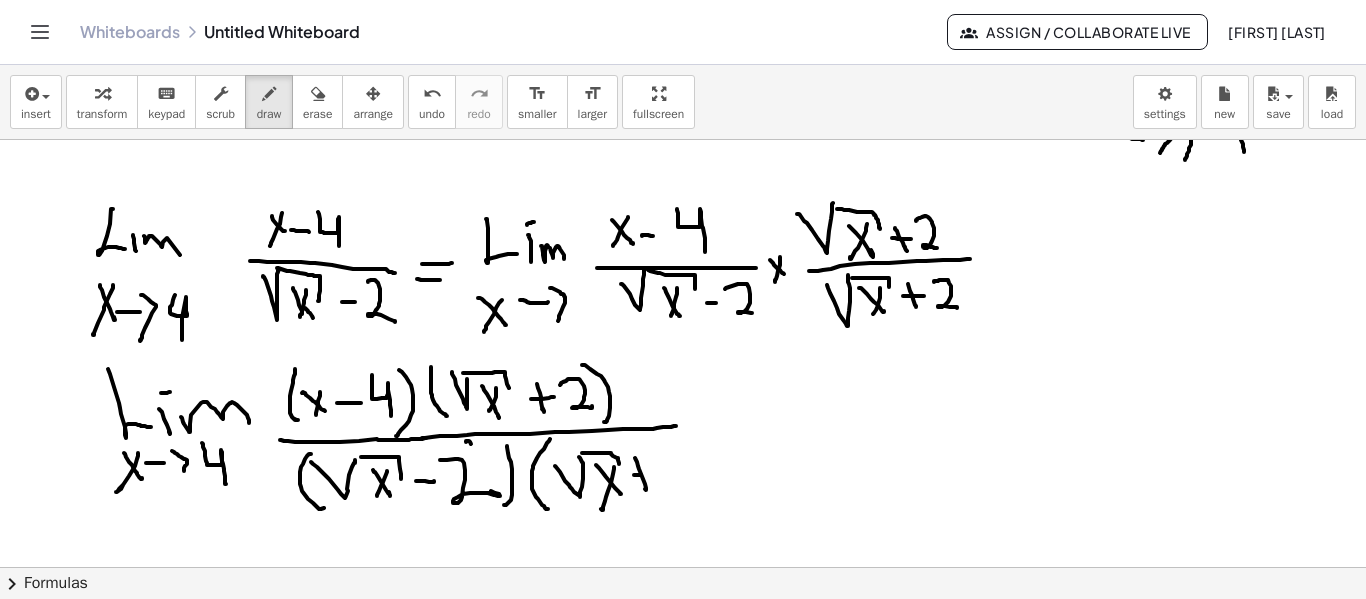 click at bounding box center [683, -801] 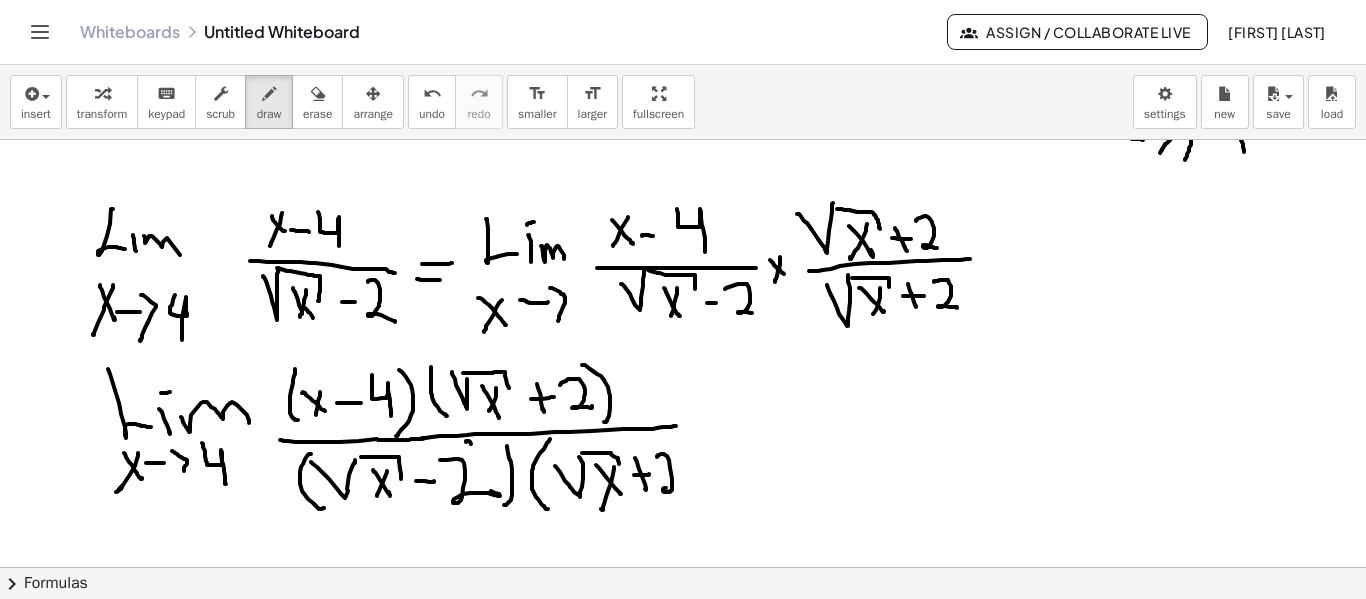 click at bounding box center (683, -801) 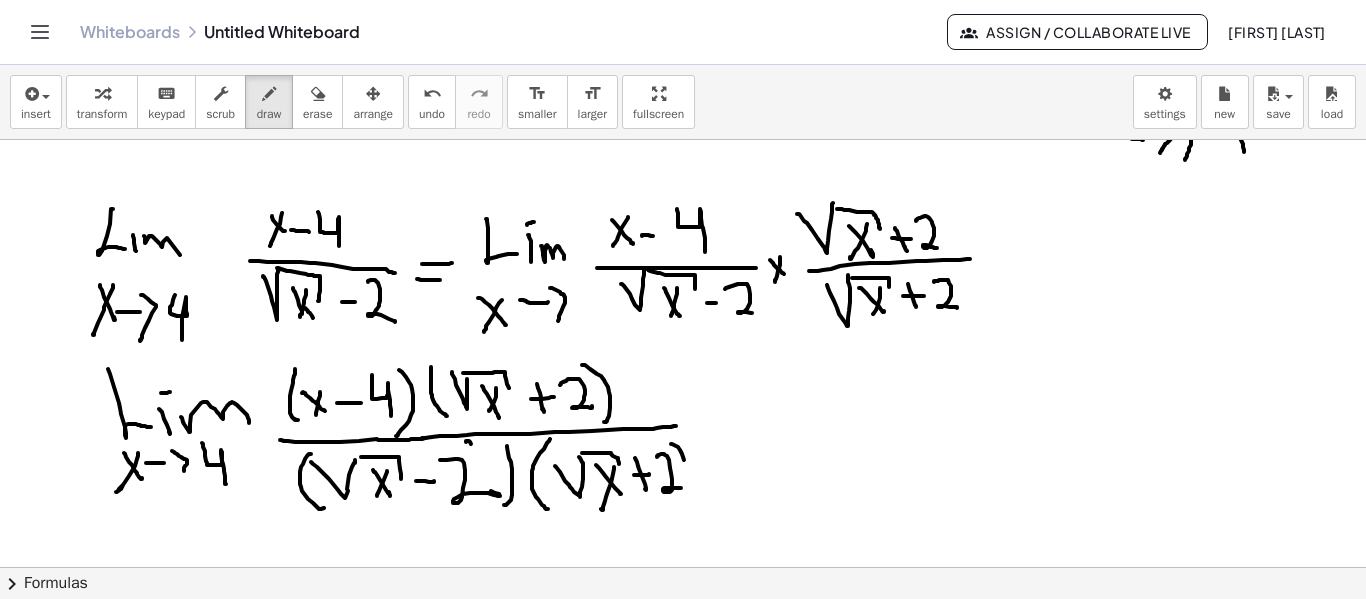 click at bounding box center [683, -801] 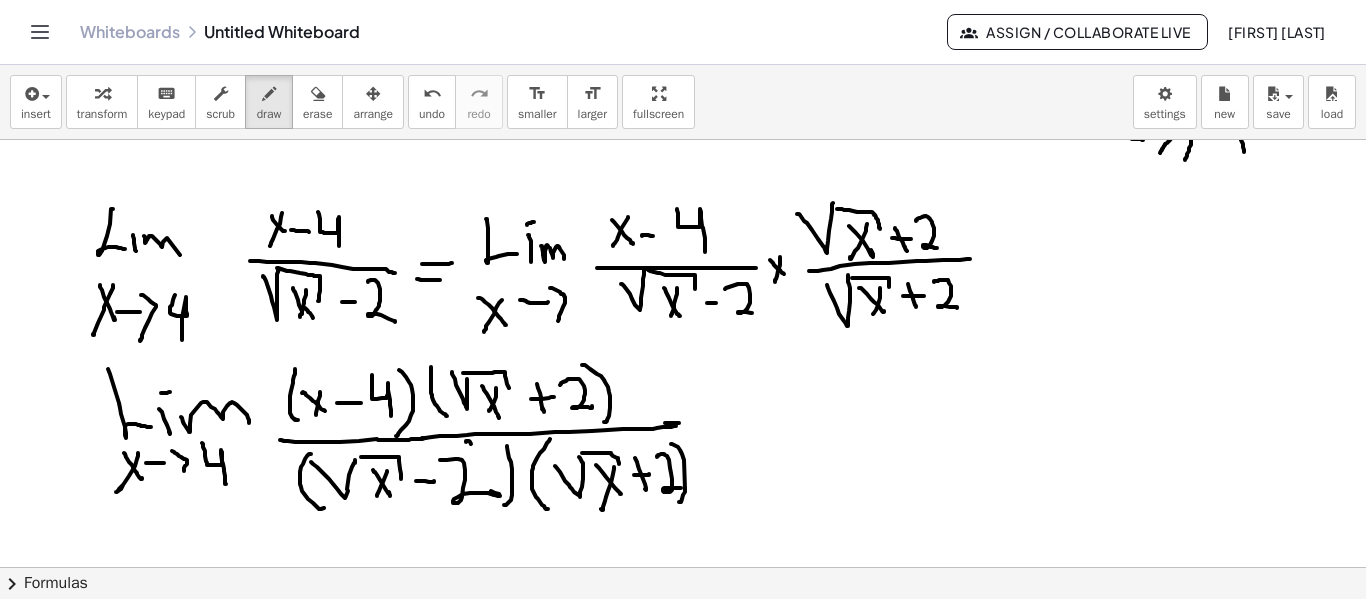 click at bounding box center (683, -801) 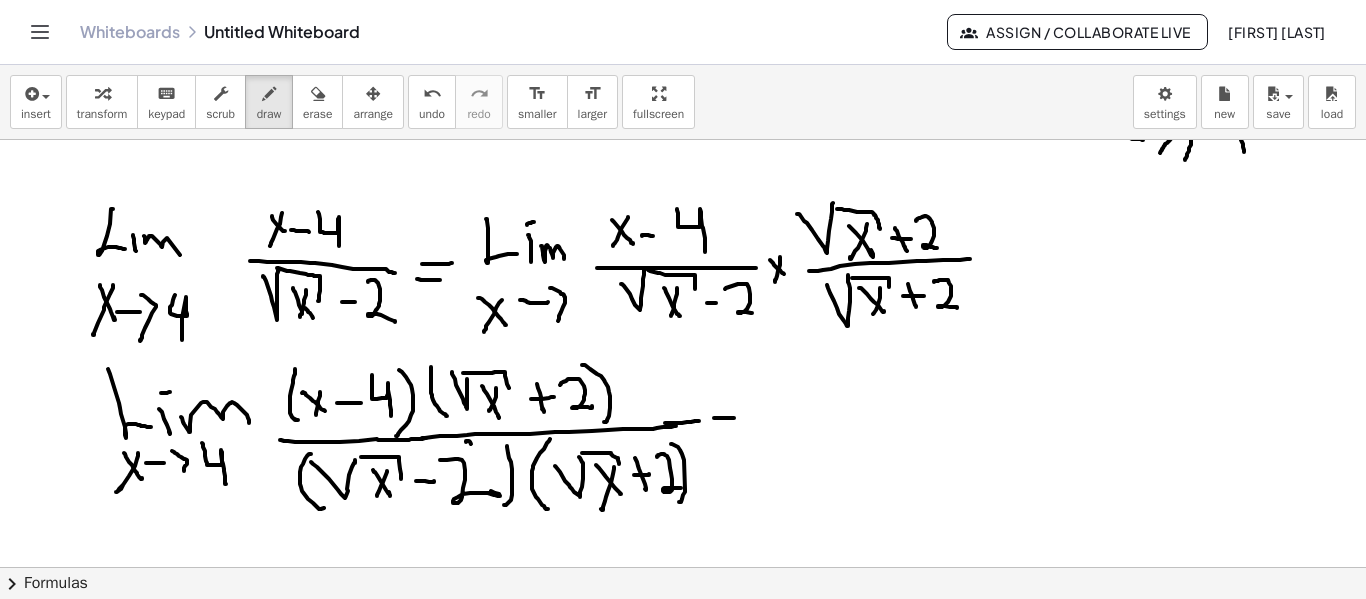 click at bounding box center [683, -801] 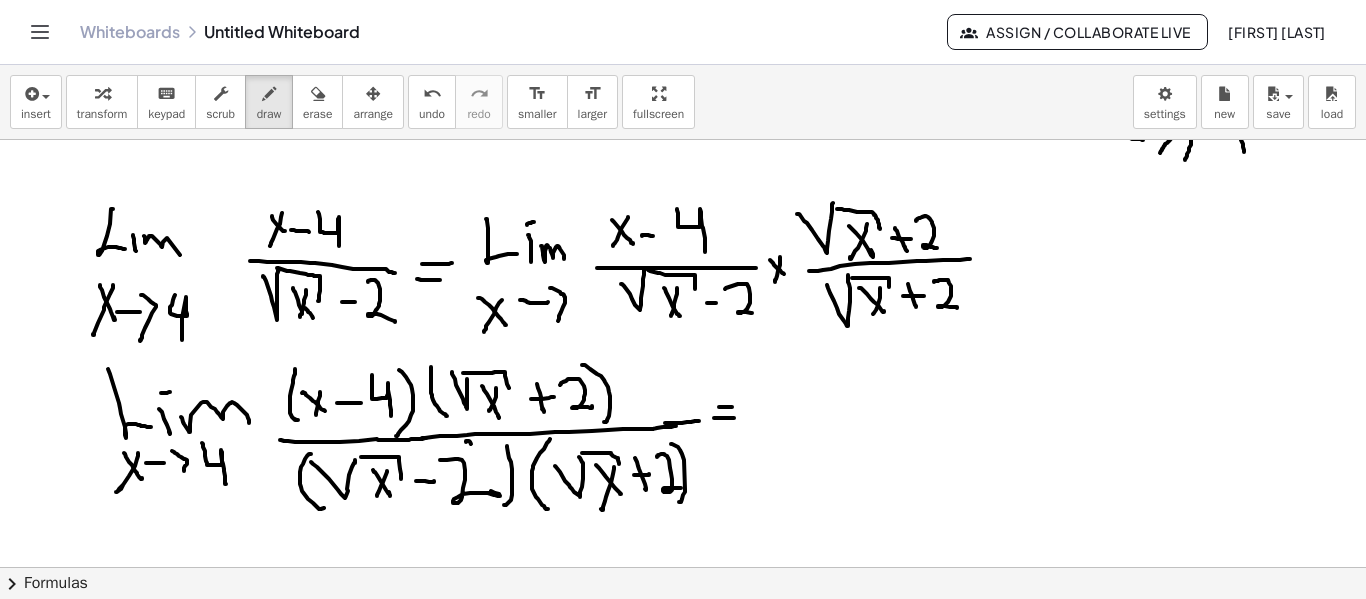 click at bounding box center [683, -801] 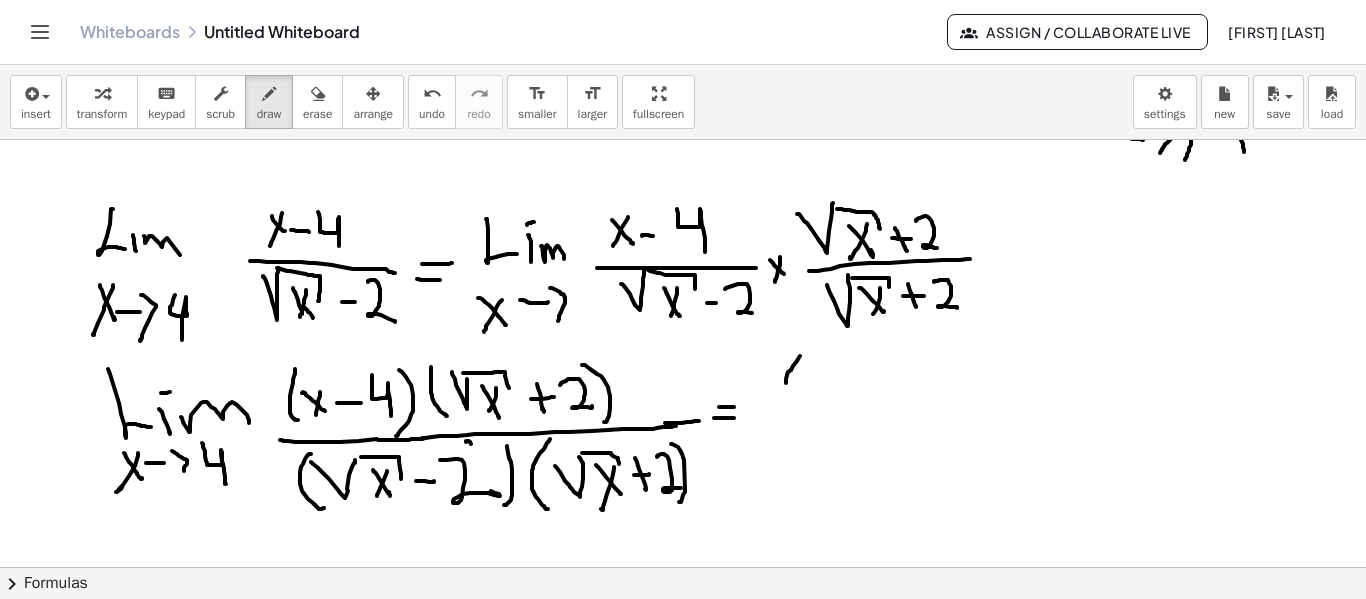 click at bounding box center (683, -801) 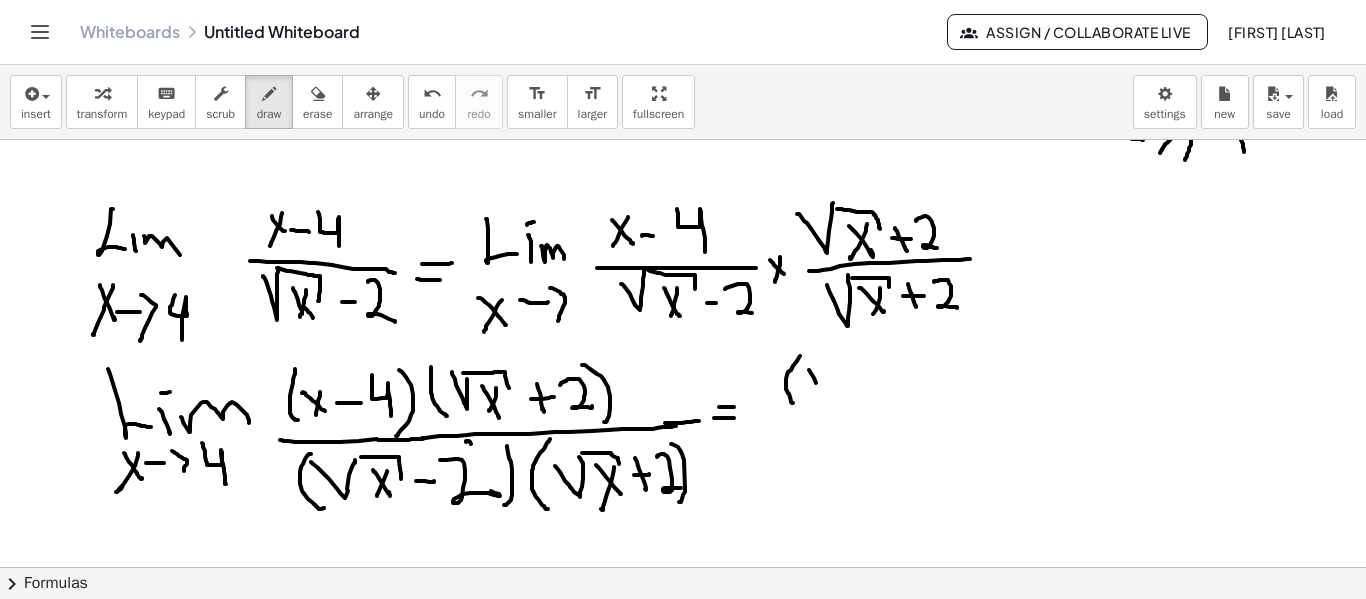 click at bounding box center [683, -801] 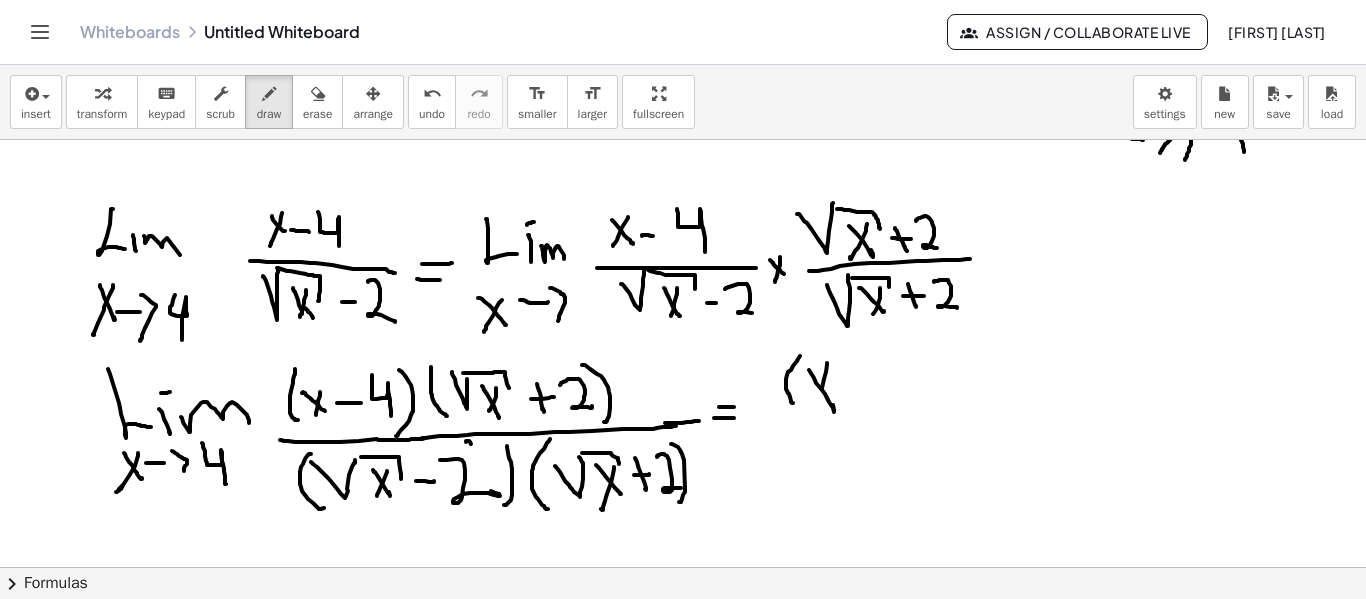 click at bounding box center [683, -801] 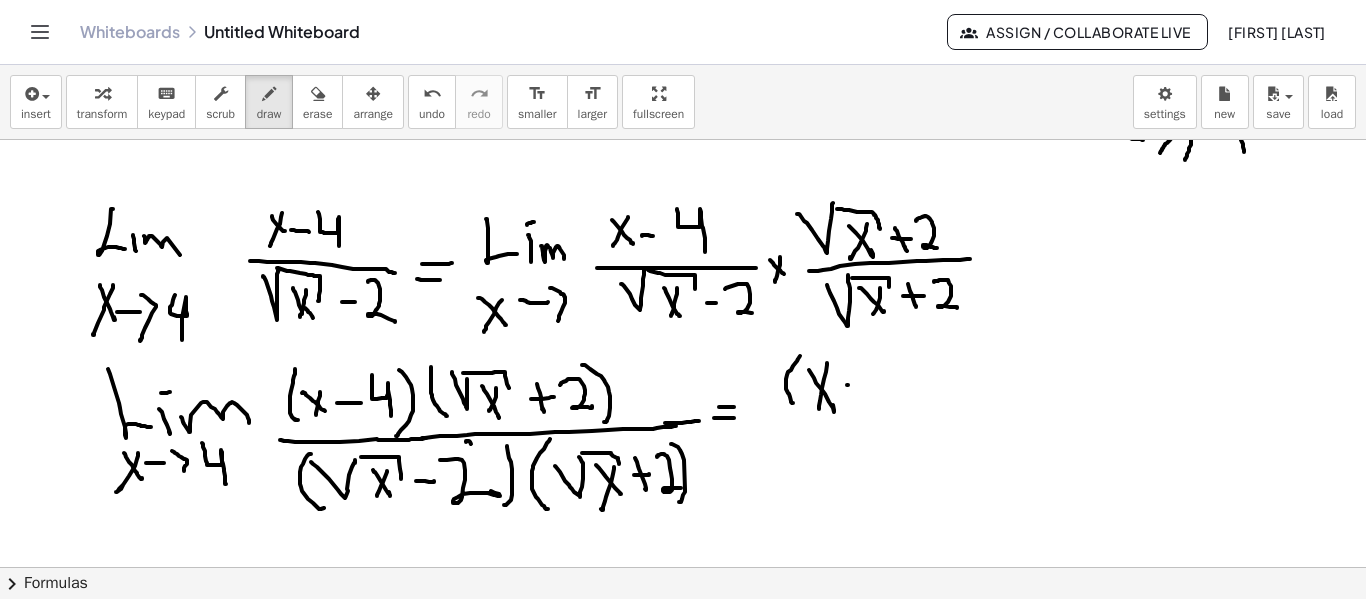 click at bounding box center (683, -801) 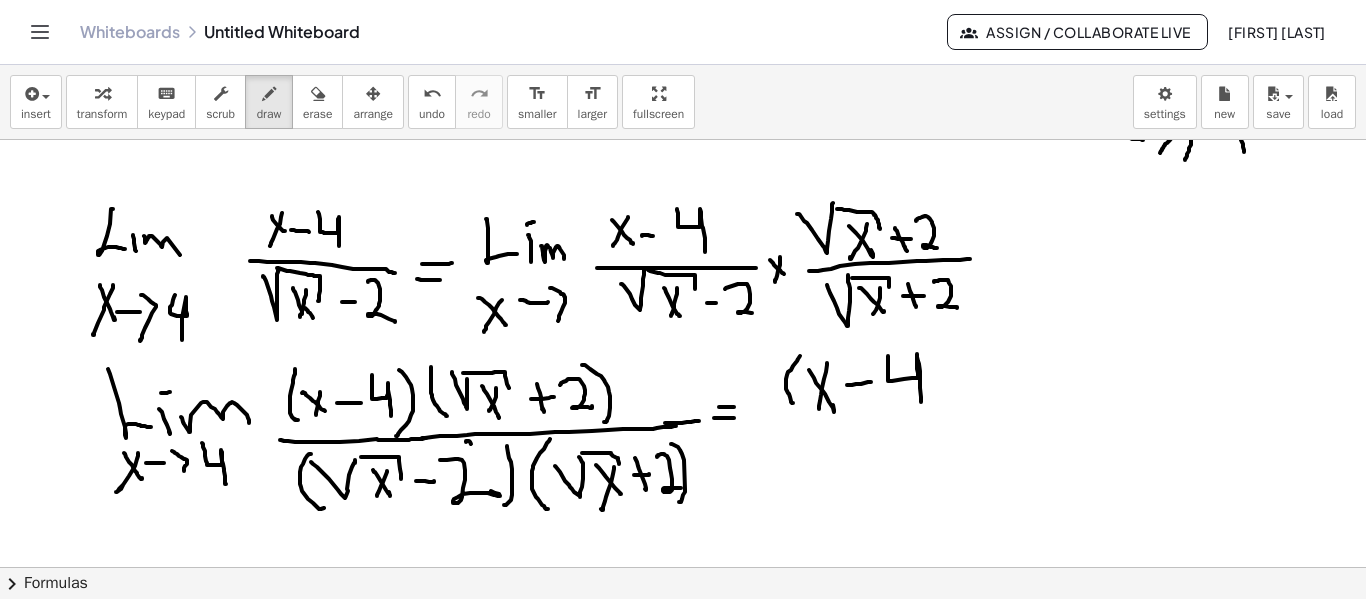 click at bounding box center [683, -801] 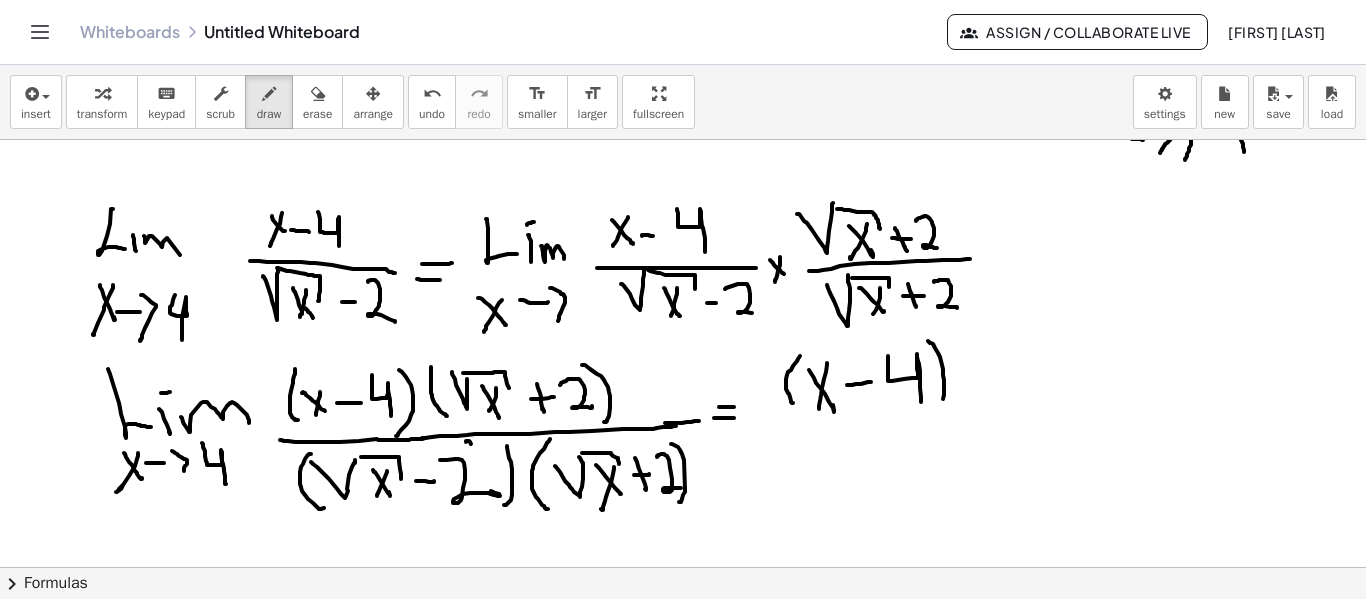 click at bounding box center [683, -801] 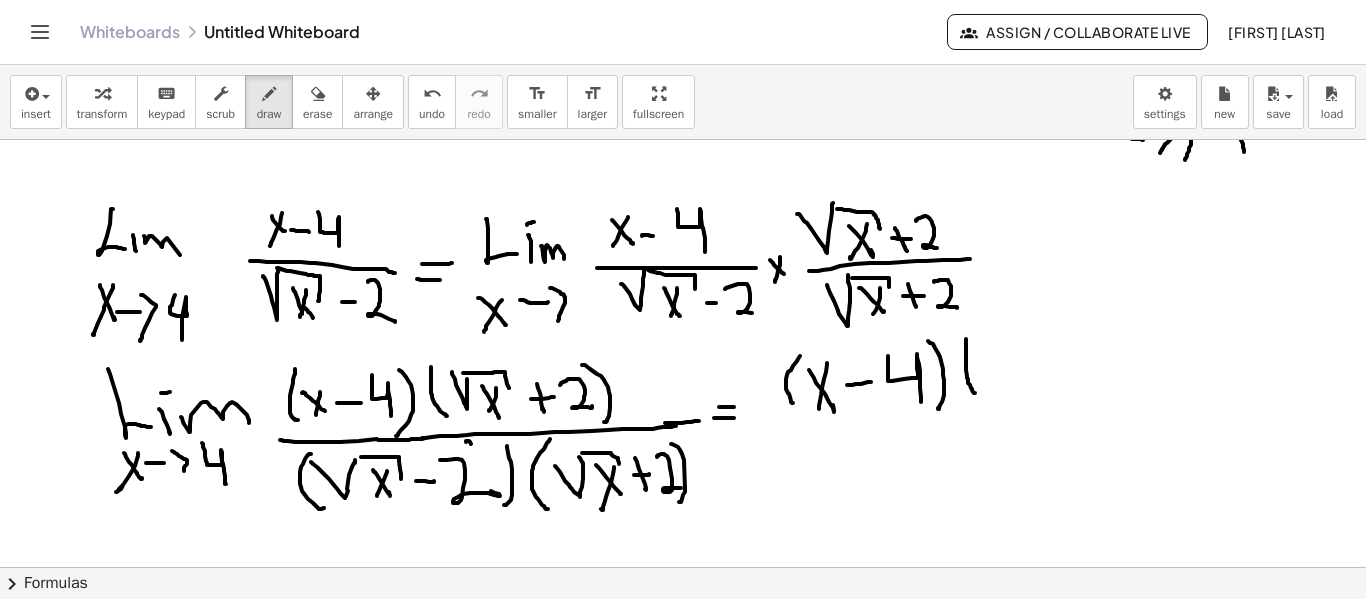 click at bounding box center [683, -801] 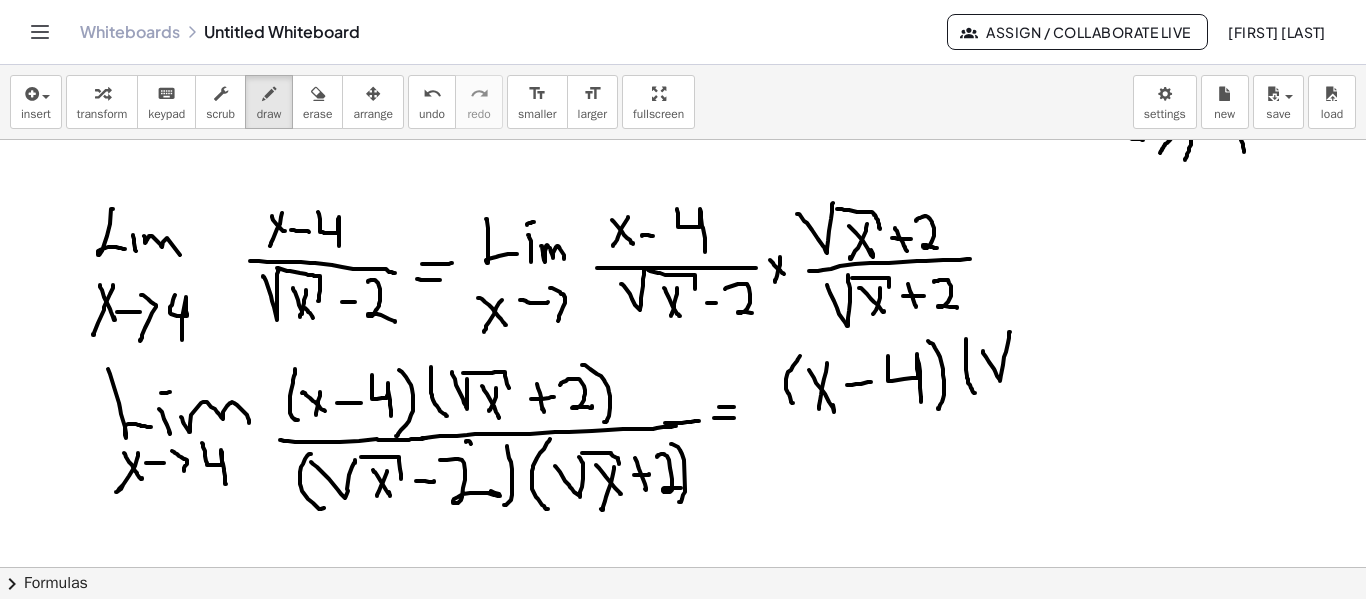 click at bounding box center (683, -801) 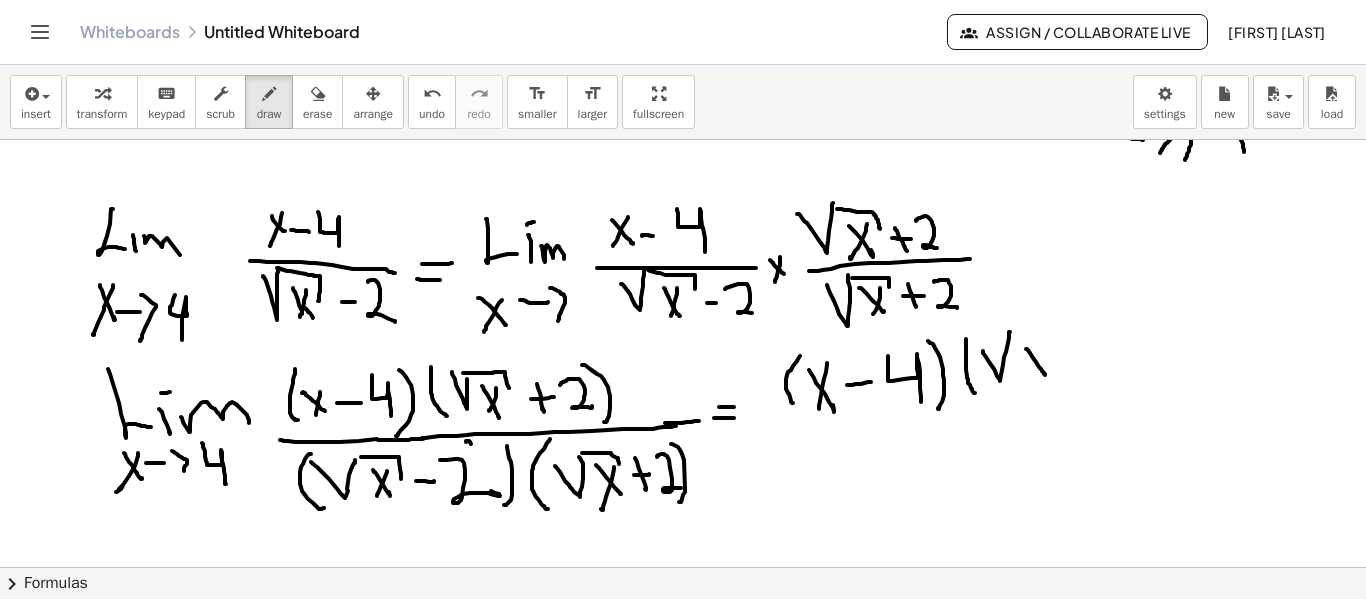 click at bounding box center (683, -801) 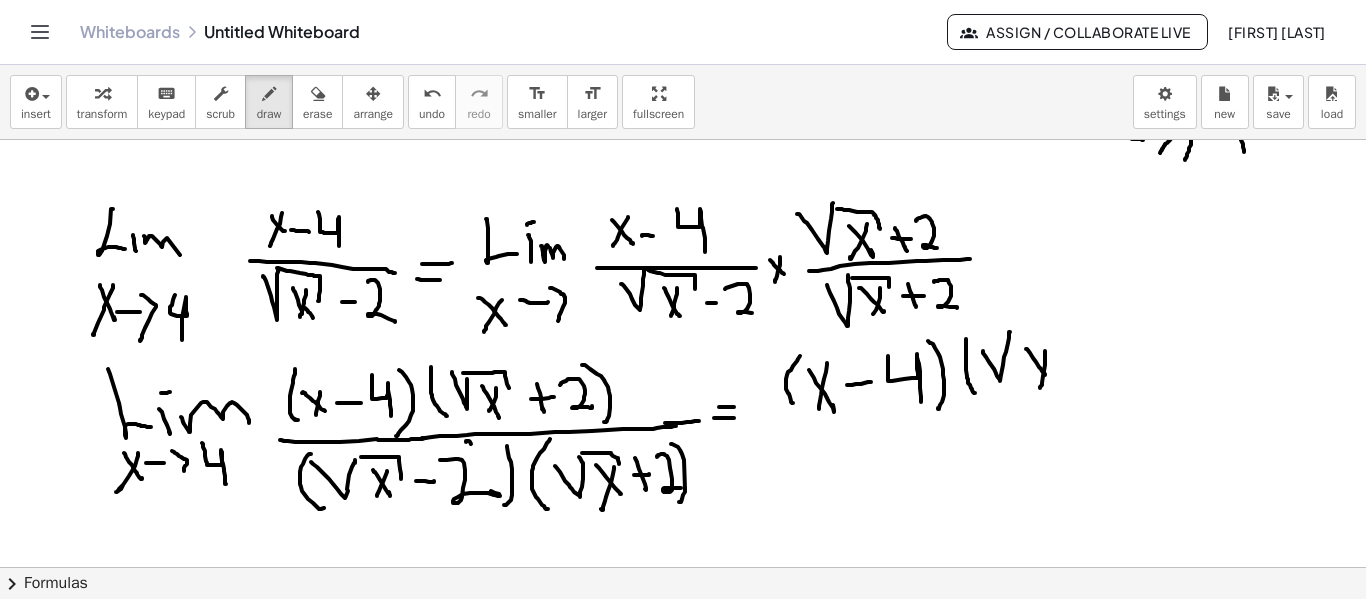 click at bounding box center (683, -801) 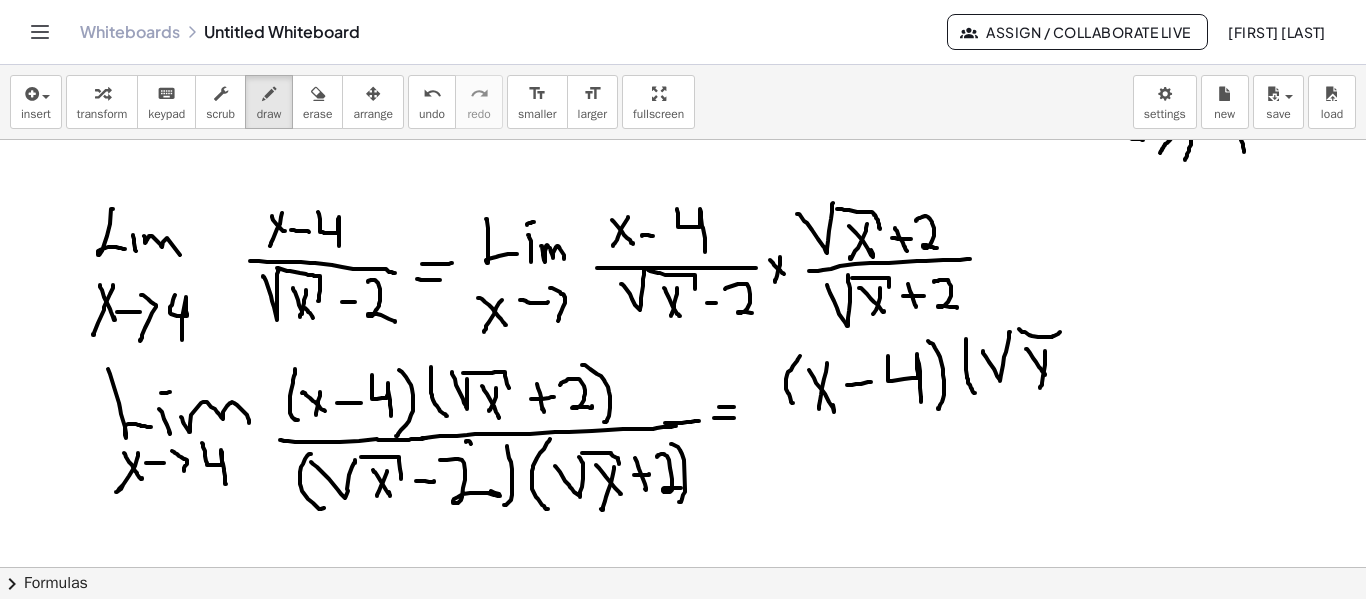 click at bounding box center [683, -801] 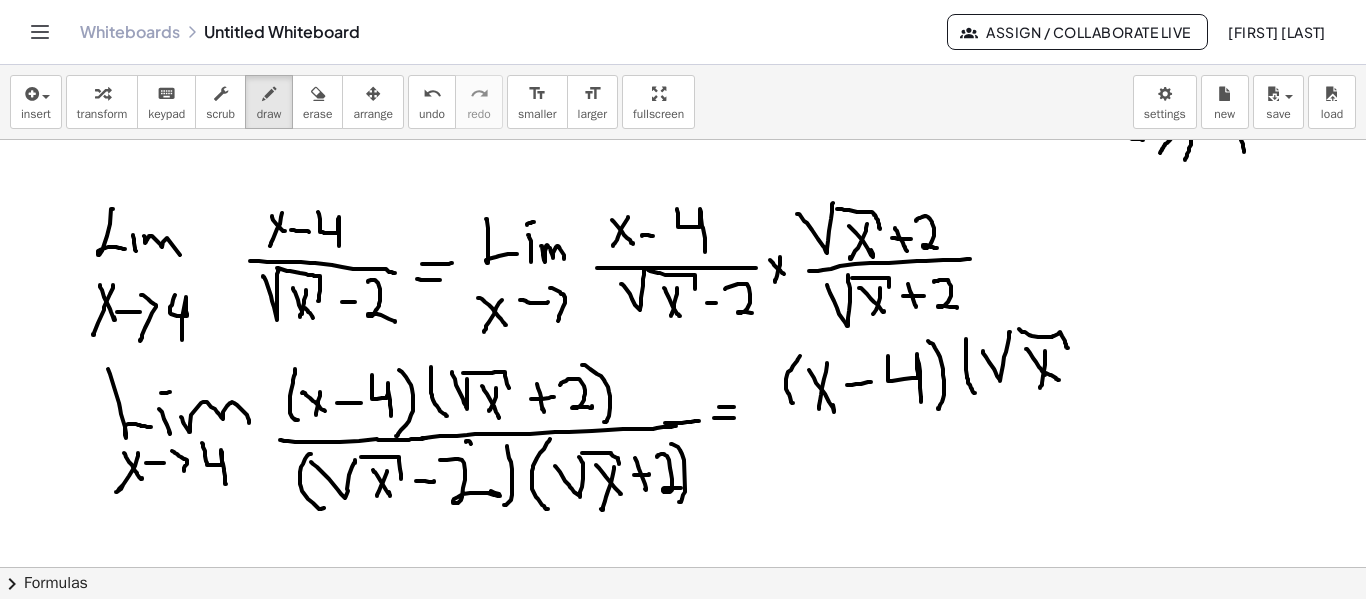 click at bounding box center [683, -801] 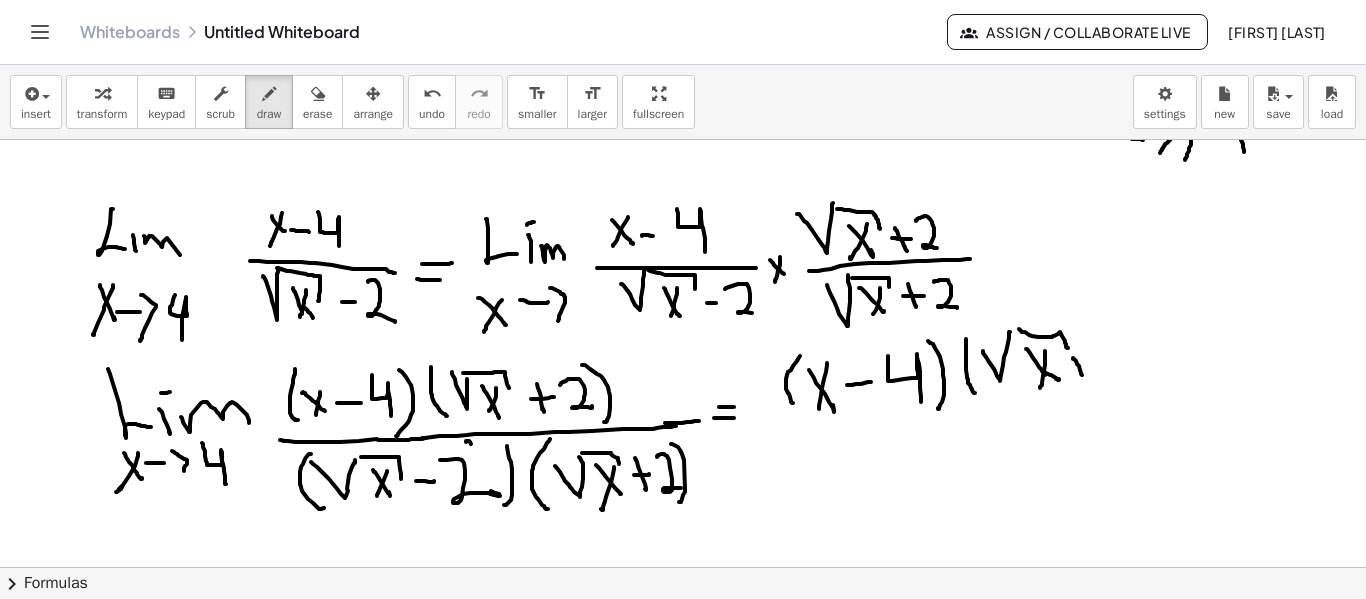 click at bounding box center [683, -801] 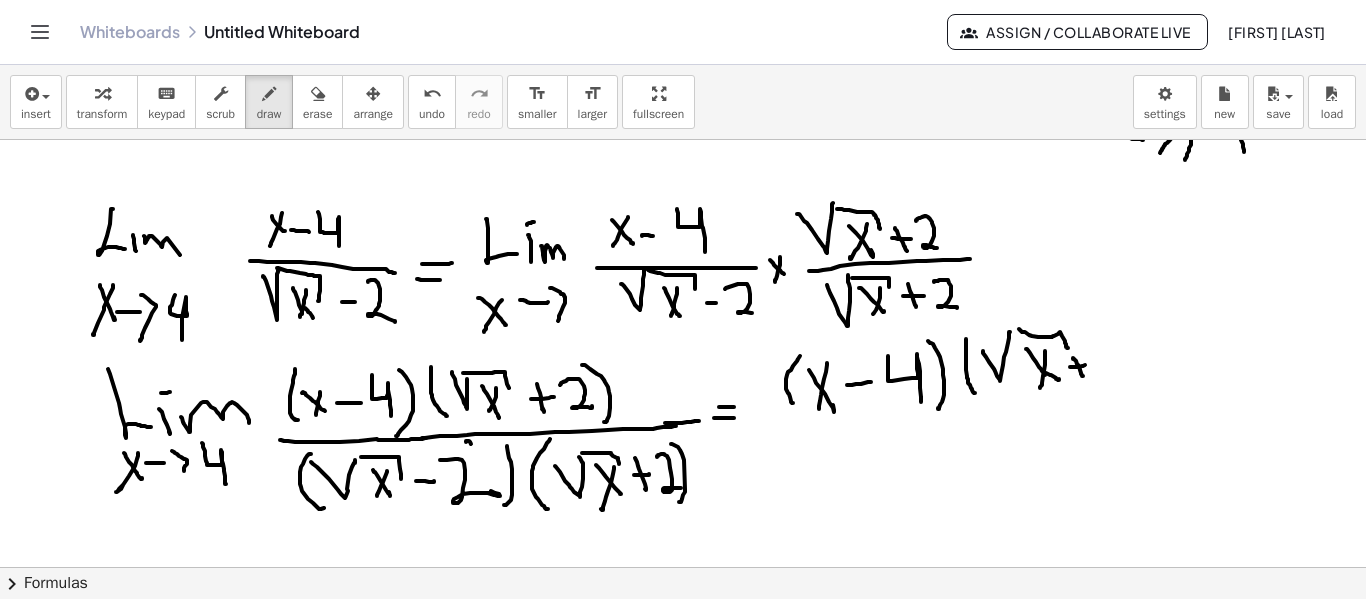 click at bounding box center [683, -801] 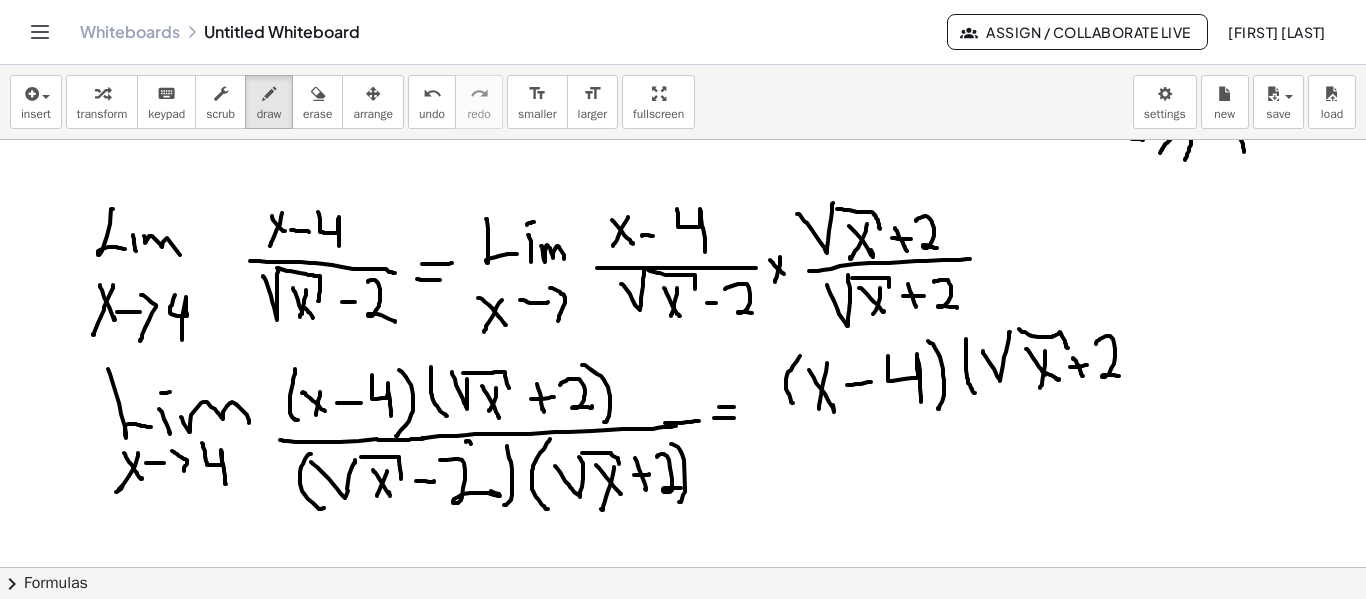 click at bounding box center [683, -801] 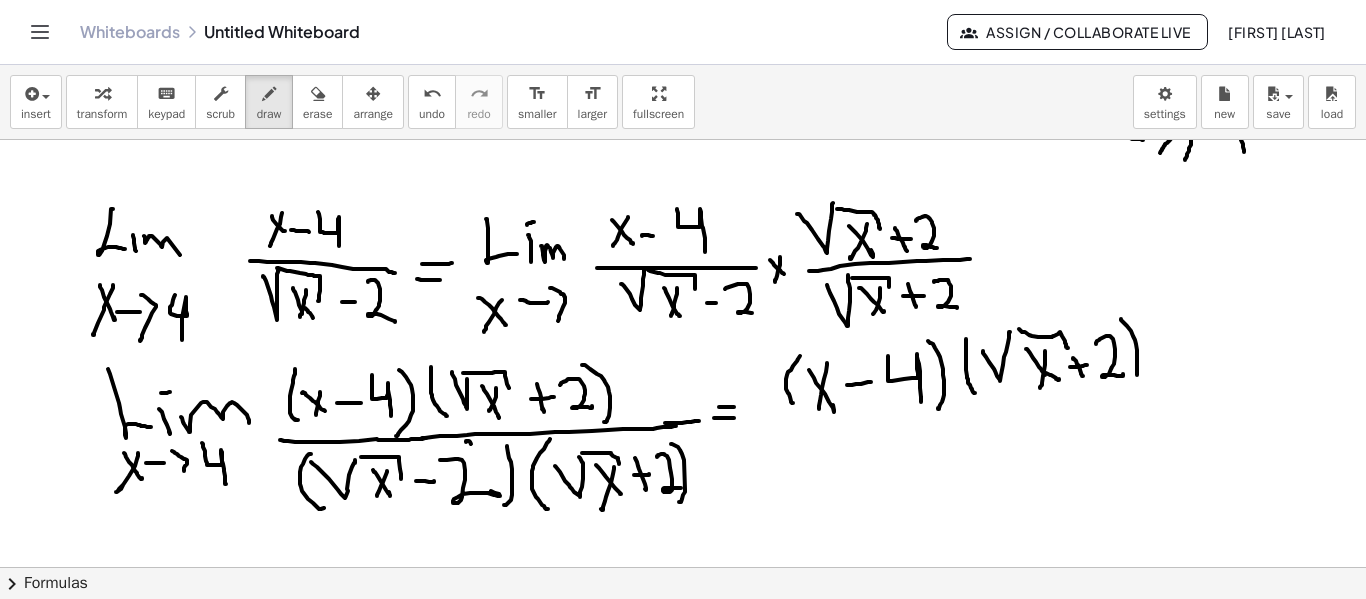 click at bounding box center (683, -801) 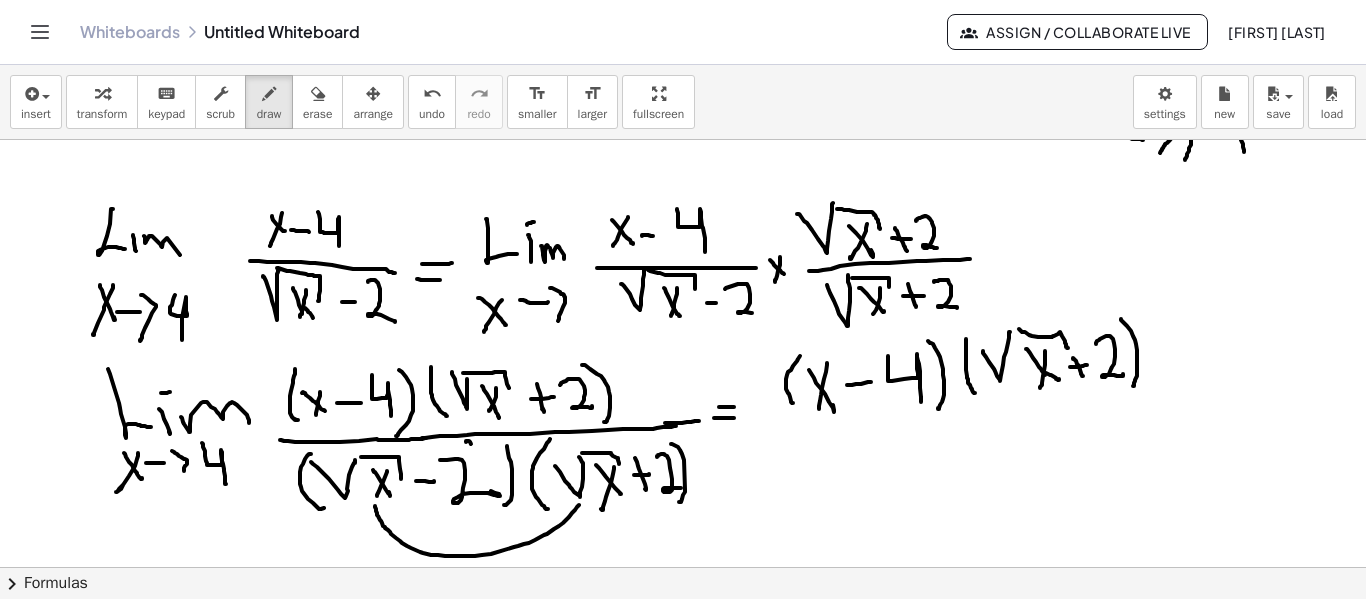 click at bounding box center (683, -801) 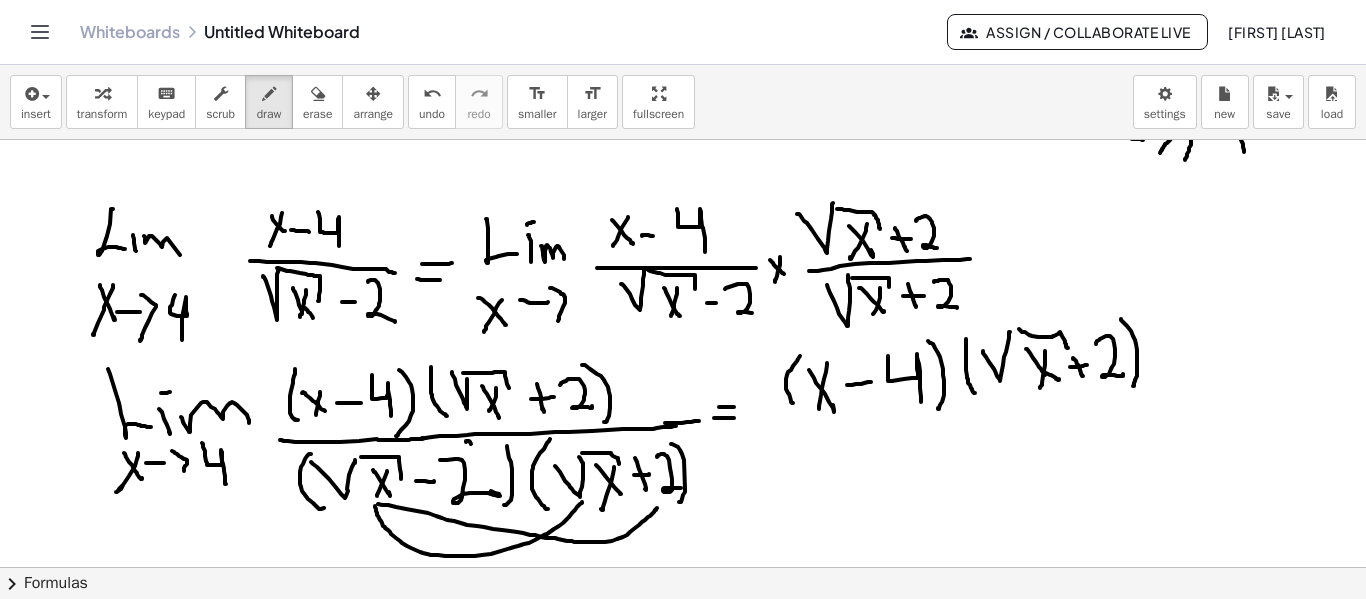 click at bounding box center [683, -801] 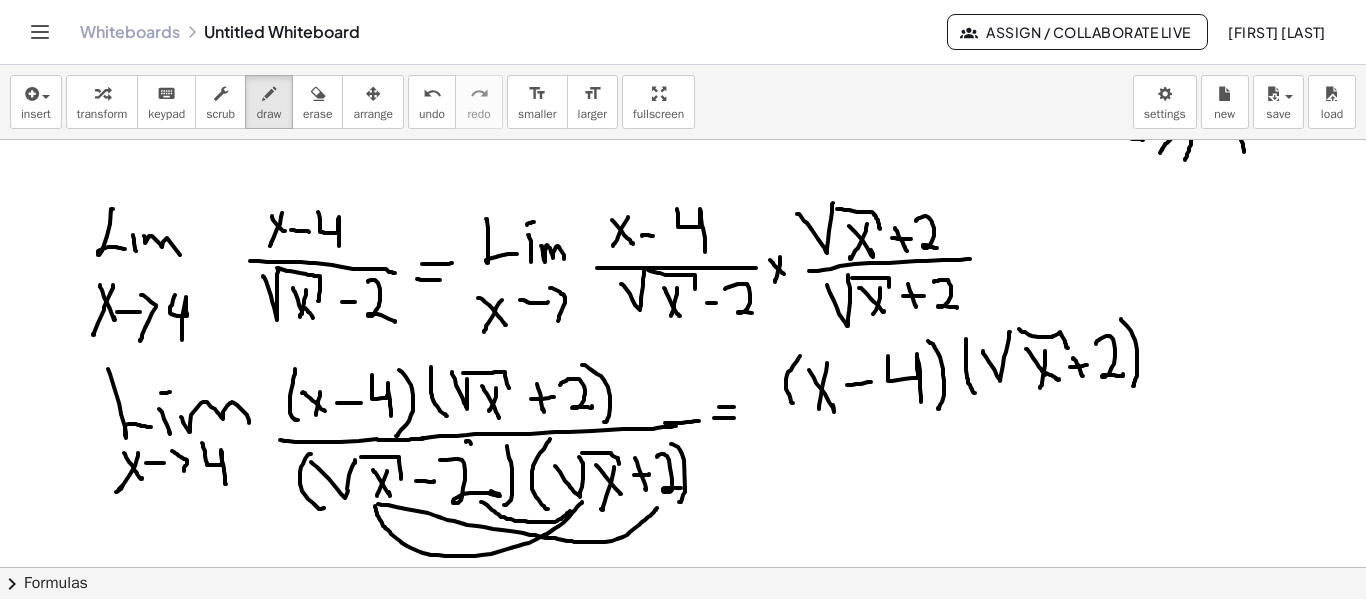 click at bounding box center [683, -801] 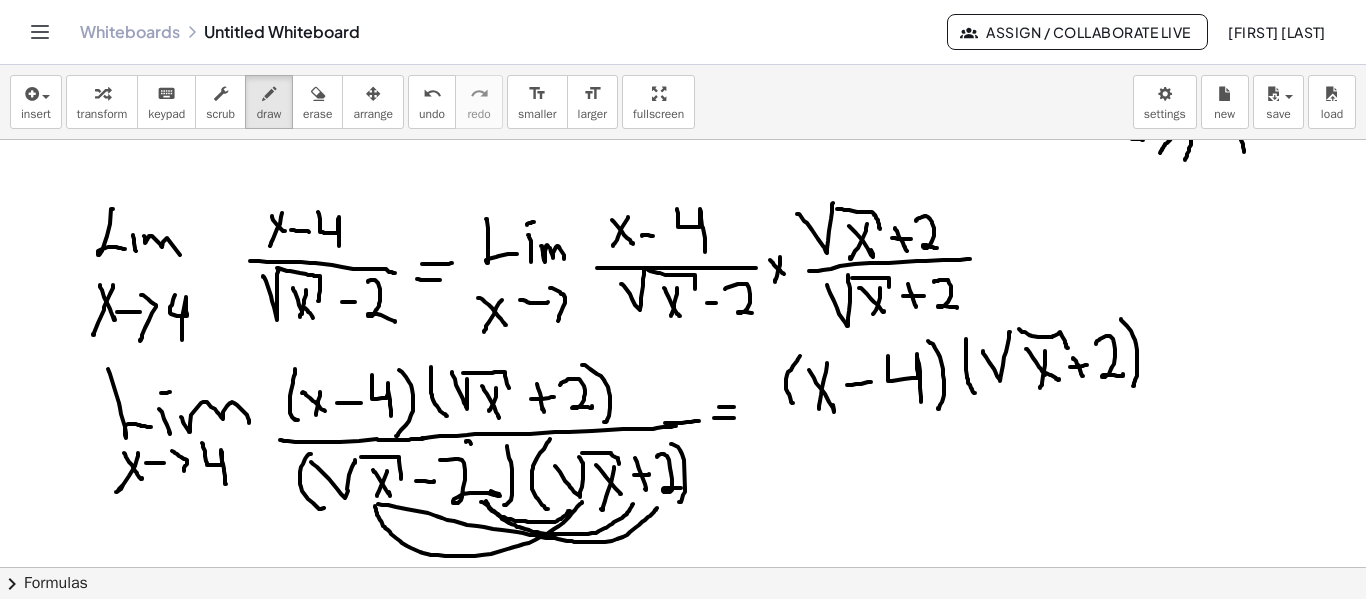 click at bounding box center (683, -801) 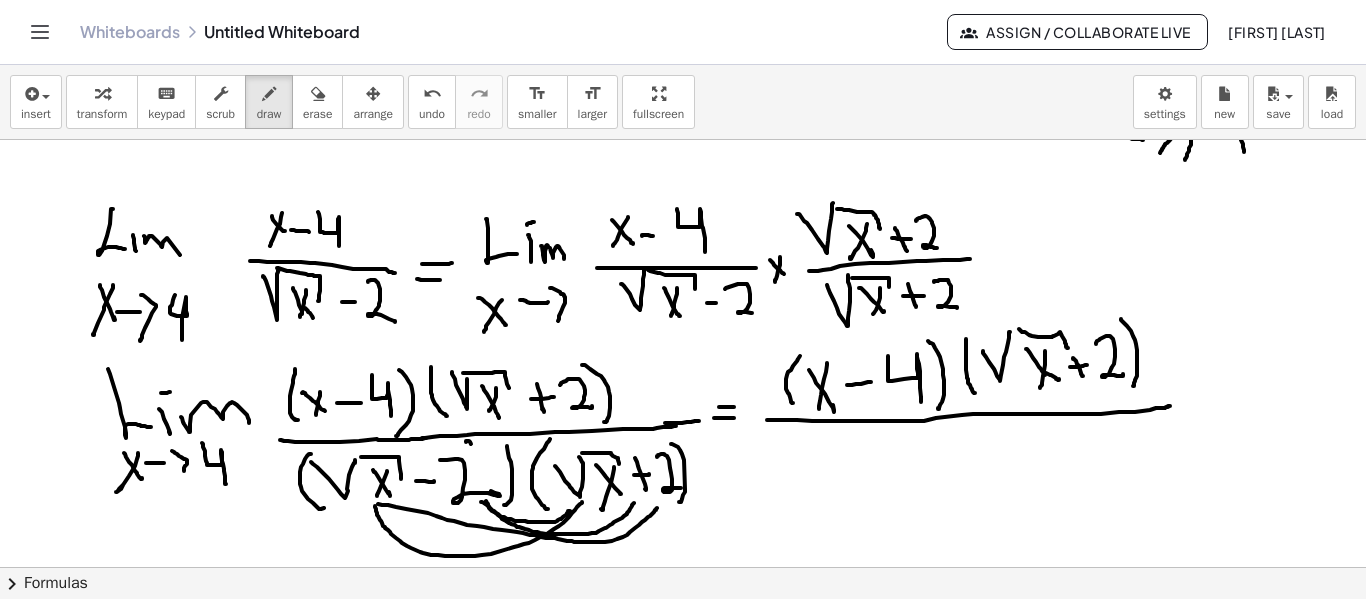 click at bounding box center [683, -801] 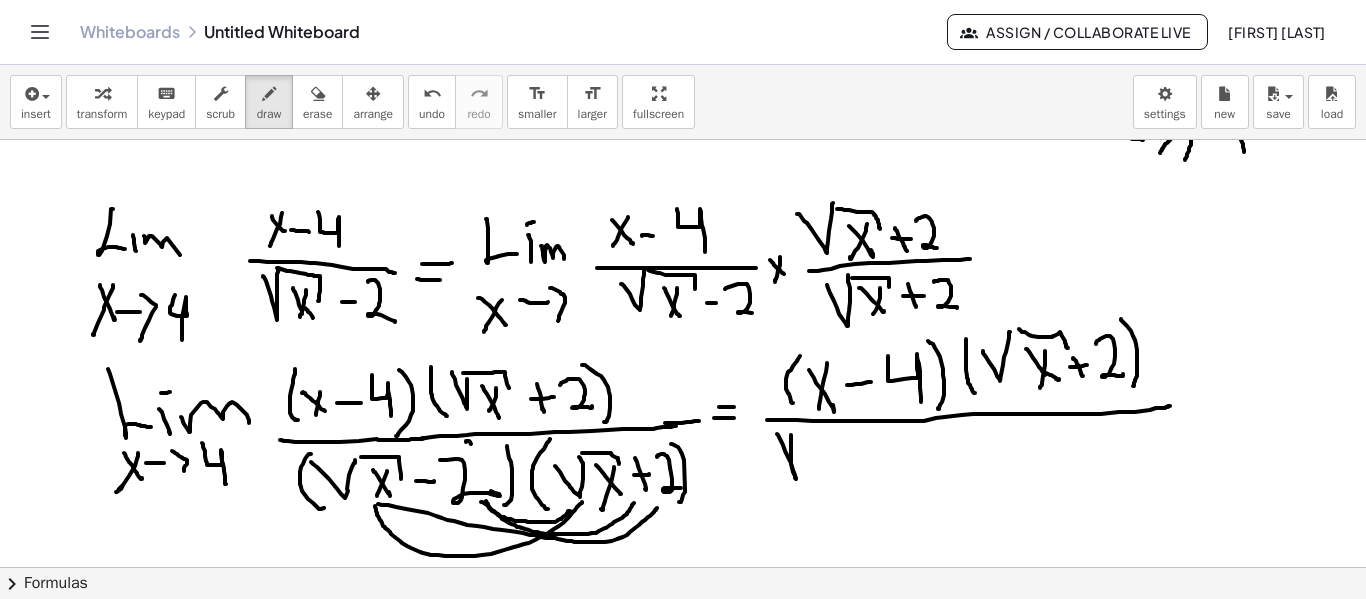 click at bounding box center [683, -801] 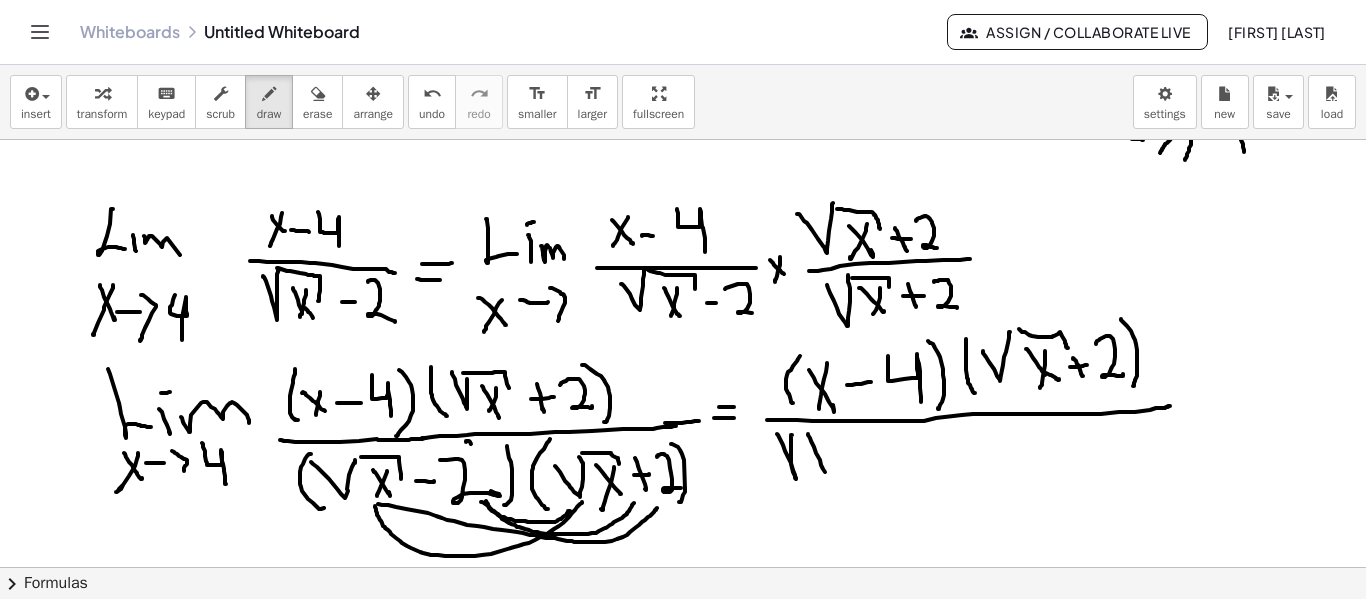 click at bounding box center [683, -801] 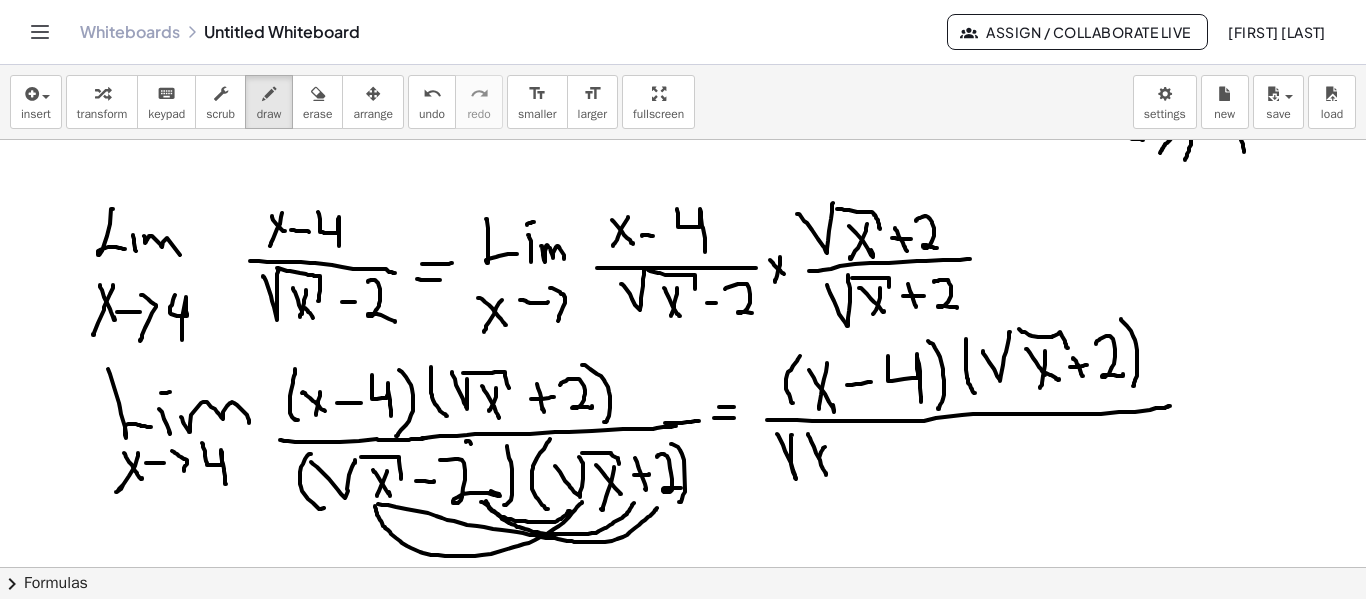 click at bounding box center [683, -801] 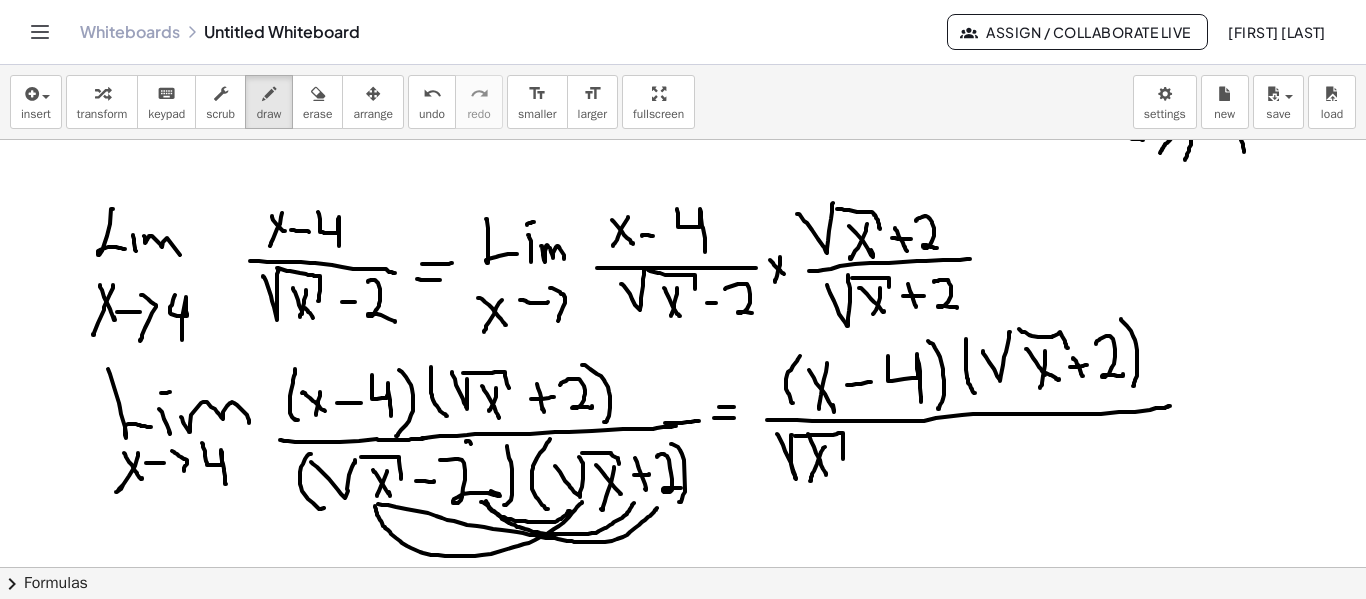 click at bounding box center (683, -801) 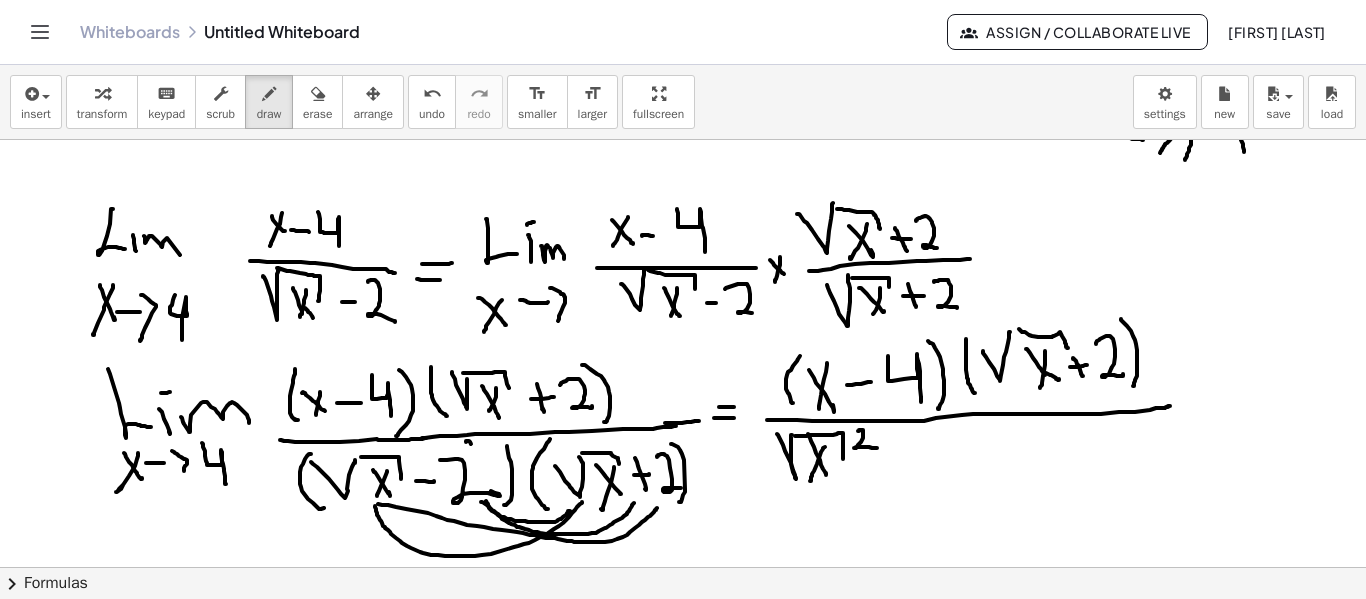 click at bounding box center (683, -801) 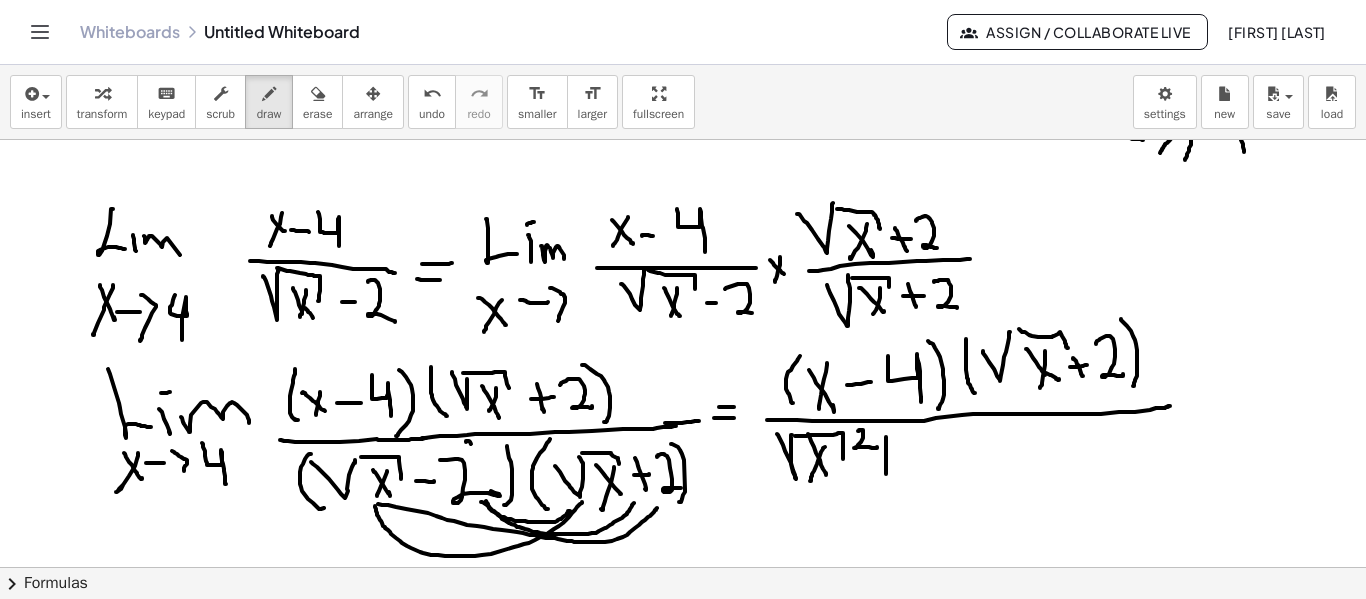 click at bounding box center (683, -801) 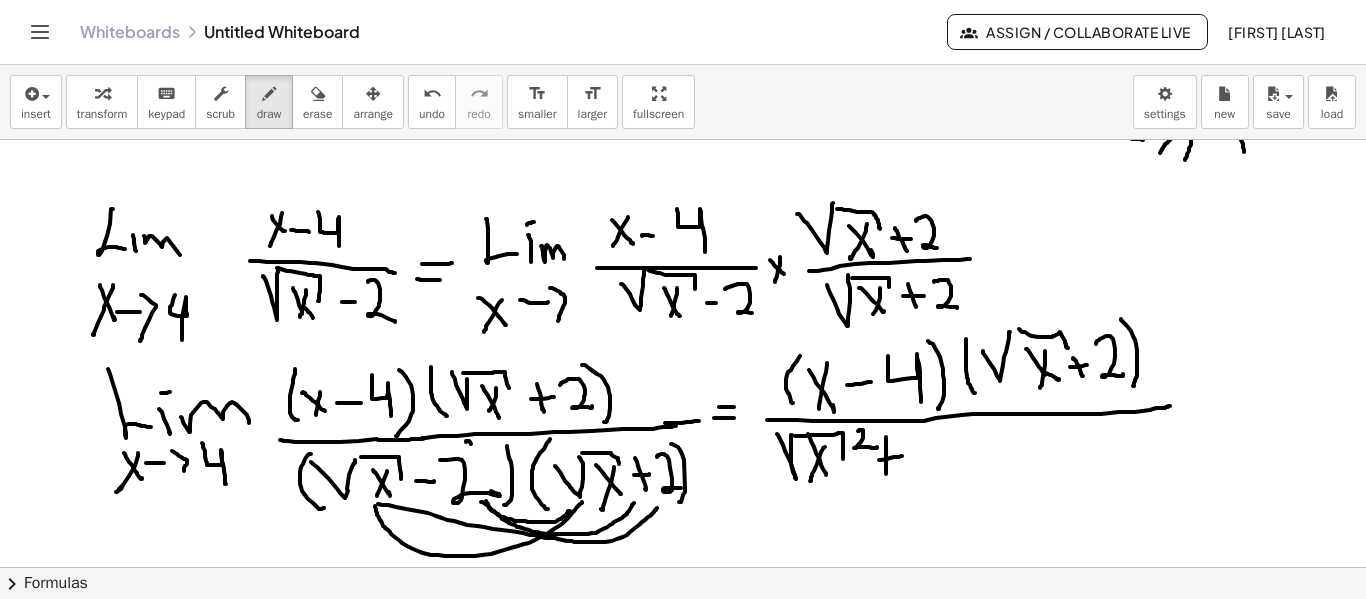 click at bounding box center (683, -801) 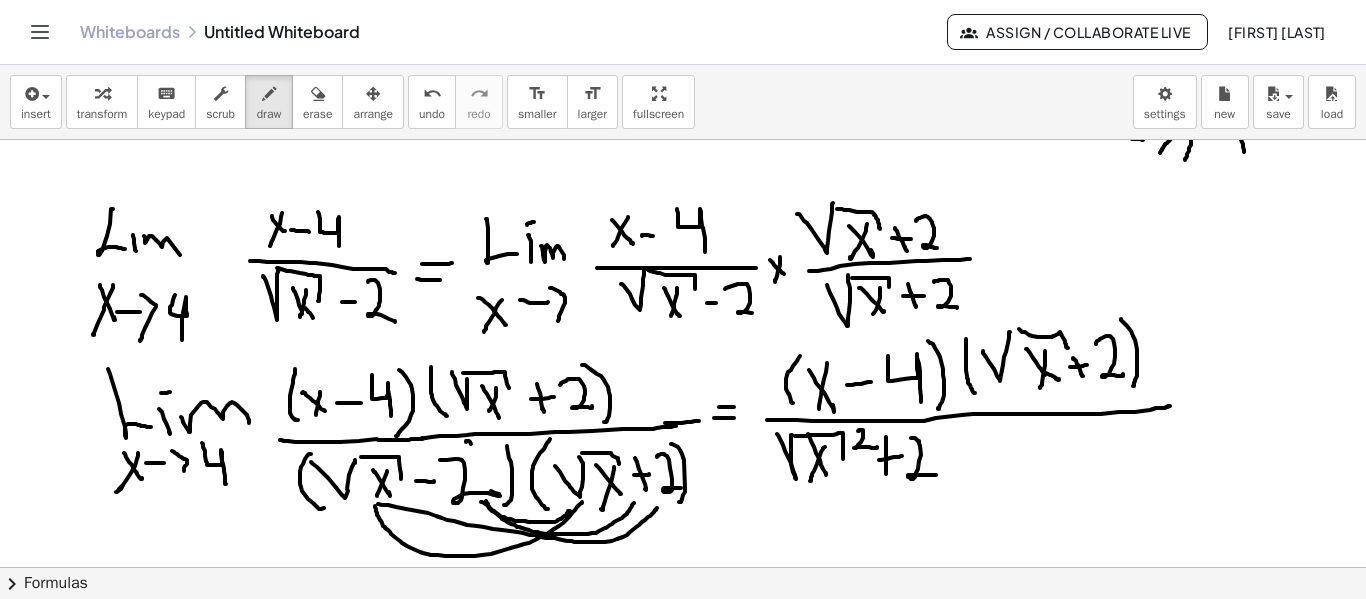 click at bounding box center (683, -801) 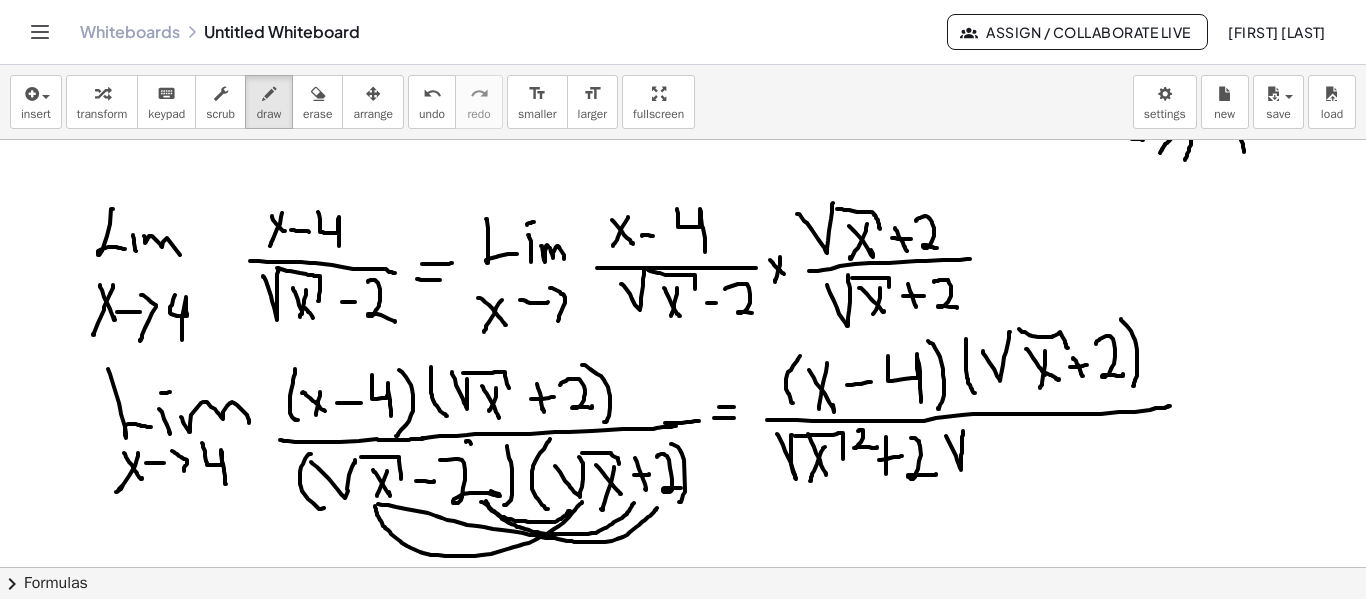click at bounding box center (683, -801) 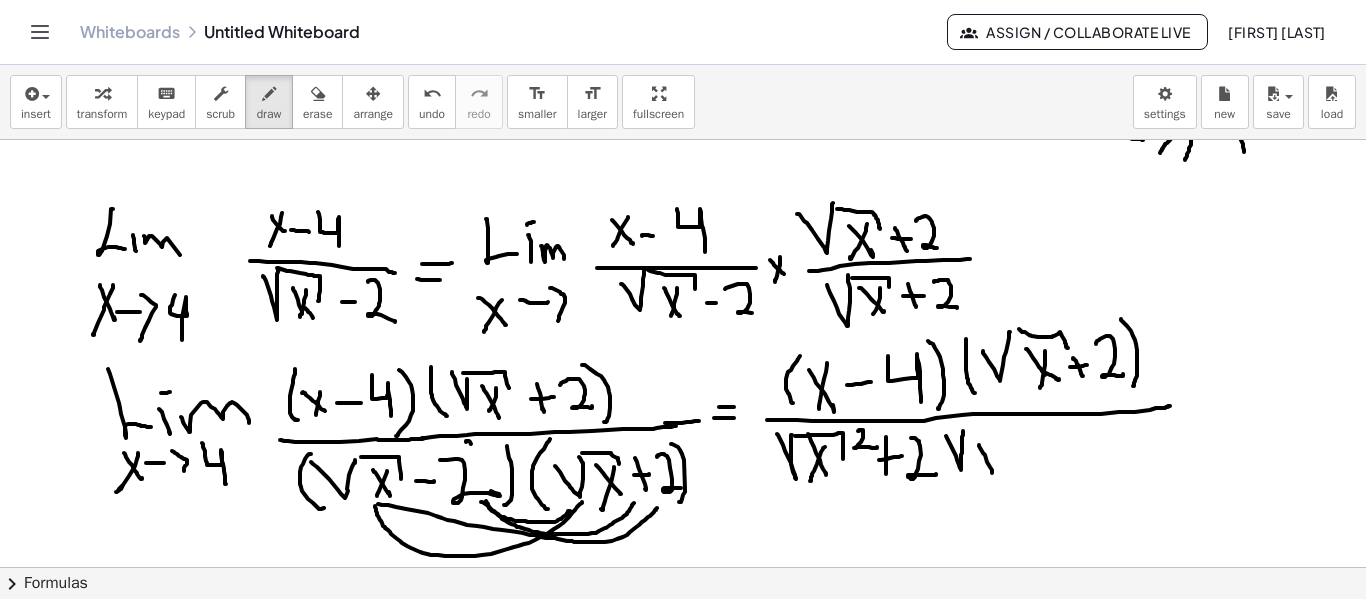 click at bounding box center (683, -801) 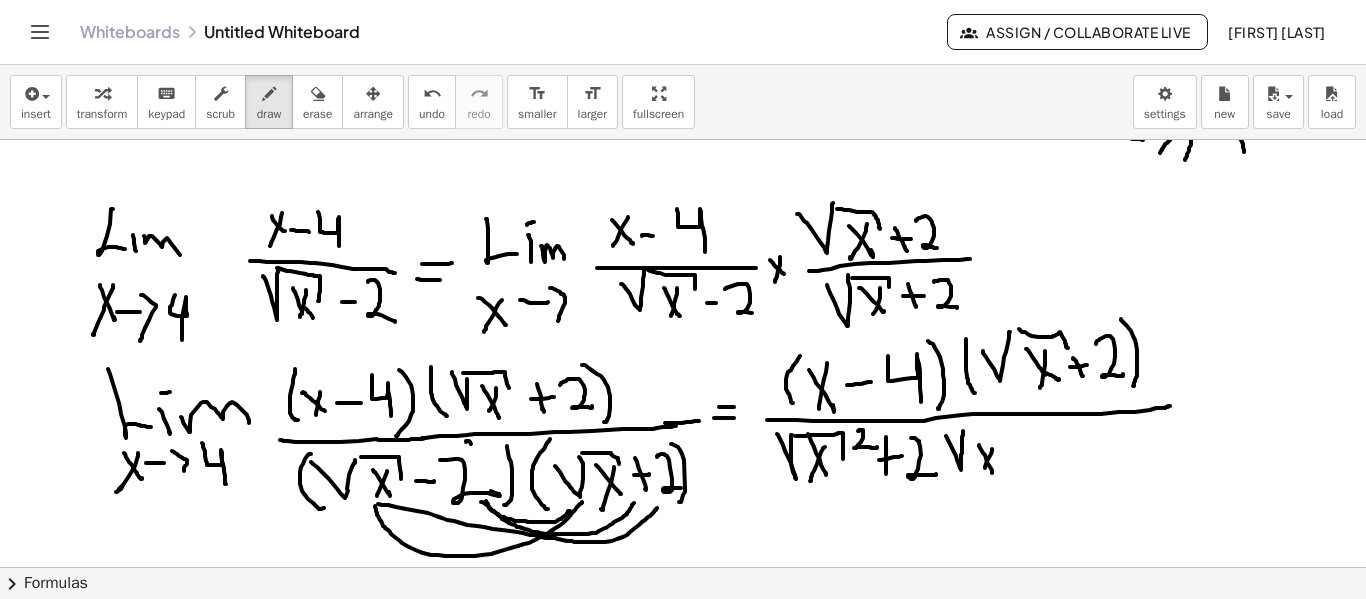 click at bounding box center (683, -801) 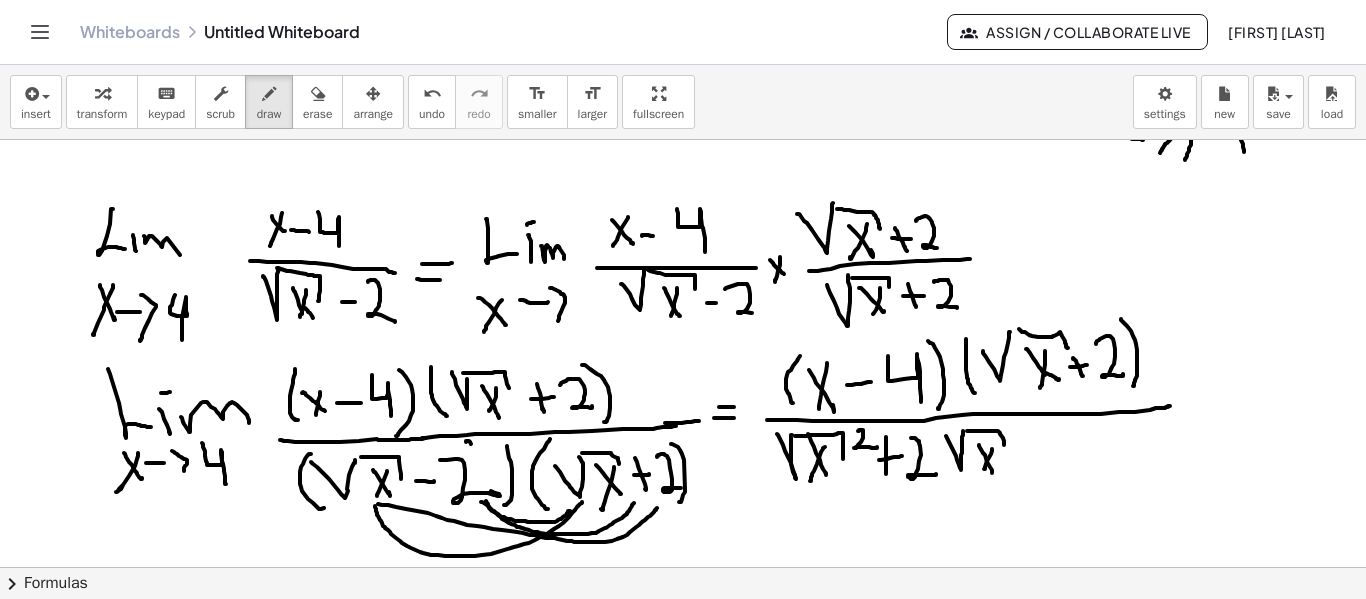 click at bounding box center [683, -801] 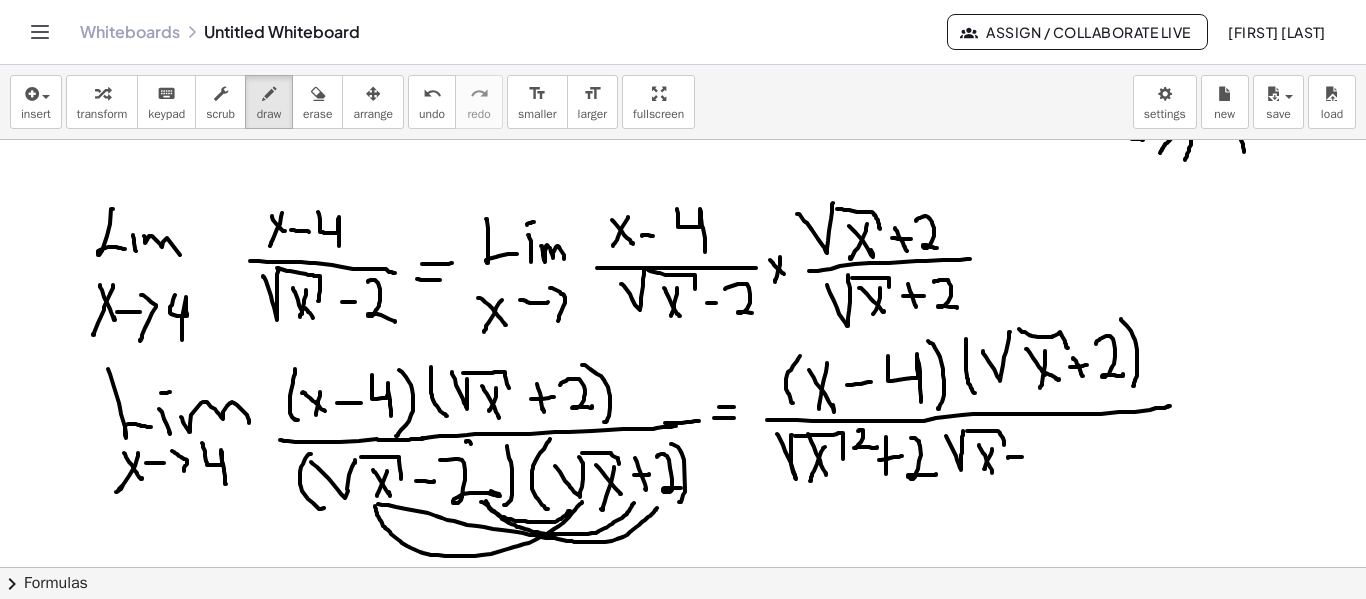 click at bounding box center [683, -801] 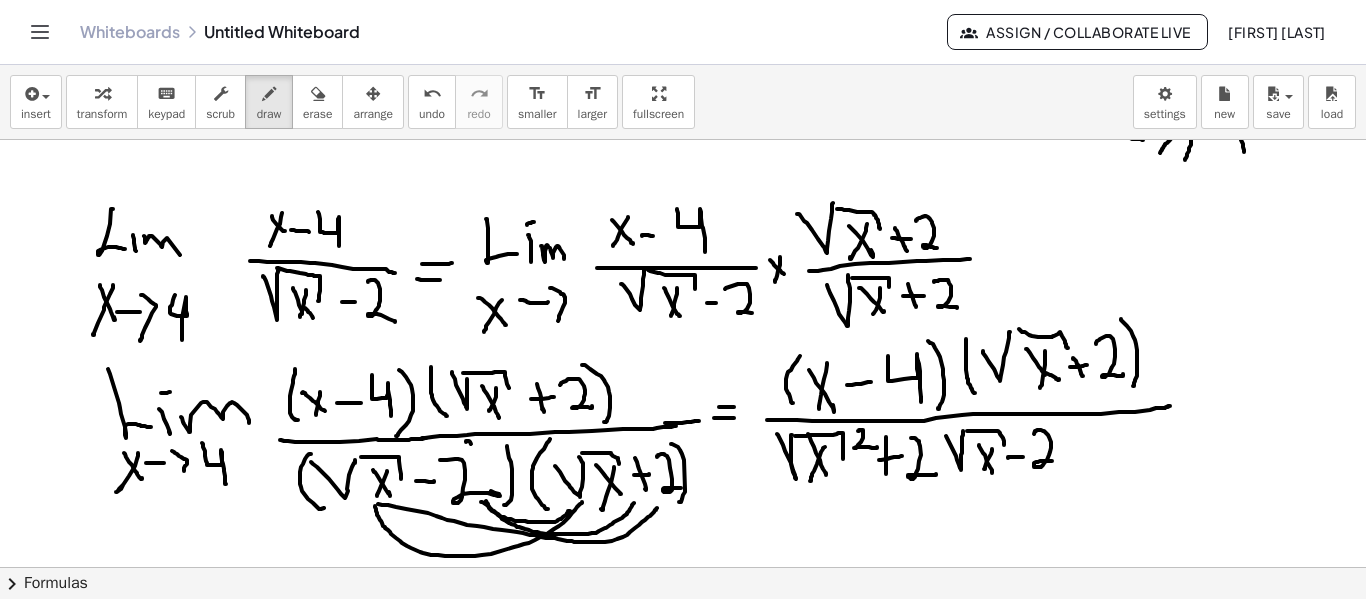 click at bounding box center (683, -801) 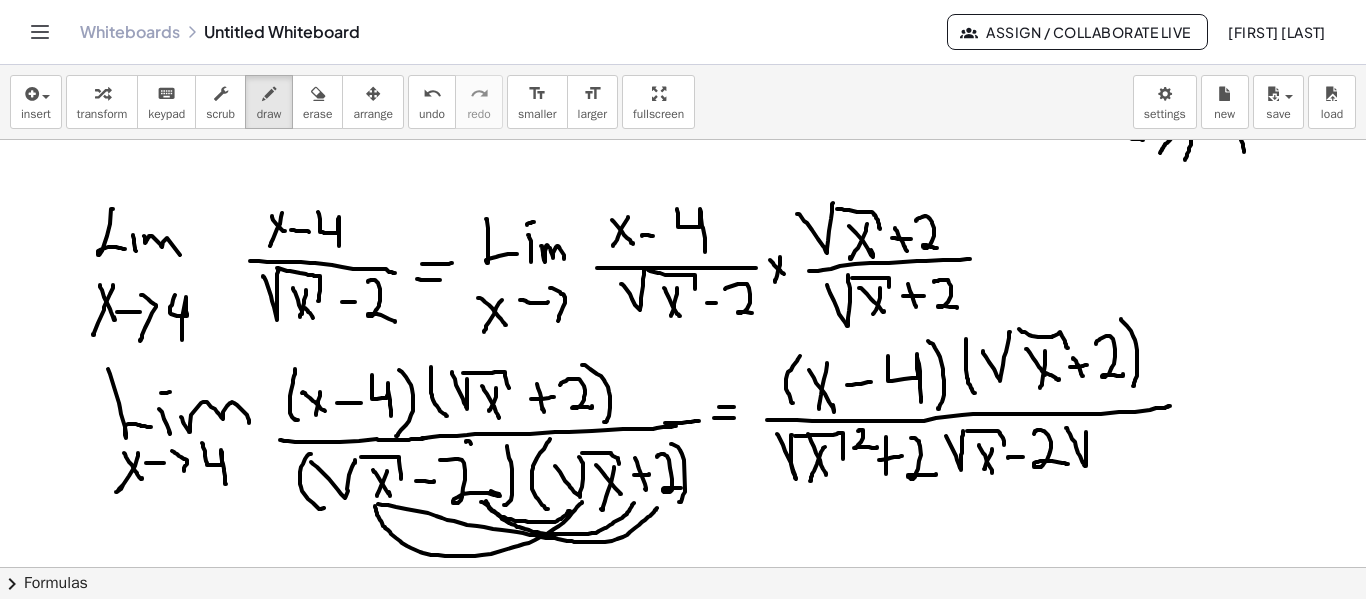 drag, startPoint x: 1066, startPoint y: 428, endPoint x: 1086, endPoint y: 427, distance: 20.024984 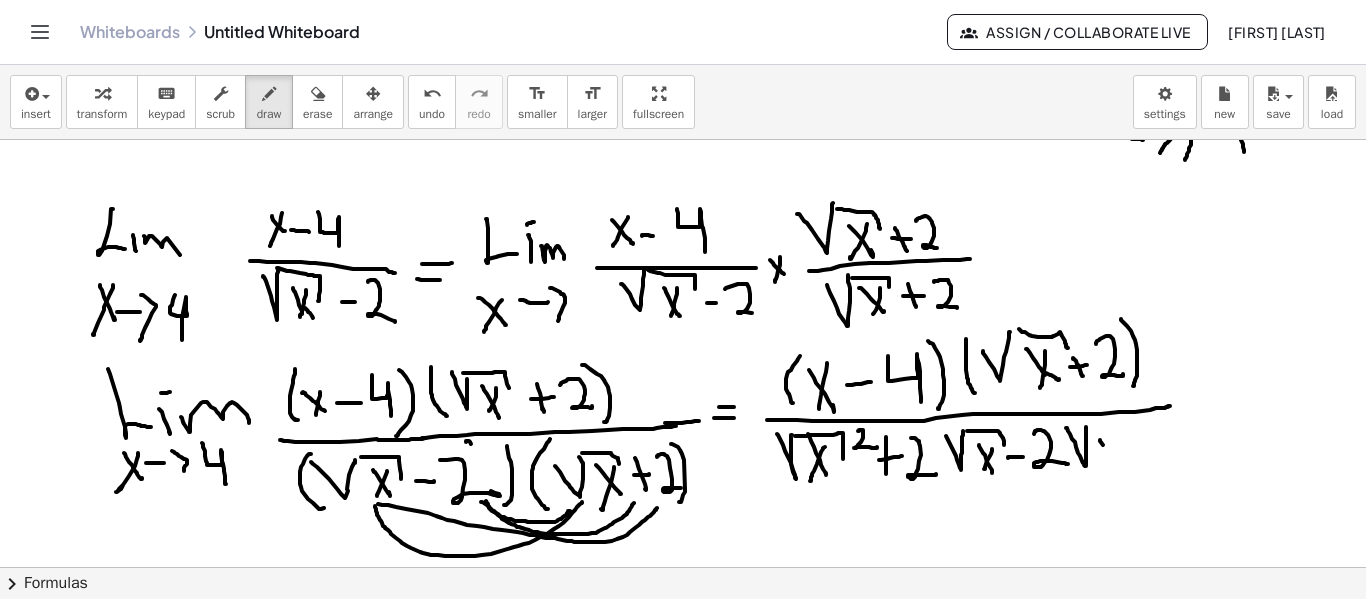 drag, startPoint x: 1100, startPoint y: 440, endPoint x: 1116, endPoint y: 460, distance: 25.612497 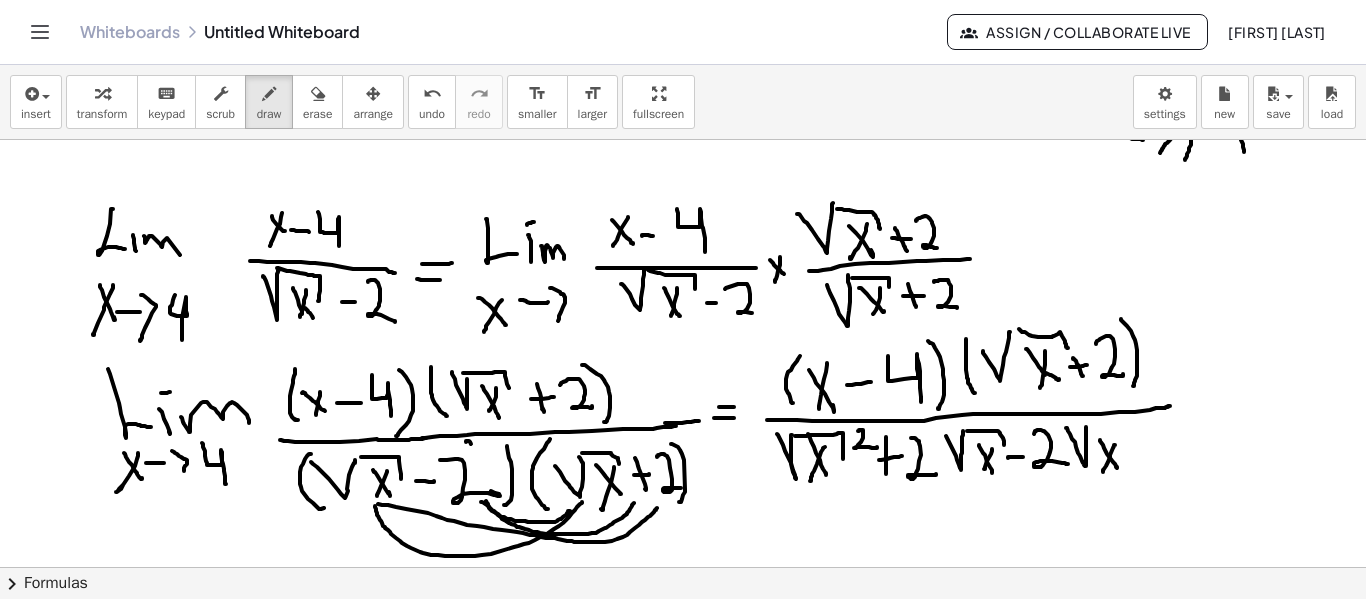 drag, startPoint x: 1115, startPoint y: 445, endPoint x: 1103, endPoint y: 472, distance: 29.546574 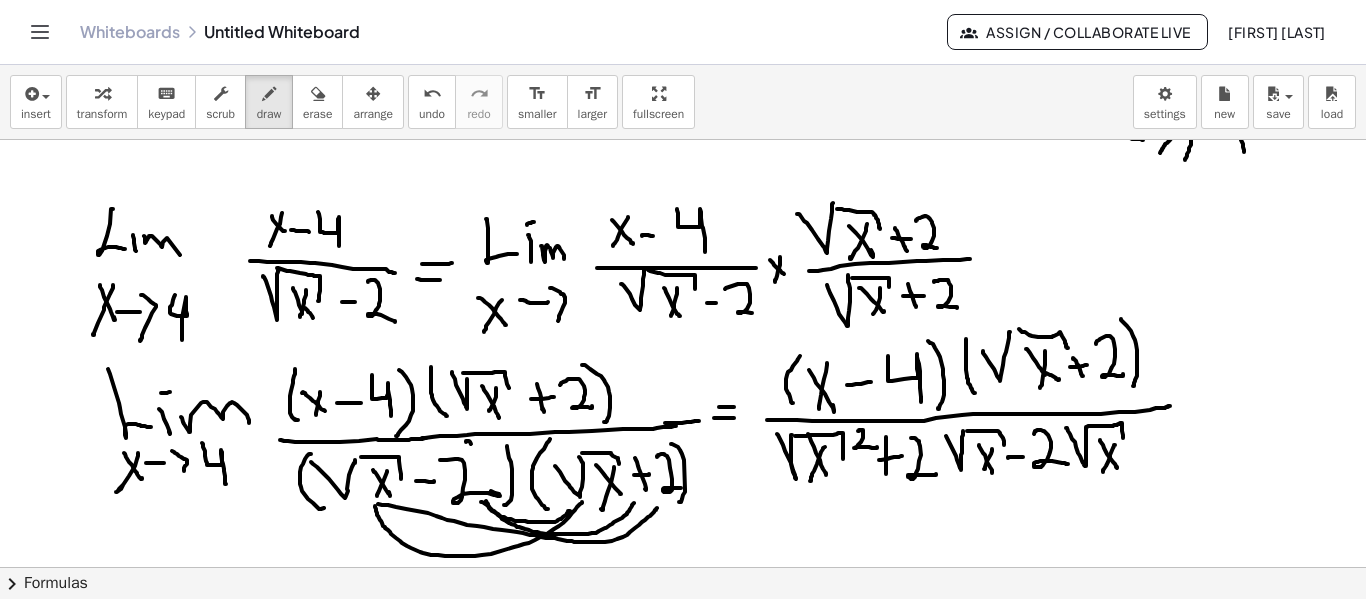 drag, startPoint x: 1087, startPoint y: 427, endPoint x: 1123, endPoint y: 440, distance: 38.27532 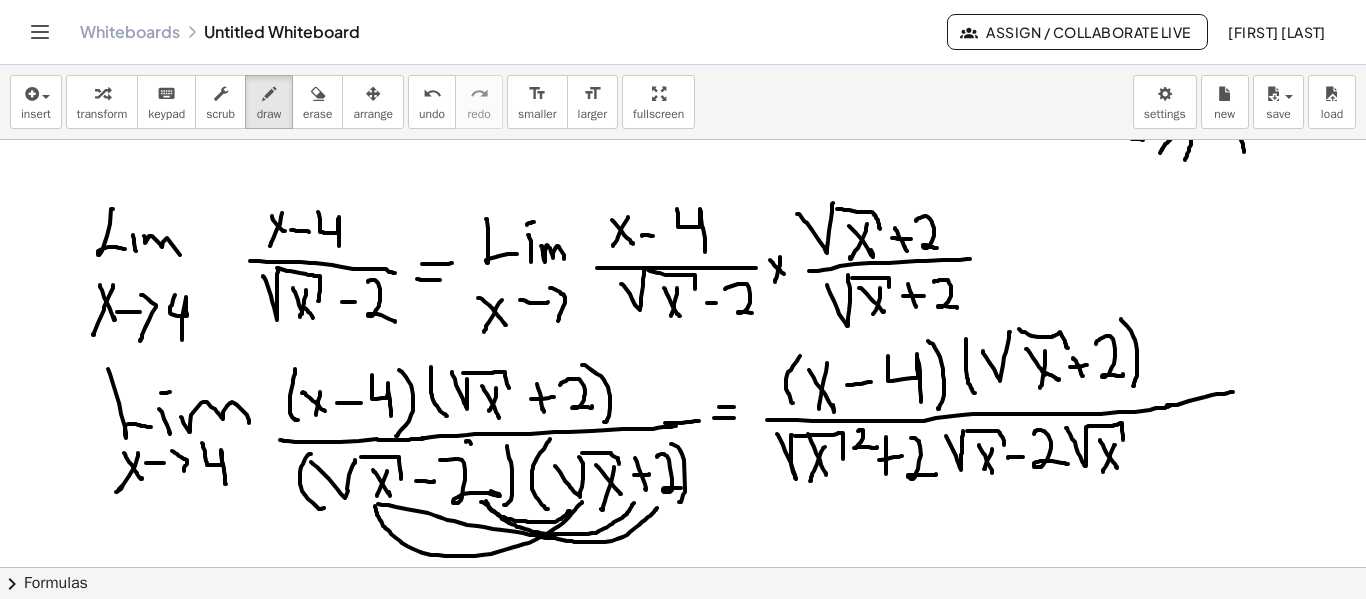 drag, startPoint x: 1167, startPoint y: 405, endPoint x: 1233, endPoint y: 392, distance: 67.26812 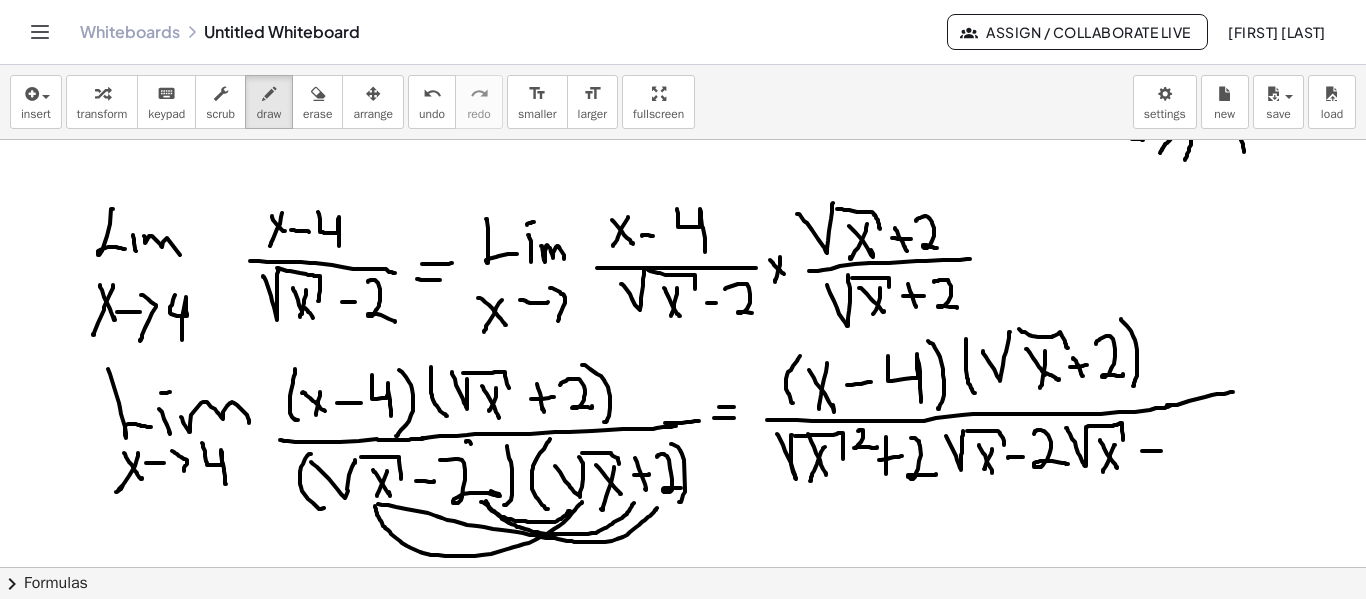 drag, startPoint x: 1142, startPoint y: 451, endPoint x: 1161, endPoint y: 451, distance: 19 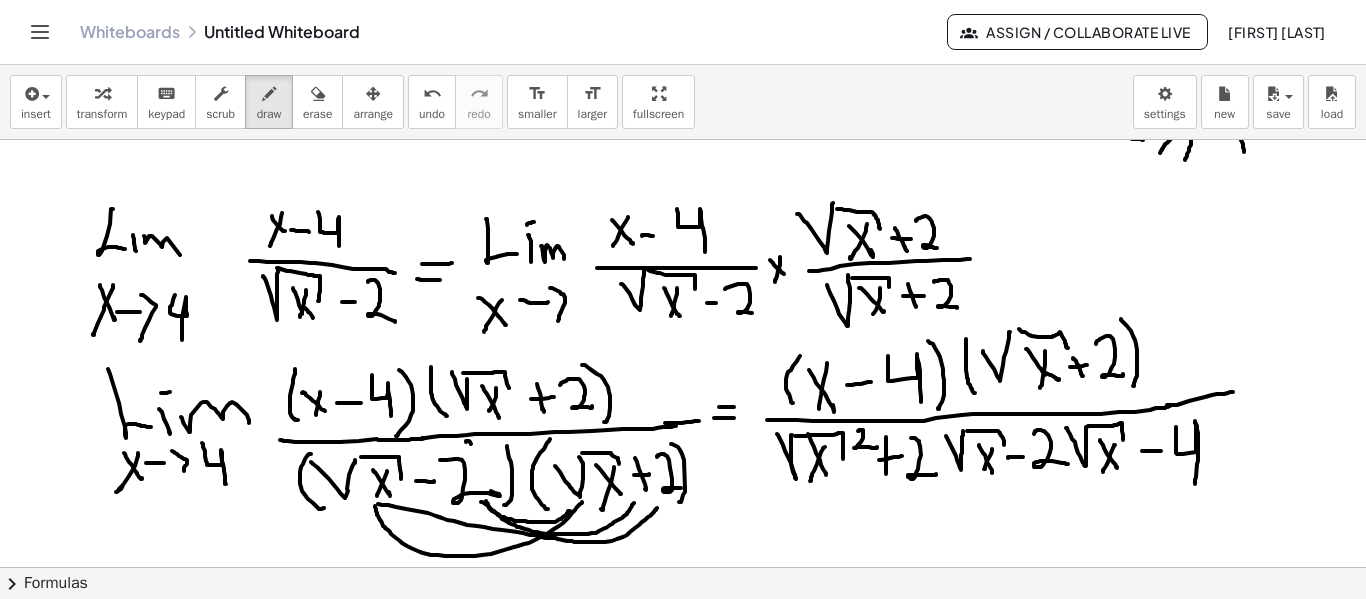 drag, startPoint x: 1176, startPoint y: 431, endPoint x: 1195, endPoint y: 484, distance: 56.302753 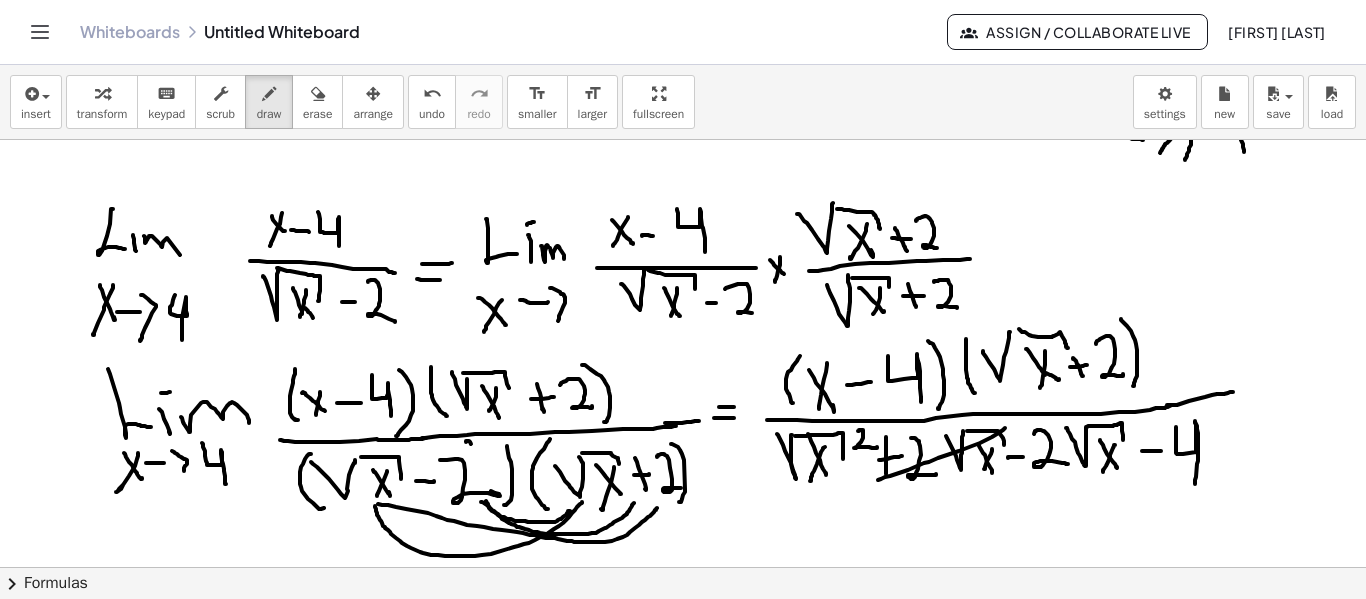 drag, startPoint x: 1005, startPoint y: 428, endPoint x: 904, endPoint y: 476, distance: 111.82576 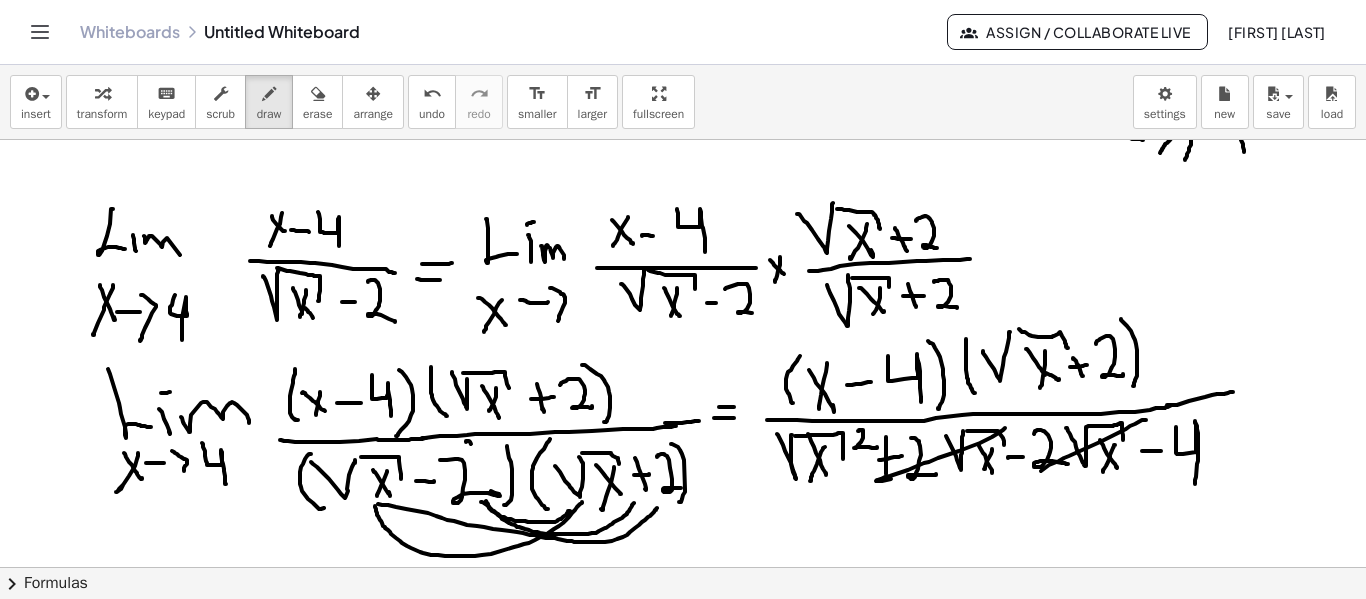 drag, startPoint x: 1146, startPoint y: 420, endPoint x: 1031, endPoint y: 474, distance: 127.04723 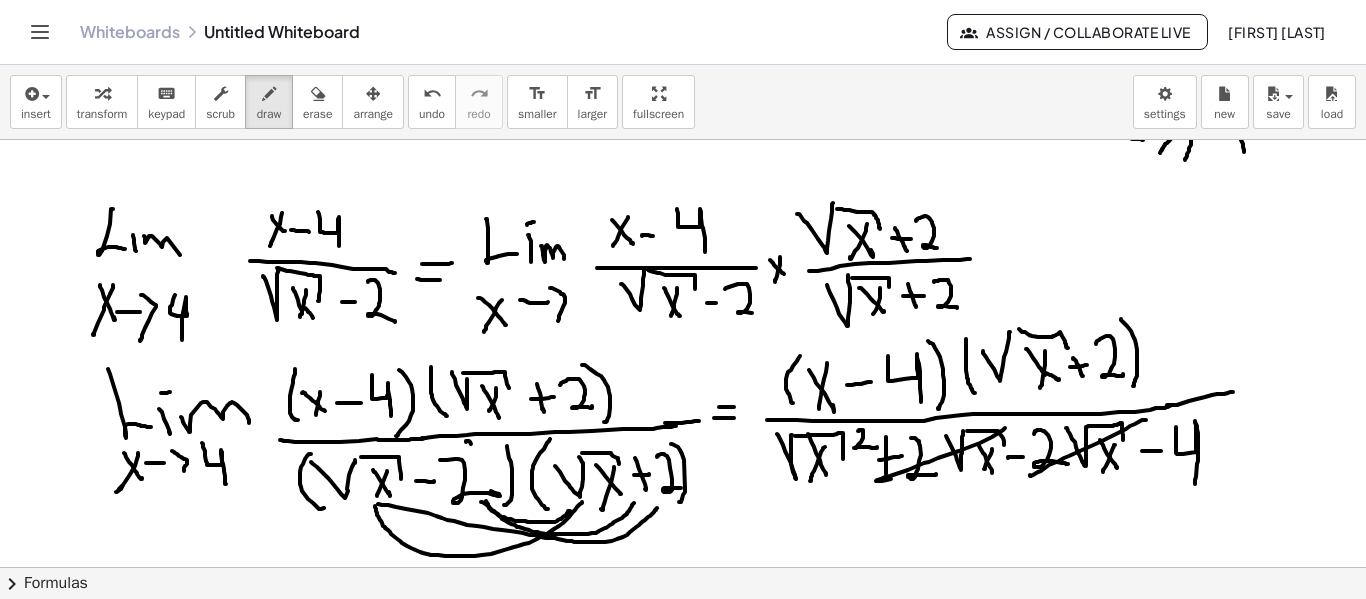 scroll, scrollTop: 2535, scrollLeft: 0, axis: vertical 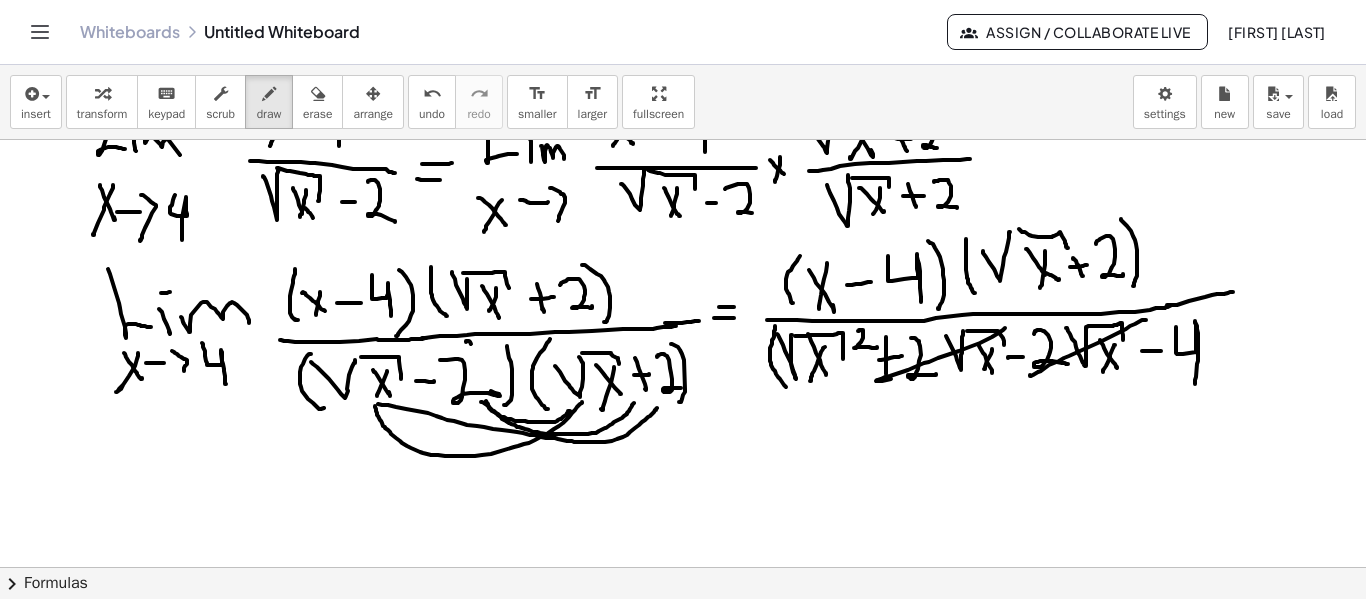 drag, startPoint x: 773, startPoint y: 339, endPoint x: 808, endPoint y: 367, distance: 44.82187 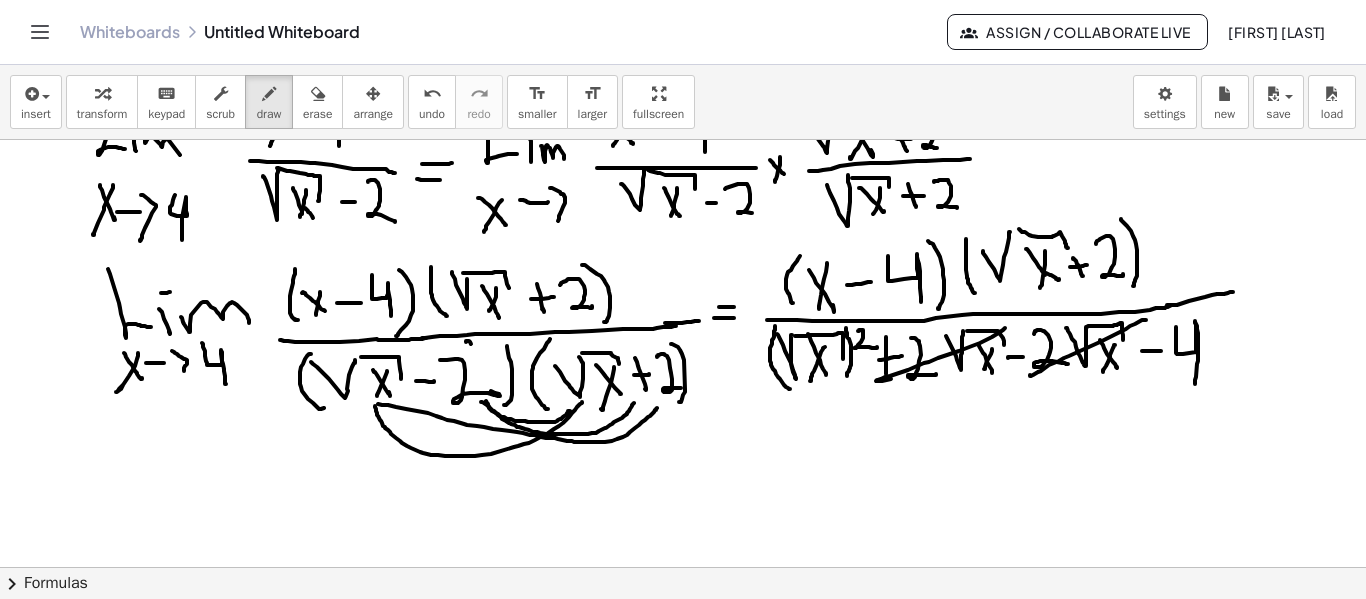 drag, startPoint x: 846, startPoint y: 328, endPoint x: 847, endPoint y: 376, distance: 48.010414 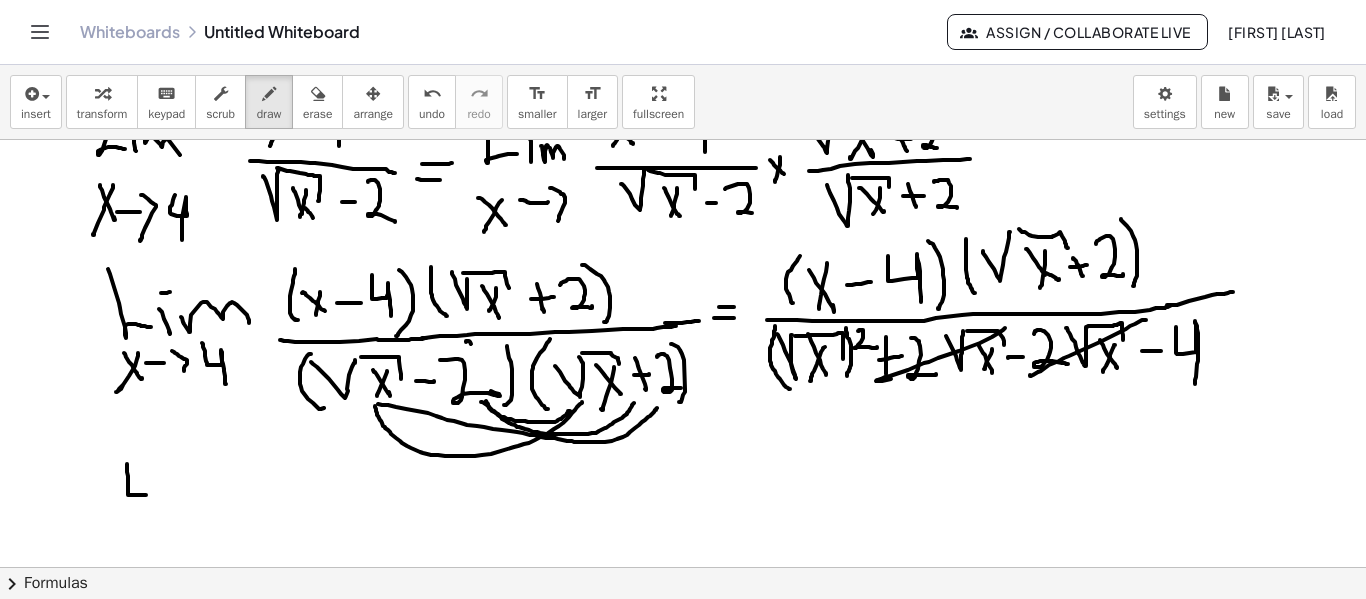 drag, startPoint x: 127, startPoint y: 464, endPoint x: 146, endPoint y: 495, distance: 36.359318 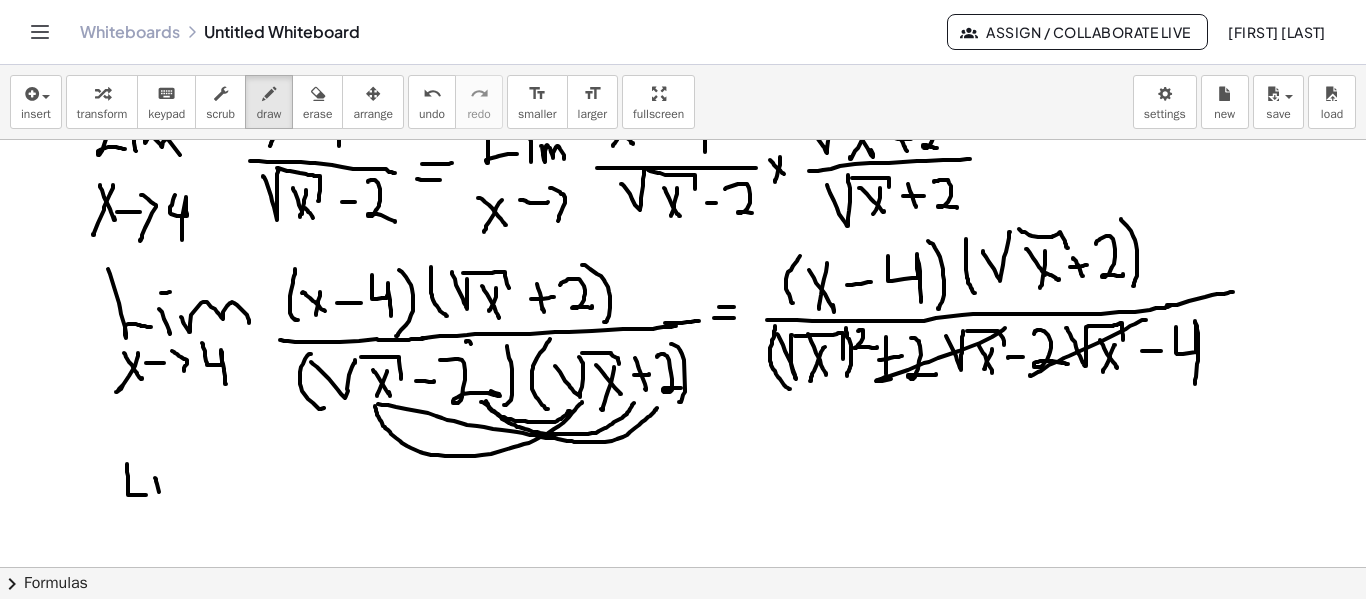 drag, startPoint x: 155, startPoint y: 478, endPoint x: 161, endPoint y: 496, distance: 18.973665 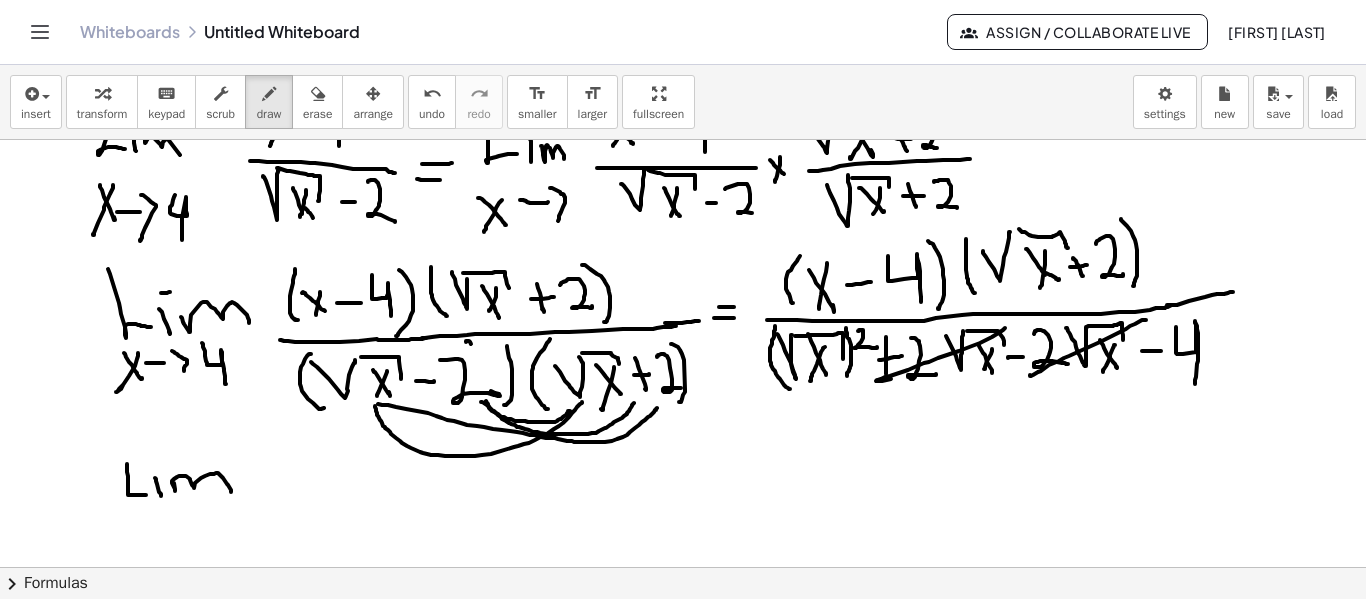 drag, startPoint x: 173, startPoint y: 483, endPoint x: 231, endPoint y: 492, distance: 58.694122 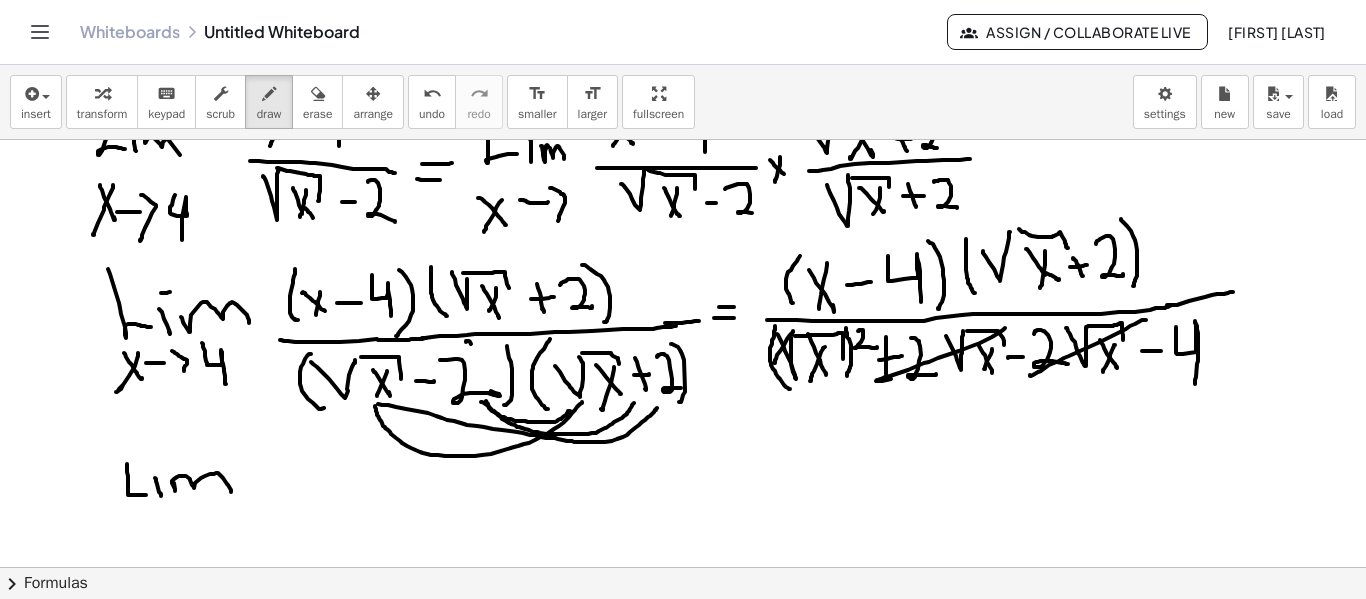 drag, startPoint x: 793, startPoint y: 331, endPoint x: 774, endPoint y: 363, distance: 37.215588 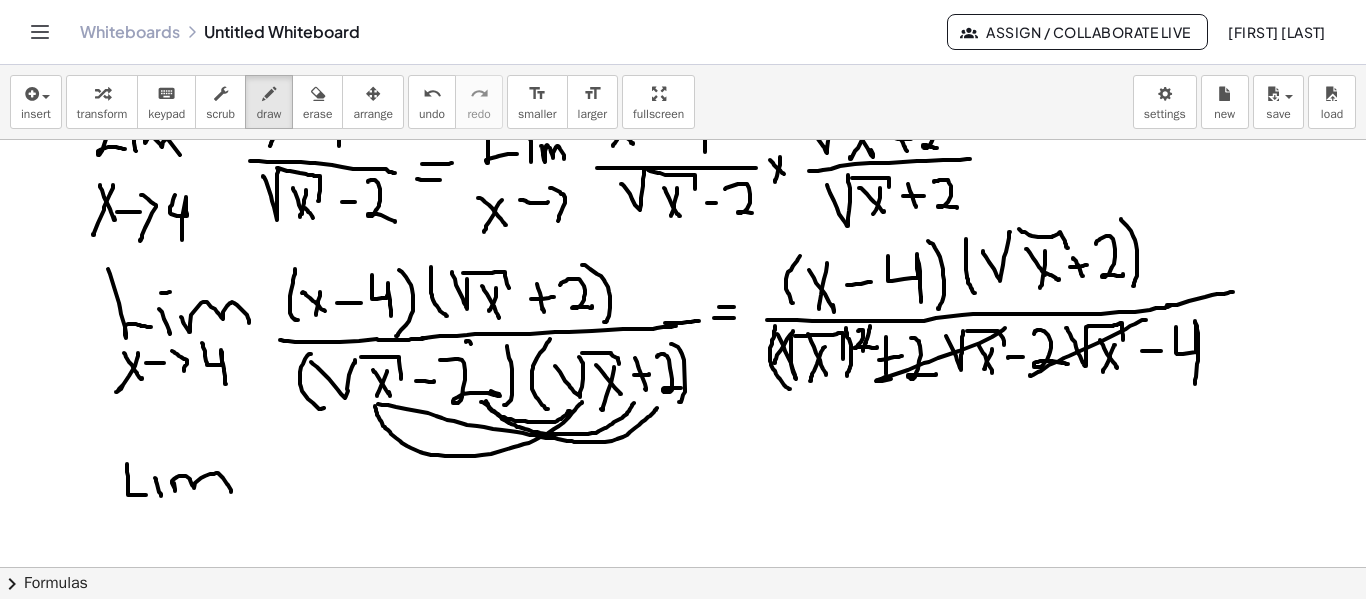 drag, startPoint x: 870, startPoint y: 326, endPoint x: 863, endPoint y: 353, distance: 27.89265 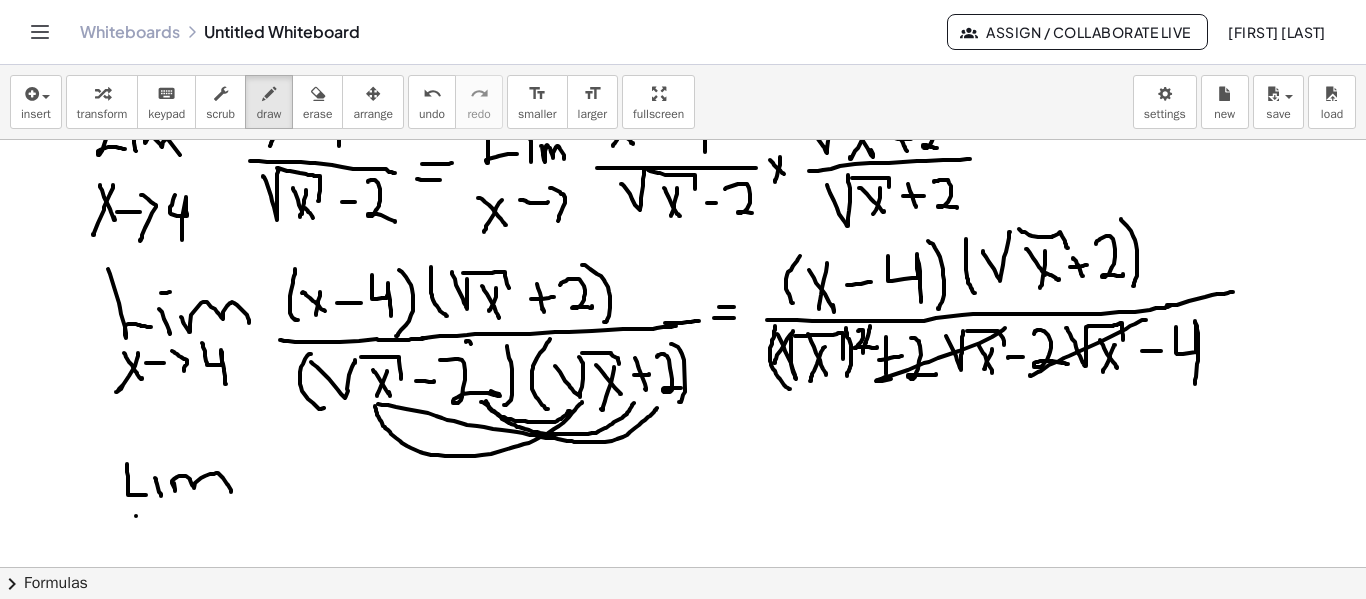 drag, startPoint x: 136, startPoint y: 516, endPoint x: 140, endPoint y: 536, distance: 20.396078 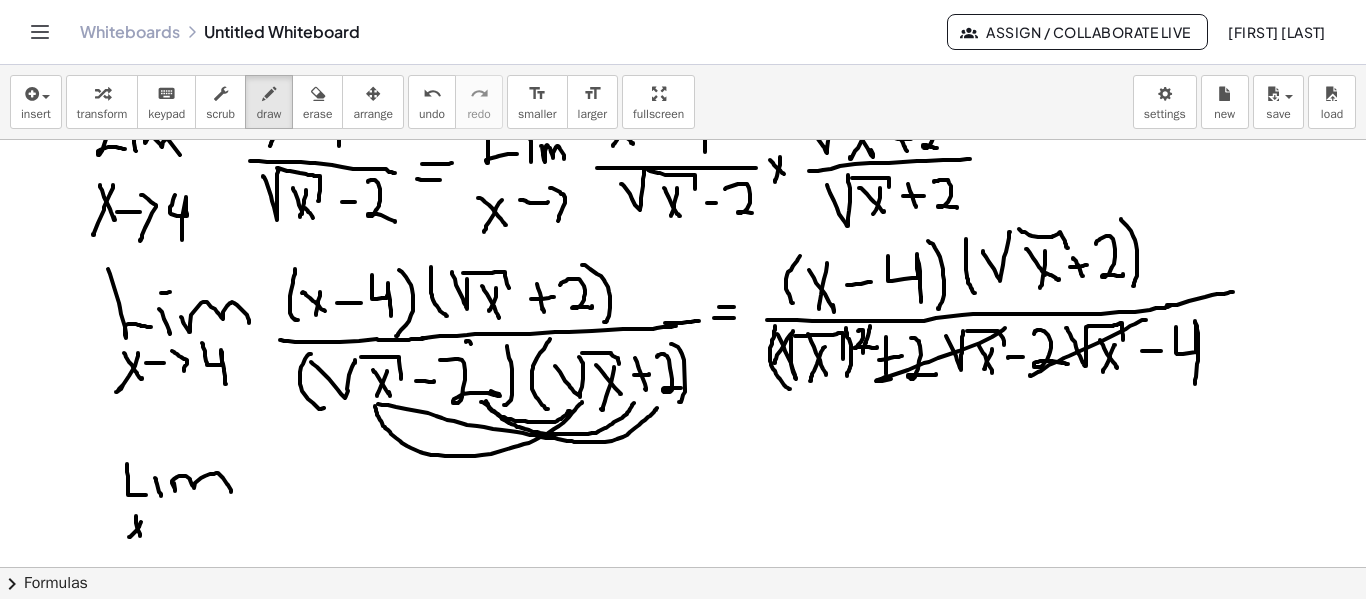 click at bounding box center [683, -901] 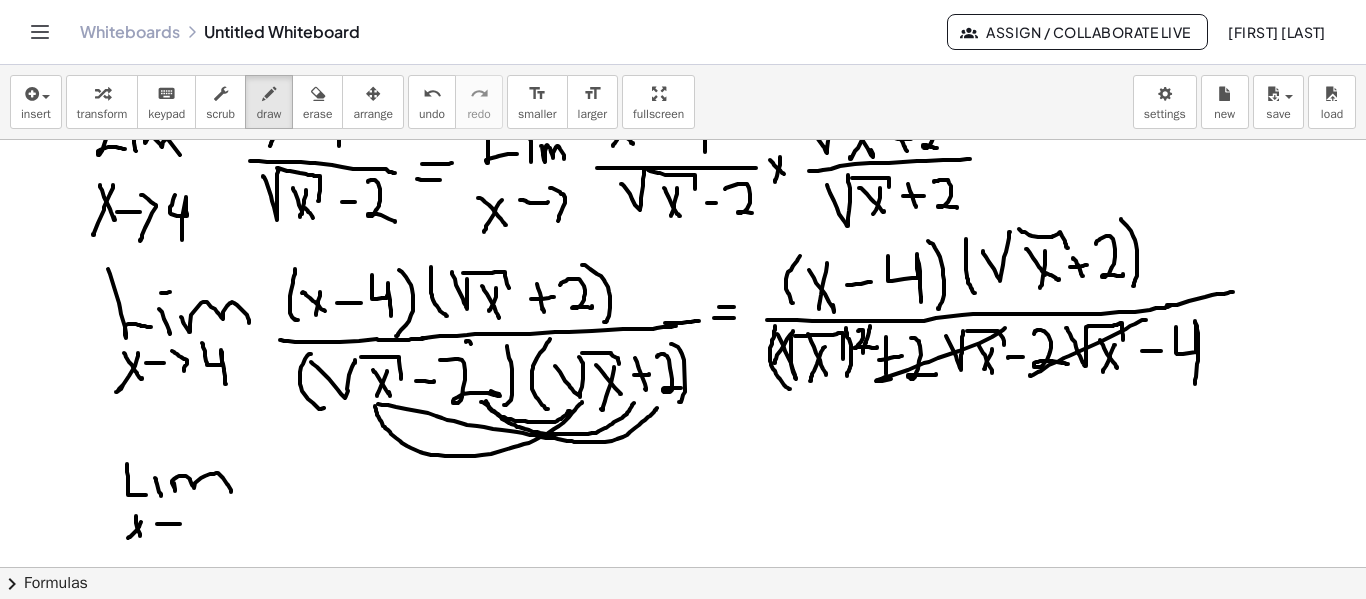 drag, startPoint x: 157, startPoint y: 524, endPoint x: 180, endPoint y: 524, distance: 23 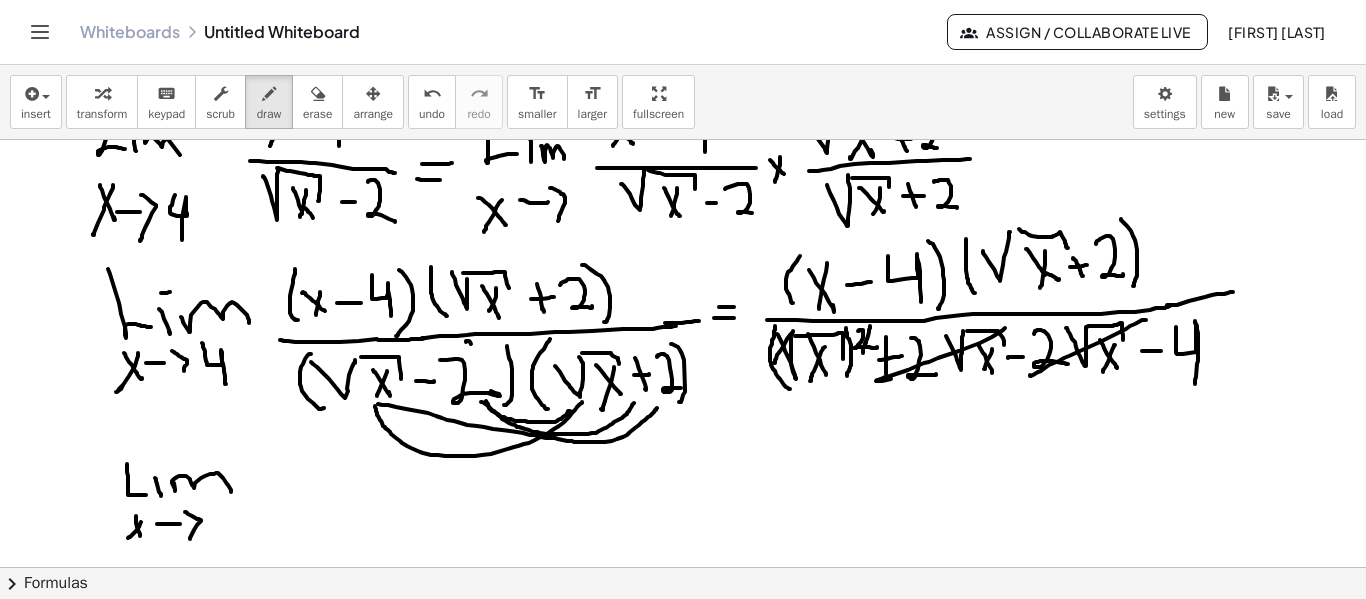 drag, startPoint x: 186, startPoint y: 512, endPoint x: 230, endPoint y: 511, distance: 44.011364 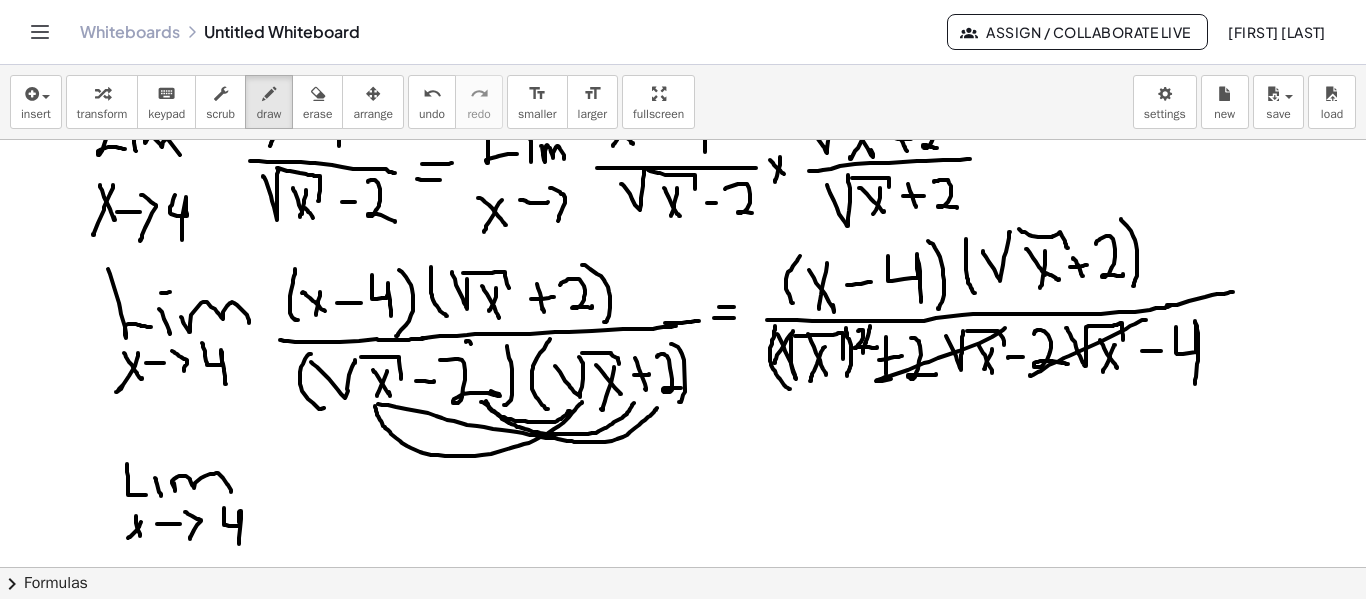 drag, startPoint x: 224, startPoint y: 515, endPoint x: 283, endPoint y: 498, distance: 61.400326 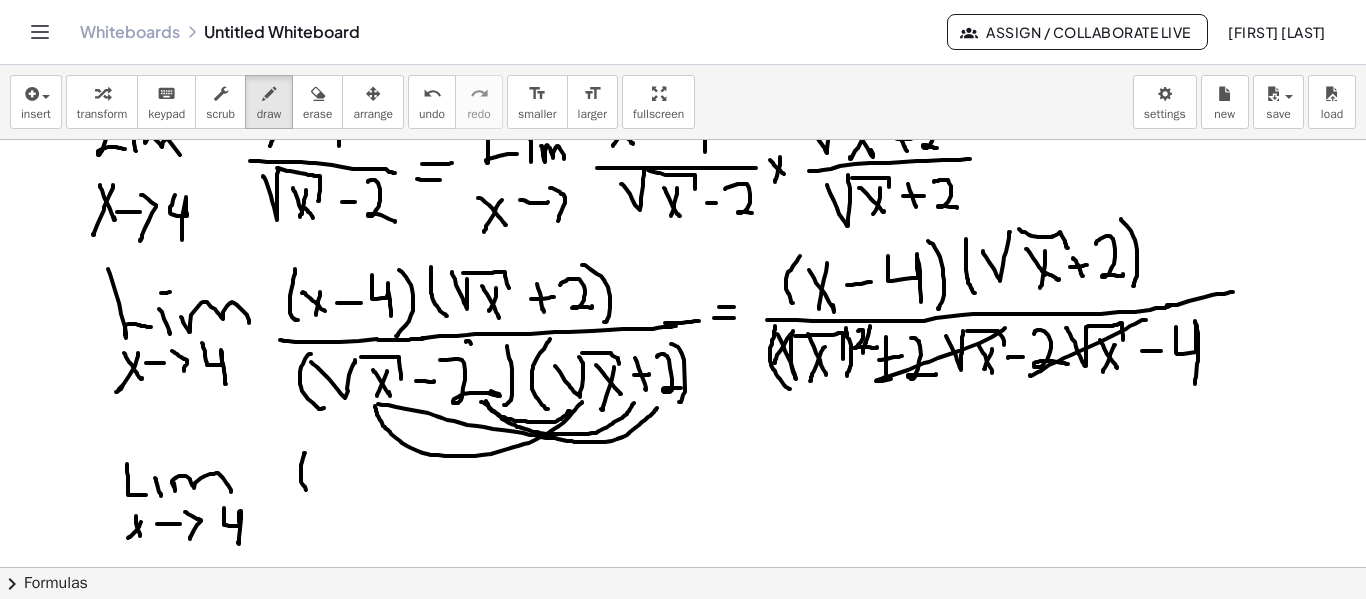 drag, startPoint x: 305, startPoint y: 453, endPoint x: 315, endPoint y: 500, distance: 48.052055 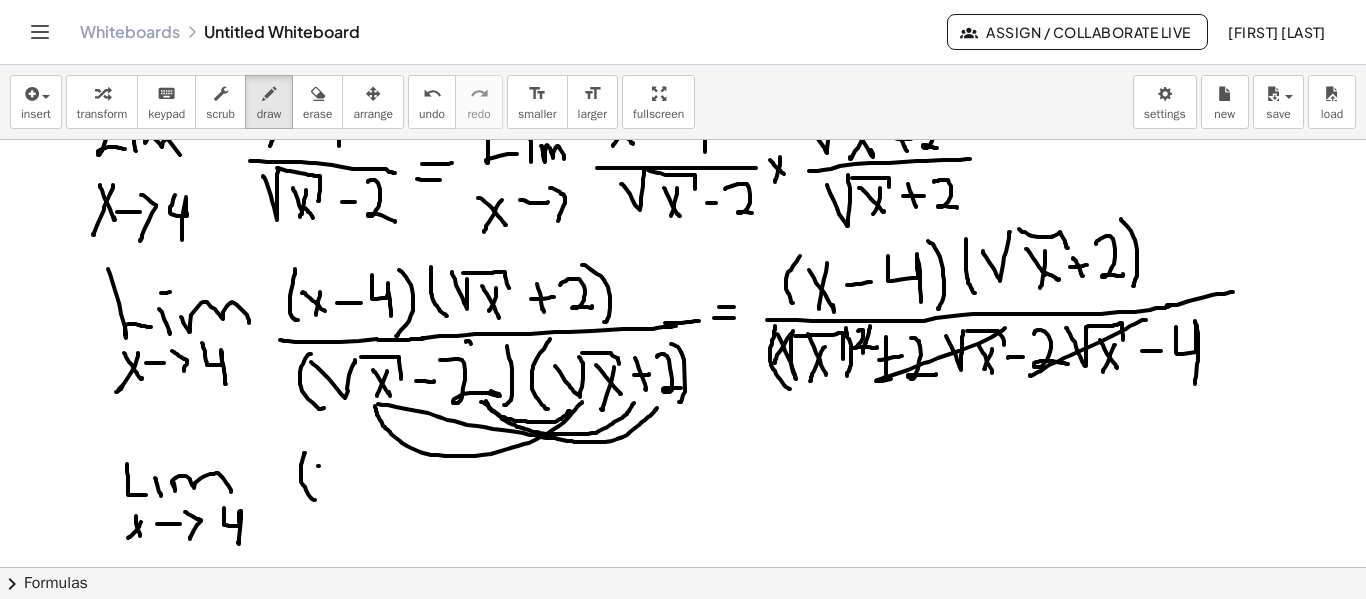 drag, startPoint x: 319, startPoint y: 466, endPoint x: 335, endPoint y: 482, distance: 22.627417 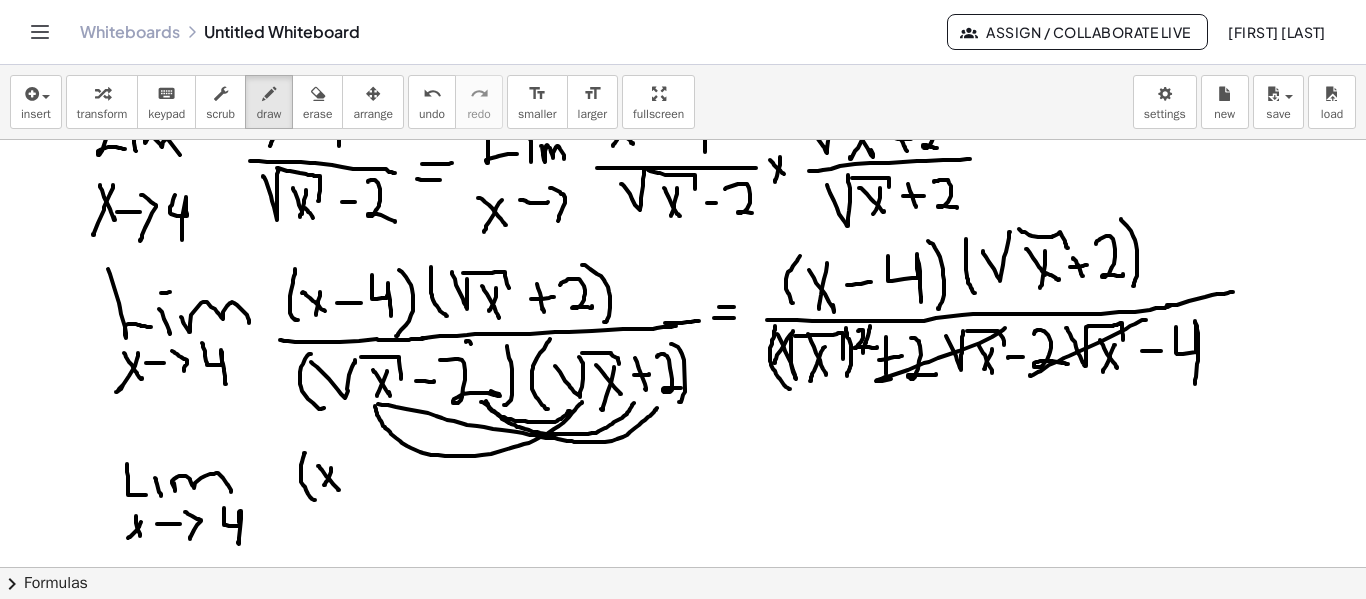 drag, startPoint x: 331, startPoint y: 468, endPoint x: 325, endPoint y: 485, distance: 18.027756 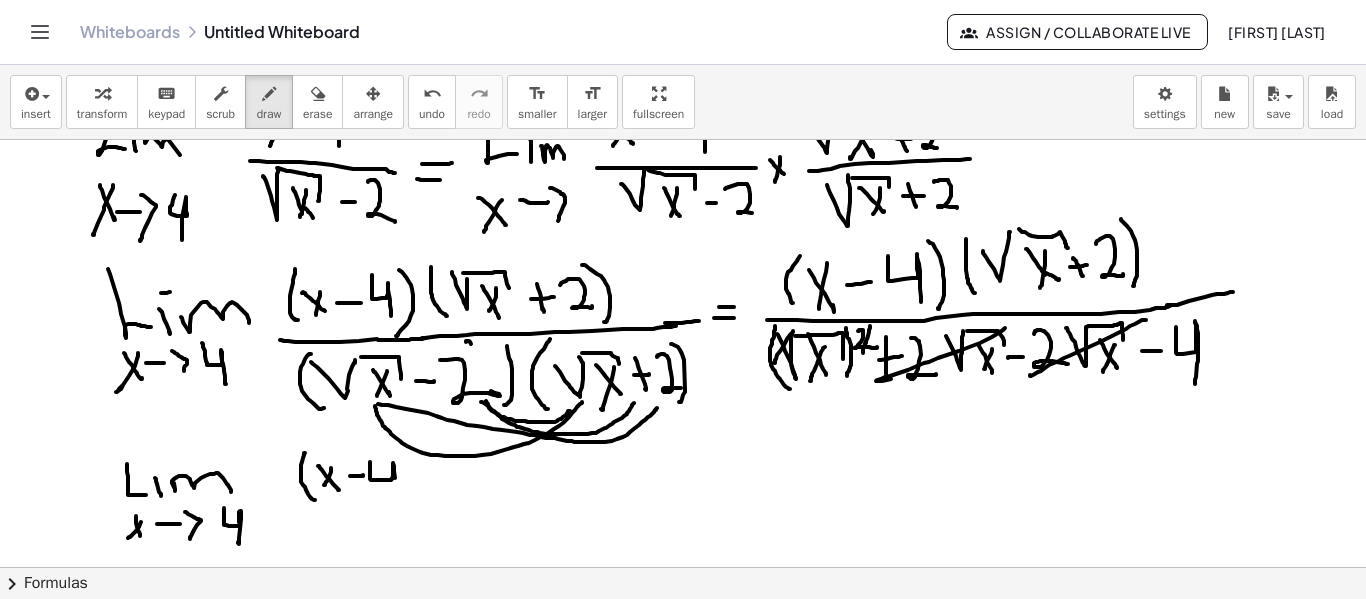 drag, startPoint x: 370, startPoint y: 462, endPoint x: 407, endPoint y: 475, distance: 39.217342 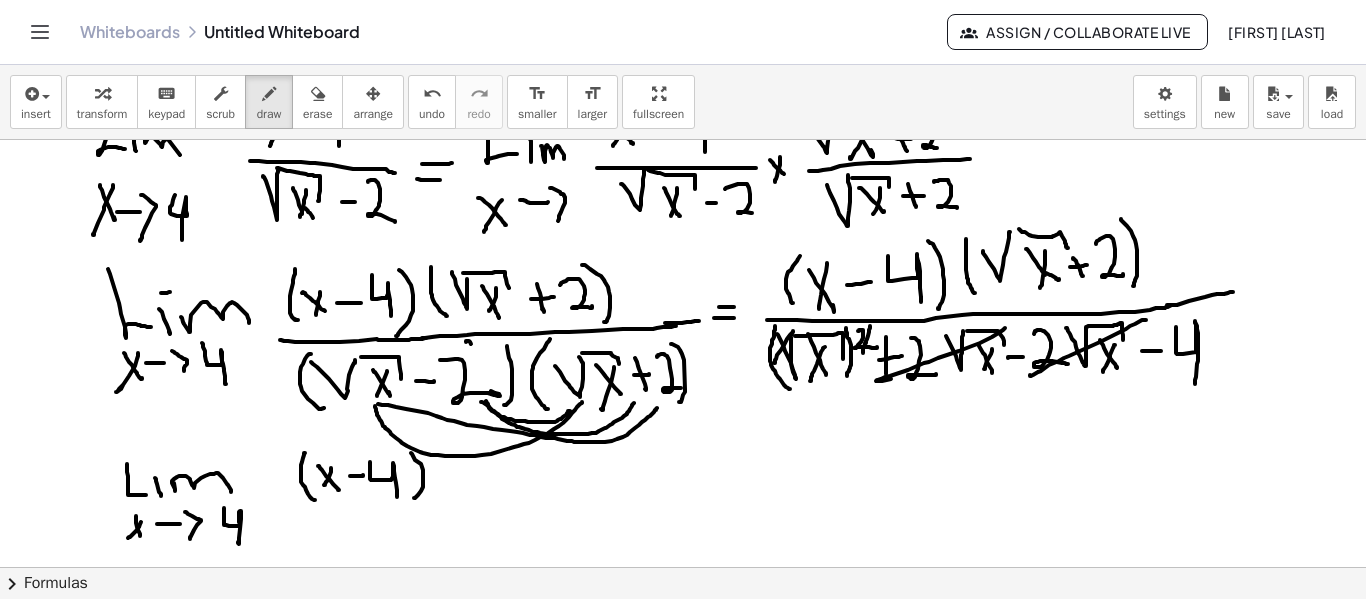 drag, startPoint x: 411, startPoint y: 453, endPoint x: 417, endPoint y: 490, distance: 37.48333 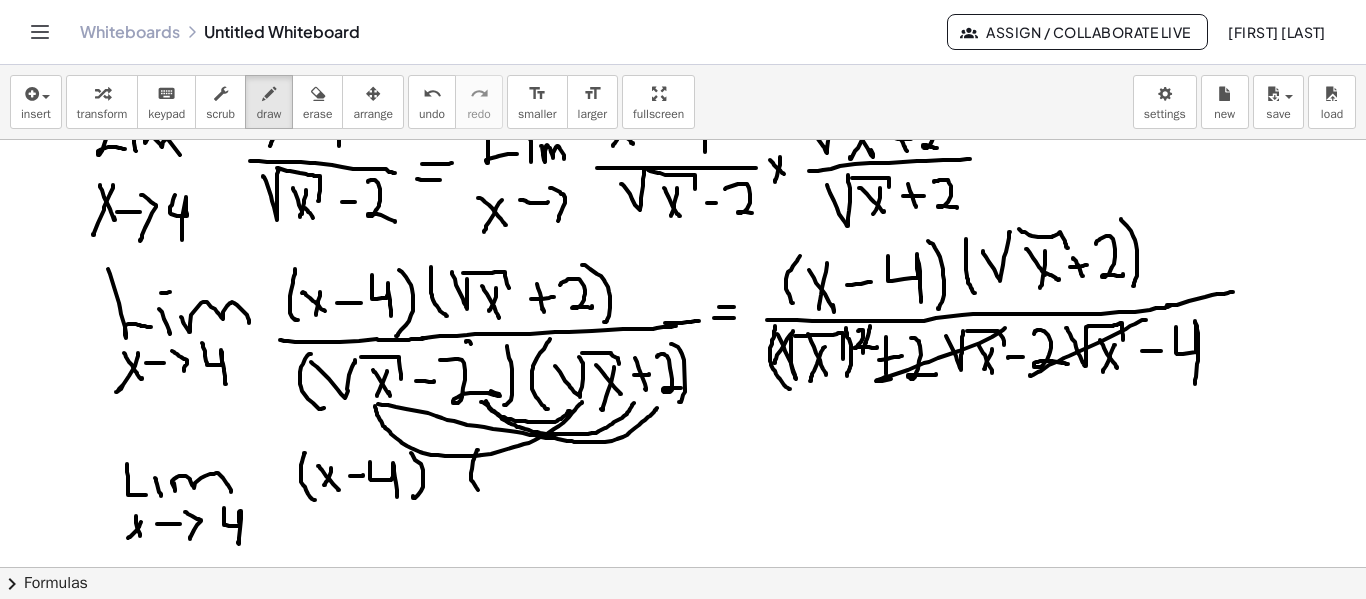 drag, startPoint x: 478, startPoint y: 450, endPoint x: 487, endPoint y: 497, distance: 47.853943 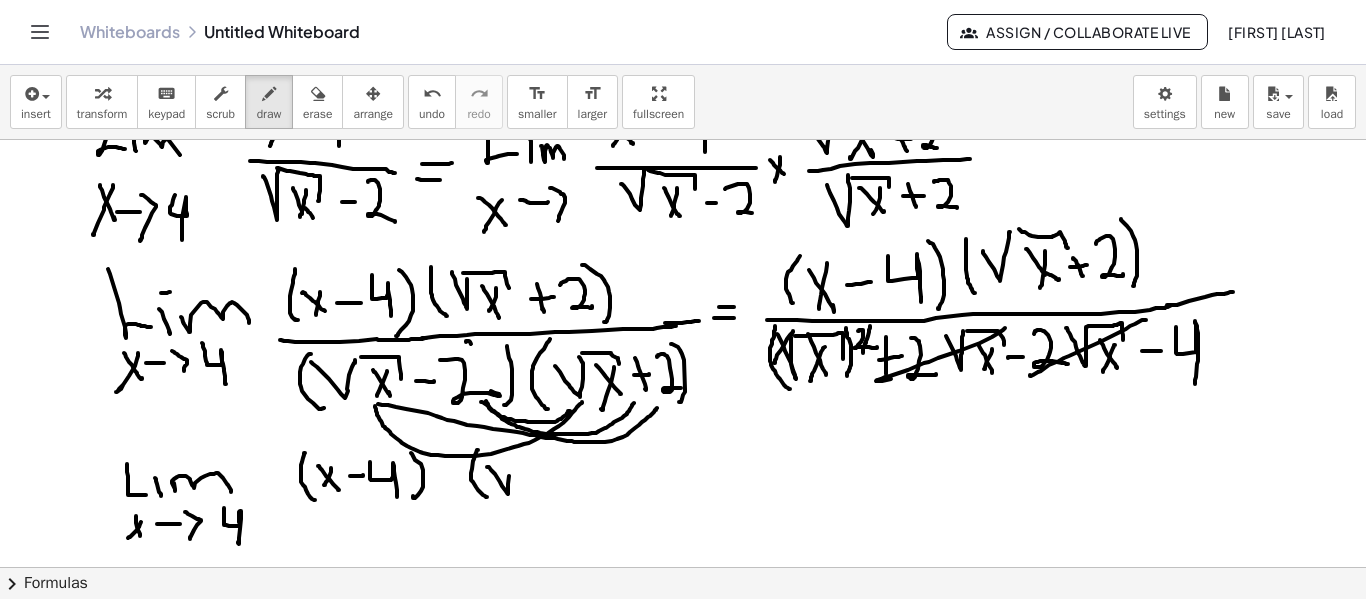 drag, startPoint x: 488, startPoint y: 467, endPoint x: 516, endPoint y: 451, distance: 32.24903 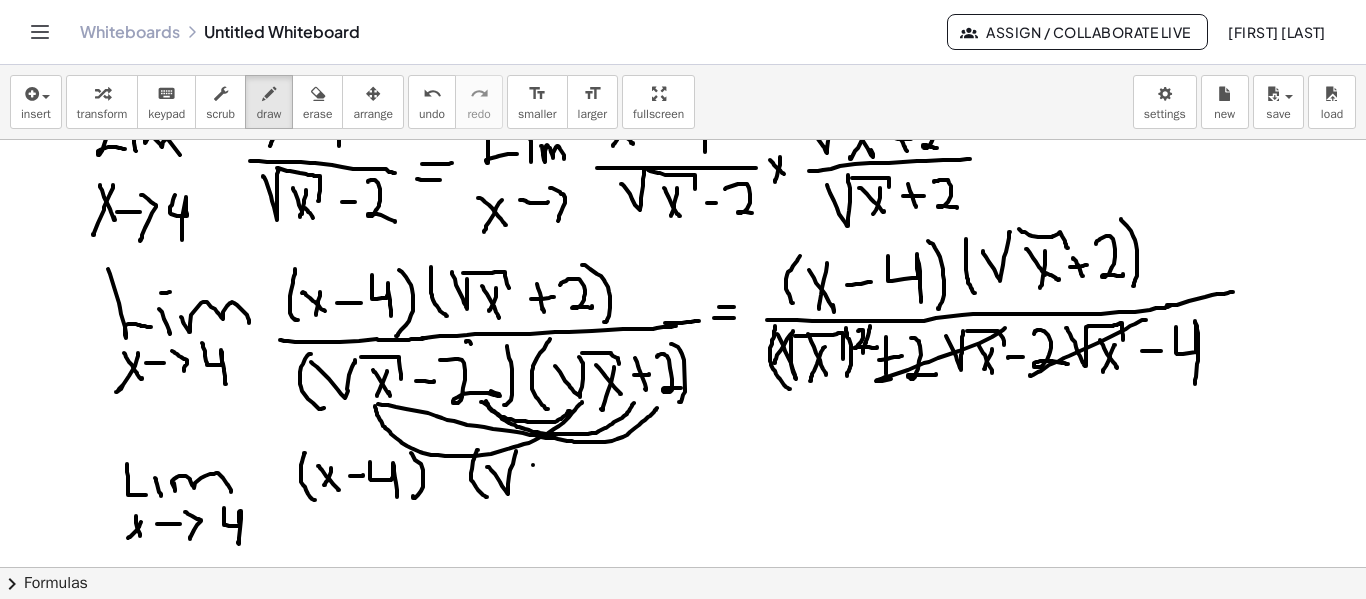 drag, startPoint x: 533, startPoint y: 465, endPoint x: 555, endPoint y: 490, distance: 33.30165 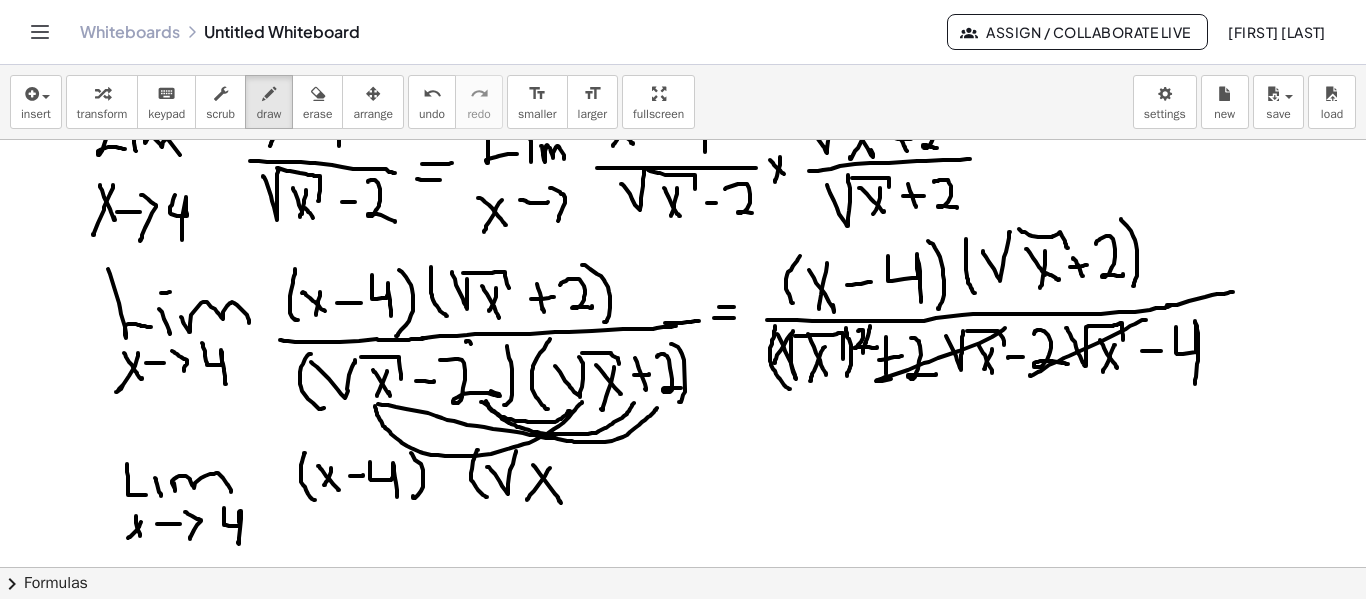 drag, startPoint x: 550, startPoint y: 468, endPoint x: 525, endPoint y: 459, distance: 26.57066 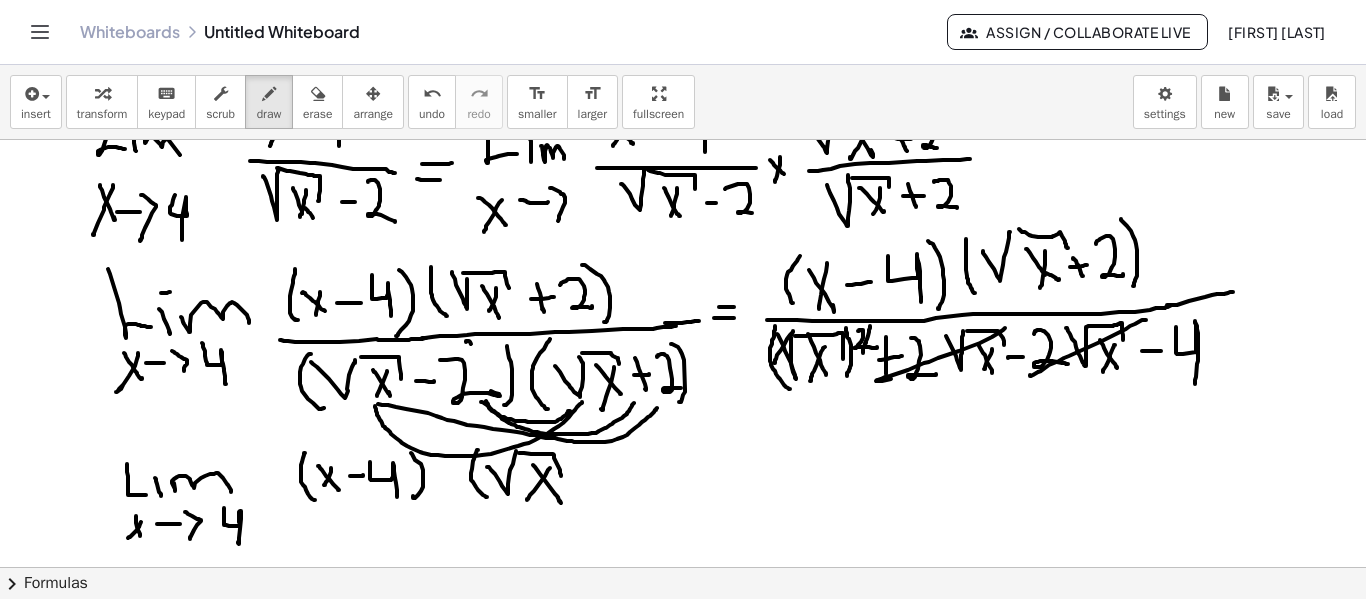 drag, startPoint x: 519, startPoint y: 453, endPoint x: 584, endPoint y: 466, distance: 66.287254 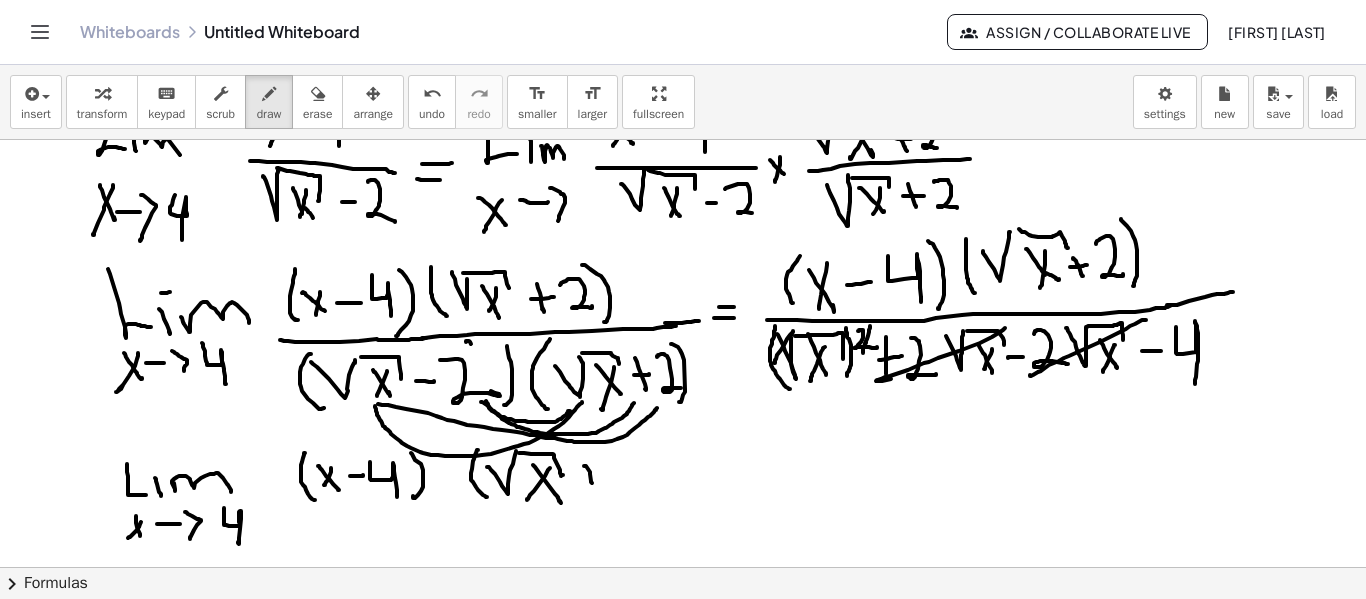 drag, startPoint x: 584, startPoint y: 466, endPoint x: 593, endPoint y: 484, distance: 20.12461 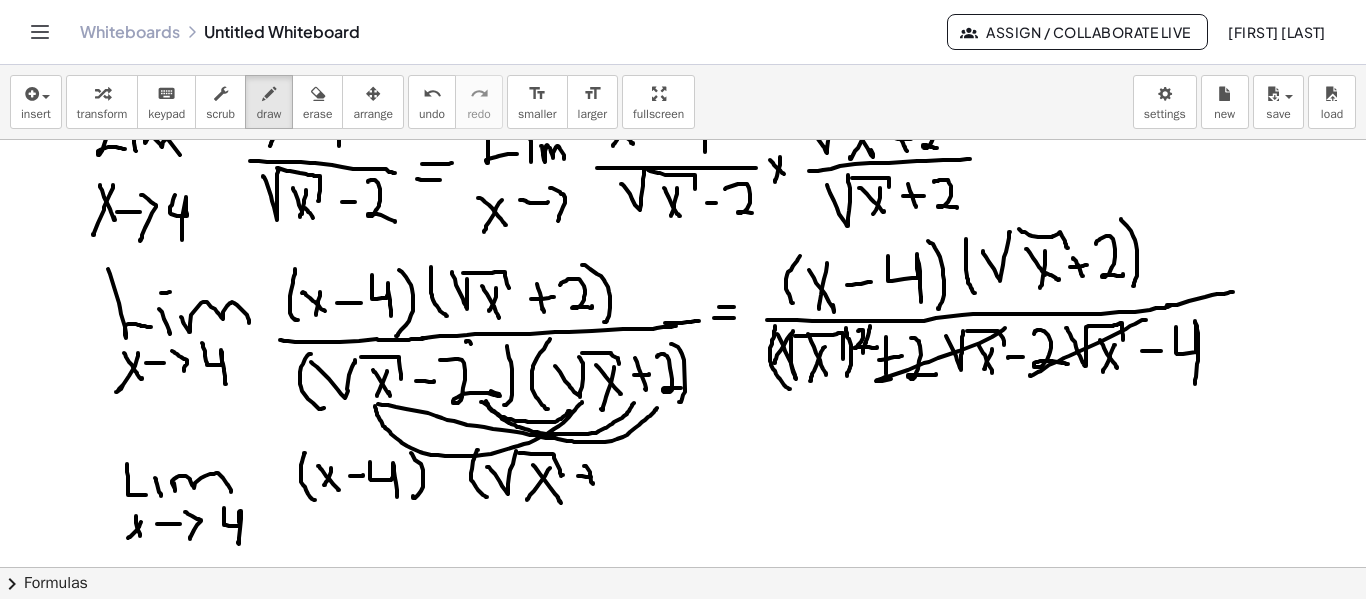 drag, startPoint x: 586, startPoint y: 477, endPoint x: 598, endPoint y: 477, distance: 12 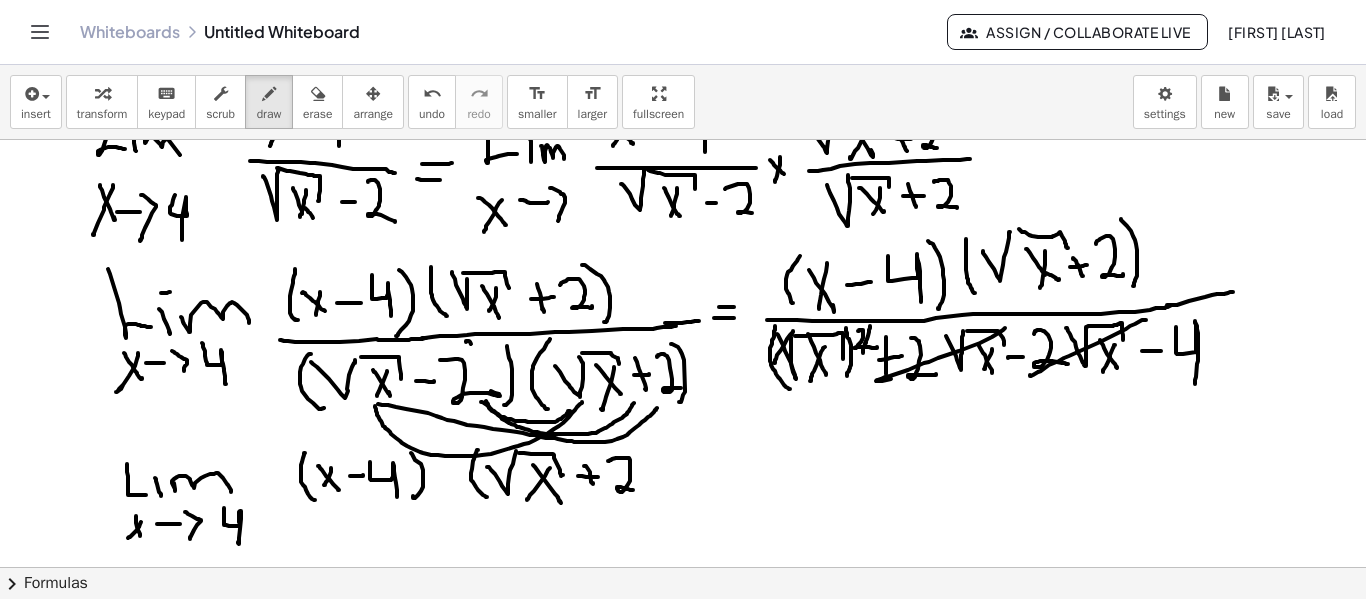drag, startPoint x: 612, startPoint y: 459, endPoint x: 635, endPoint y: 484, distance: 33.970577 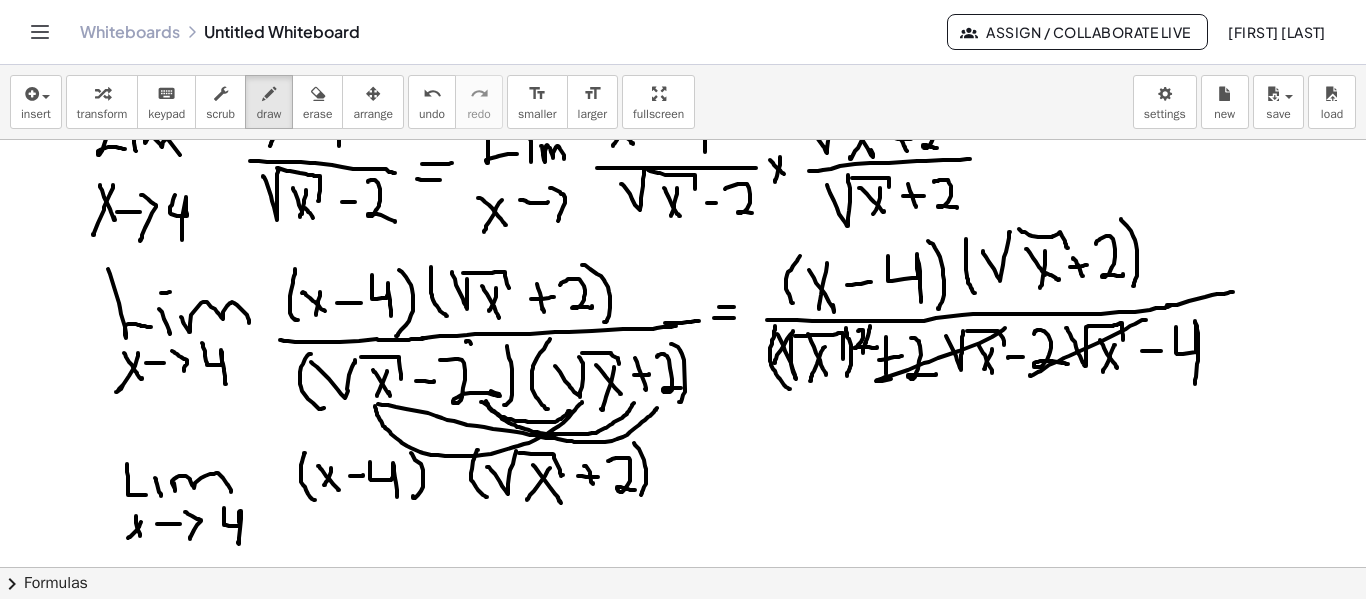 drag, startPoint x: 634, startPoint y: 443, endPoint x: 639, endPoint y: 495, distance: 52.23983 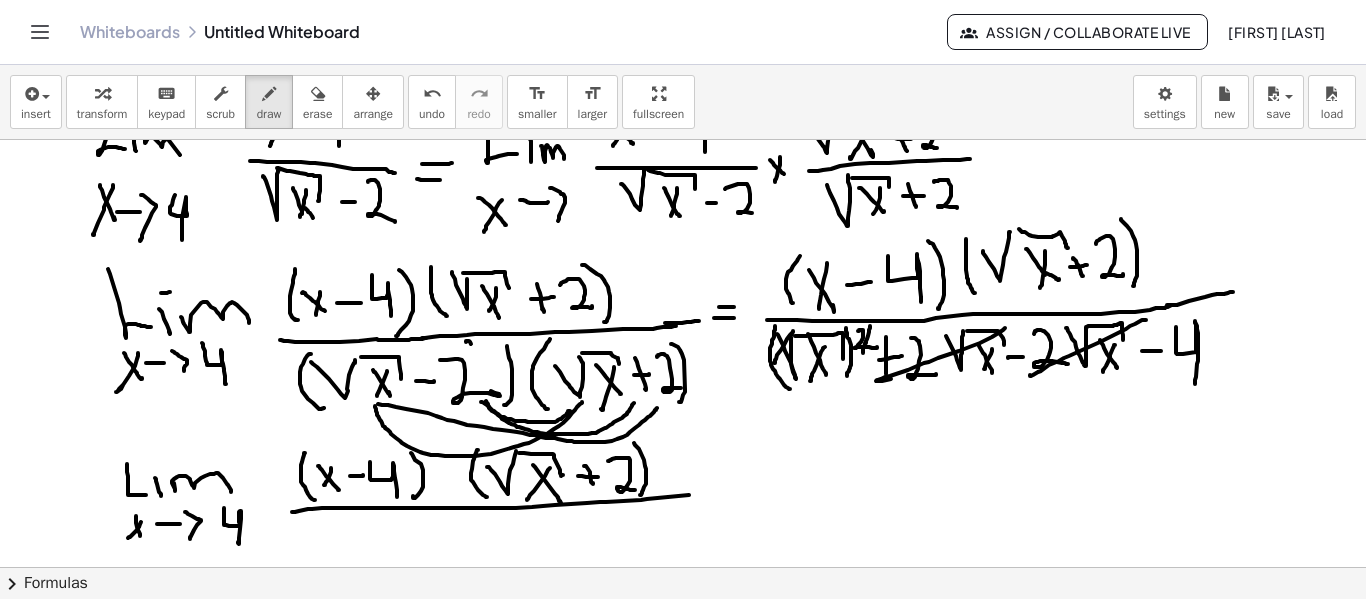 drag, startPoint x: 292, startPoint y: 512, endPoint x: 714, endPoint y: 492, distance: 422.47366 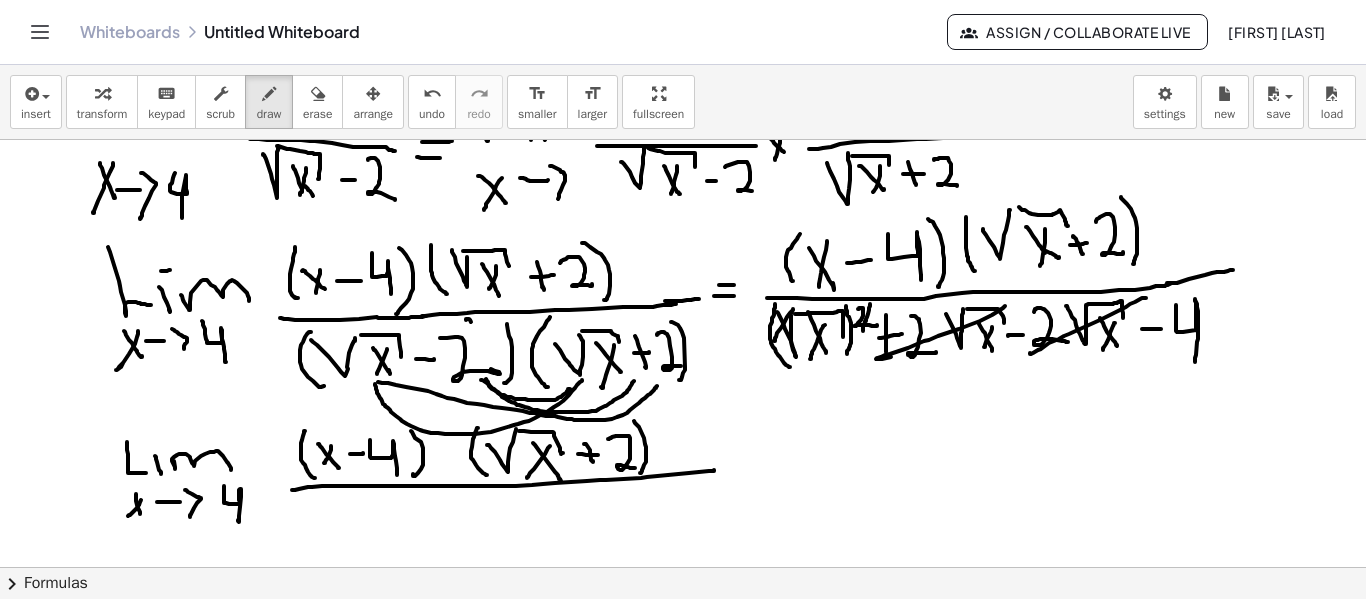 scroll, scrollTop: 2562, scrollLeft: 0, axis: vertical 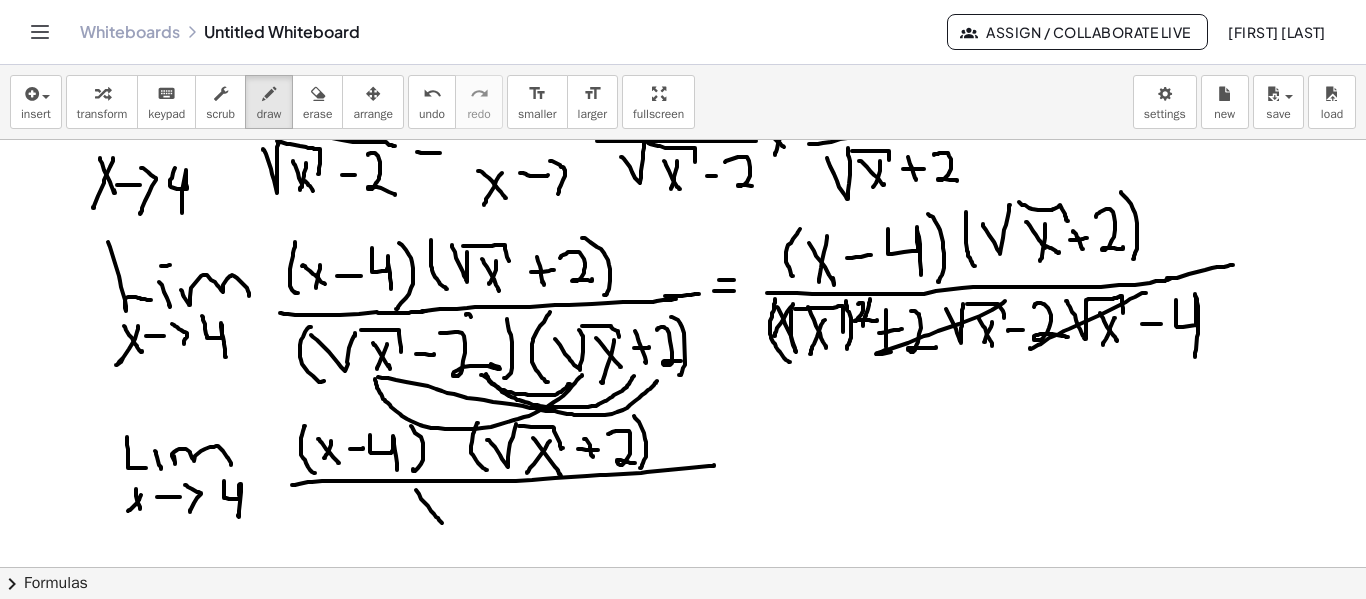 click at bounding box center [683, -714] 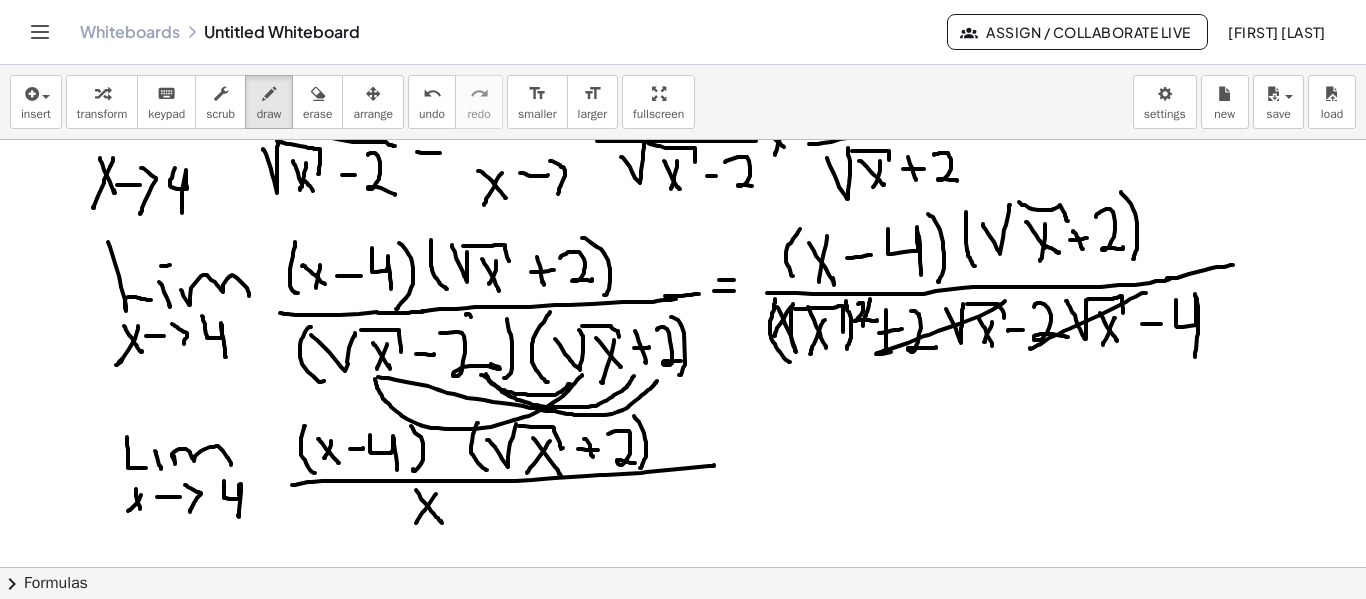 click at bounding box center [683, -714] 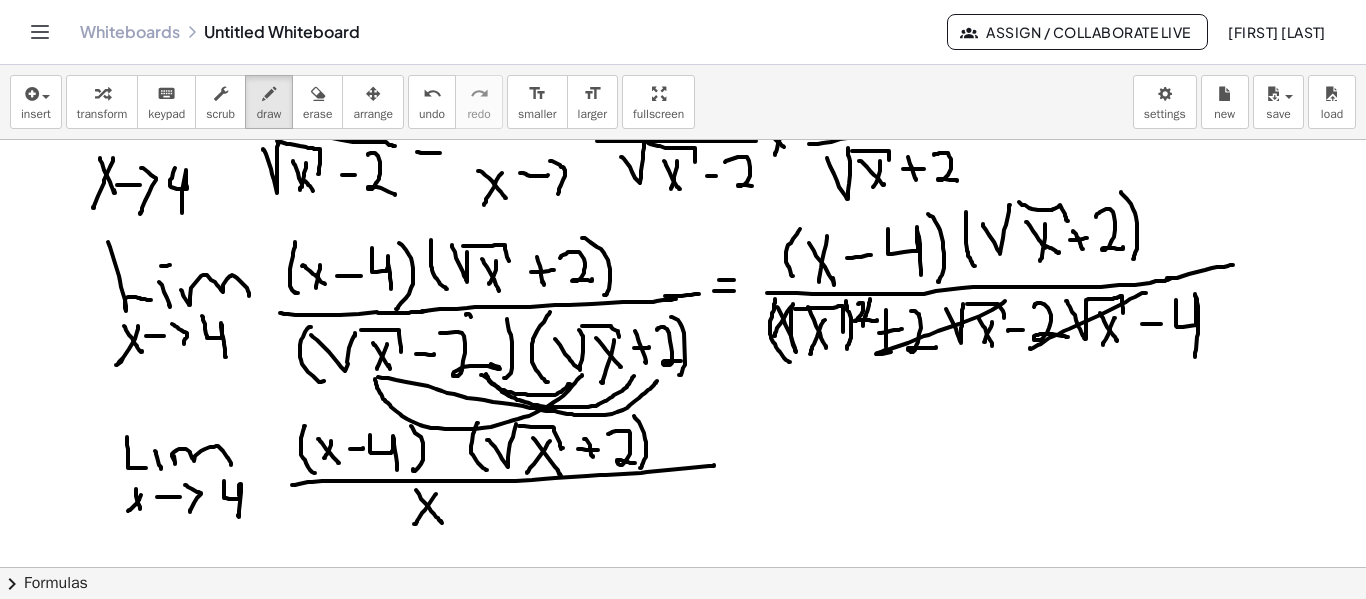 click at bounding box center [683, -714] 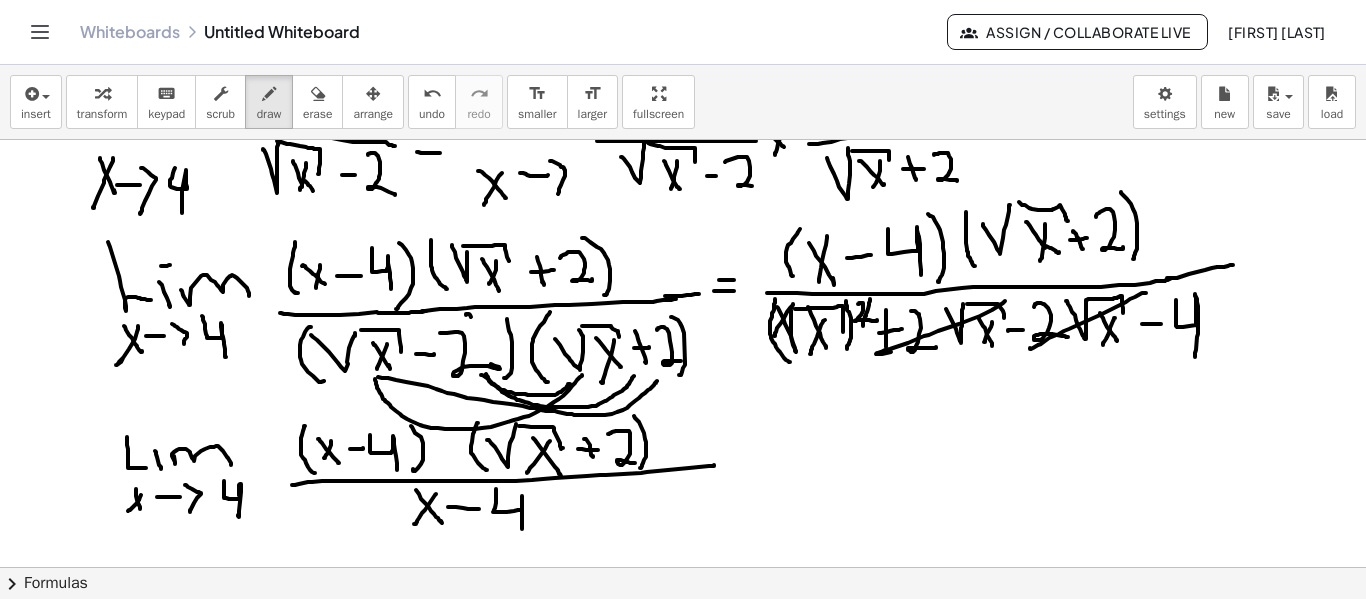 click at bounding box center (683, -714) 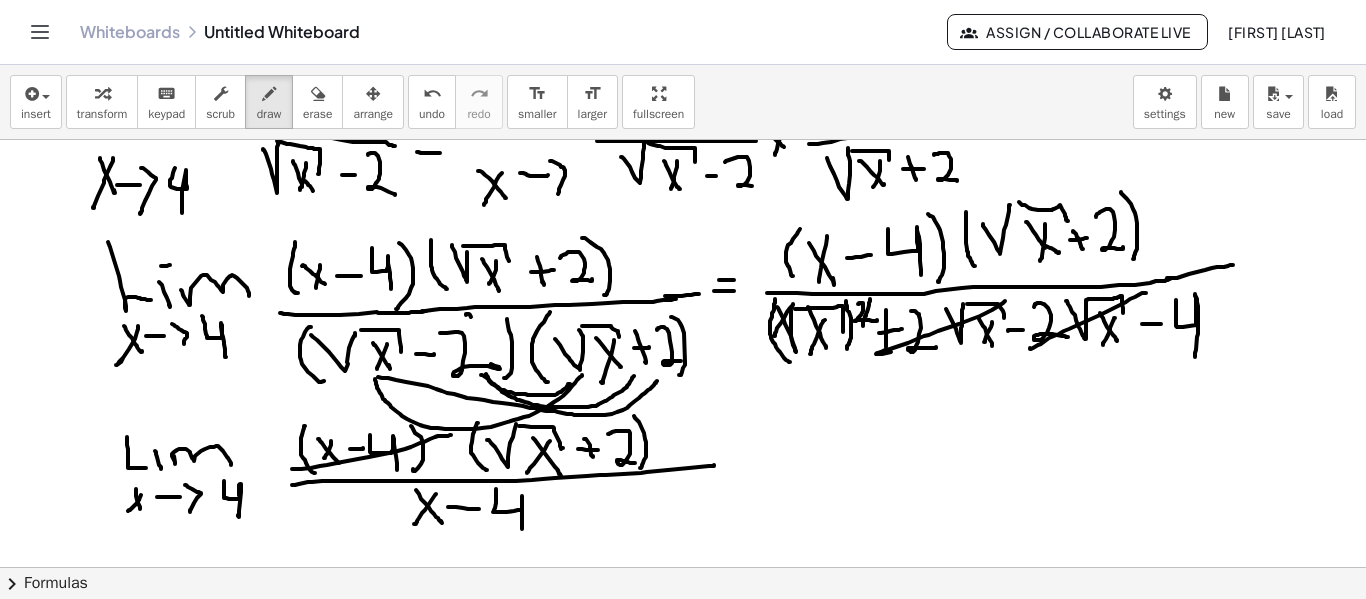 click at bounding box center [683, -714] 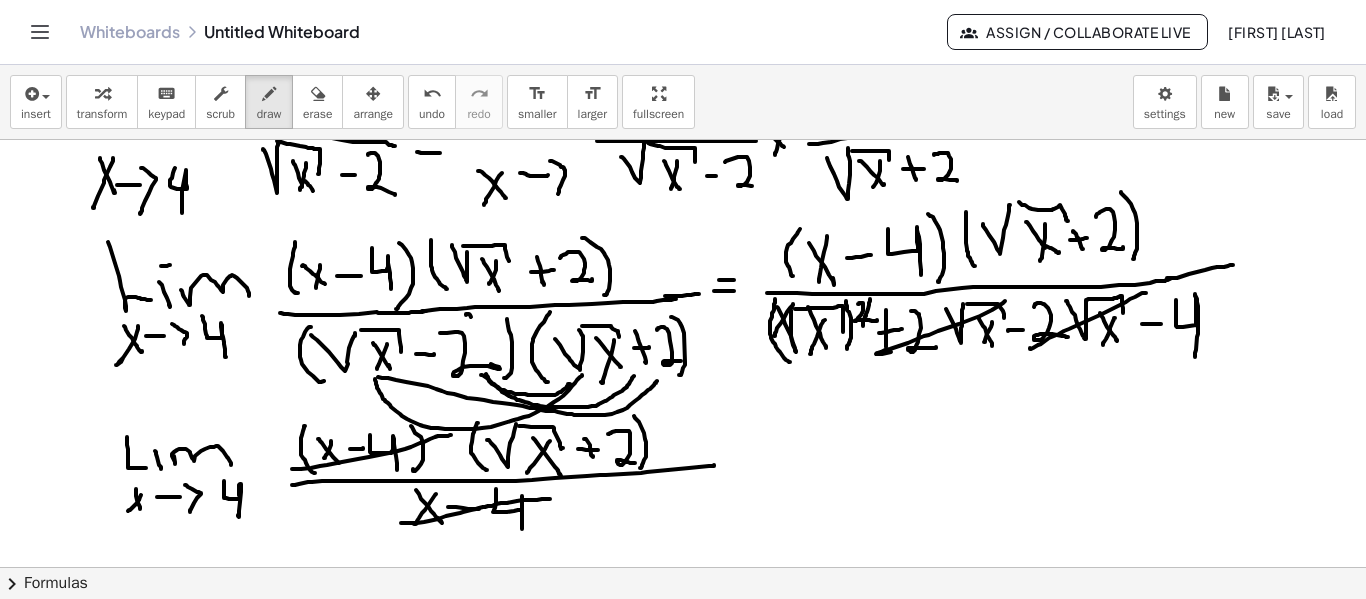 click at bounding box center [683, -714] 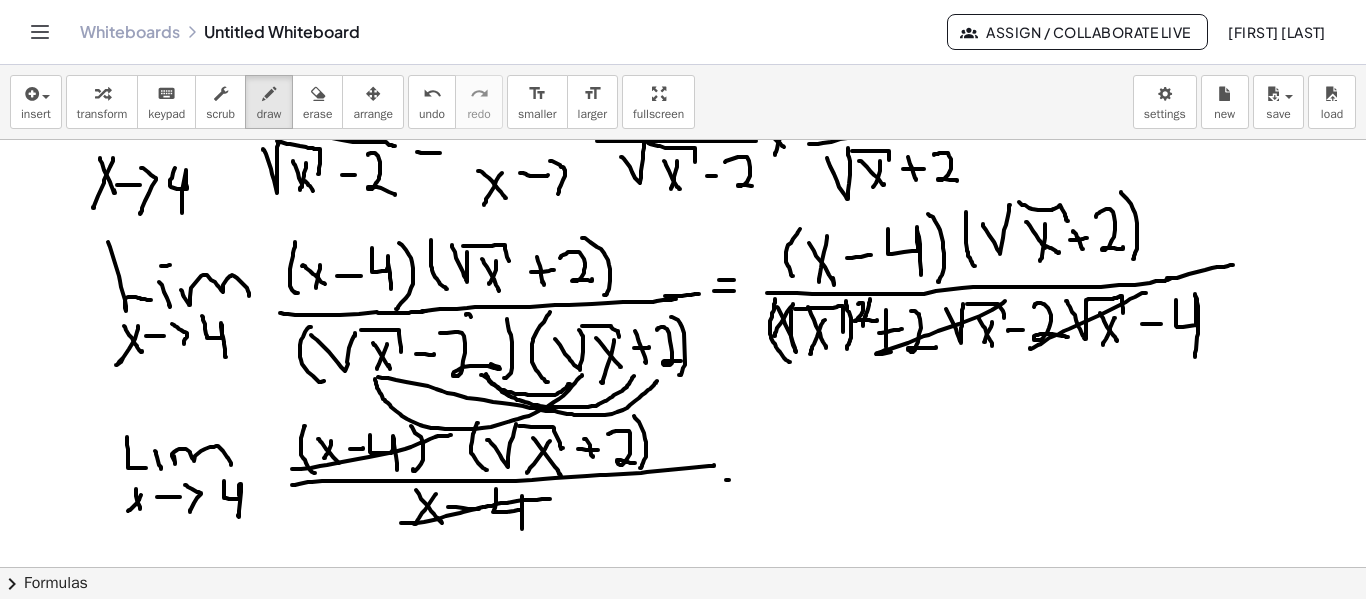 drag, startPoint x: 726, startPoint y: 480, endPoint x: 748, endPoint y: 480, distance: 22 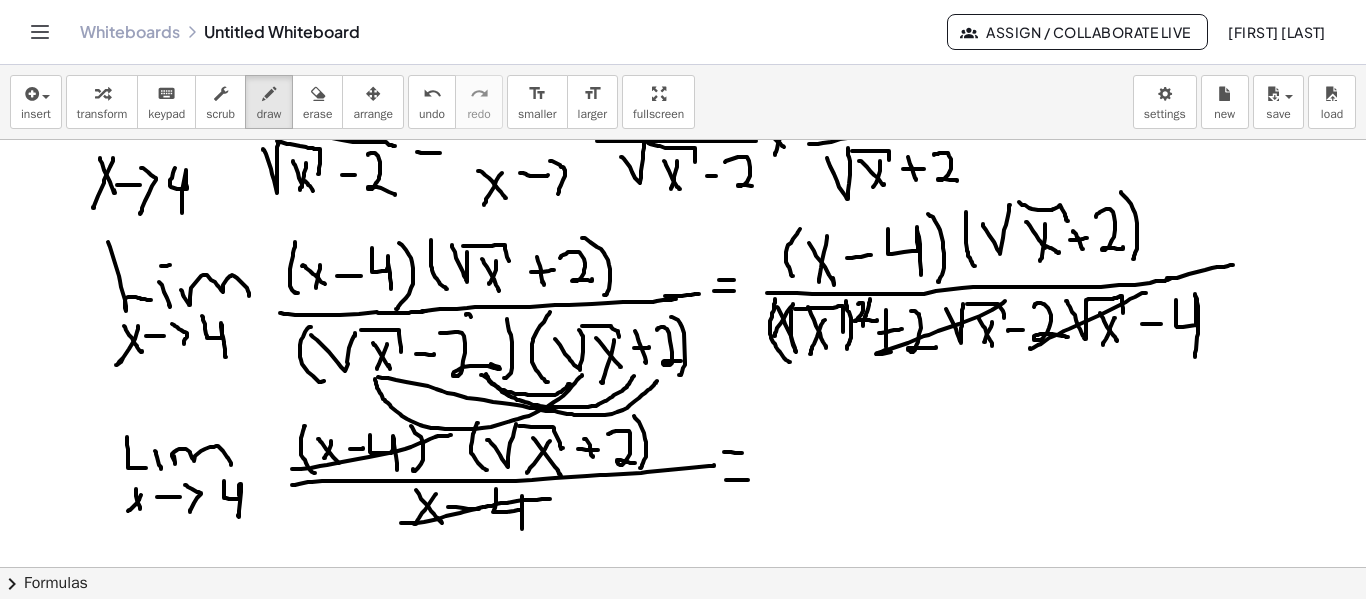 click at bounding box center (683, -714) 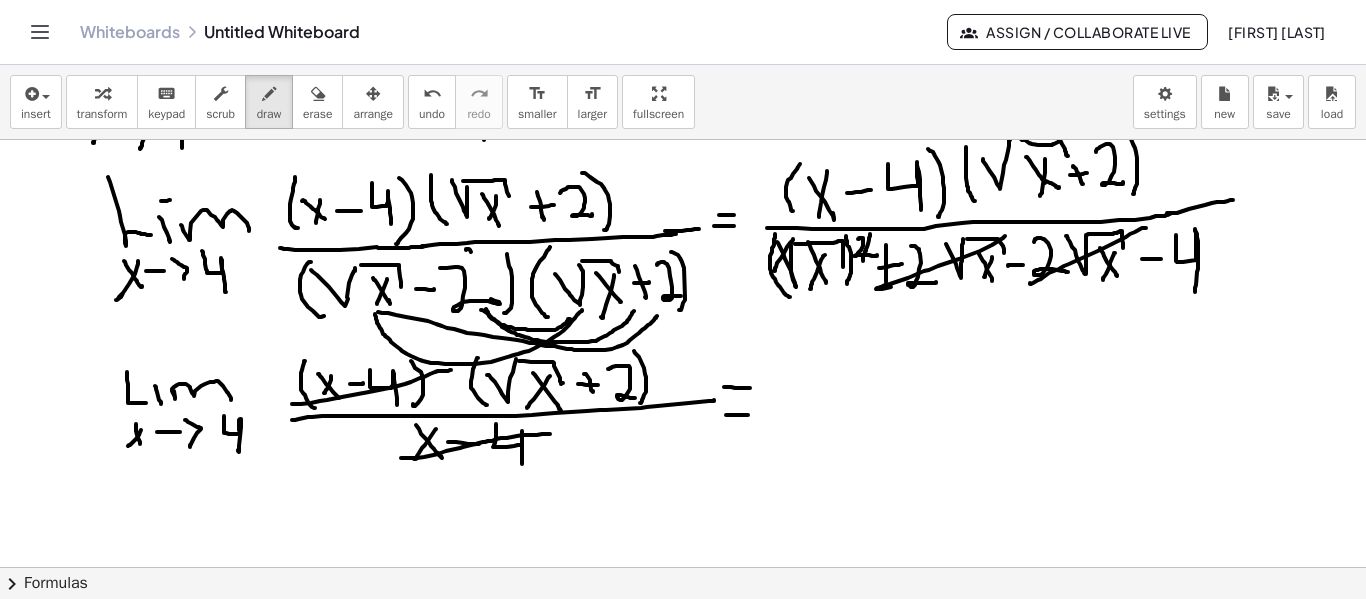 scroll, scrollTop: 2662, scrollLeft: 0, axis: vertical 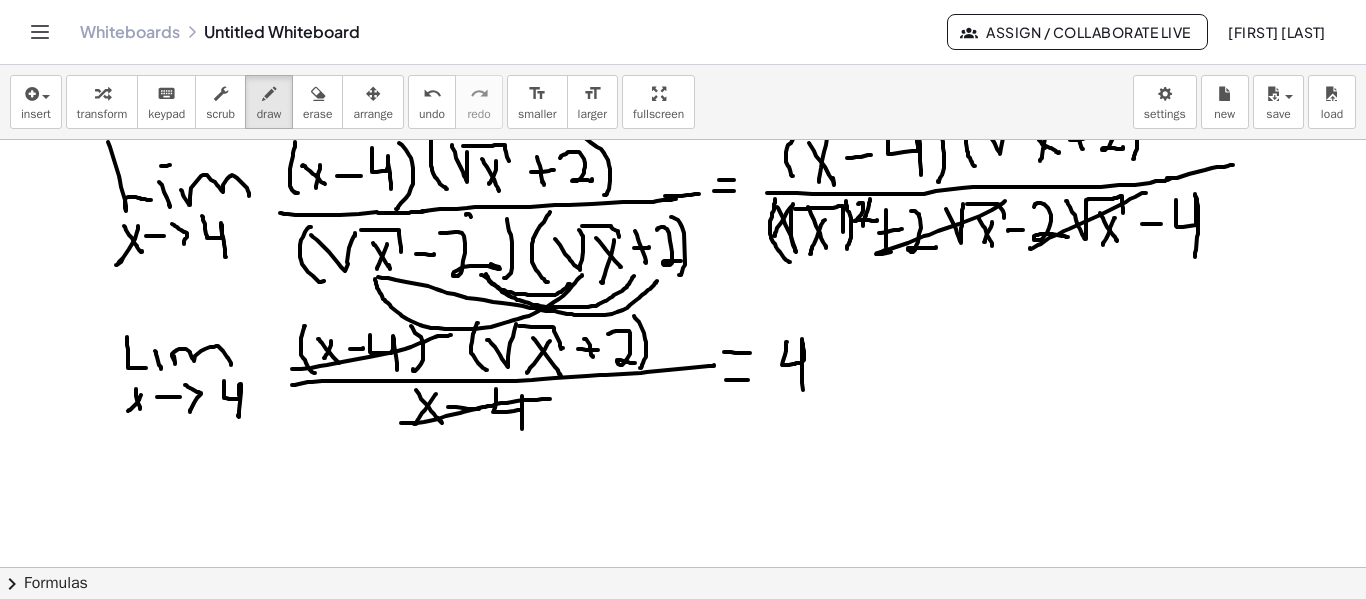 drag, startPoint x: 787, startPoint y: 342, endPoint x: 819, endPoint y: 372, distance: 43.863426 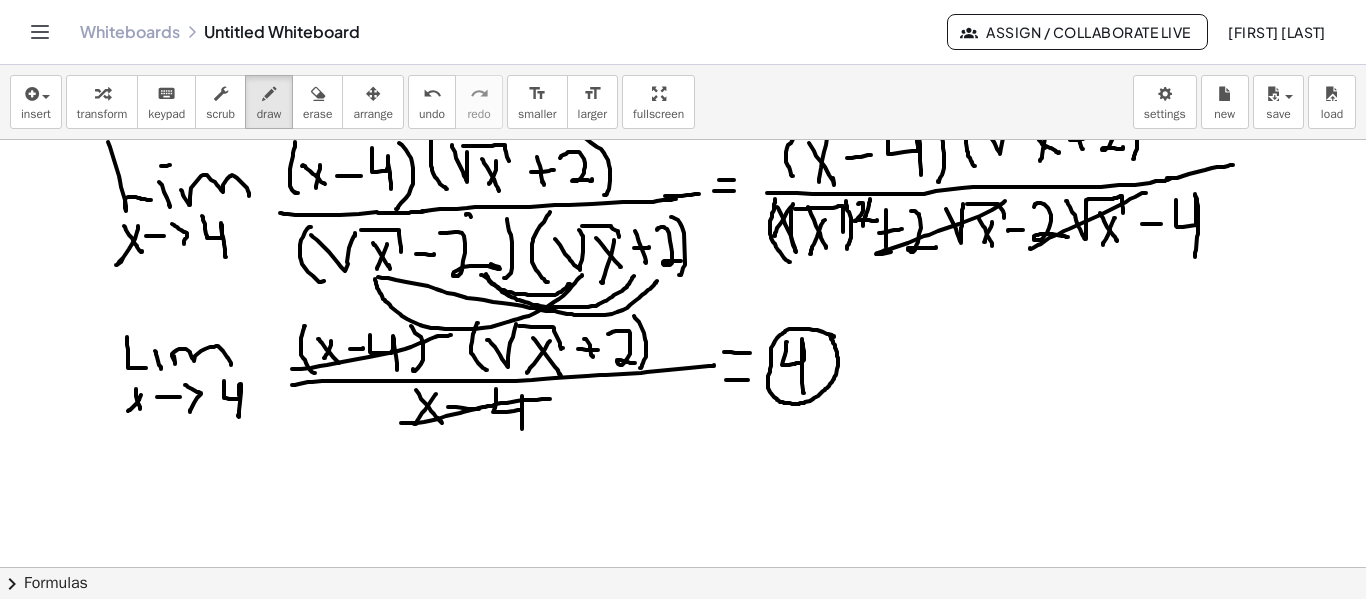 click at bounding box center [683, -814] 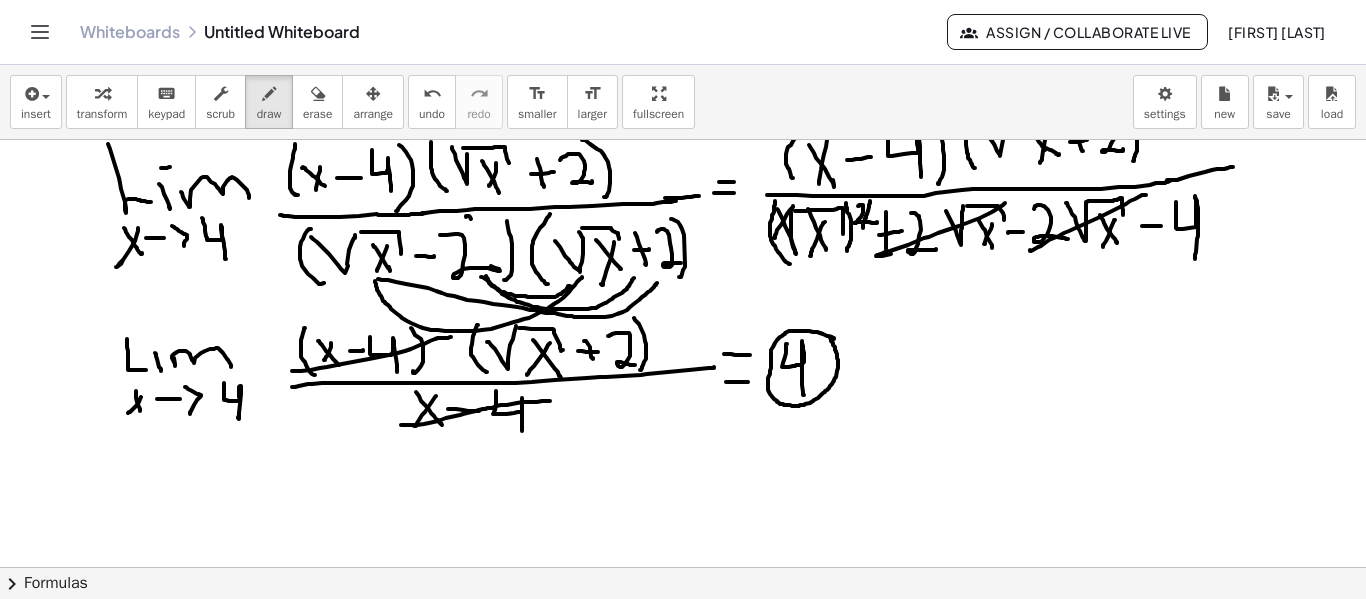 scroll, scrollTop: 2662, scrollLeft: 0, axis: vertical 